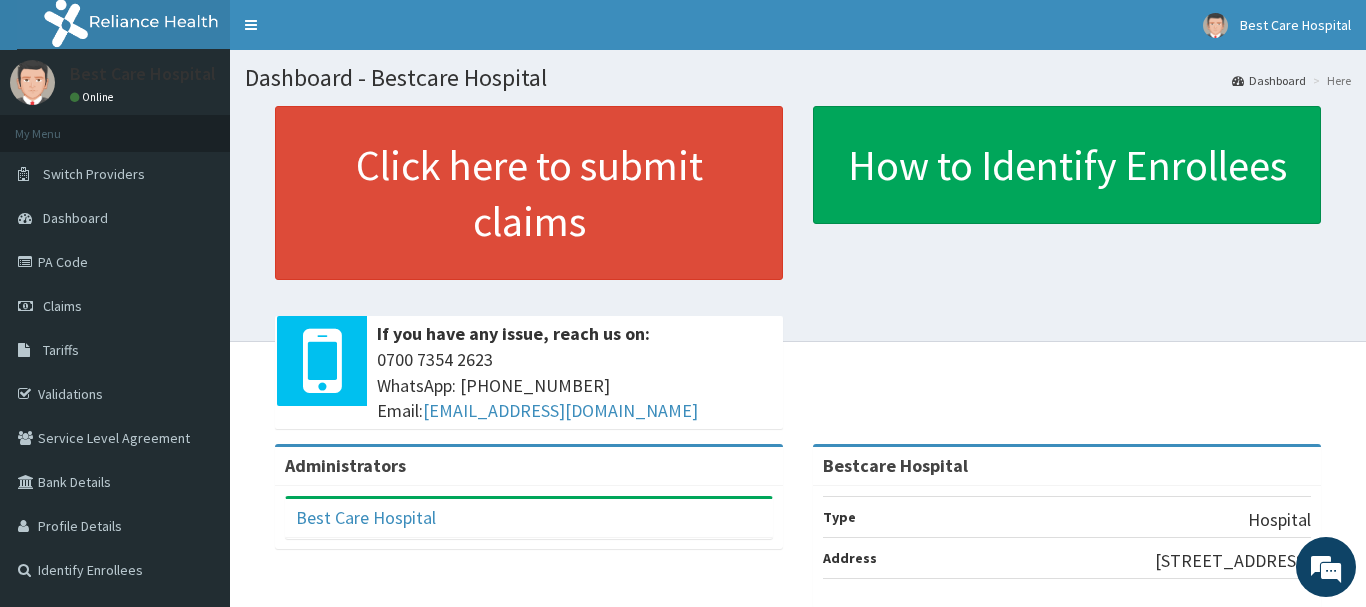 scroll, scrollTop: 0, scrollLeft: 0, axis: both 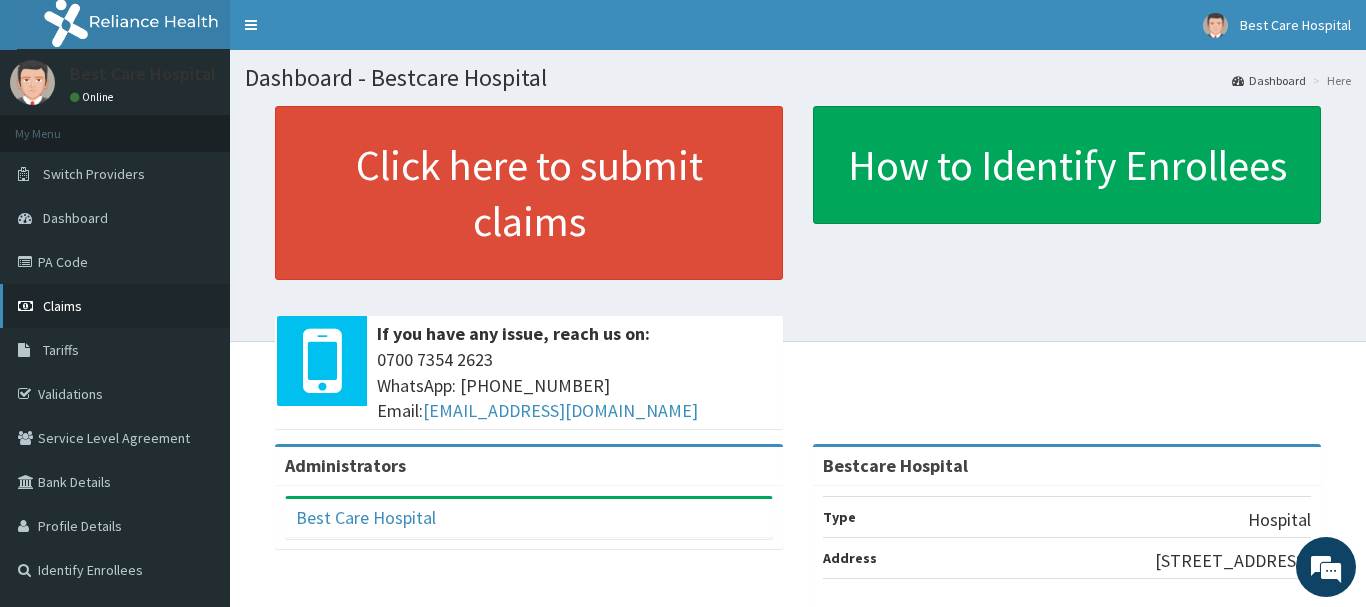 click on "Claims" at bounding box center (115, 306) 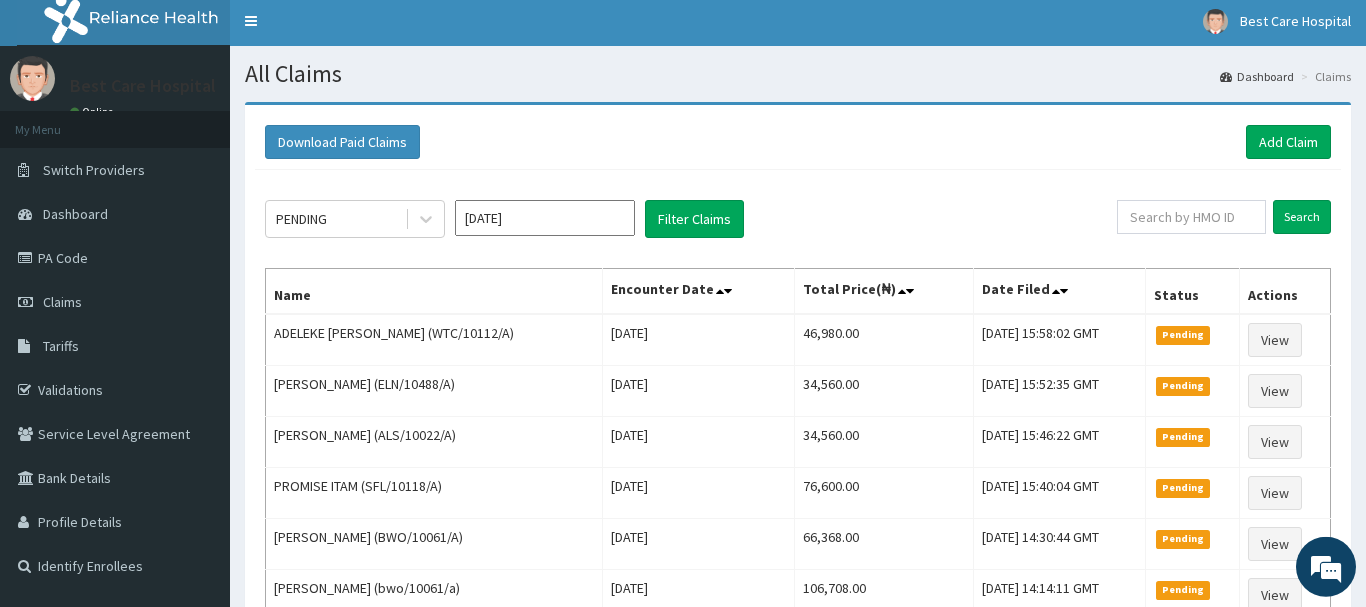 scroll, scrollTop: 0, scrollLeft: 0, axis: both 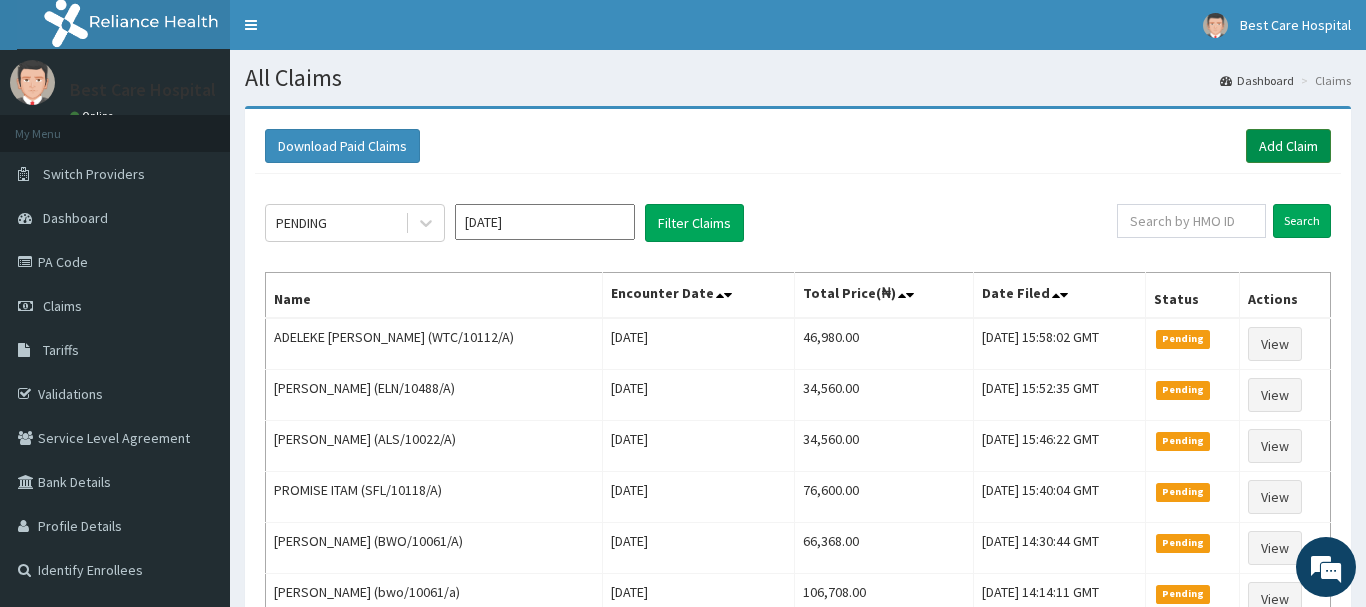 click on "Add Claim" at bounding box center (1288, 146) 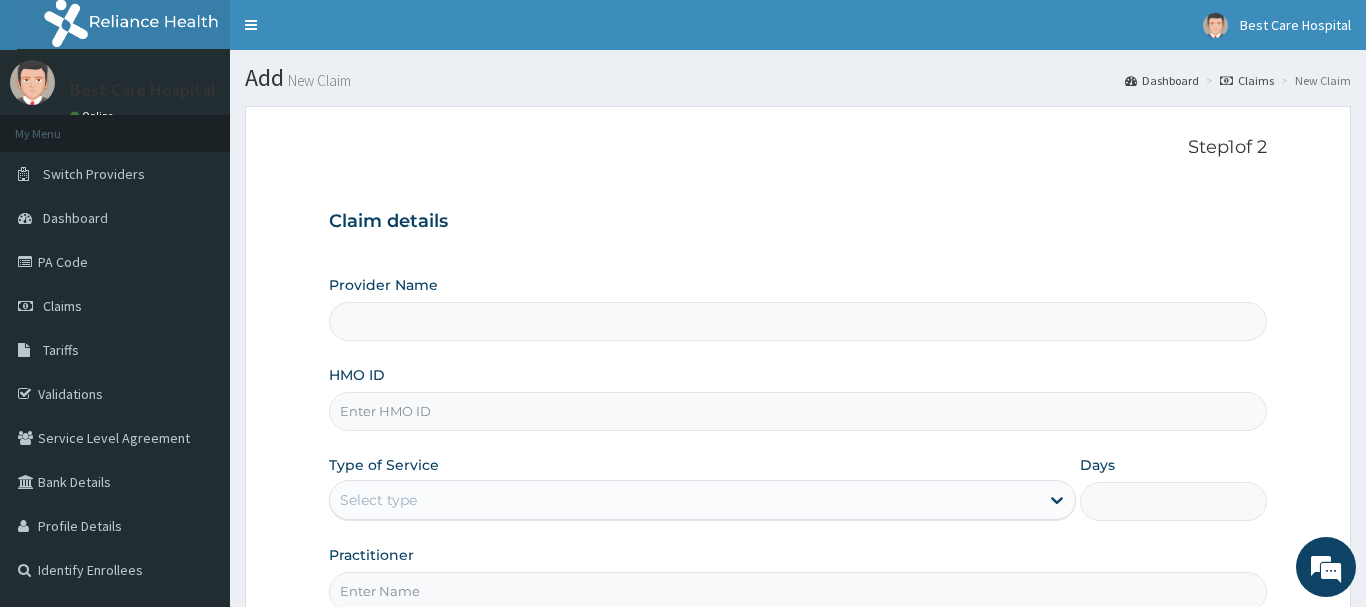 type on "Bestcare Hospital" 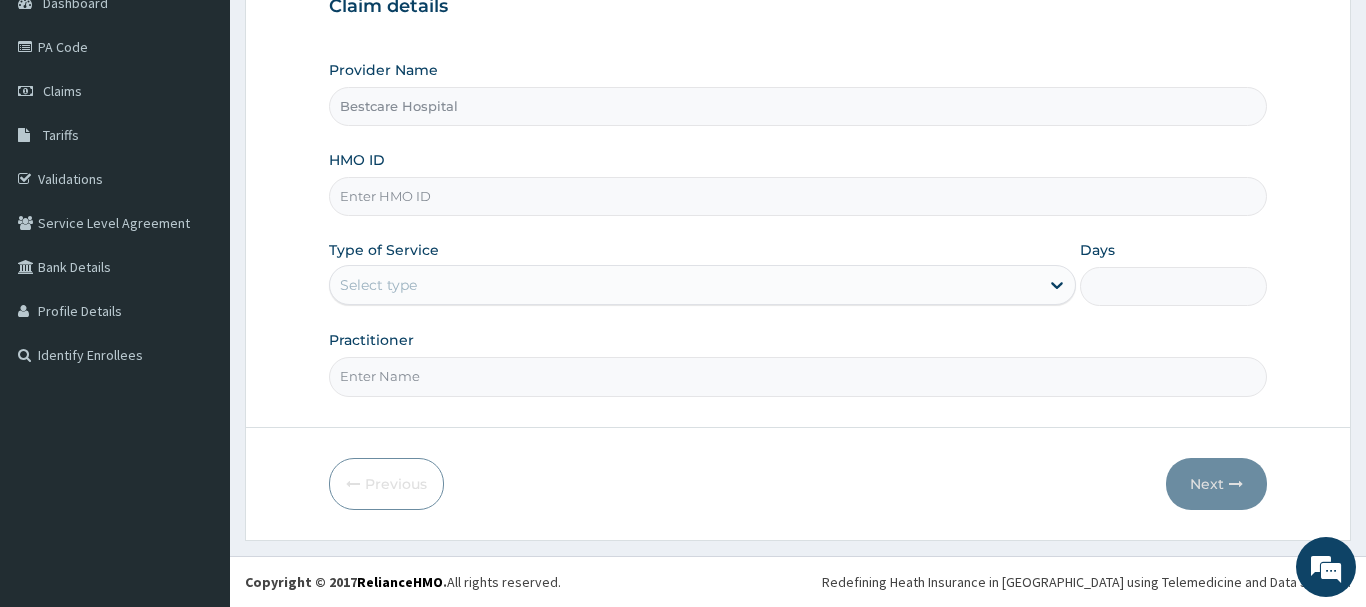 scroll, scrollTop: 215, scrollLeft: 0, axis: vertical 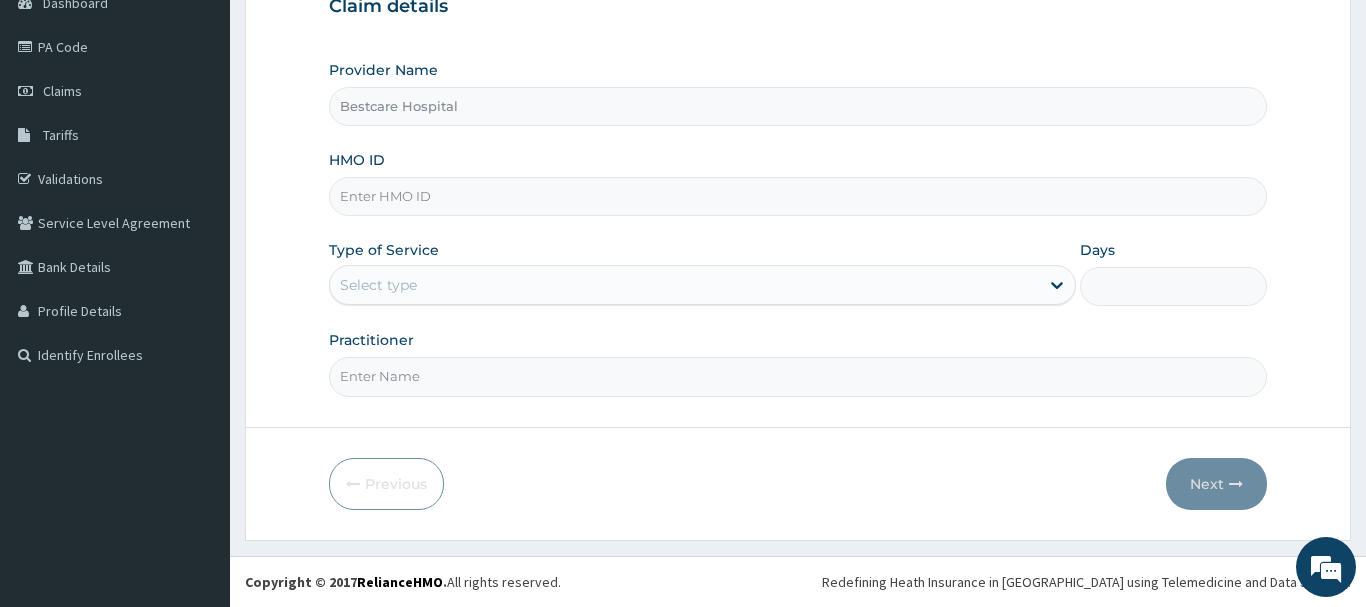 click on "HMO ID" at bounding box center [798, 196] 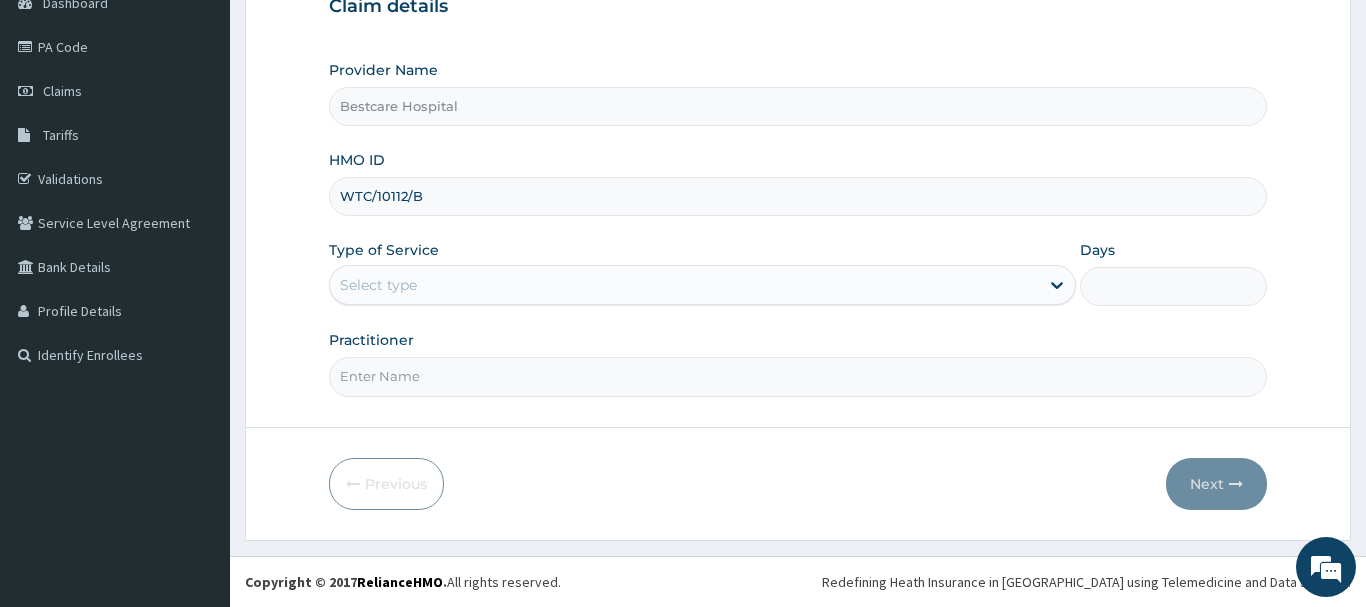 scroll, scrollTop: 0, scrollLeft: 0, axis: both 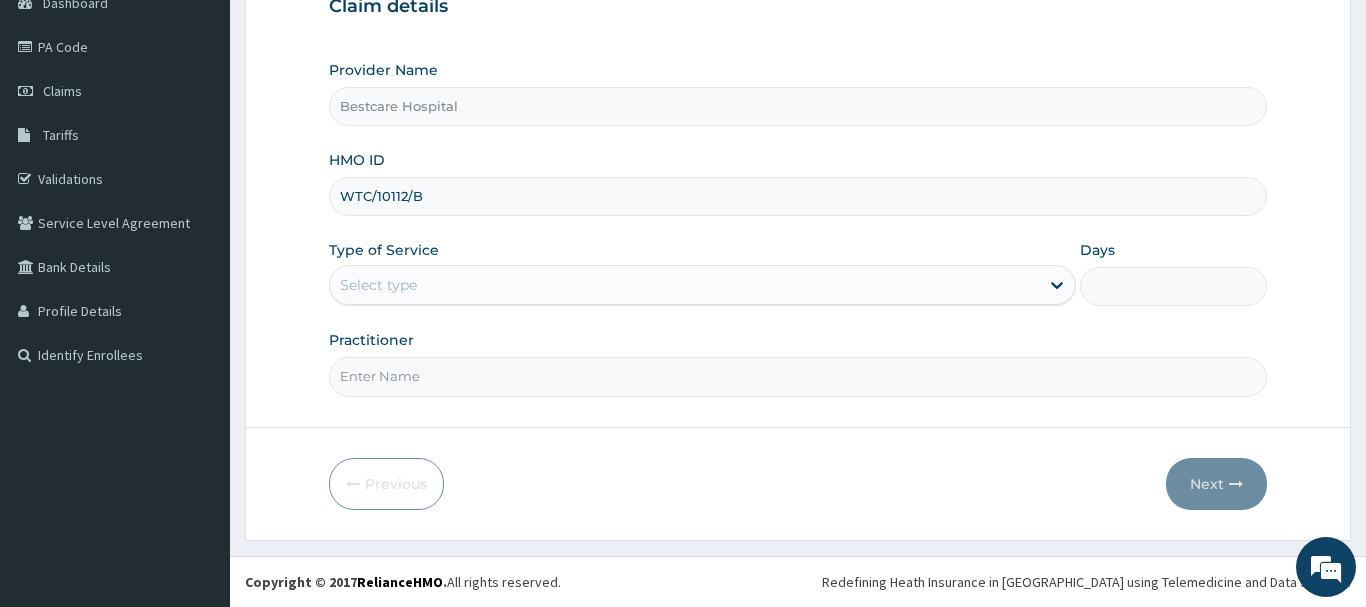 type on "WTC/10112/B" 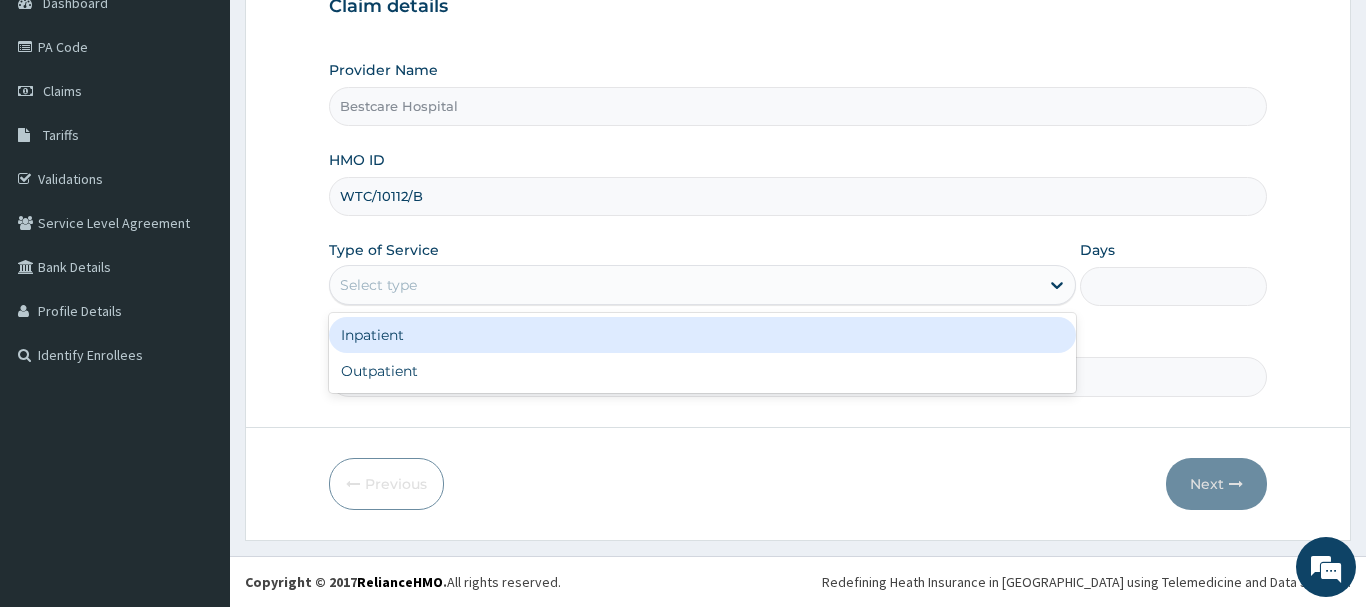 click on "Select type" at bounding box center [378, 285] 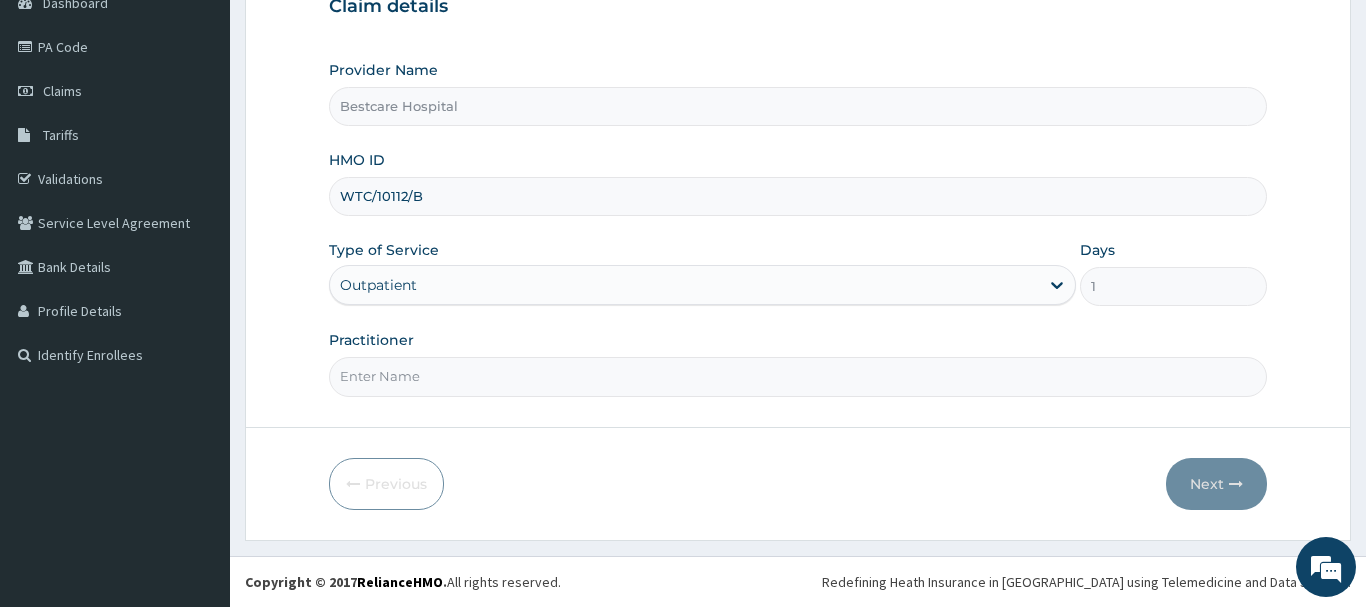 click on "Practitioner" at bounding box center (798, 376) 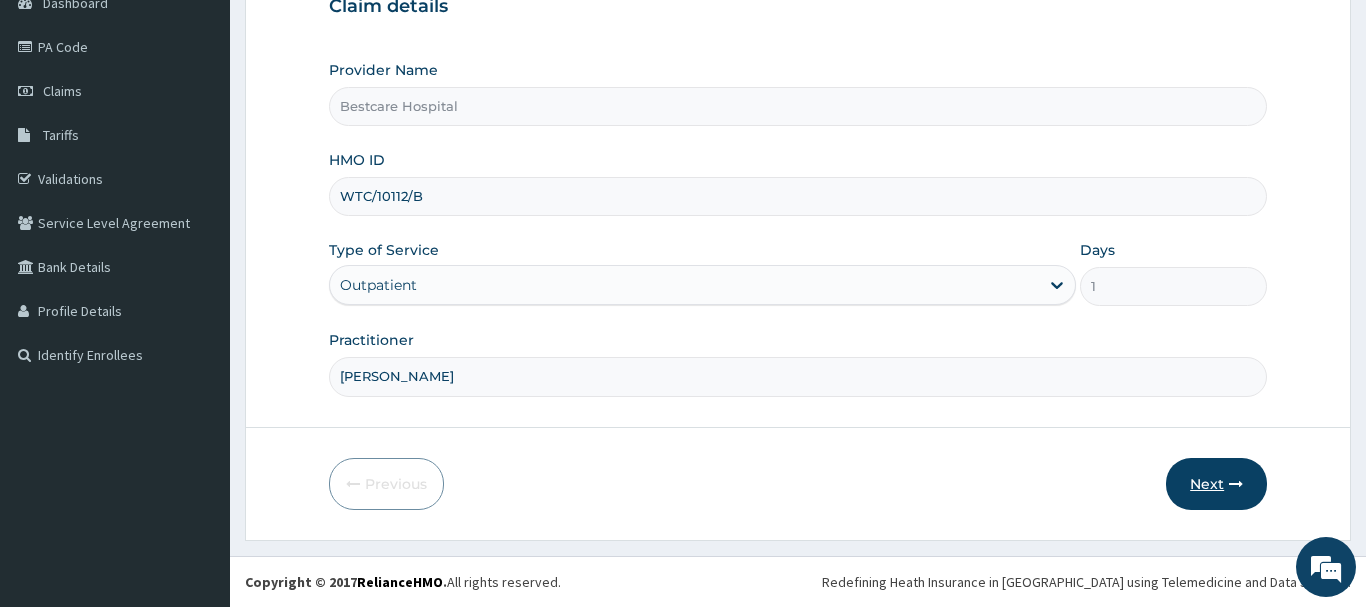type on "DR SAMUEL" 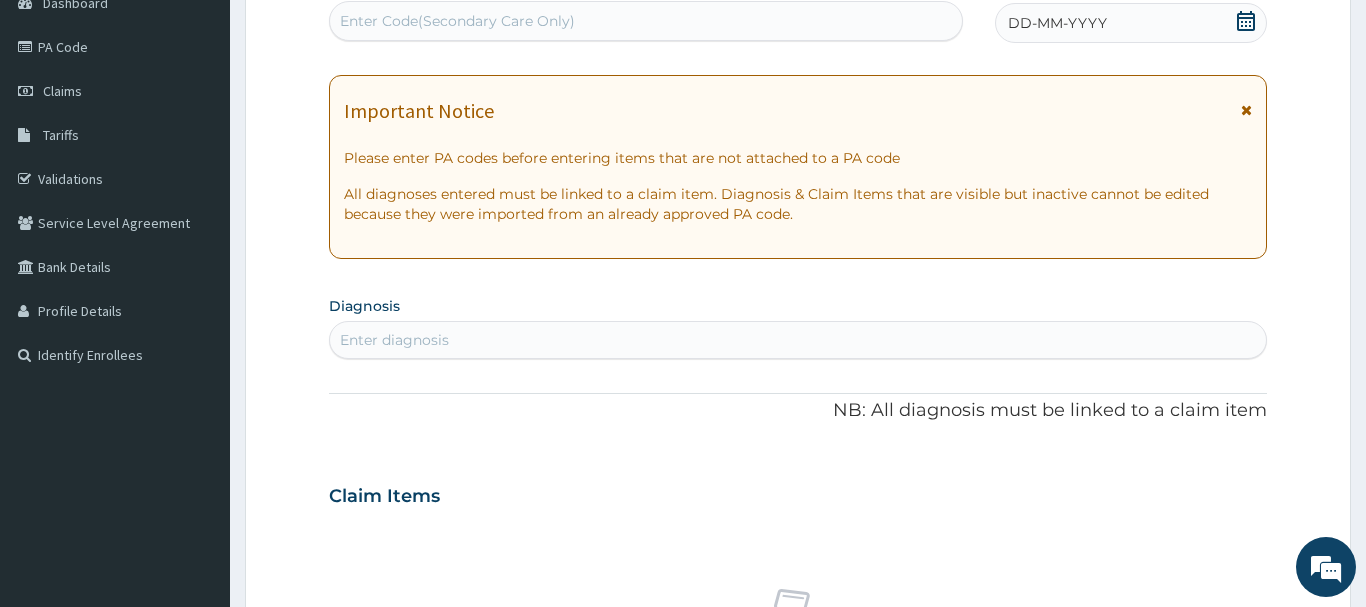 click on "Enter Code(Secondary Care Only)" at bounding box center (646, 21) 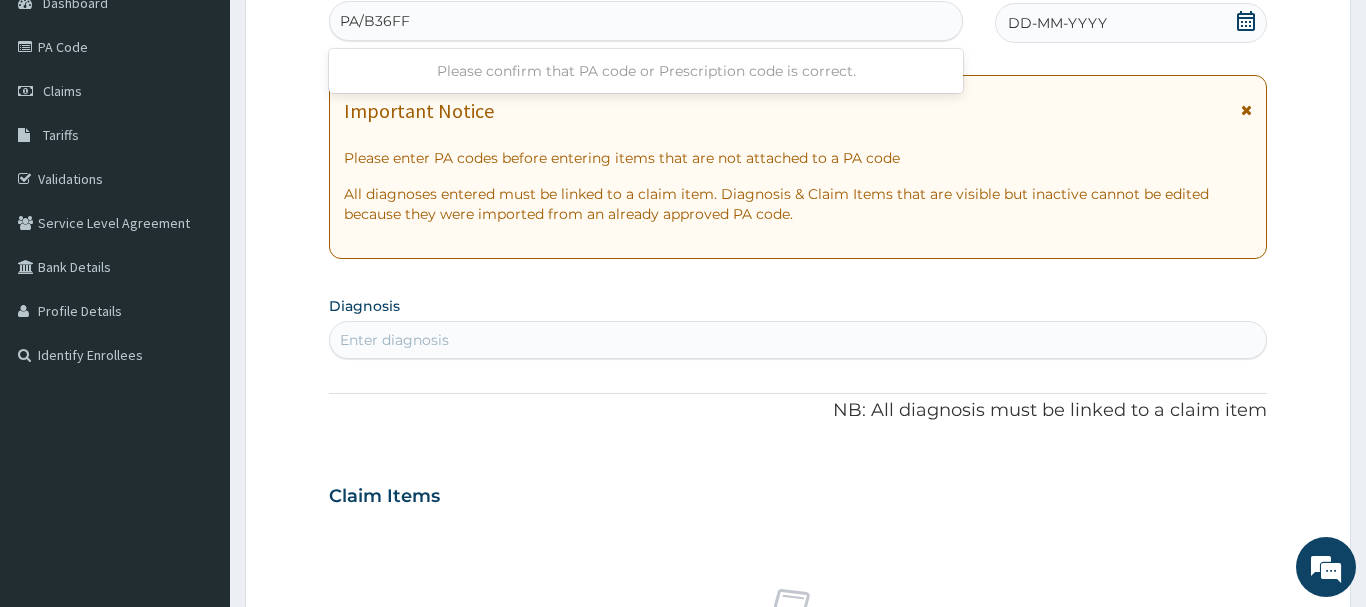type on "PA/B36FFE" 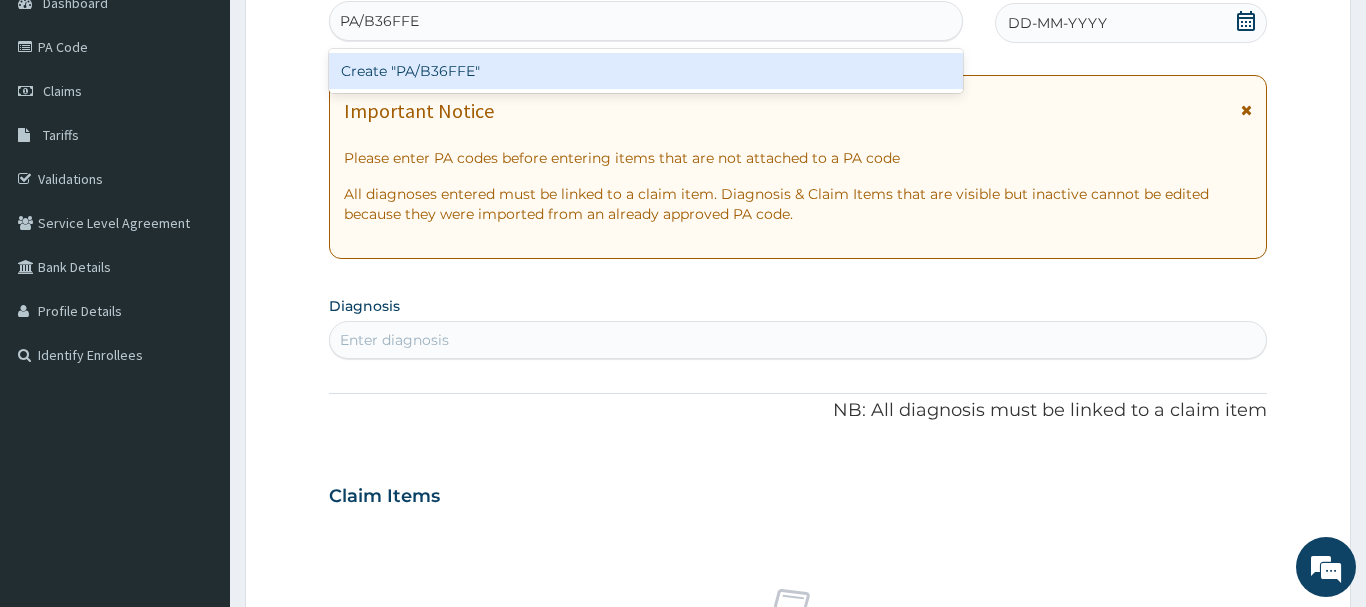 click on "Create "PA/B36FFE"" at bounding box center [646, 71] 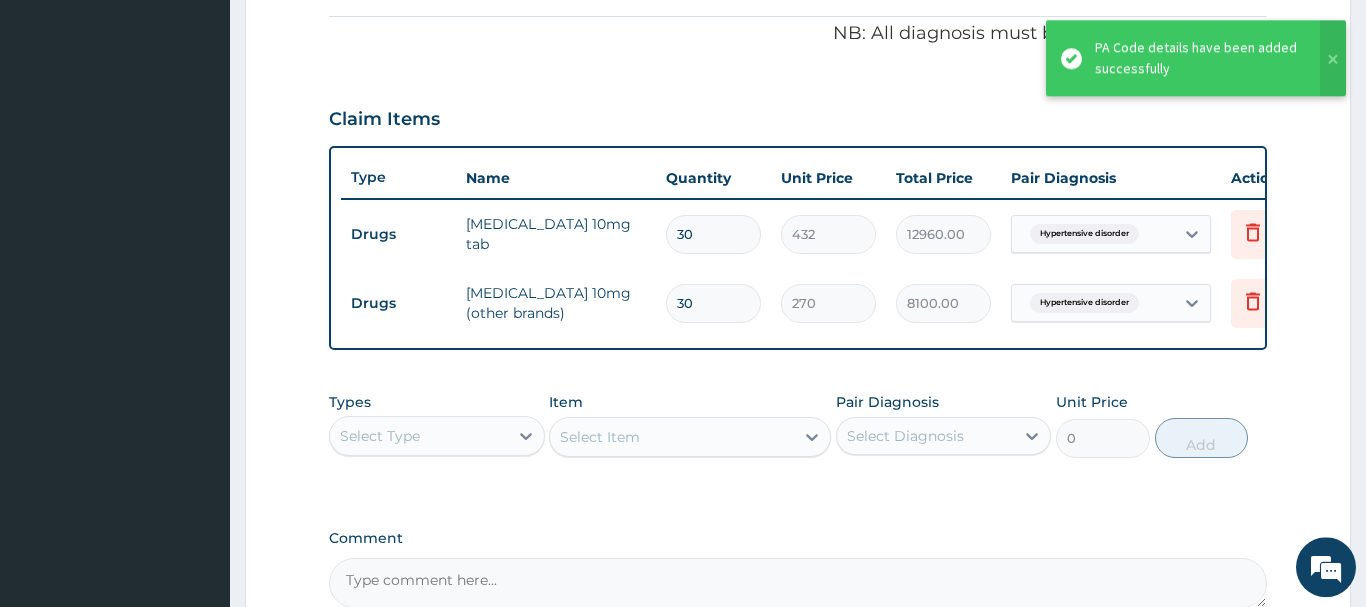 scroll, scrollTop: 394, scrollLeft: 0, axis: vertical 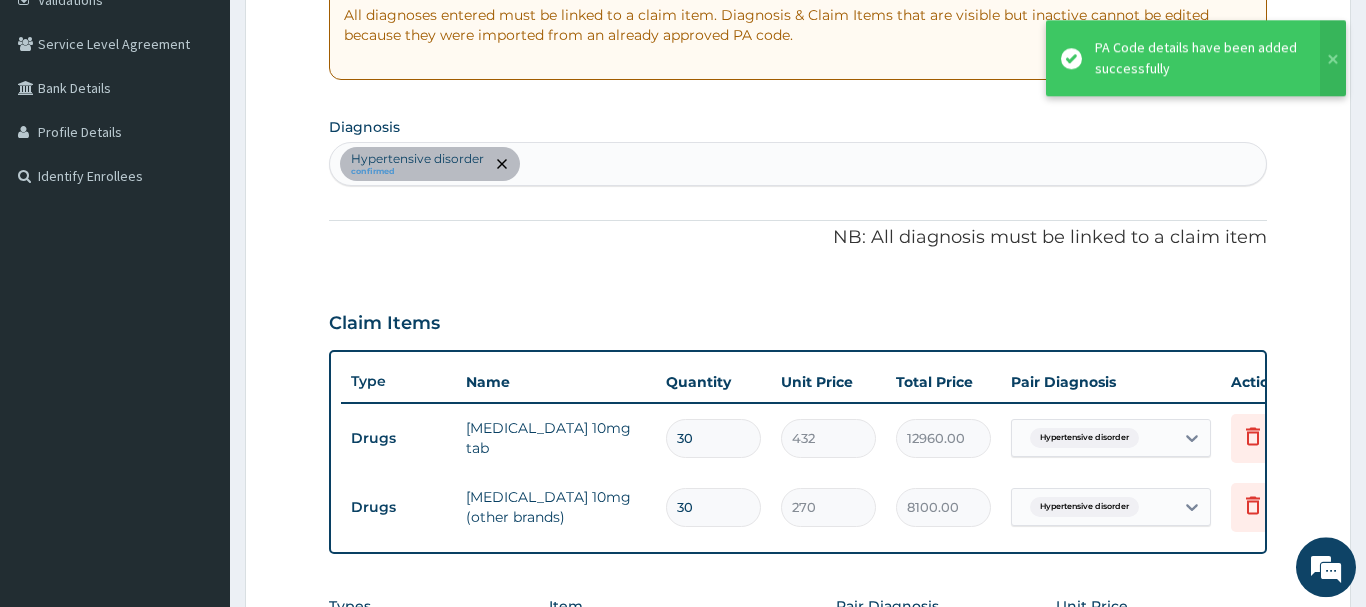 click on "Hypertensive disorder confirmed" at bounding box center (798, 164) 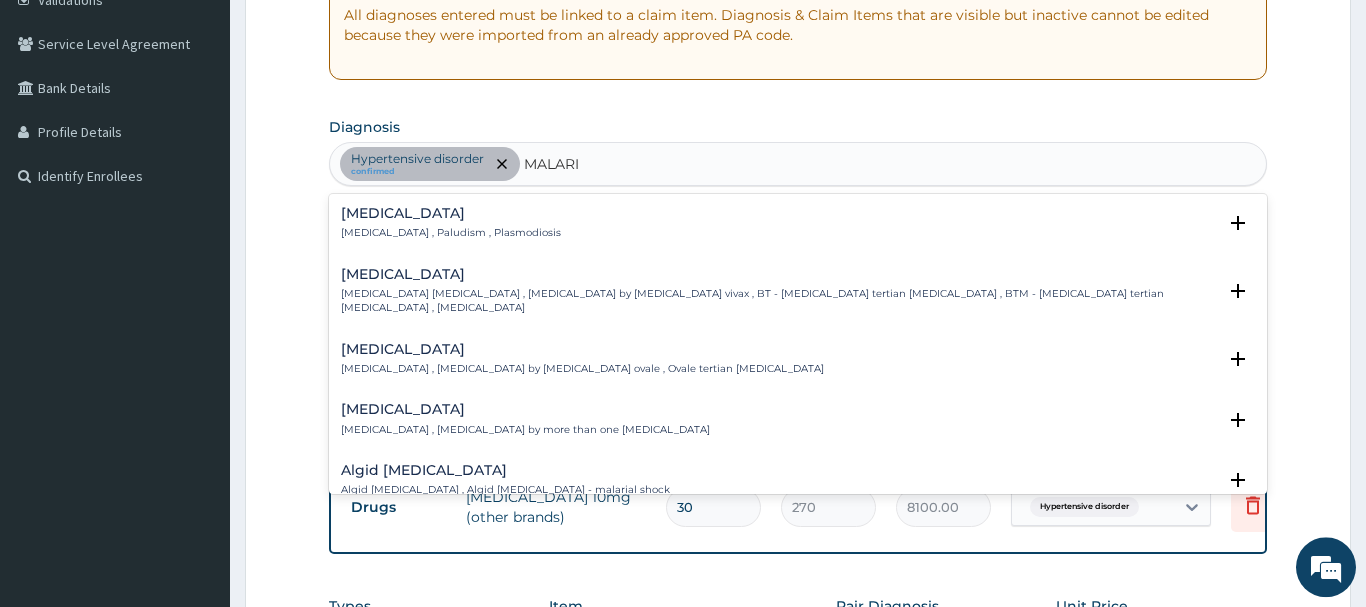 type on "MALARI" 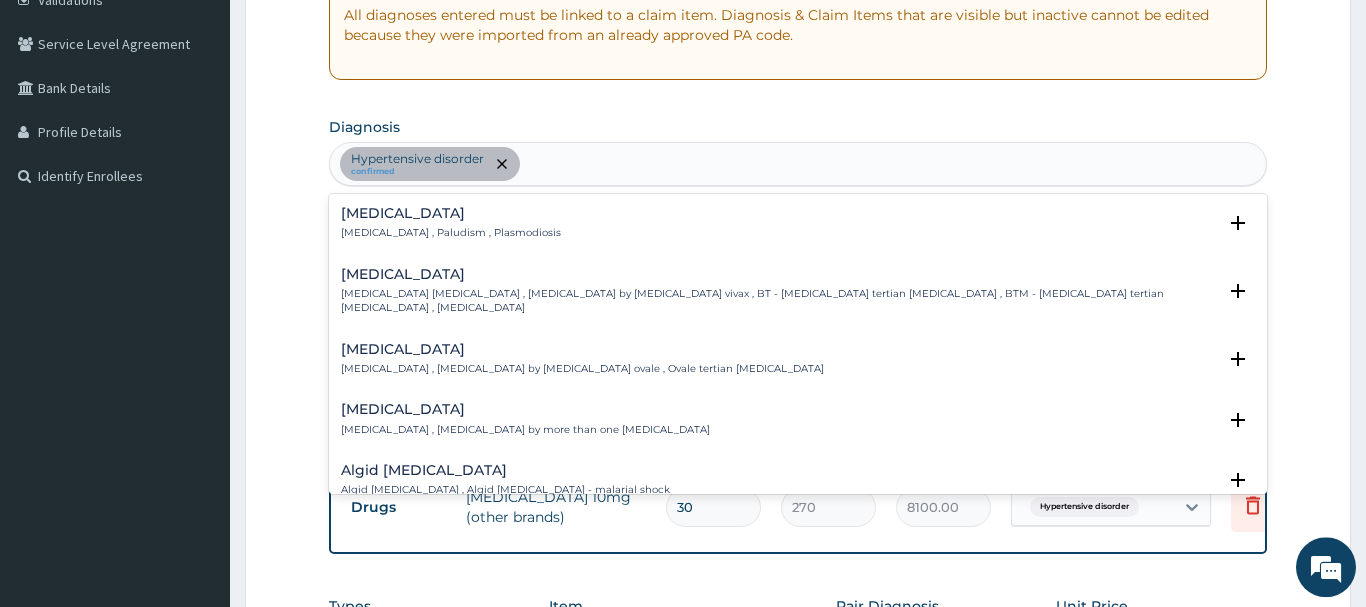 click on "Step  2  of 2 PA Code / Prescription Code PA/B36FFE Encounter Date 06-07-2025 Important Notice Please enter PA codes before entering items that are not attached to a PA code   All diagnoses entered must be linked to a claim item. Diagnosis & Claim Items that are visible but inactive cannot be edited because they were imported from an already approved PA code. Diagnosis option Malaria focused, 1 of 38. 38 results available for search term MALARI. Use Up and Down to choose options, press Enter to select the currently focused option, press Escape to exit the menu, press Tab to select the option and exit the menu. Hypertensive disorder confirmed MALARI Malaria Malaria , Paludism , Plasmodiosis Select Status Query Query covers suspected (?), Keep in view (kiv), Ruled out (r/o) Confirmed Vivax malaria Vivax malaria , Benign tertian malaria , Malaria by Plasmodium vivax , BT - Benign tertian malaria , BTM - Benign tertian malaria , Vivax malaria - benign tertian Select Status Query Confirmed Ovale malaria Query Type" at bounding box center [798, 333] 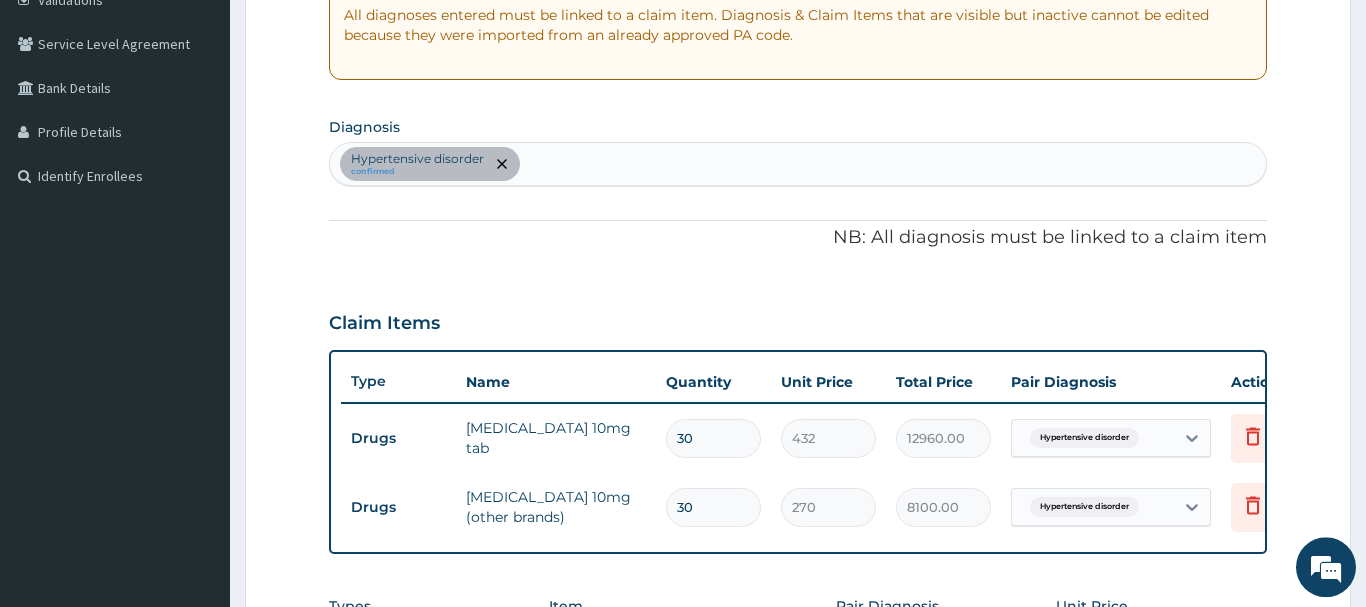 click on "Hypertensive disorder confirmed" at bounding box center [798, 164] 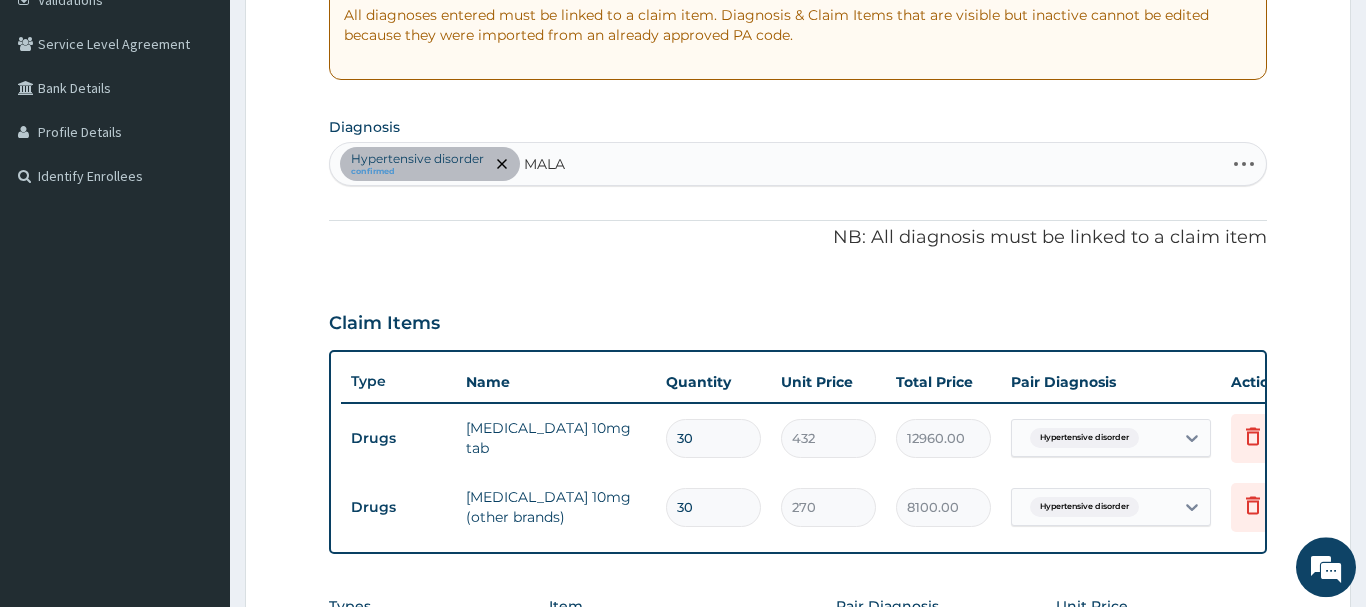 type on "MALAR" 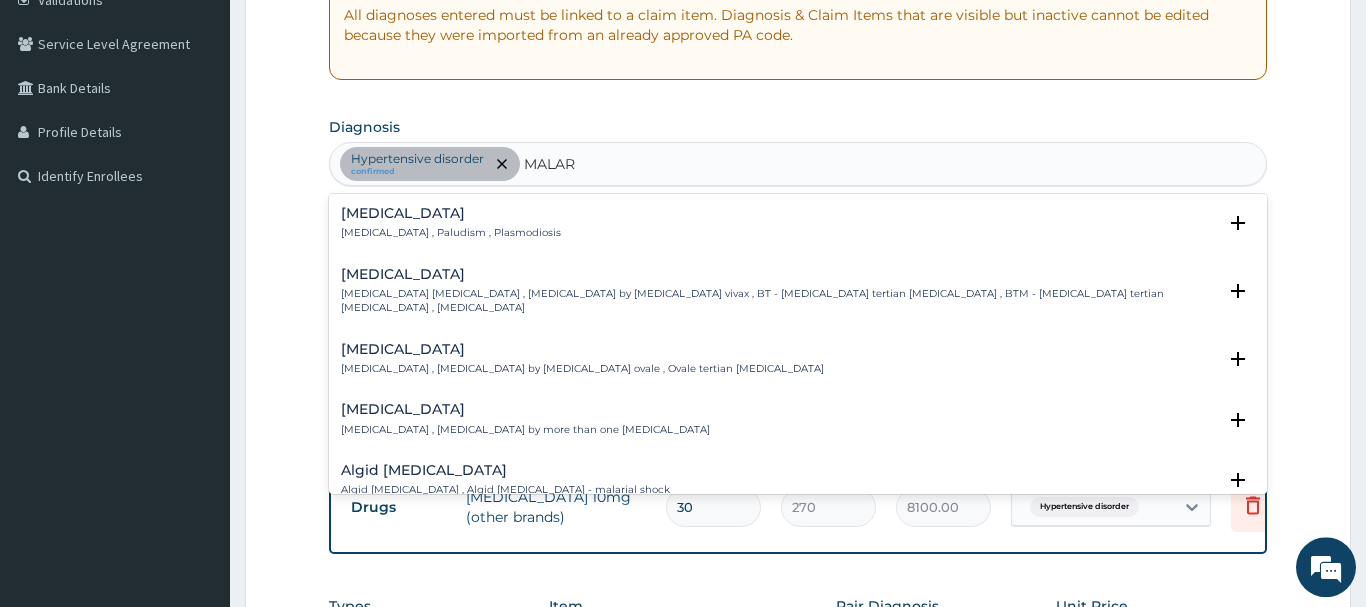 click on "Malaria Malaria , Paludism , Plasmodiosis" at bounding box center [451, 223] 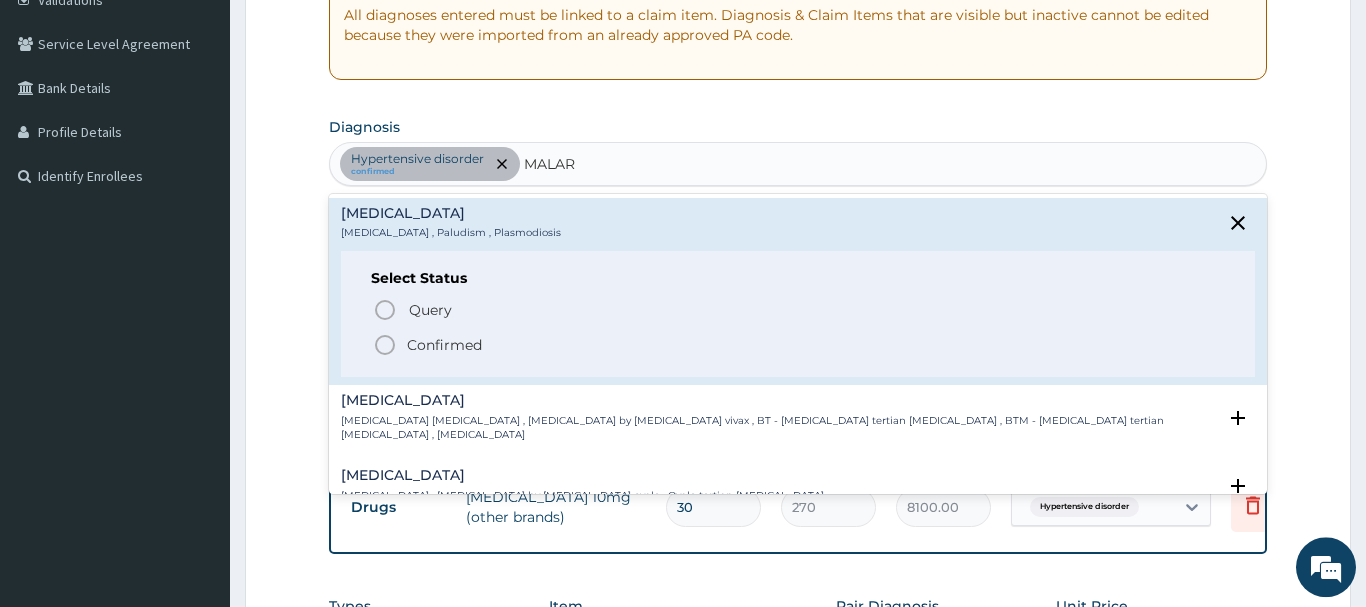click 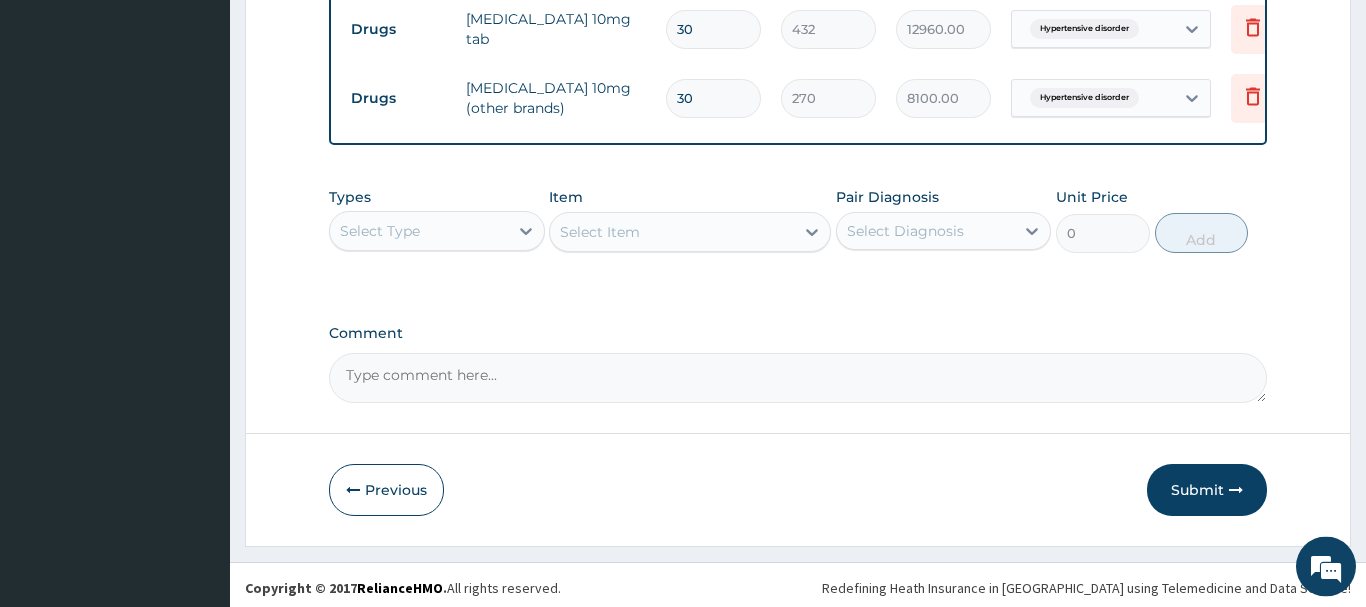 scroll, scrollTop: 809, scrollLeft: 0, axis: vertical 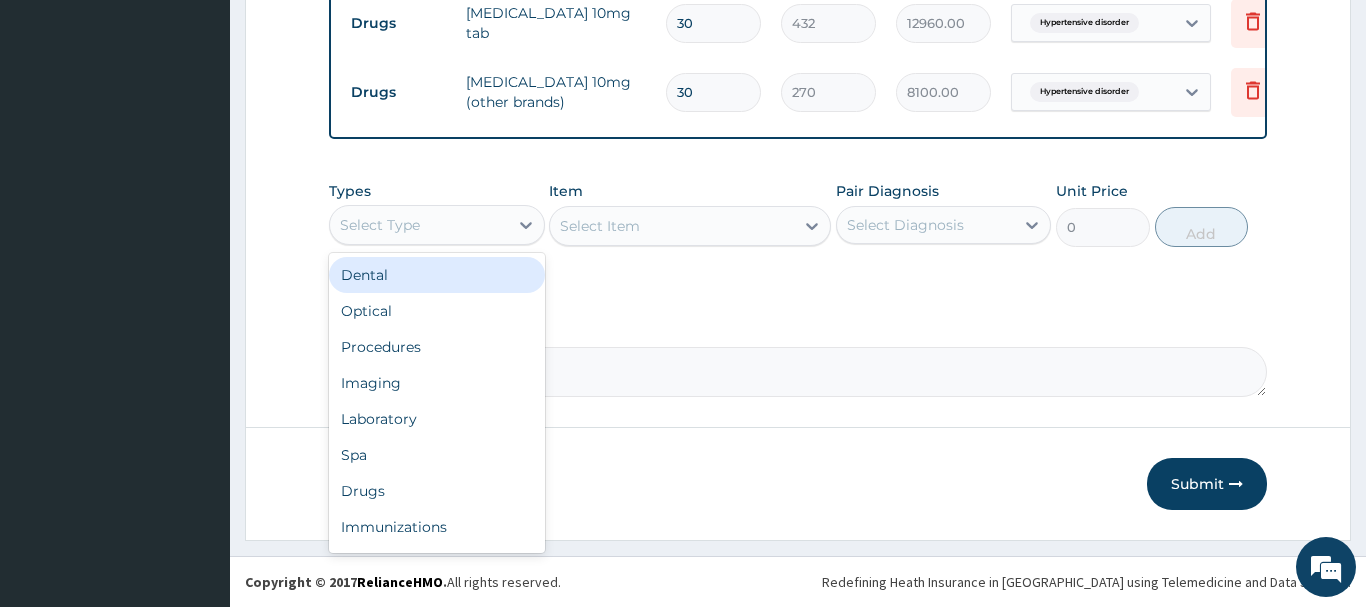 click on "Select Type" at bounding box center [419, 225] 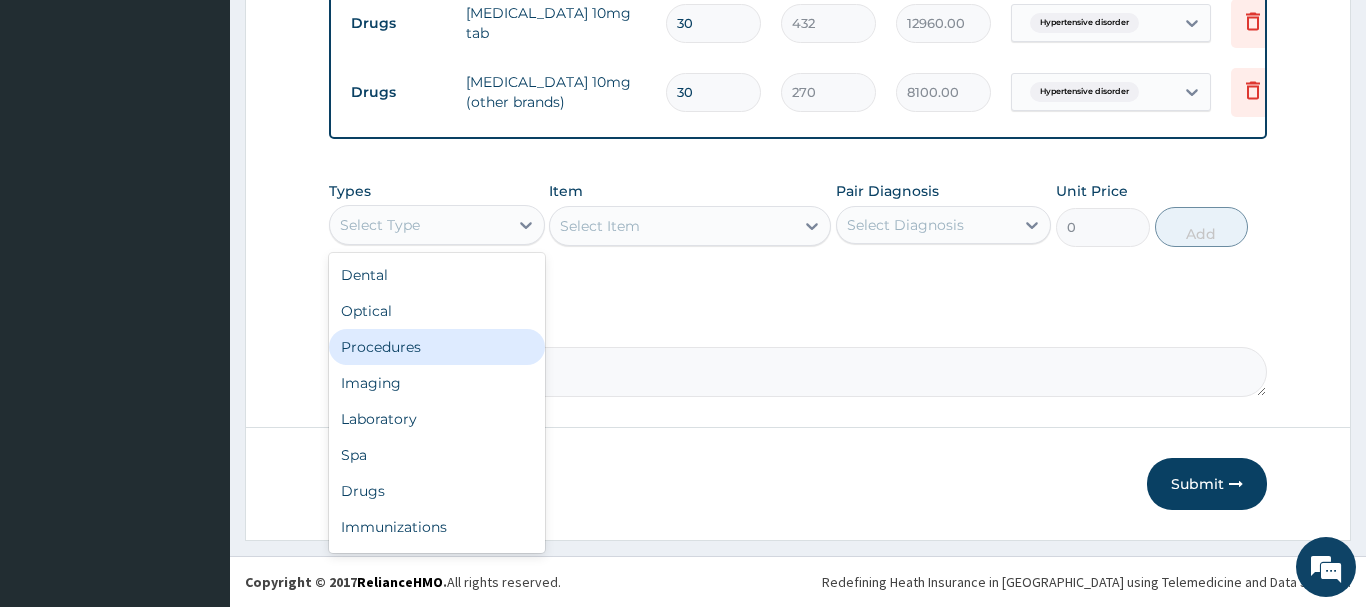 click on "Procedures" at bounding box center [437, 347] 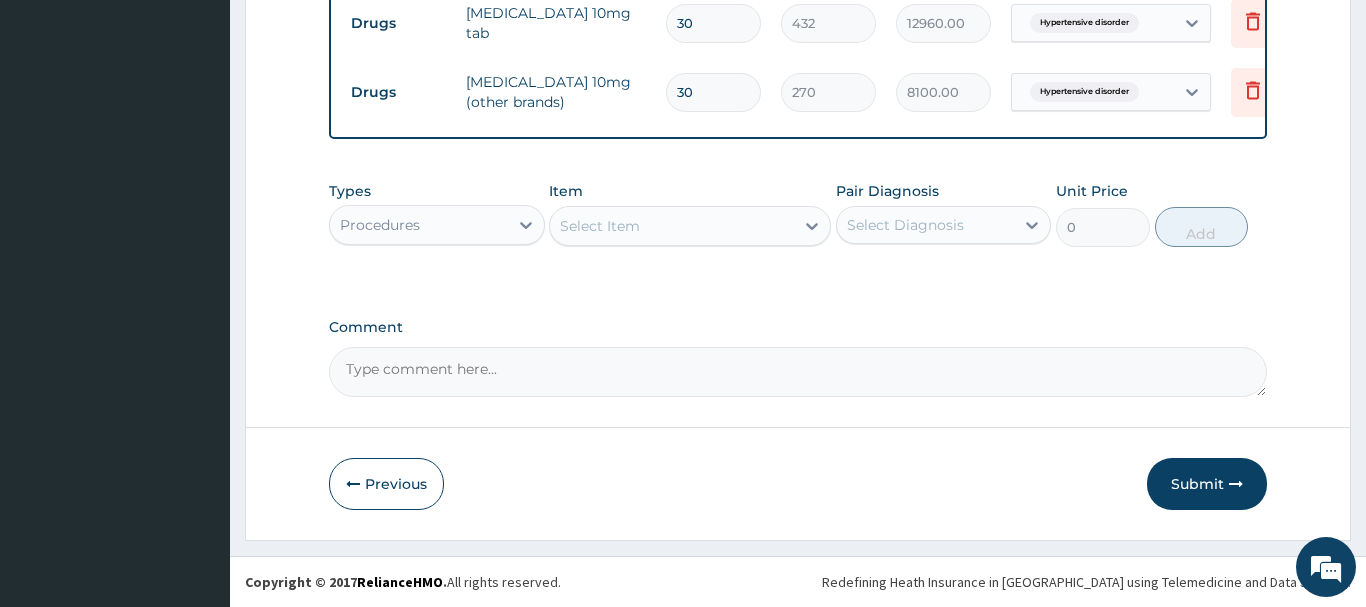 click on "Select Item" at bounding box center [672, 226] 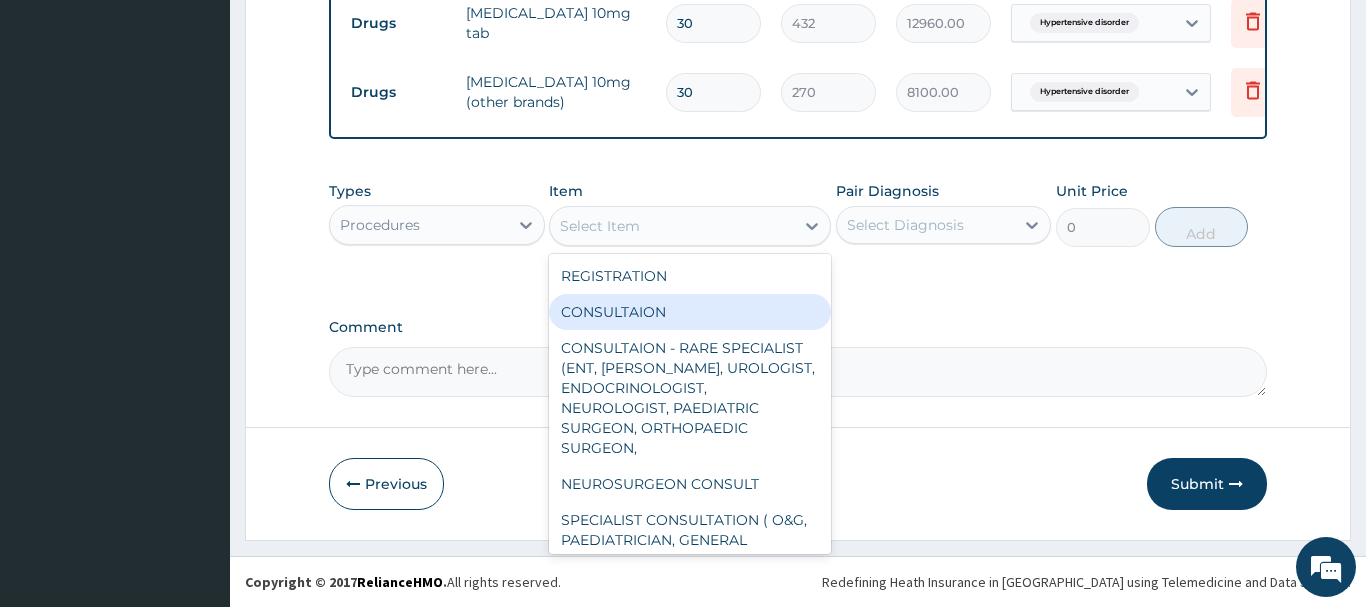 click on "CONSULTAION" at bounding box center [690, 312] 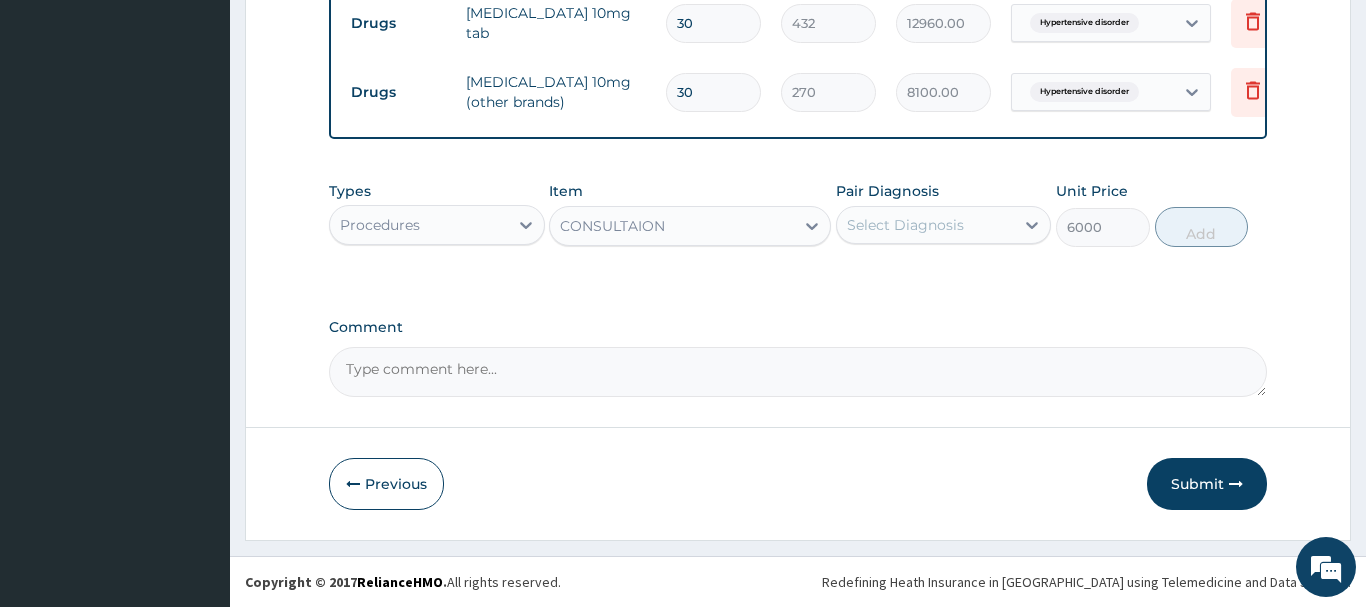 click on "Select Diagnosis" at bounding box center (905, 225) 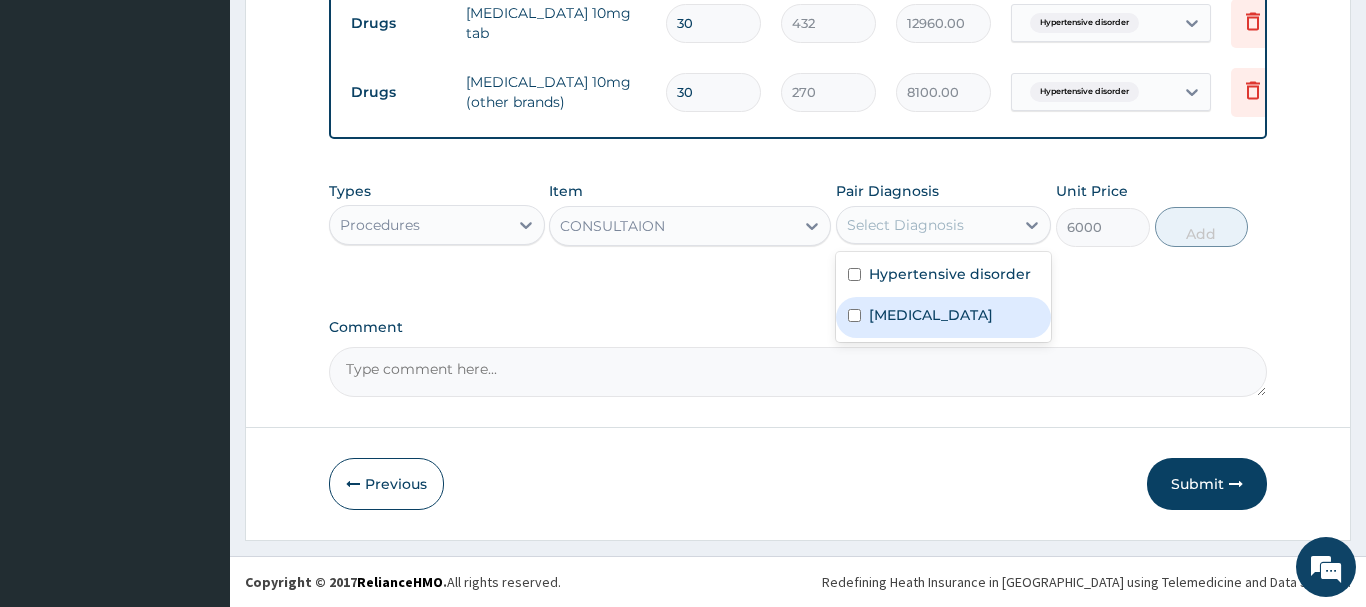 click at bounding box center (854, 315) 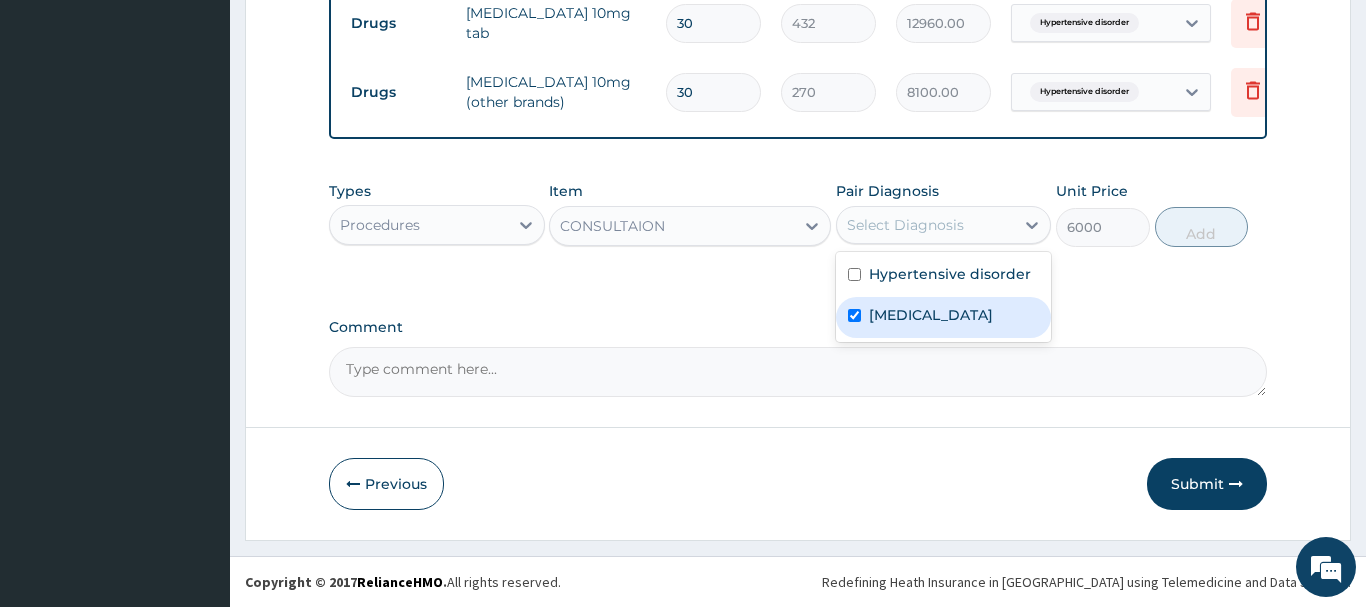 checkbox on "true" 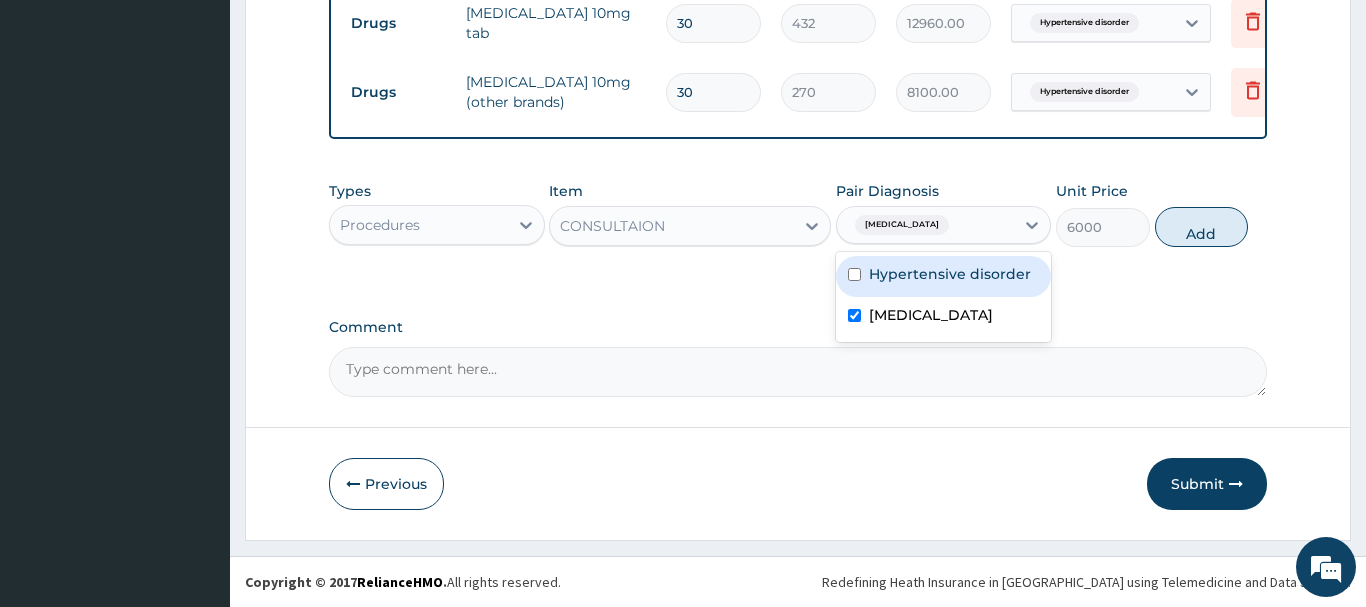 click at bounding box center [854, 274] 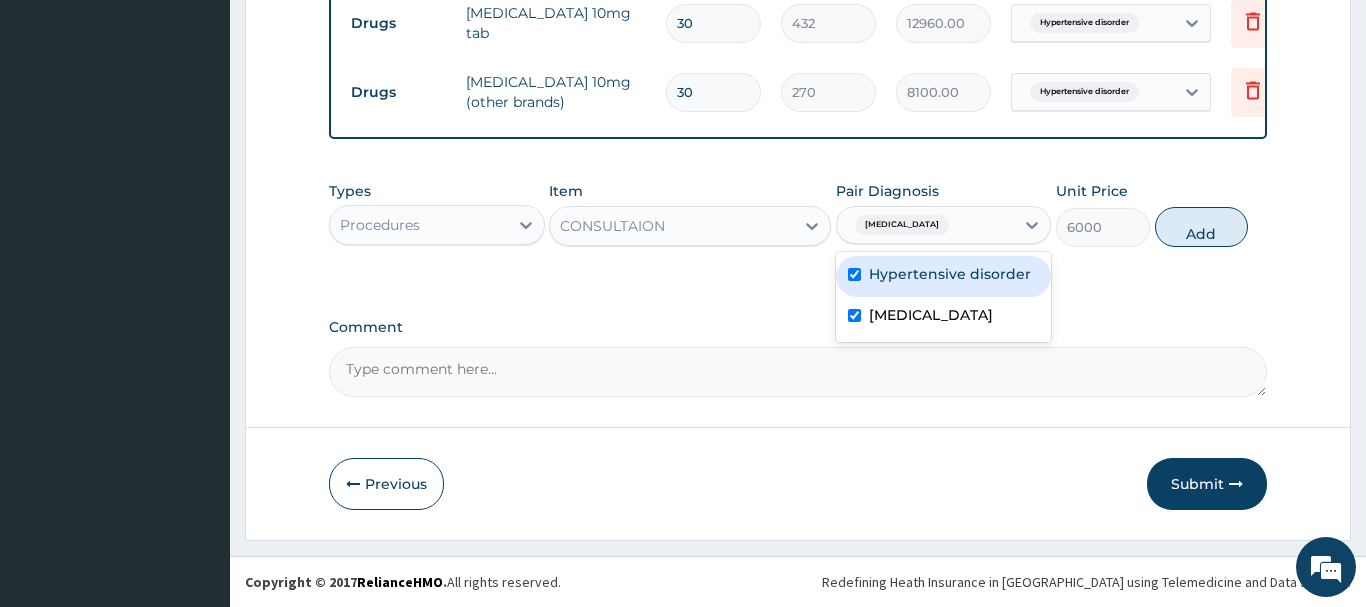 checkbox on "true" 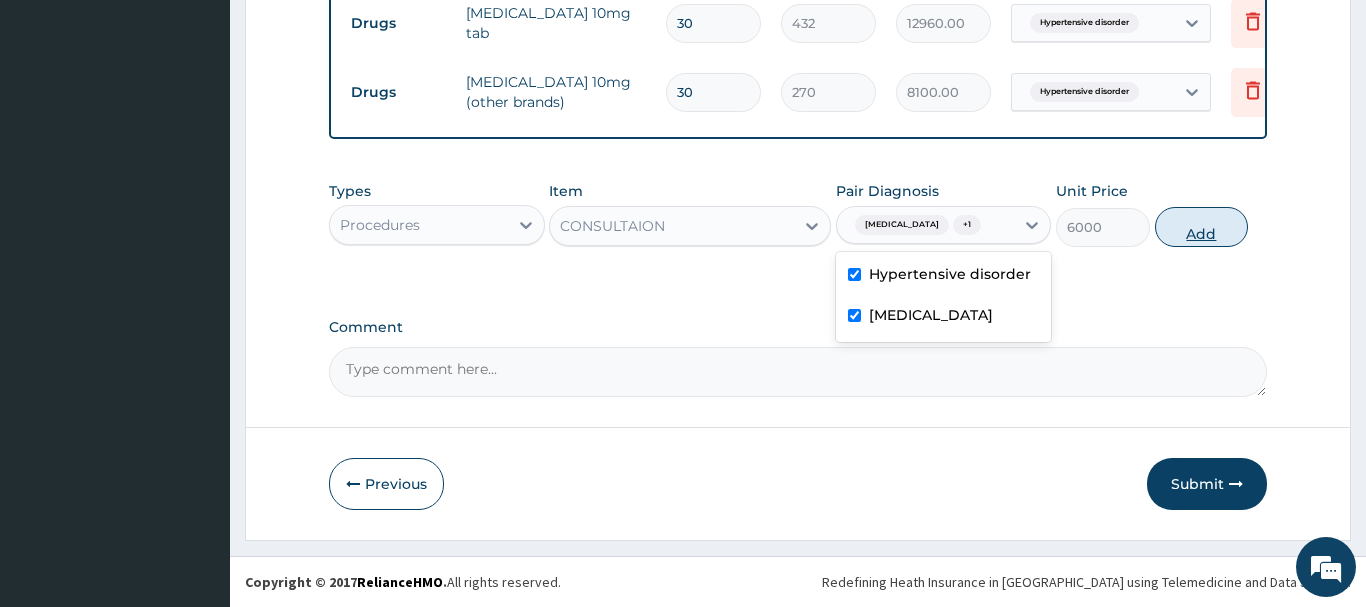 click on "Add" at bounding box center (1202, 227) 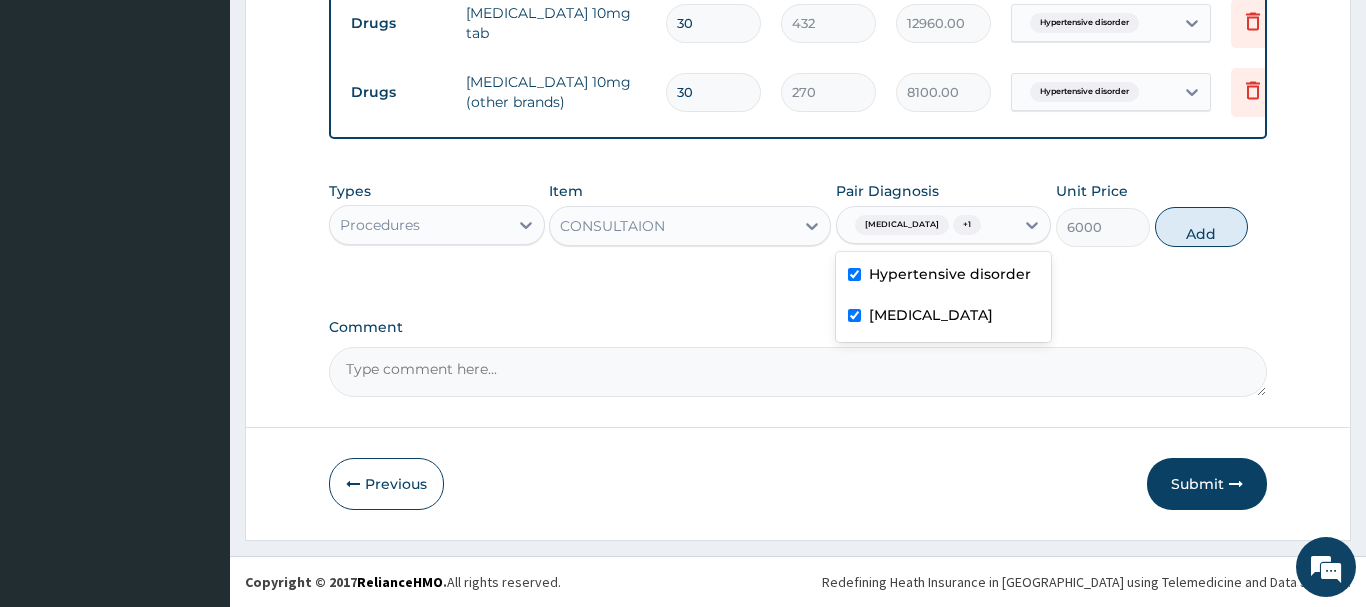 type on "0" 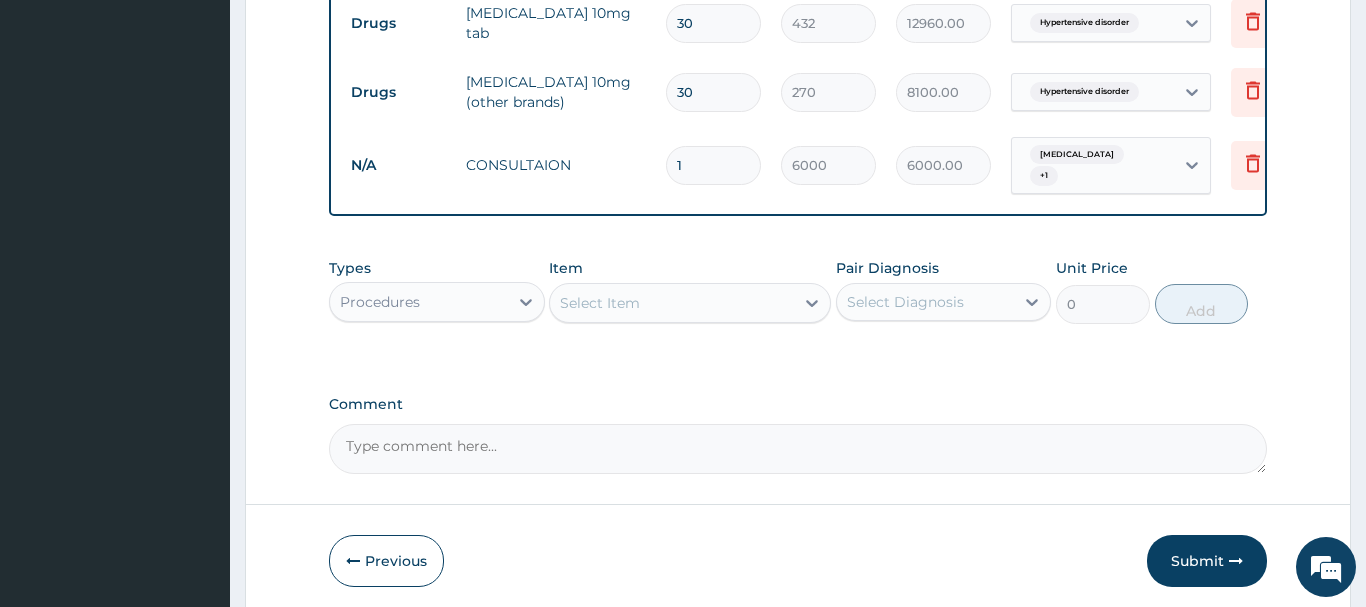 click on "Procedures" at bounding box center [419, 302] 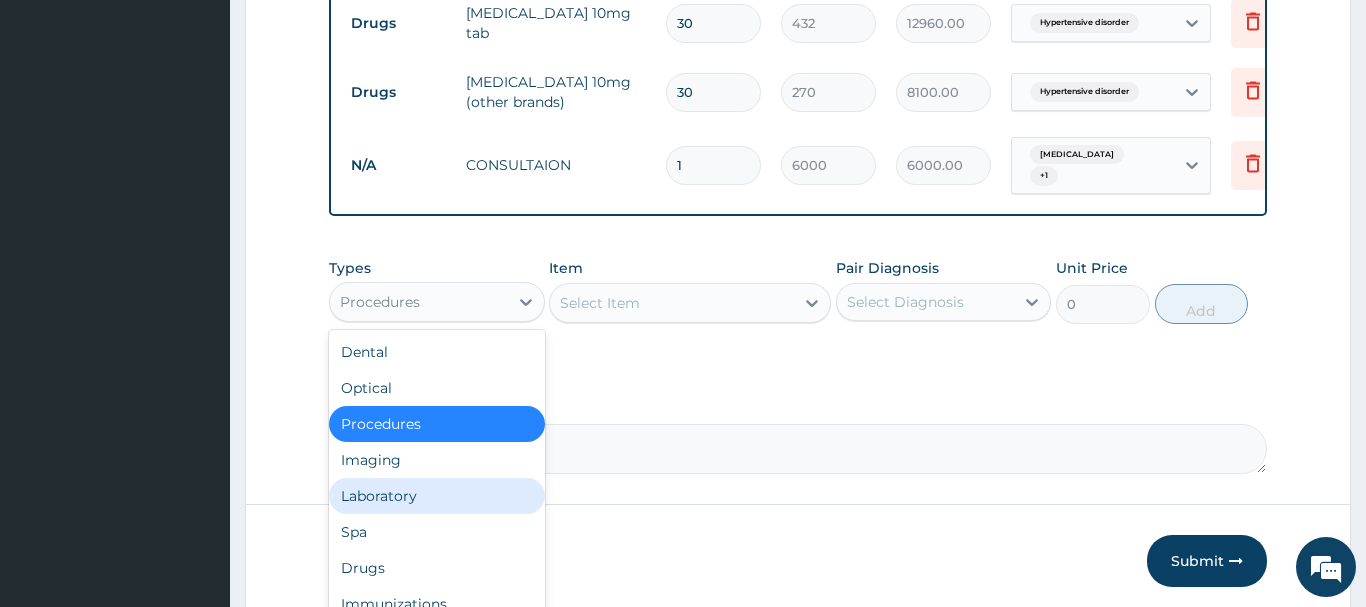 click on "Laboratory" at bounding box center (437, 496) 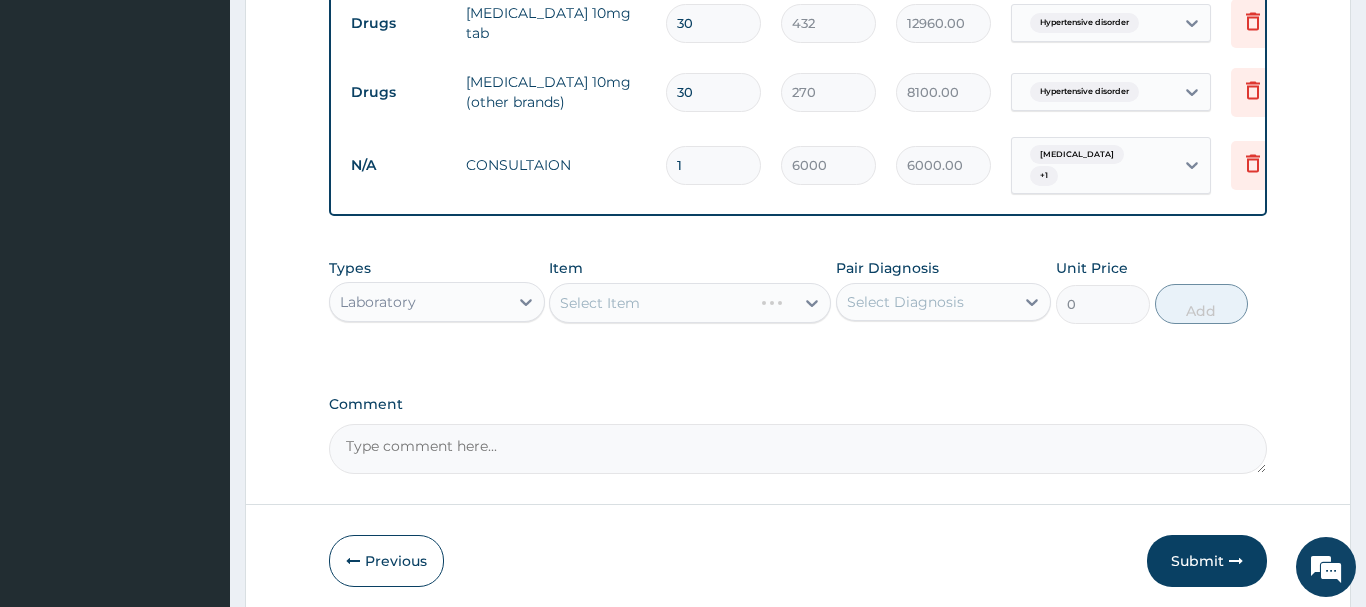 click on "Select Item" at bounding box center [690, 303] 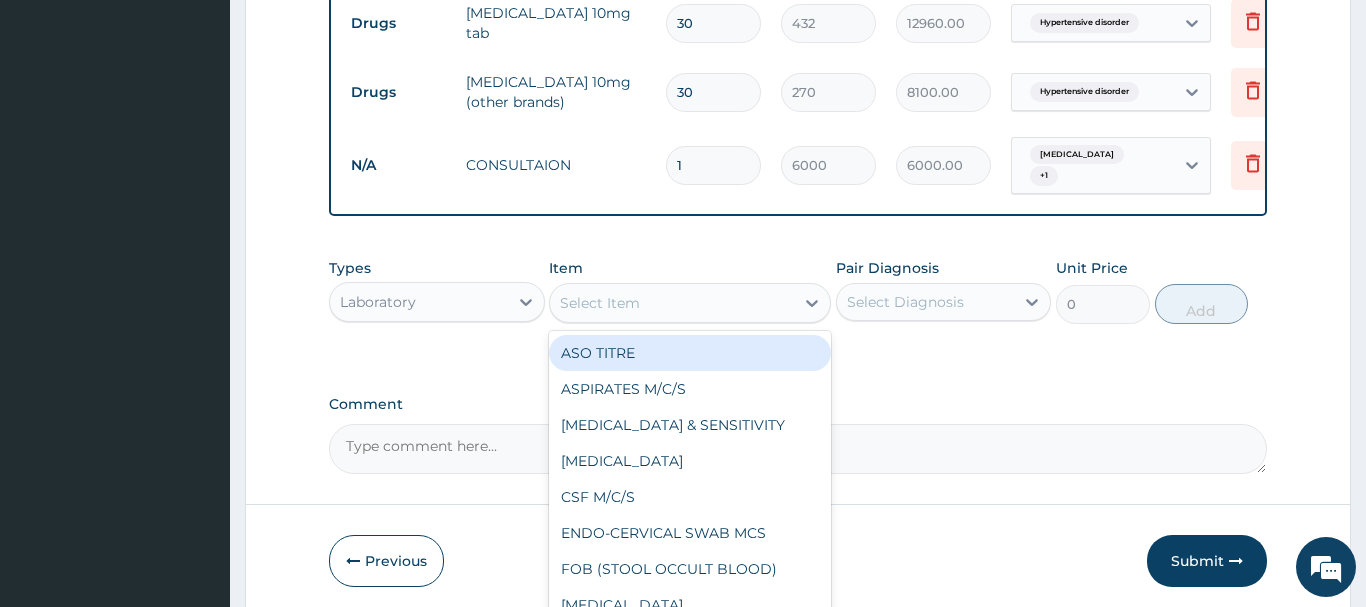 click on "Select Item" at bounding box center (672, 303) 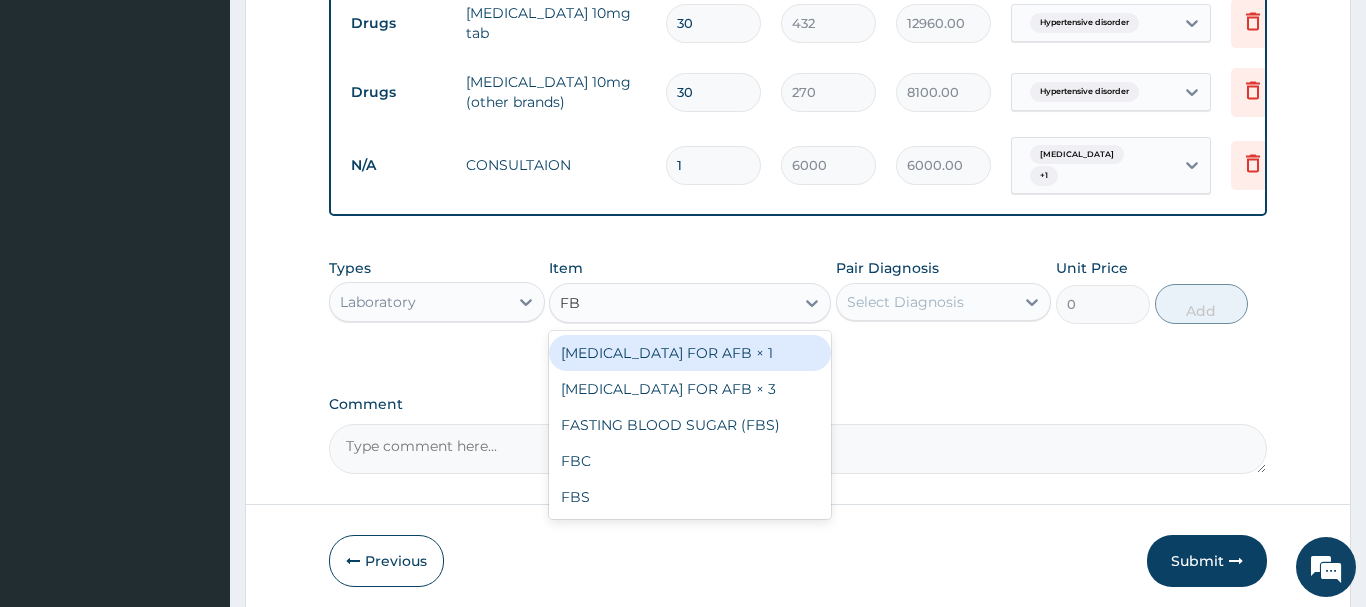 type on "FBC" 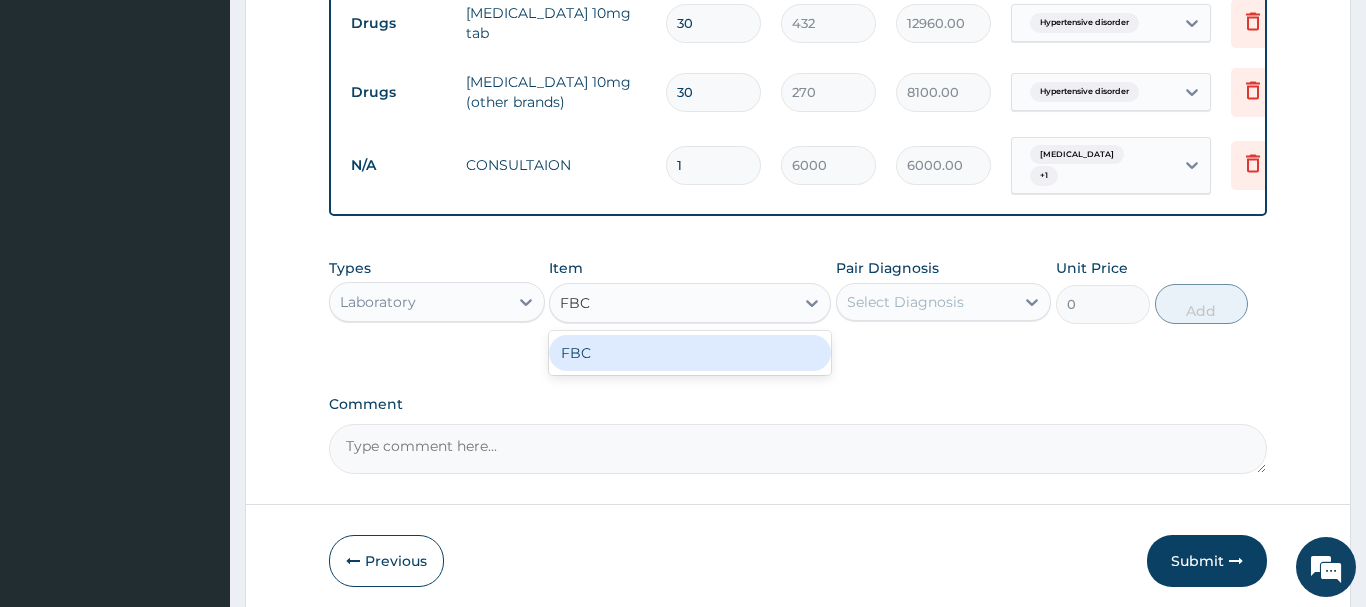click on "FBC" at bounding box center (690, 353) 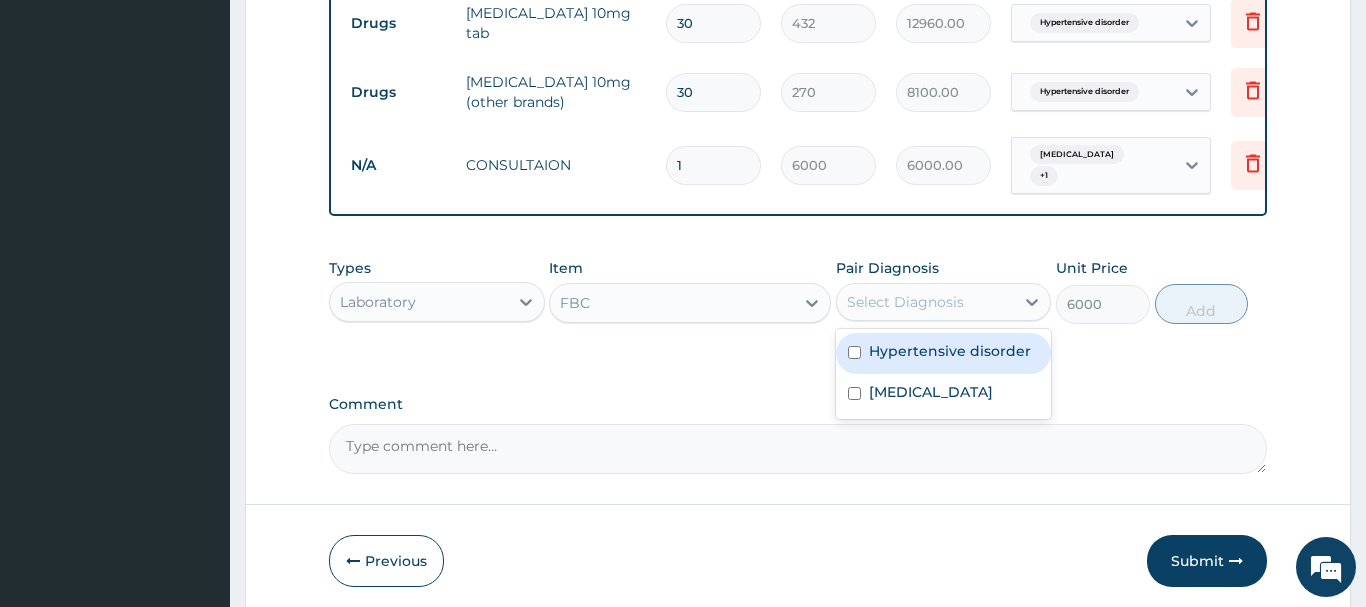 click on "Select Diagnosis" at bounding box center (905, 302) 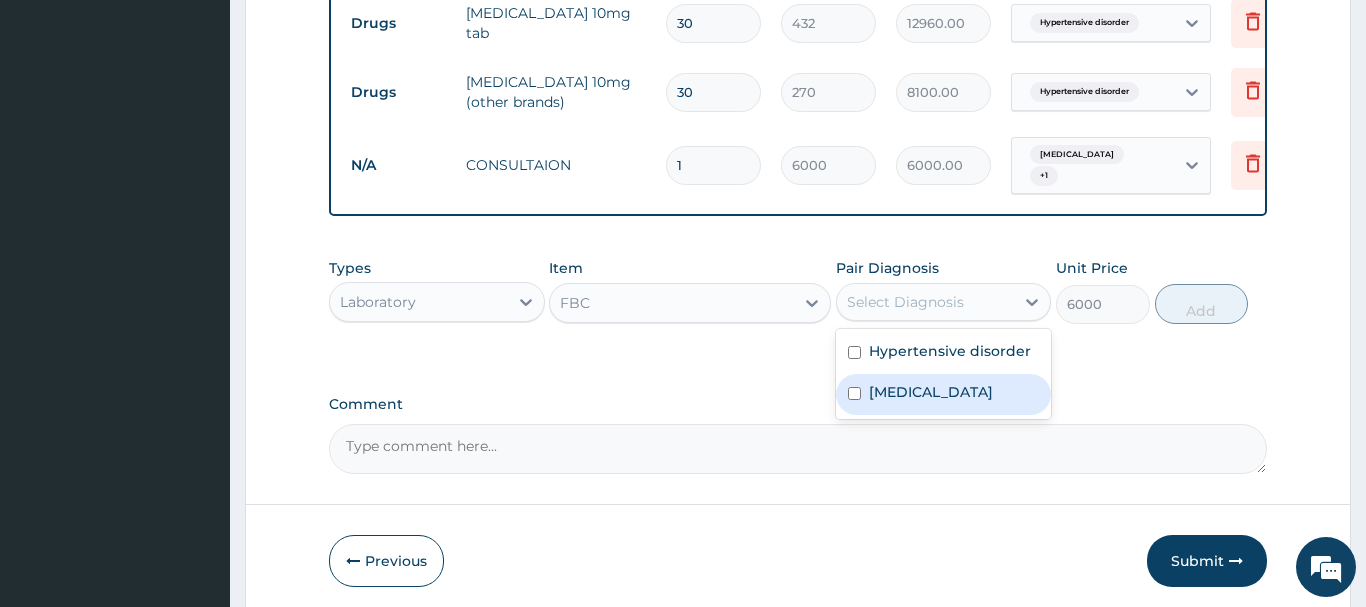 click at bounding box center (854, 393) 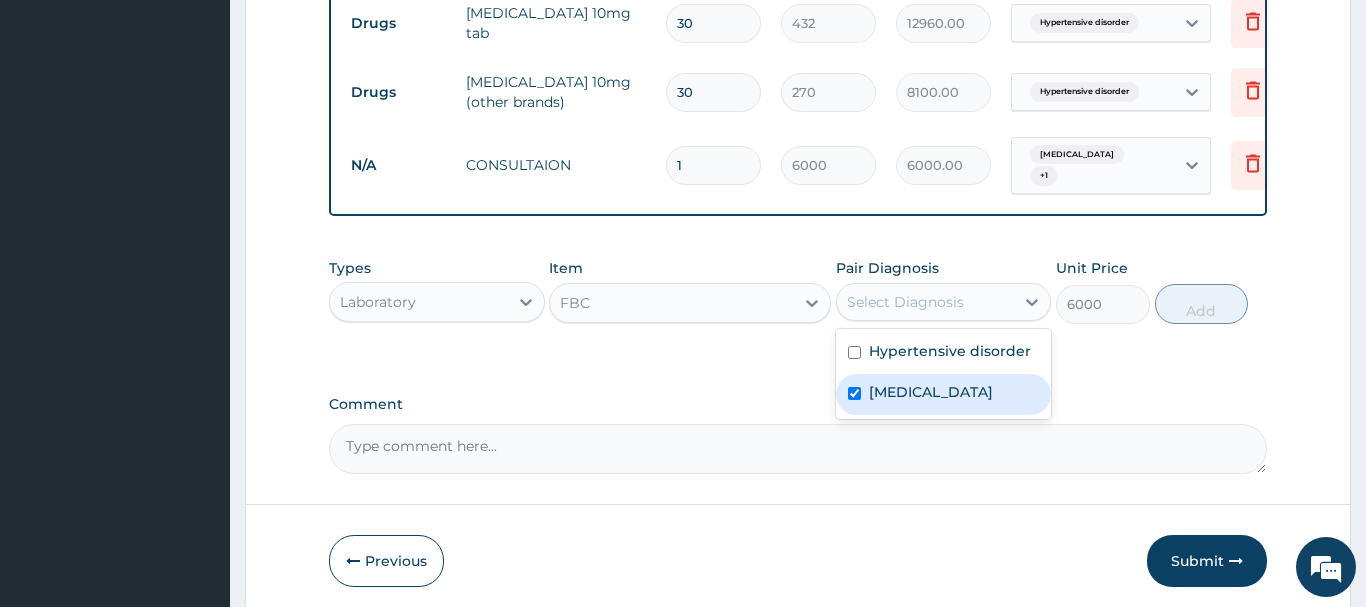 checkbox on "true" 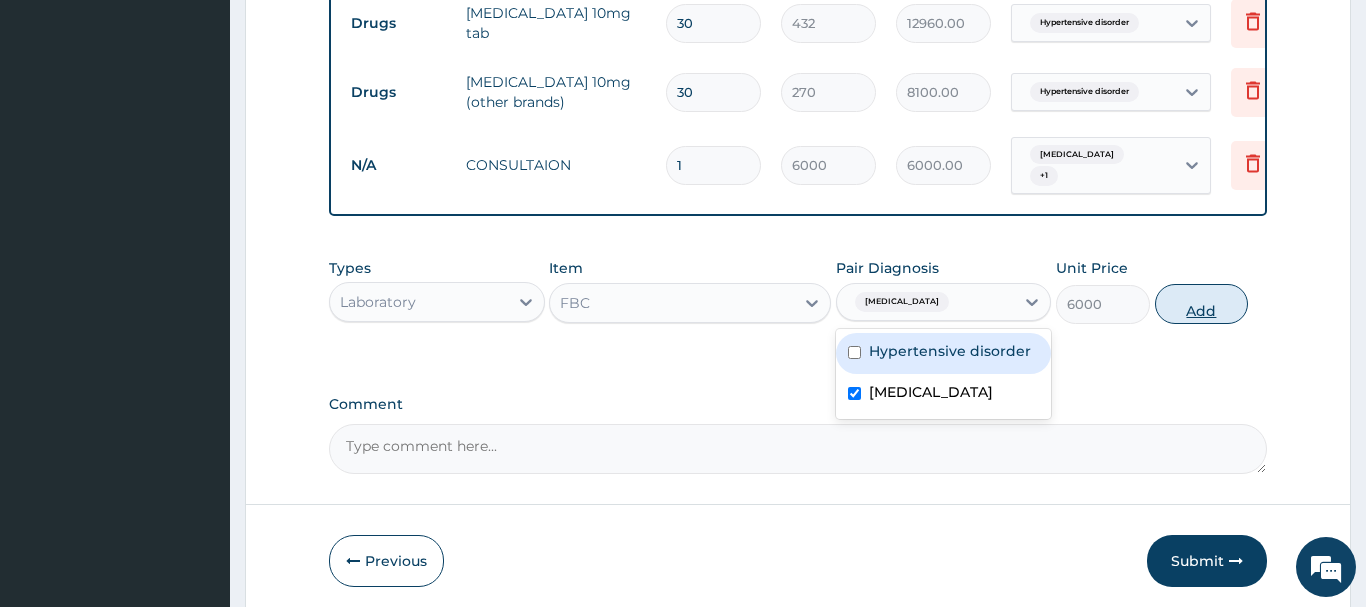 click on "Add" at bounding box center [1202, 304] 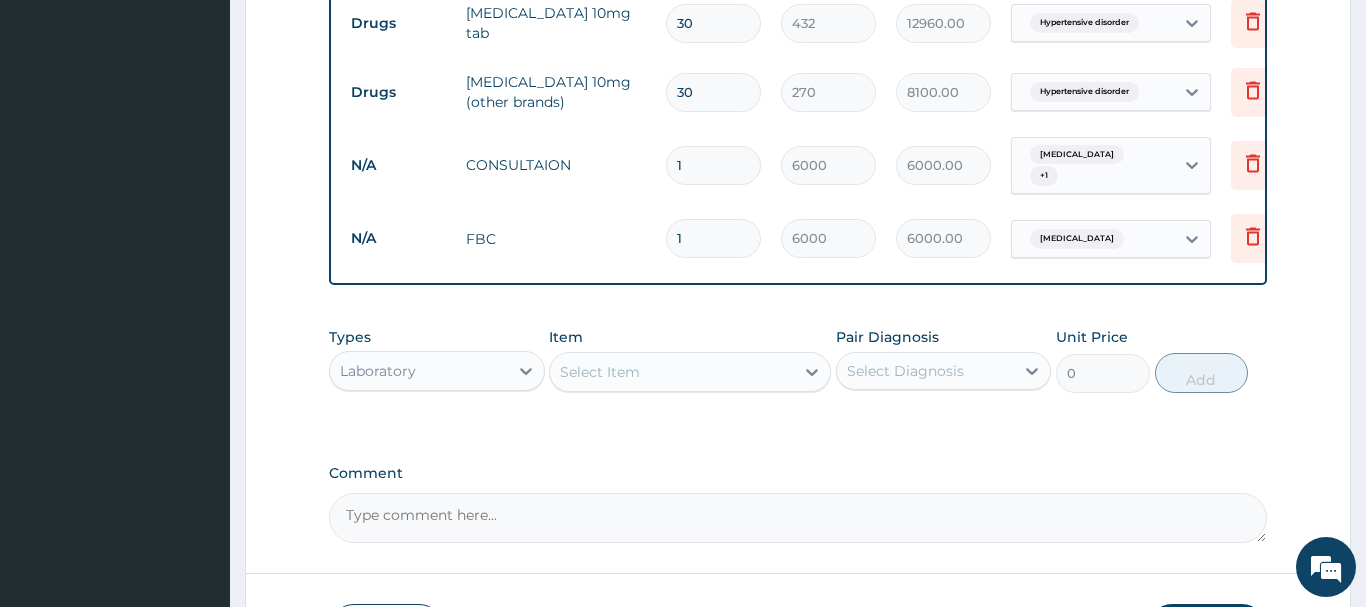 click on "Select Item" at bounding box center (672, 372) 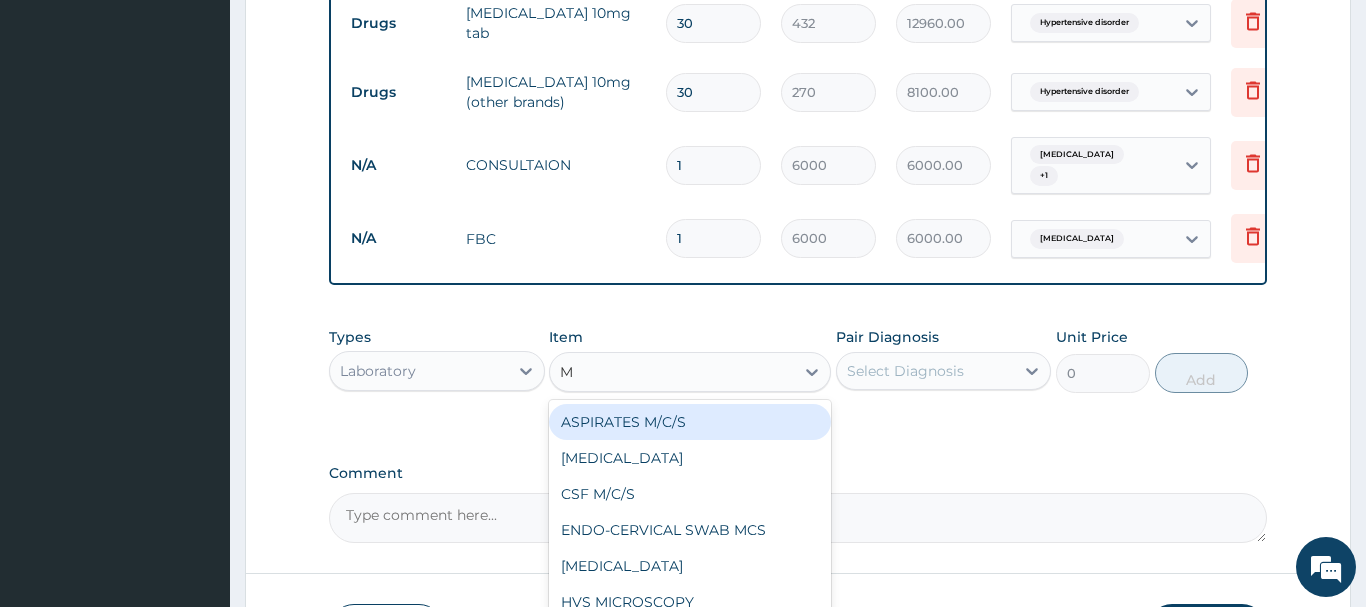 type on "MP" 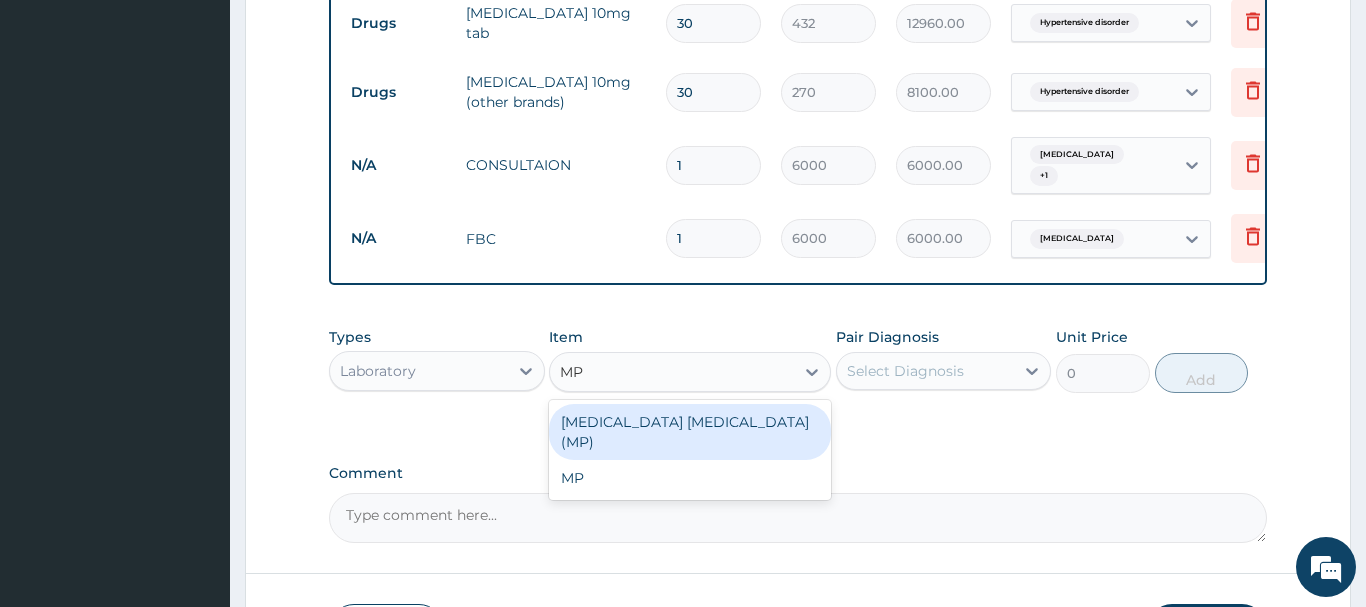 click on "MALARIA PARASITE (MP)" at bounding box center [690, 432] 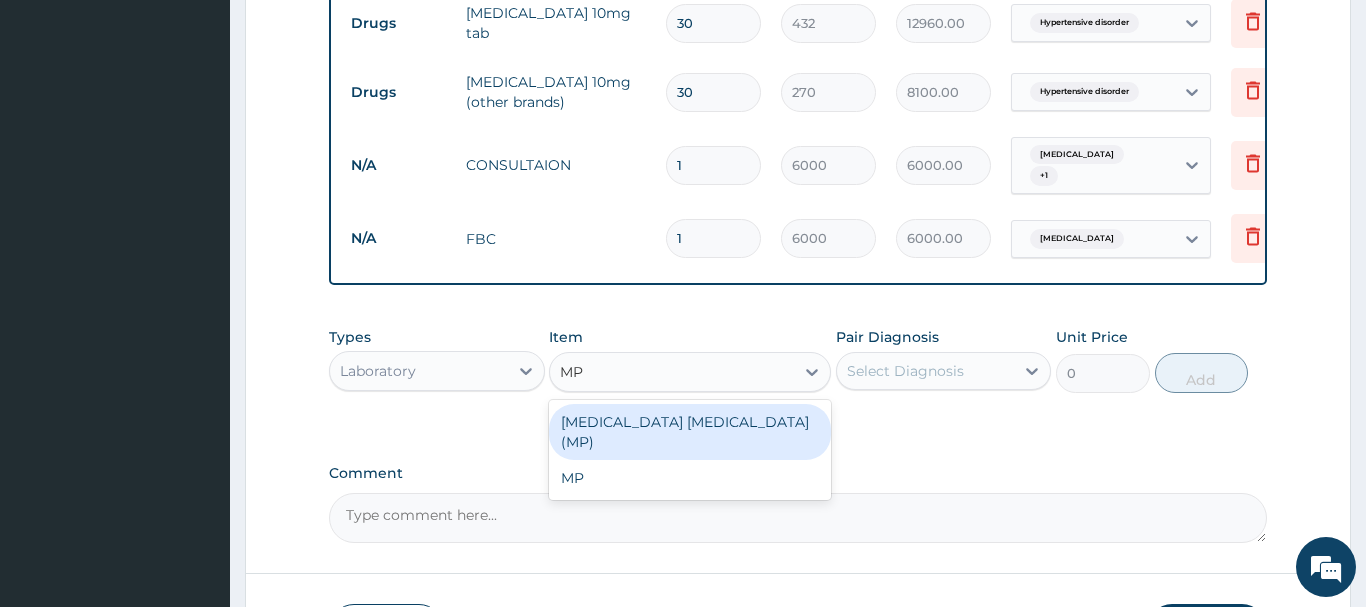 type 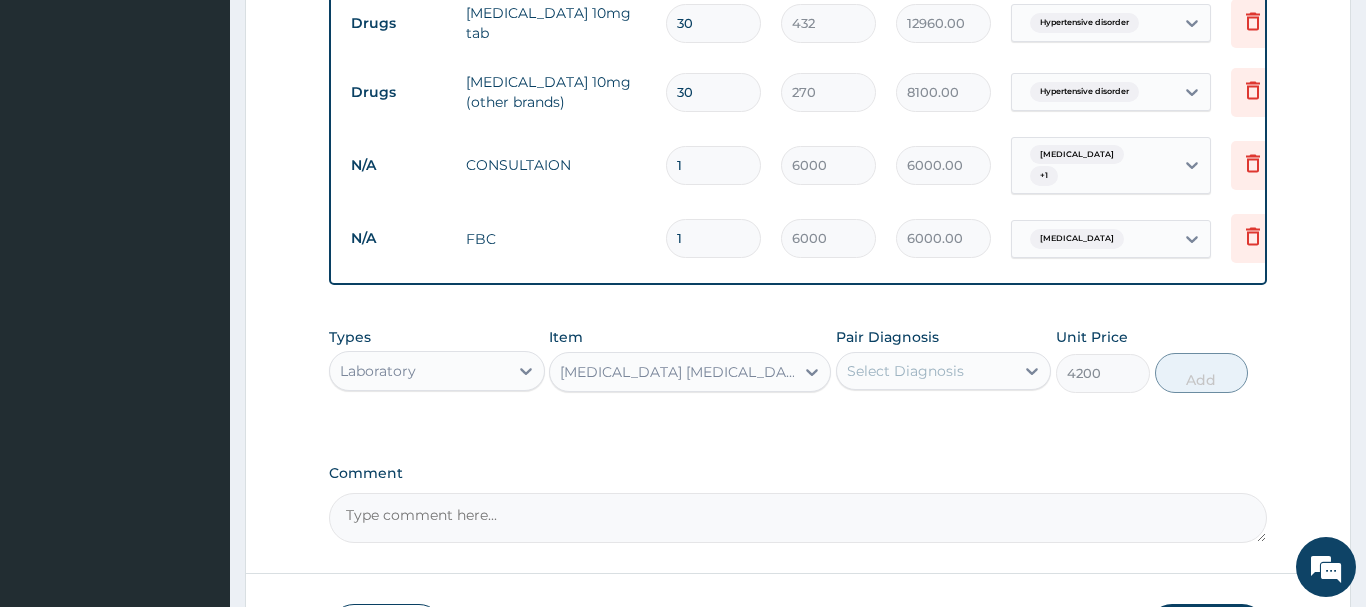 click on "Select Diagnosis" at bounding box center (905, 371) 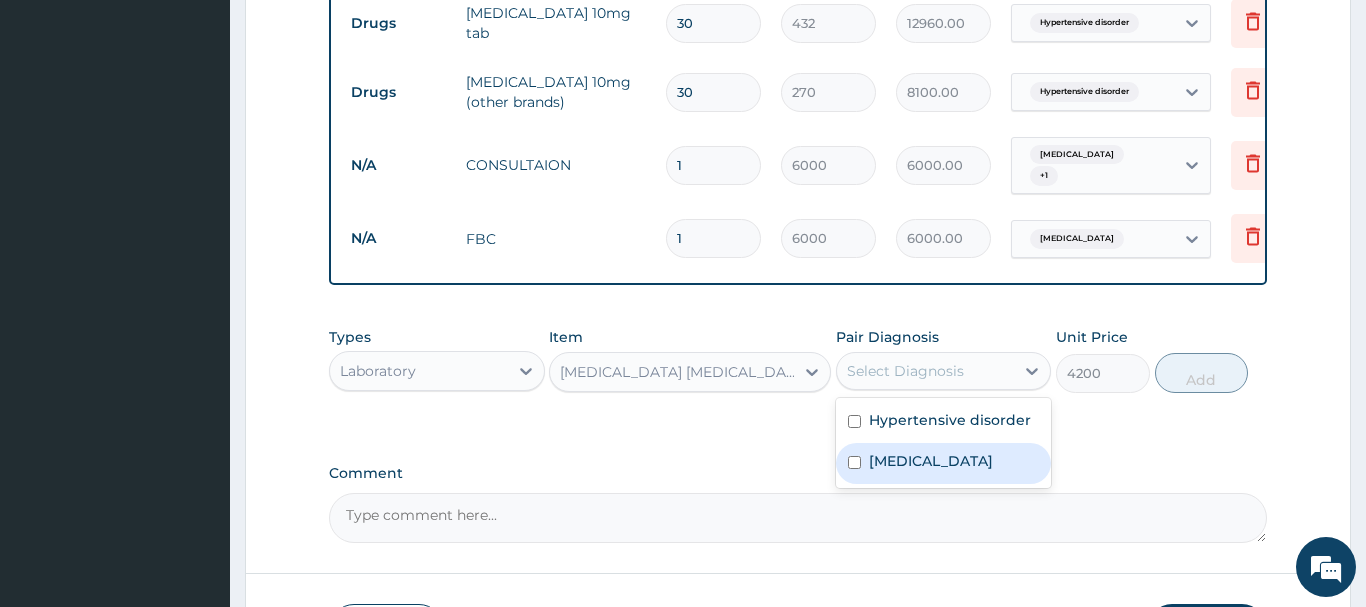 click at bounding box center [854, 462] 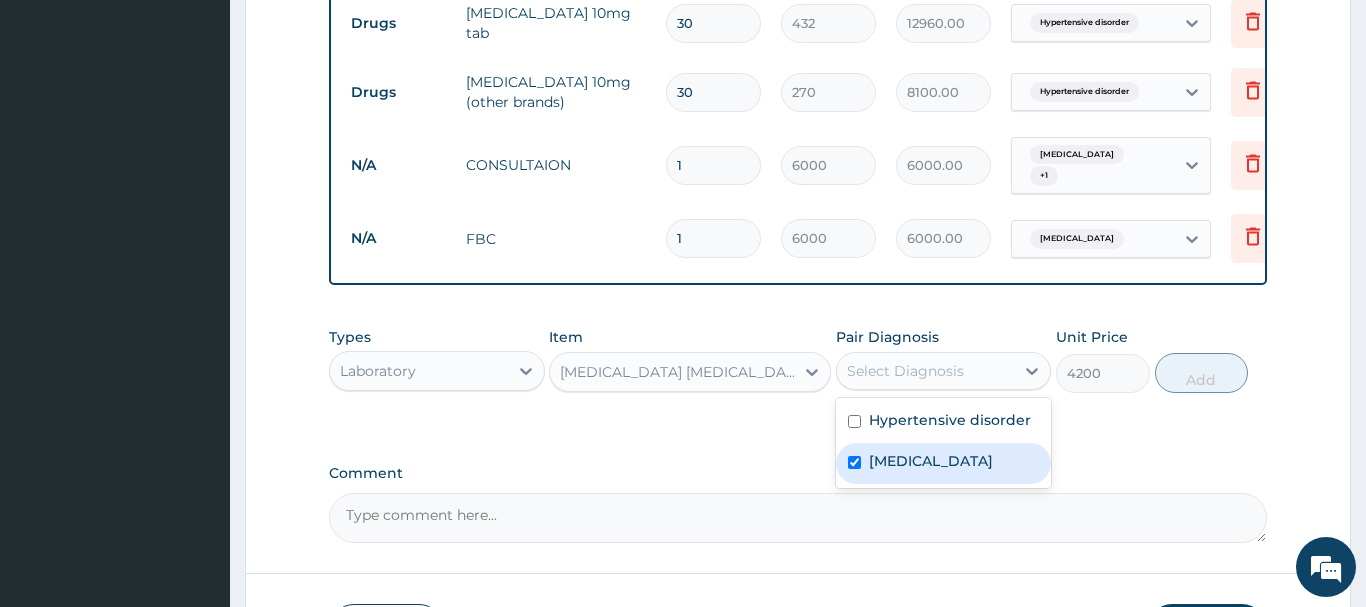 checkbox on "true" 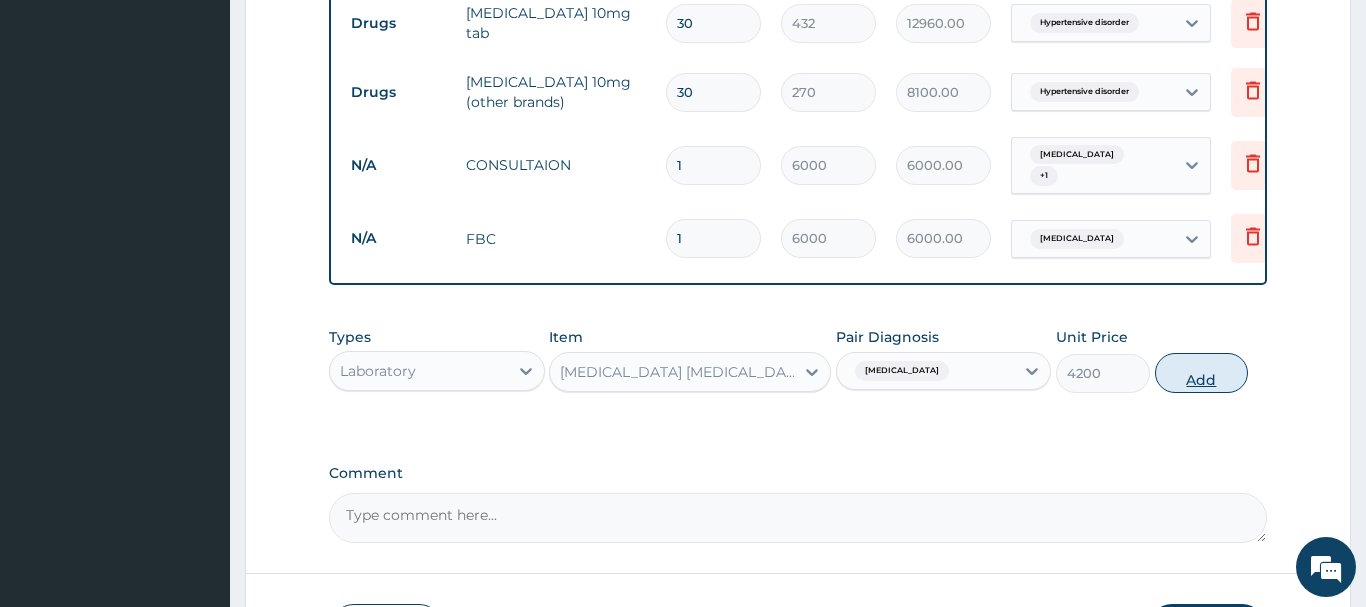 click on "Add" at bounding box center [1202, 373] 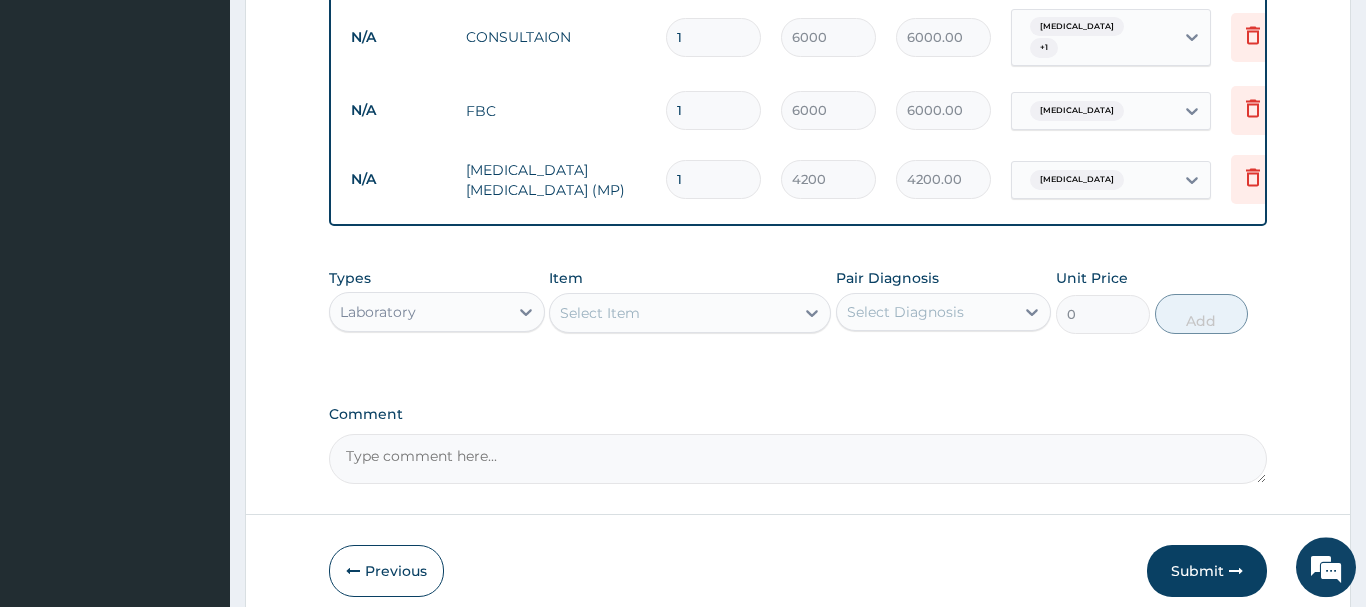 scroll, scrollTop: 1013, scrollLeft: 0, axis: vertical 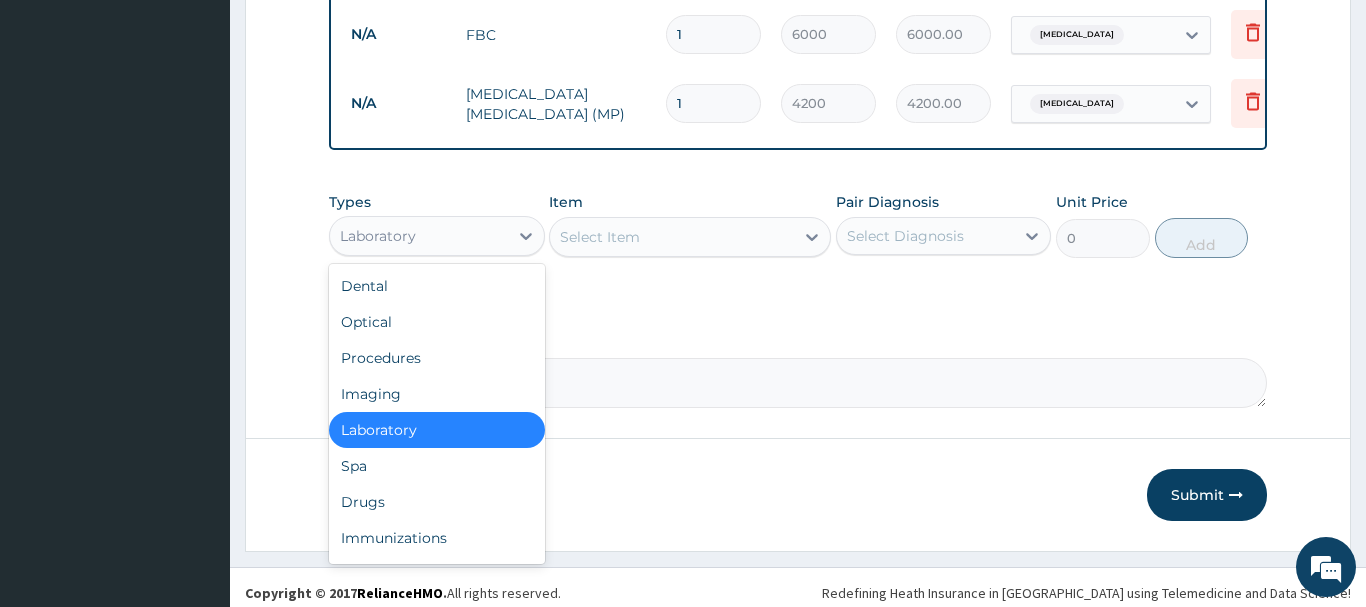 click on "Laboratory" at bounding box center [419, 236] 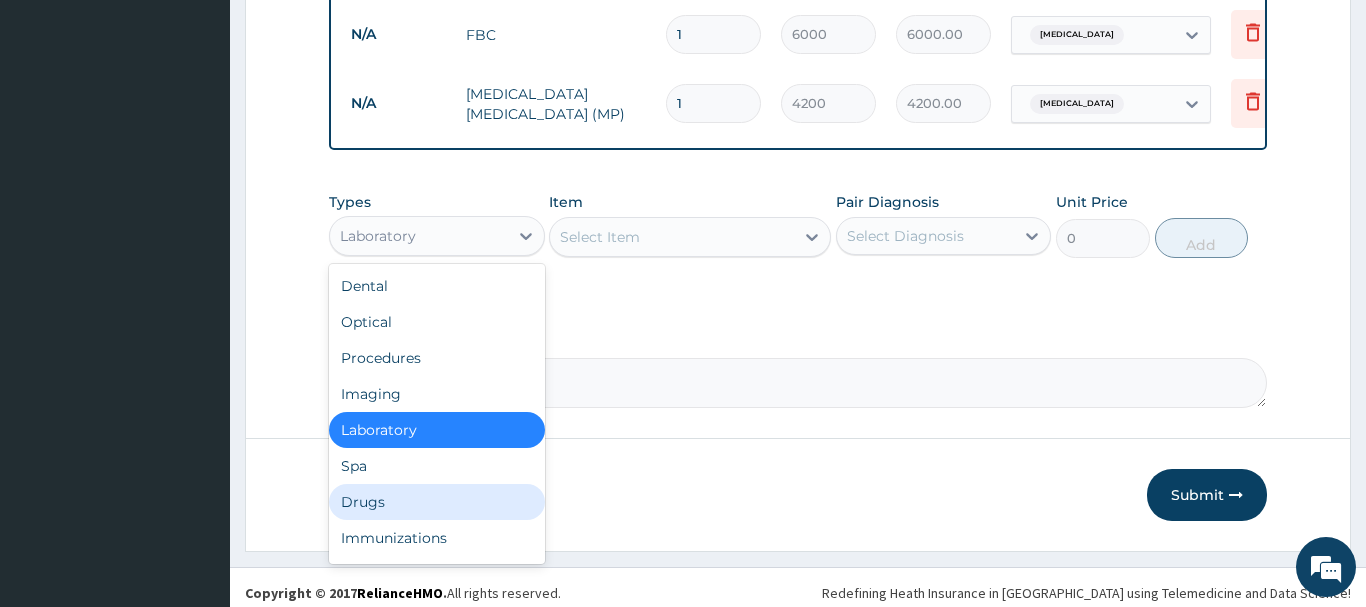click on "Drugs" at bounding box center [437, 502] 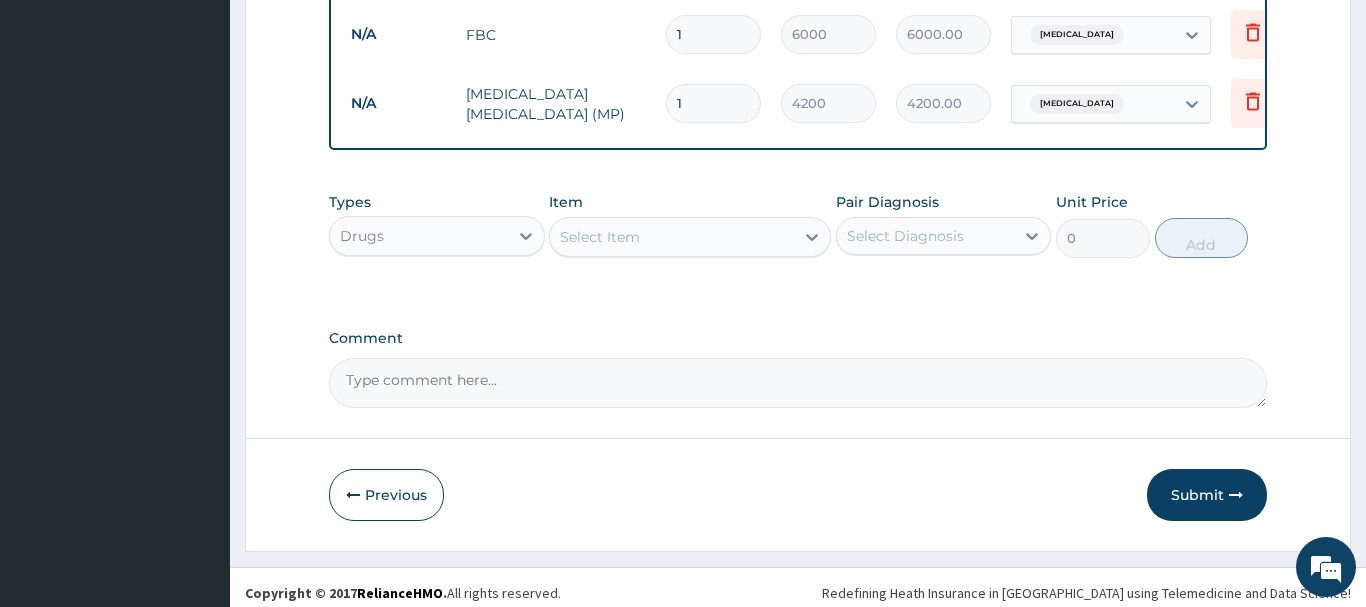 click on "Select Item" at bounding box center (672, 237) 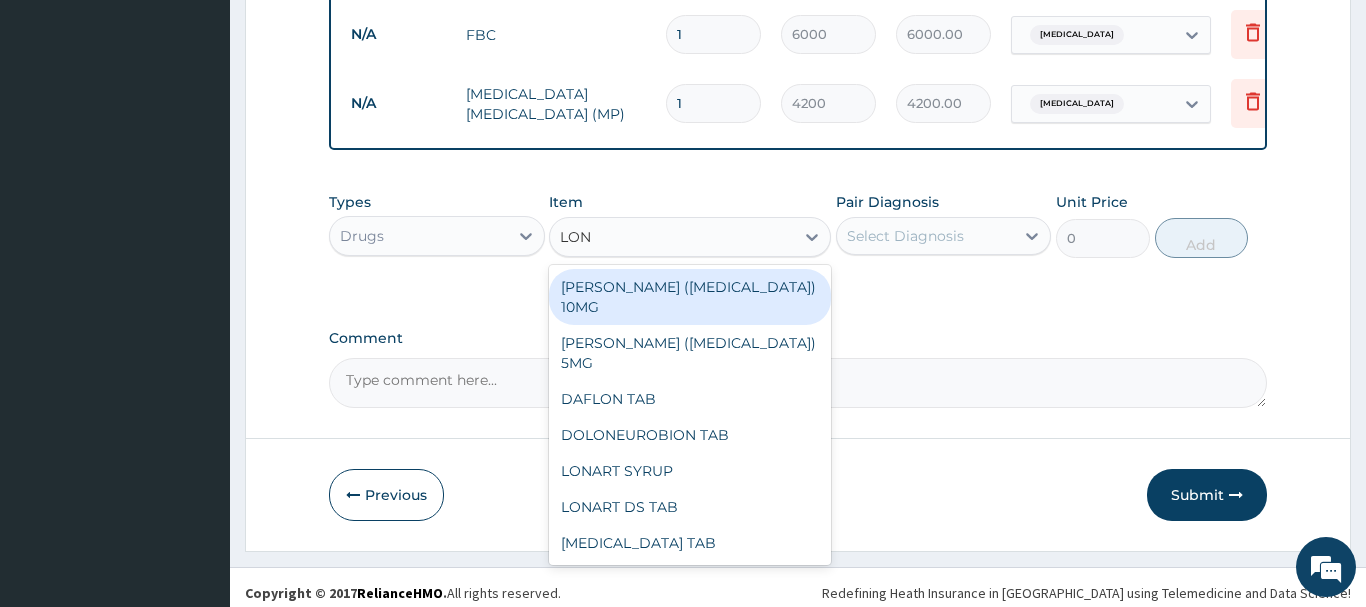 type on "[PERSON_NAME]" 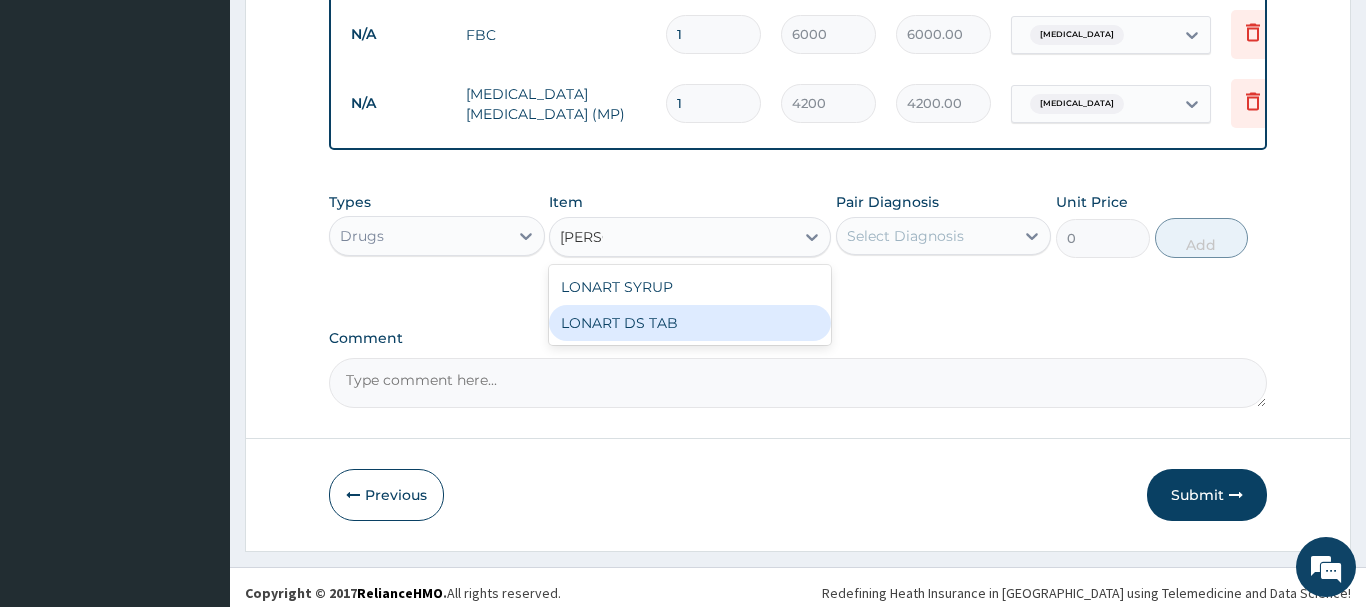 click on "LONART DS TAB" at bounding box center (690, 323) 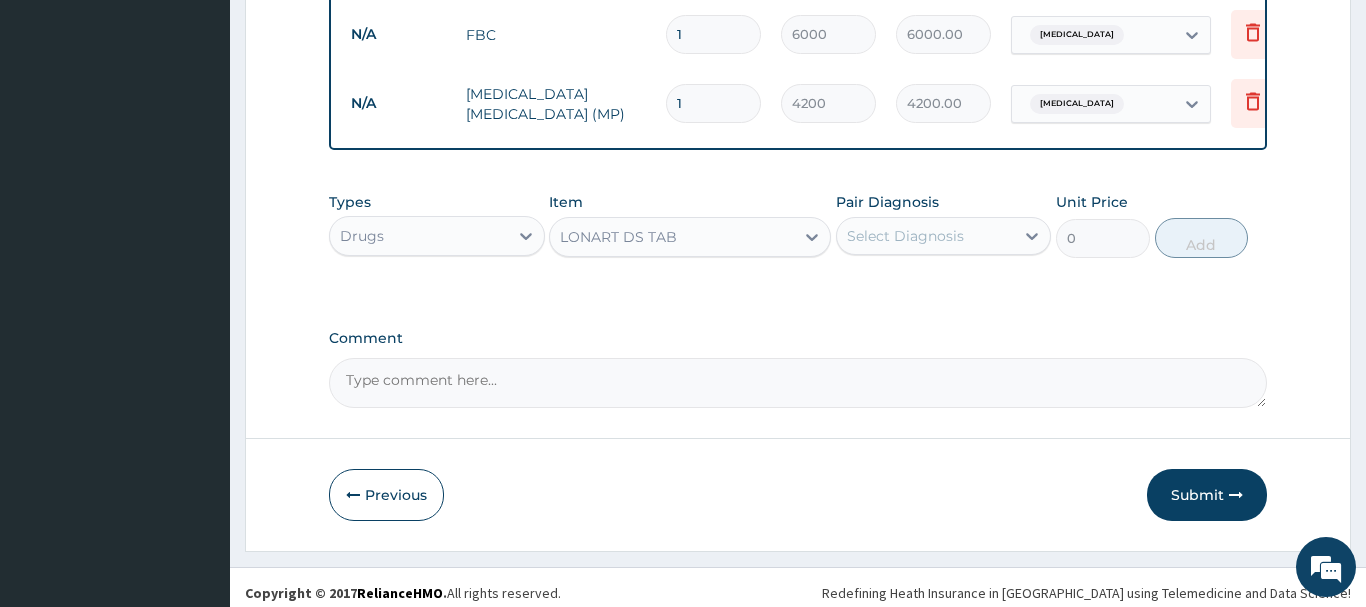 type 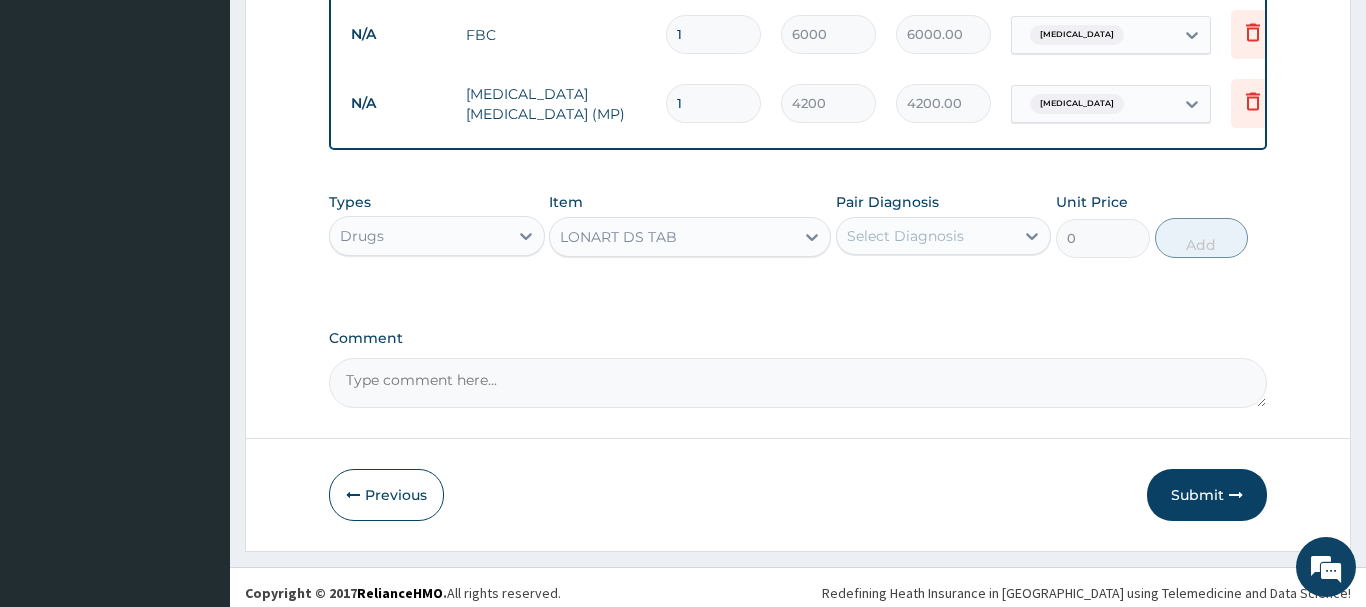 type on "1170" 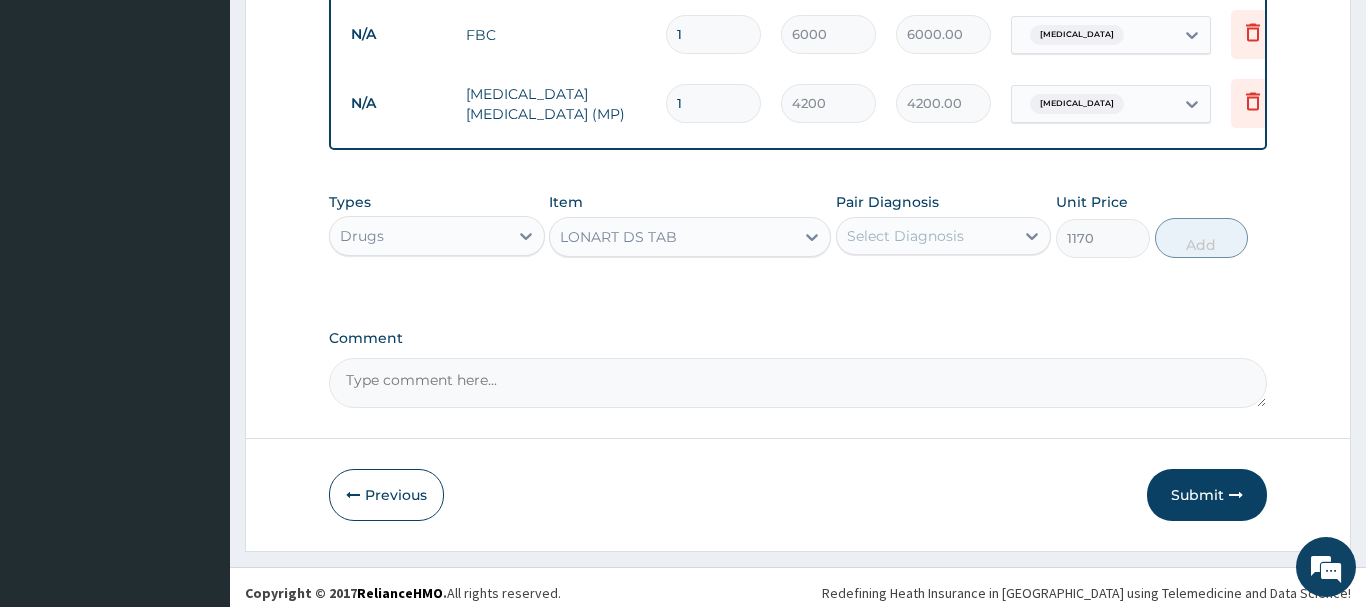 click on "Select Diagnosis" at bounding box center (926, 236) 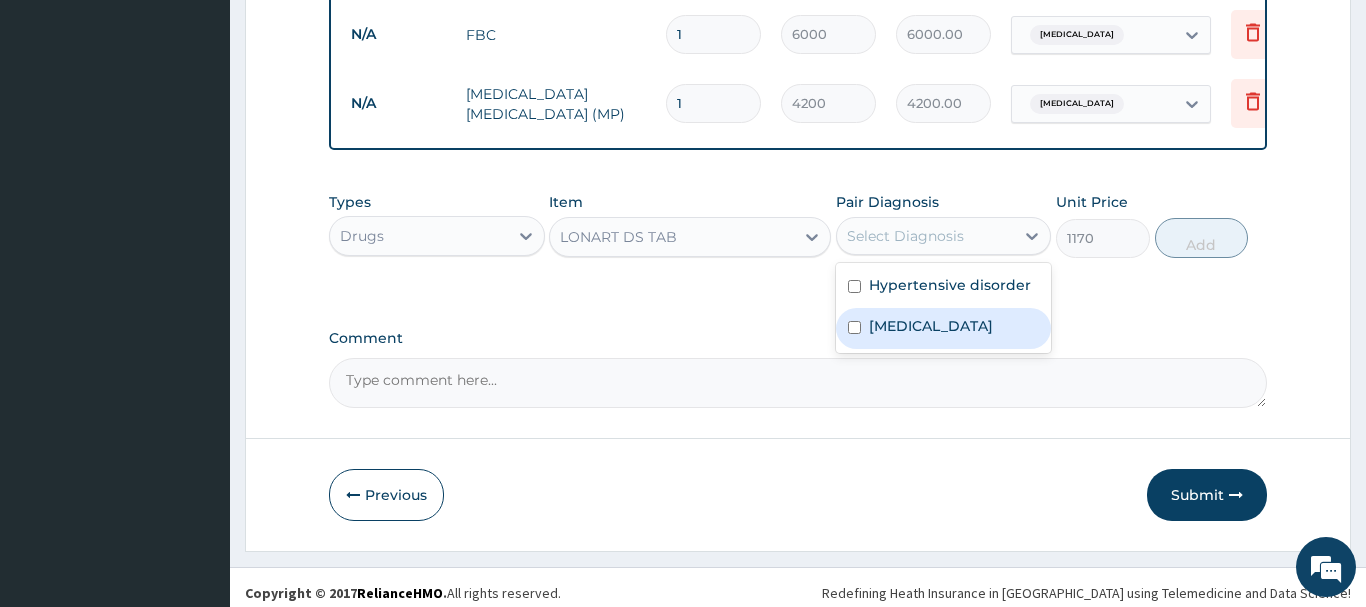 click at bounding box center (854, 327) 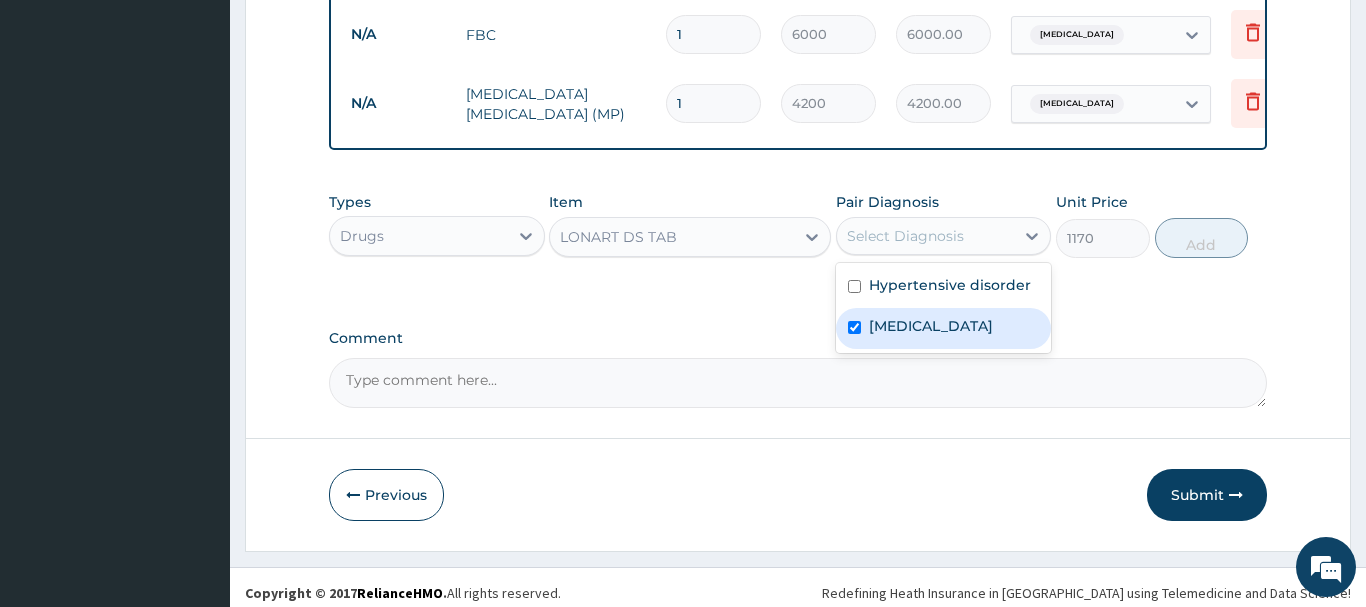 checkbox on "true" 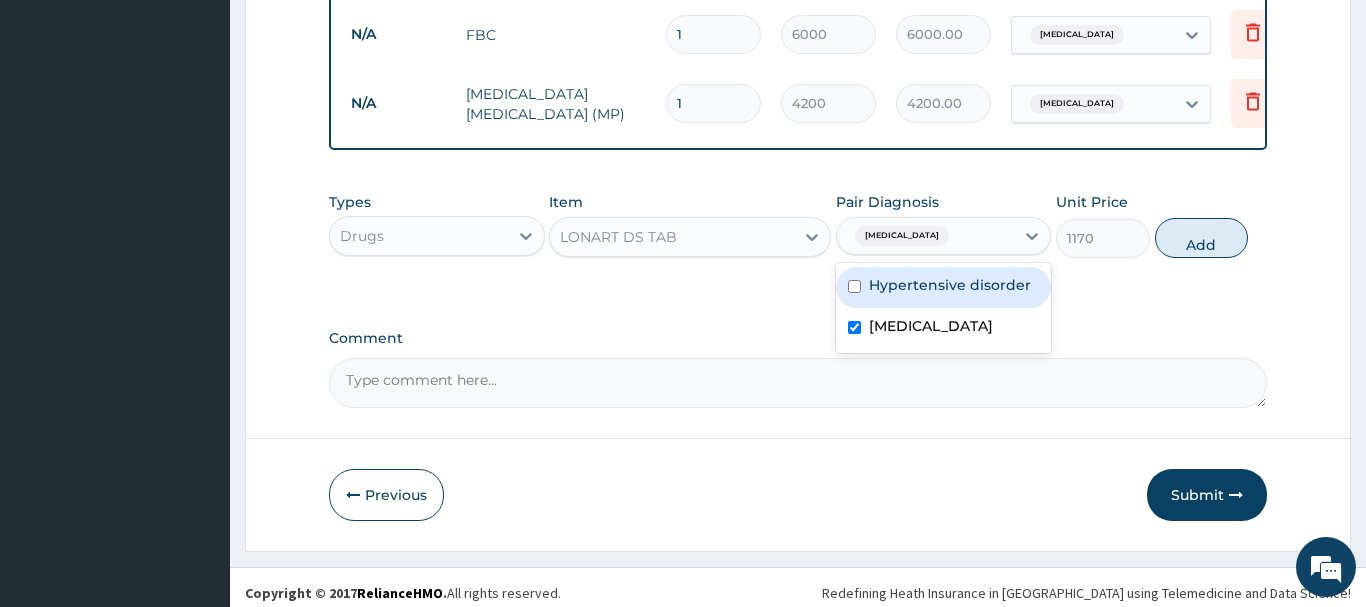 drag, startPoint x: 1205, startPoint y: 231, endPoint x: 1114, endPoint y: 221, distance: 91.5478 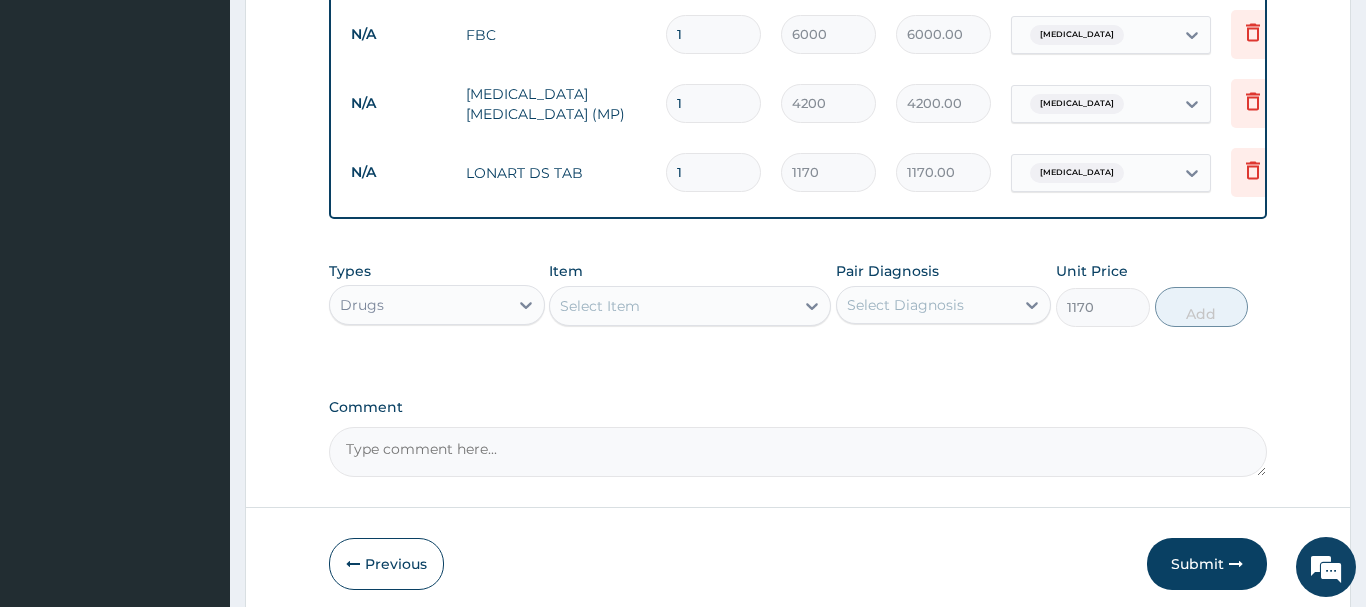 type on "0" 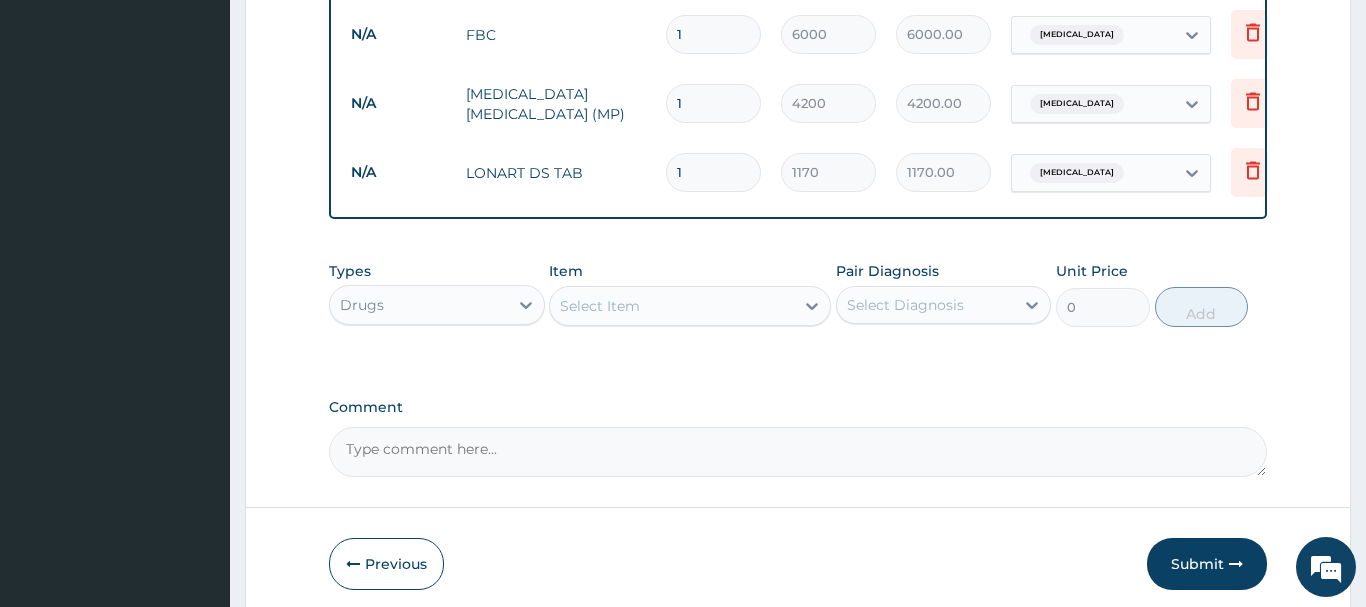 type 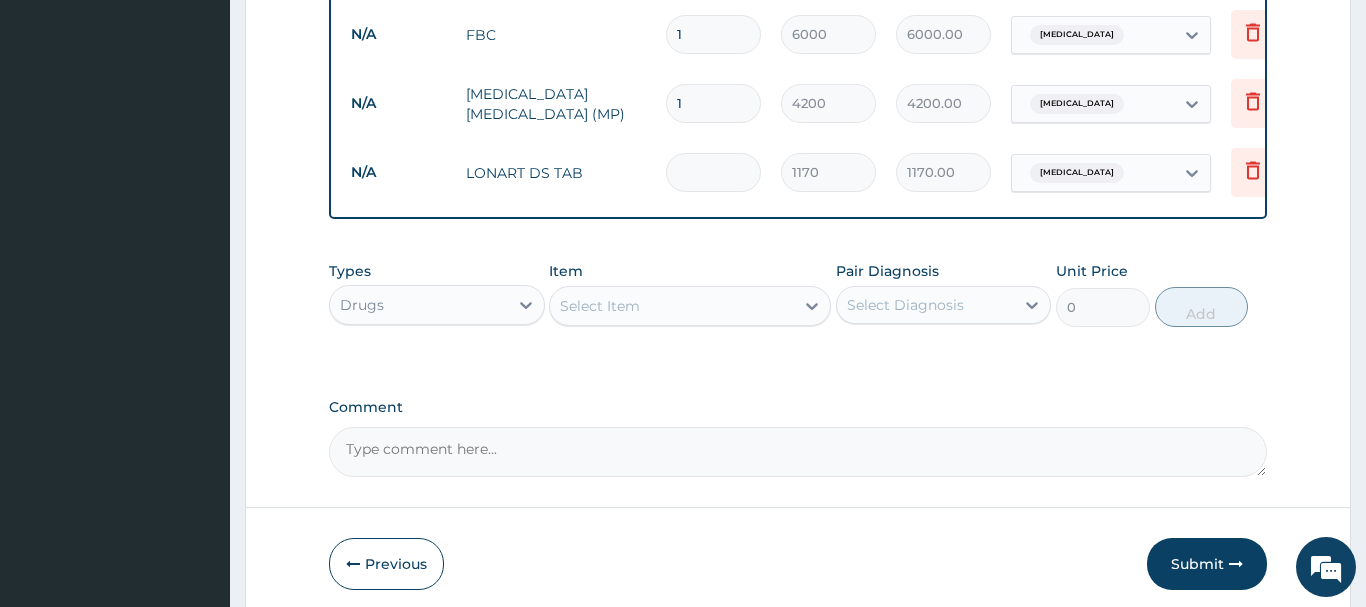 type on "0.00" 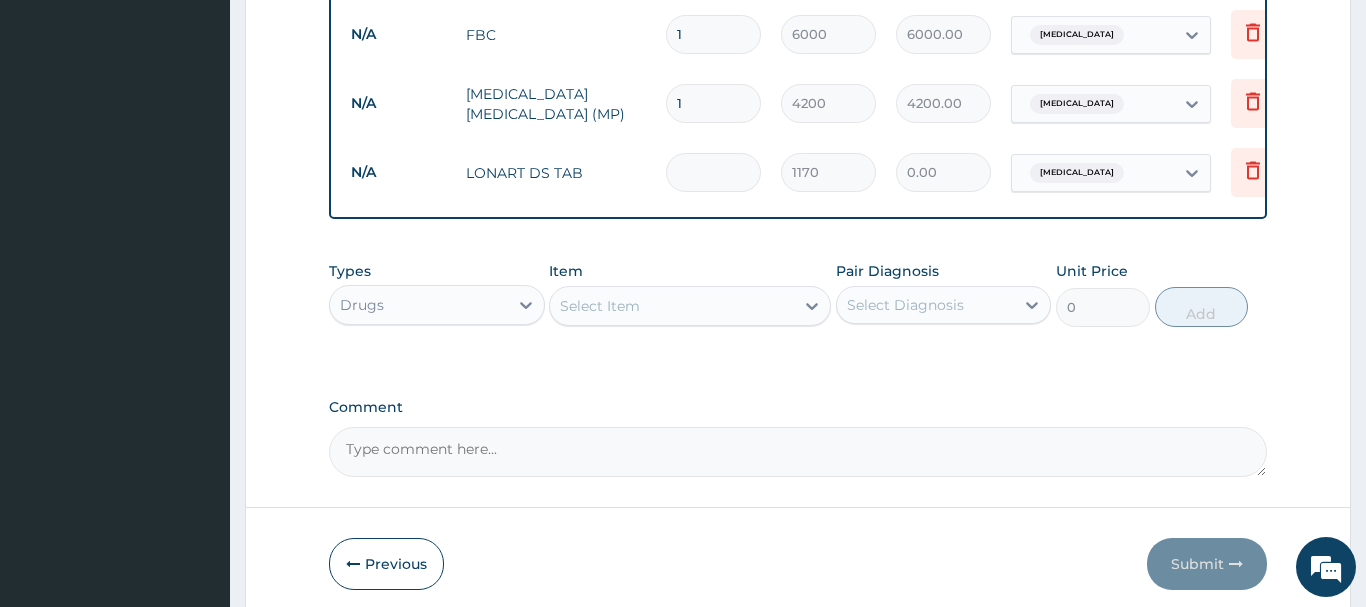 type on "6" 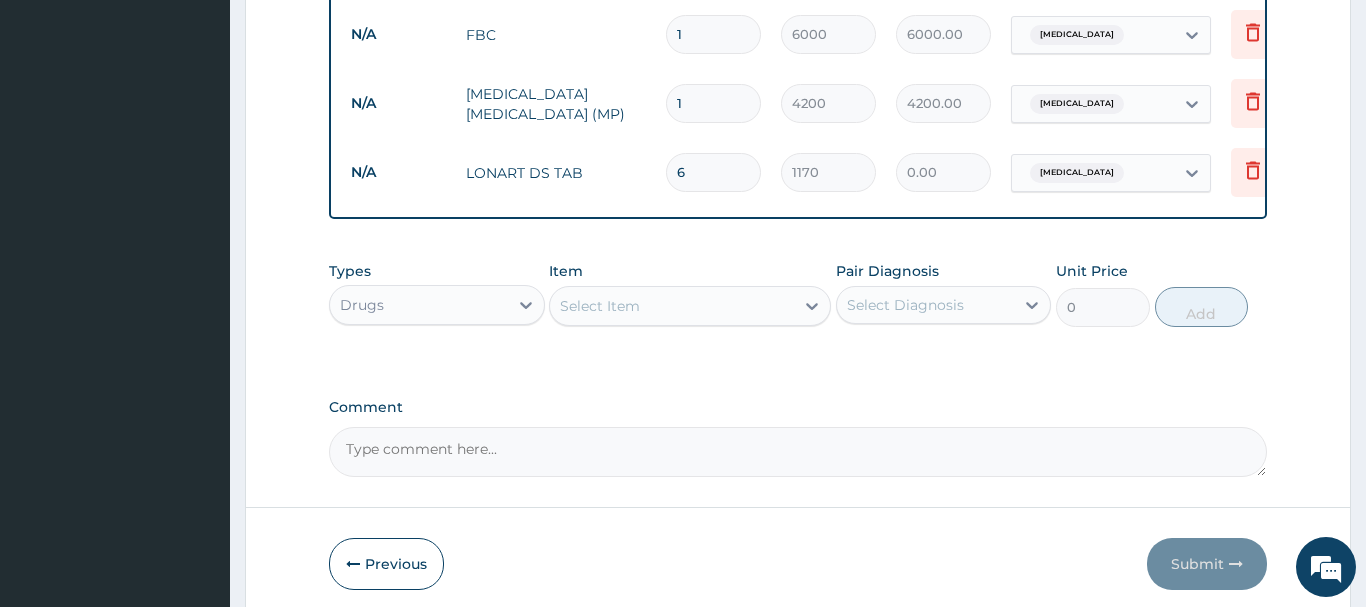 type on "7020.00" 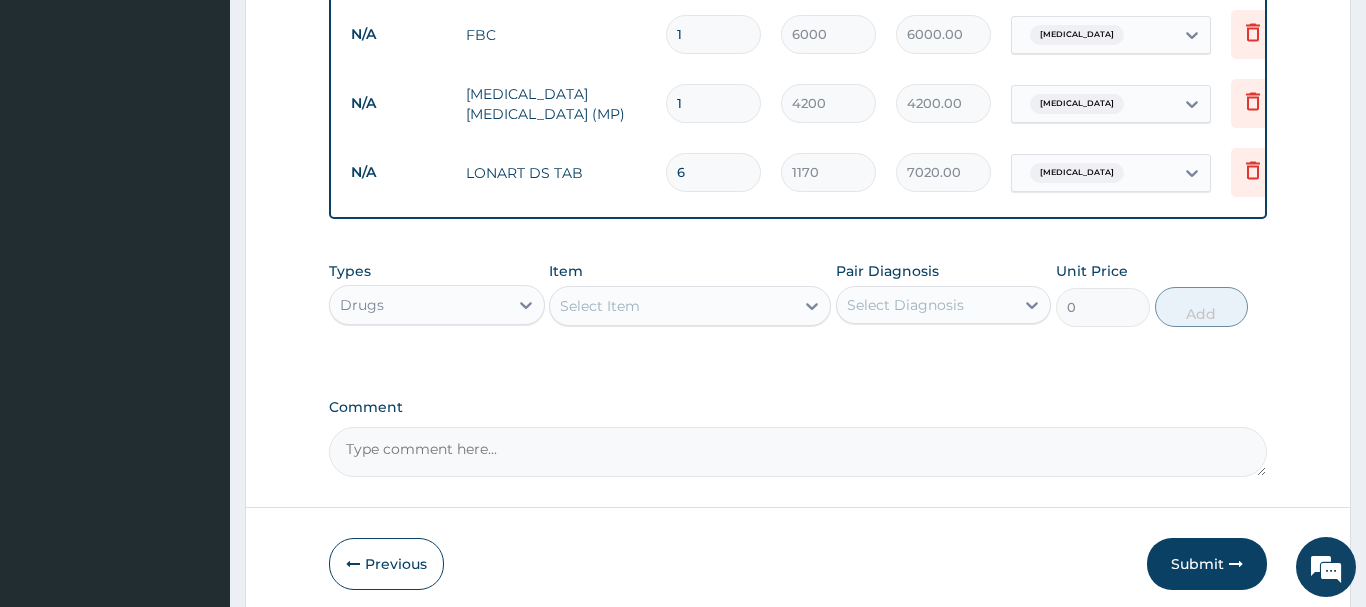 type on "6" 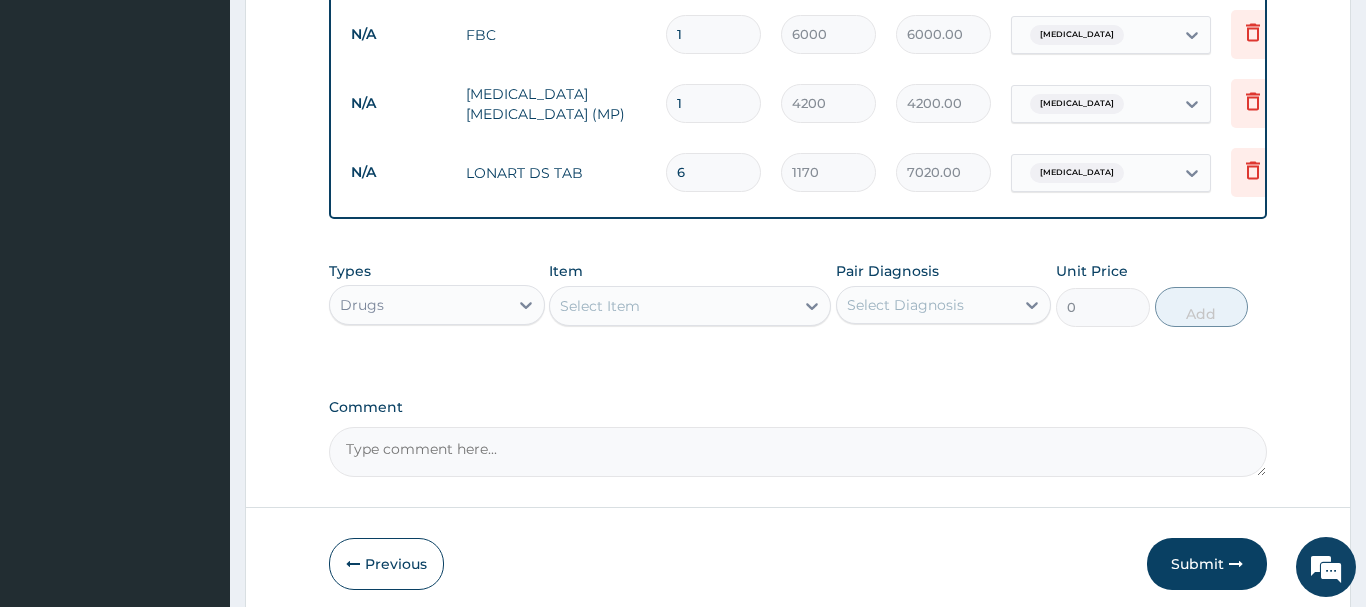 click on "Select Item" at bounding box center [600, 306] 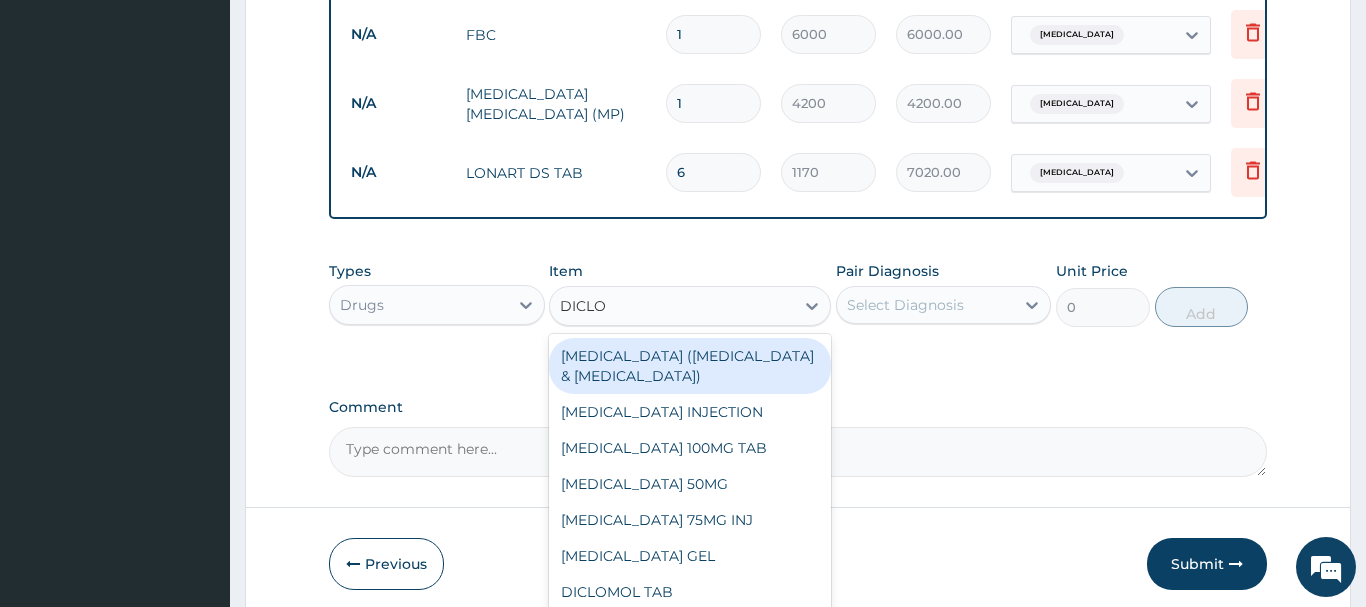 type on "DICLOF" 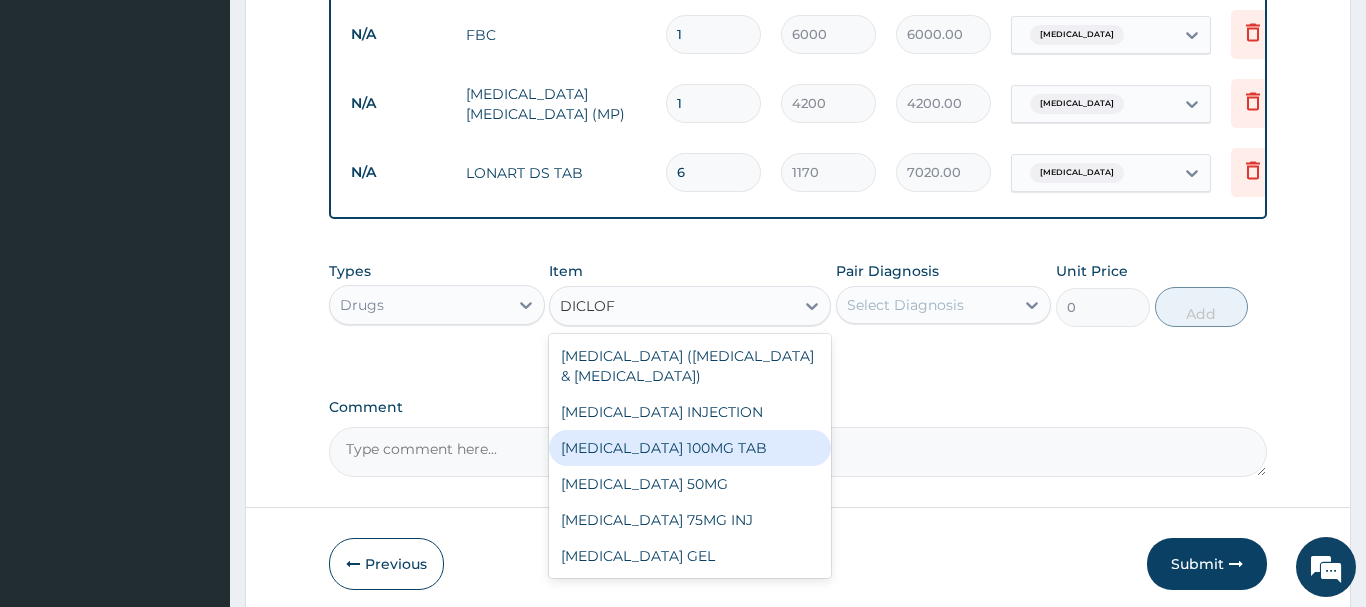 click on "[MEDICAL_DATA] 100MG TAB" at bounding box center (690, 448) 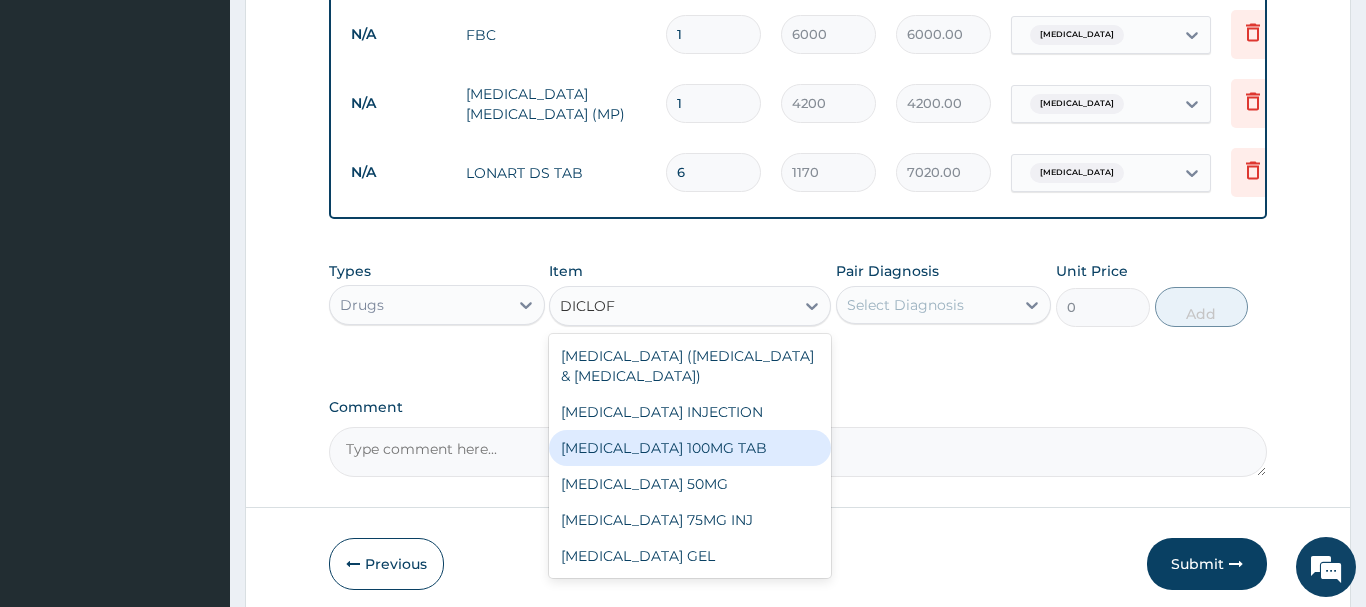 type 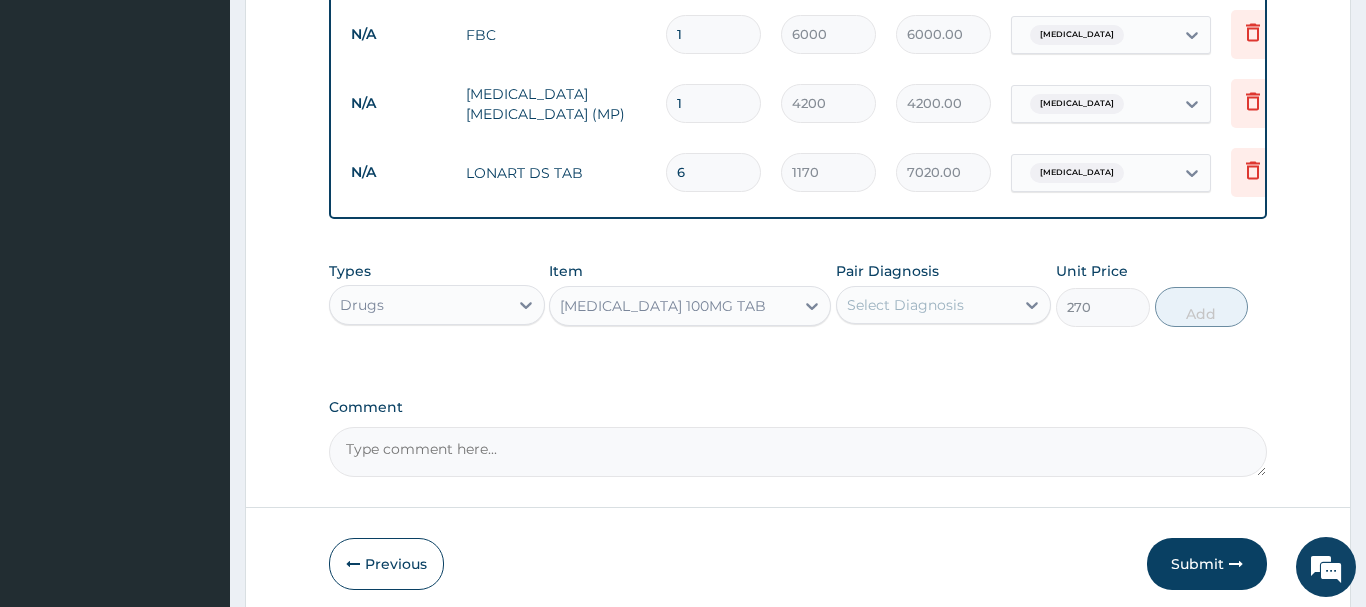 click on "Select Diagnosis" at bounding box center (905, 305) 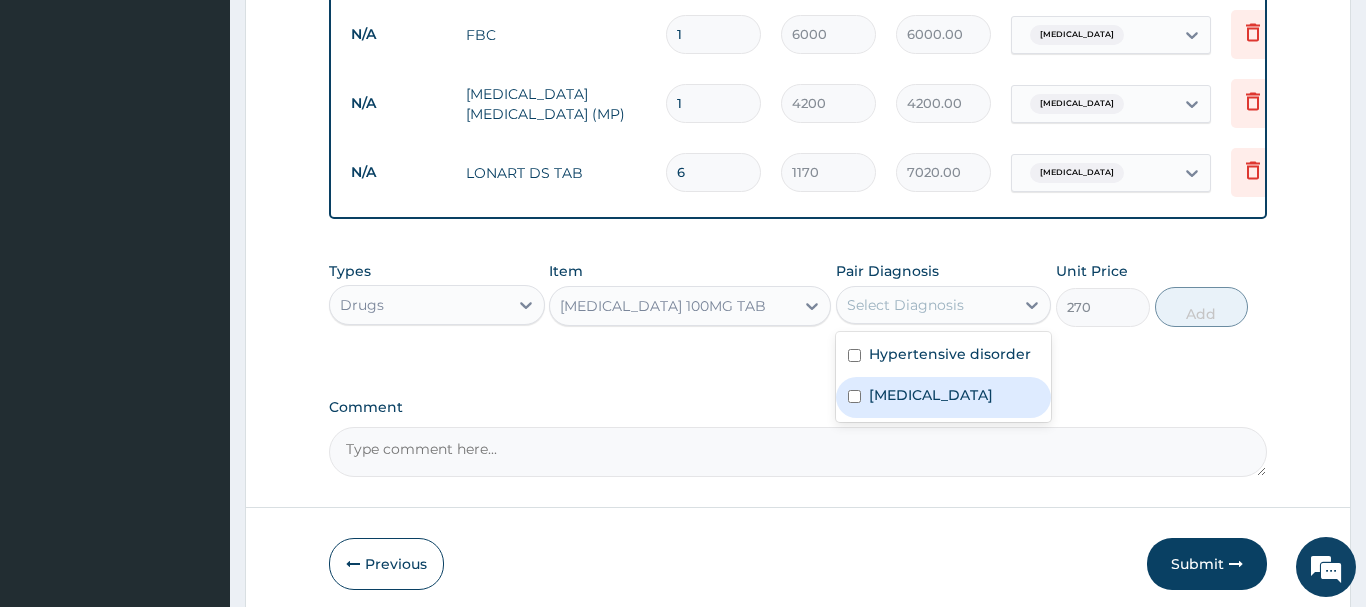 click at bounding box center (854, 396) 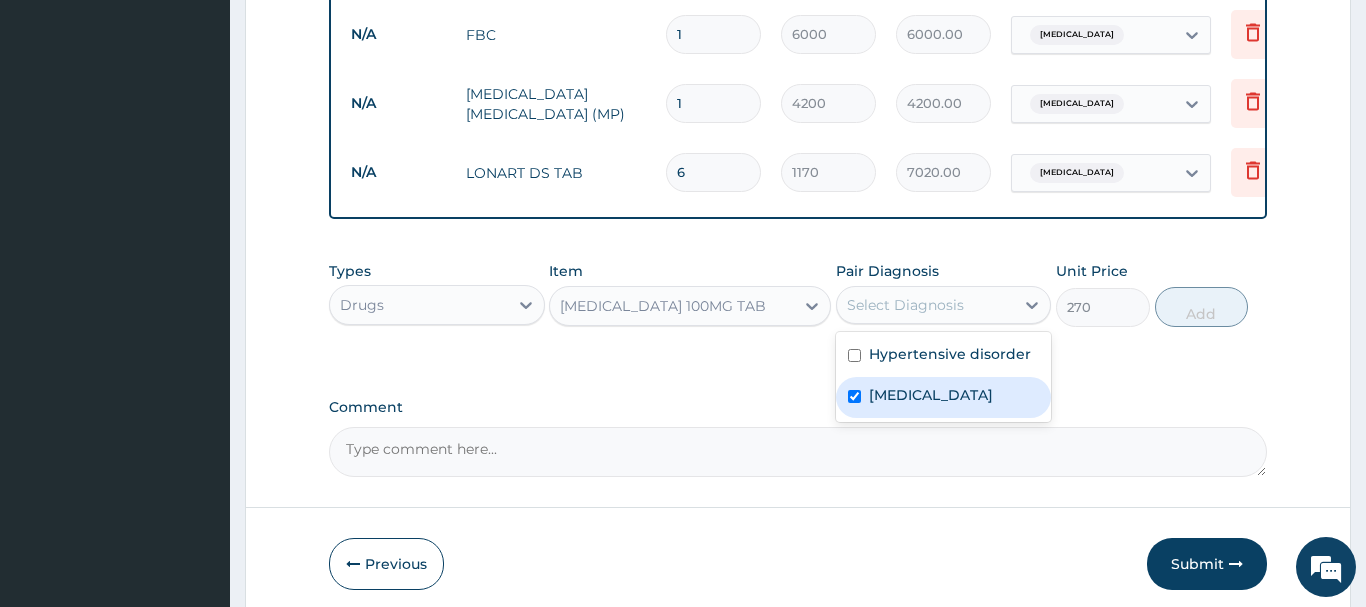 checkbox on "true" 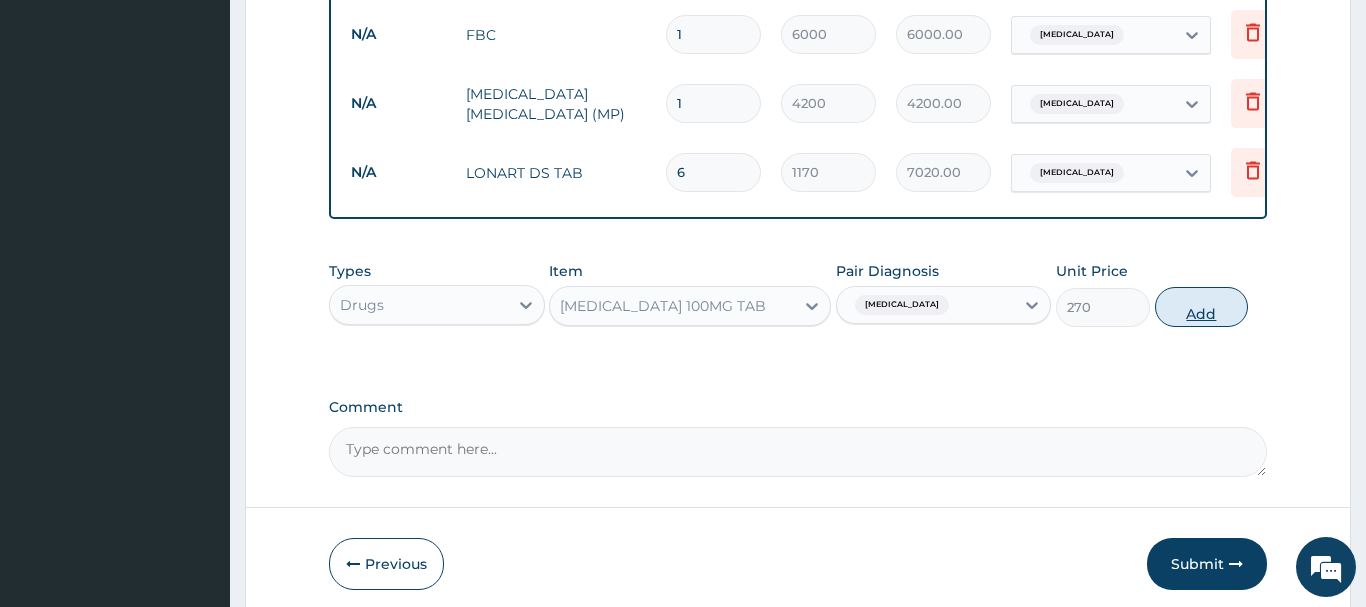 click on "Add" at bounding box center (1202, 307) 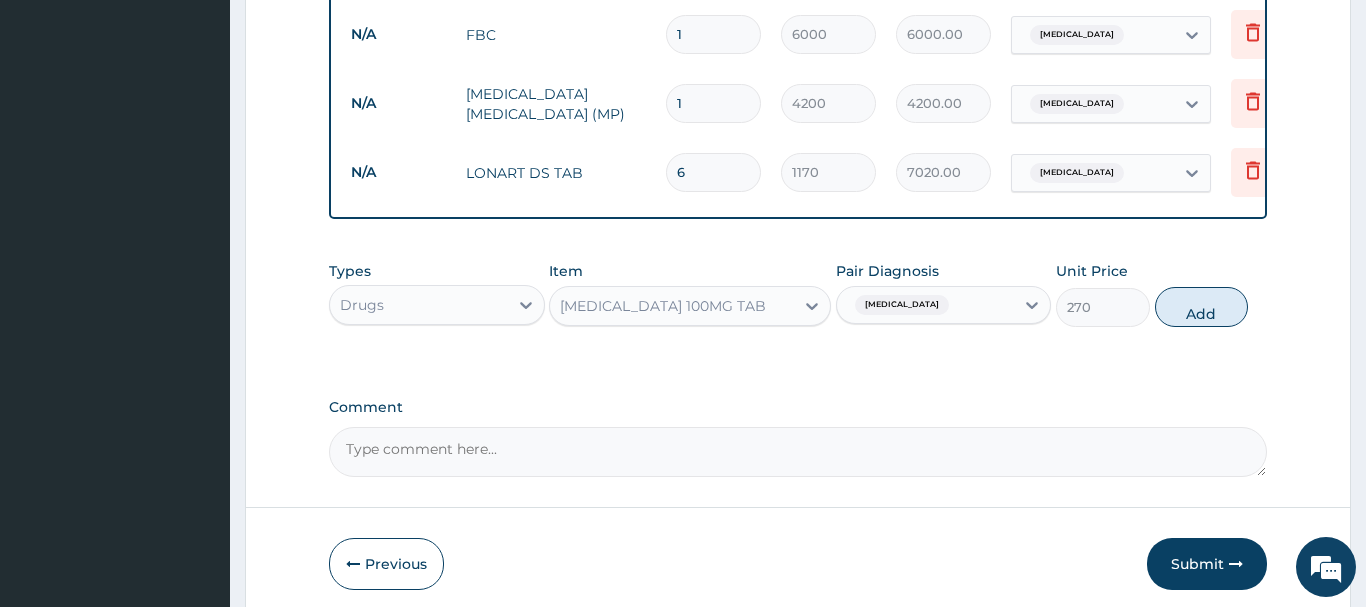 type on "0" 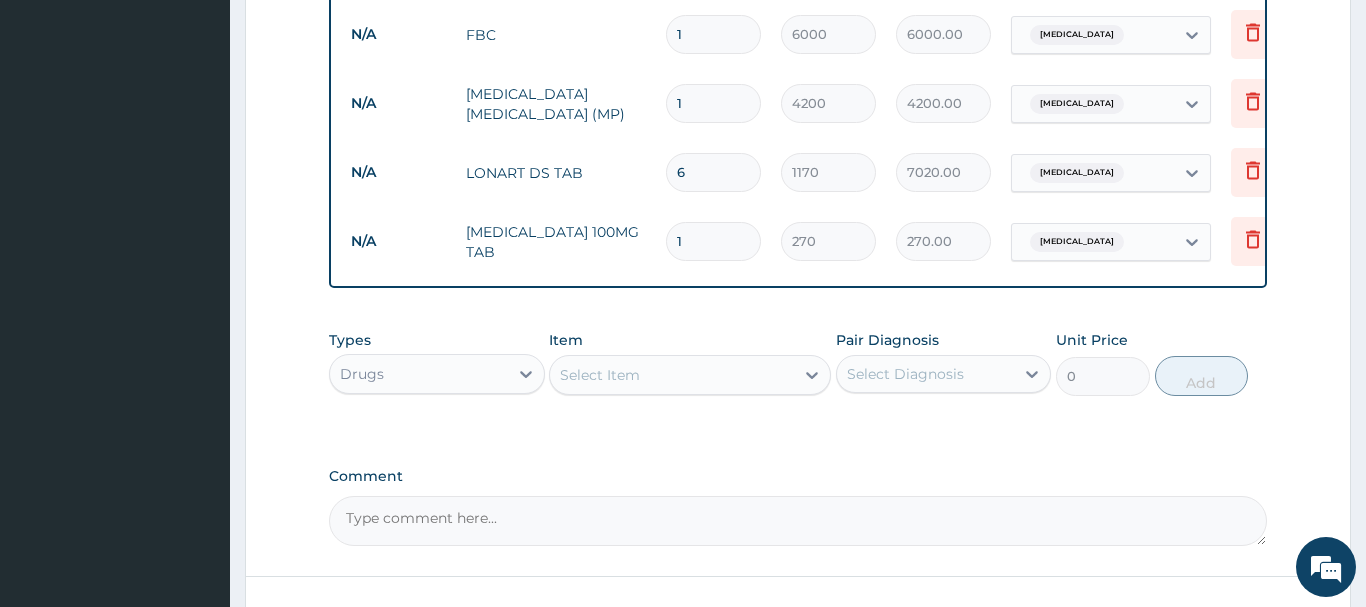 type on "10" 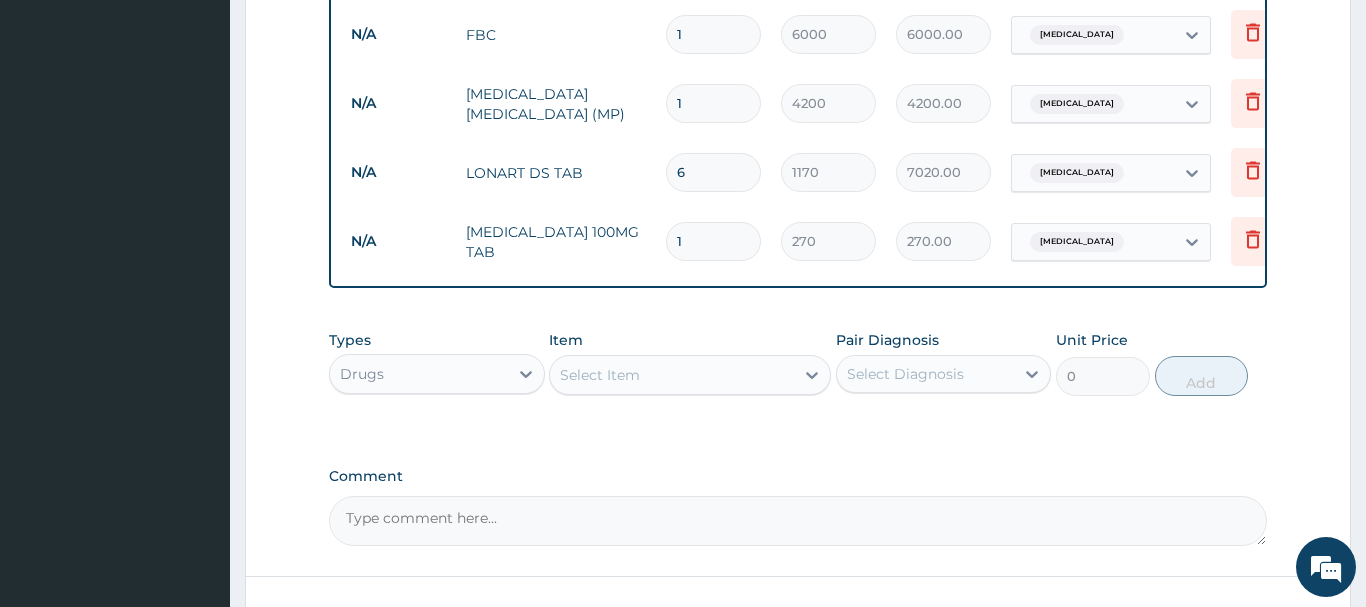 type on "2700.00" 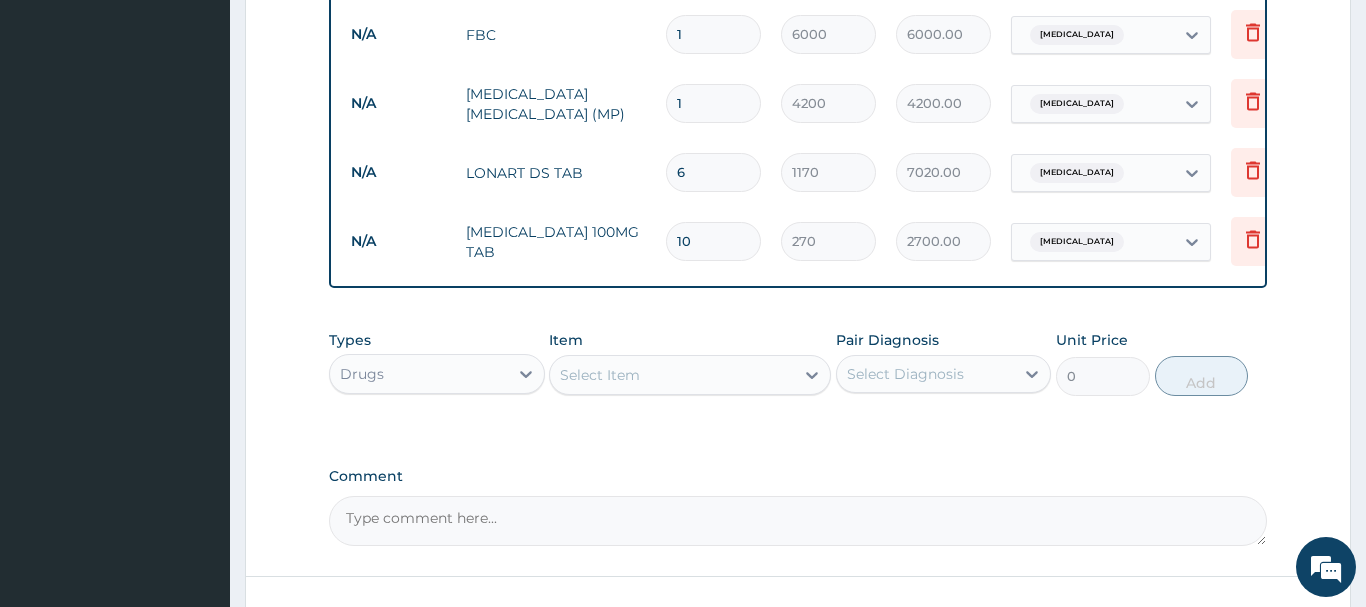 scroll, scrollTop: 1154, scrollLeft: 0, axis: vertical 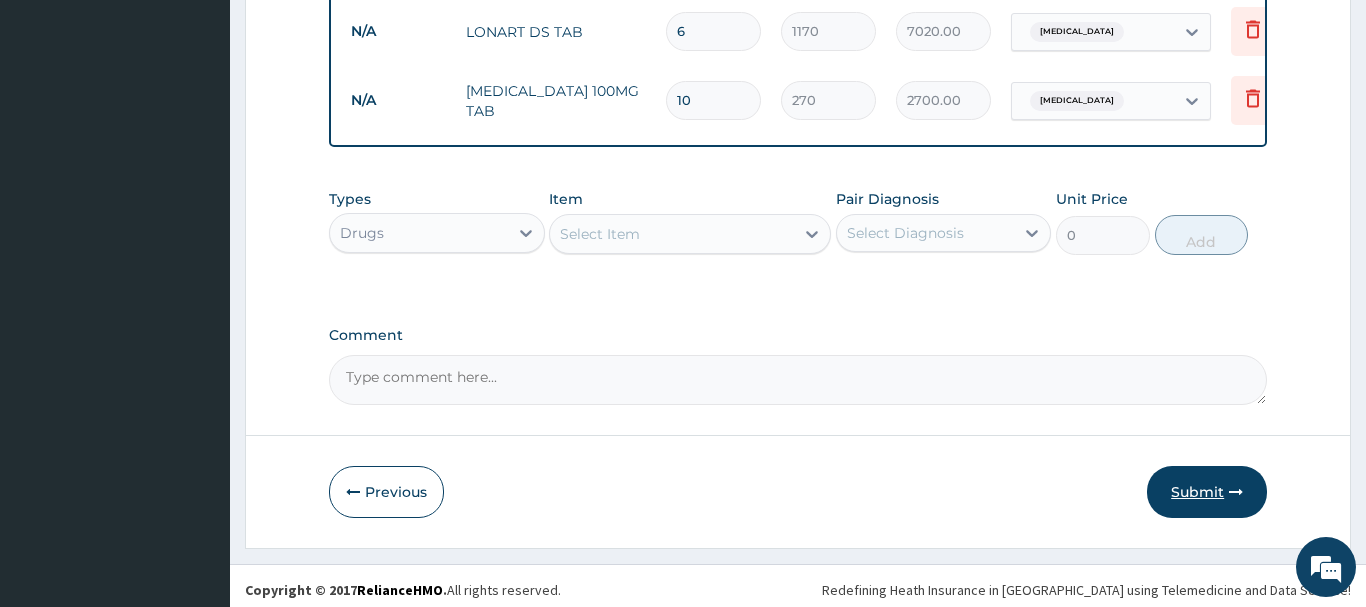 type on "10" 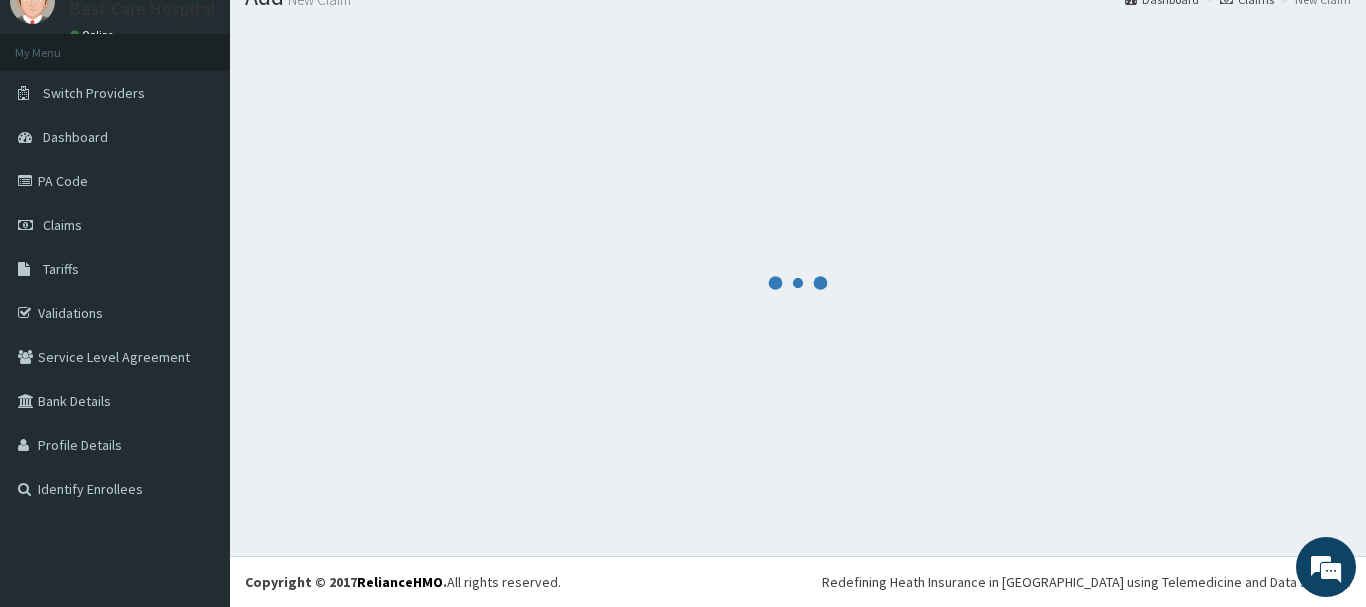 scroll, scrollTop: 81, scrollLeft: 0, axis: vertical 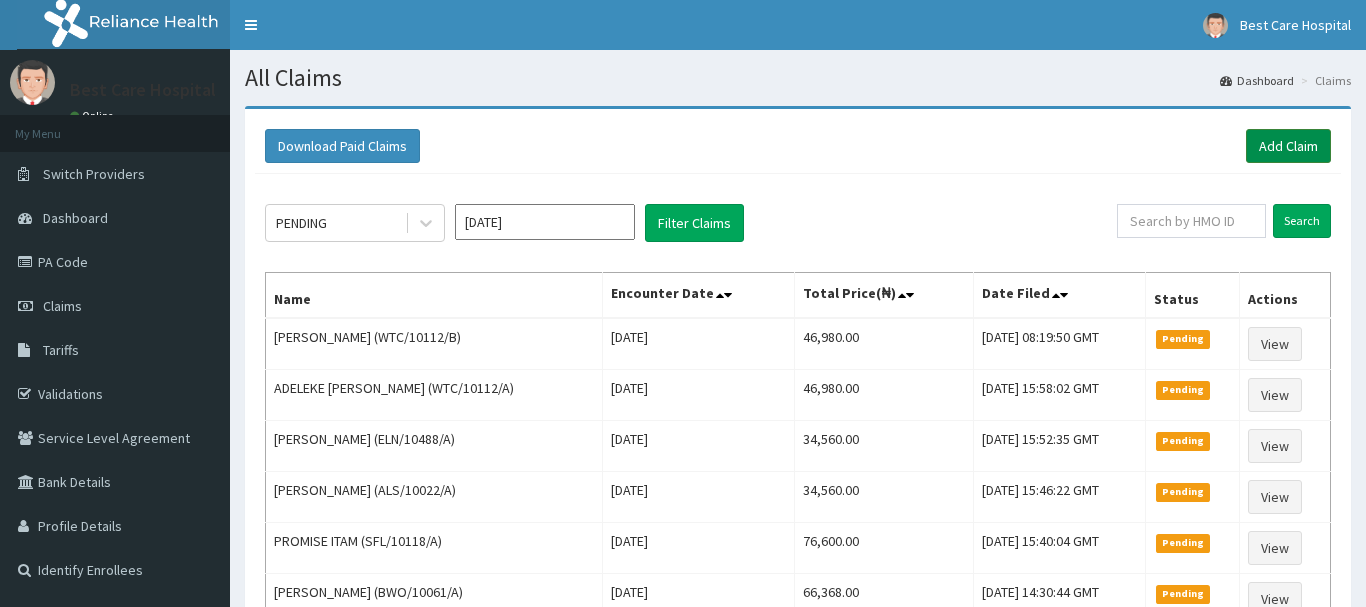 click on "Add Claim" at bounding box center (1288, 146) 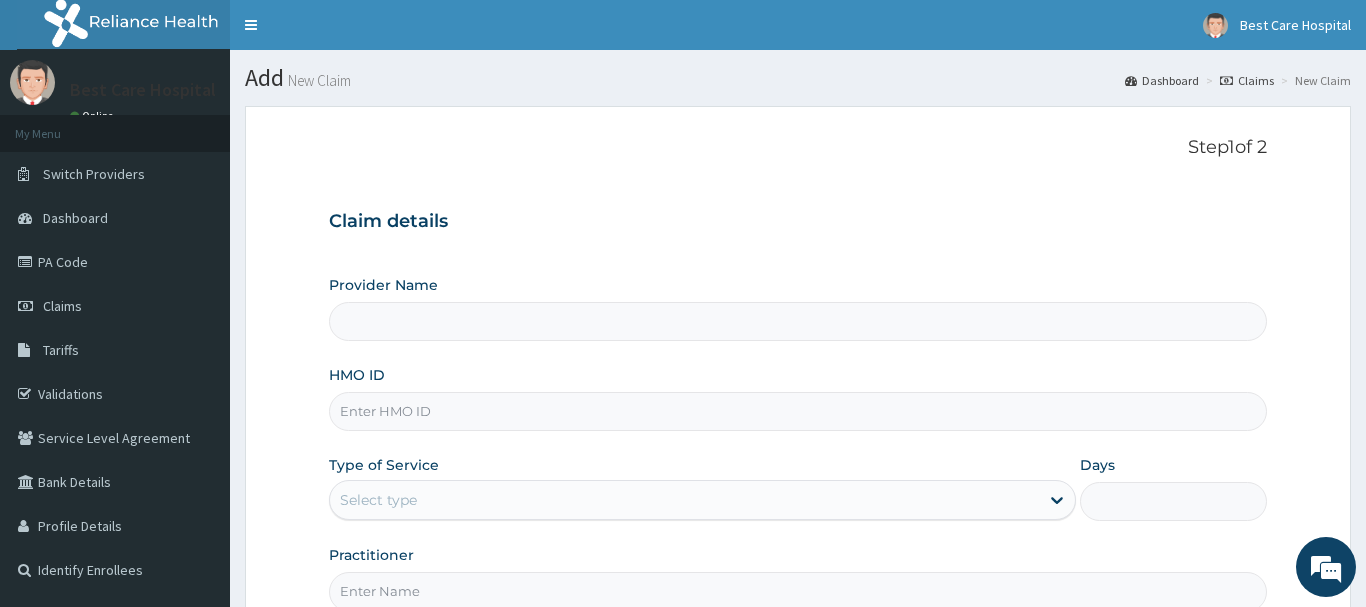 scroll, scrollTop: 215, scrollLeft: 0, axis: vertical 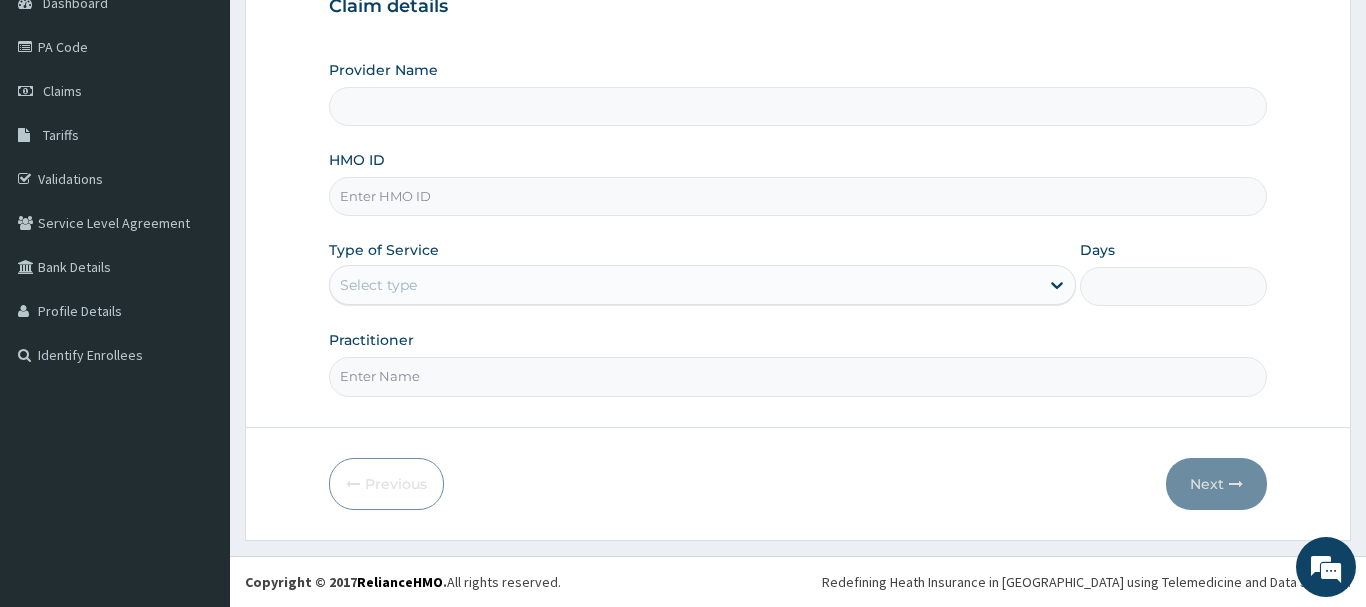 type on "Bestcare Hospital" 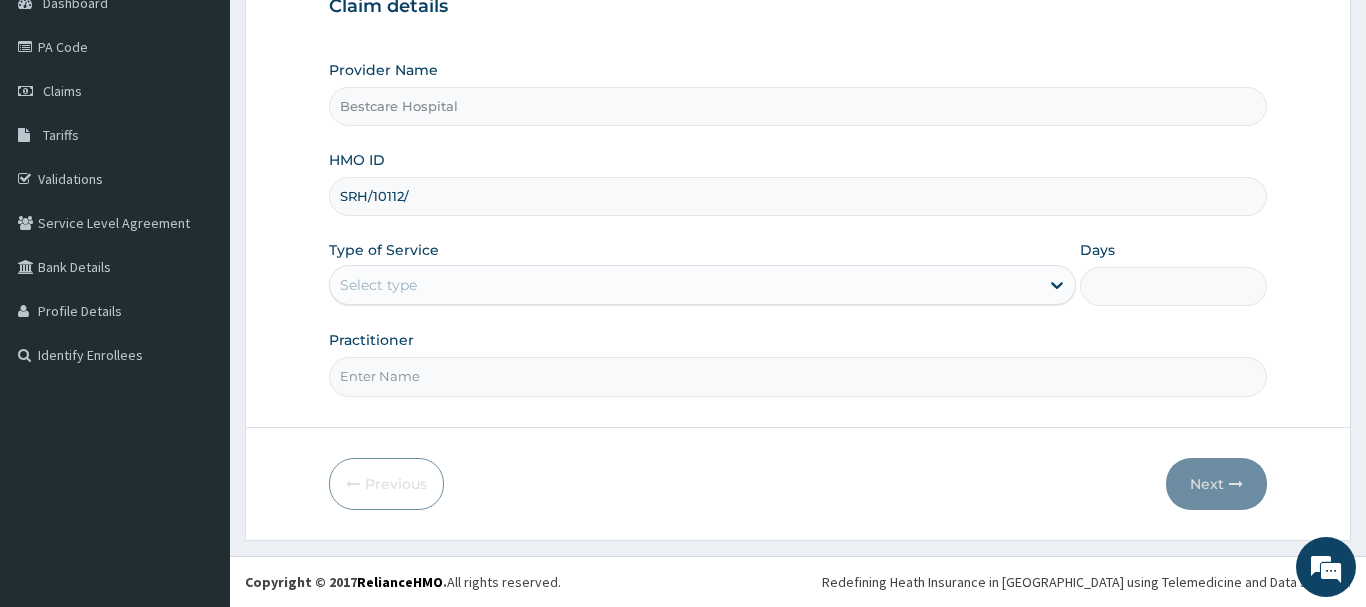 scroll, scrollTop: 0, scrollLeft: 0, axis: both 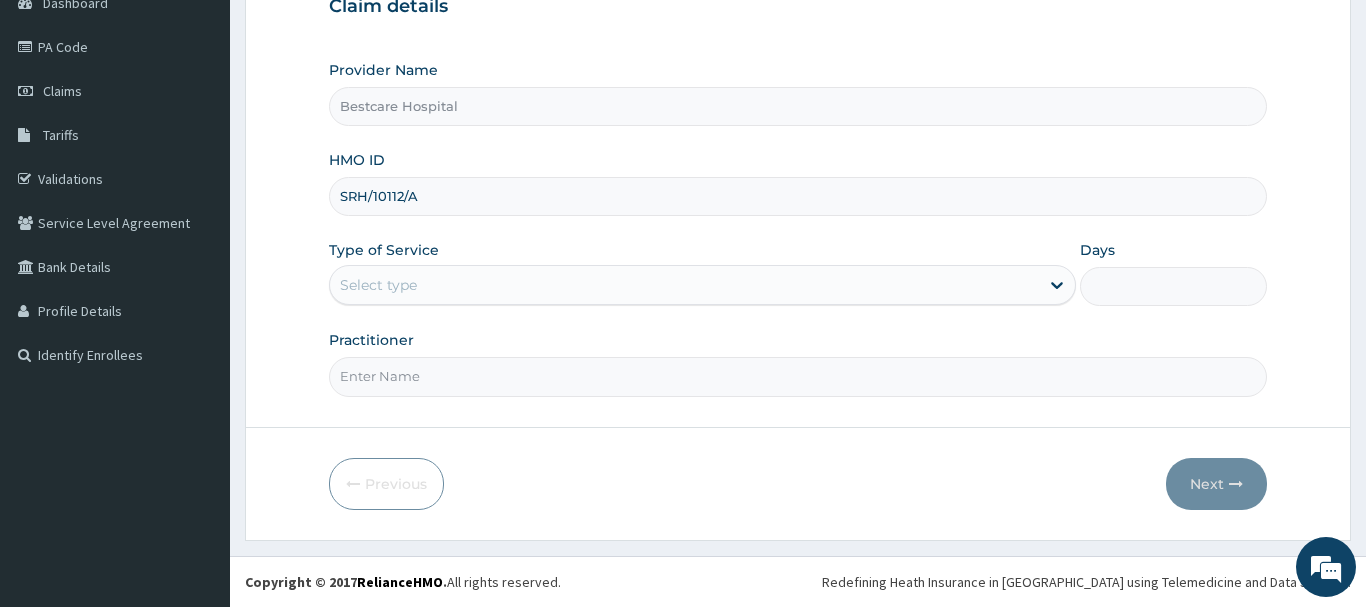 type on "SRH/10112/A" 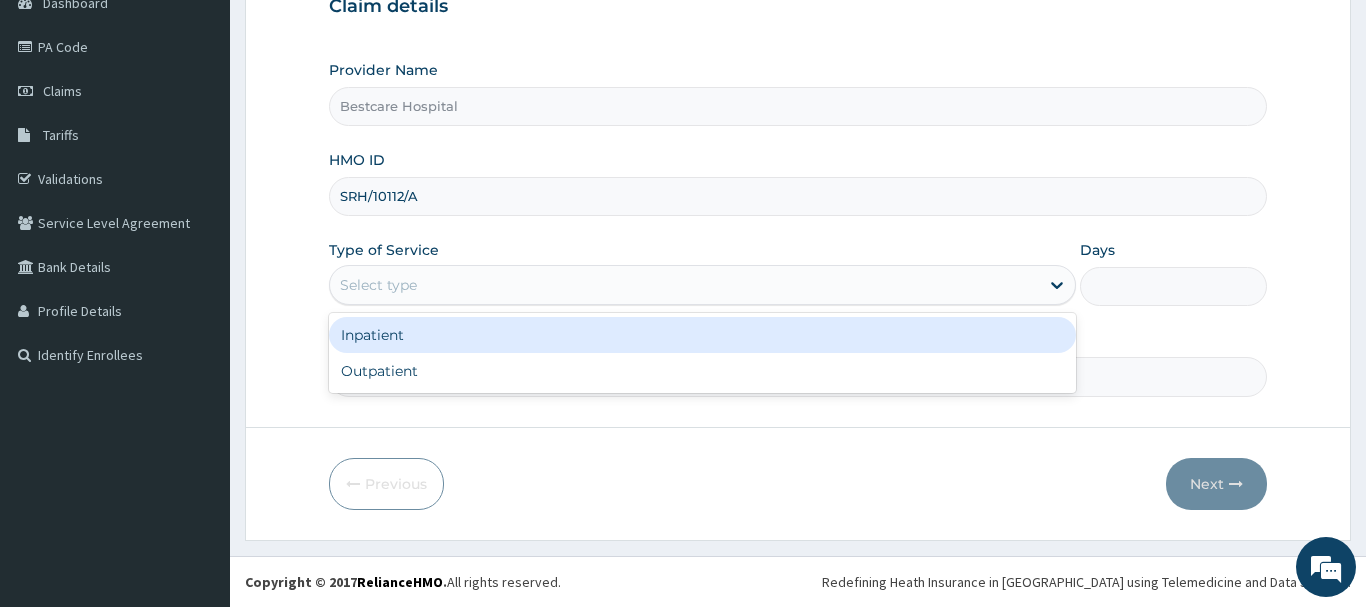 click on "Select type" at bounding box center (685, 285) 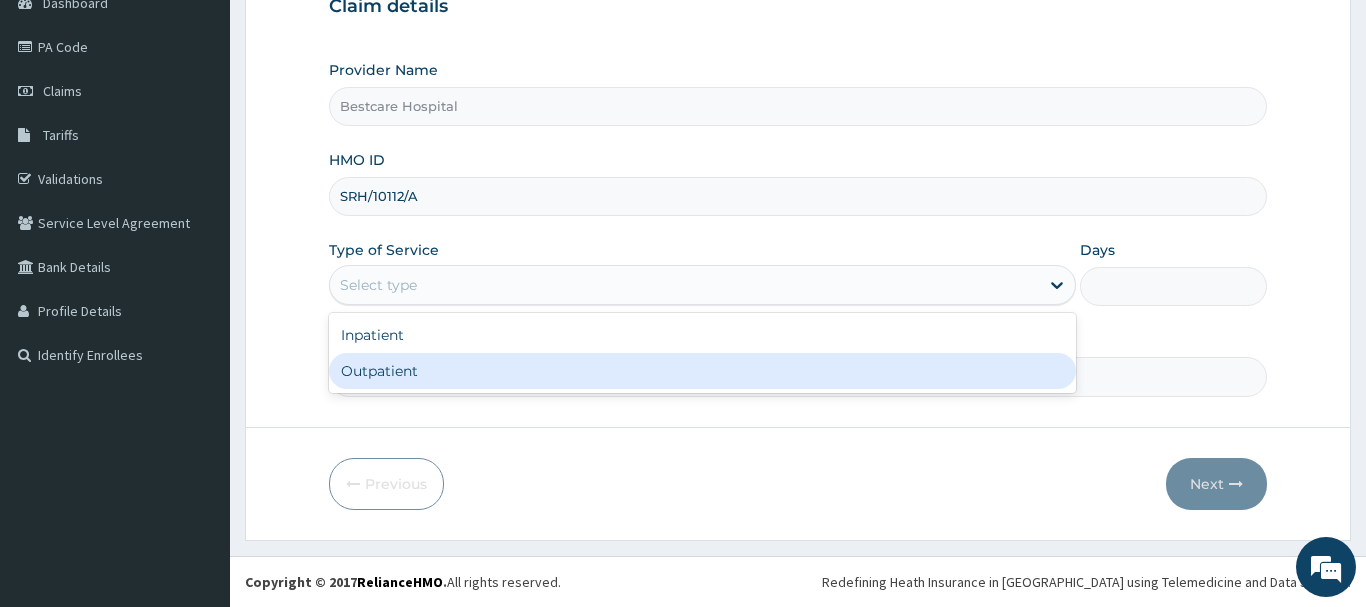 click on "Outpatient" at bounding box center (703, 371) 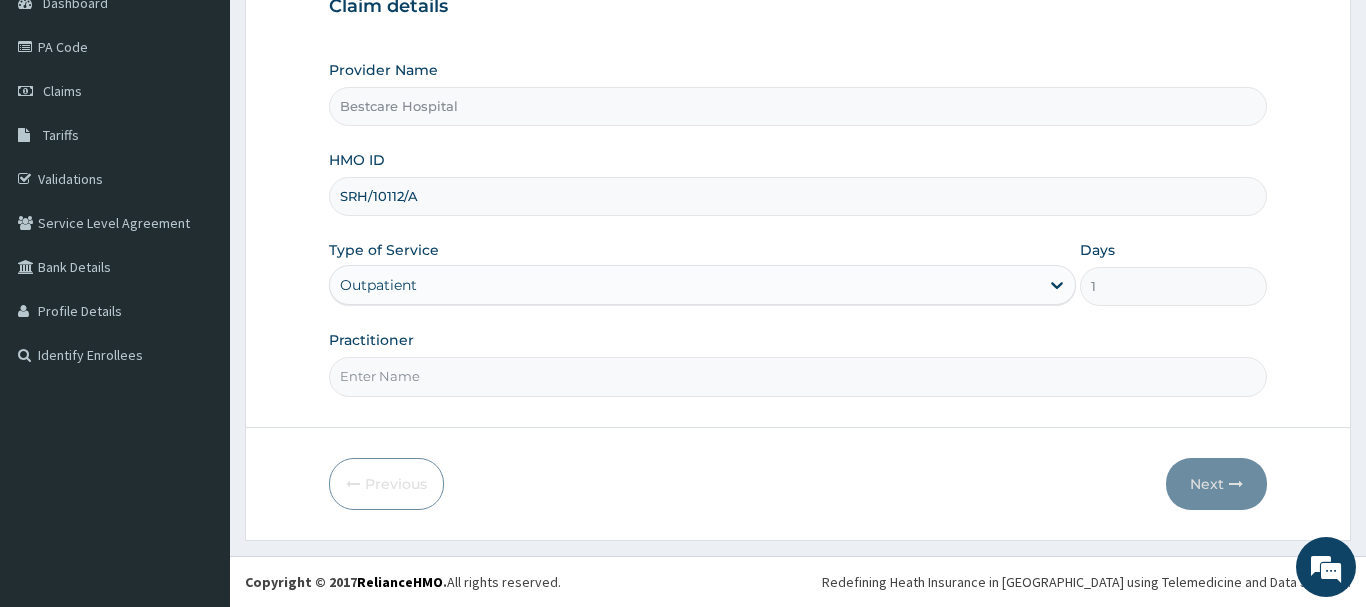 click on "Practitioner" at bounding box center [798, 376] 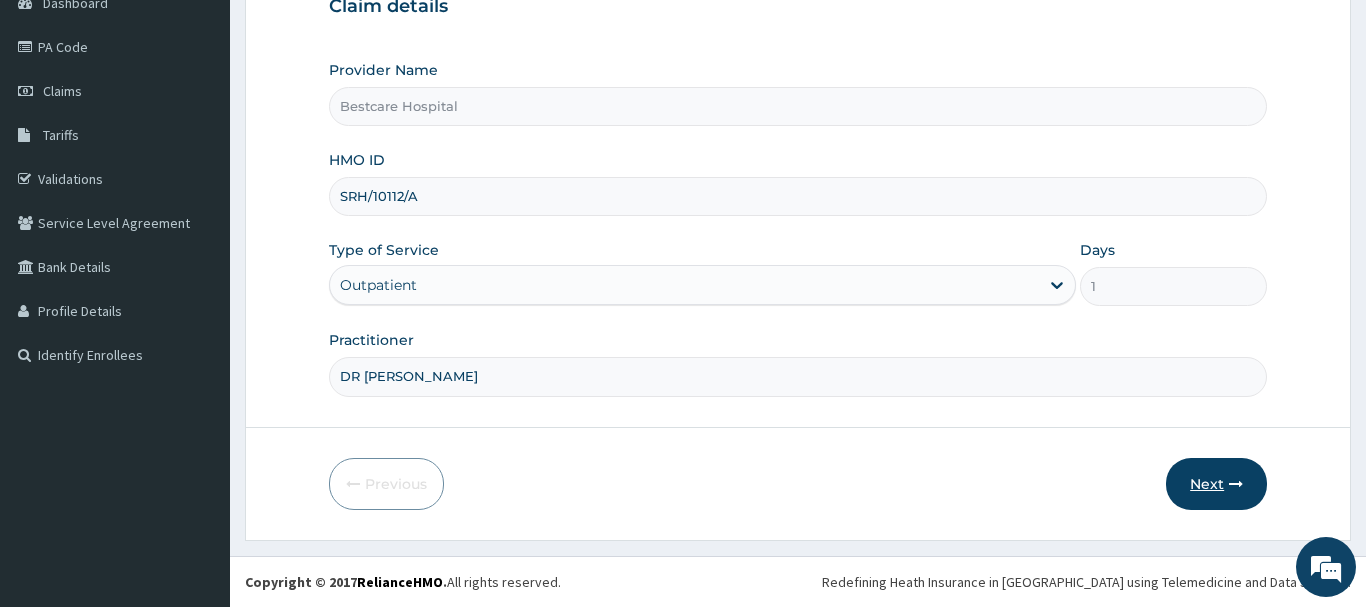 type on "DR OYANNI" 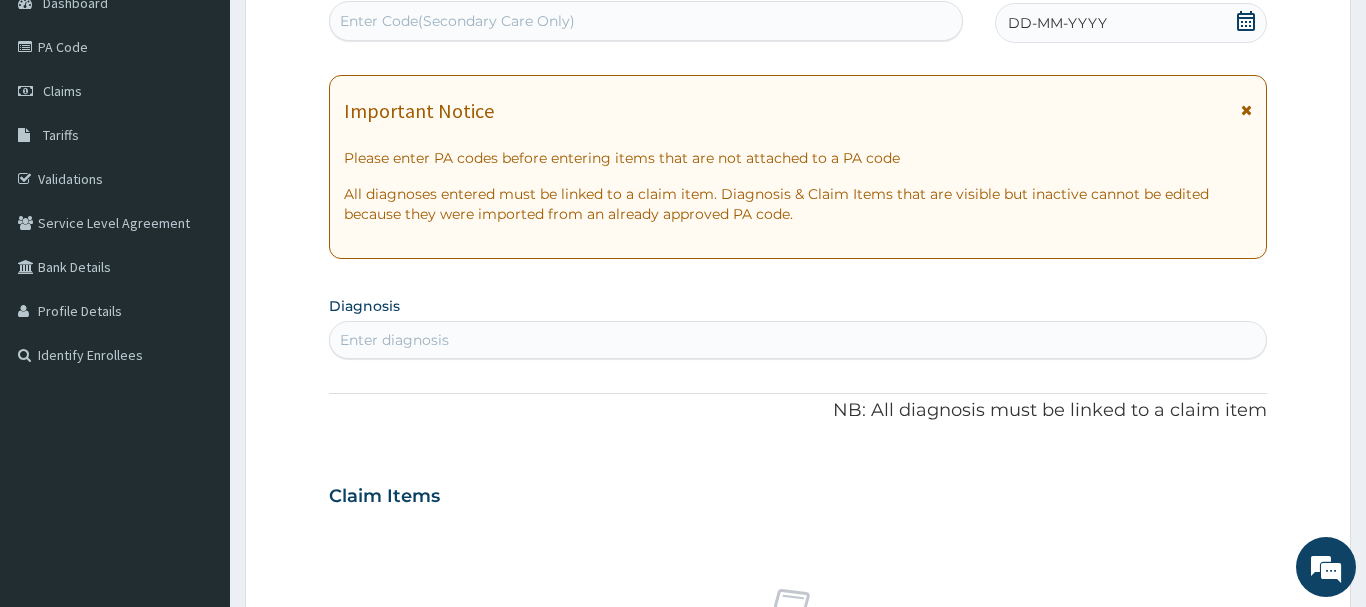 click on "Enter Code(Secondary Care Only)" at bounding box center [457, 21] 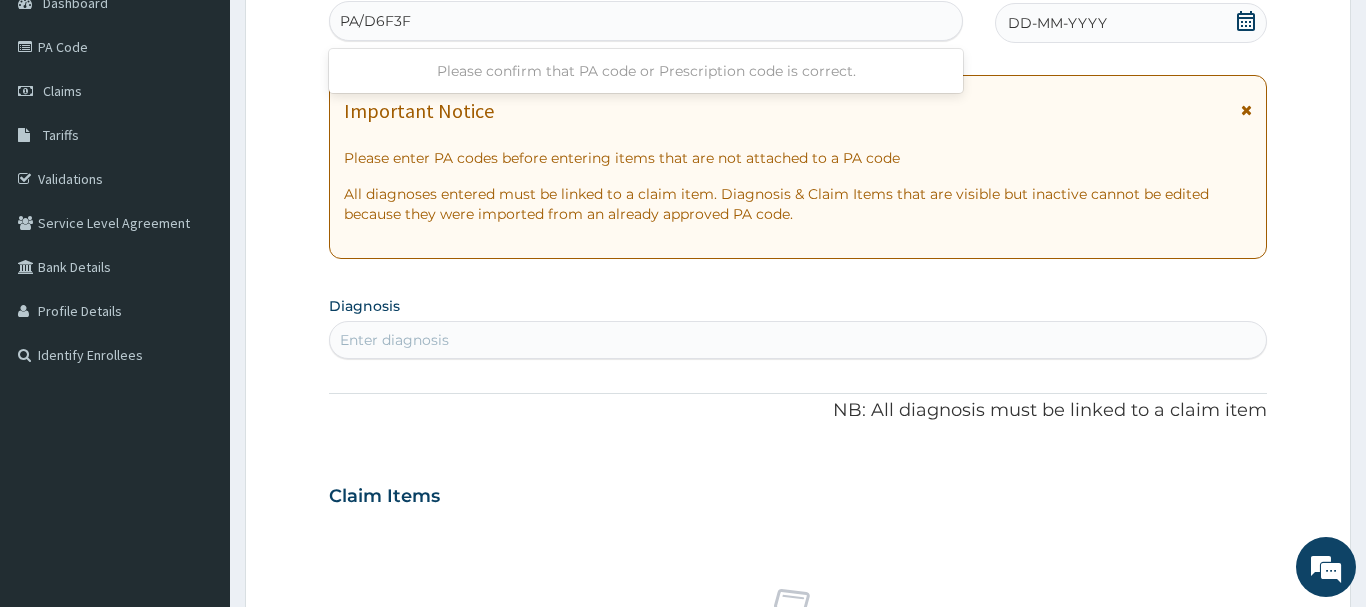type on "PA/D6F3FD" 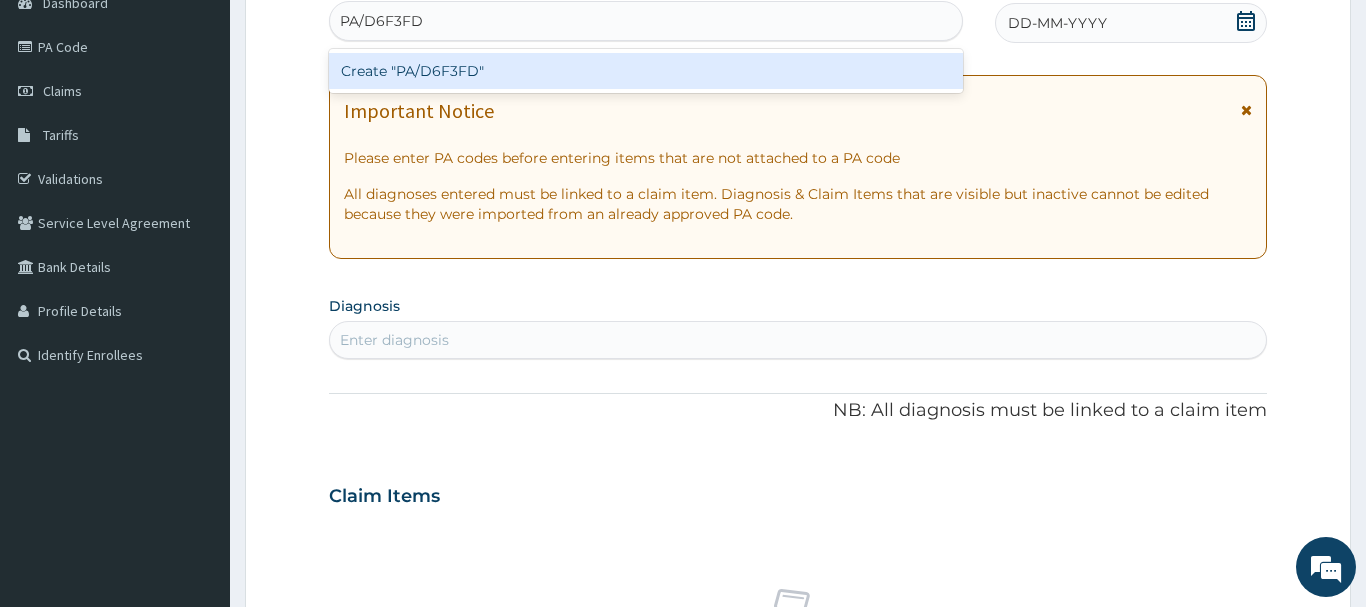 click on "Create "PA/D6F3FD"" at bounding box center (646, 71) 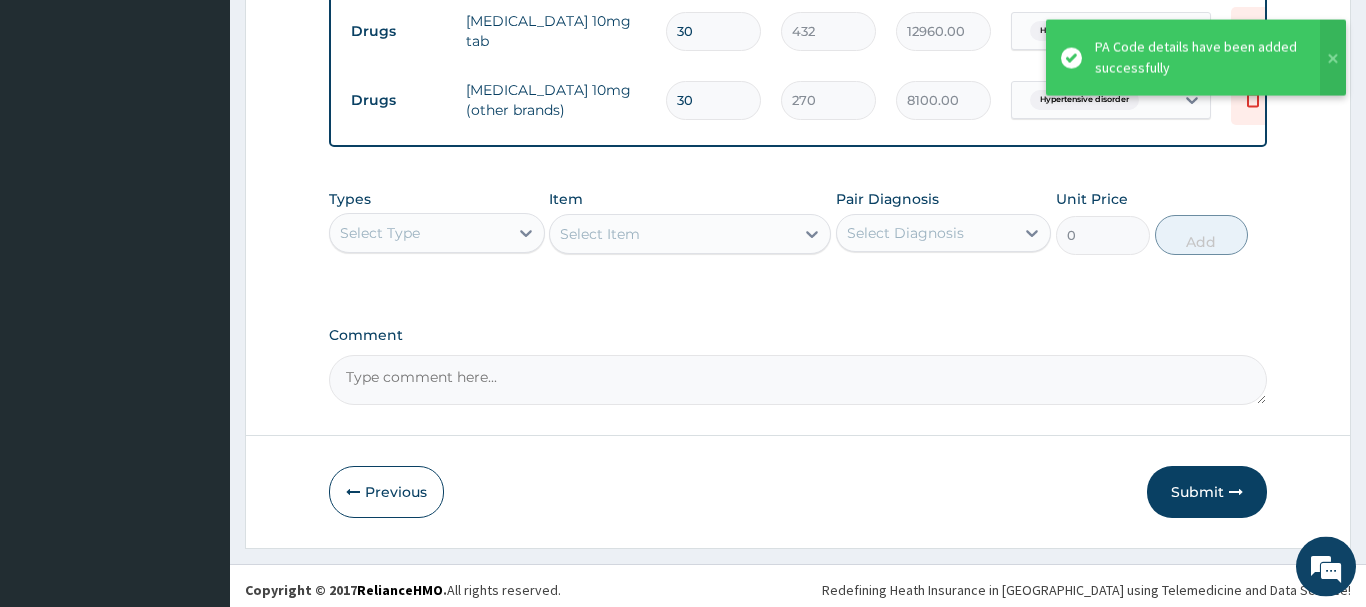scroll, scrollTop: 802, scrollLeft: 0, axis: vertical 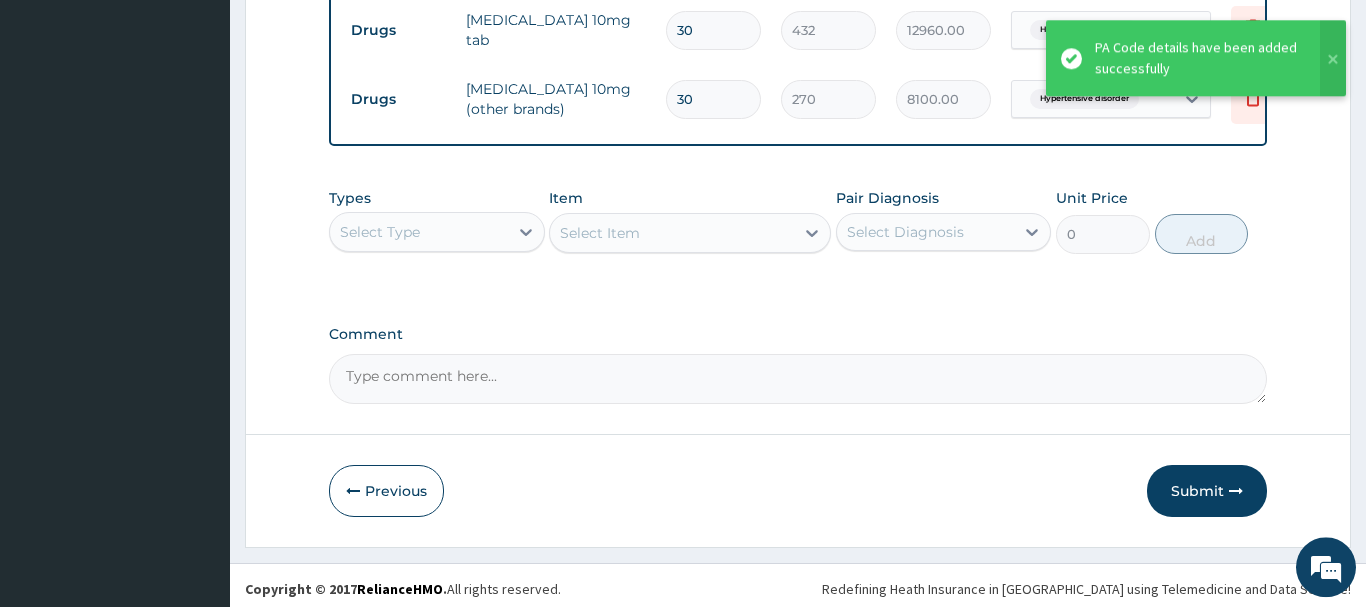 click on "Select Type" at bounding box center (419, 232) 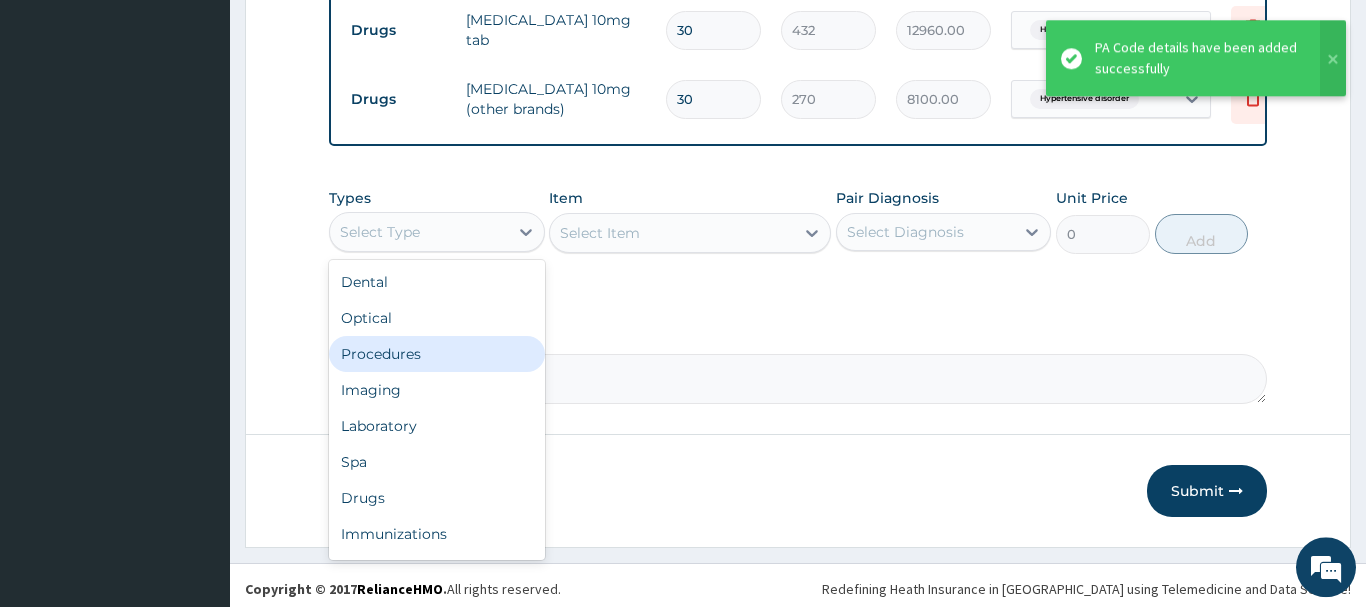 click on "Procedures" at bounding box center (437, 354) 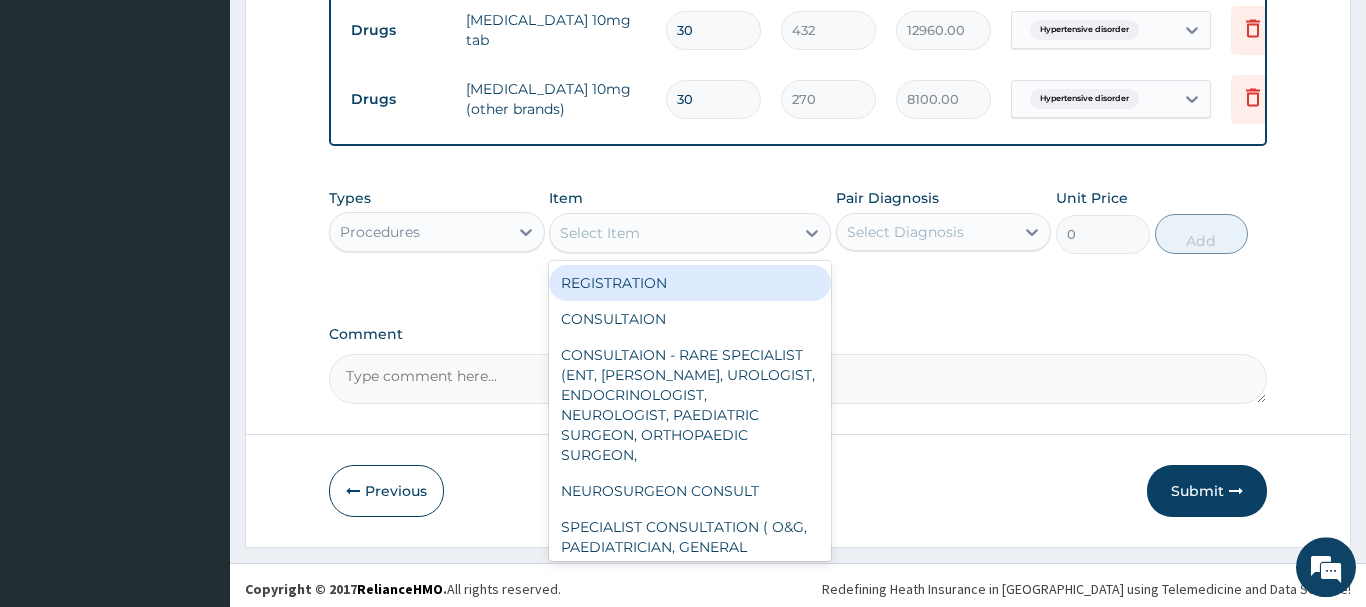click on "Select Item" at bounding box center [672, 233] 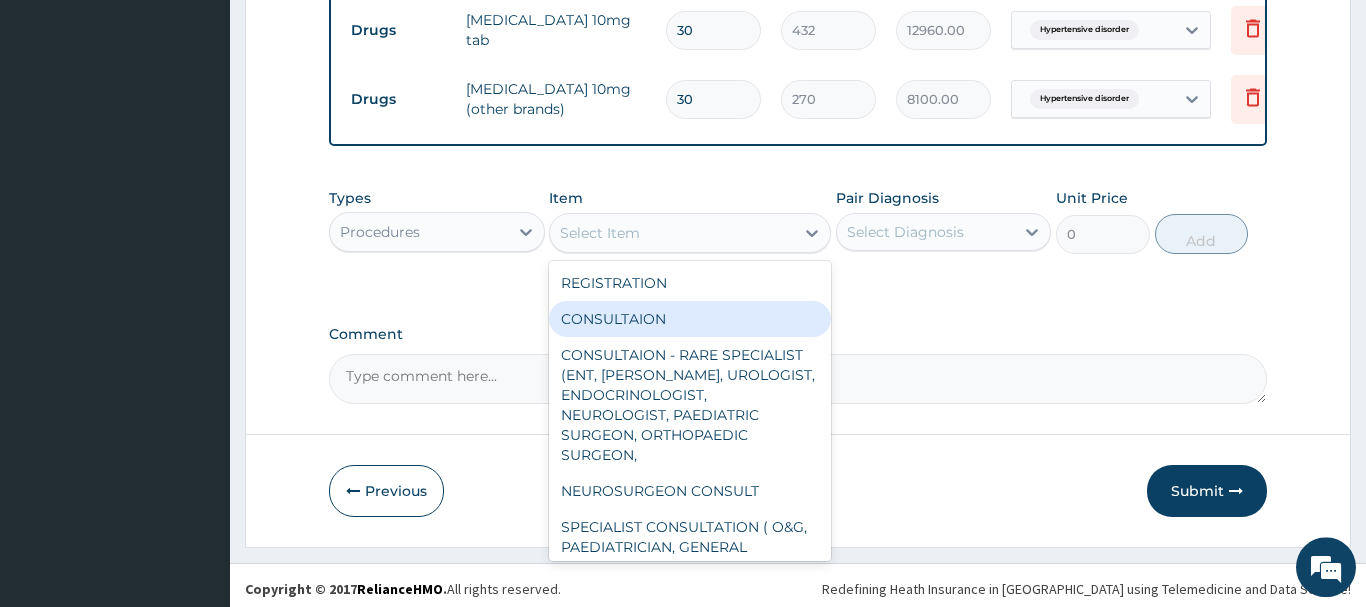 click on "CONSULTAION" at bounding box center (690, 319) 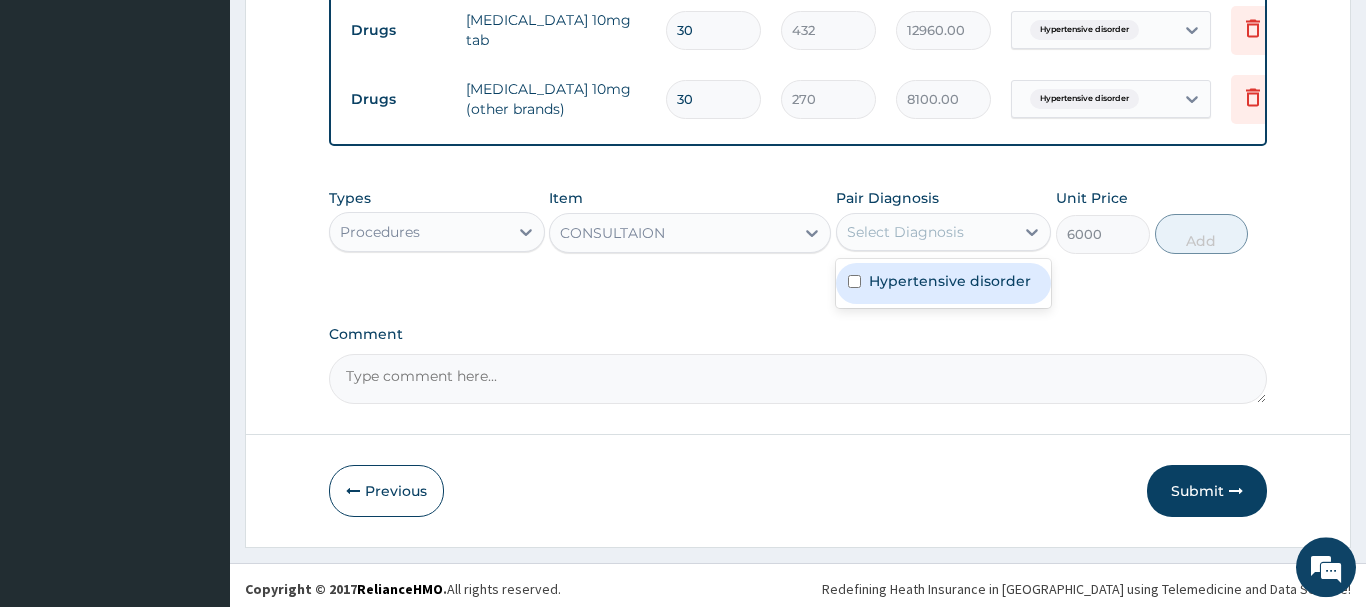 click on "Select Diagnosis" at bounding box center (905, 232) 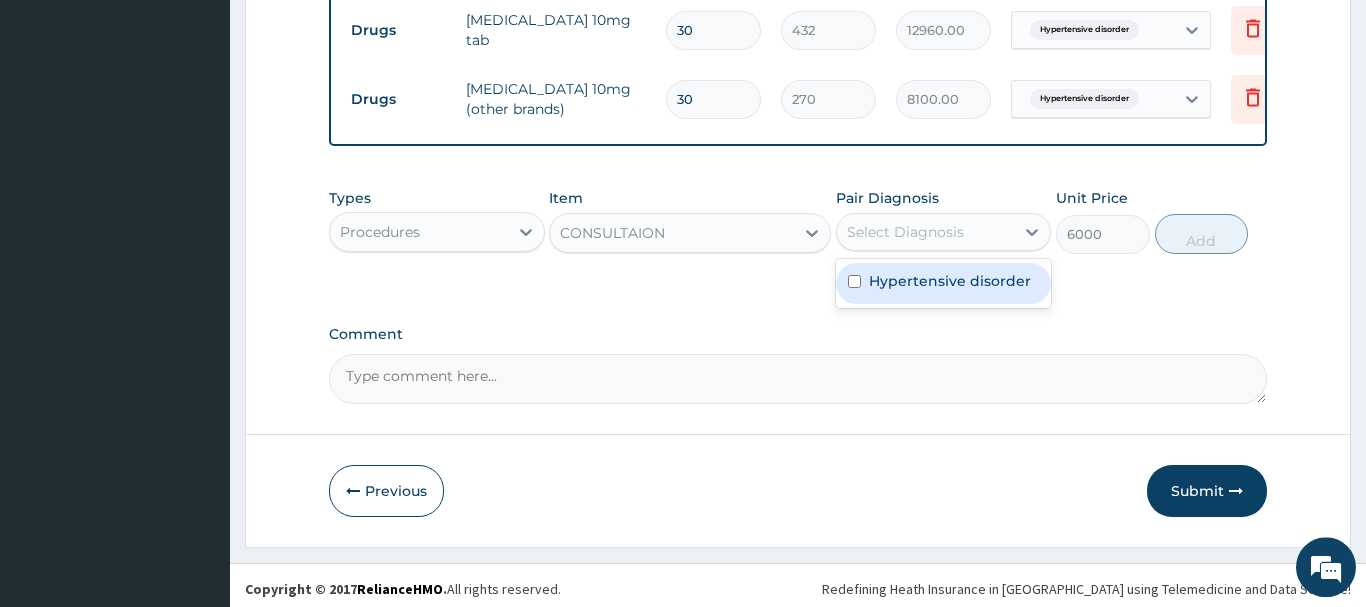 click at bounding box center (854, 281) 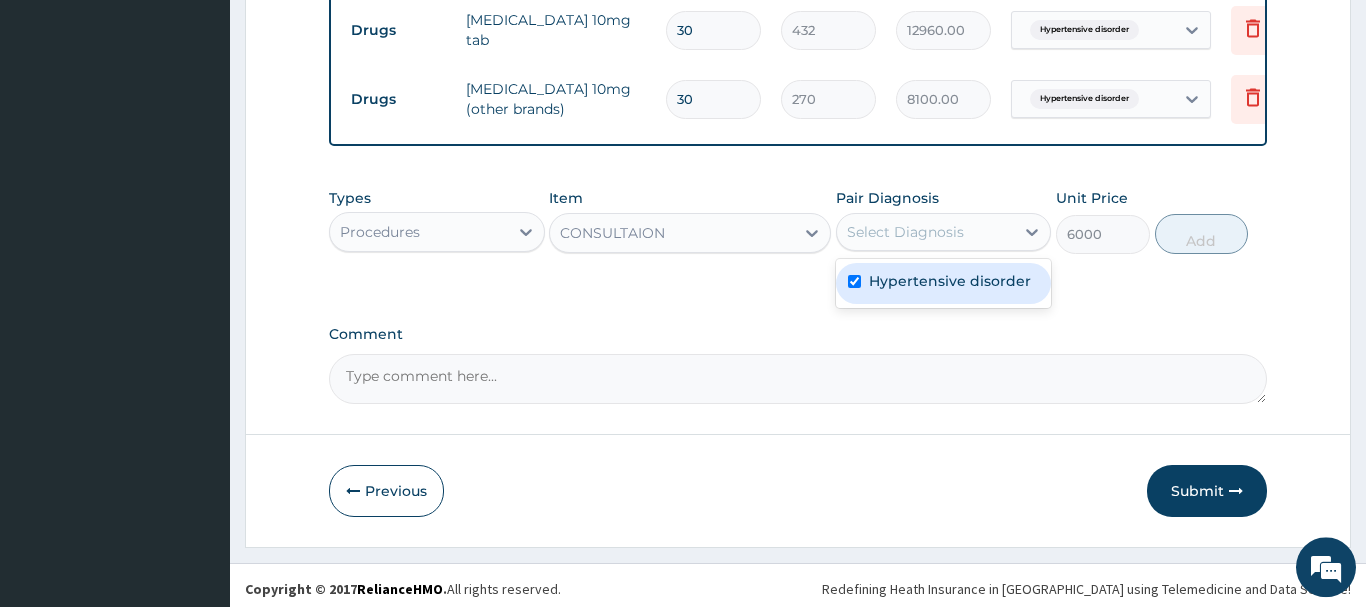 checkbox on "true" 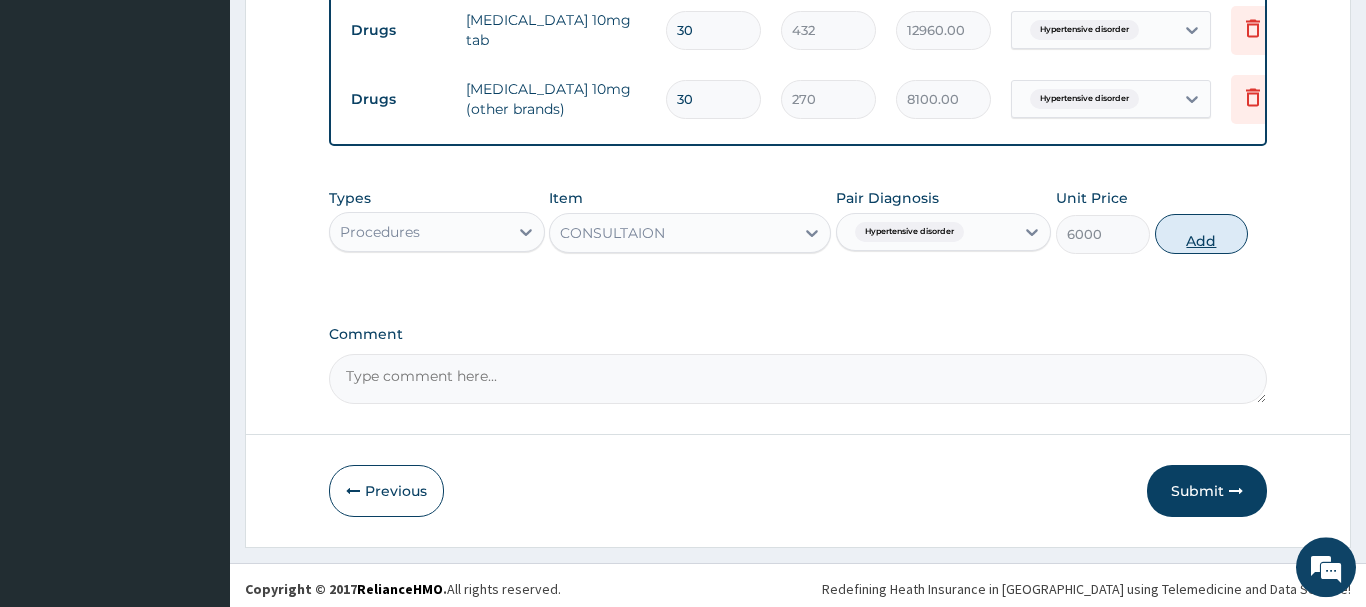 click on "Add" at bounding box center [1202, 234] 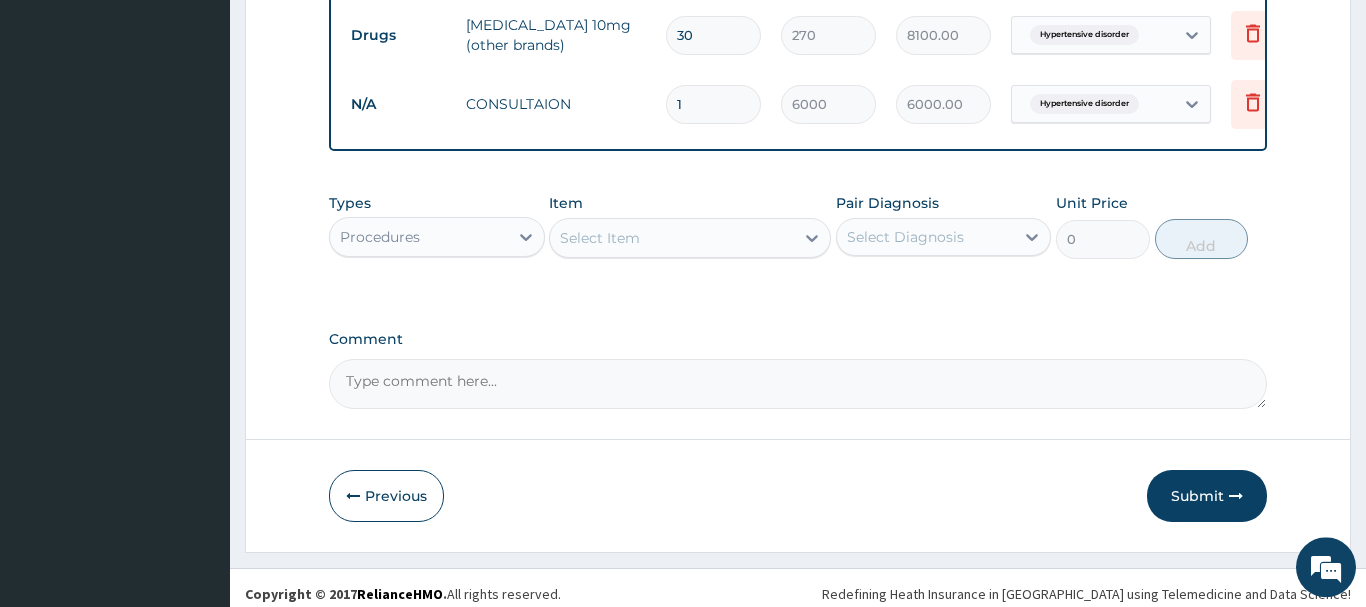 scroll, scrollTop: 878, scrollLeft: 0, axis: vertical 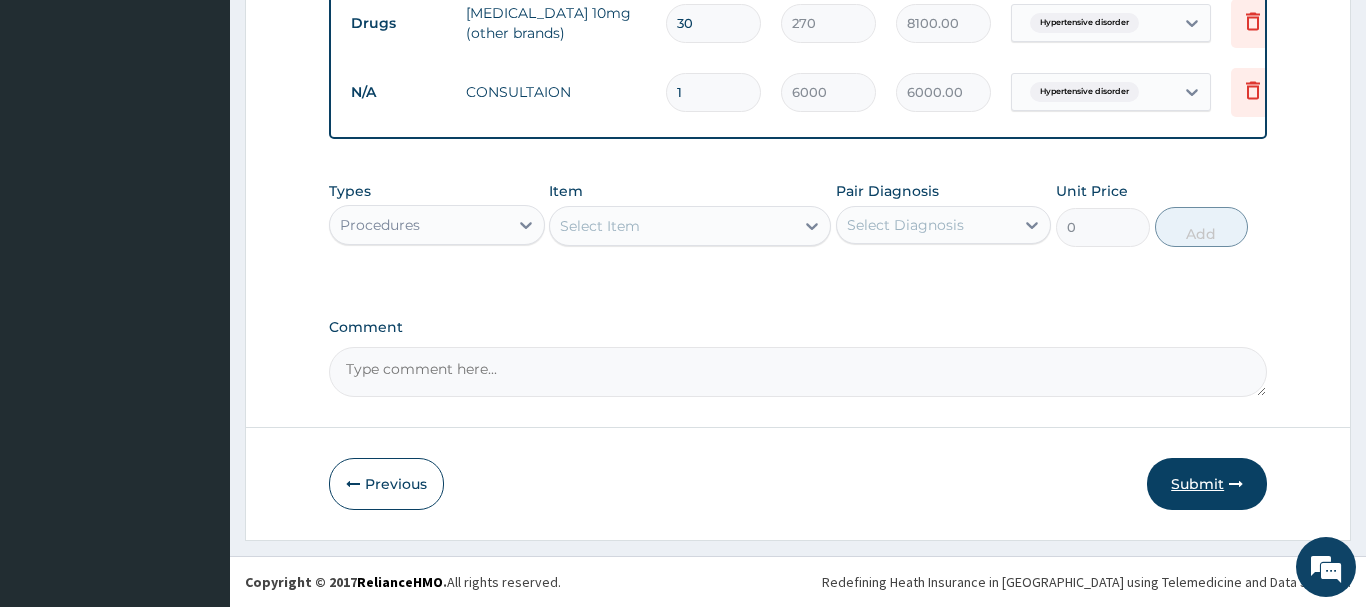 click on "Submit" at bounding box center [1207, 484] 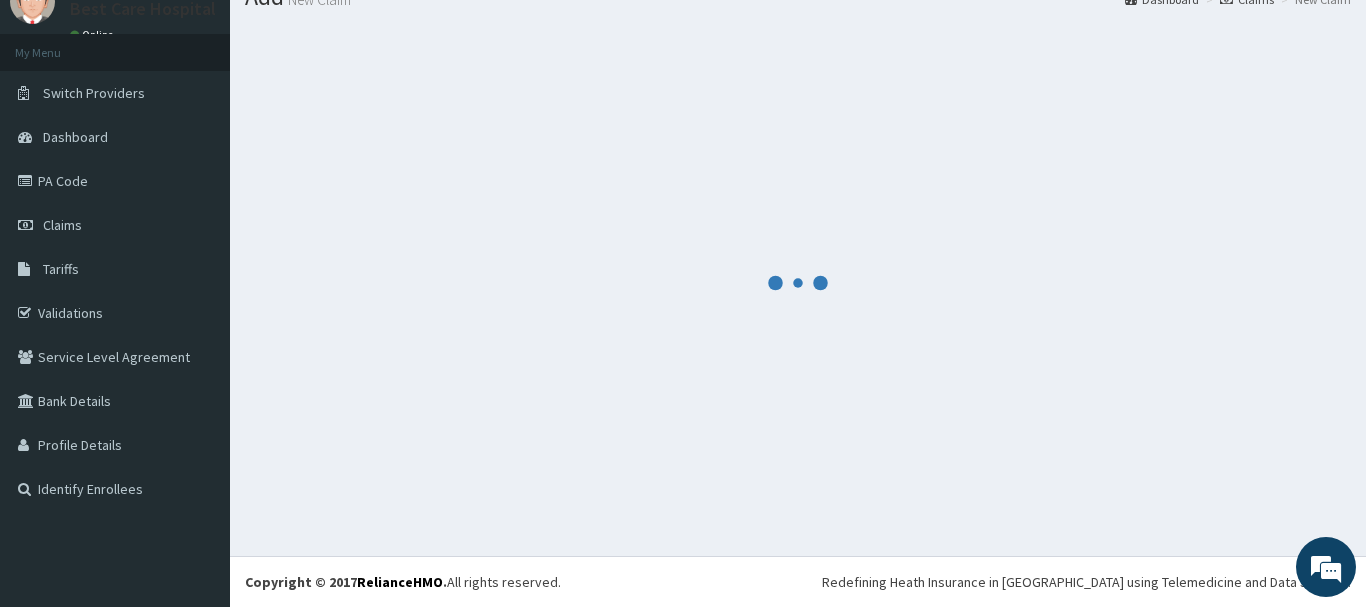 scroll, scrollTop: 81, scrollLeft: 0, axis: vertical 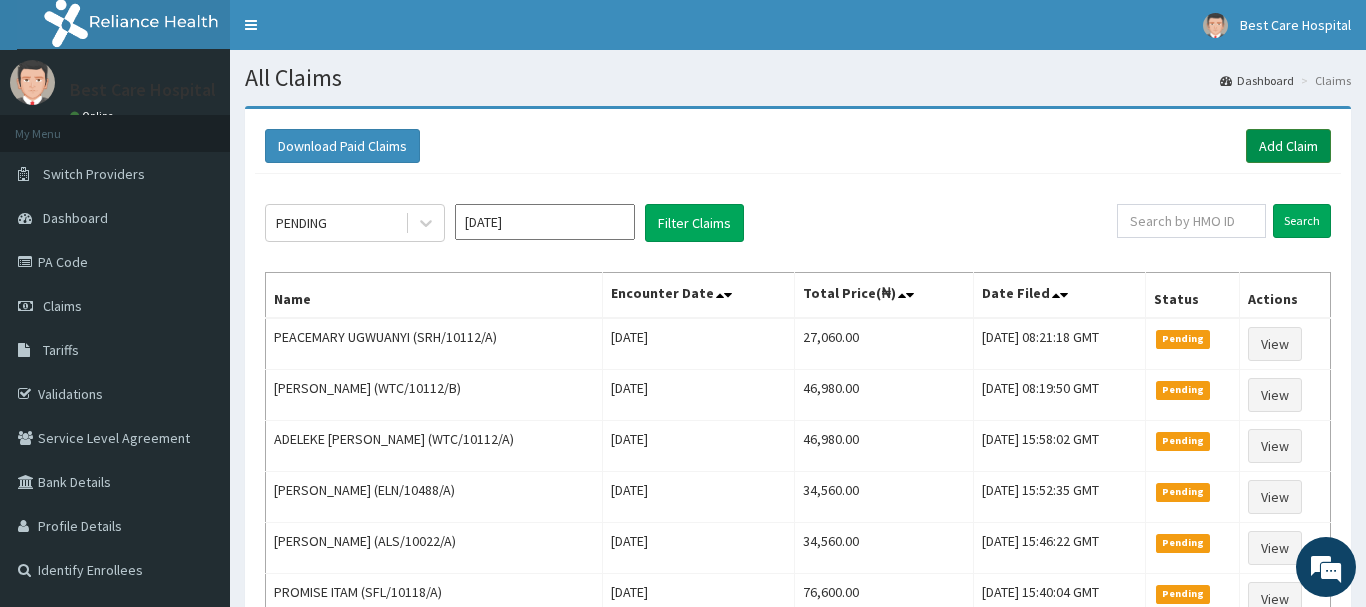 click on "Add Claim" at bounding box center (1288, 146) 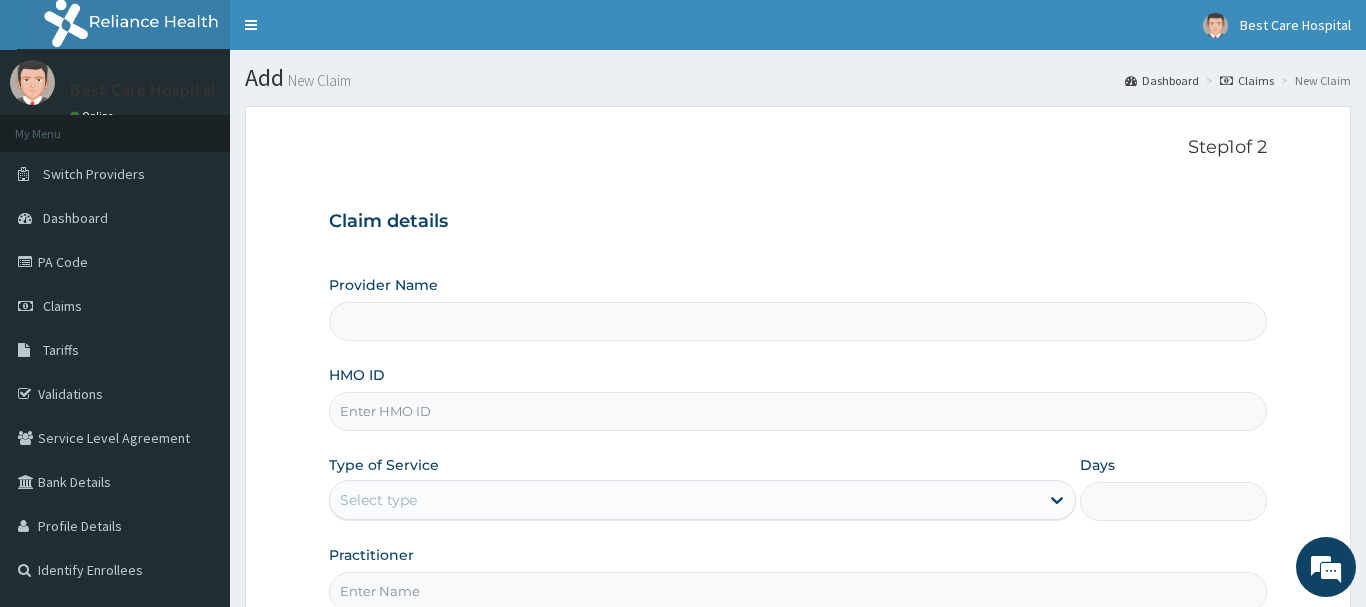 scroll, scrollTop: 0, scrollLeft: 0, axis: both 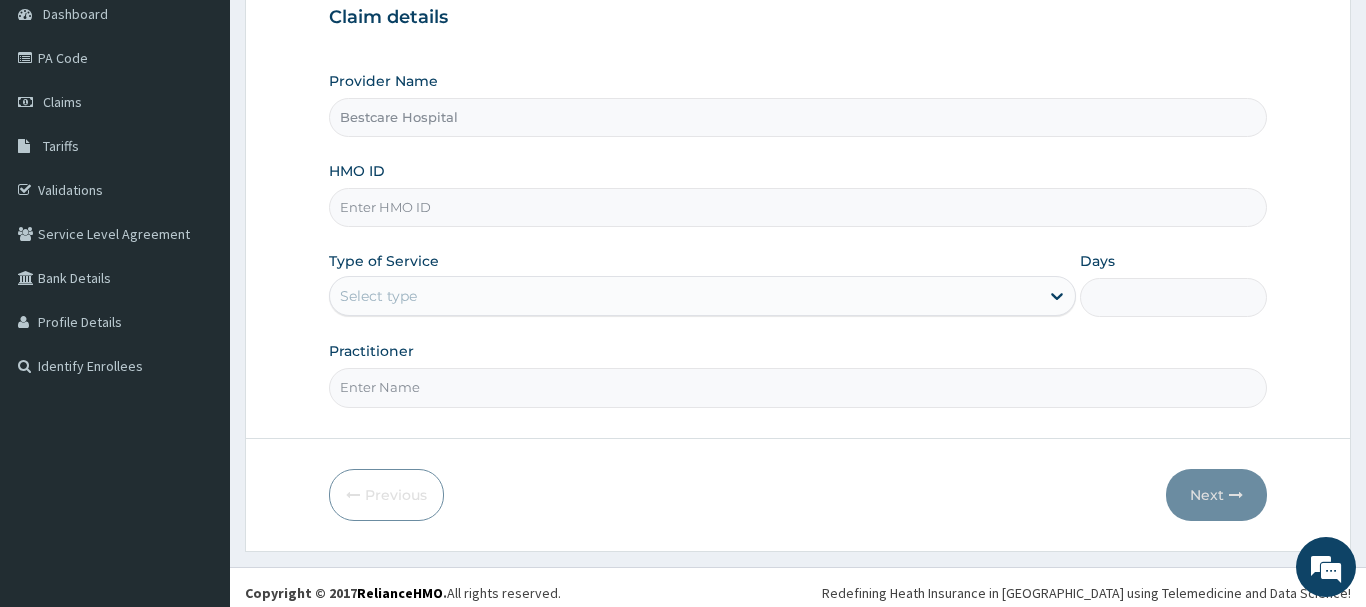 click on "HMO ID" at bounding box center (798, 207) 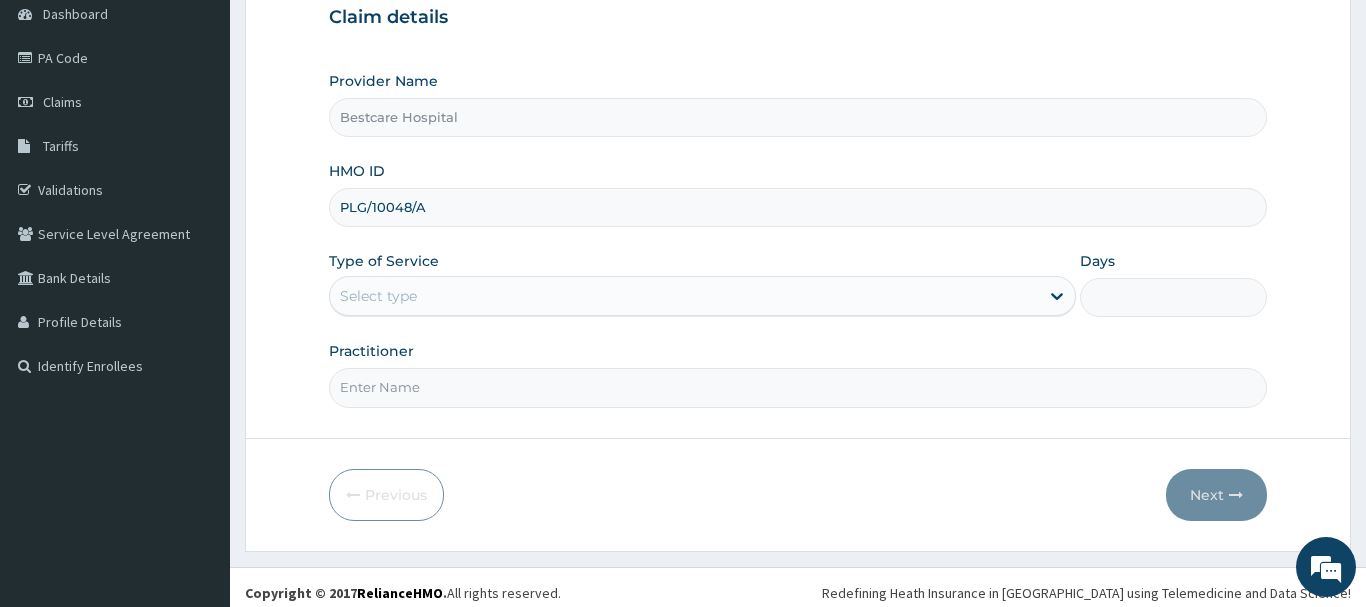 type on "PLG/10048/A" 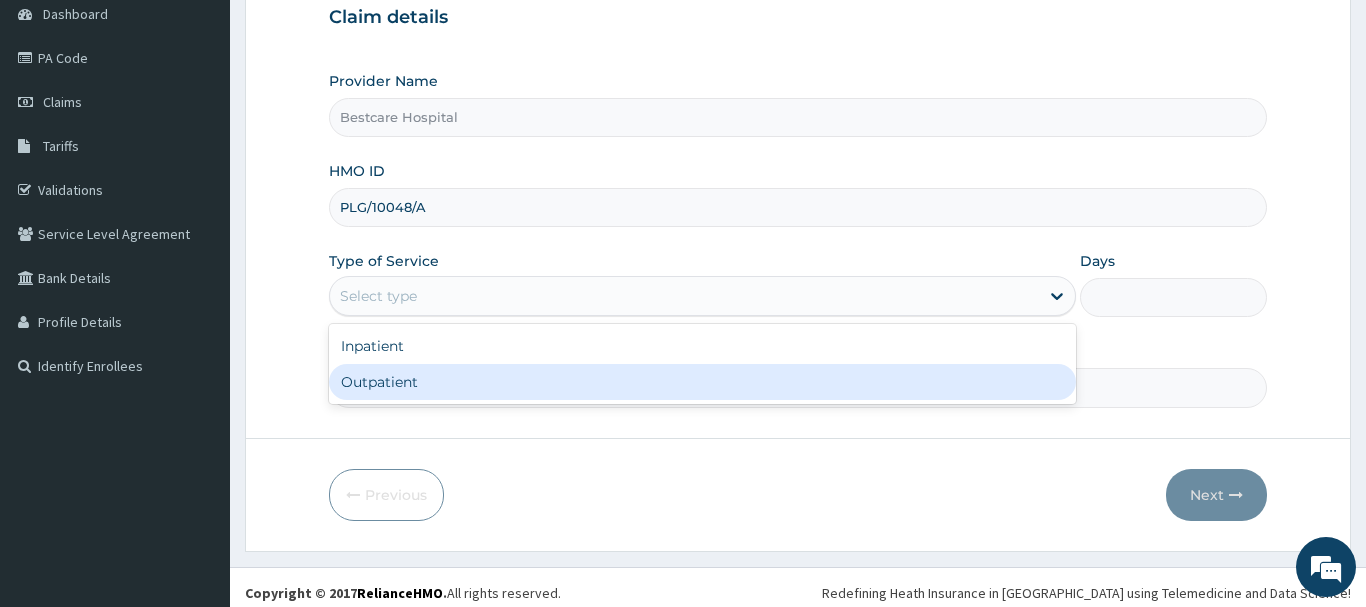 click on "Outpatient" at bounding box center [703, 382] 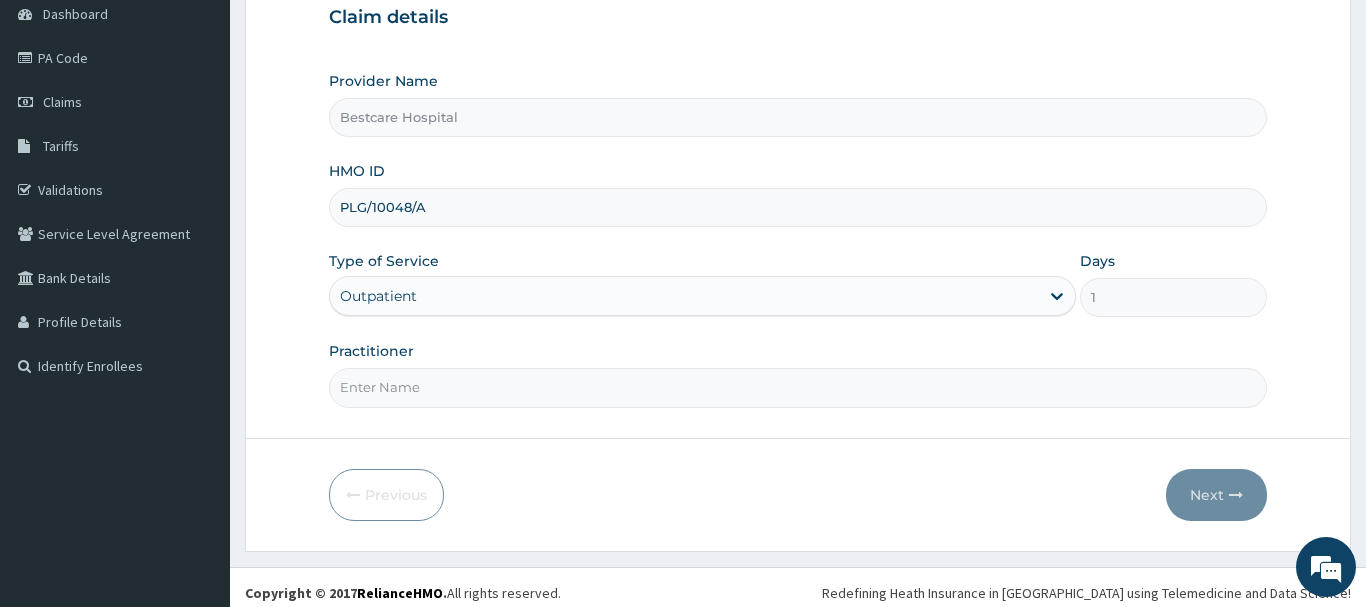 click on "Practitioner" at bounding box center [798, 387] 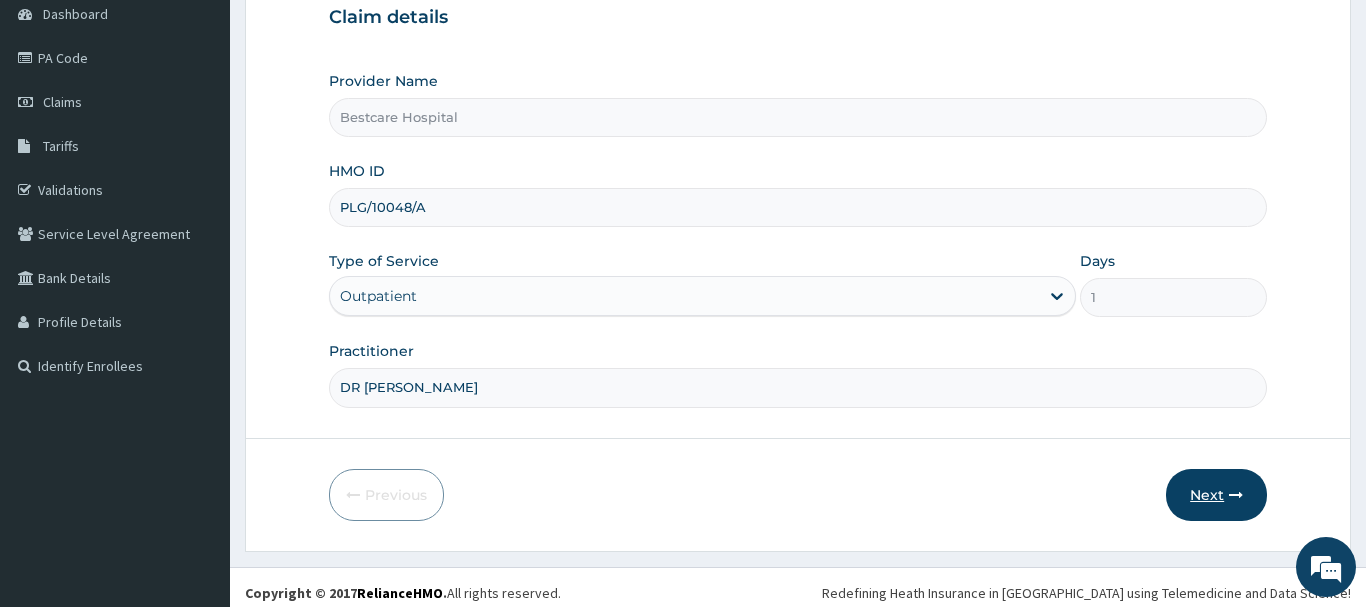 type on "DR [PERSON_NAME]" 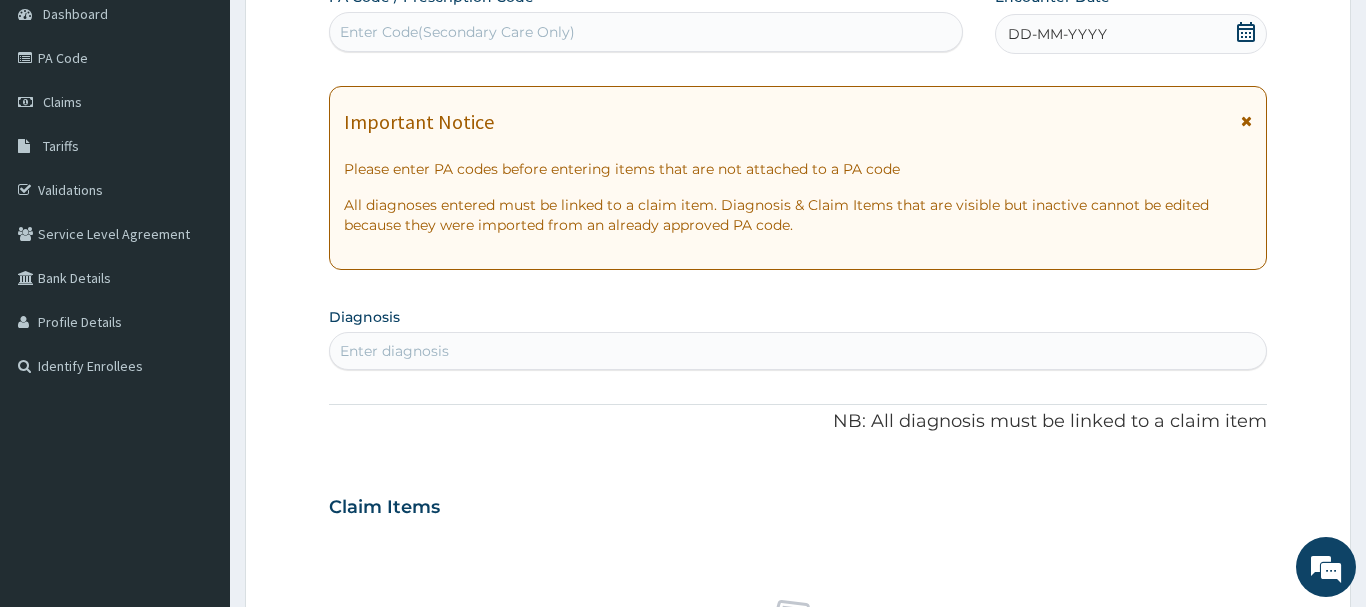 click on "Enter Code(Secondary Care Only)" at bounding box center [646, 32] 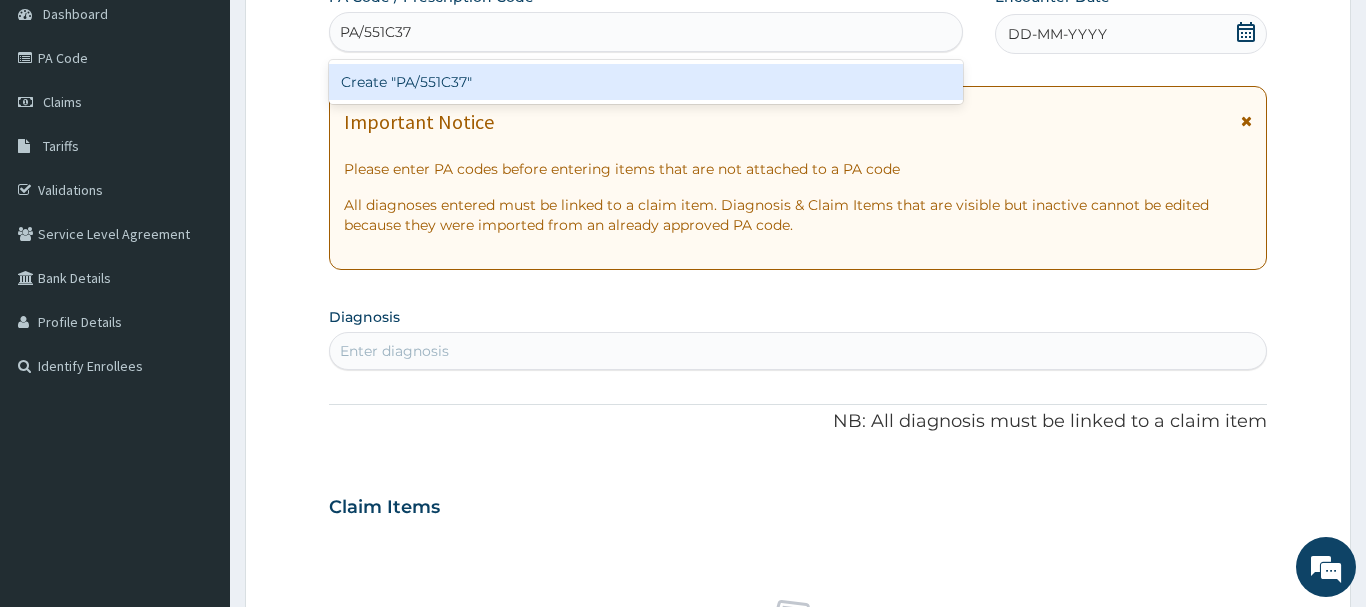 click on "Create "PA/551C37"" at bounding box center (646, 82) 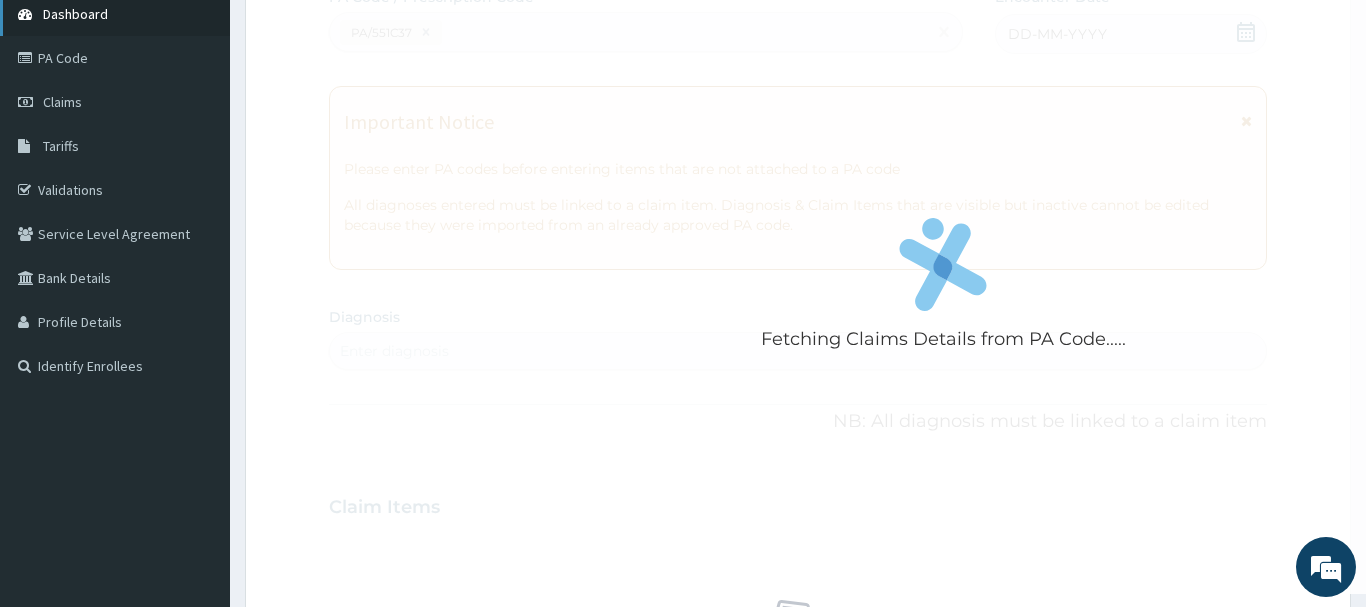 scroll, scrollTop: 598, scrollLeft: 0, axis: vertical 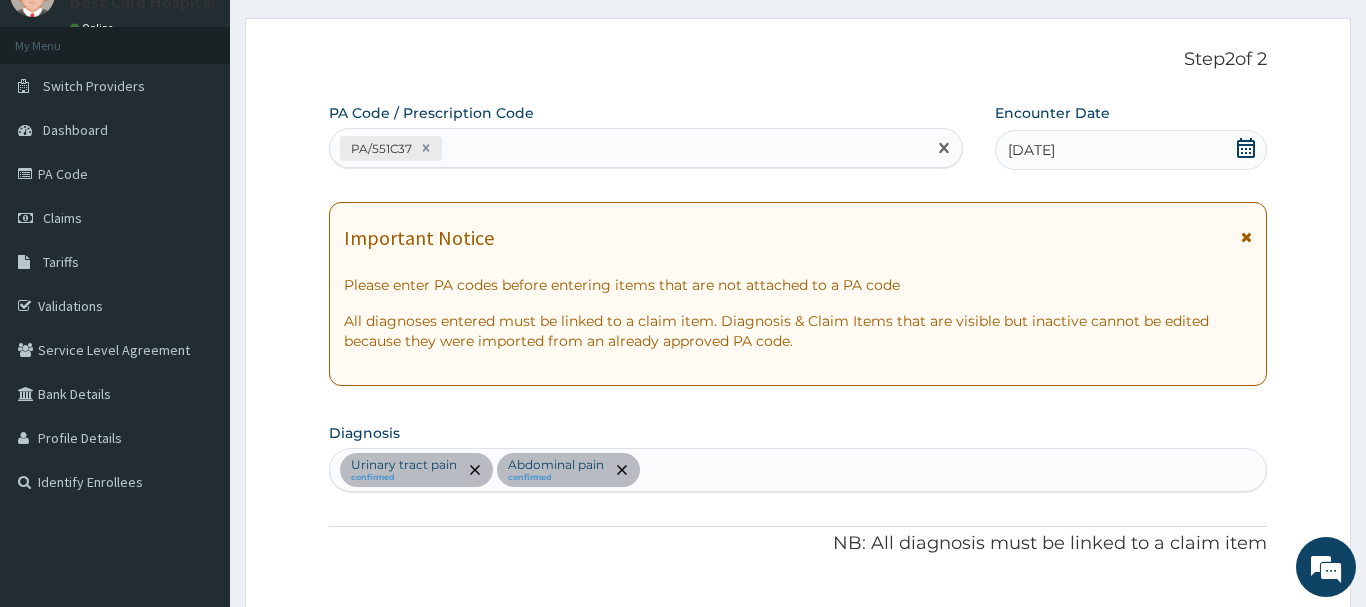 click on "PA/551C37" at bounding box center (628, 148) 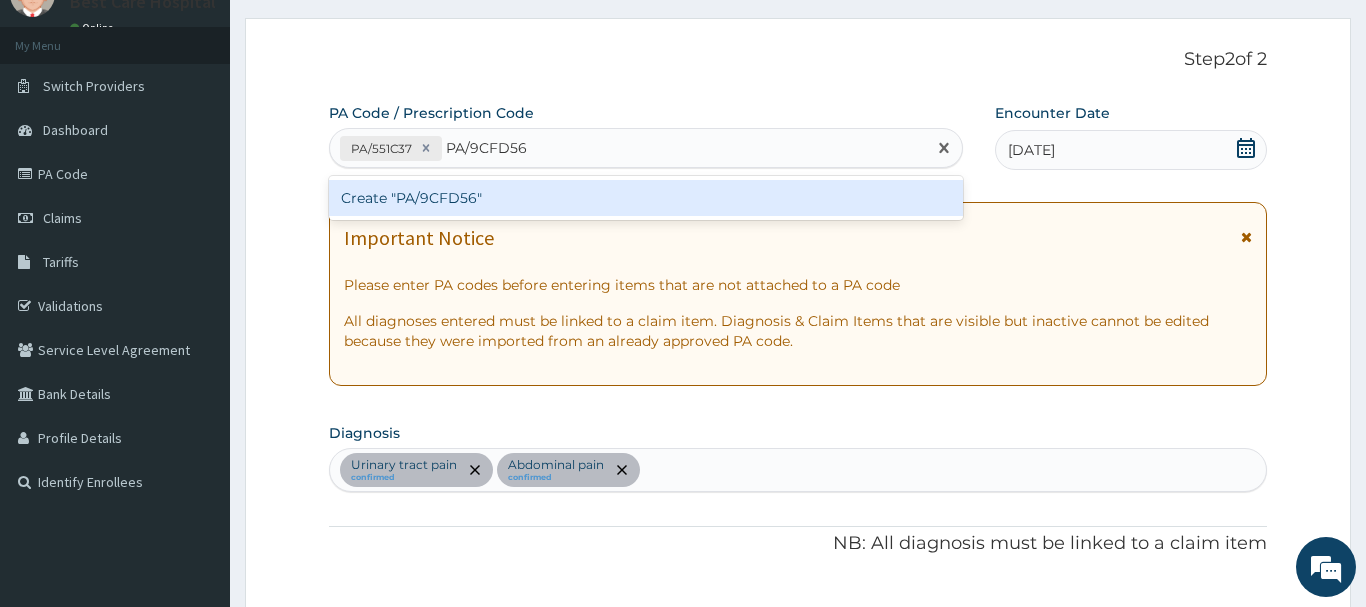 click on "Create "PA/9CFD56"" at bounding box center [646, 198] 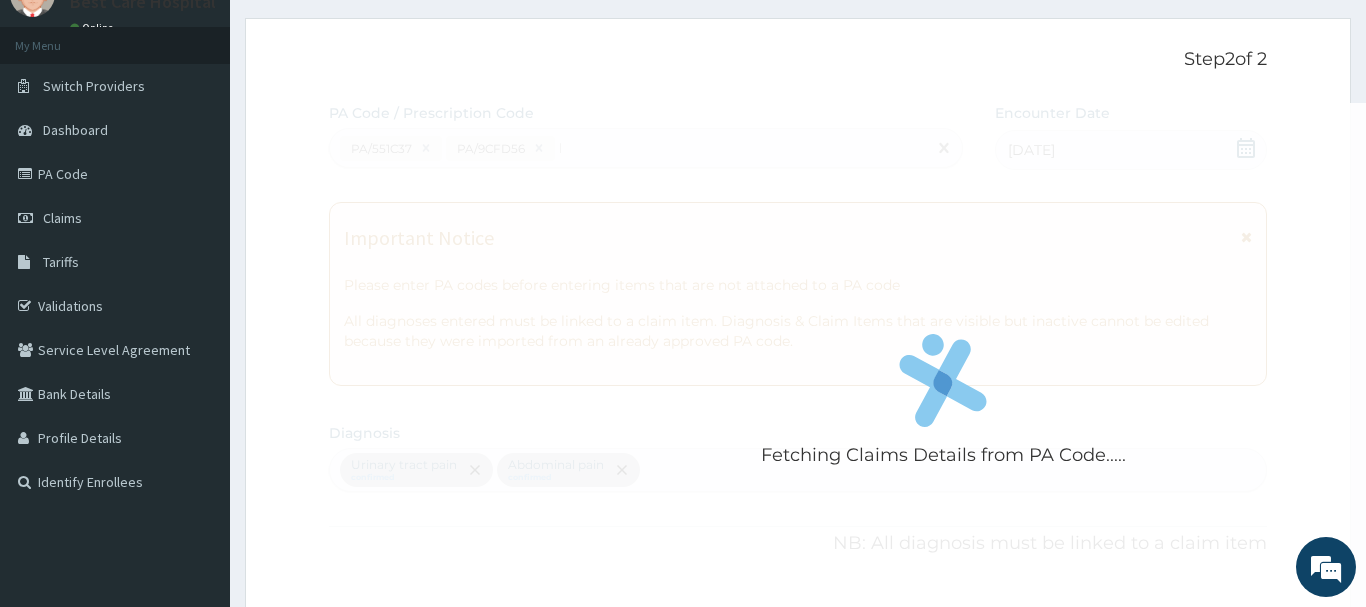 type 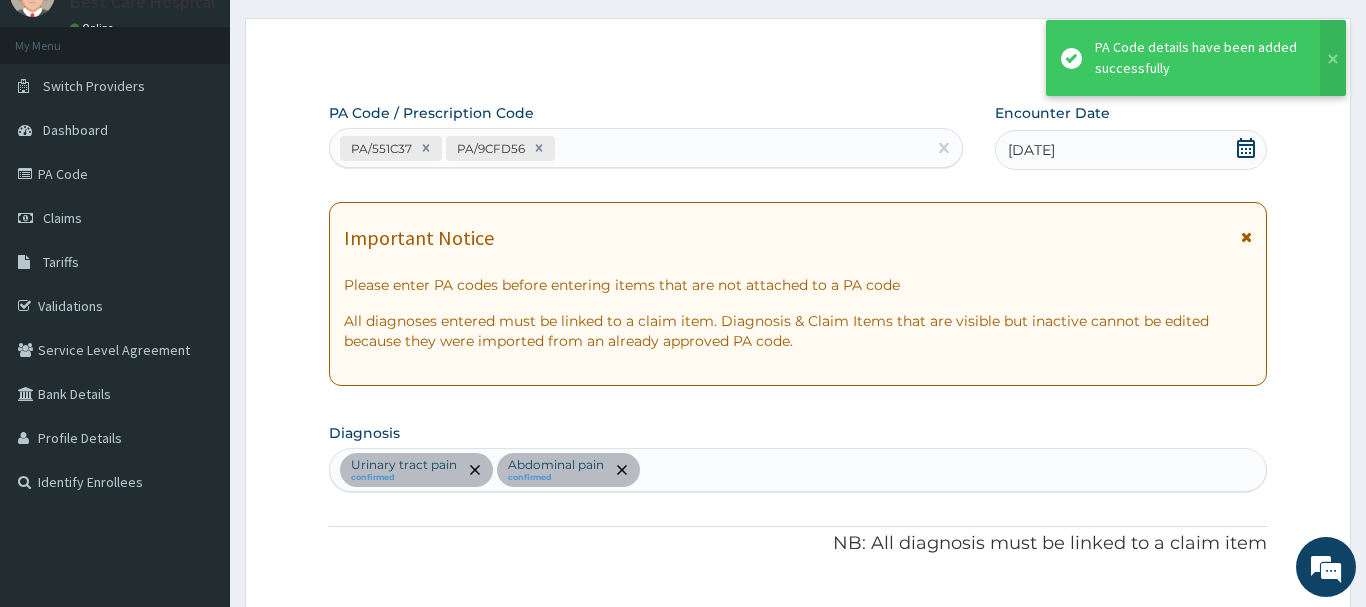 scroll, scrollTop: 667, scrollLeft: 0, axis: vertical 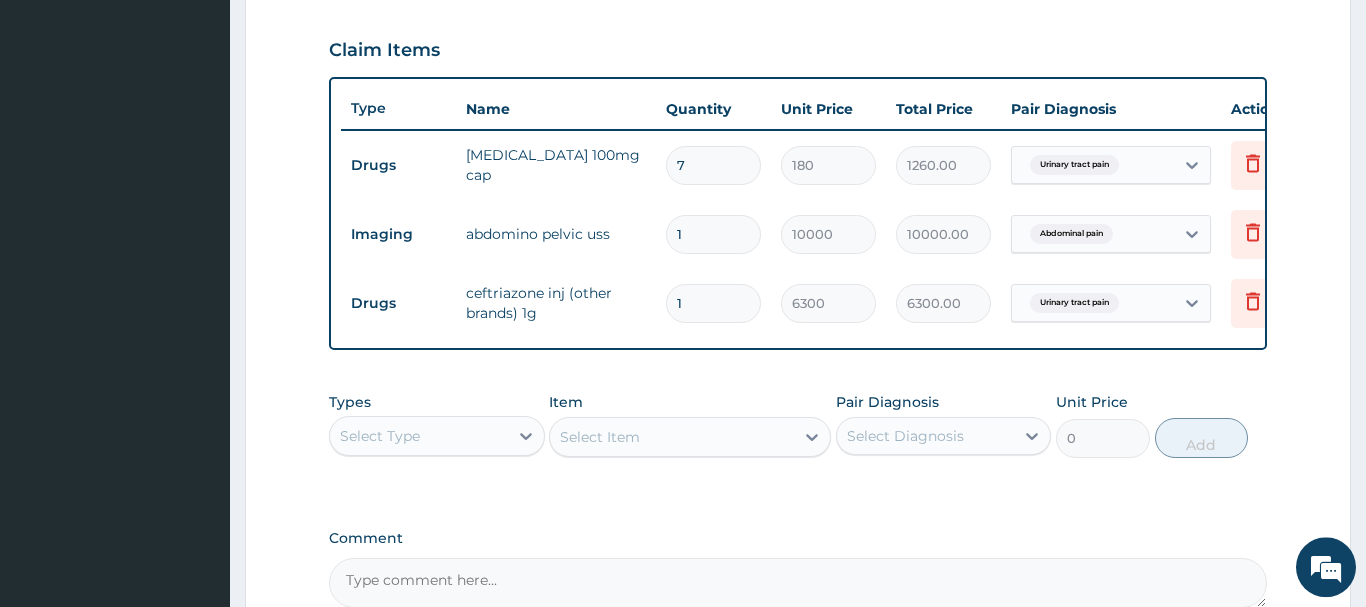click on "Select Type" at bounding box center (380, 436) 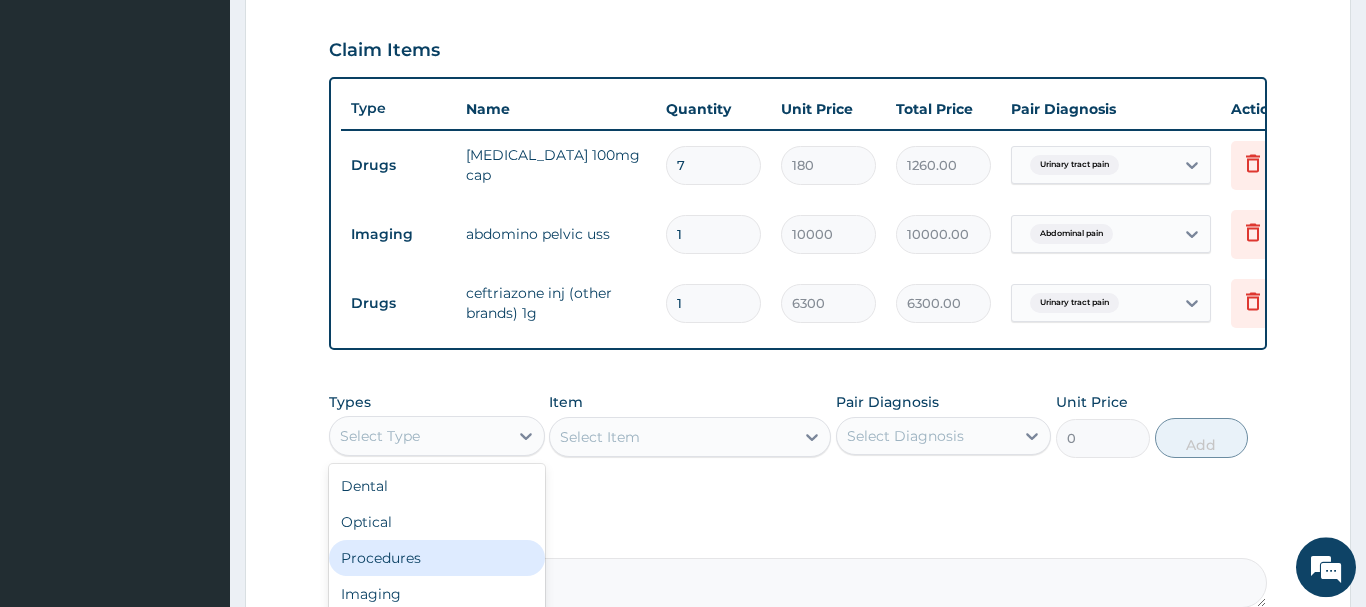 click on "Procedures" at bounding box center (437, 558) 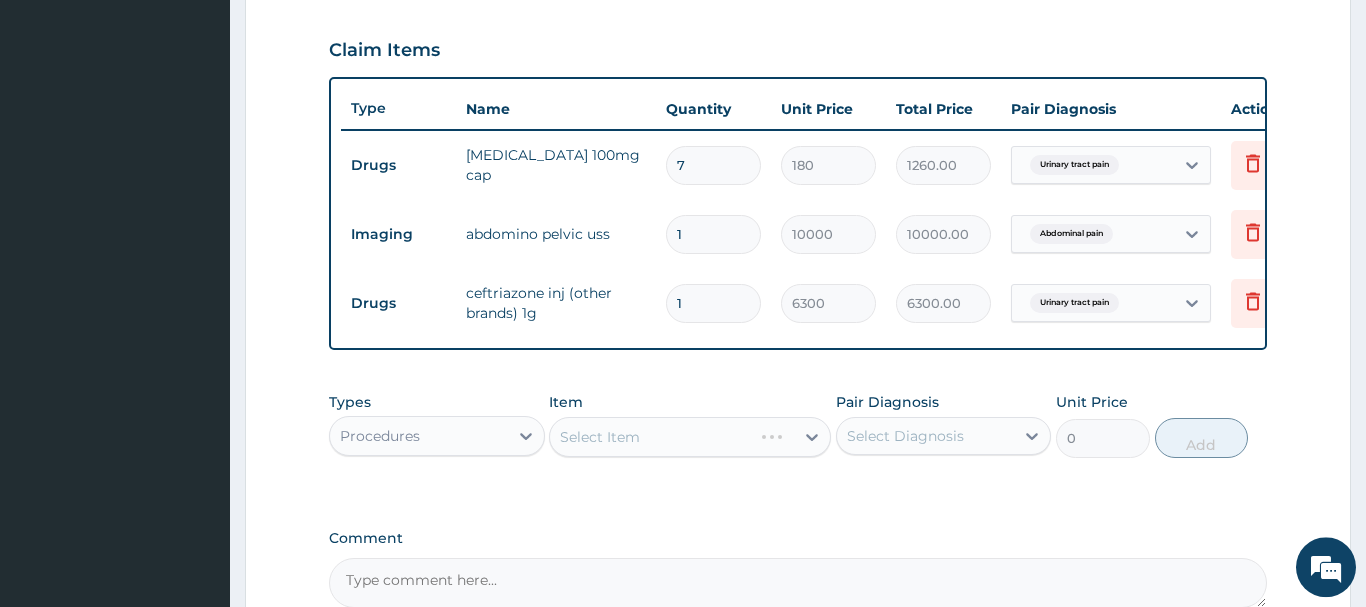 click on "Select Item" at bounding box center (690, 437) 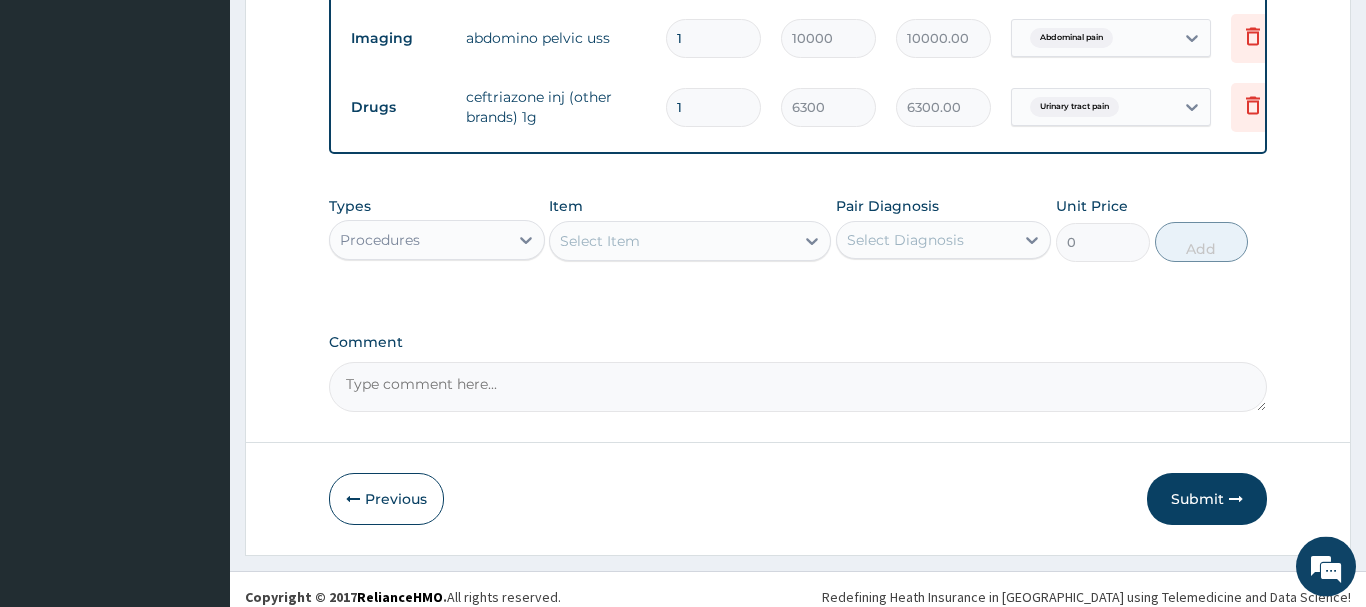 scroll, scrollTop: 878, scrollLeft: 0, axis: vertical 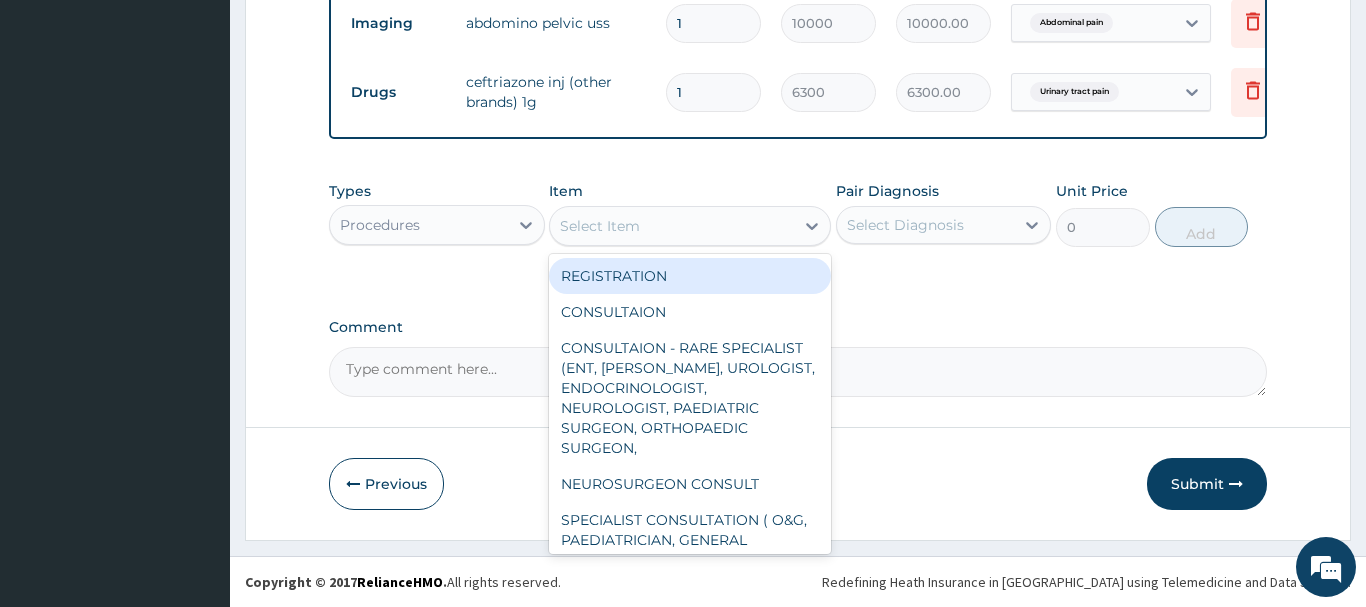 click on "Select Item" at bounding box center [672, 226] 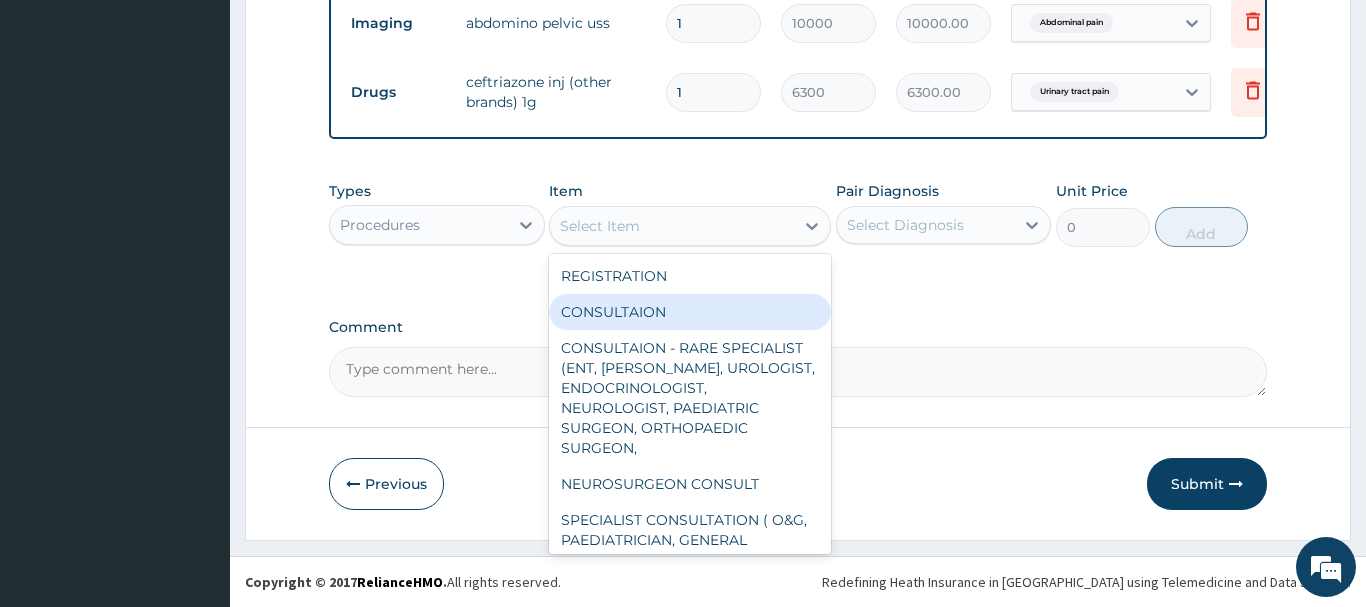 click on "CONSULTAION" at bounding box center (690, 312) 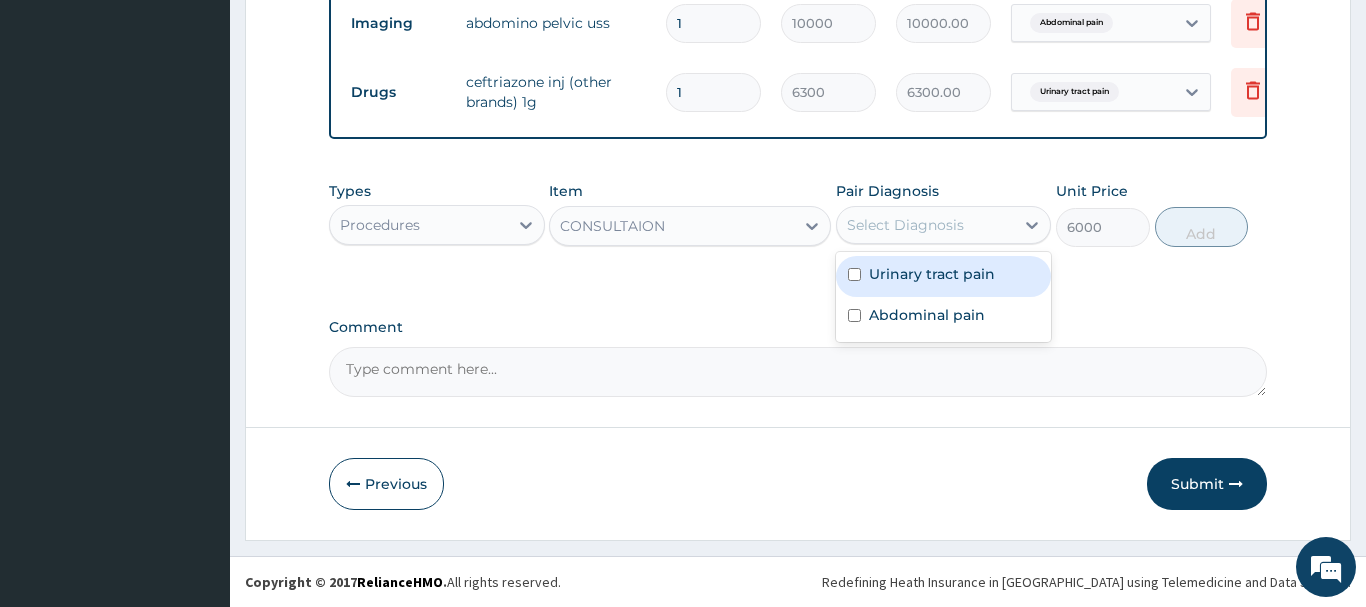 click on "Select Diagnosis" at bounding box center [905, 225] 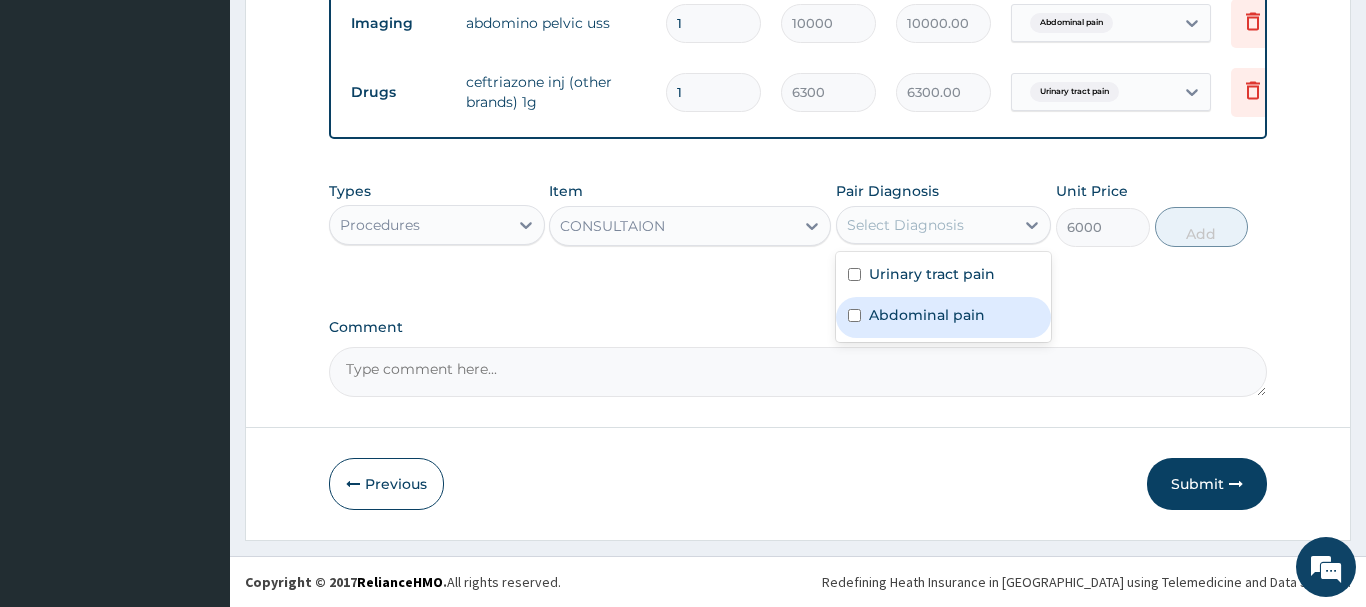 click at bounding box center (854, 315) 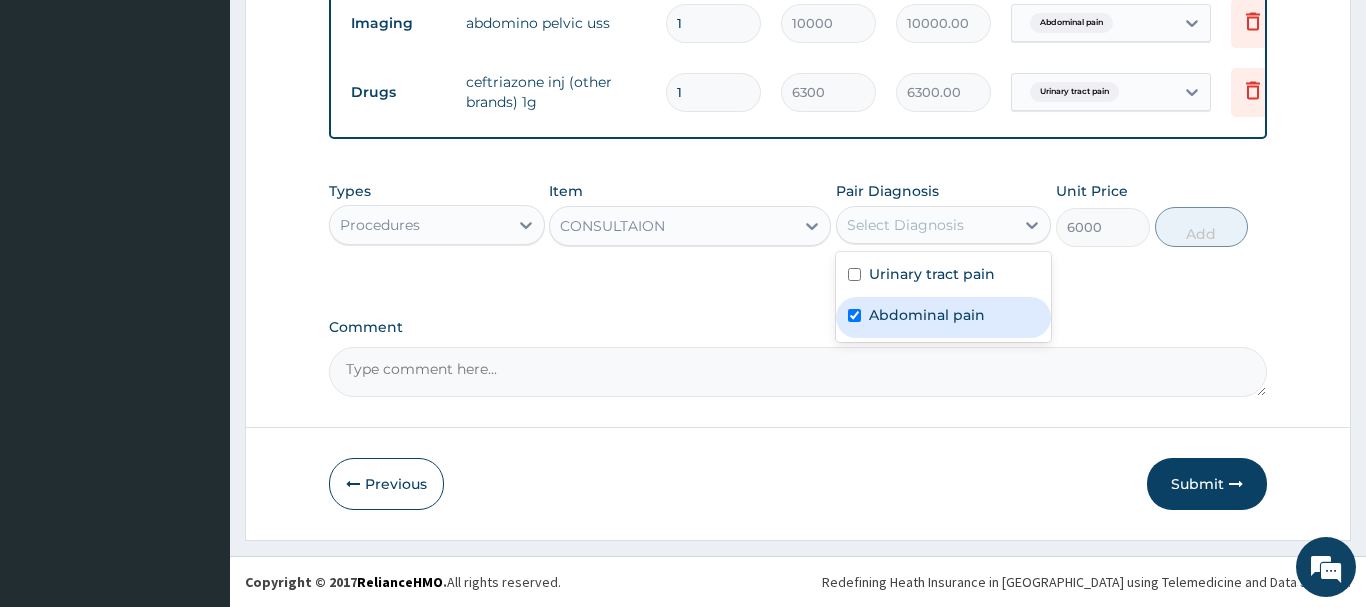 checkbox on "true" 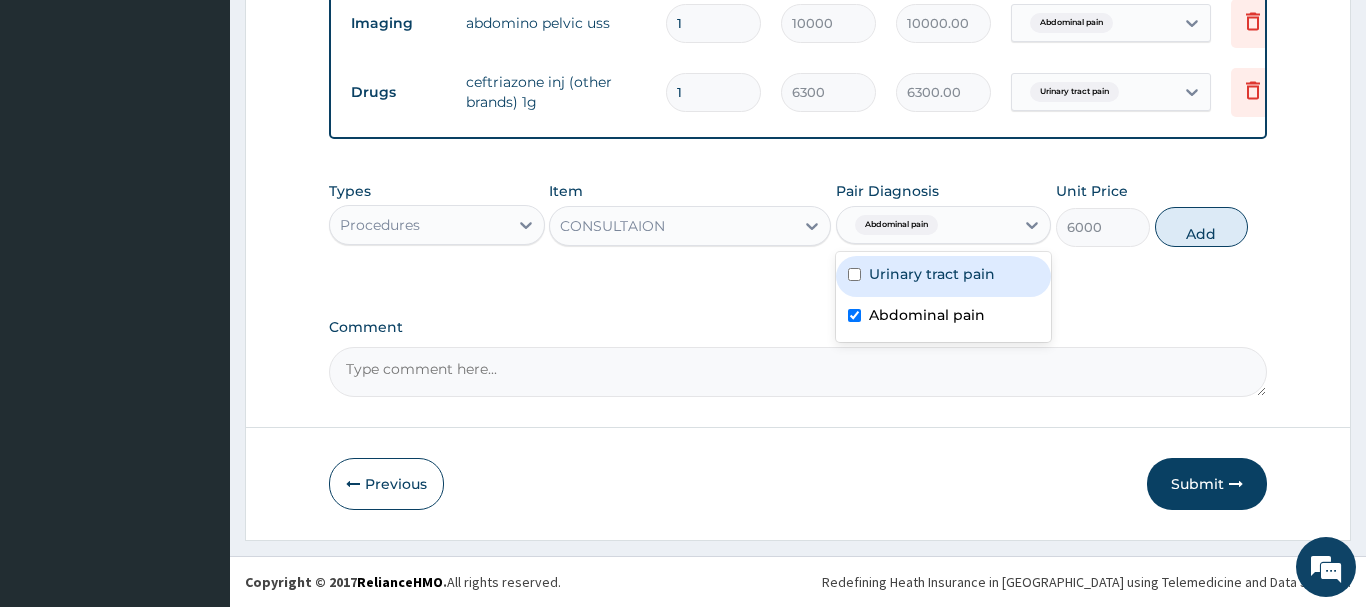 click at bounding box center (854, 274) 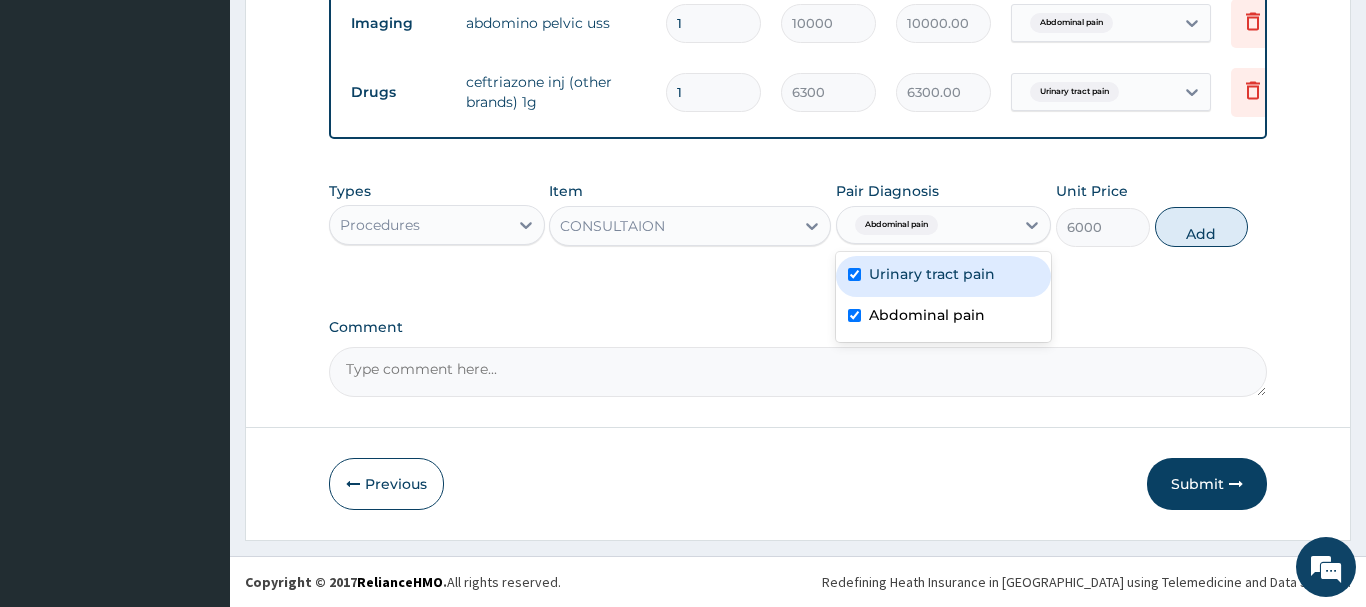 checkbox on "true" 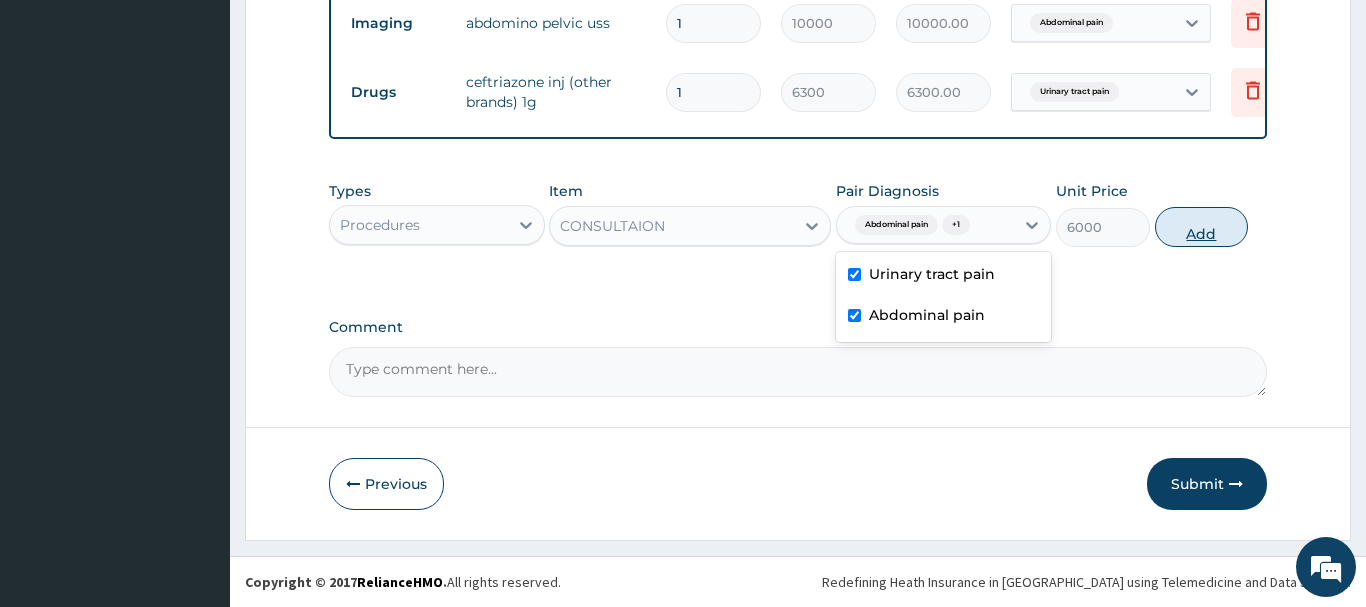 click on "Add" at bounding box center [1202, 227] 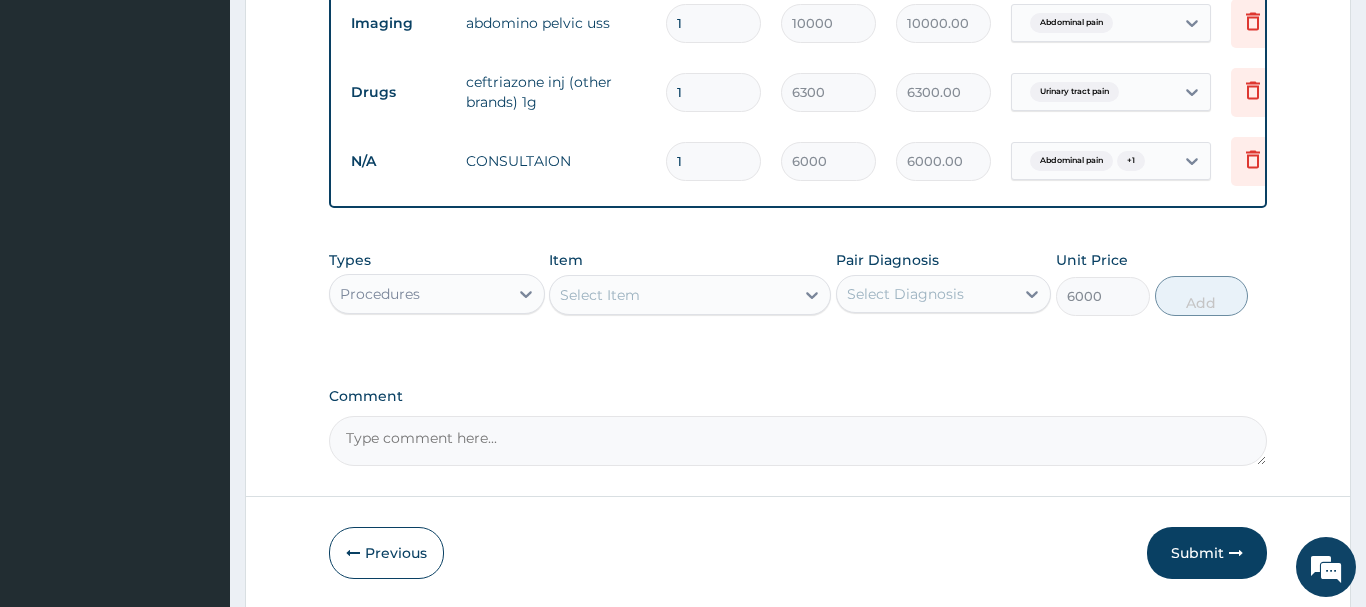 type on "0" 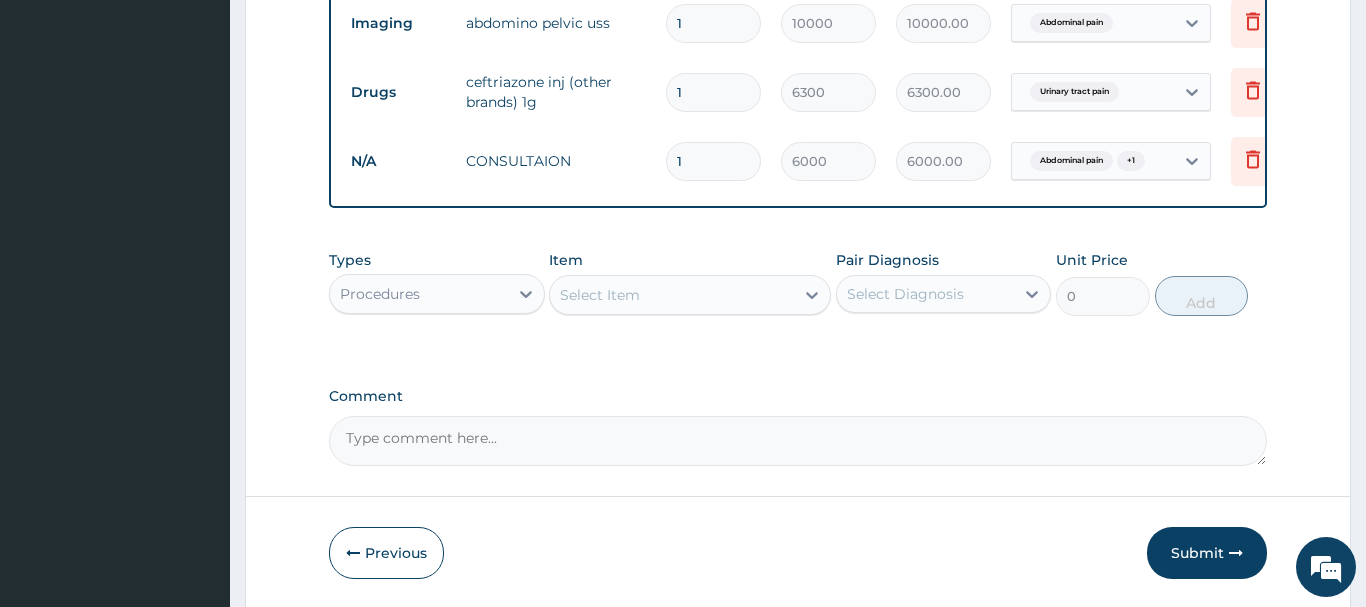 click on "Procedures" at bounding box center [419, 294] 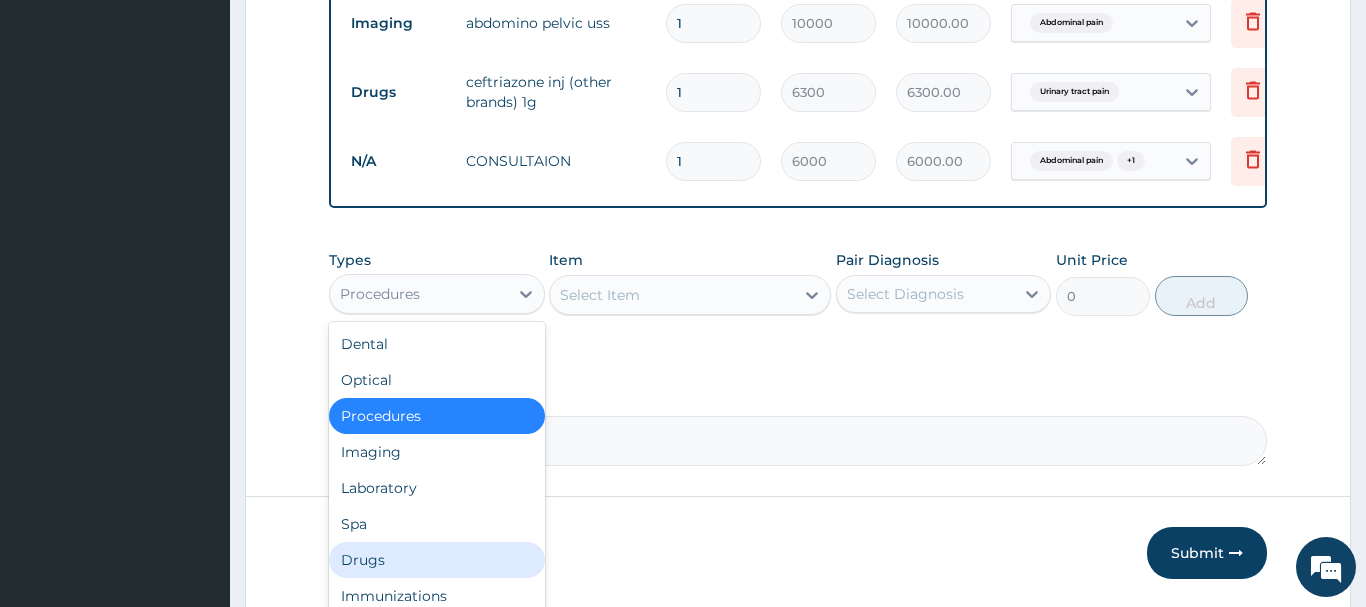 click on "Drugs" at bounding box center (437, 560) 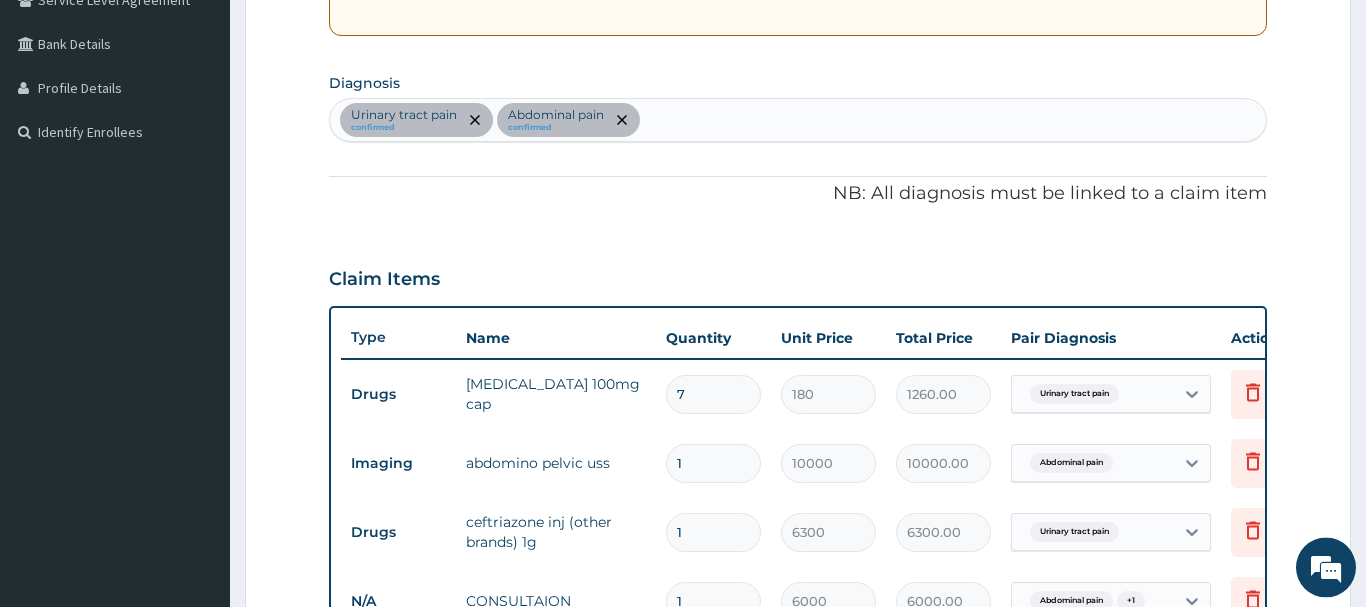 scroll, scrollTop: 437, scrollLeft: 0, axis: vertical 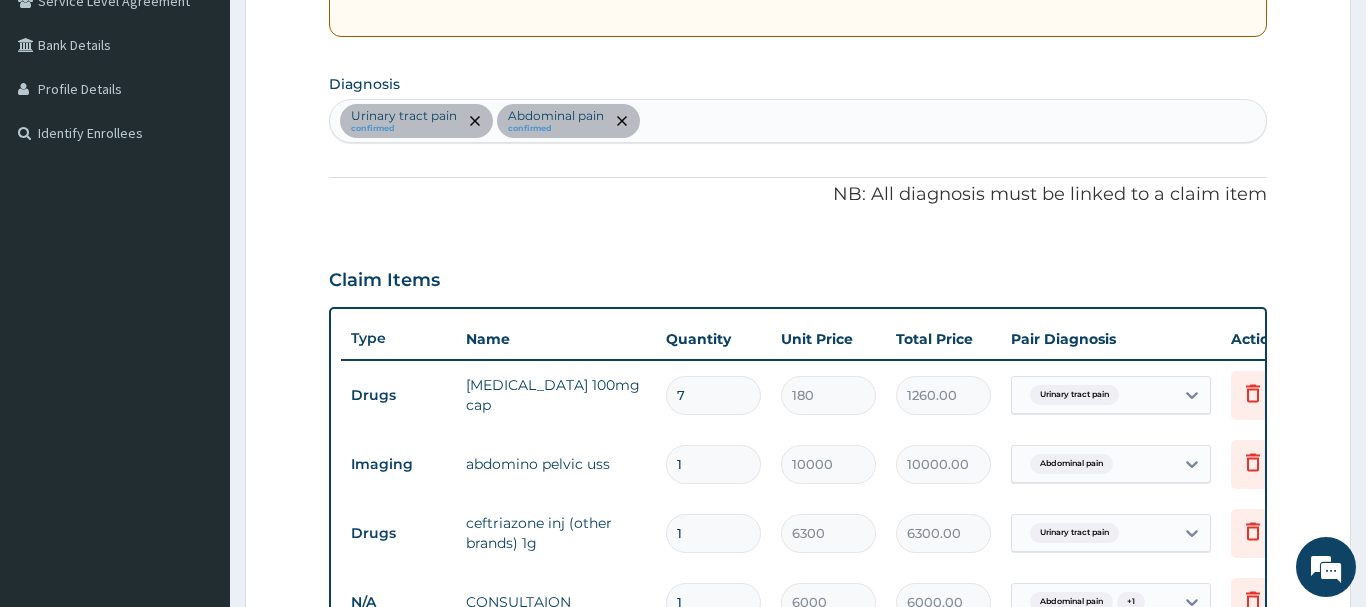 click on "Urinary tract pain confirmed Abdominal pain confirmed" at bounding box center [798, 121] 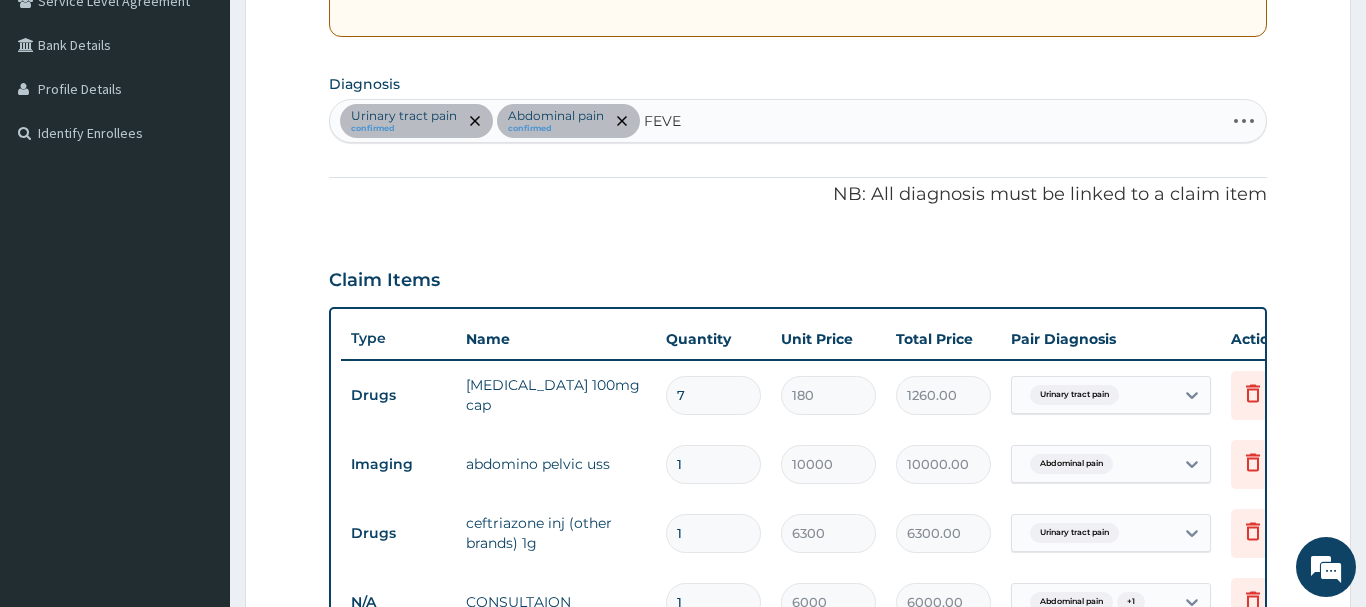 type on "FEVER" 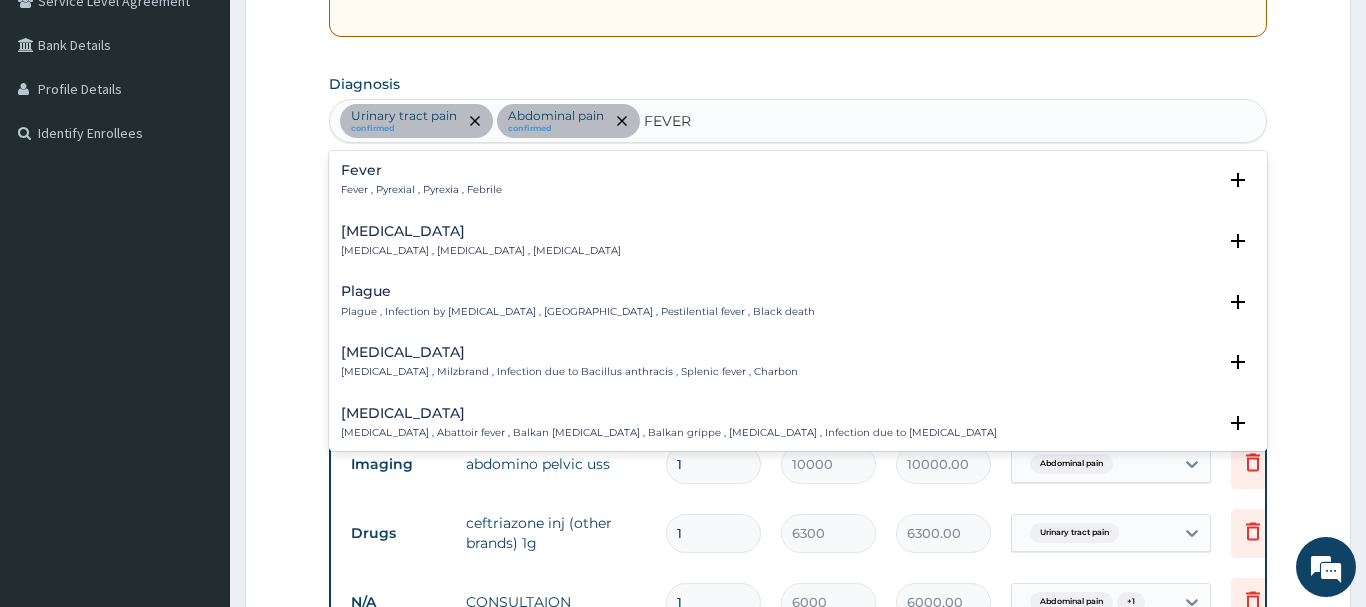 click on "Fever Fever , Pyrexial , Pyrexia , Febrile" at bounding box center [421, 180] 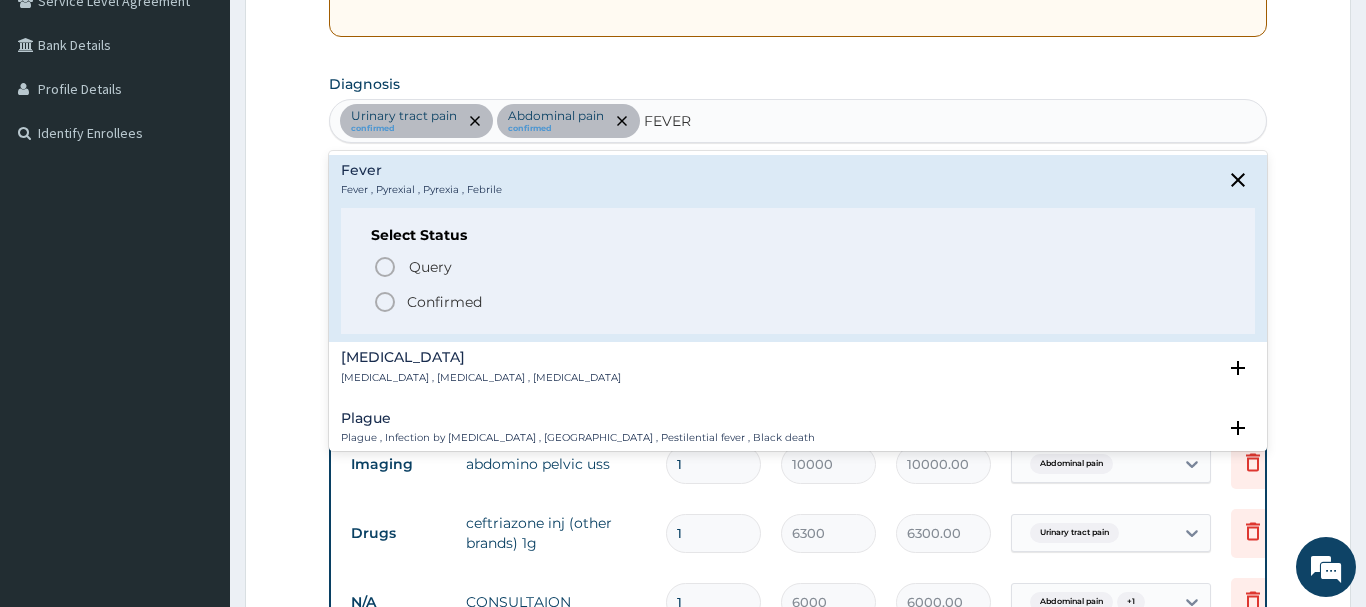 click 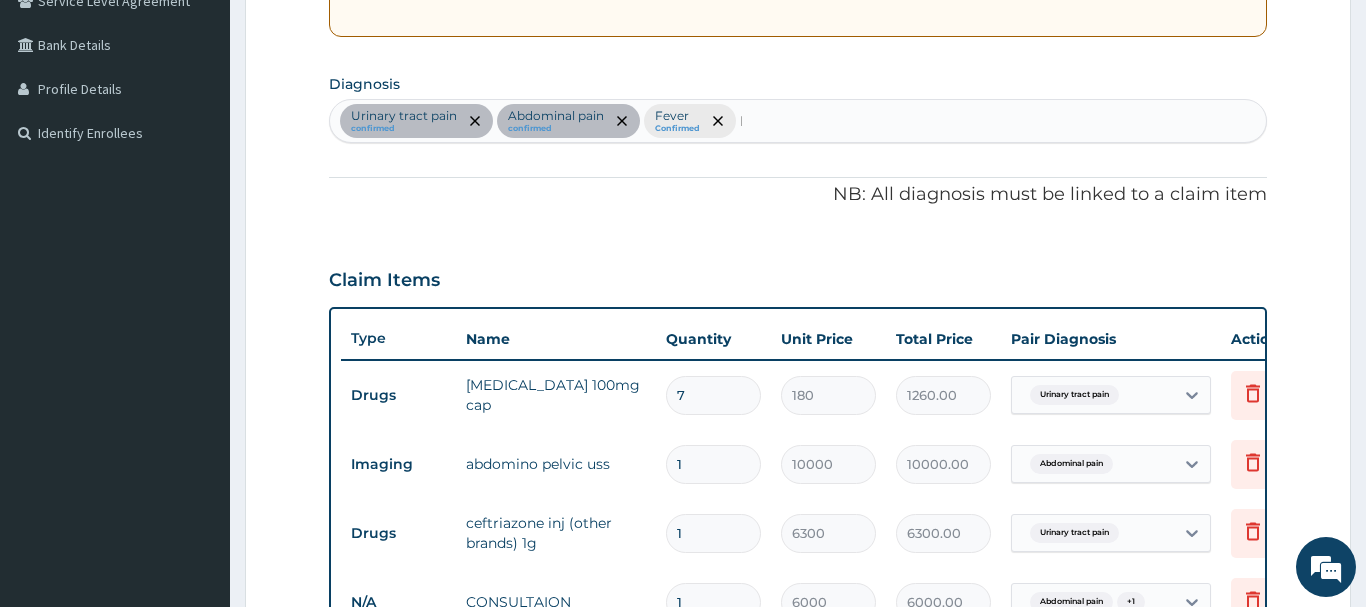 type 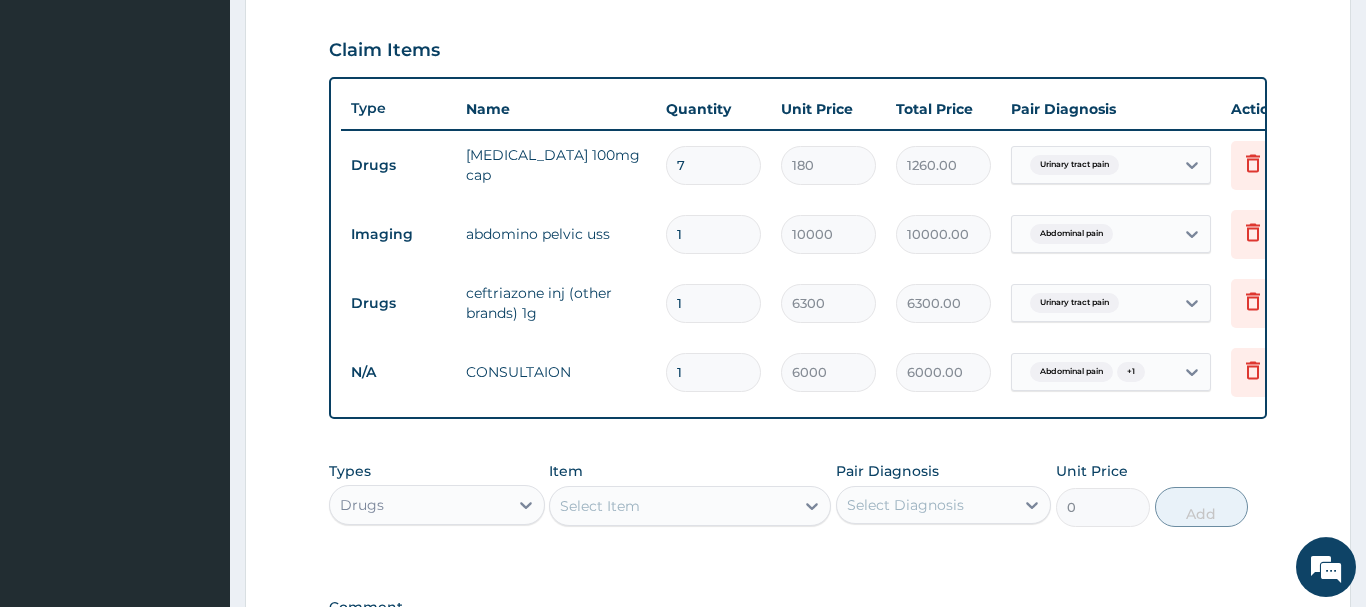 scroll, scrollTop: 947, scrollLeft: 0, axis: vertical 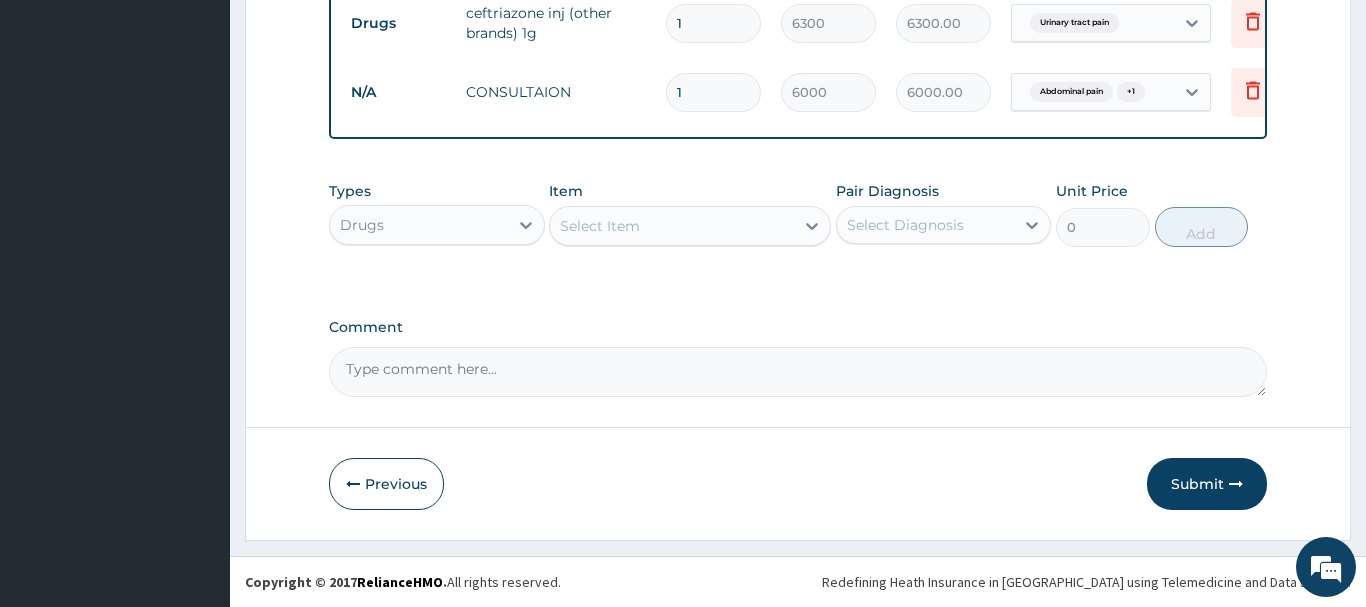 click on "Select Item" at bounding box center [600, 226] 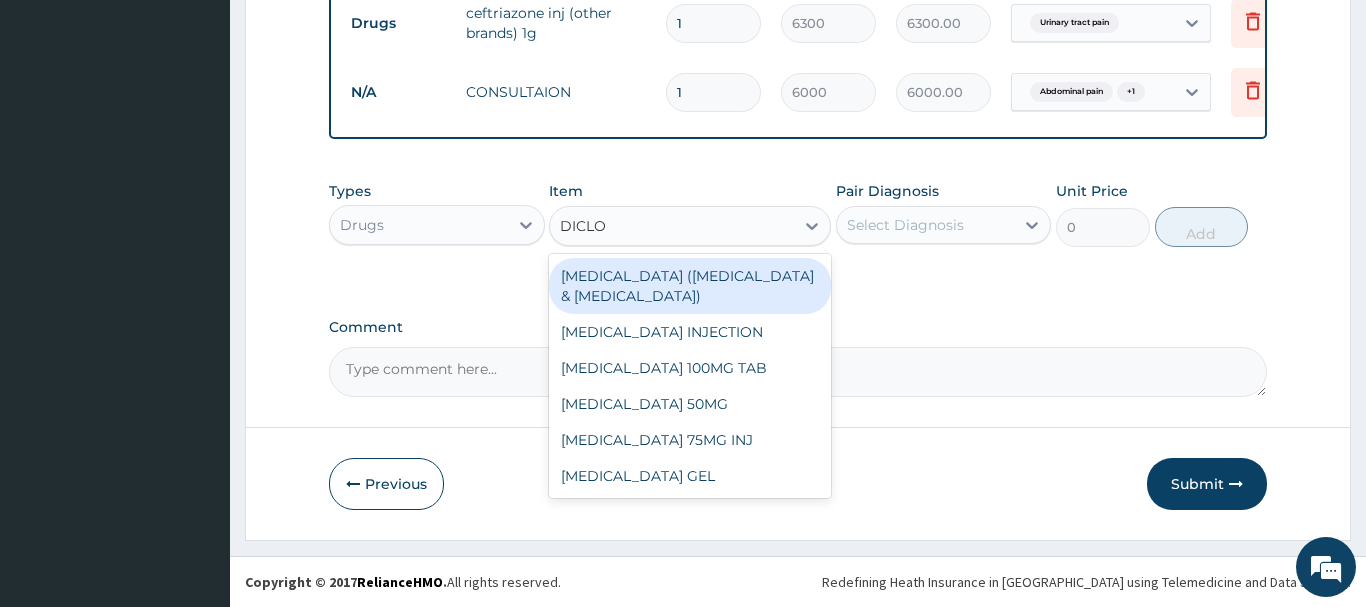 type on "DICLOF" 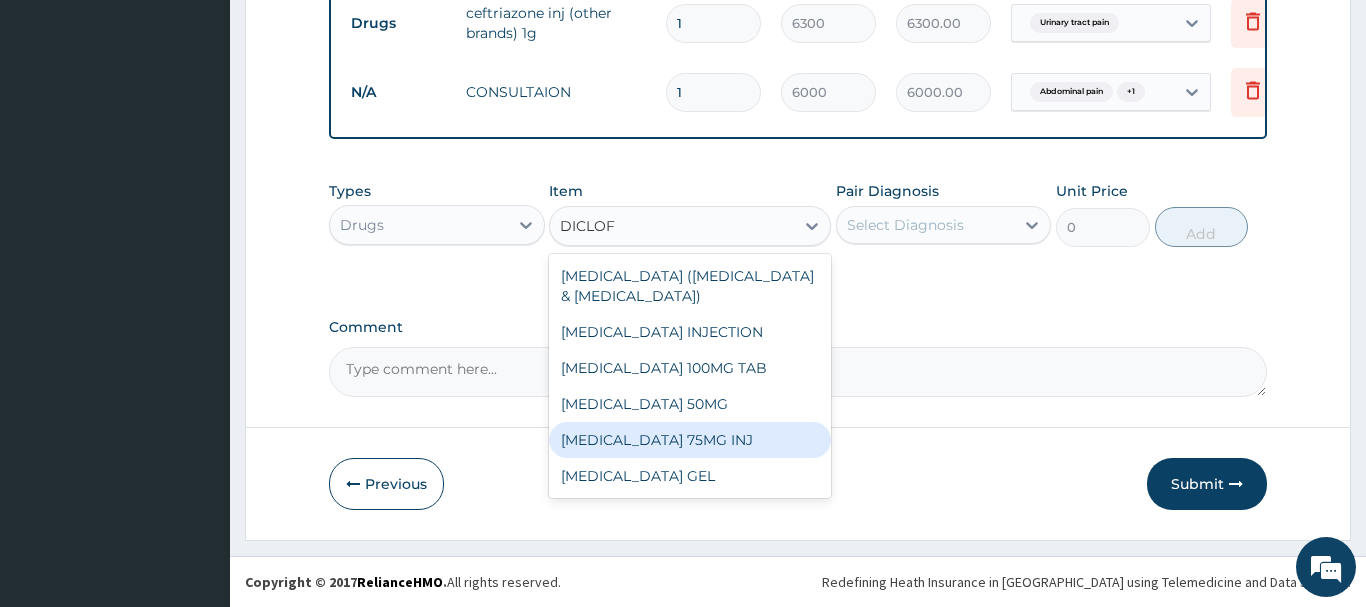 click on "[MEDICAL_DATA] 75MG INJ" at bounding box center [690, 440] 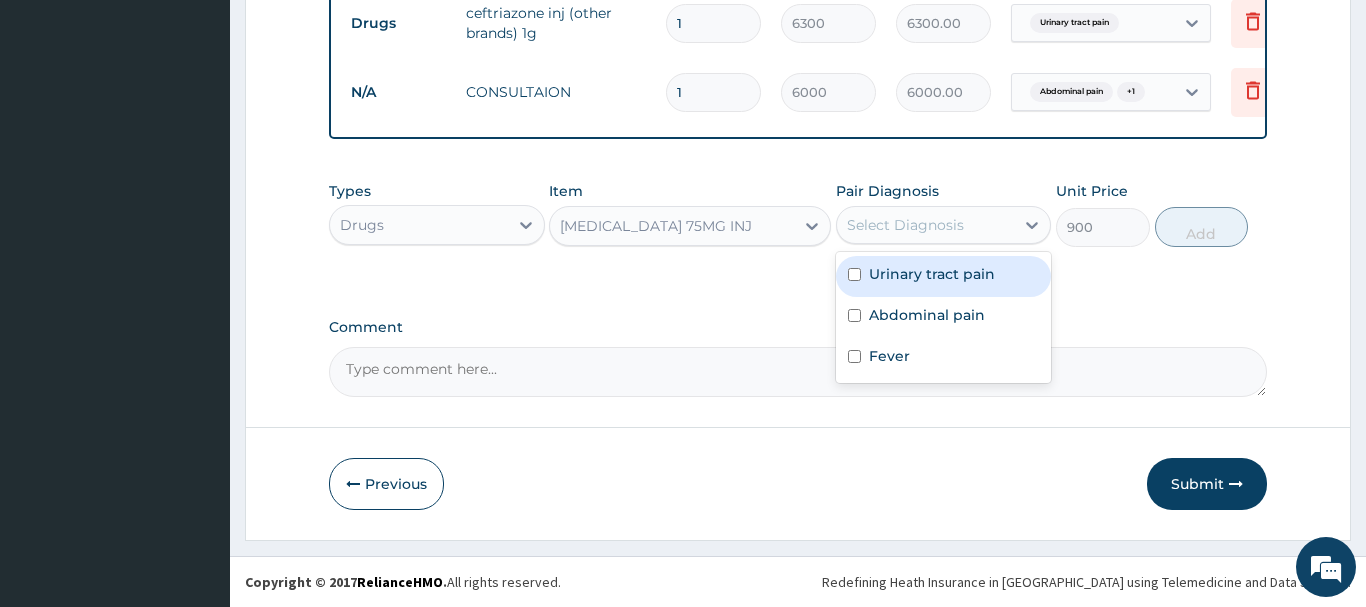 click on "Select Diagnosis" at bounding box center [905, 225] 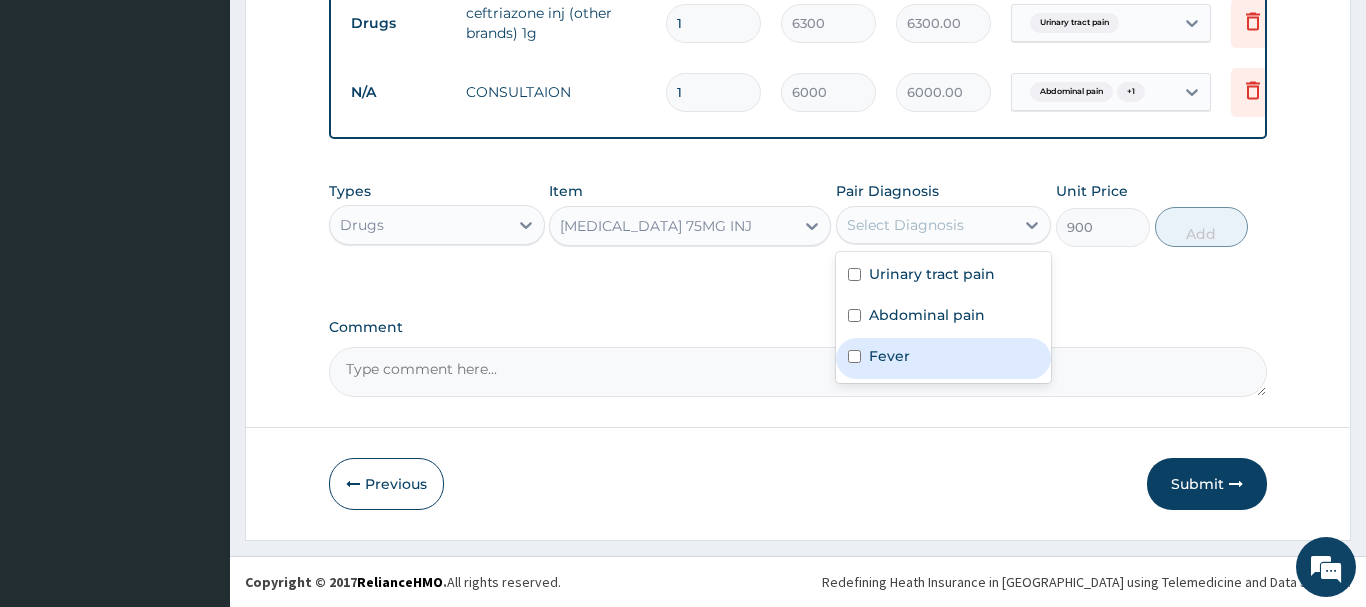 click at bounding box center (854, 356) 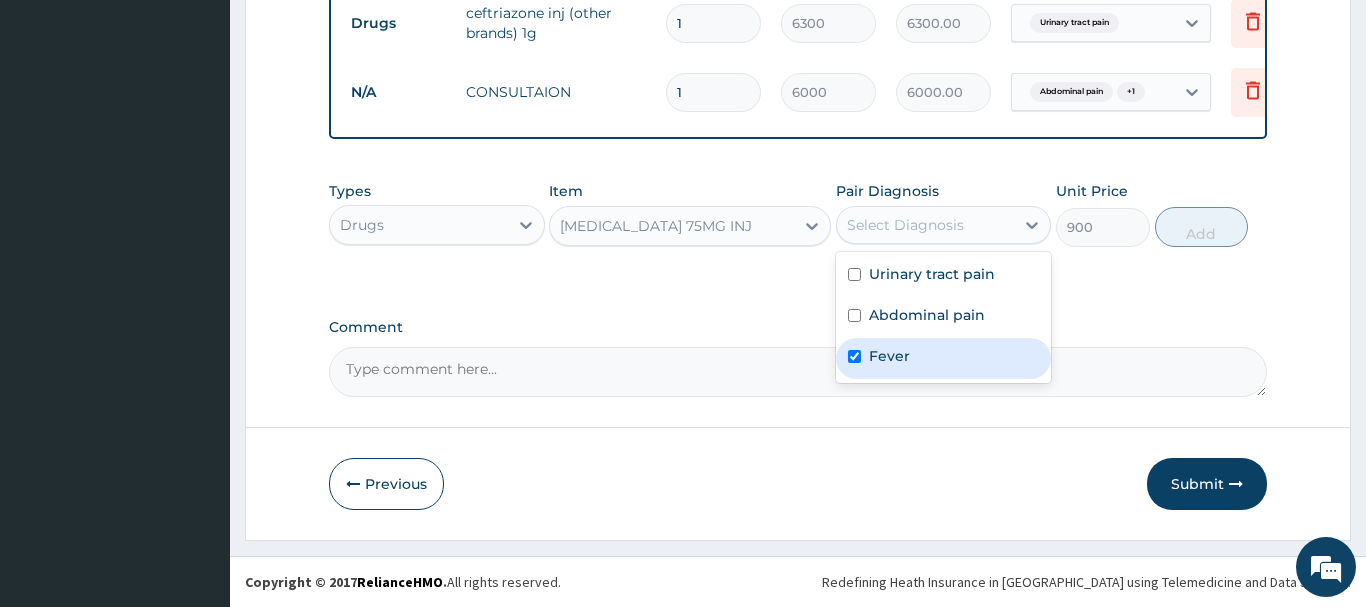 checkbox on "true" 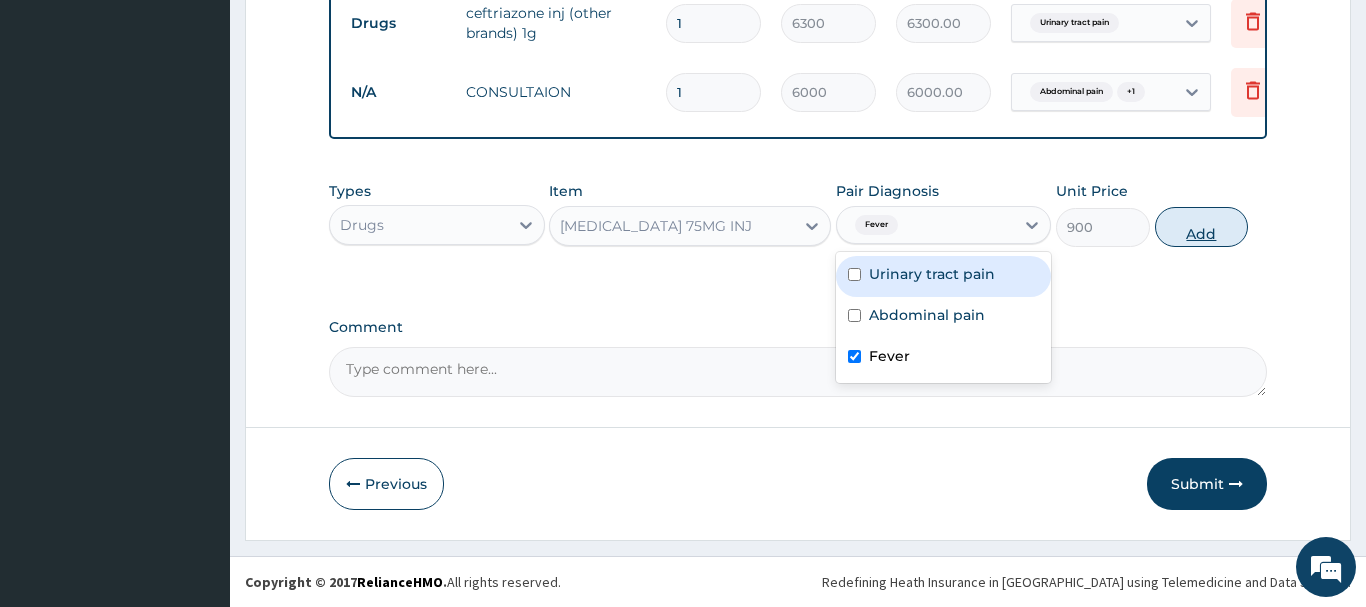 click on "Add" at bounding box center [1202, 227] 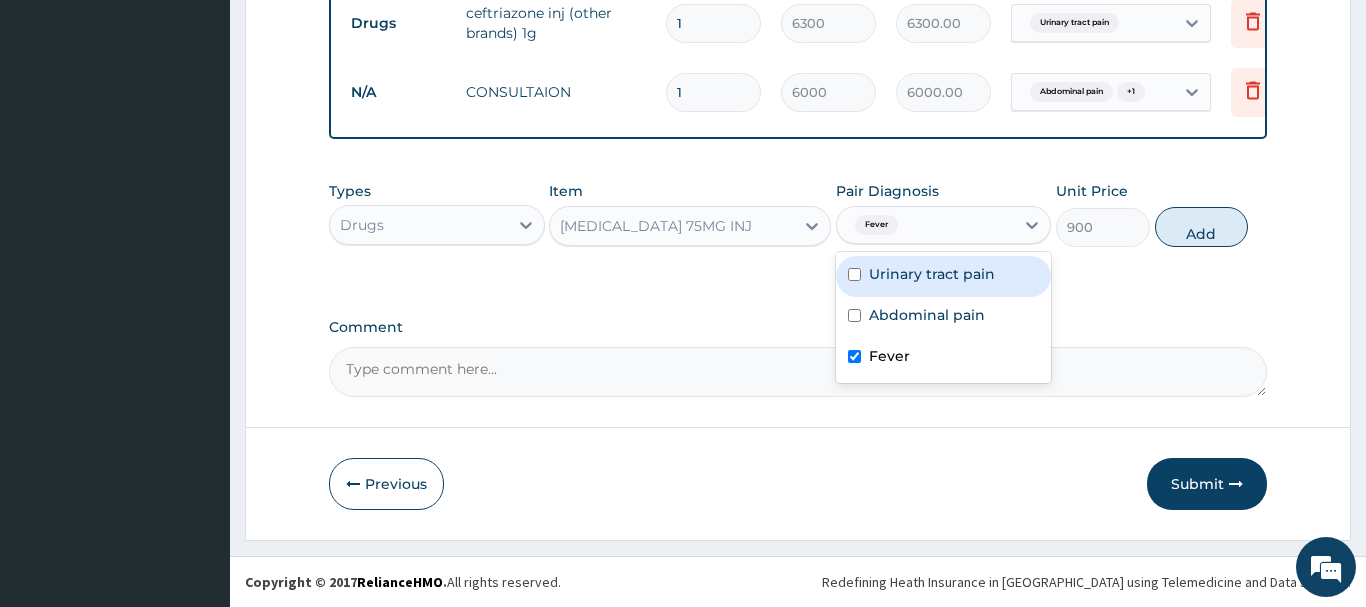 type on "0" 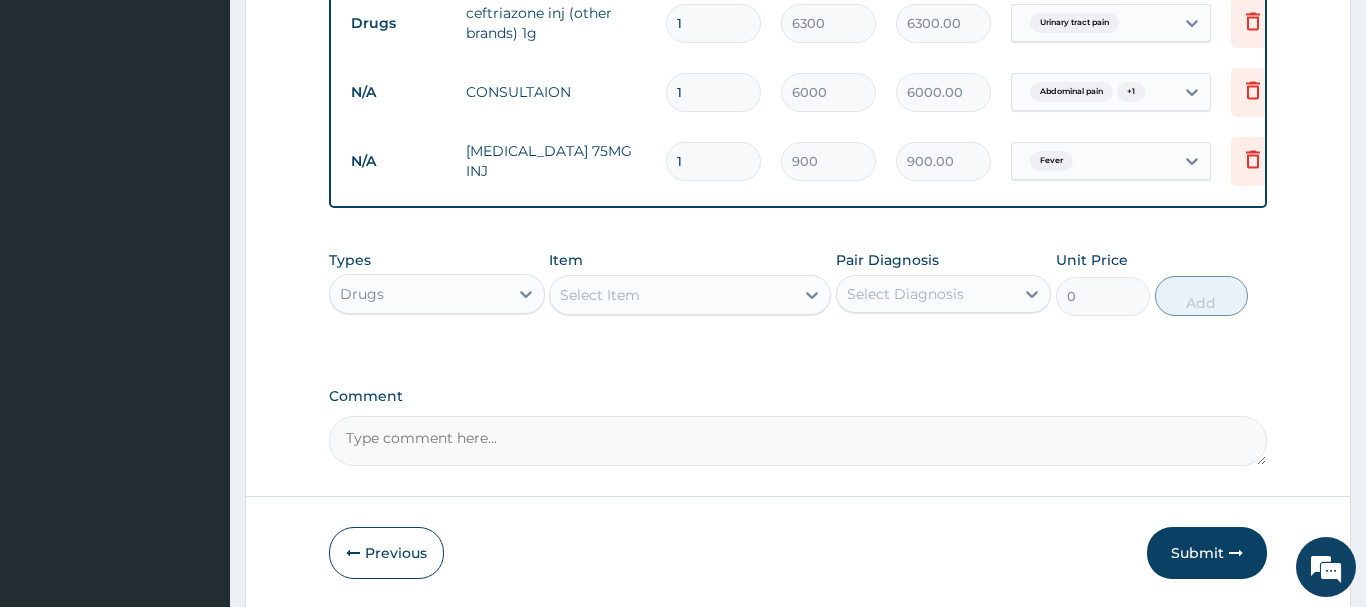 scroll, scrollTop: 1016, scrollLeft: 0, axis: vertical 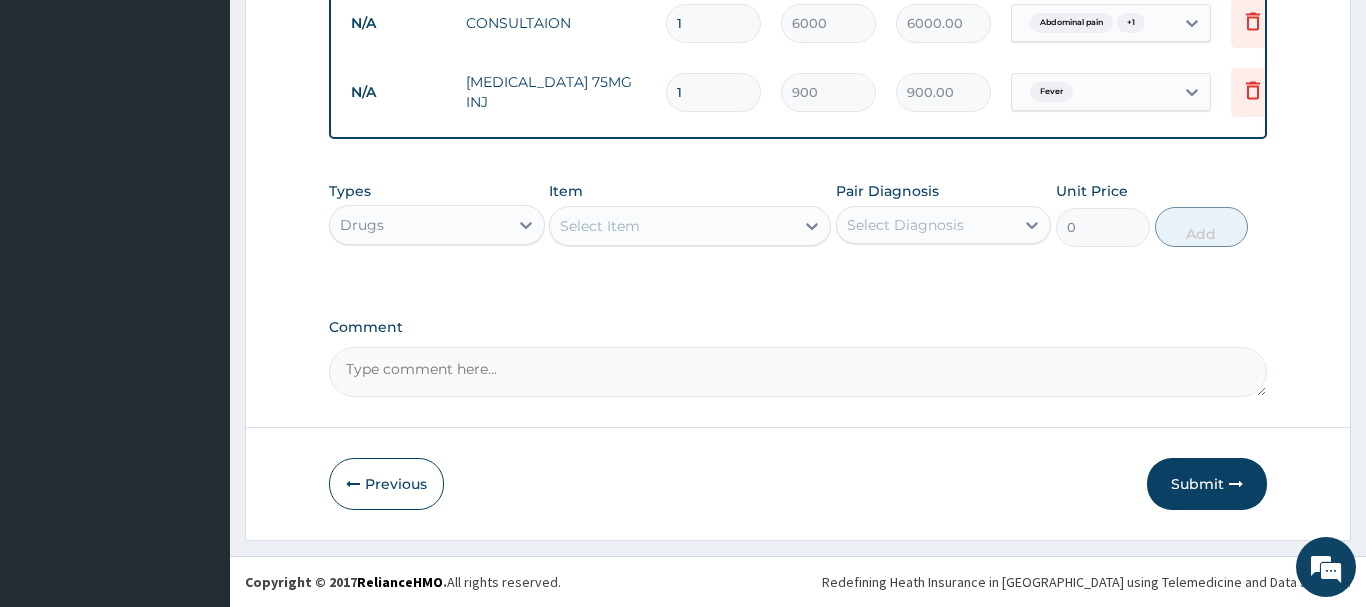 click on "Select Item" at bounding box center [672, 226] 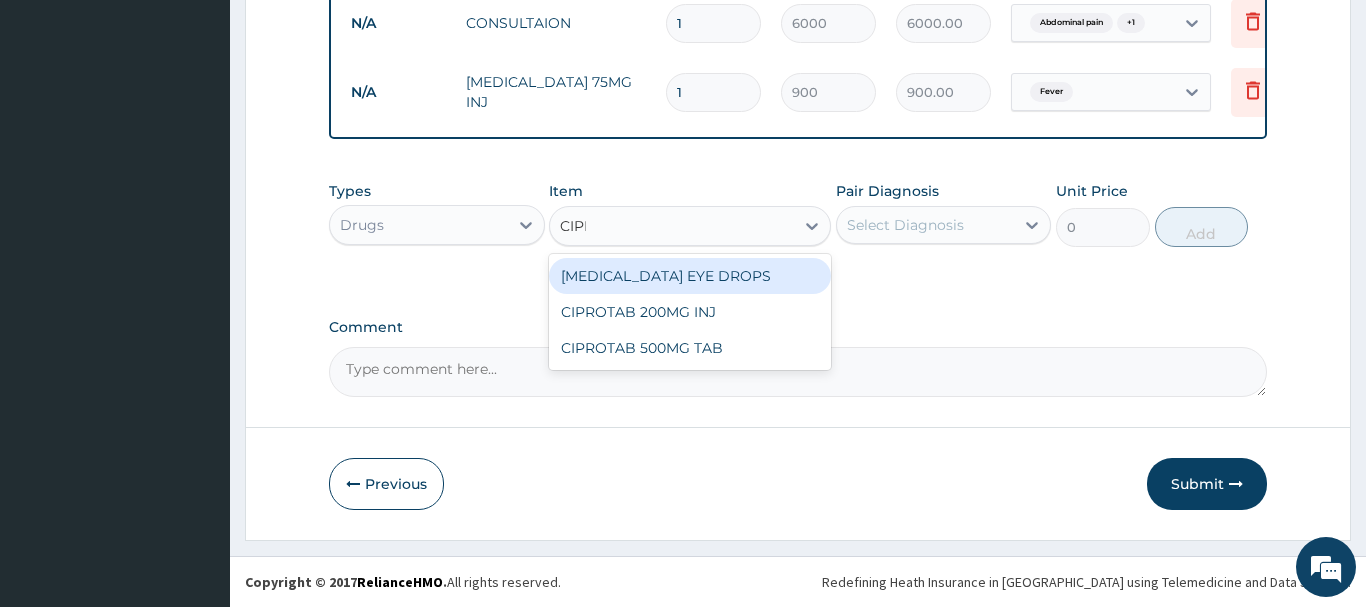 type on "[MEDICAL_DATA]" 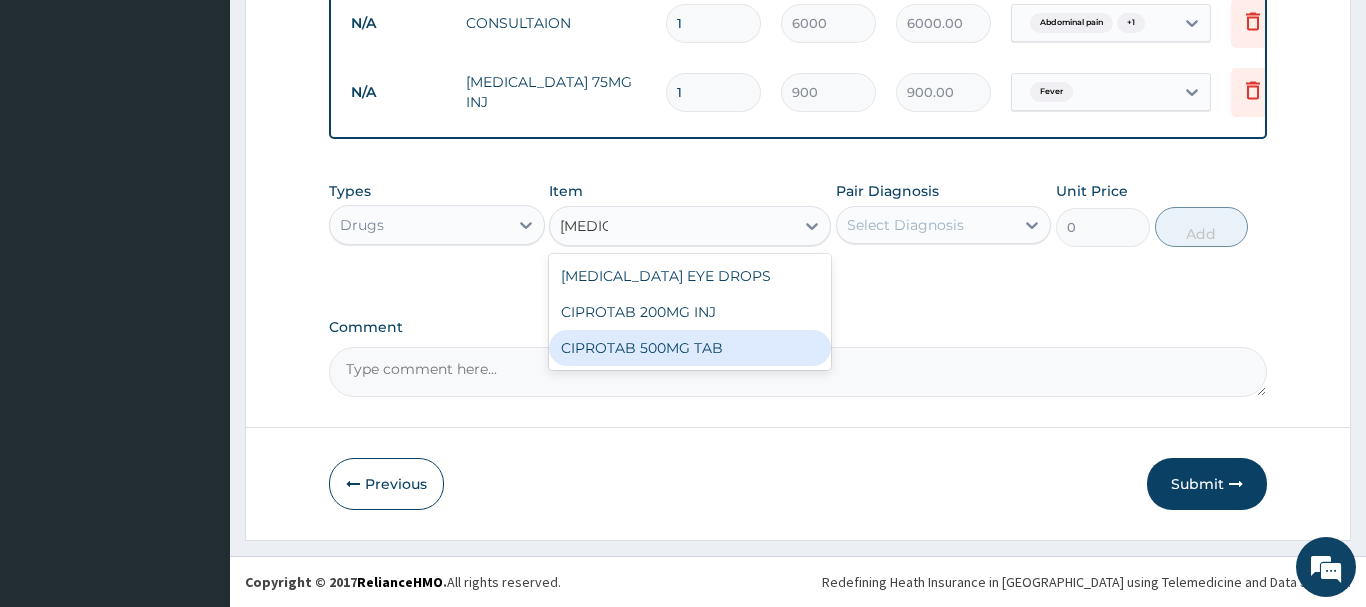 click on "CIPROTAB 500MG TAB" at bounding box center [690, 348] 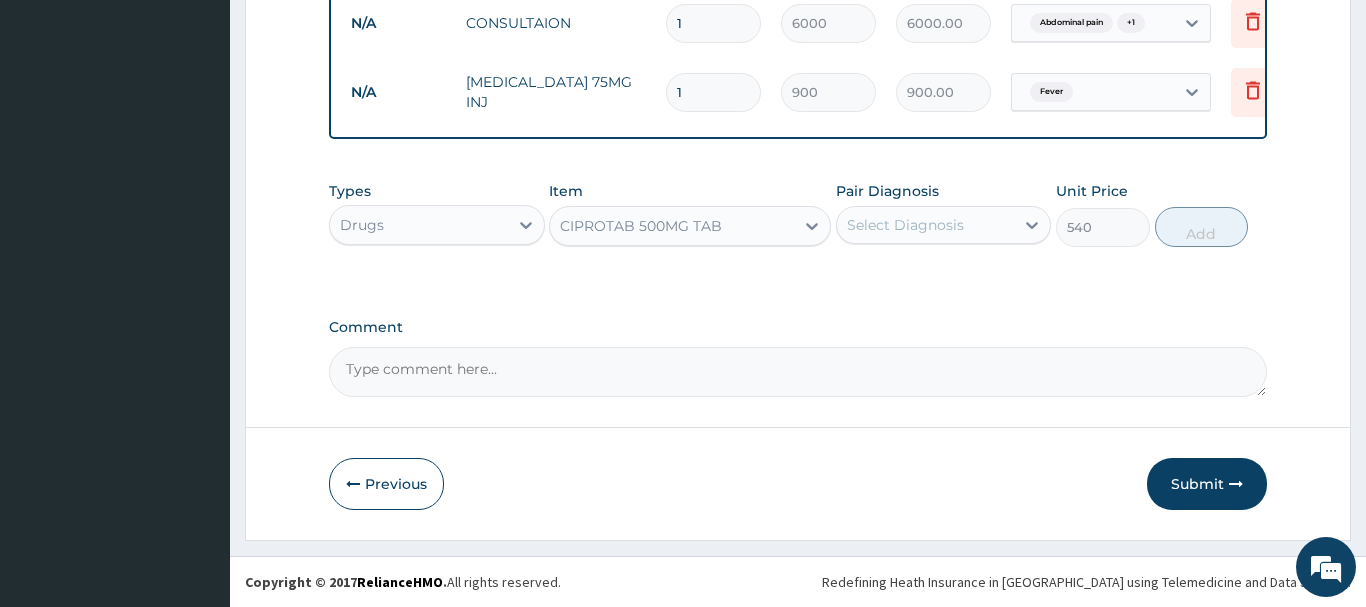 click on "Select Diagnosis" at bounding box center (905, 225) 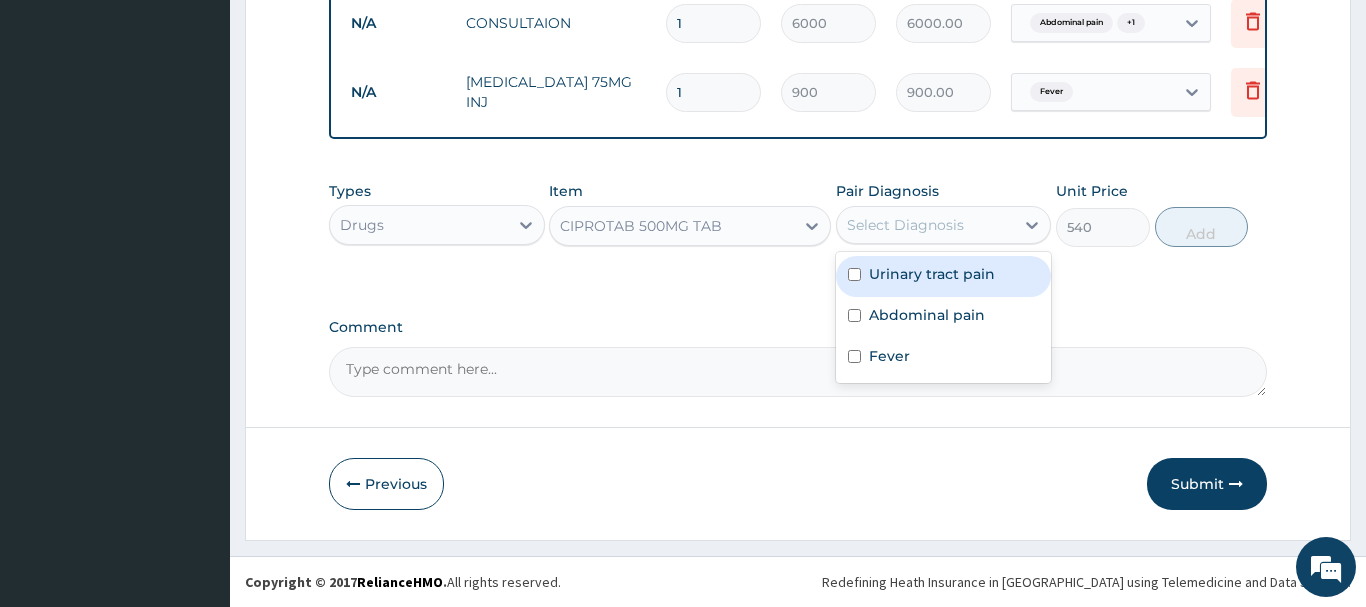click at bounding box center (854, 274) 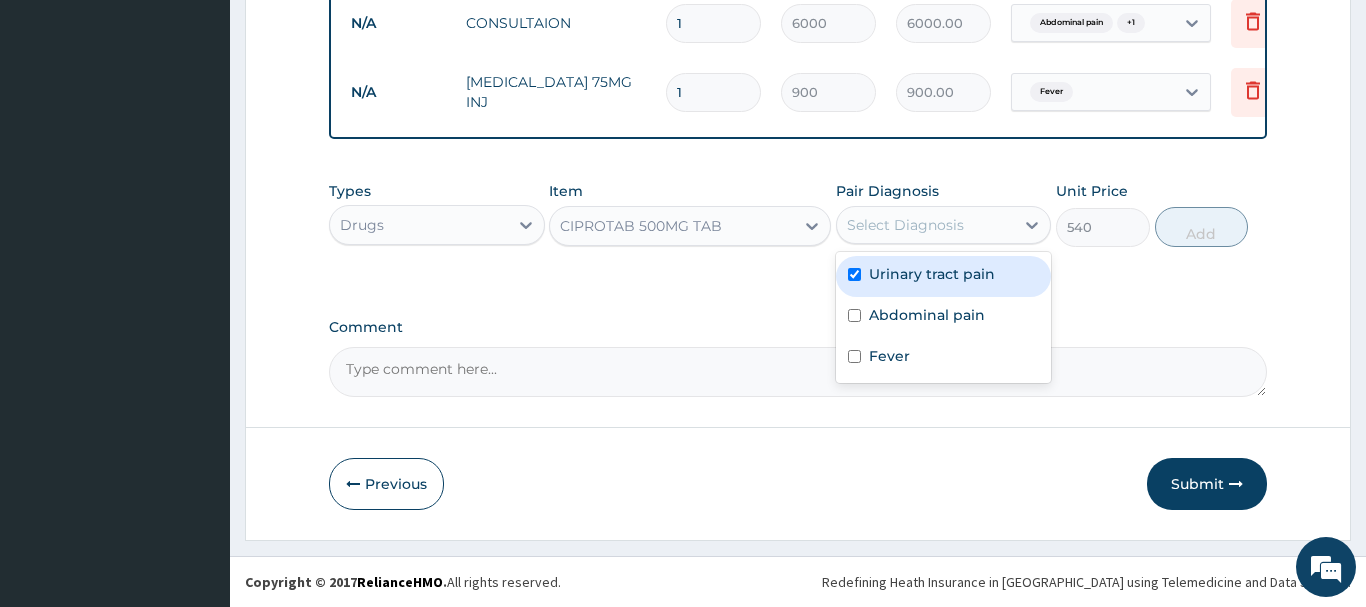 checkbox on "true" 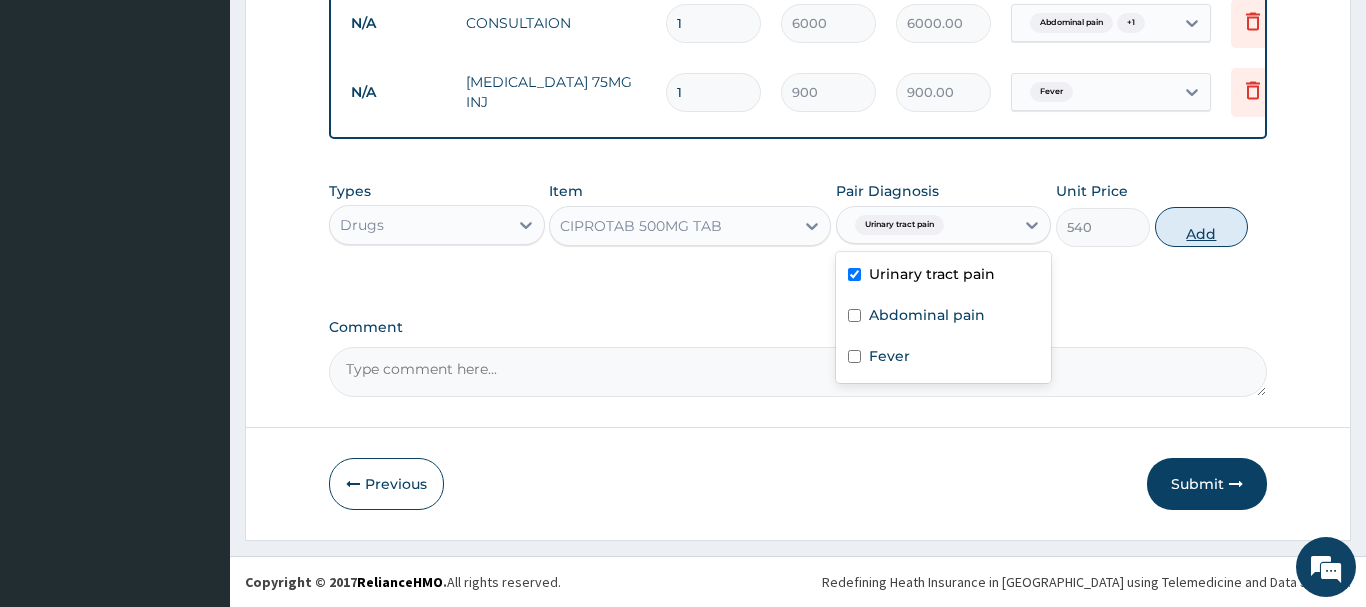click on "Add" at bounding box center [1202, 227] 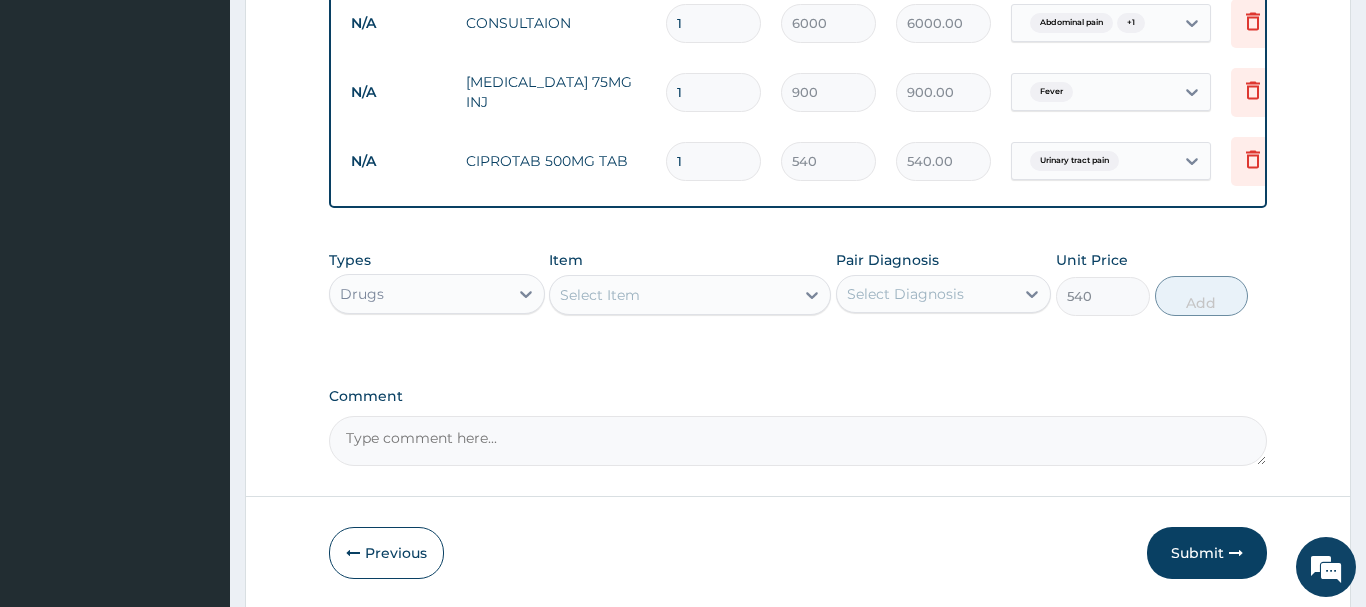 type on "0" 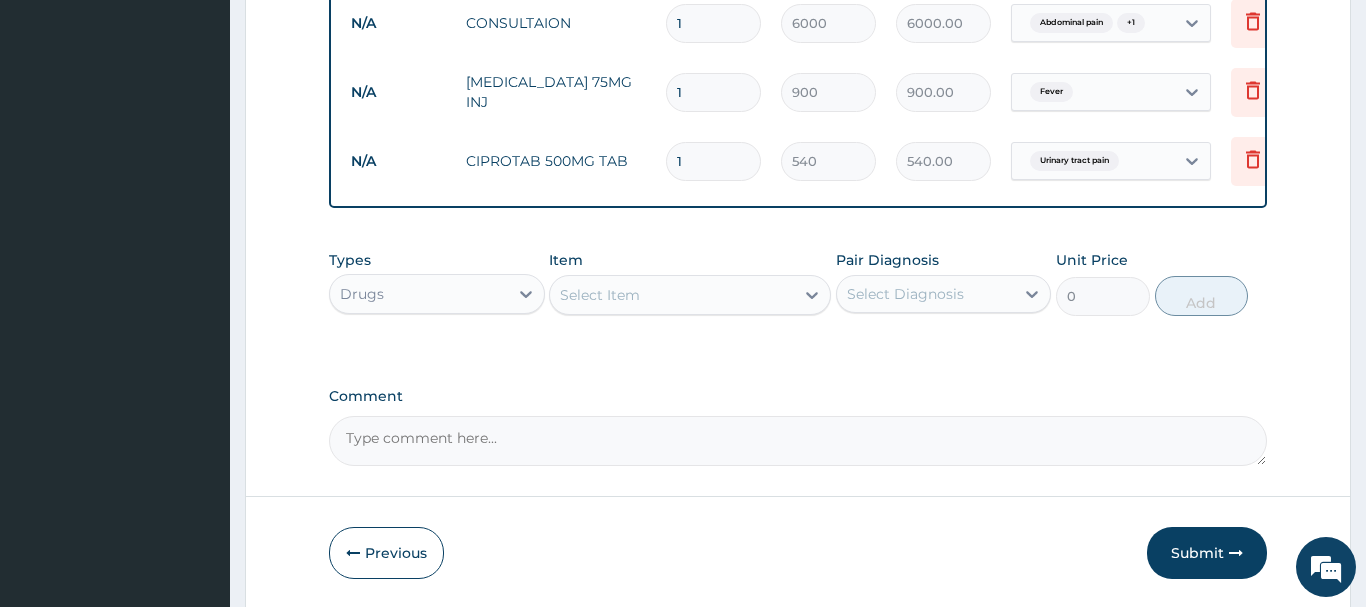 type on "10" 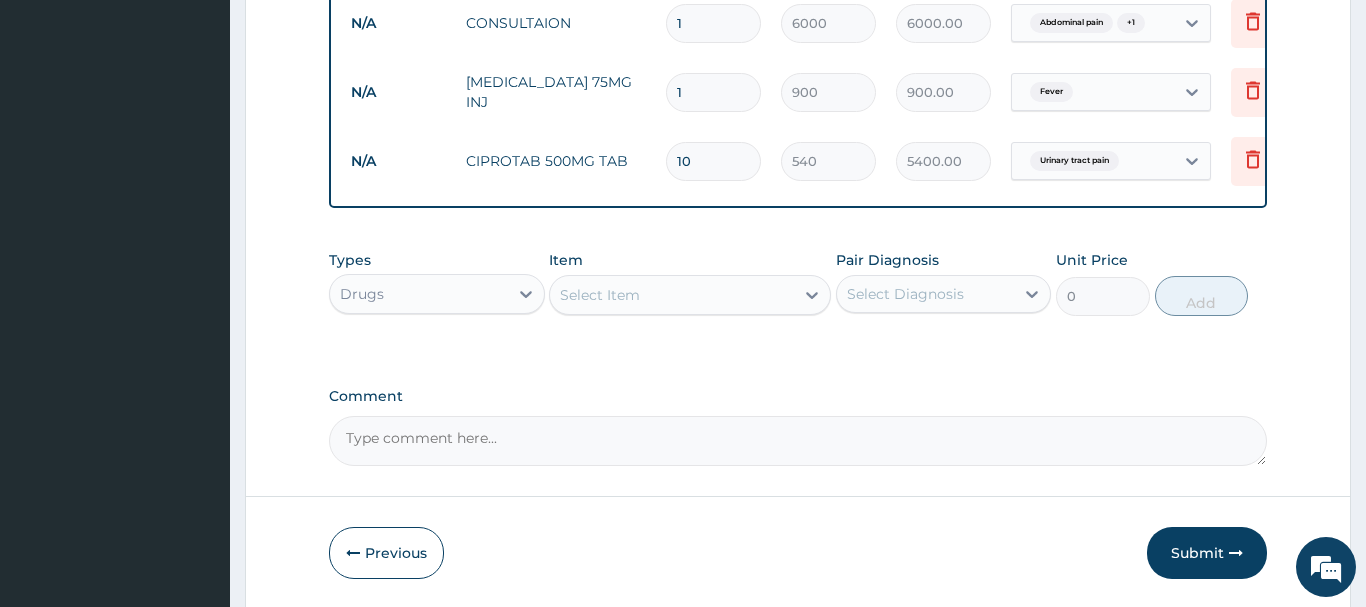 type on "10" 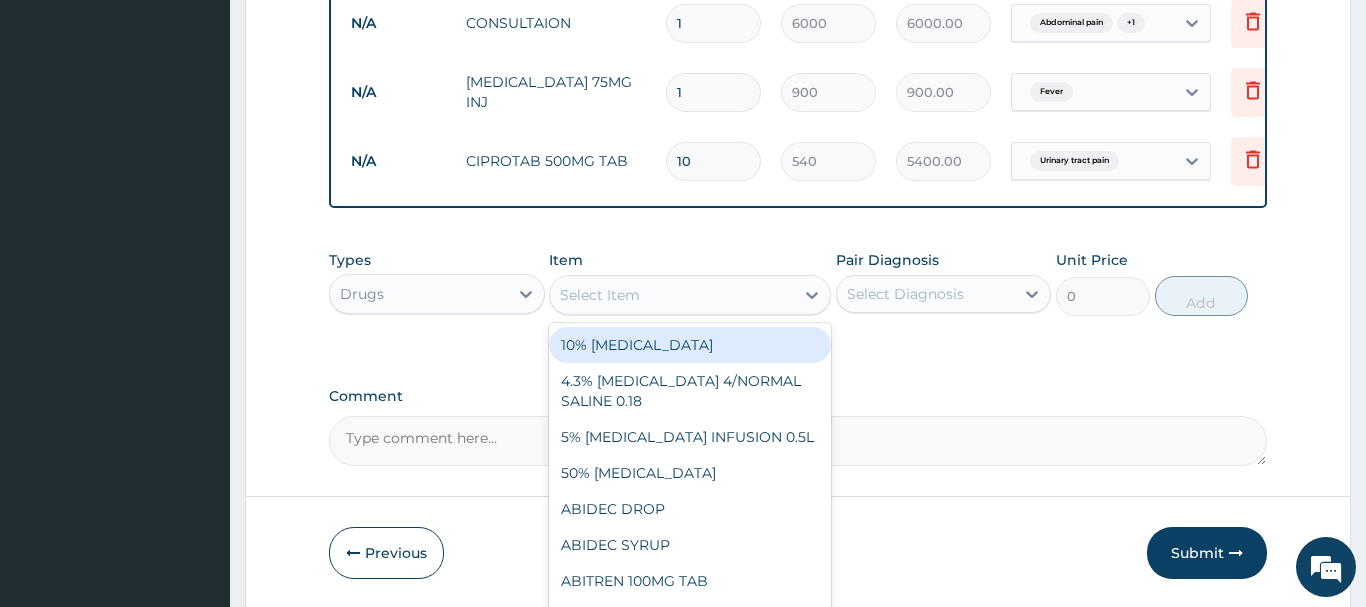 click on "Select Item" at bounding box center (672, 295) 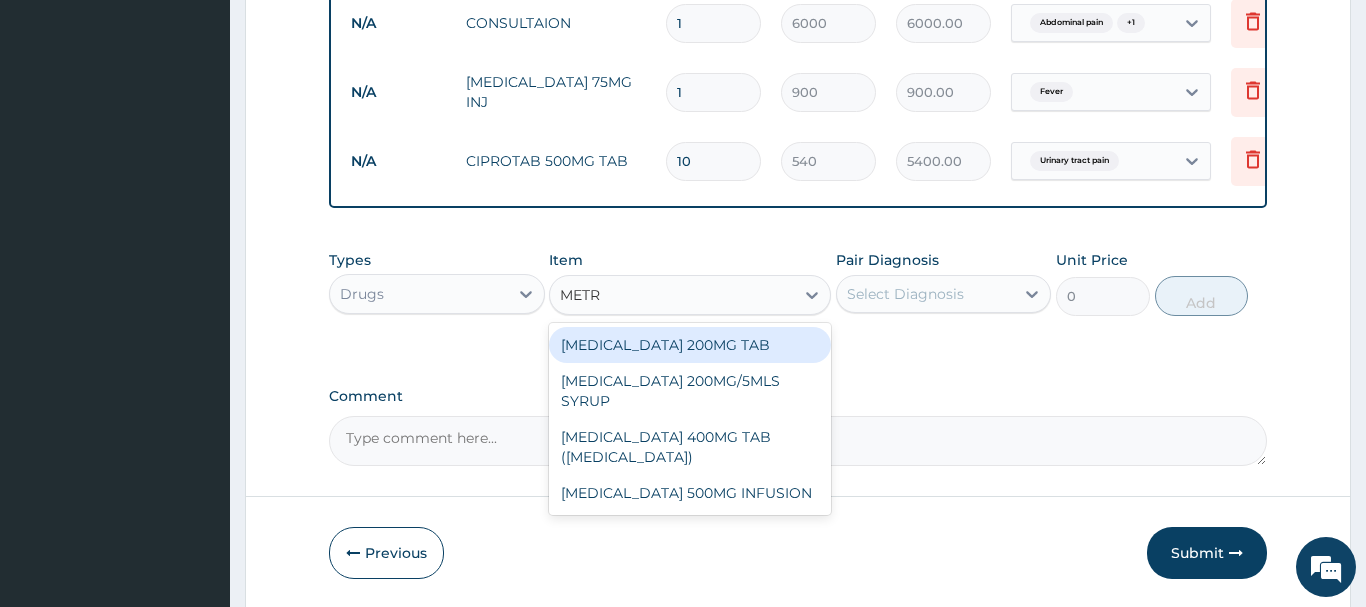 type on "METRO" 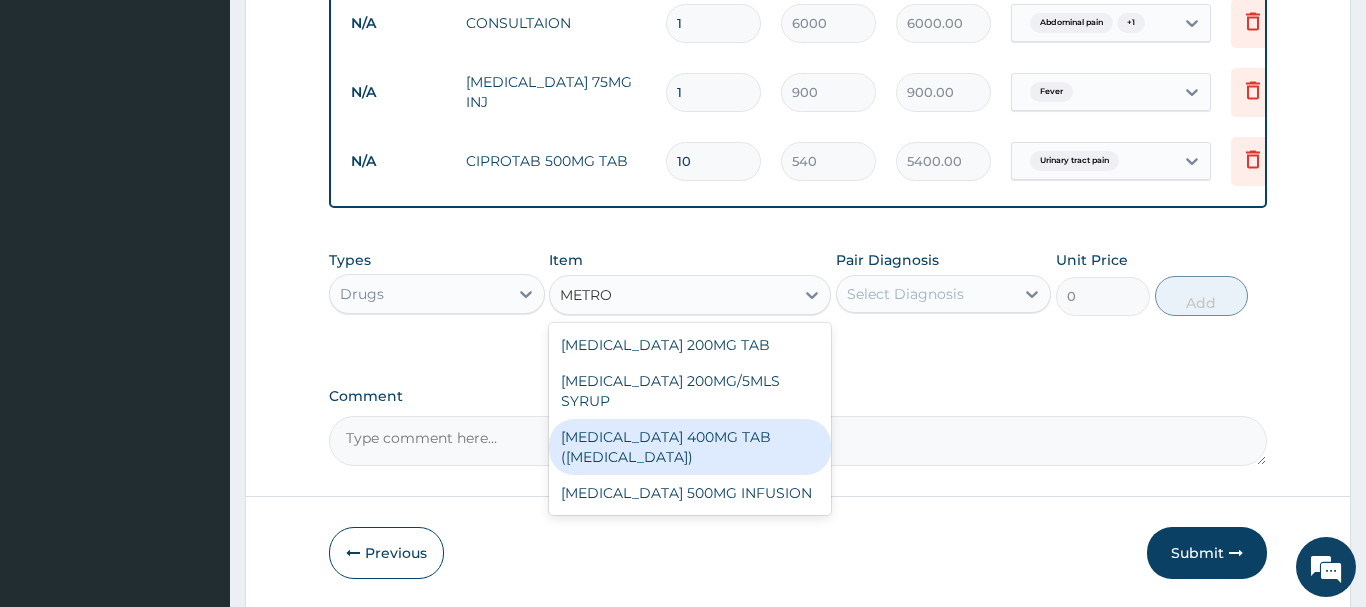 click on "[MEDICAL_DATA] 400MG TAB ([MEDICAL_DATA])" at bounding box center [690, 447] 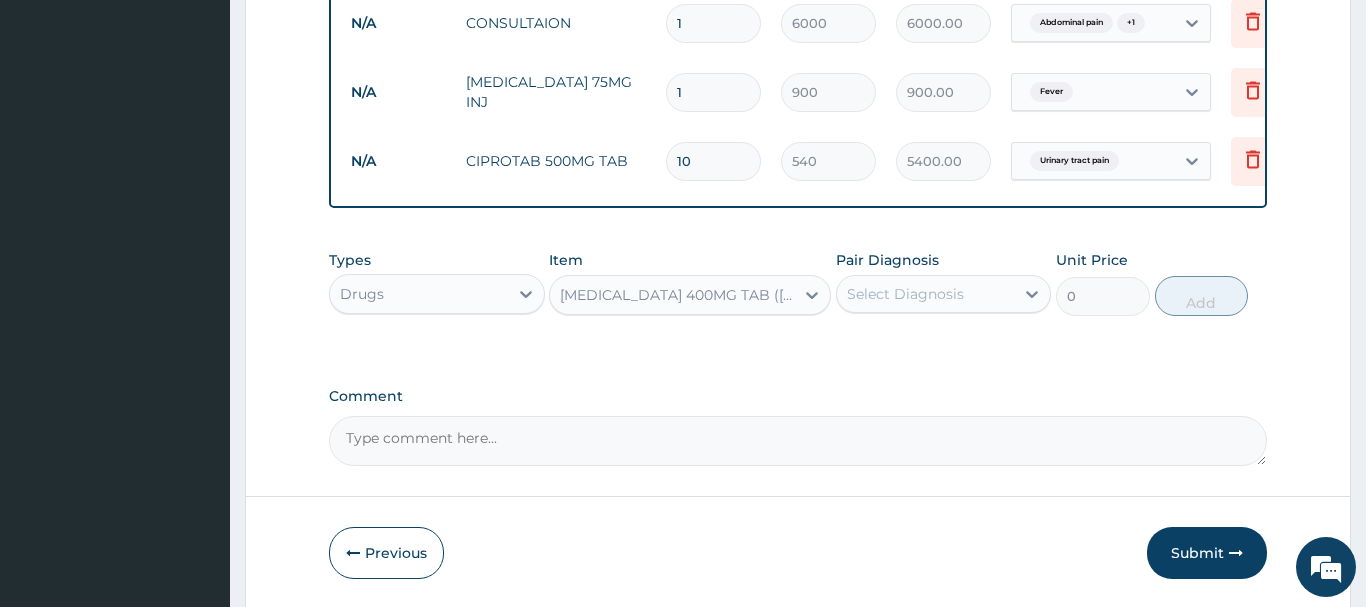type 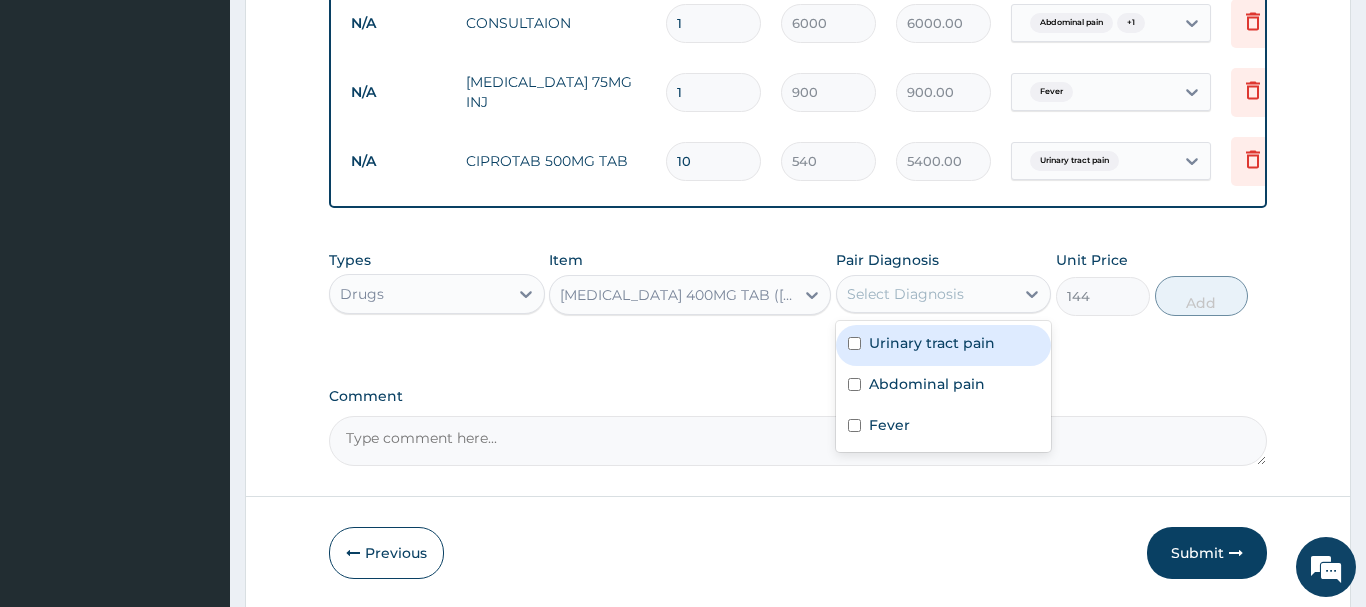 click on "Select Diagnosis" at bounding box center (905, 294) 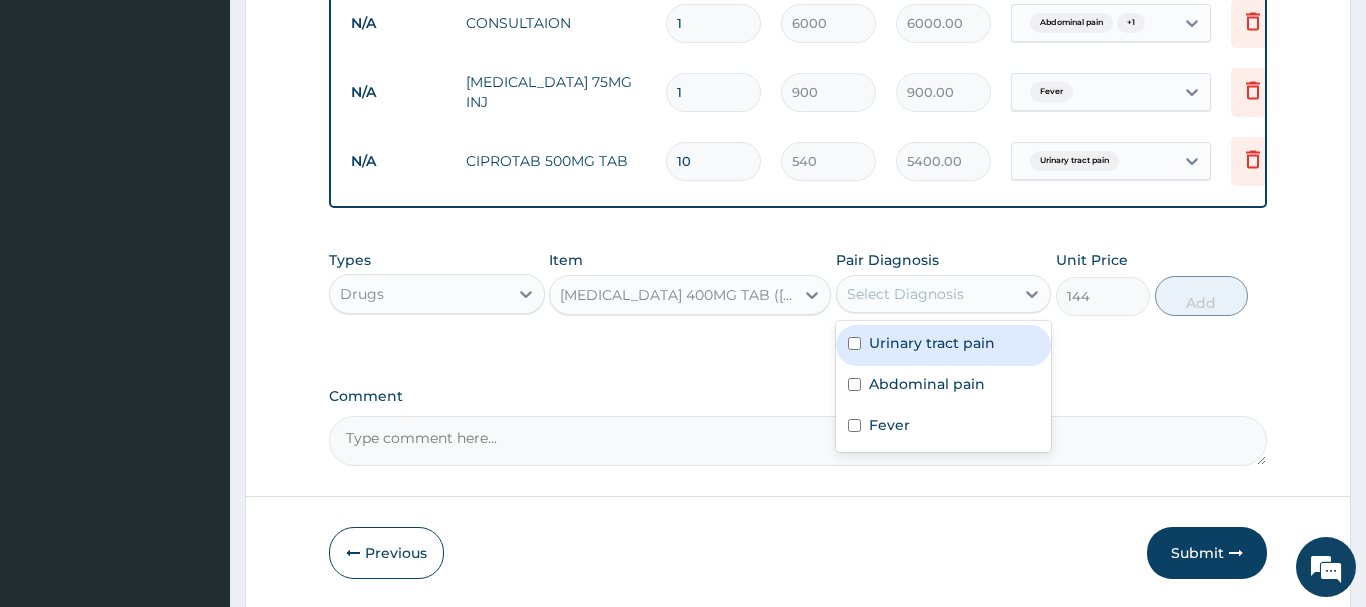 click at bounding box center (854, 343) 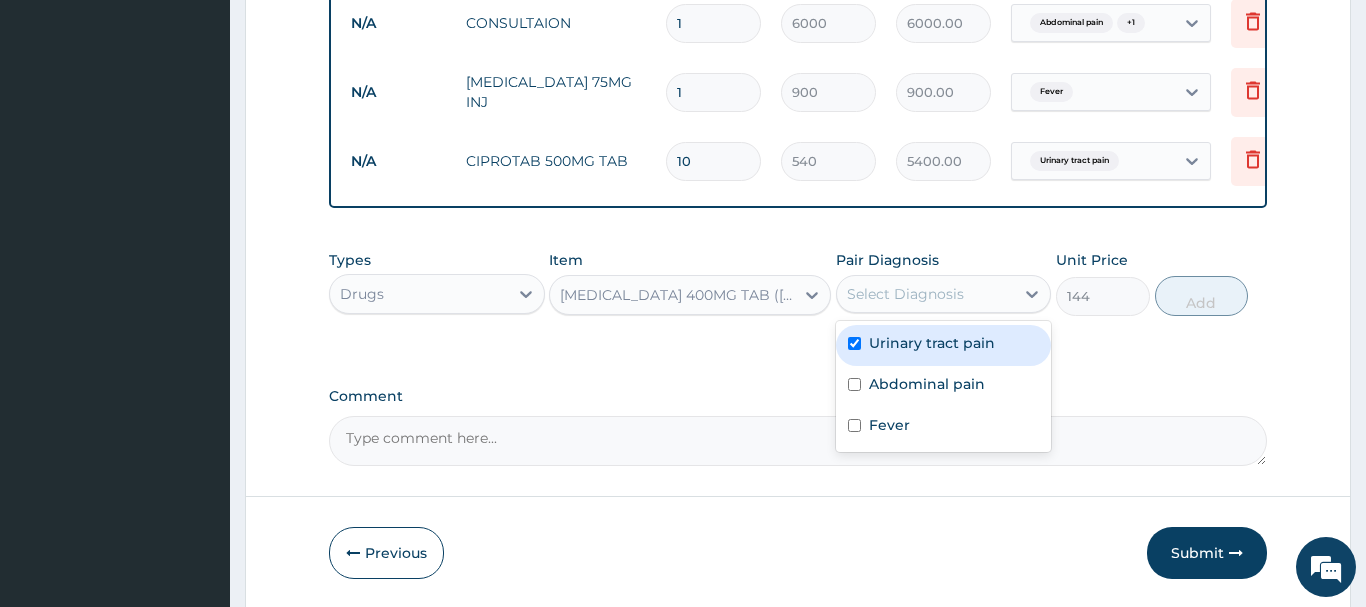 checkbox on "true" 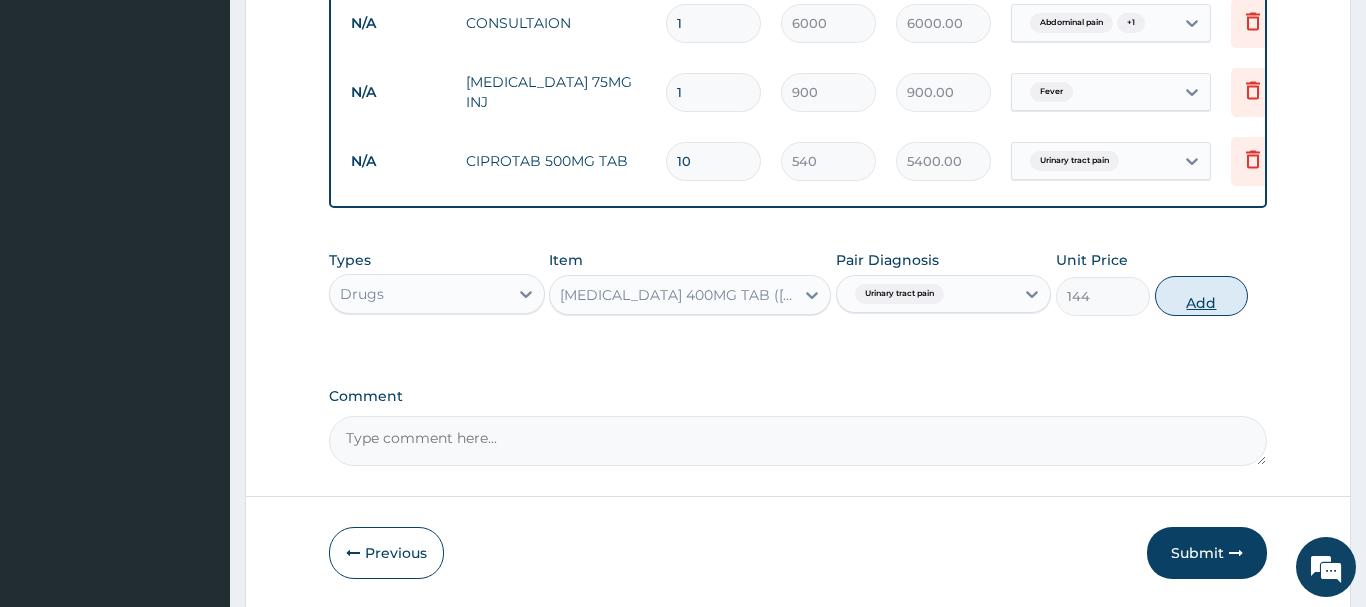click on "Add" at bounding box center (1202, 296) 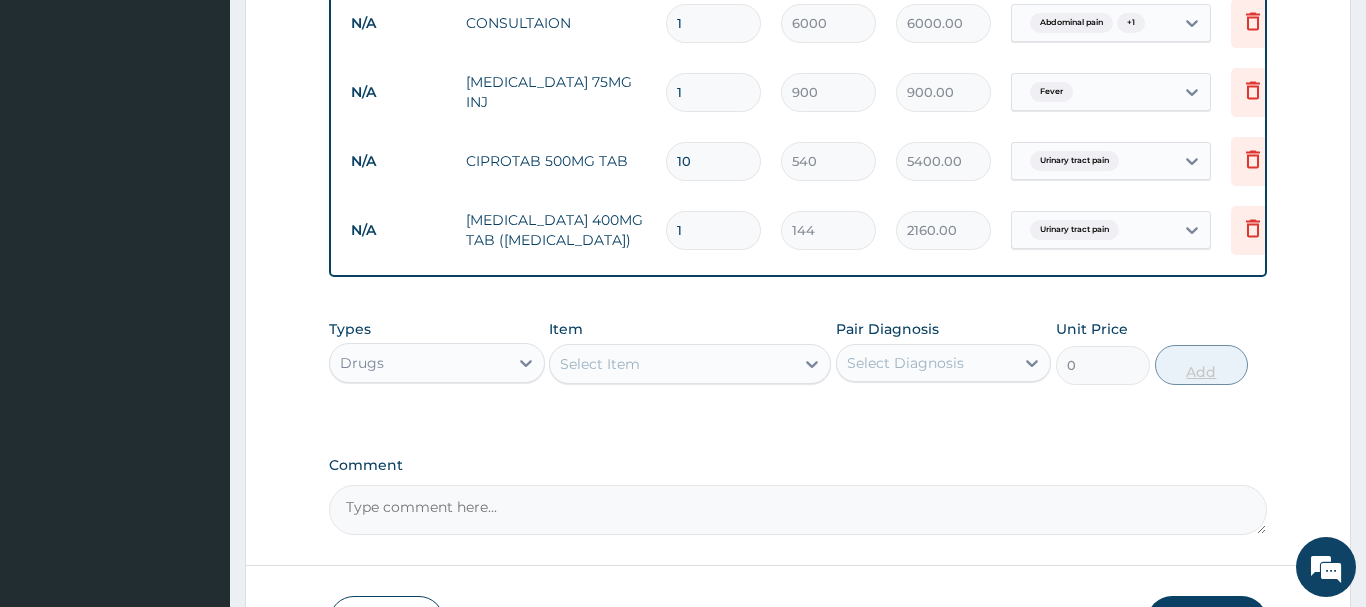 type on "15" 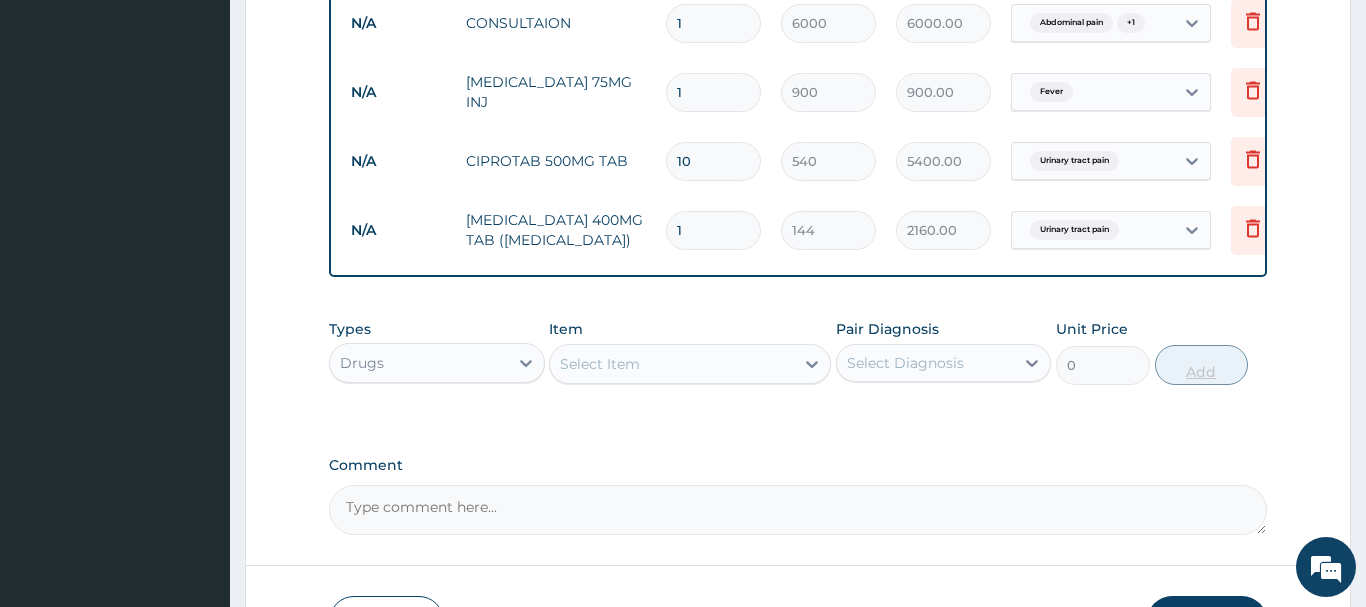 type on "2160.00" 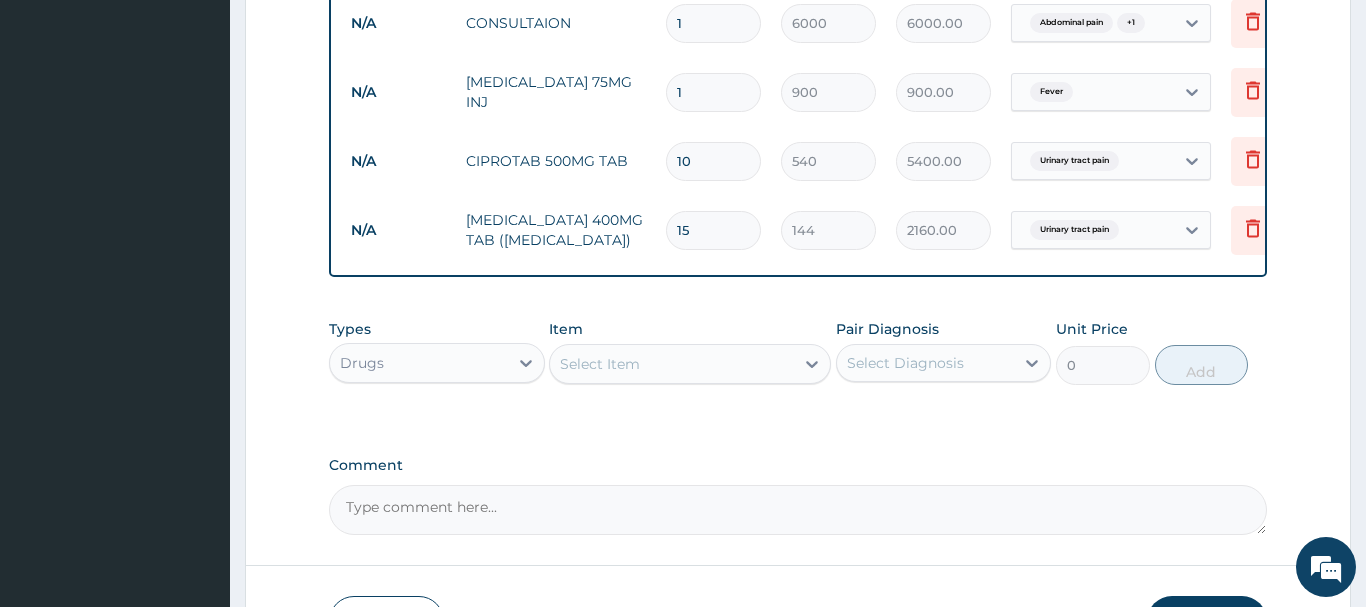 type on "15" 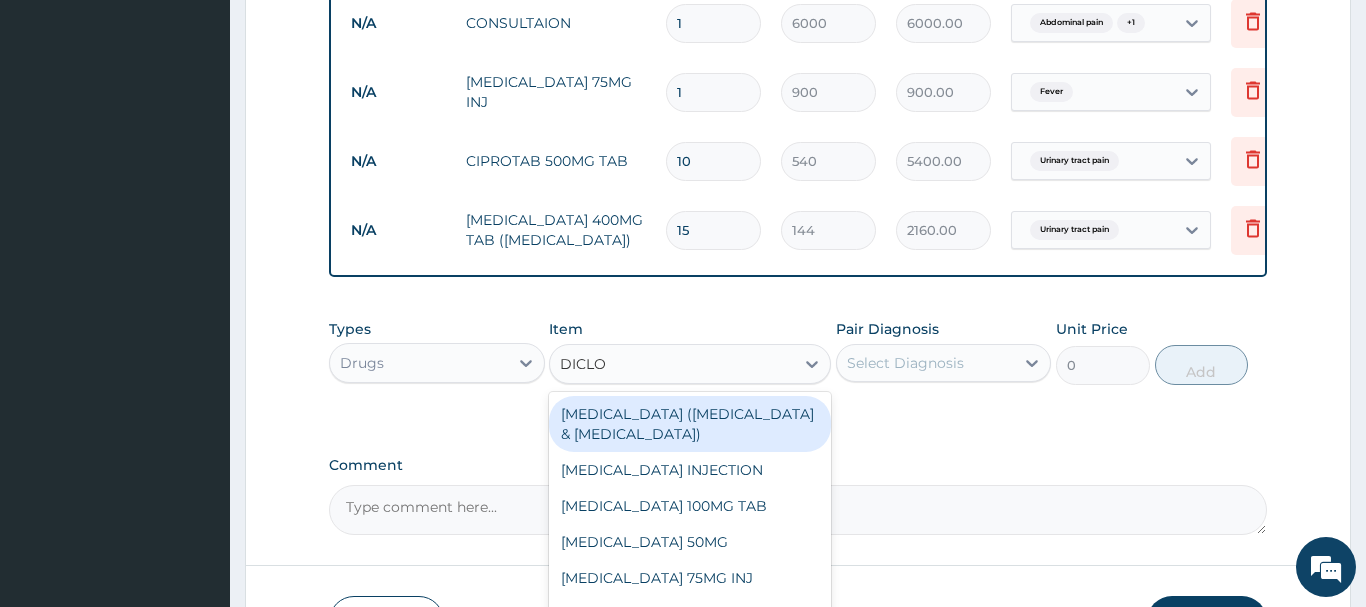type on "DICLOF" 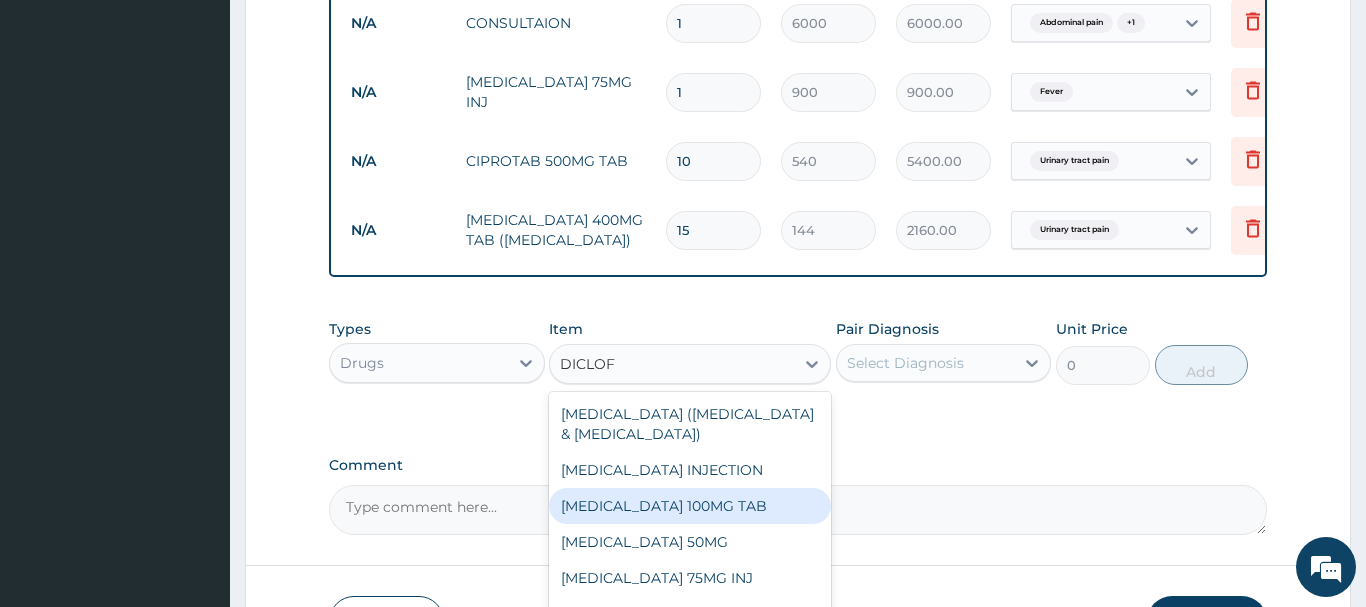 click on "DICLOFENAC SODIUM 100MG TAB" at bounding box center (690, 506) 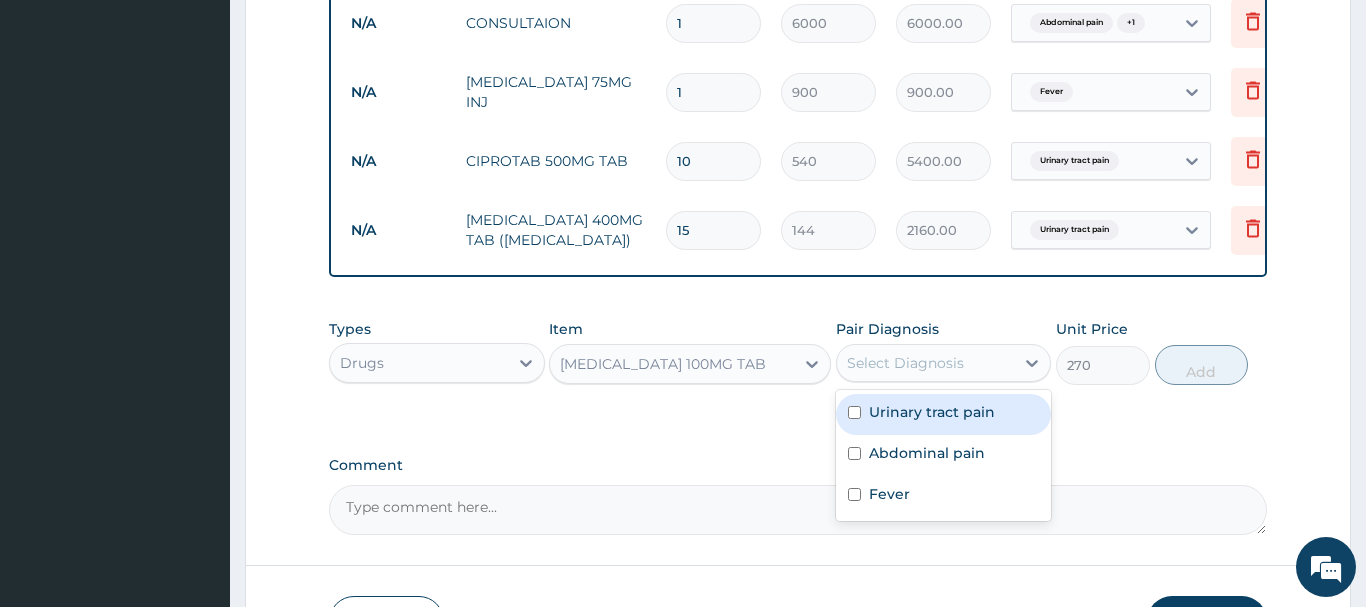 click on "Select Diagnosis" at bounding box center [905, 363] 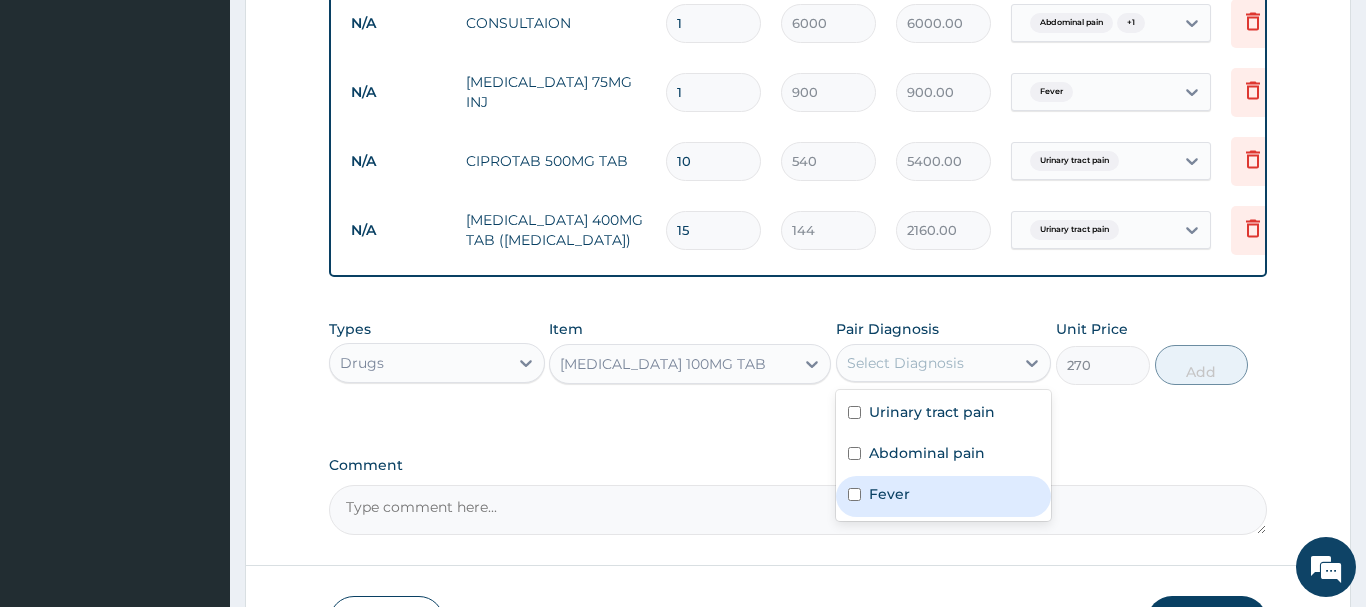 click at bounding box center [854, 494] 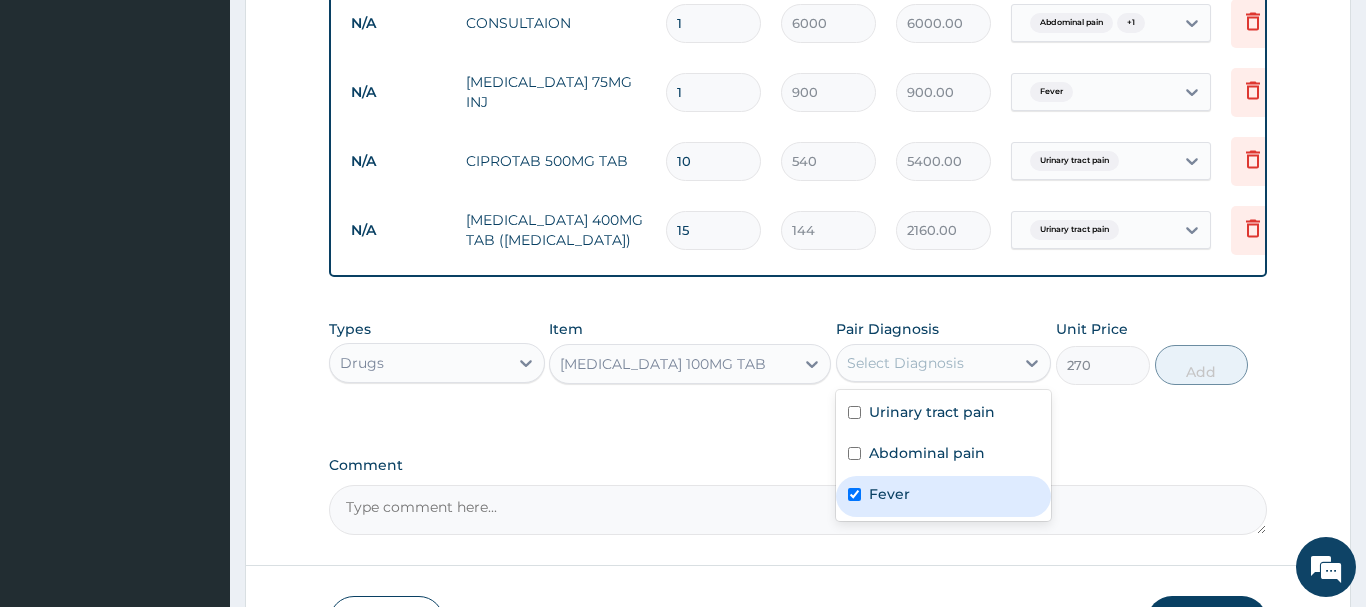 checkbox on "true" 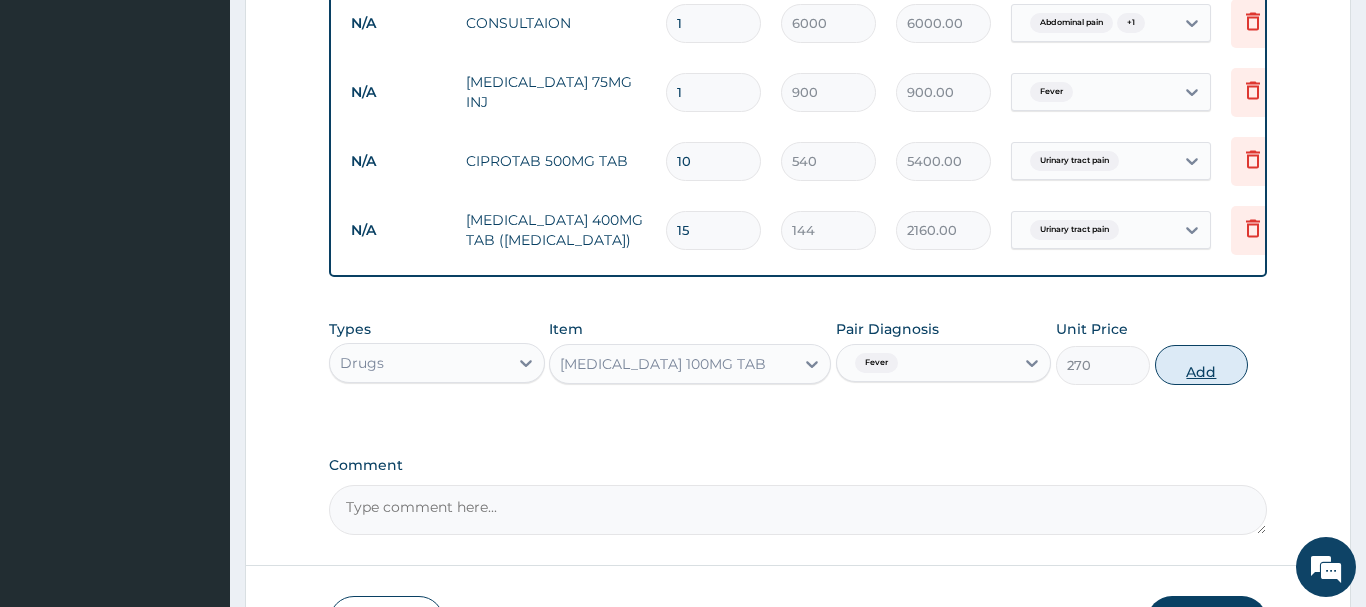 click on "Add" at bounding box center (1202, 365) 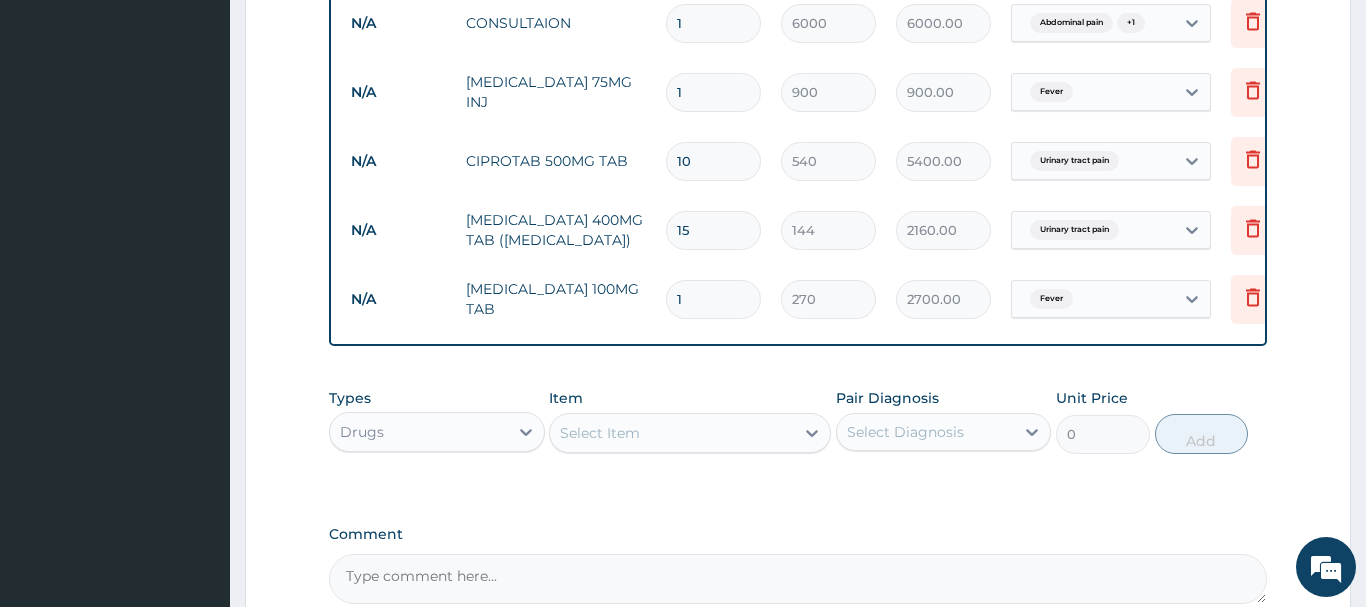 type on "10" 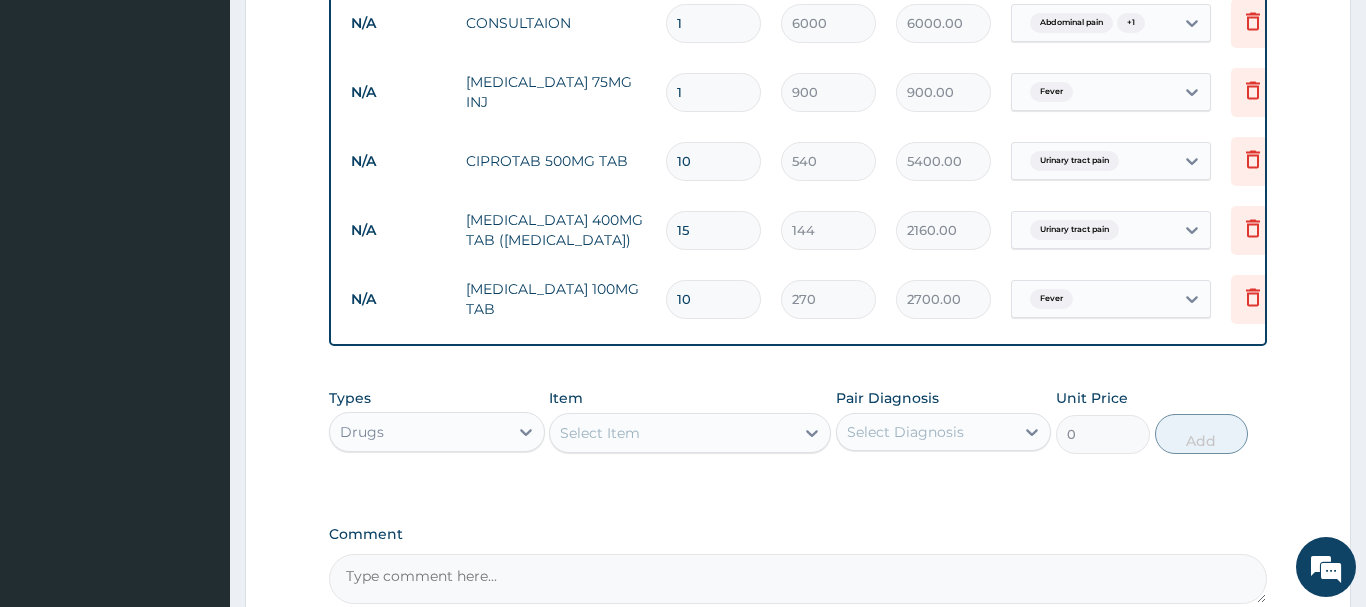 type on "2700.00" 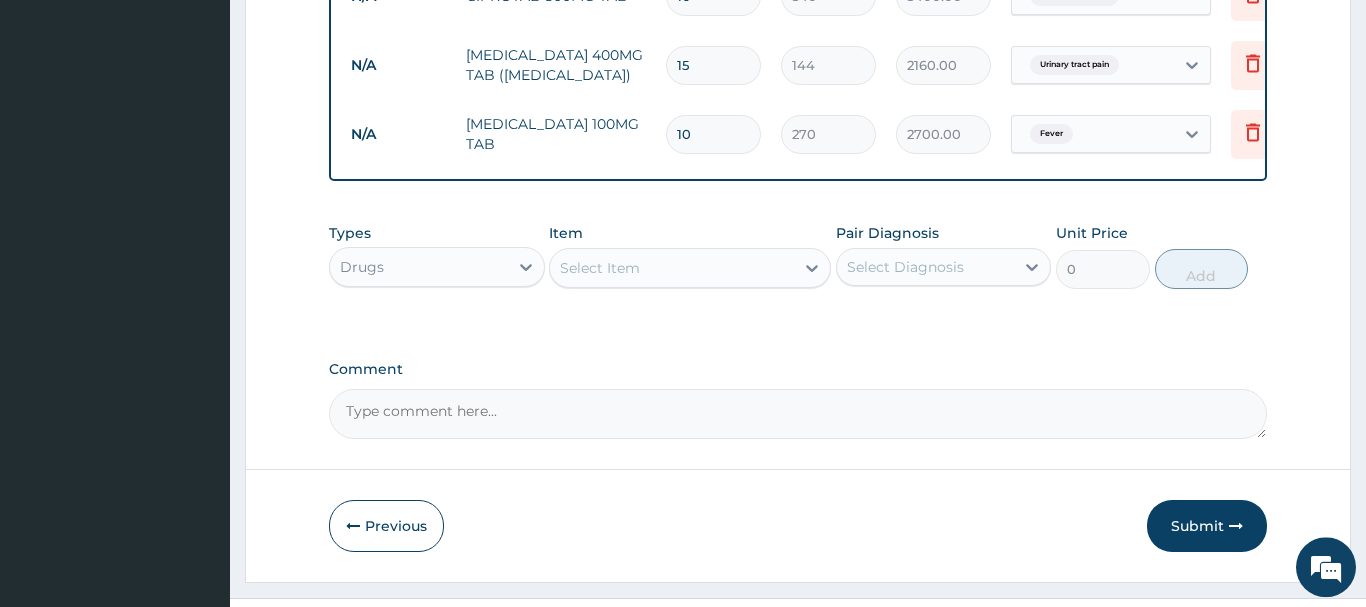 scroll, scrollTop: 1223, scrollLeft: 0, axis: vertical 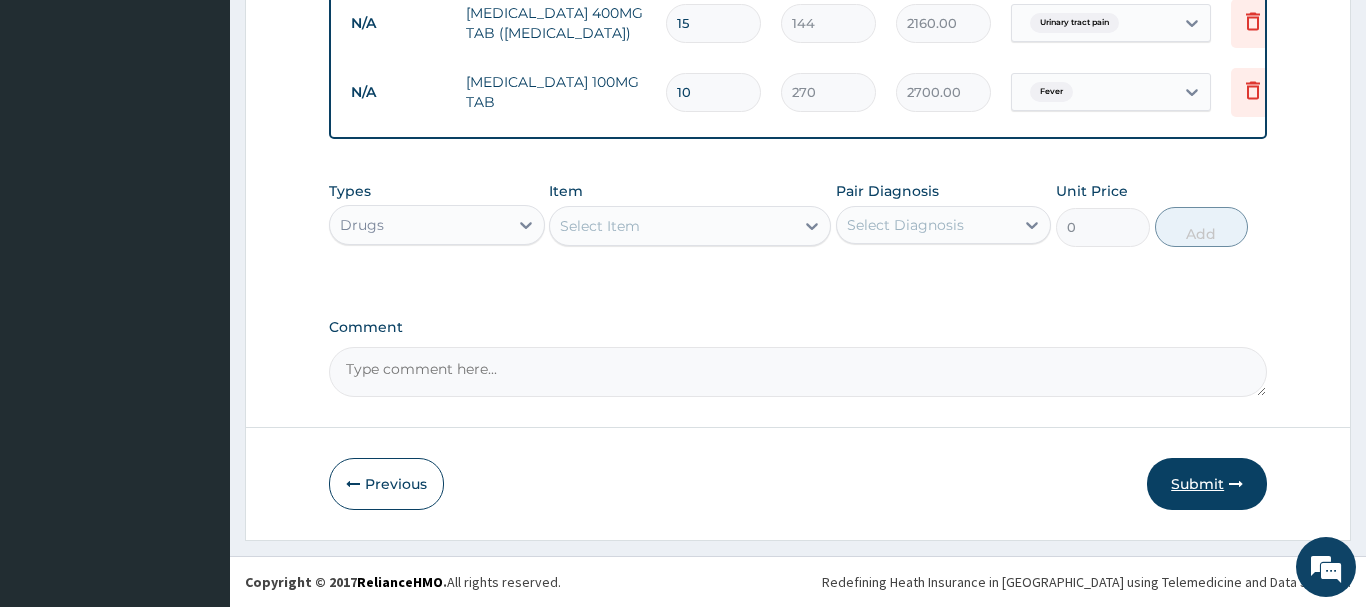 type on "10" 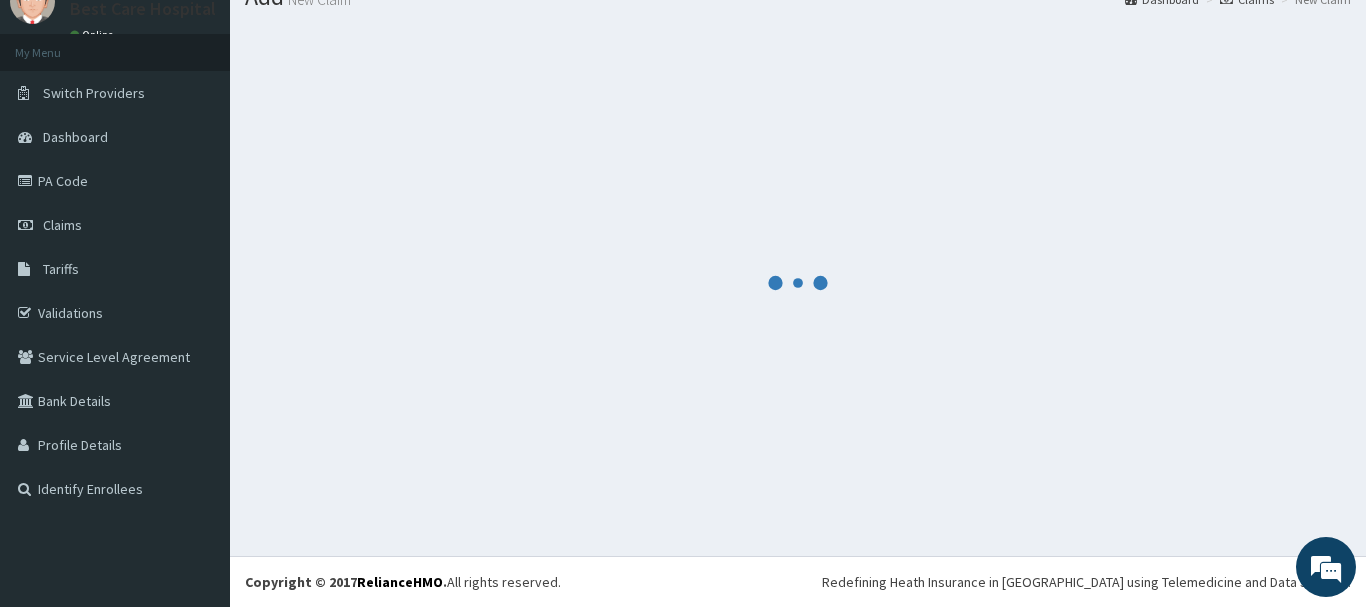 scroll, scrollTop: 81, scrollLeft: 0, axis: vertical 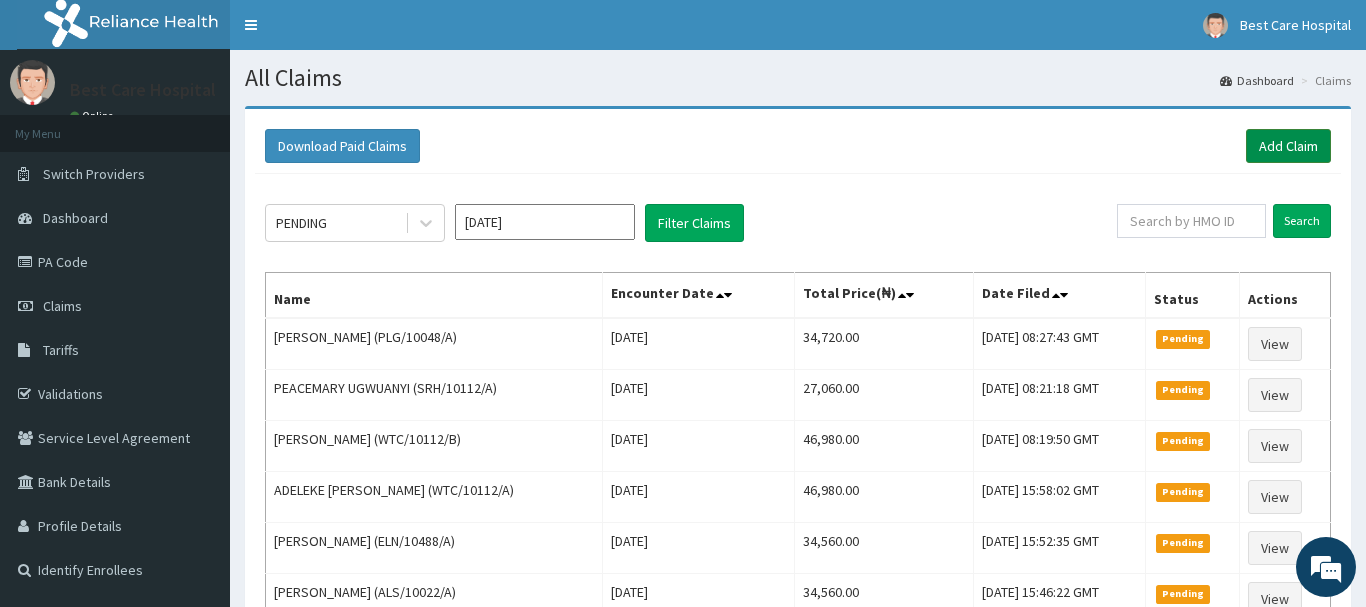 click on "Add Claim" at bounding box center (1288, 146) 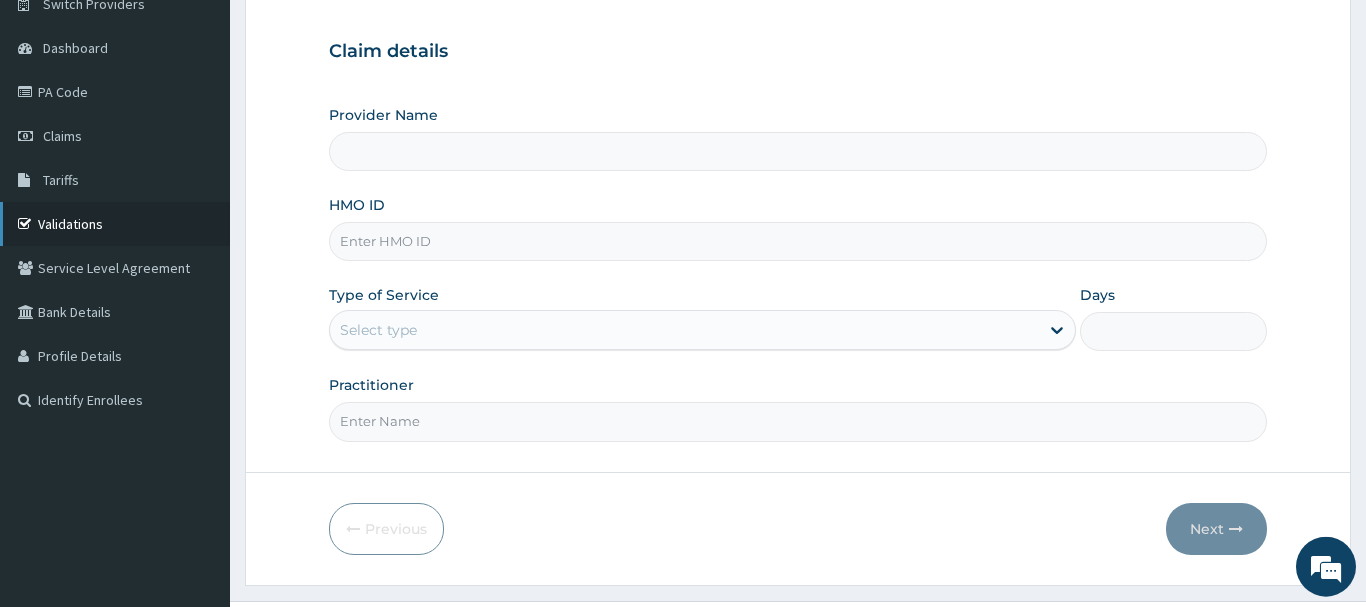 type on "Bestcare Hospital" 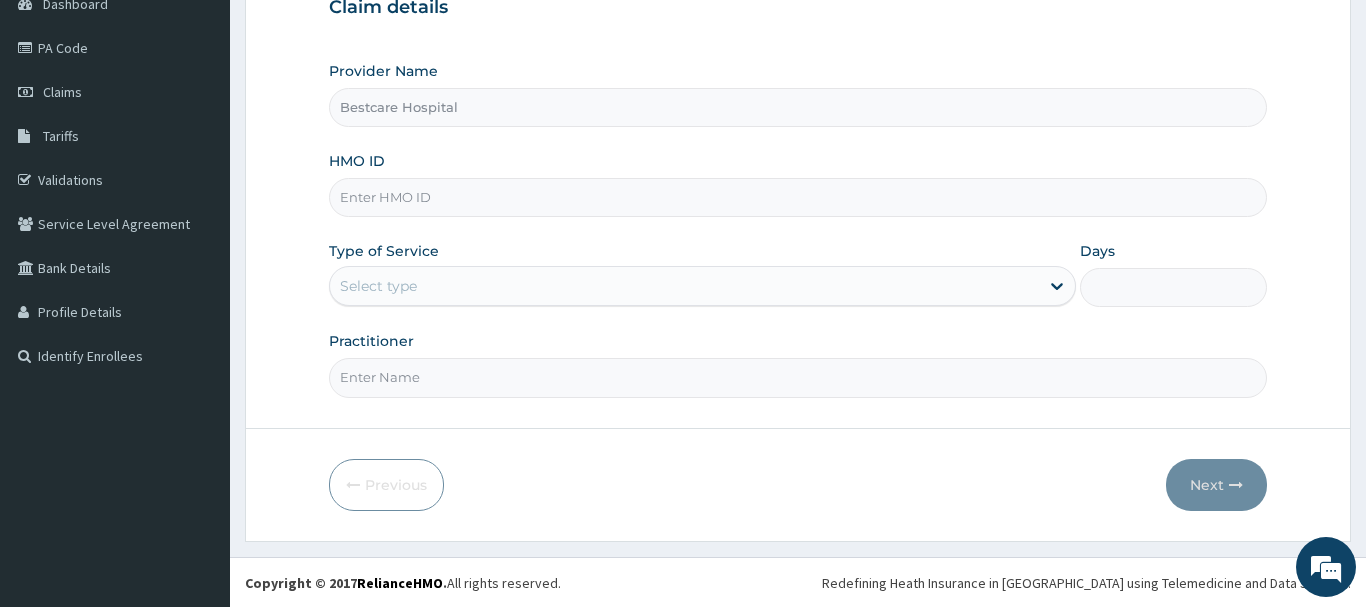 scroll, scrollTop: 215, scrollLeft: 0, axis: vertical 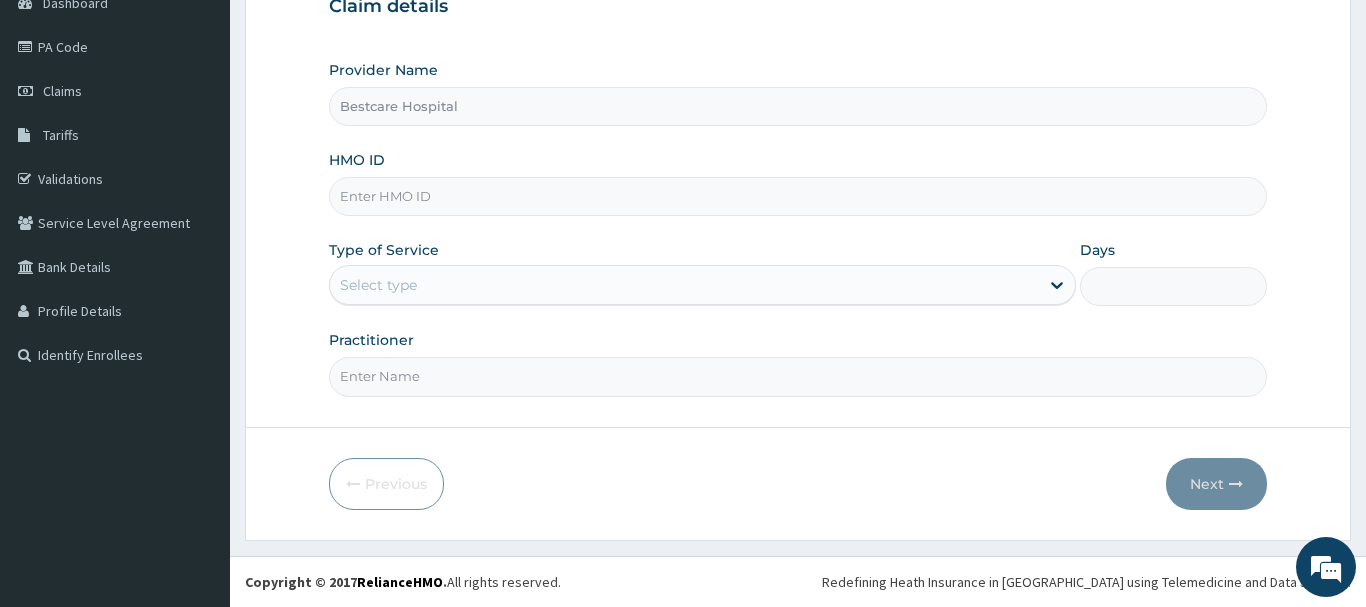 click on "HMO ID" at bounding box center [798, 196] 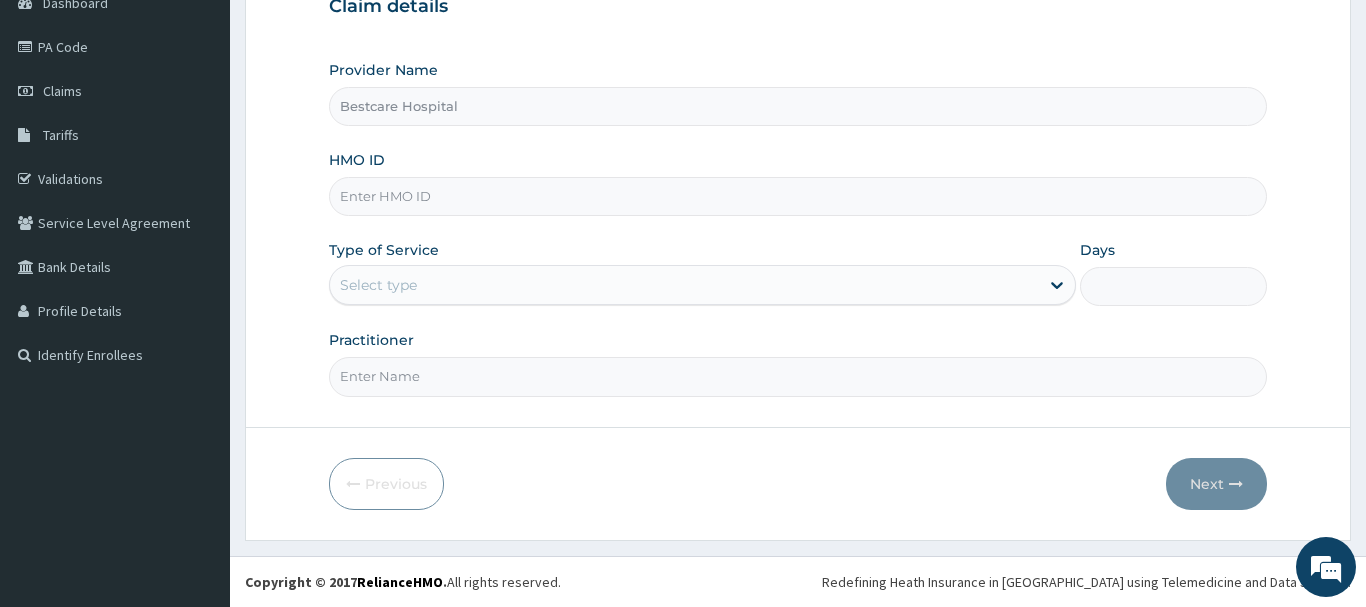 scroll, scrollTop: 0, scrollLeft: 0, axis: both 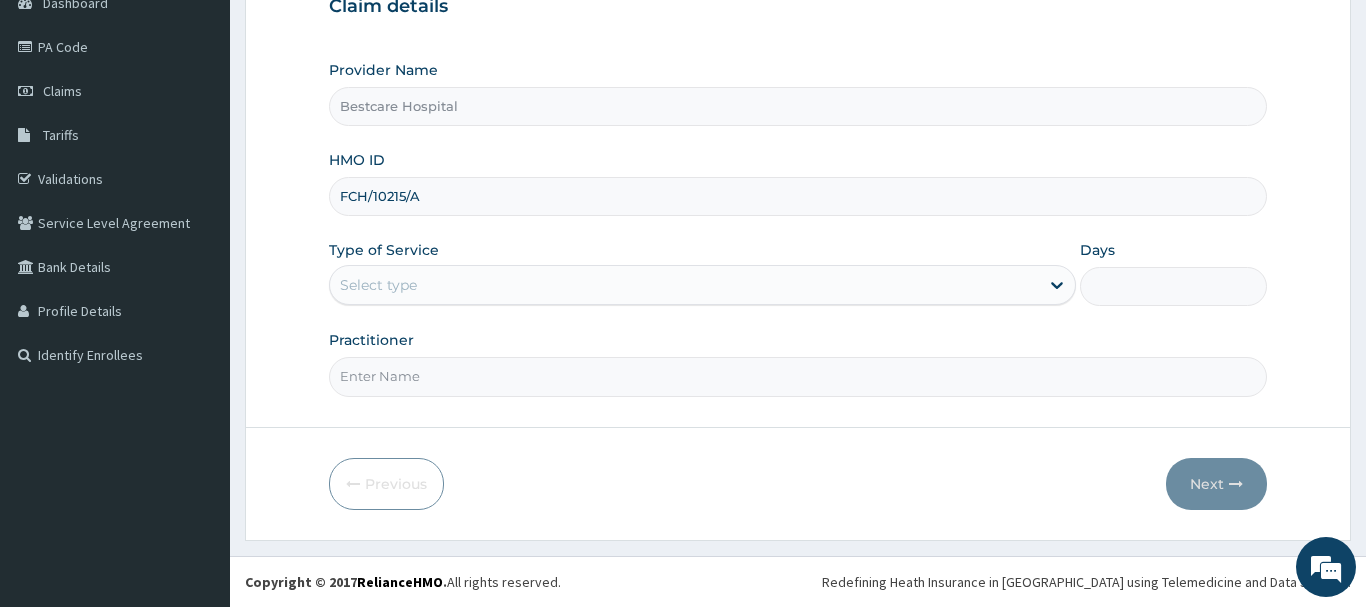 type on "FCH/10215/A" 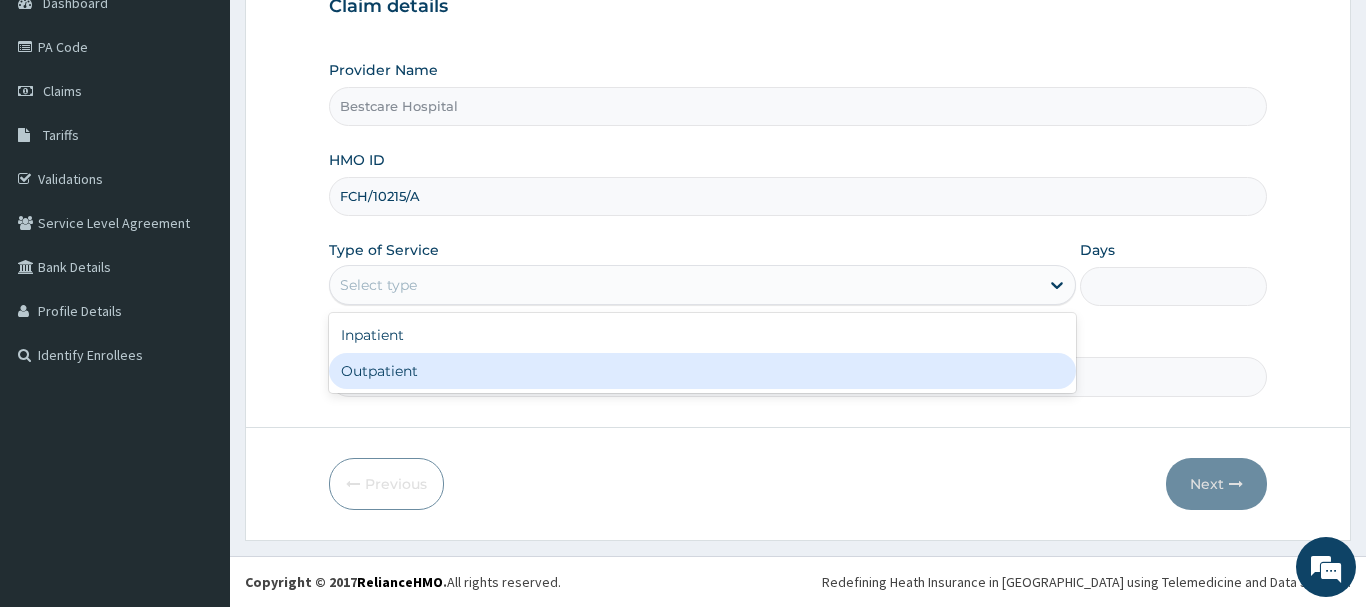 click on "Outpatient" at bounding box center (703, 371) 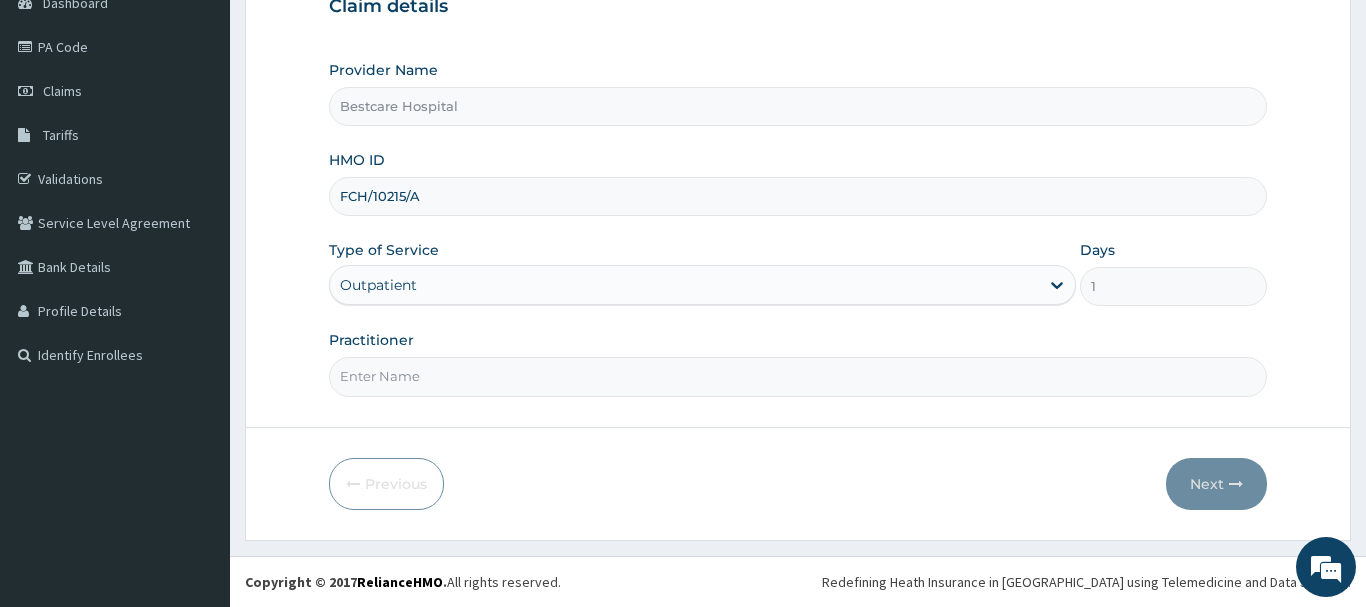 click on "Practitioner" at bounding box center (798, 376) 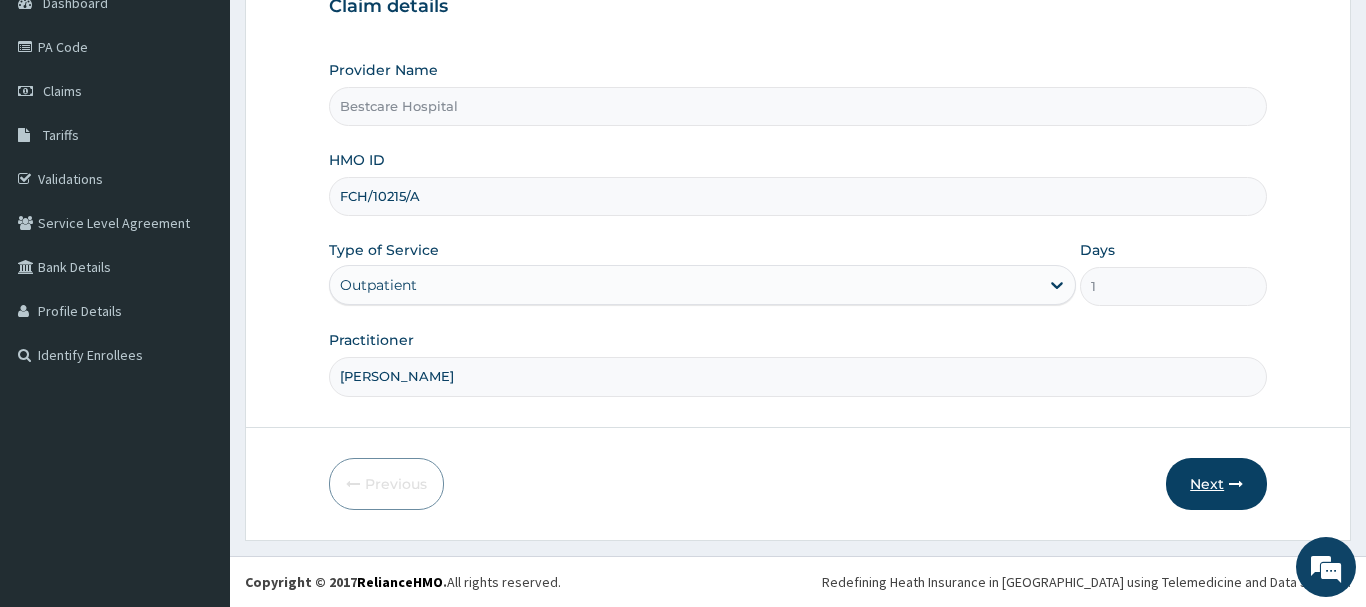 type on "DR SAMUEL" 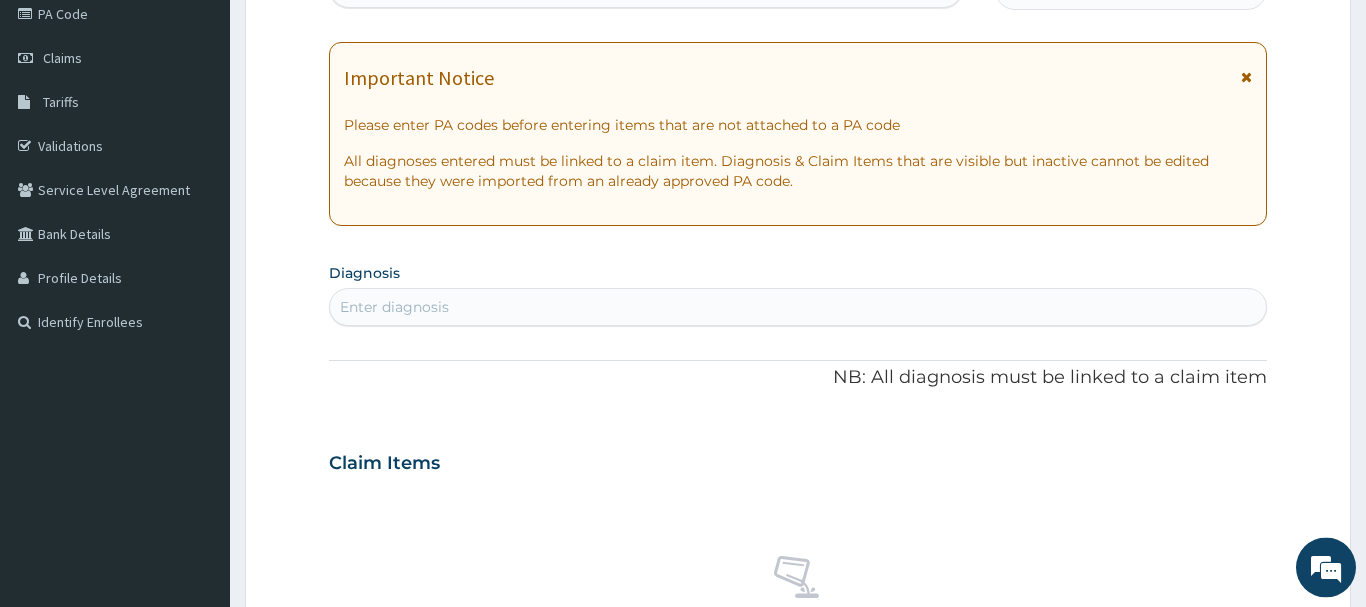 scroll, scrollTop: 215, scrollLeft: 0, axis: vertical 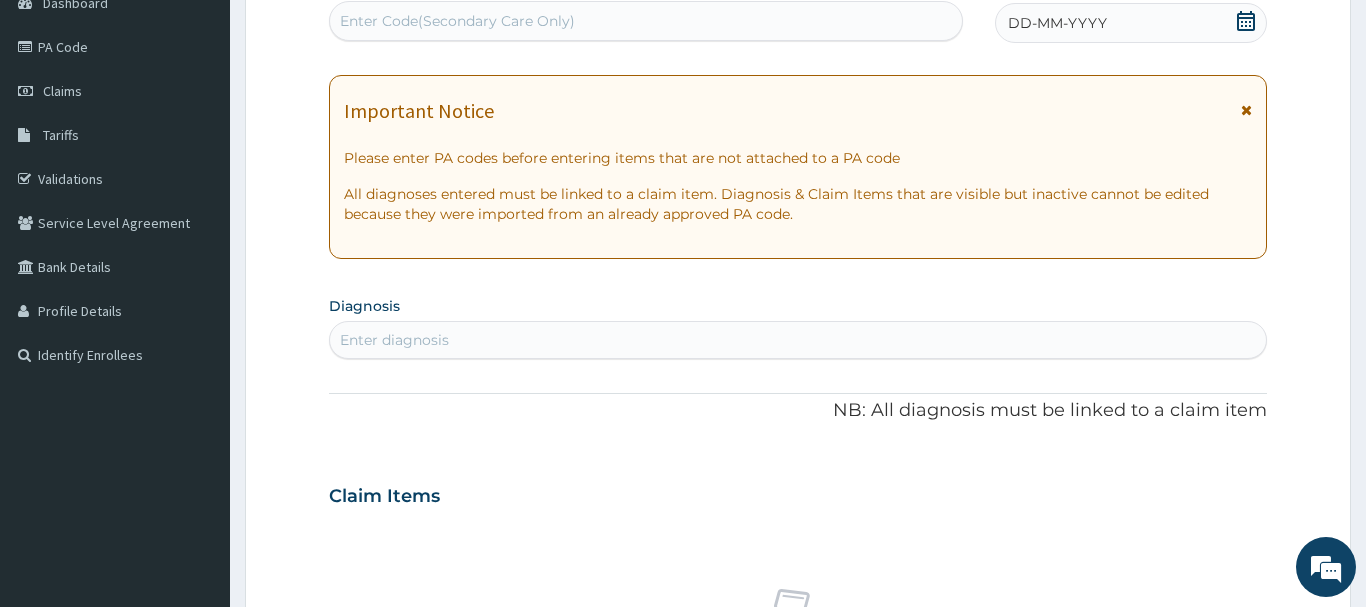 click 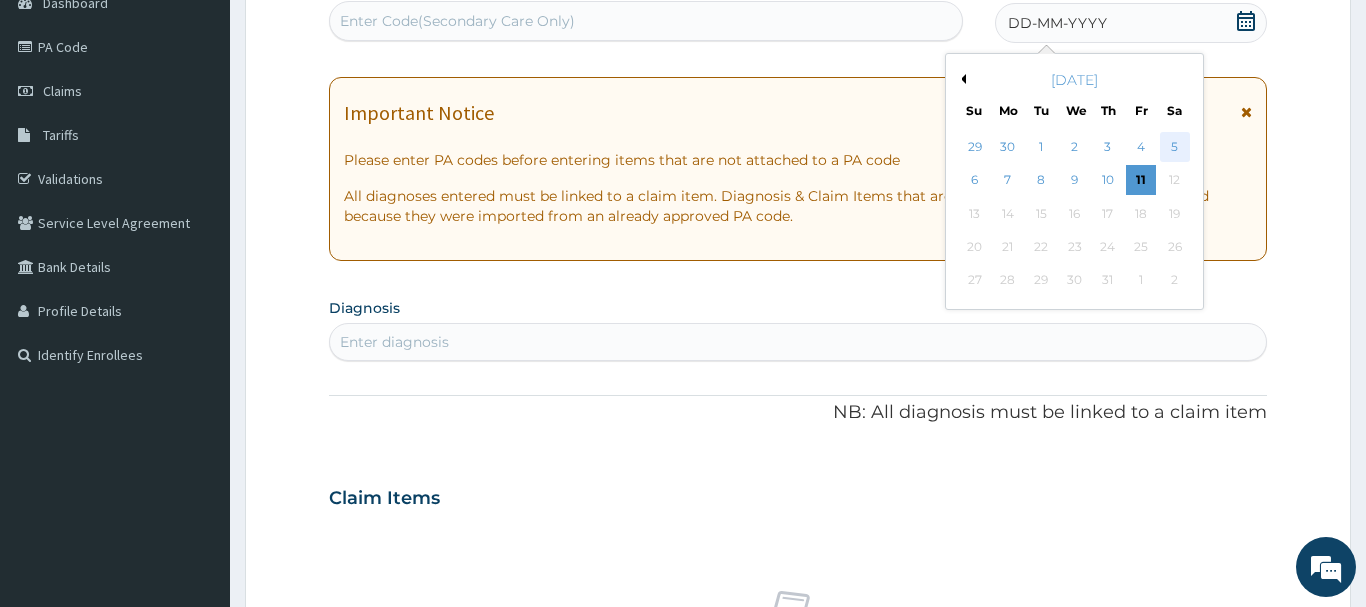 click on "5" at bounding box center [1175, 147] 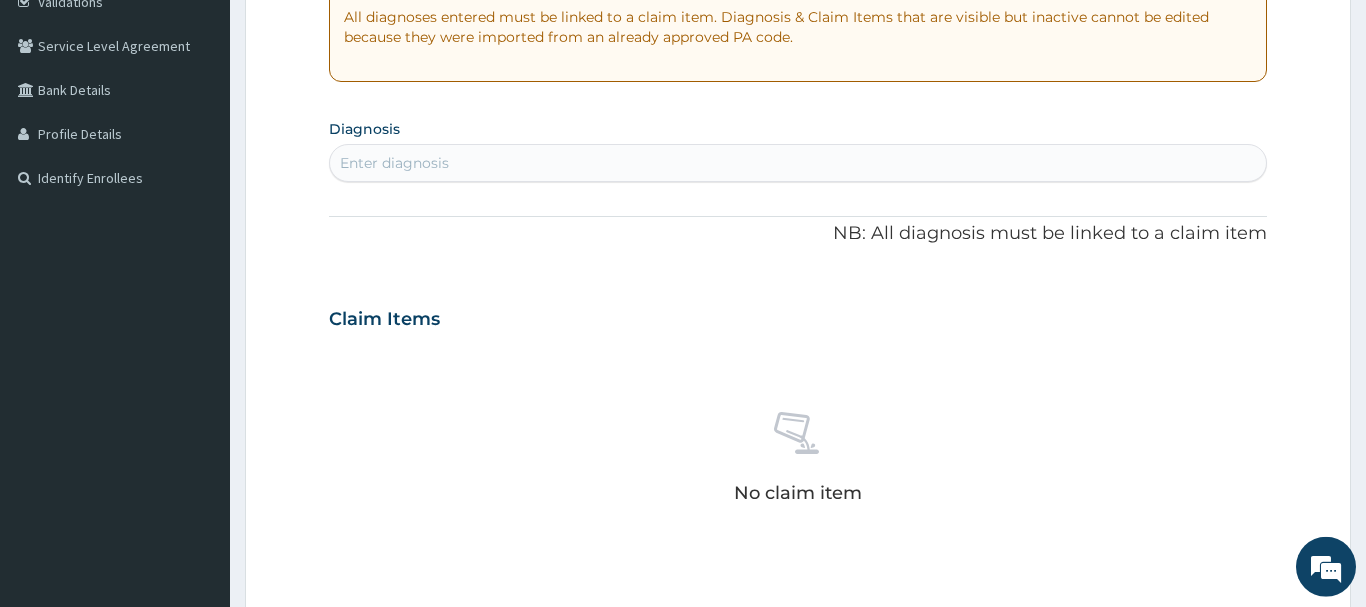 scroll, scrollTop: 419, scrollLeft: 0, axis: vertical 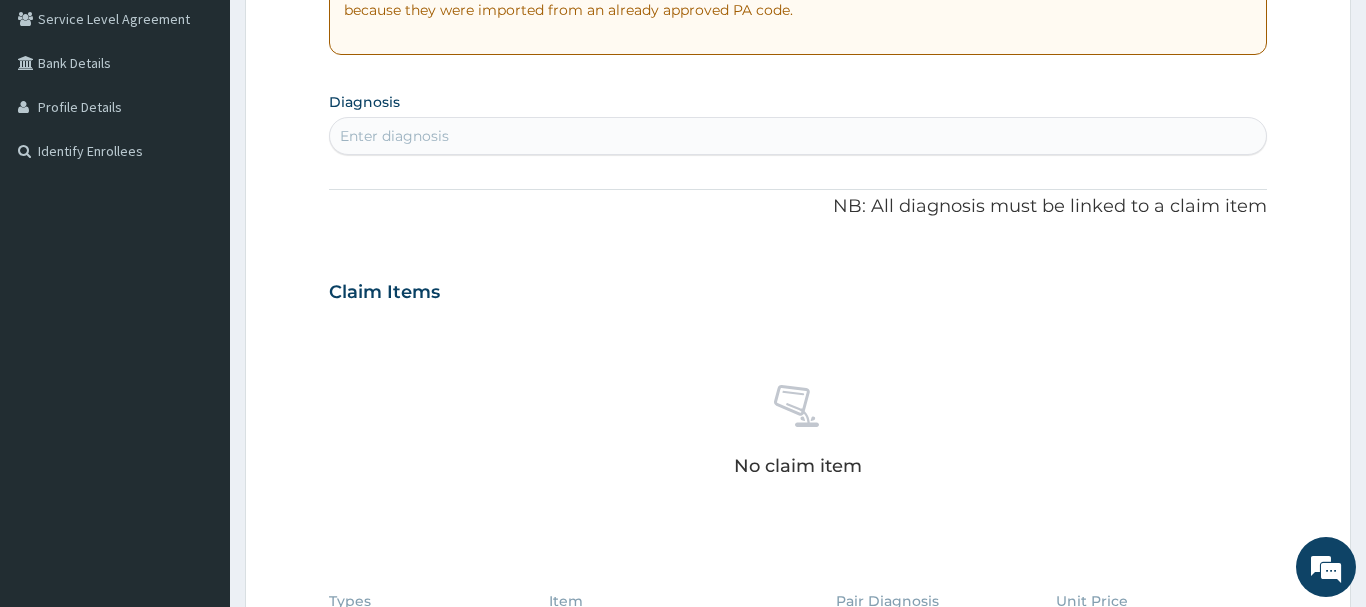 drag, startPoint x: 441, startPoint y: 129, endPoint x: 625, endPoint y: 24, distance: 211.85136 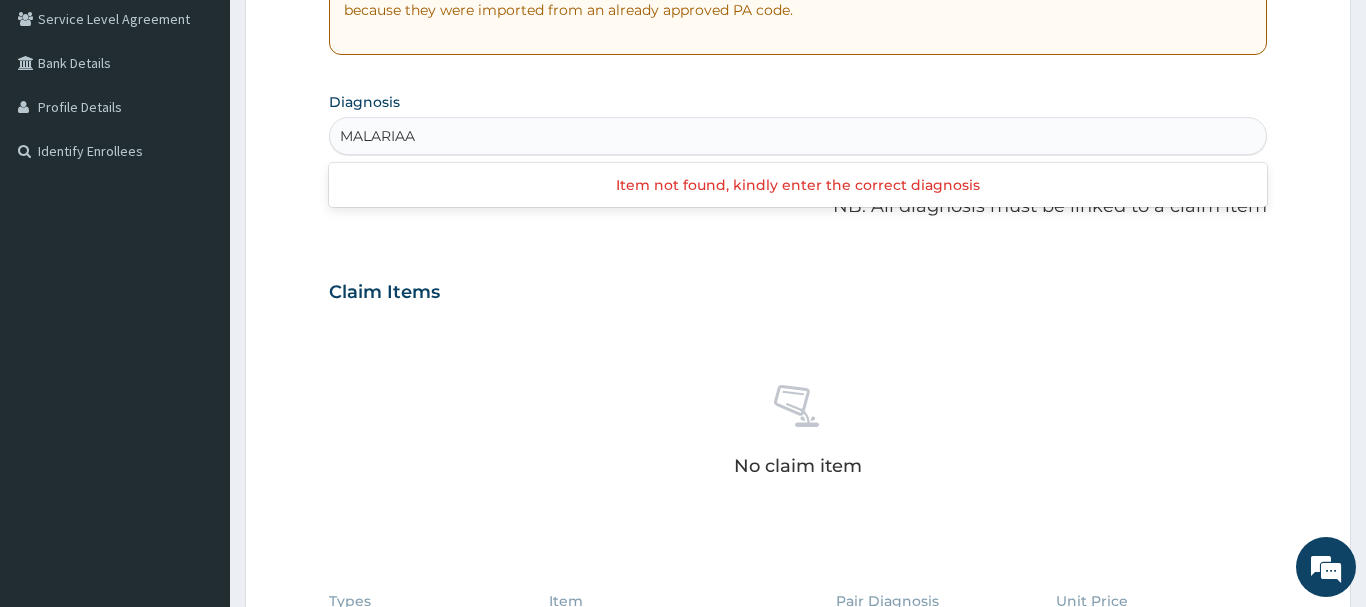 type on "[MEDICAL_DATA]" 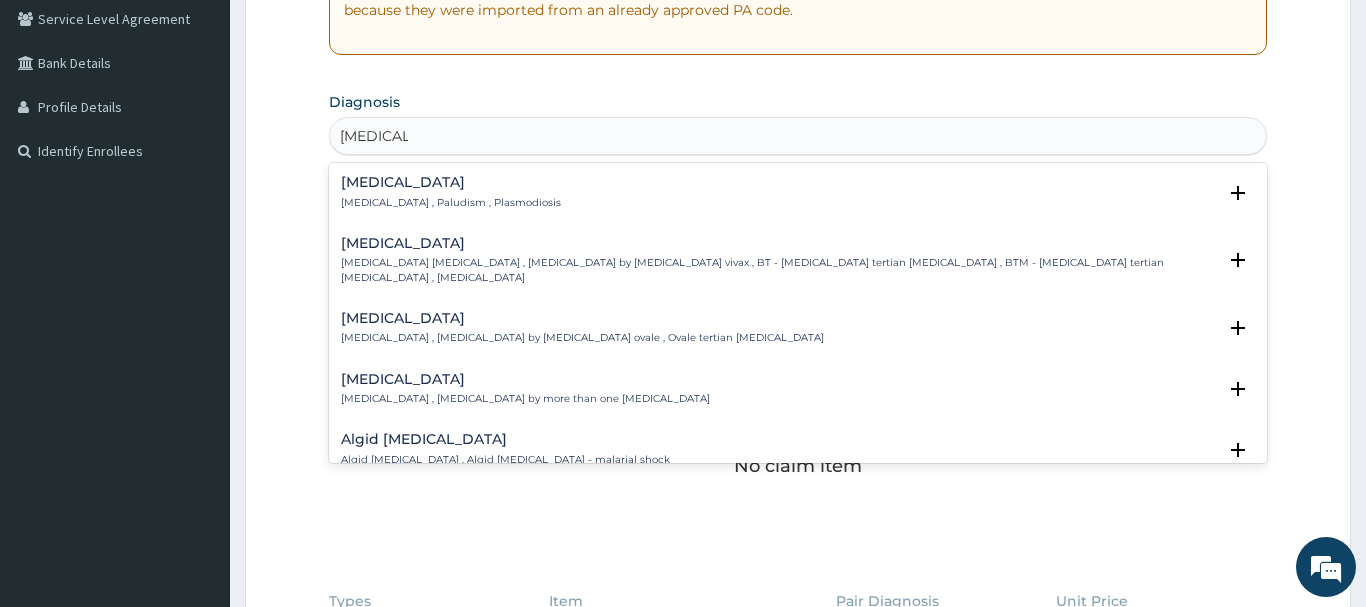 click on "Malaria Malaria , Paludism , Plasmodiosis" at bounding box center (451, 192) 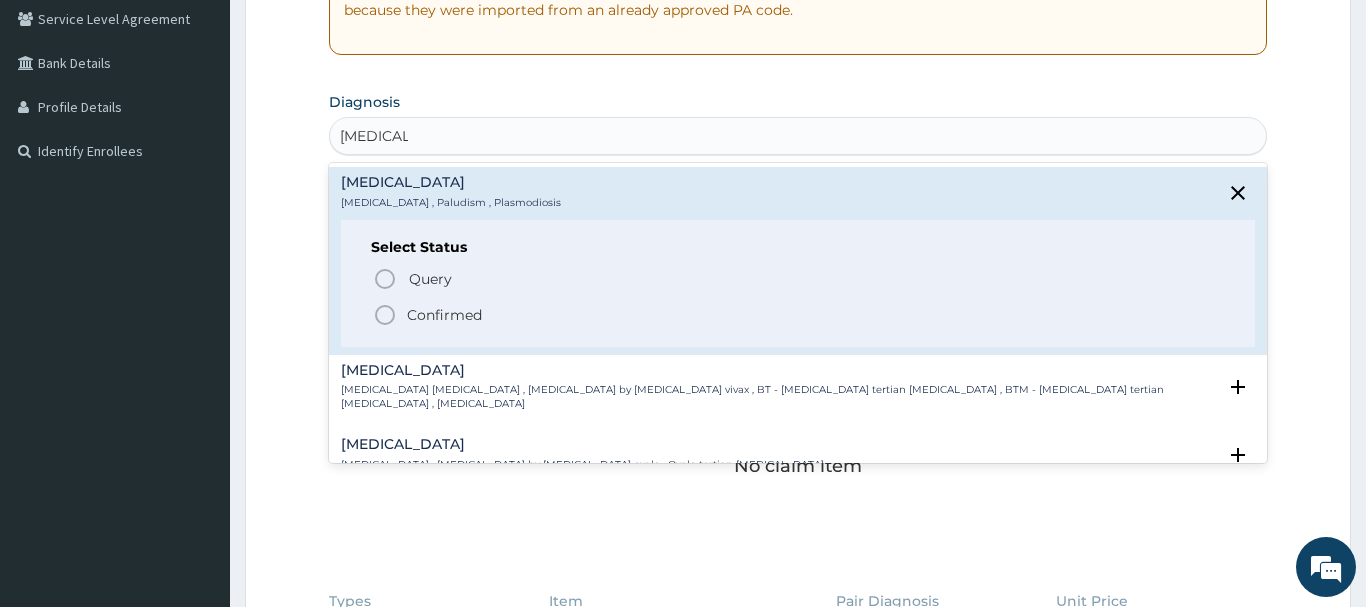 click 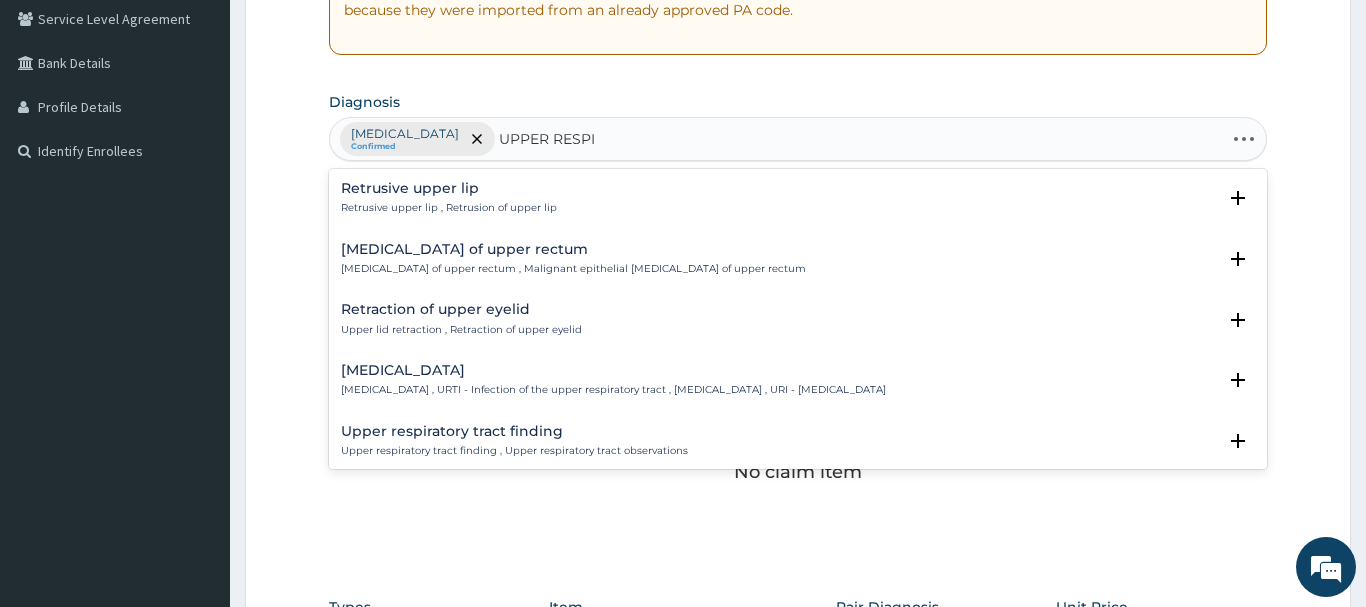 type on "UPPER RESPIR" 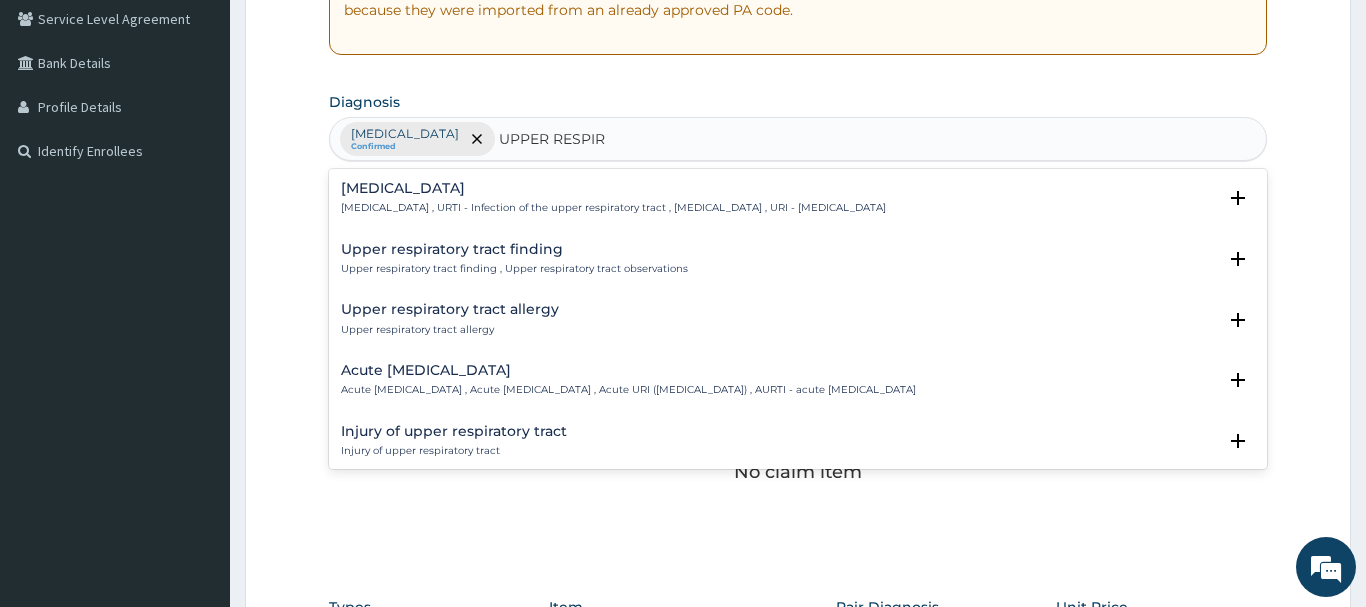 click on "Upper respiratory infection , URTI - Infection of the upper respiratory tract , Upper respiratory tract infection , URI - Upper respiratory infection" at bounding box center (613, 208) 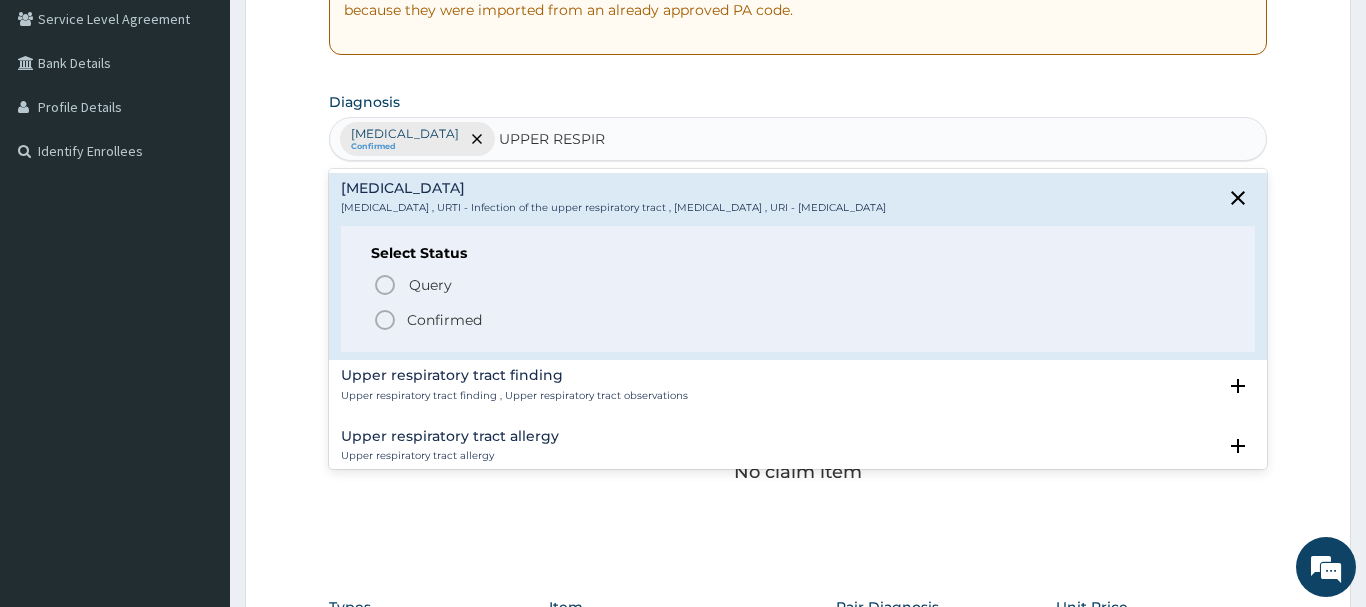 click 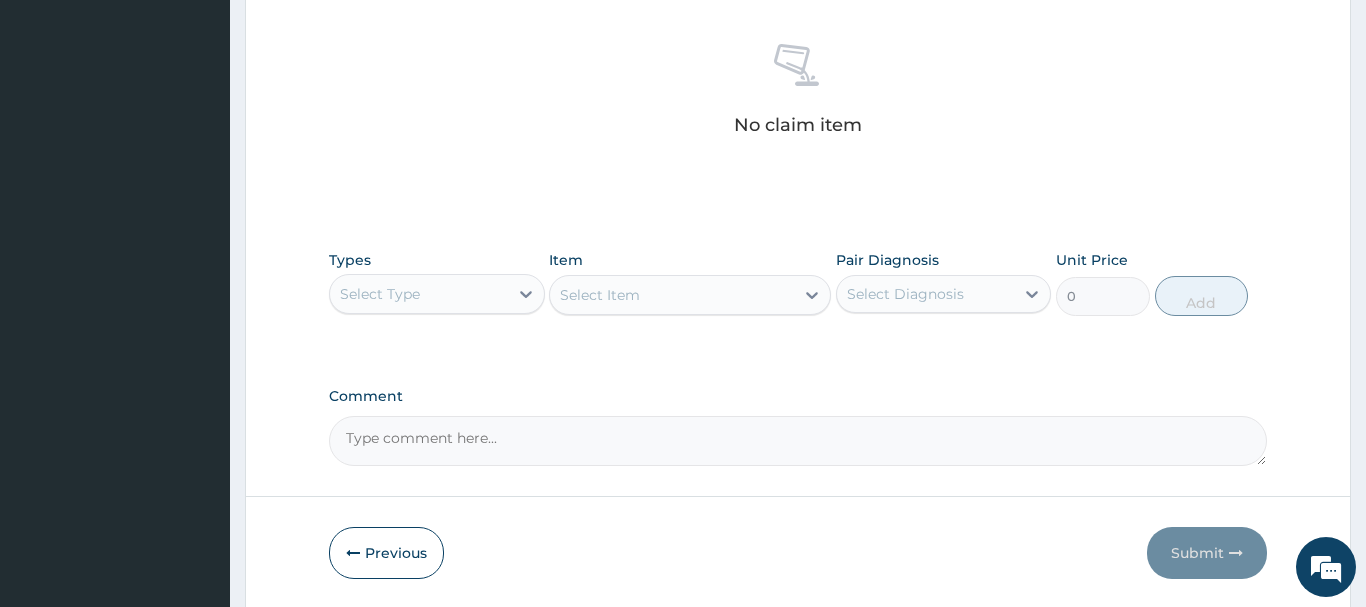 scroll, scrollTop: 827, scrollLeft: 0, axis: vertical 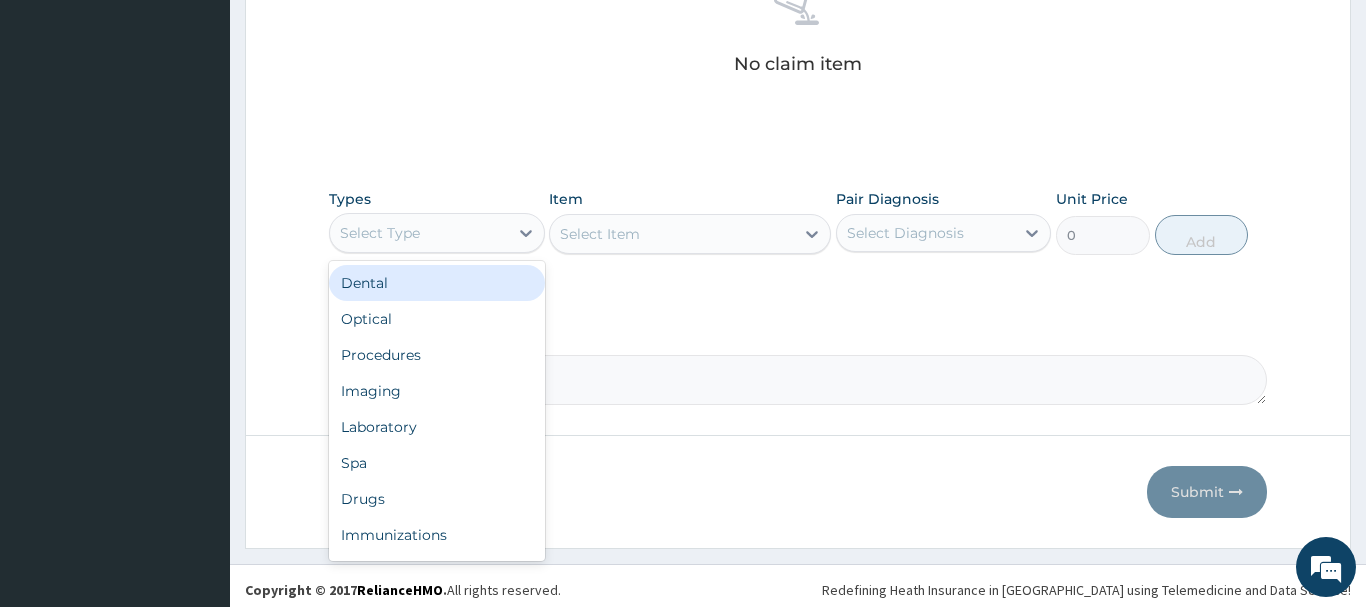 click on "Select Type" at bounding box center (419, 233) 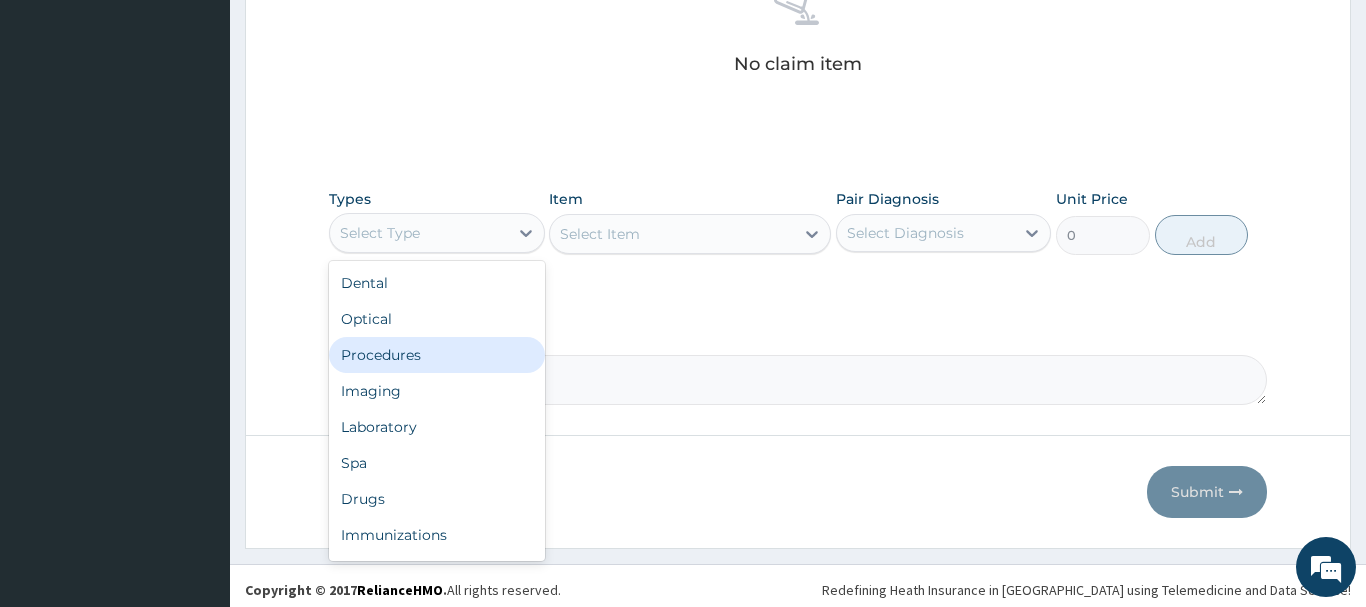 click on "Procedures" at bounding box center [437, 355] 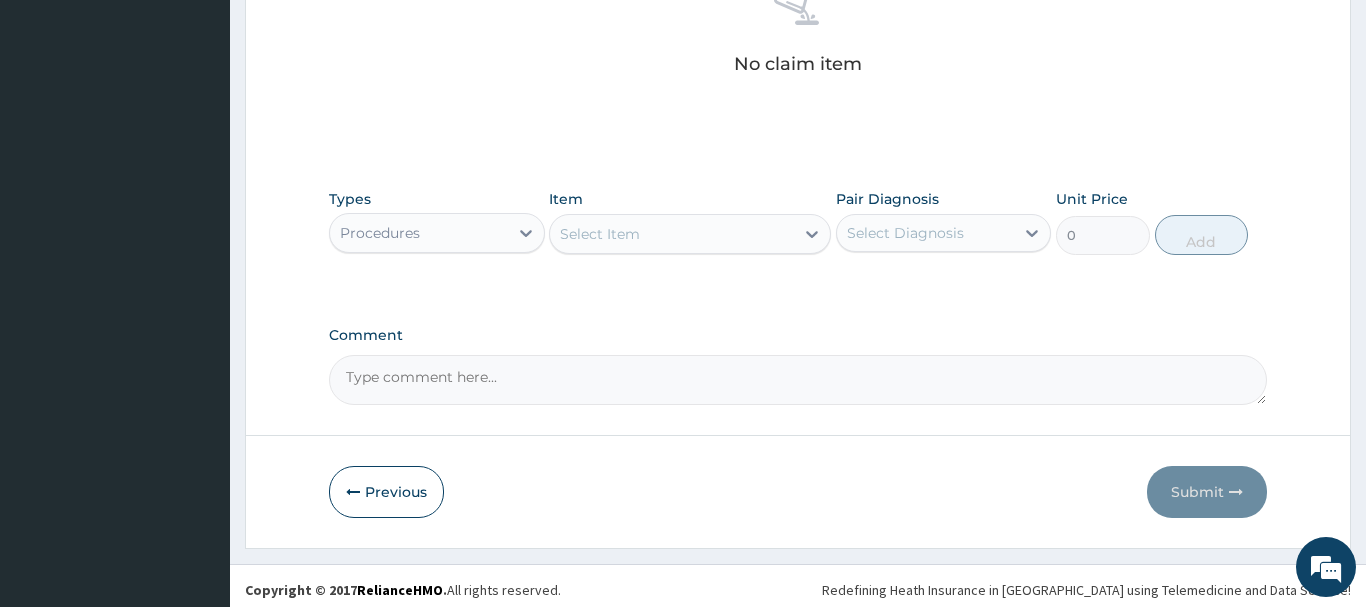 click on "Select Item" at bounding box center [672, 234] 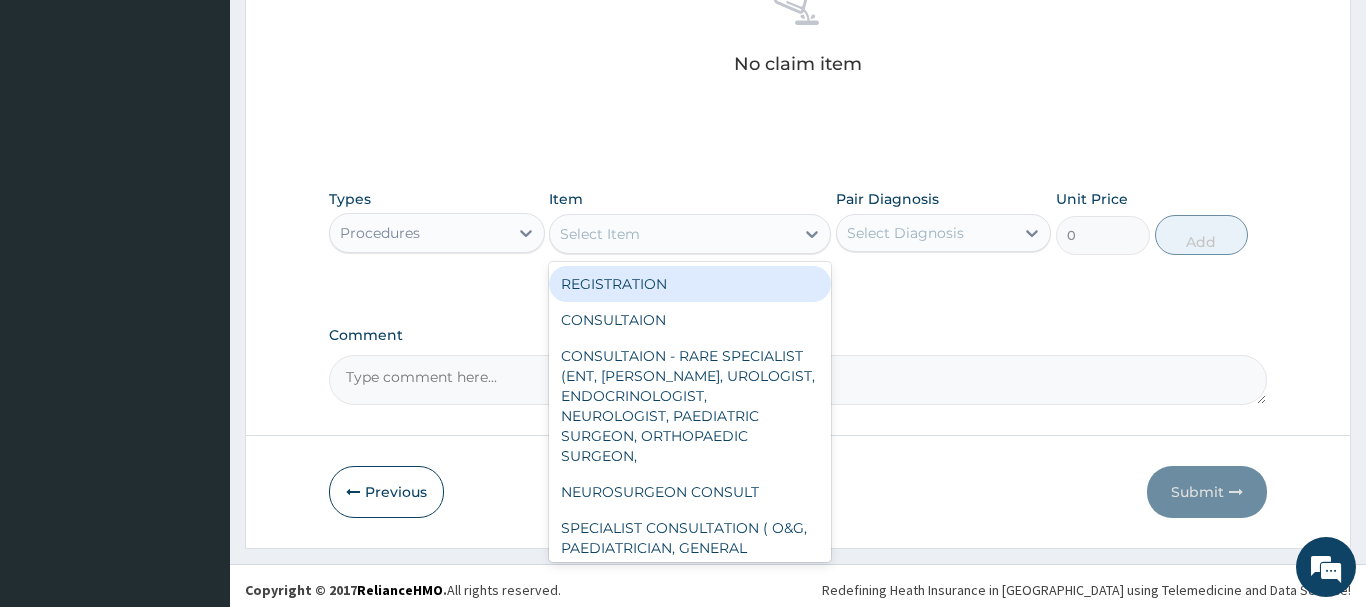 click on "REGISTRATION" at bounding box center (690, 284) 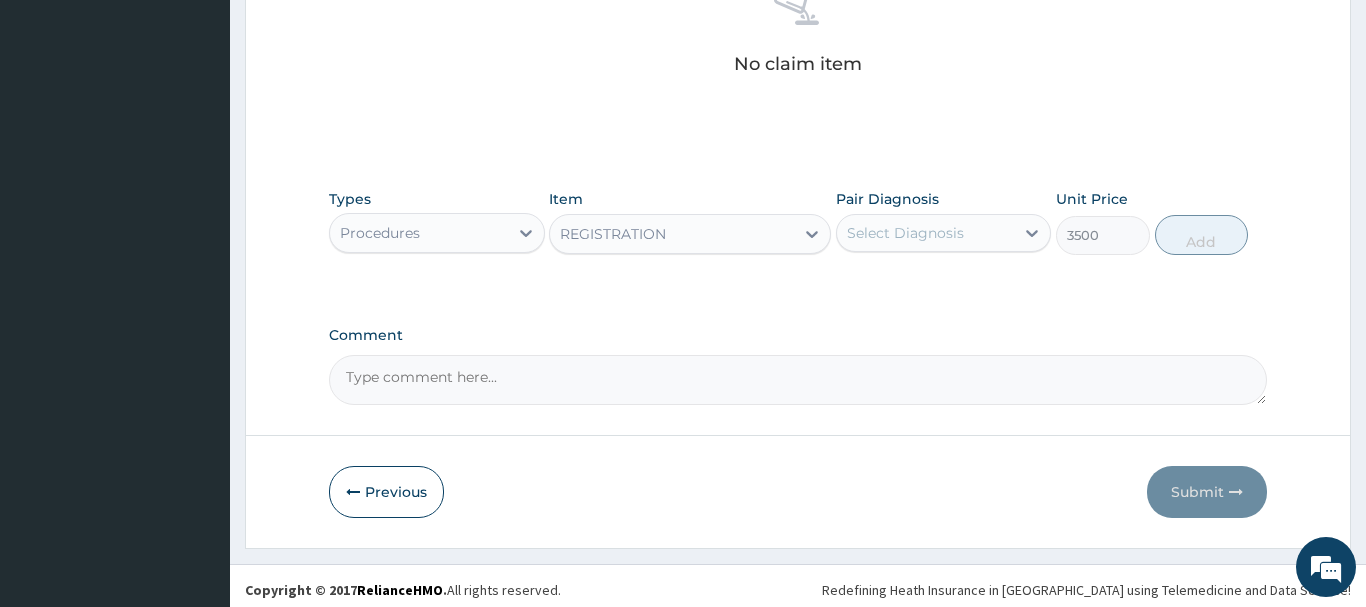 click on "Select Diagnosis" at bounding box center (905, 233) 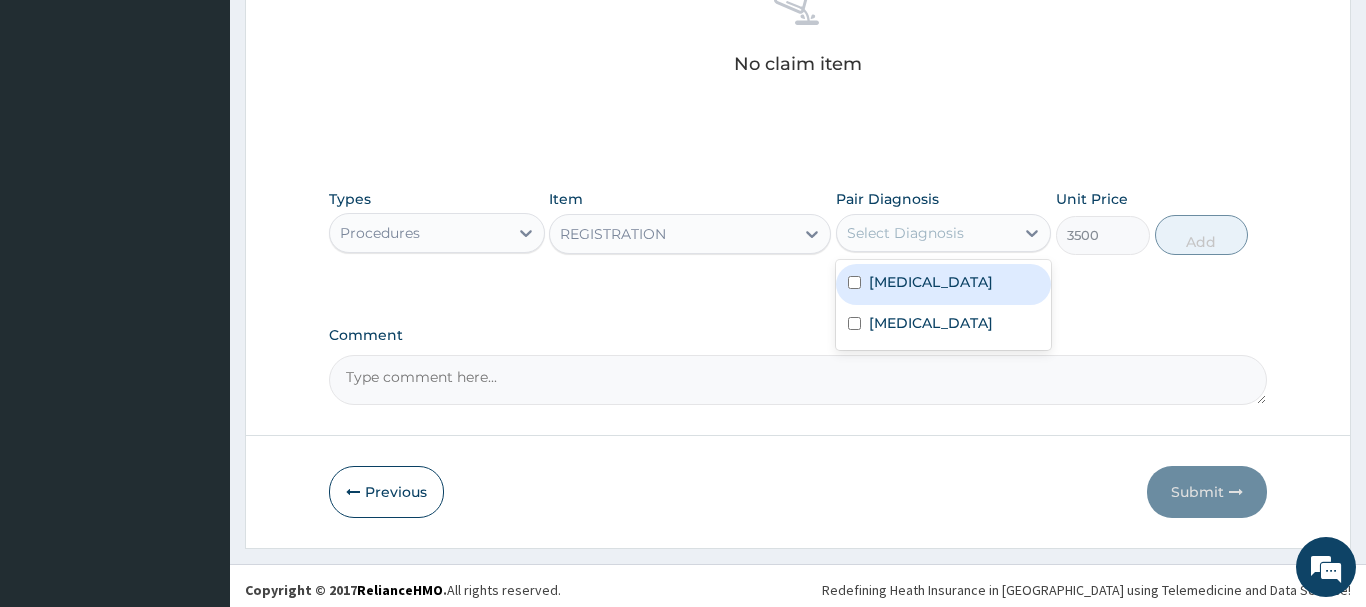 click at bounding box center [854, 282] 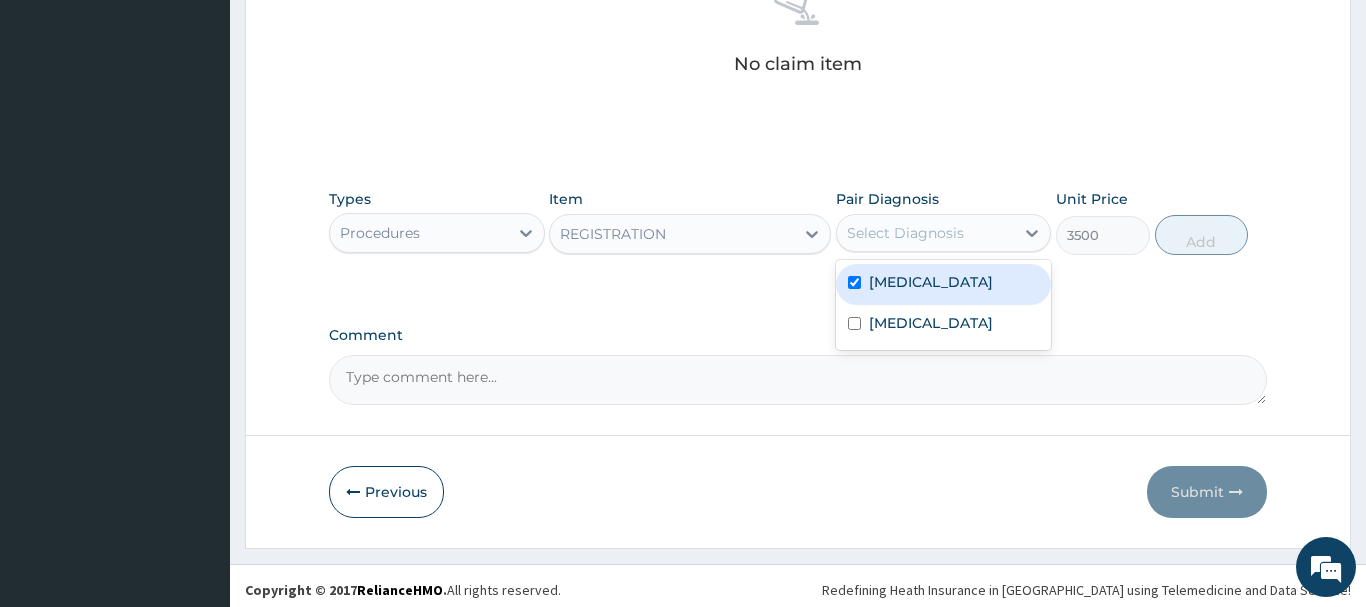 checkbox on "true" 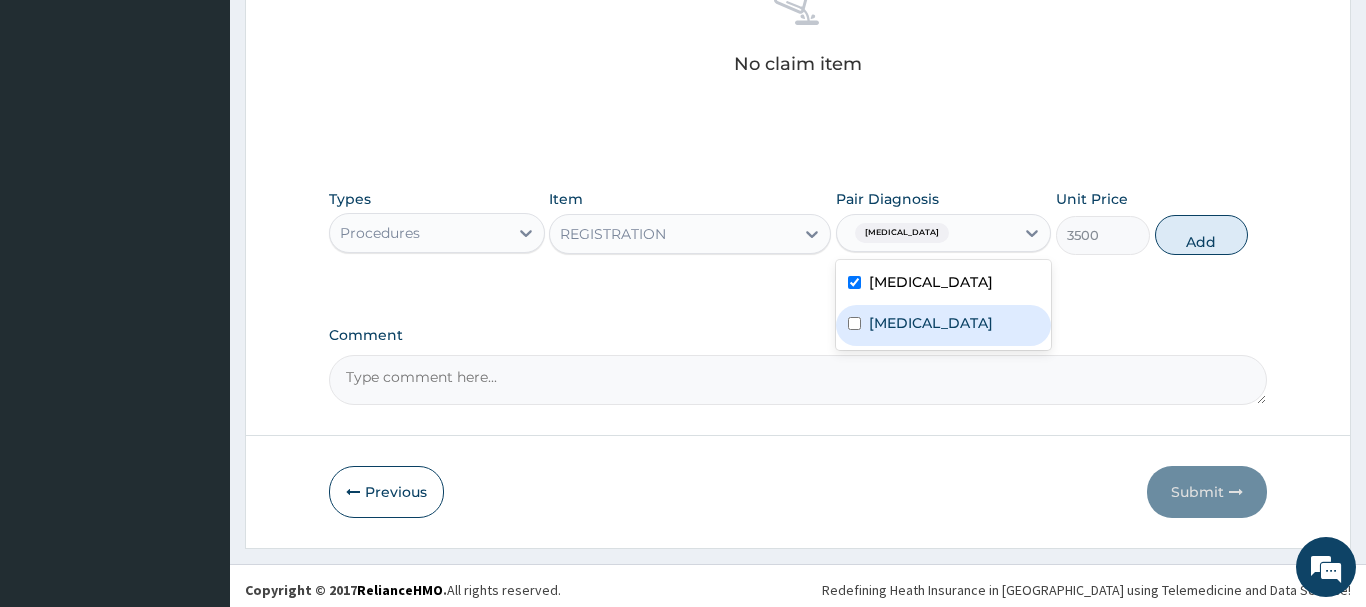 click at bounding box center [854, 323] 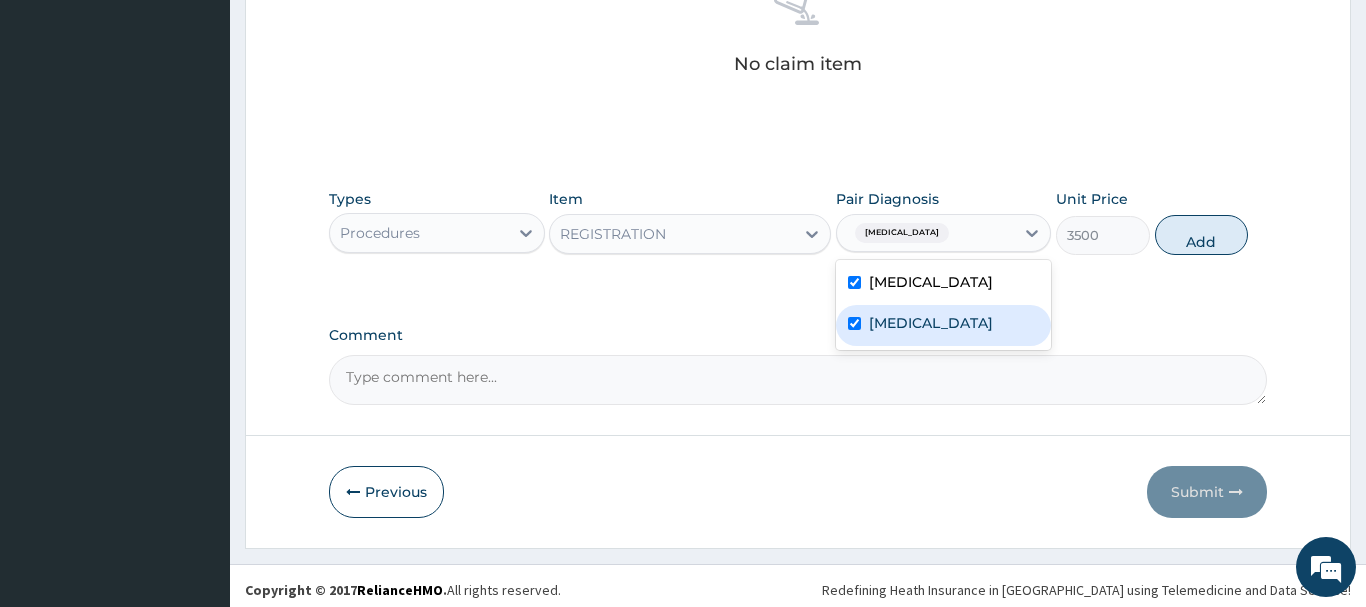checkbox on "true" 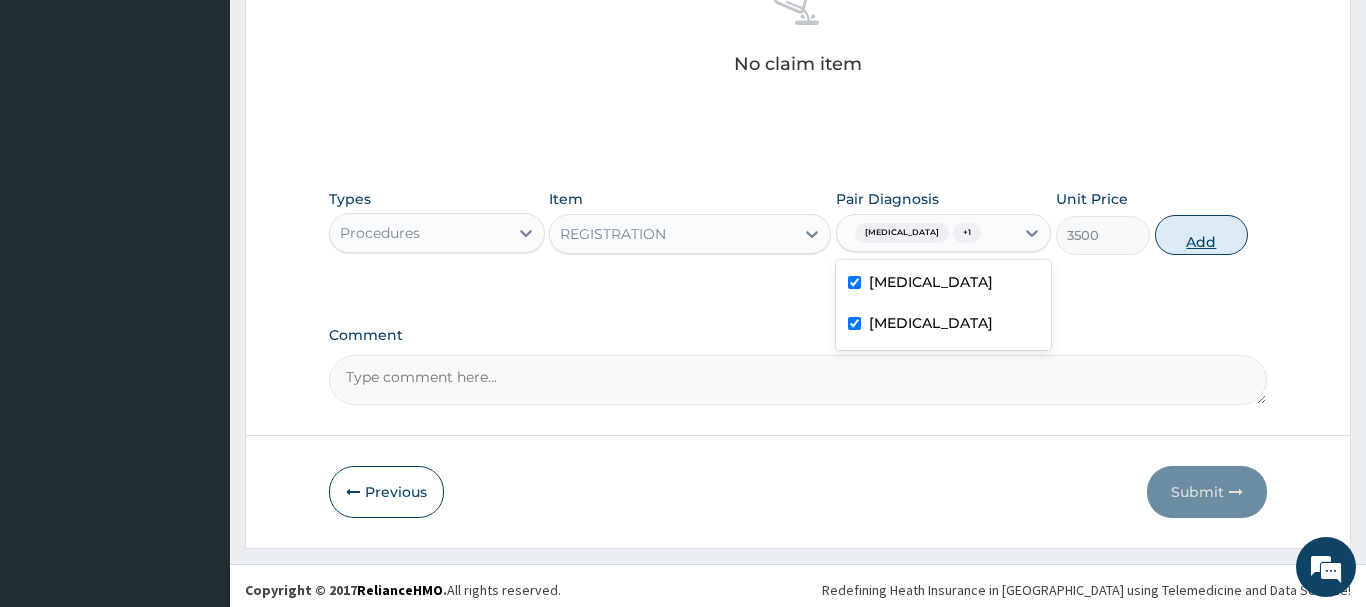 click on "Add" at bounding box center (1202, 235) 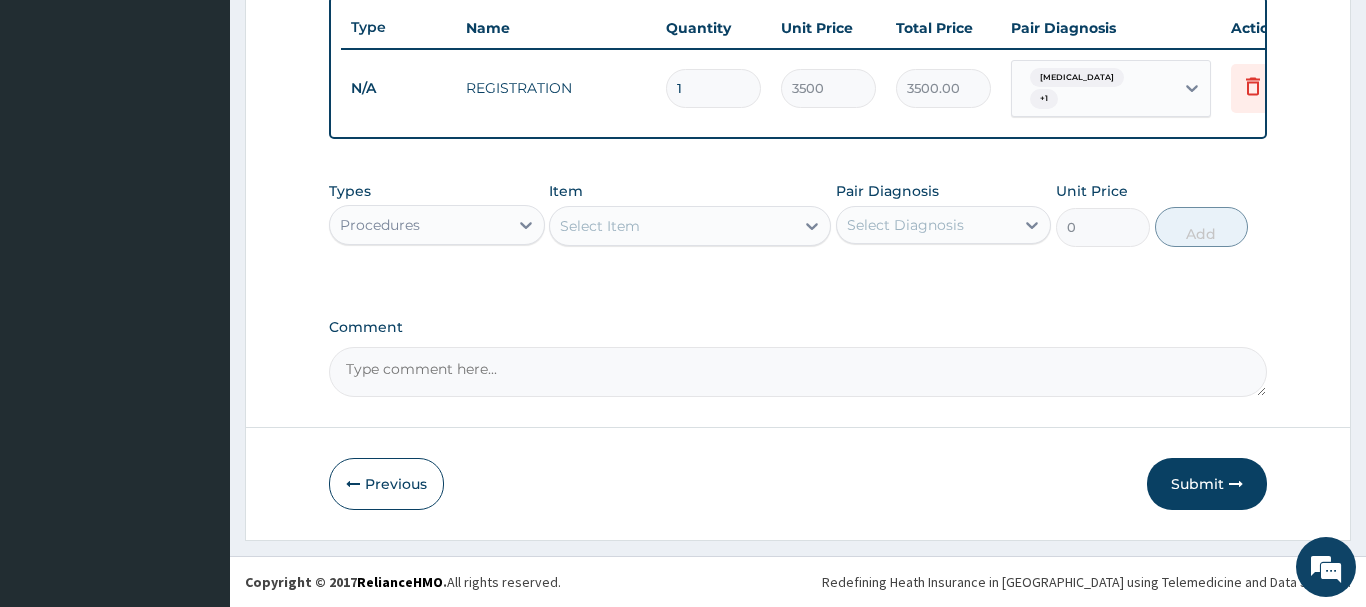 scroll, scrollTop: 740, scrollLeft: 0, axis: vertical 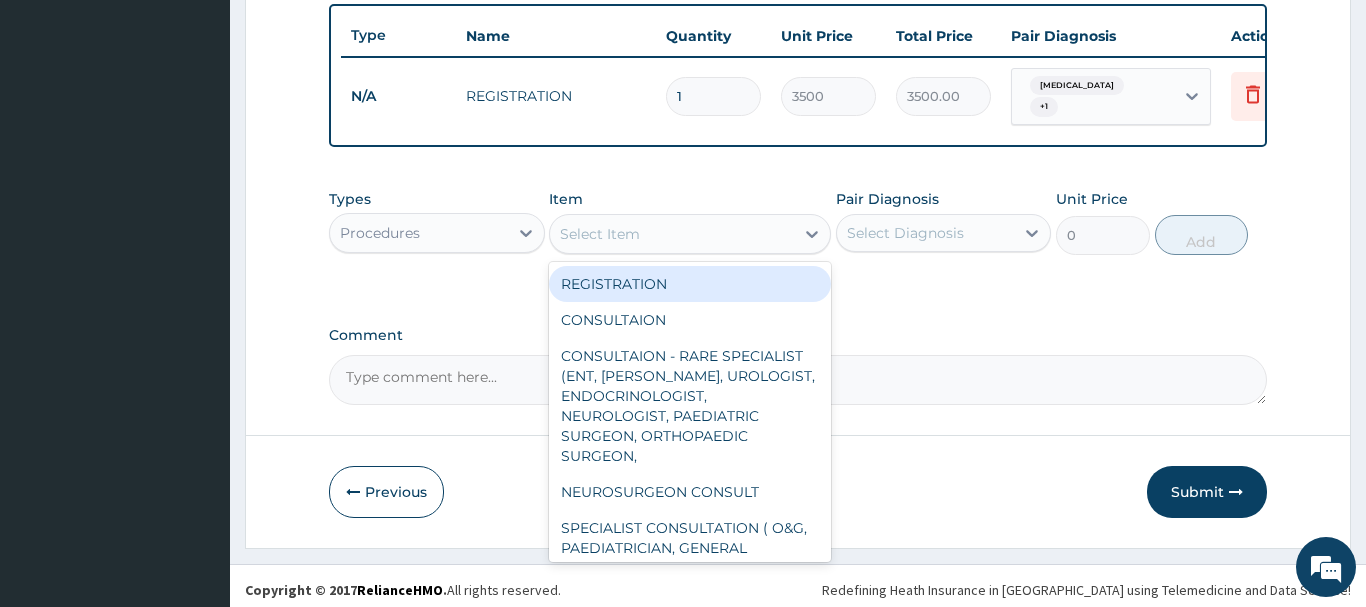 click on "Select Item" at bounding box center (672, 234) 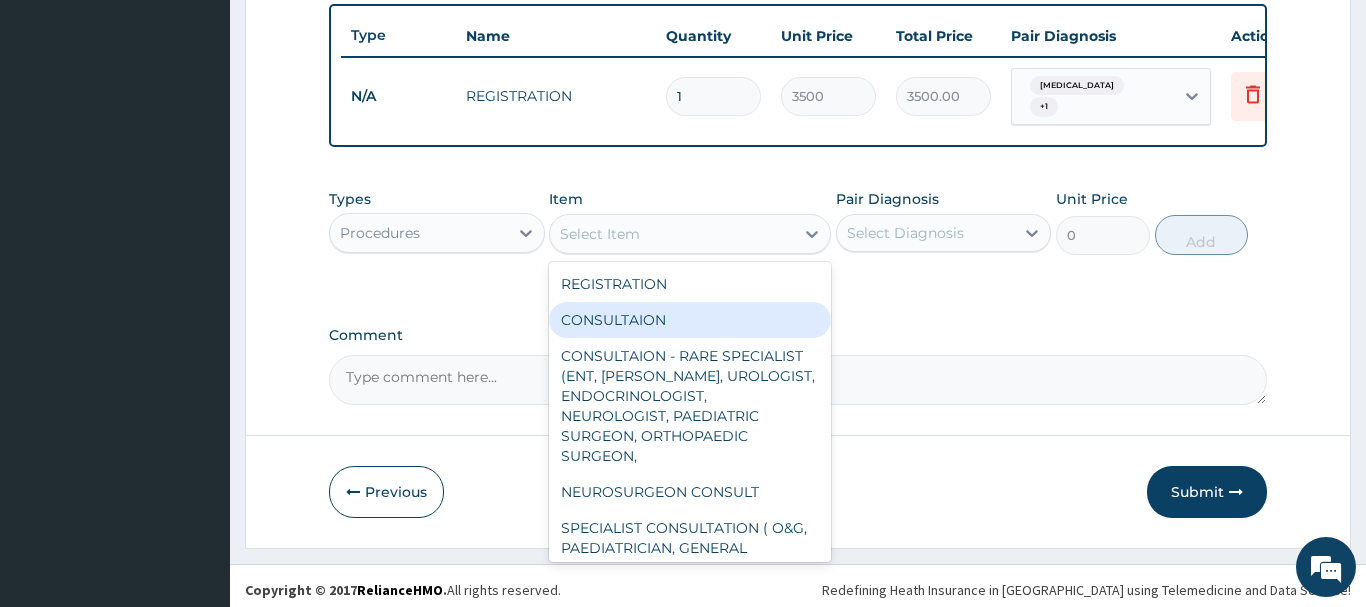 click on "CONSULTAION" at bounding box center [690, 320] 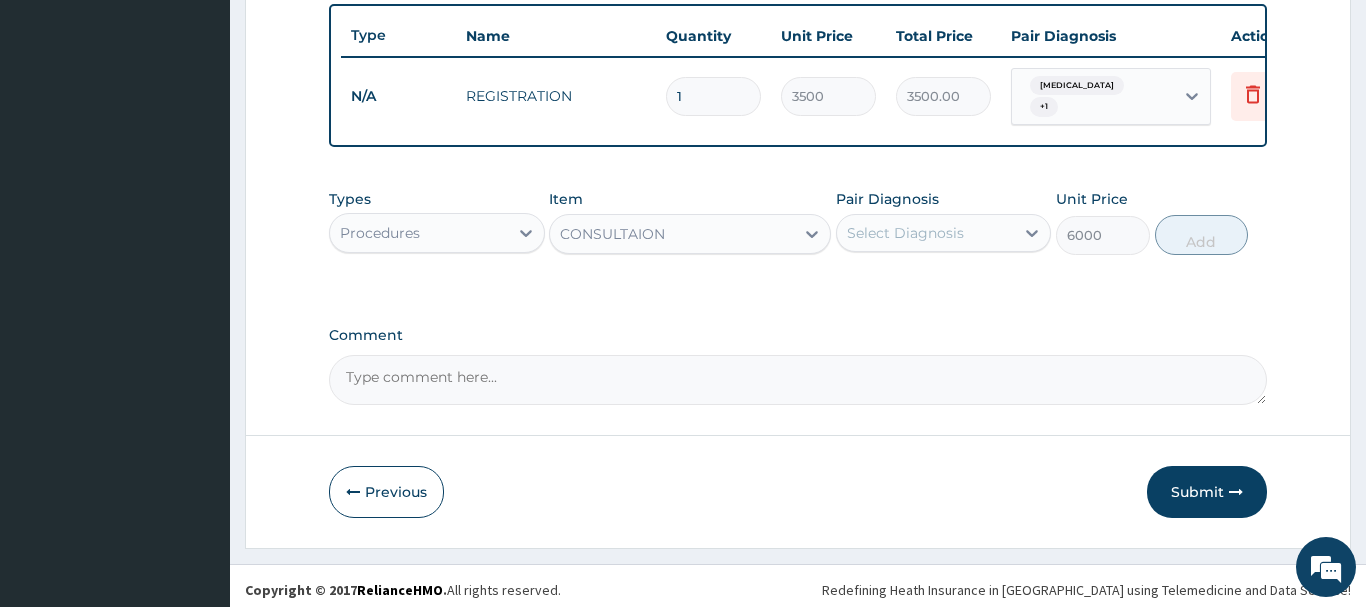 click on "Select Diagnosis" at bounding box center (905, 233) 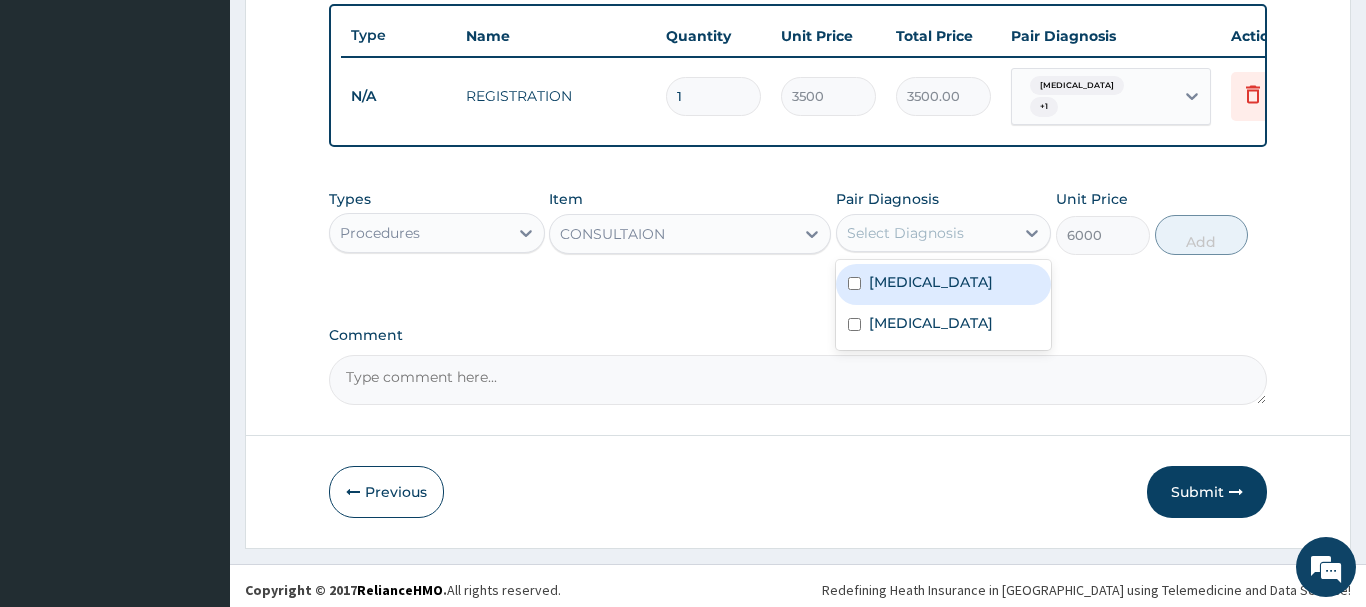 click at bounding box center (854, 283) 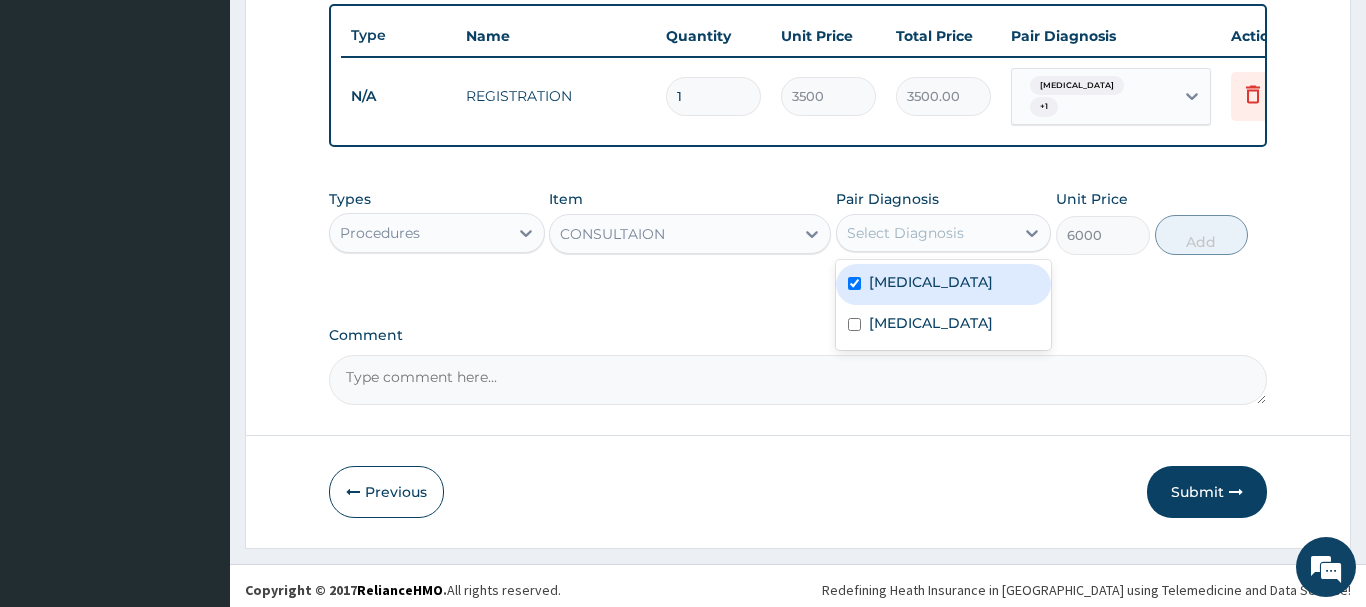 checkbox on "true" 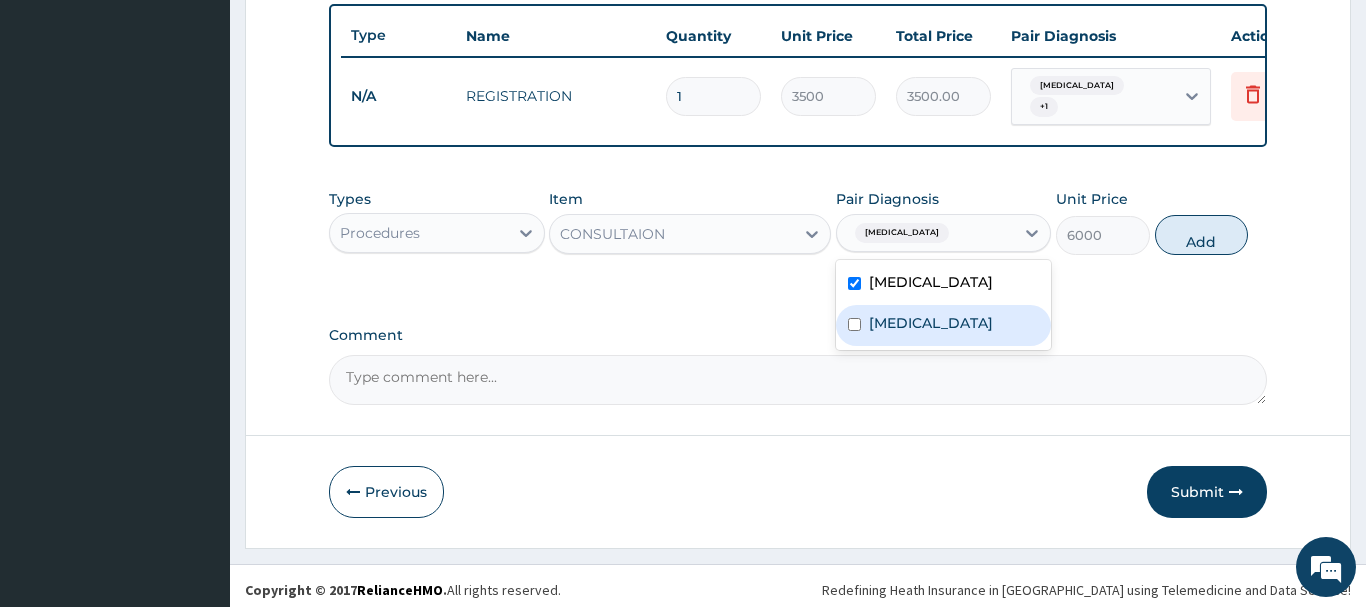 click at bounding box center (854, 324) 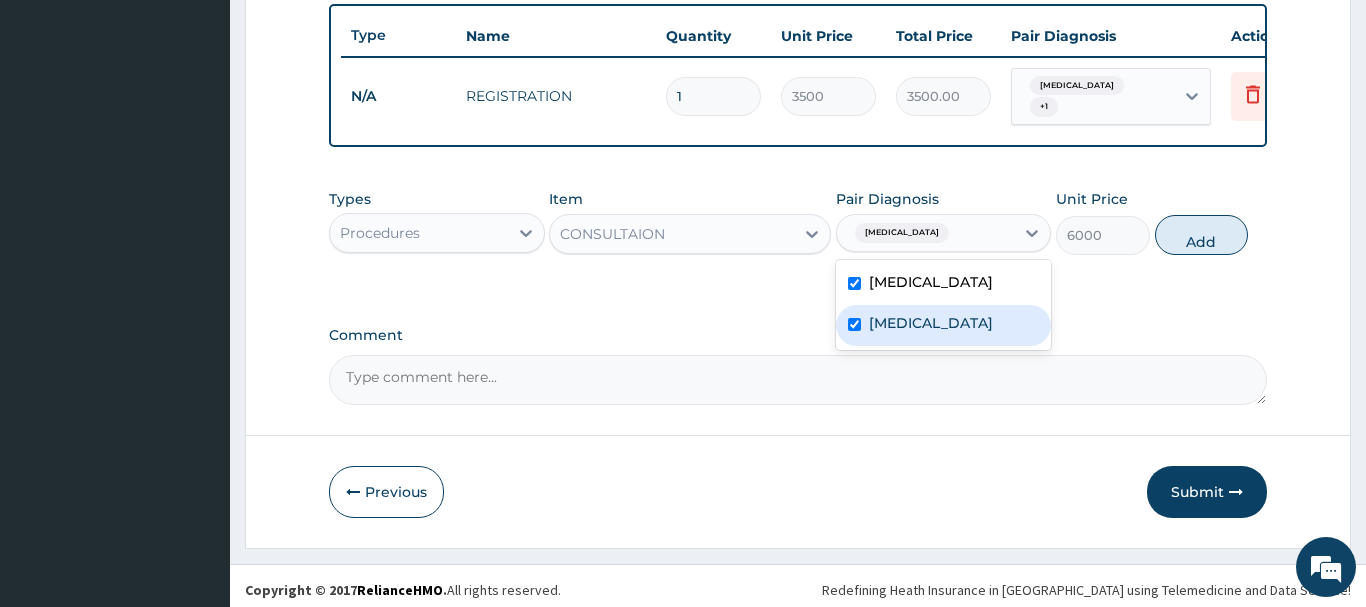 checkbox on "true" 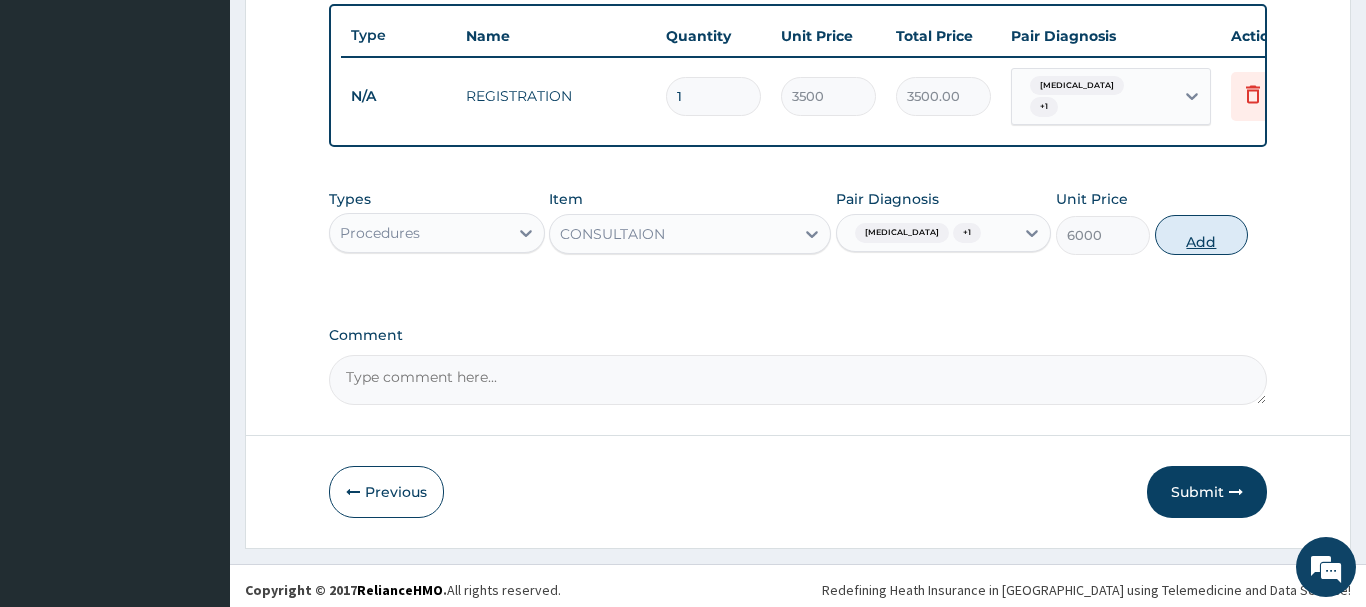 click on "Add" at bounding box center (1202, 235) 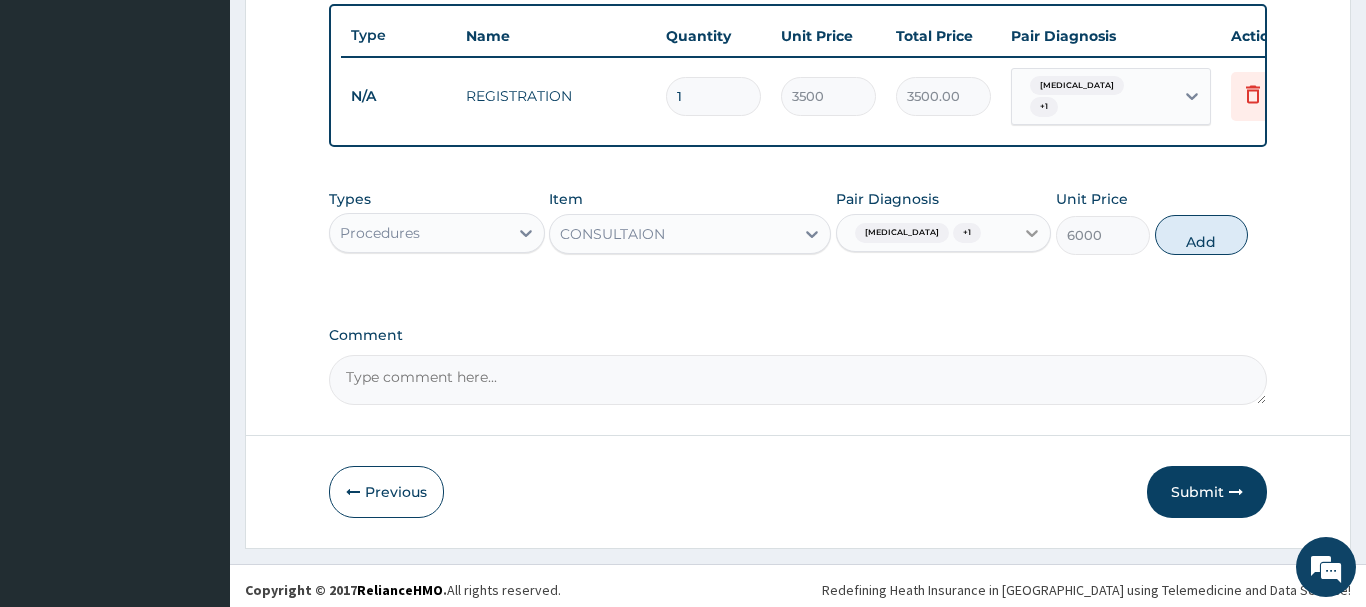 type on "0" 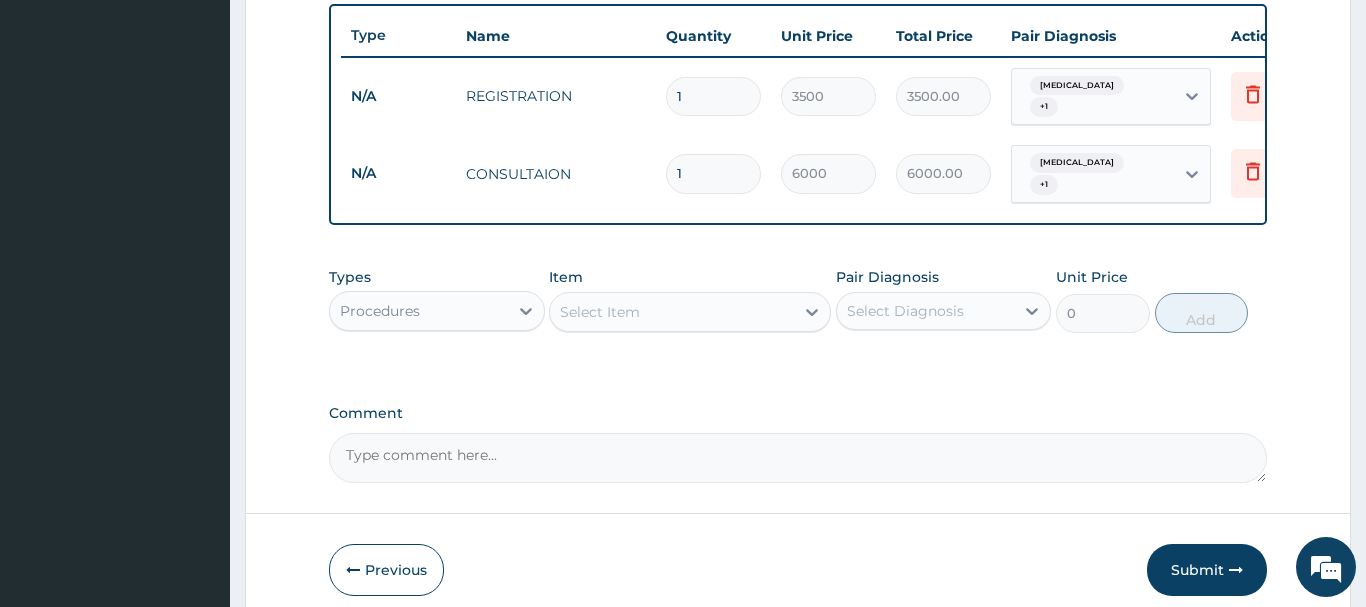 click on "Procedures" at bounding box center (419, 311) 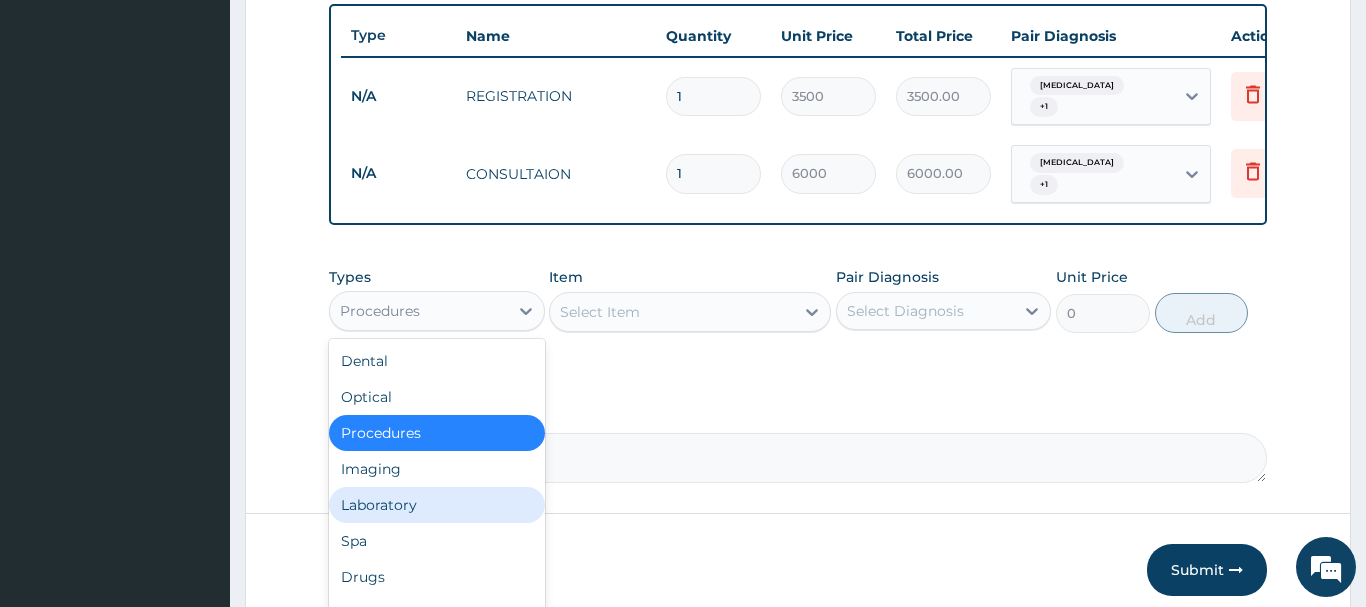 click on "Laboratory" at bounding box center [437, 505] 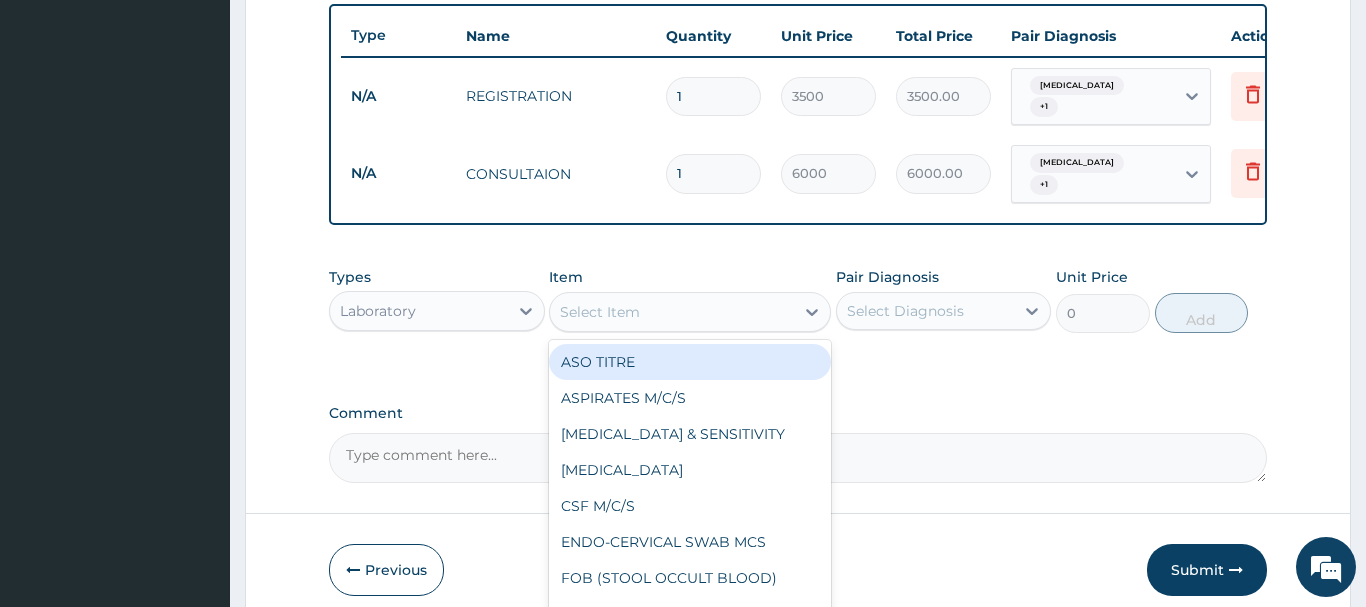 click on "Select Item" at bounding box center [672, 312] 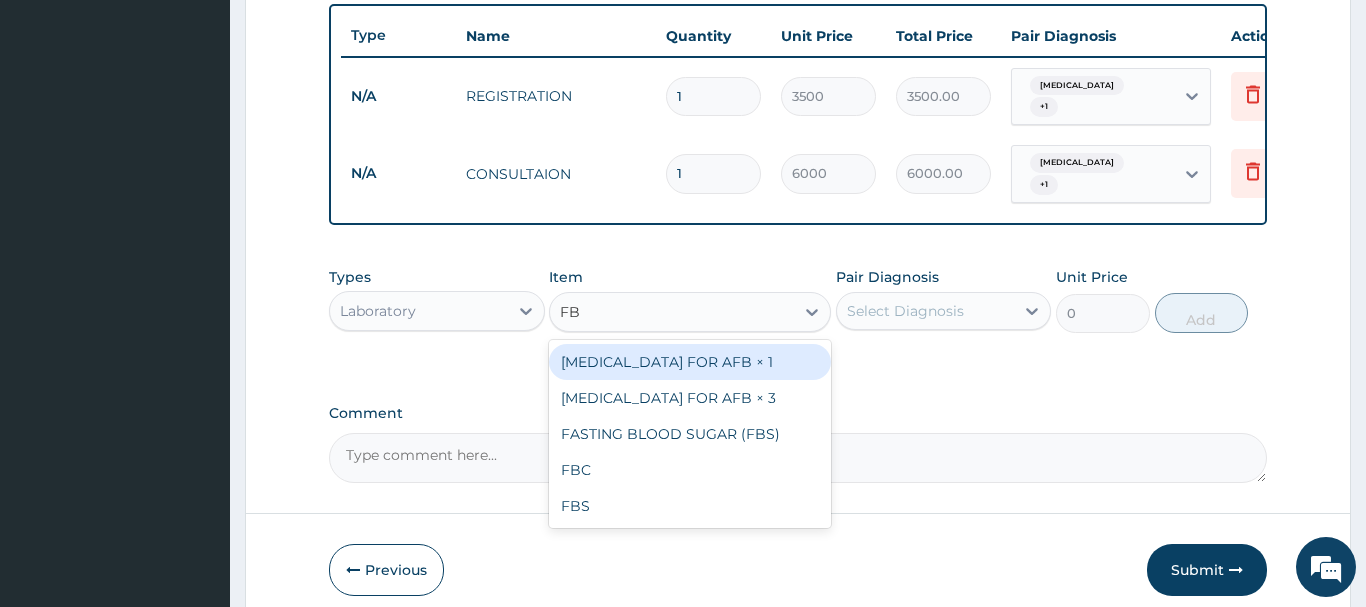 type on "FBC" 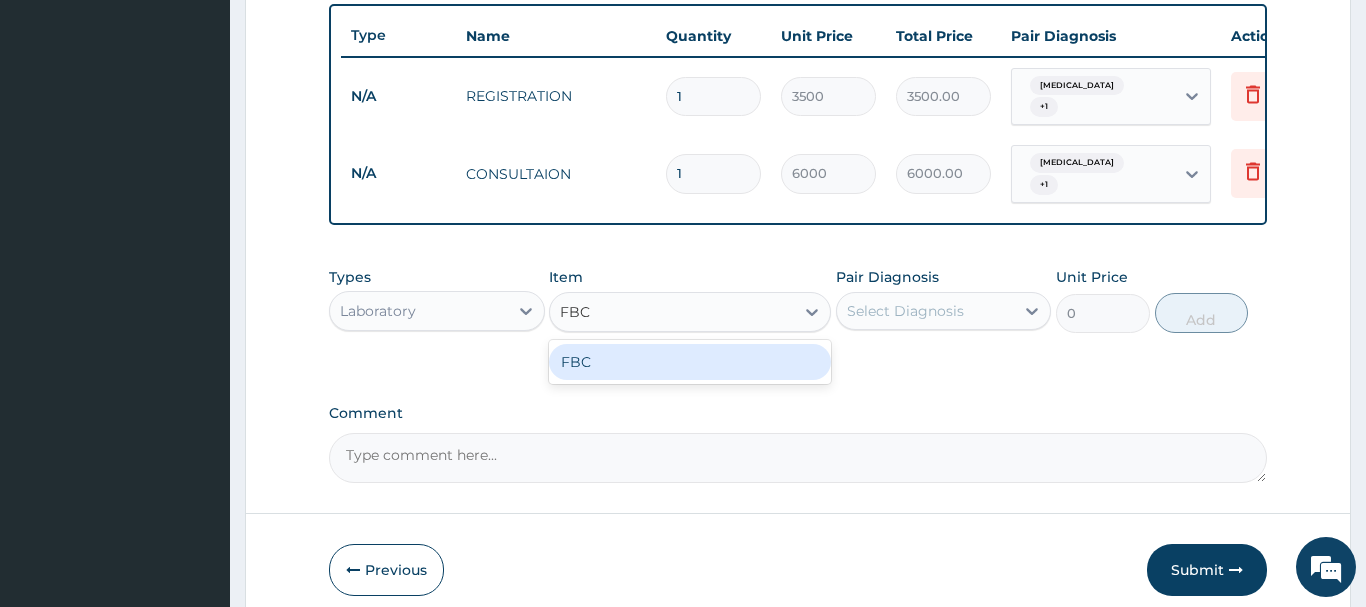click on "FBC" at bounding box center [690, 362] 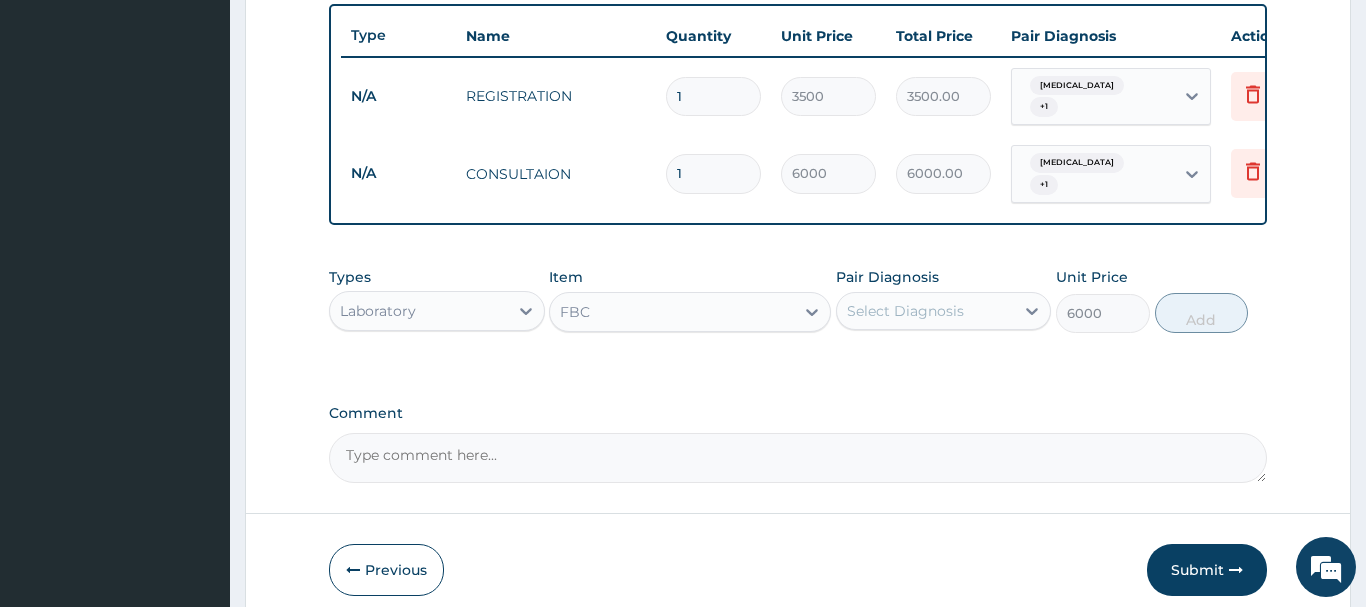 click on "Select Diagnosis" at bounding box center (905, 311) 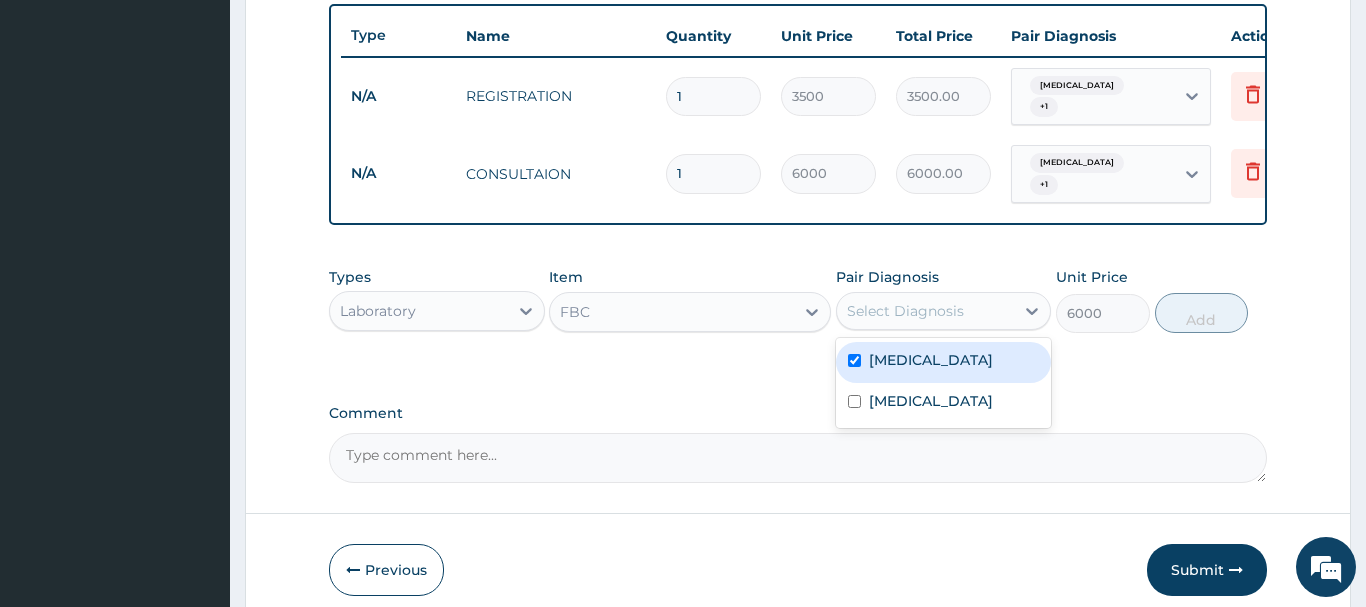 checkbox on "true" 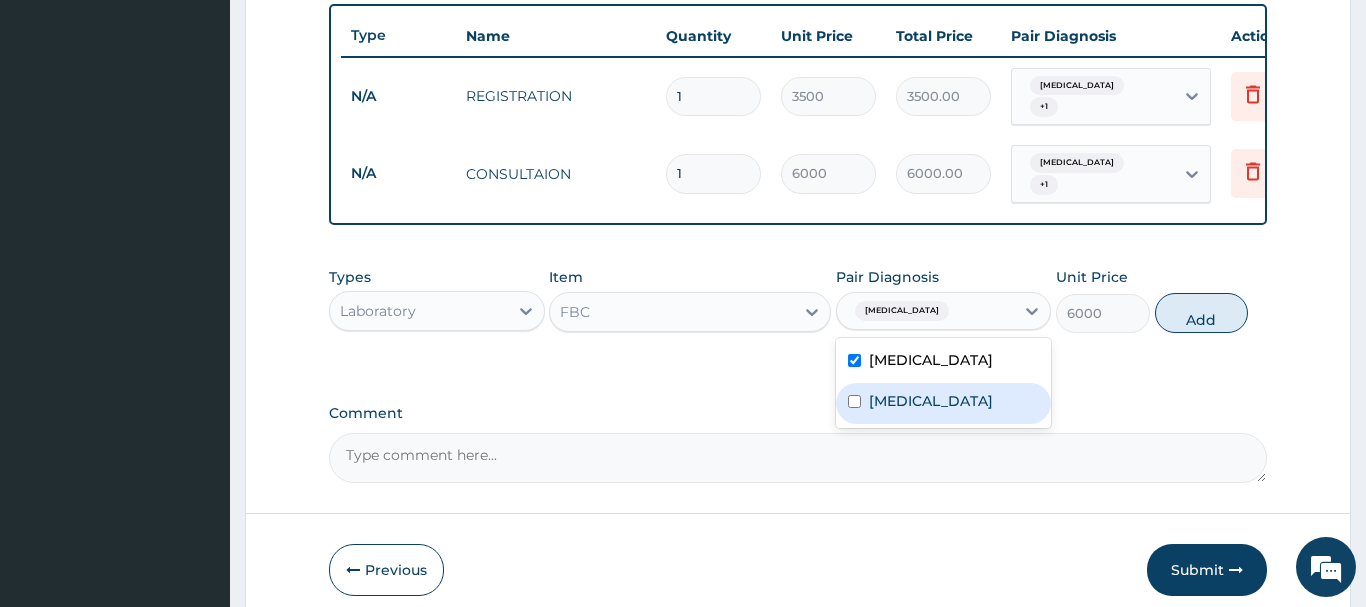 click at bounding box center [854, 401] 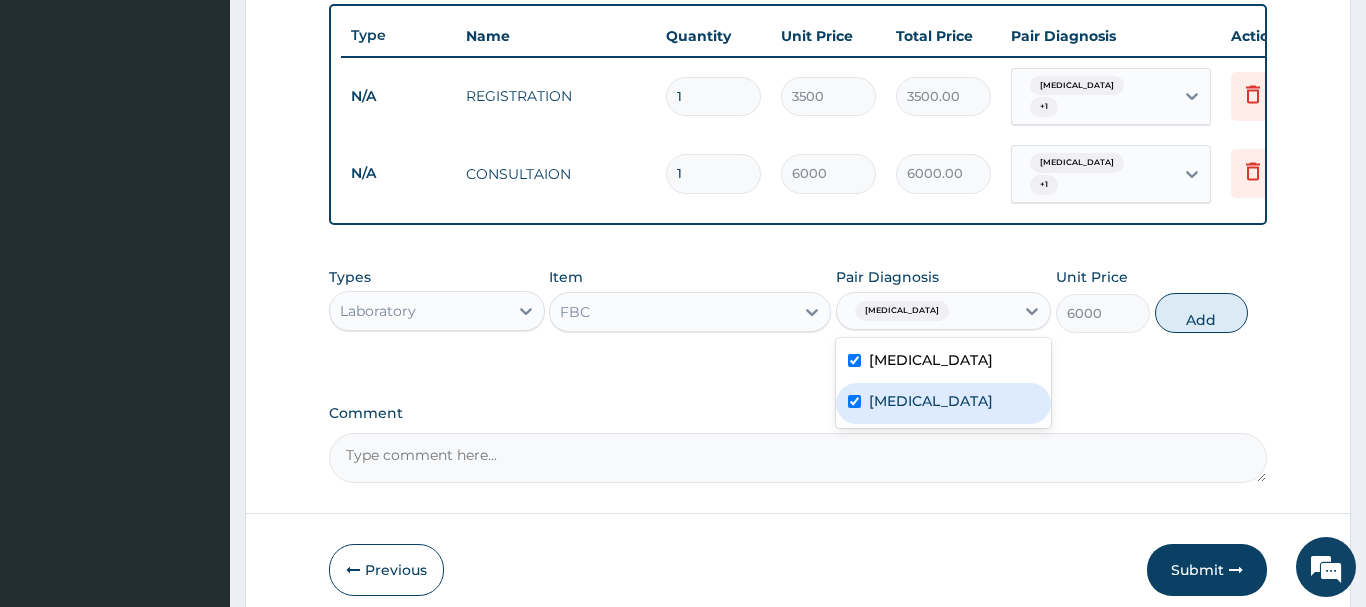checkbox on "true" 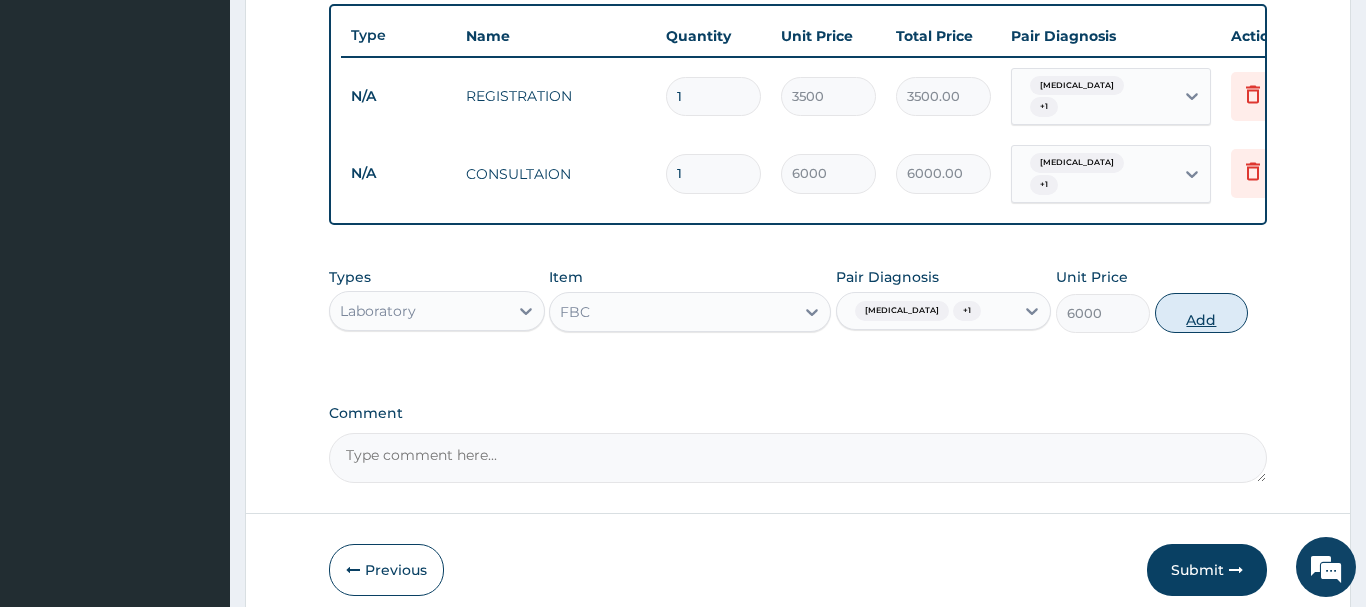click on "Add" at bounding box center (1202, 313) 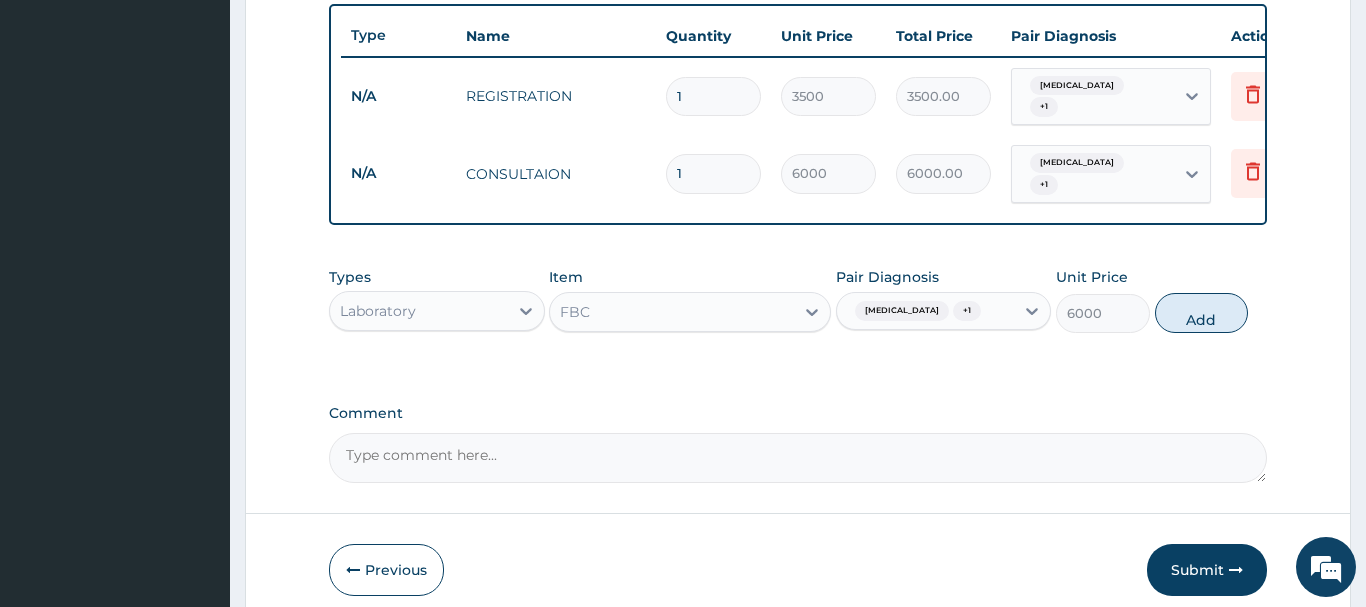 type on "0" 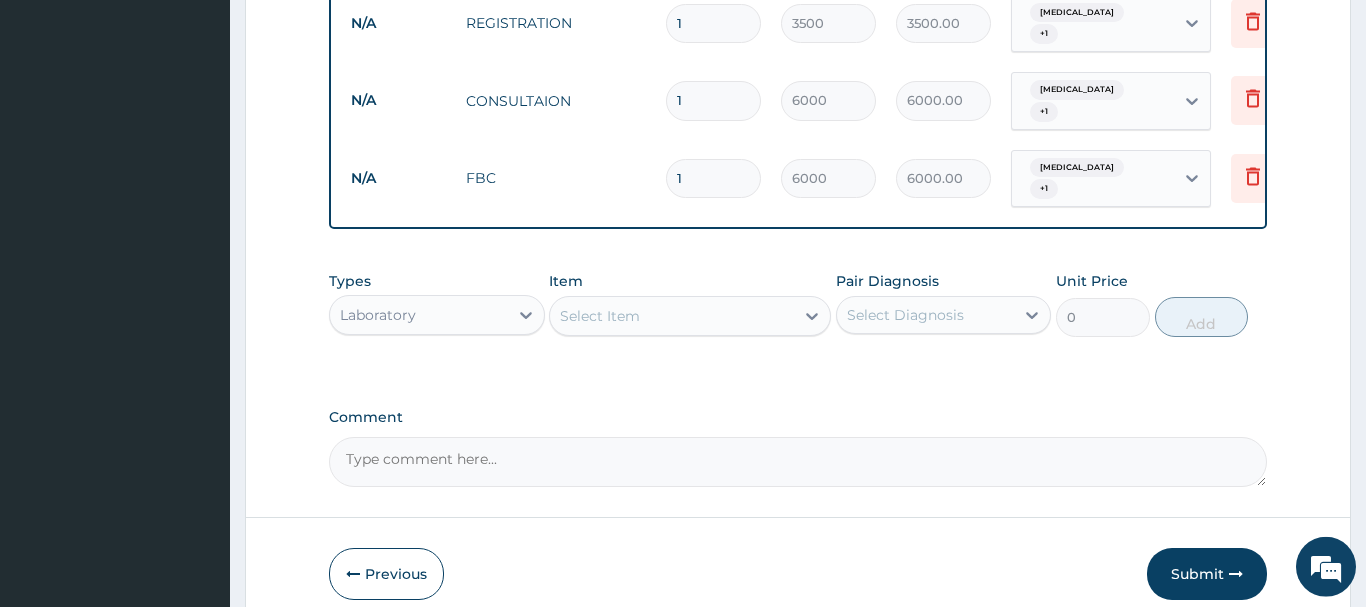 scroll, scrollTop: 878, scrollLeft: 0, axis: vertical 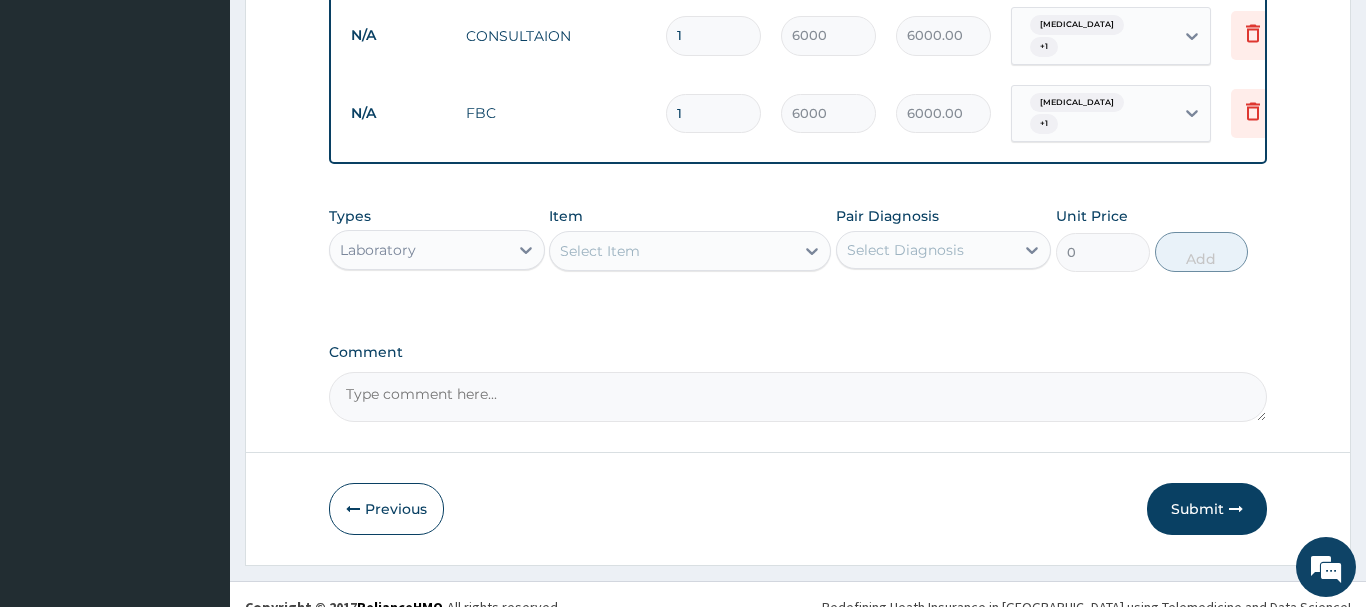 click on "Select Item" at bounding box center [672, 251] 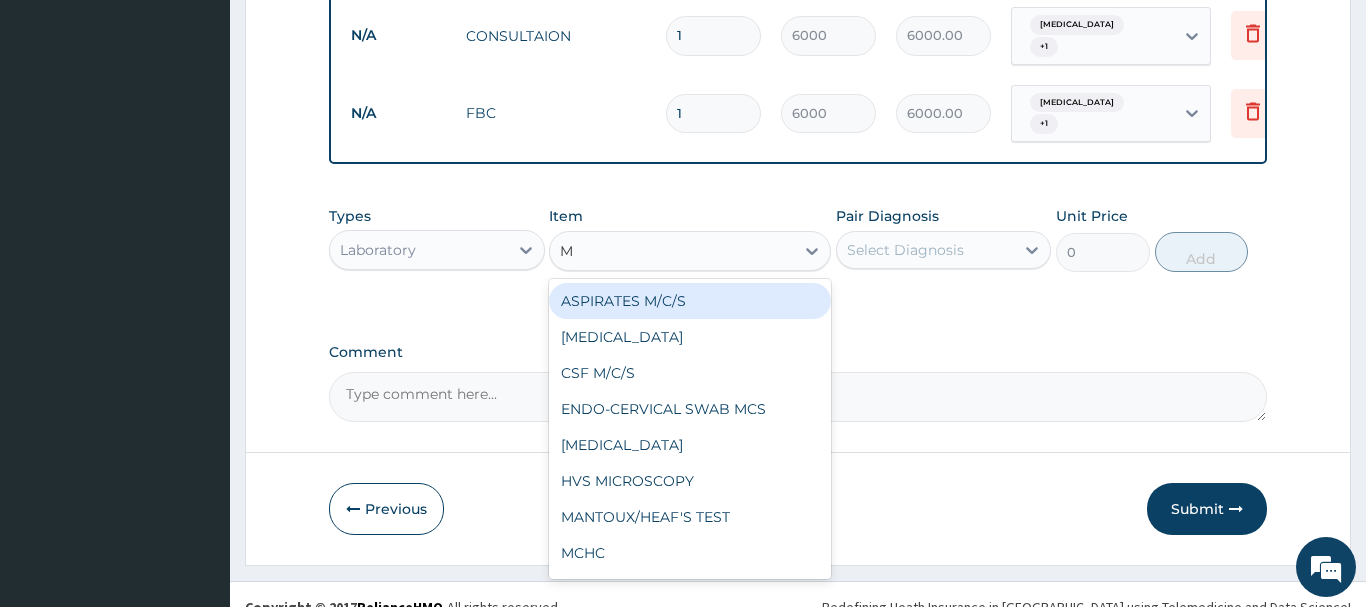 type on "MP" 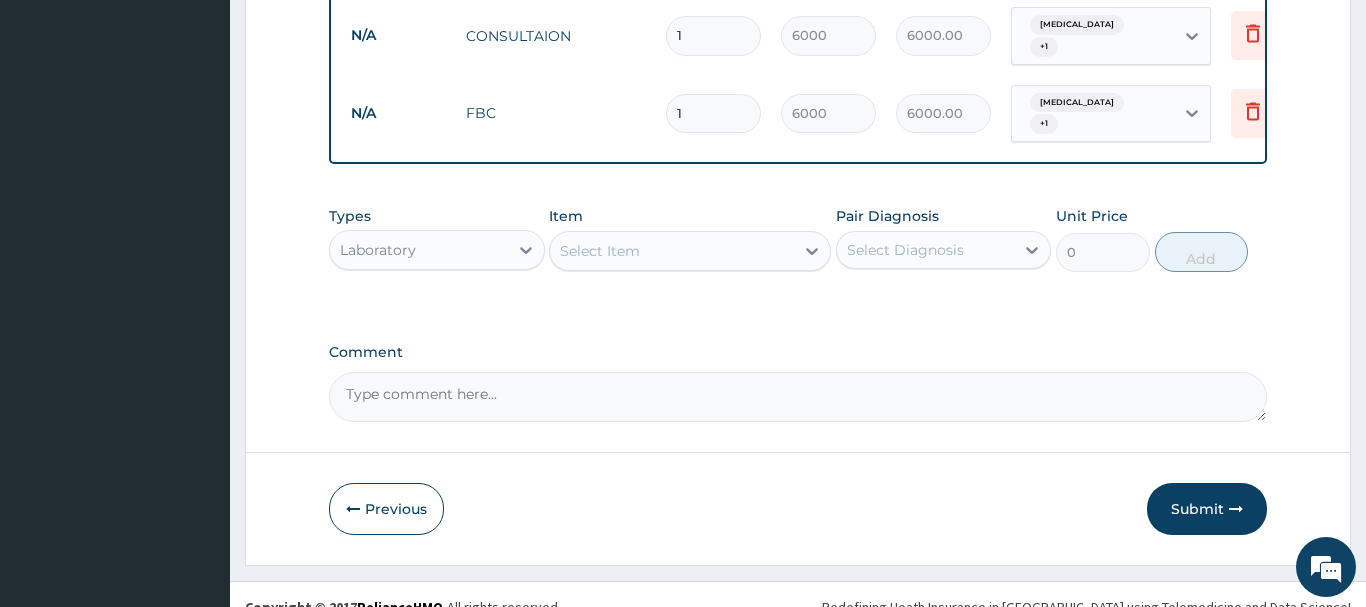 click on "Select Item" at bounding box center [672, 251] 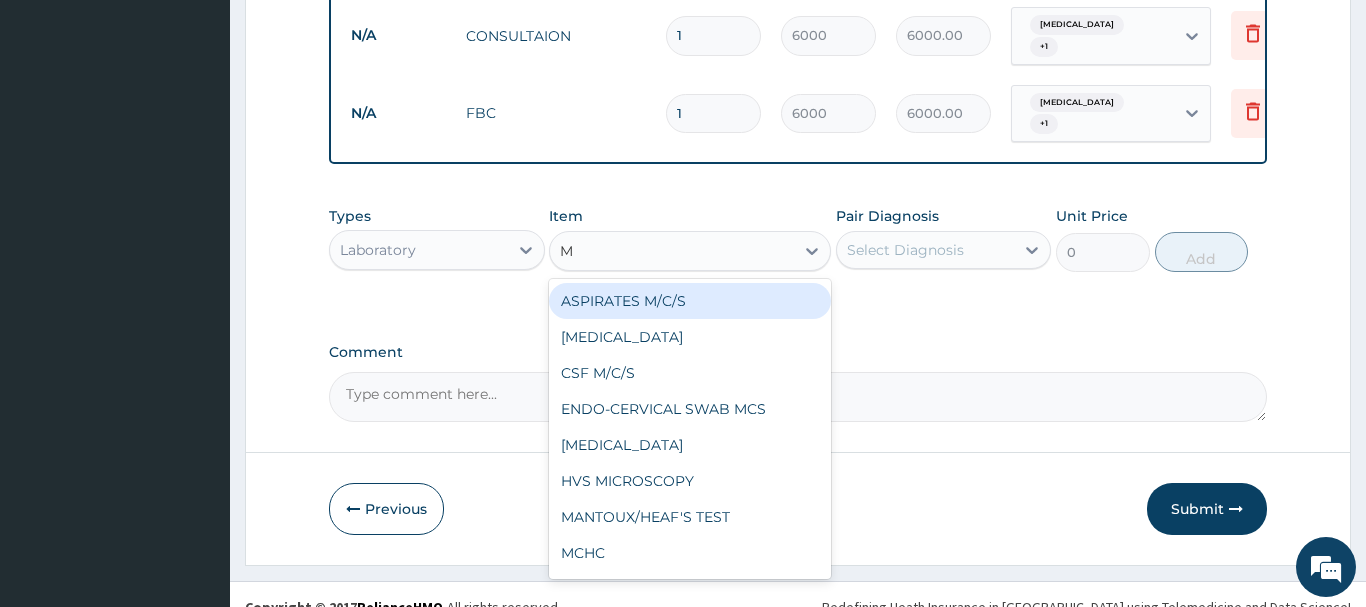 type on "MP" 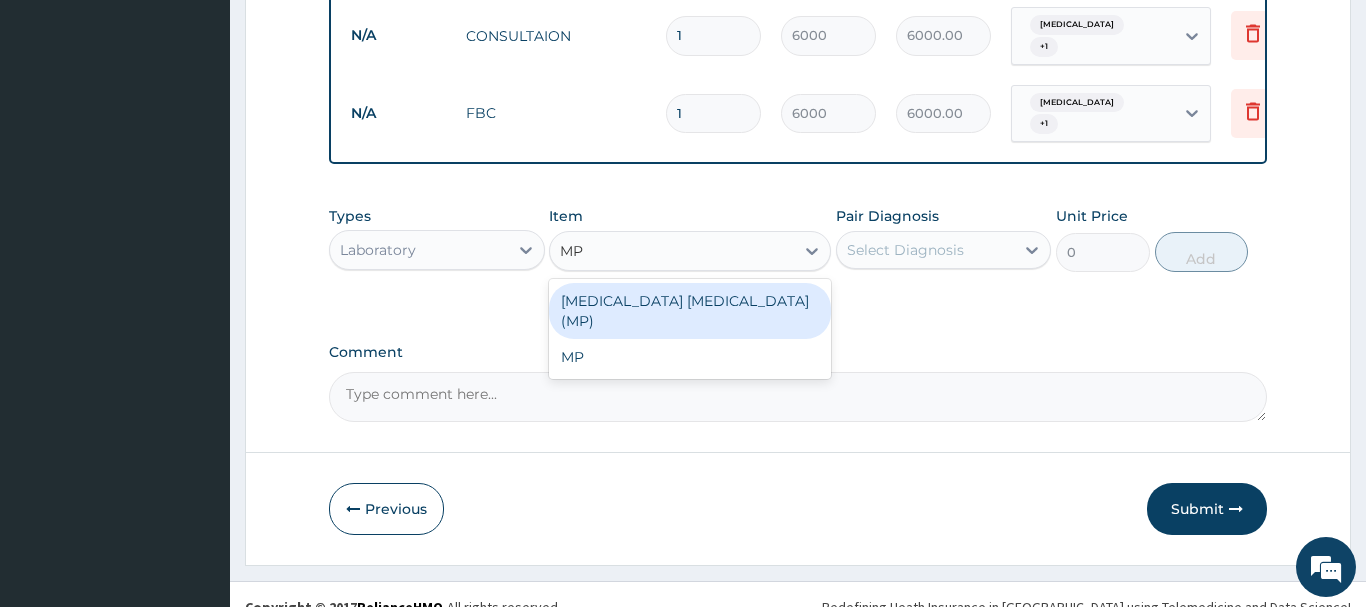 click on "[MEDICAL_DATA] [MEDICAL_DATA] (MP)" at bounding box center (690, 311) 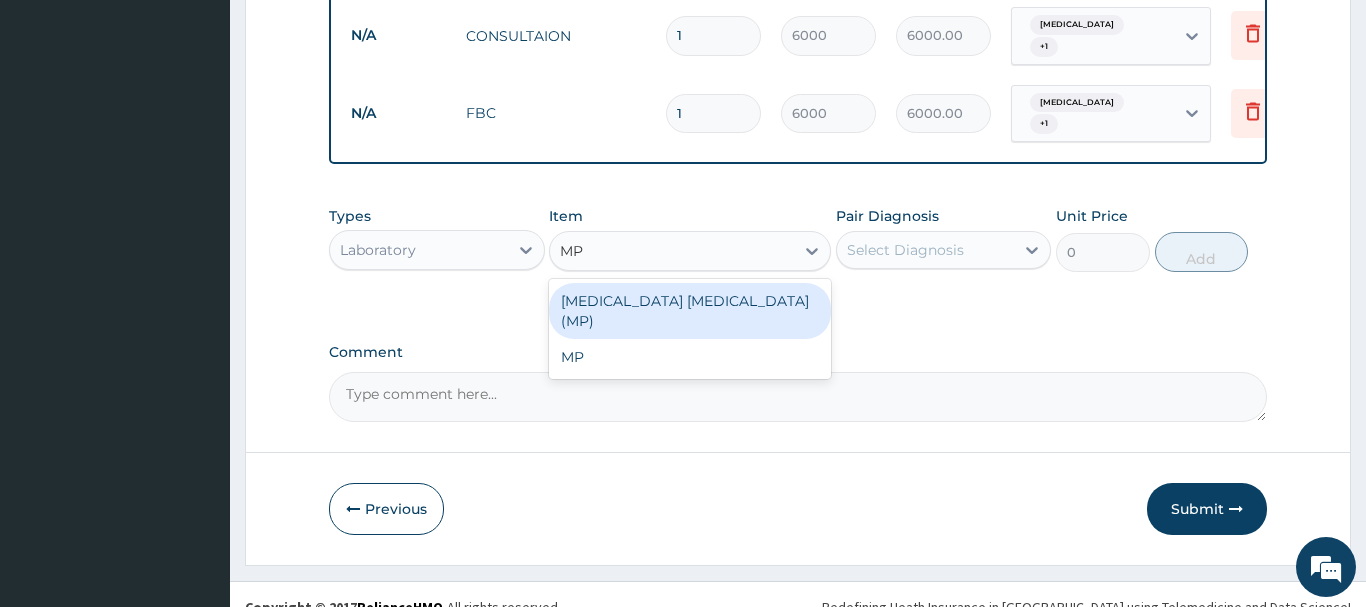 type 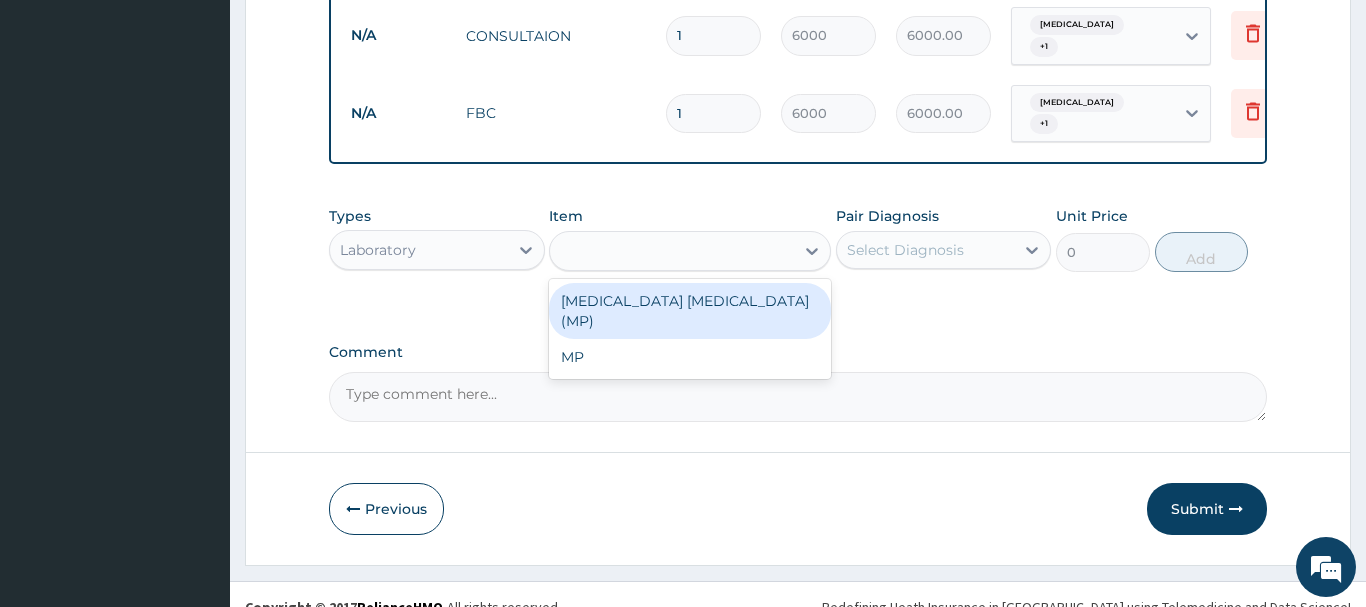 type on "4200" 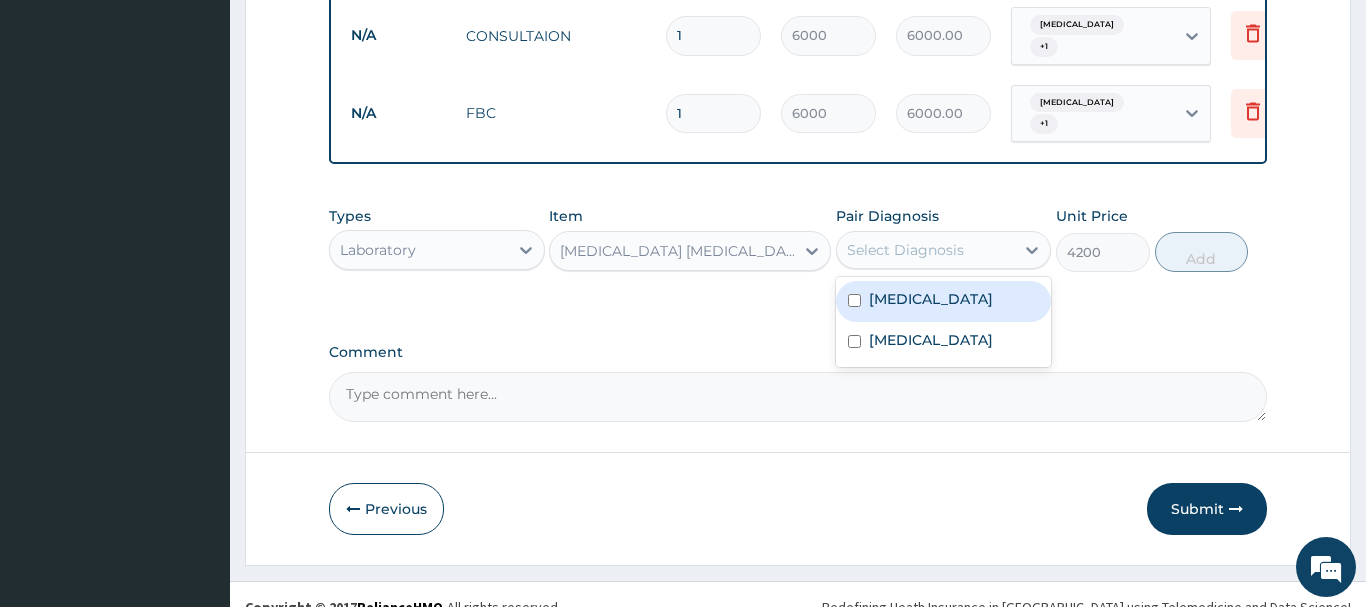 click on "Select Diagnosis" at bounding box center (905, 250) 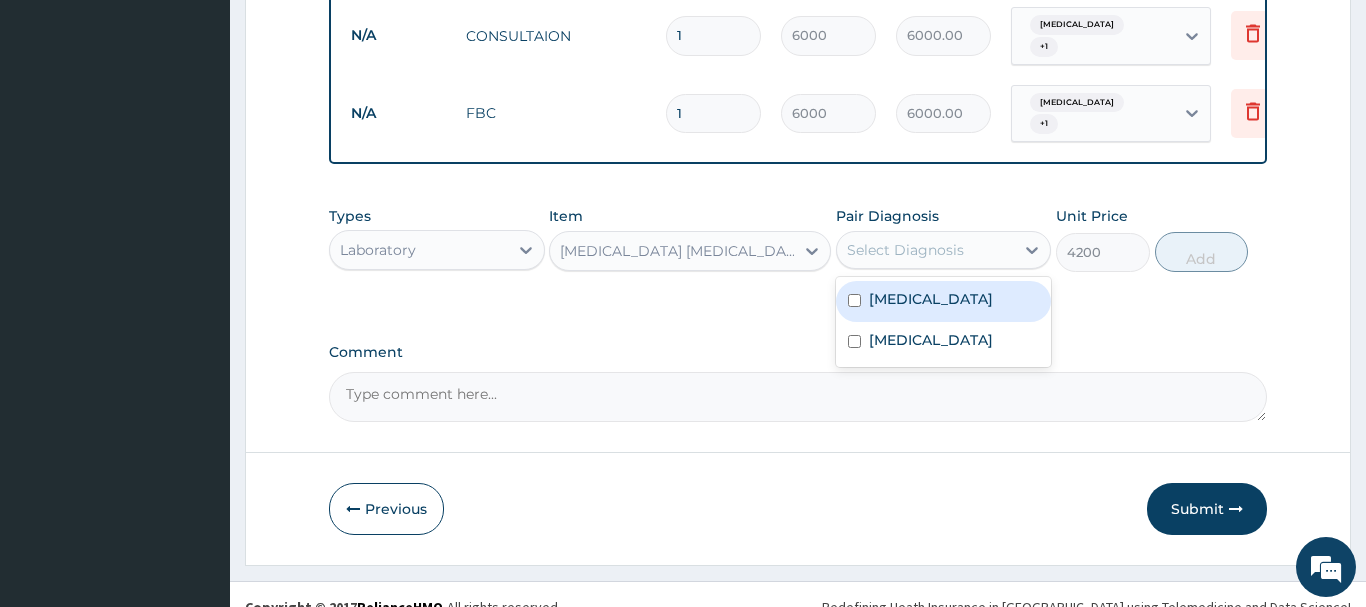 click at bounding box center [854, 300] 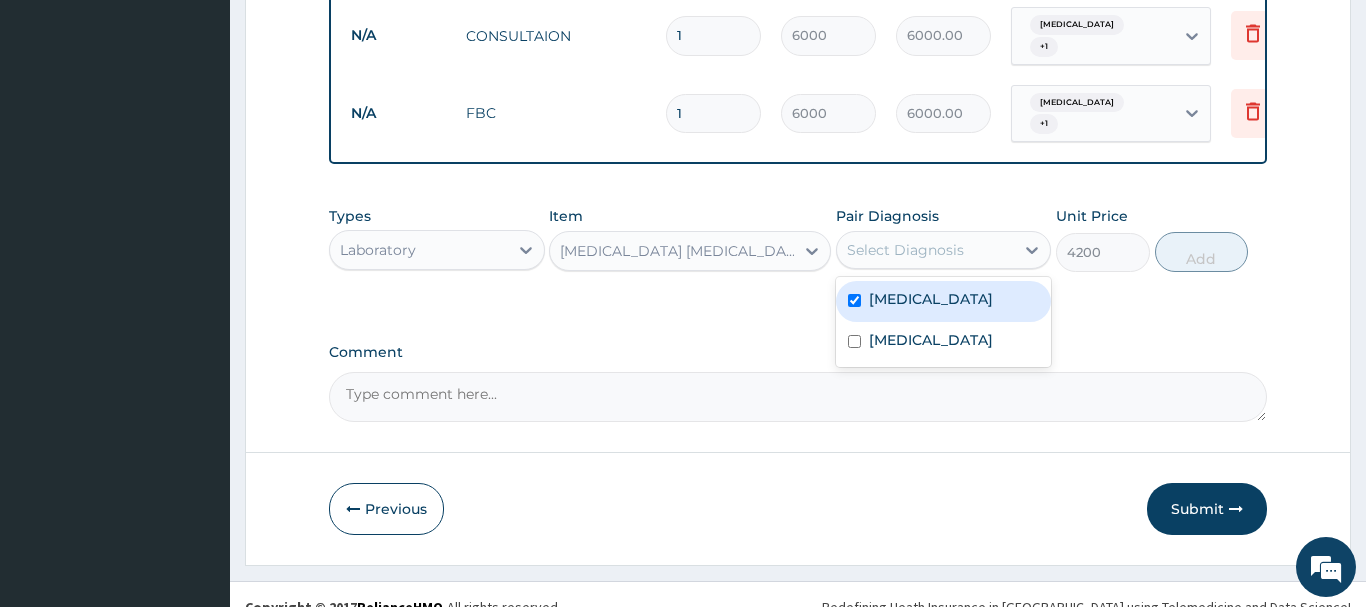 checkbox on "true" 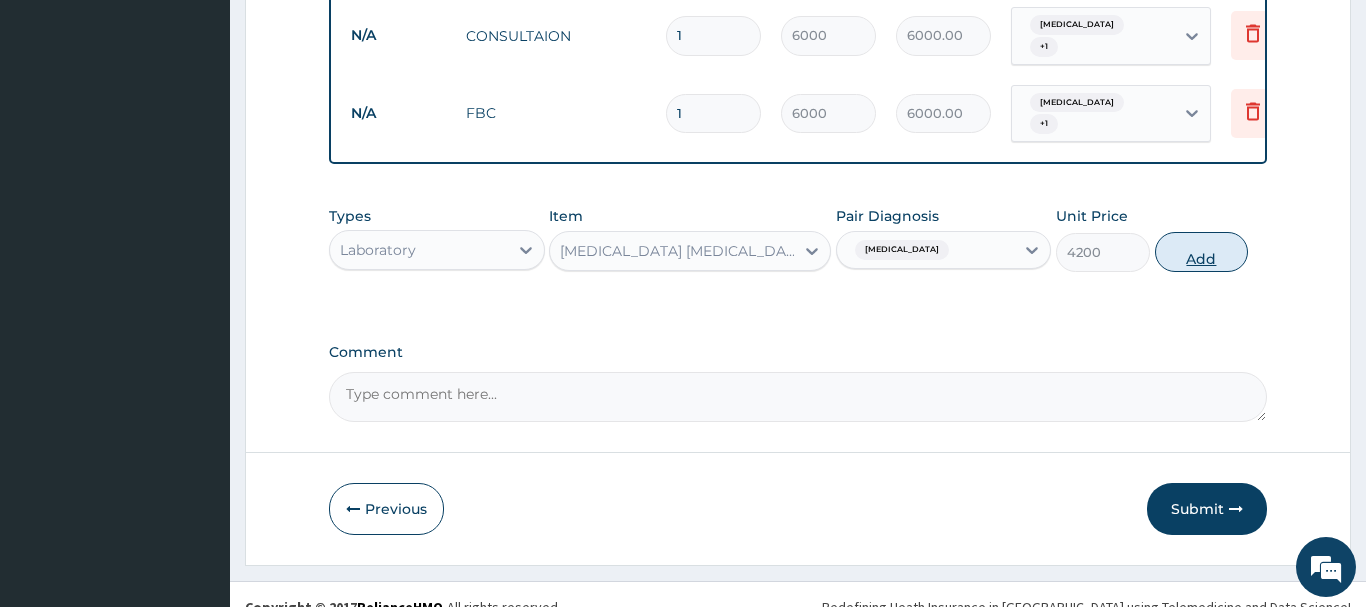 click on "Add" at bounding box center (1202, 252) 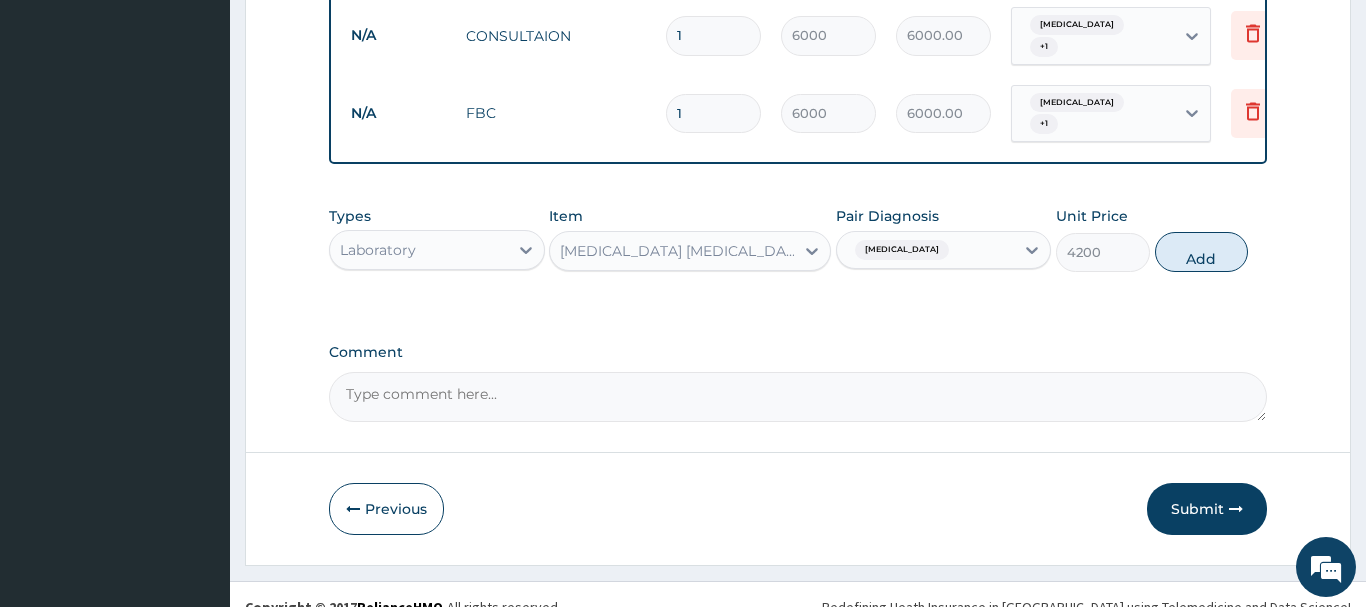 type on "0" 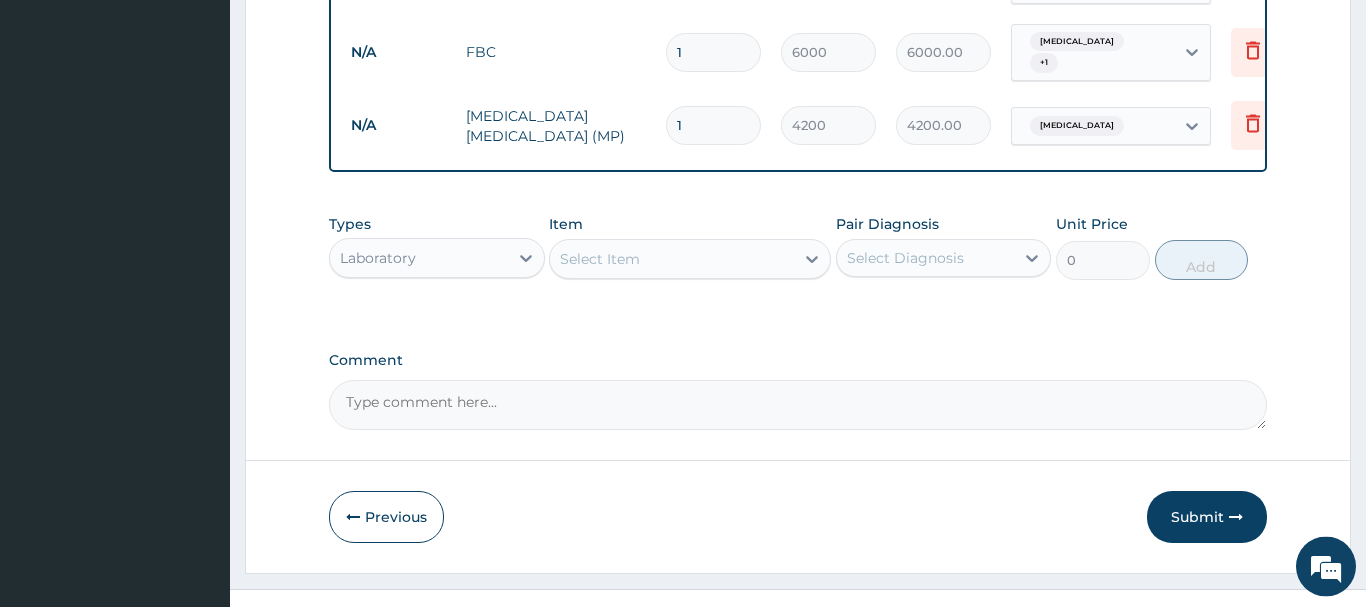 scroll, scrollTop: 947, scrollLeft: 0, axis: vertical 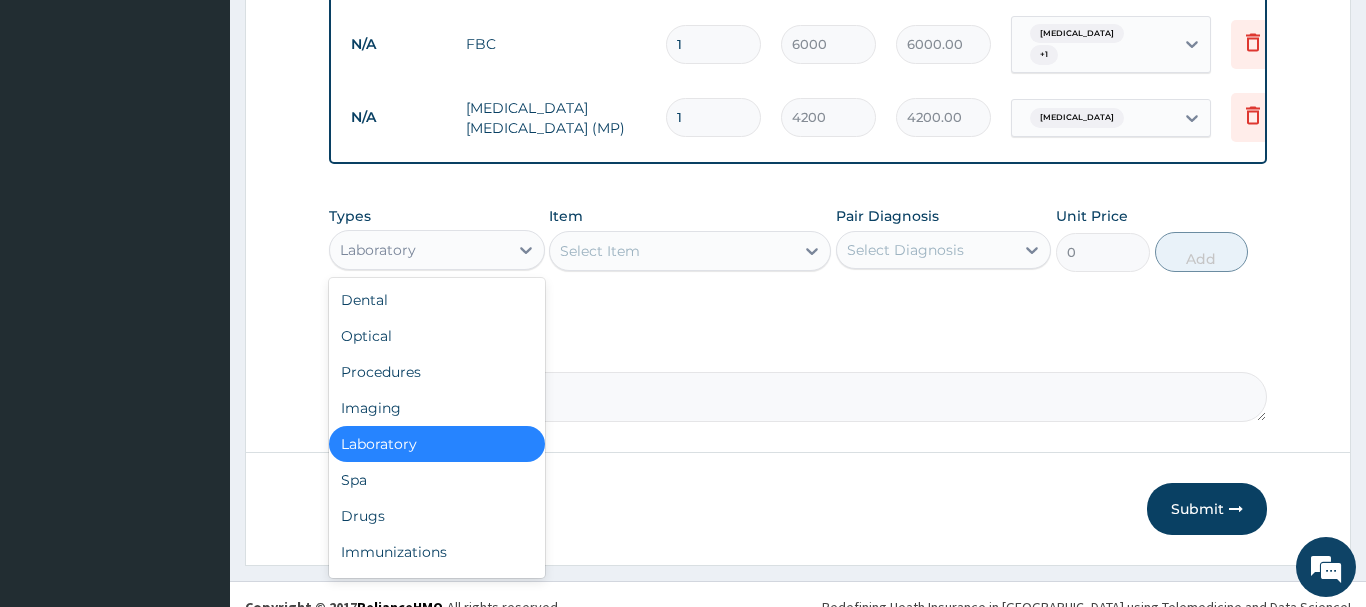 click on "Laboratory" at bounding box center (419, 250) 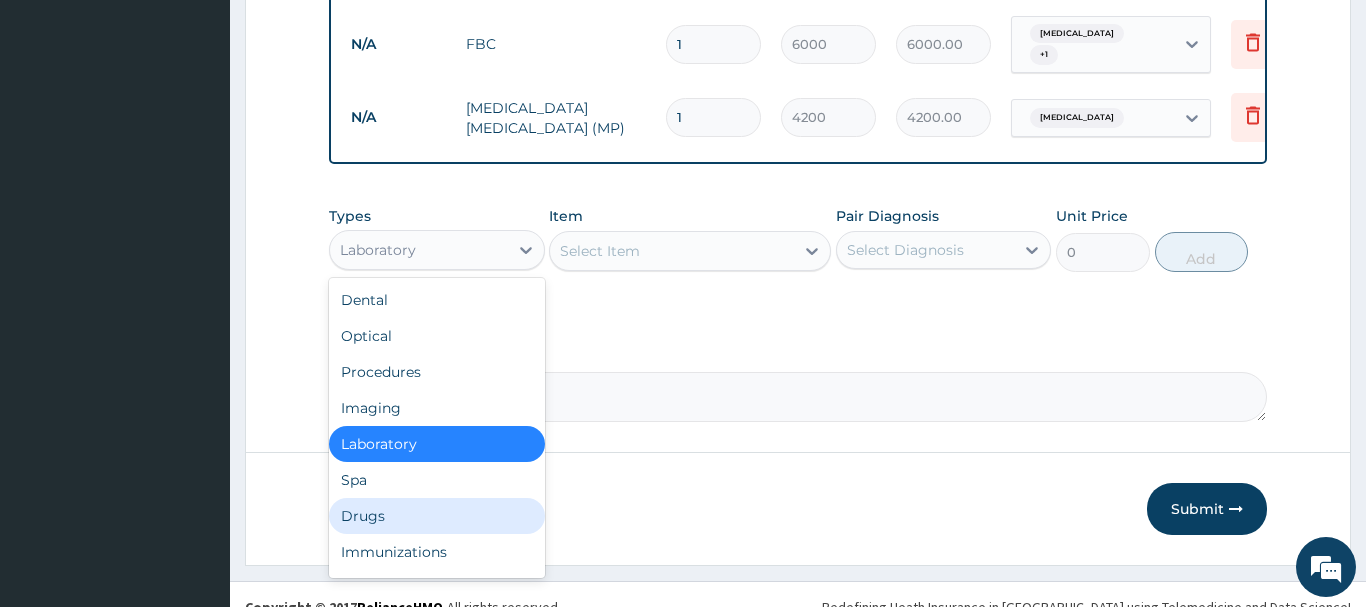 click on "Drugs" at bounding box center [437, 516] 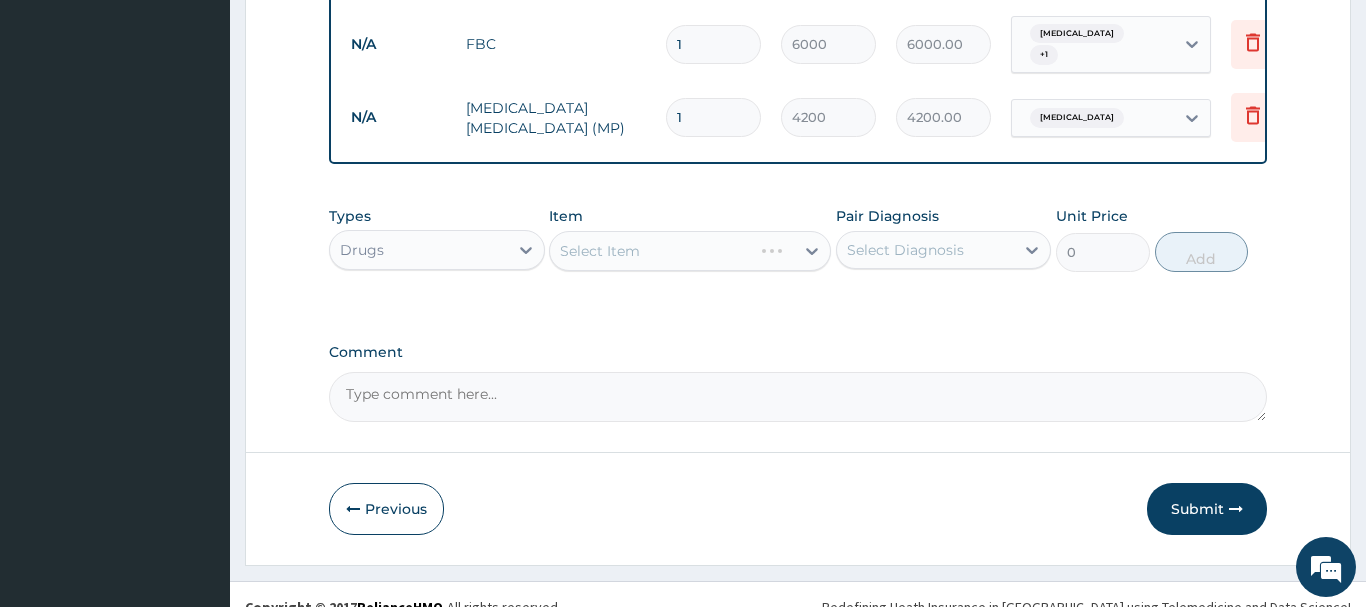 click on "Select Item" at bounding box center [690, 251] 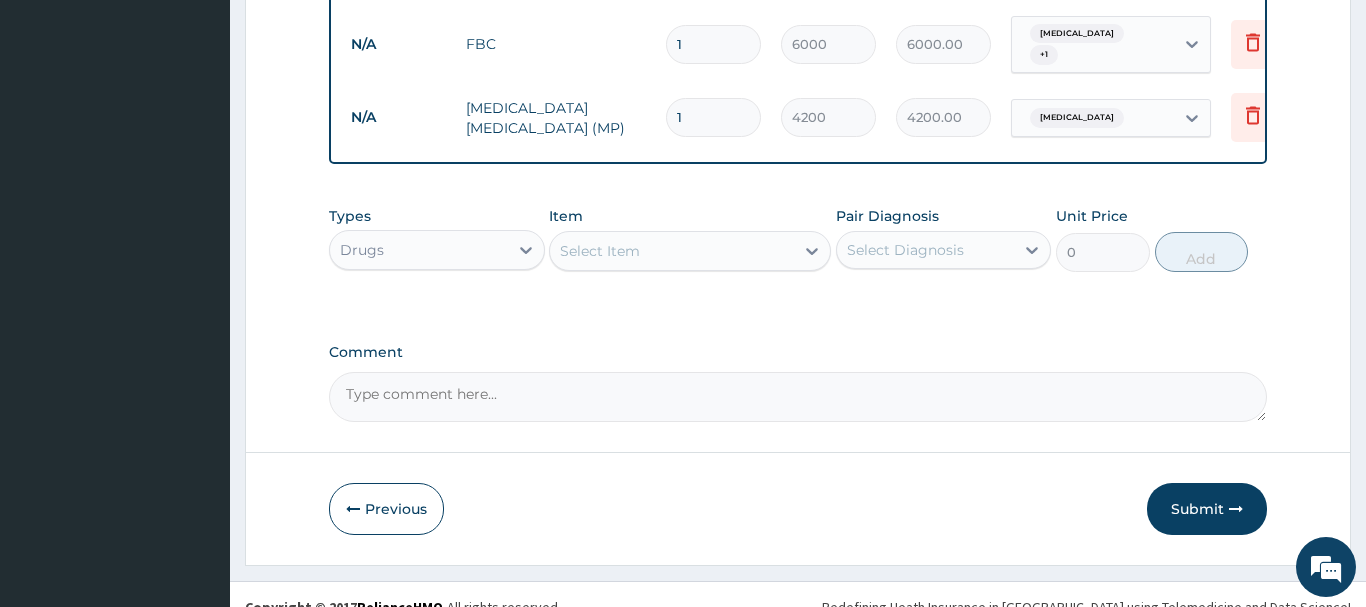 click on "Select Item" at bounding box center (672, 251) 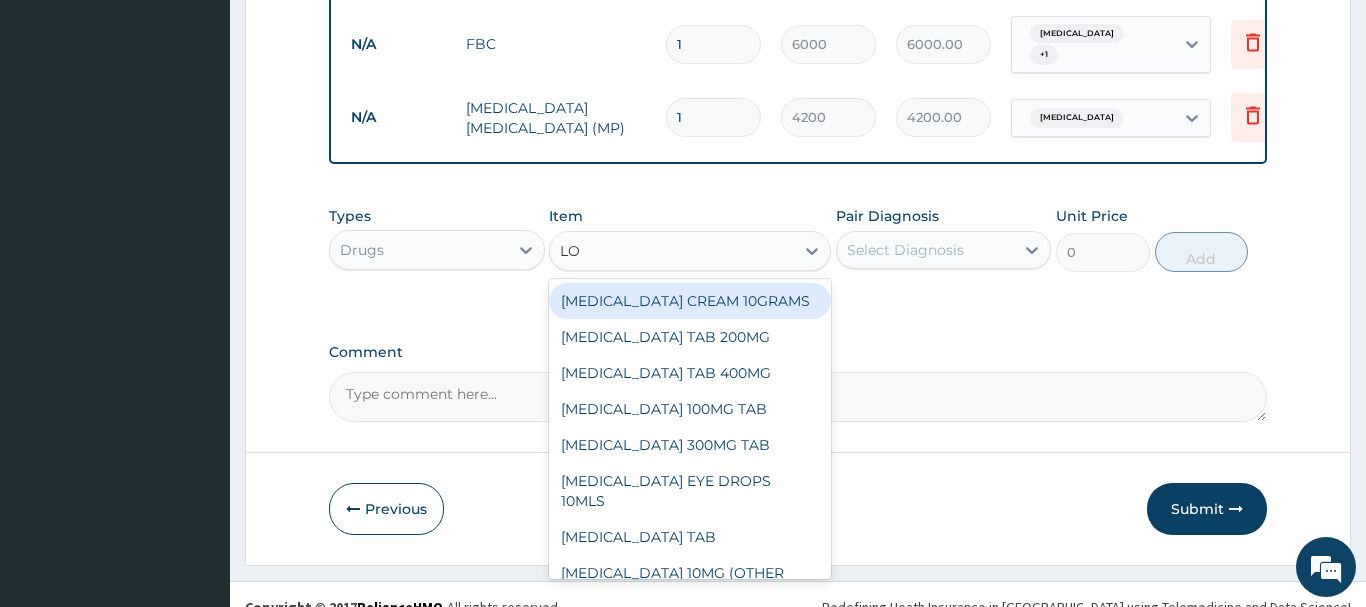 type on "LON" 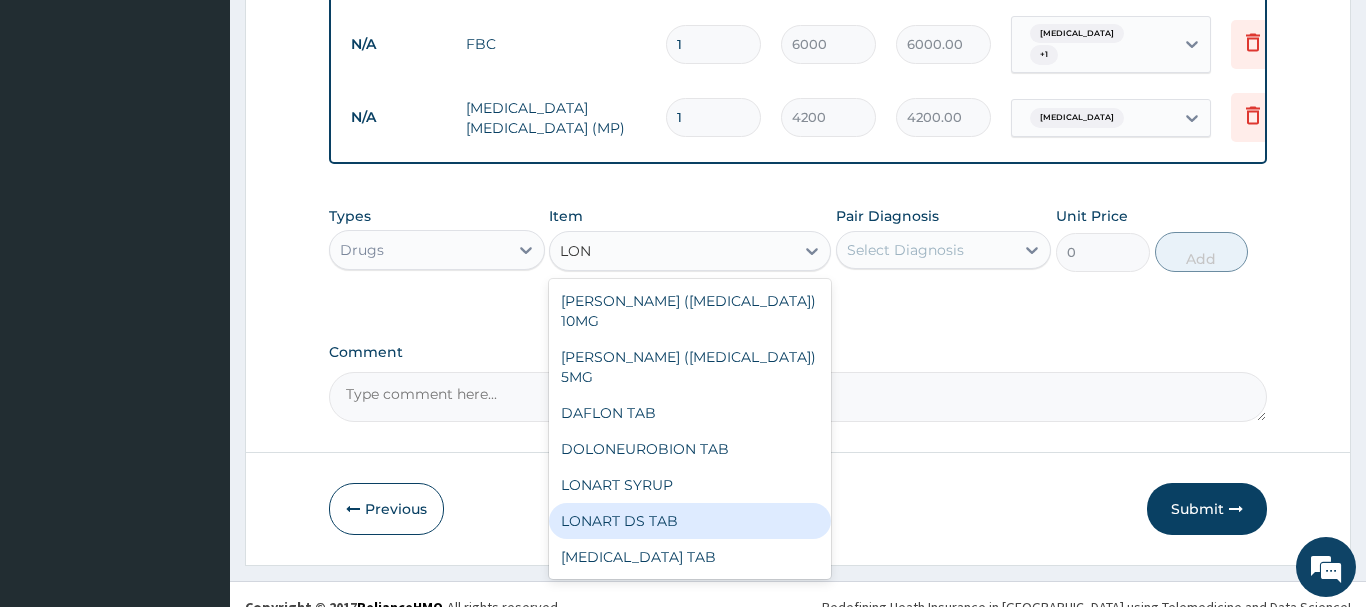 click on "LONART DS TAB" at bounding box center [690, 521] 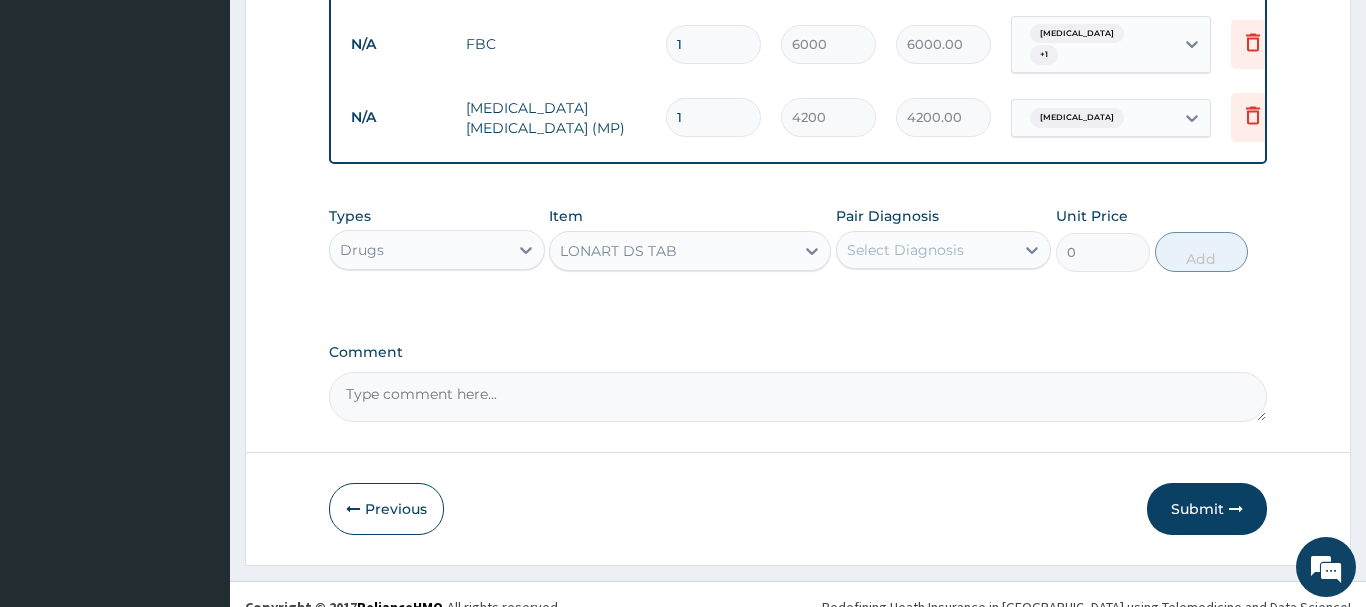 type 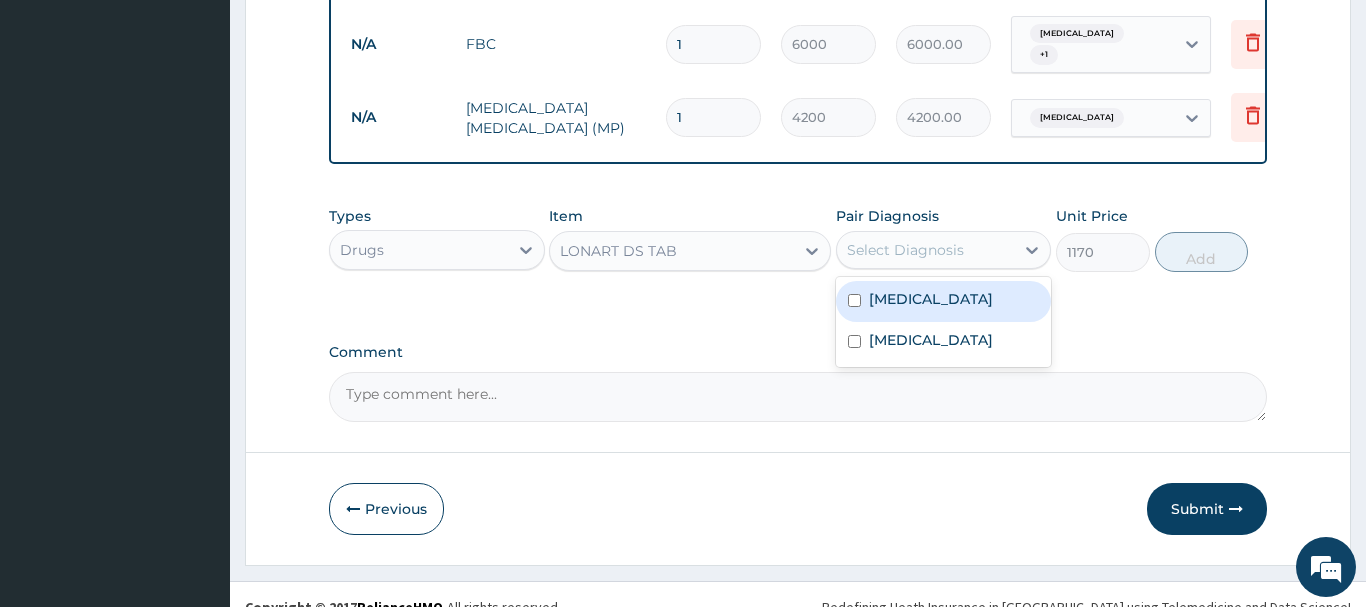 drag, startPoint x: 938, startPoint y: 221, endPoint x: 903, endPoint y: 288, distance: 75.591 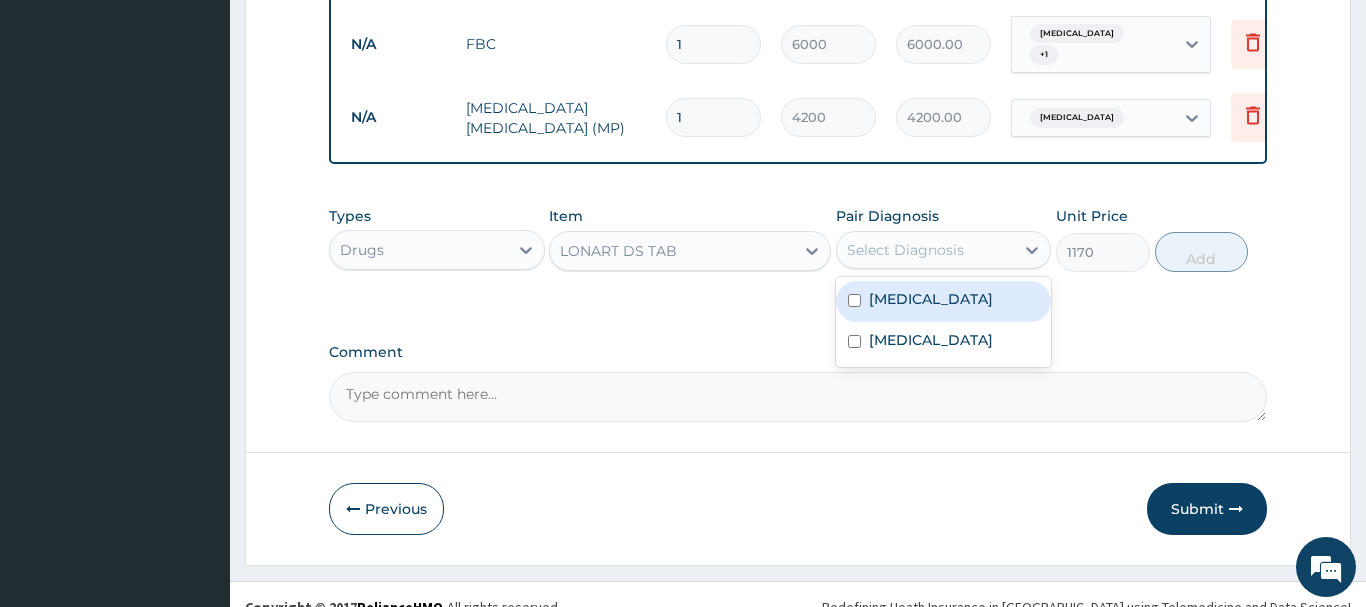 click at bounding box center [854, 300] 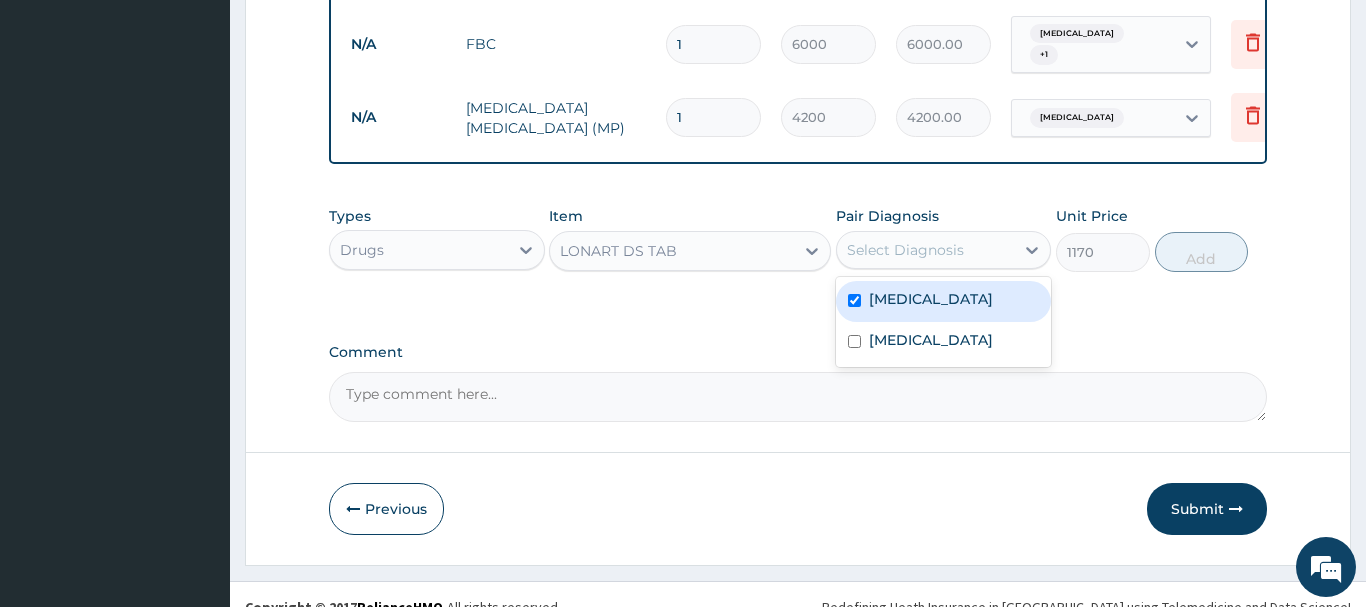 checkbox on "true" 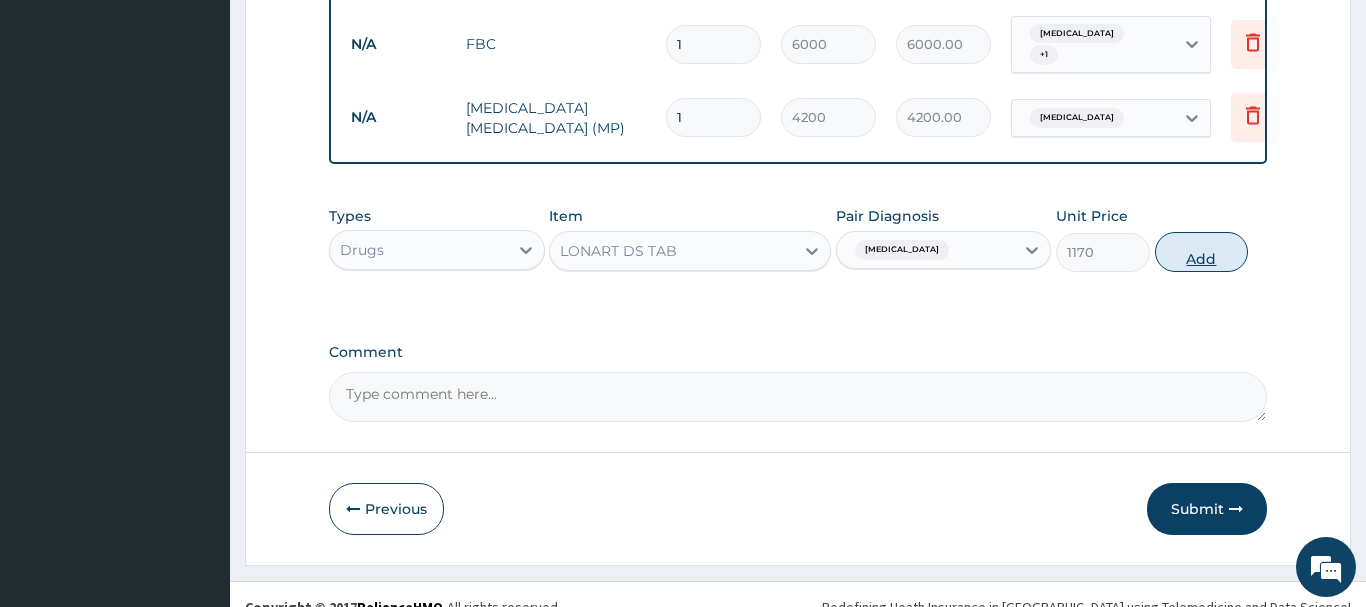 click on "Add" at bounding box center [1202, 252] 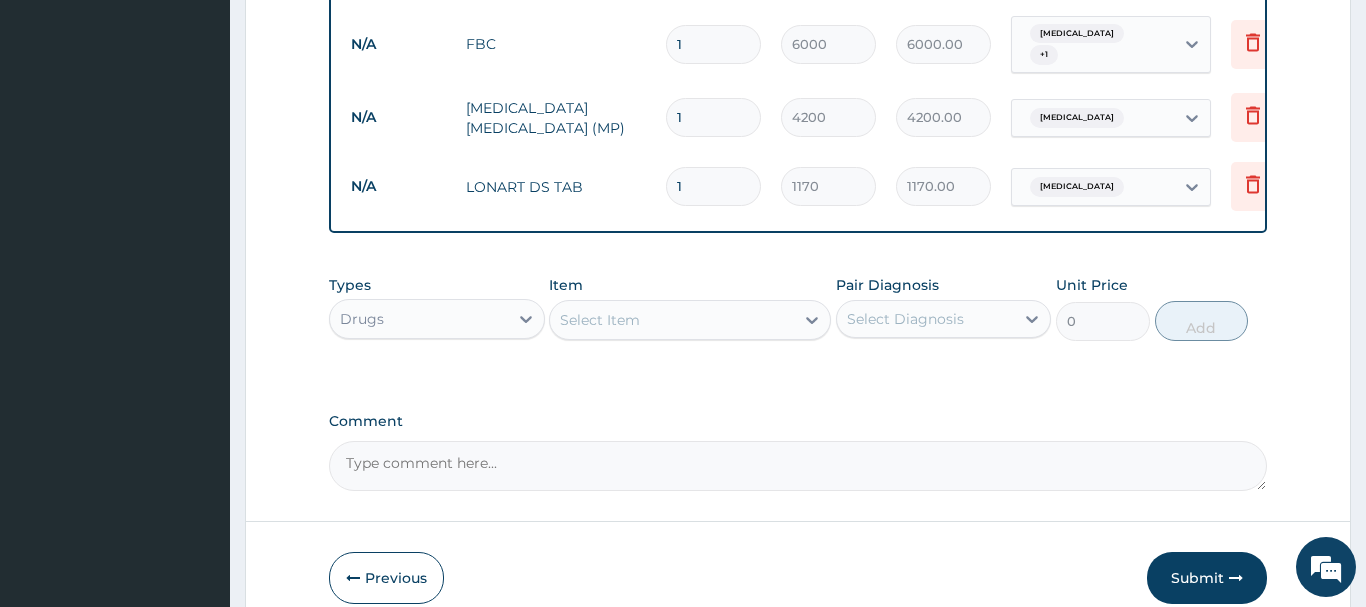 type on "16" 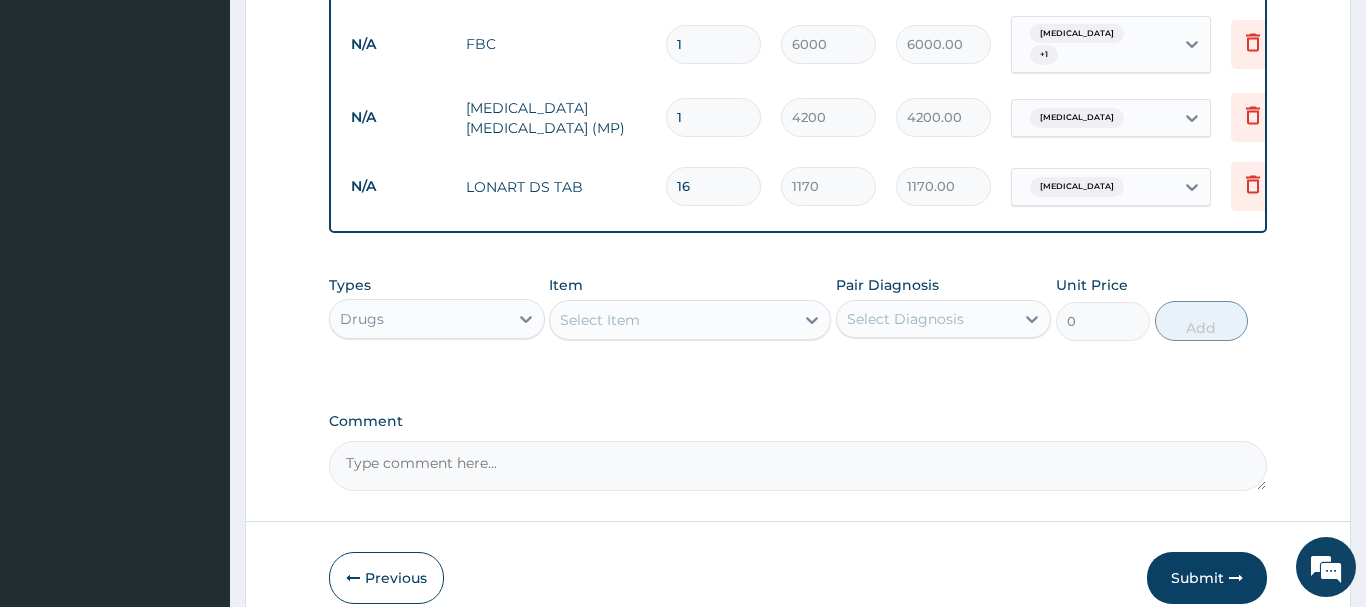 type on "18720.00" 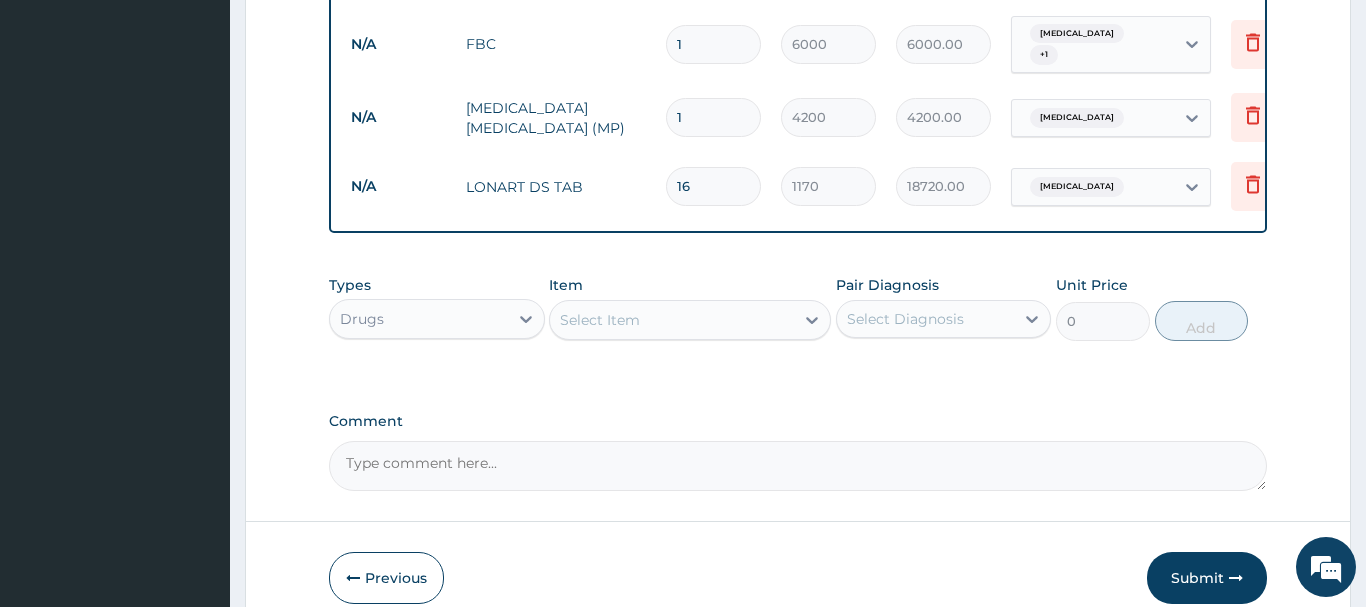type on "1" 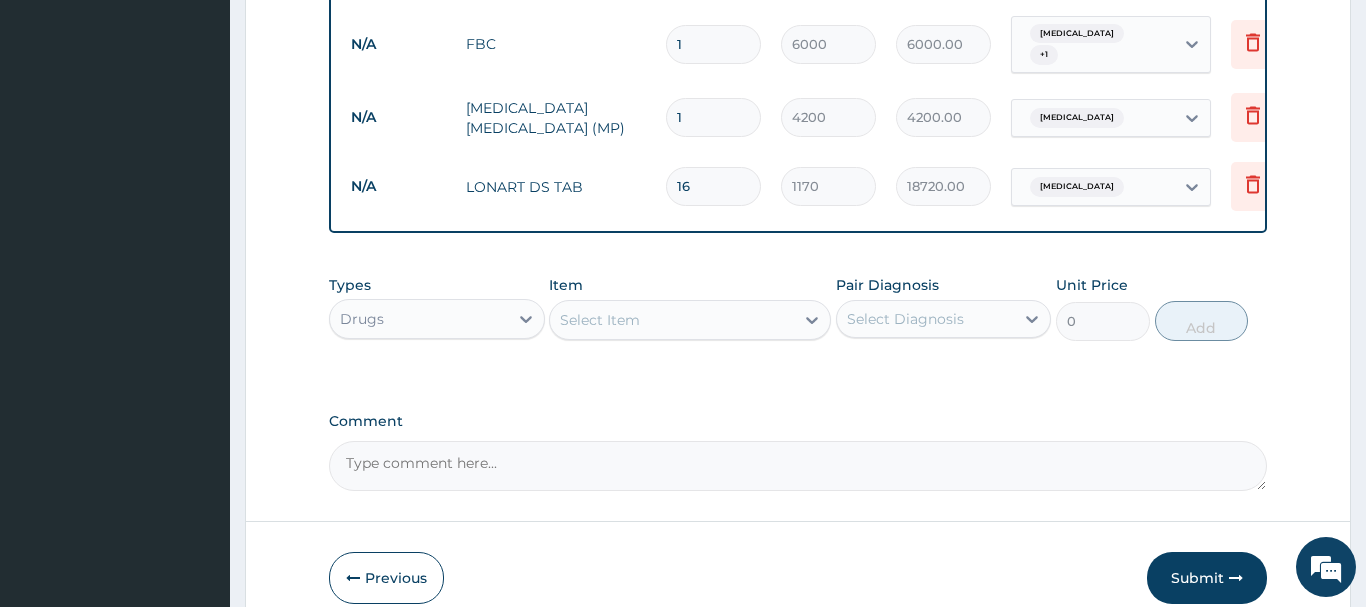 type on "1170.00" 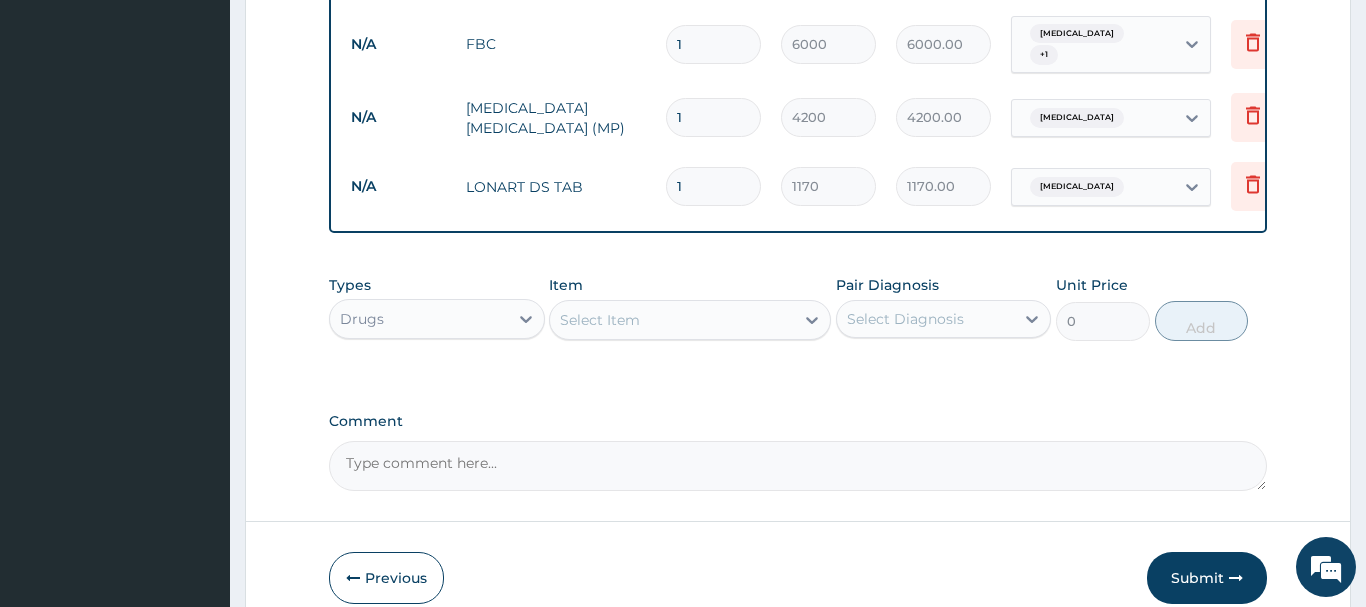 type 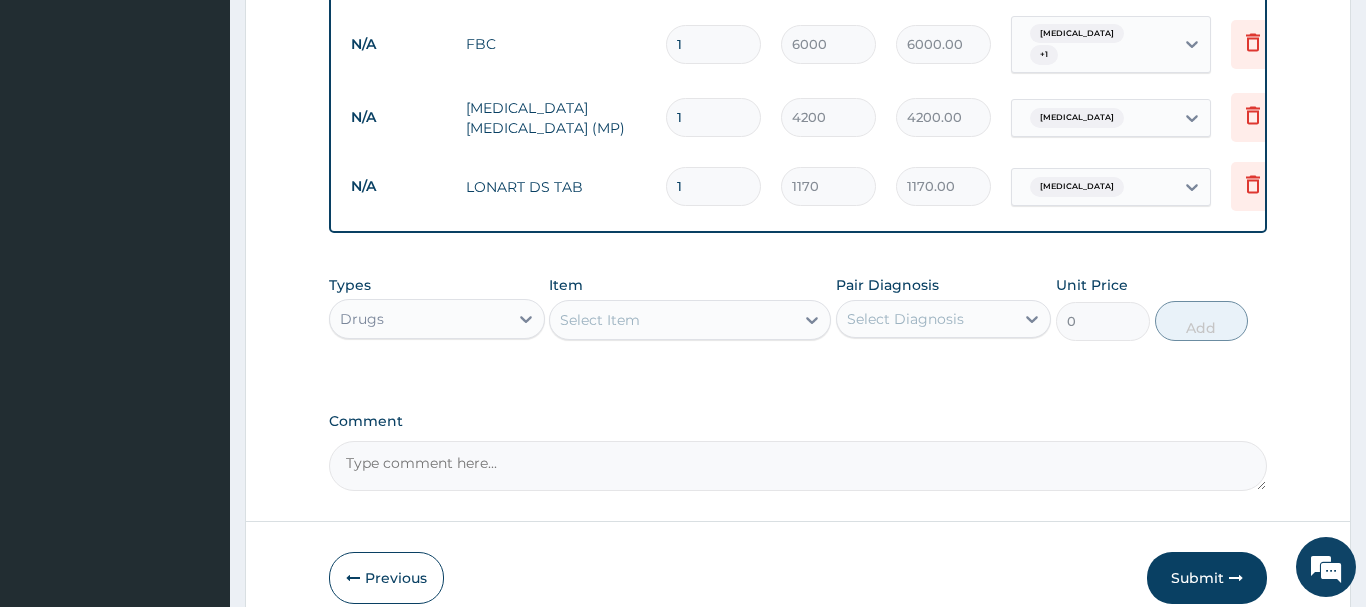 type on "0.00" 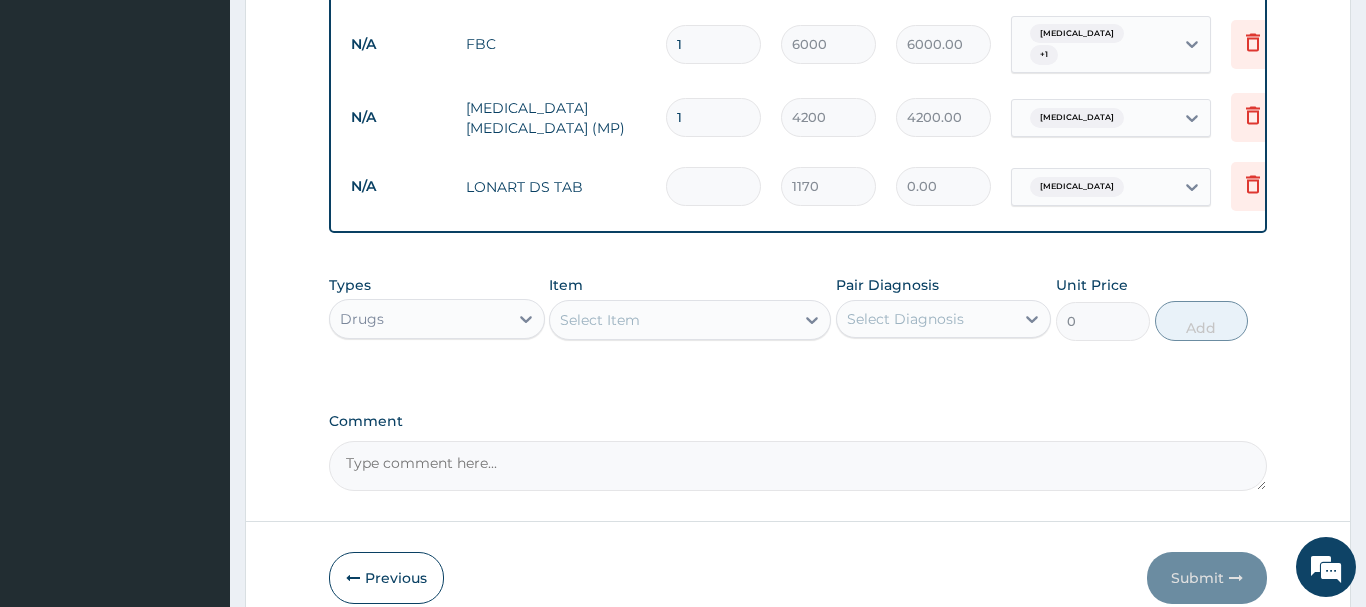 type on "6" 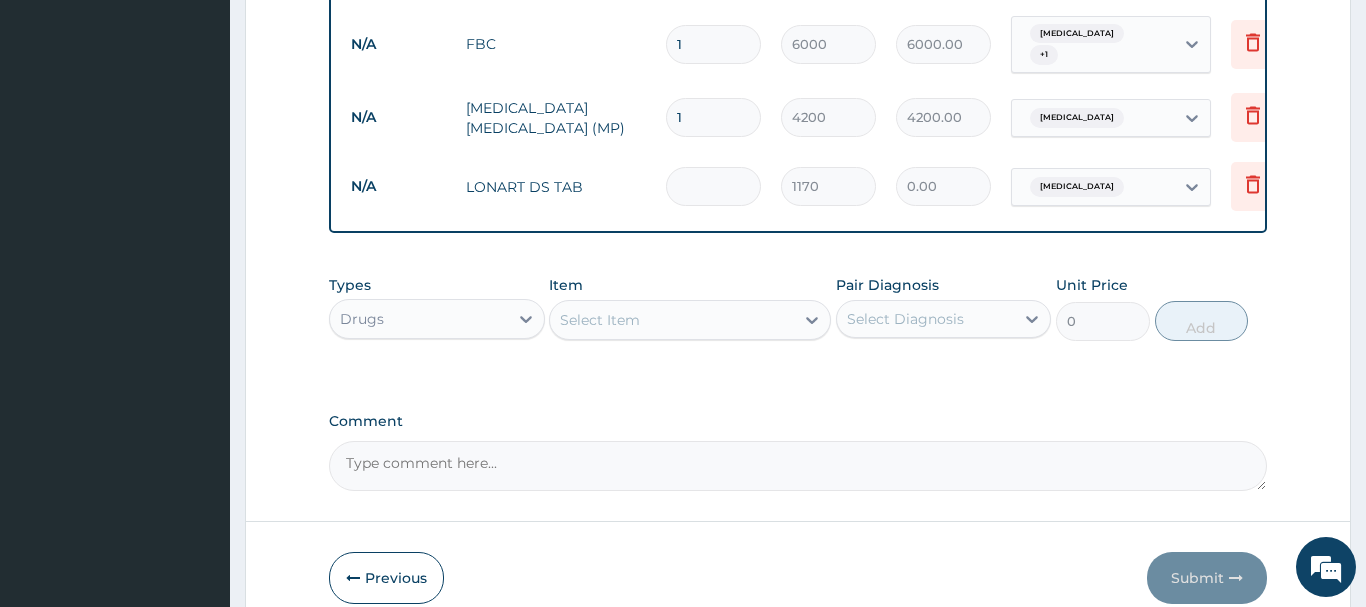 type on "7020.00" 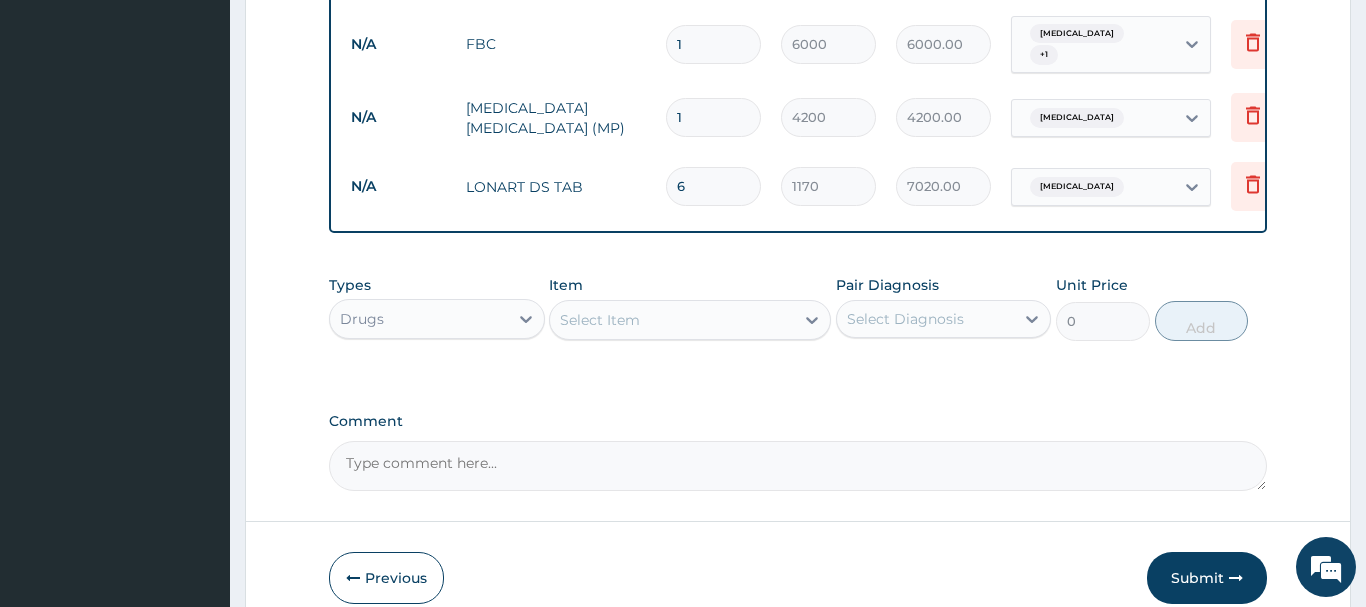 type on "6" 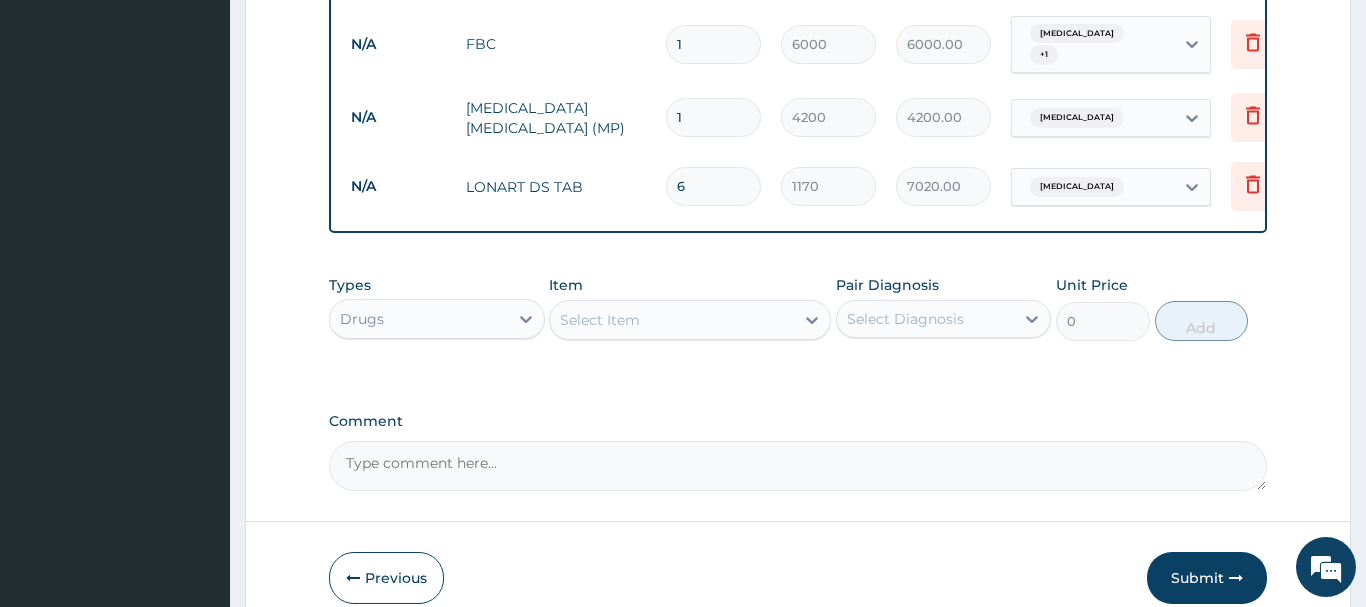 click on "Select Item" at bounding box center (672, 320) 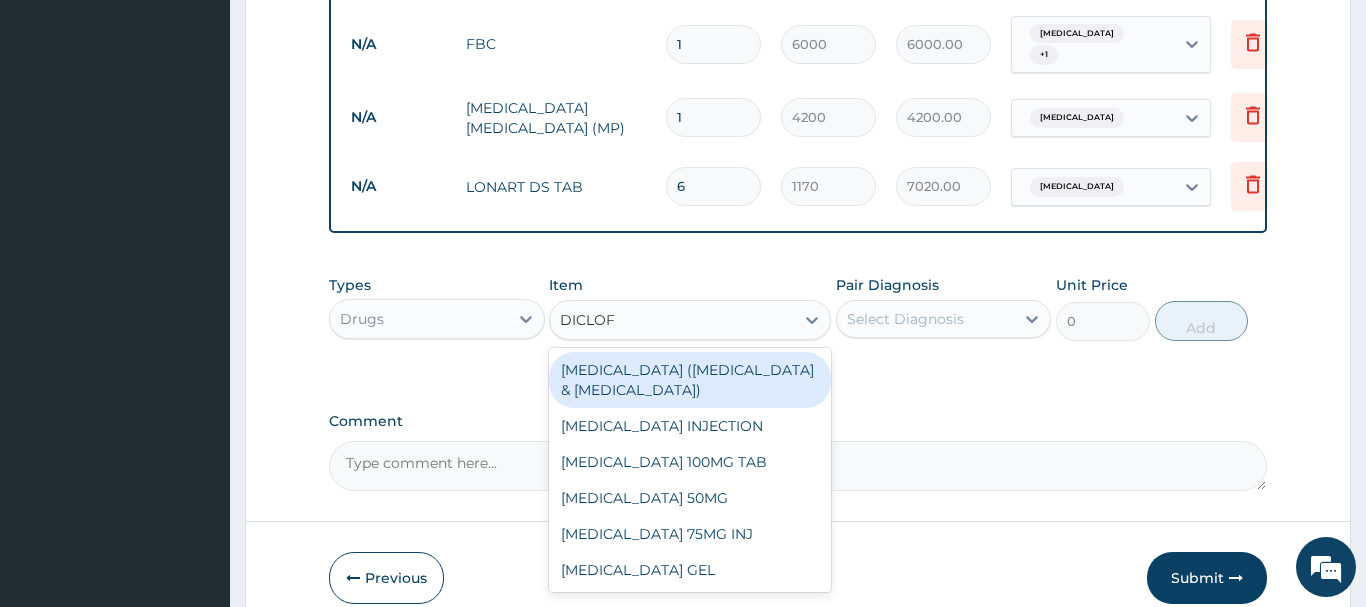 type on "DICLOFE" 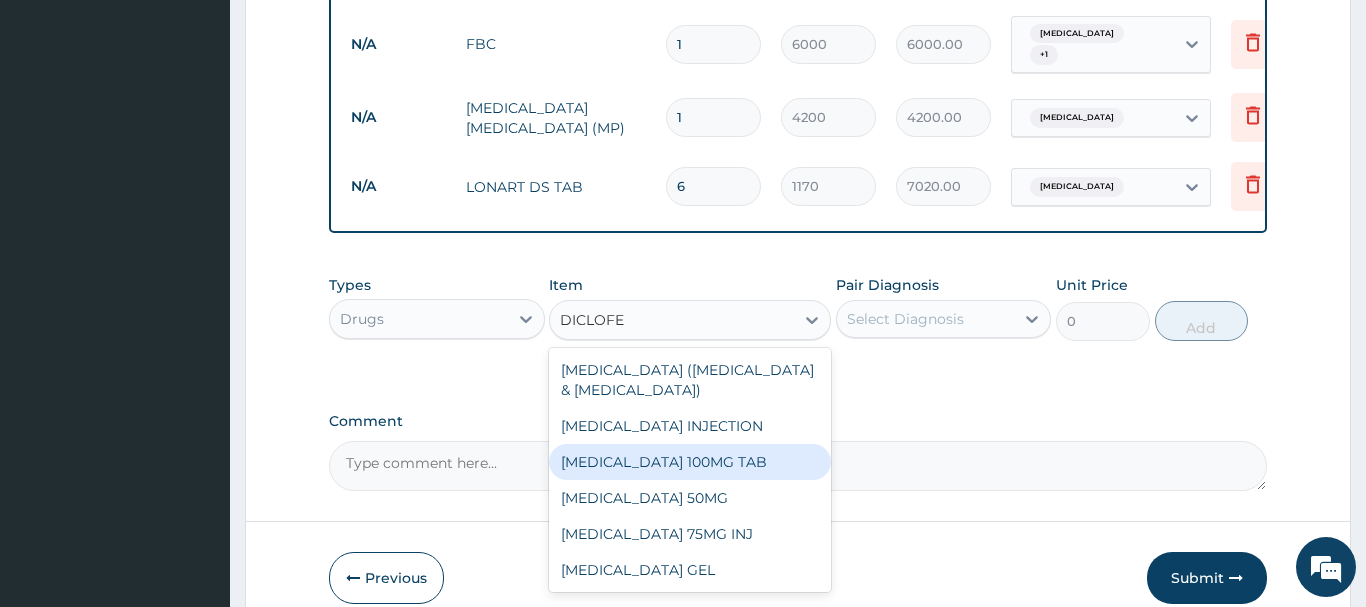 click on "DICLOFENAC SODIUM 100MG TAB" at bounding box center (690, 462) 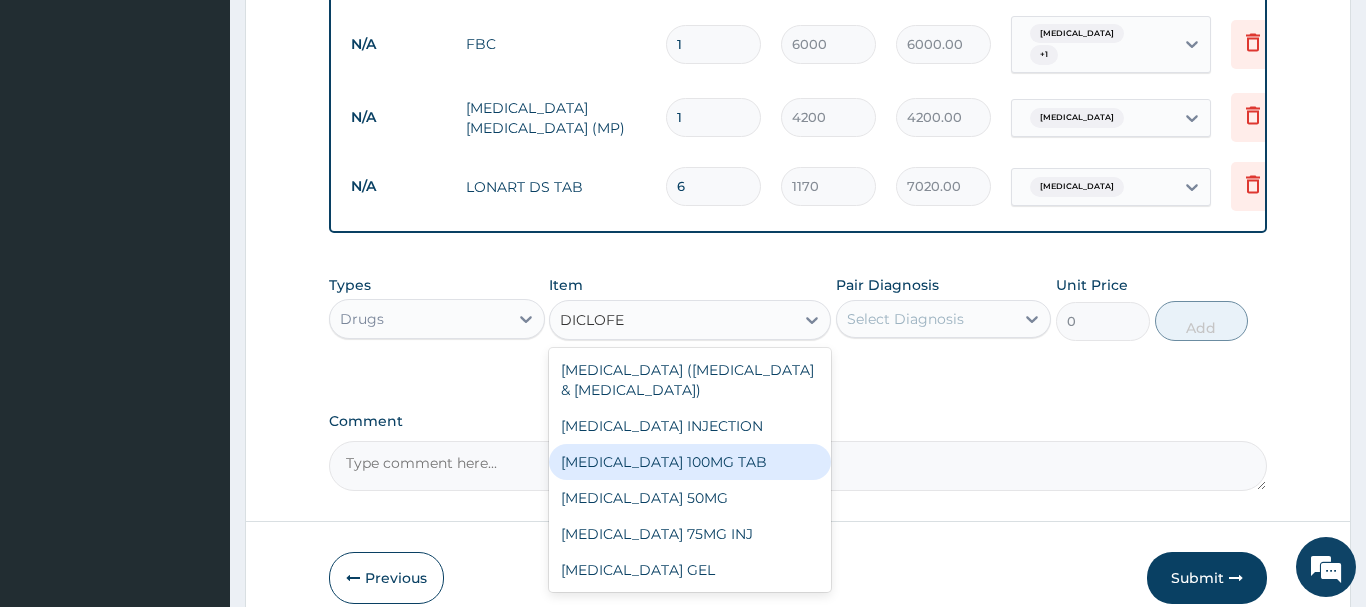 type 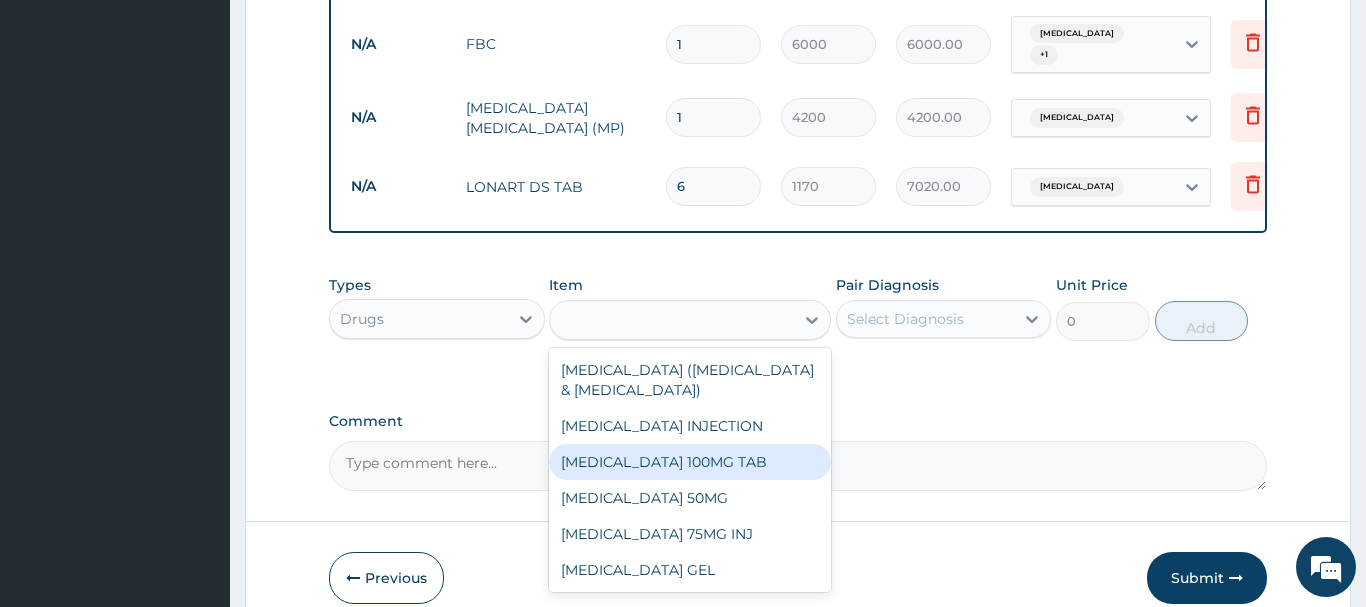 type on "270" 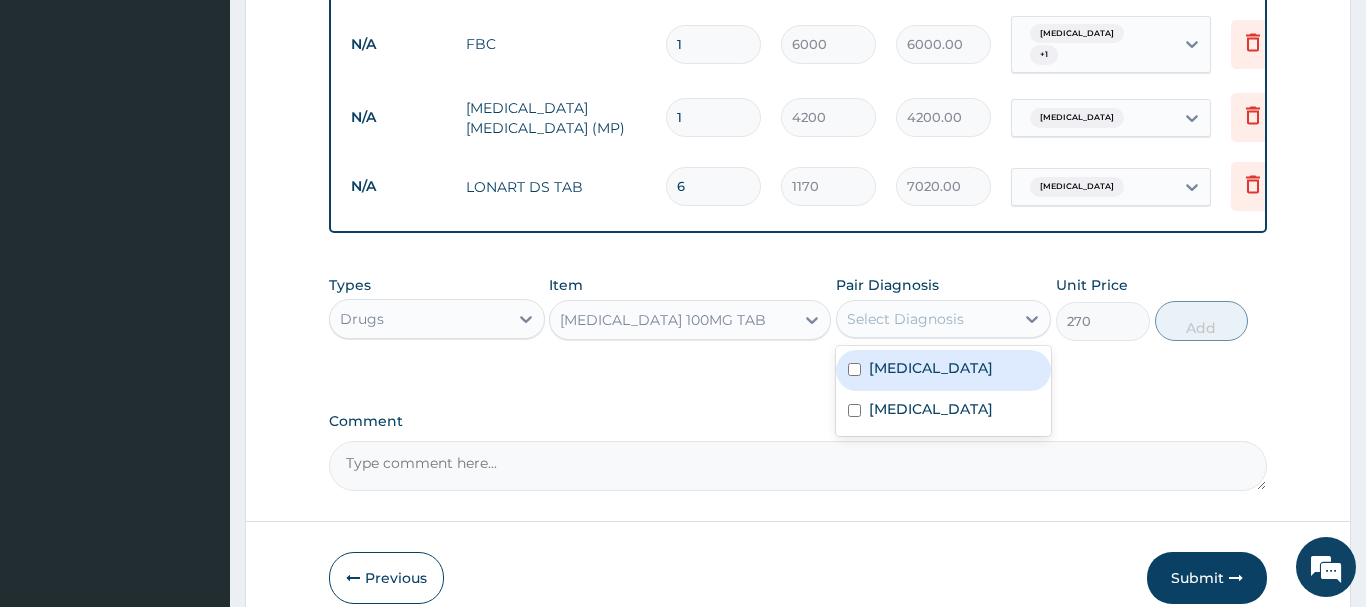 click on "Select Diagnosis" at bounding box center [905, 319] 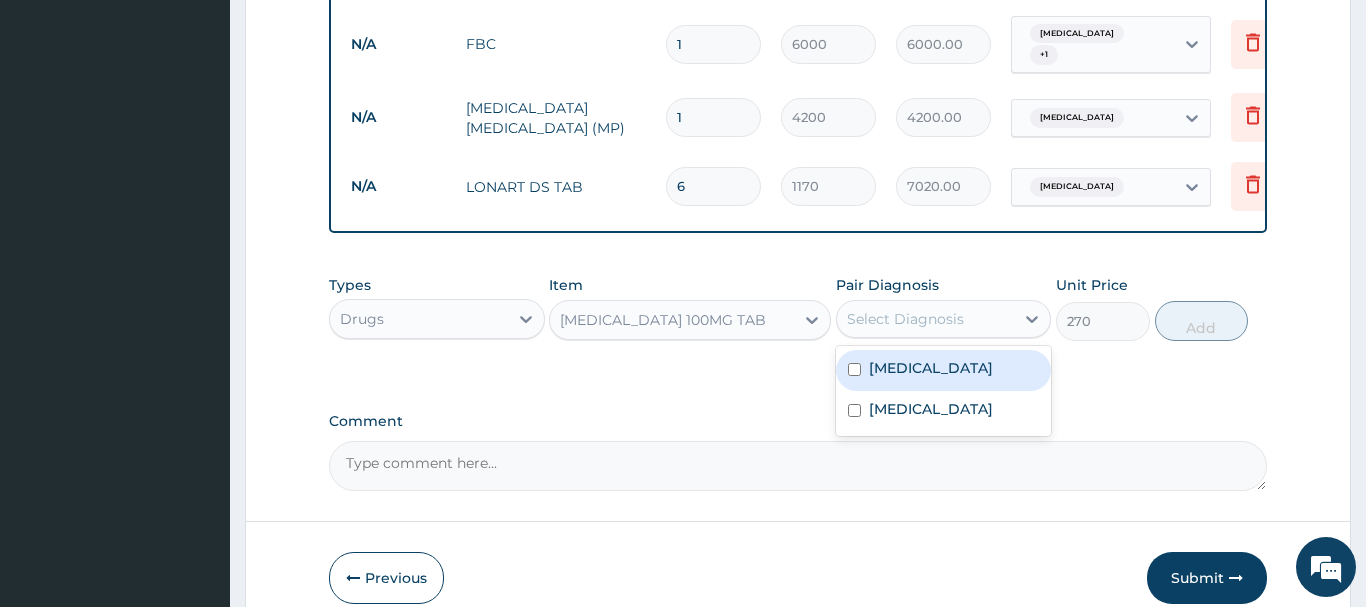 click at bounding box center (854, 369) 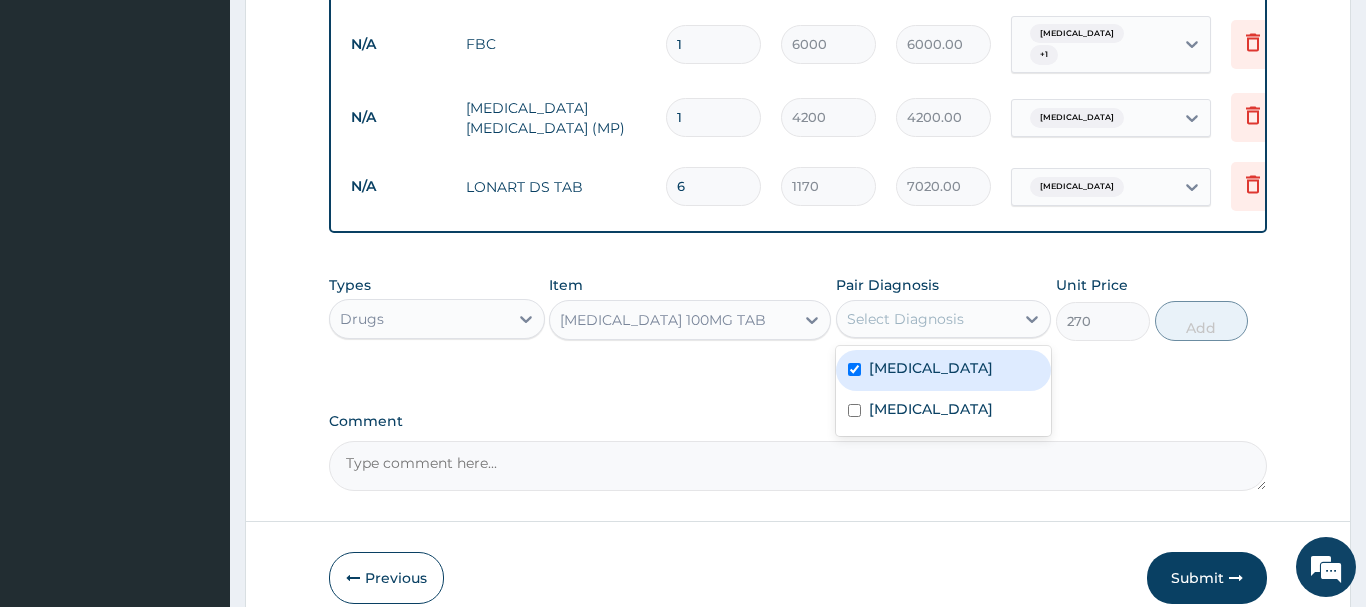 checkbox on "true" 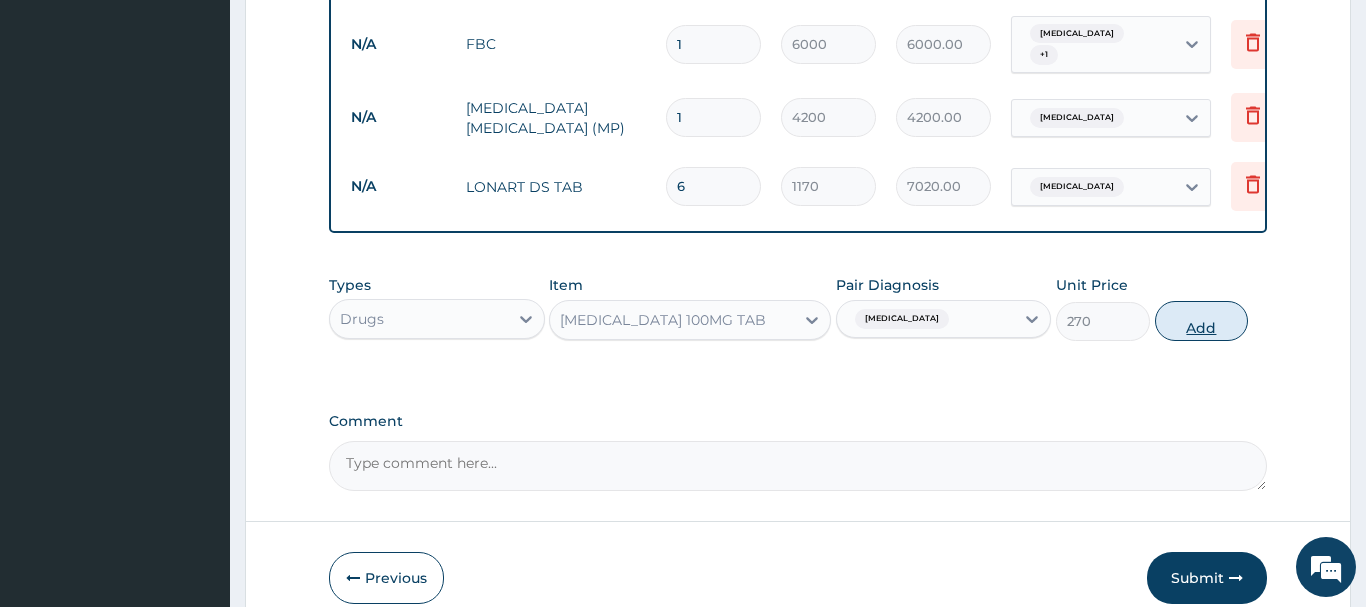 click on "Add" at bounding box center [1202, 321] 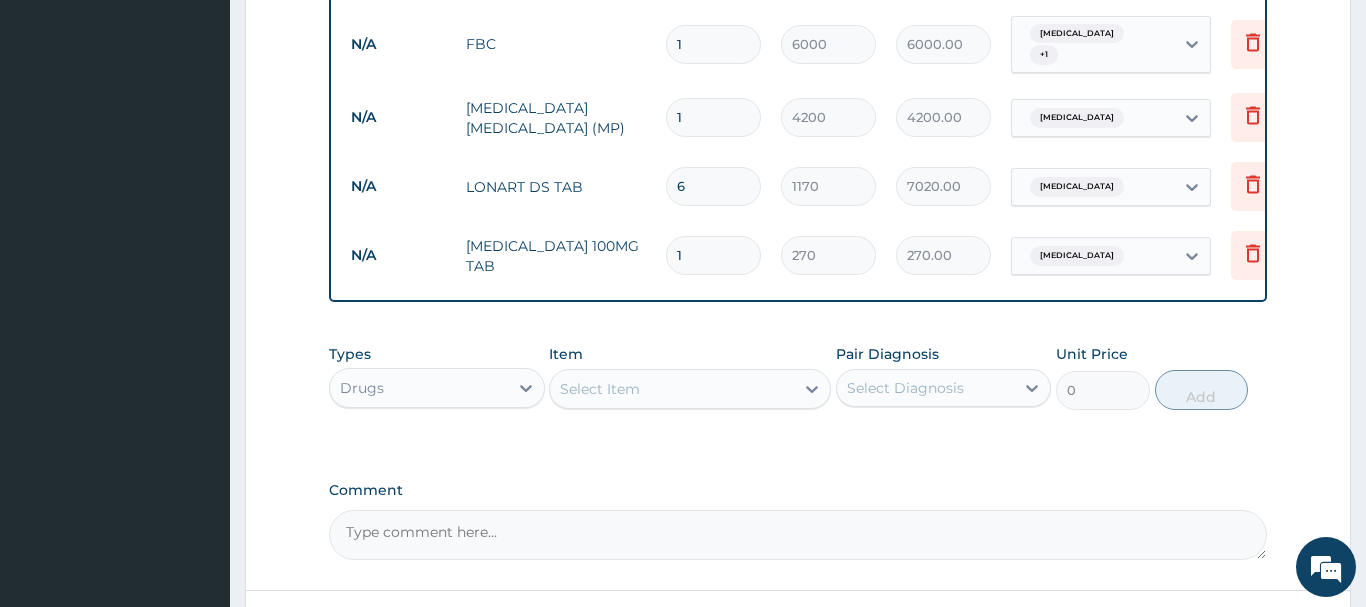 type on "10" 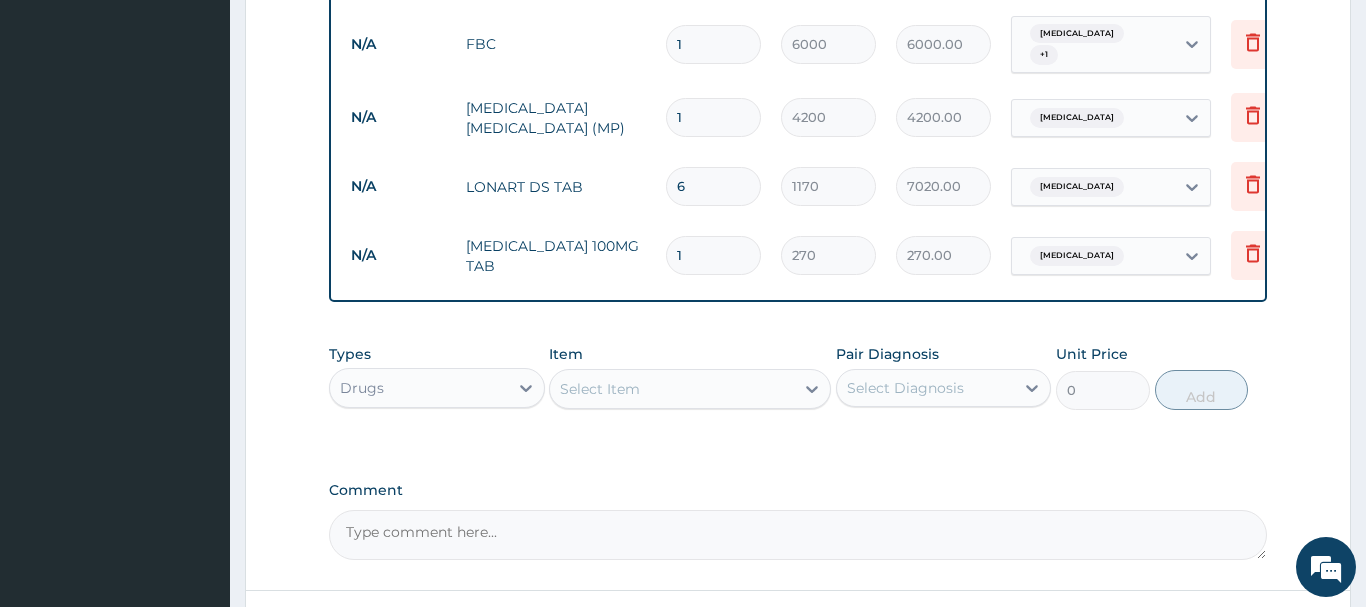 type on "2700.00" 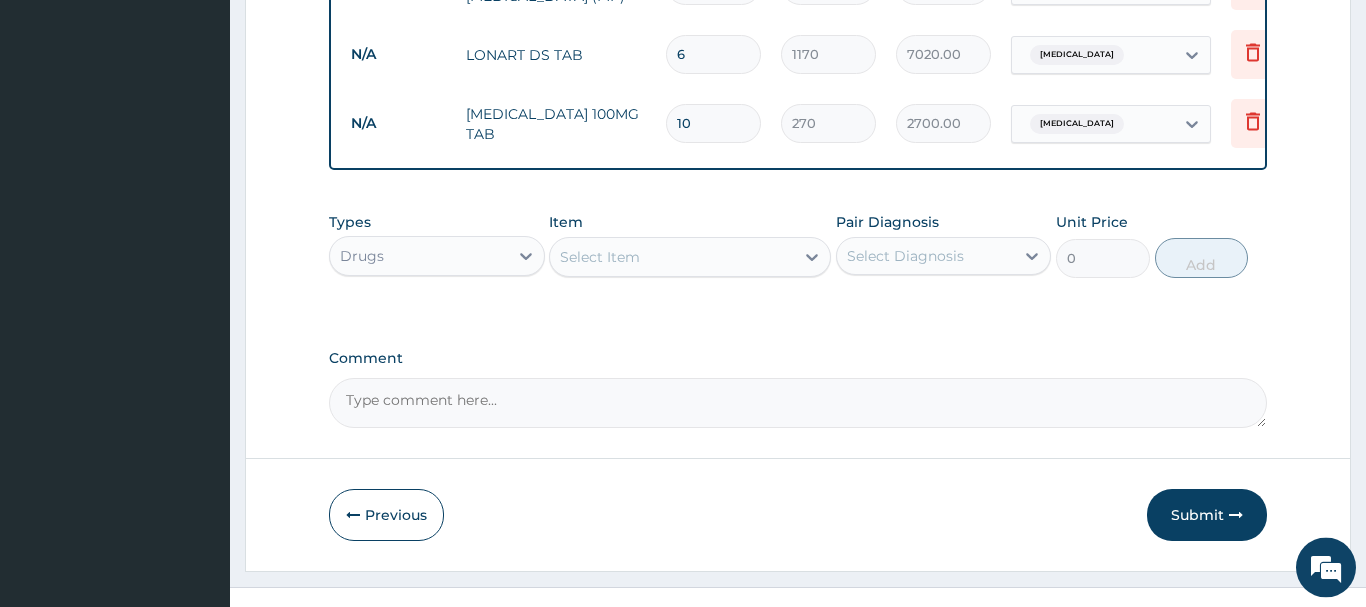 scroll, scrollTop: 1085, scrollLeft: 0, axis: vertical 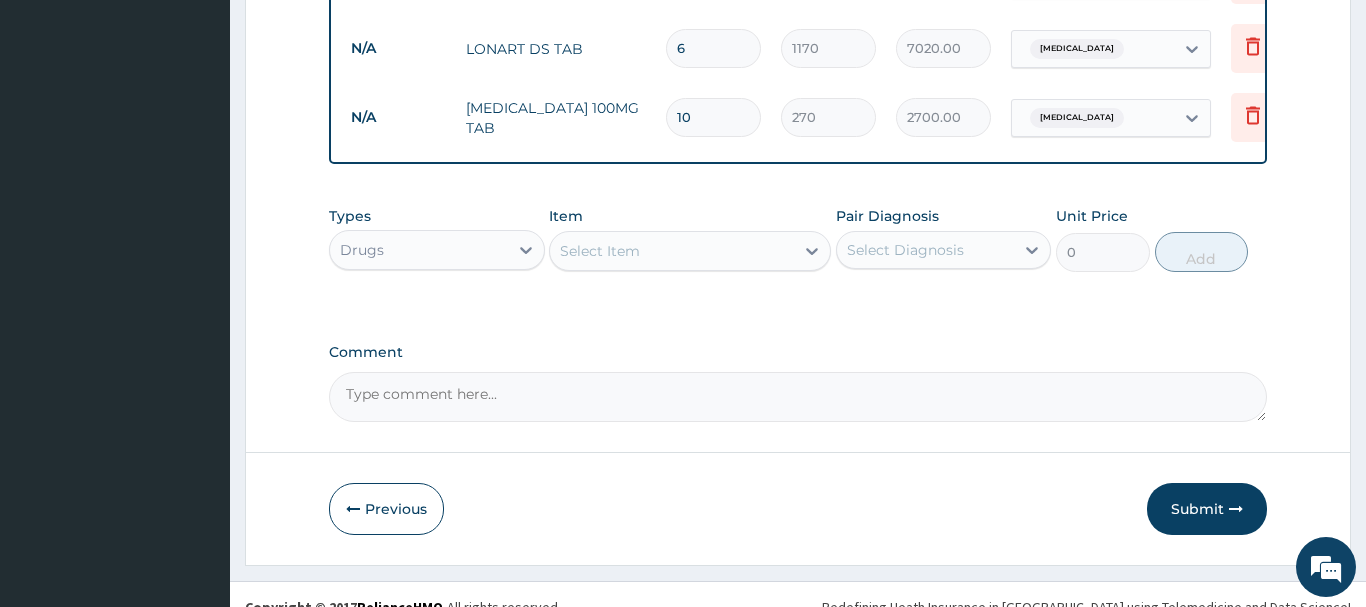 type on "10" 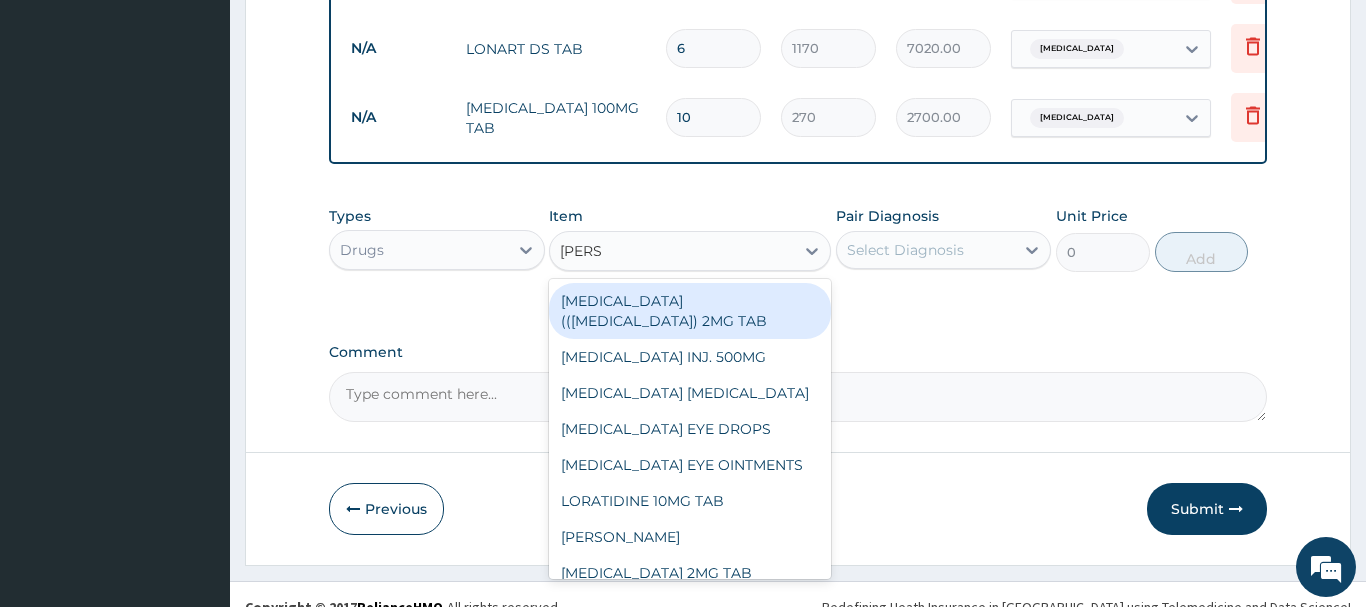 type on "LORAT" 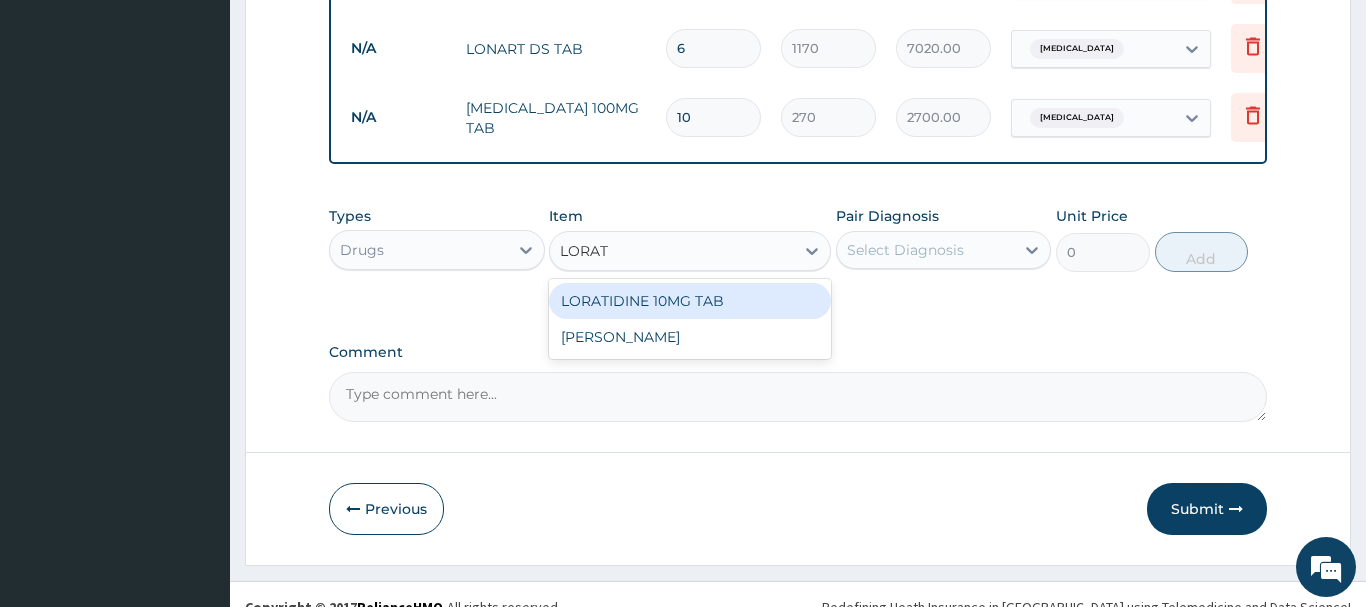 click on "LORATIDINE 10MG TAB" at bounding box center [690, 301] 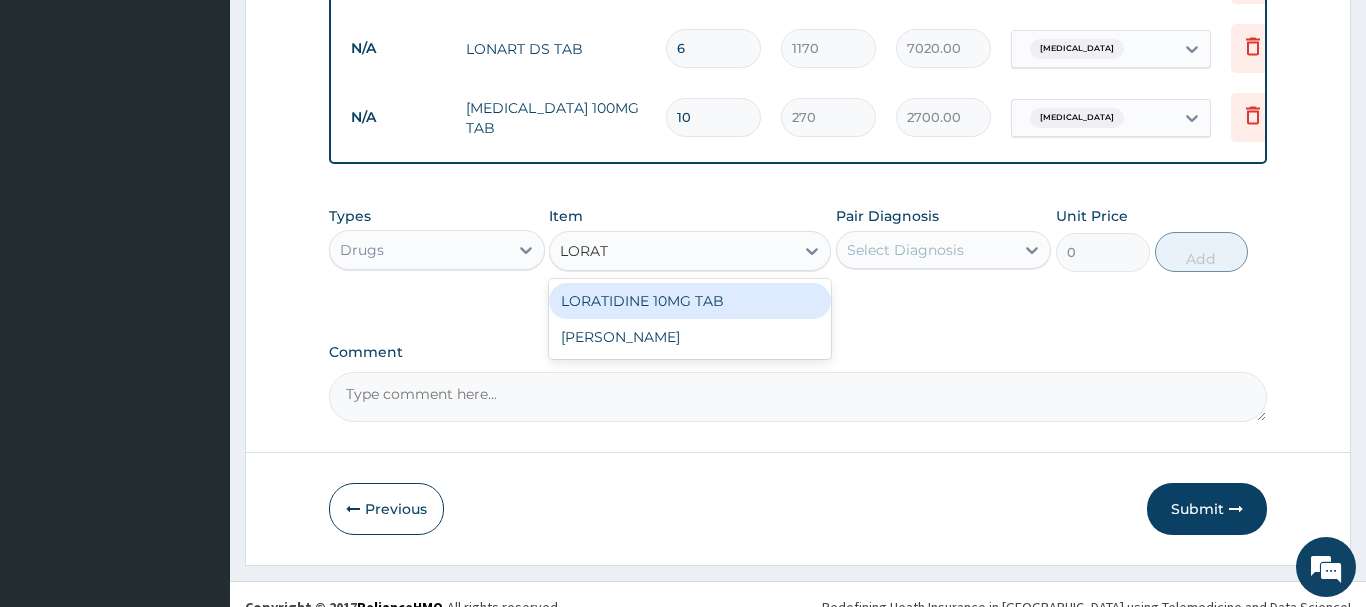 type 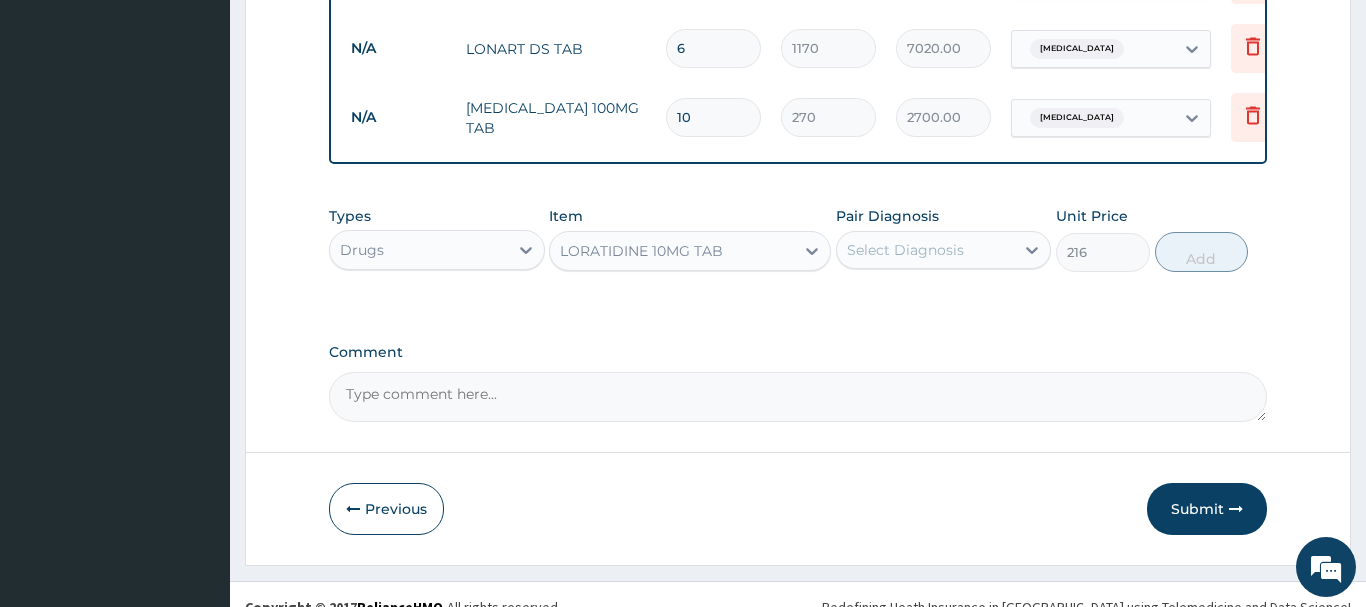 click on "Select Diagnosis" at bounding box center (905, 250) 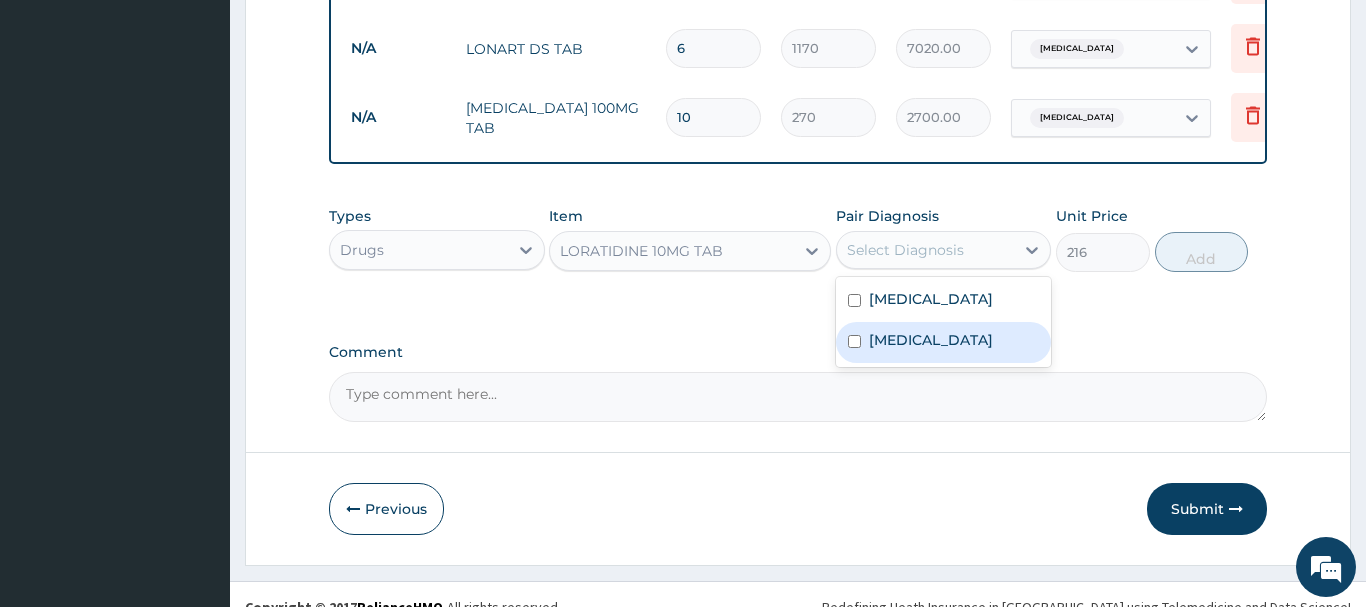 drag, startPoint x: 858, startPoint y: 328, endPoint x: 1019, endPoint y: 327, distance: 161.00311 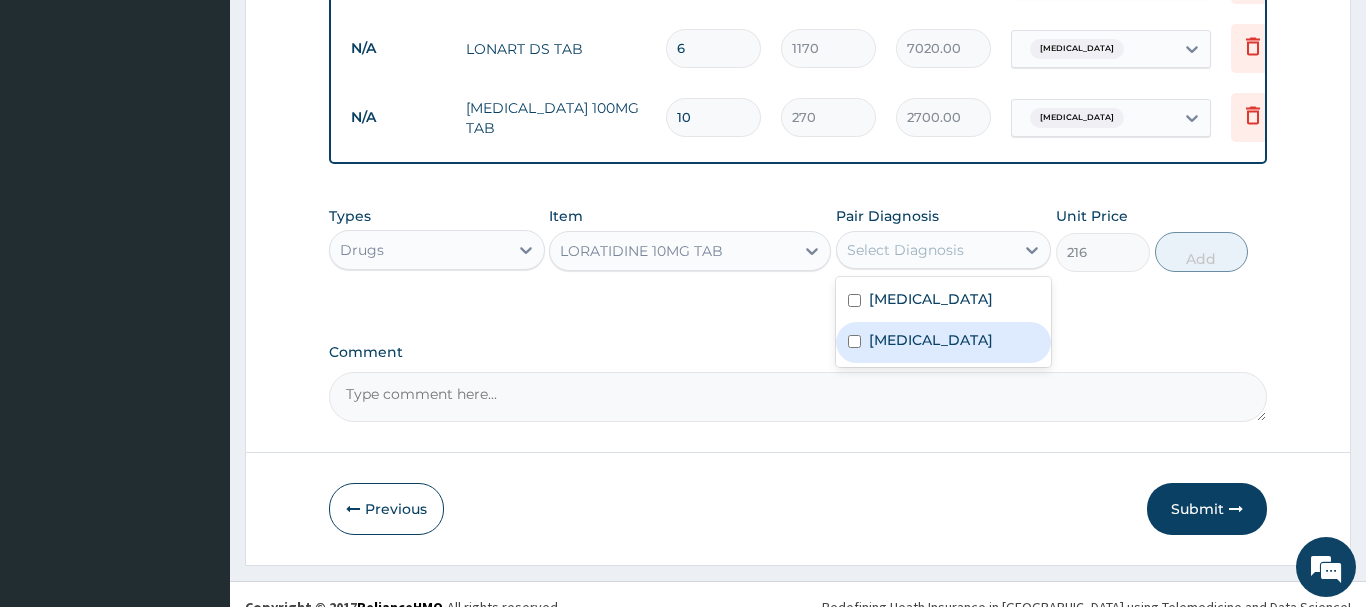 click on "Upper respiratory infection" at bounding box center (944, 342) 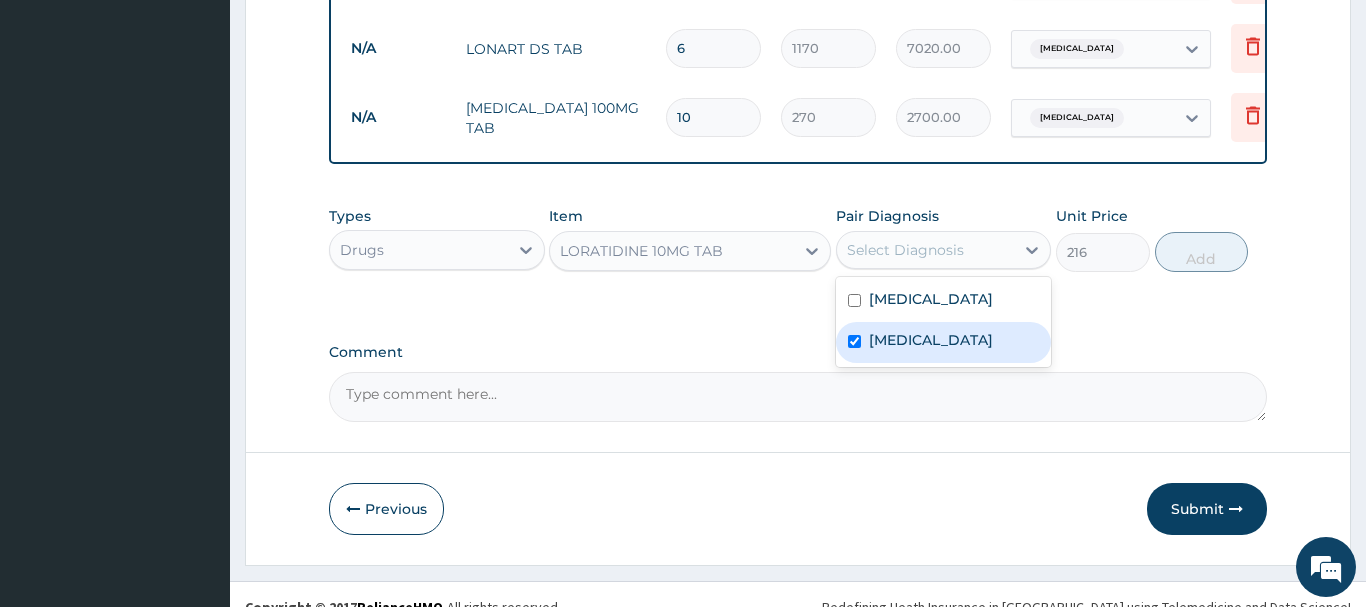 checkbox on "true" 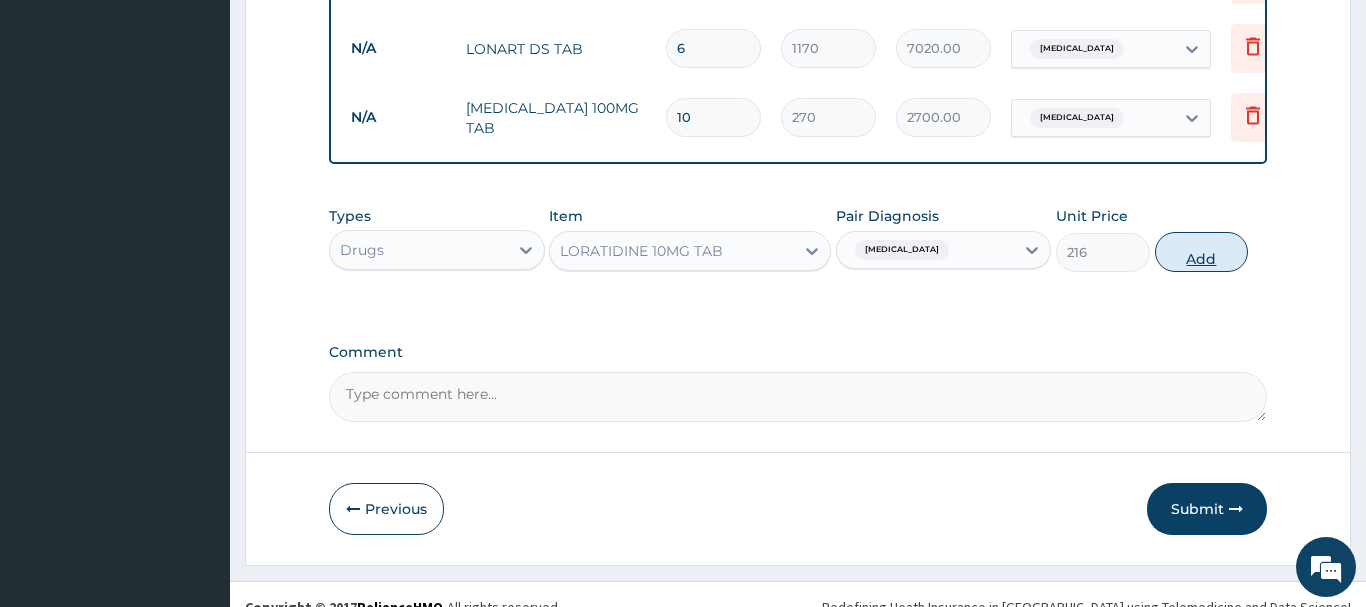 click on "Add" at bounding box center [1202, 252] 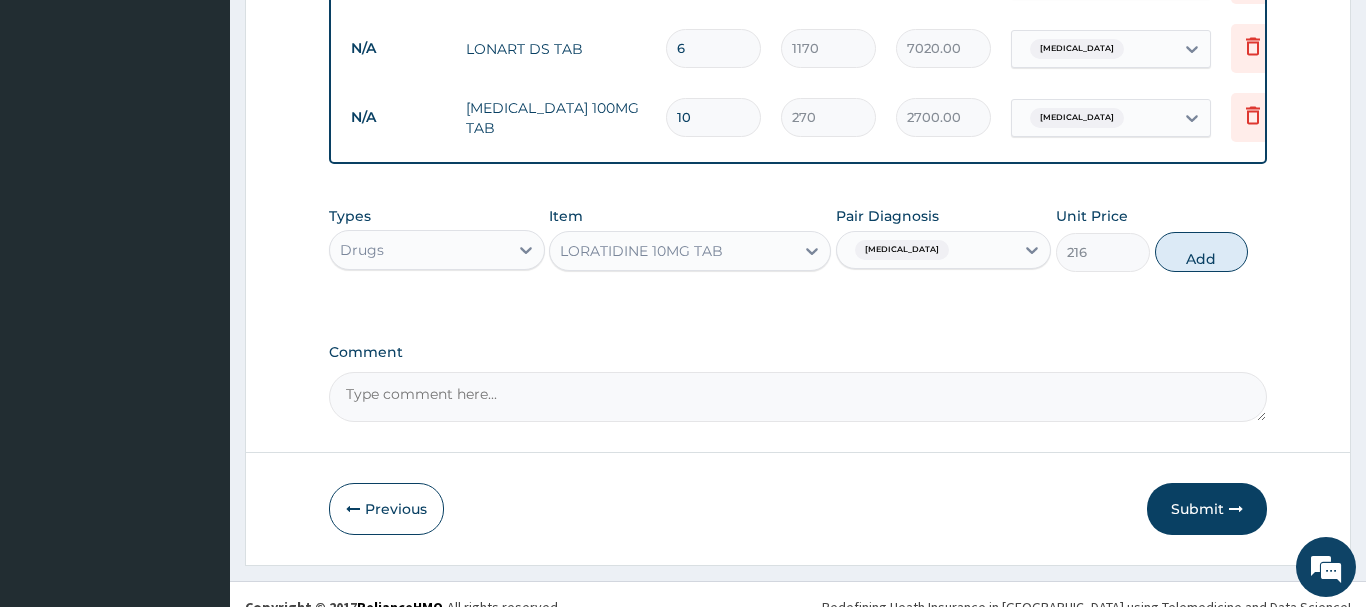 type on "0" 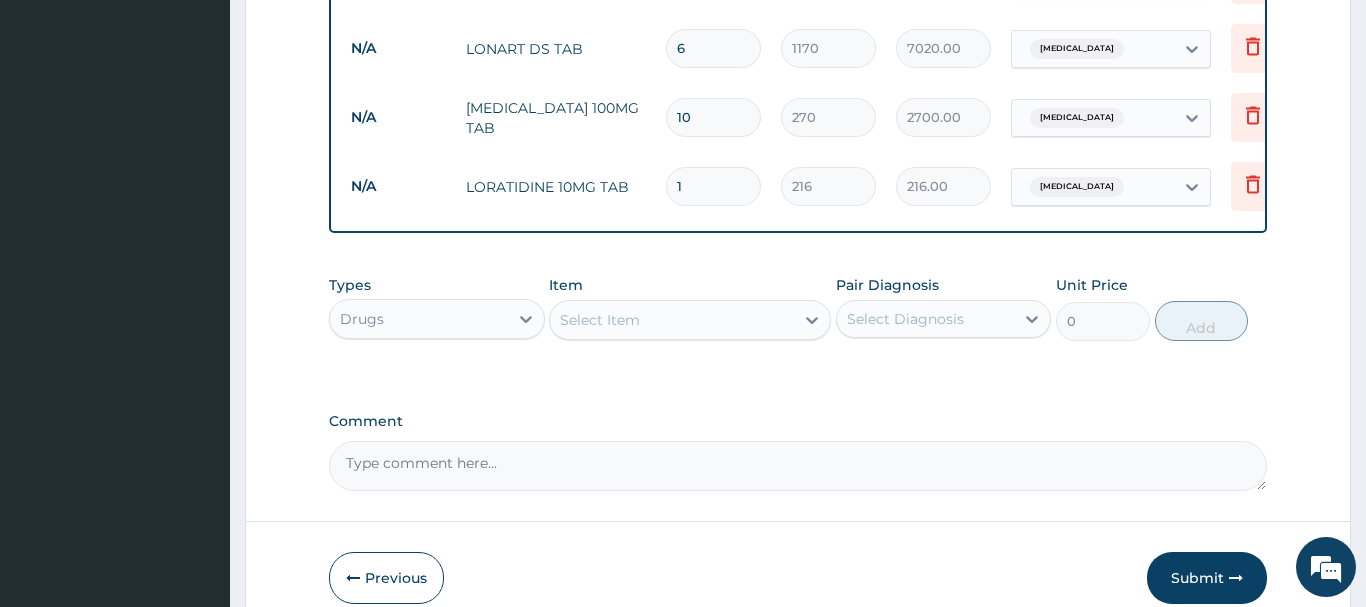 type 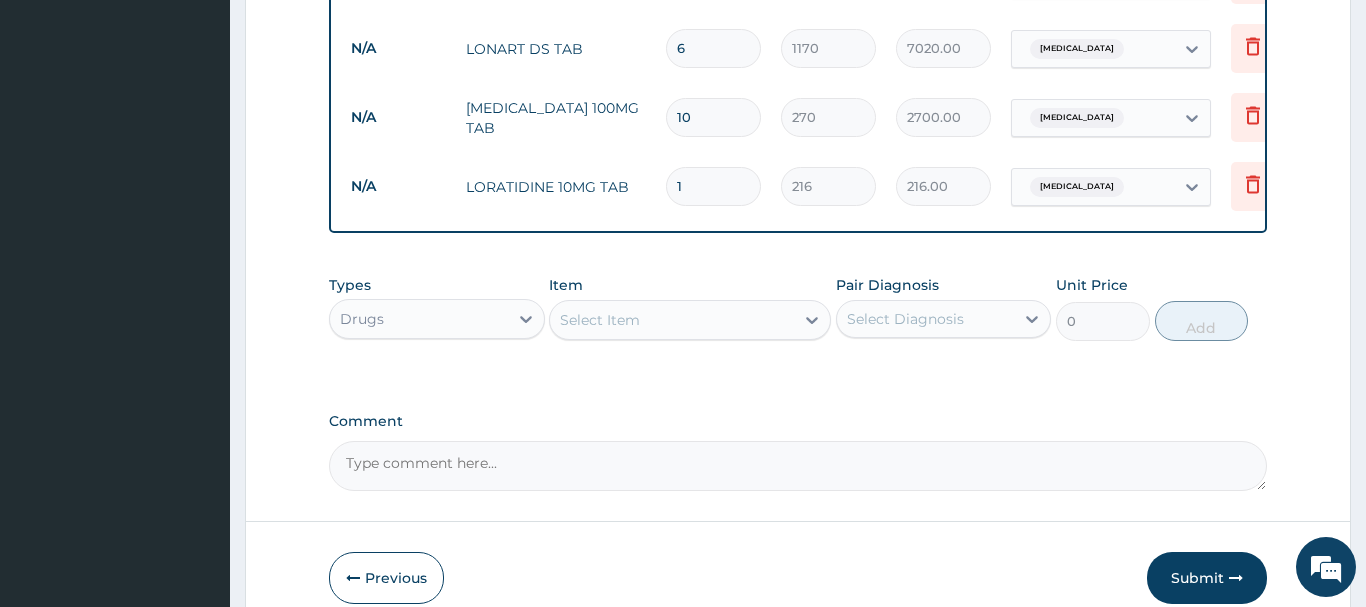 type on "0.00" 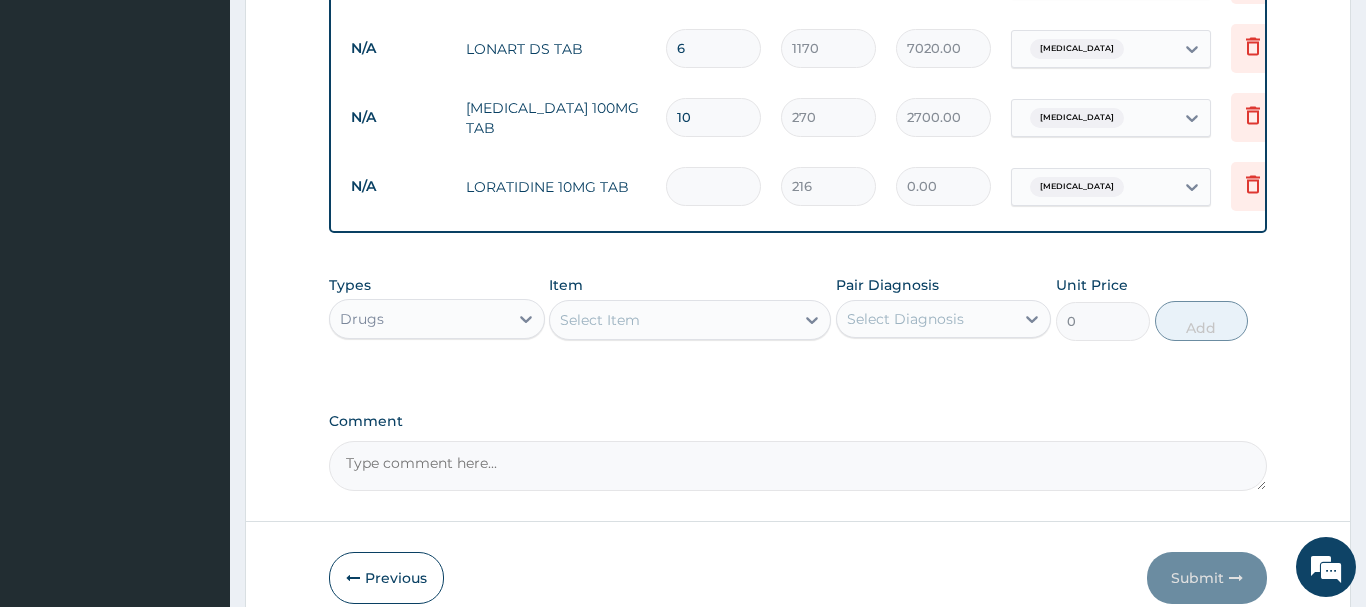 type on "5" 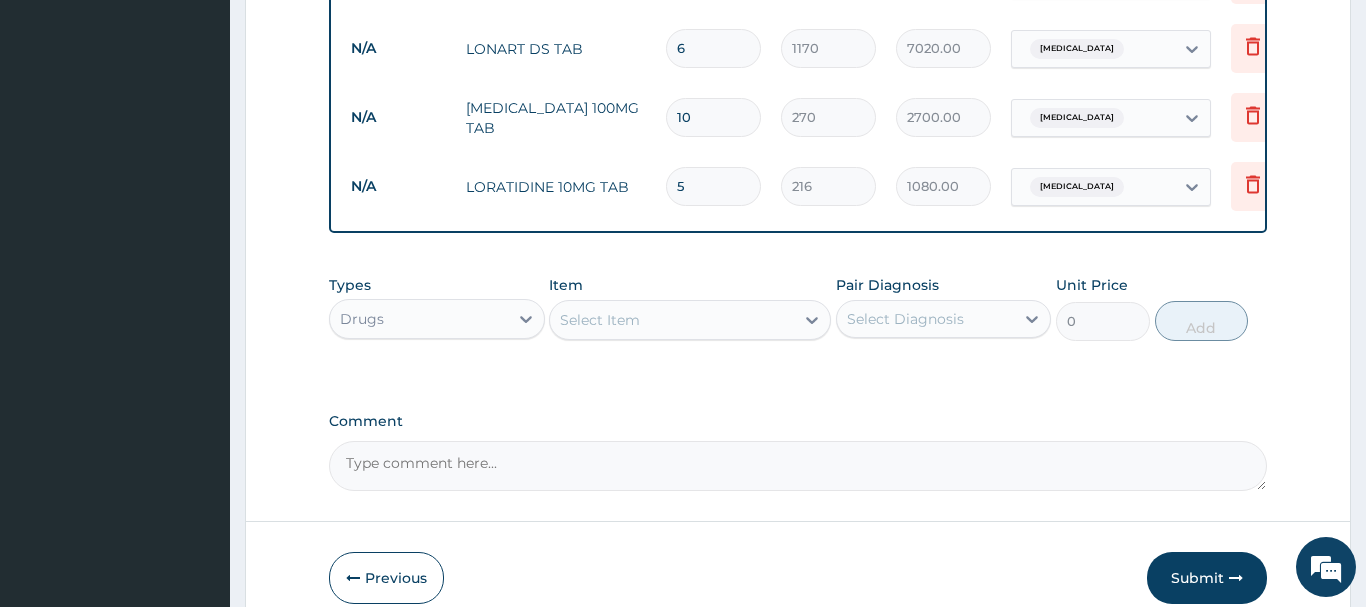 type on "5" 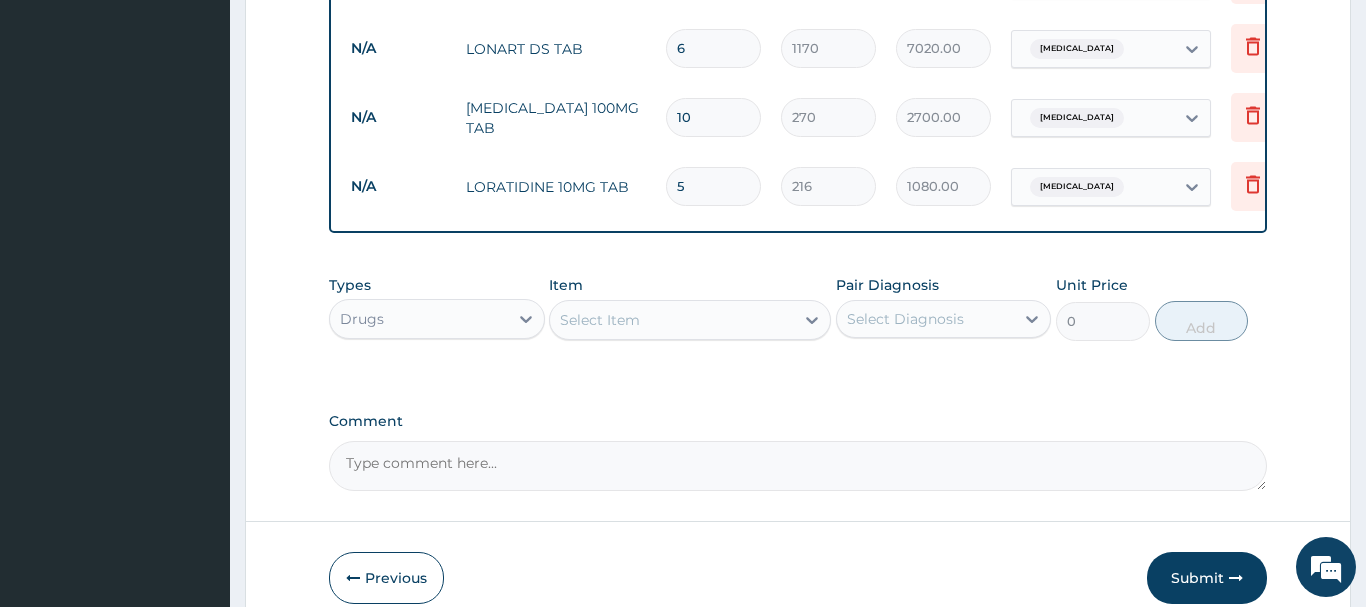 click on "Select Item" at bounding box center [672, 320] 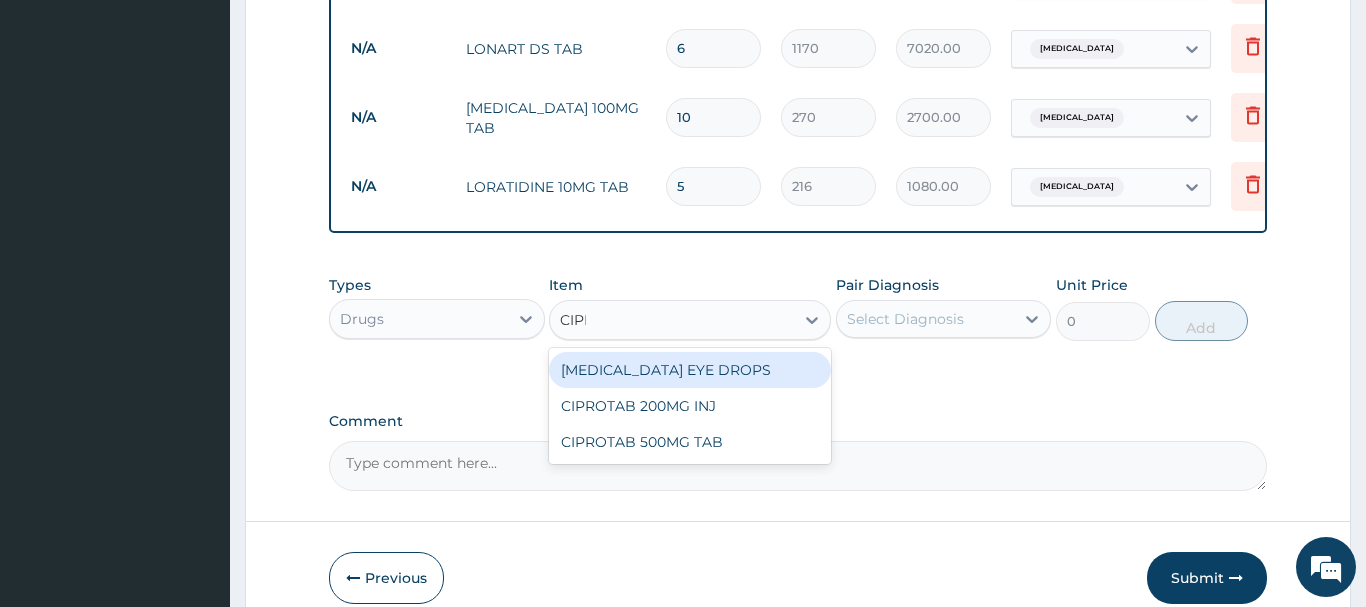 type on "CIPRO" 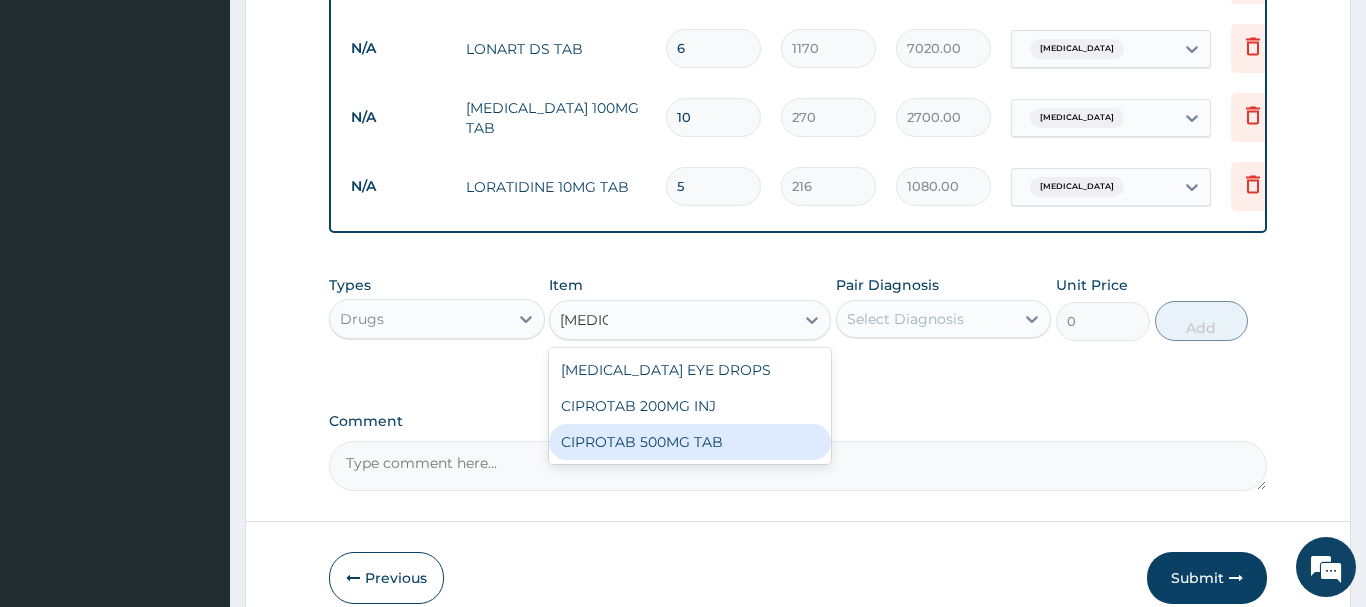 click on "CIPROTAB 500MG TAB" at bounding box center [690, 442] 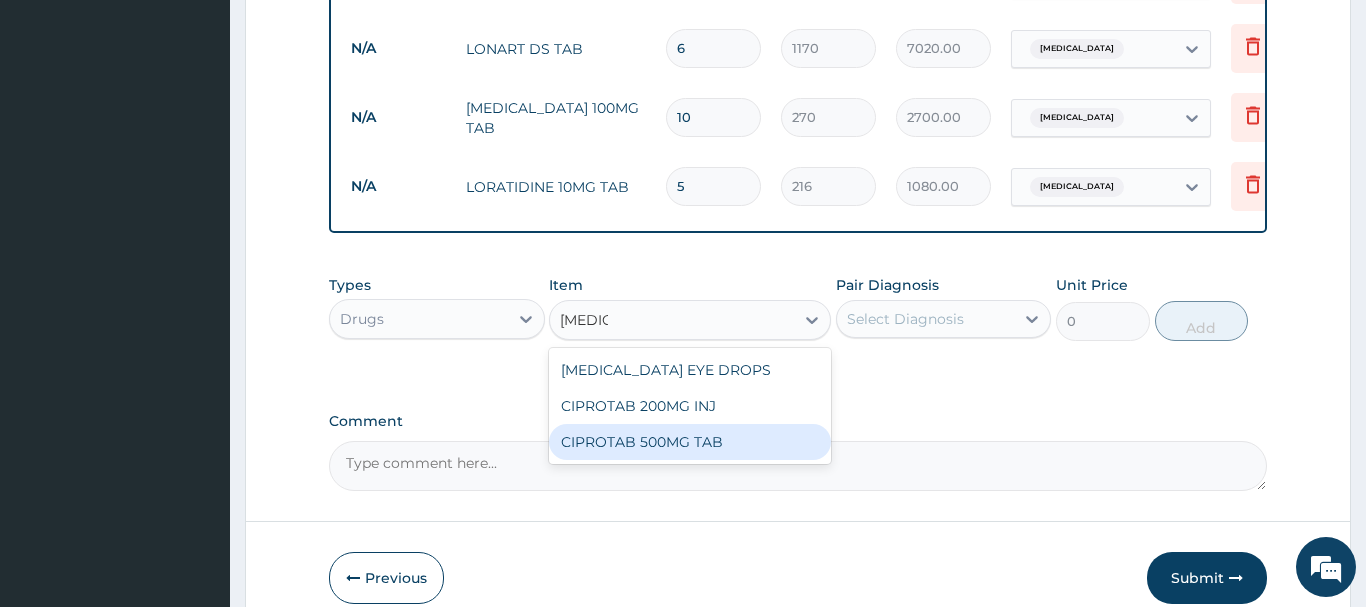 type 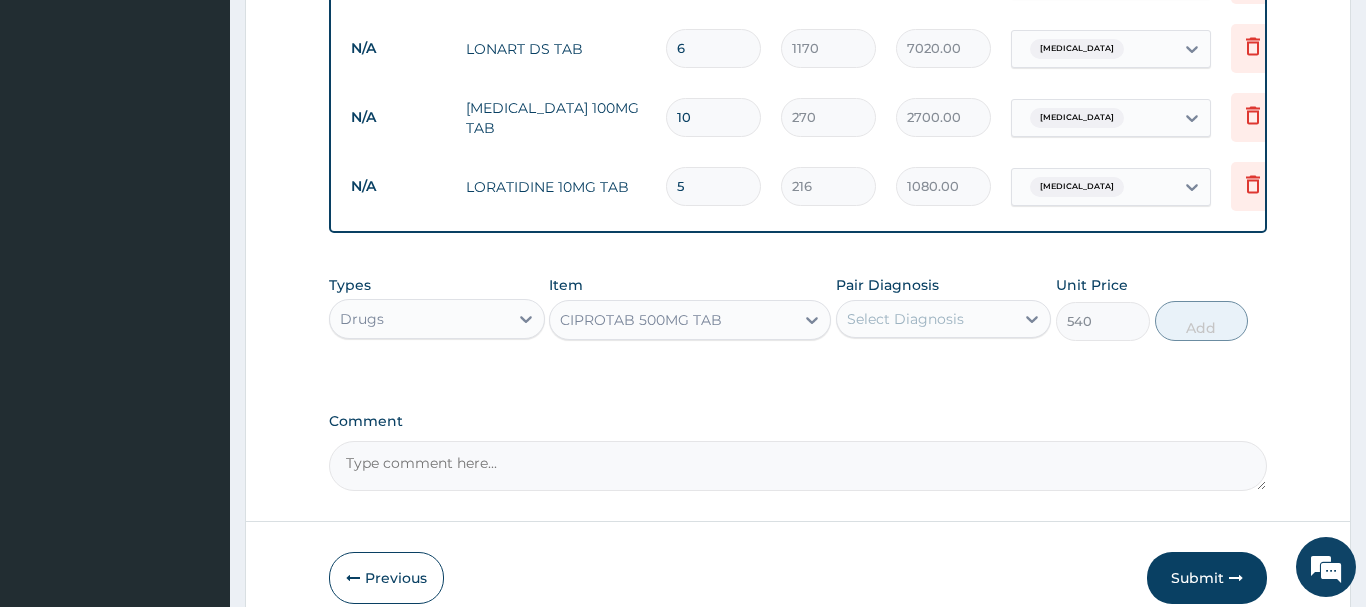 click on "Select Diagnosis" at bounding box center (905, 319) 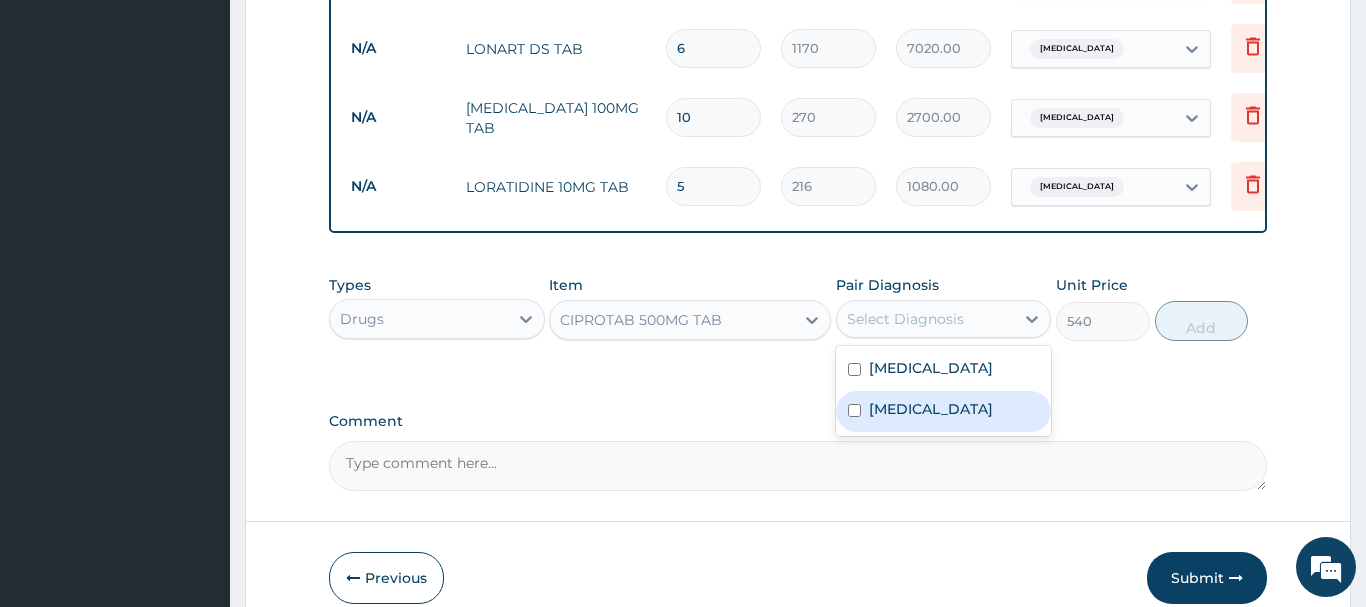 click at bounding box center [854, 410] 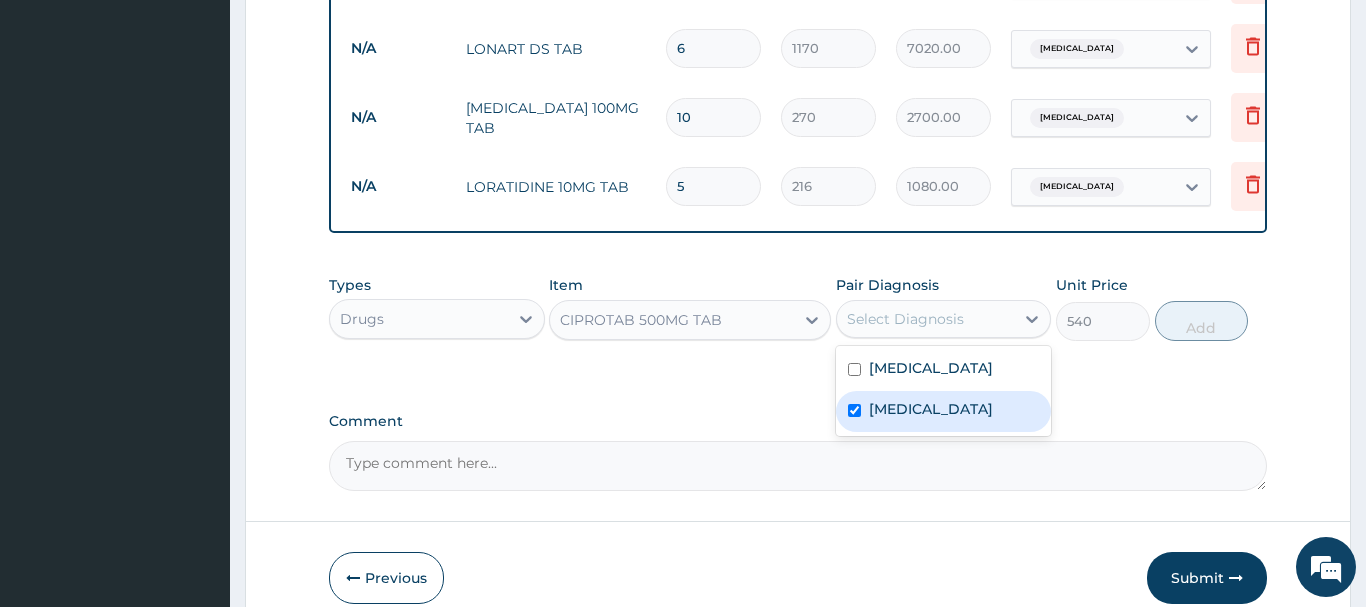 checkbox on "true" 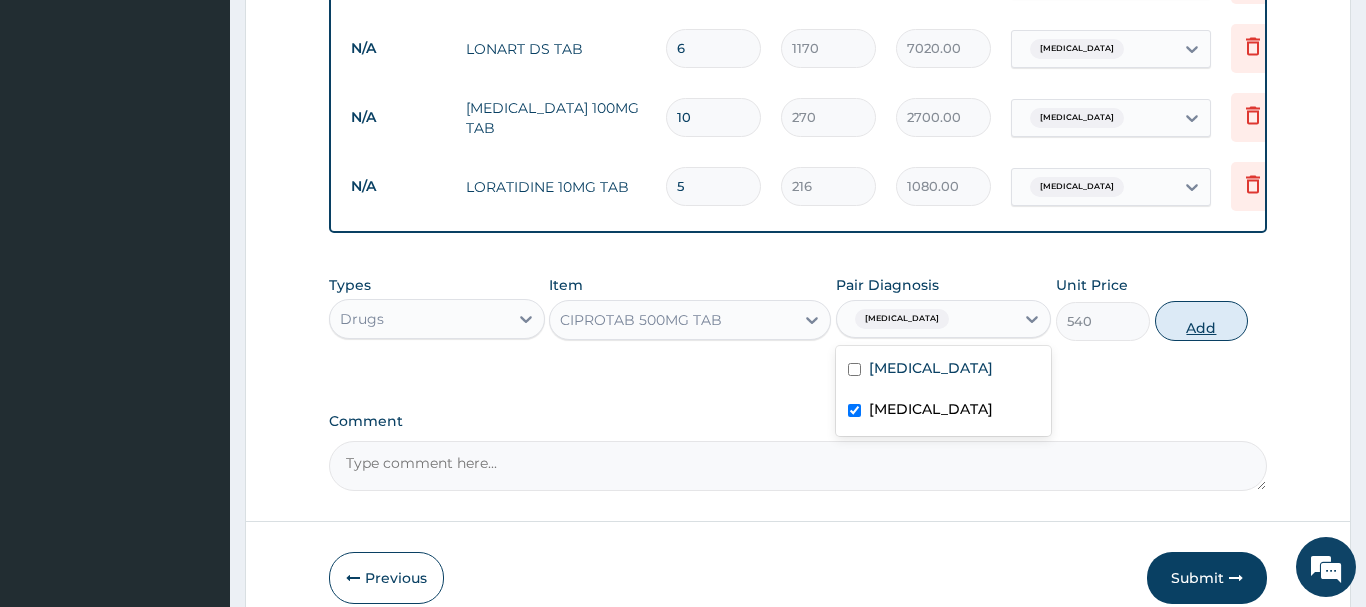 click on "Add" at bounding box center (1202, 321) 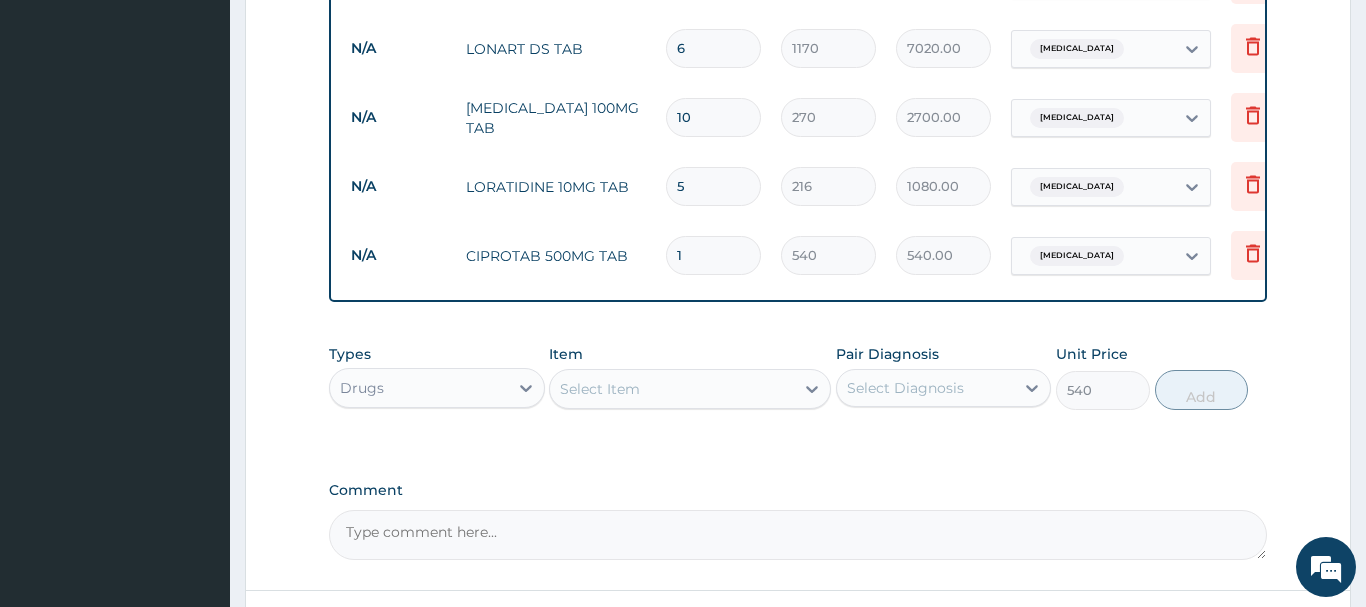 type on "0" 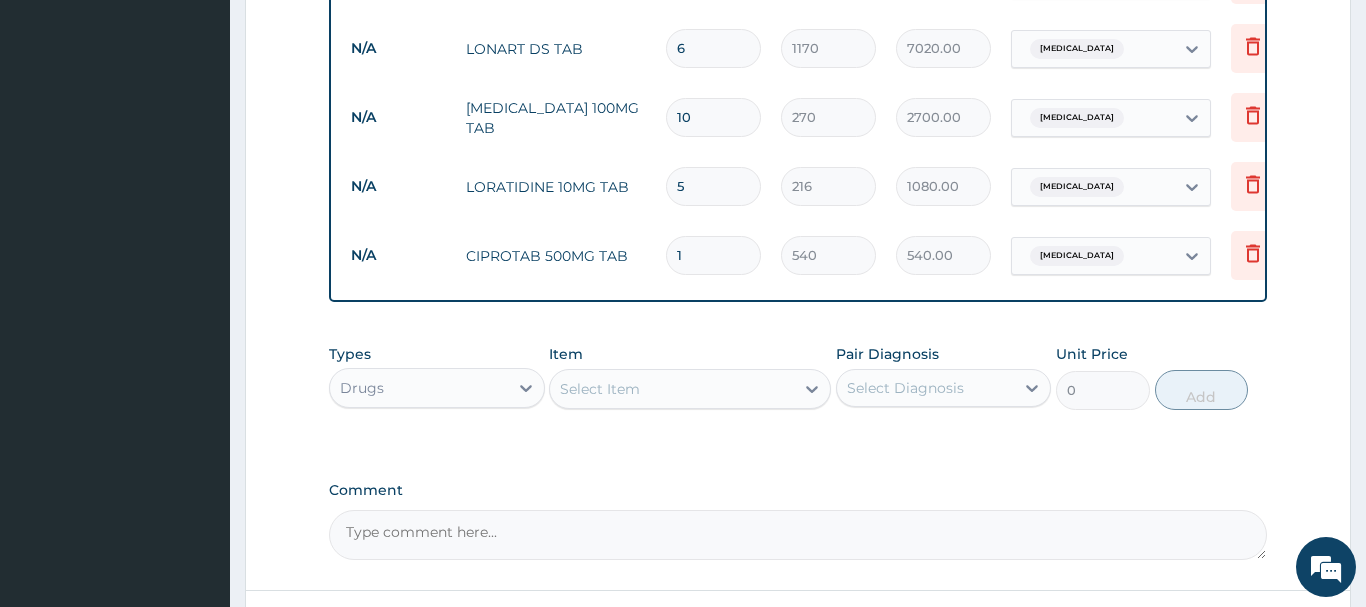 type on "10" 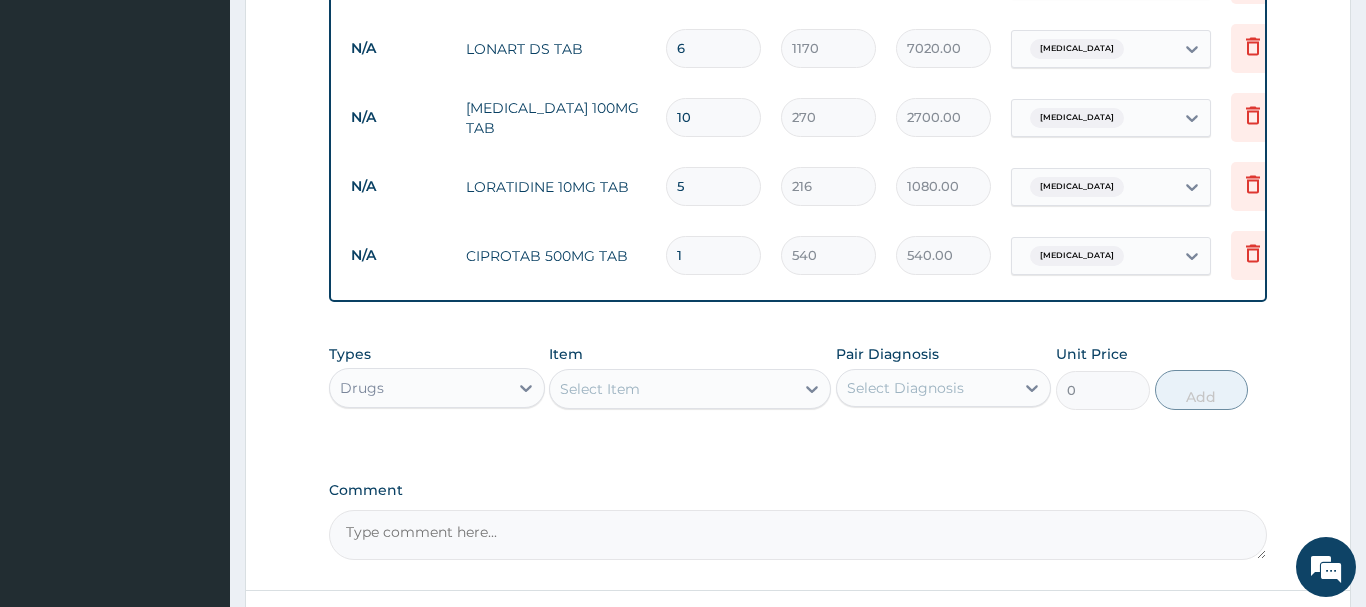 type on "5400.00" 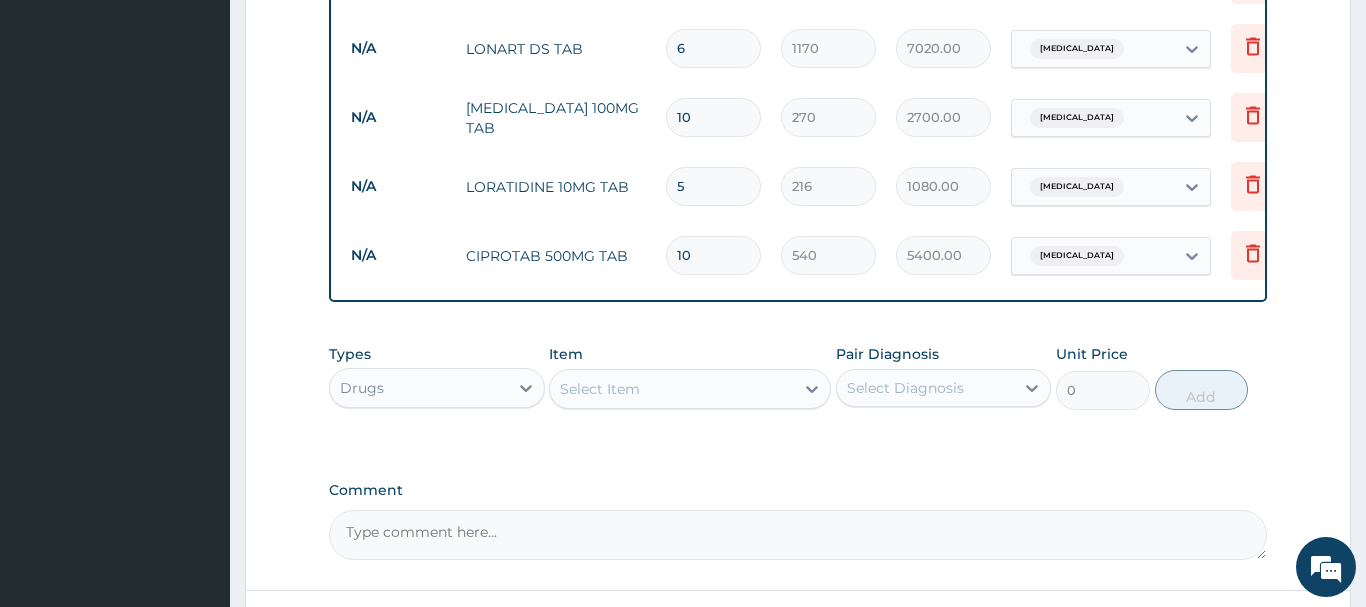 type on "10" 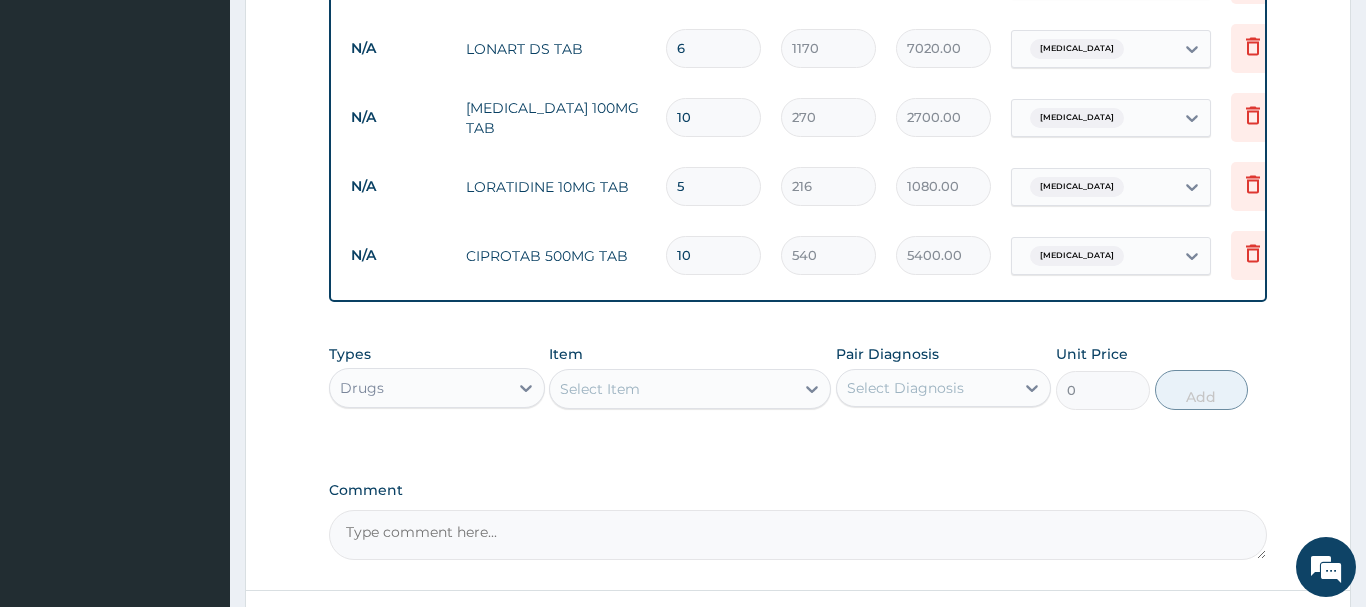 click on "Select Item" at bounding box center [672, 389] 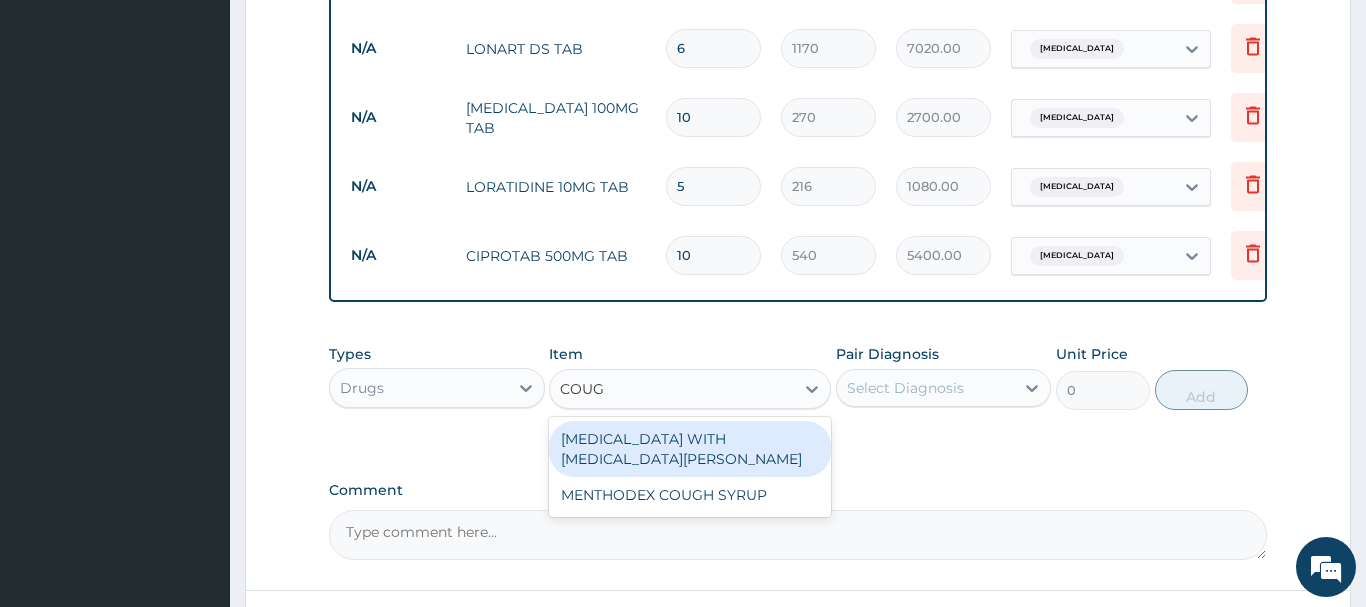 type on "COUGH" 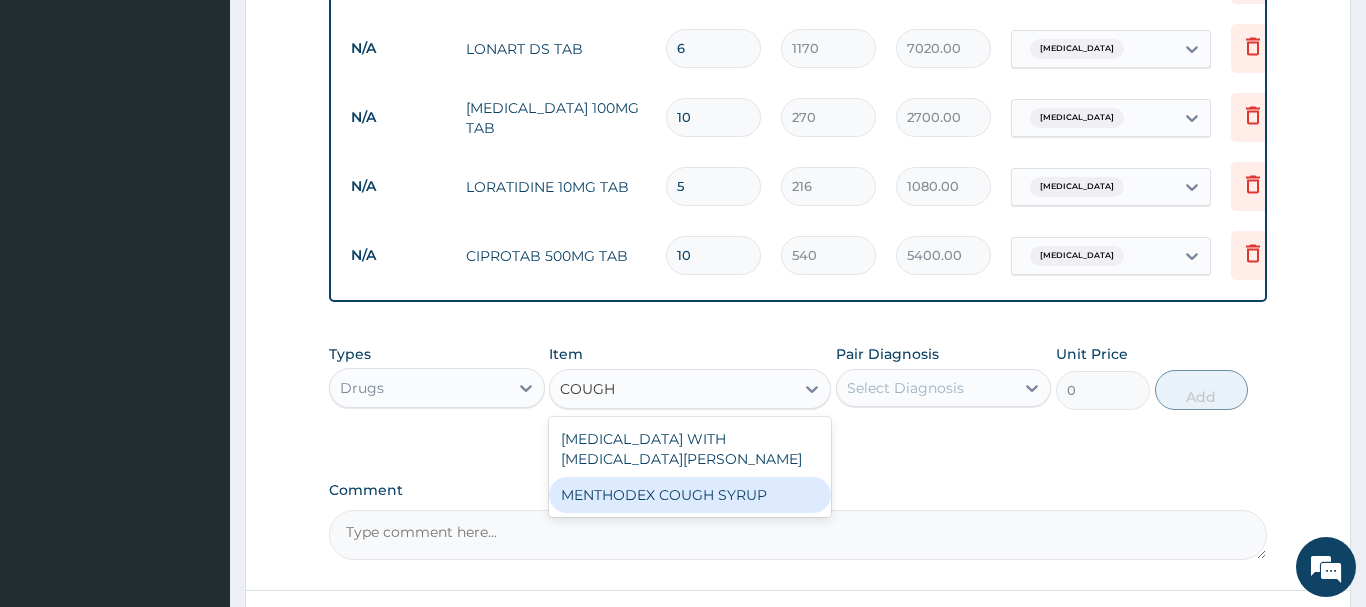click on "MENTHODEX COUGH SYRUP" at bounding box center (690, 495) 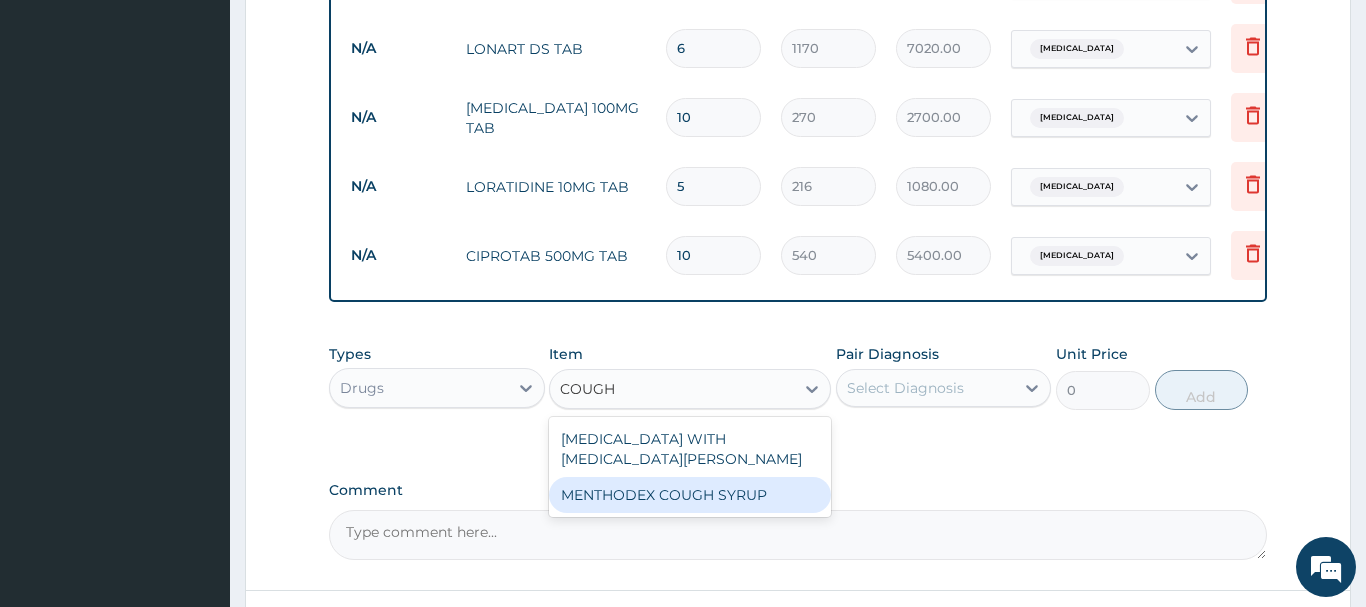 type 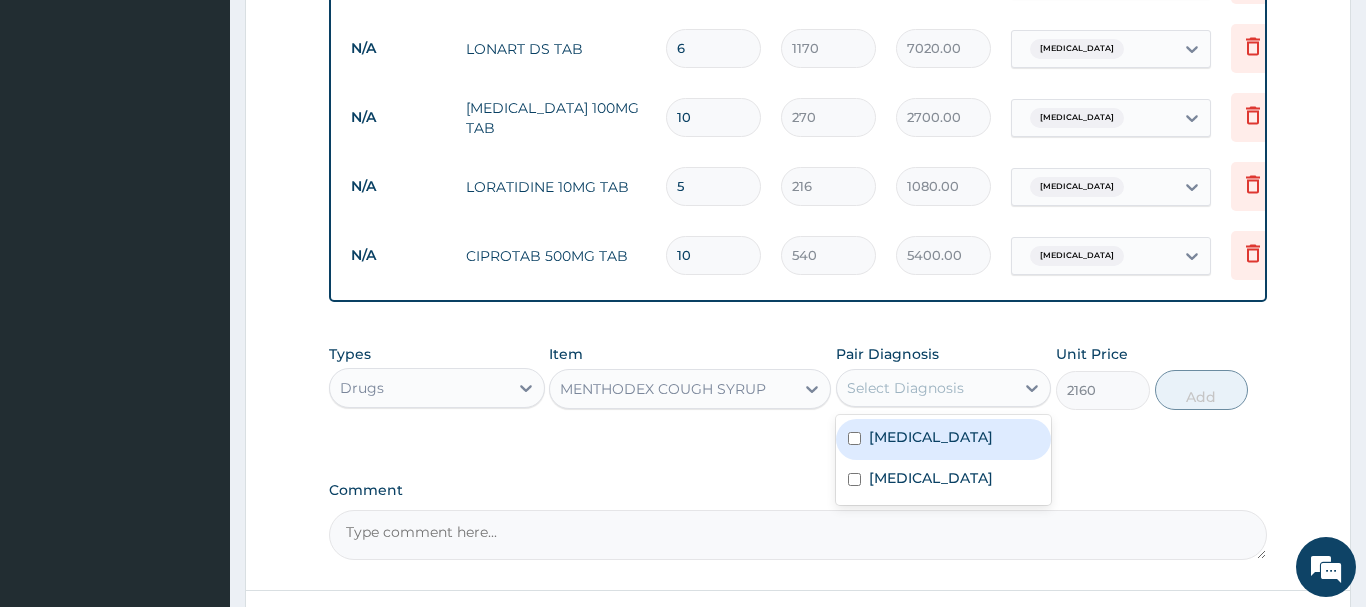 click on "Select Diagnosis" at bounding box center [905, 388] 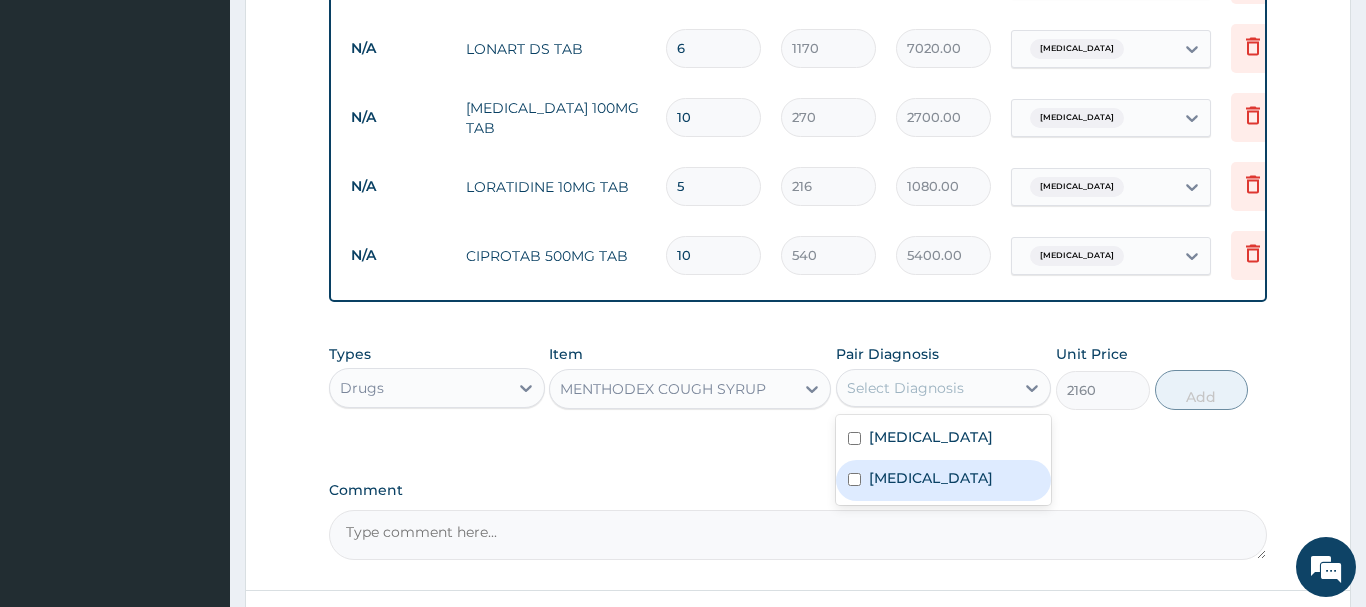 click at bounding box center (854, 479) 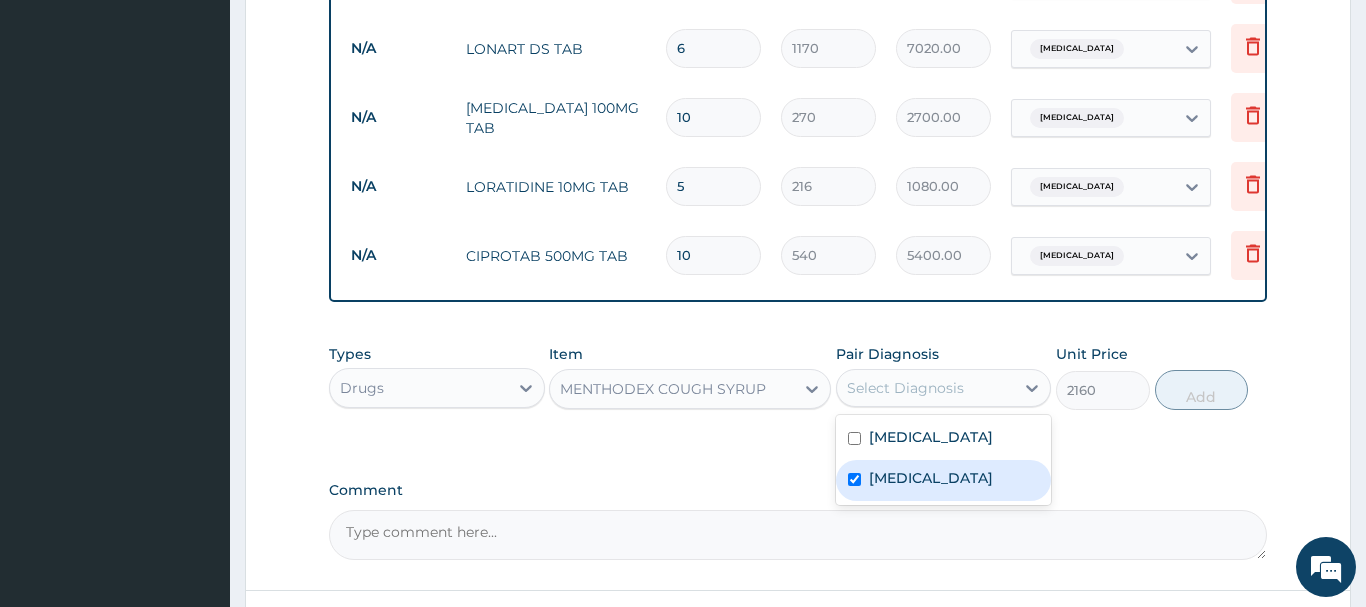 checkbox on "true" 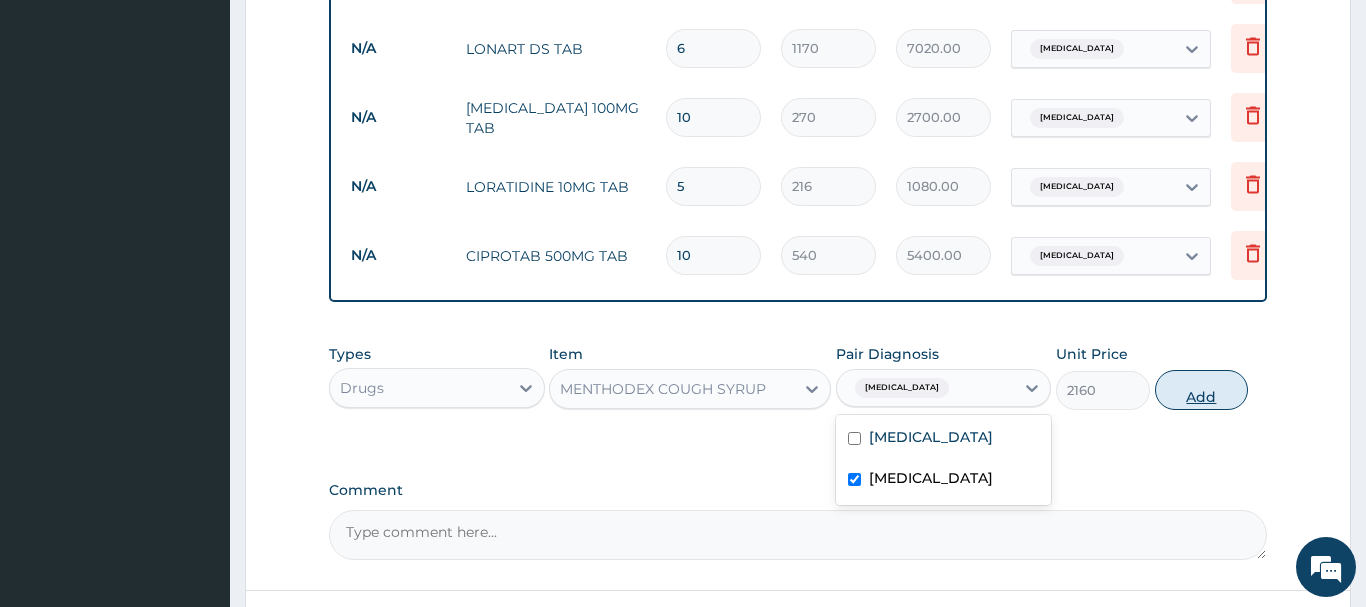 click on "Add" at bounding box center [1202, 390] 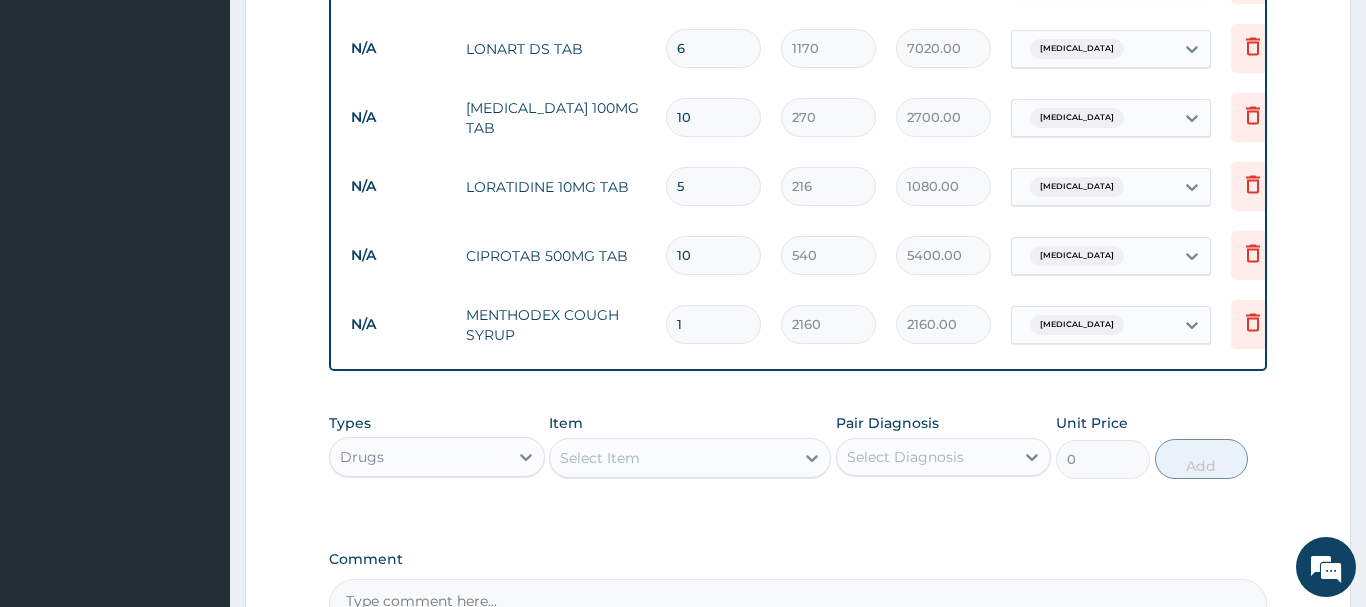 scroll, scrollTop: 1292, scrollLeft: 0, axis: vertical 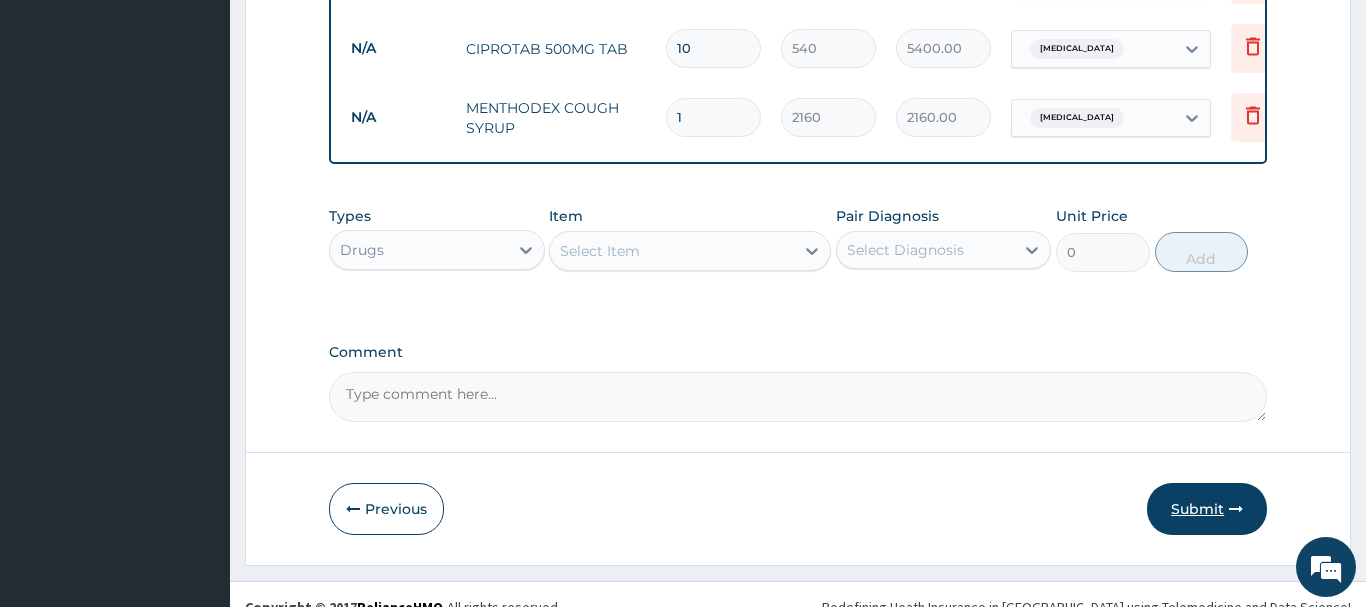 click on "Submit" at bounding box center (1207, 509) 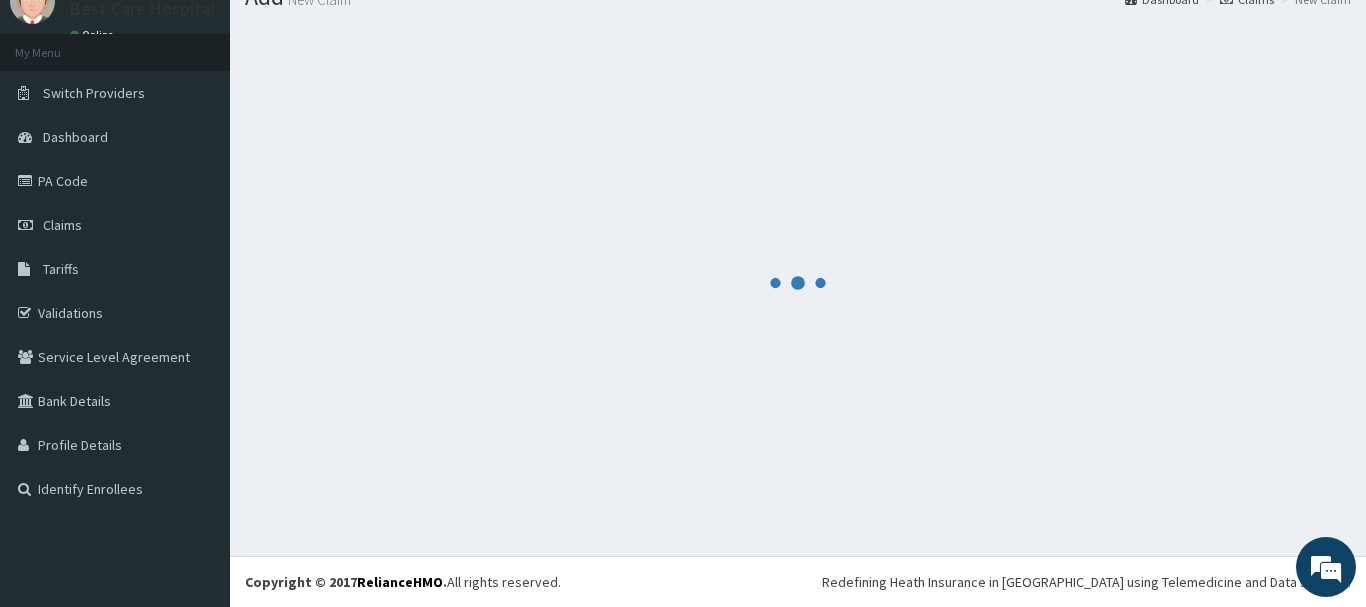 scroll, scrollTop: 81, scrollLeft: 0, axis: vertical 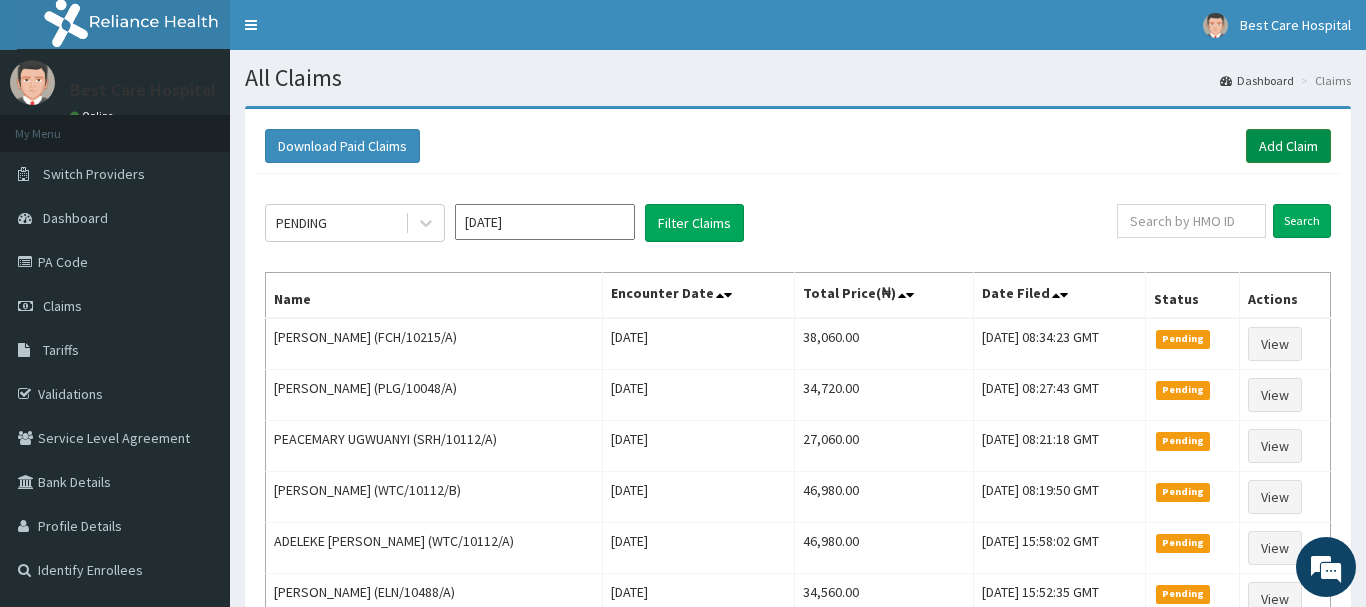 click on "Add Claim" at bounding box center [1288, 146] 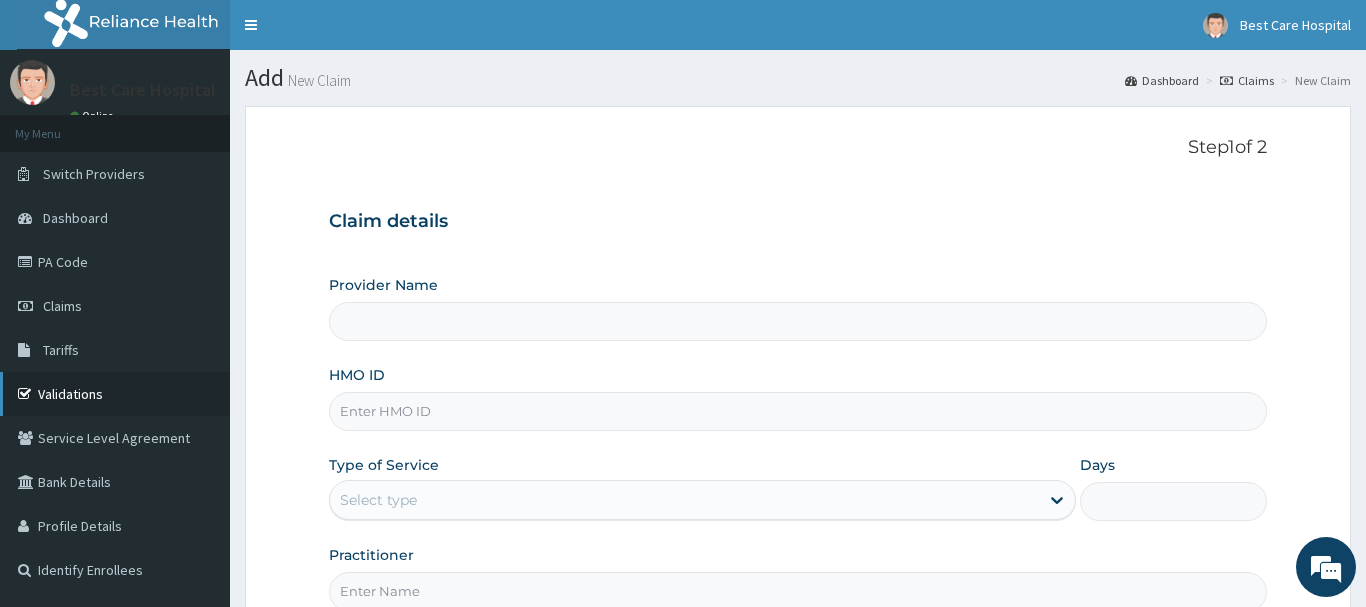 scroll, scrollTop: 0, scrollLeft: 0, axis: both 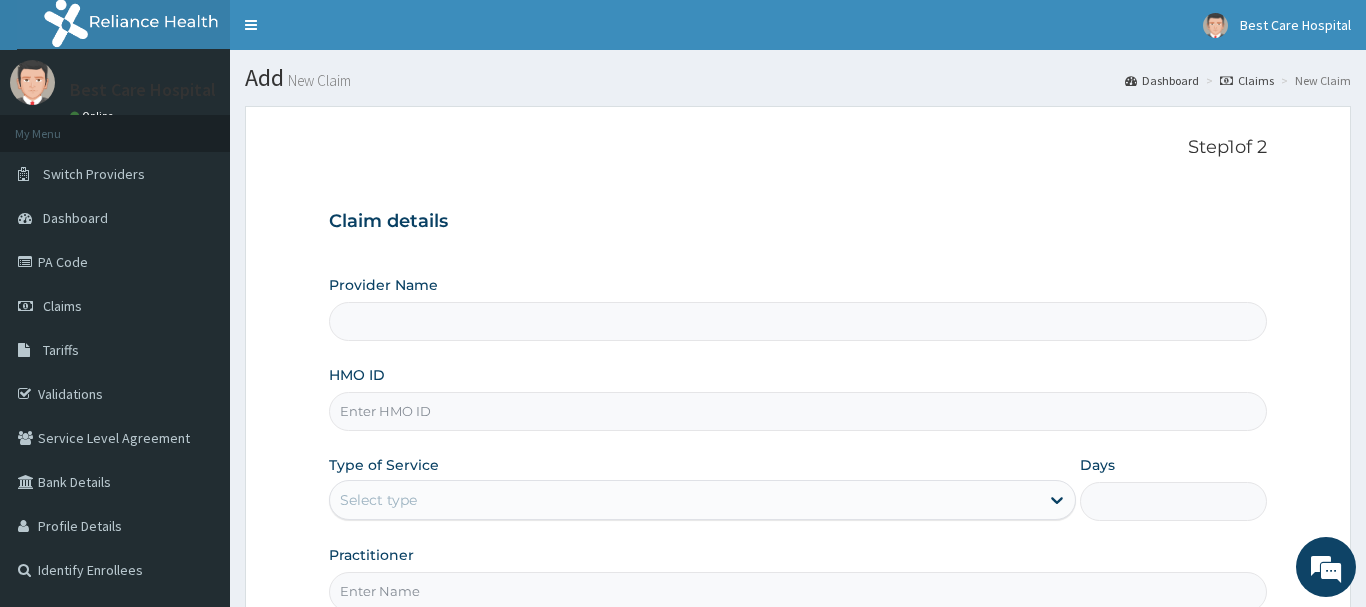 type on "Bestcare Hospital" 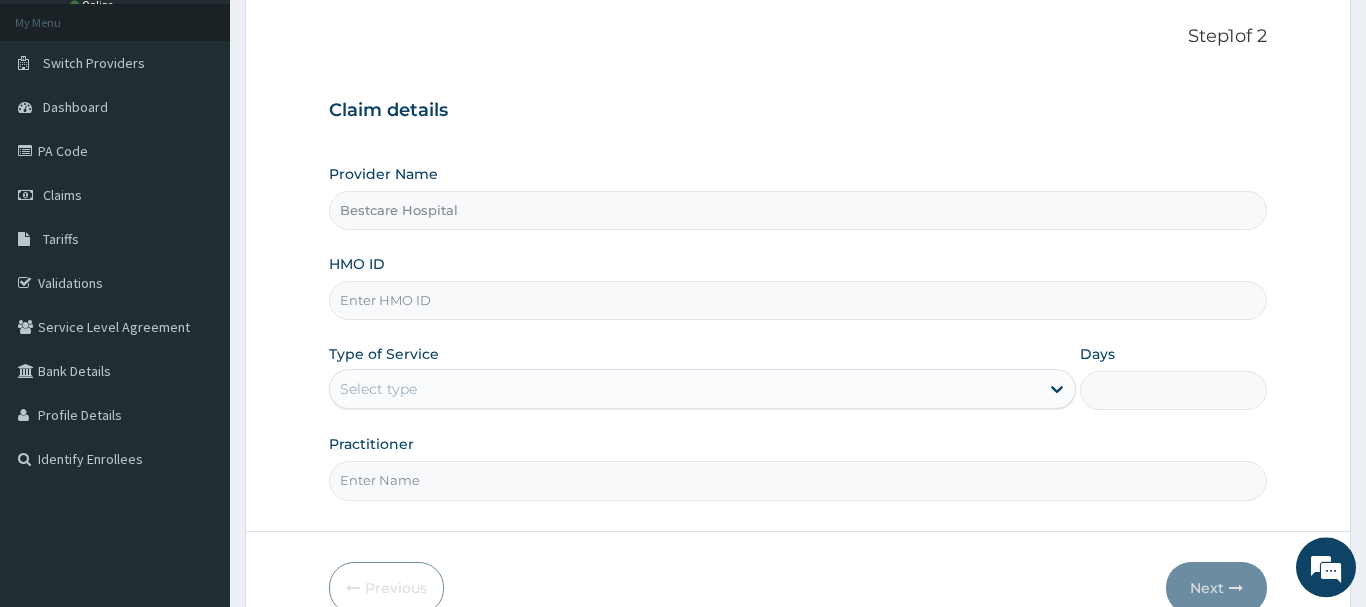 scroll, scrollTop: 215, scrollLeft: 0, axis: vertical 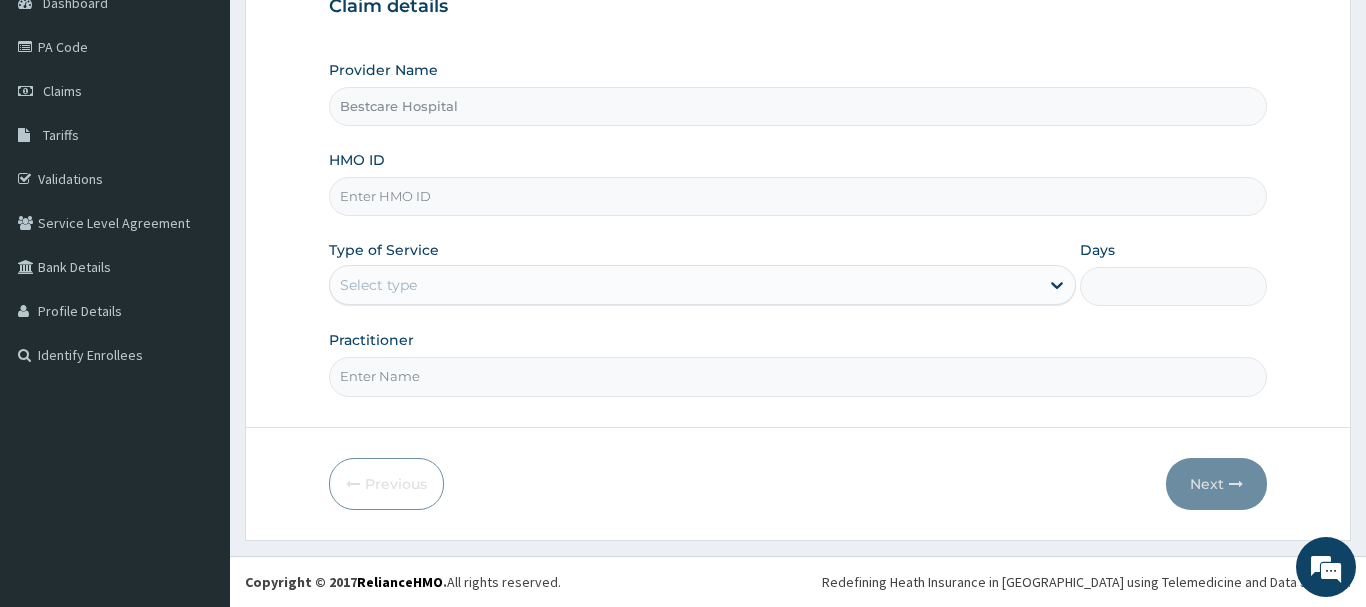 click on "HMO ID" at bounding box center (798, 196) 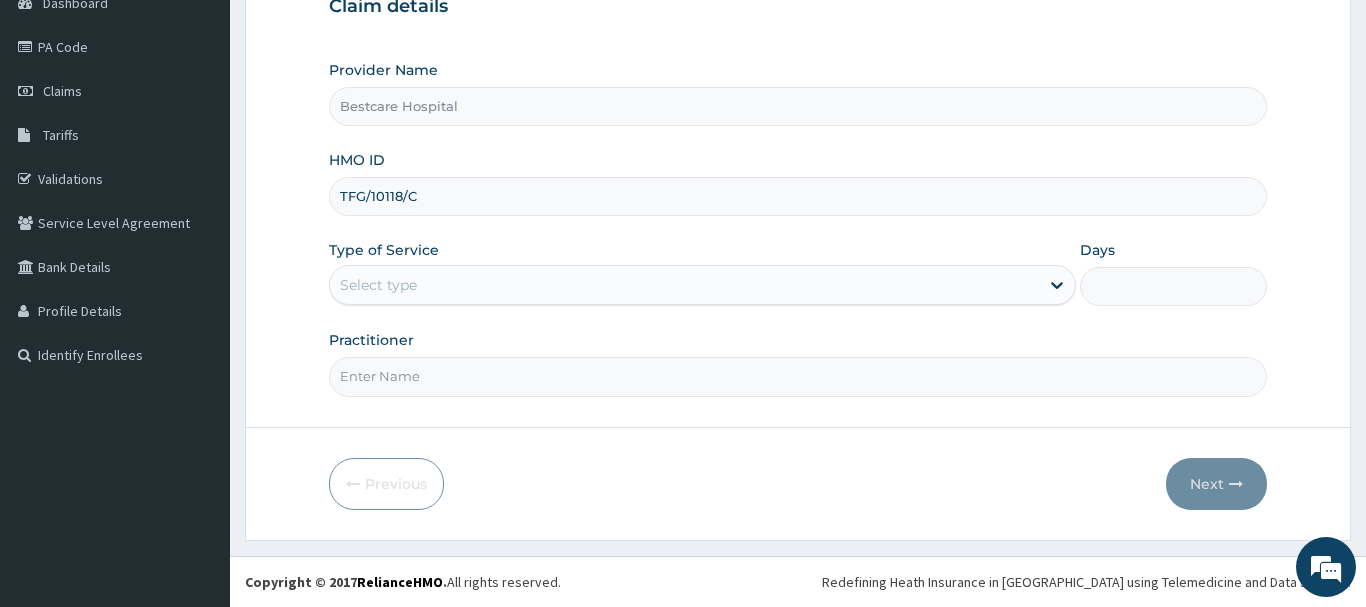 type on "TFG/10118/C" 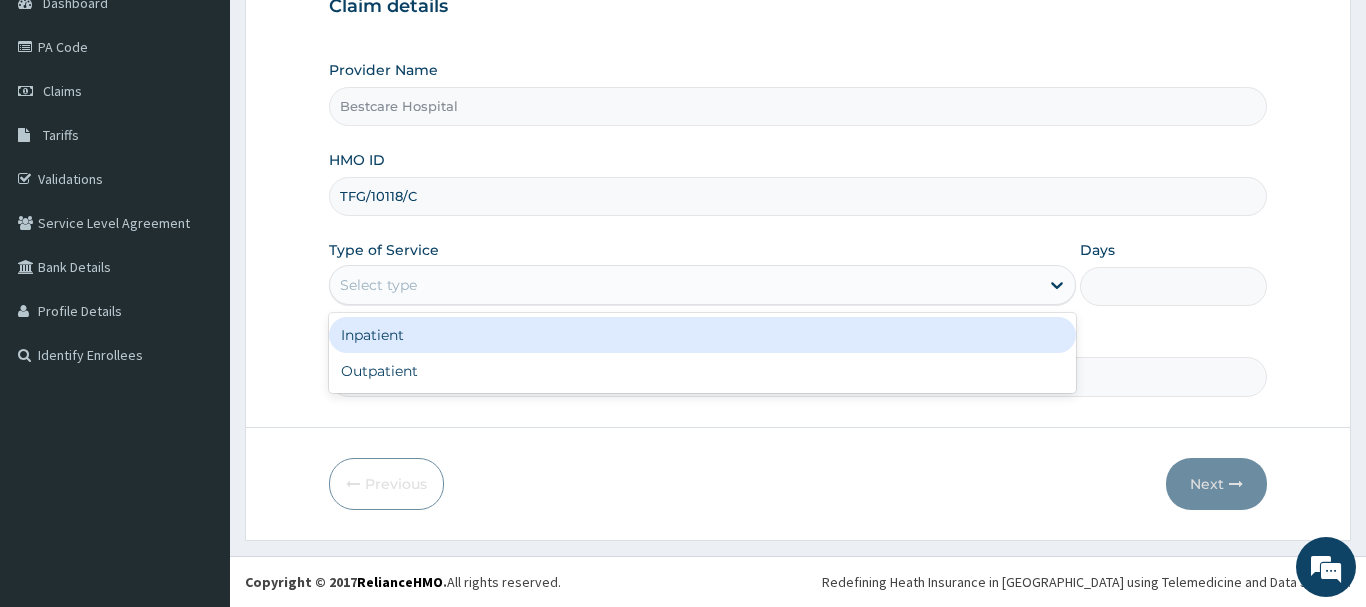 click on "Select type" at bounding box center (378, 285) 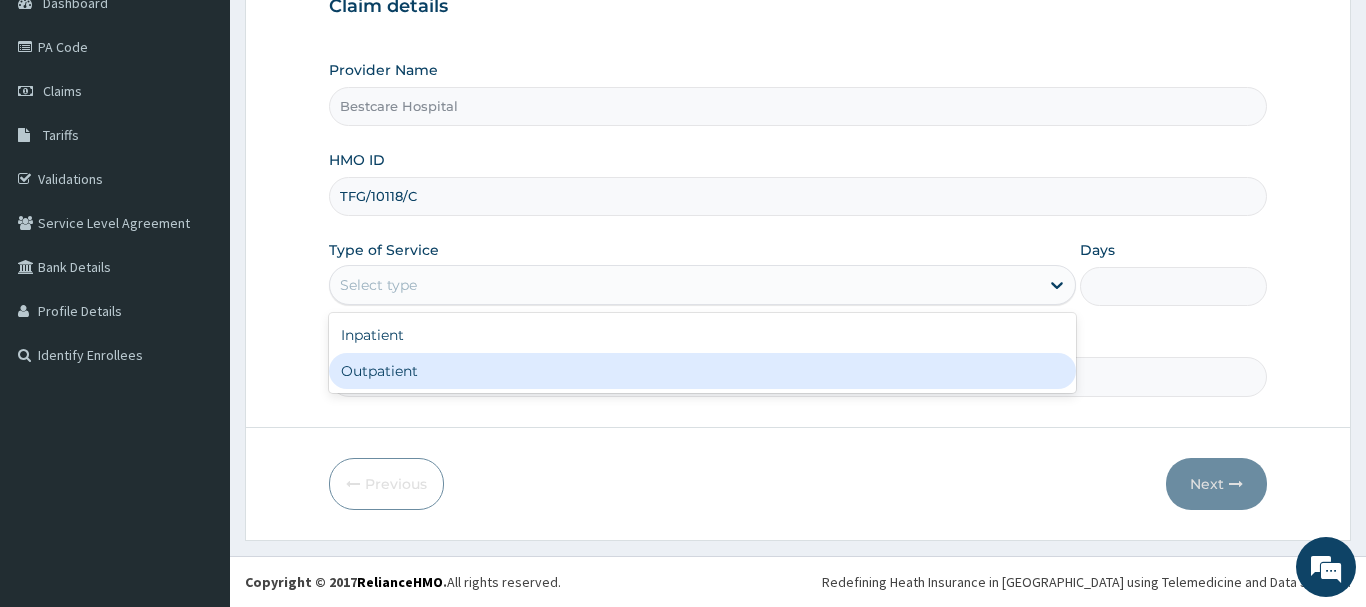 click on "Outpatient" at bounding box center [703, 371] 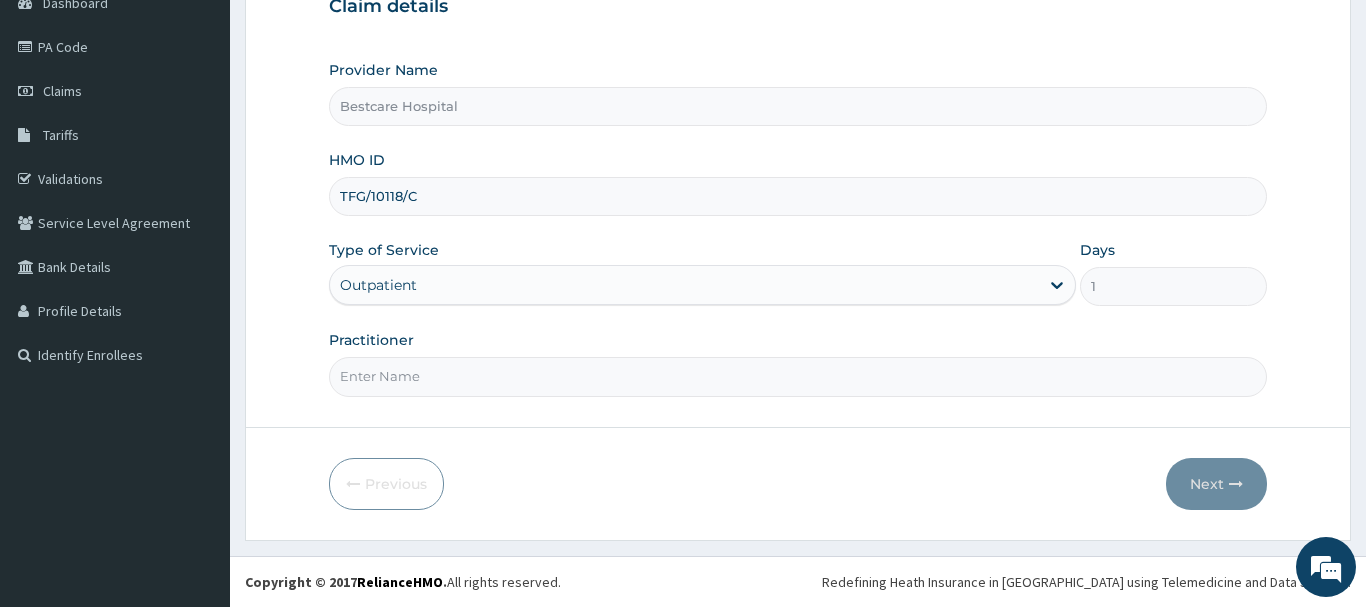 click on "Practitioner" at bounding box center (798, 376) 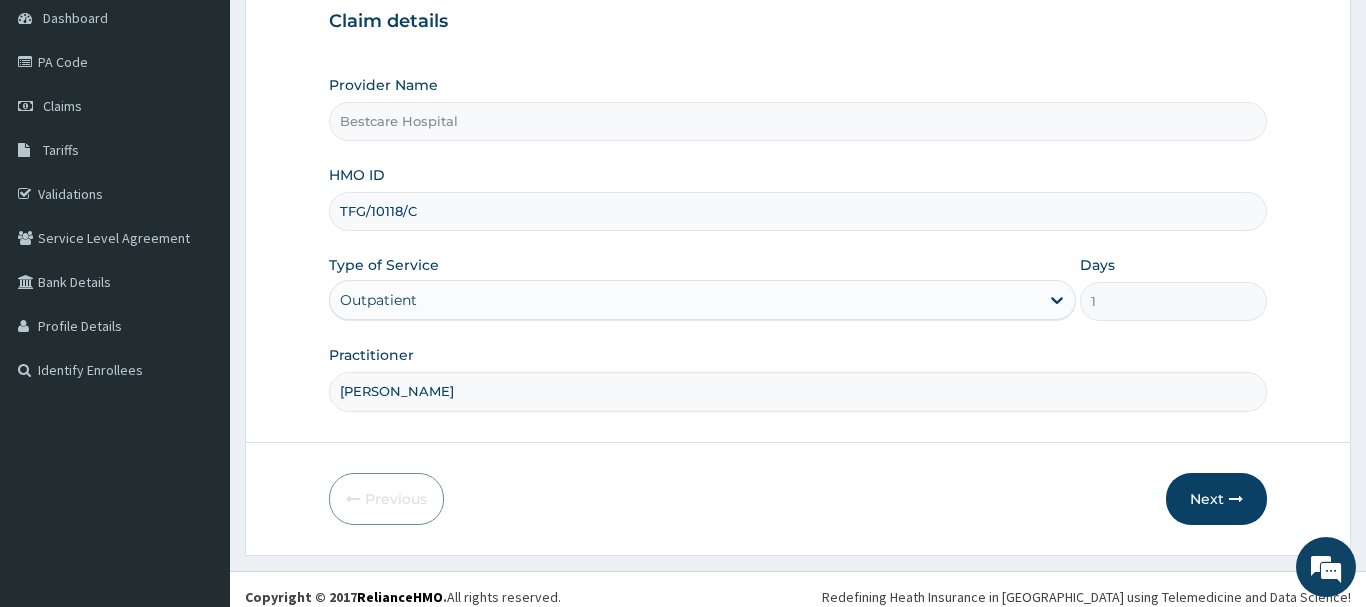 scroll, scrollTop: 215, scrollLeft: 0, axis: vertical 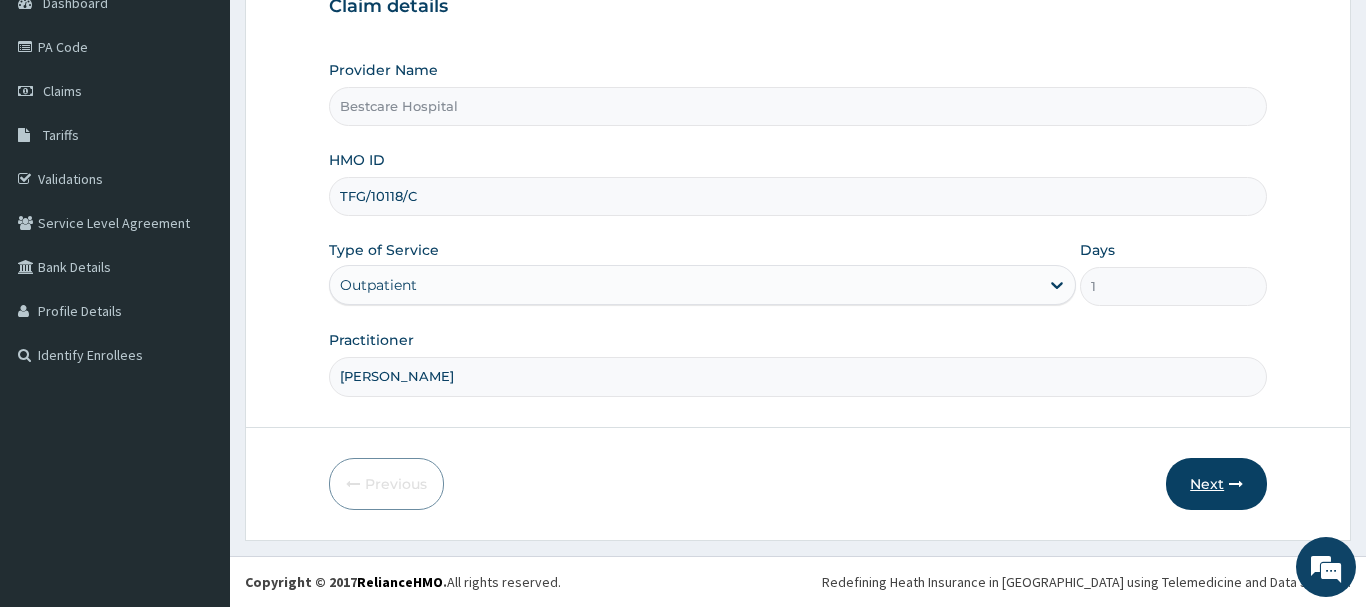 type on "[PERSON_NAME]" 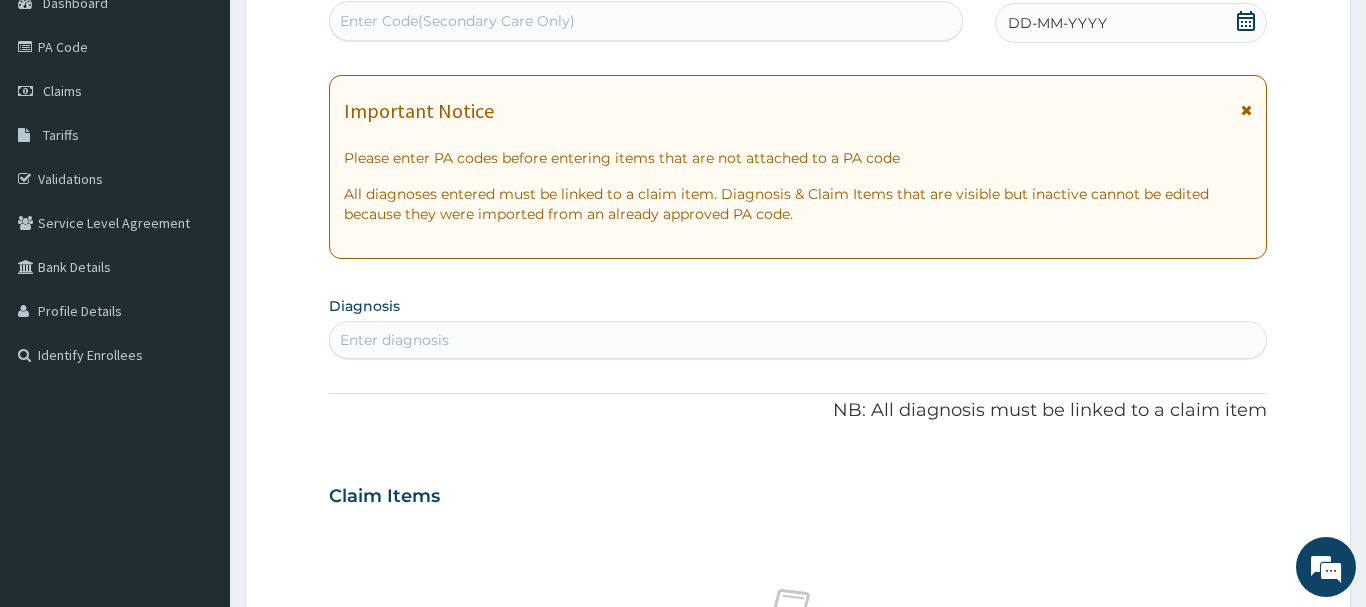click 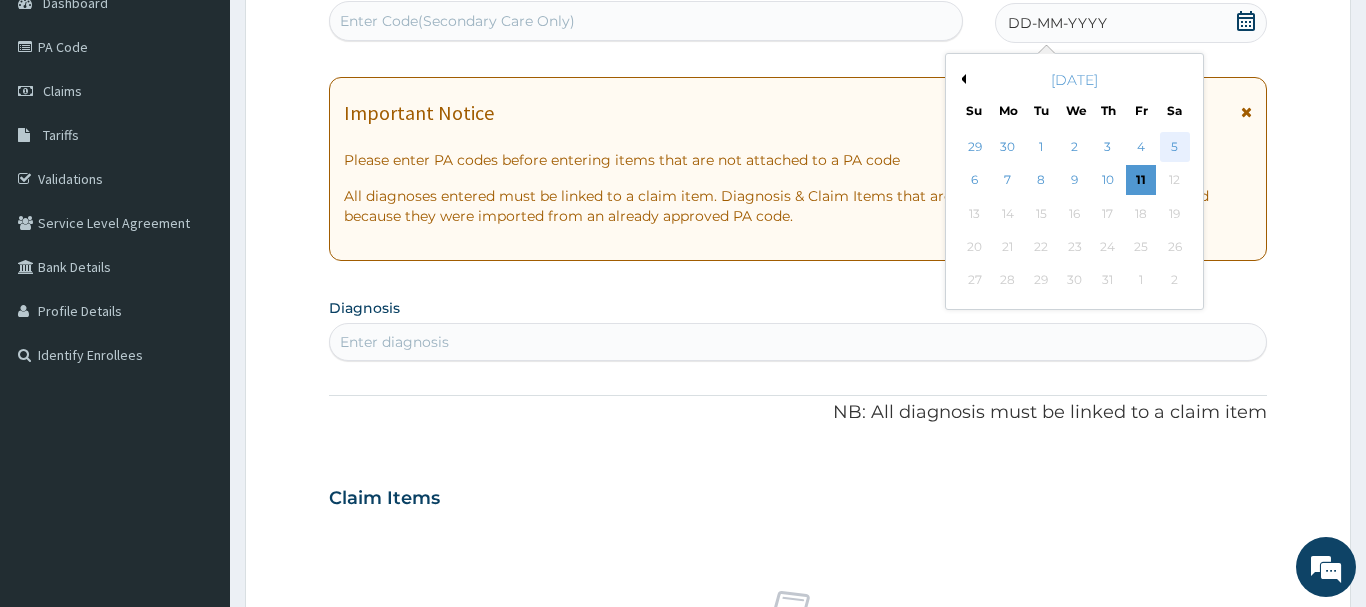 click on "5" at bounding box center [1175, 147] 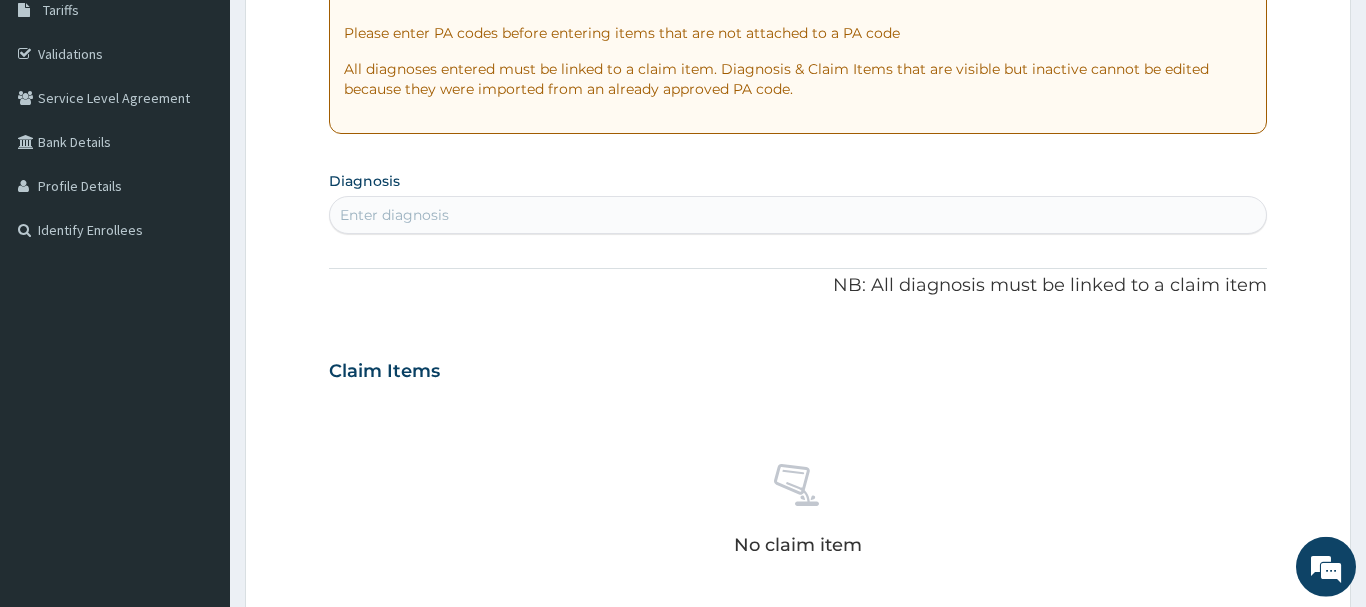 scroll, scrollTop: 419, scrollLeft: 0, axis: vertical 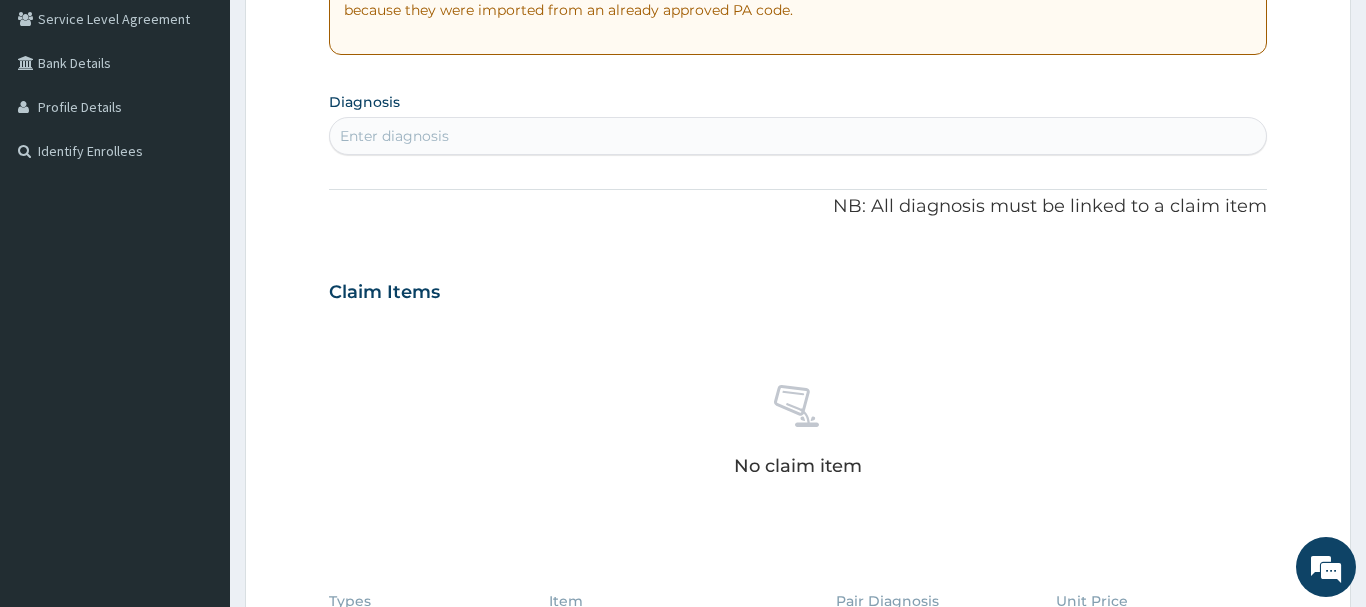 click on "Enter diagnosis" at bounding box center (798, 136) 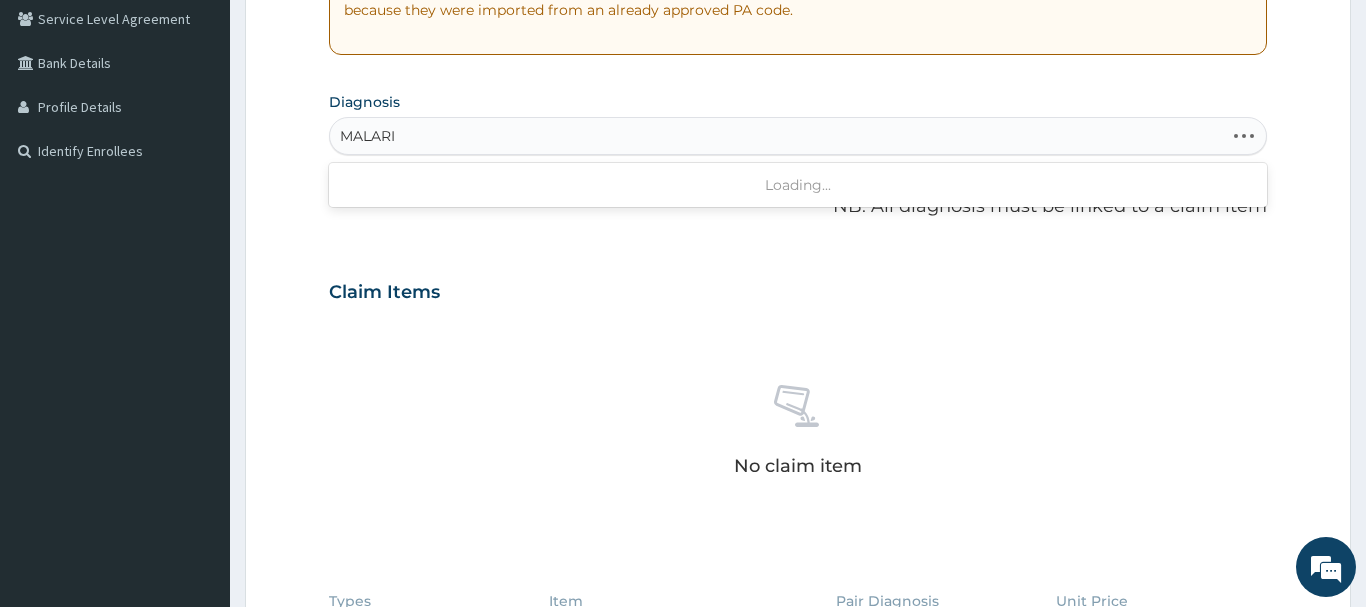 type on "[MEDICAL_DATA]" 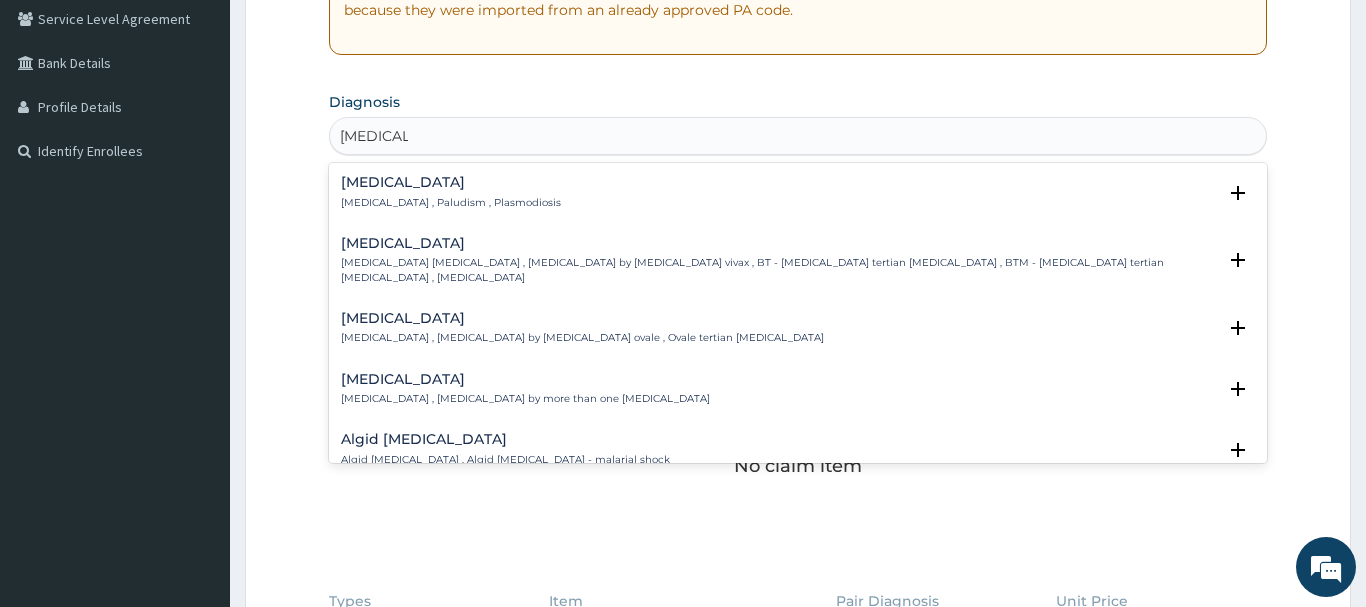 click on "[MEDICAL_DATA] , Paludism , Plasmodiosis" at bounding box center [451, 203] 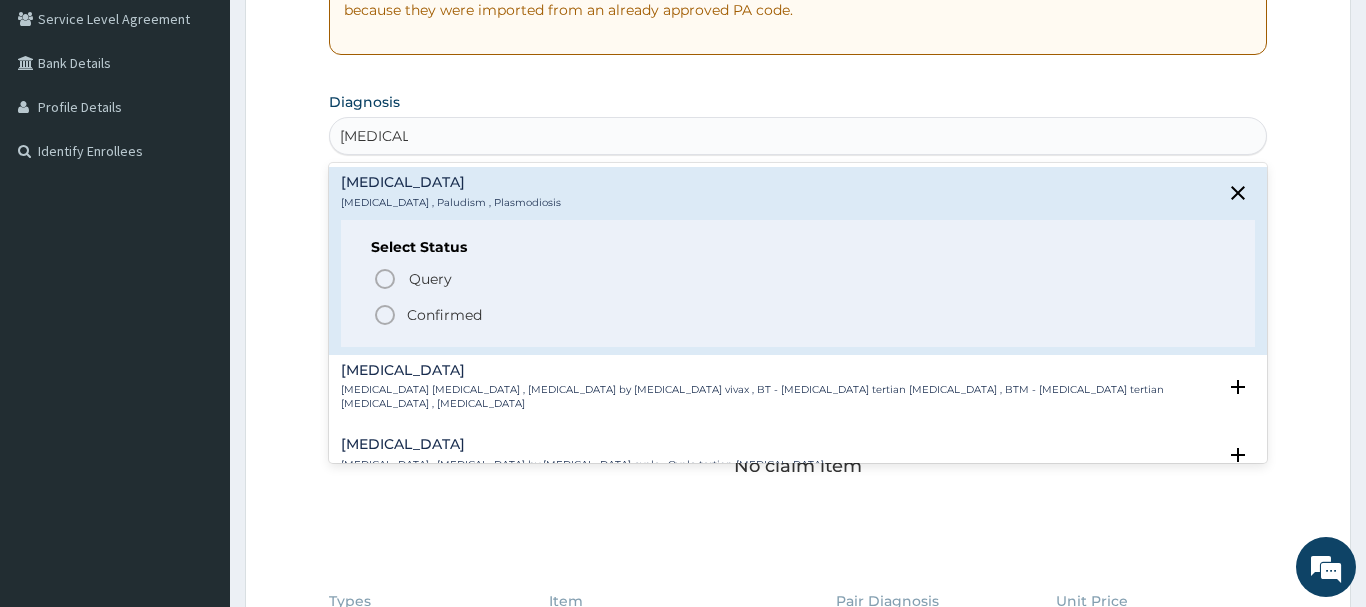 click 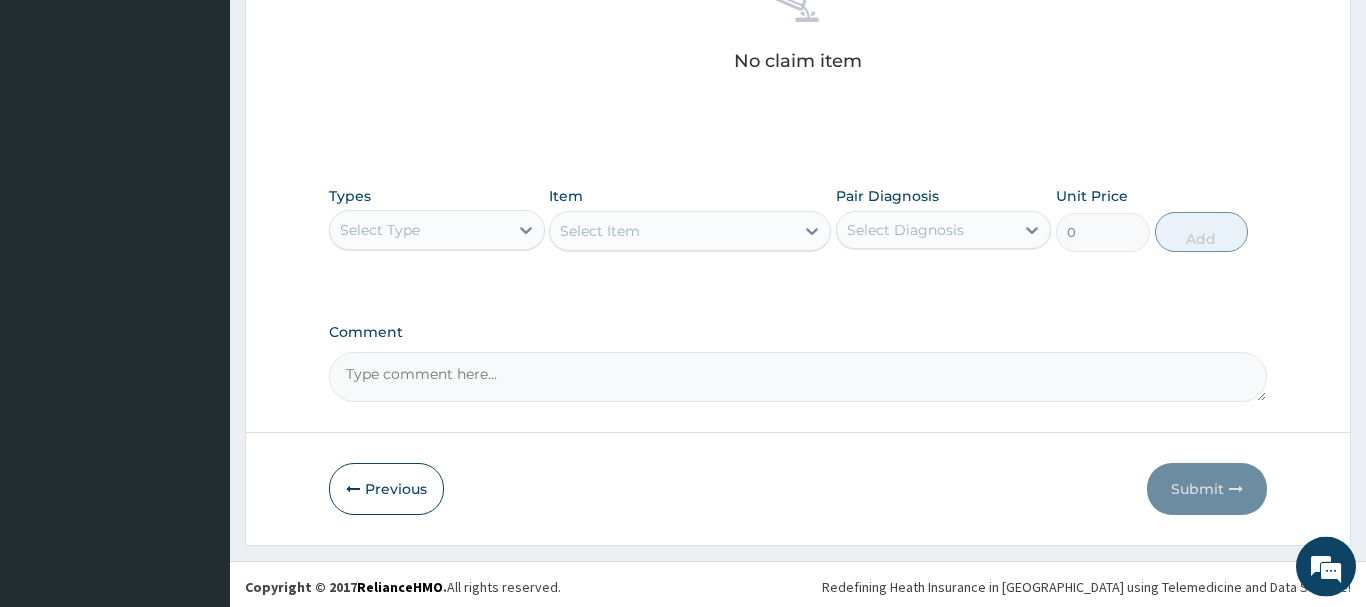 scroll, scrollTop: 835, scrollLeft: 0, axis: vertical 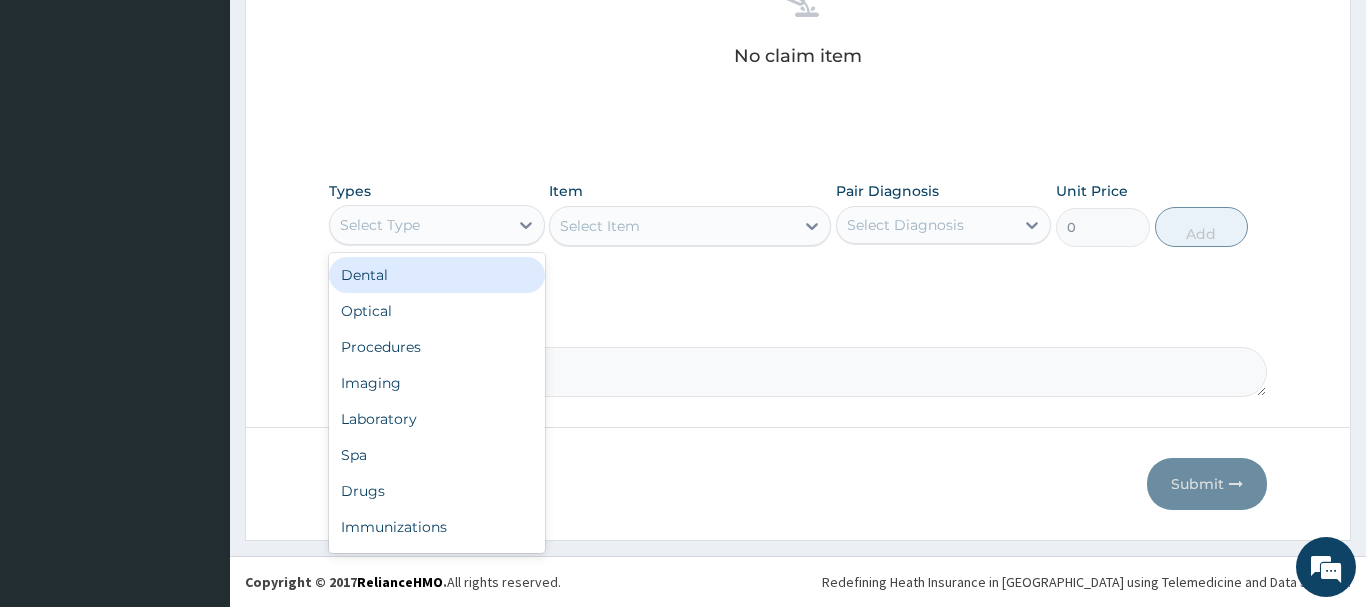 click on "Select Type" at bounding box center (419, 225) 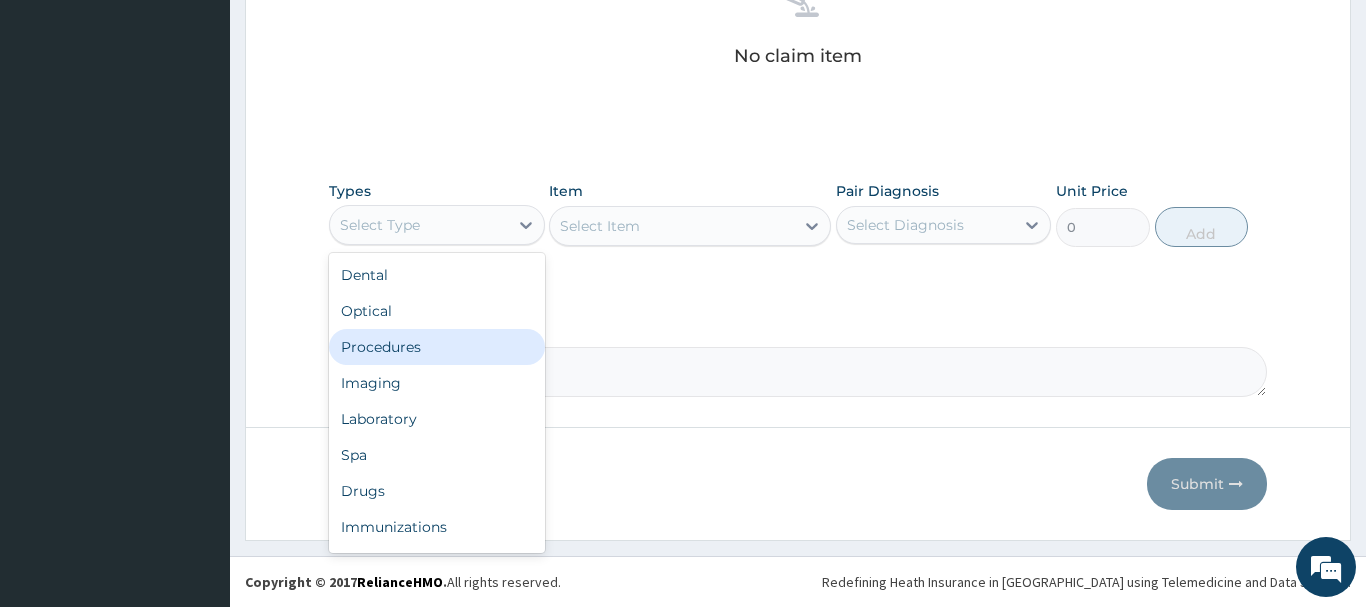 click on "Procedures" at bounding box center (437, 347) 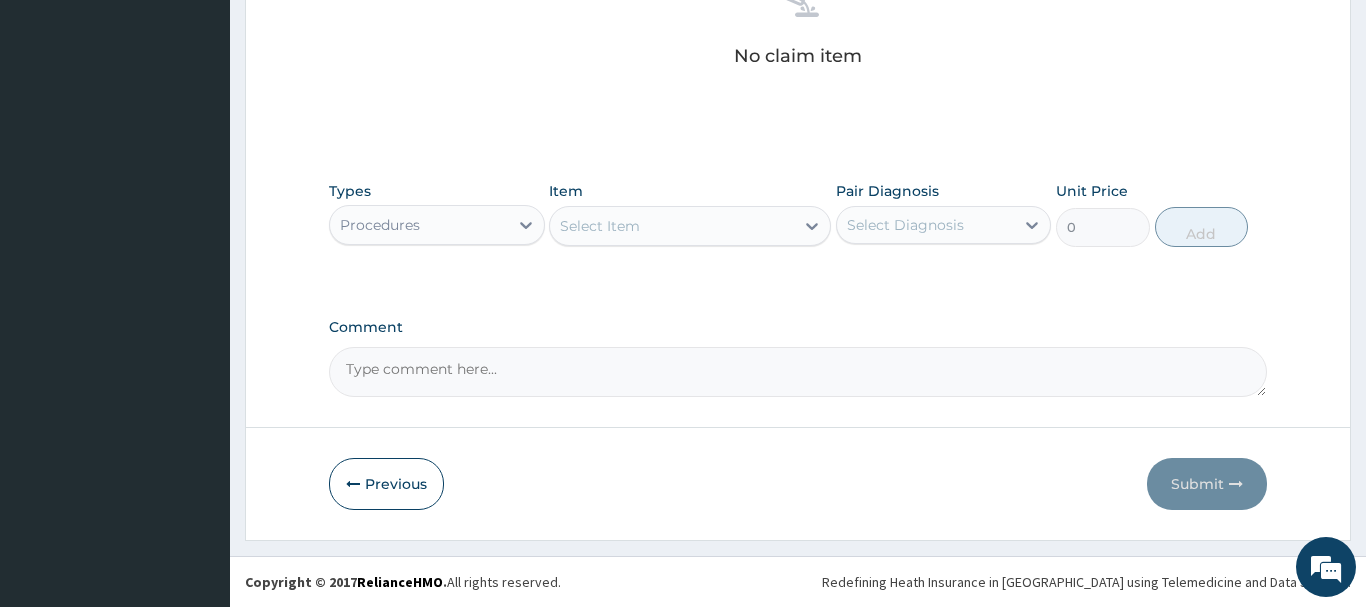 click on "Select Item" at bounding box center (672, 226) 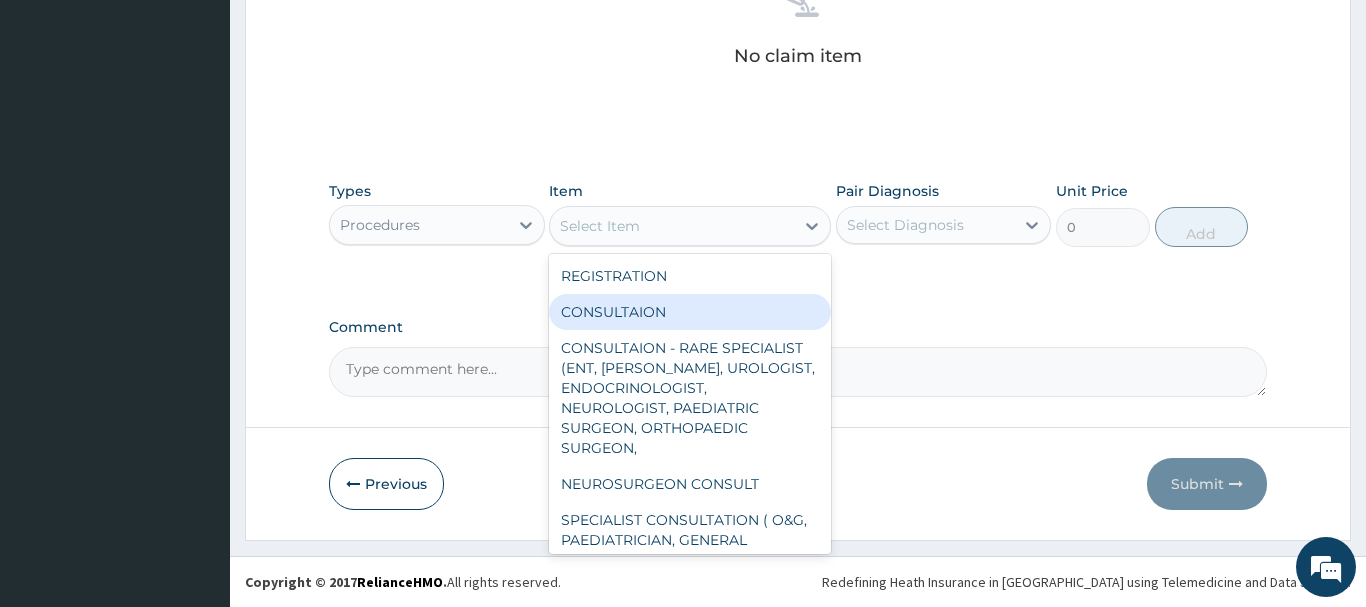 click on "CONSULTAION" at bounding box center (690, 312) 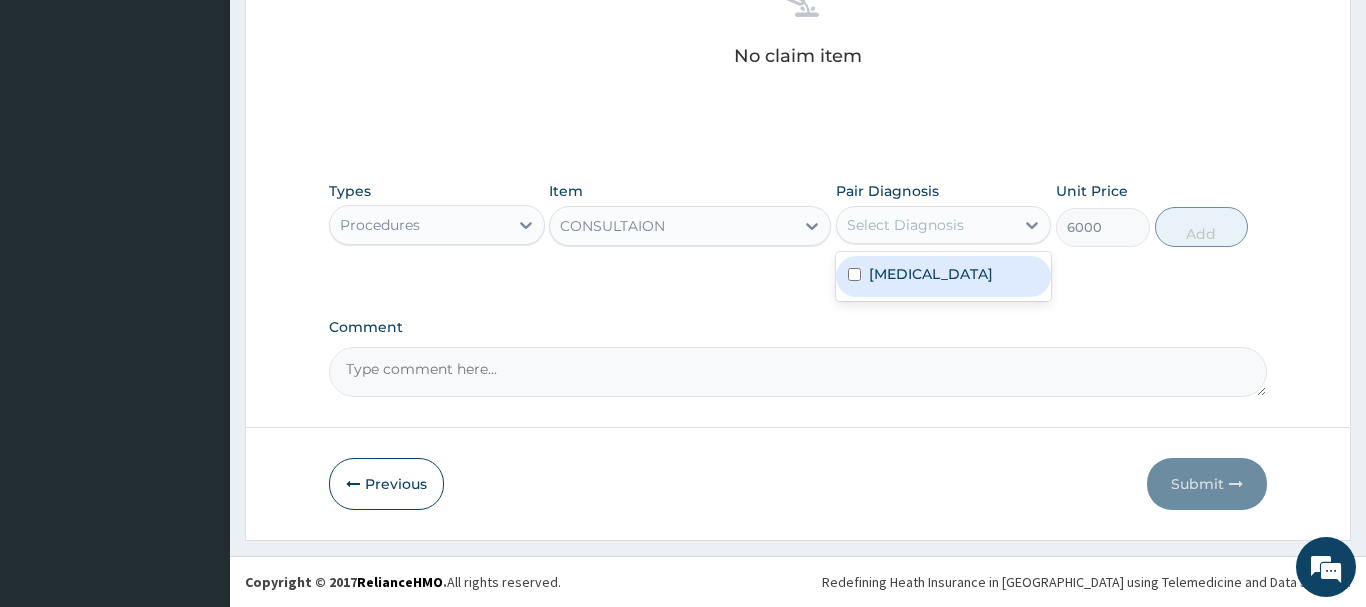 click on "Select Diagnosis" at bounding box center (926, 225) 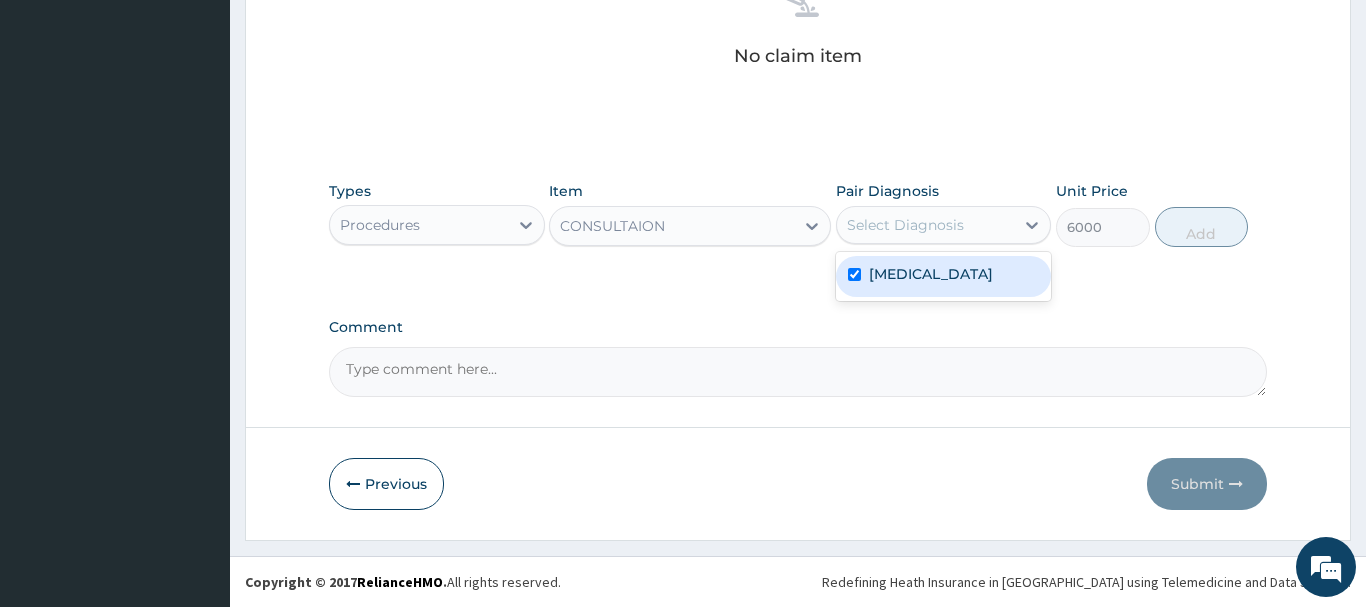 checkbox on "true" 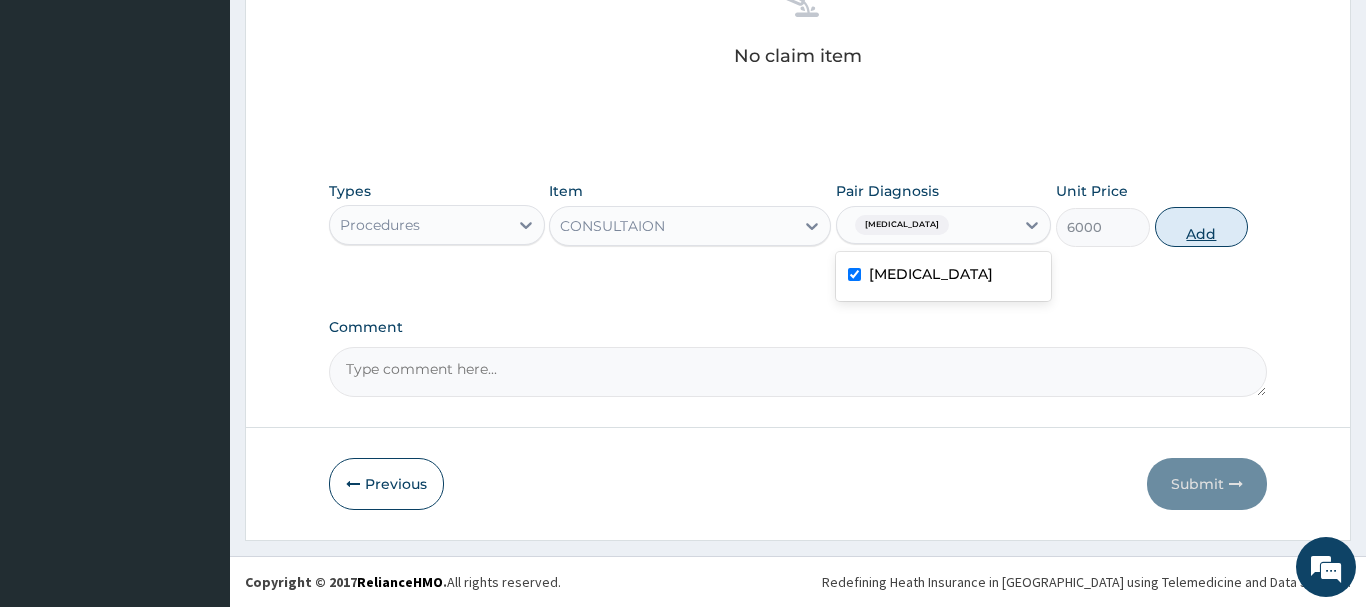 click on "Add" at bounding box center [1202, 227] 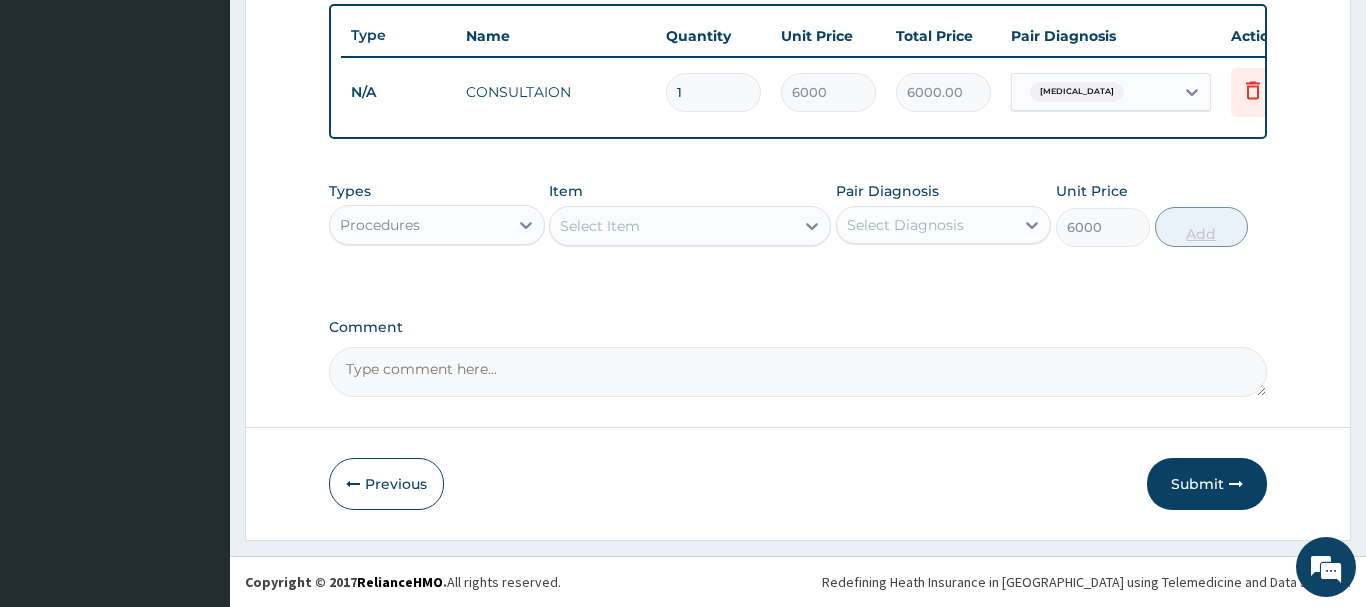type on "0" 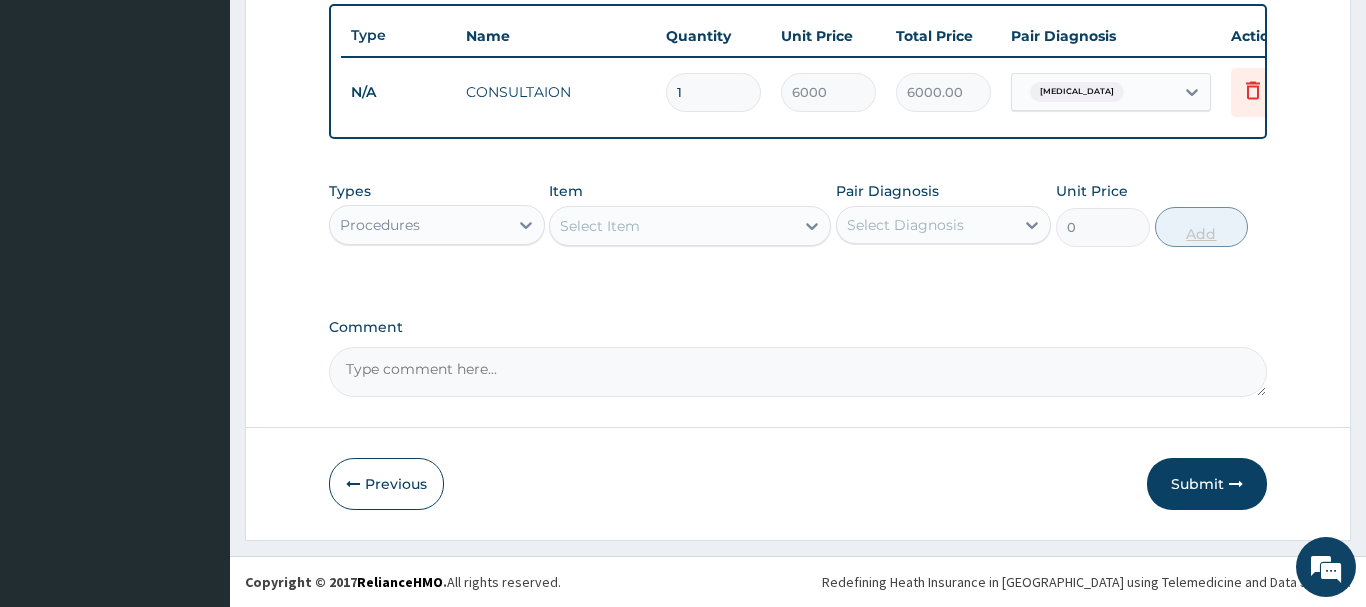 scroll, scrollTop: 740, scrollLeft: 0, axis: vertical 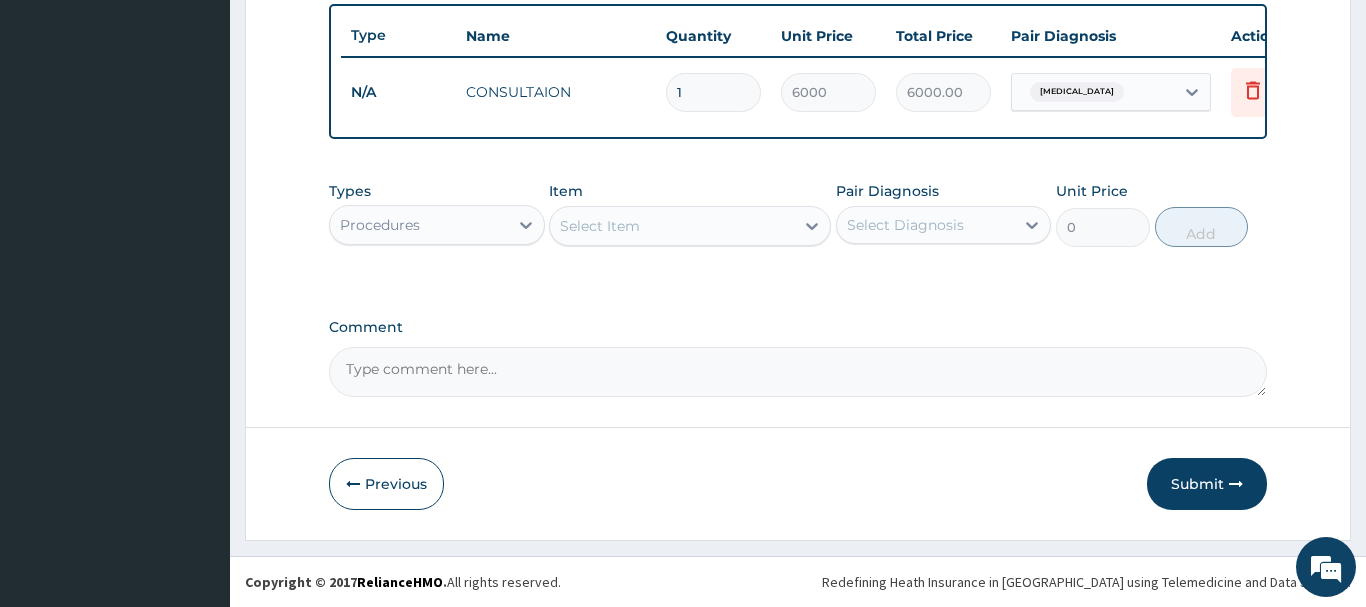 click on "Procedures" at bounding box center [419, 225] 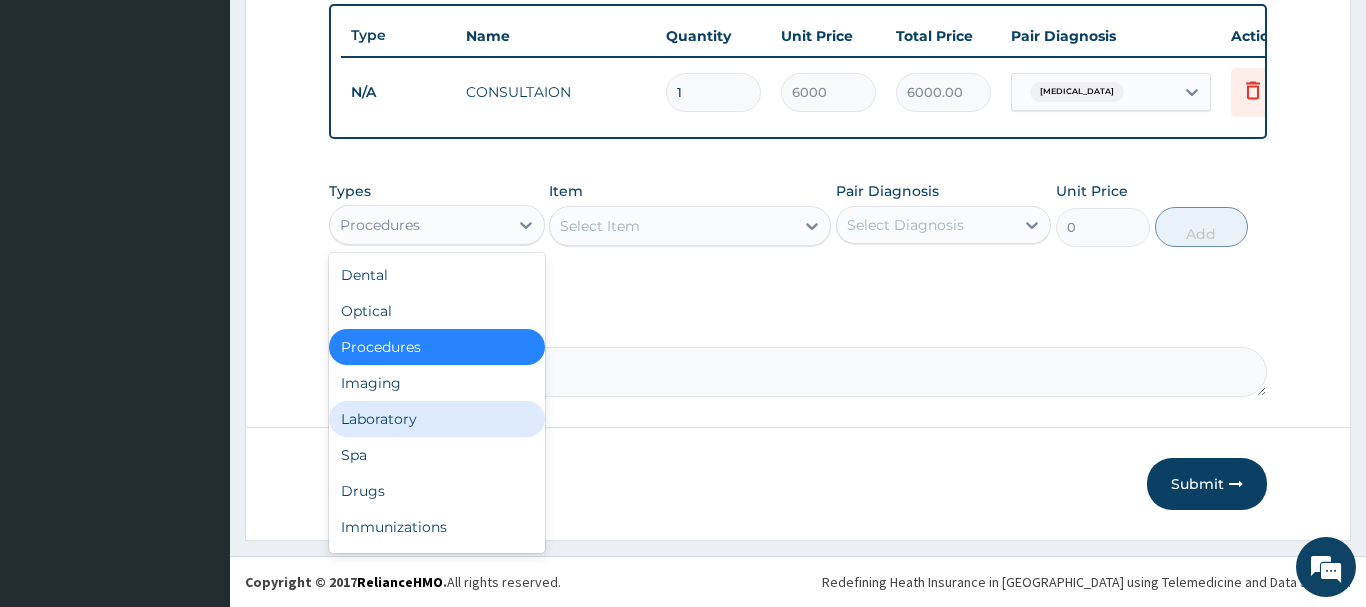 click on "Laboratory" at bounding box center (437, 419) 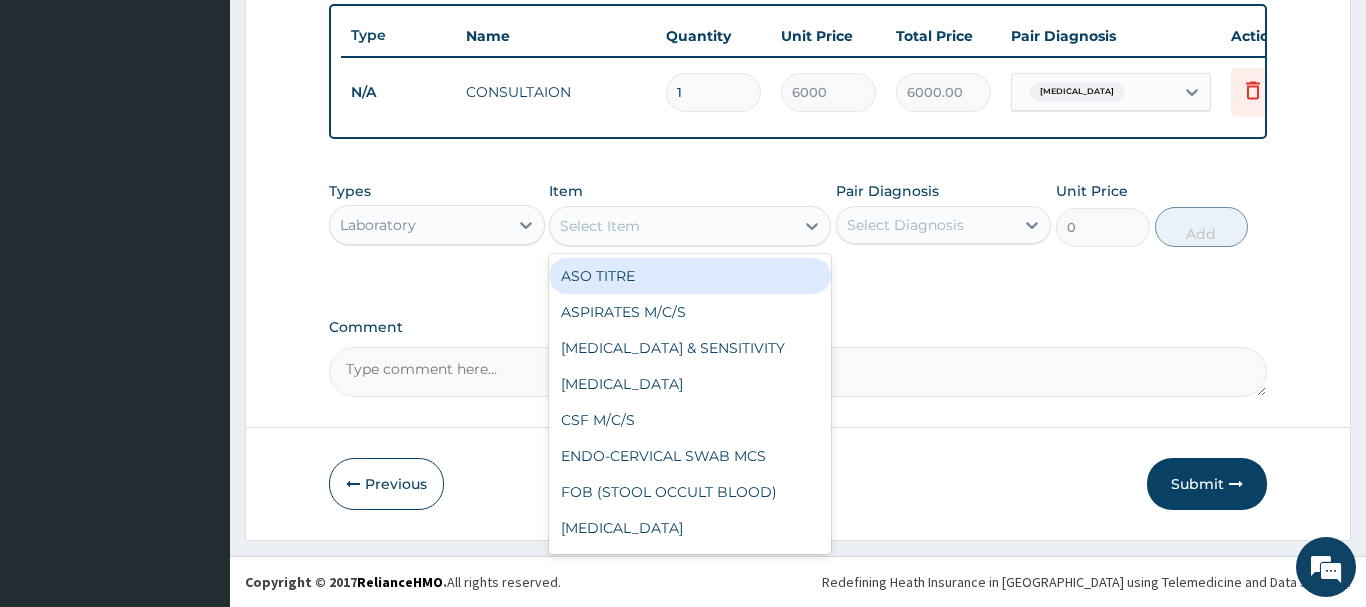 click on "Select Item" at bounding box center (672, 226) 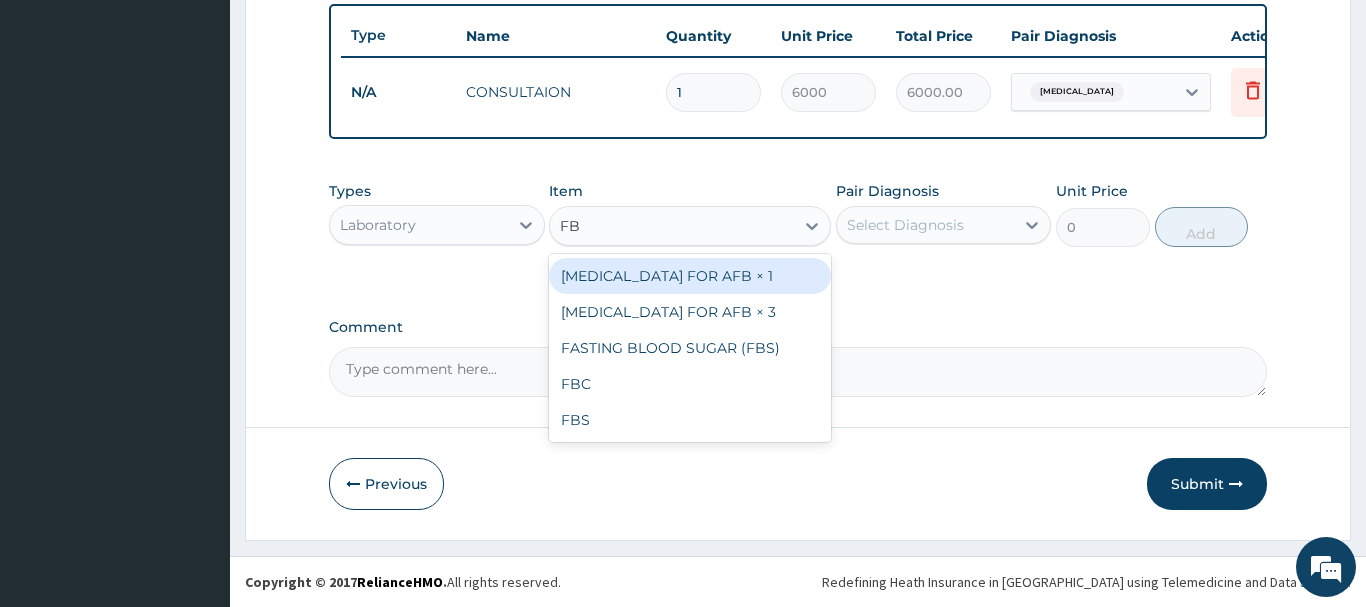 type on "FBC" 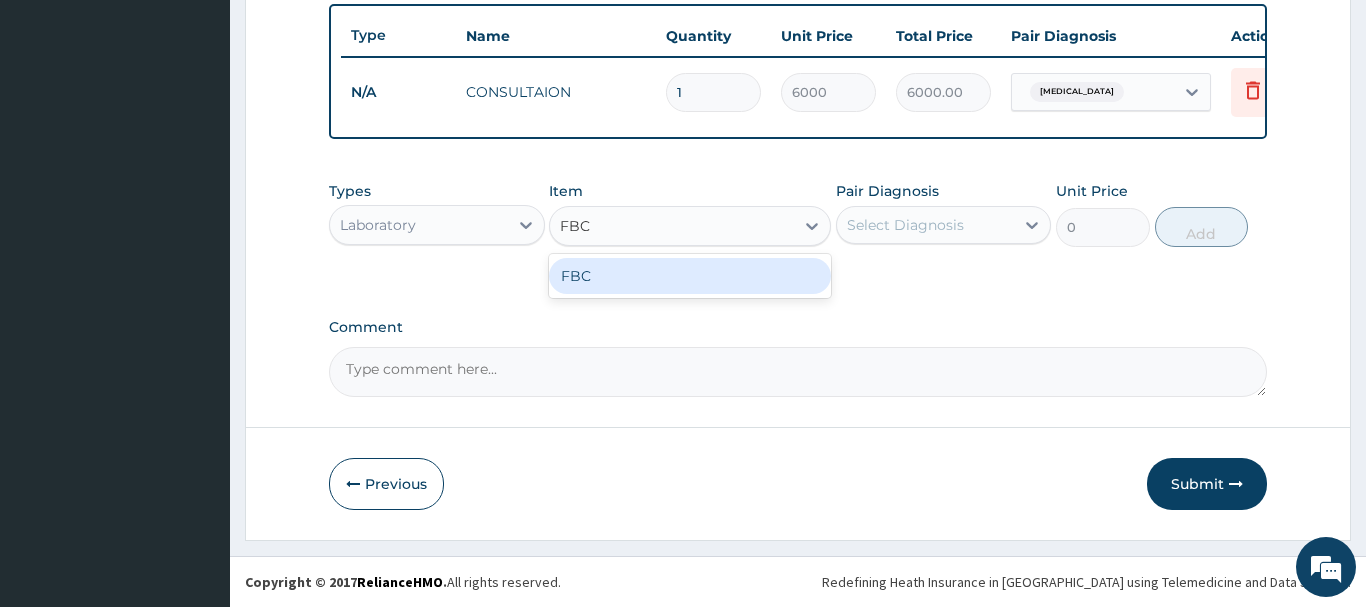 click on "FBC" at bounding box center [690, 276] 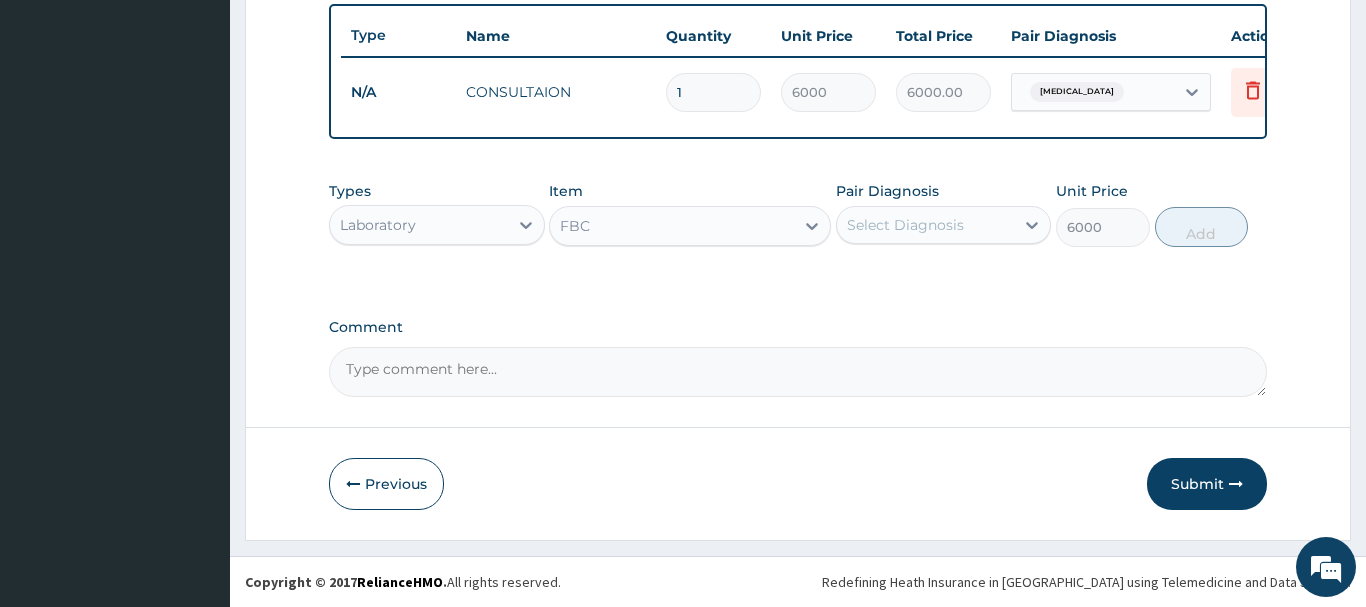 drag, startPoint x: 911, startPoint y: 220, endPoint x: 914, endPoint y: 232, distance: 12.369317 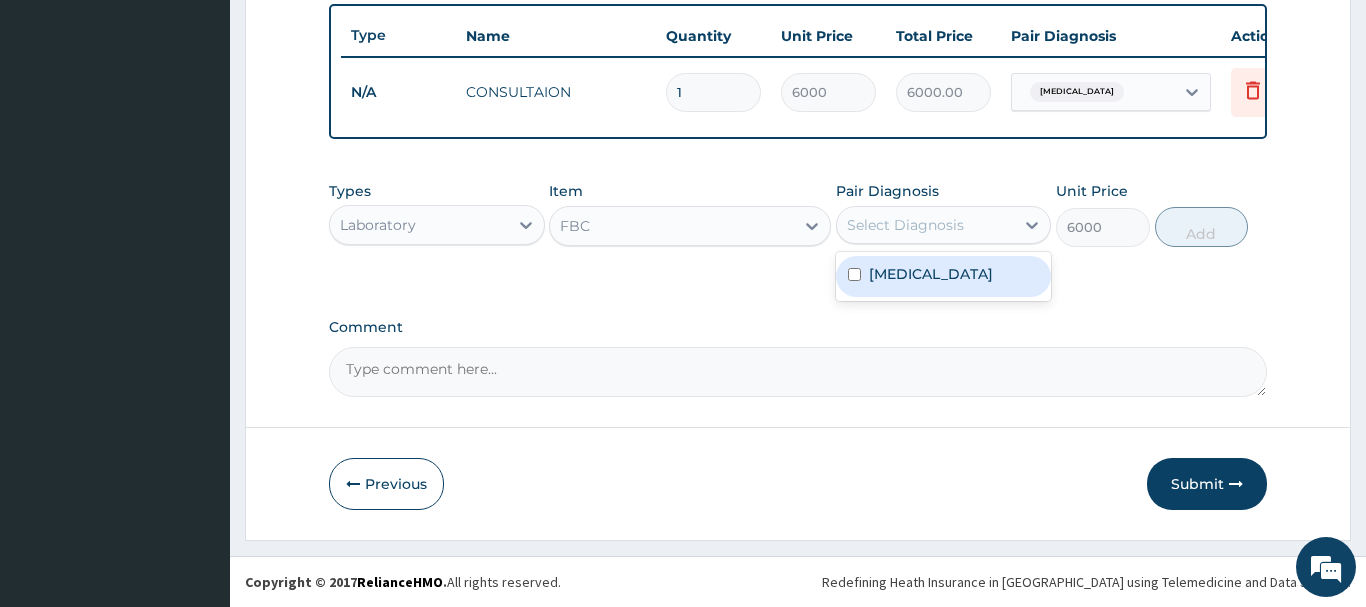 click at bounding box center (854, 274) 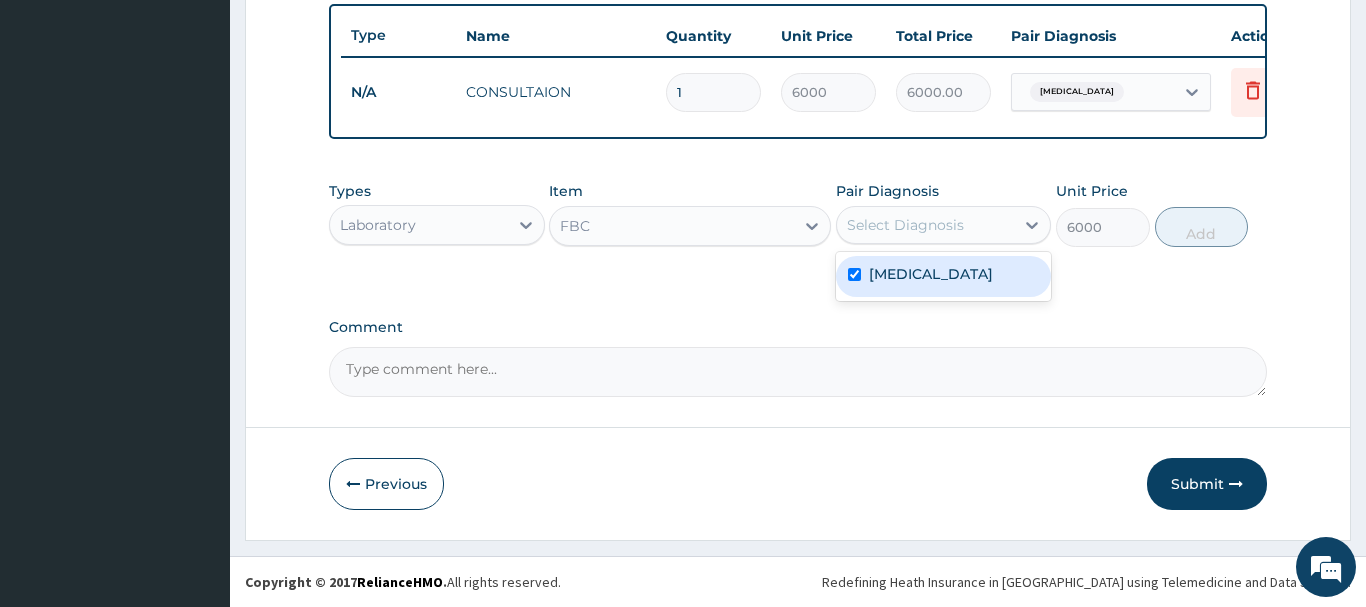 checkbox on "true" 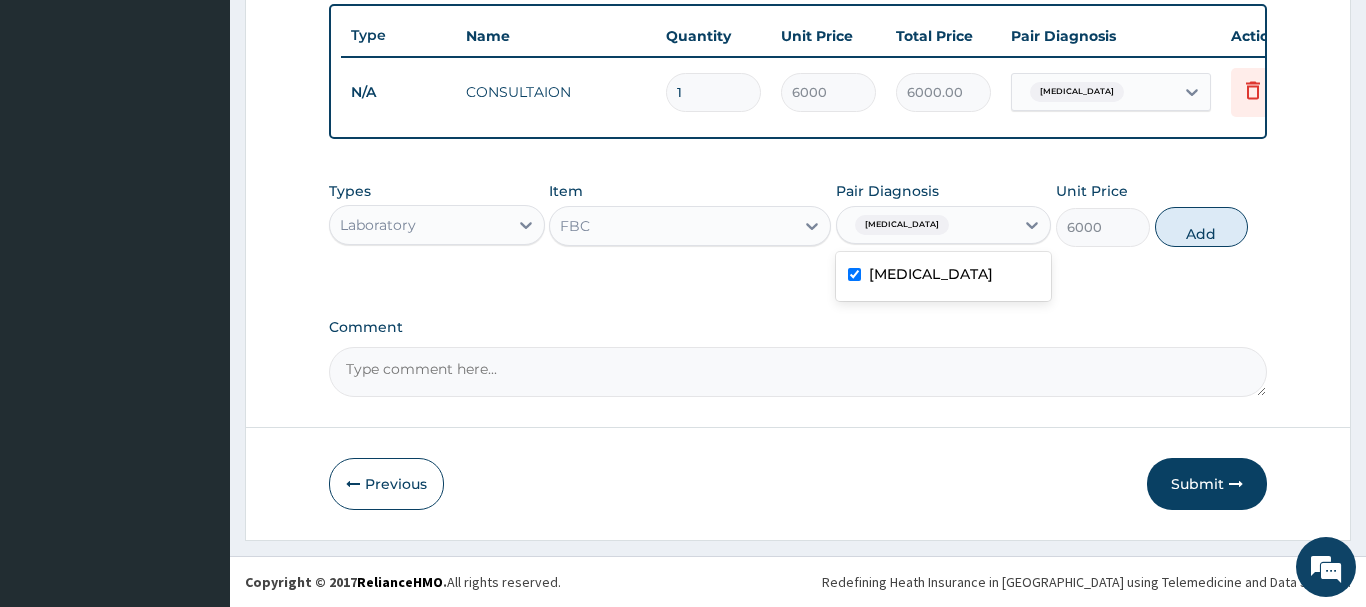 drag, startPoint x: 1203, startPoint y: 227, endPoint x: 1105, endPoint y: 257, distance: 102.48902 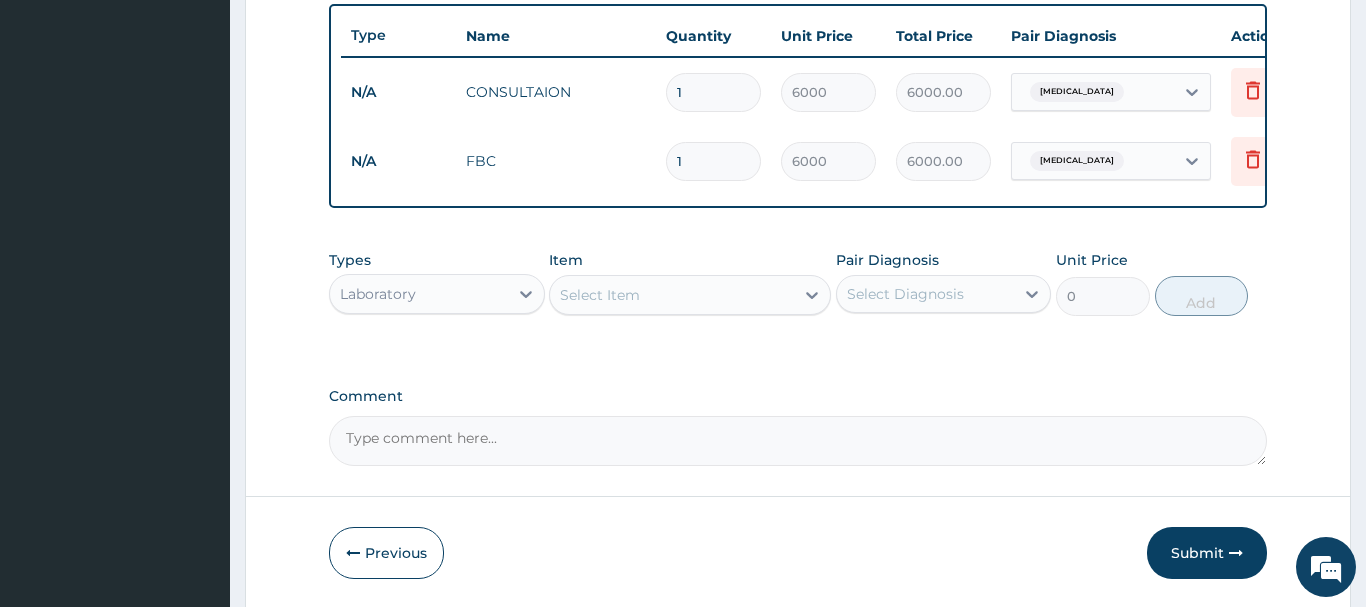 click on "Select Item" at bounding box center [672, 295] 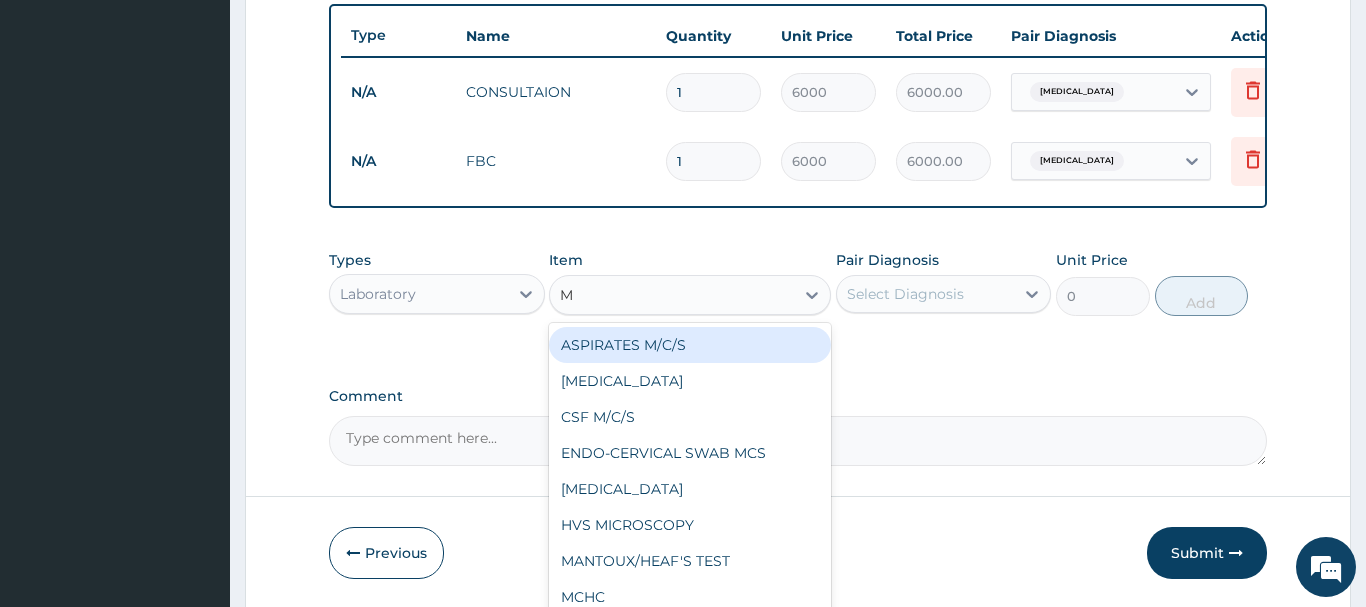 type on "MP" 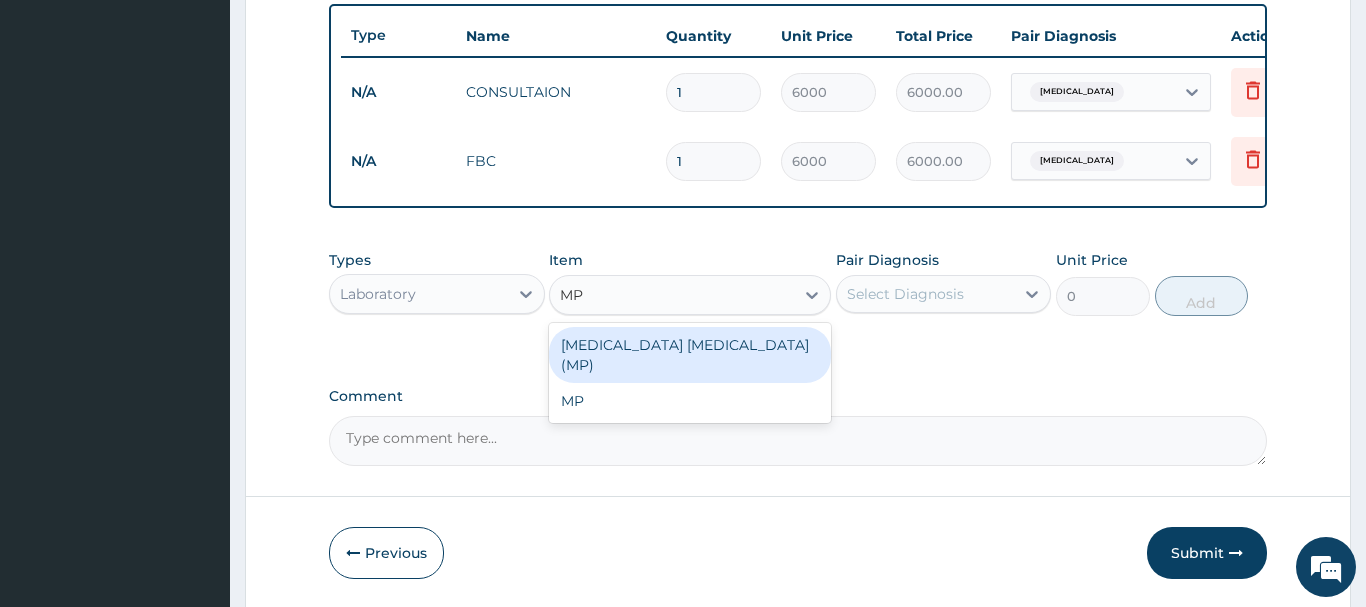 click on "MALARIA PARASITE (MP)" at bounding box center (690, 355) 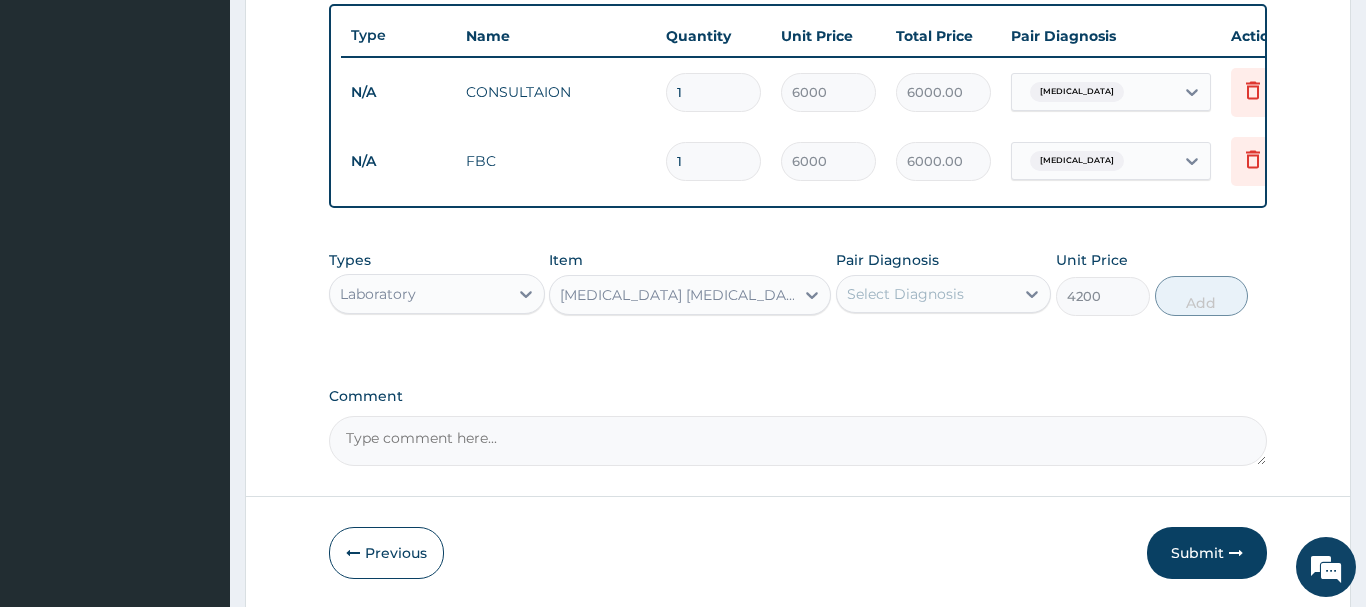 click on "Select Diagnosis" at bounding box center [926, 294] 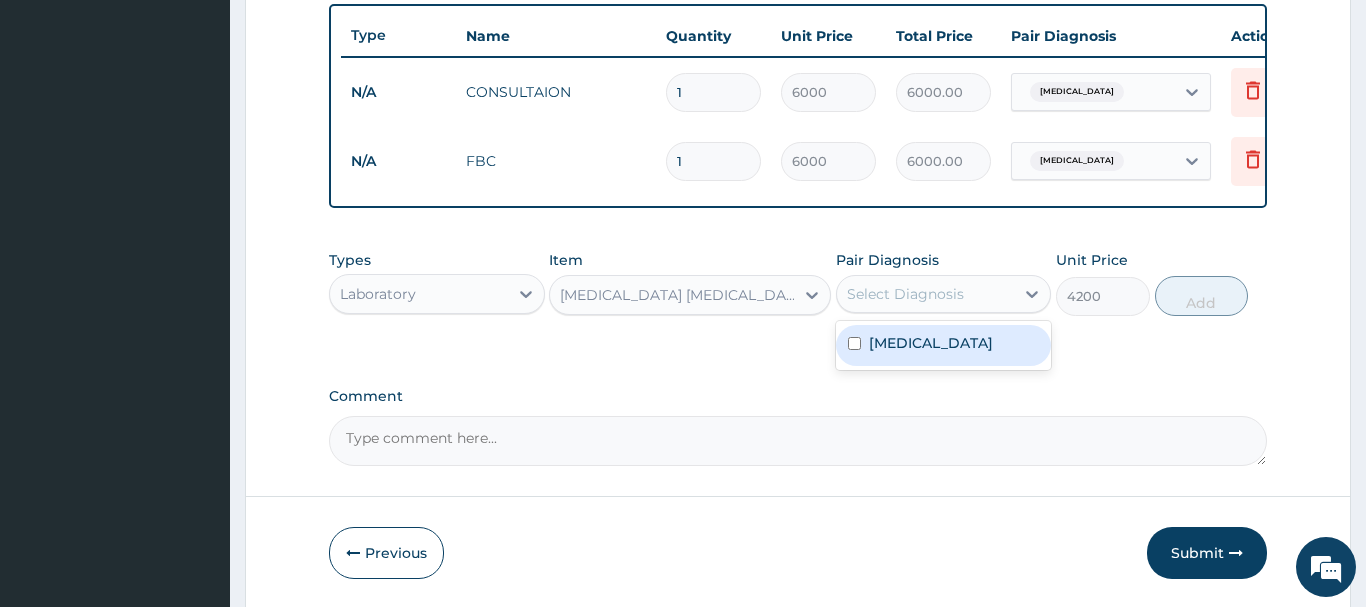 click at bounding box center (854, 343) 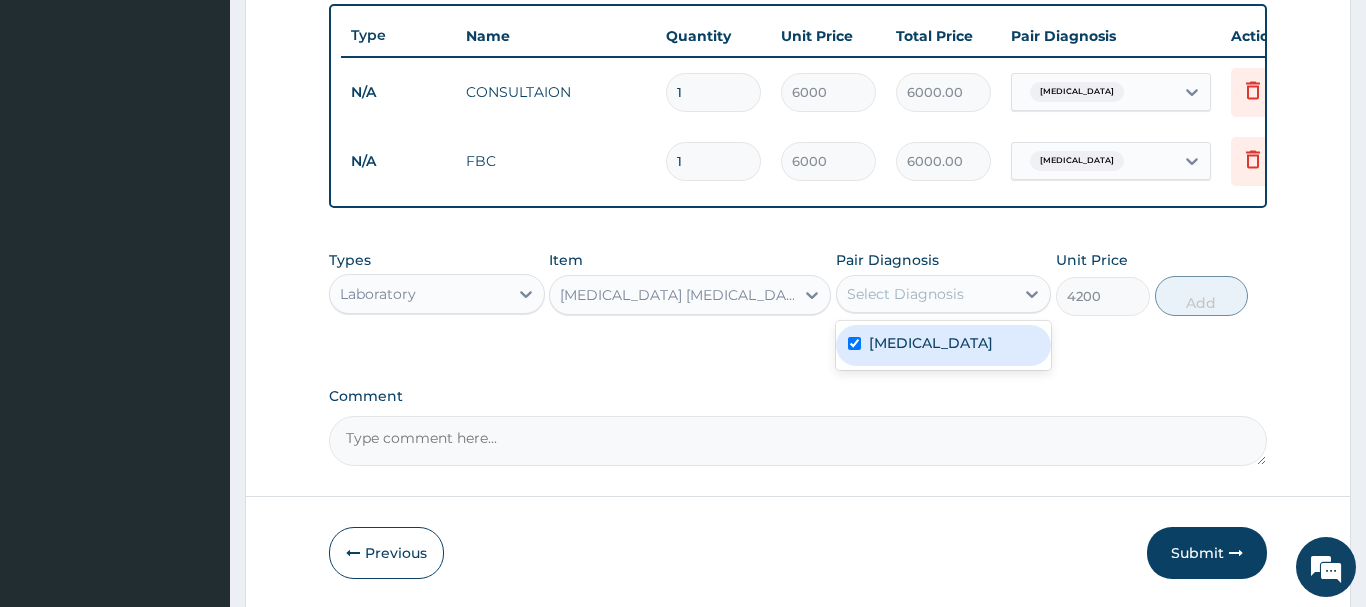checkbox on "true" 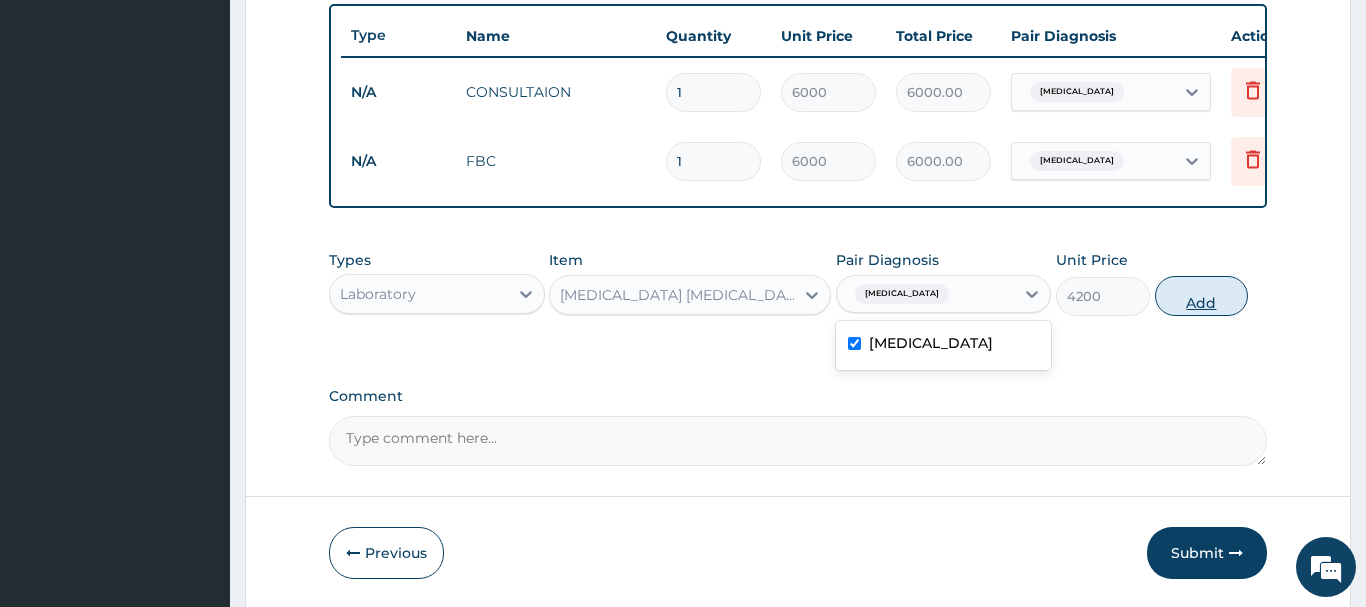 click on "Add" at bounding box center [1202, 296] 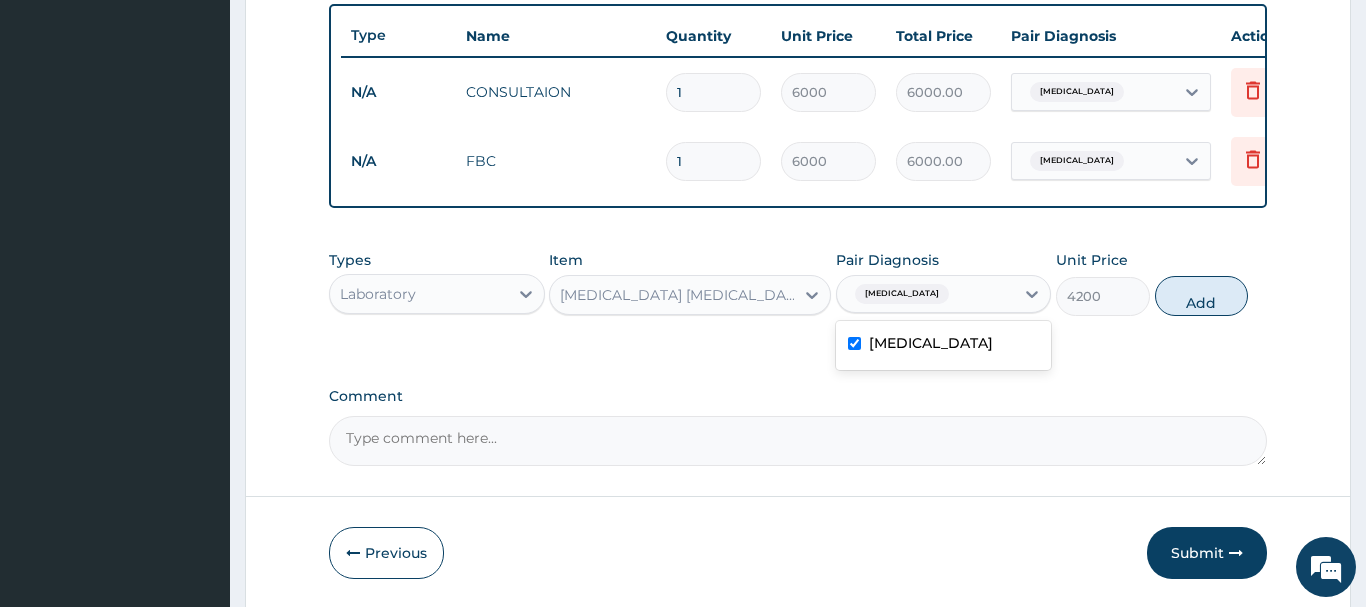 type on "0" 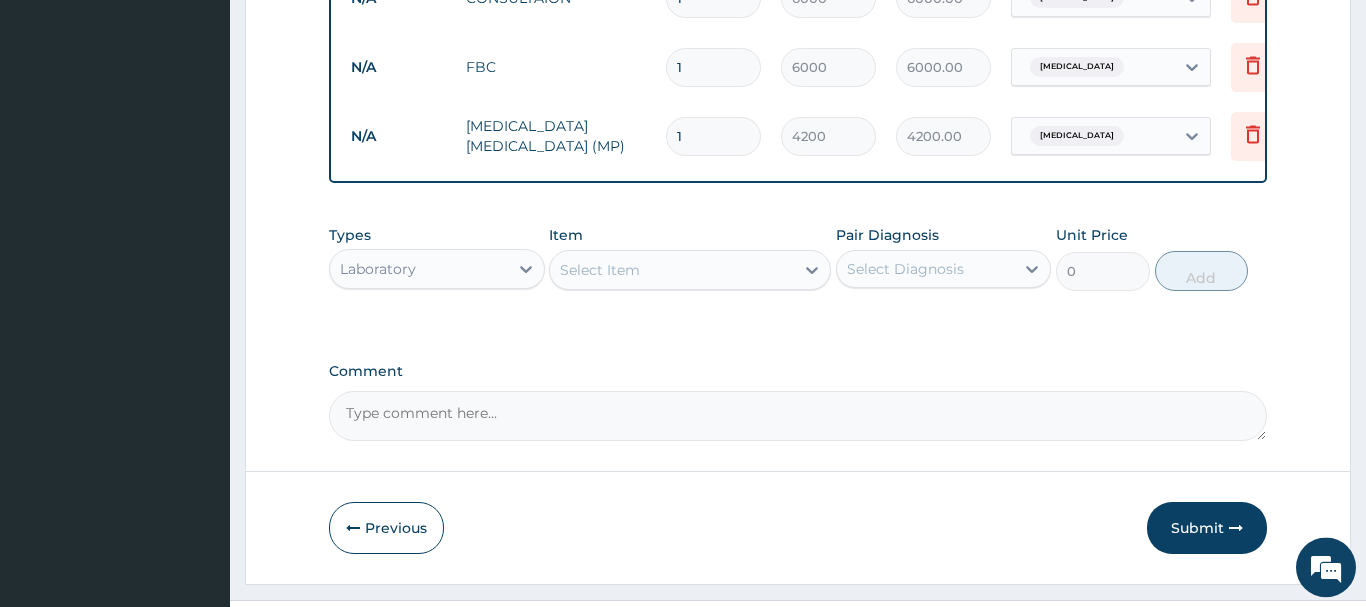 scroll, scrollTop: 878, scrollLeft: 0, axis: vertical 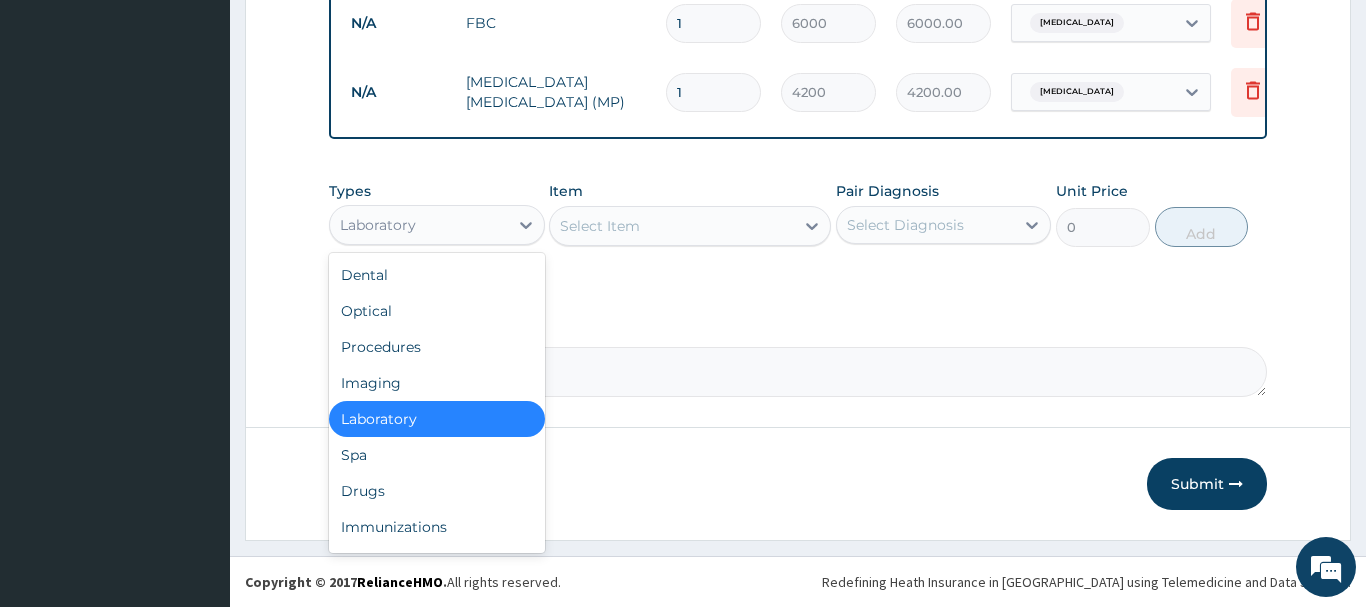 click on "Laboratory" at bounding box center [378, 225] 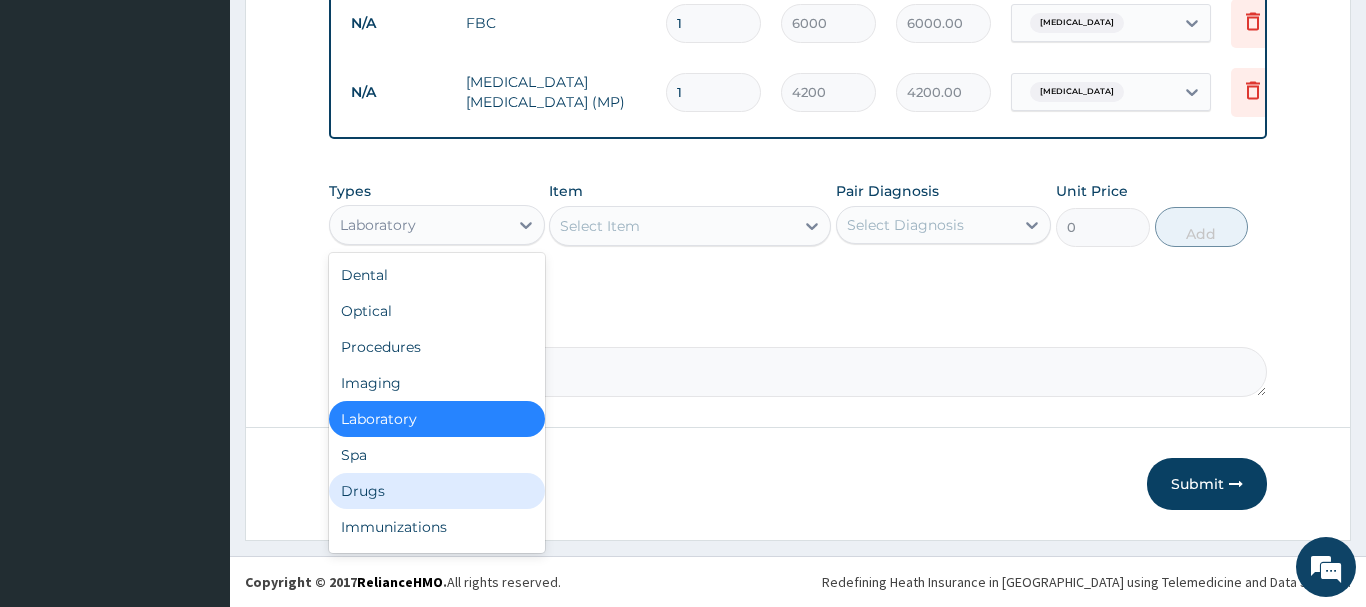 click on "Drugs" at bounding box center [437, 491] 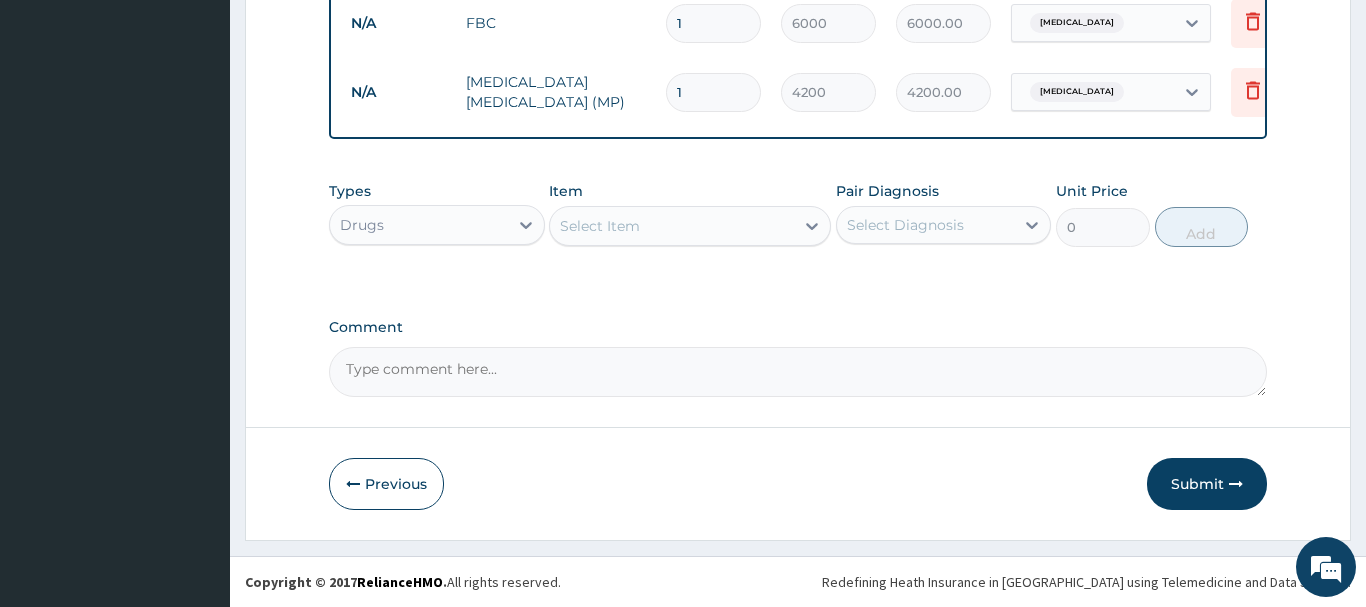 click on "Select Item" at bounding box center (672, 226) 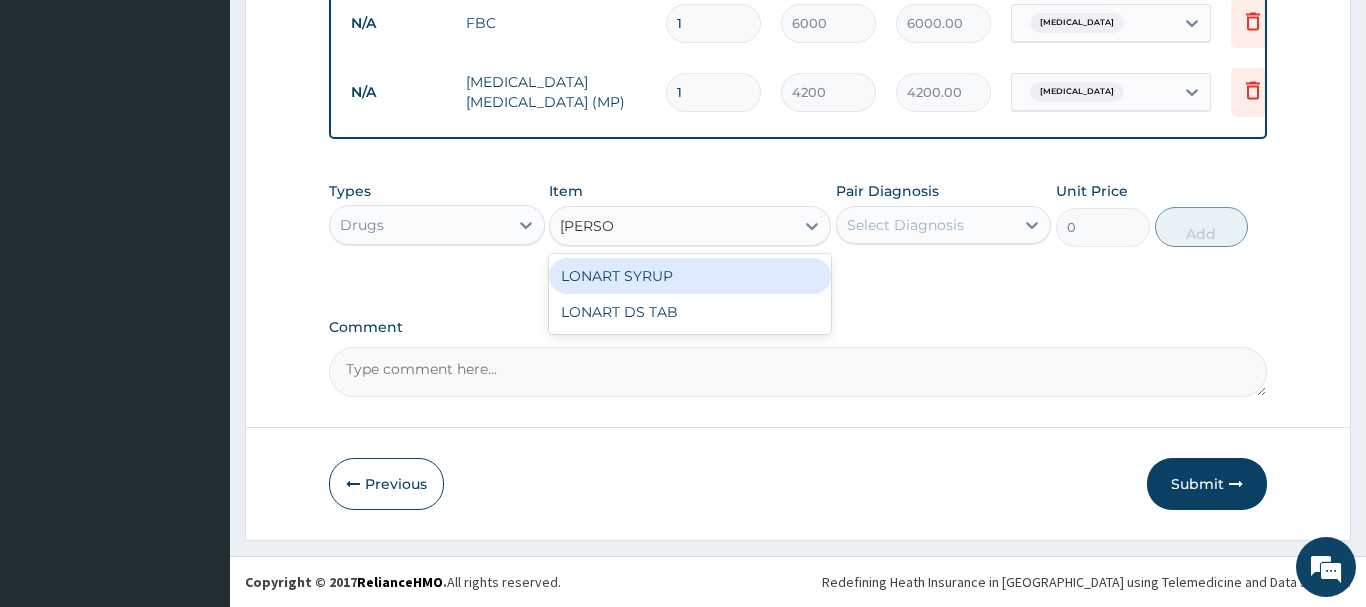 type on "LONAR" 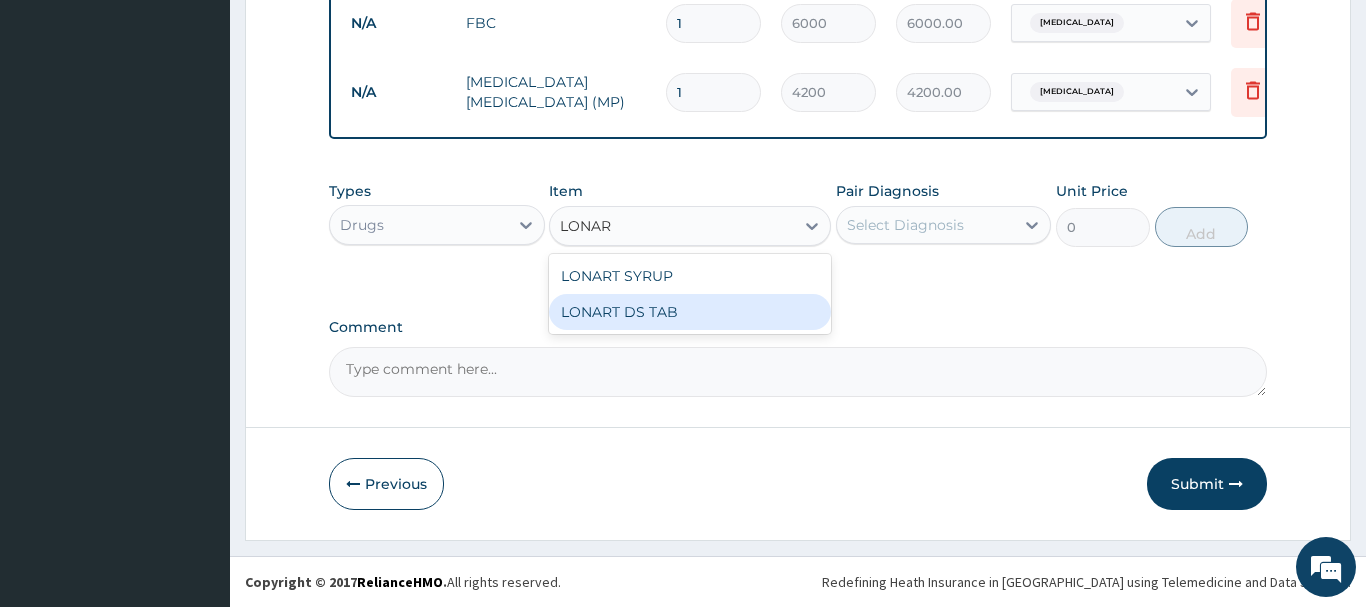 click on "LONART DS TAB" at bounding box center (690, 312) 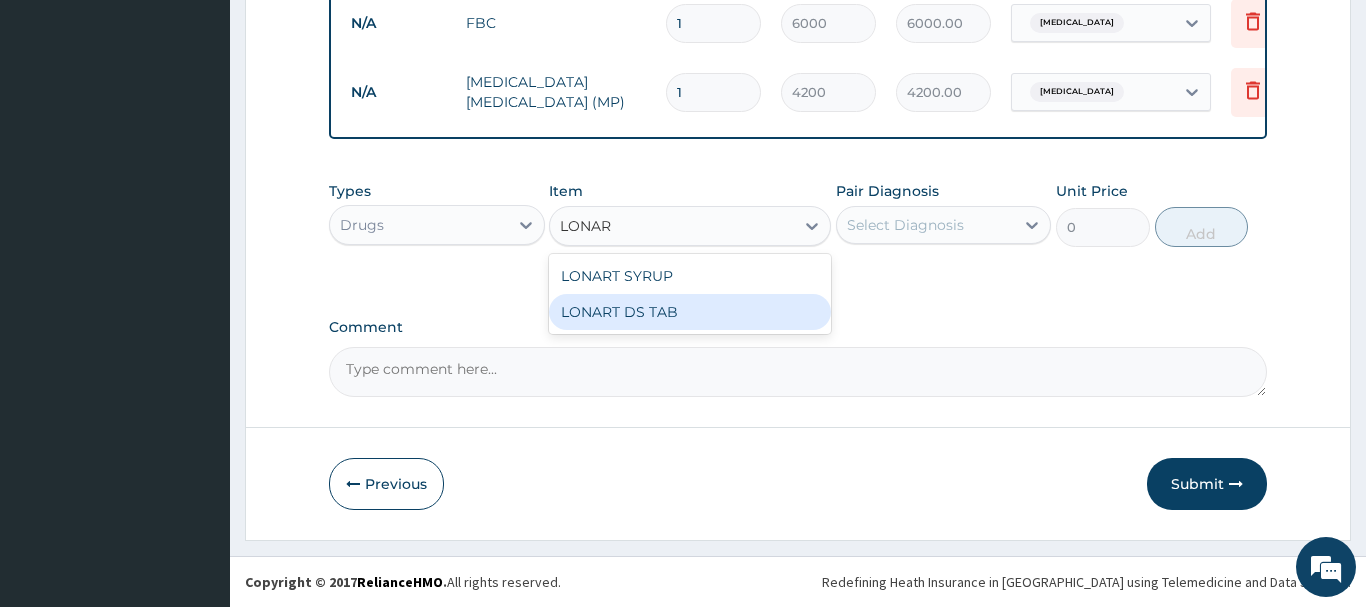 type 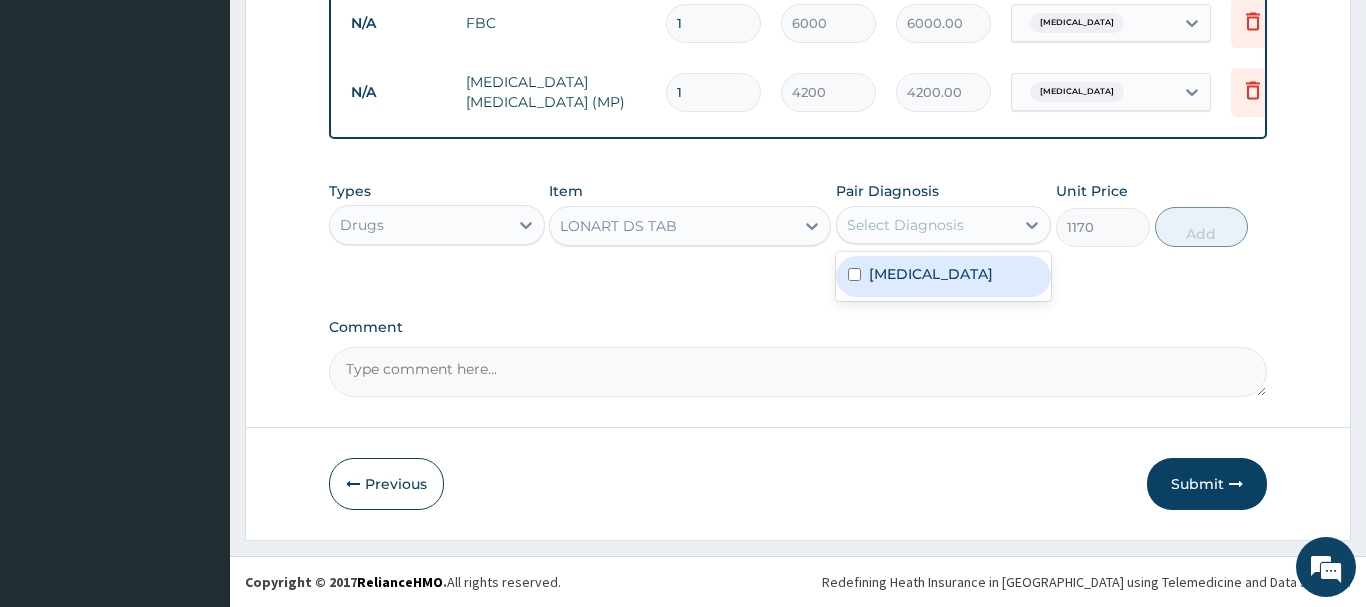 click on "Select Diagnosis" at bounding box center [905, 225] 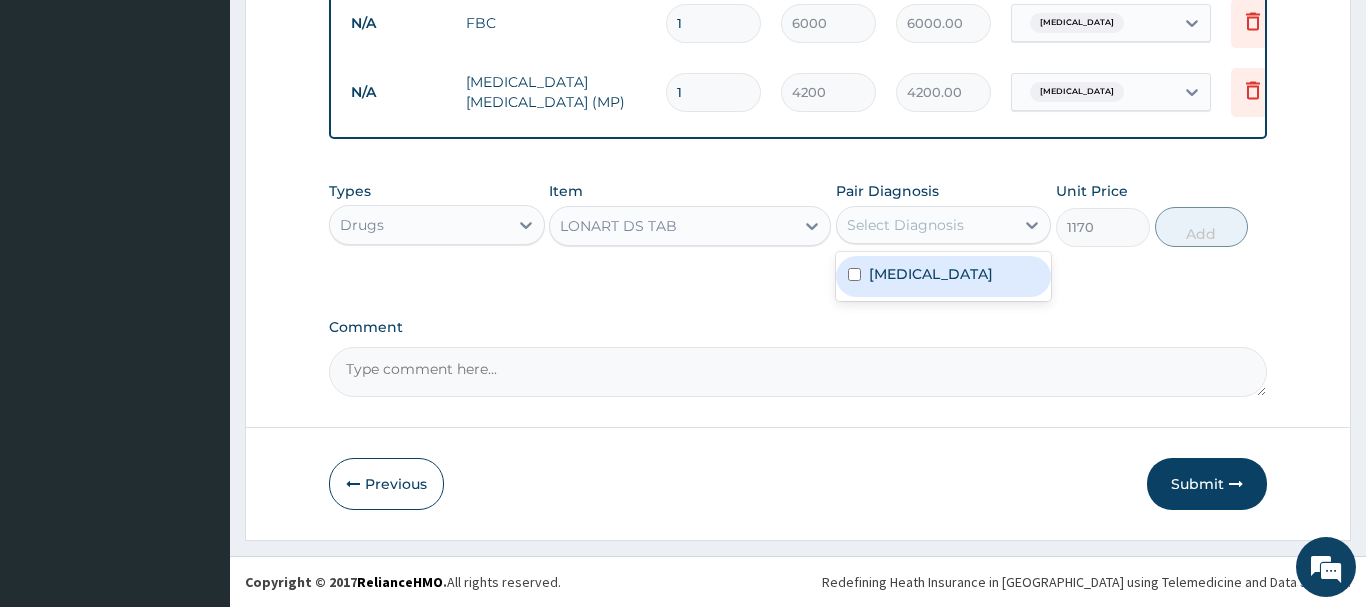 click at bounding box center (854, 274) 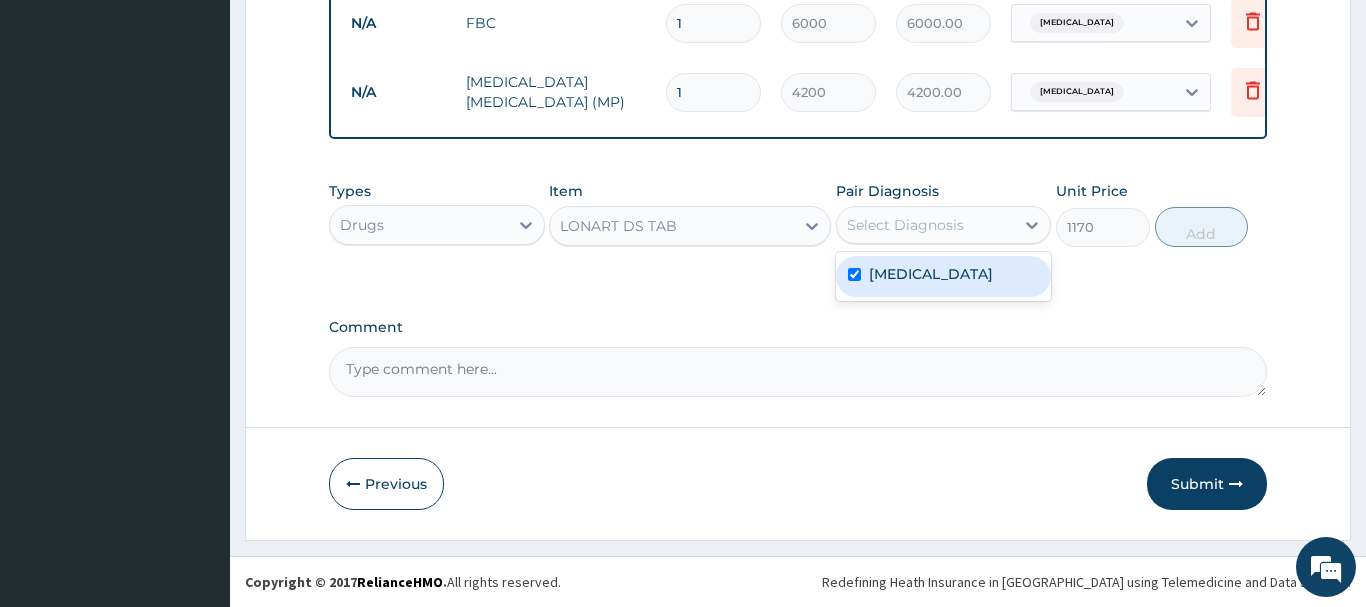 checkbox on "true" 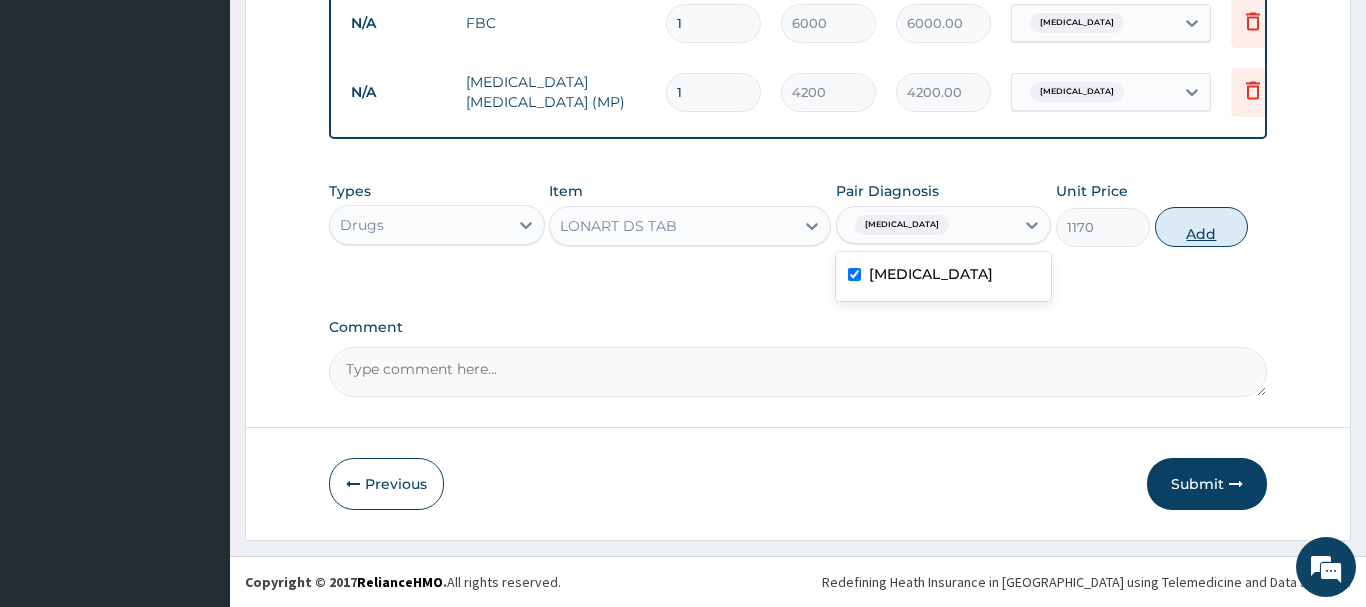 click on "Add" at bounding box center (1202, 227) 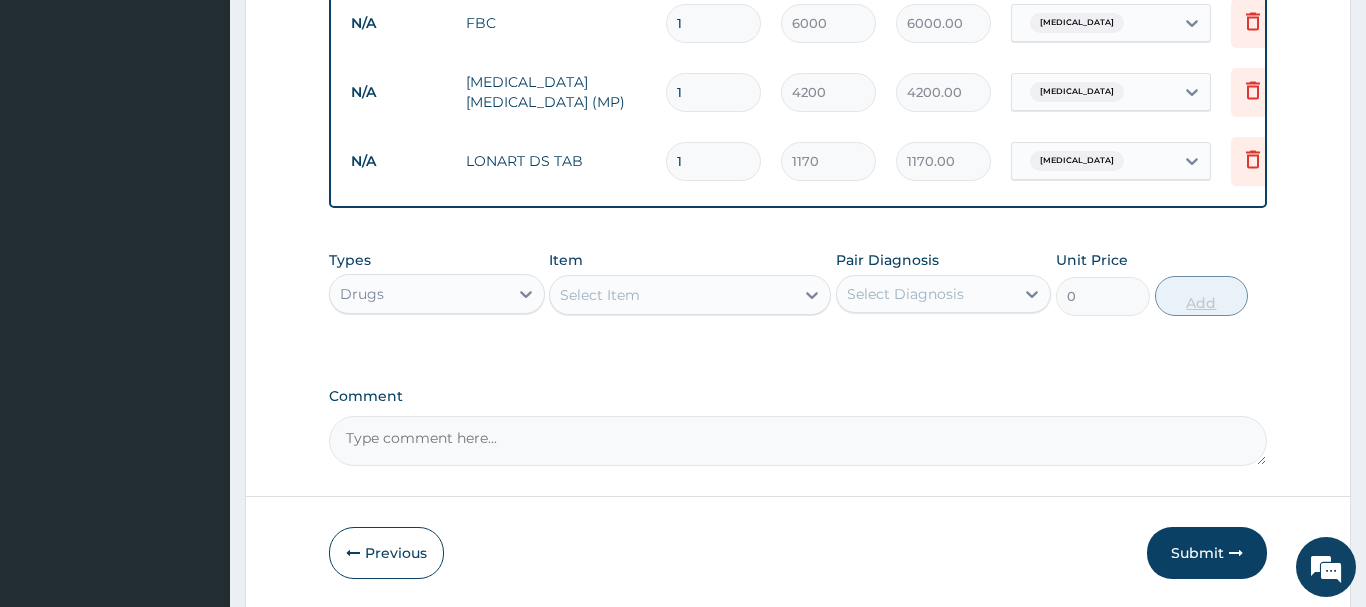 type 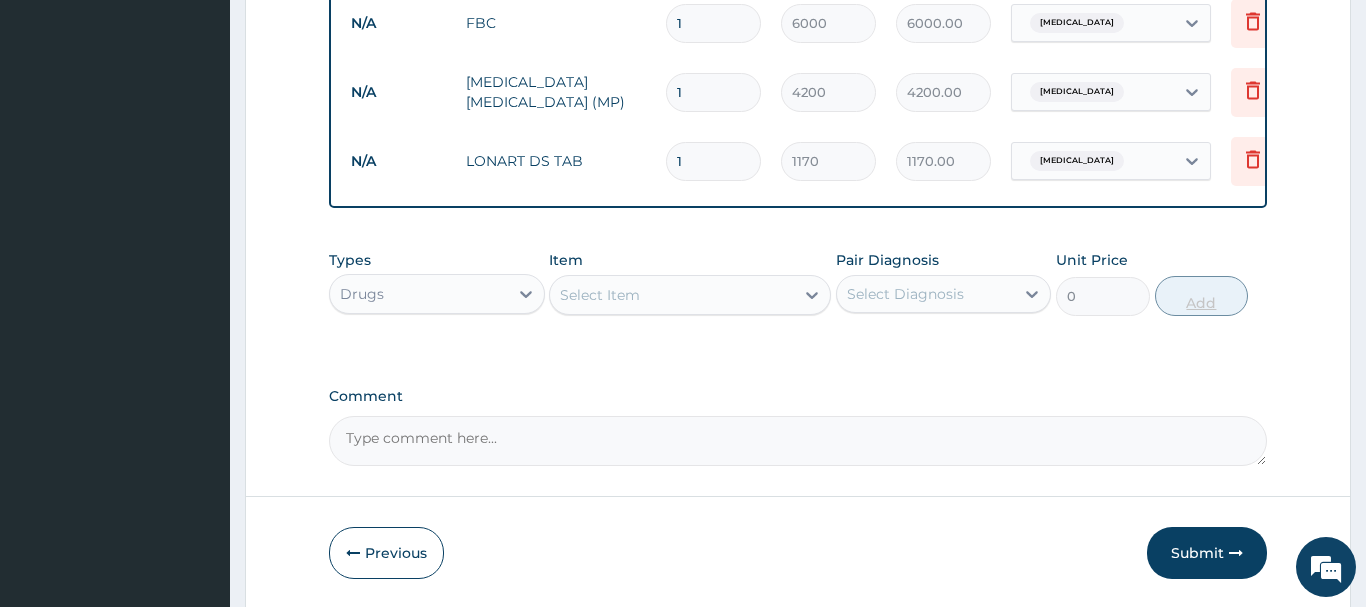 type on "0.00" 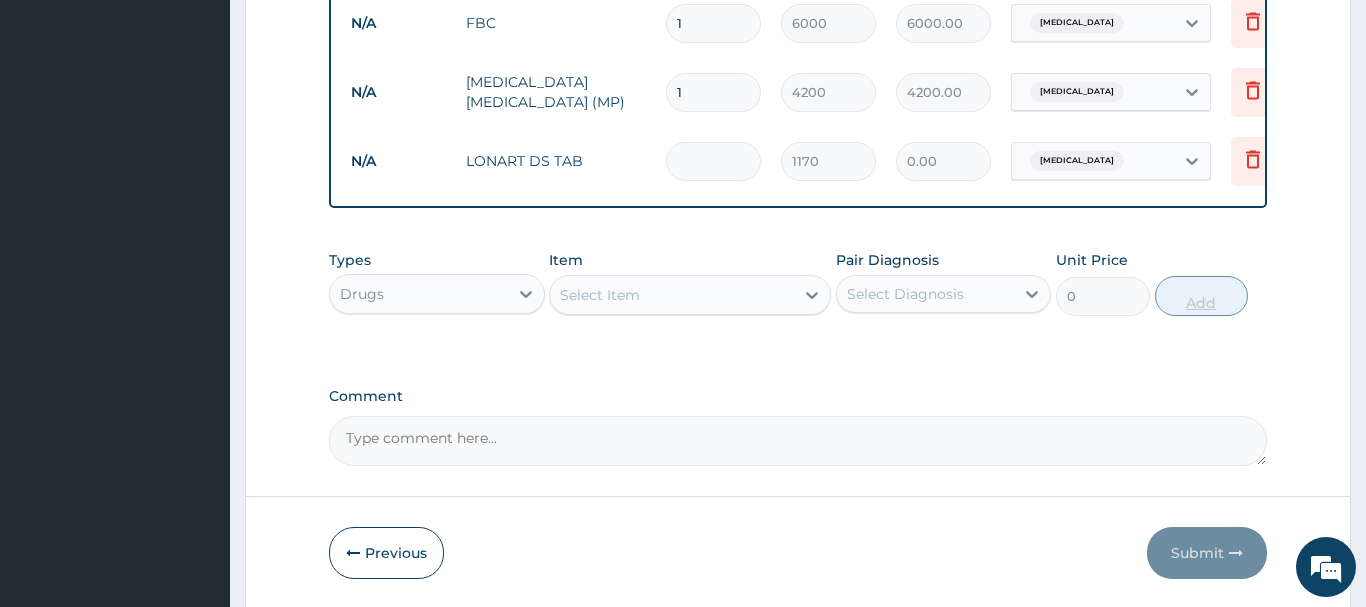 type on "6" 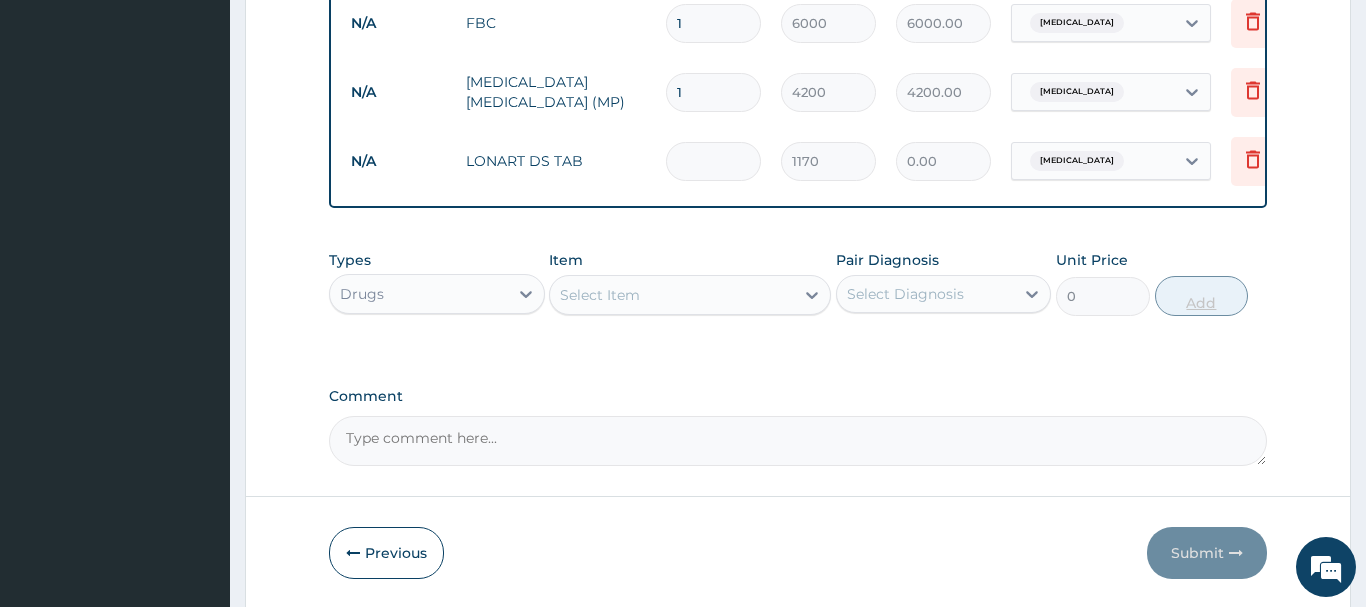 type on "7020.00" 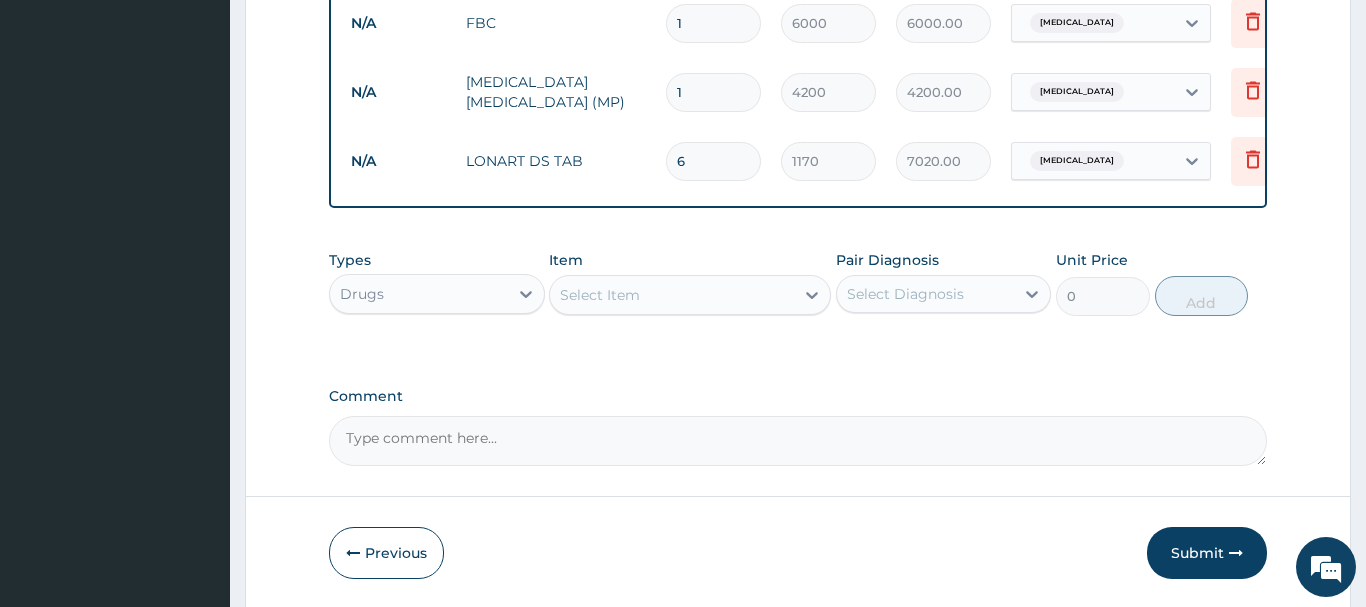 type on "6" 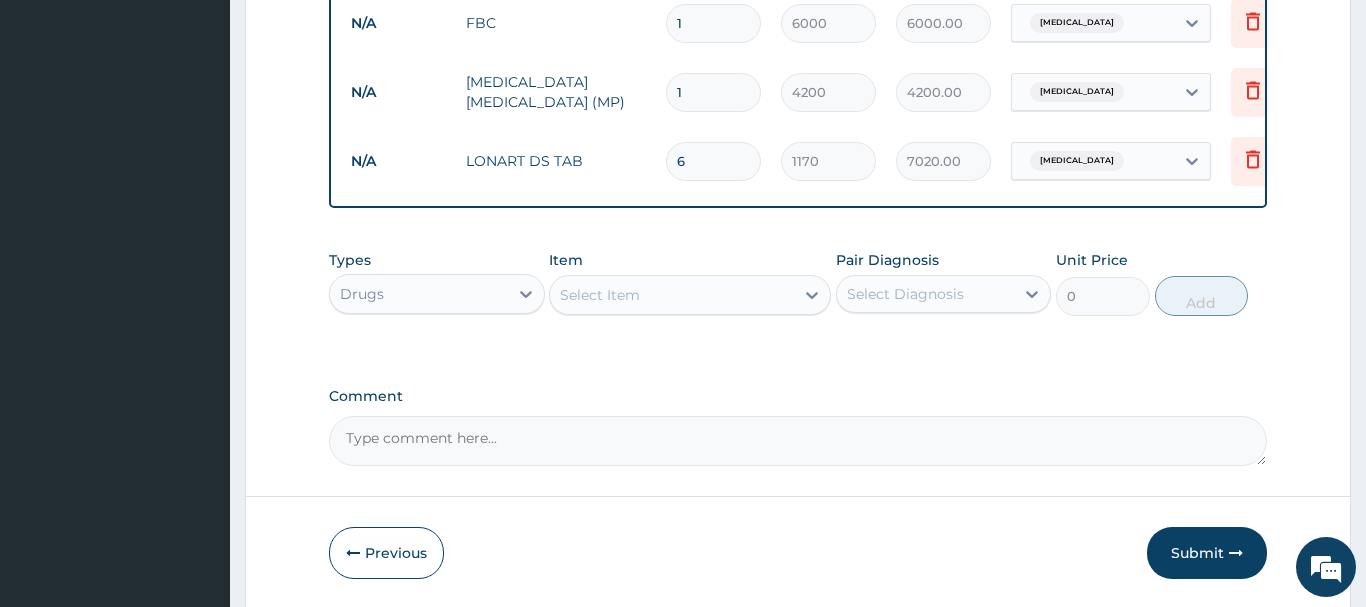 click on "Select Item" at bounding box center [672, 295] 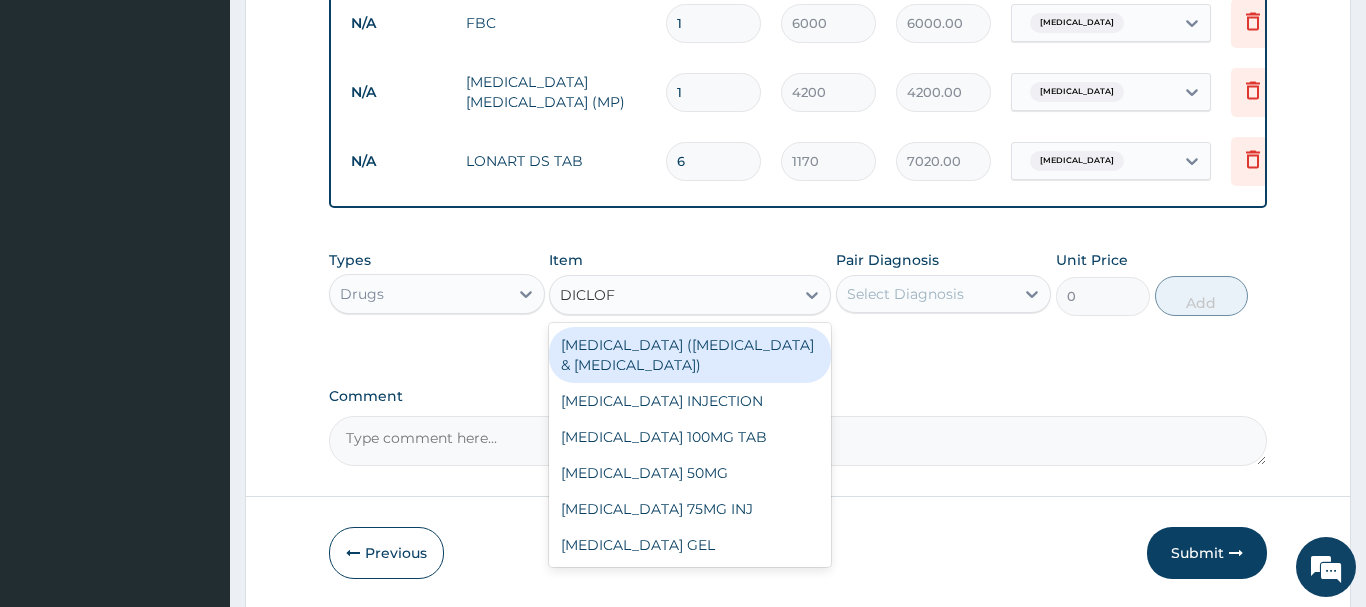 type on "DICLOFE" 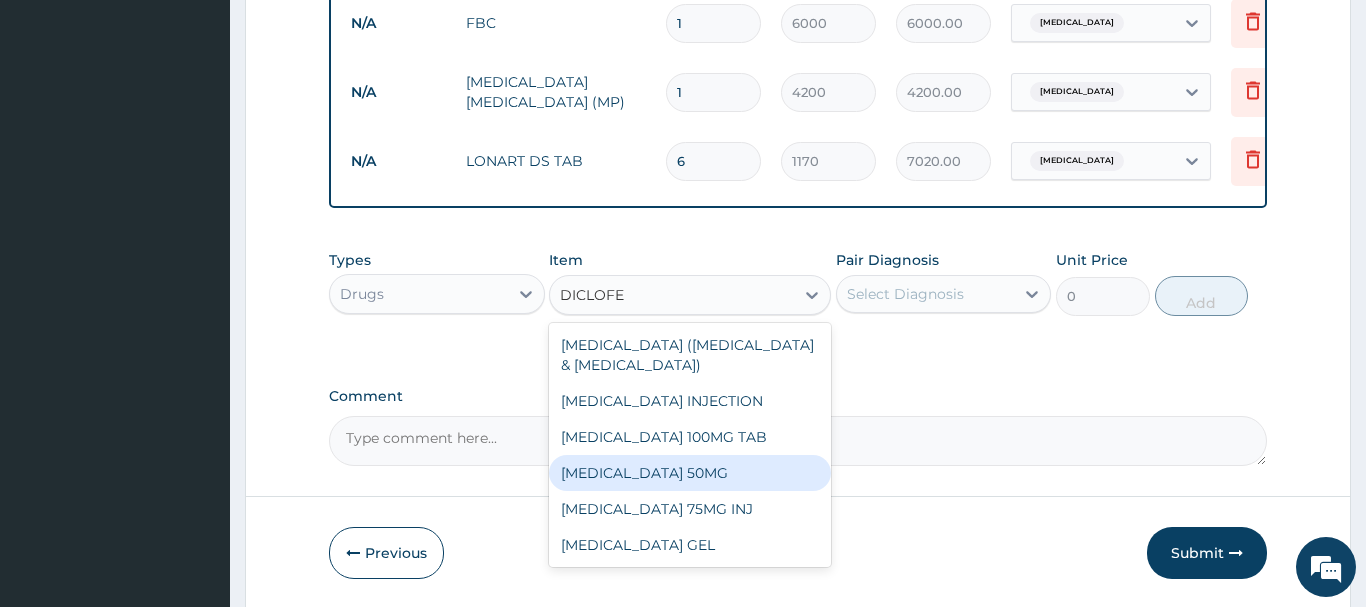 click on "[MEDICAL_DATA] 50MG" at bounding box center [690, 473] 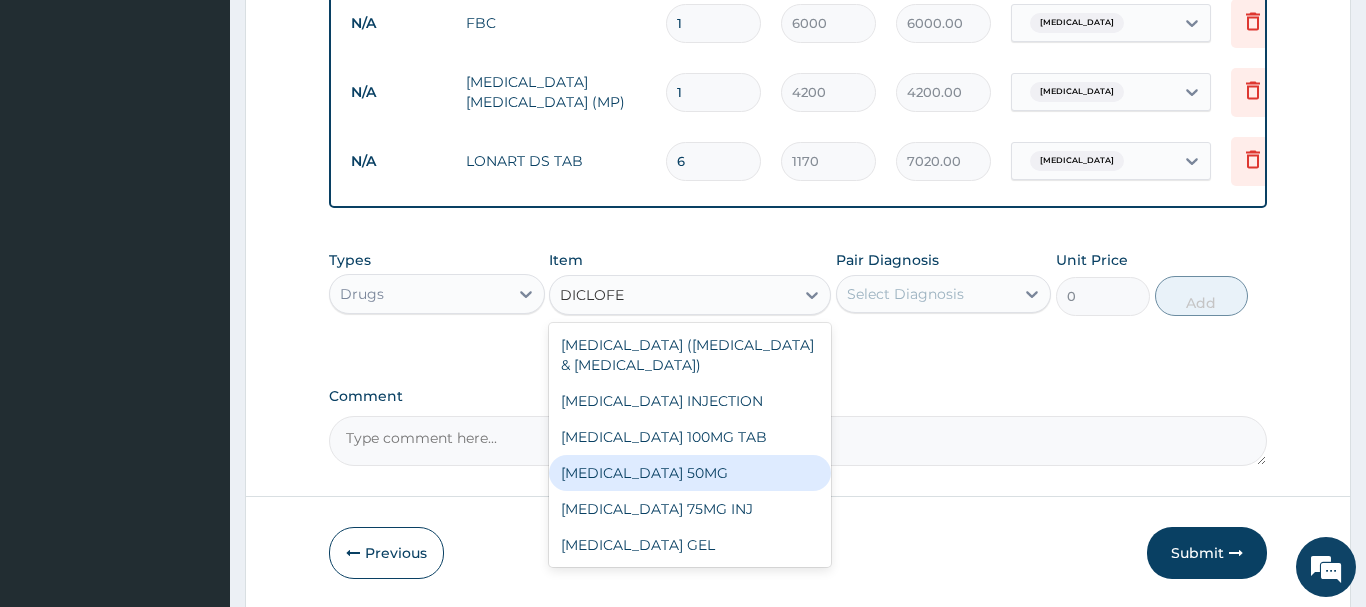 type 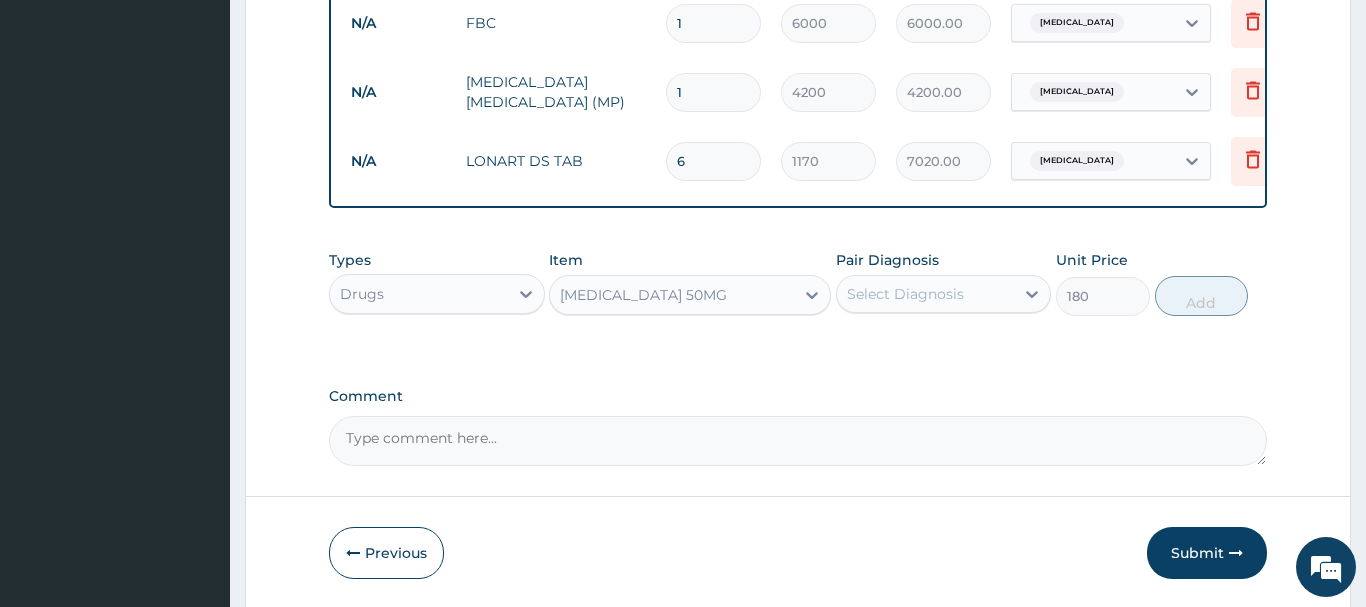 click on "Select Diagnosis" at bounding box center [926, 294] 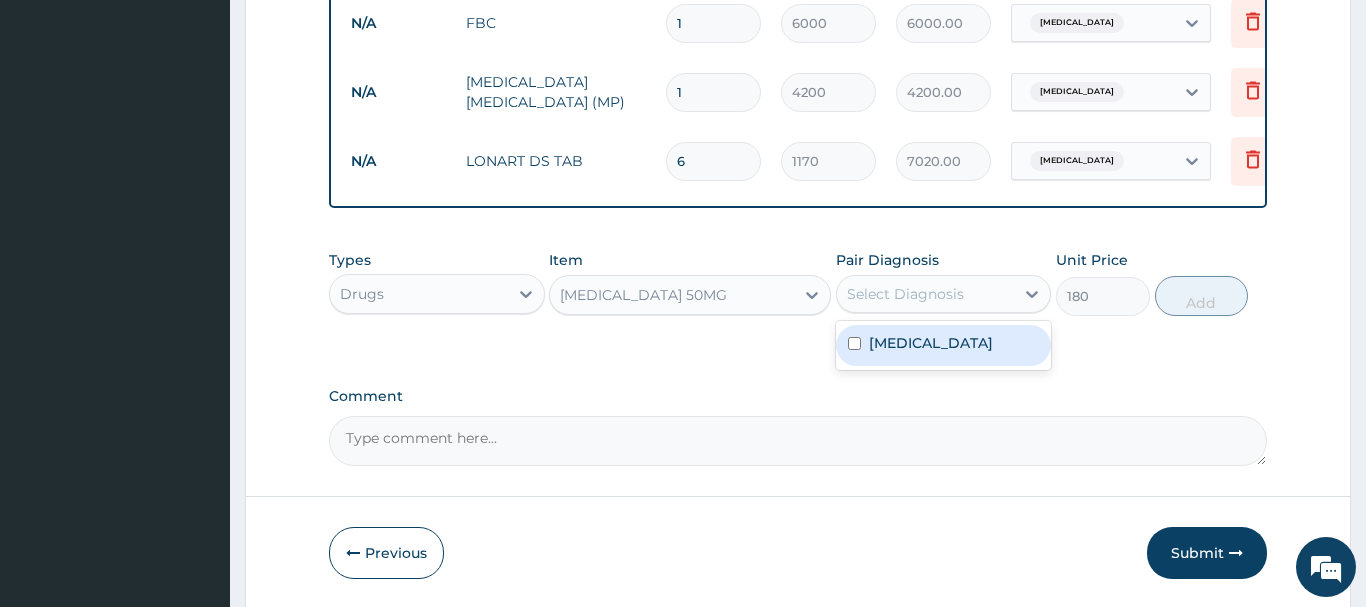 drag, startPoint x: 850, startPoint y: 345, endPoint x: 1055, endPoint y: 331, distance: 205.4775 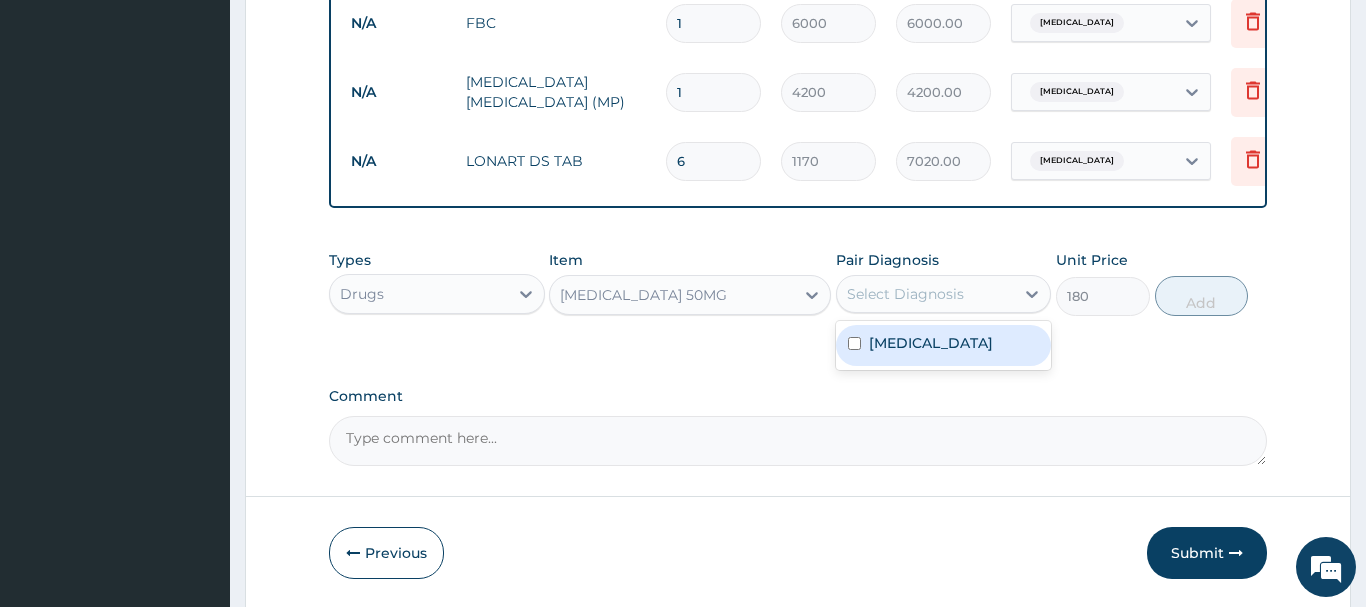 click at bounding box center [854, 343] 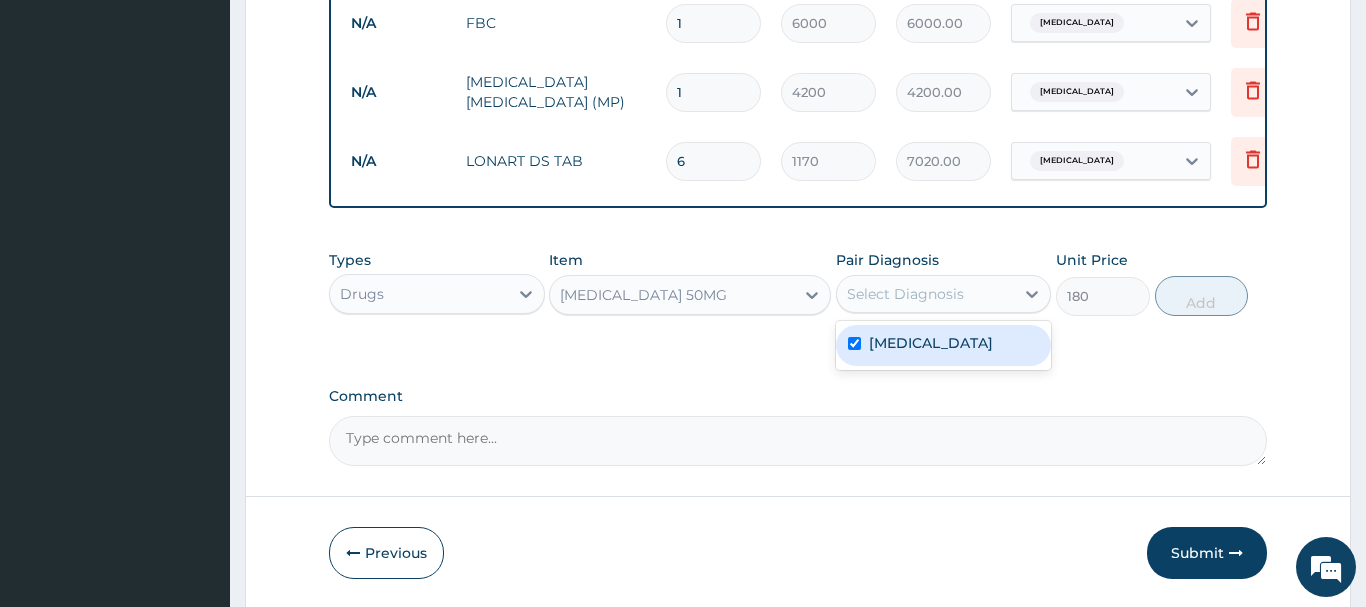 checkbox on "true" 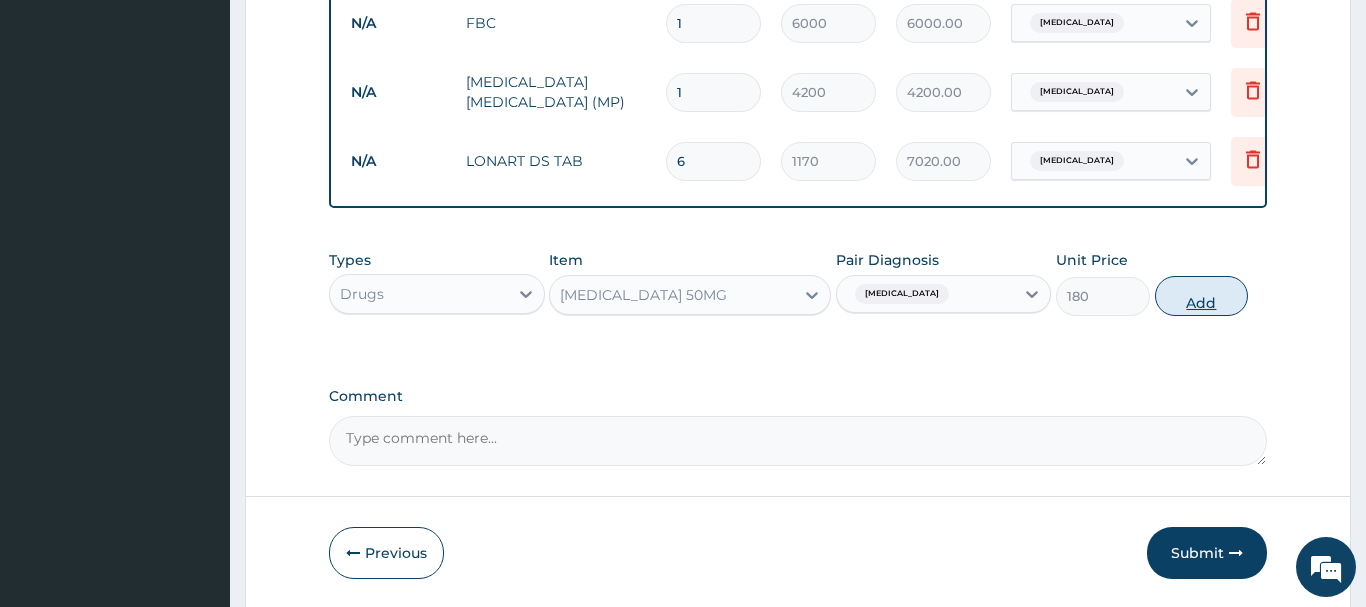 click on "Add" at bounding box center [1202, 296] 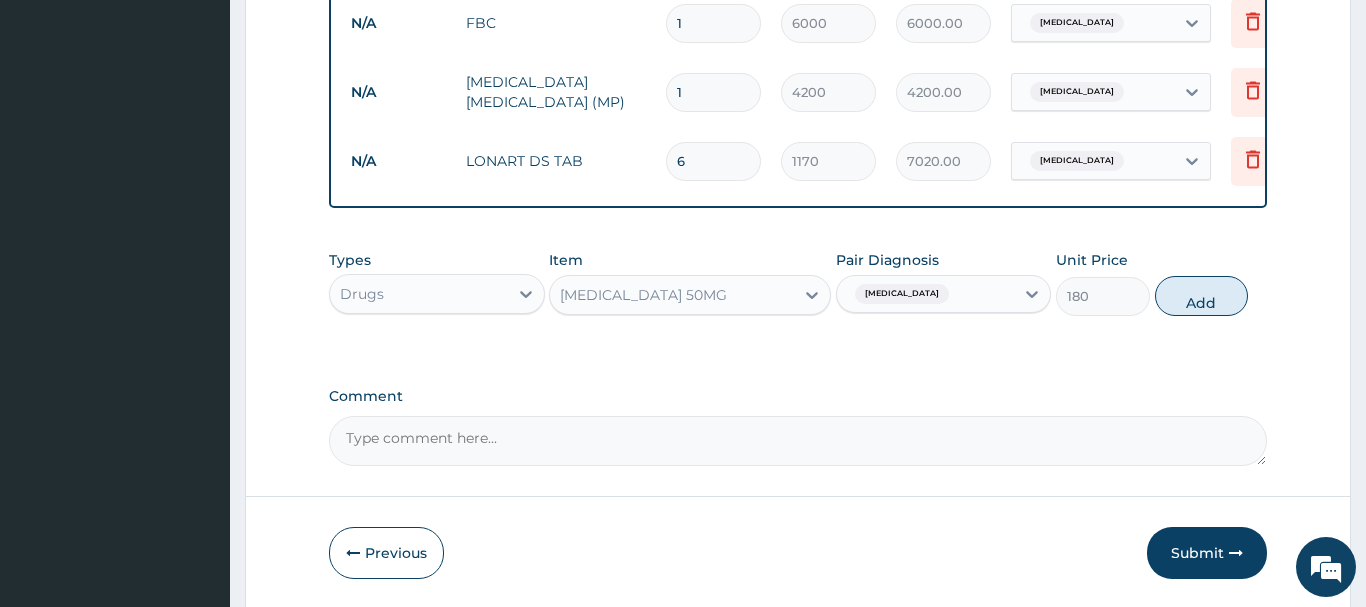 type on "0" 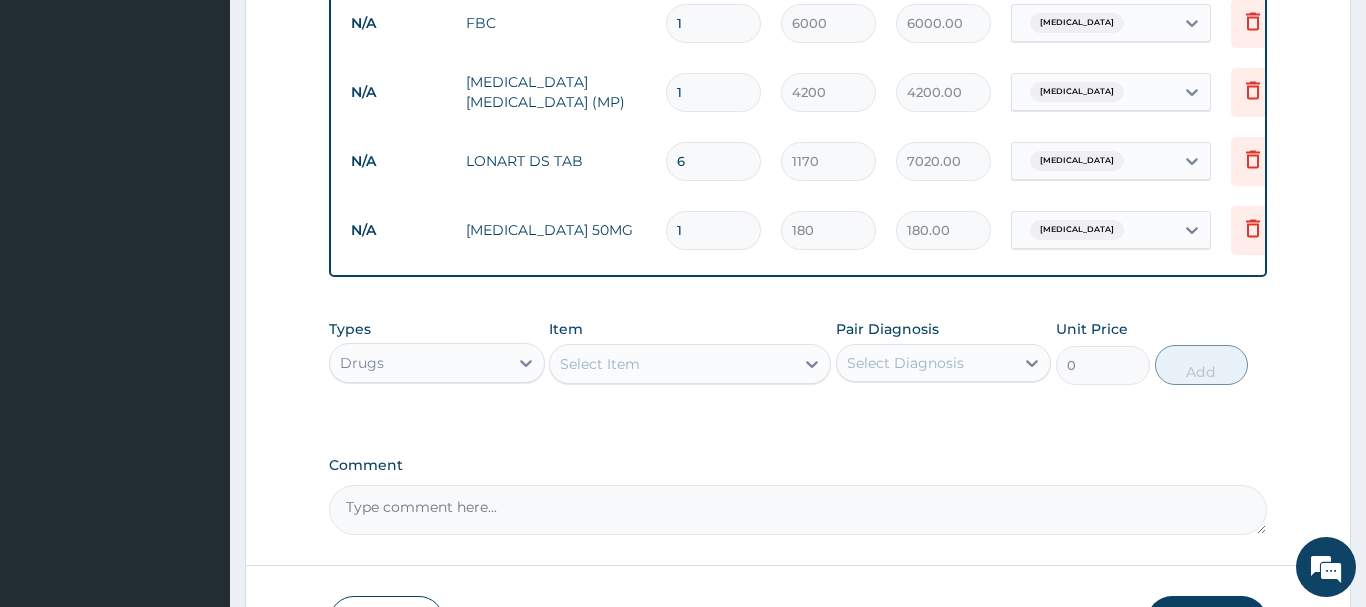 type on "10" 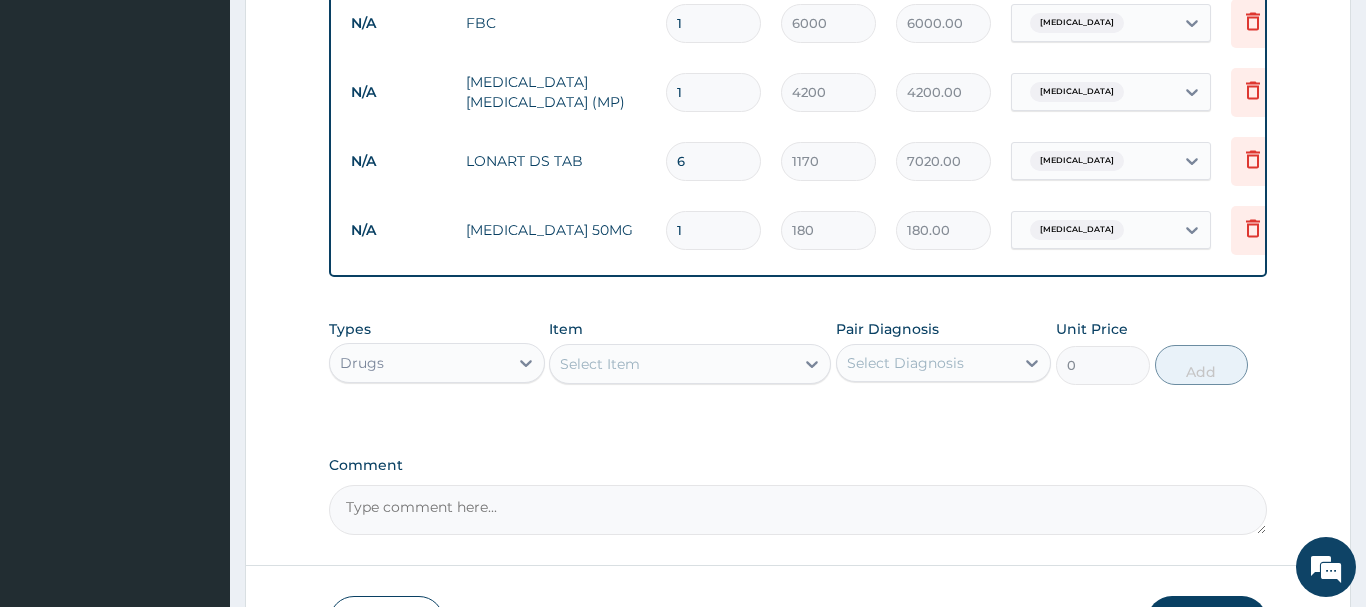 type on "1800.00" 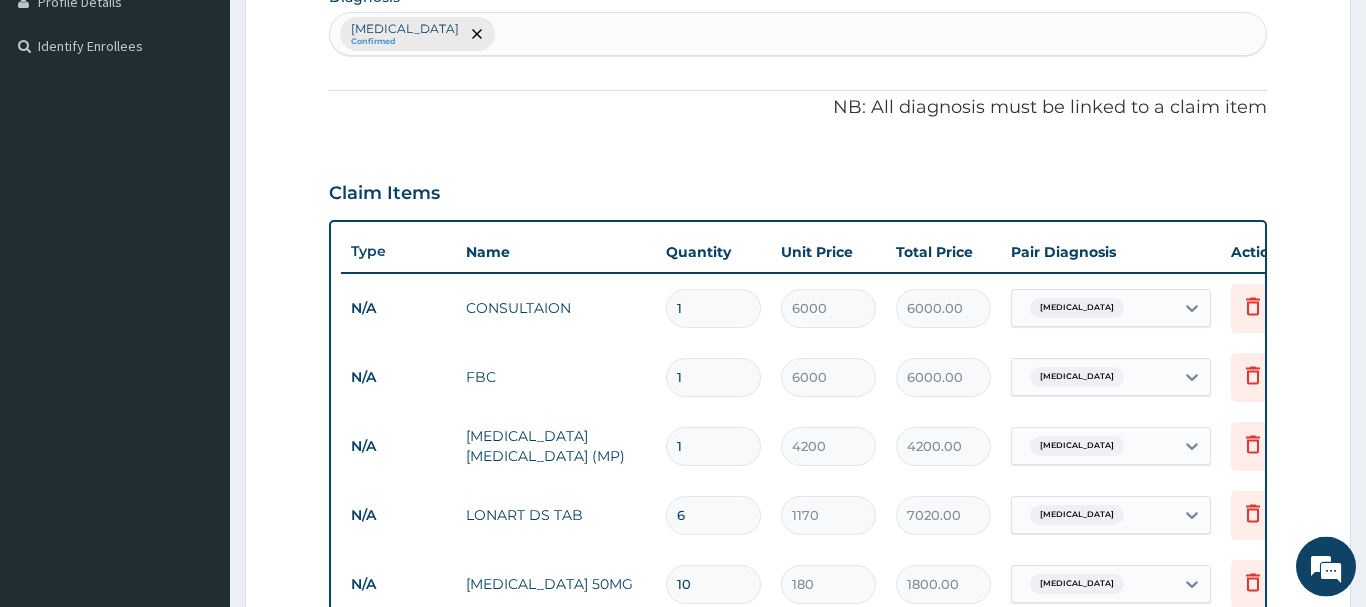 scroll, scrollTop: 404, scrollLeft: 0, axis: vertical 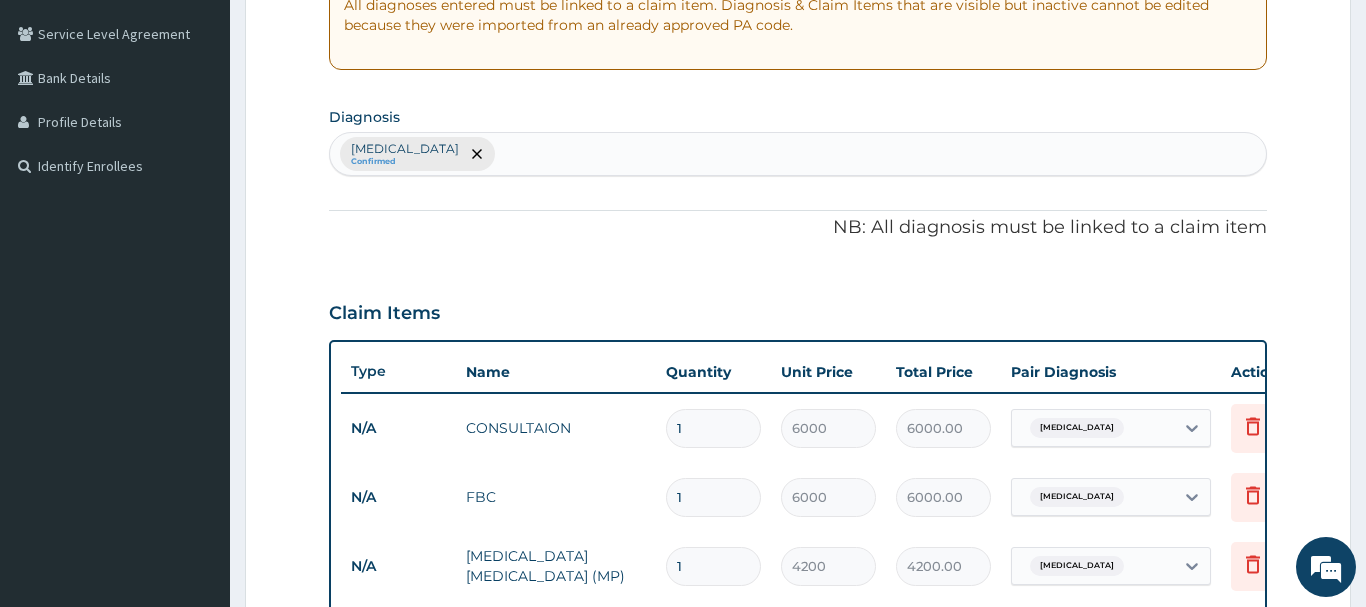 type on "10" 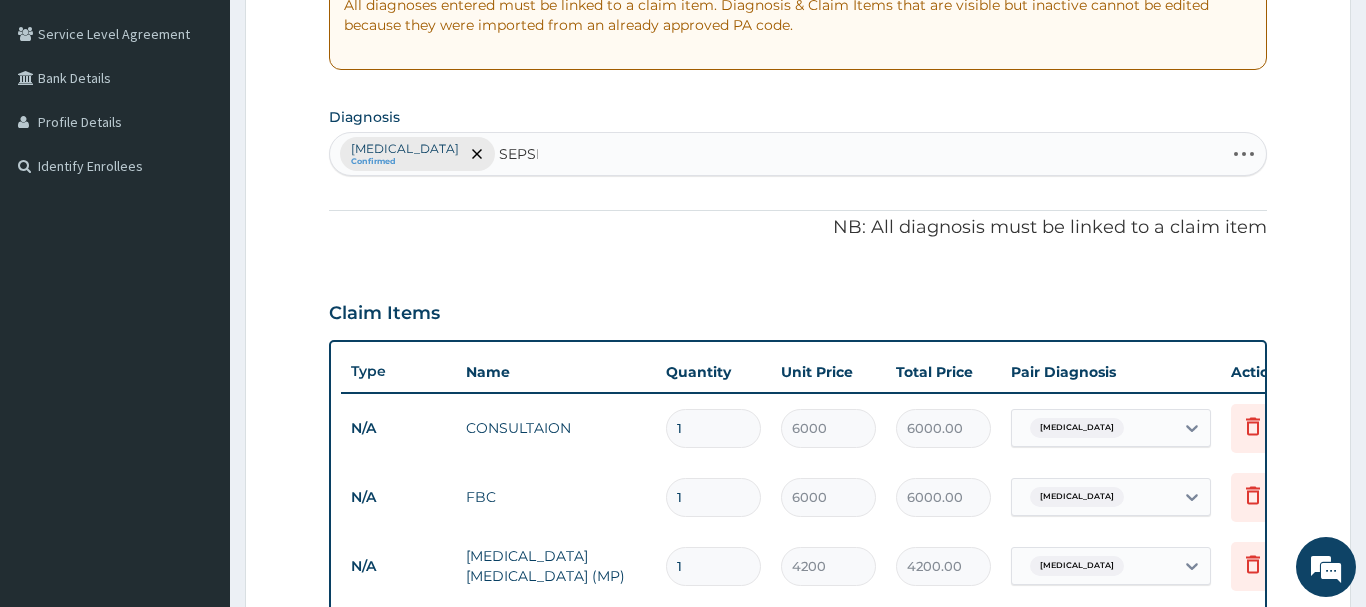 type on "SEPSIS" 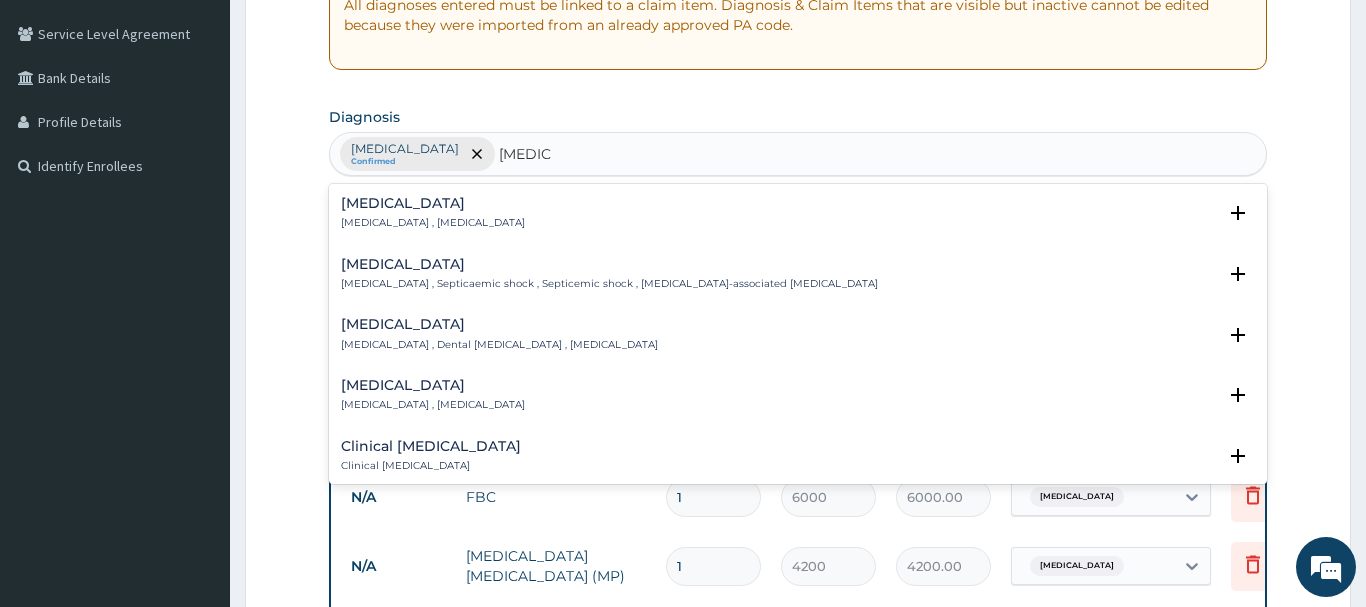 click on "Systemic infection , Sepsis" at bounding box center [433, 223] 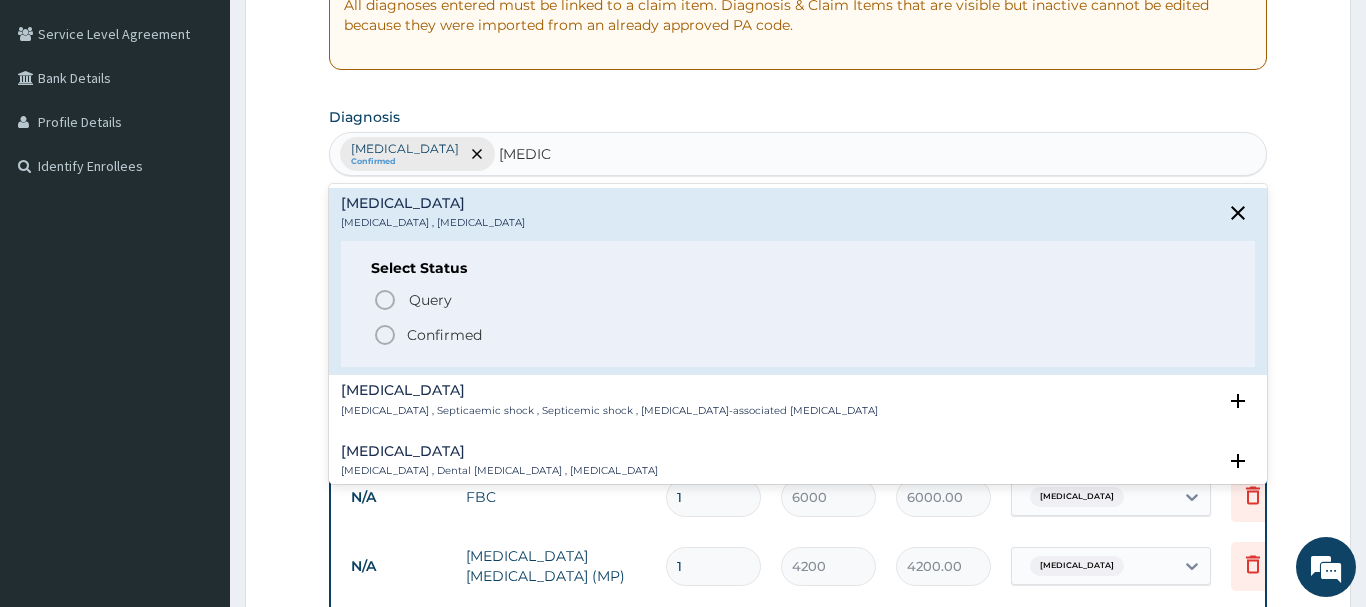 click 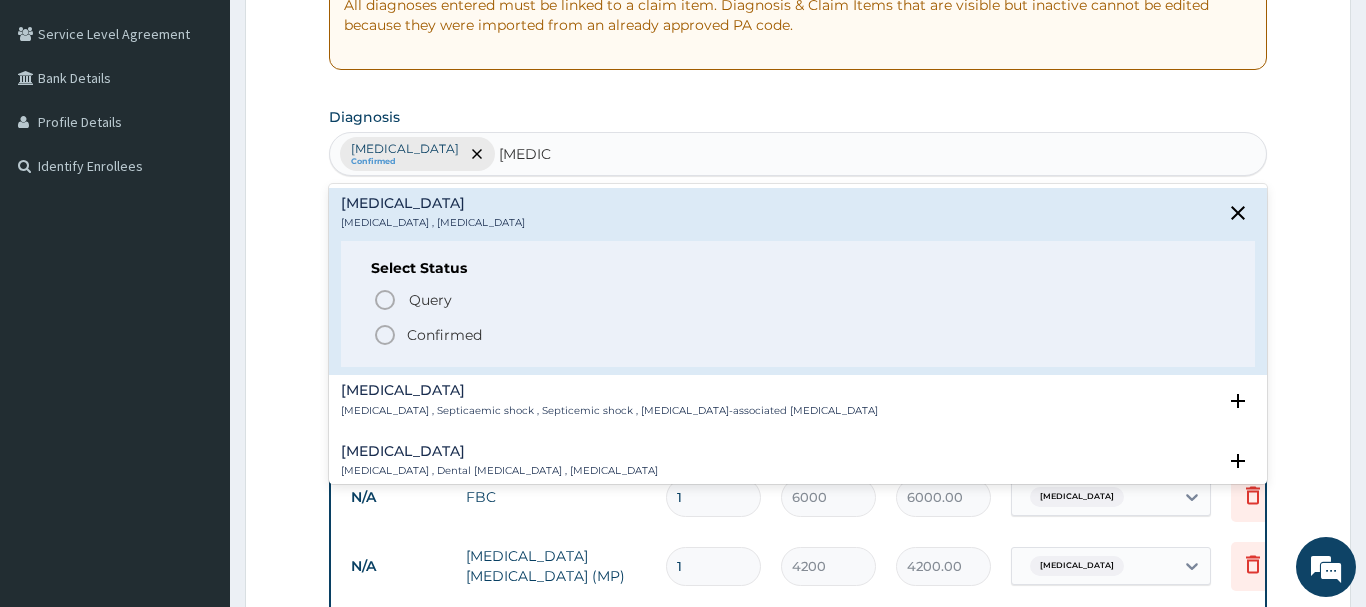 type 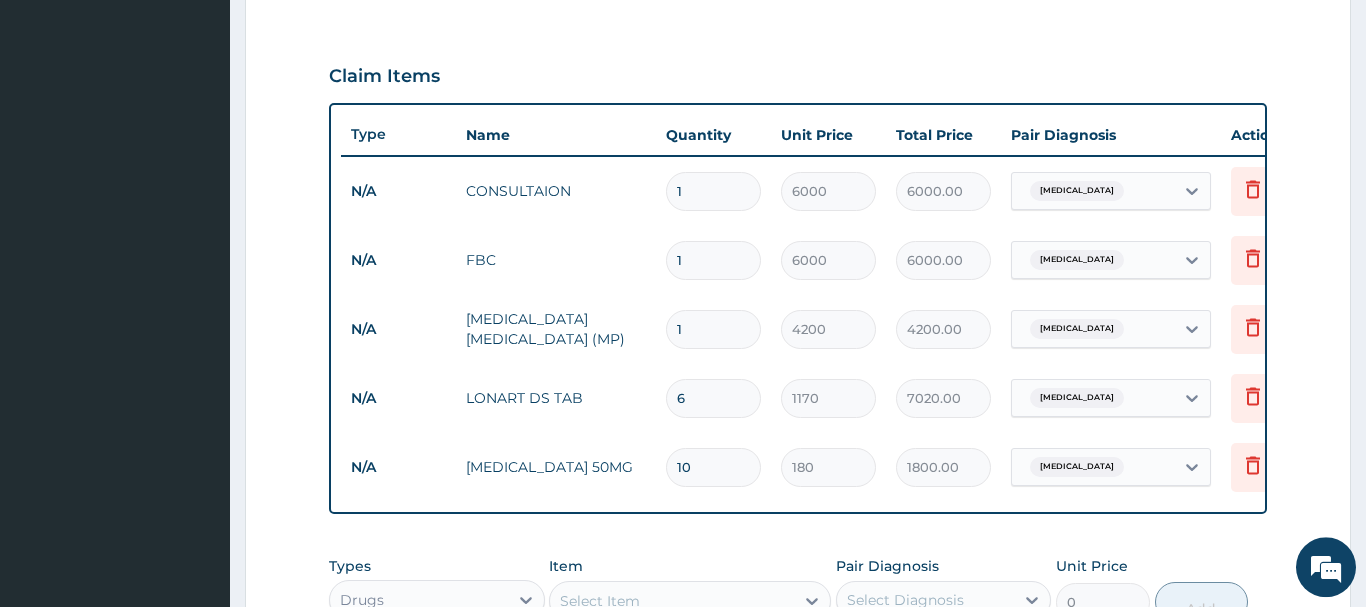 scroll, scrollTop: 1016, scrollLeft: 0, axis: vertical 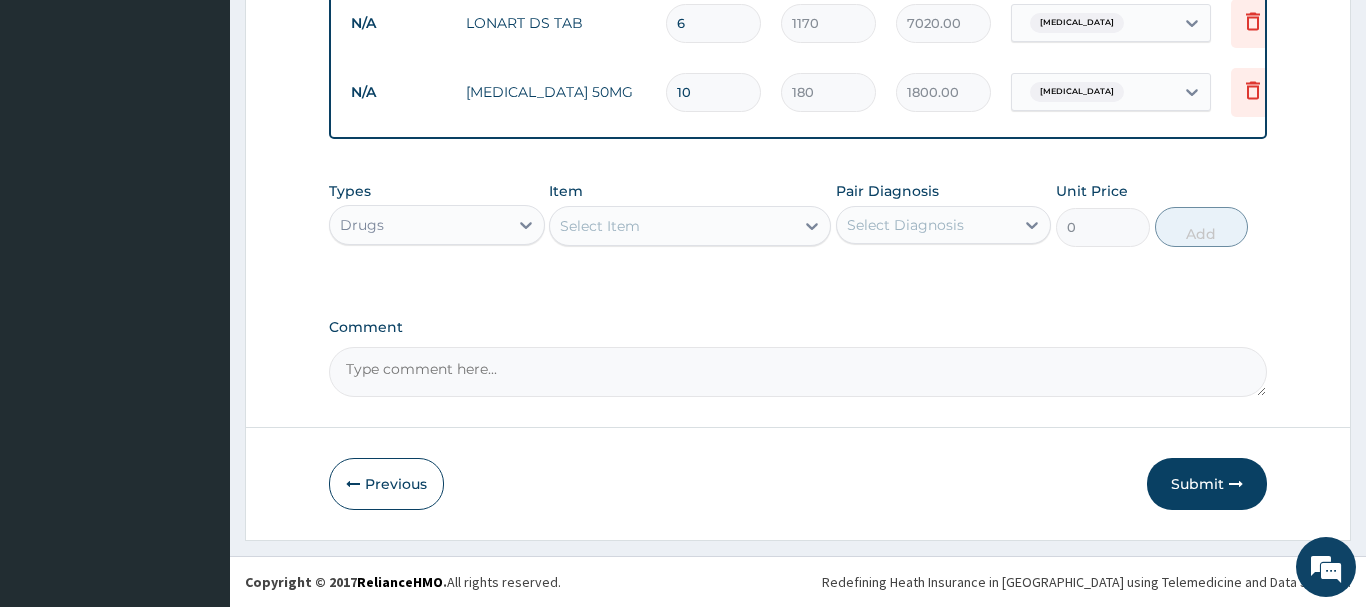 click on "Select Item" at bounding box center (672, 226) 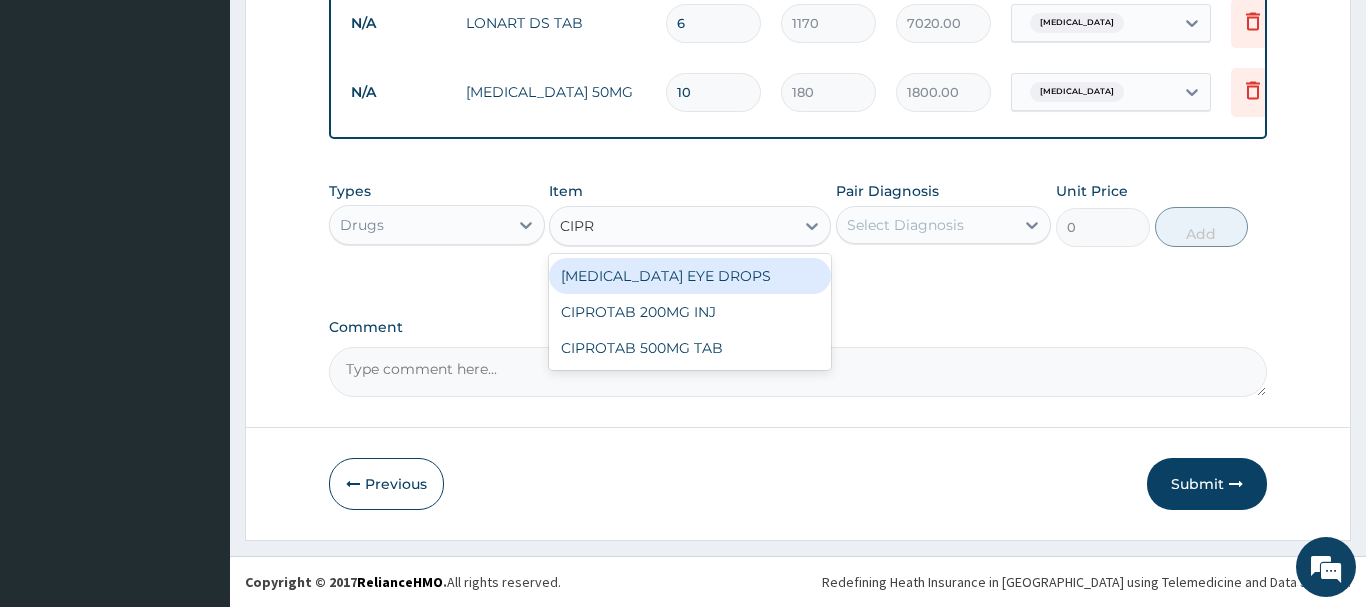 type on "[MEDICAL_DATA]" 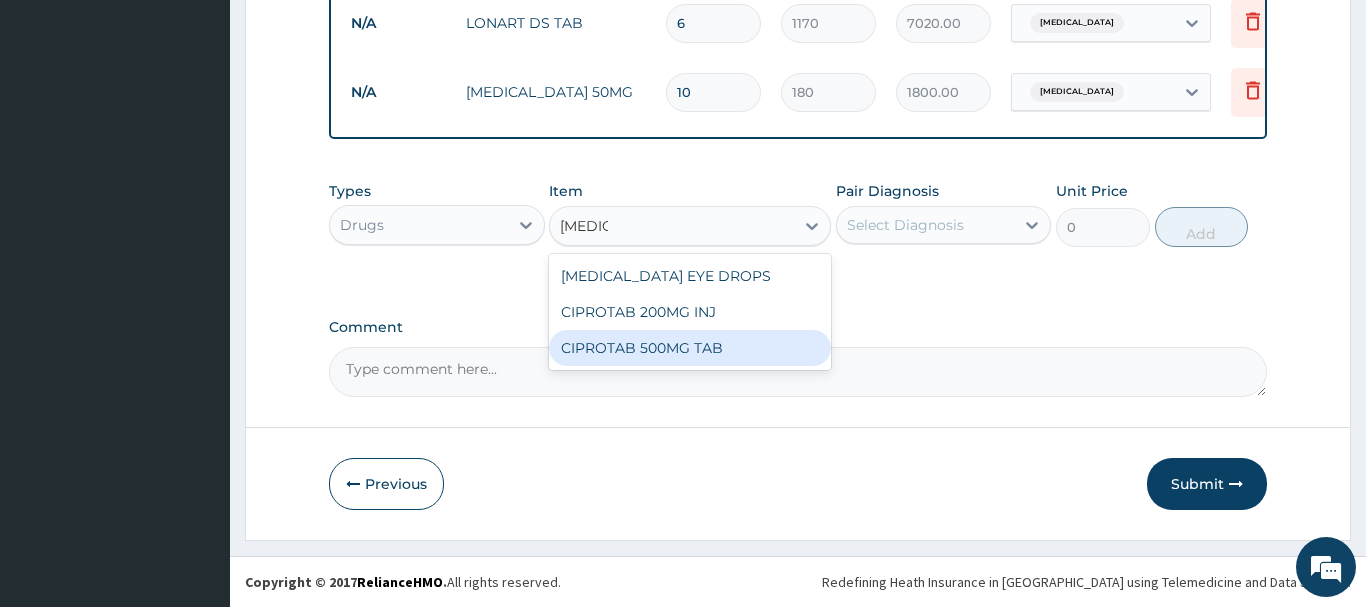 click on "CIPROTAB 500MG TAB" at bounding box center (690, 348) 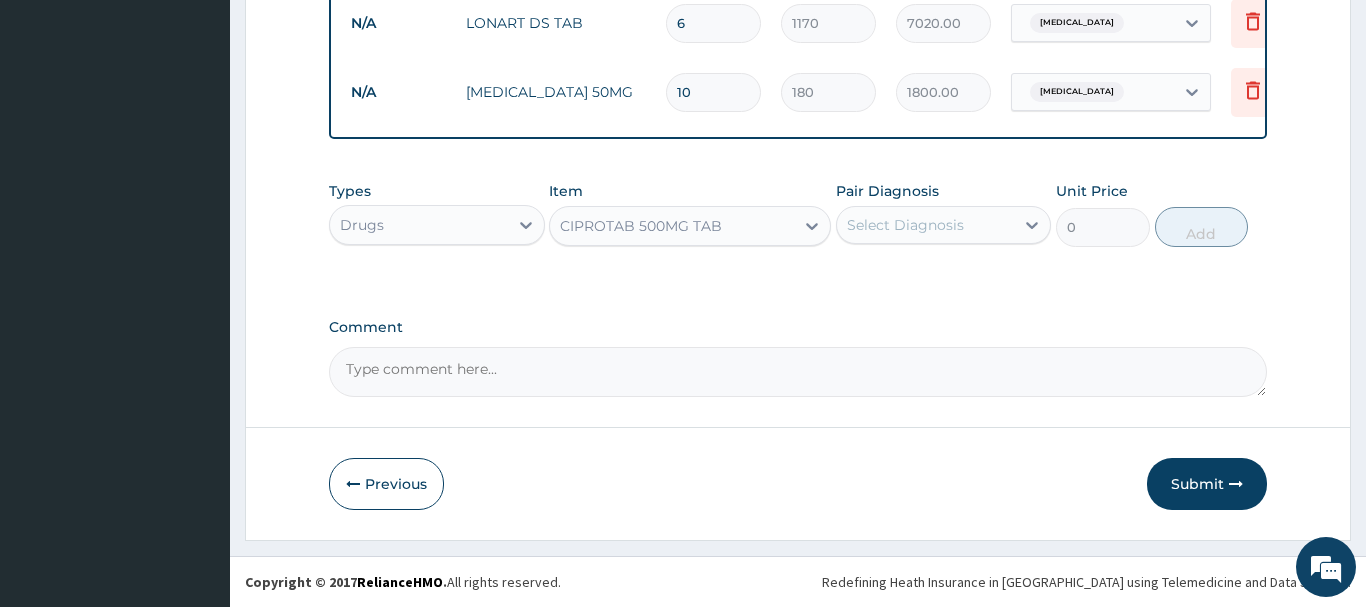 type 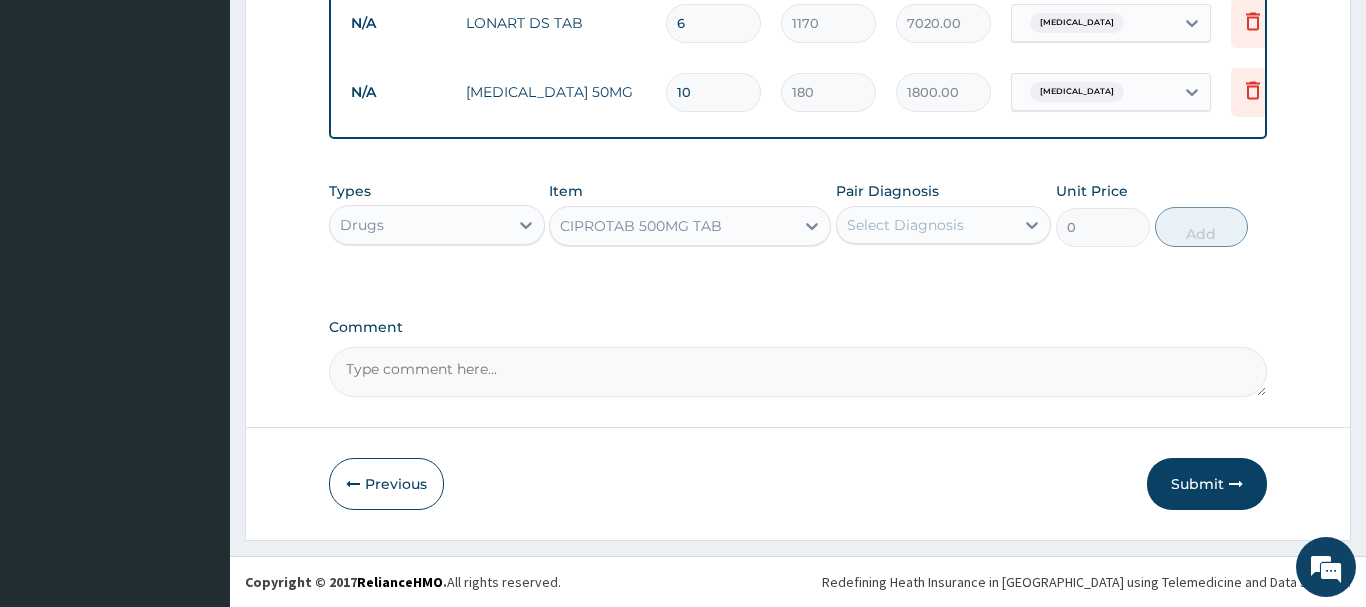 type on "540" 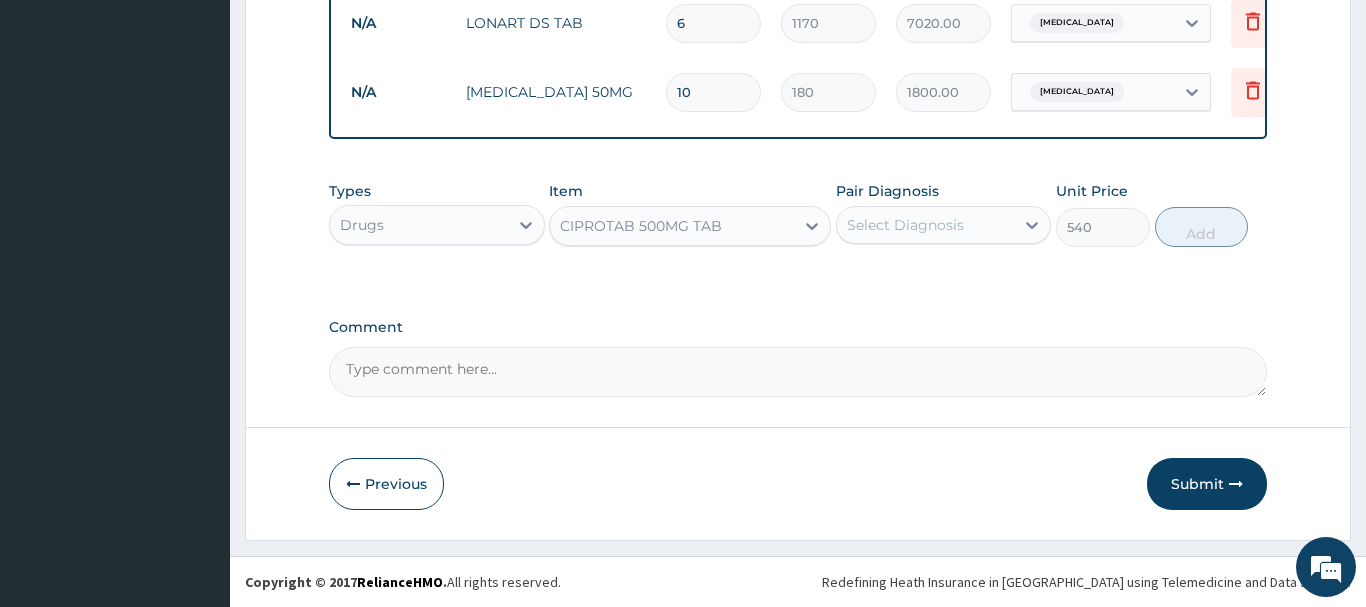click on "Select Diagnosis" at bounding box center [926, 225] 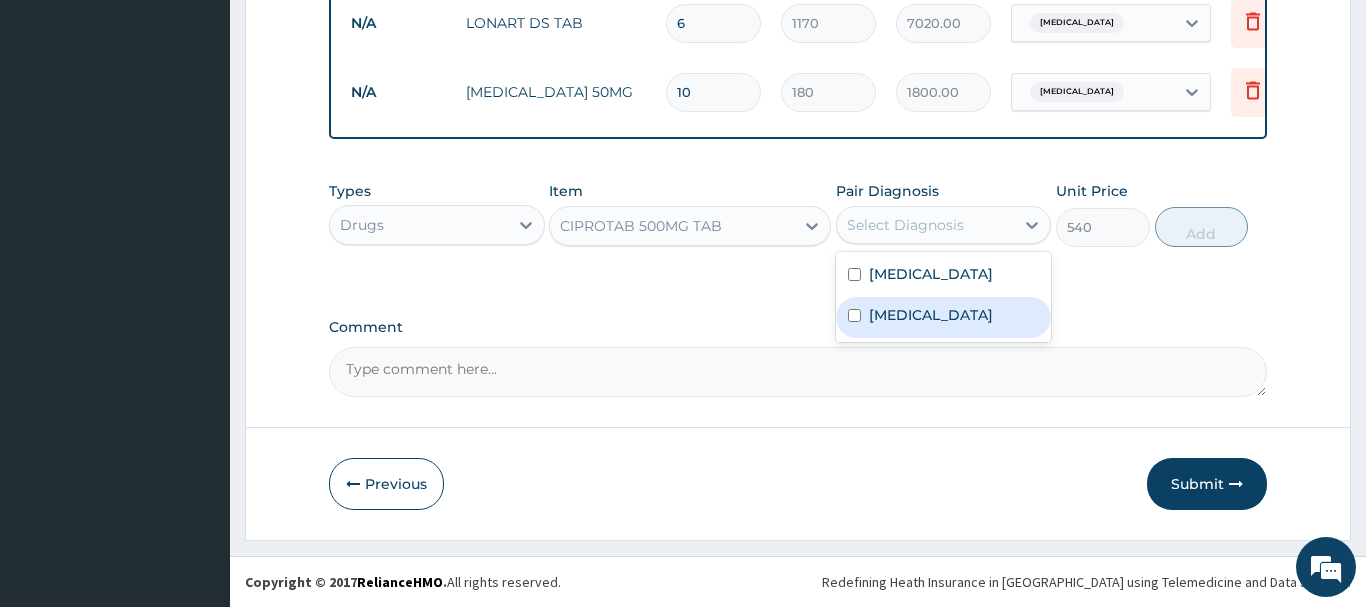 click at bounding box center [854, 315] 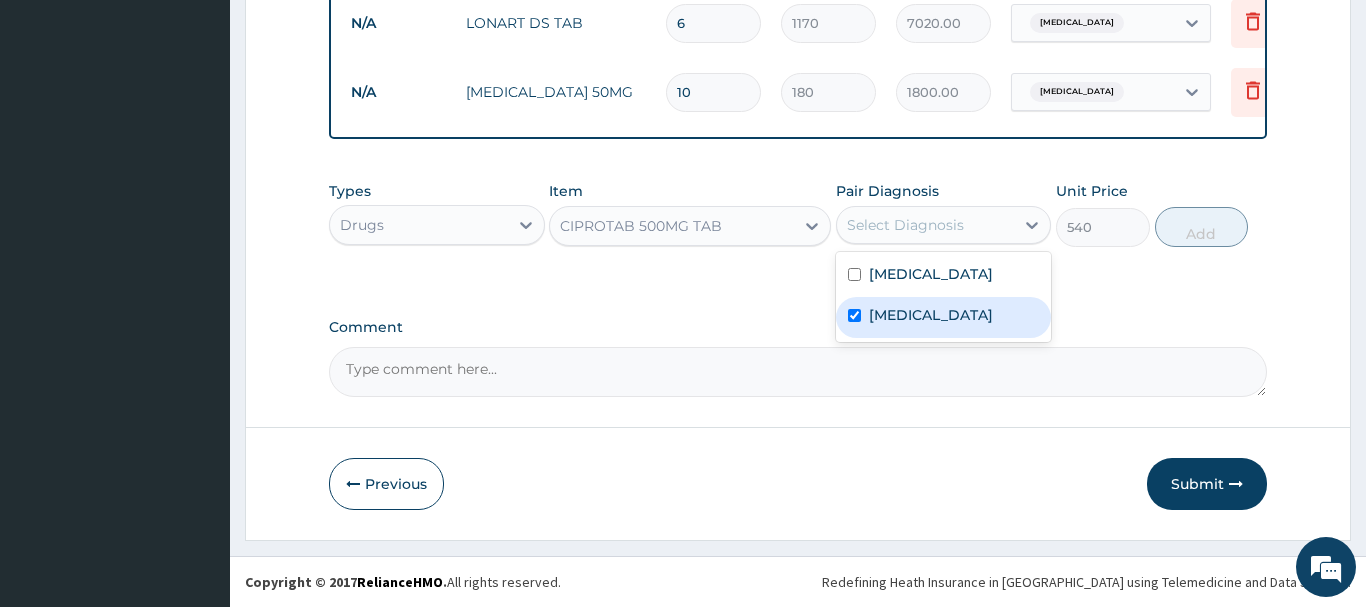 checkbox on "true" 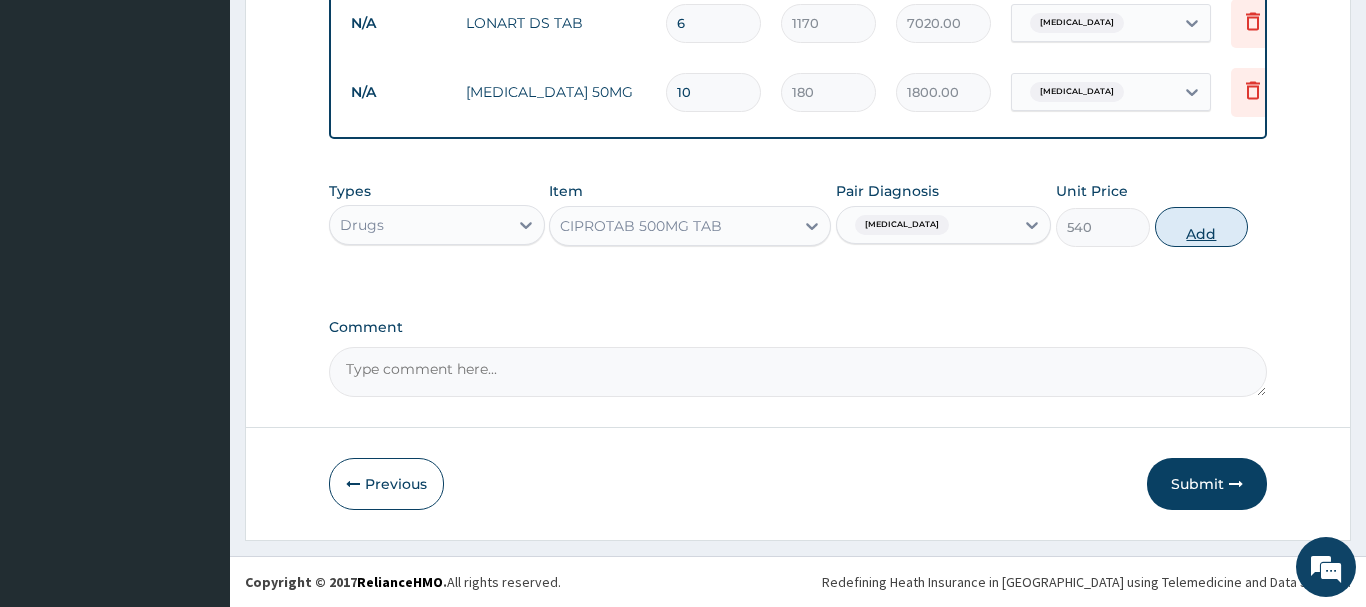 click on "Add" at bounding box center [1202, 227] 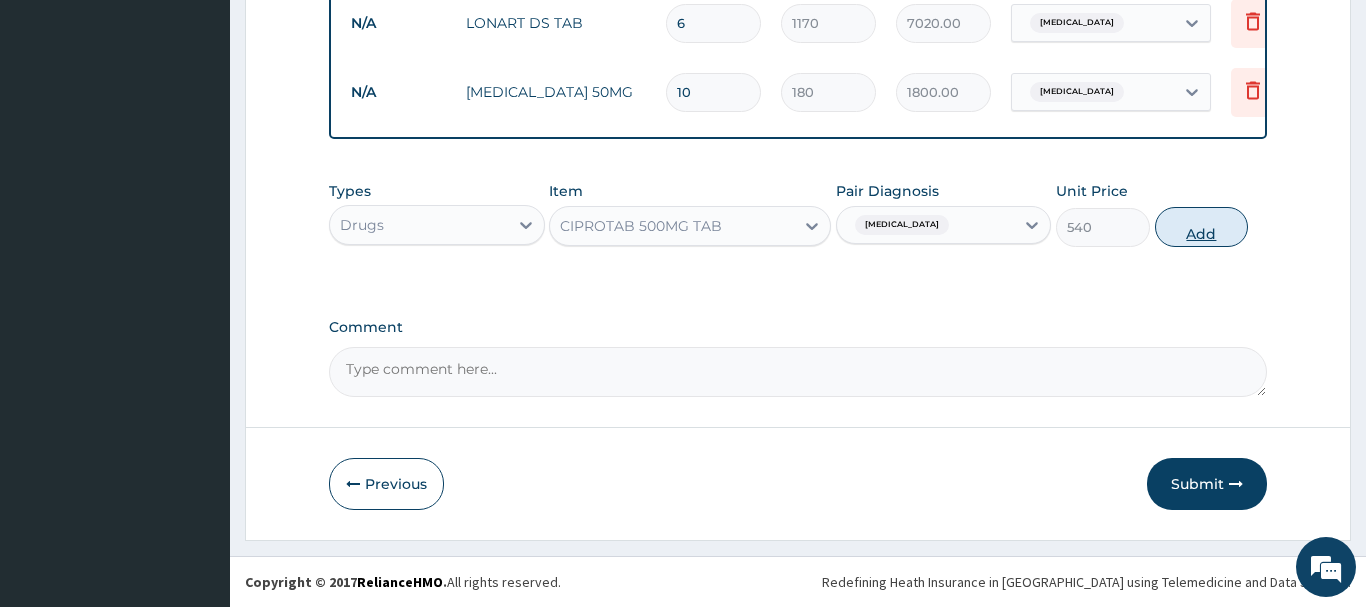 type on "0" 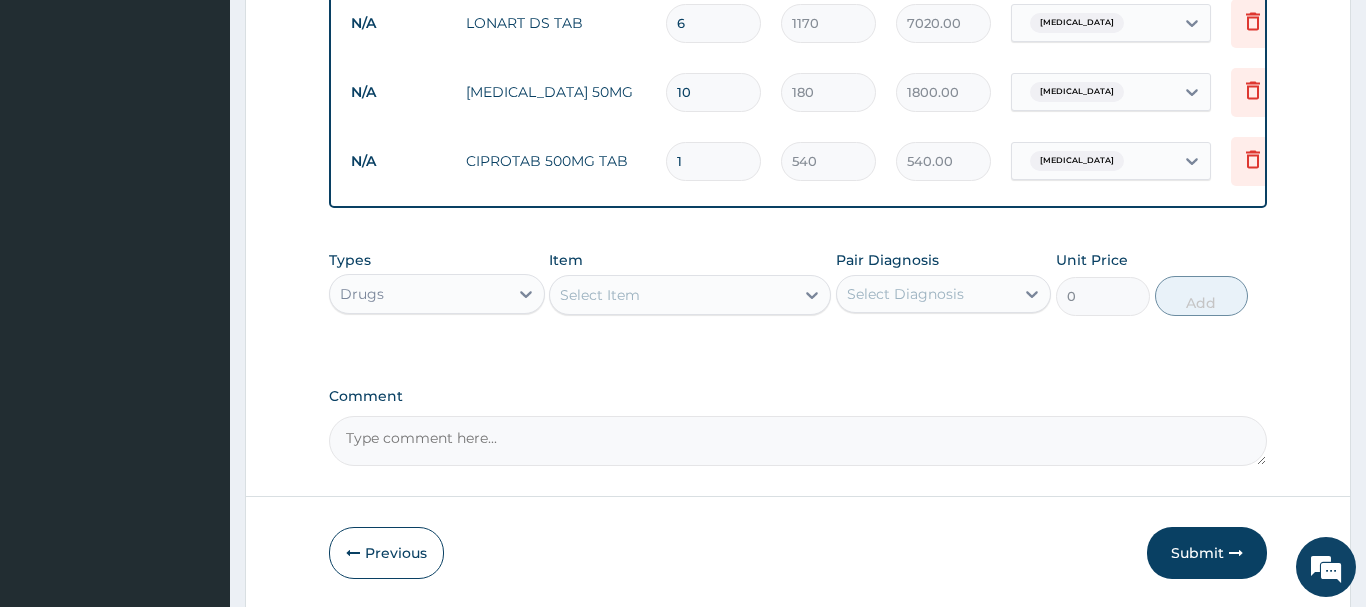 type on "10" 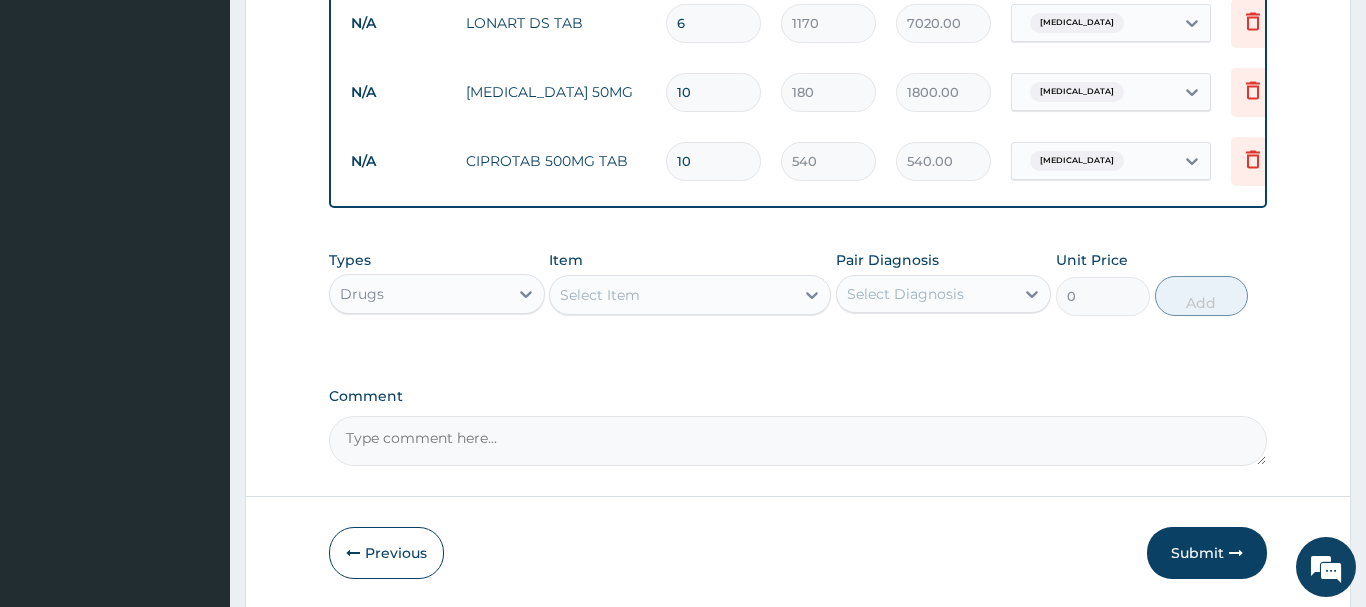 type on "5400.00" 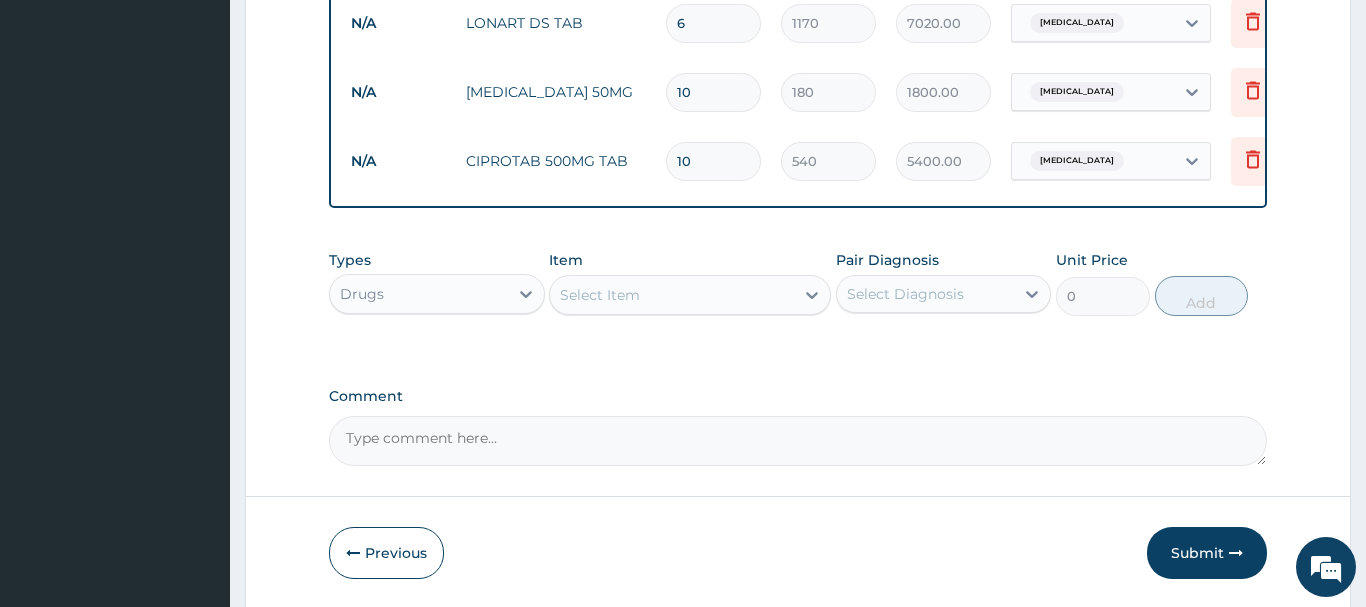scroll, scrollTop: 1085, scrollLeft: 0, axis: vertical 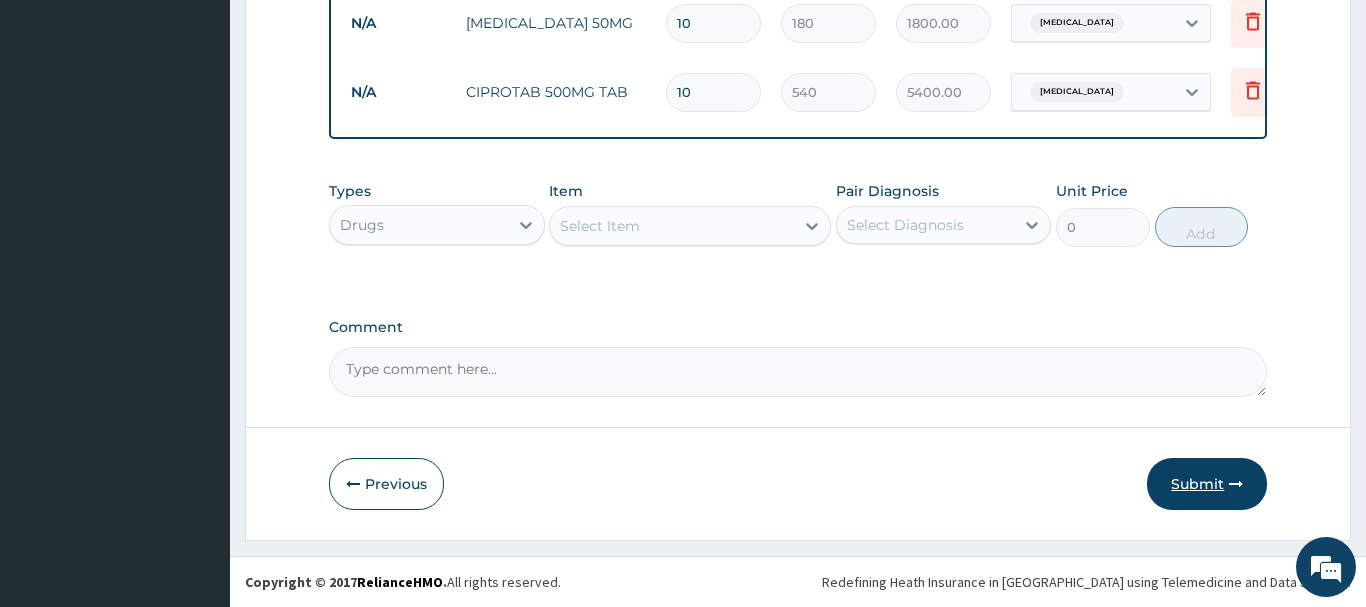 type on "10" 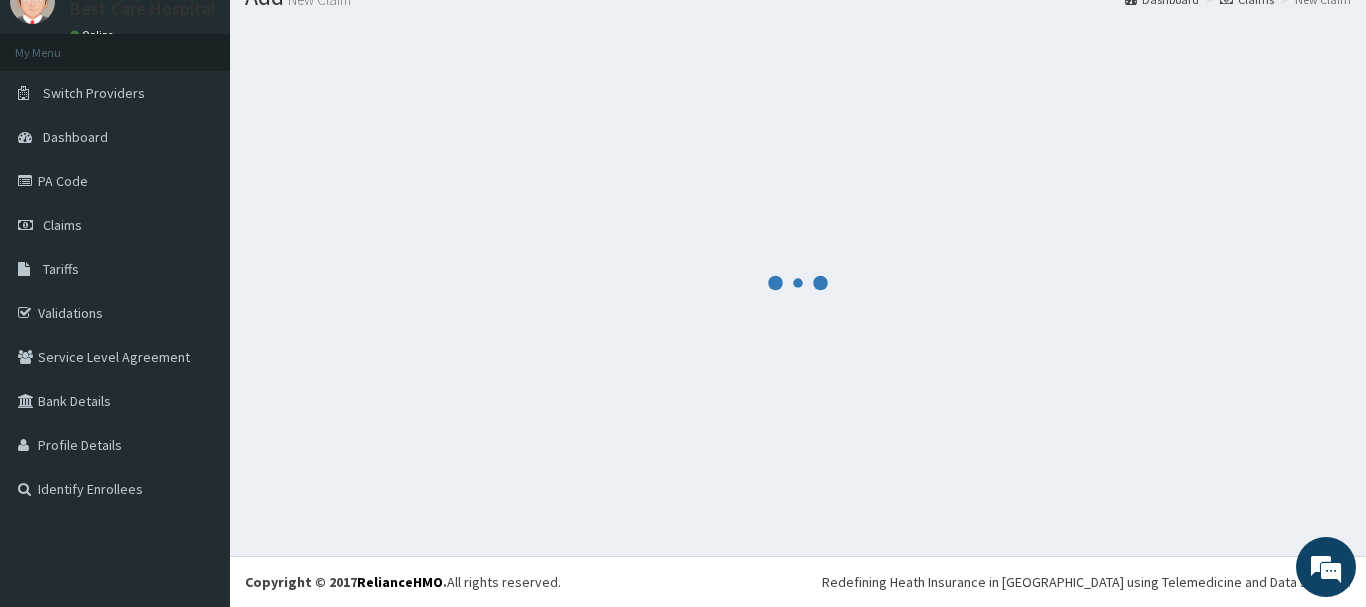 scroll, scrollTop: 81, scrollLeft: 0, axis: vertical 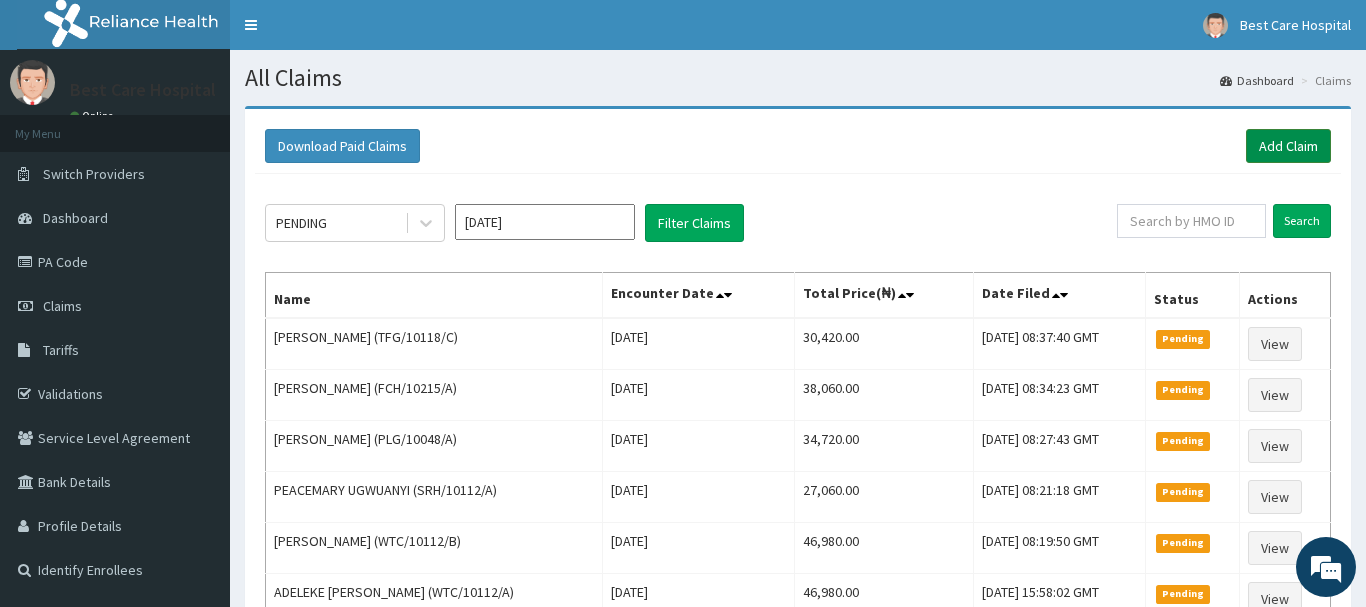 click on "Add Claim" at bounding box center [1288, 146] 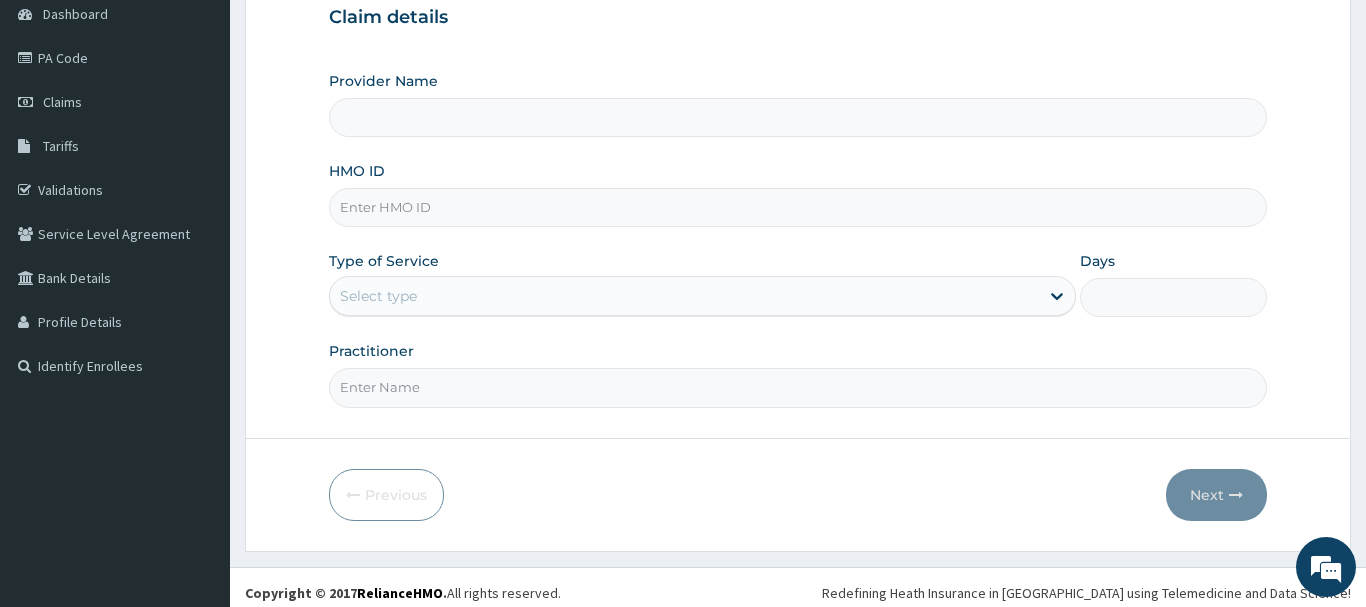 scroll, scrollTop: 204, scrollLeft: 0, axis: vertical 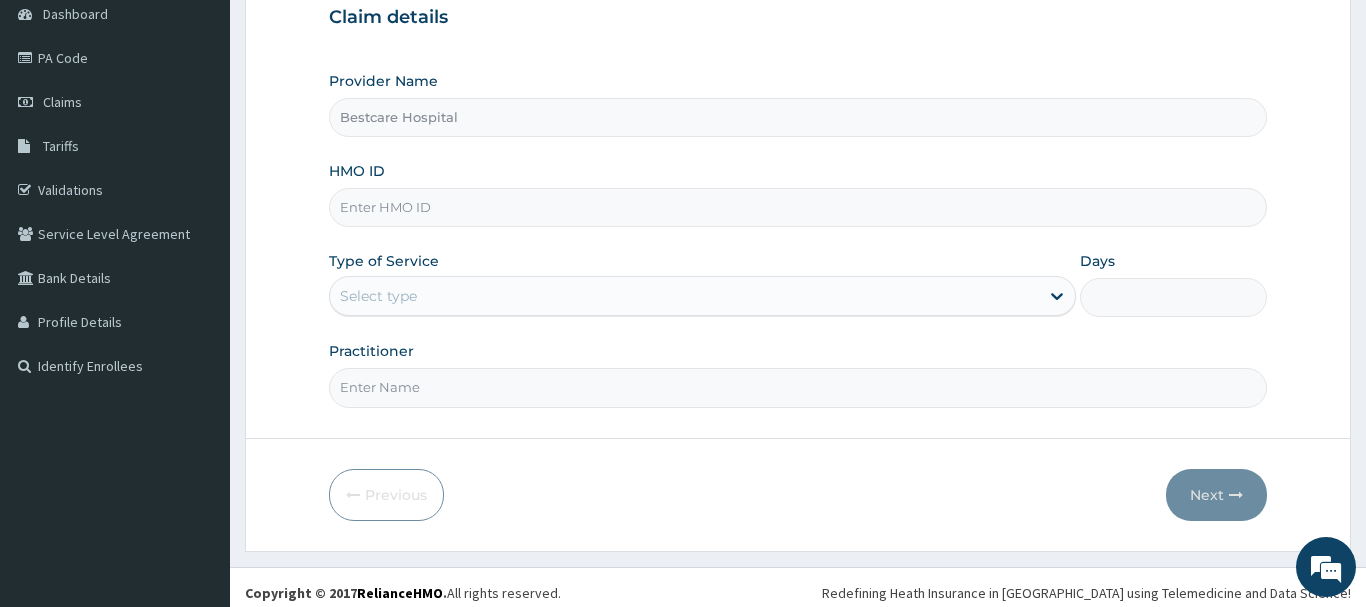 click on "HMO ID" at bounding box center (798, 207) 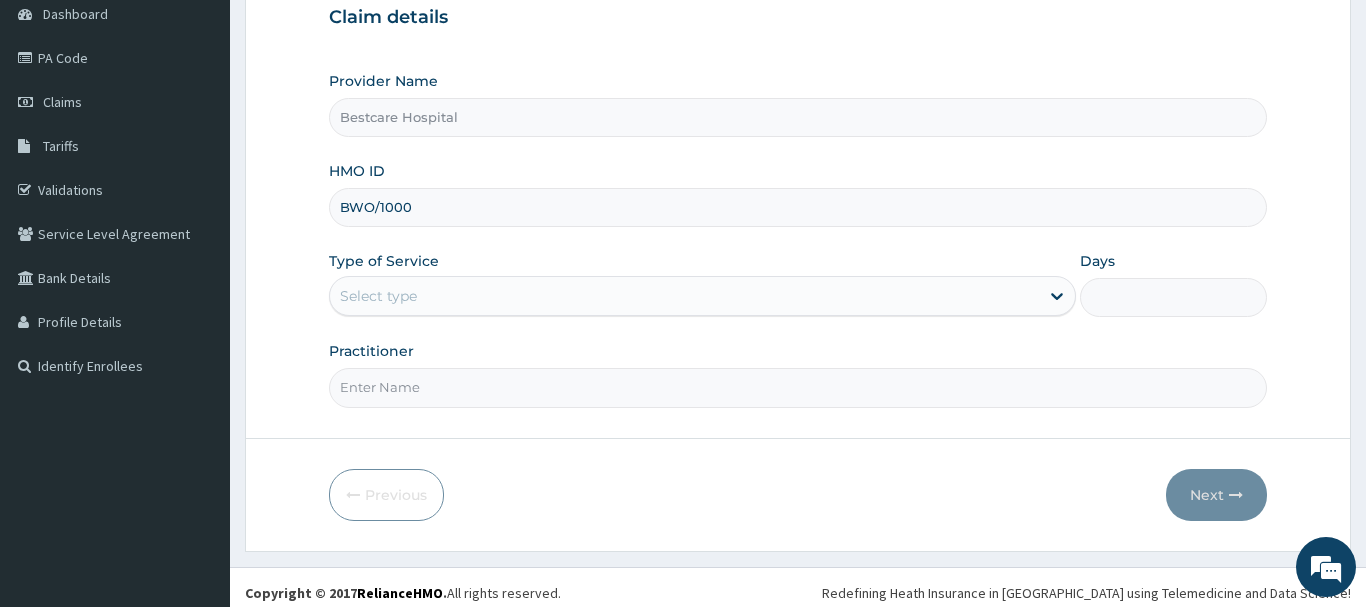 scroll, scrollTop: 0, scrollLeft: 0, axis: both 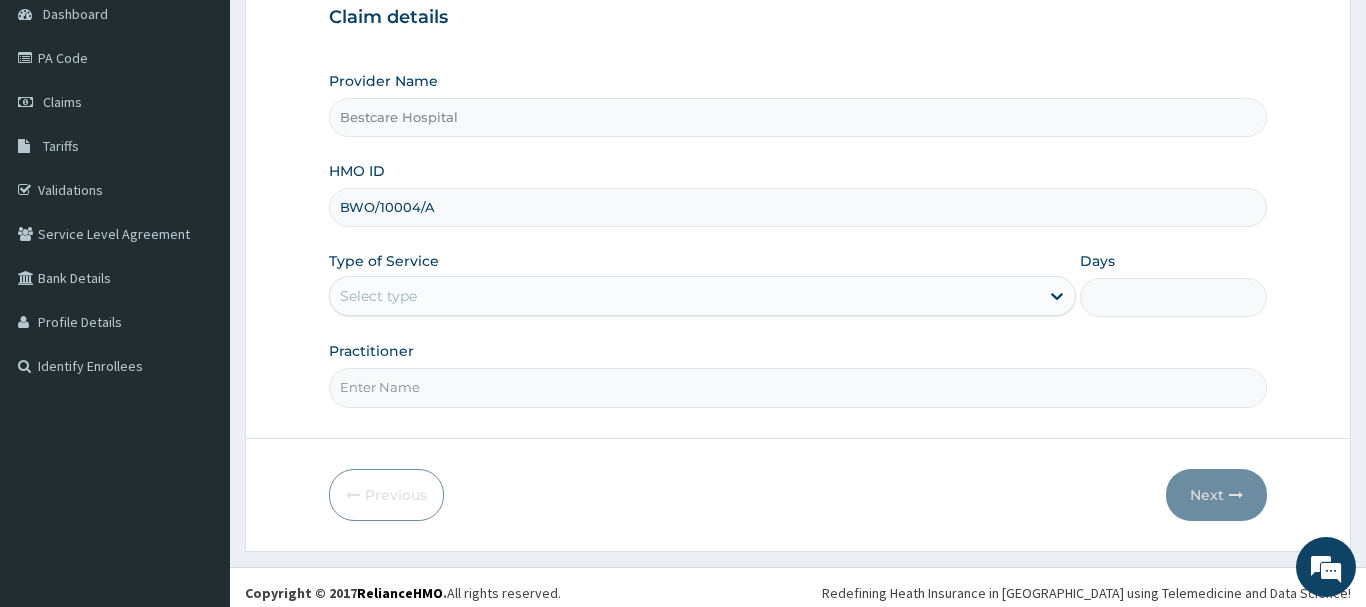 type on "BWO/10004/A" 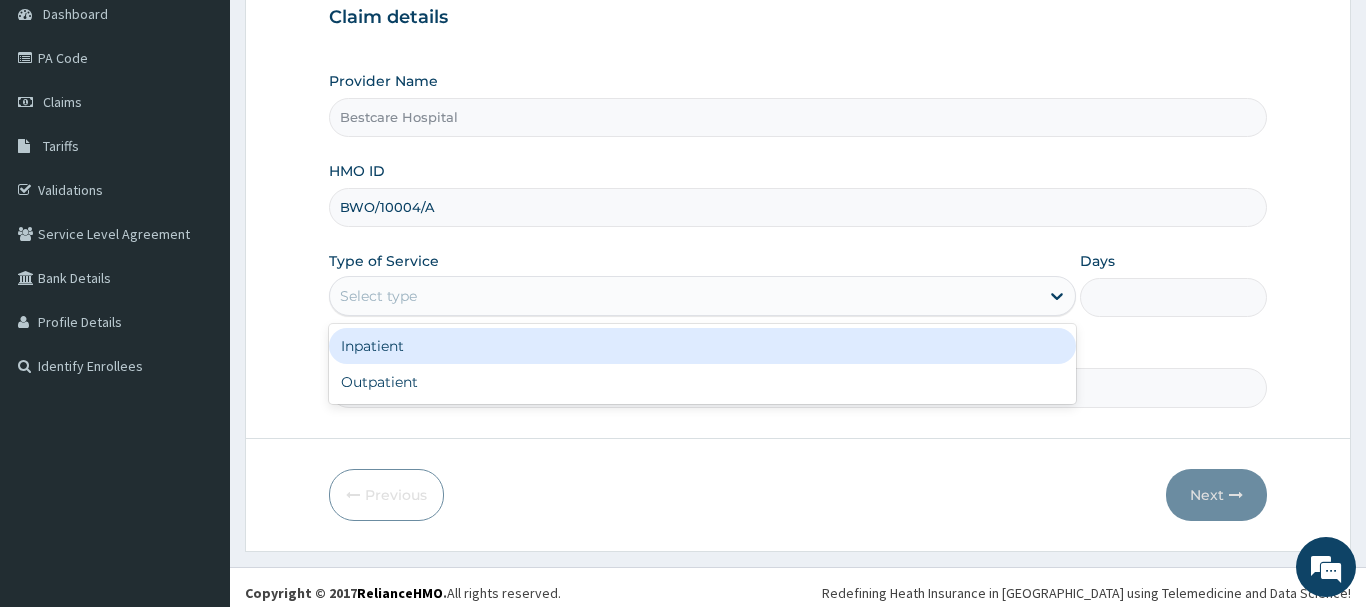 click on "Select type" at bounding box center [378, 296] 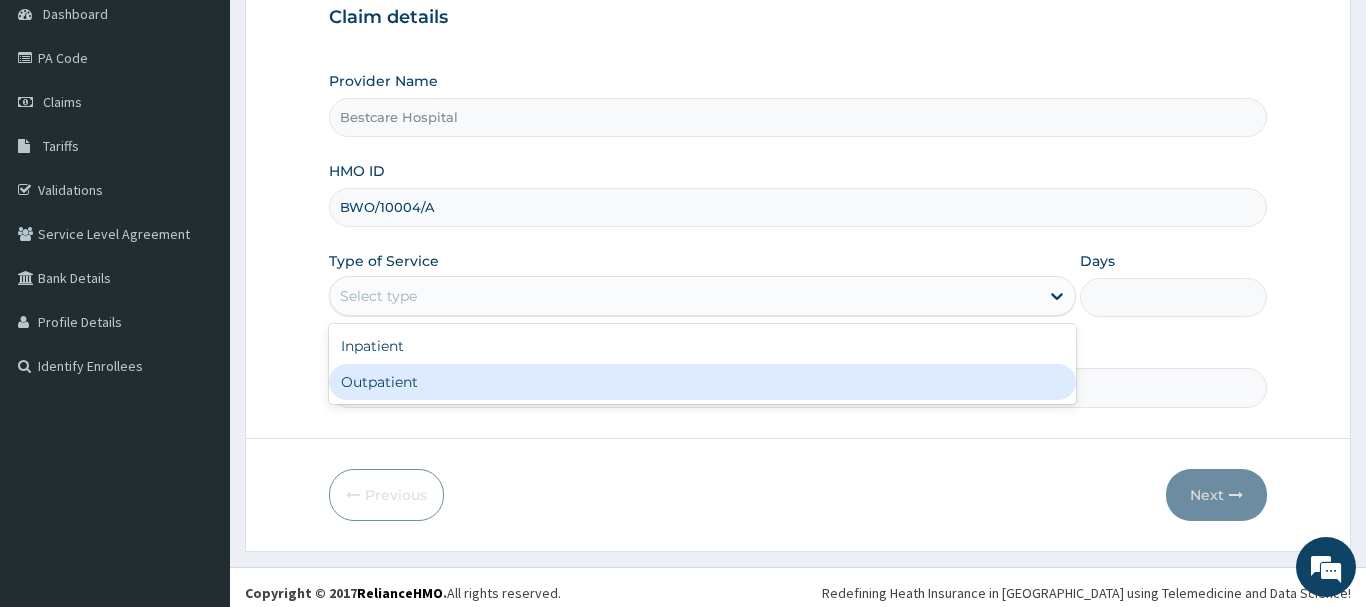 click on "Outpatient" at bounding box center (703, 382) 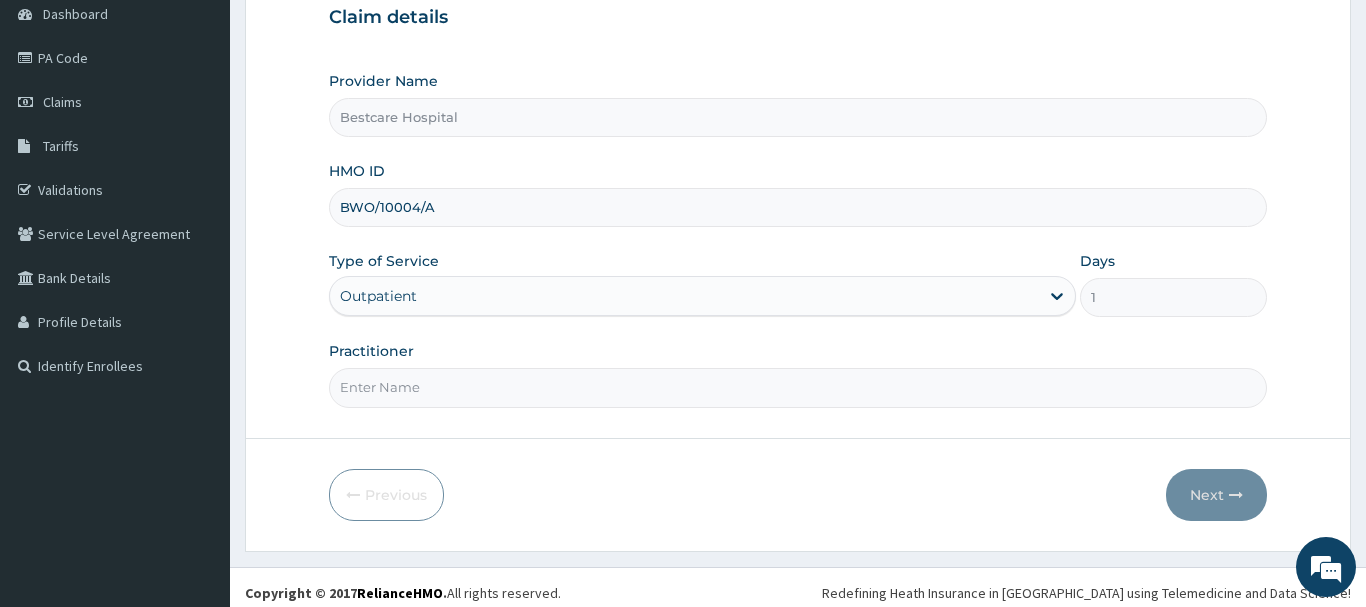 click on "Practitioner" at bounding box center (798, 387) 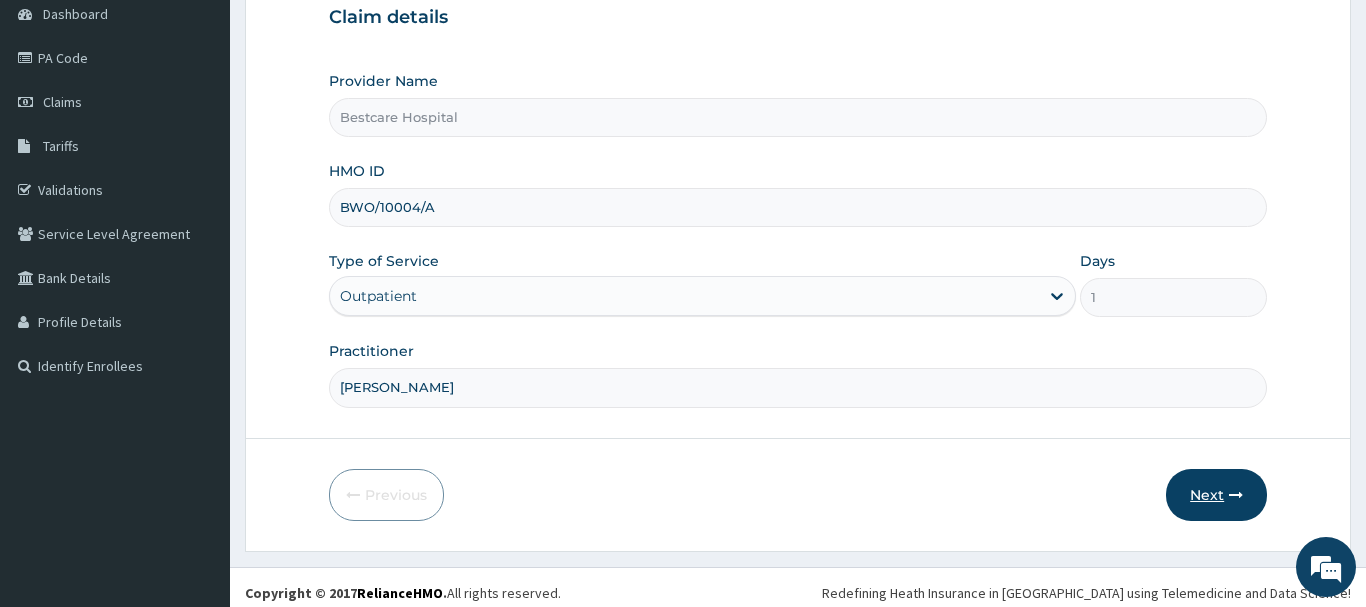 type on "[PERSON_NAME]" 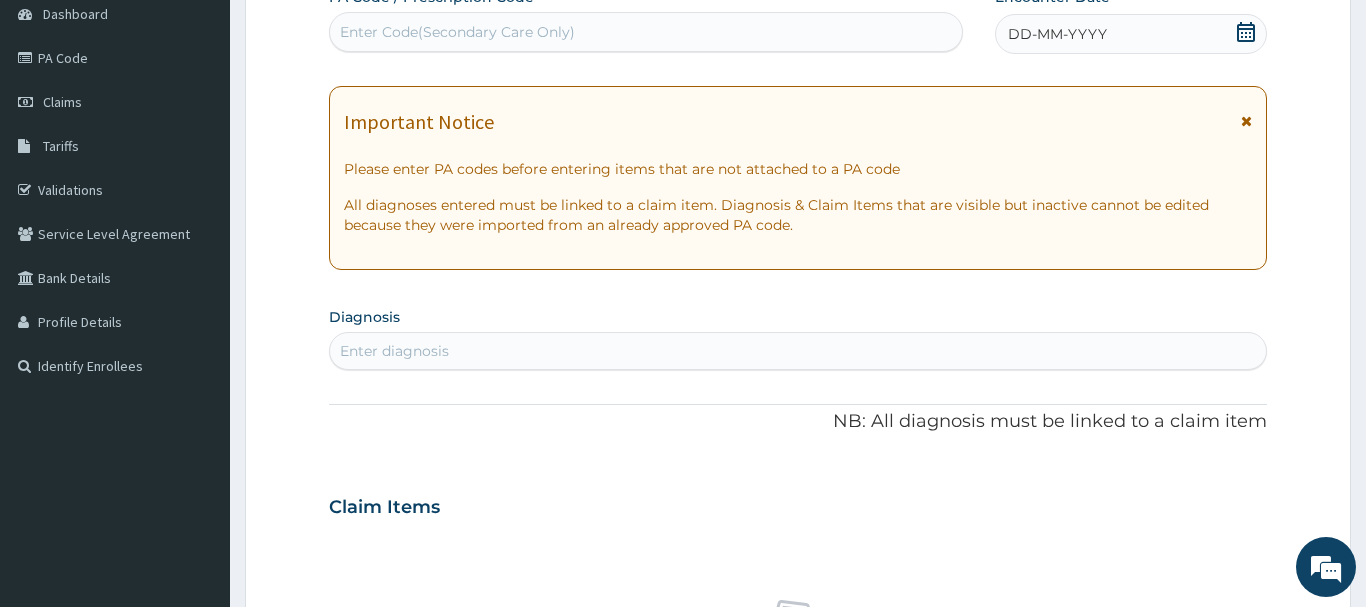 click 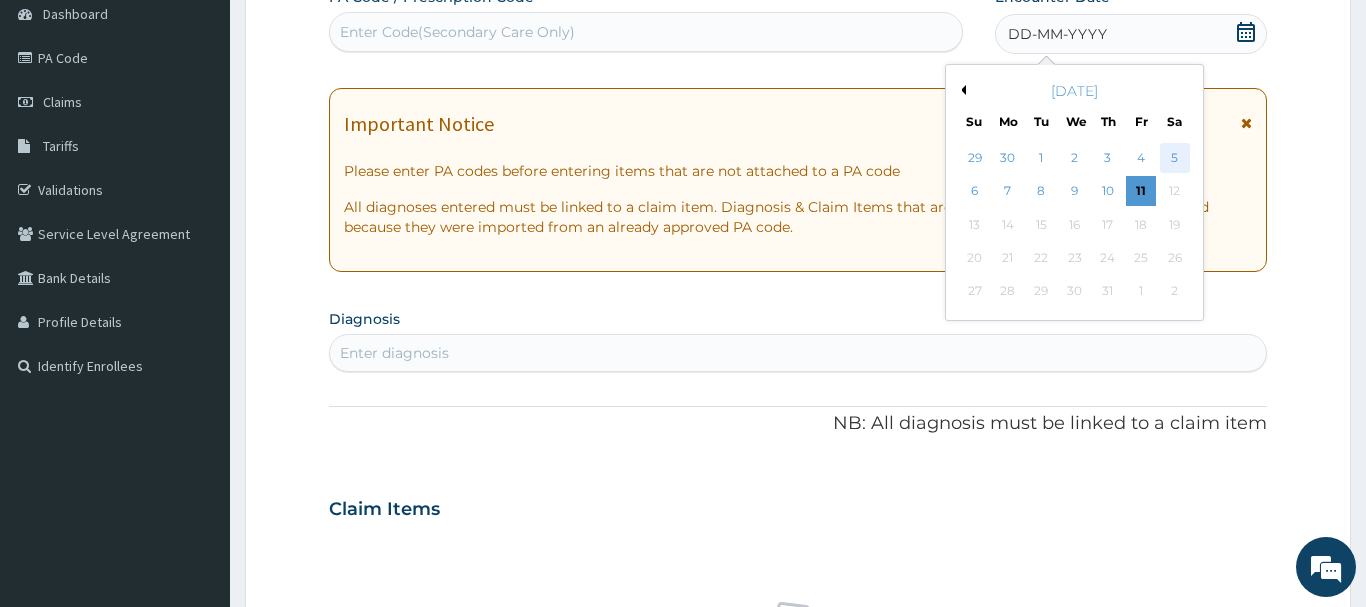 click on "5" at bounding box center (1175, 158) 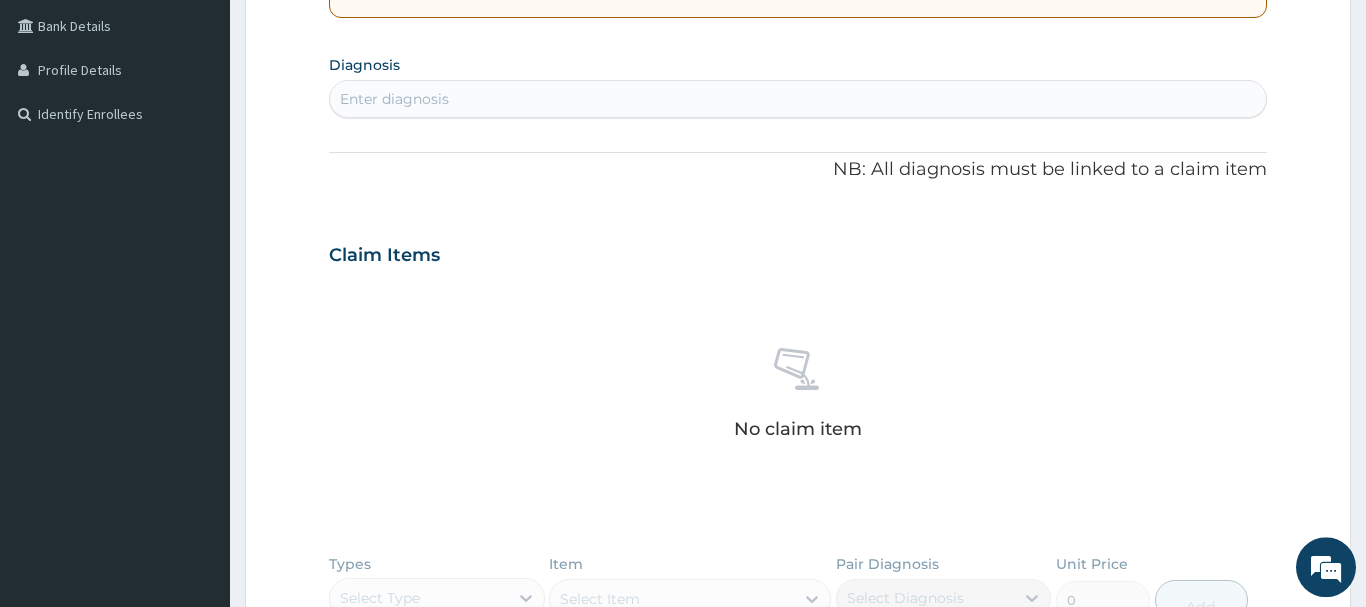 scroll, scrollTop: 510, scrollLeft: 0, axis: vertical 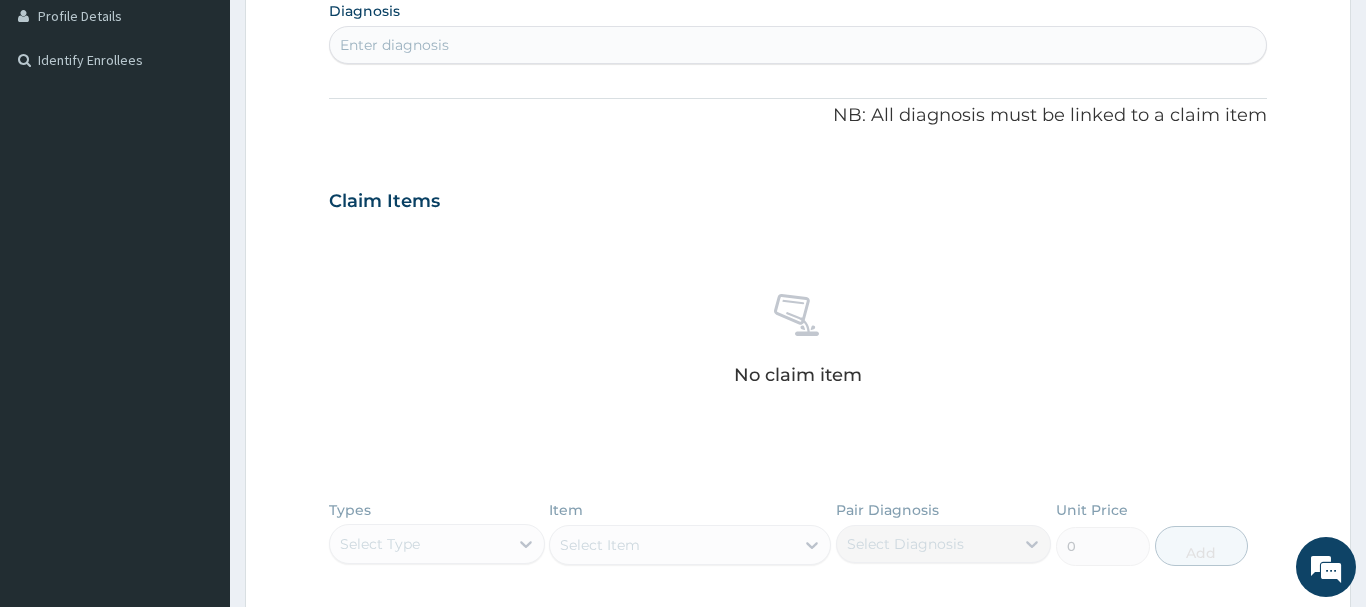 click on "Enter diagnosis" at bounding box center [798, 45] 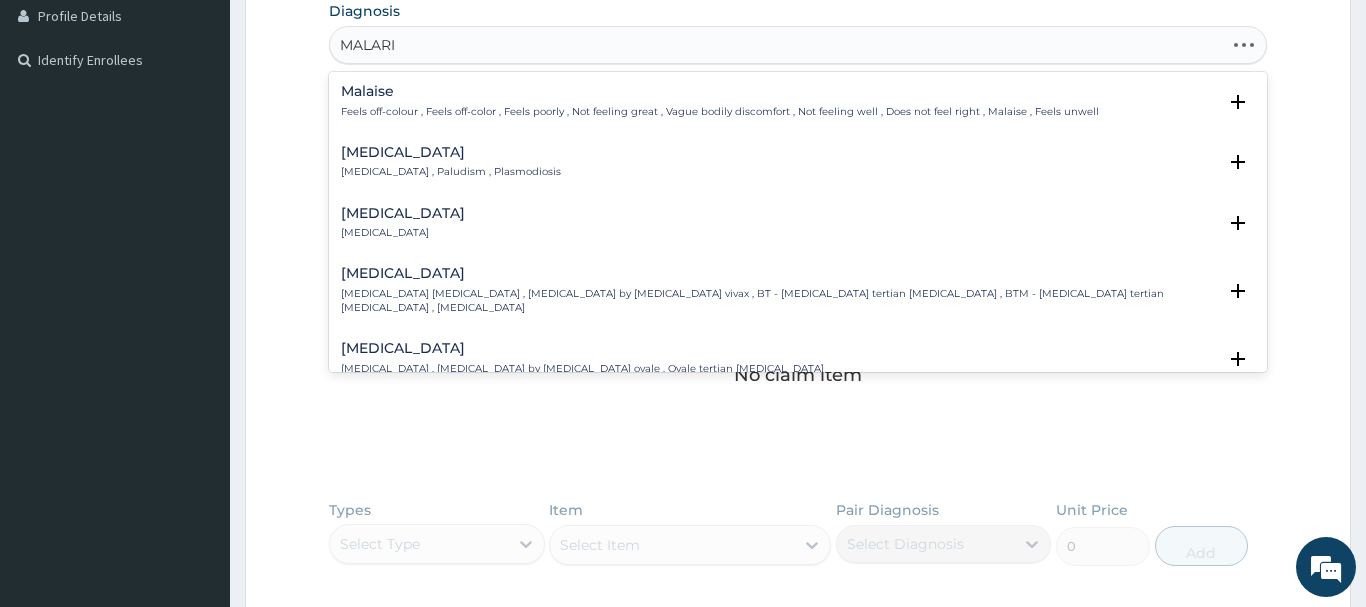type on "MALARIA" 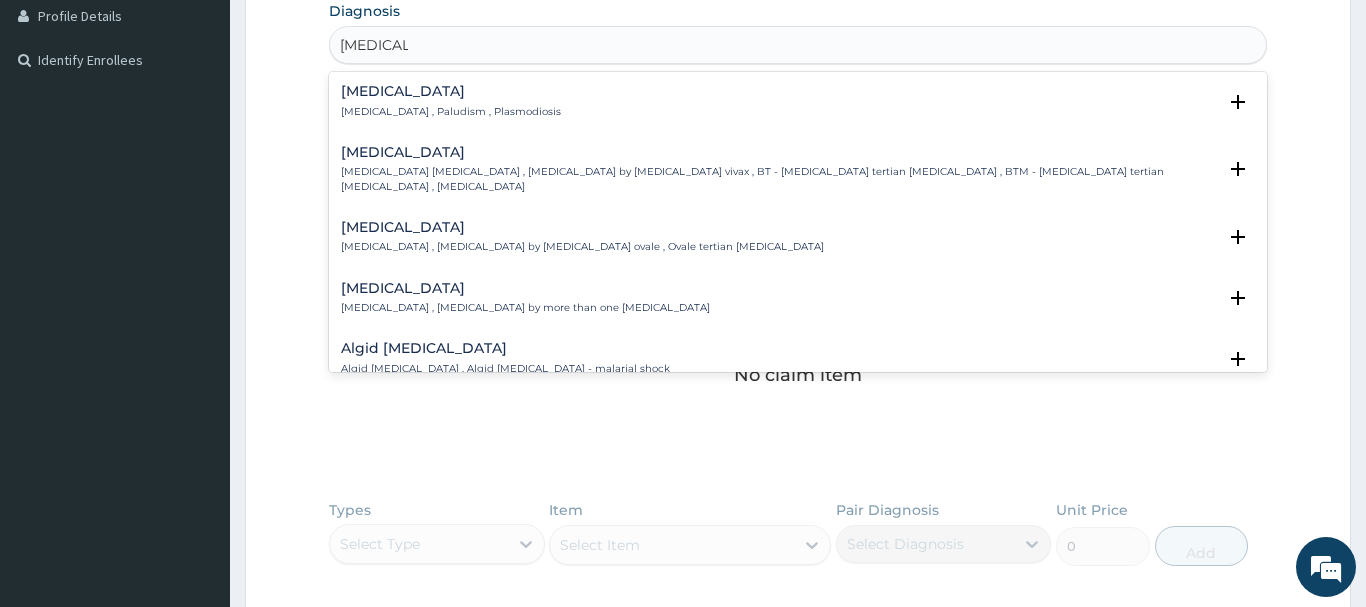 click on "Malaria , Paludism , Plasmodiosis" at bounding box center (451, 112) 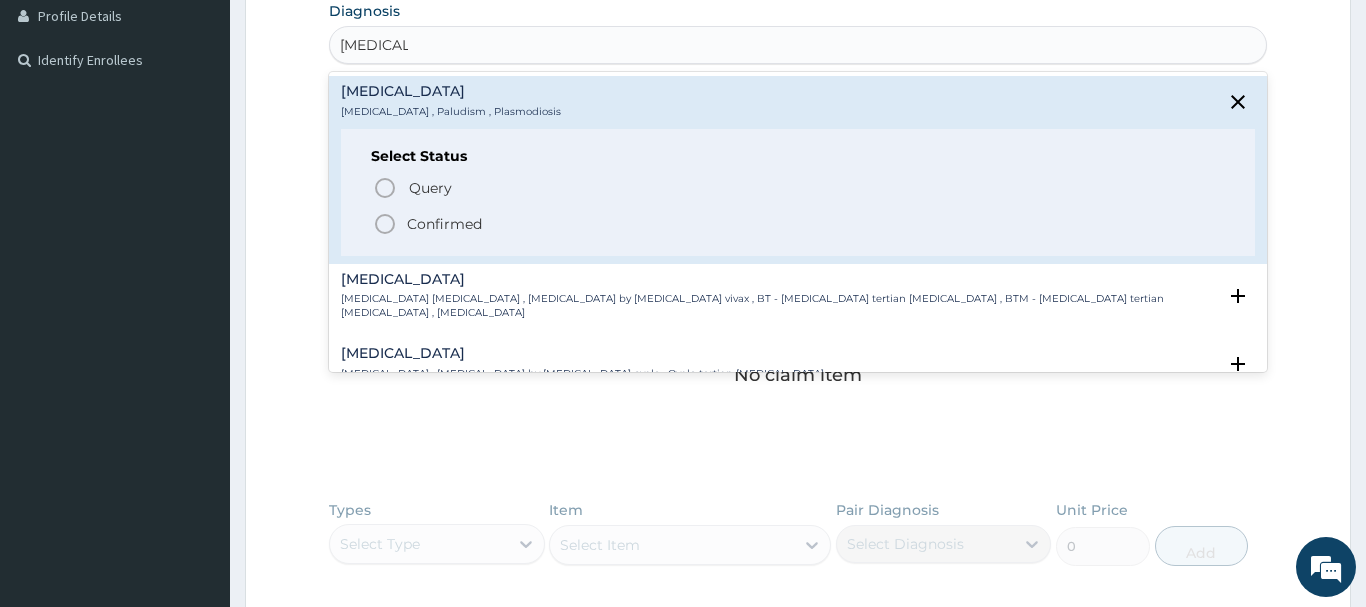 click 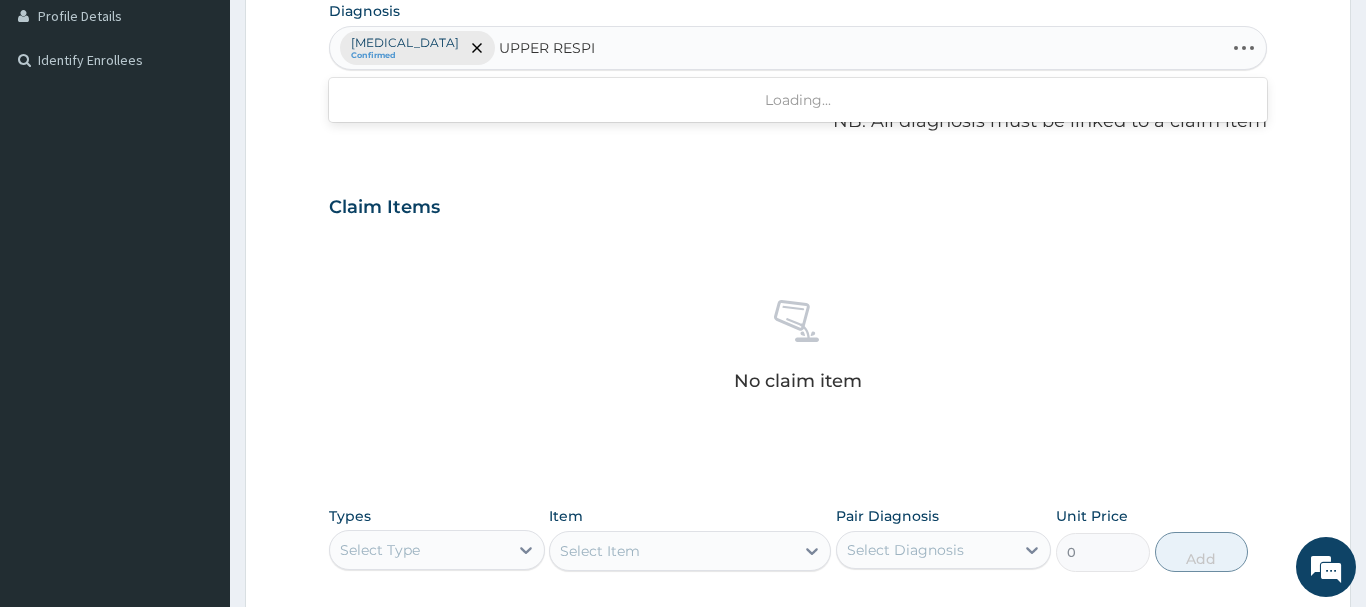 type on "UPPER RESPIR" 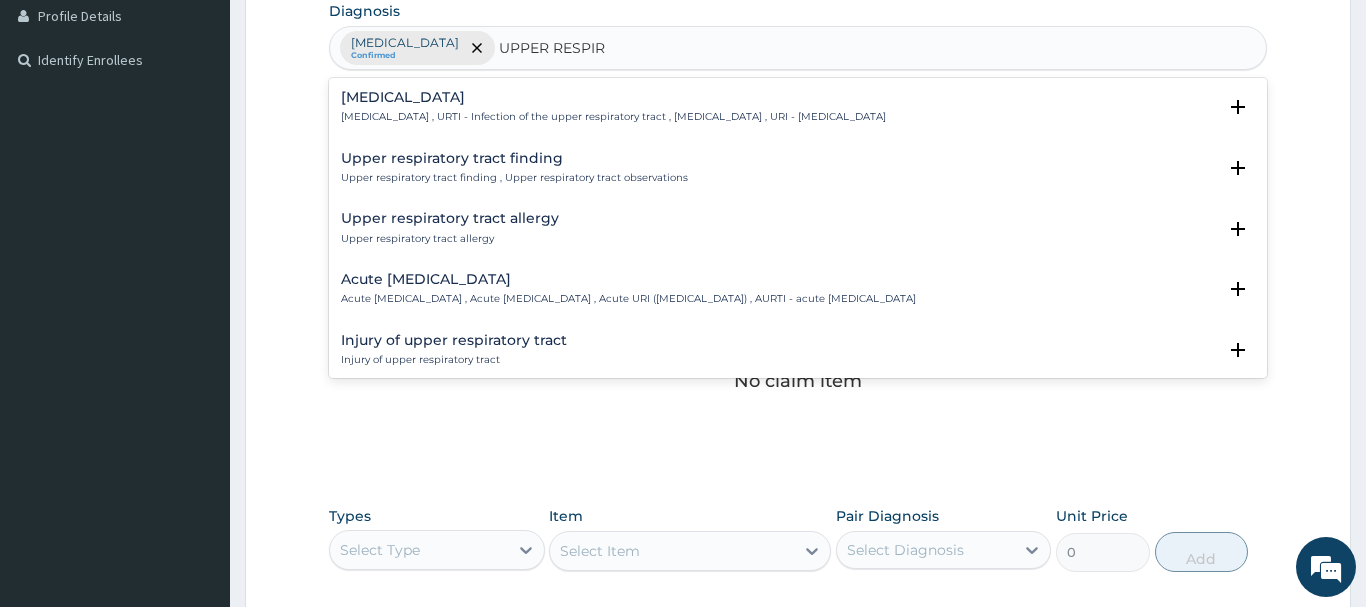click on "Upper respiratory infection" at bounding box center (613, 97) 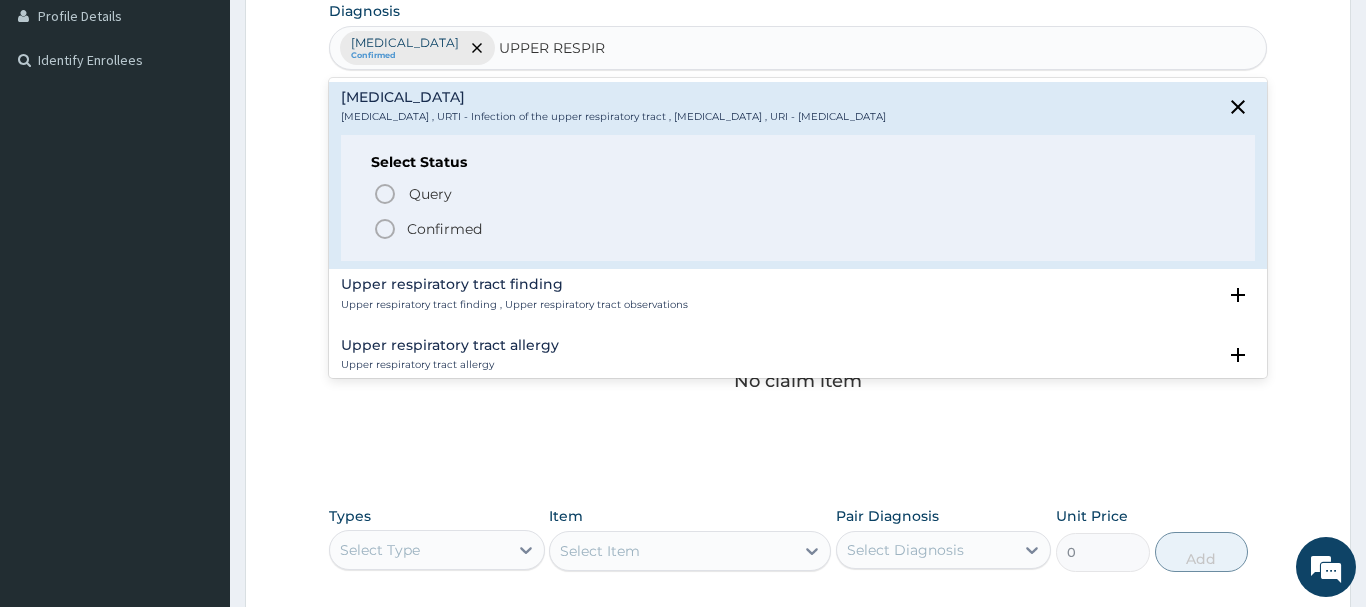 click 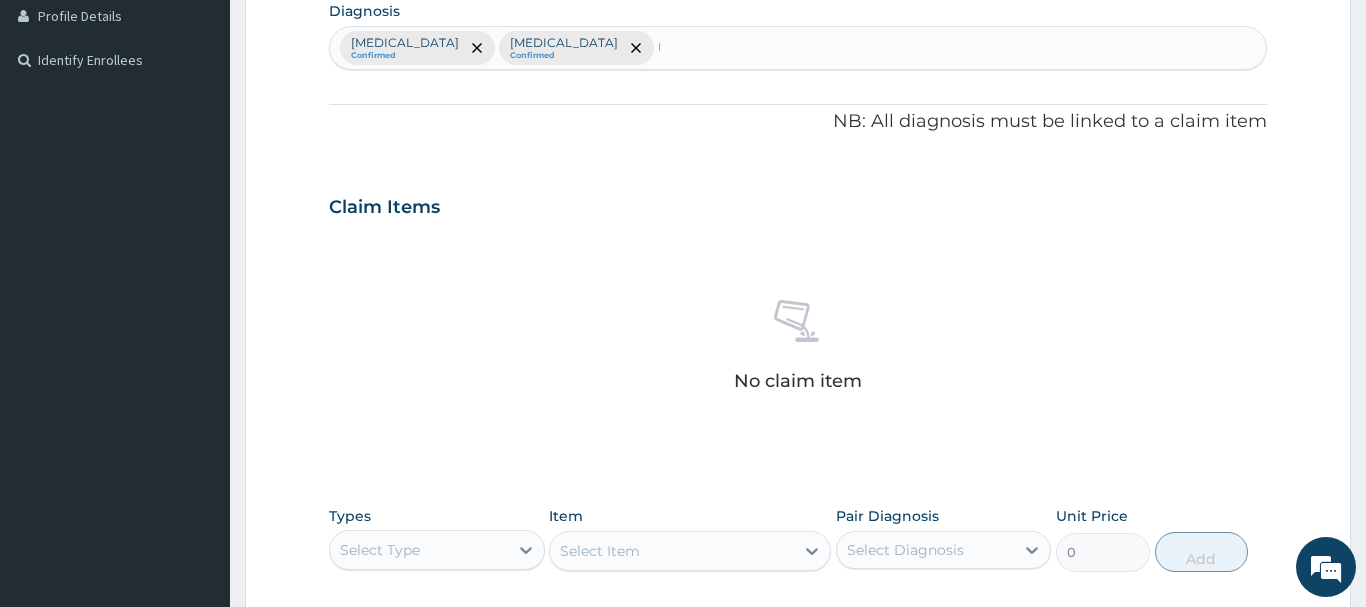 type 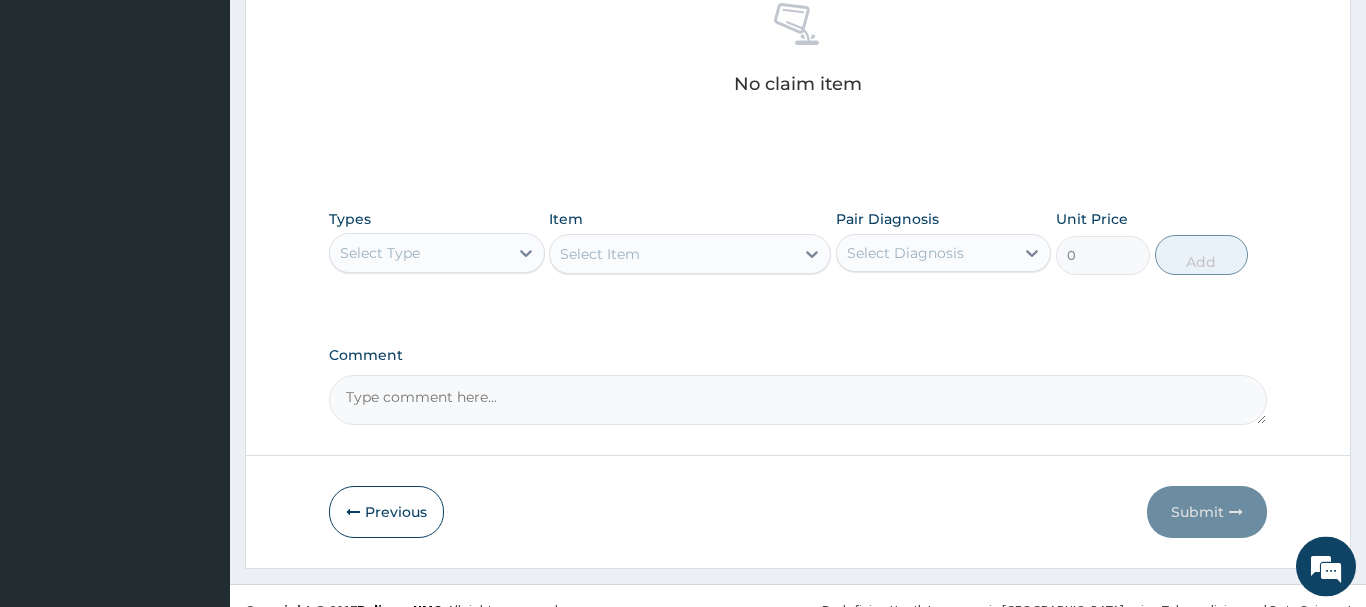 scroll, scrollTop: 835, scrollLeft: 0, axis: vertical 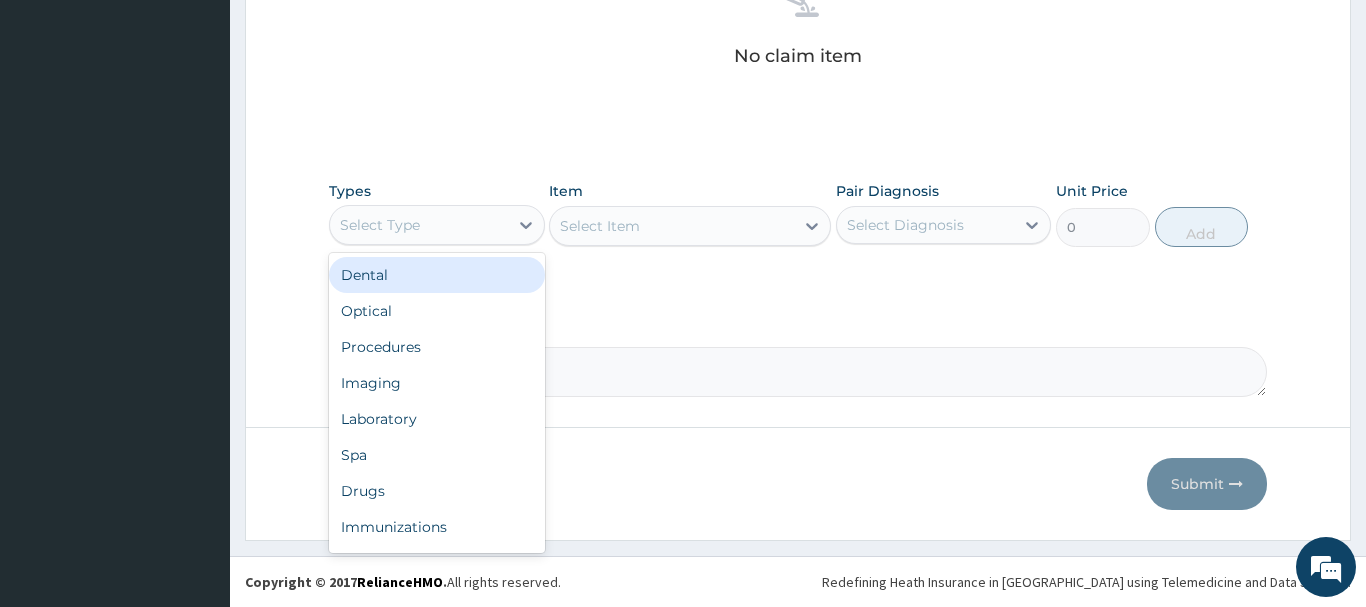 click on "Select Type" at bounding box center (419, 225) 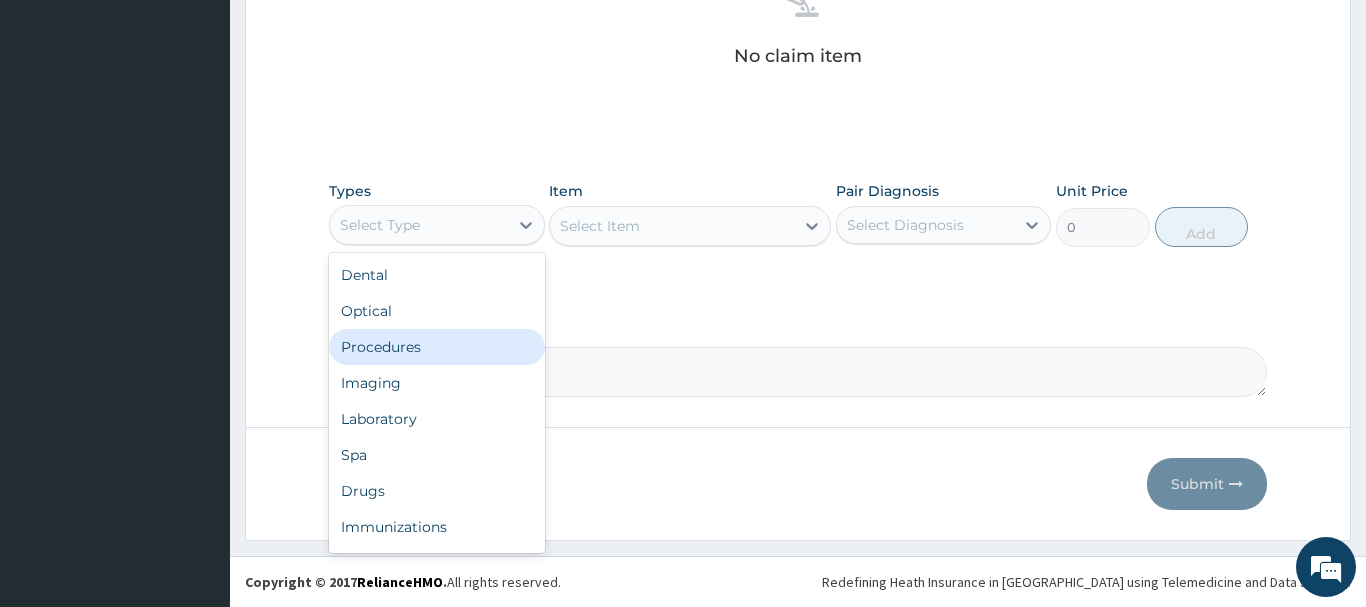 click on "Procedures" at bounding box center [437, 347] 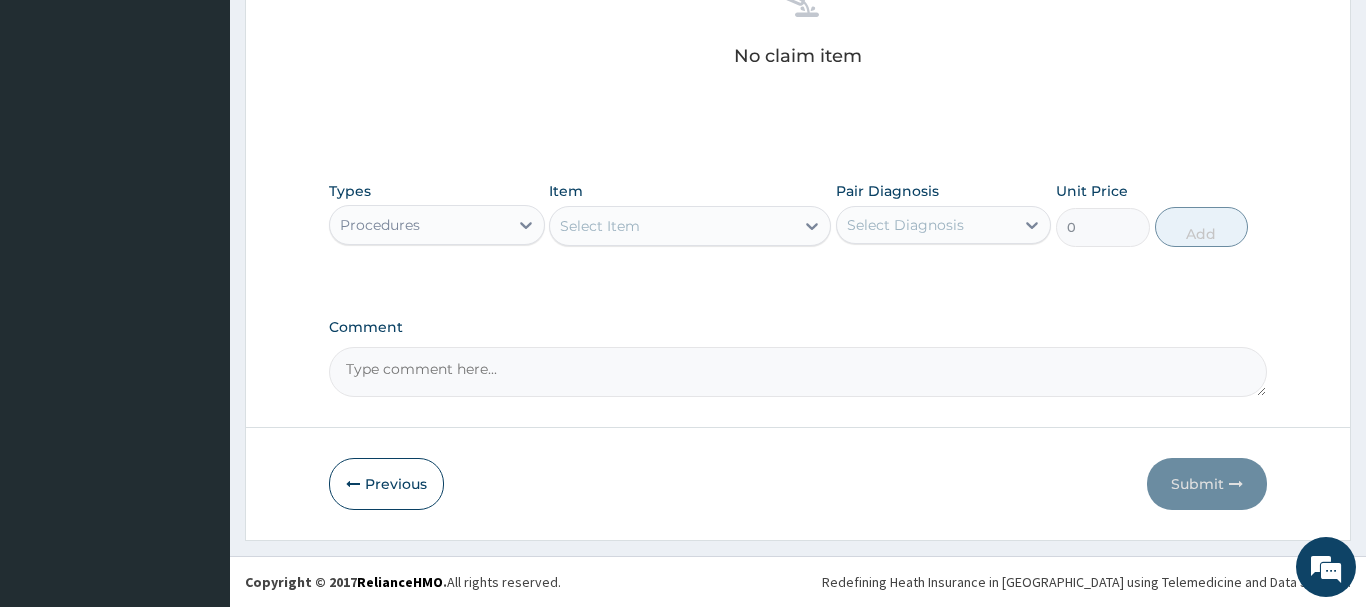 click on "Select Item" at bounding box center (672, 226) 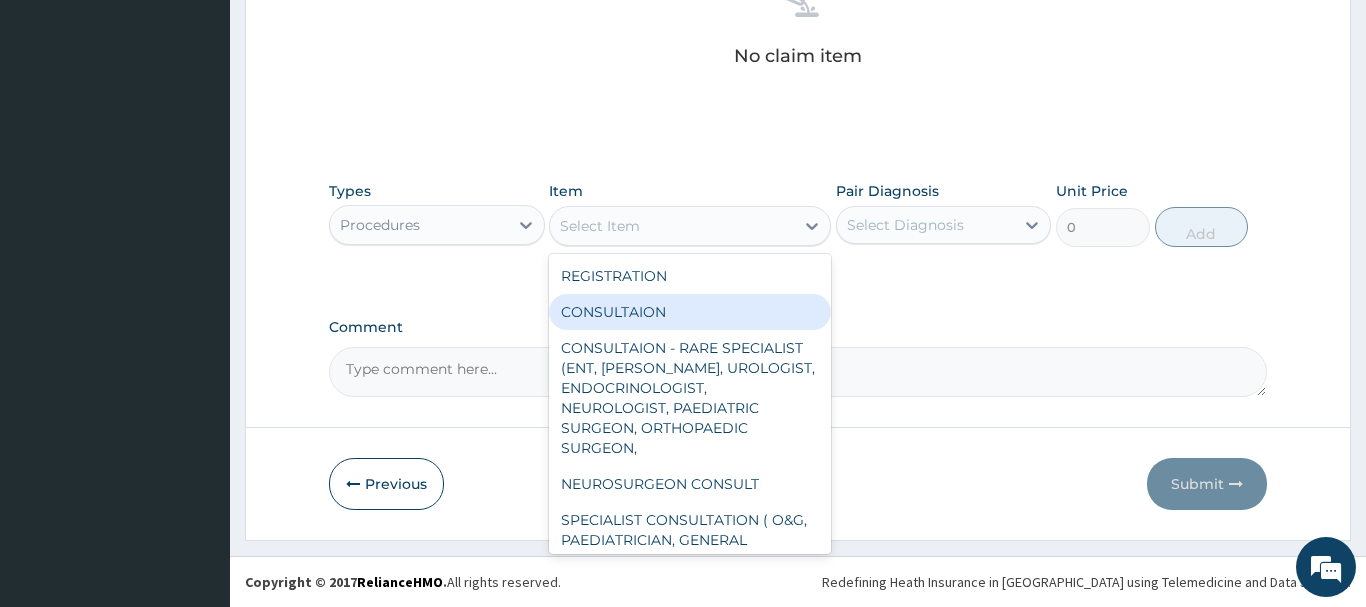 drag, startPoint x: 629, startPoint y: 317, endPoint x: 837, endPoint y: 268, distance: 213.69371 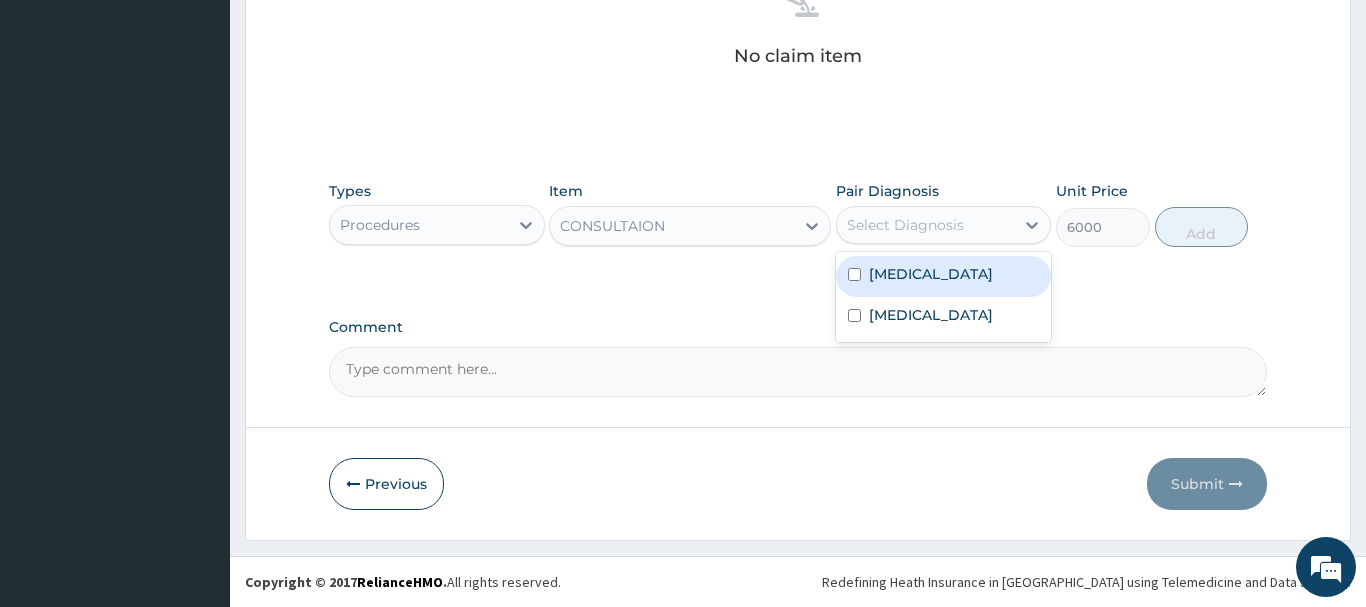 drag, startPoint x: 922, startPoint y: 215, endPoint x: 913, endPoint y: 252, distance: 38.078865 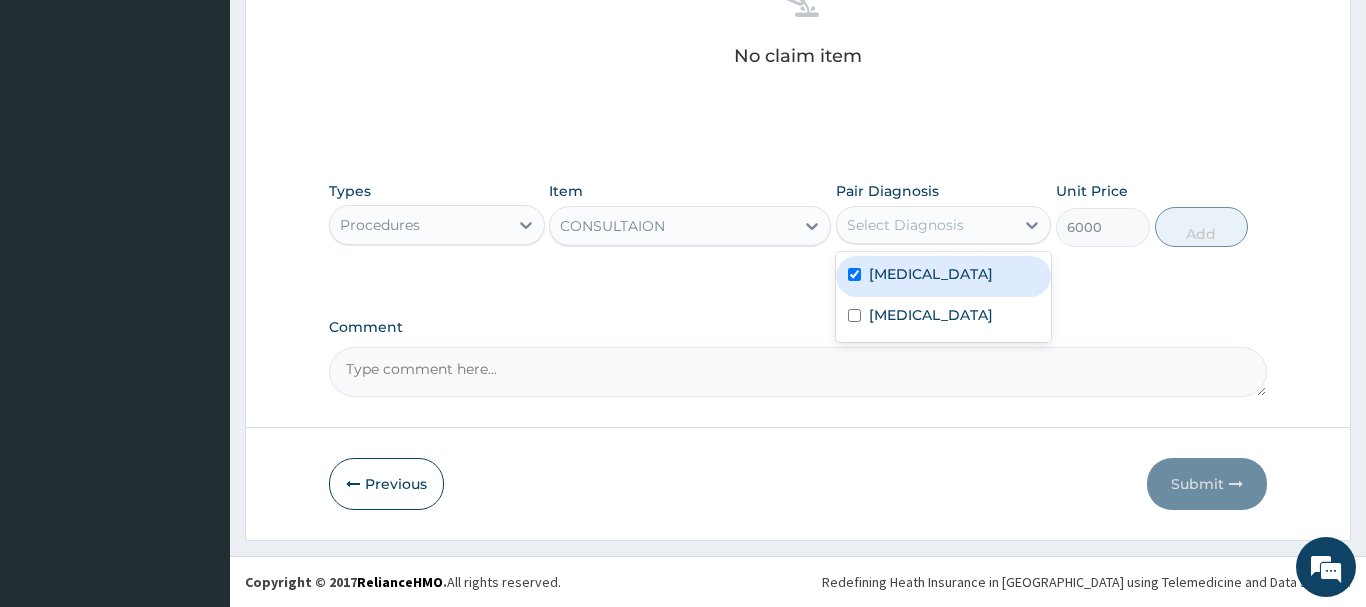 checkbox on "true" 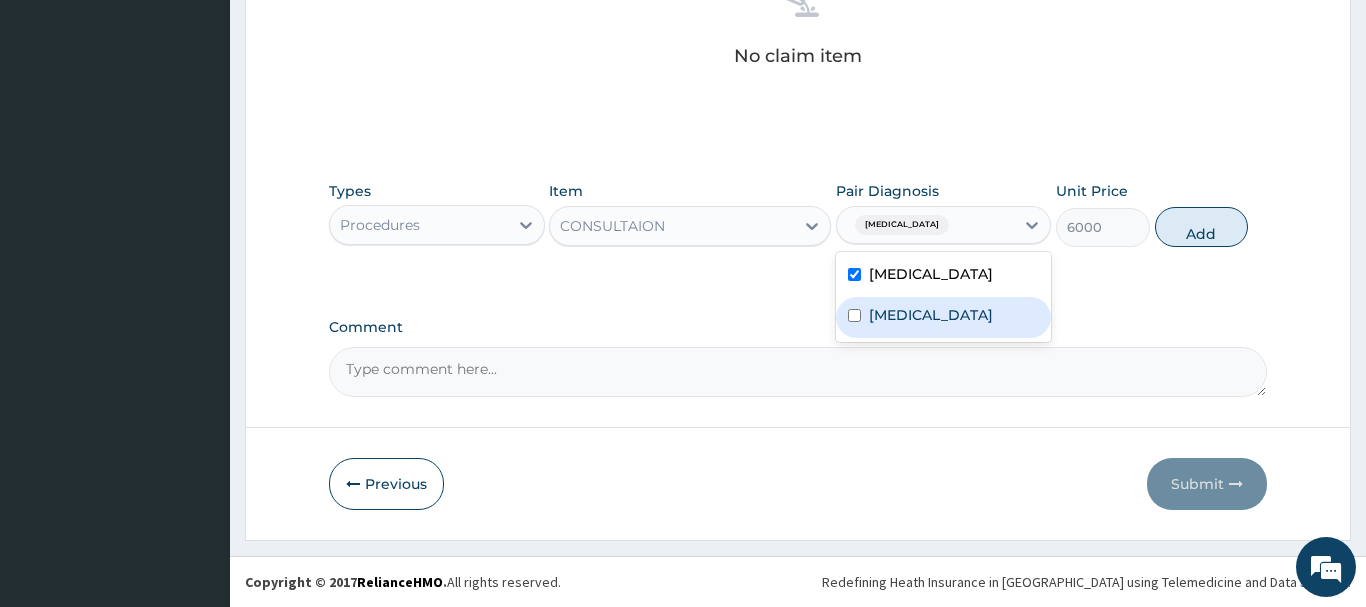 click at bounding box center [854, 315] 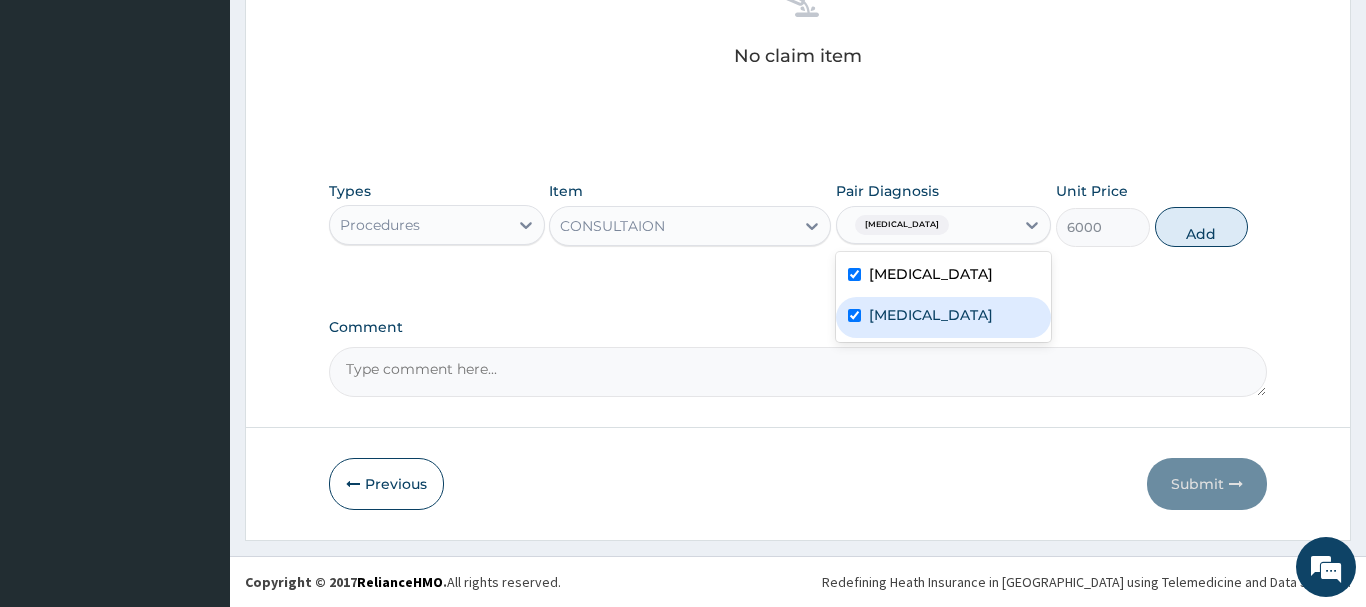 checkbox on "true" 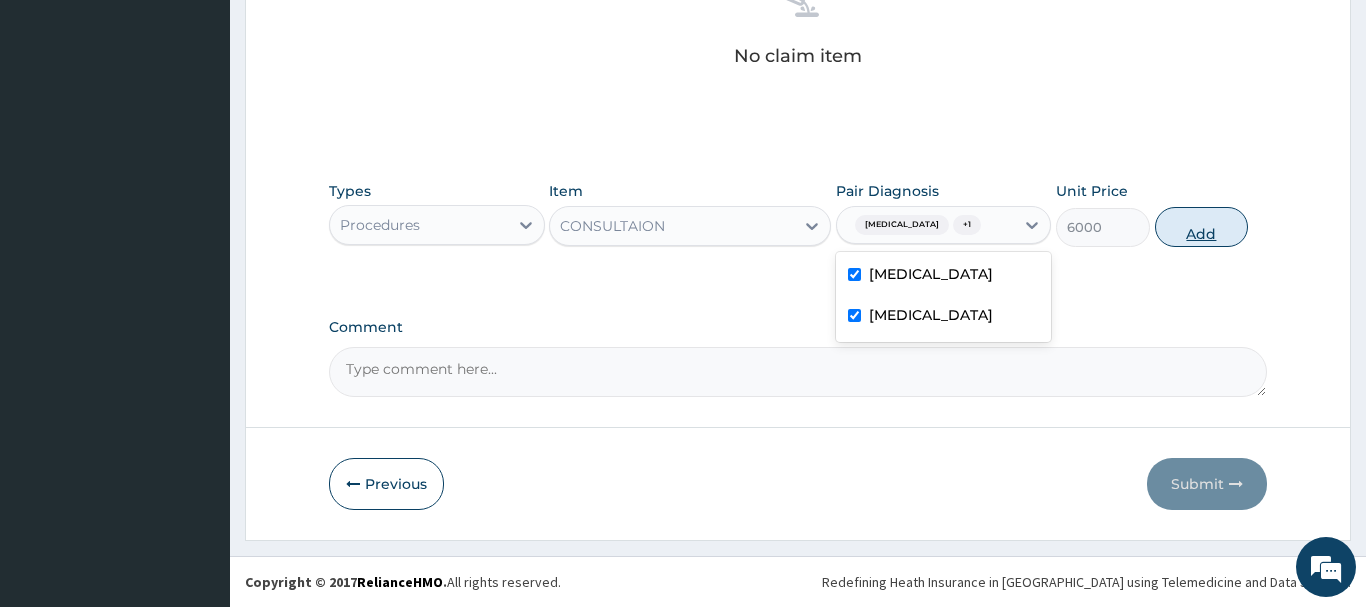 click on "Add" at bounding box center [1202, 227] 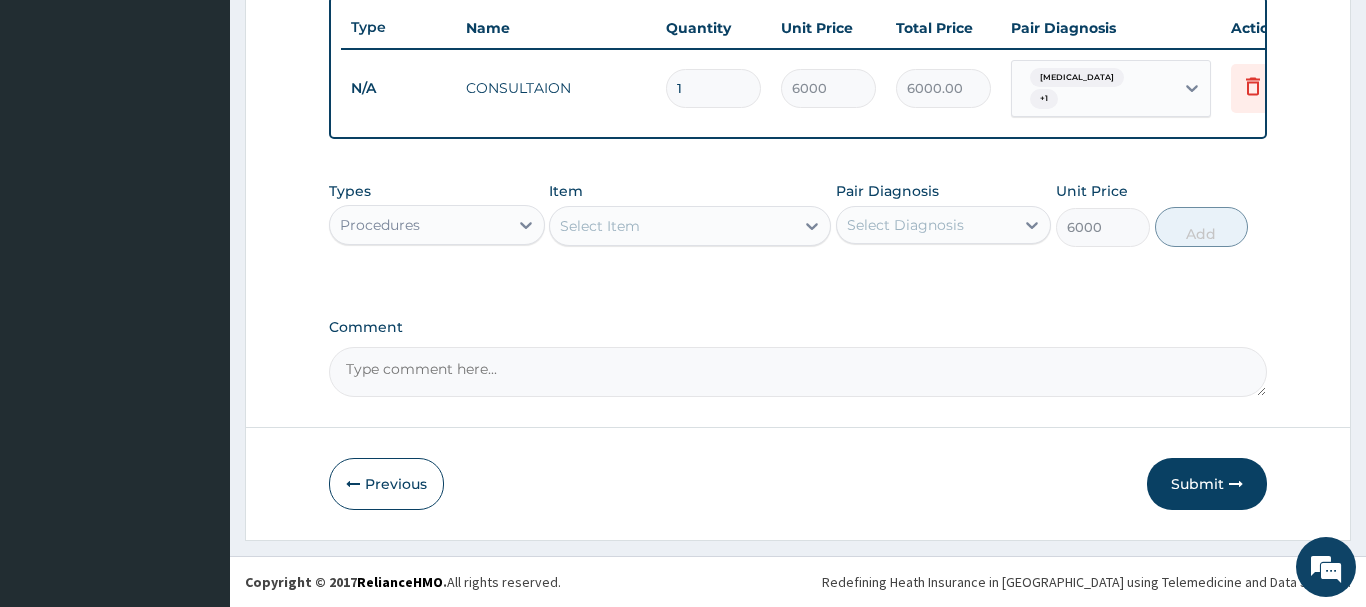 type on "0" 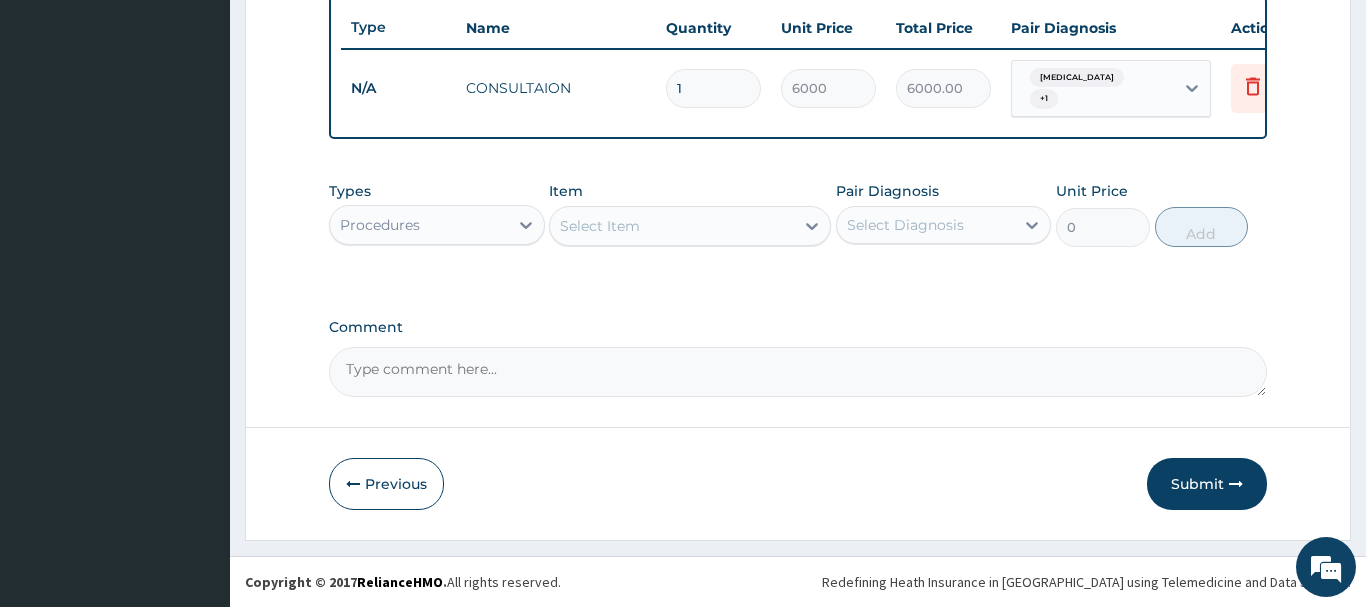 scroll, scrollTop: 740, scrollLeft: 0, axis: vertical 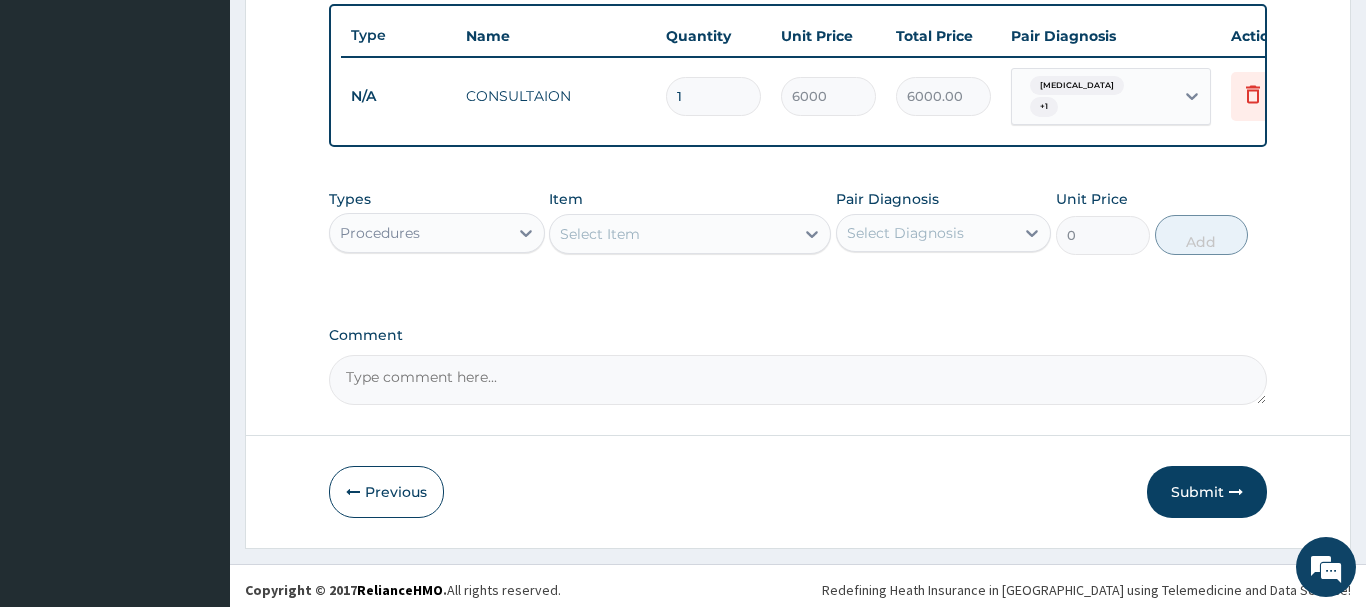 click on "Procedures" at bounding box center [419, 233] 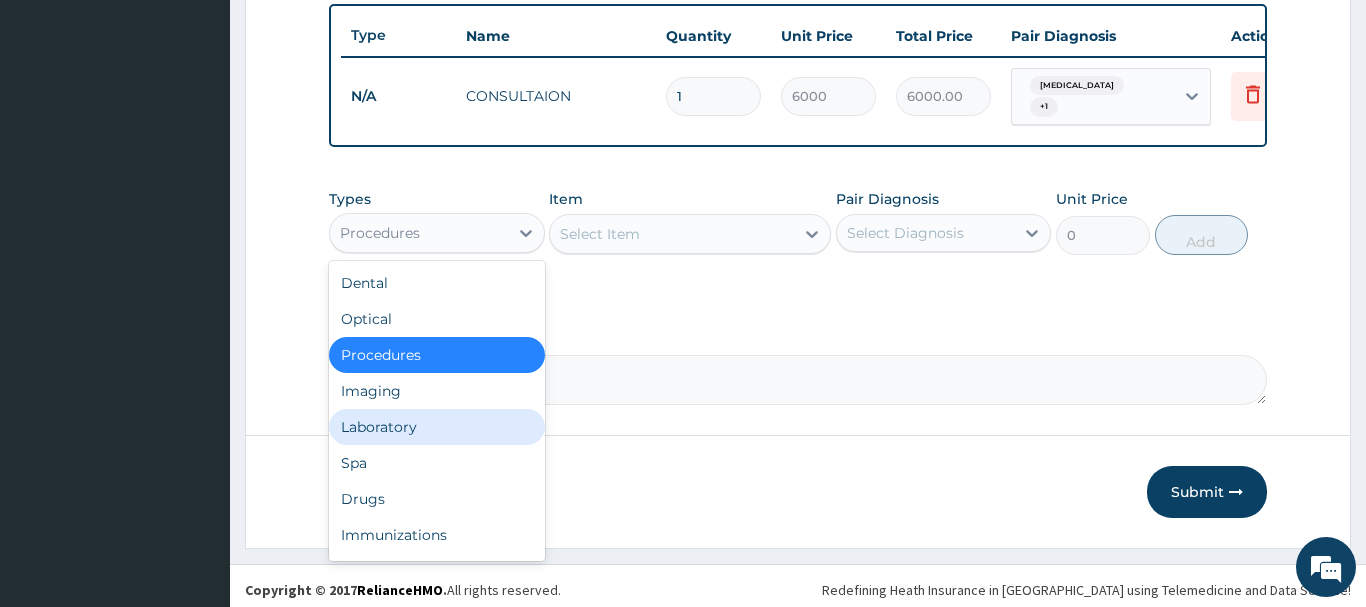click on "Laboratory" at bounding box center (437, 427) 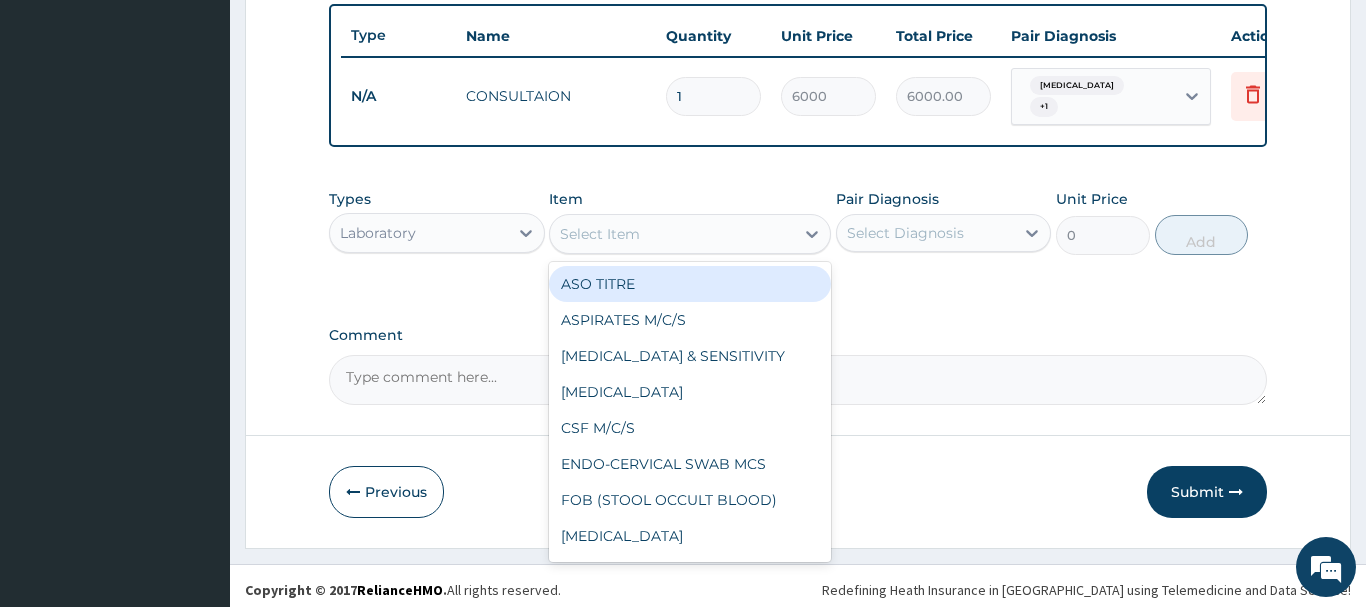 click on "Select Item" at bounding box center (672, 234) 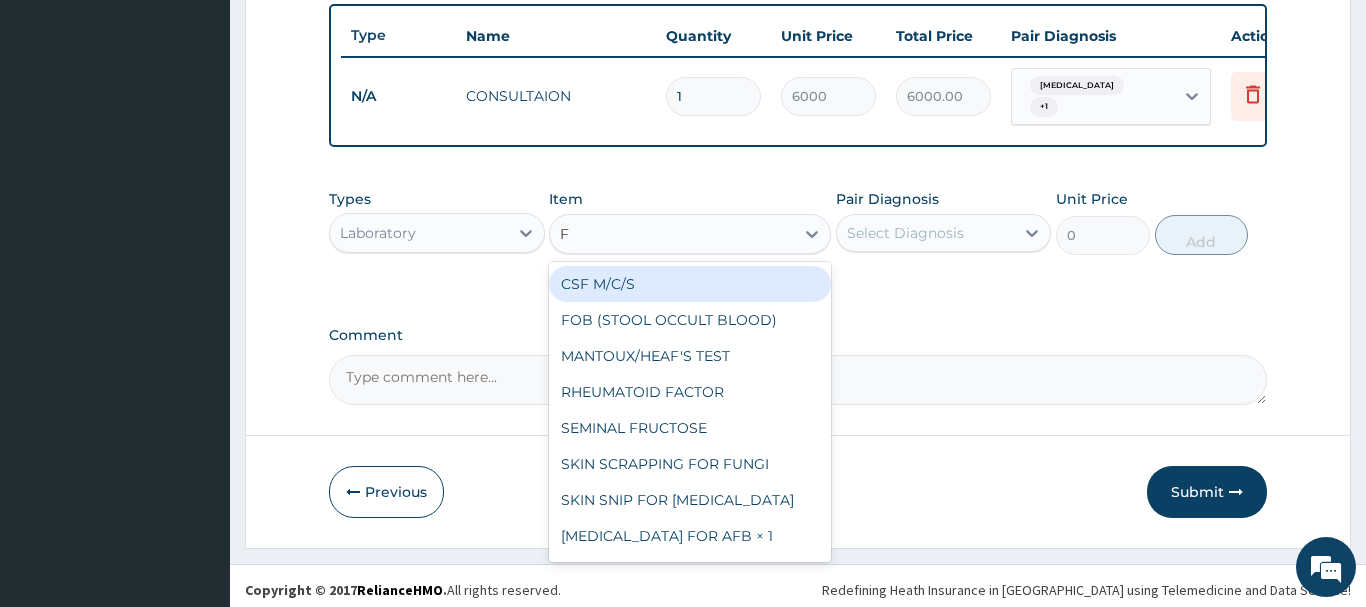 type on "FB" 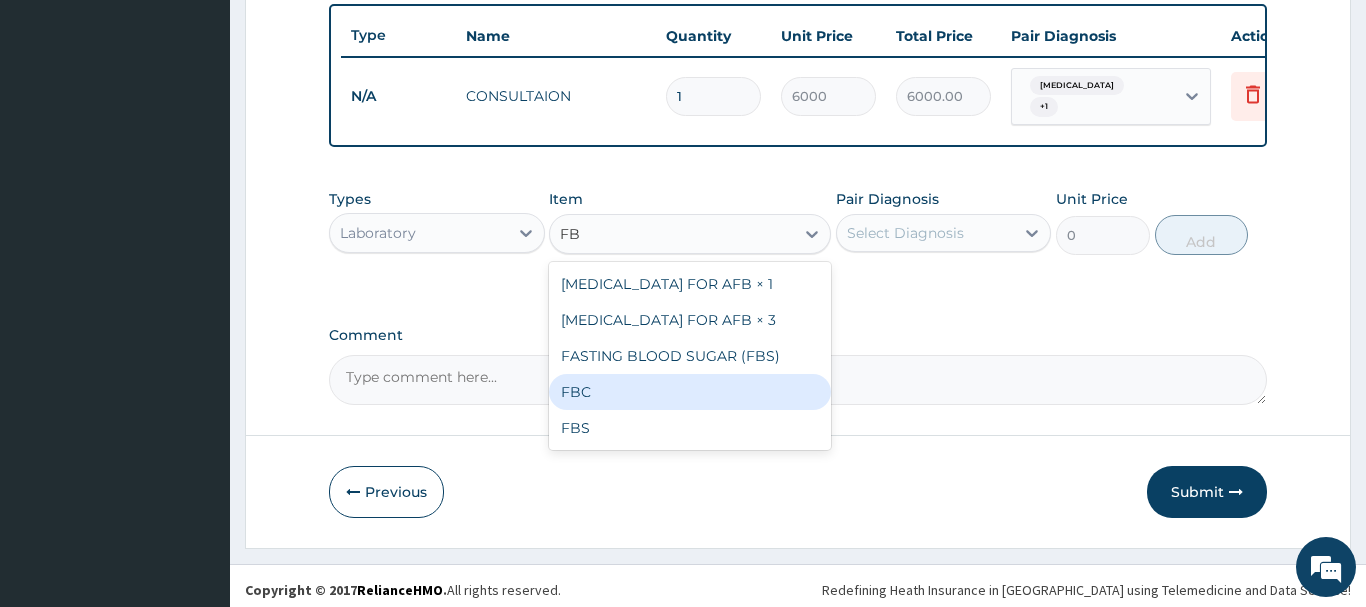 click on "FBC" at bounding box center [690, 392] 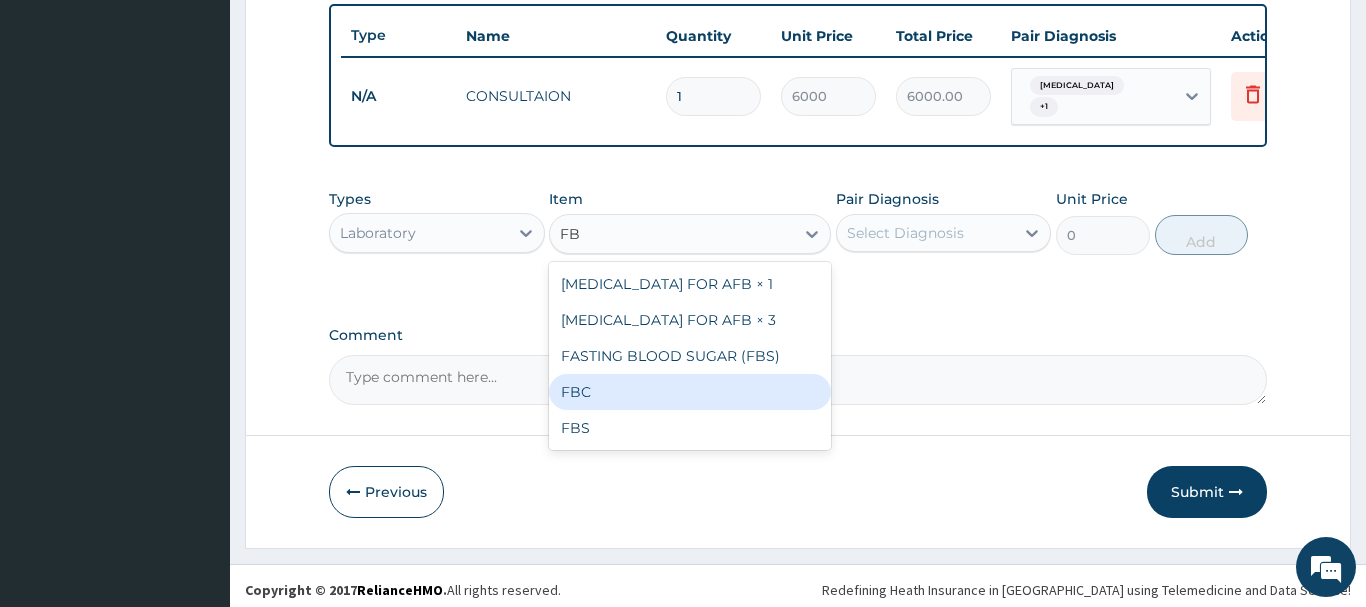 type 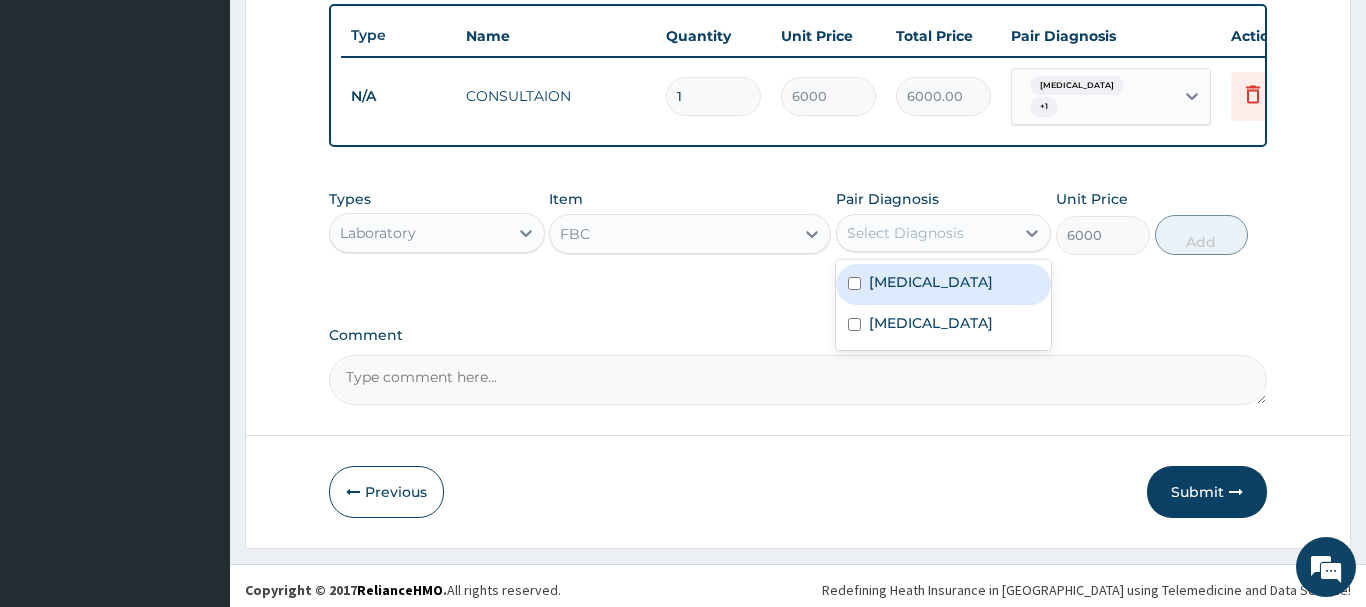 click at bounding box center [854, 283] 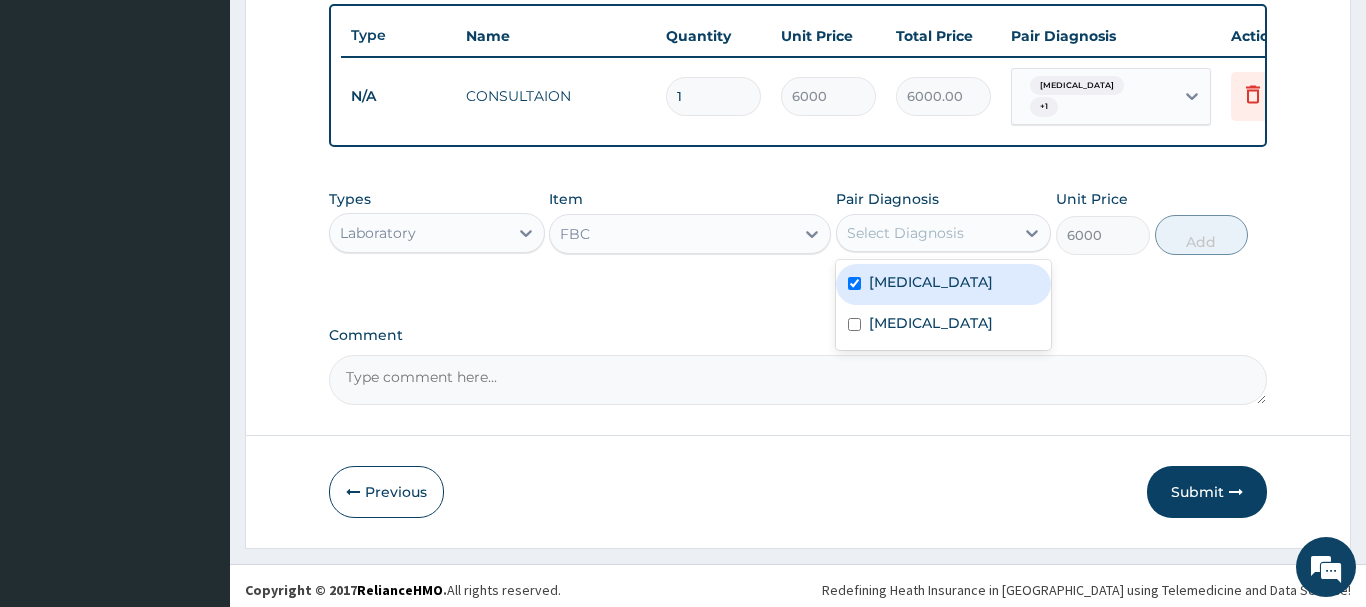 checkbox on "true" 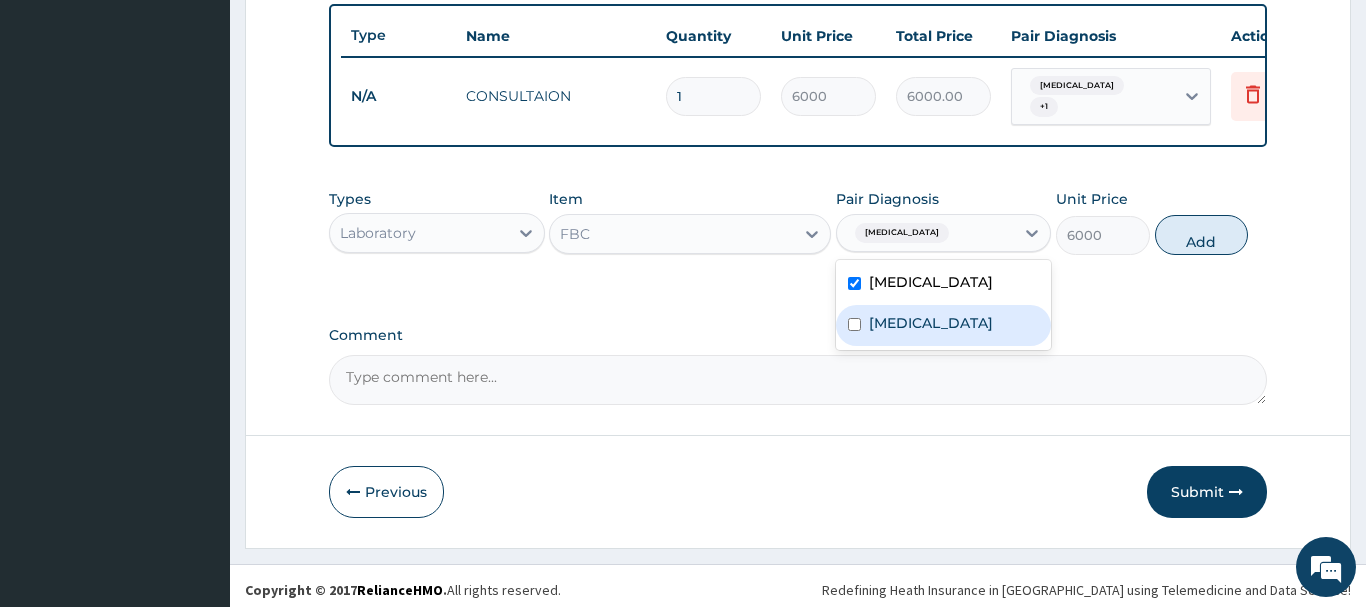click at bounding box center [854, 324] 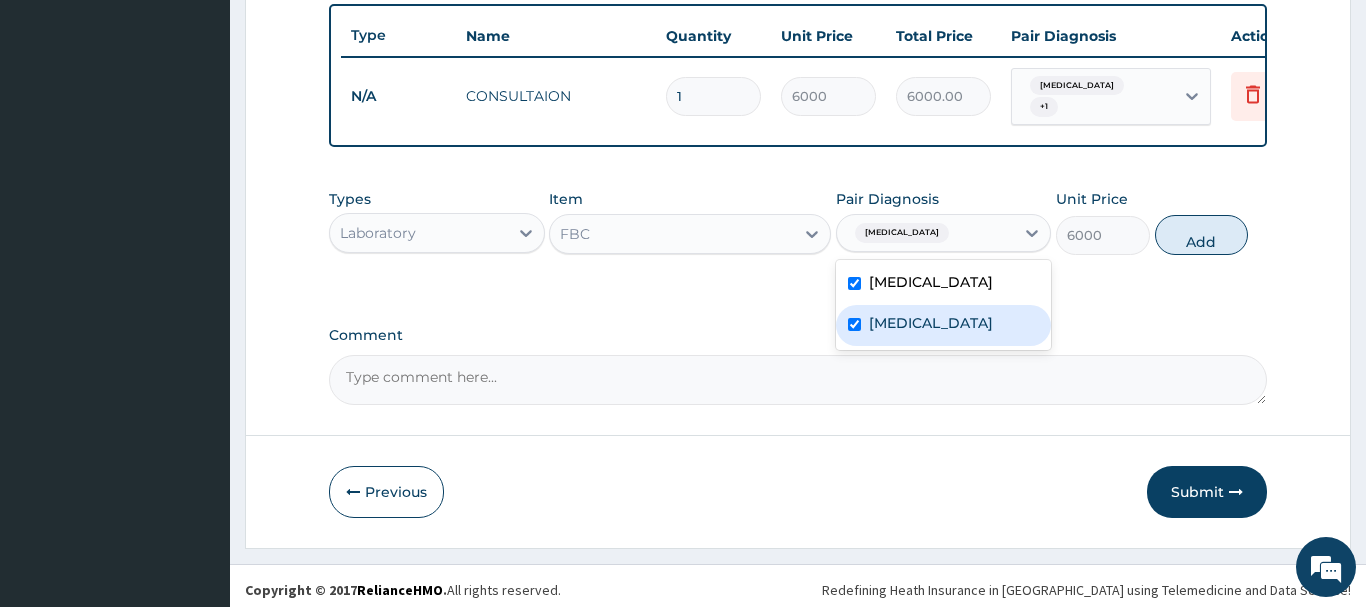 checkbox on "true" 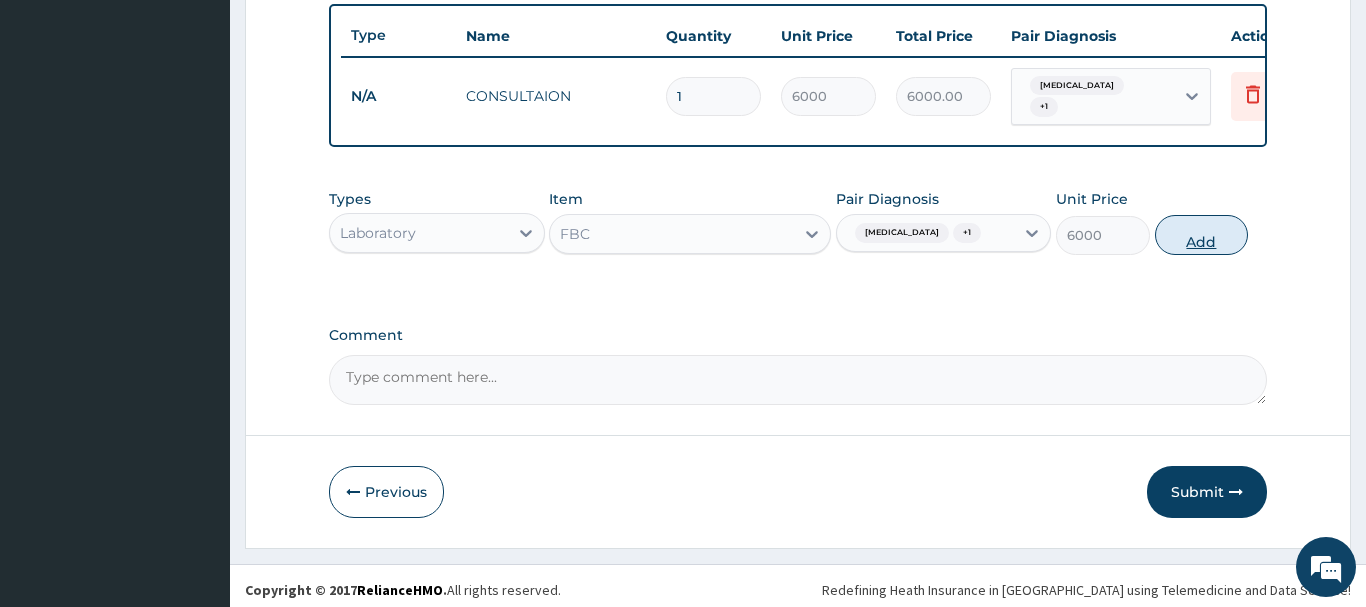 click on "Add" at bounding box center (1202, 235) 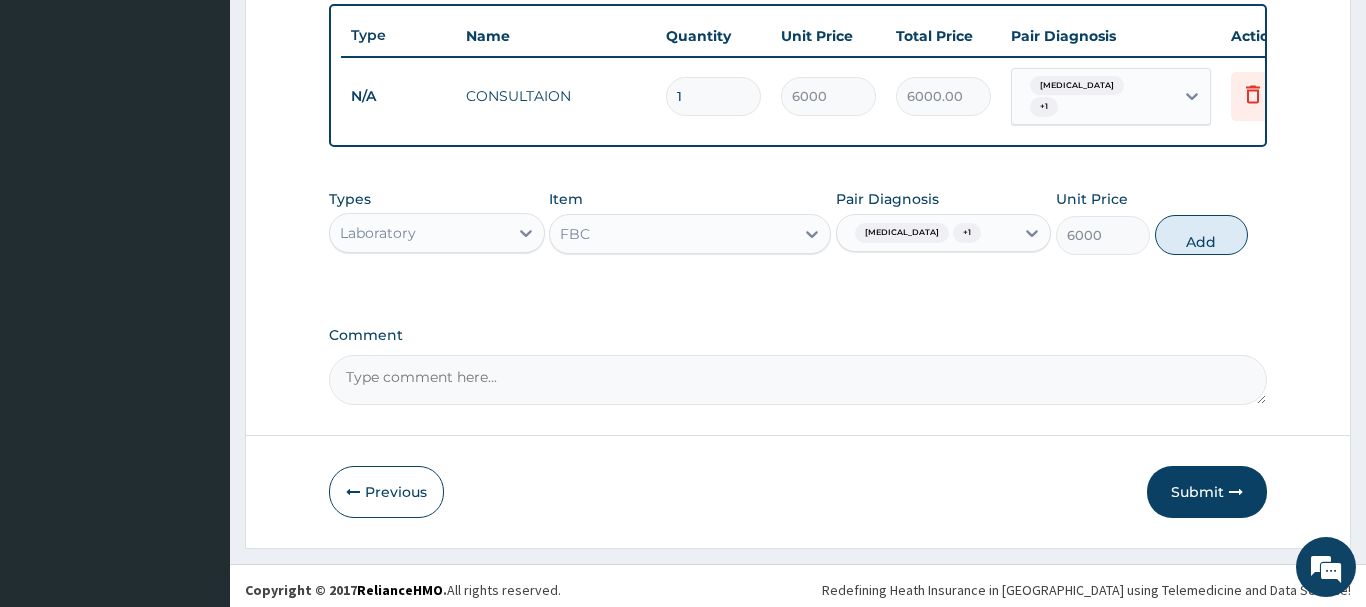type on "0" 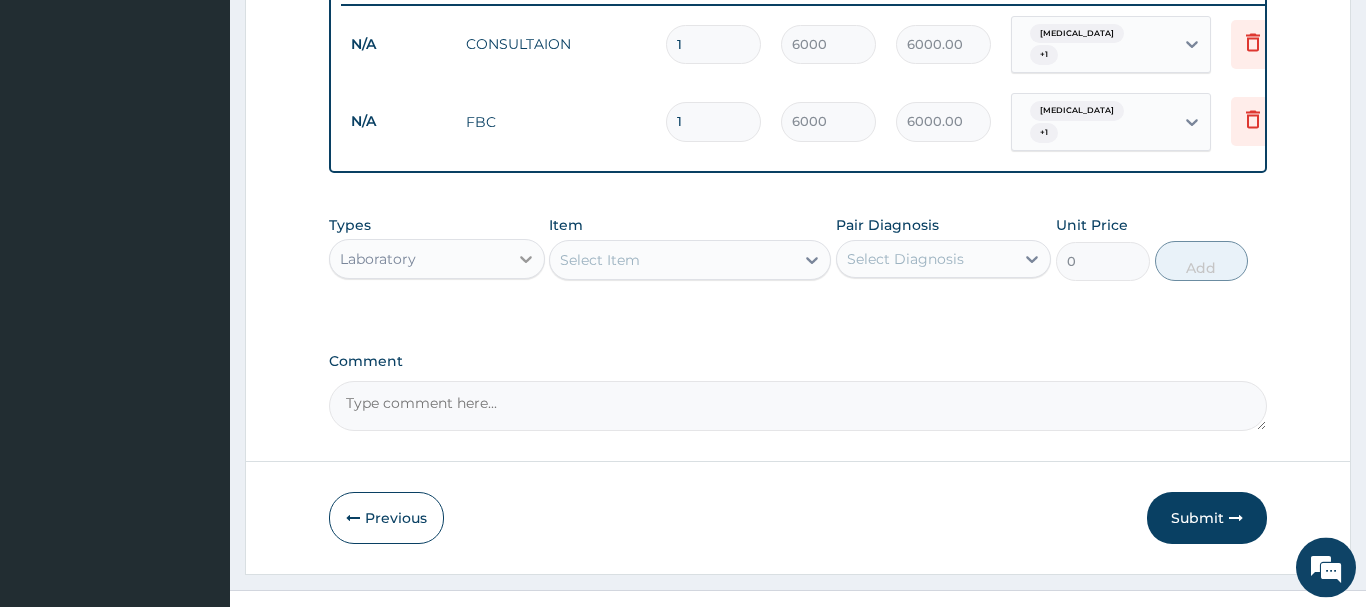 scroll, scrollTop: 809, scrollLeft: 0, axis: vertical 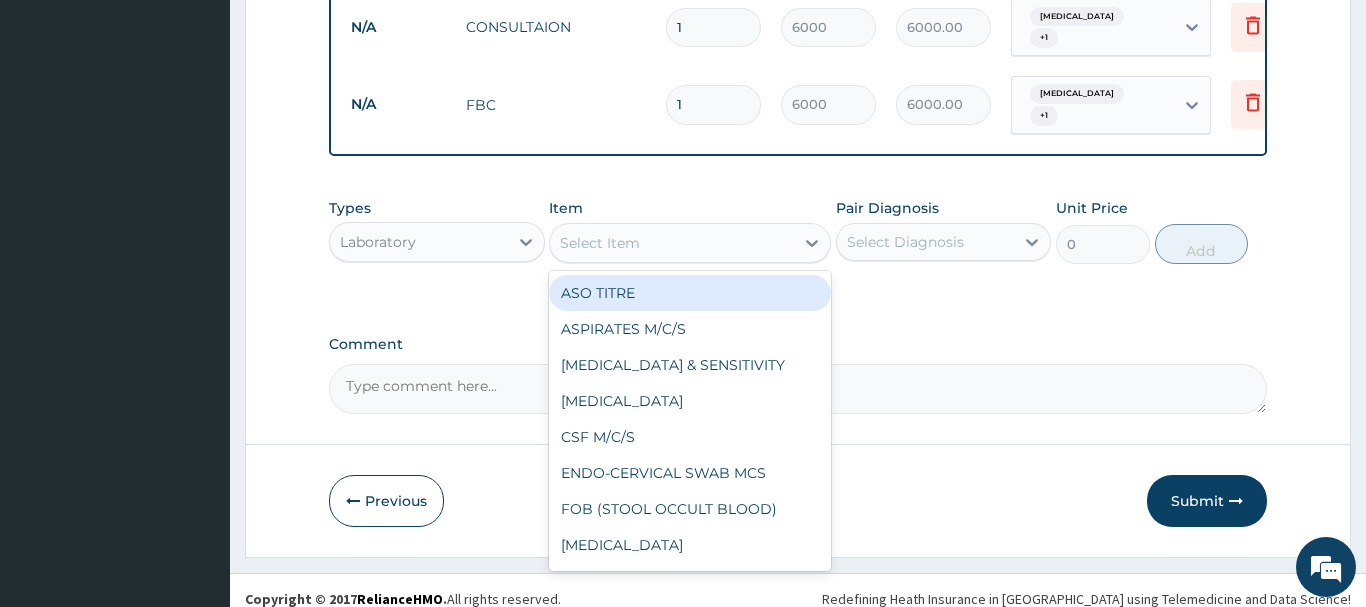 click on "Select Item" at bounding box center (672, 243) 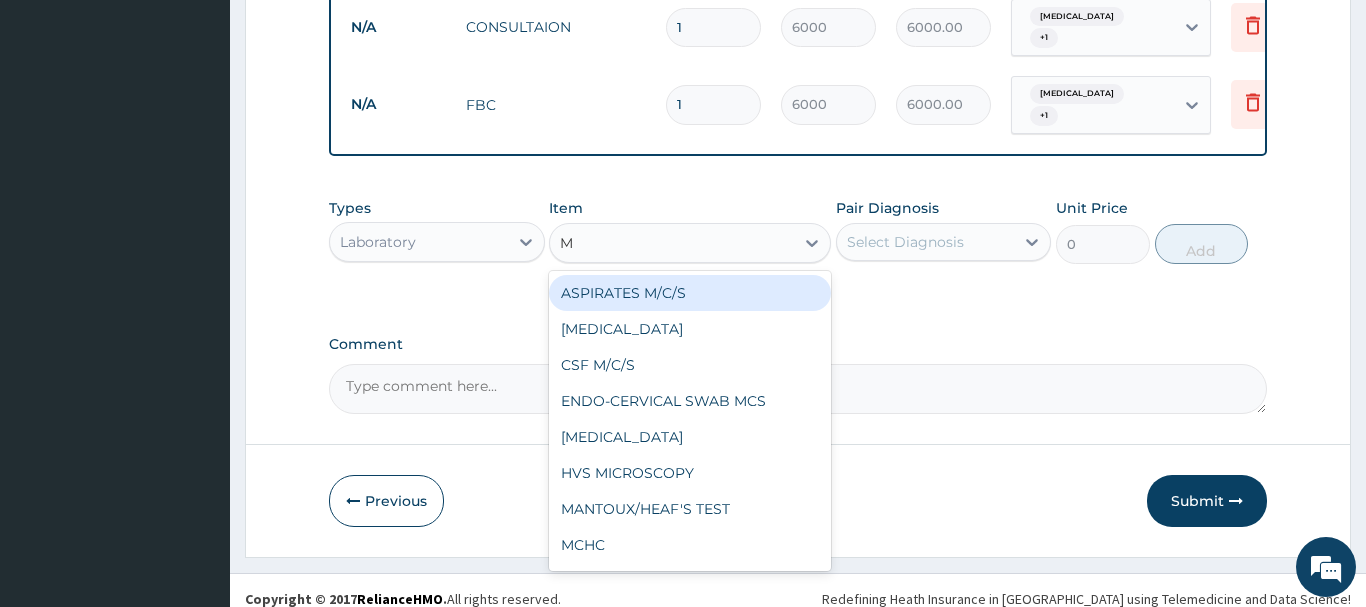 type on "MP" 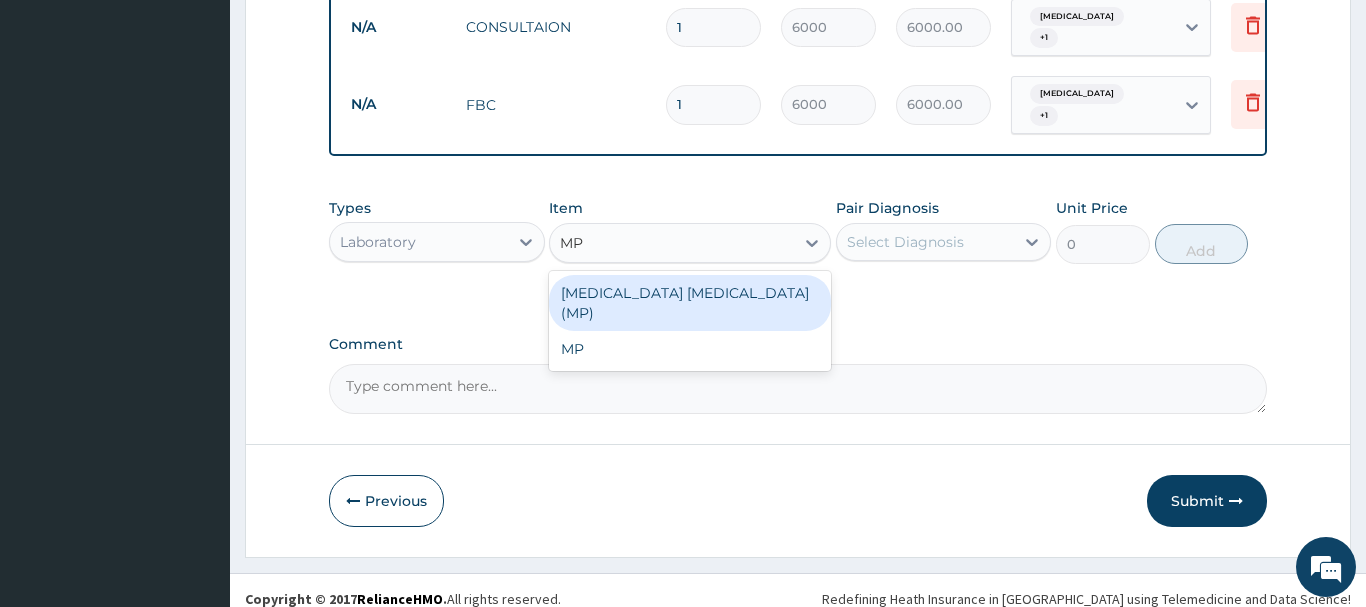 click on "[MEDICAL_DATA] [MEDICAL_DATA] (MP)" at bounding box center [690, 303] 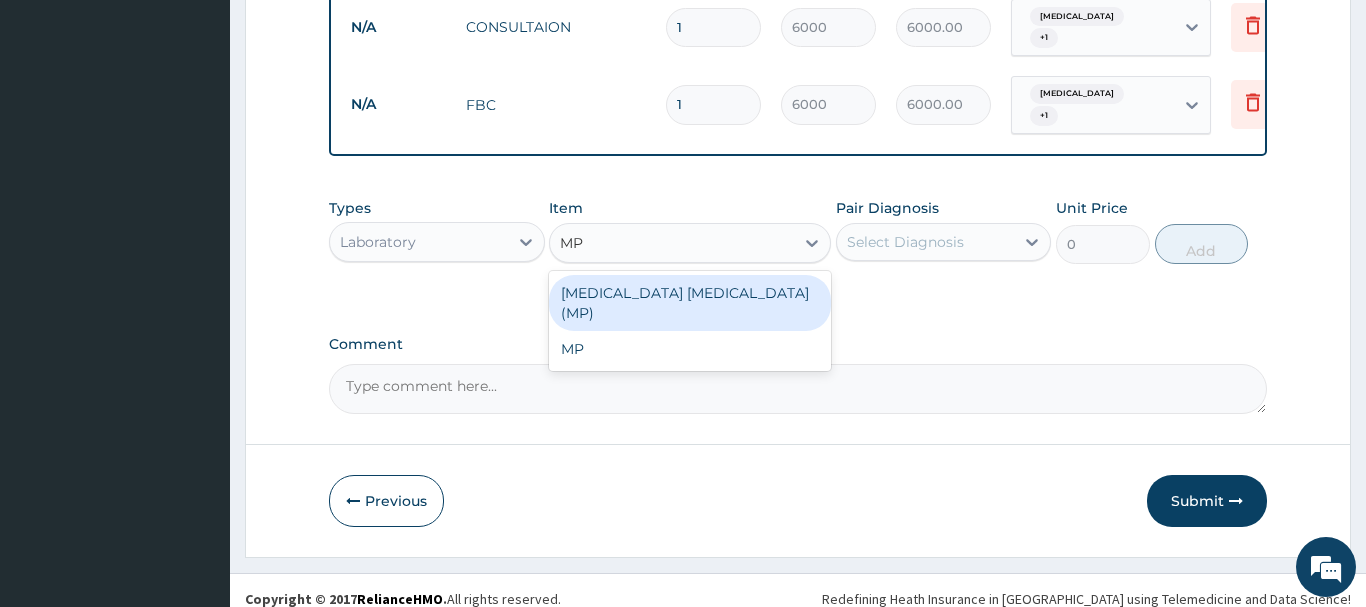 type 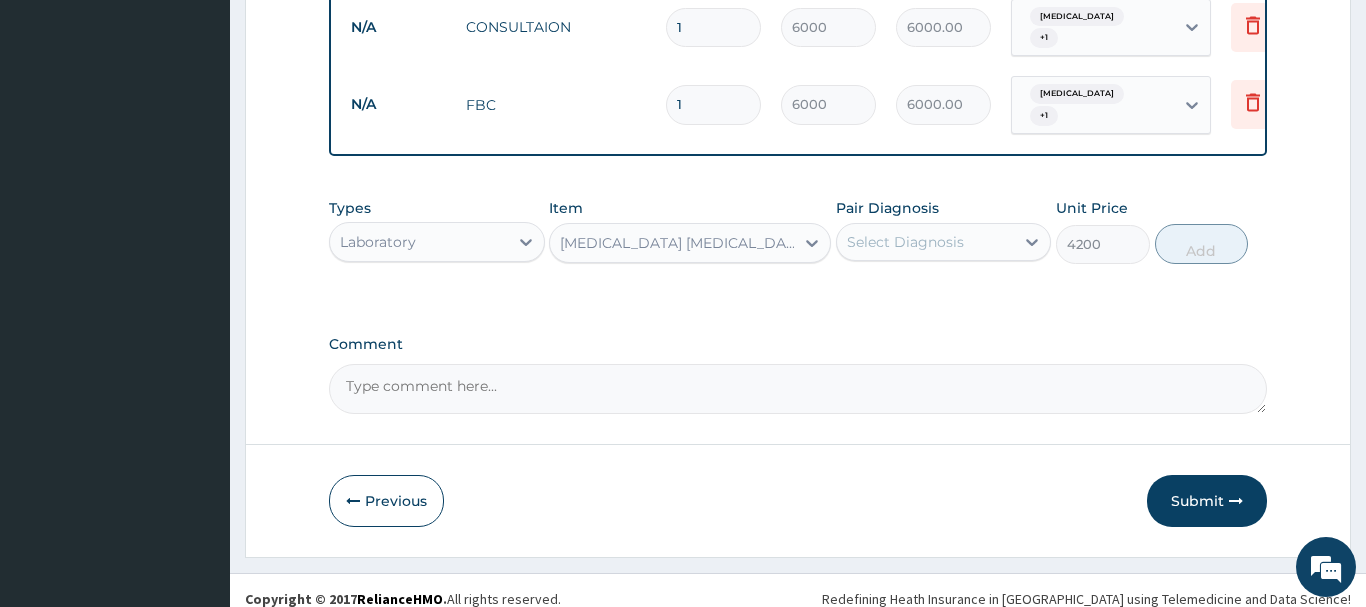 click on "Select Diagnosis" at bounding box center [905, 242] 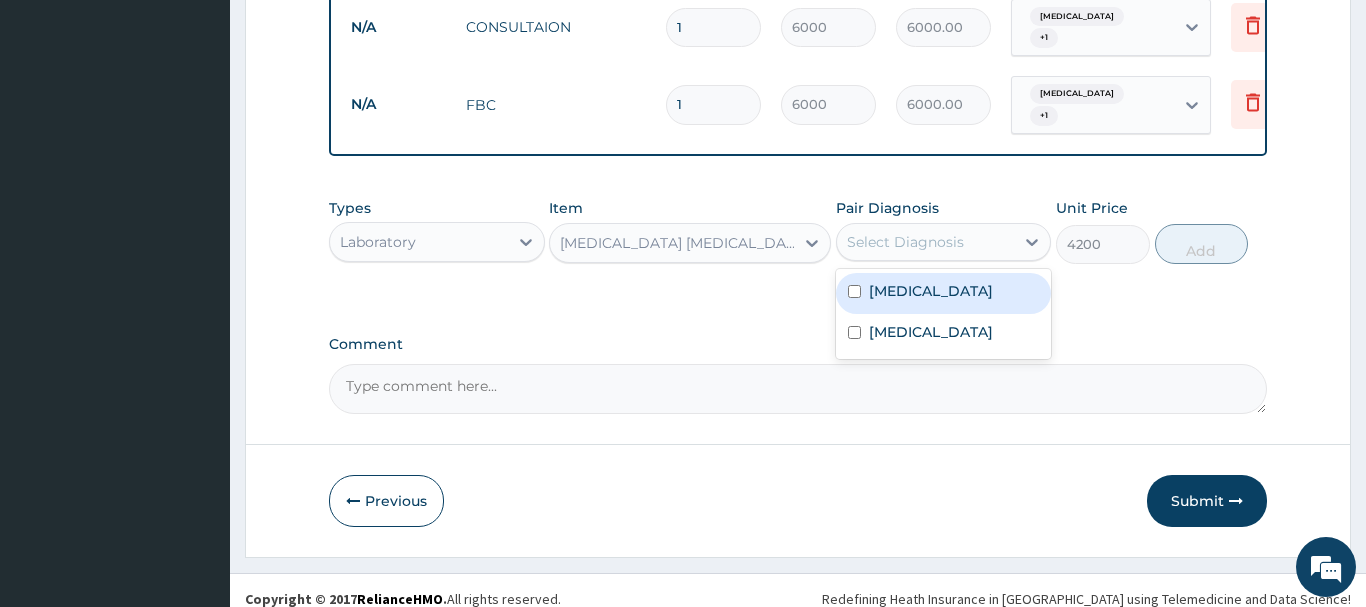 click at bounding box center [854, 291] 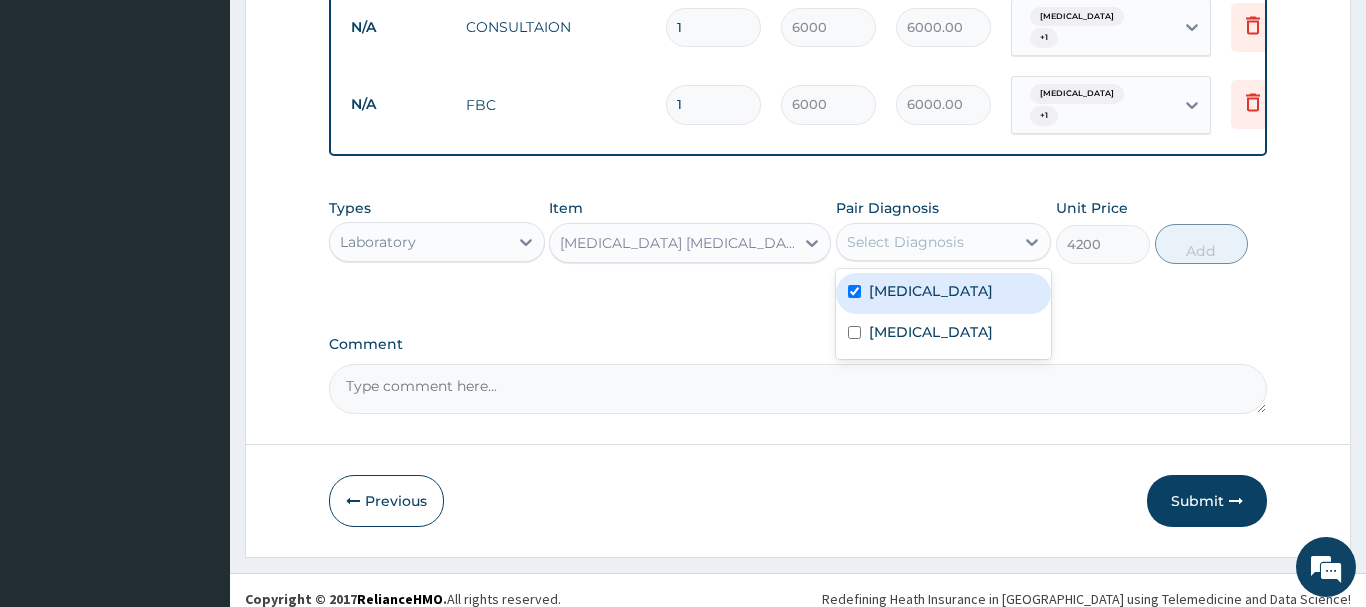 checkbox on "true" 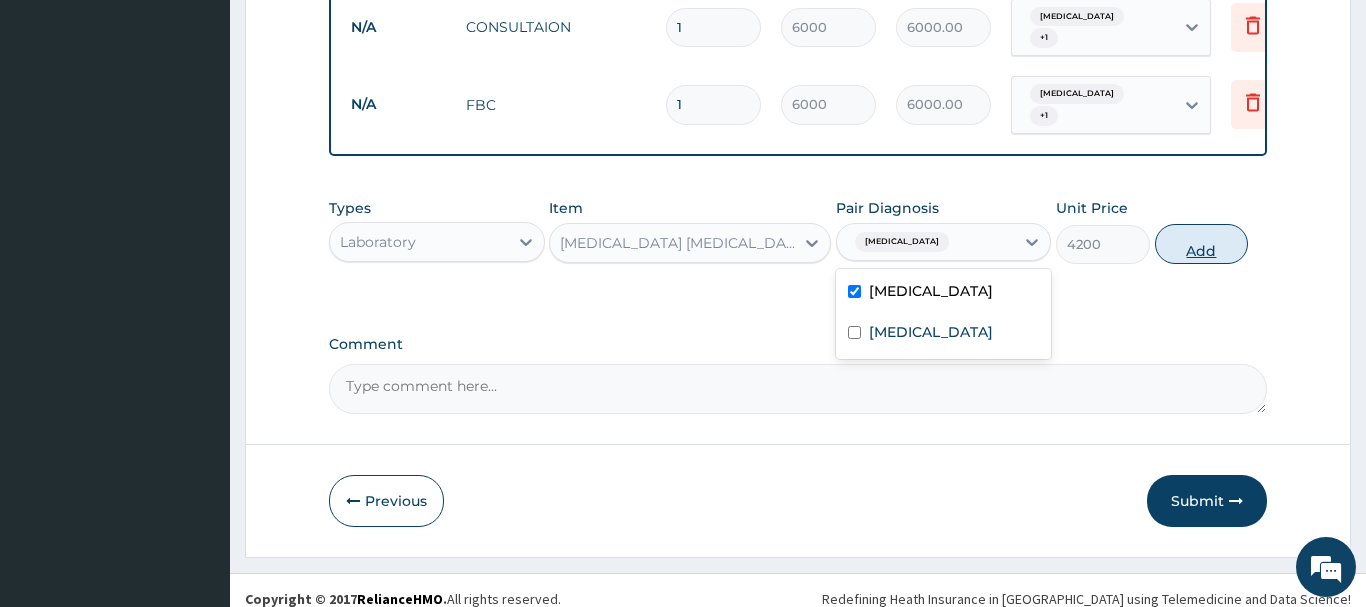 click on "Add" at bounding box center (1202, 244) 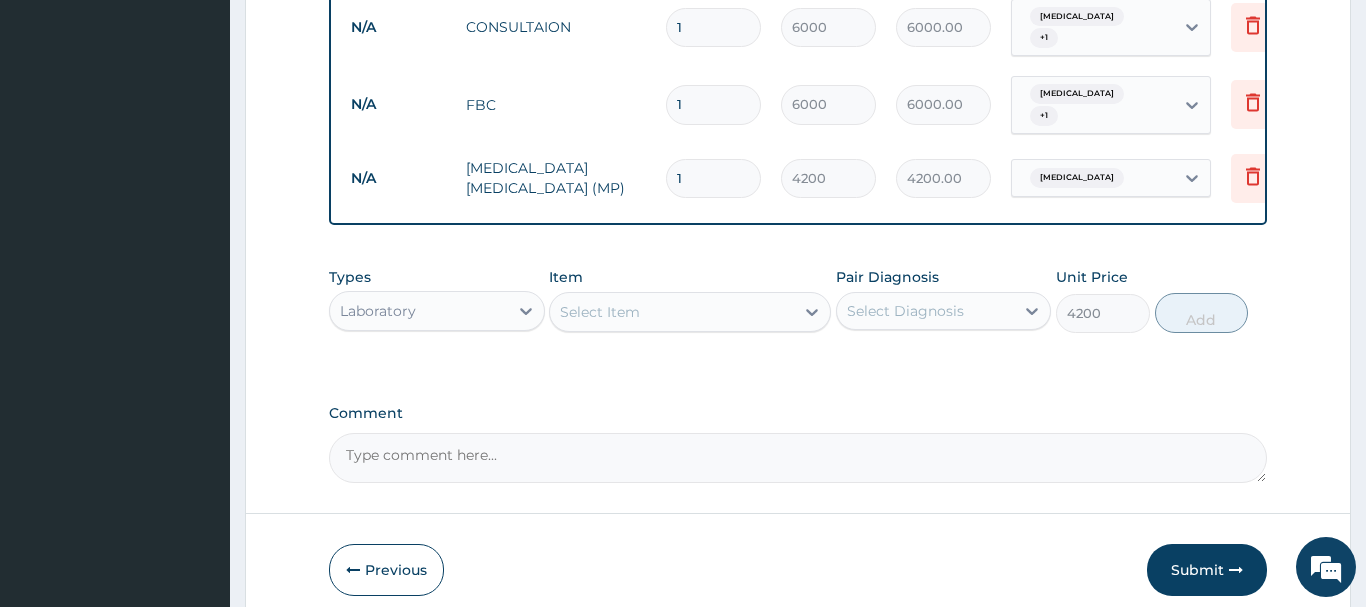 type on "0" 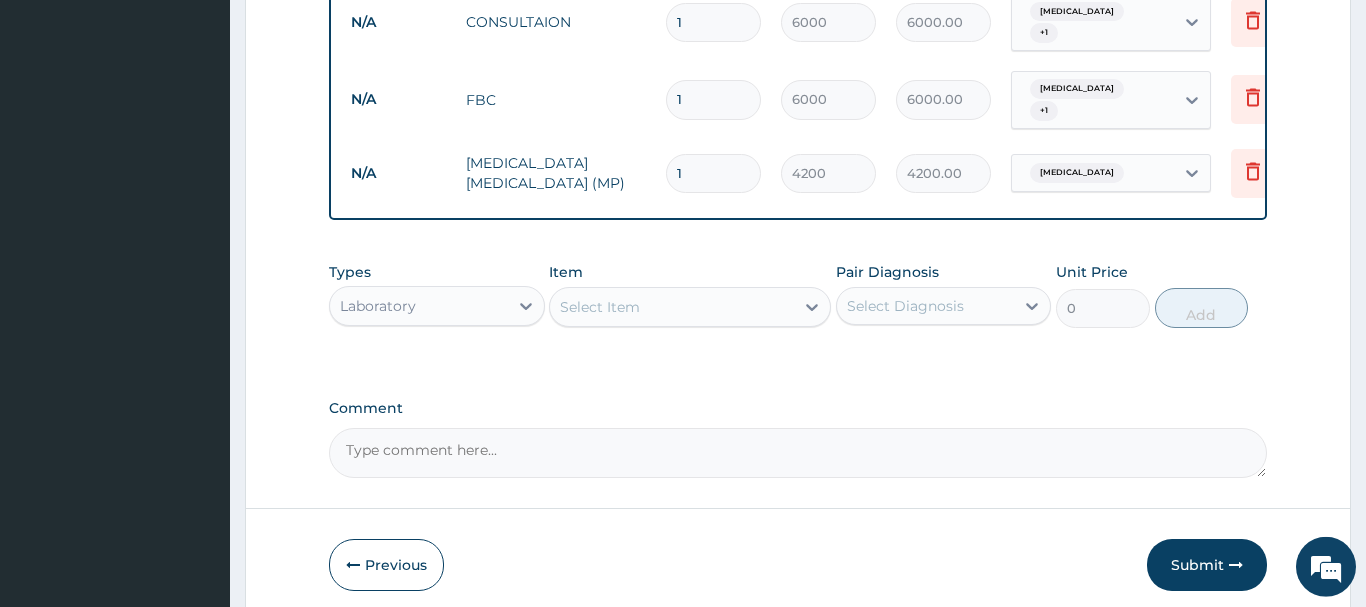 scroll, scrollTop: 878, scrollLeft: 0, axis: vertical 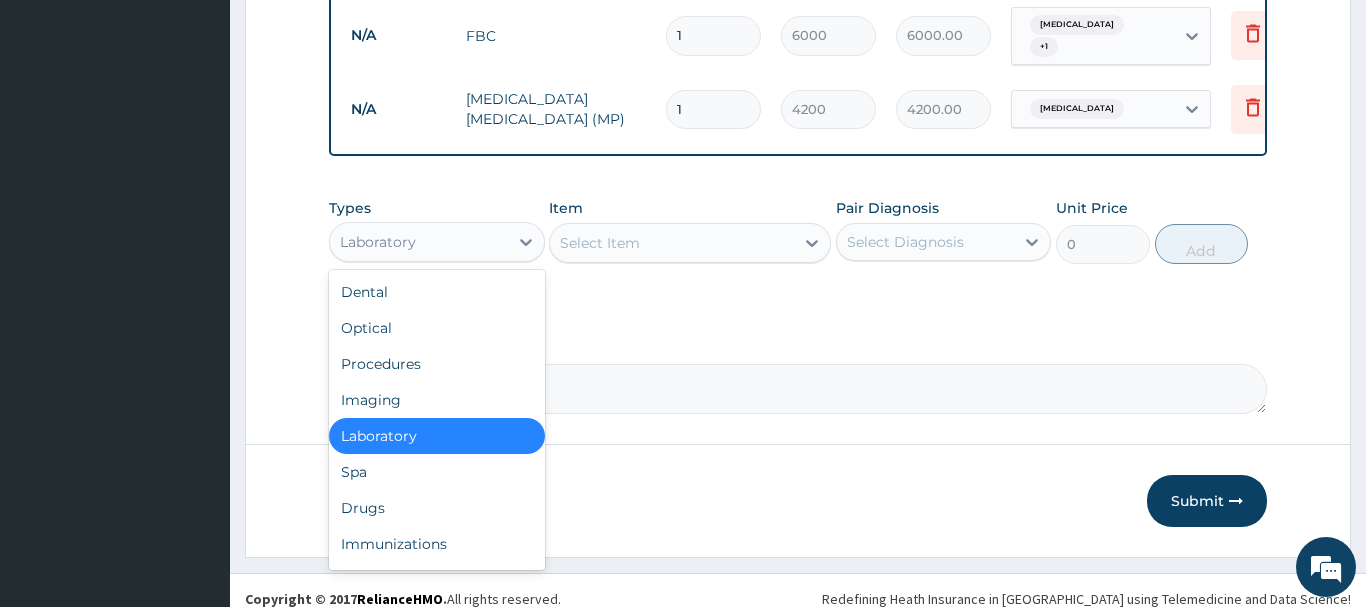 click on "Laboratory" at bounding box center (419, 242) 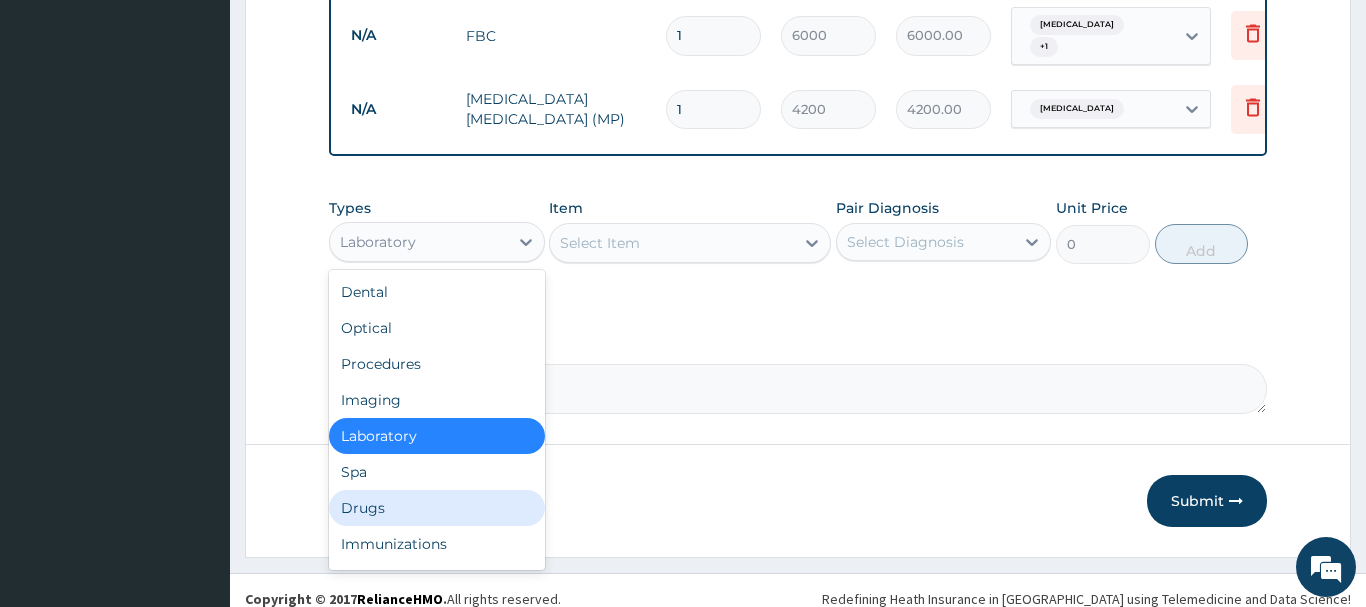 click on "Drugs" at bounding box center [437, 508] 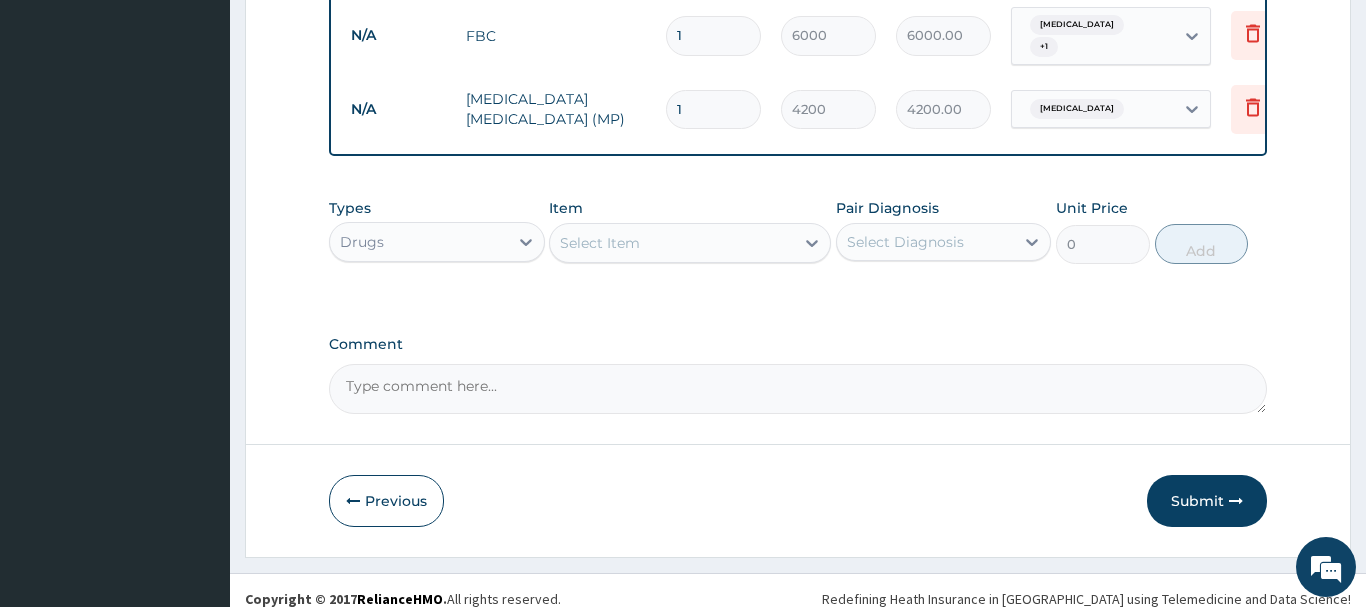 click on "Select Item" at bounding box center [672, 243] 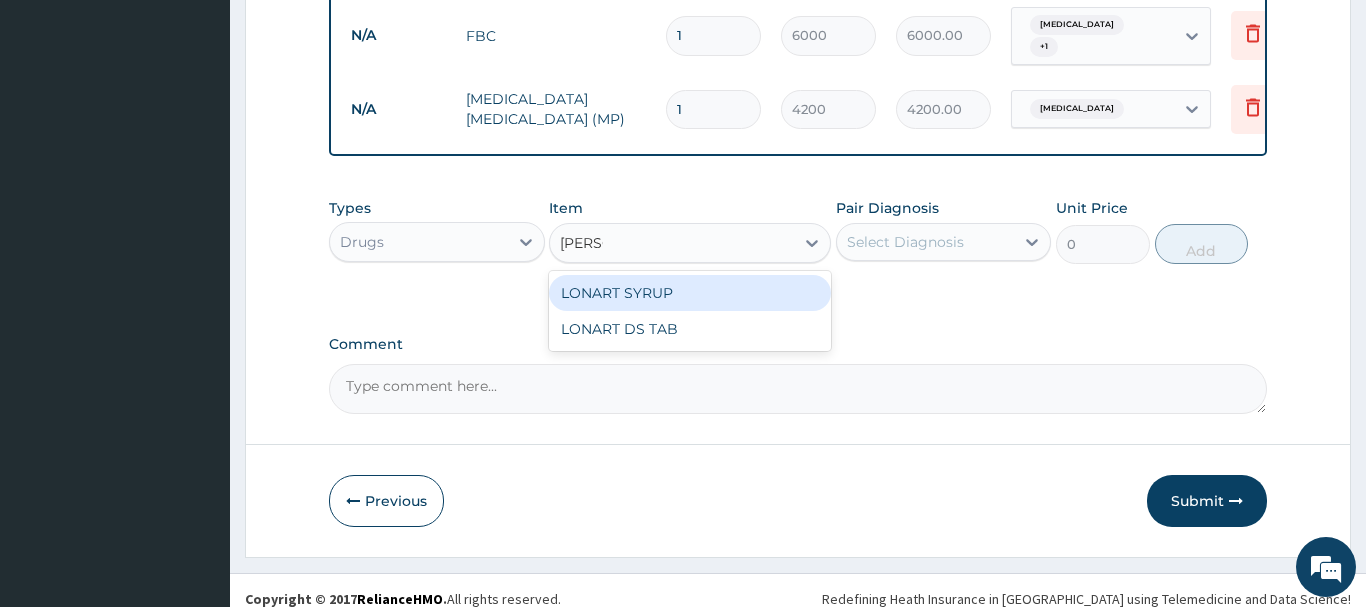 type on "LONAR" 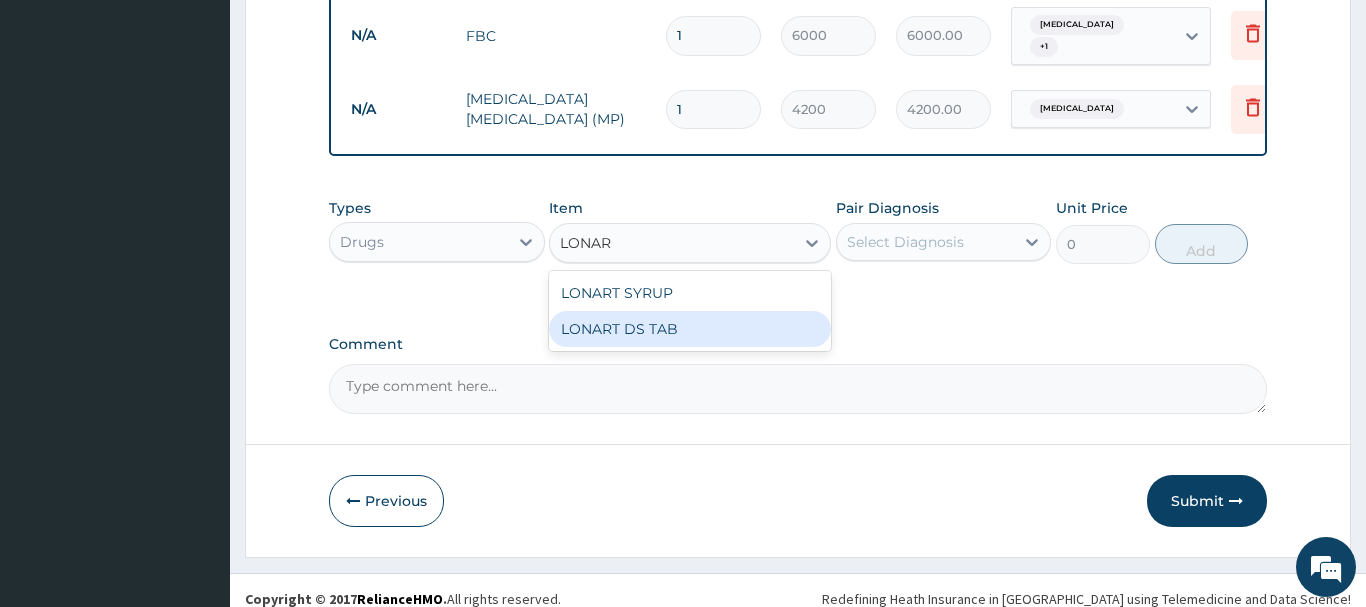 click on "LONART DS TAB" at bounding box center [690, 329] 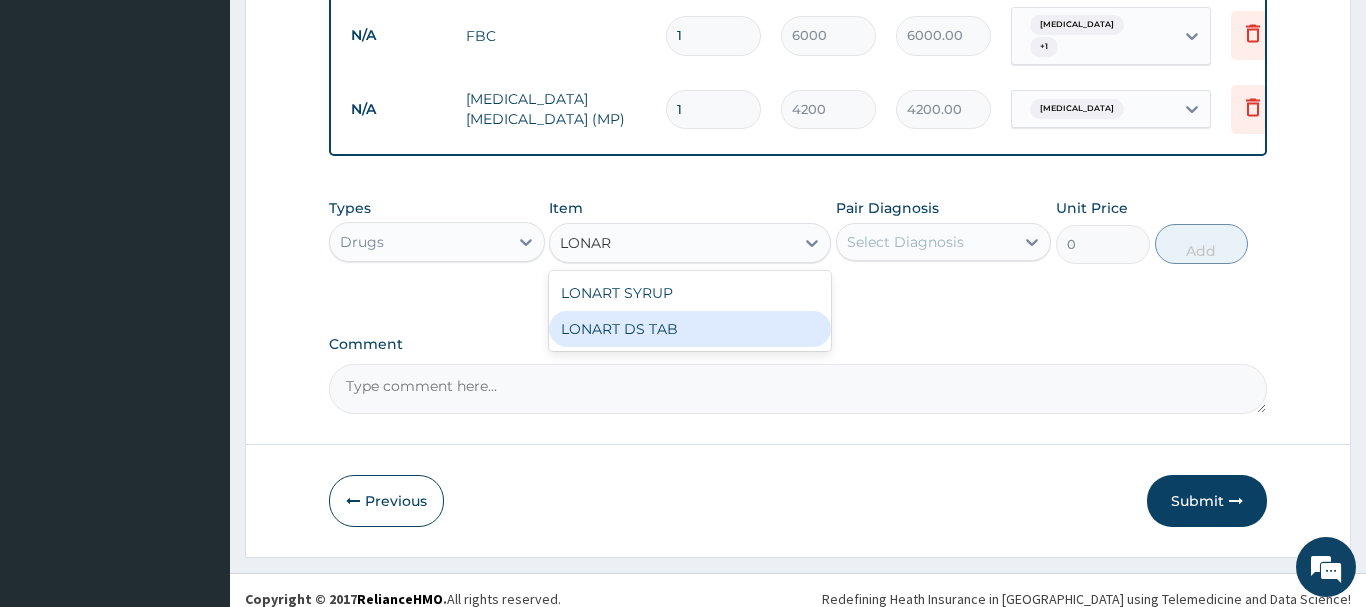 type 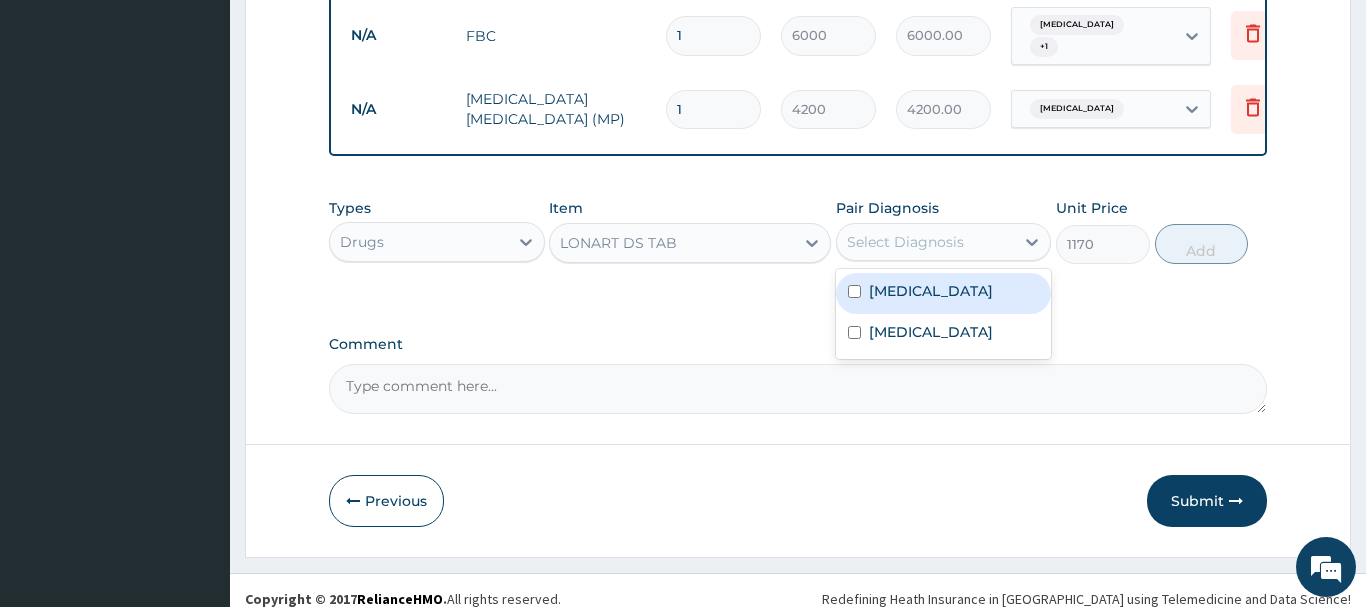 click on "Select Diagnosis" at bounding box center [905, 242] 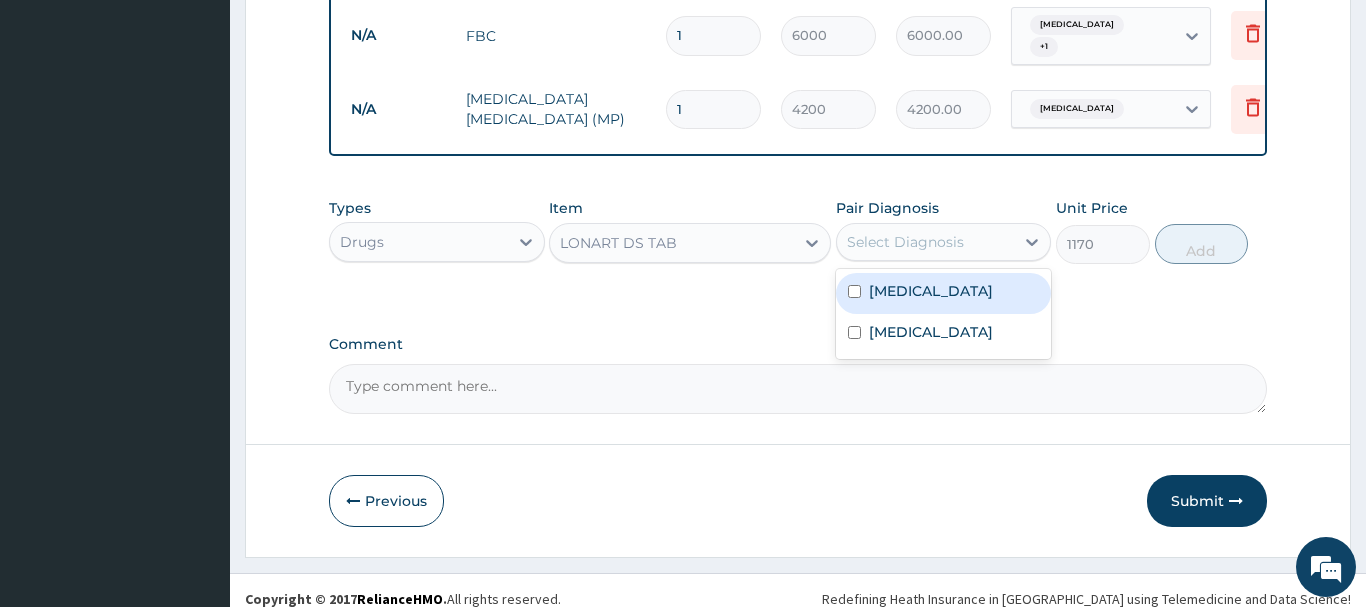 click on "[MEDICAL_DATA]" at bounding box center (944, 293) 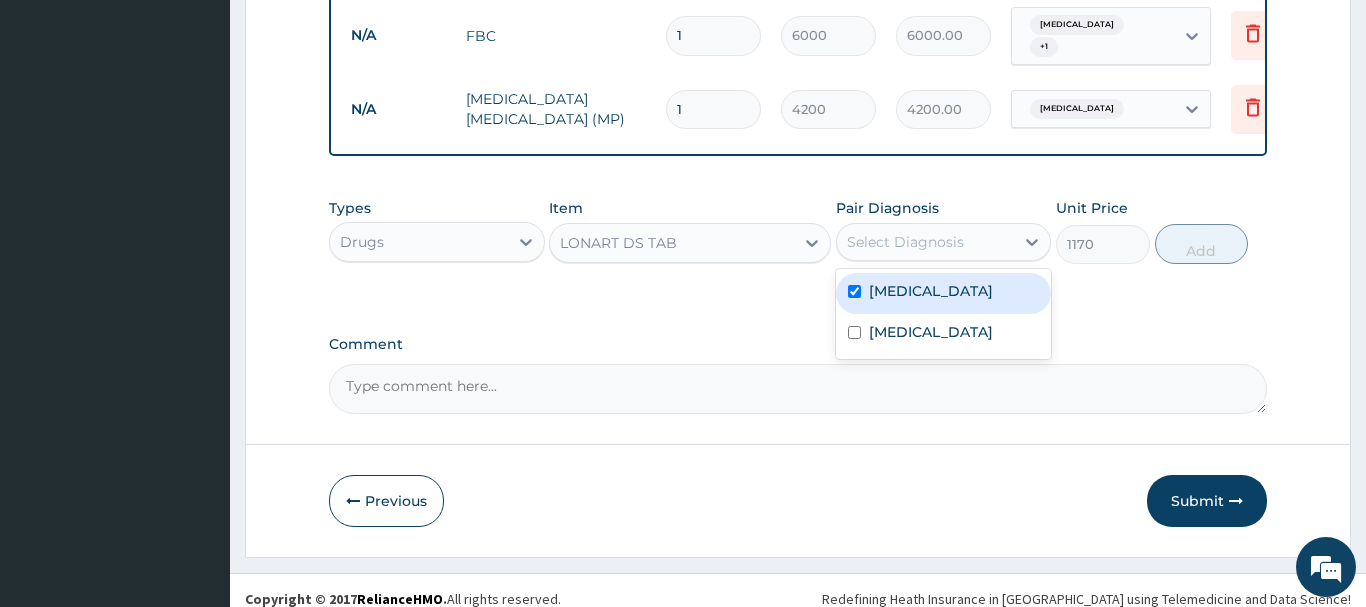 checkbox on "true" 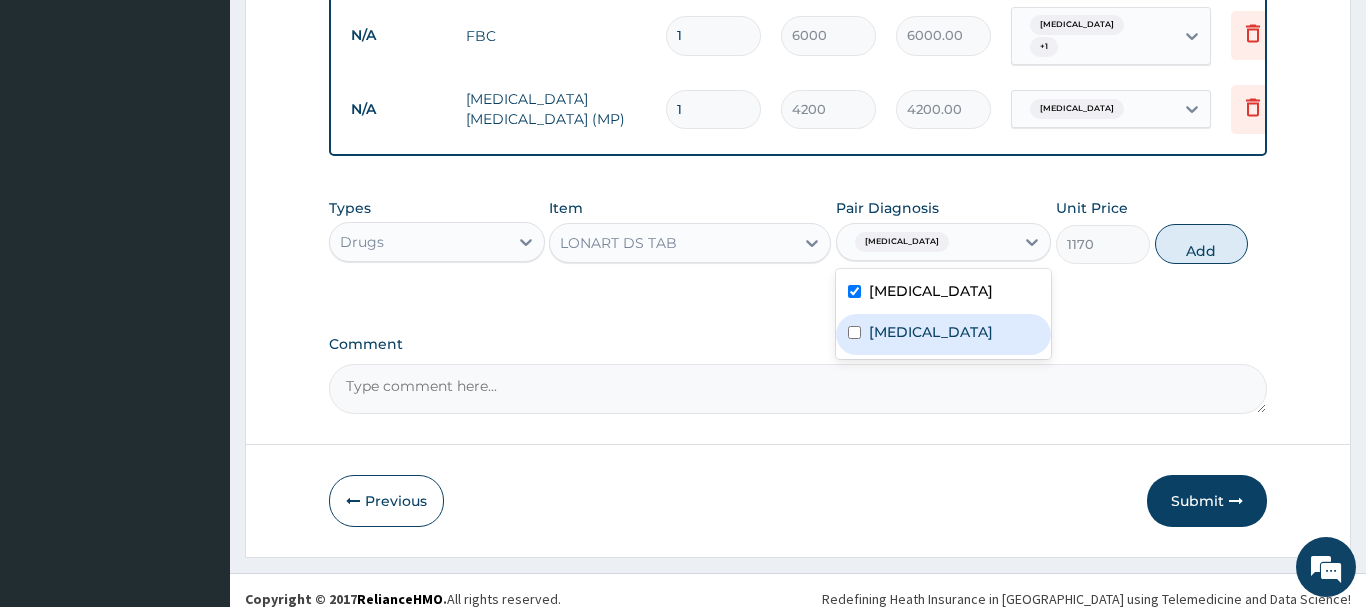 click at bounding box center [854, 332] 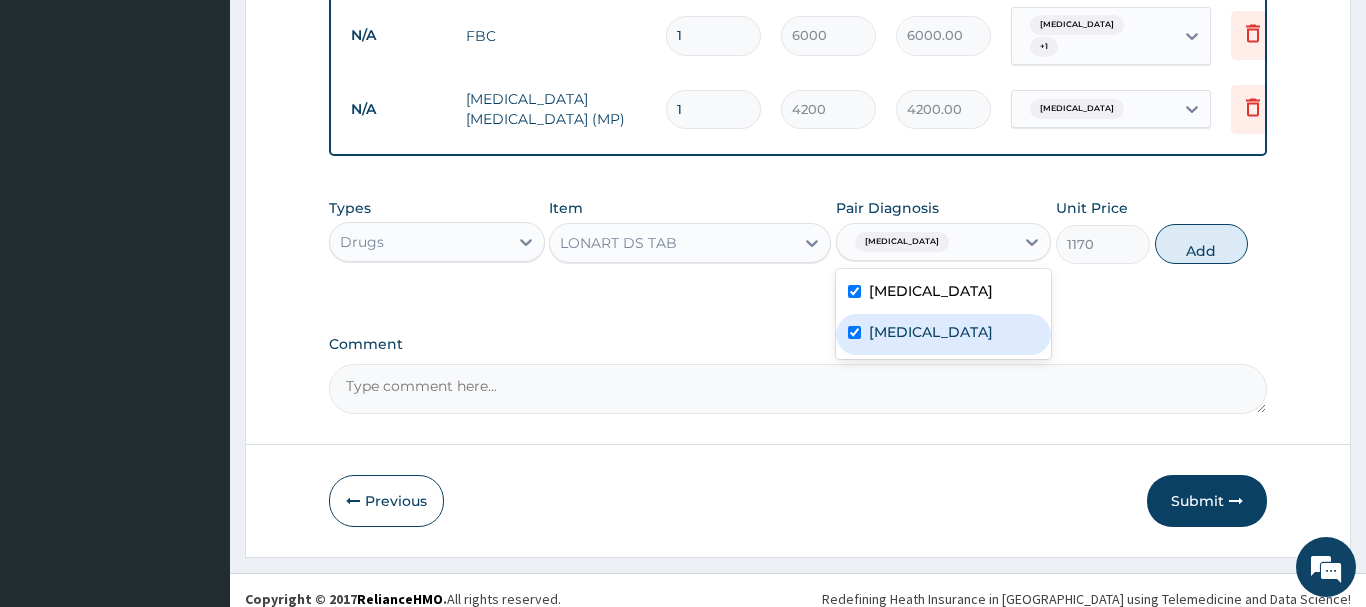 checkbox on "true" 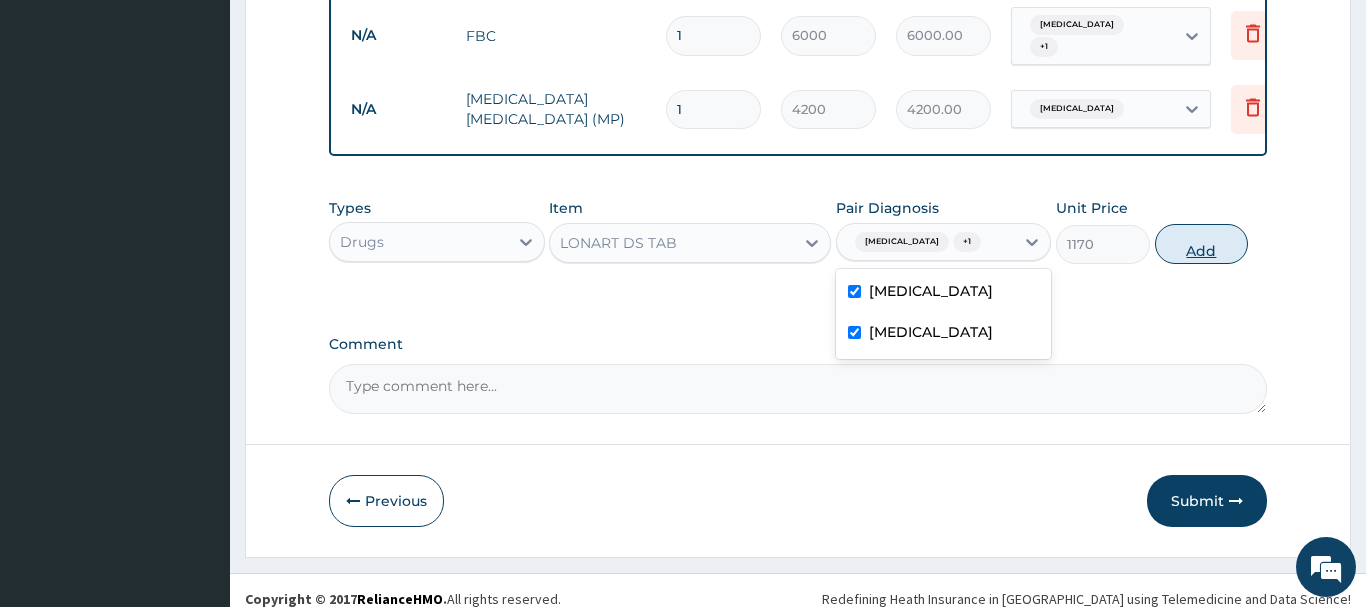 click on "Add" at bounding box center (1202, 244) 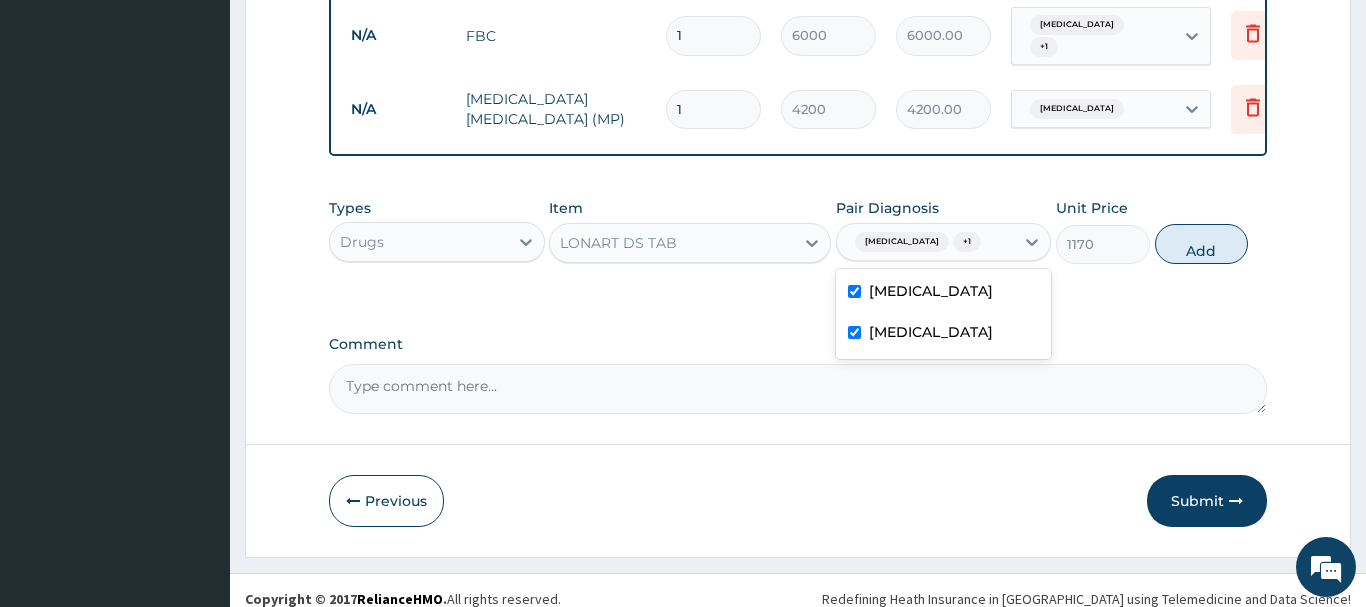 type on "0" 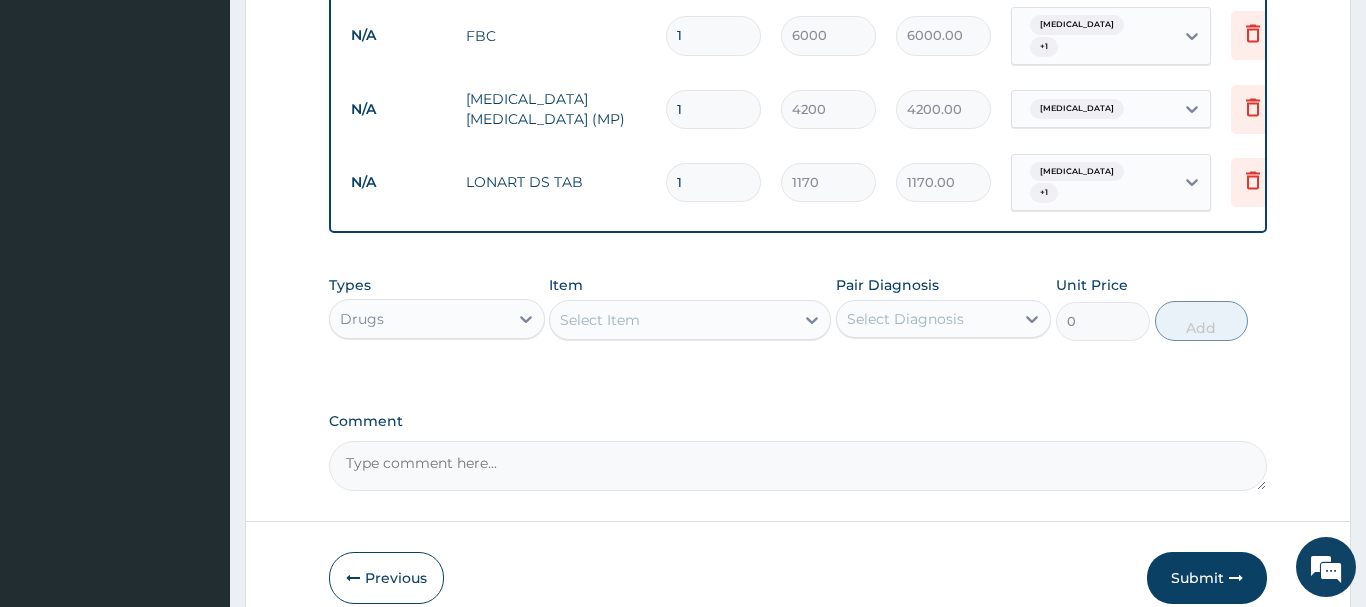 type 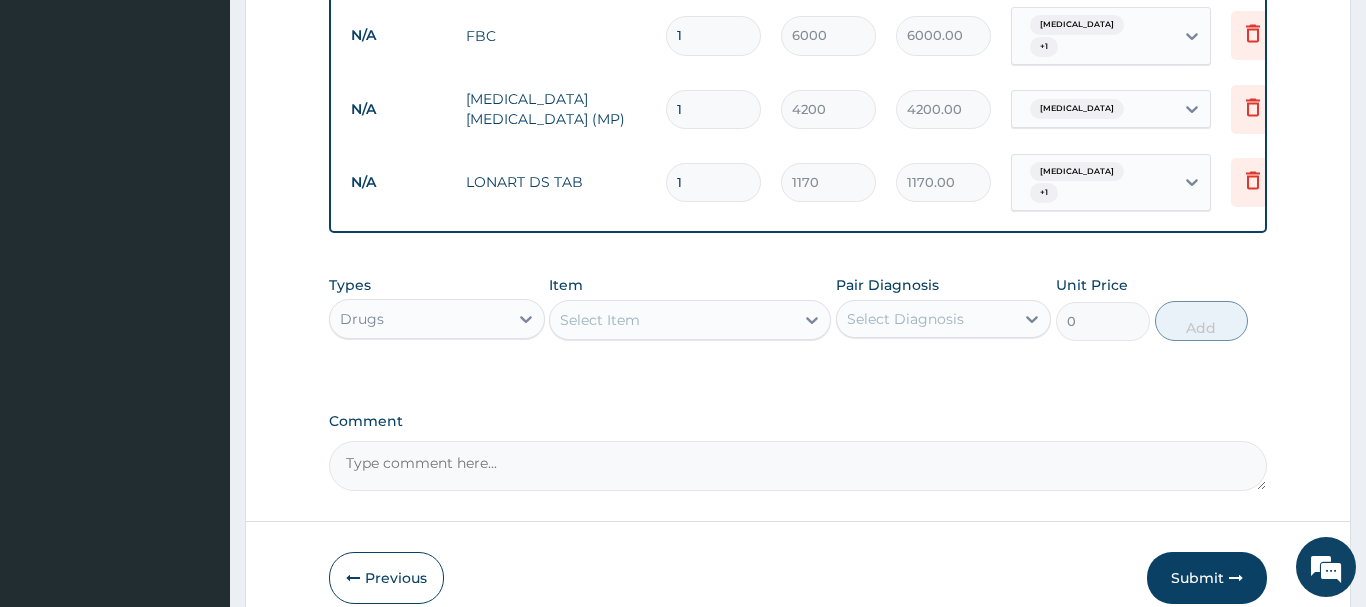 type on "0.00" 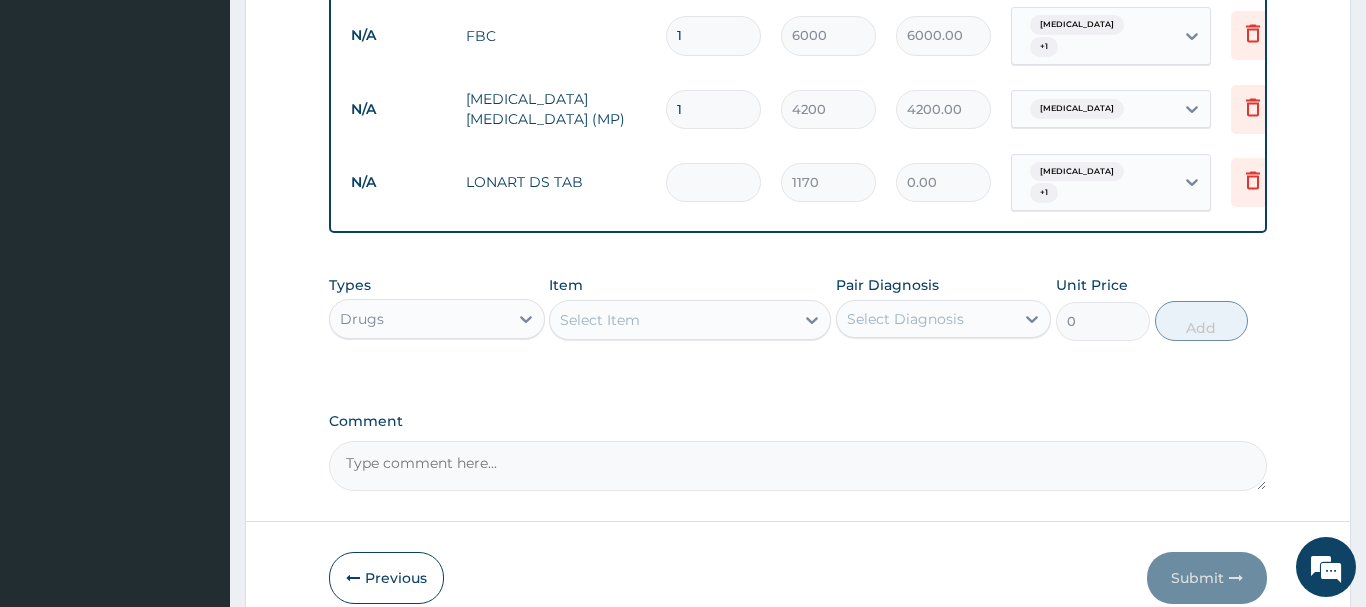 type on "6" 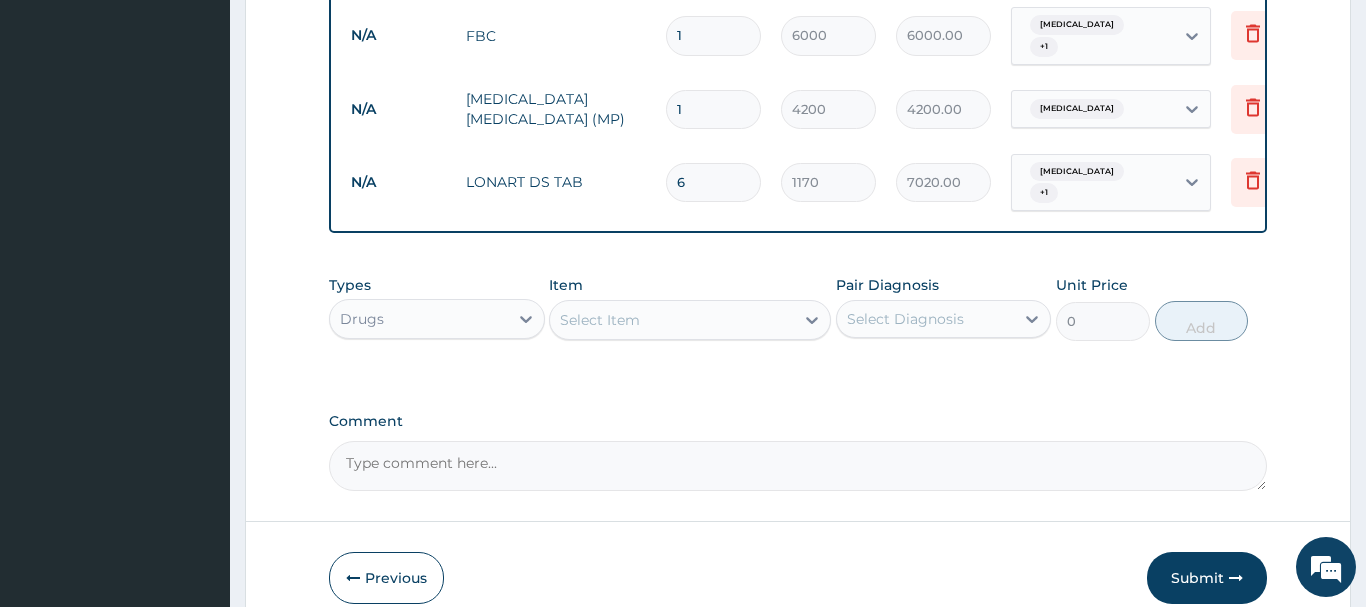 type on "6" 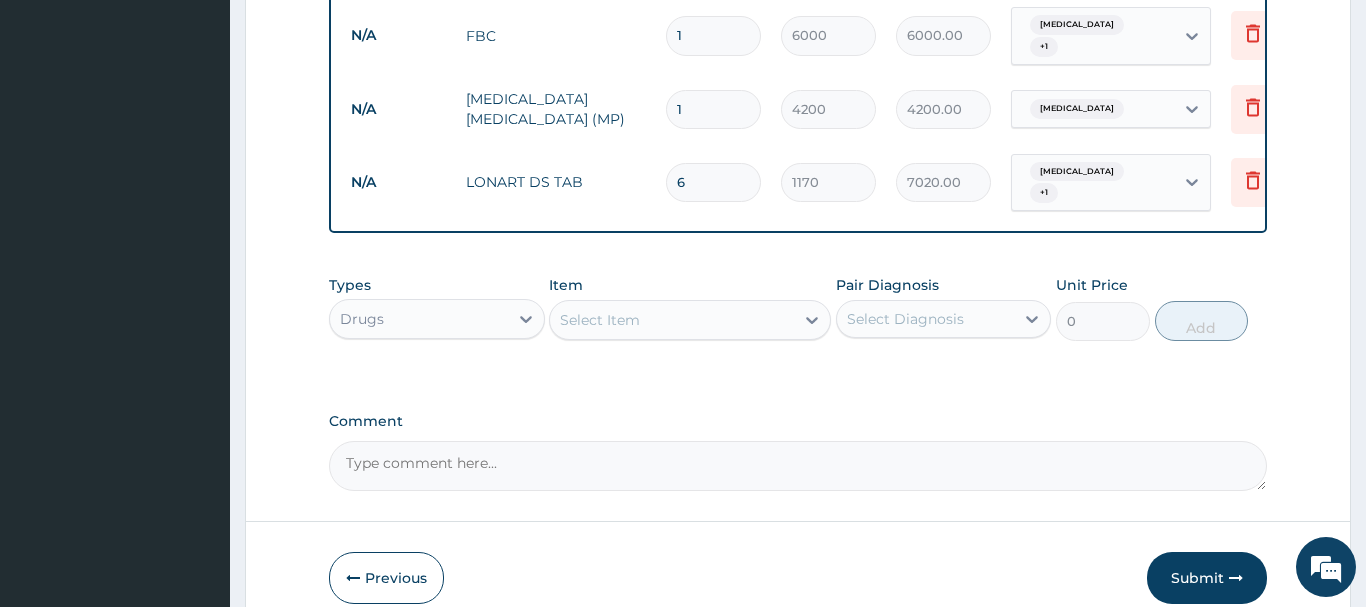 click on "Select Item" at bounding box center [672, 320] 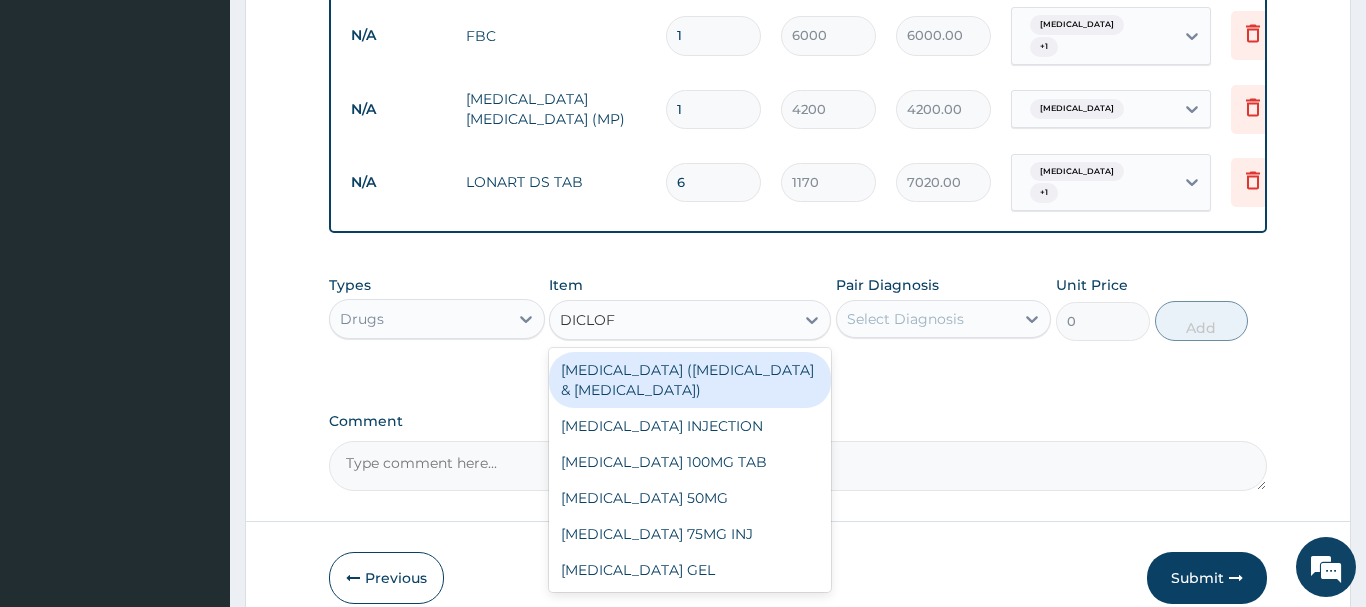 type on "DICLOFE" 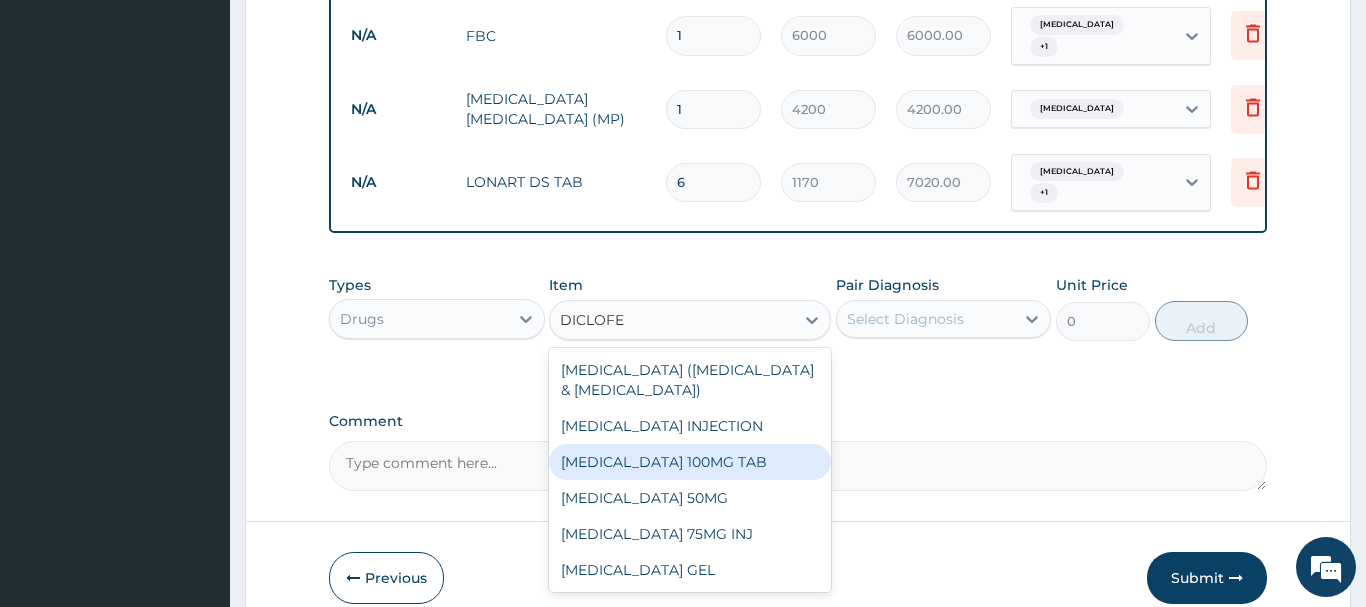 drag, startPoint x: 761, startPoint y: 428, endPoint x: 857, endPoint y: 416, distance: 96.74709 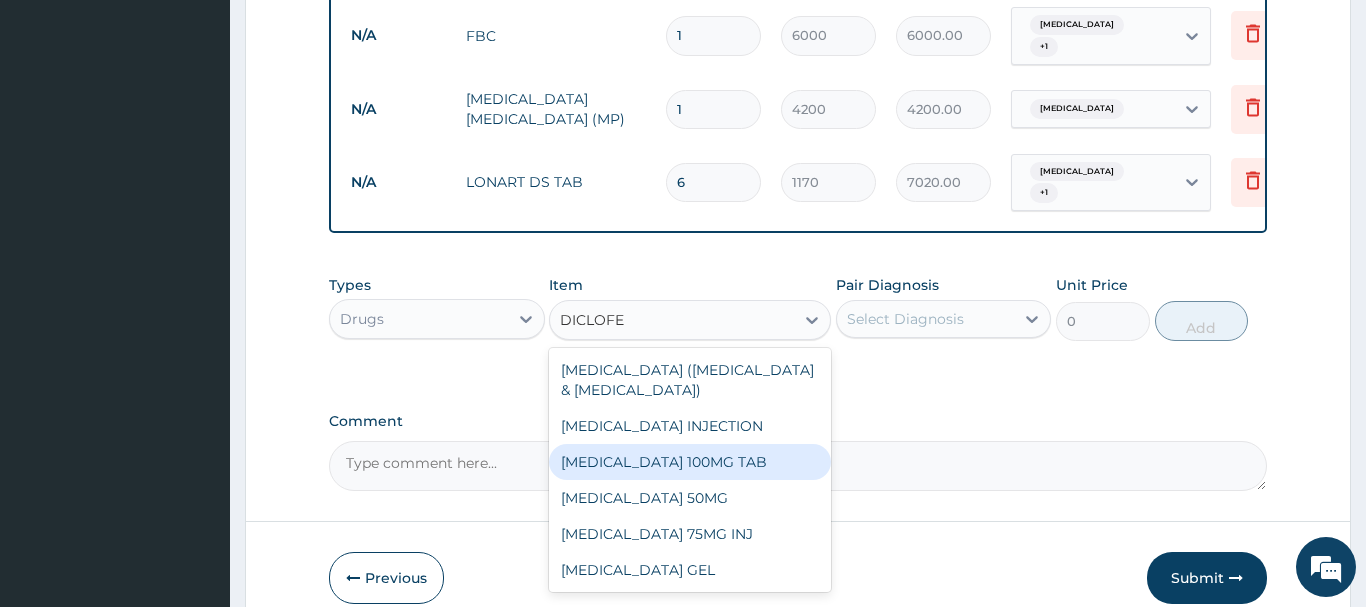 click on "[MEDICAL_DATA] 100MG TAB" at bounding box center [690, 462] 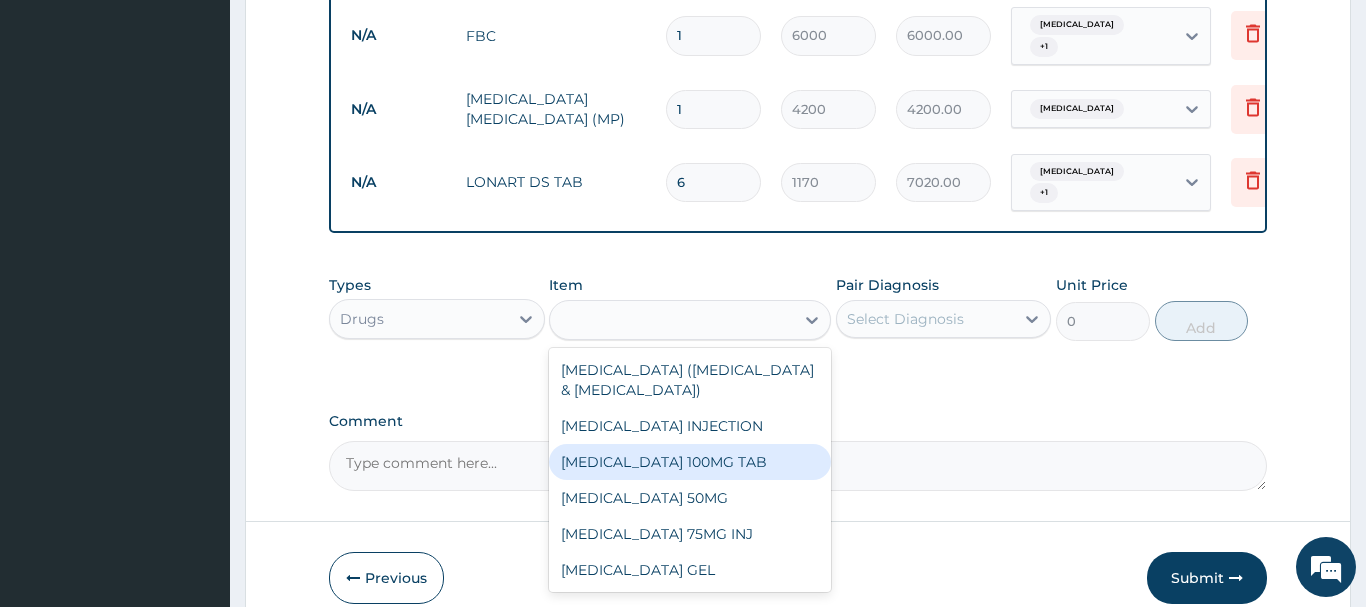type on "270" 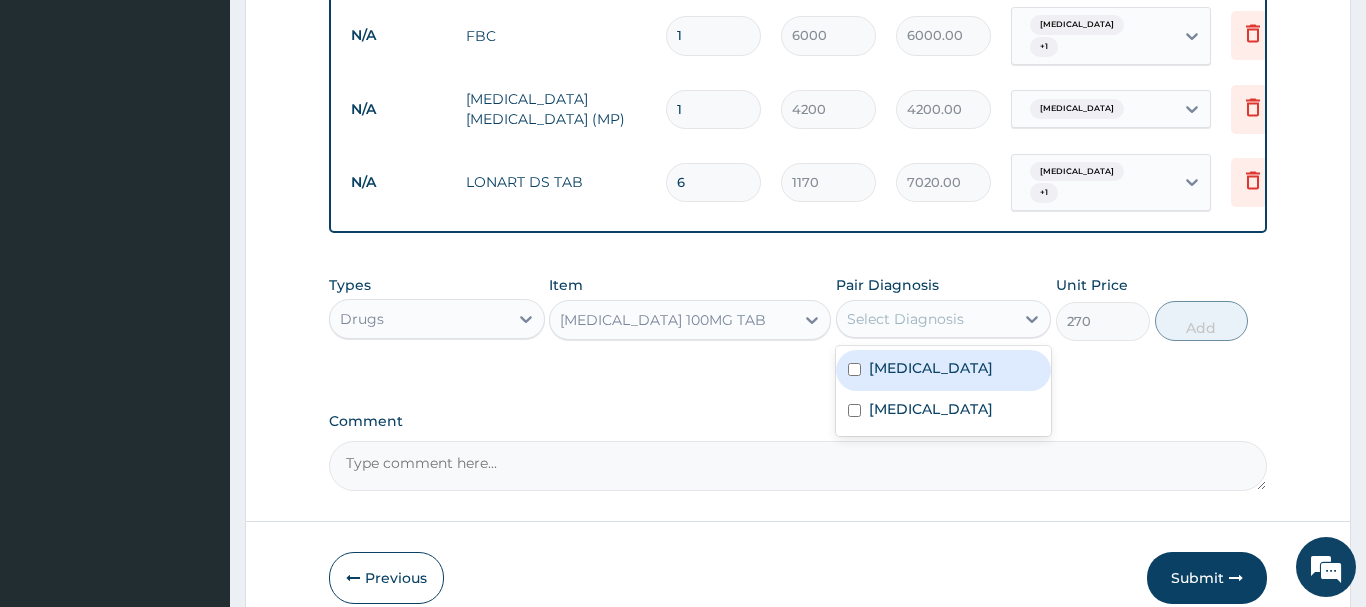 drag, startPoint x: 940, startPoint y: 283, endPoint x: 899, endPoint y: 331, distance: 63.126858 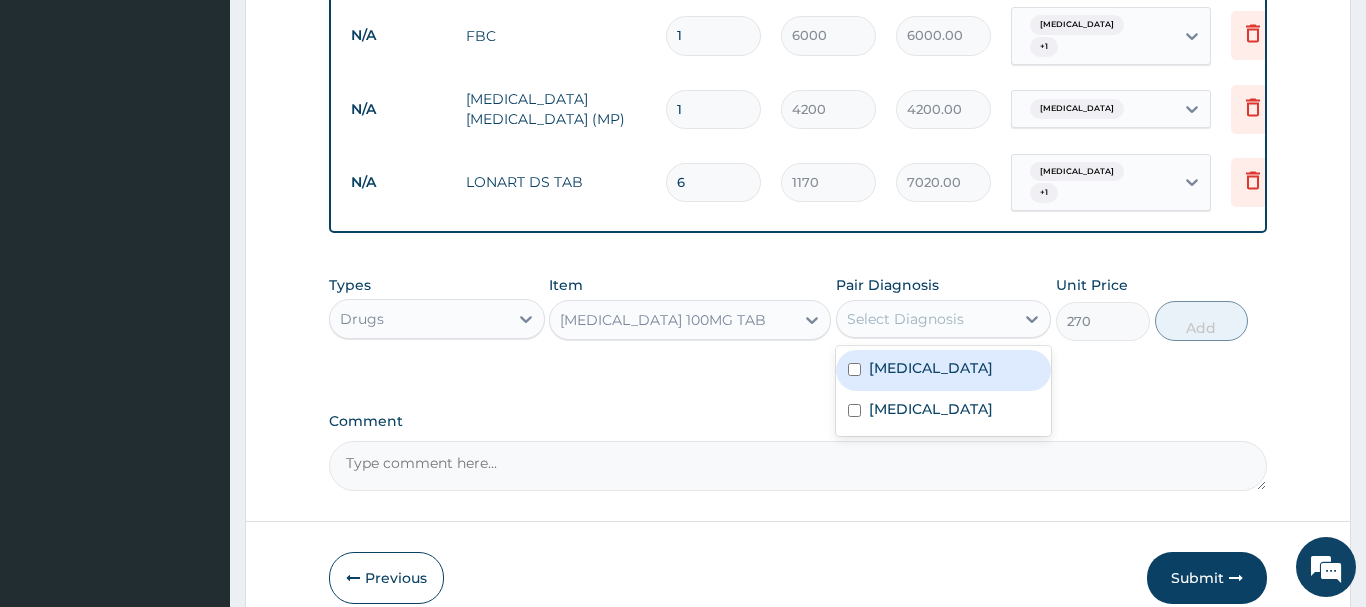 drag, startPoint x: 855, startPoint y: 347, endPoint x: 1113, endPoint y: 336, distance: 258.23438 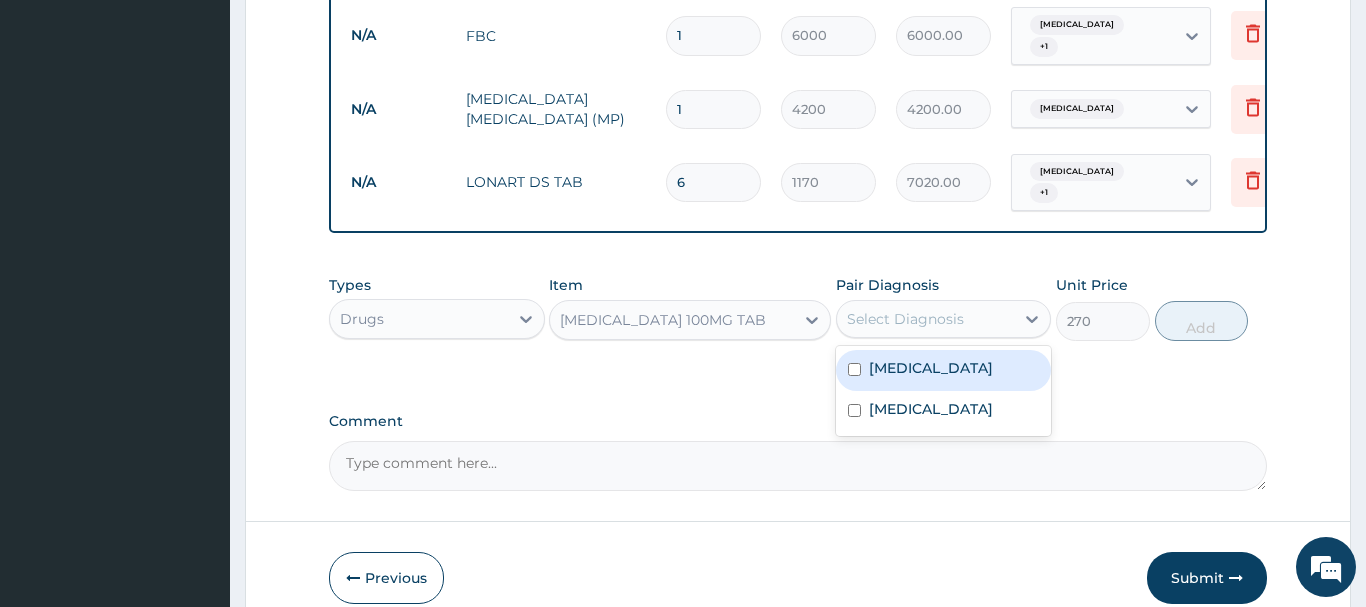 click on "[MEDICAL_DATA]" at bounding box center [944, 370] 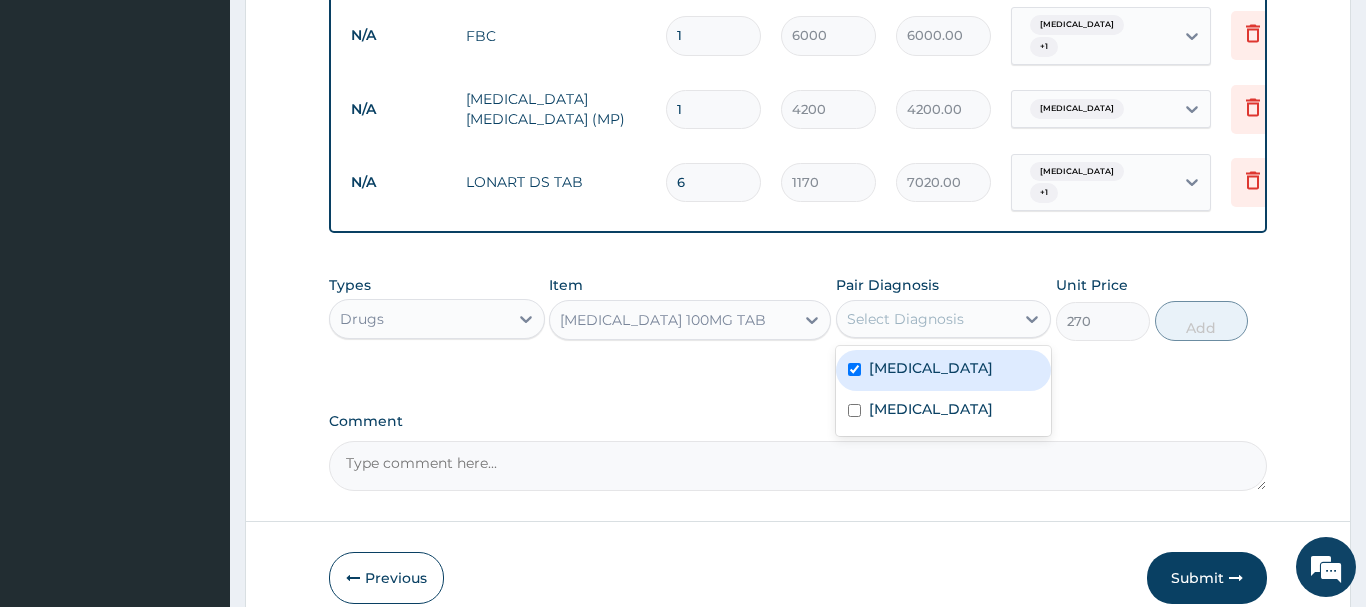checkbox on "true" 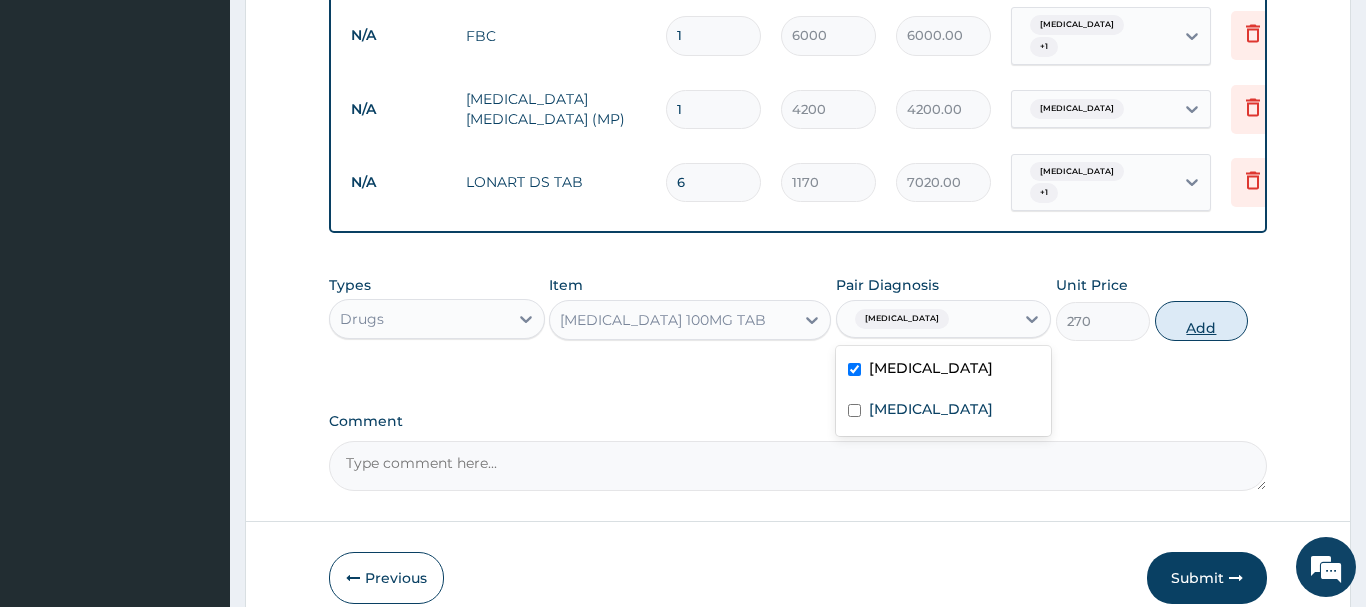 click on "Add" at bounding box center (1202, 321) 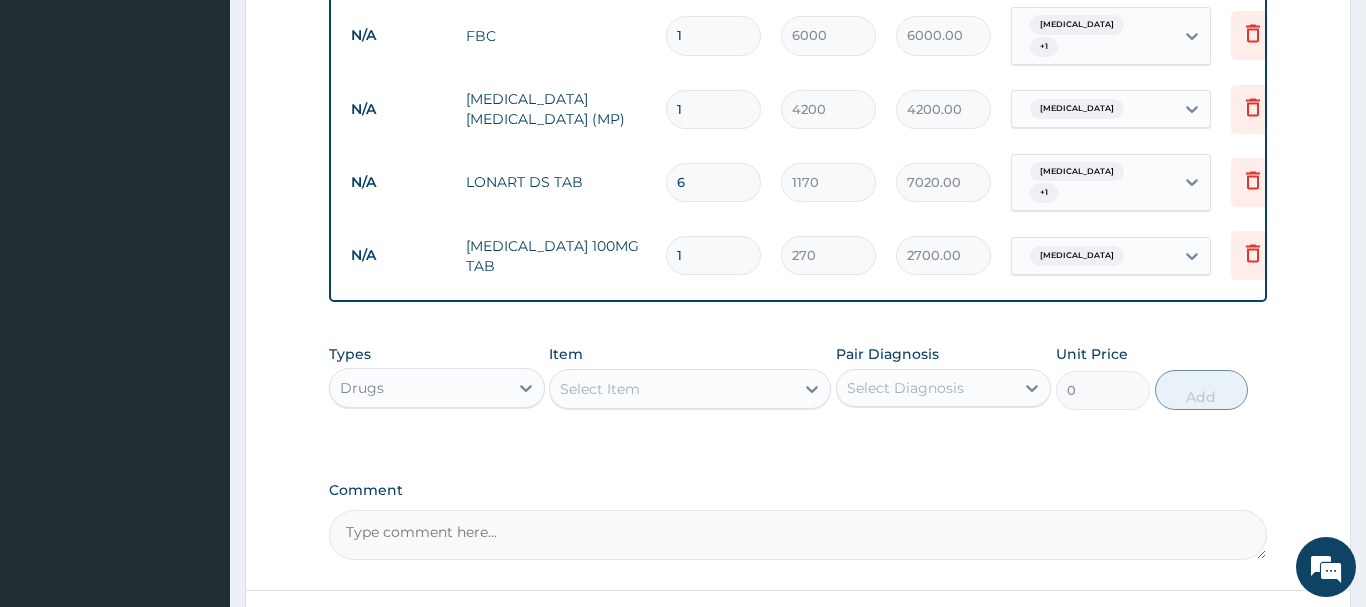 type on "10" 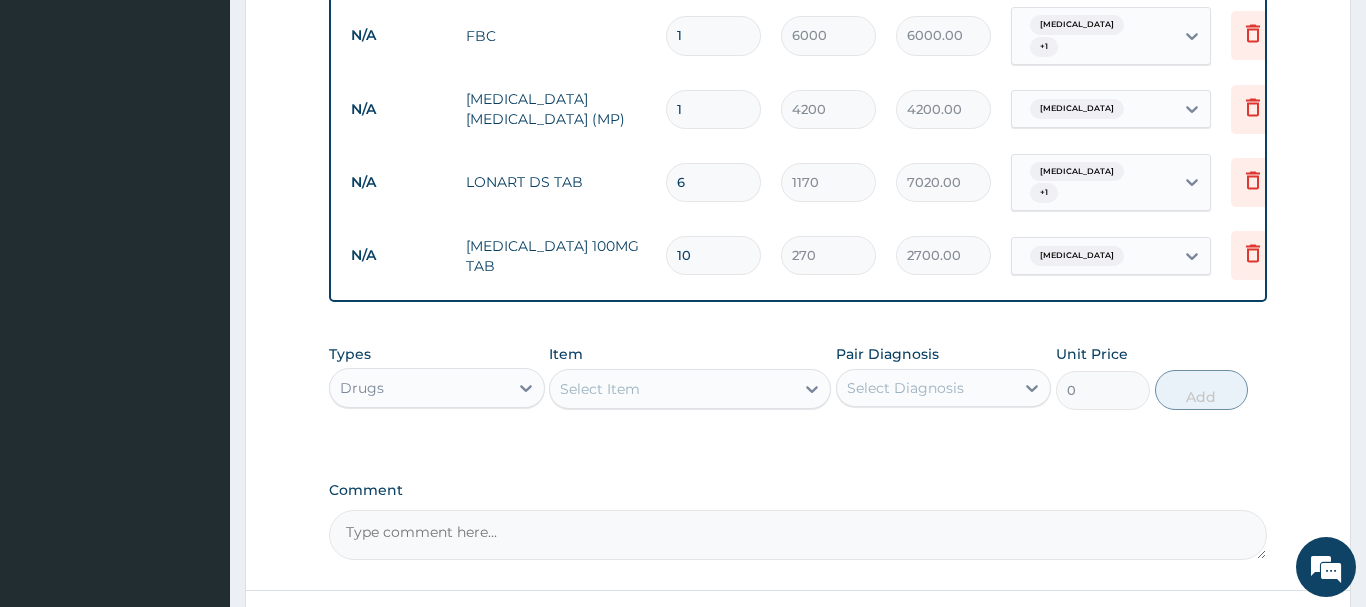 type on "2700.00" 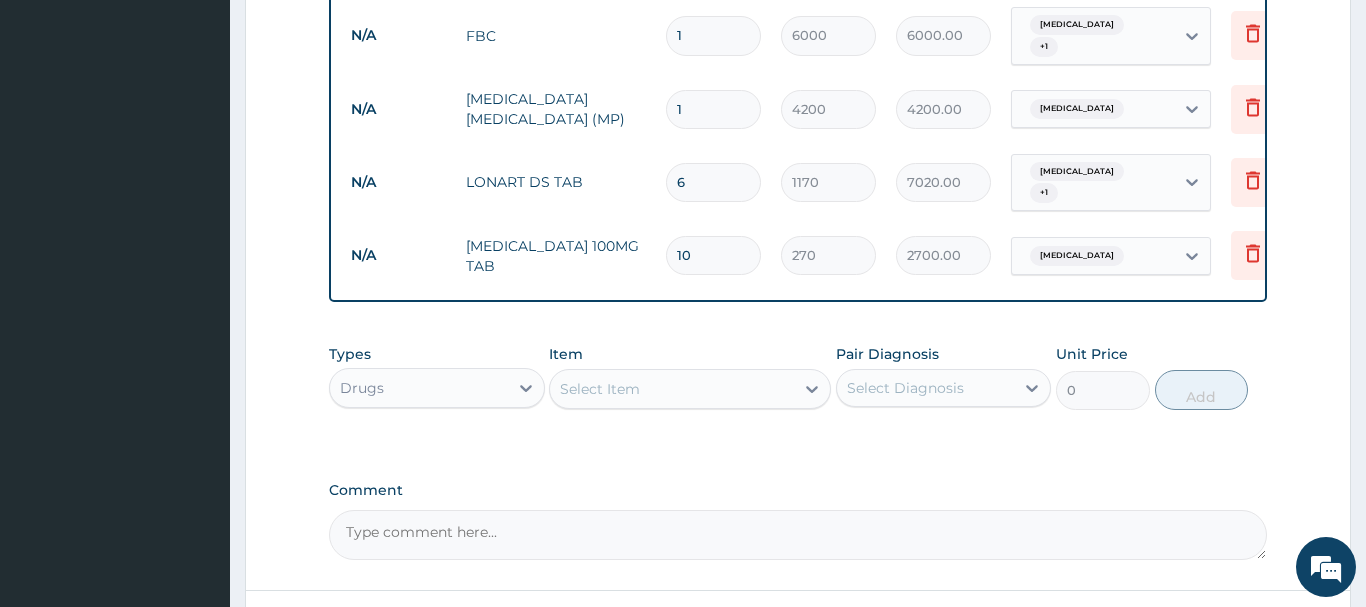 type on "10" 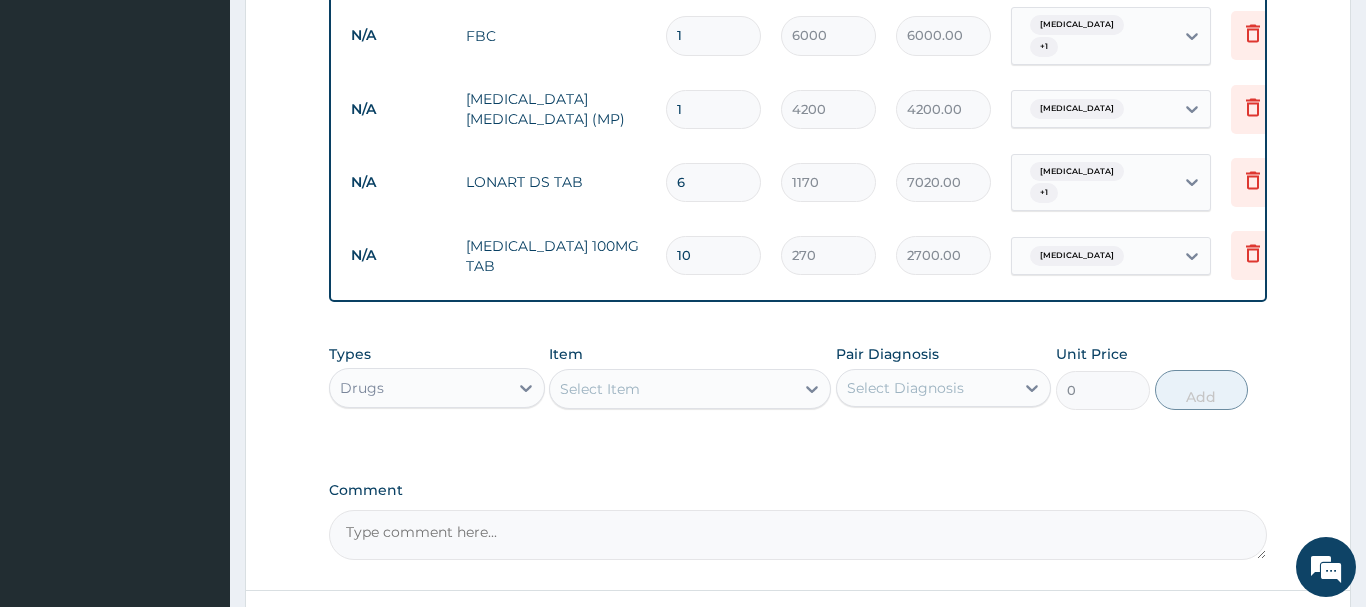 click on "Select Item" at bounding box center [672, 389] 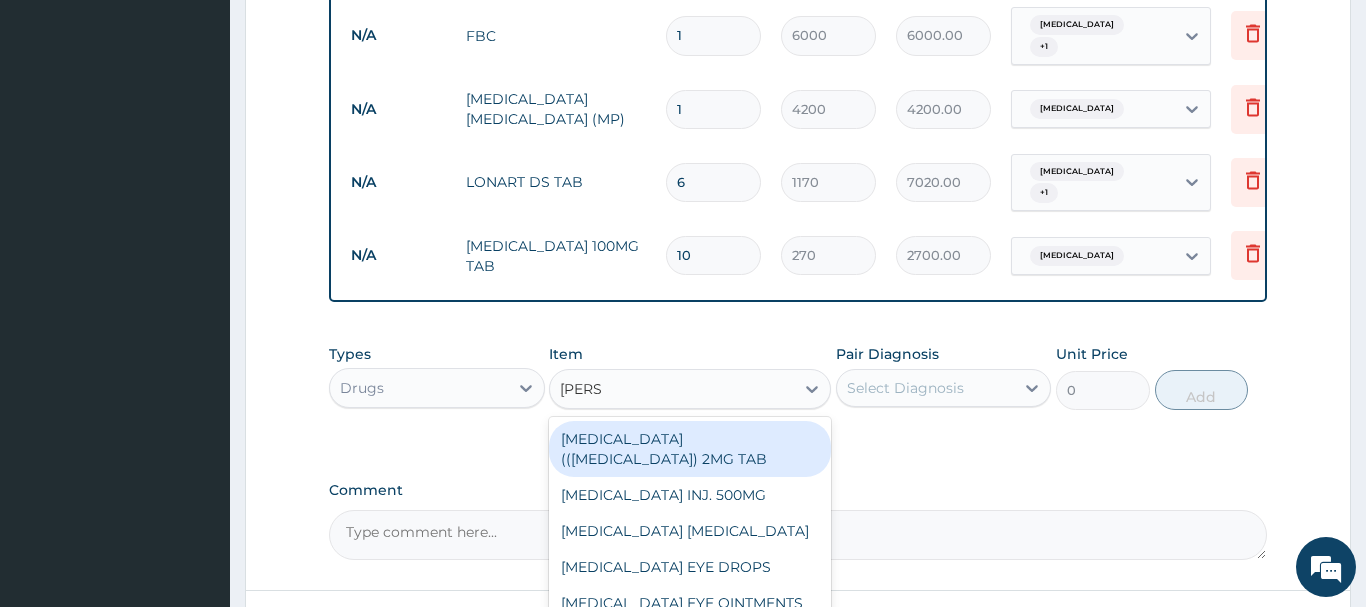 type on "LORAT" 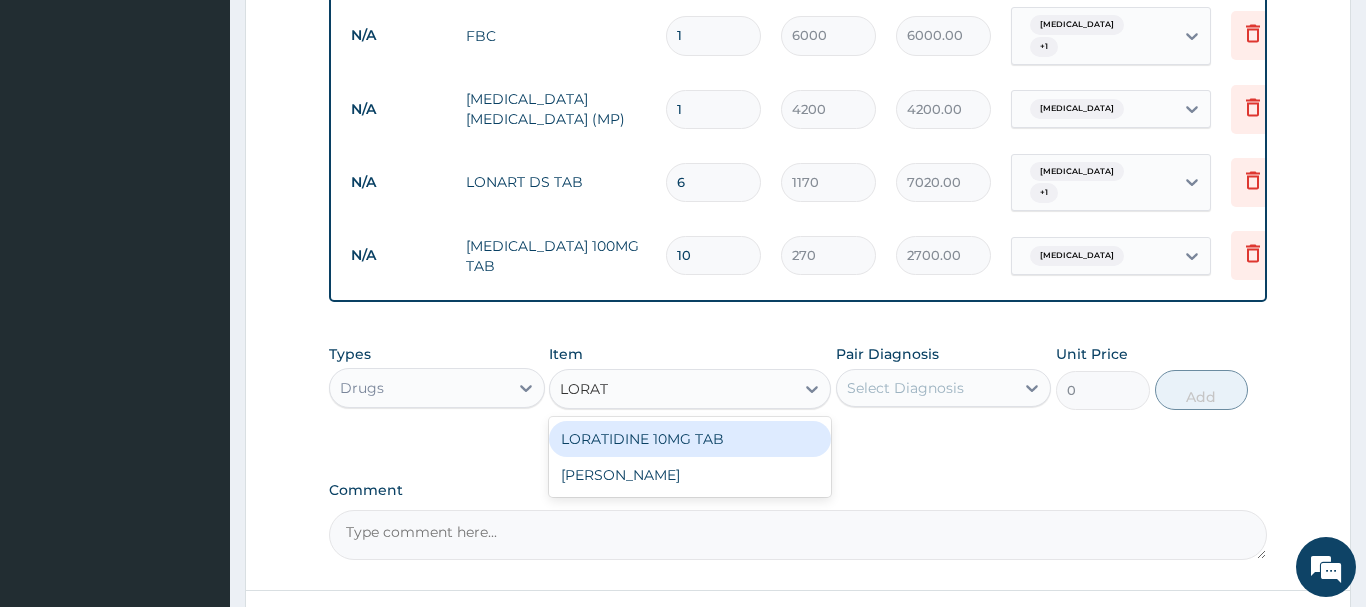 click on "LORATIDINE 10MG TAB" at bounding box center [690, 439] 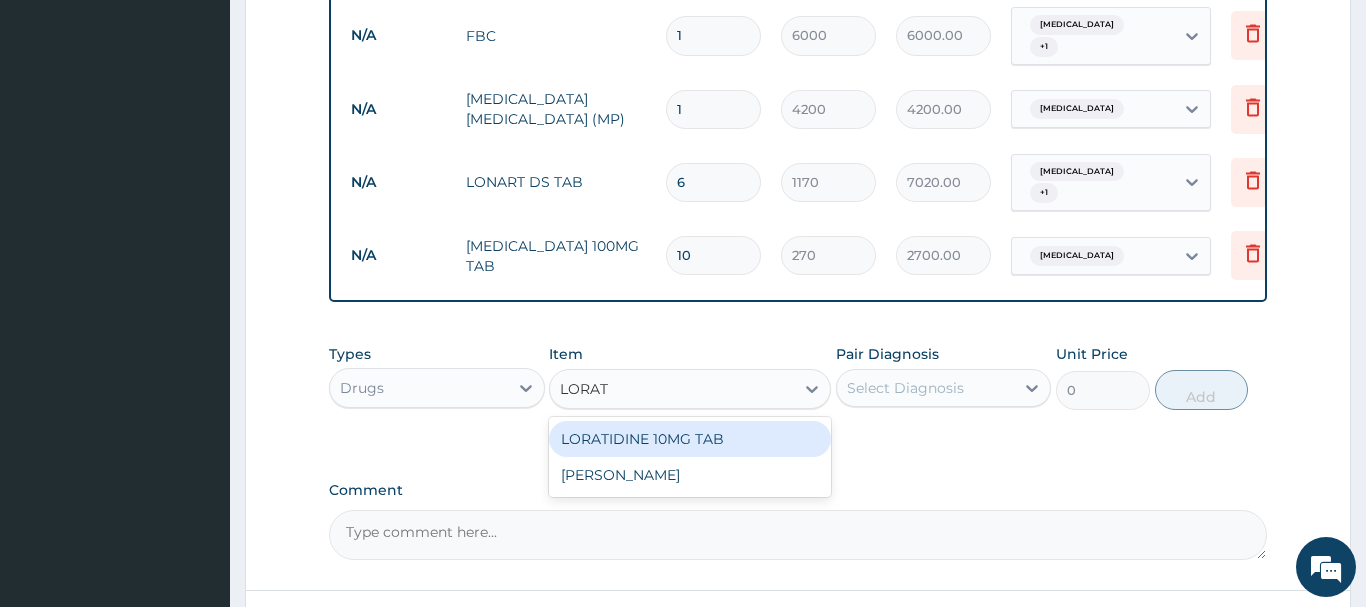 type 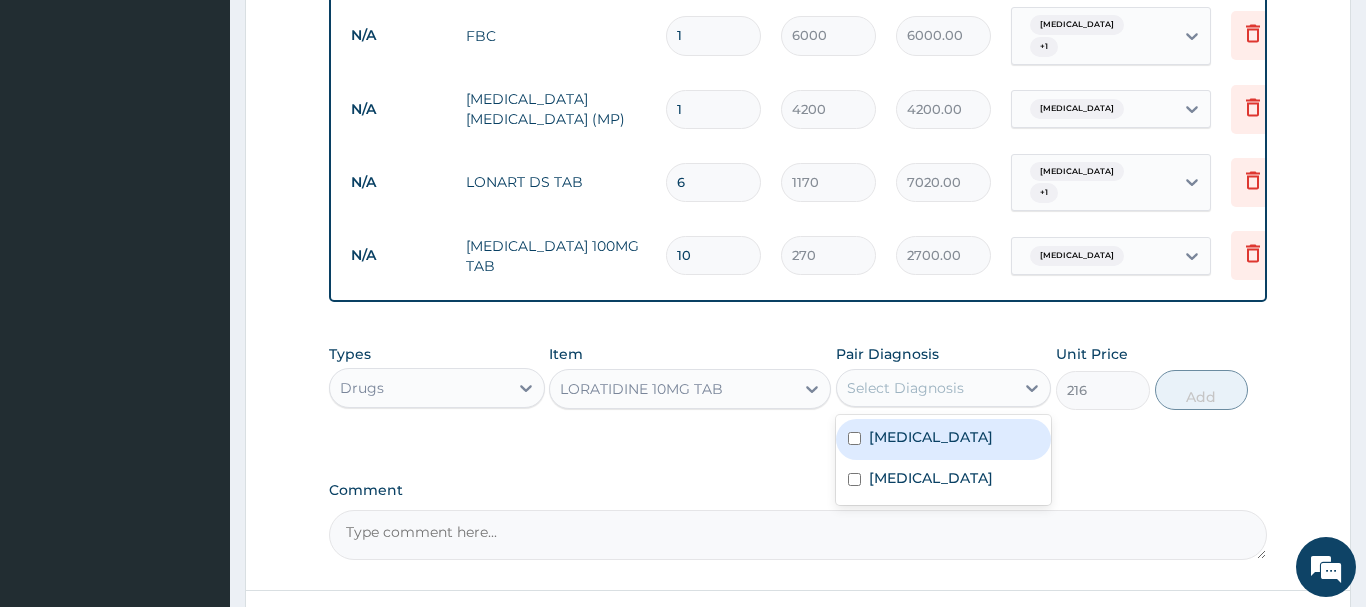 click on "Select Diagnosis" at bounding box center (926, 388) 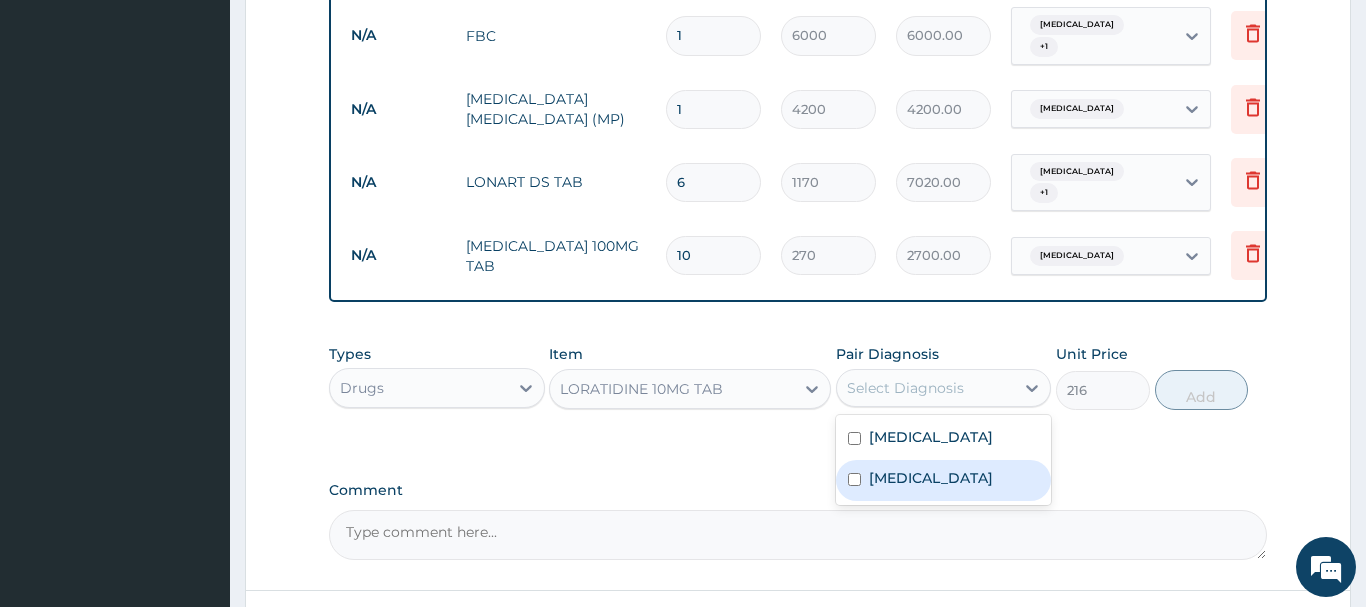 click at bounding box center (854, 479) 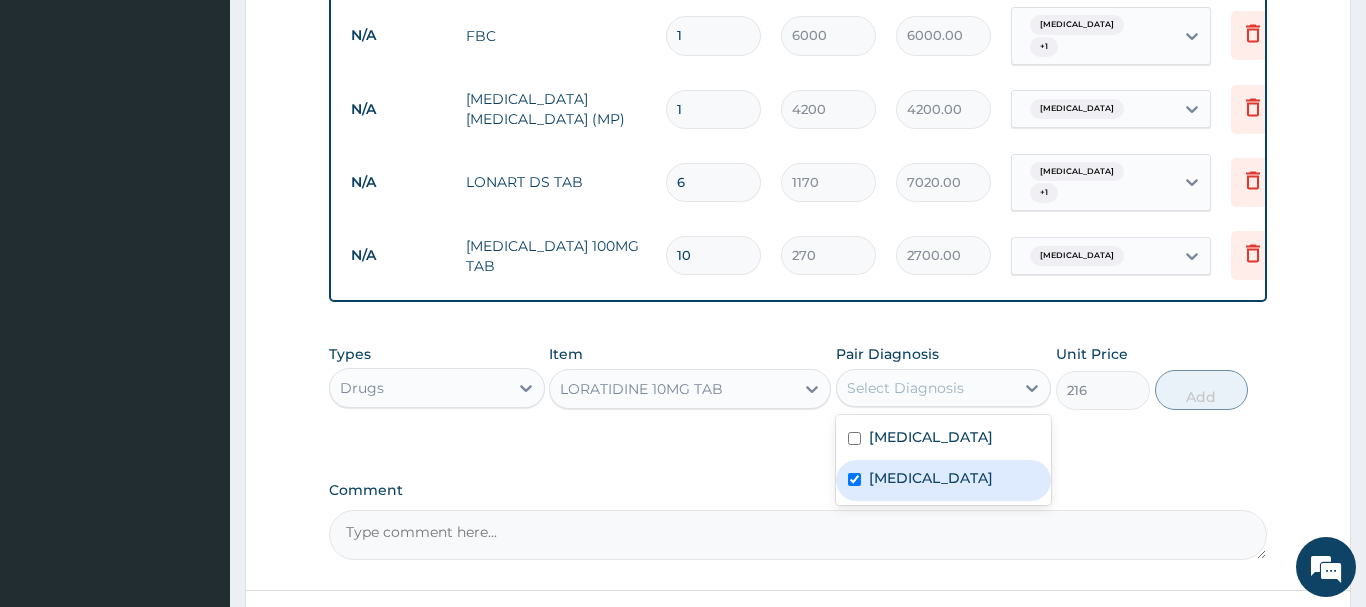 checkbox on "true" 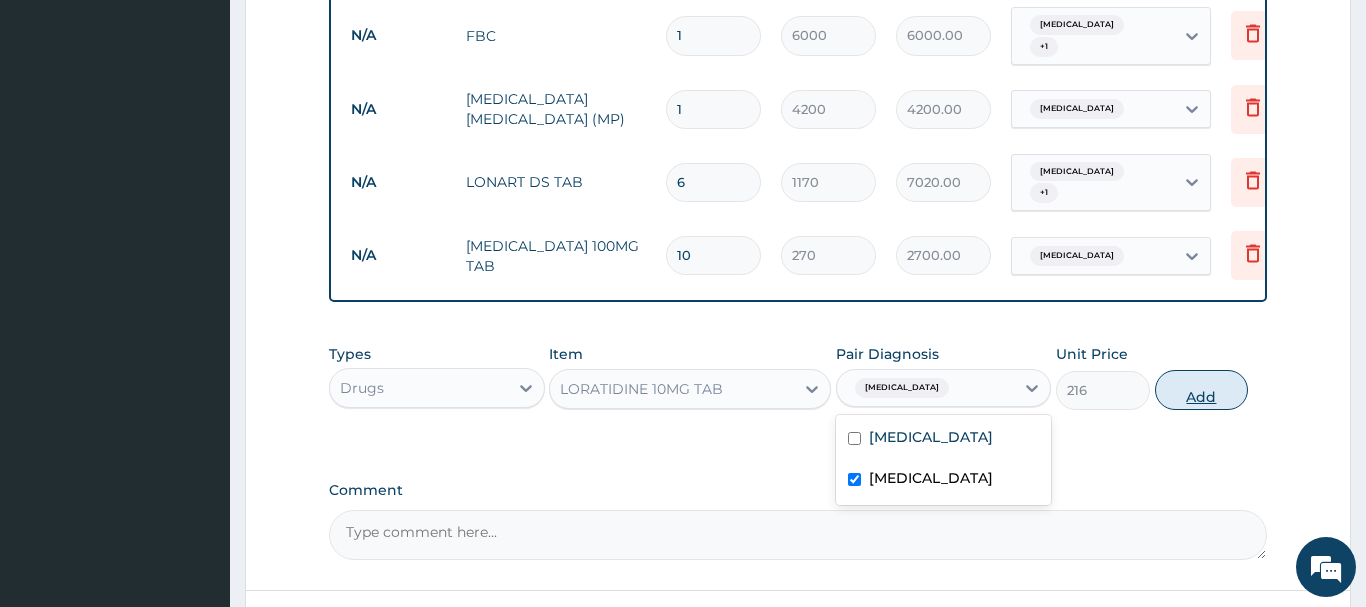 click on "Add" at bounding box center [1202, 390] 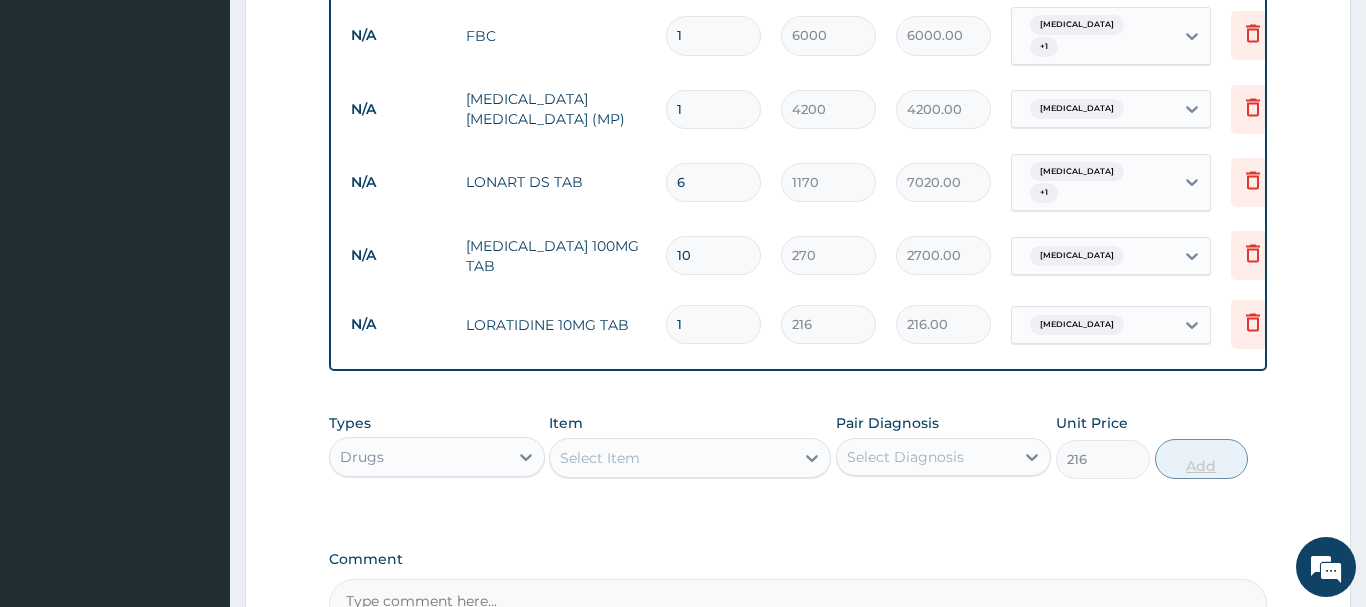 type on "0" 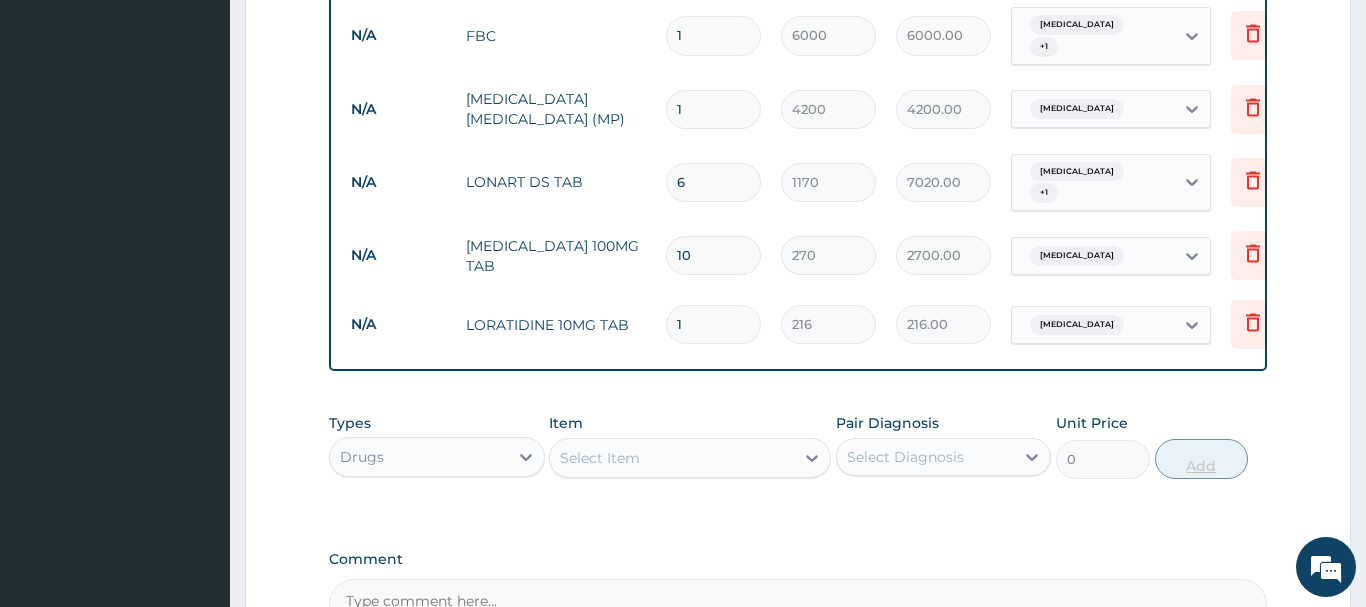 type on "15" 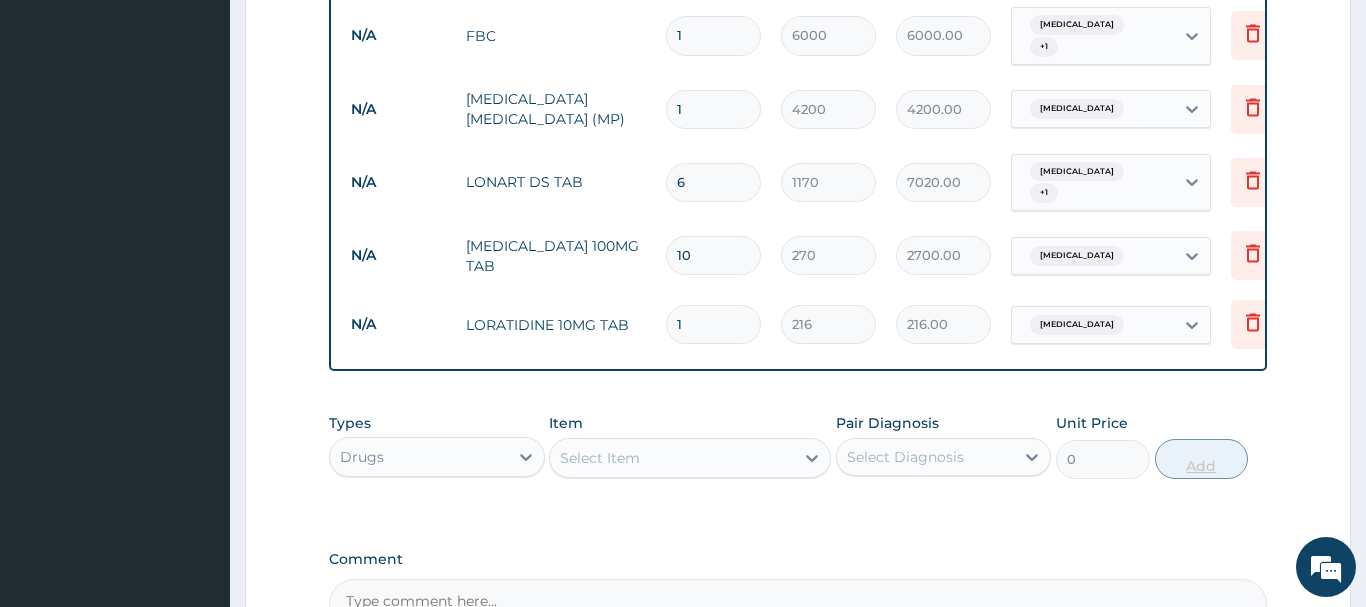 type on "3240.00" 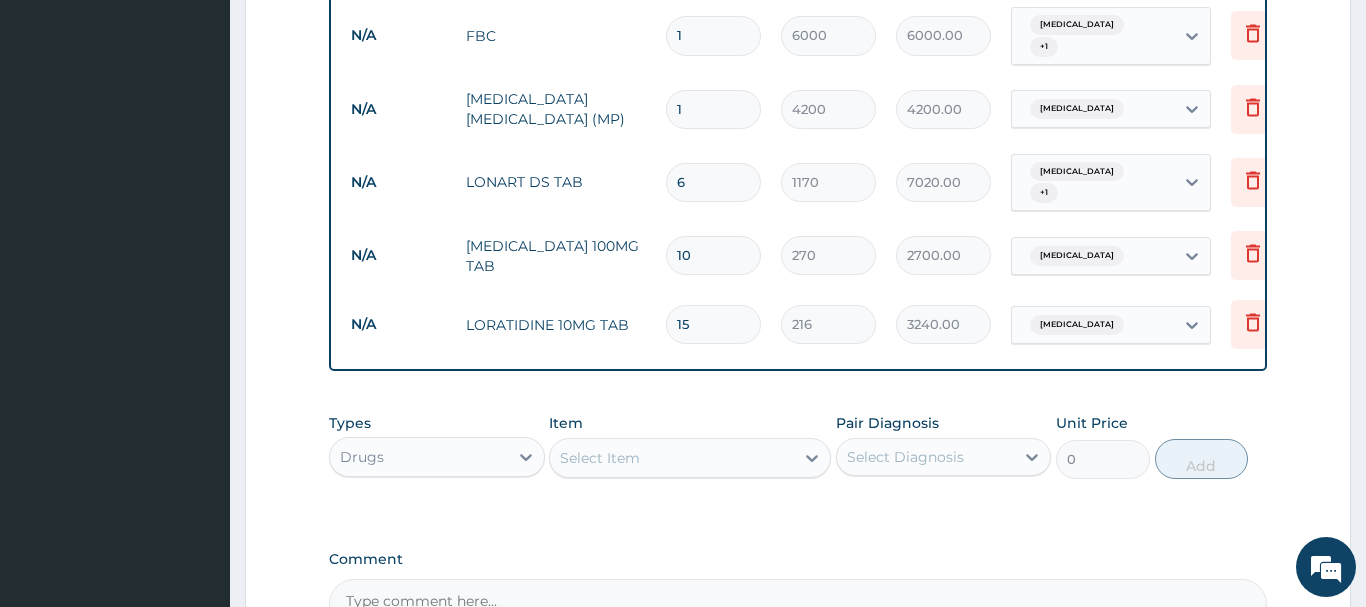 type on "15" 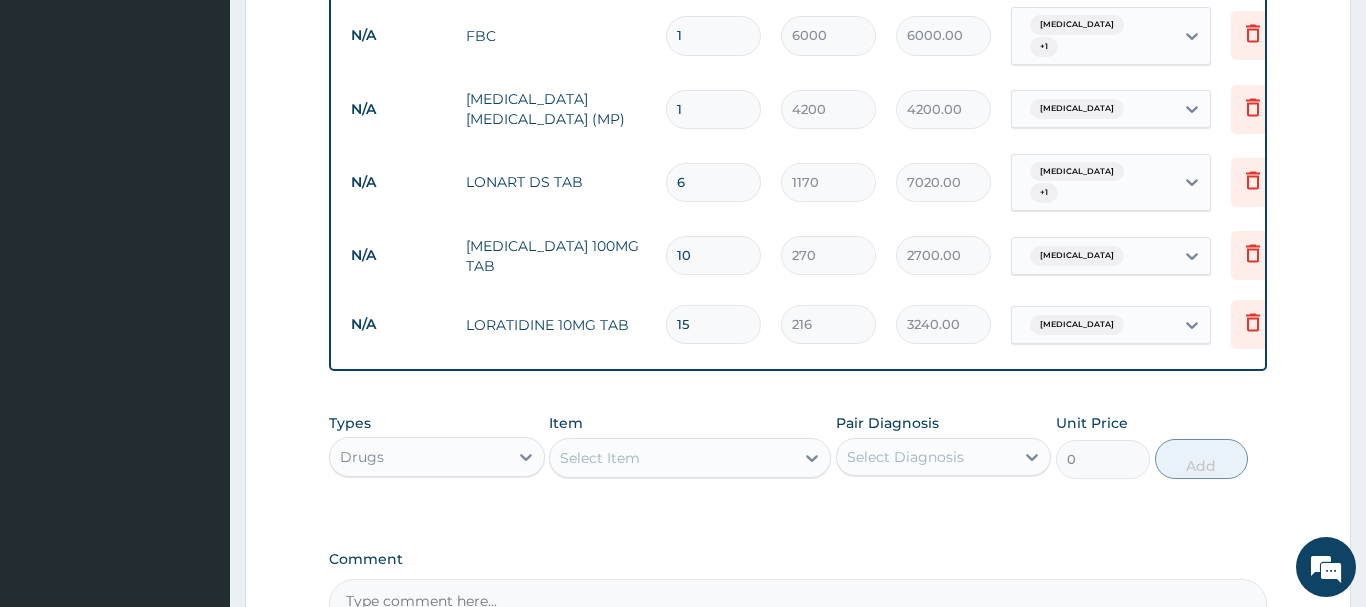 click on "Select Item" at bounding box center (672, 458) 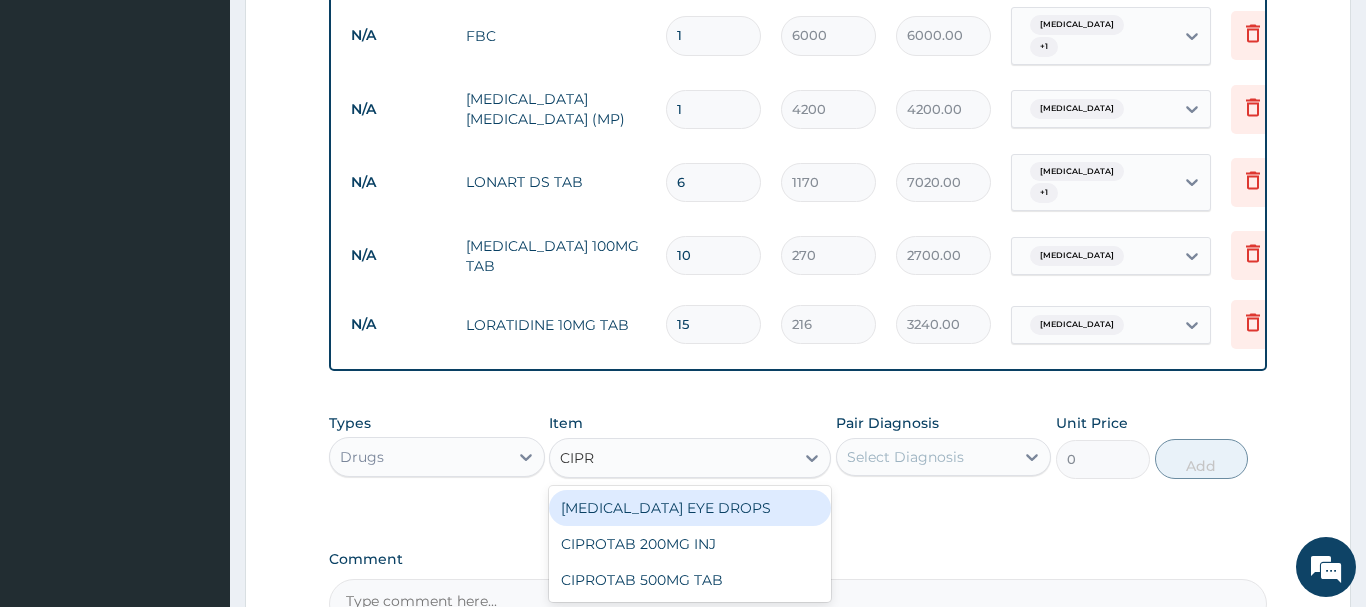 type on "[MEDICAL_DATA]" 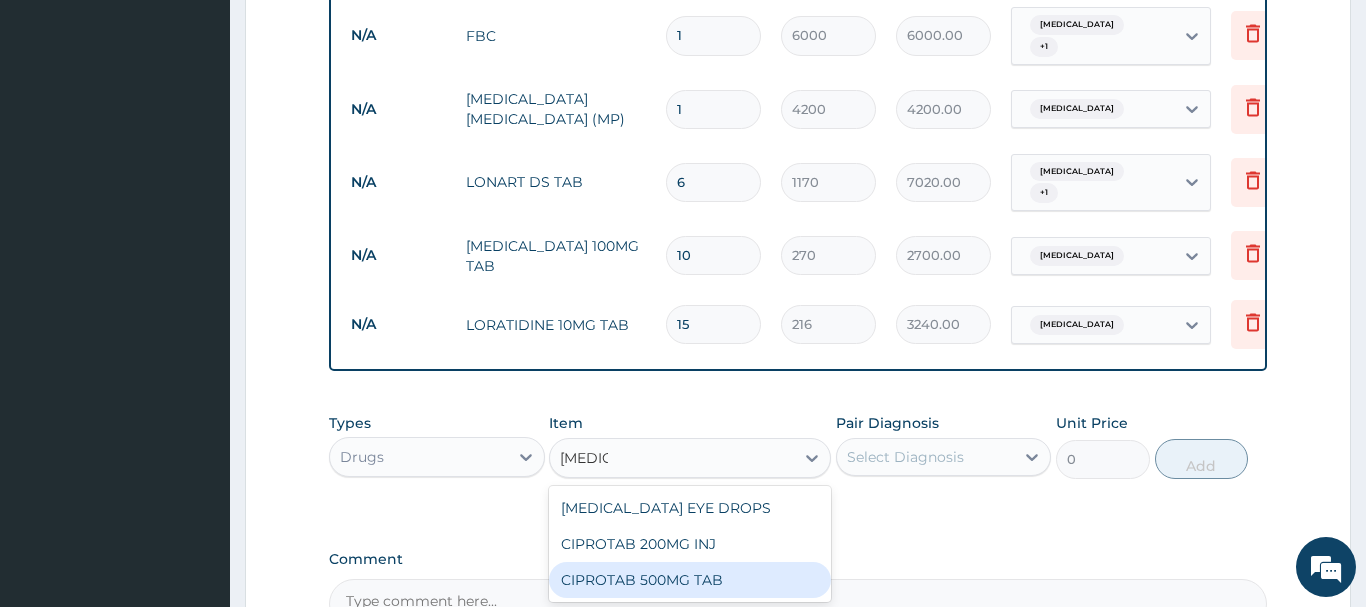 click on "CIPROTAB 500MG TAB" at bounding box center (690, 580) 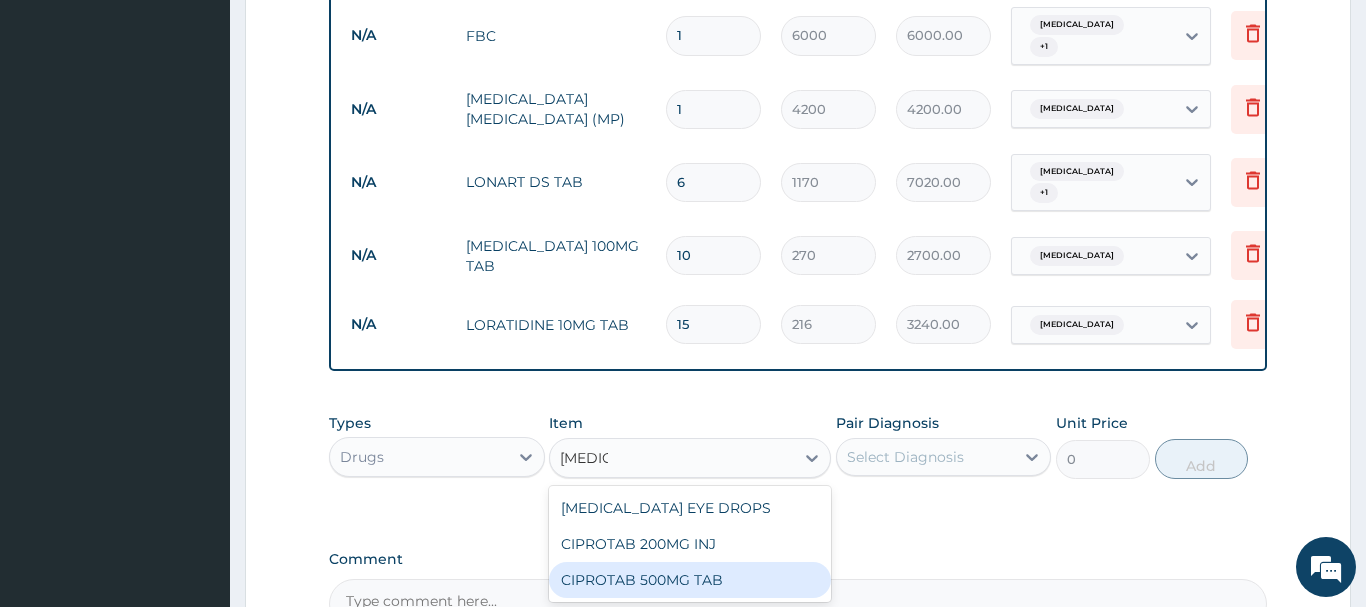 type 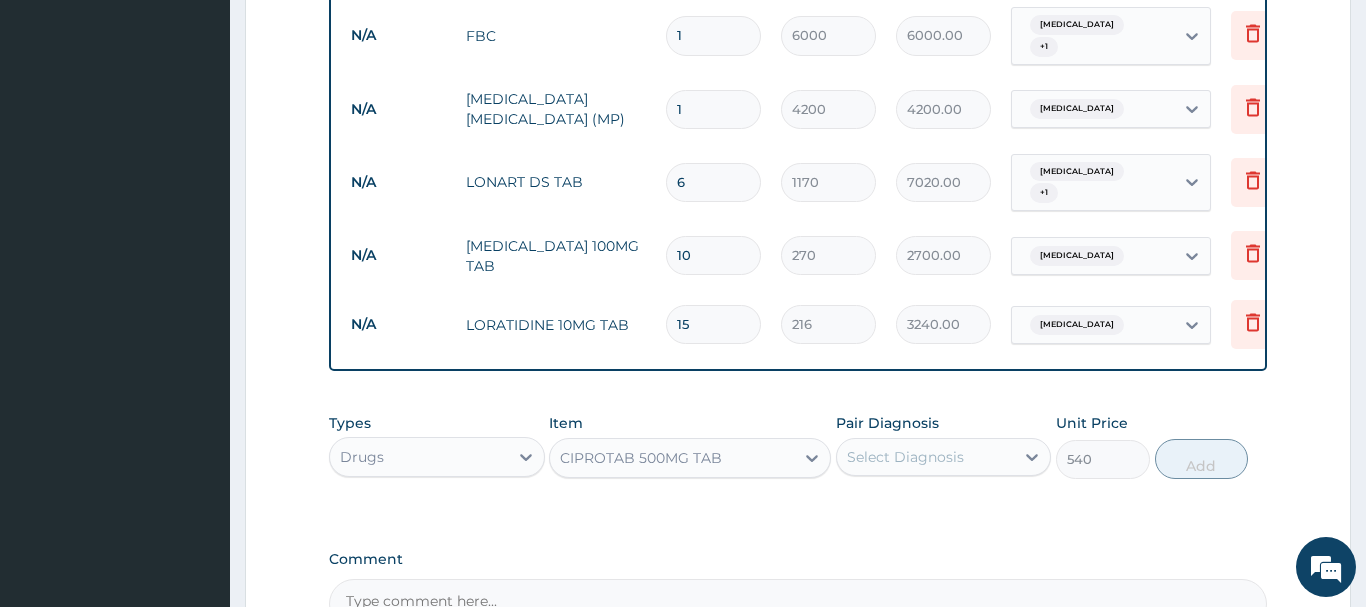 click on "Select Diagnosis" at bounding box center (905, 457) 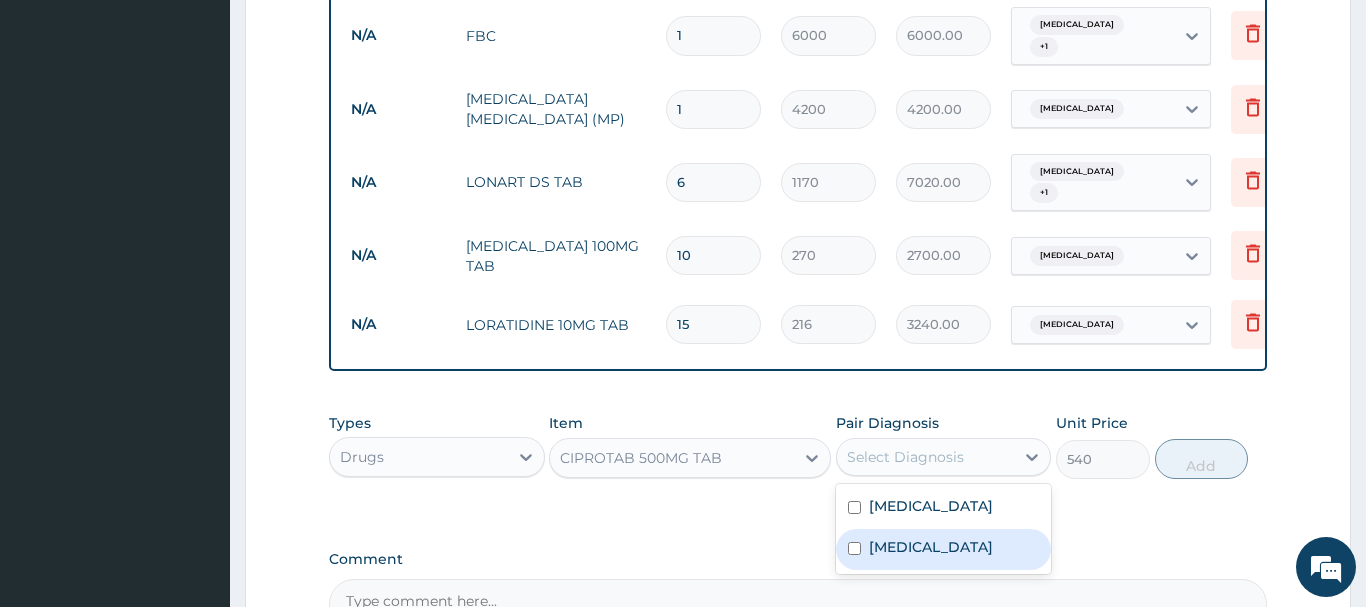 drag, startPoint x: 850, startPoint y: 536, endPoint x: 1002, endPoint y: 533, distance: 152.0296 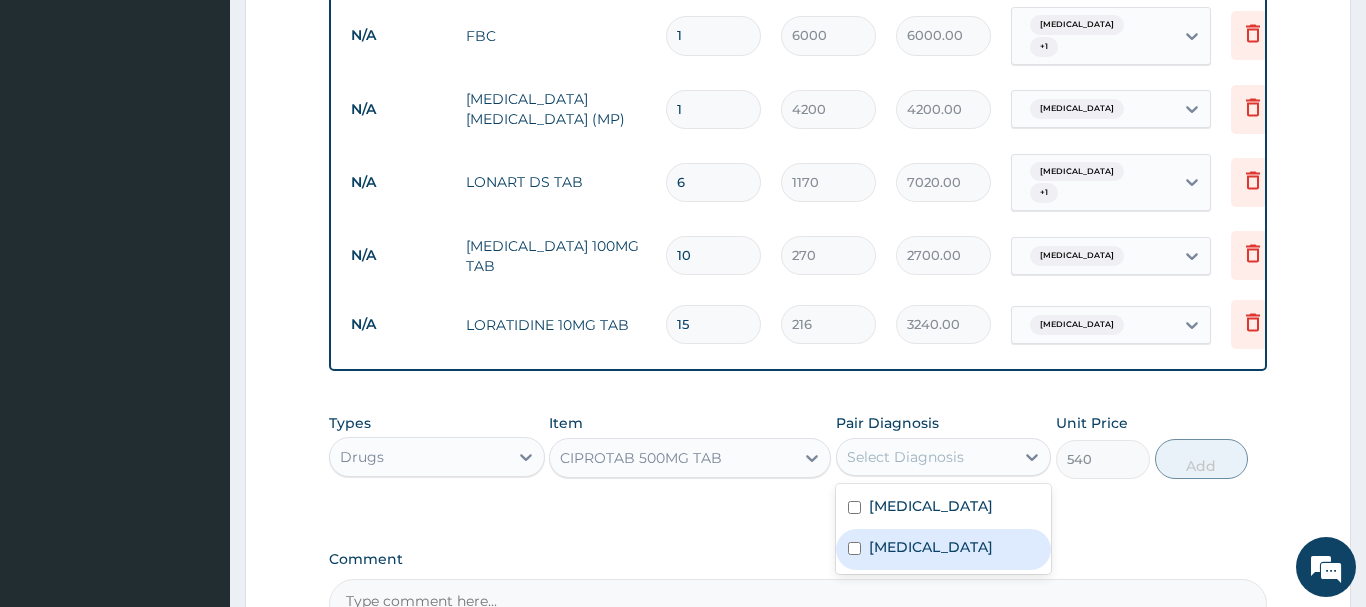click on "Upper respiratory infection" at bounding box center (944, 549) 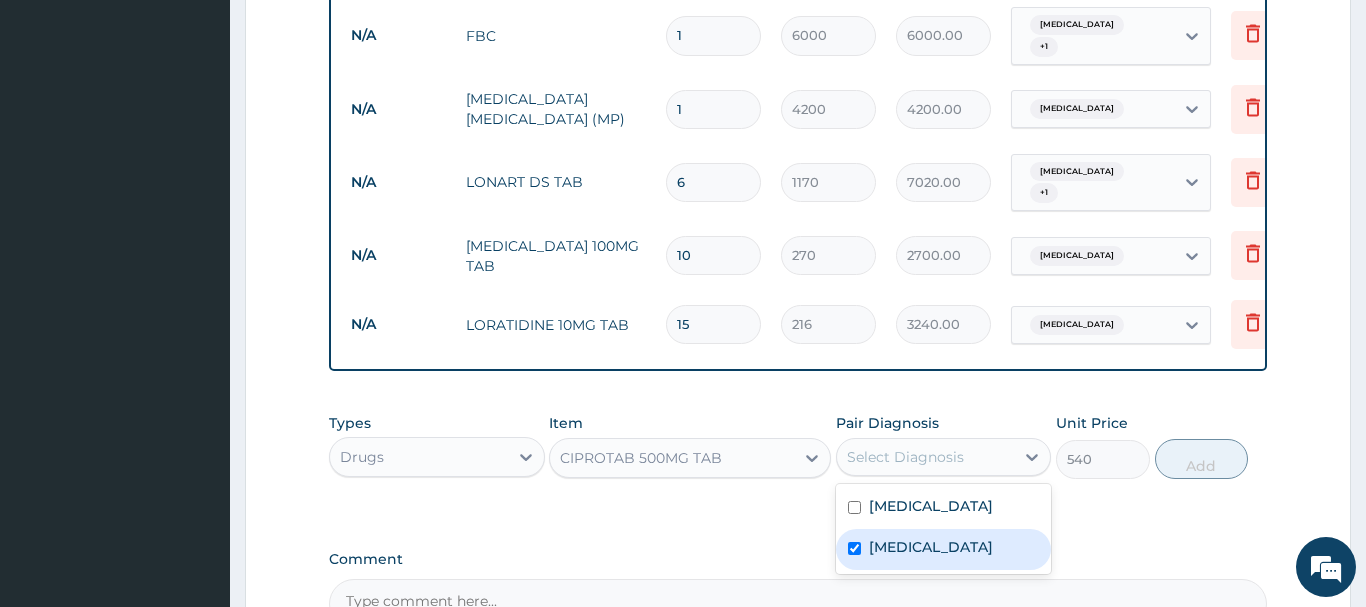 checkbox on "true" 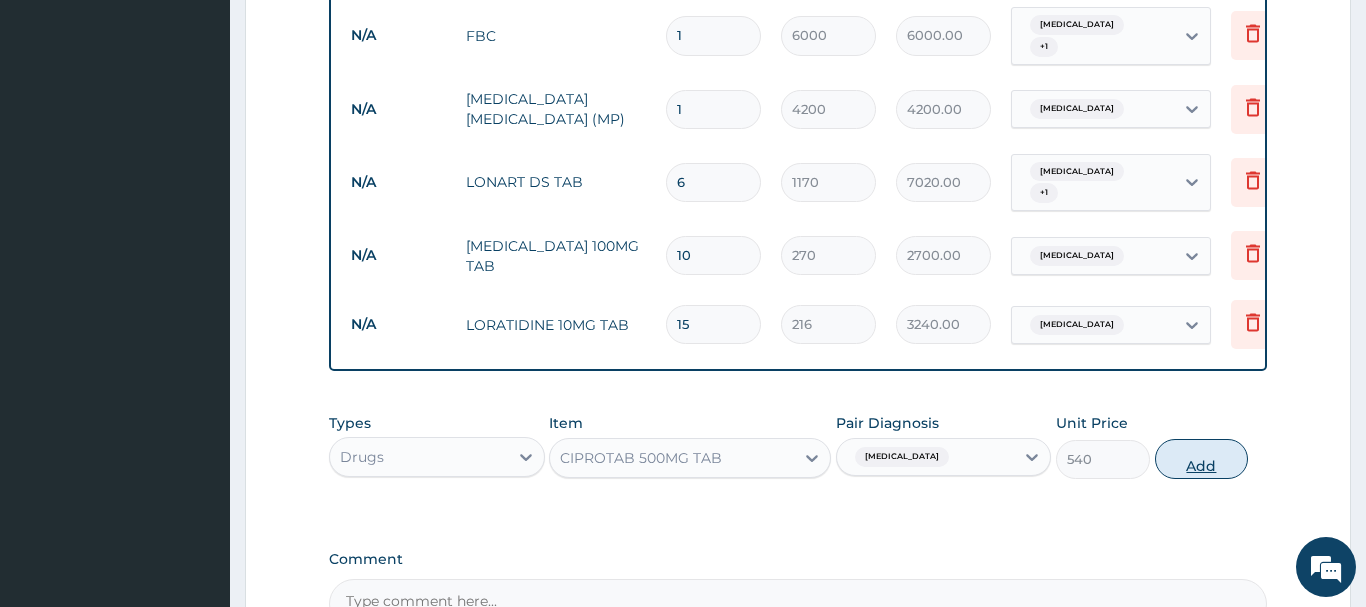 click on "Add" at bounding box center (1202, 459) 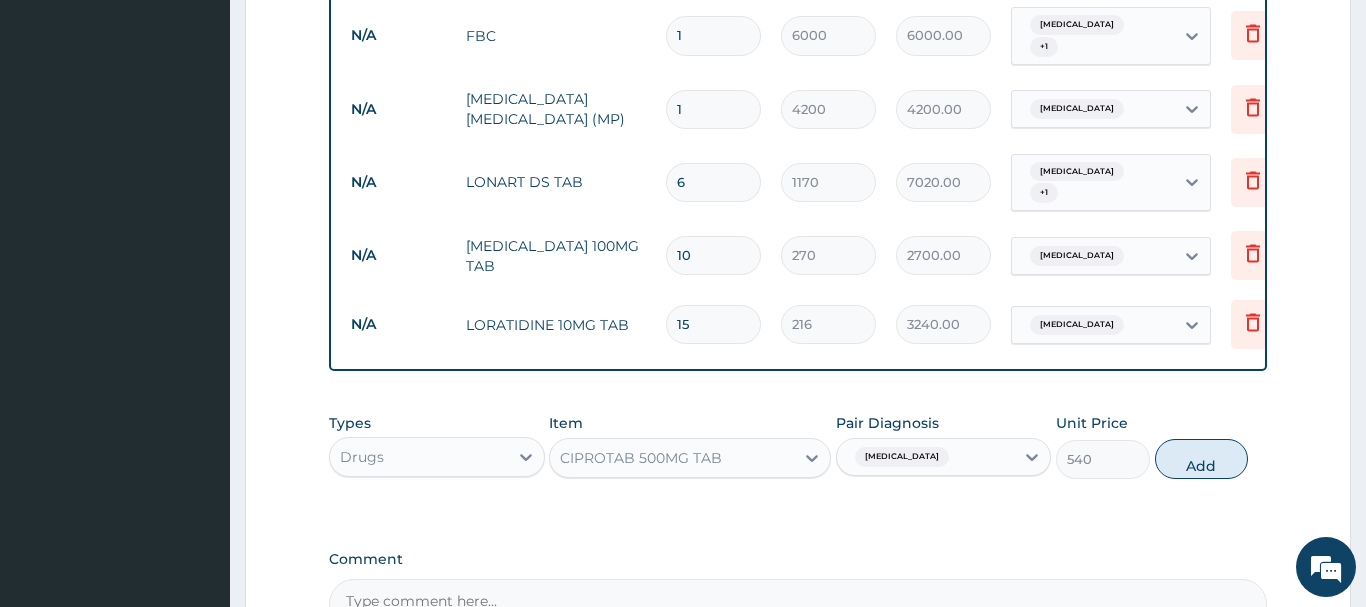 type on "0" 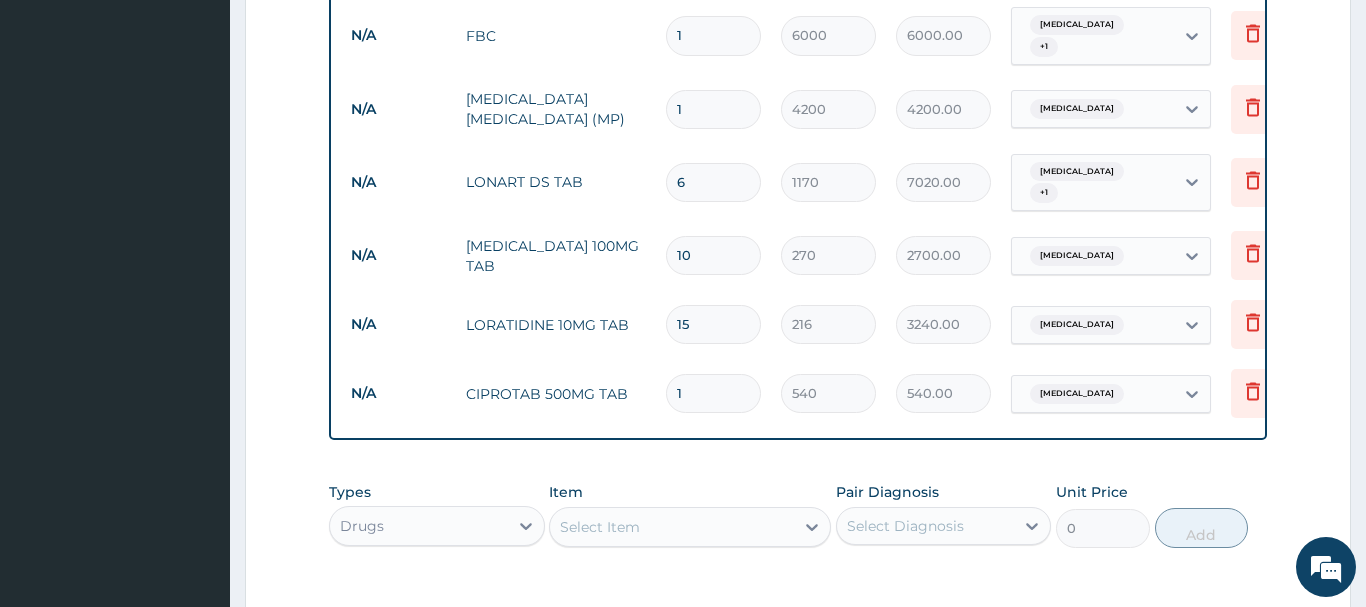 type on "10" 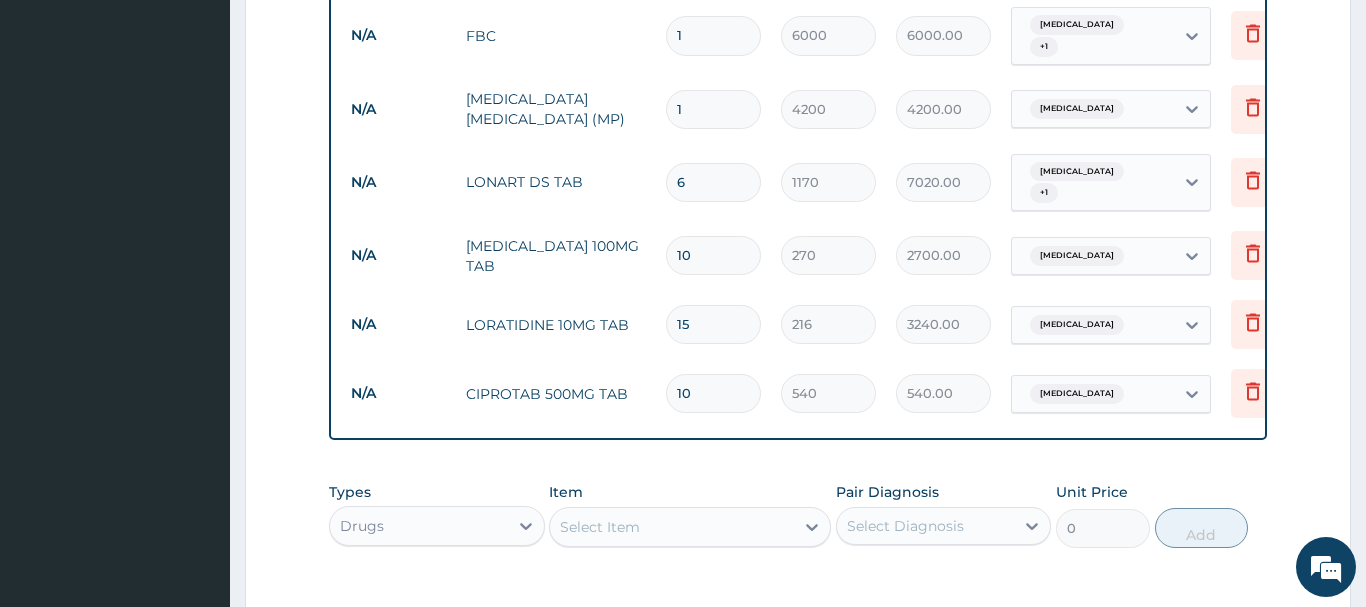 type on "5400.00" 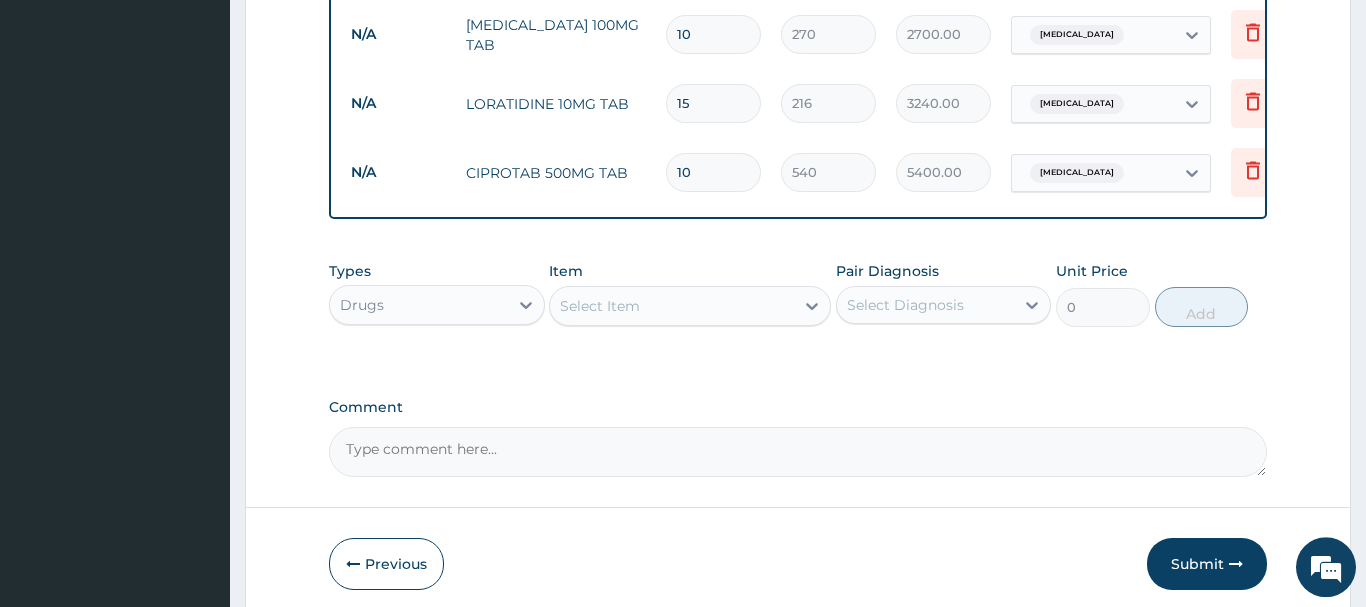 scroll, scrollTop: 1154, scrollLeft: 0, axis: vertical 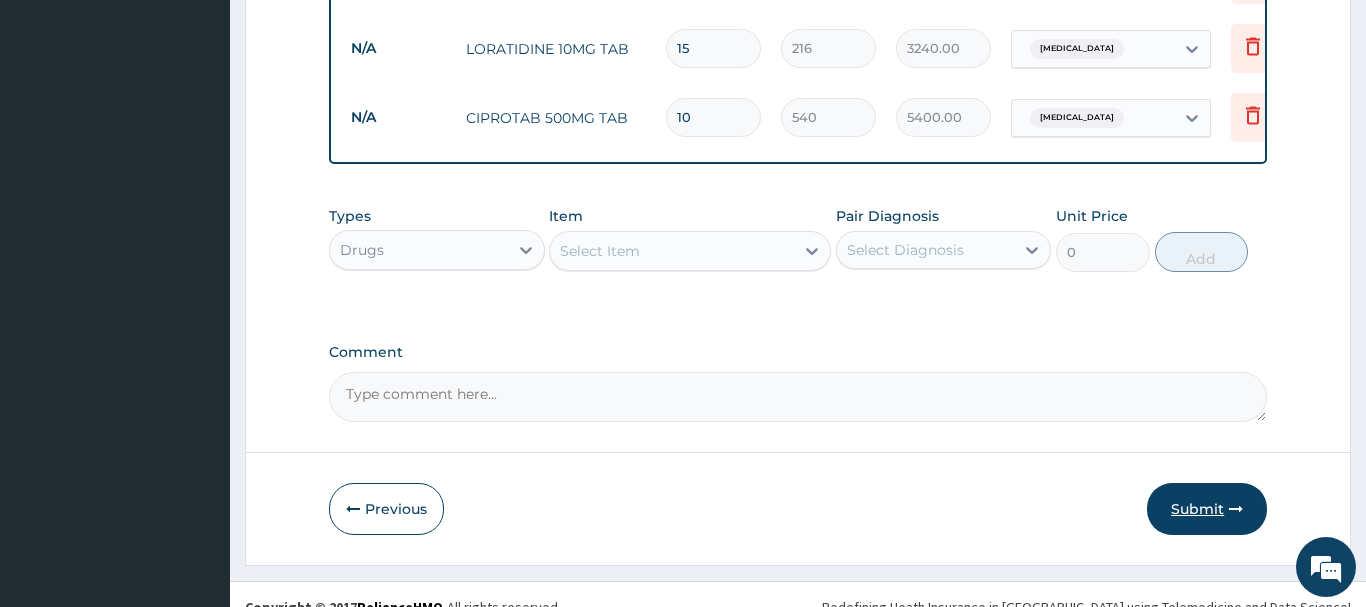 type on "10" 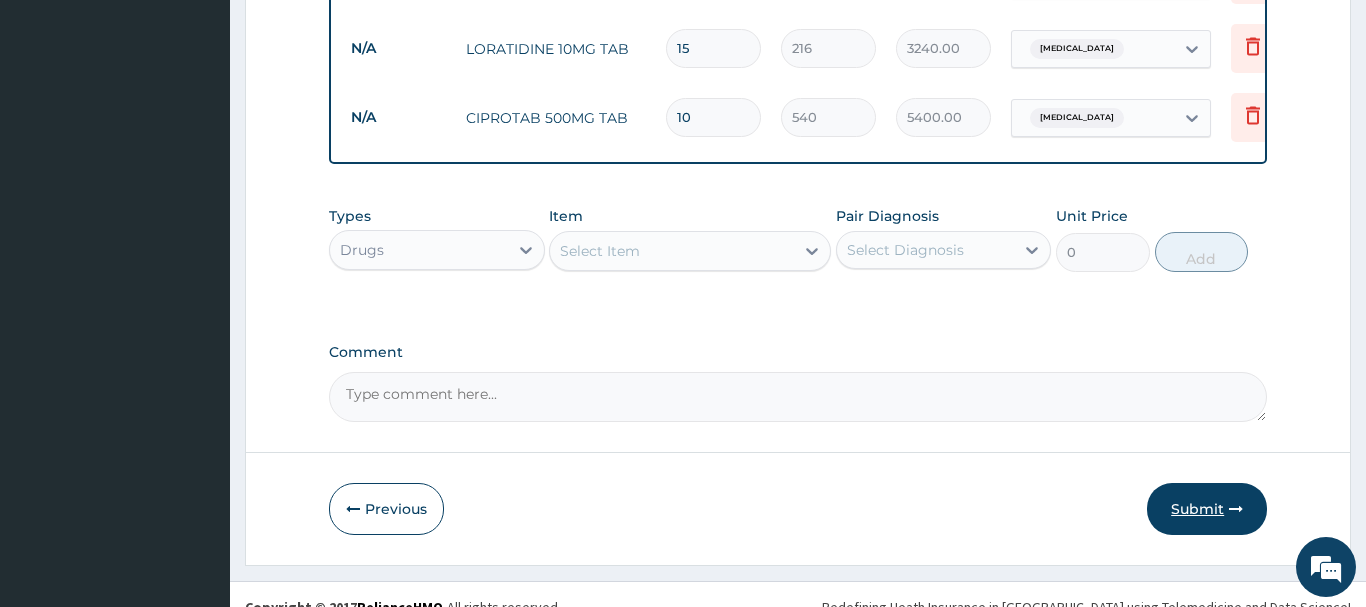 click on "Submit" at bounding box center [1207, 509] 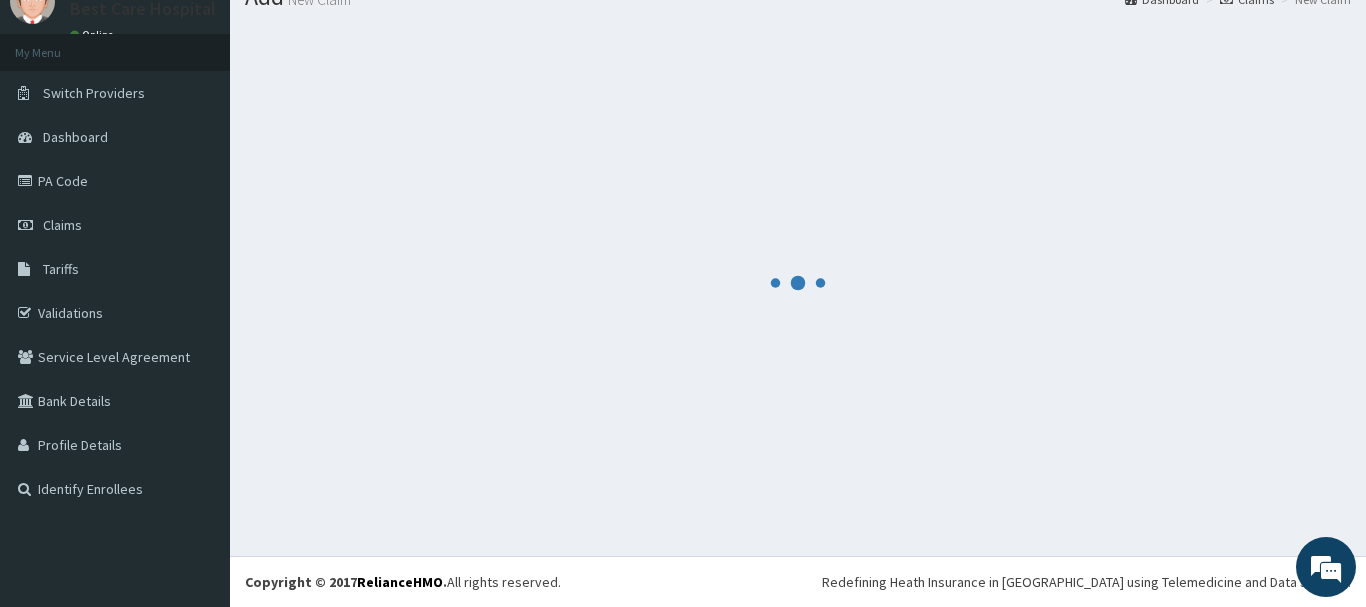 scroll, scrollTop: 81, scrollLeft: 0, axis: vertical 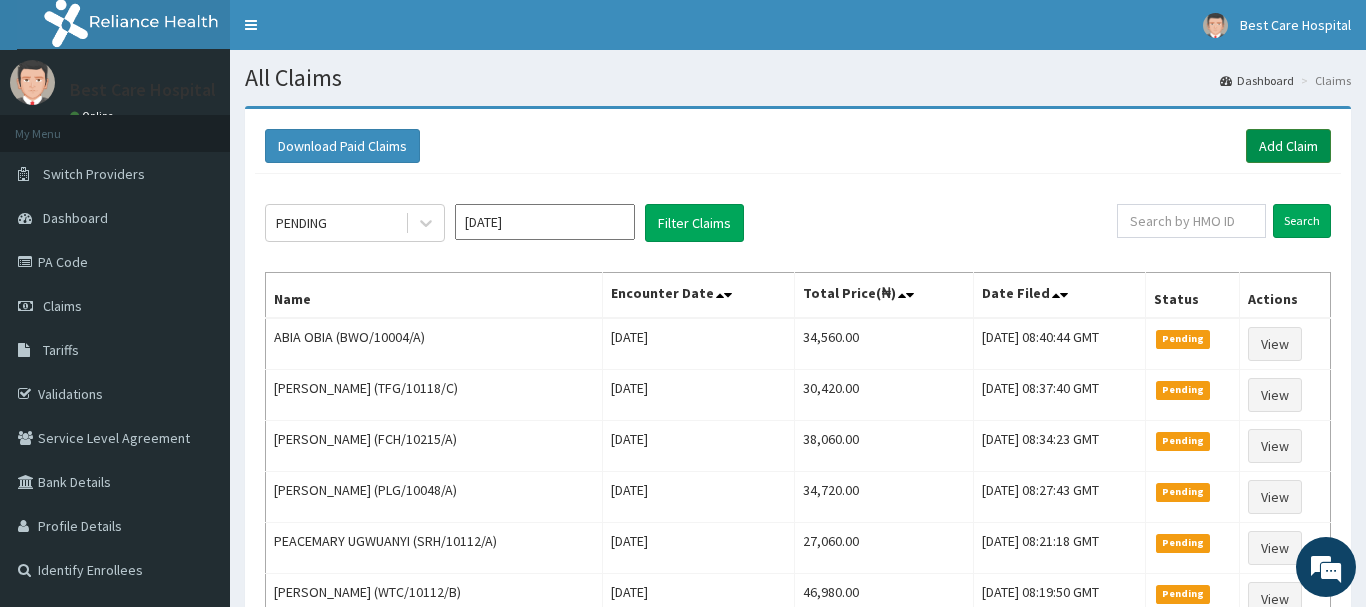 click on "Add Claim" at bounding box center [1288, 146] 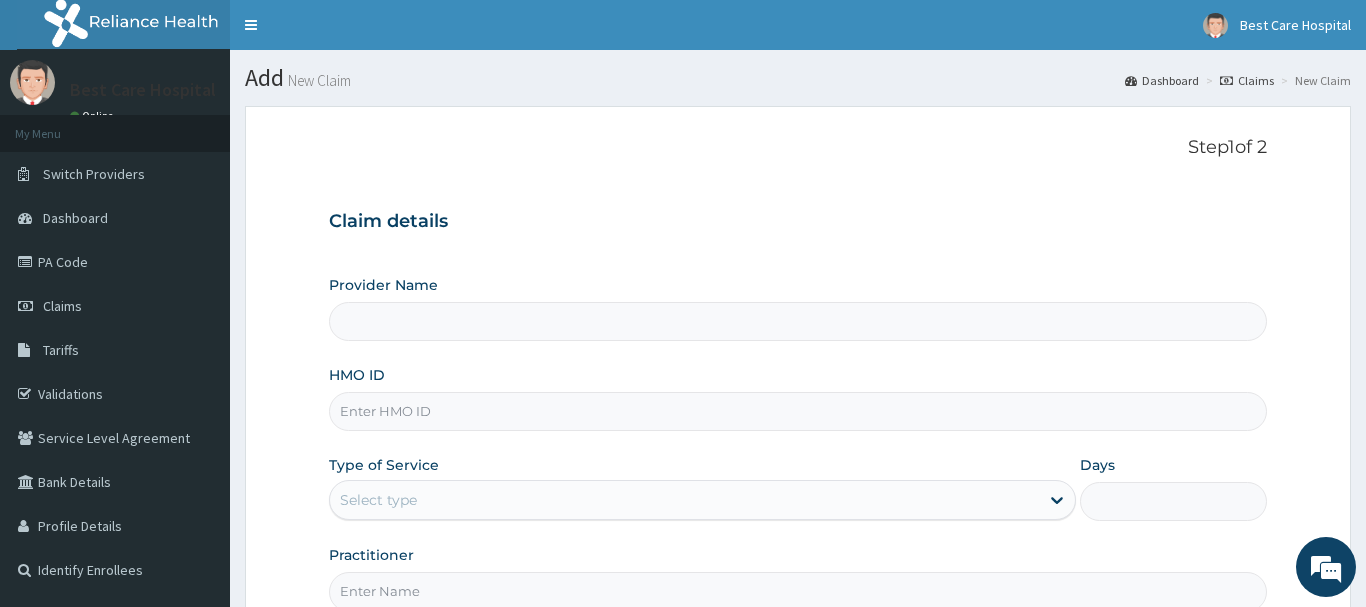 scroll, scrollTop: 0, scrollLeft: 0, axis: both 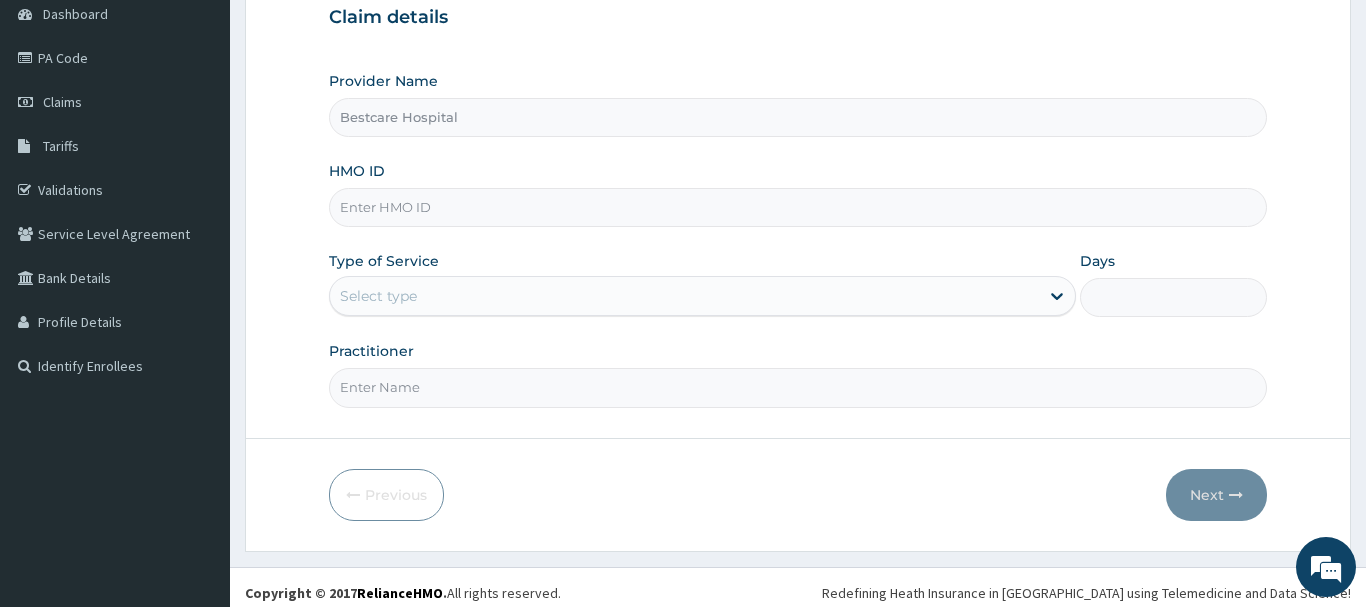 click on "HMO ID" at bounding box center (798, 207) 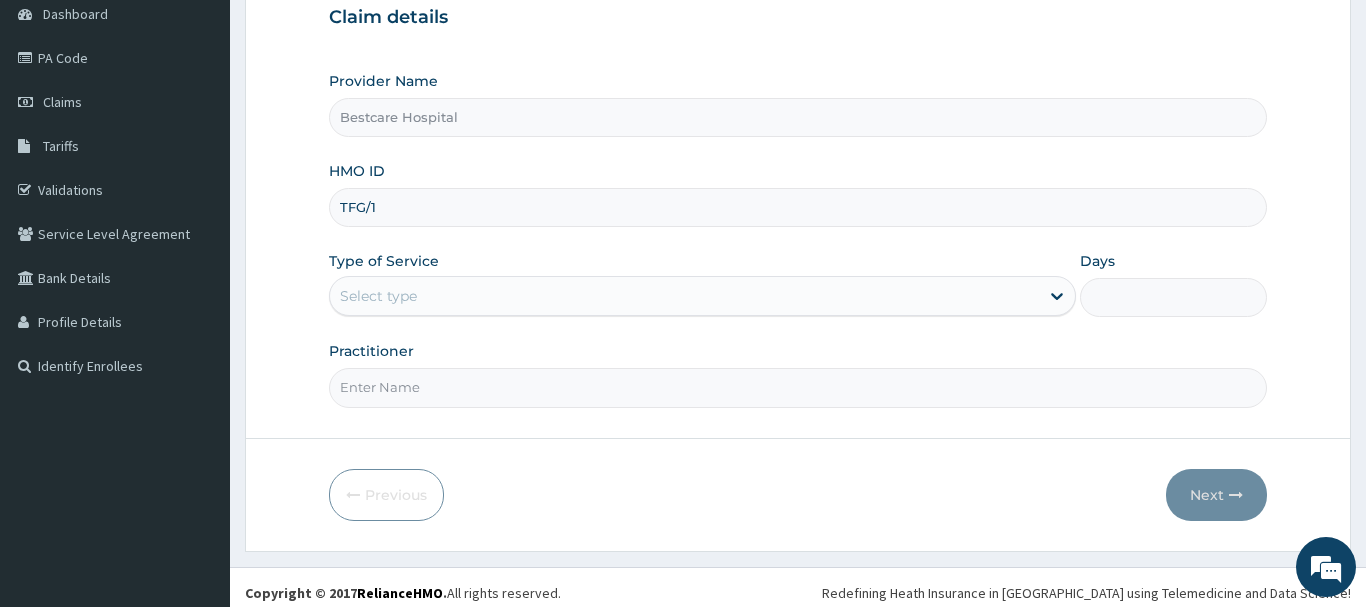 scroll, scrollTop: 0, scrollLeft: 0, axis: both 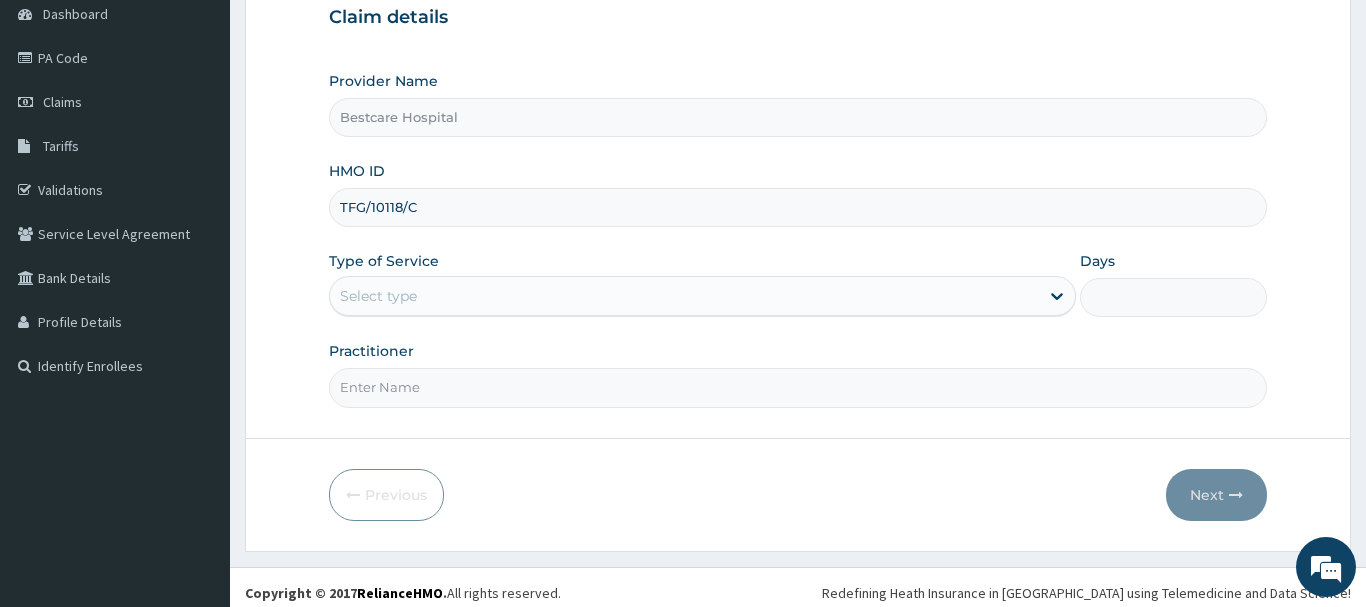 type on "TFG/10118/C" 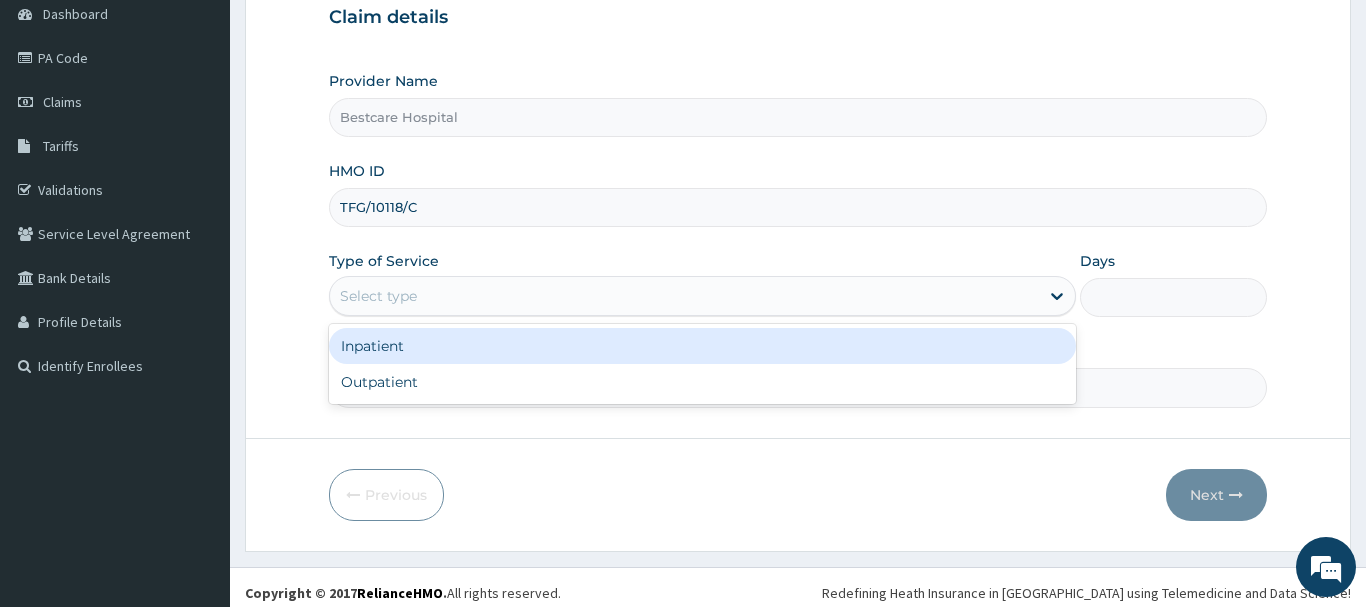 click on "Select type" at bounding box center [378, 296] 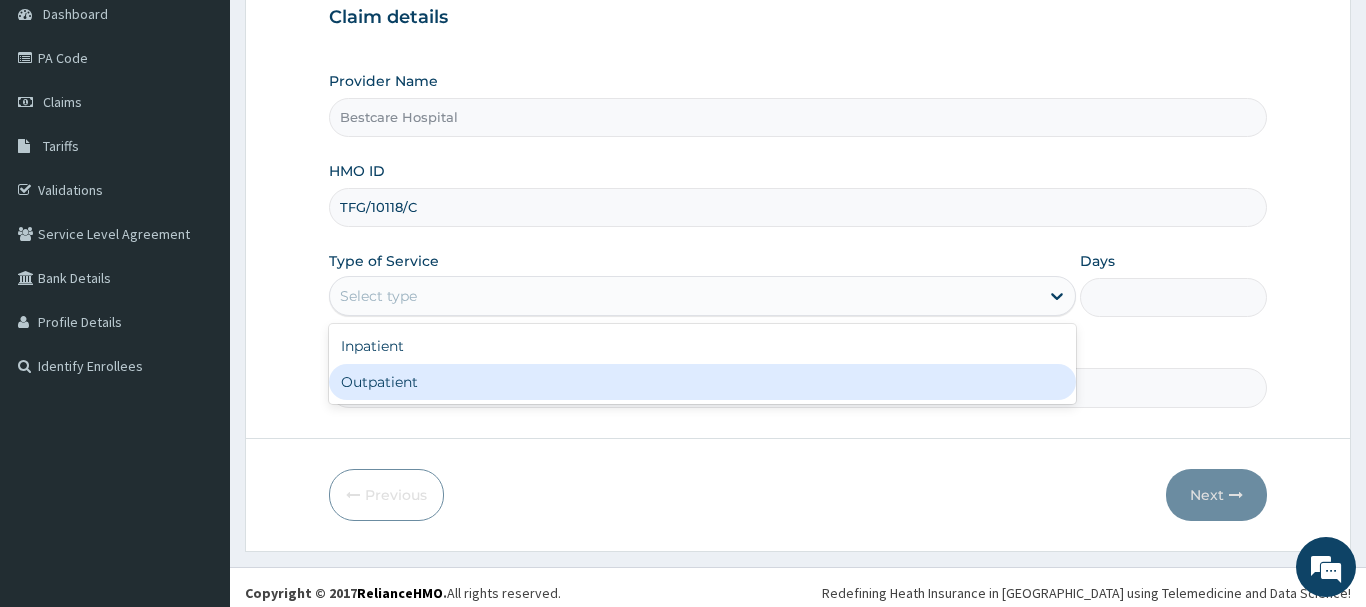 click on "Outpatient" at bounding box center [703, 382] 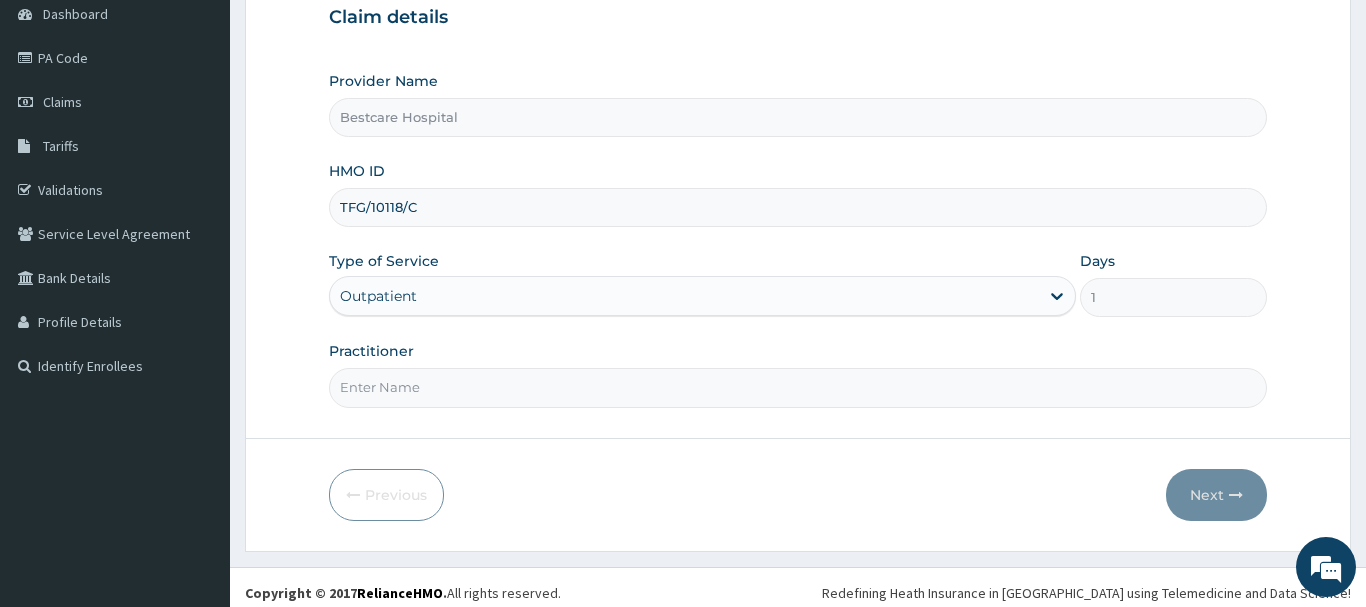 click on "Practitioner" at bounding box center (798, 387) 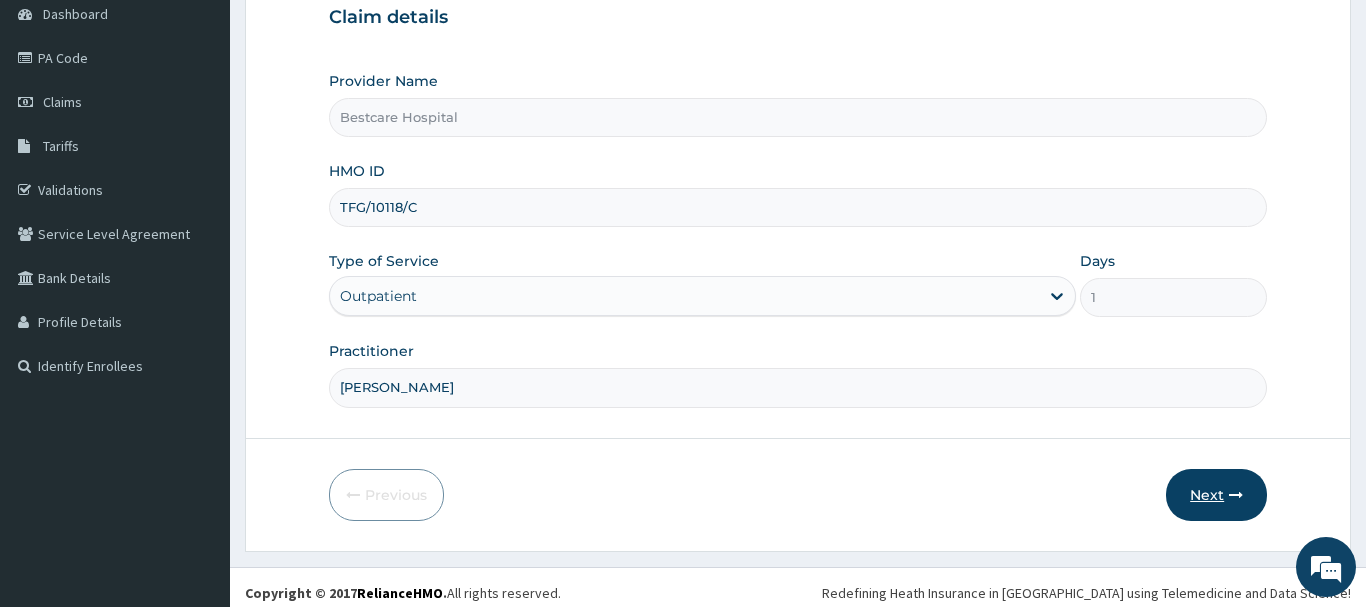 type on "[PERSON_NAME]" 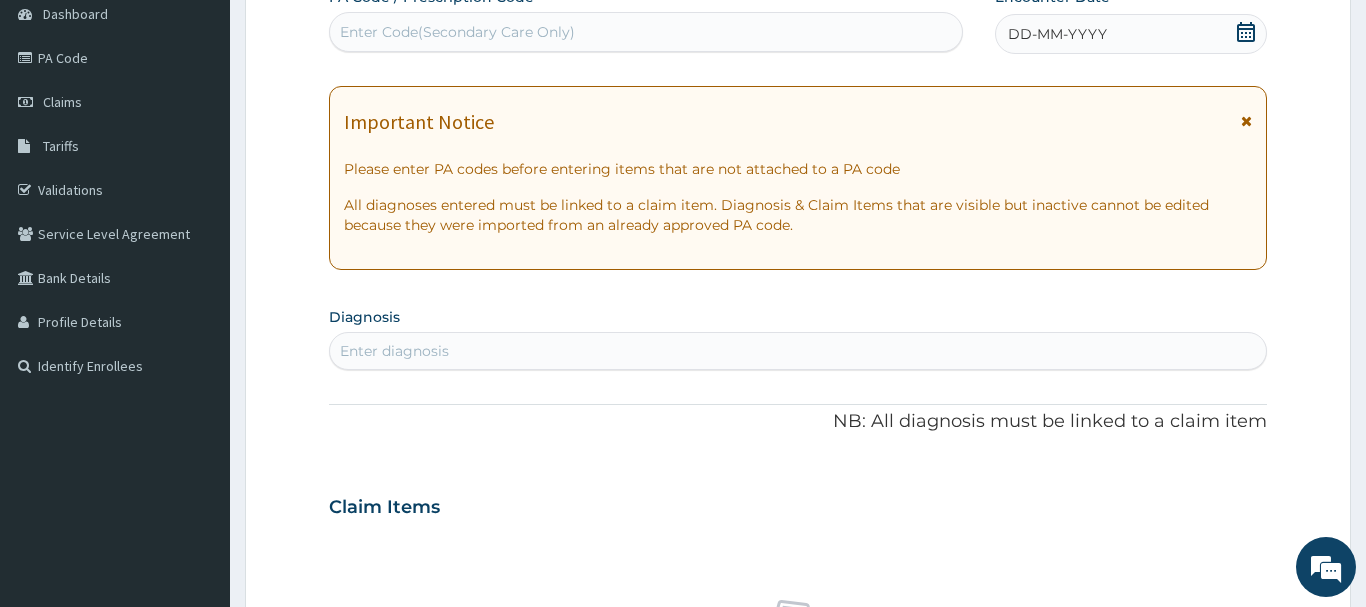 scroll, scrollTop: 102, scrollLeft: 0, axis: vertical 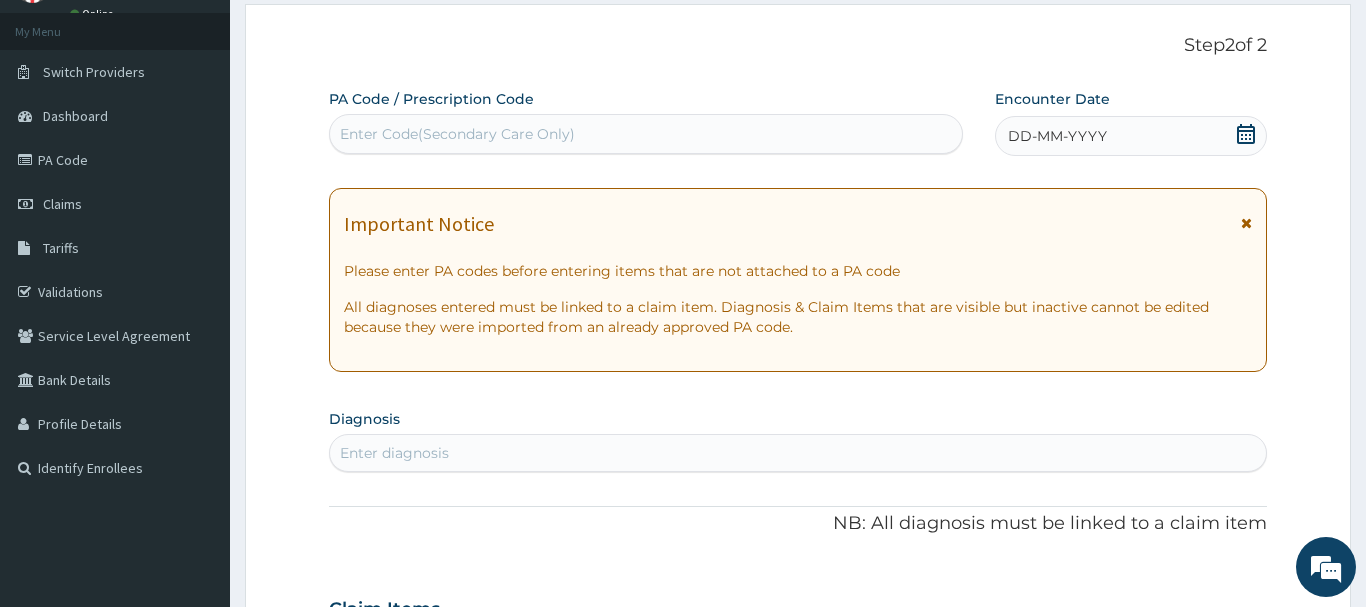 click 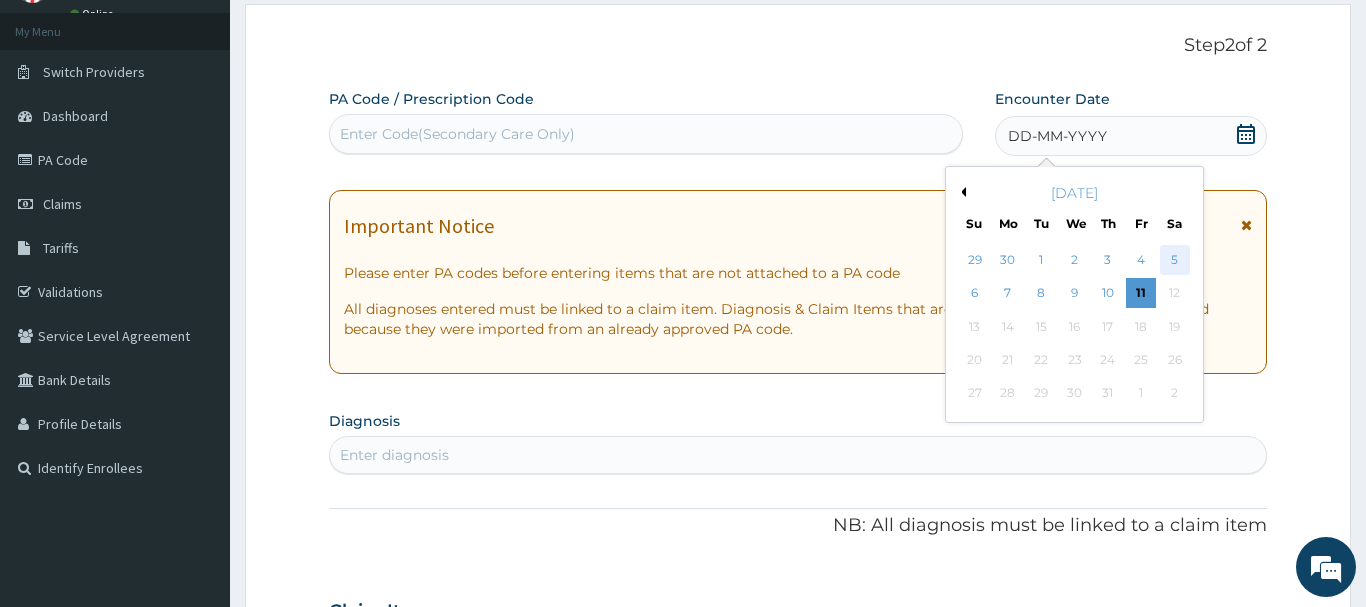 click on "5" at bounding box center (1175, 260) 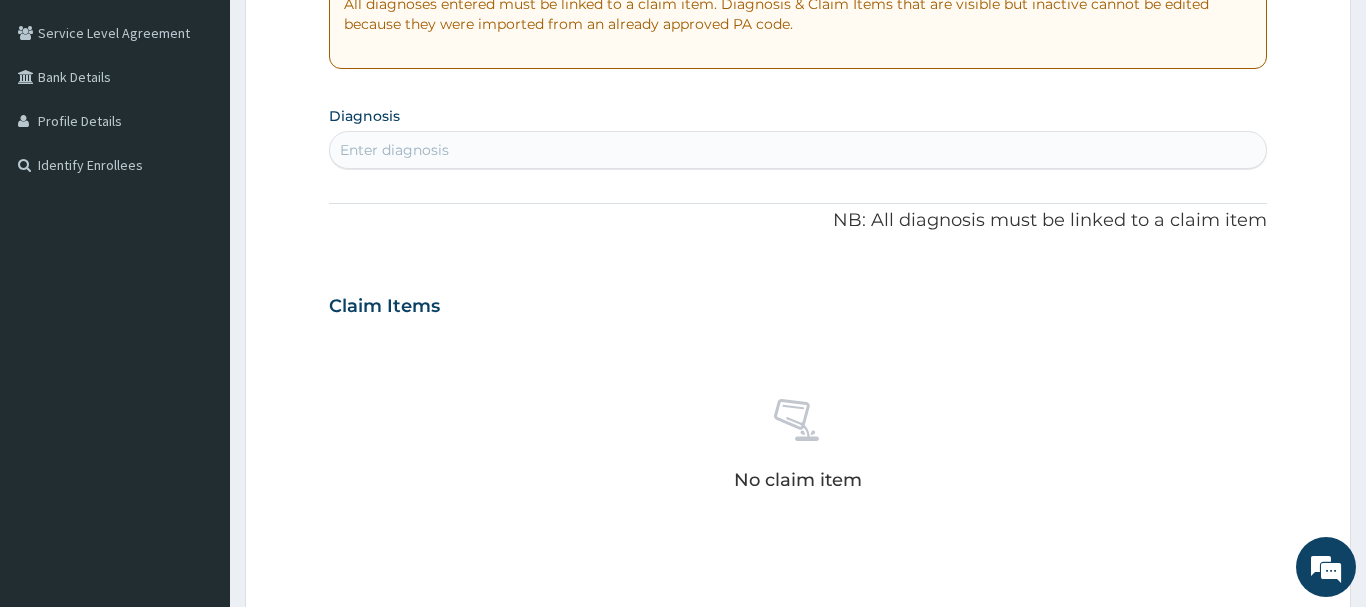 scroll, scrollTop: 408, scrollLeft: 0, axis: vertical 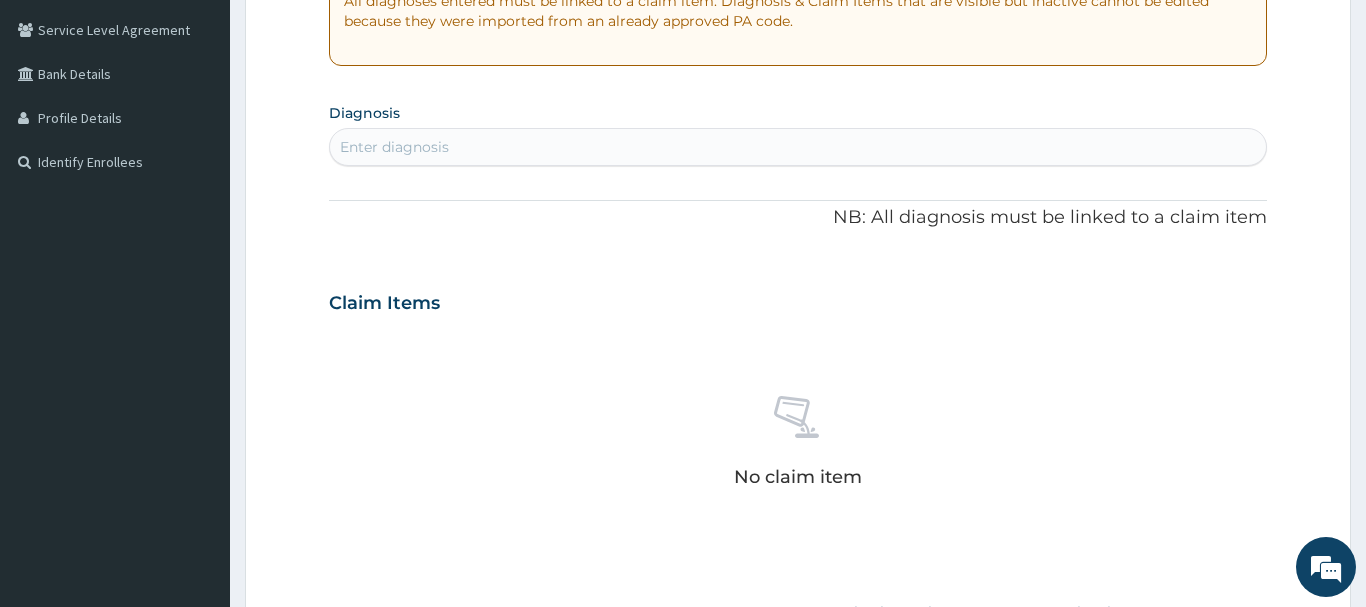 click on "Enter diagnosis" at bounding box center (798, 147) 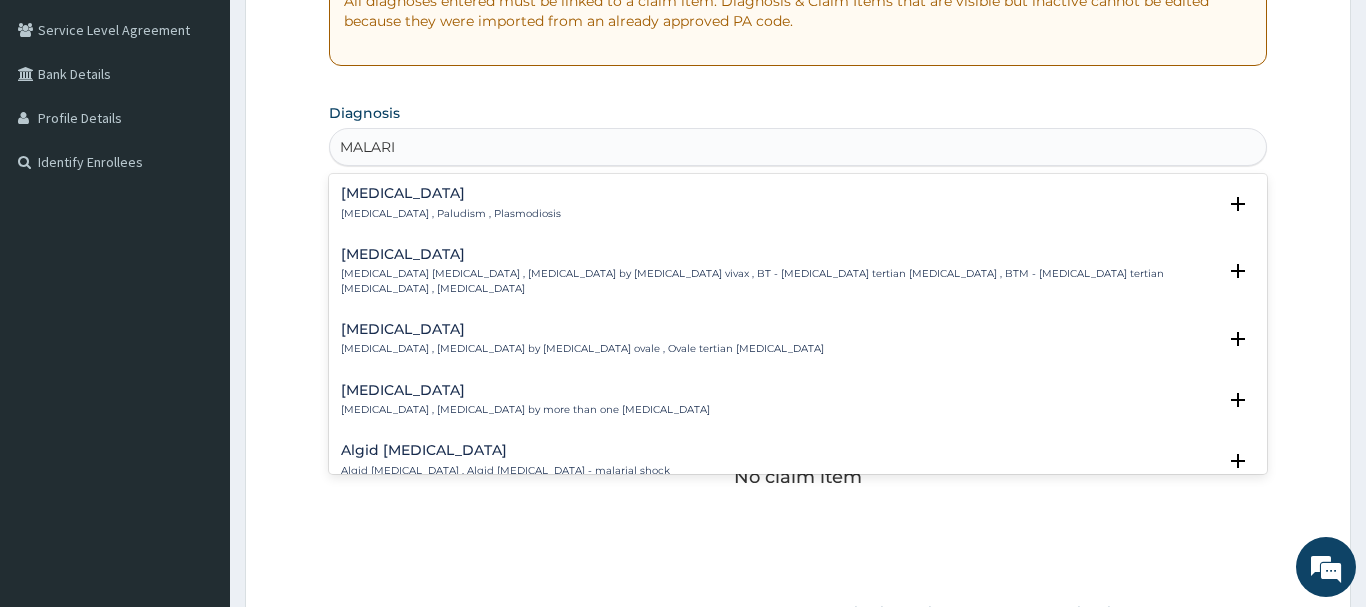click on "[MEDICAL_DATA]" at bounding box center (451, 193) 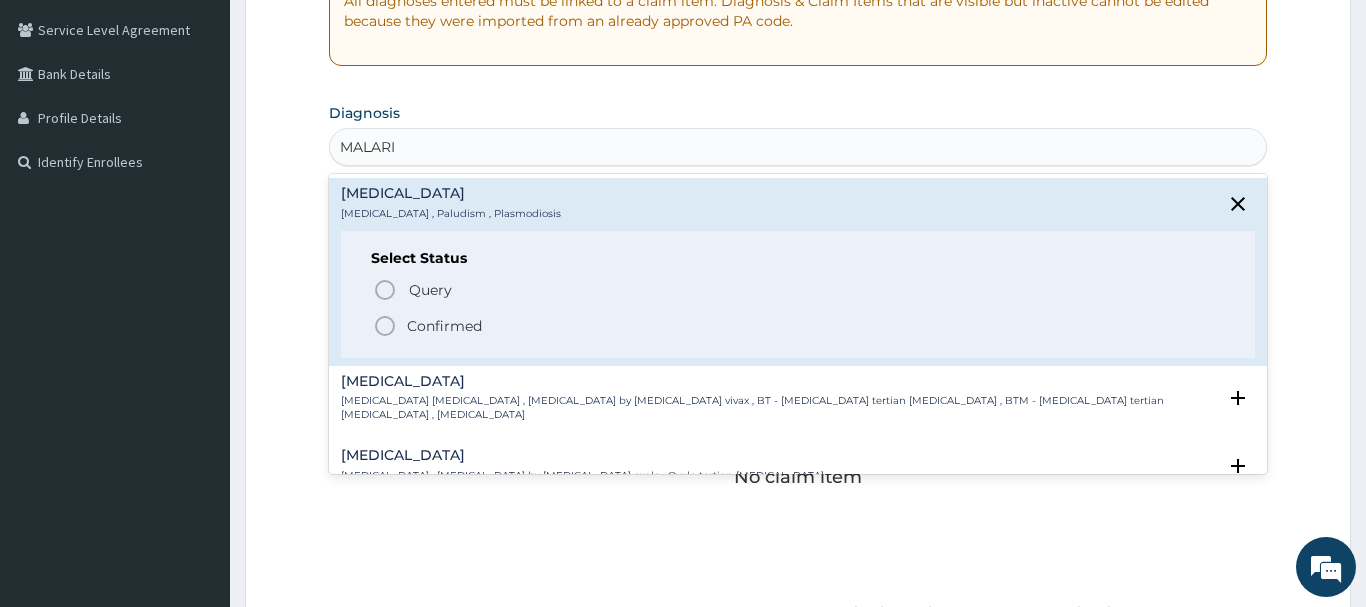 click 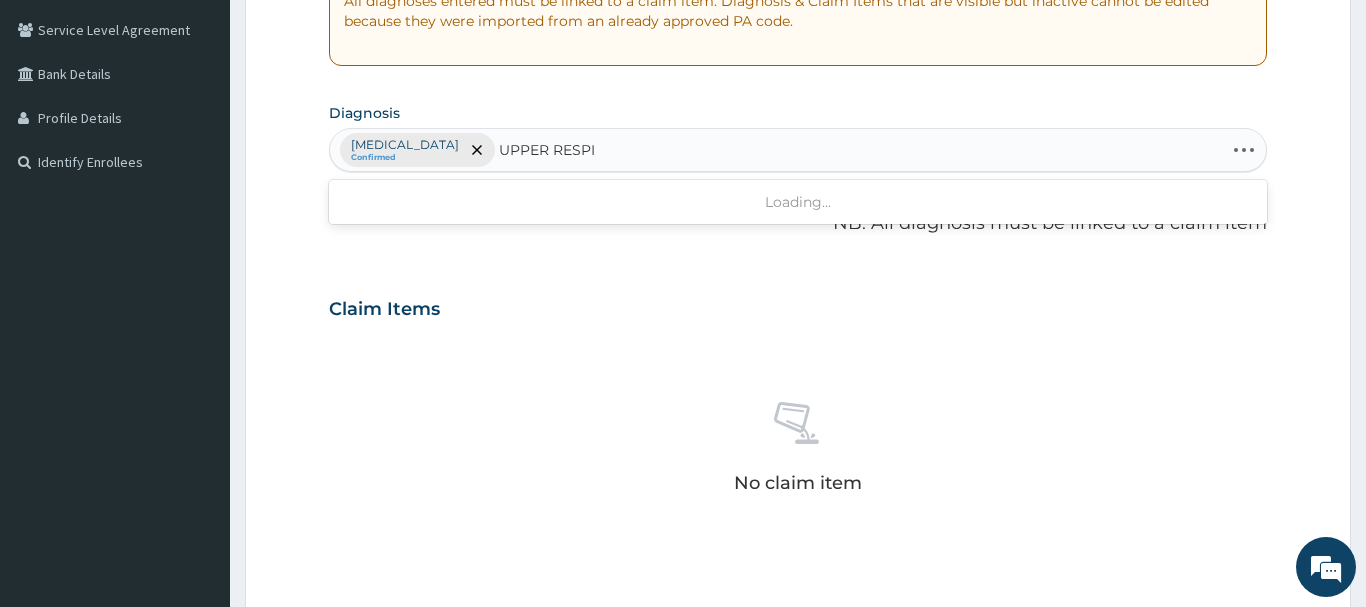 type on "UPPER RESPIR" 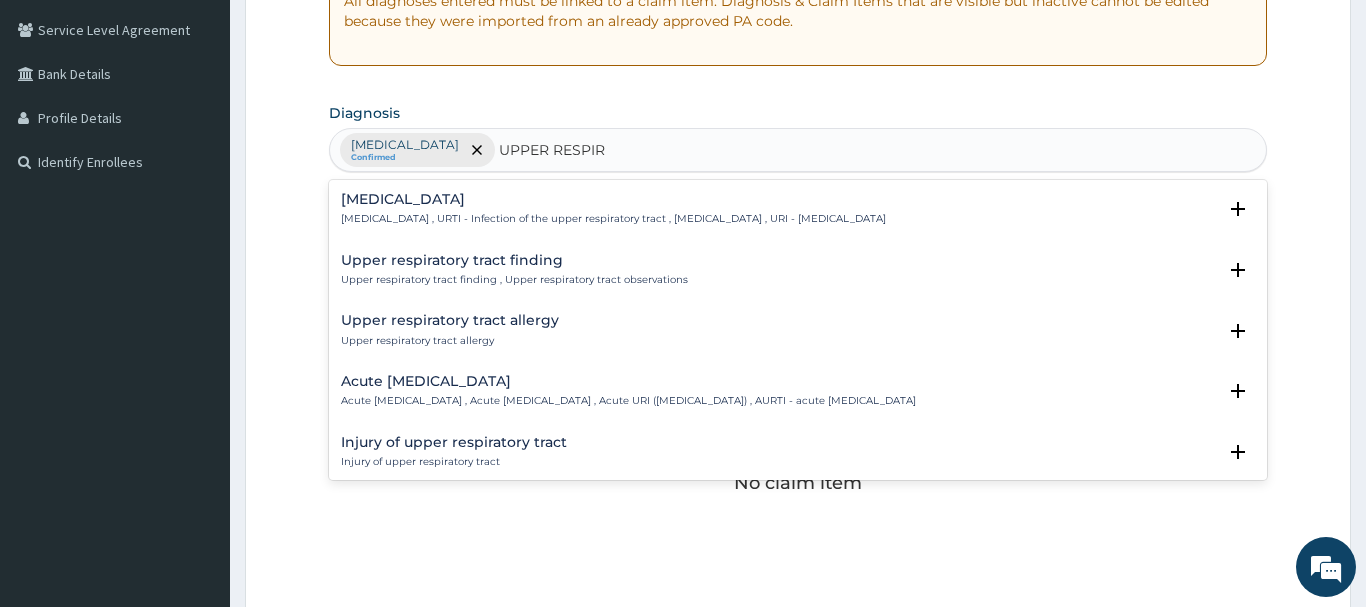 click on "[MEDICAL_DATA] , URTI - Infection of the upper respiratory tract , [MEDICAL_DATA] , URI - [MEDICAL_DATA]" at bounding box center [613, 219] 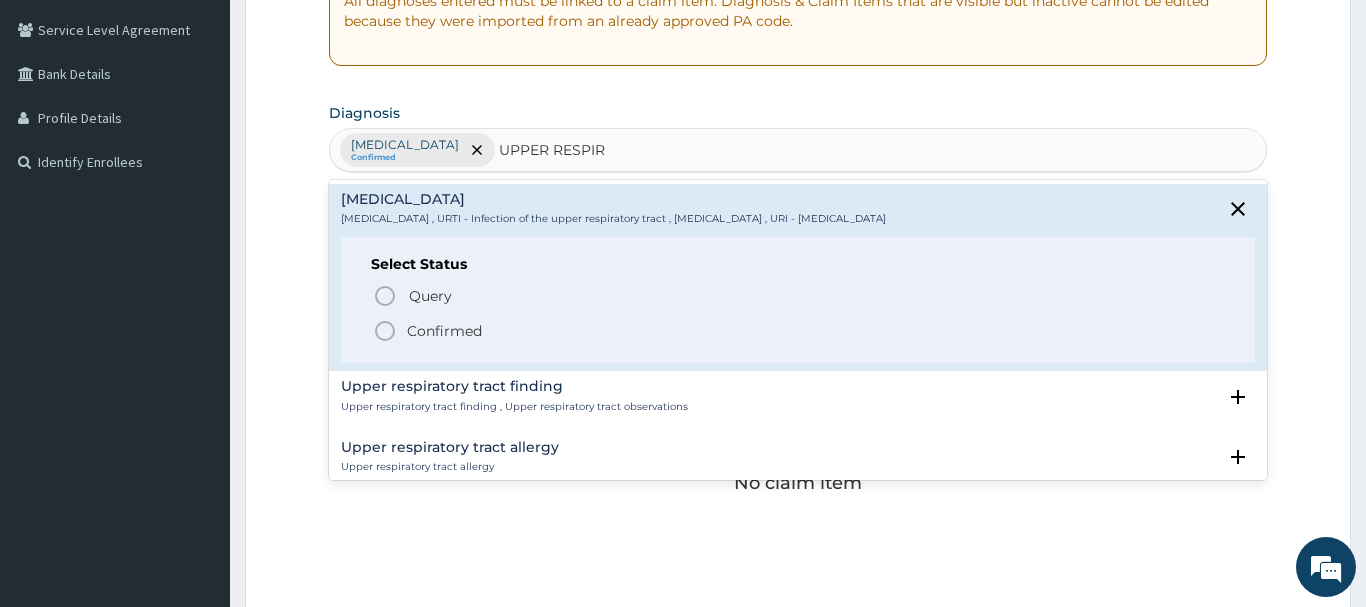 click 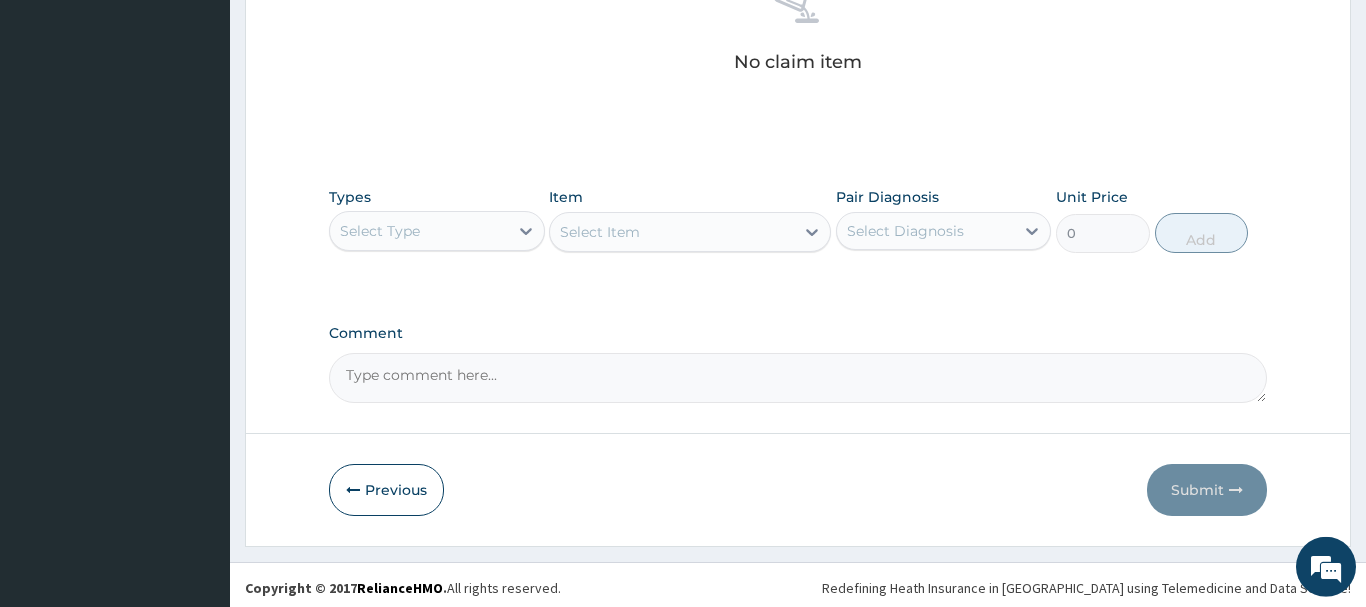scroll, scrollTop: 835, scrollLeft: 0, axis: vertical 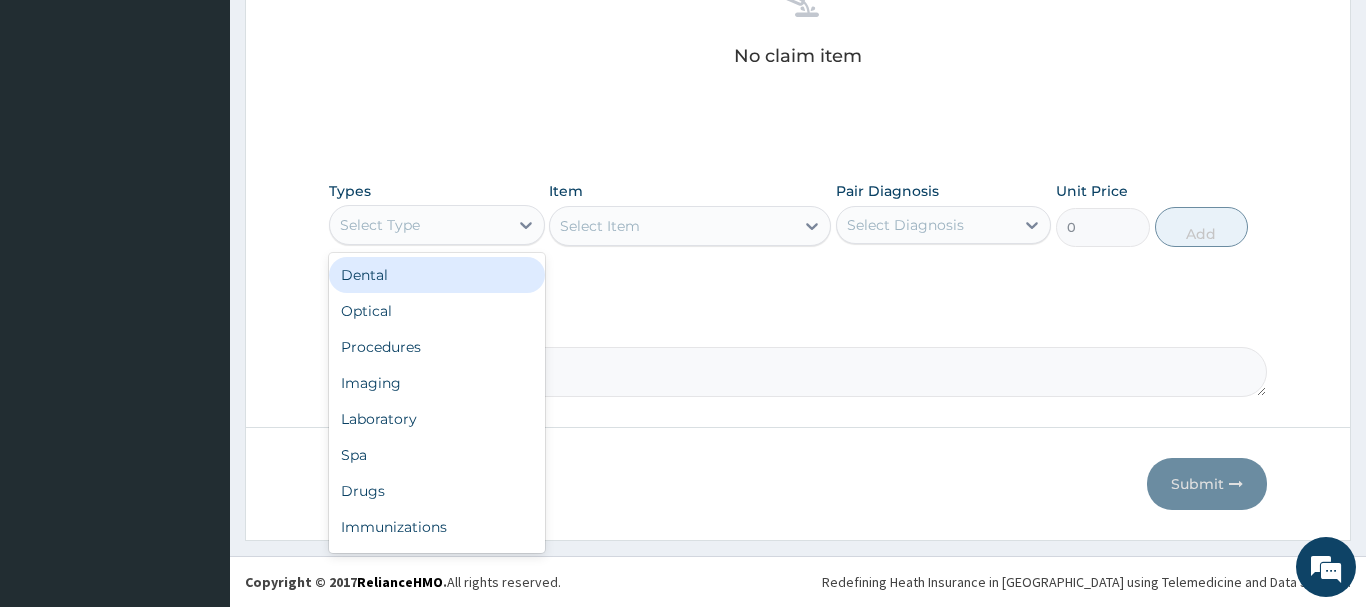 click on "Select Type" at bounding box center [419, 225] 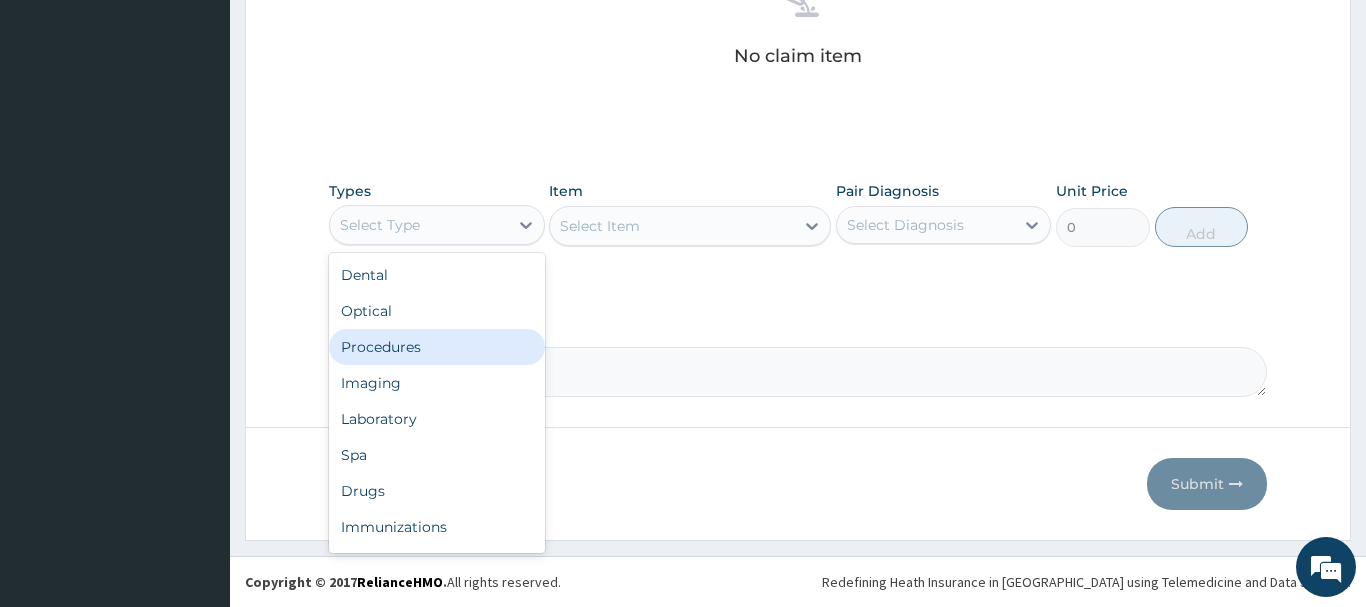 click on "Procedures" at bounding box center [437, 347] 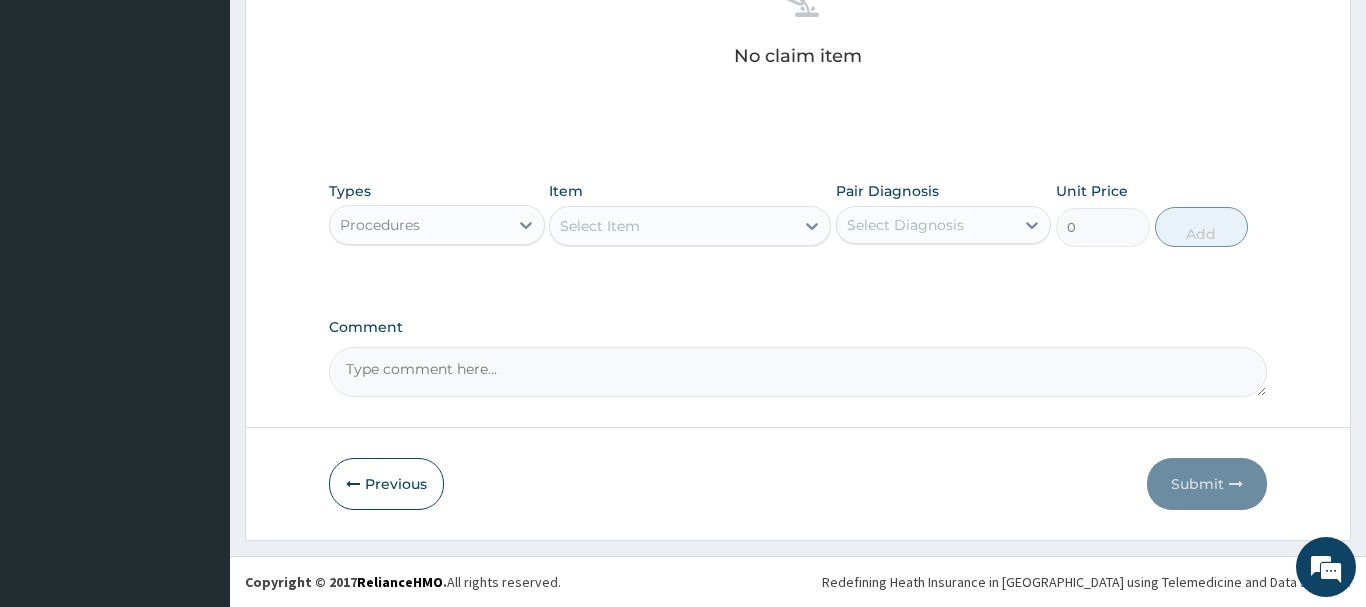 click on "Select Item" at bounding box center [672, 226] 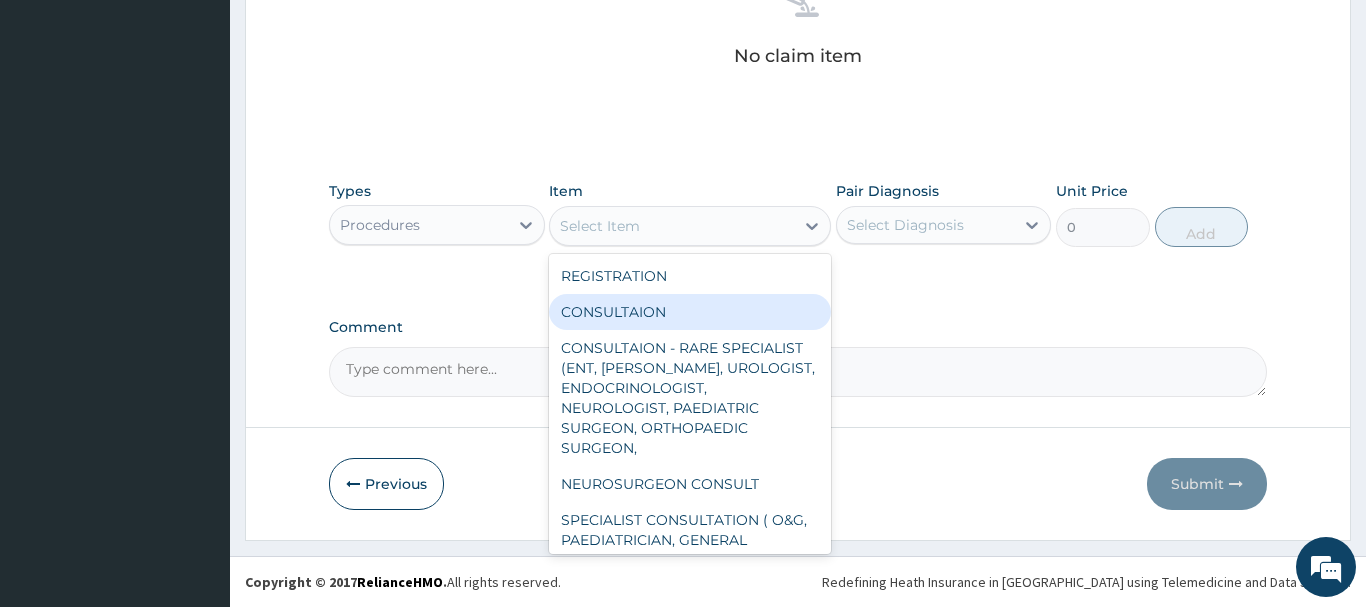 click on "CONSULTAION" at bounding box center (690, 312) 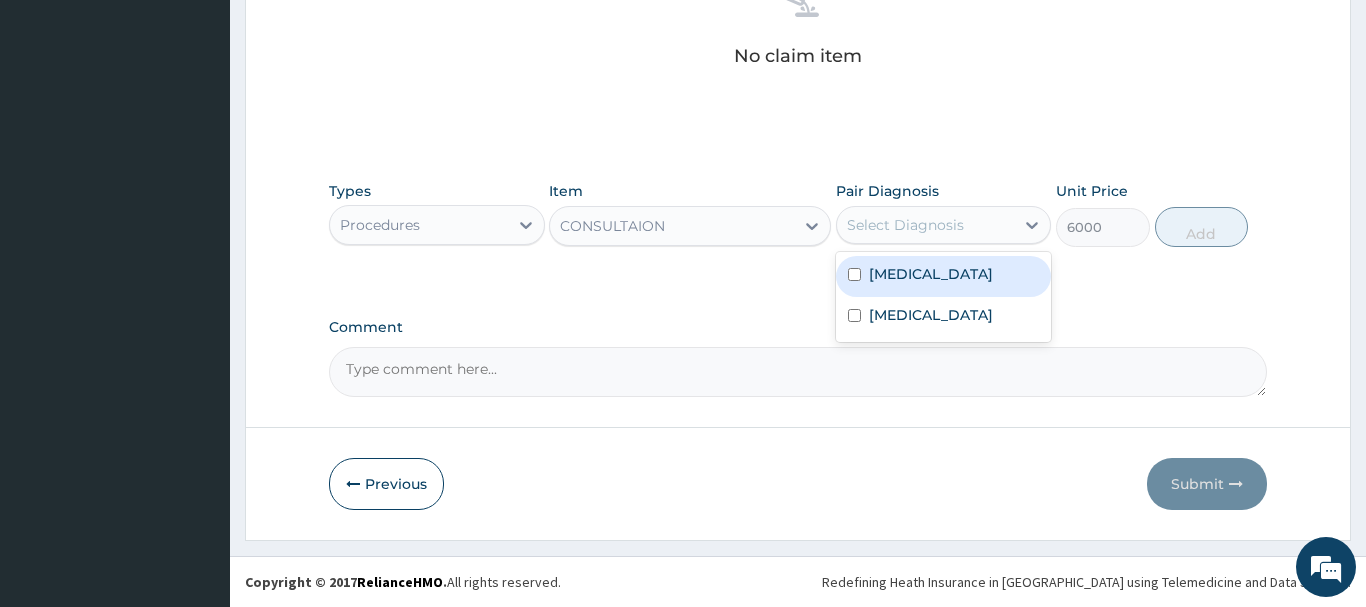 click on "Select Diagnosis" at bounding box center (905, 225) 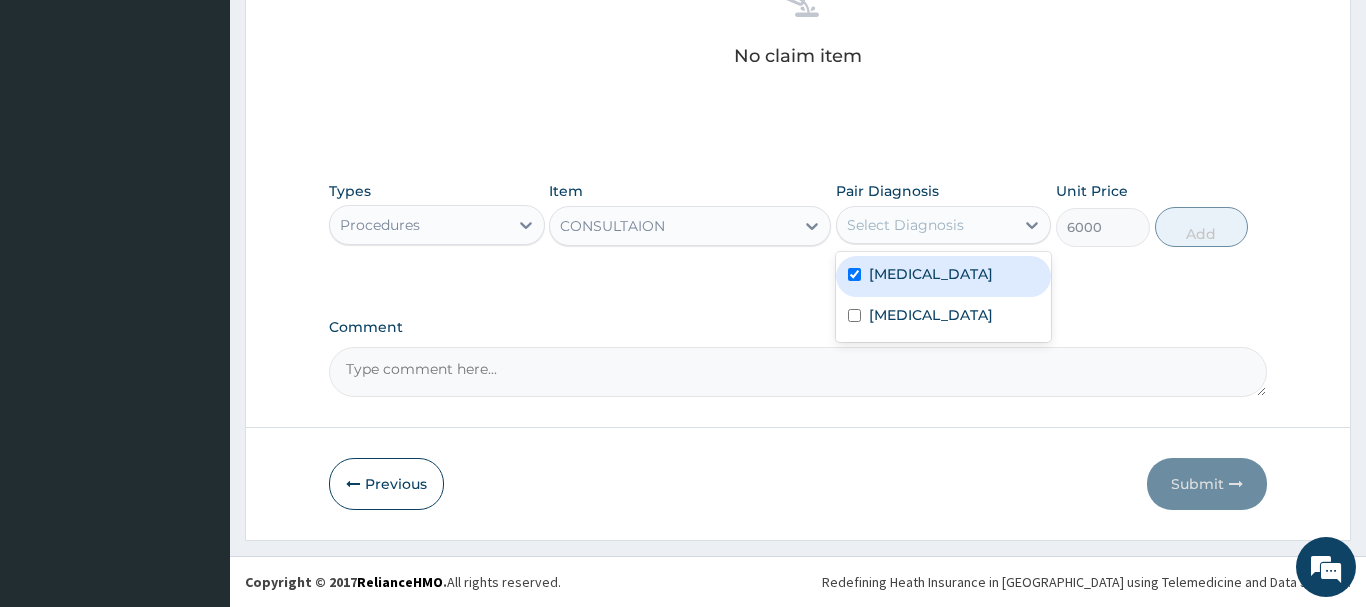 checkbox on "true" 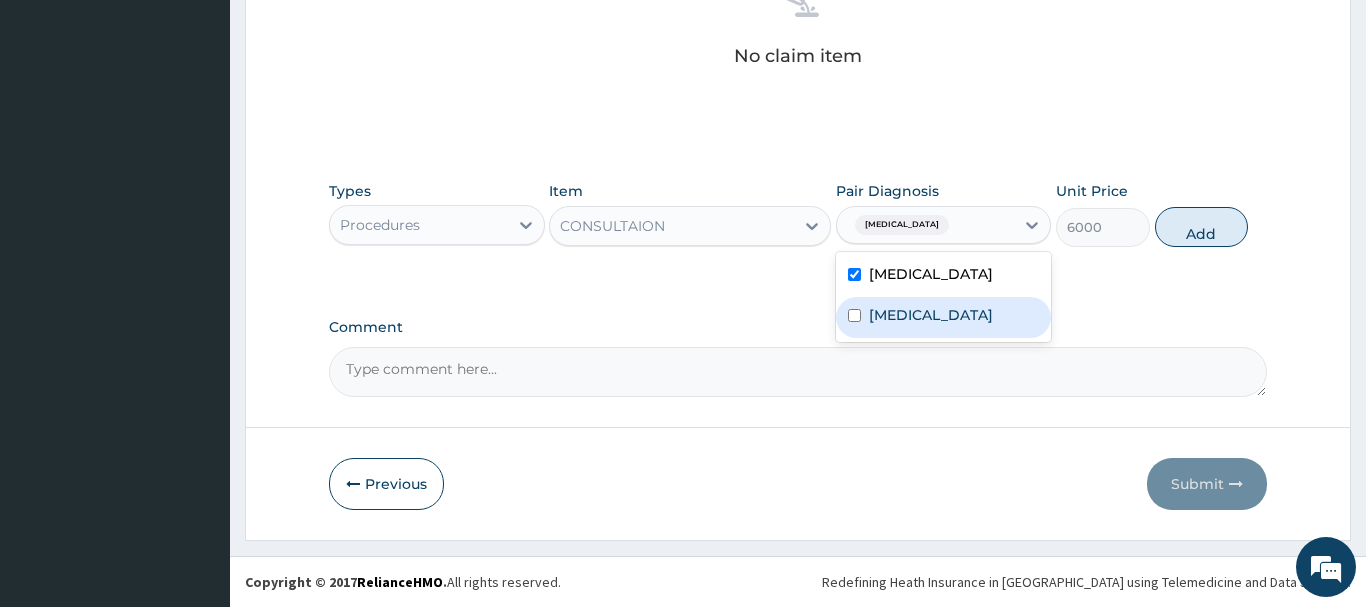 click at bounding box center (854, 315) 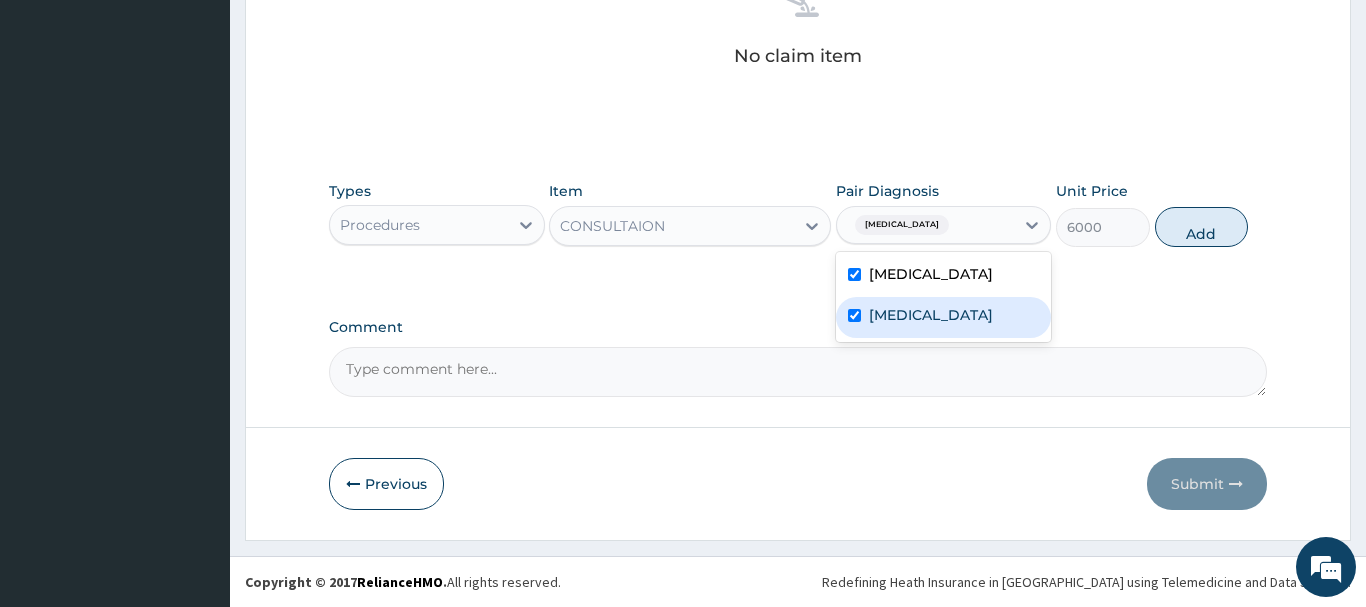 checkbox on "true" 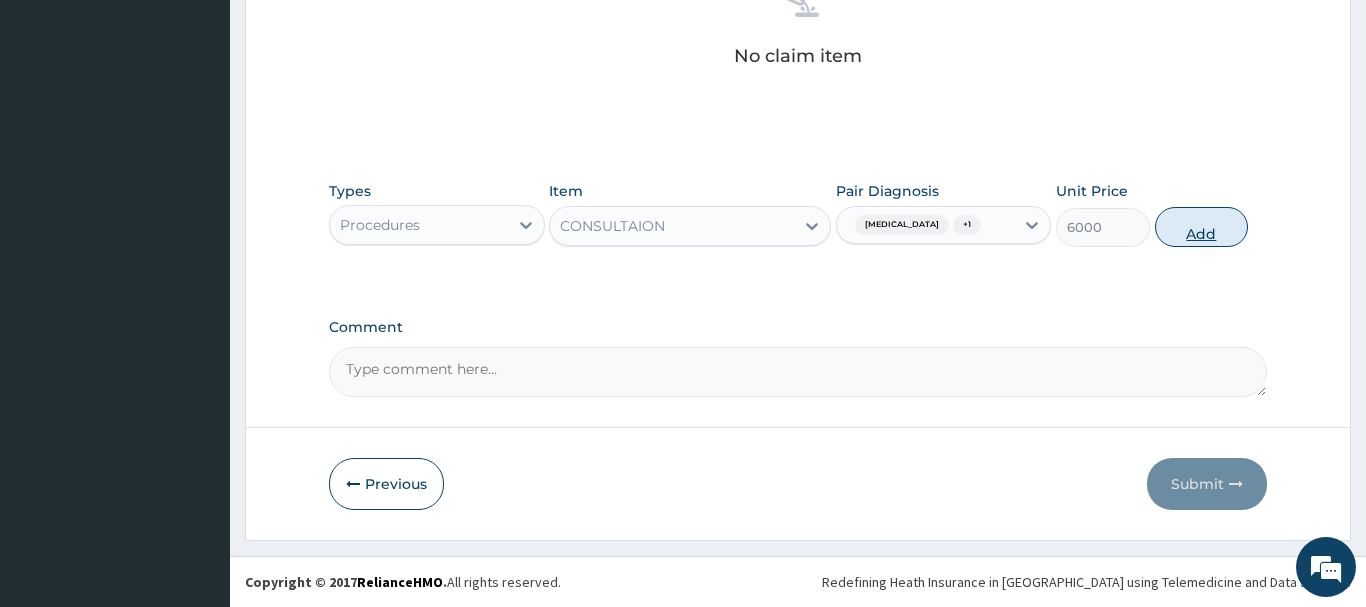 click on "Add" at bounding box center (1202, 227) 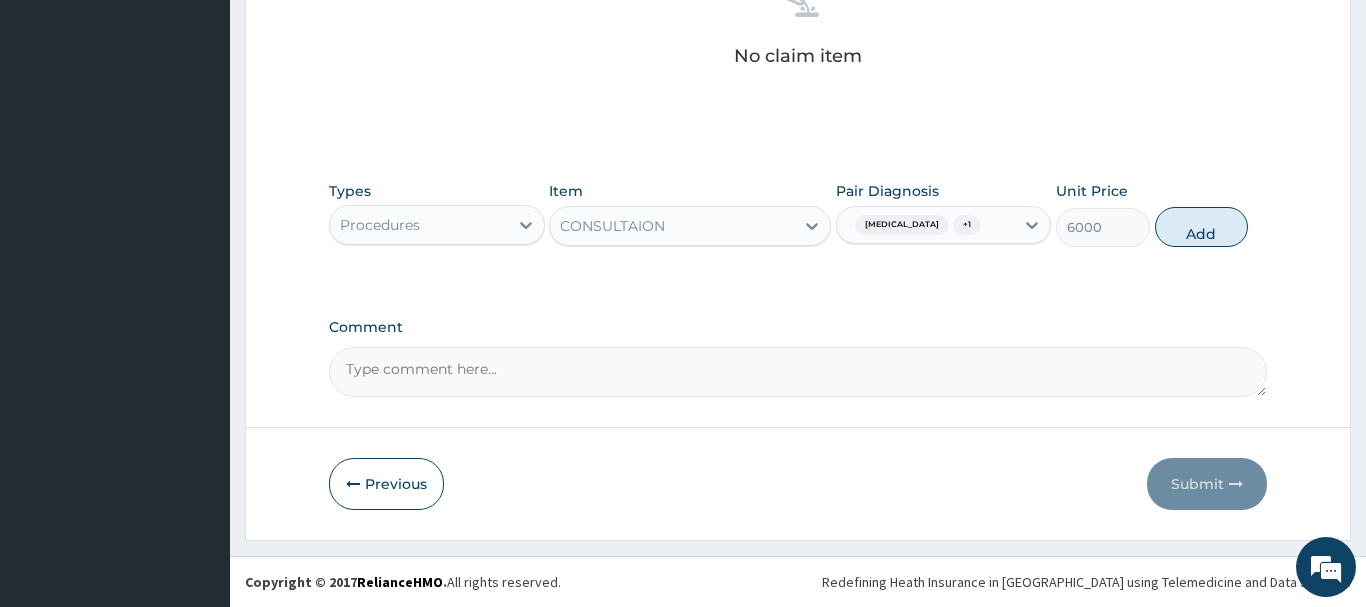 type on "0" 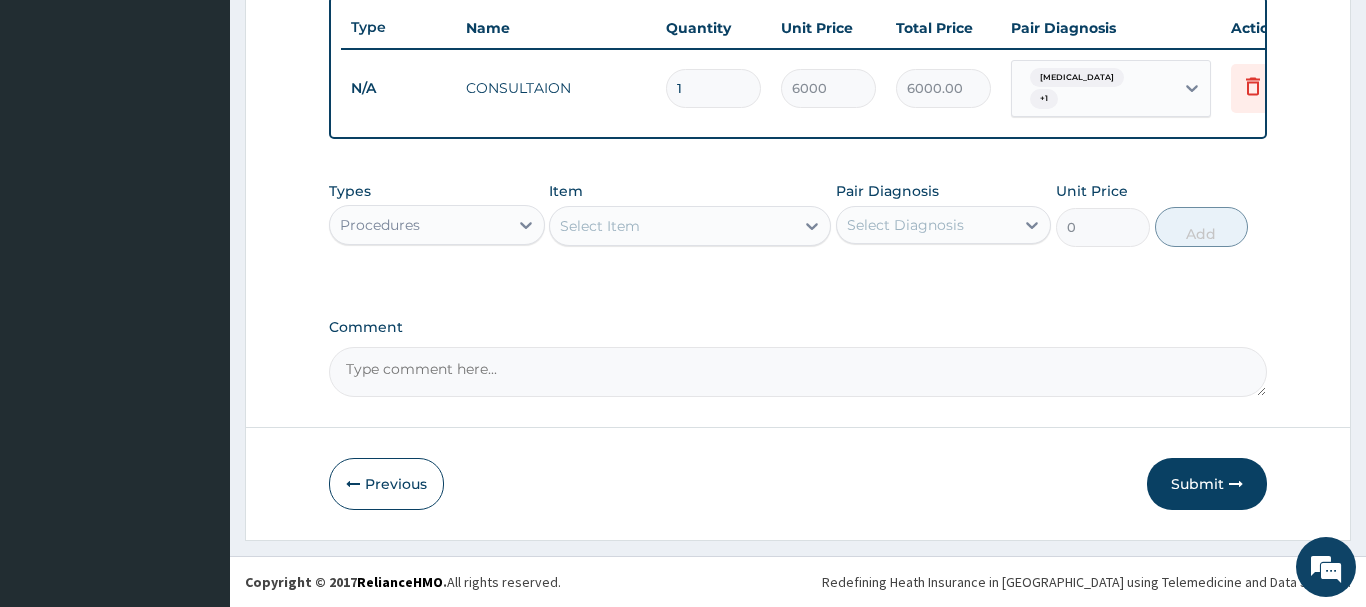 scroll, scrollTop: 740, scrollLeft: 0, axis: vertical 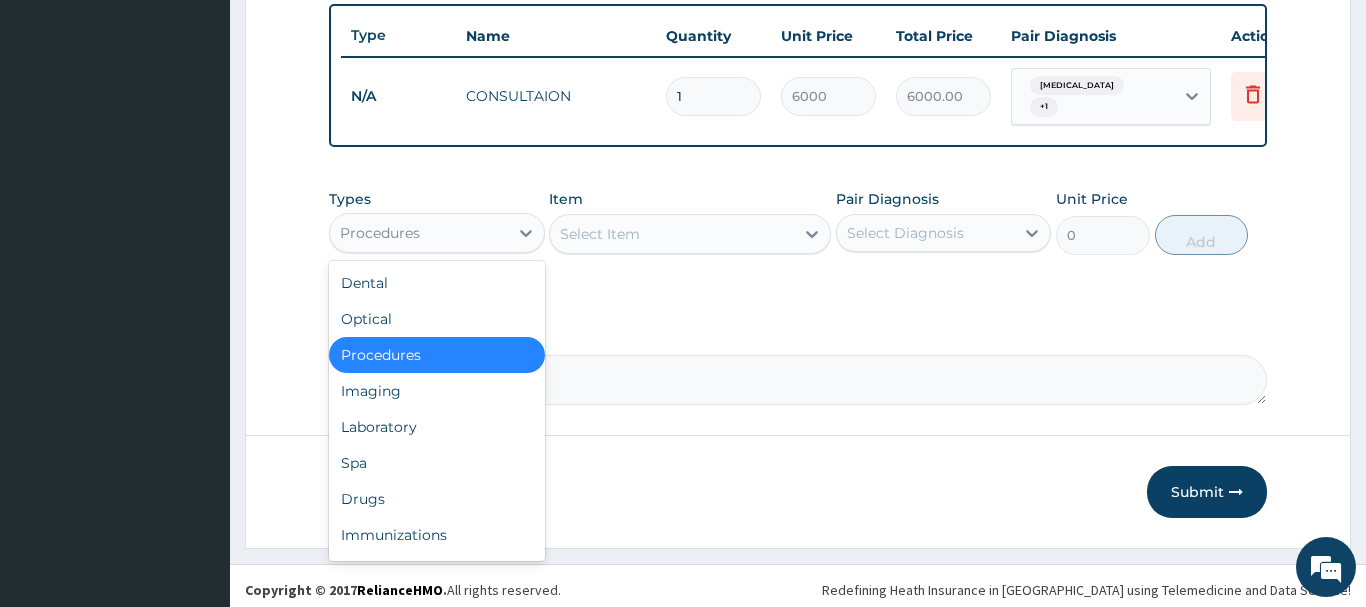drag, startPoint x: 432, startPoint y: 226, endPoint x: 453, endPoint y: 299, distance: 75.96052 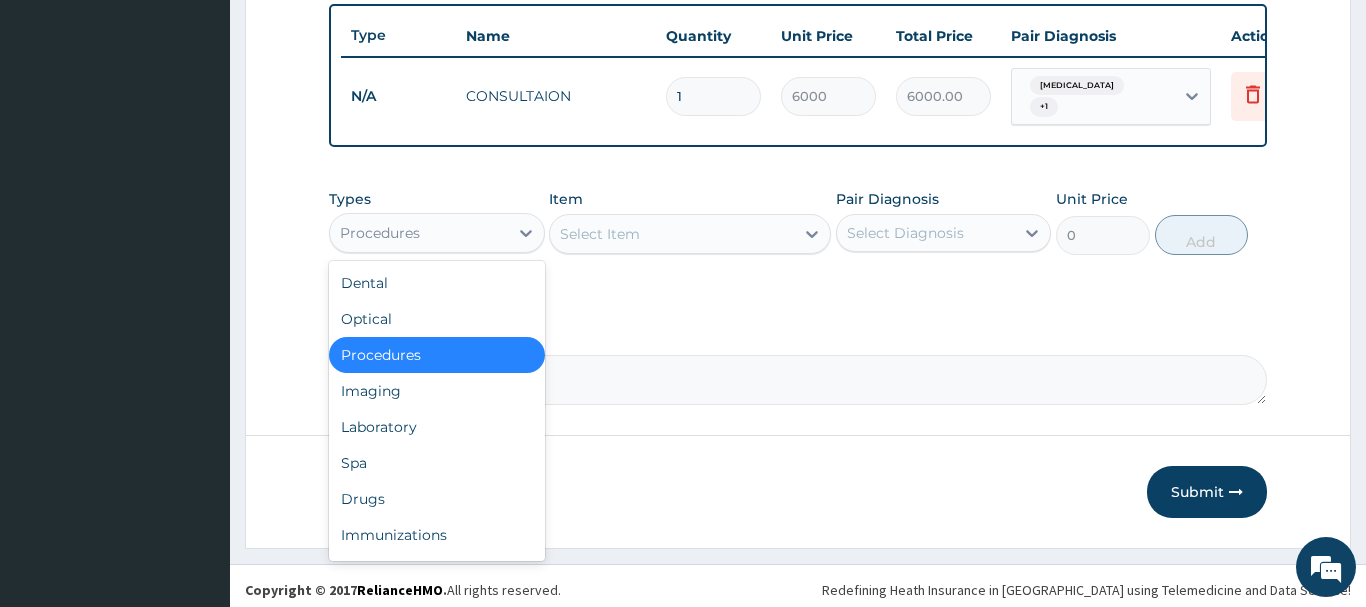 click on "Procedures" at bounding box center (419, 233) 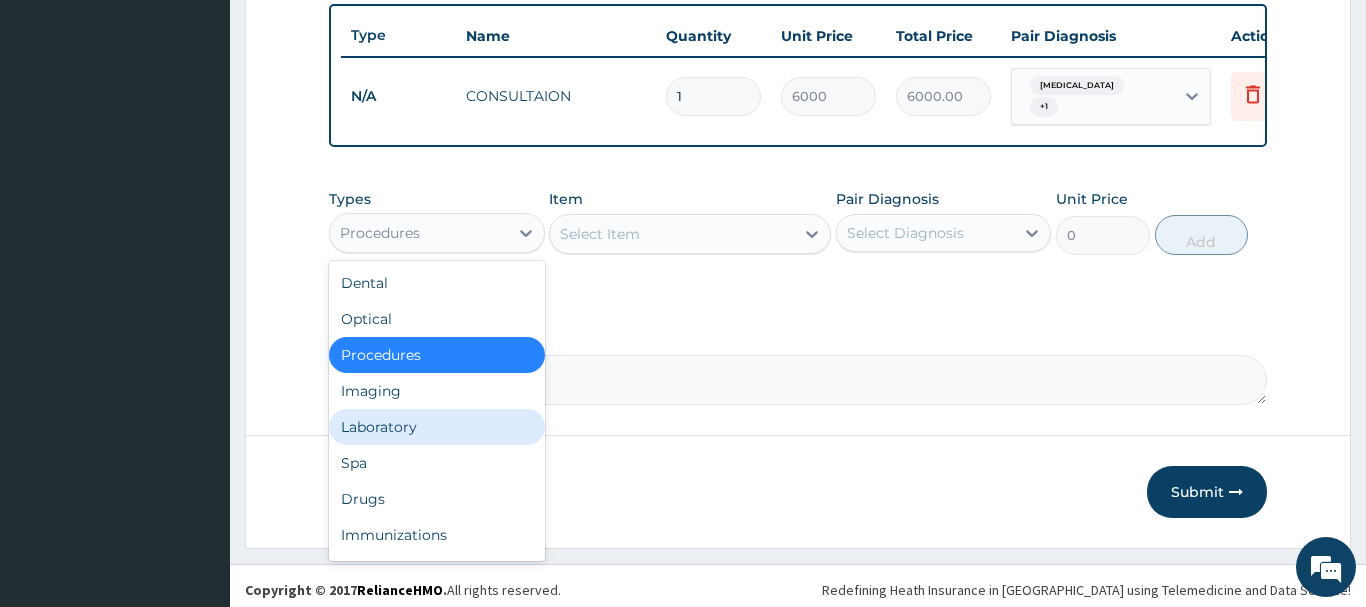 drag, startPoint x: 407, startPoint y: 408, endPoint x: 443, endPoint y: 397, distance: 37.64306 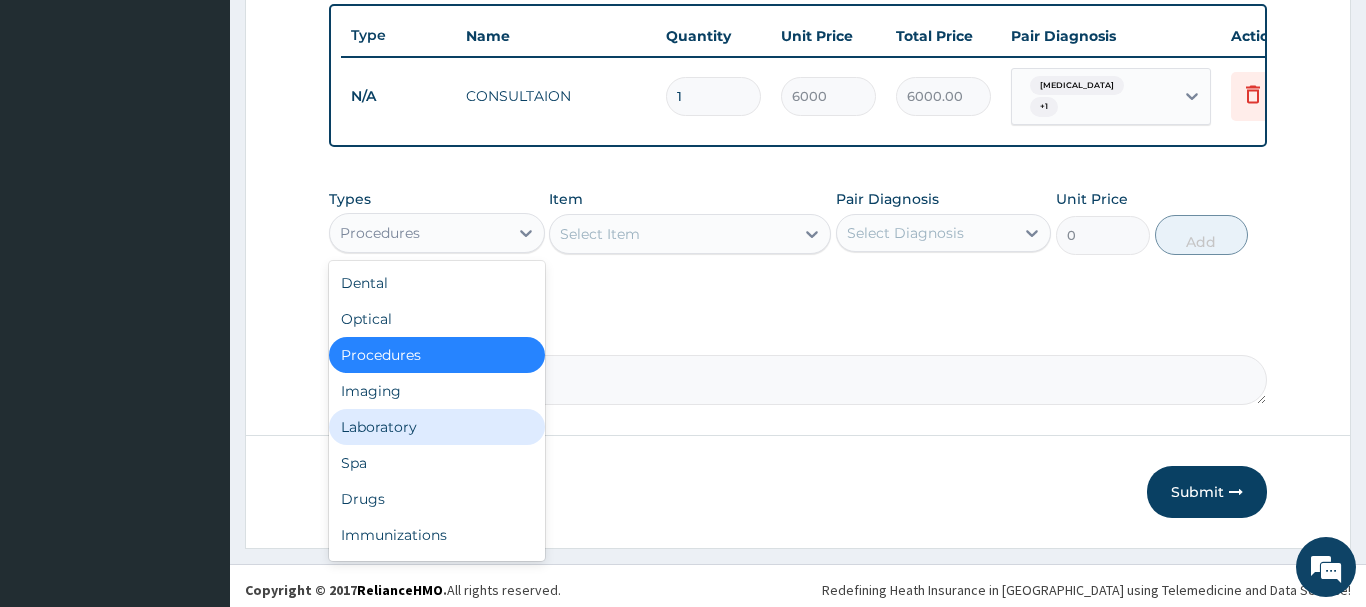 click on "Laboratory" at bounding box center [437, 427] 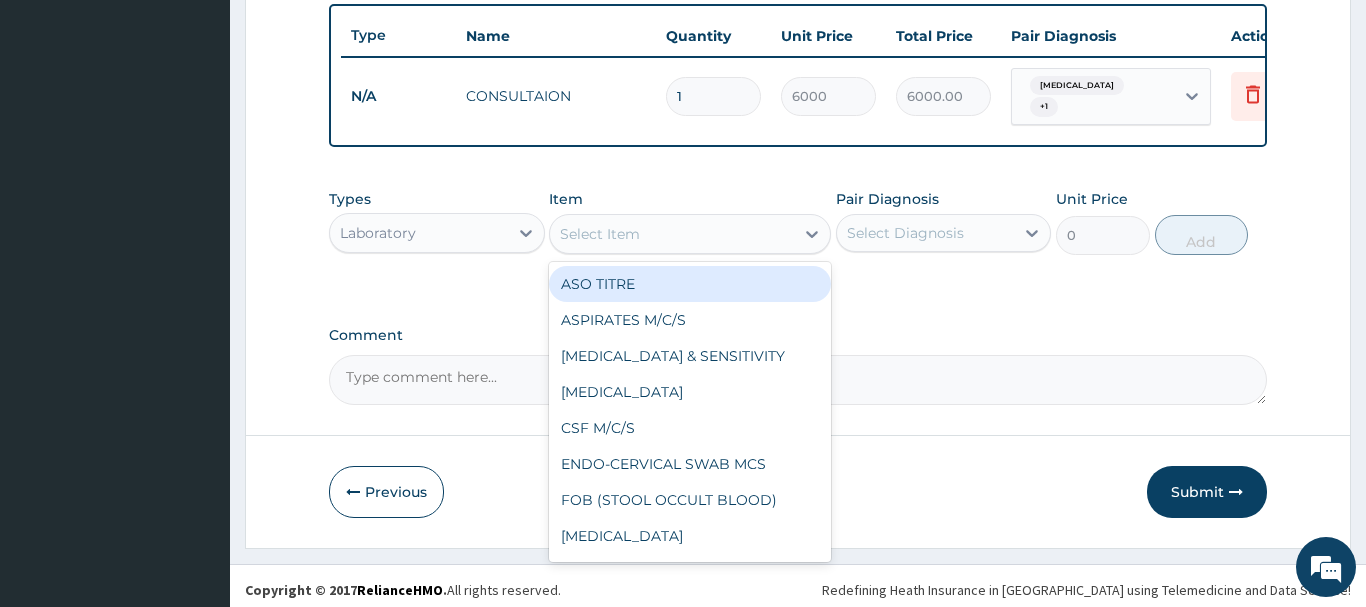 click on "Select Item" at bounding box center (672, 234) 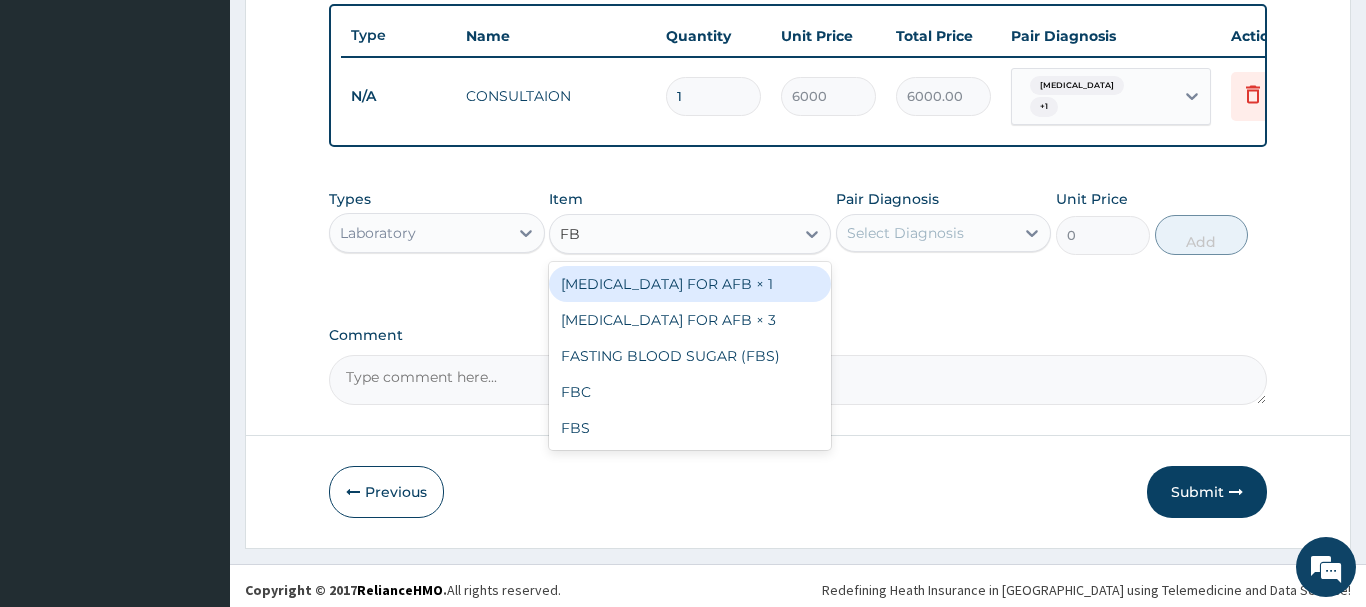 type on "FBC" 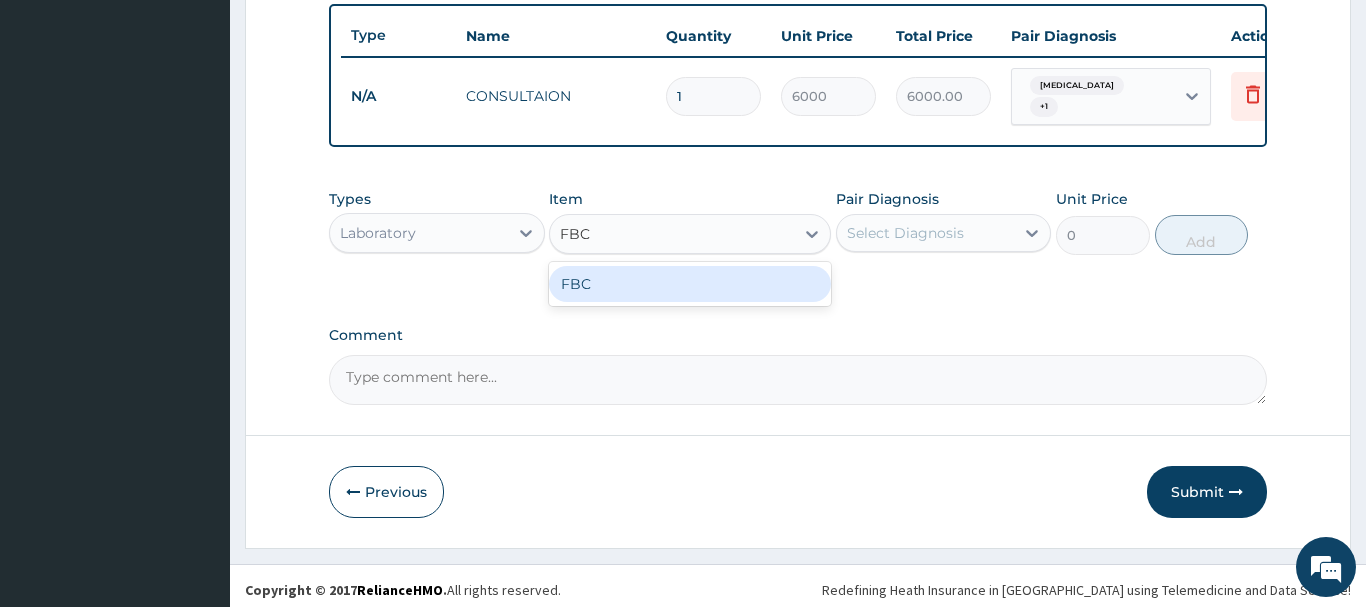 click on "FBC" at bounding box center (690, 284) 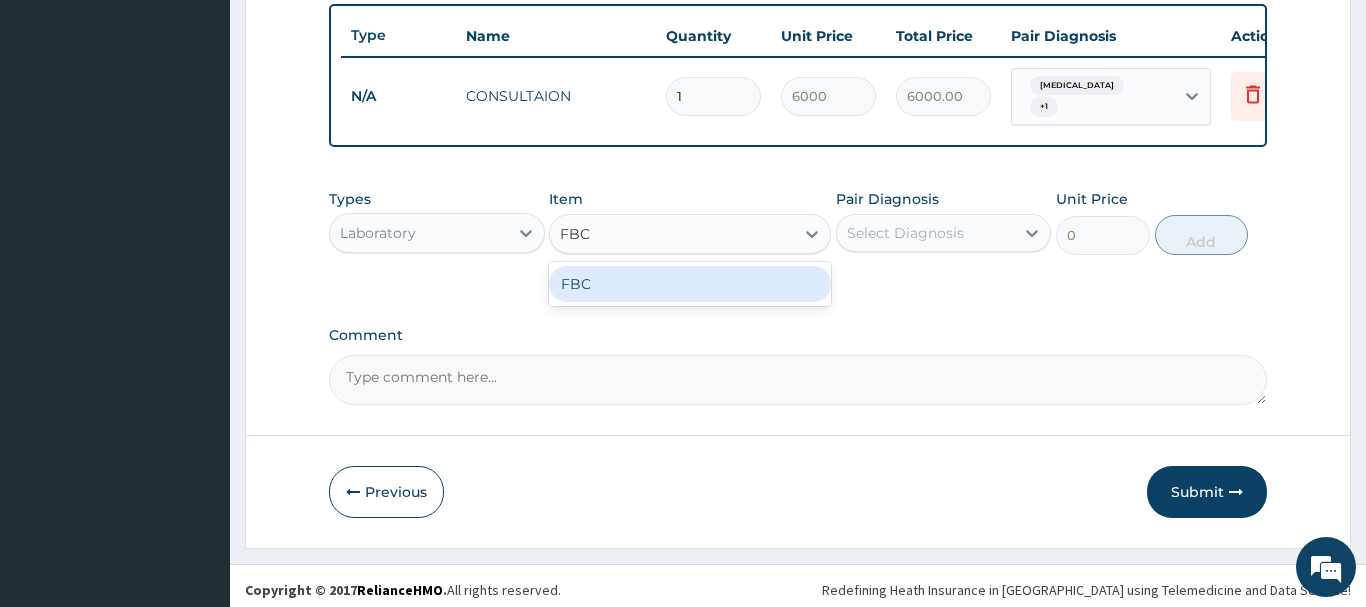 type 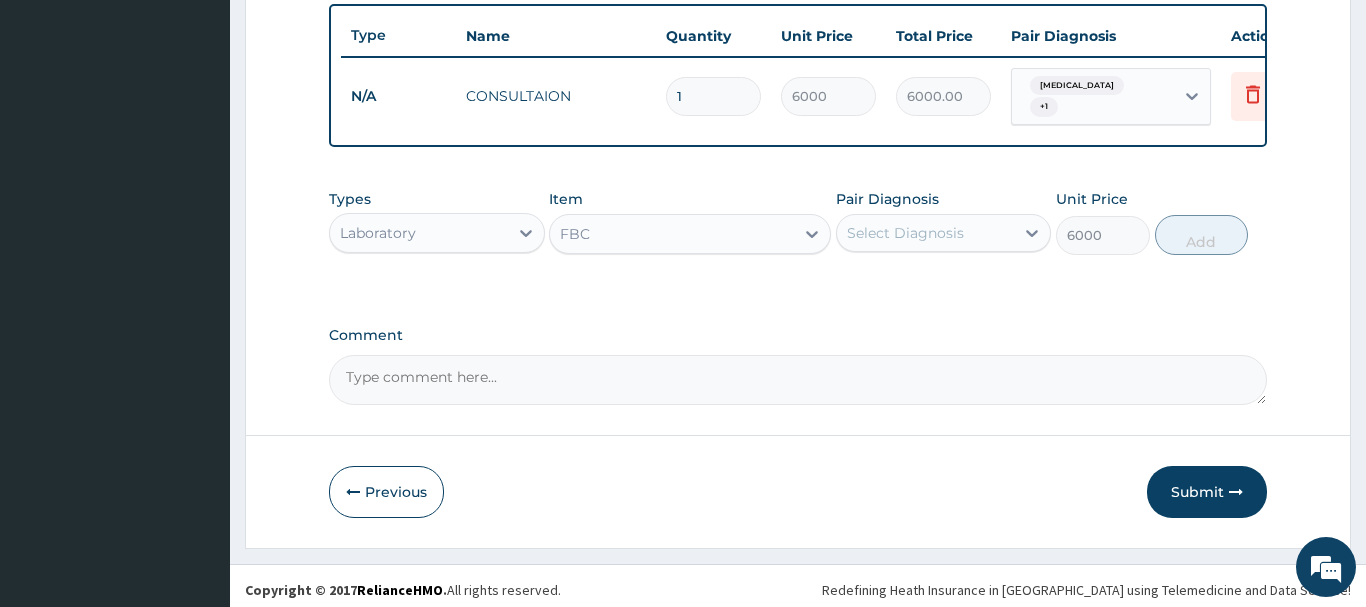 click on "Select Diagnosis" at bounding box center [905, 233] 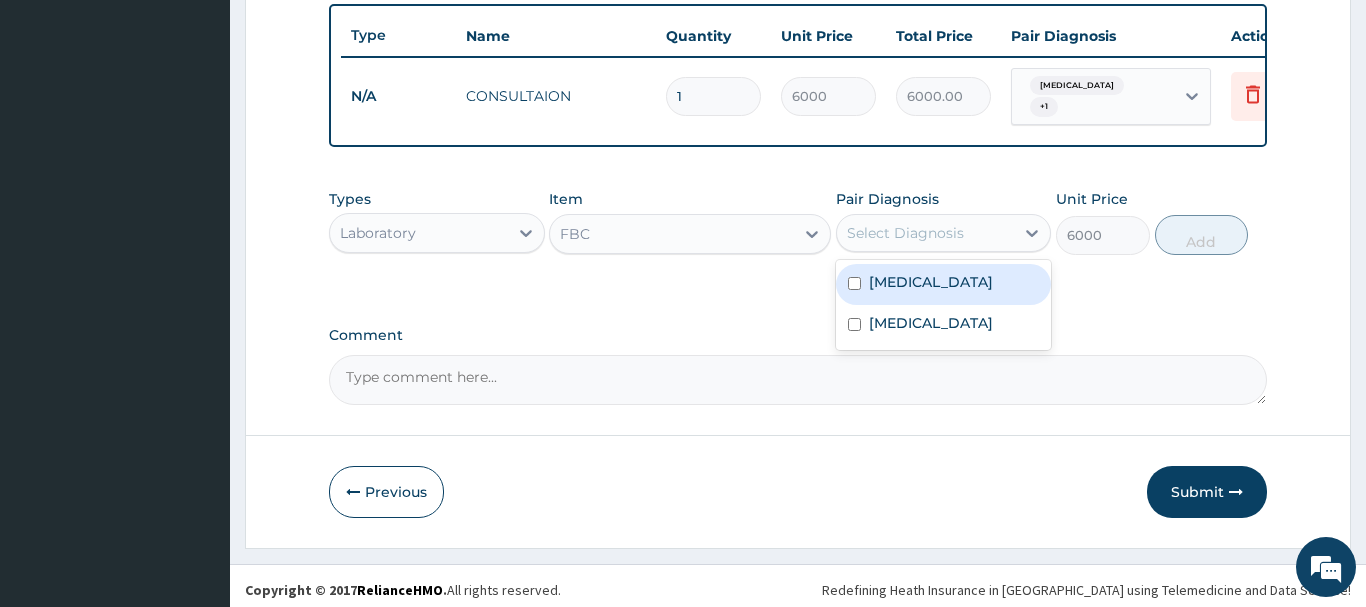 click at bounding box center (854, 283) 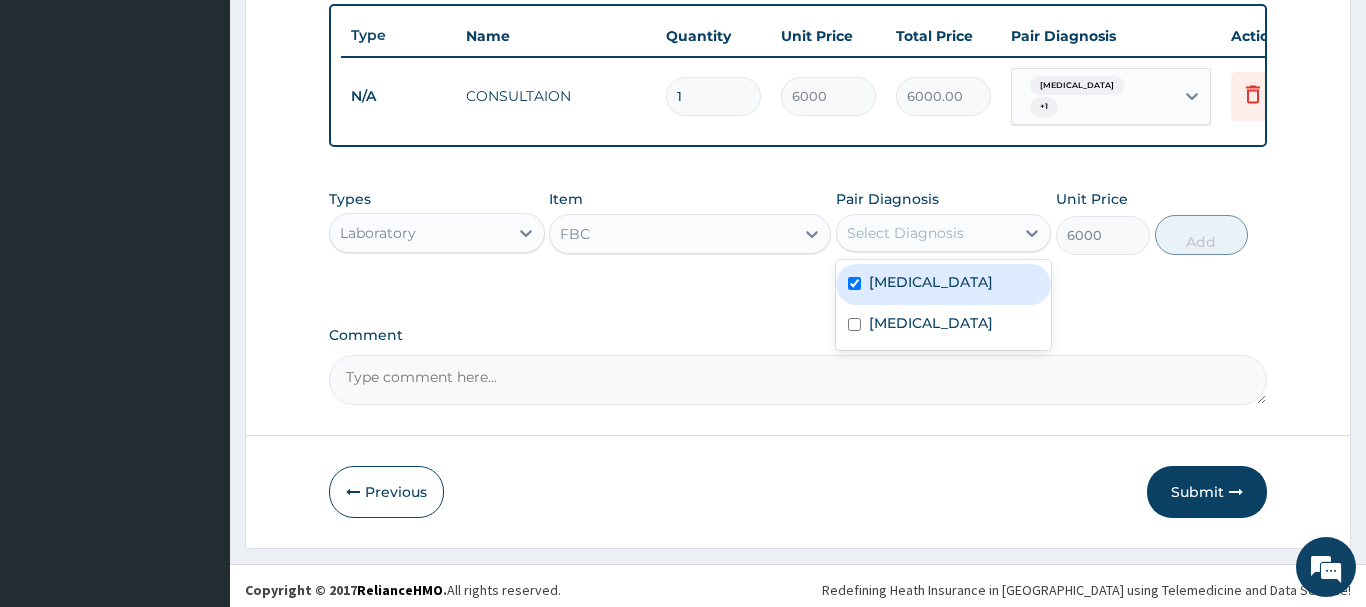 checkbox on "true" 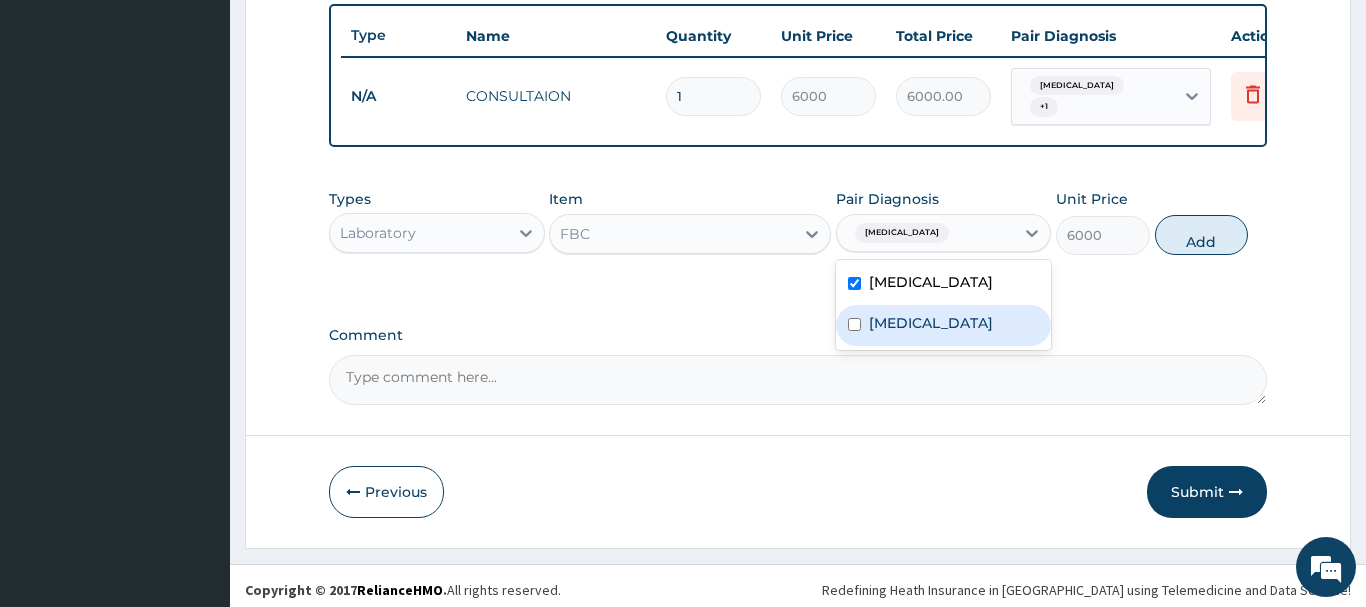 drag, startPoint x: 854, startPoint y: 328, endPoint x: 883, endPoint y: 306, distance: 36.40055 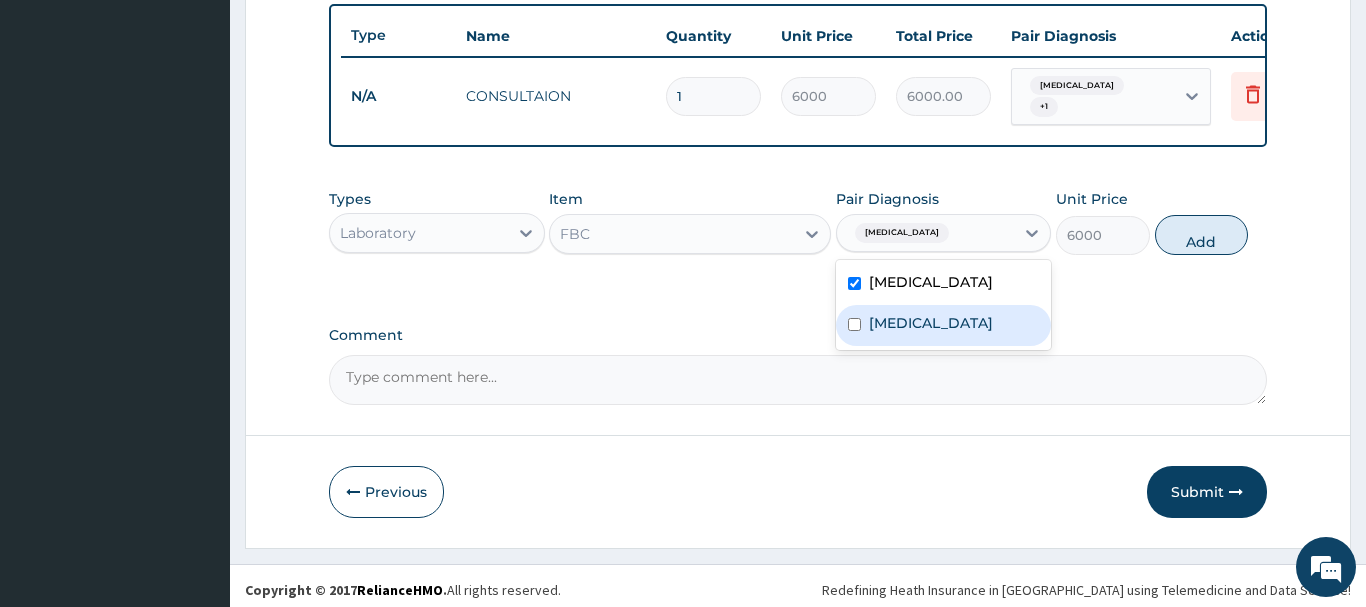 click at bounding box center (854, 324) 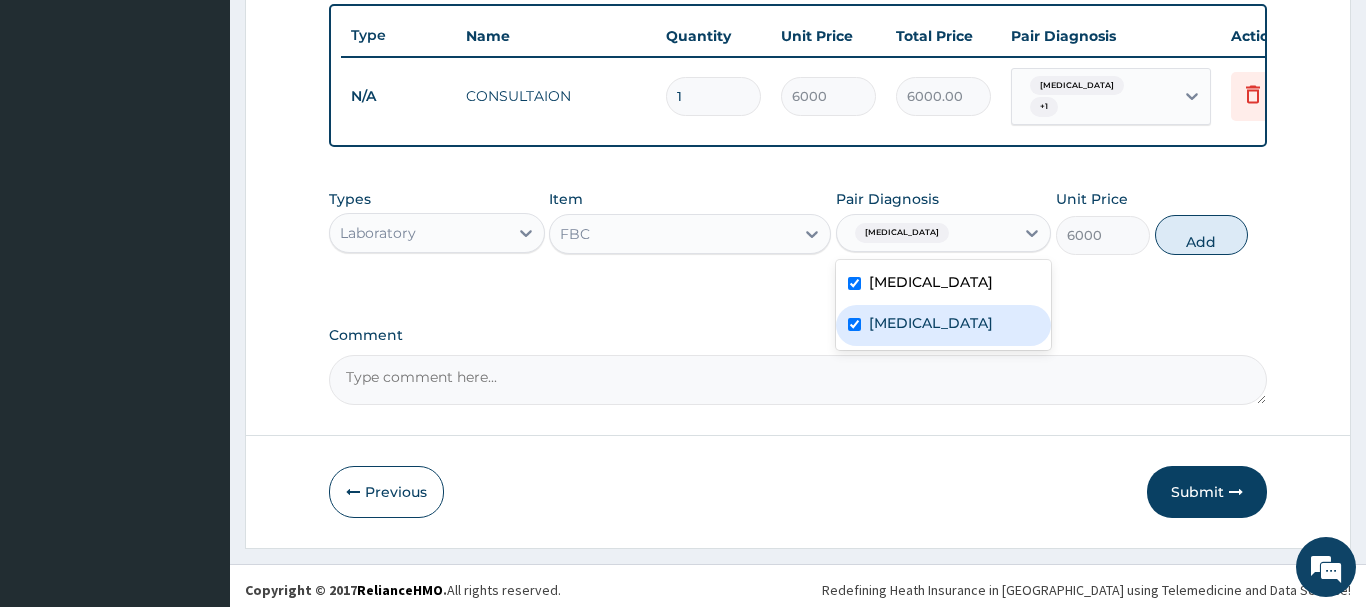 checkbox on "true" 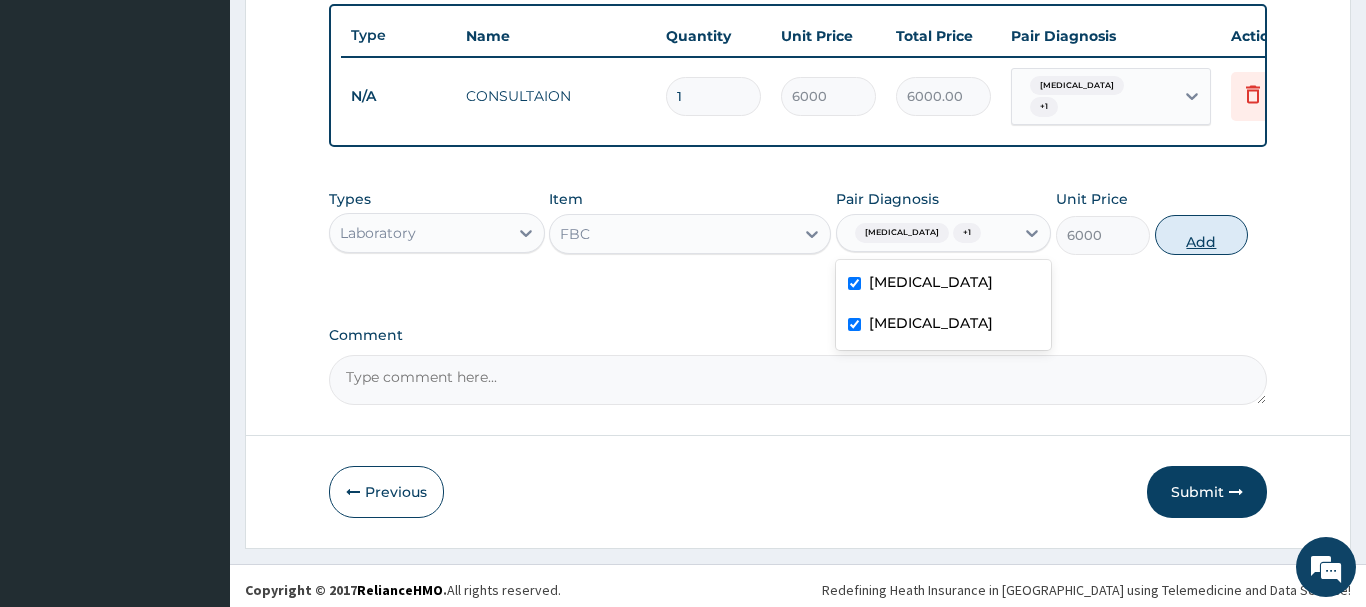 click on "Add" at bounding box center (1202, 235) 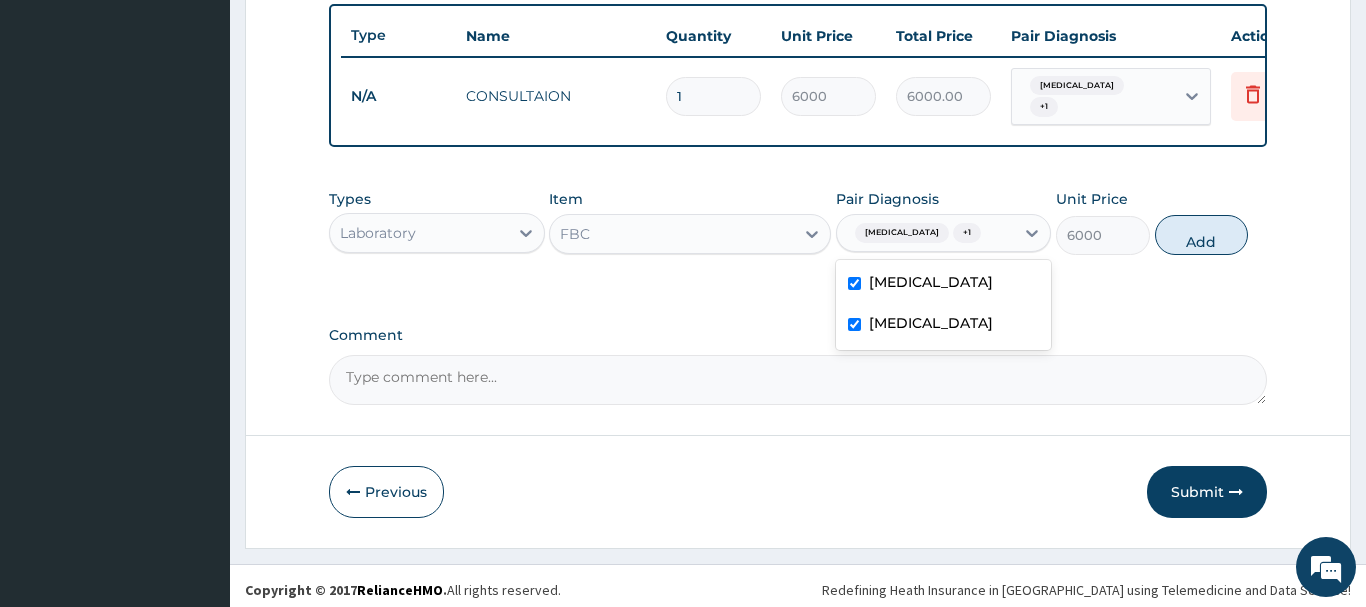 type on "0" 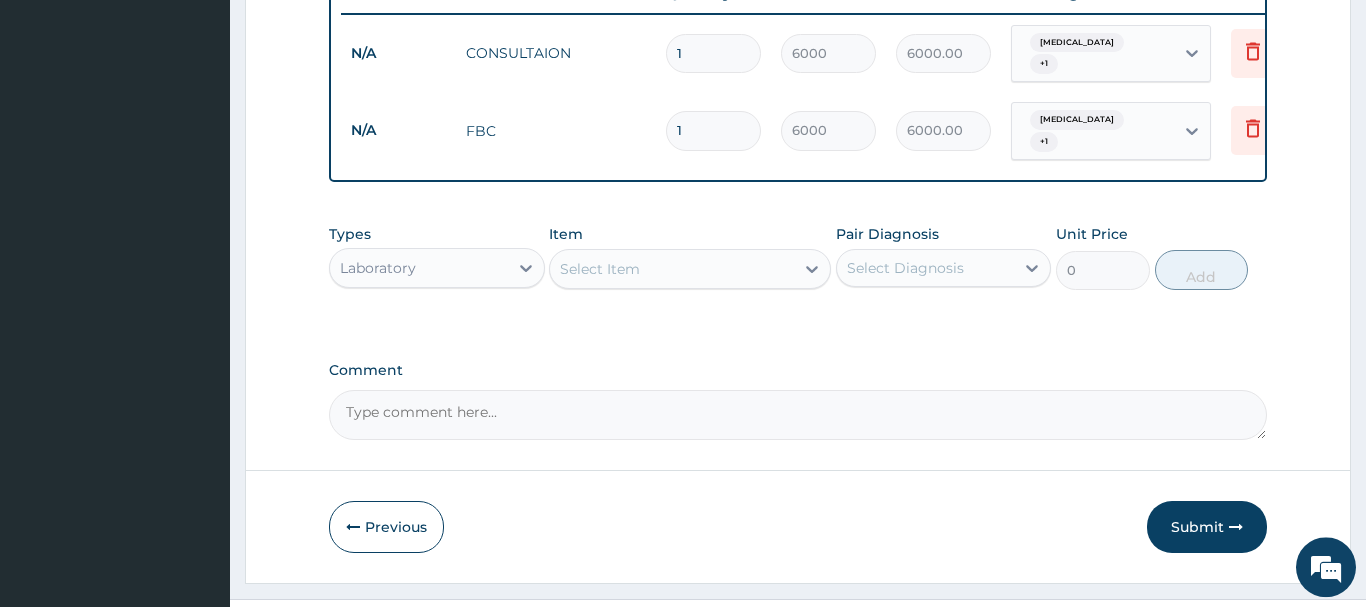 scroll, scrollTop: 809, scrollLeft: 0, axis: vertical 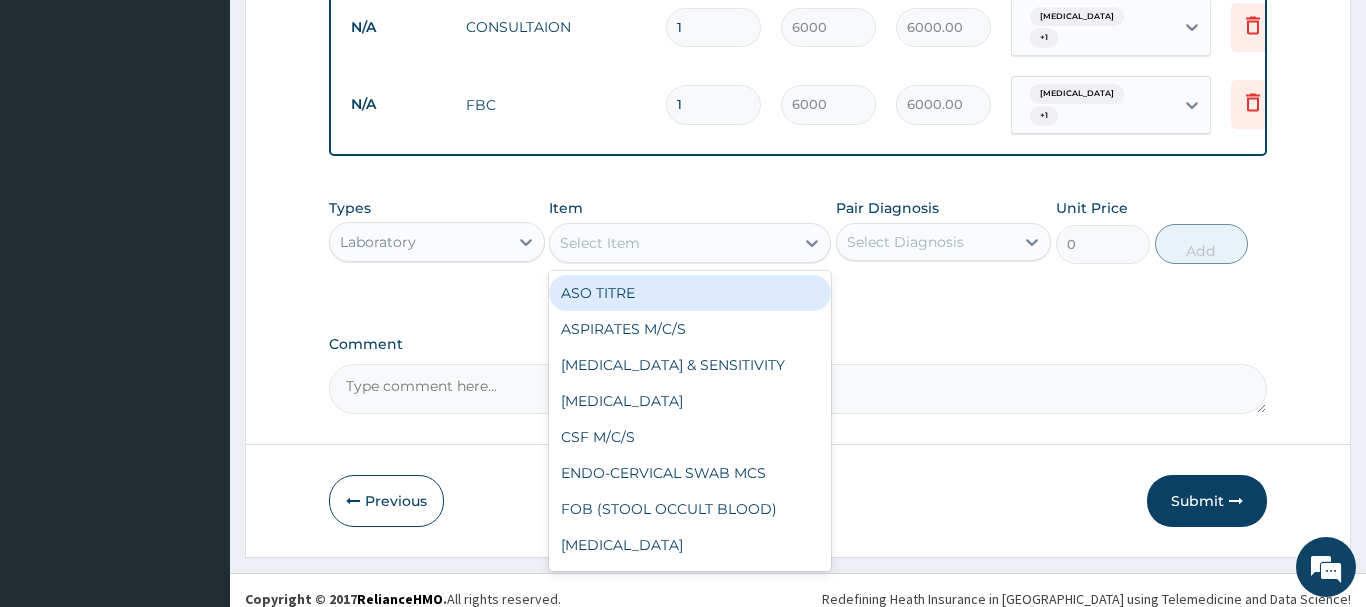 click on "Select Item" at bounding box center (672, 243) 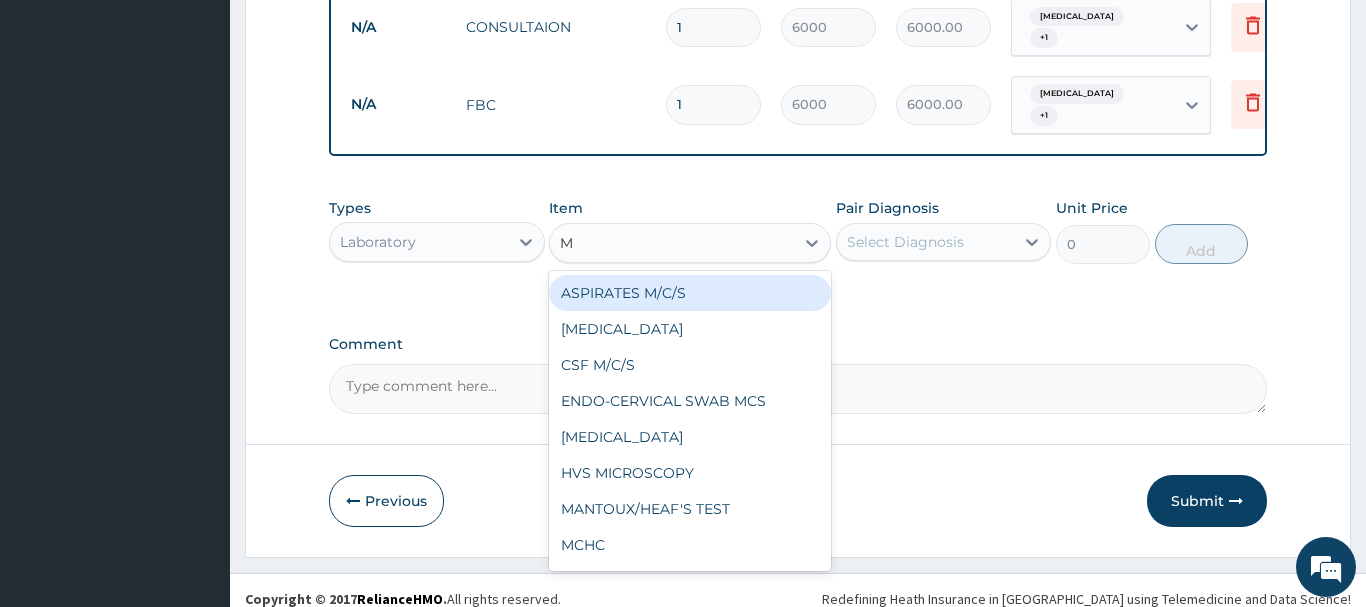 type on "MP" 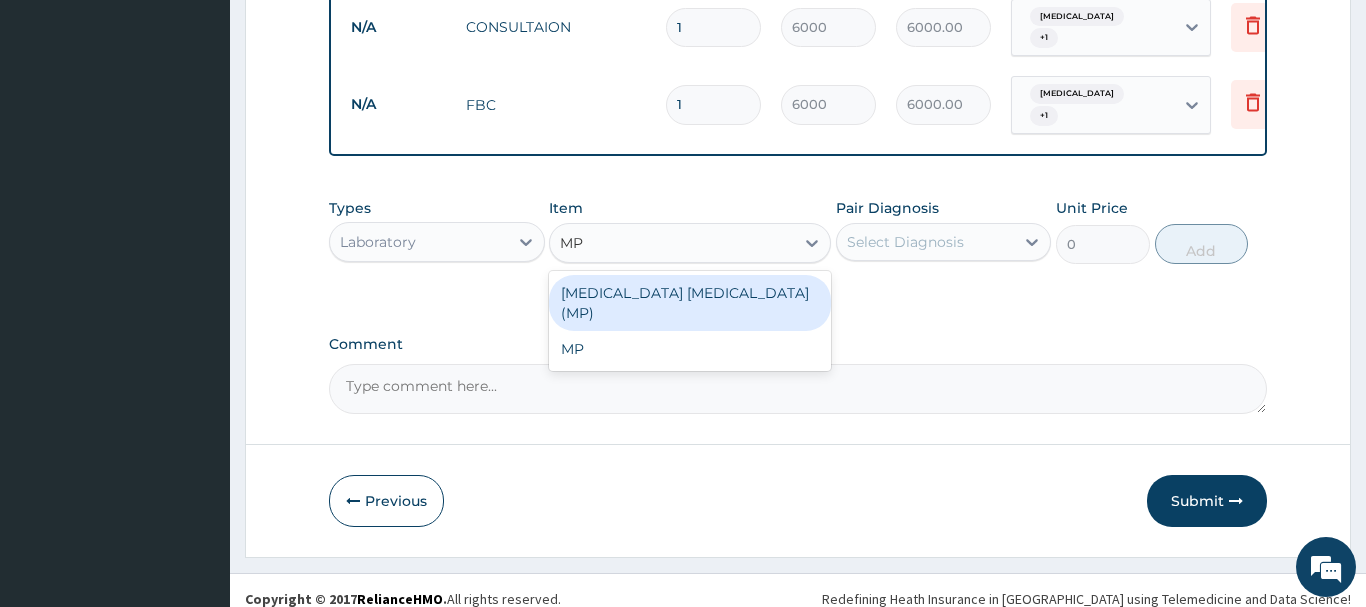 click on "[MEDICAL_DATA] [MEDICAL_DATA] (MP)" at bounding box center (690, 303) 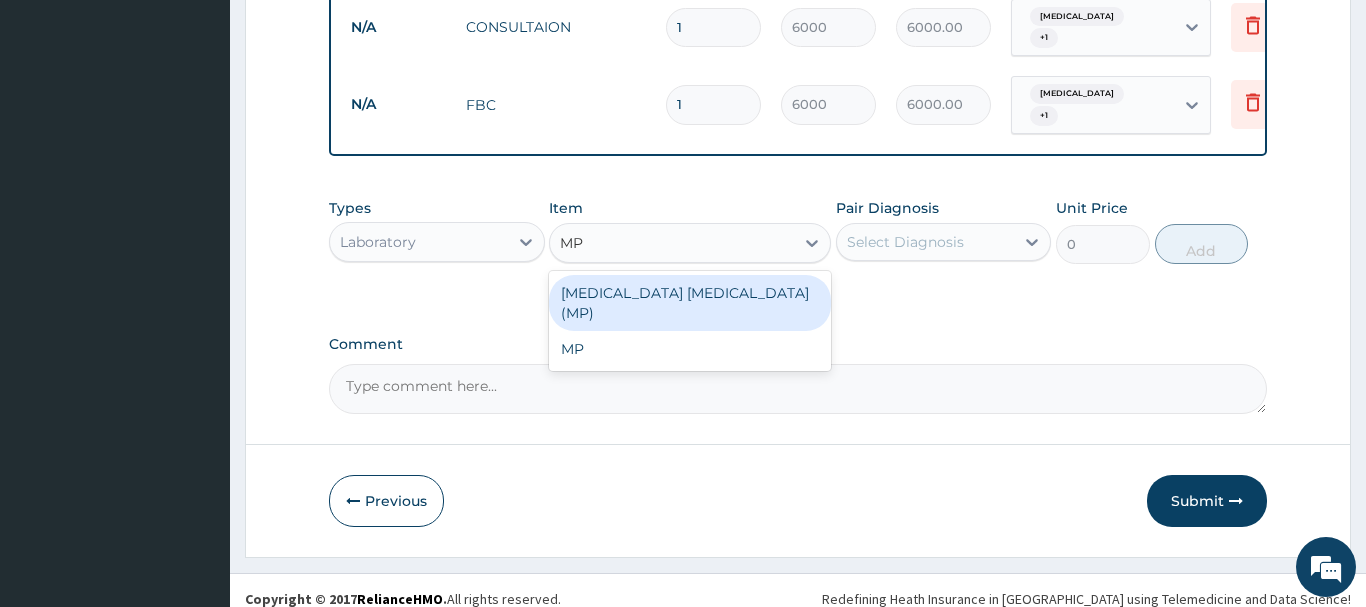type 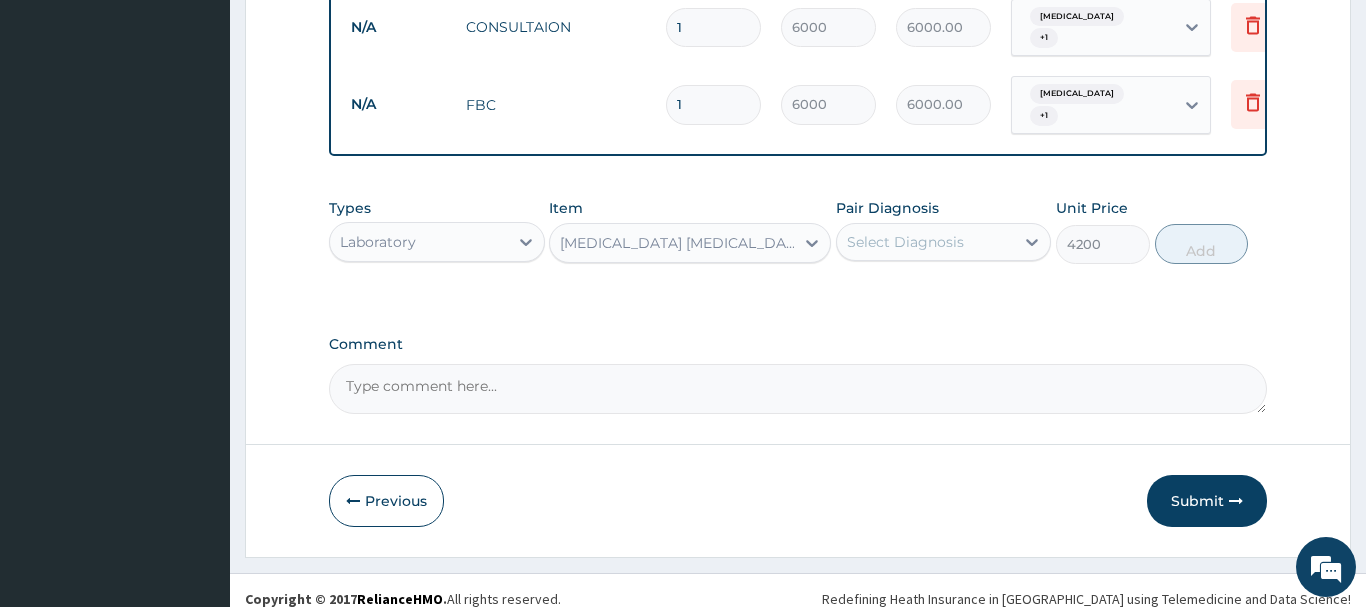 click on "Select Diagnosis" at bounding box center (926, 242) 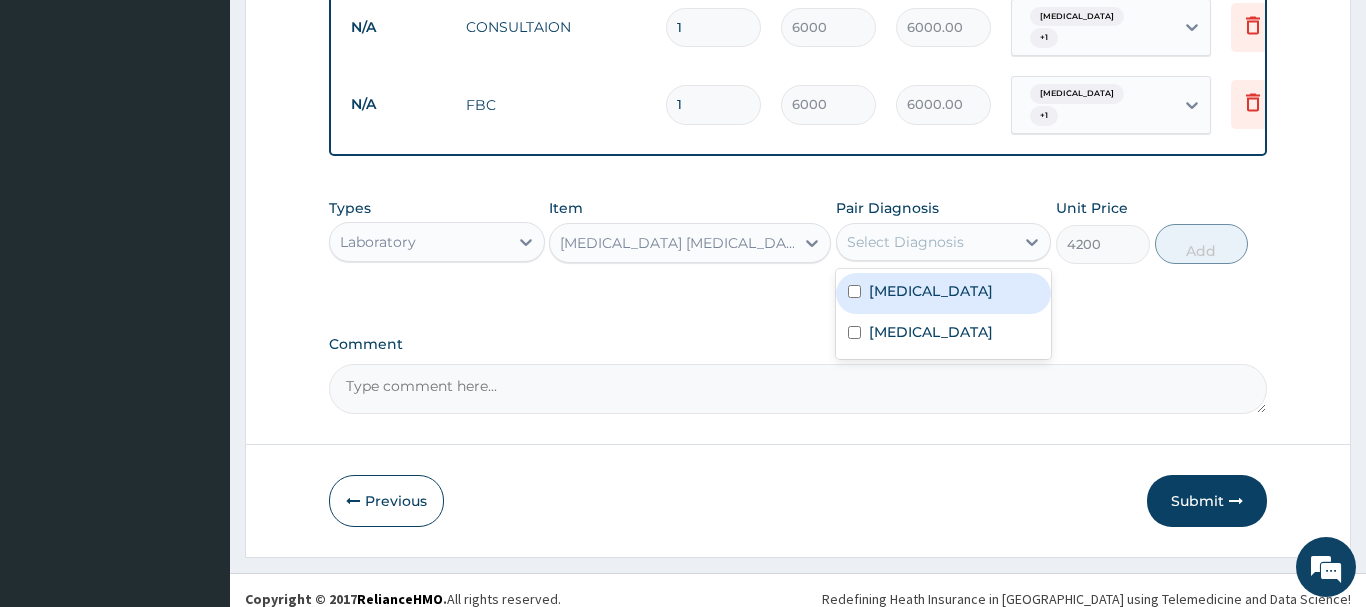 click at bounding box center [854, 291] 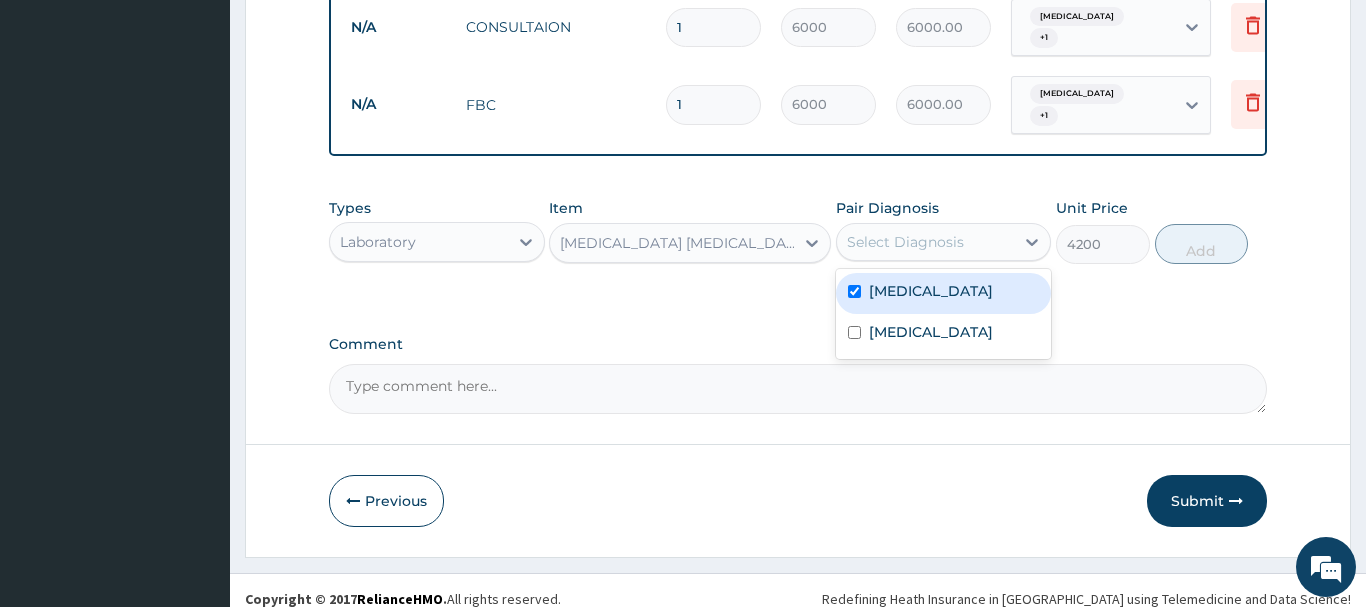 checkbox on "true" 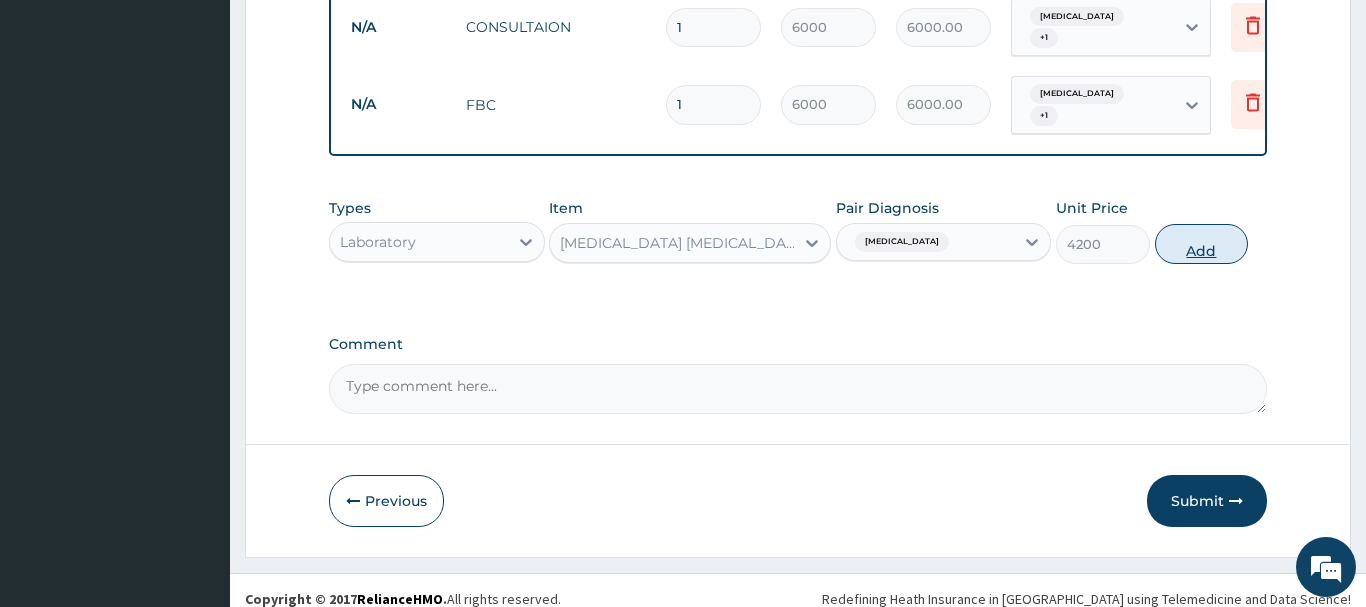 click on "Add" at bounding box center (1202, 244) 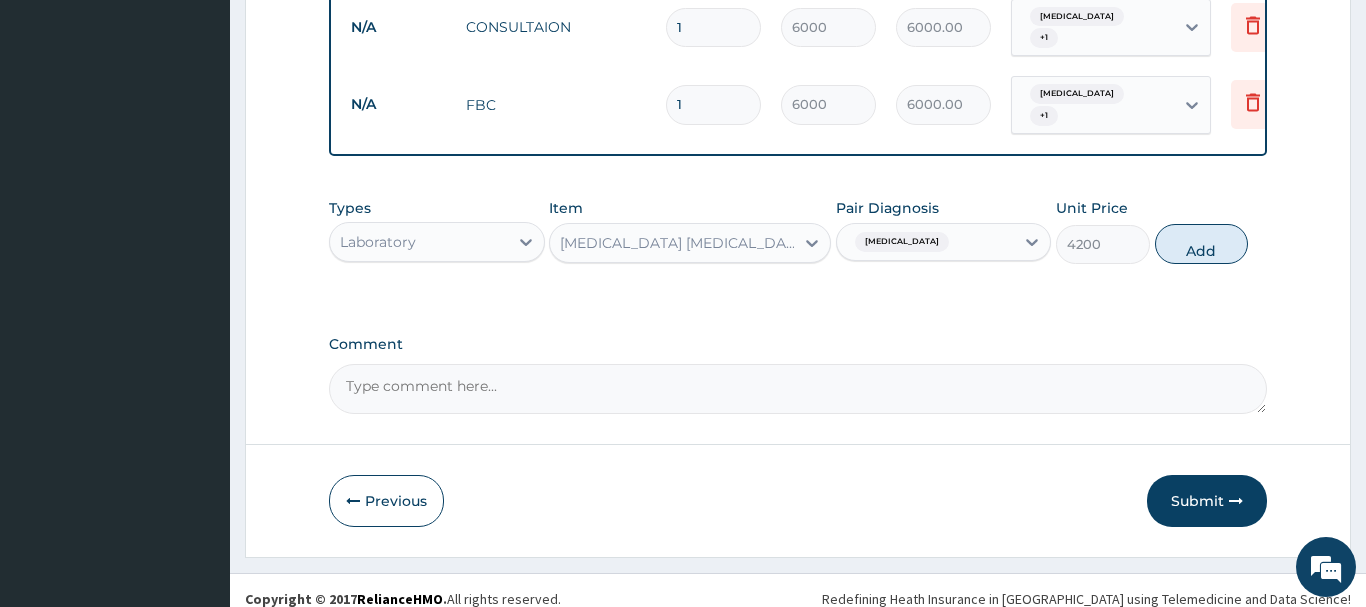 type on "0" 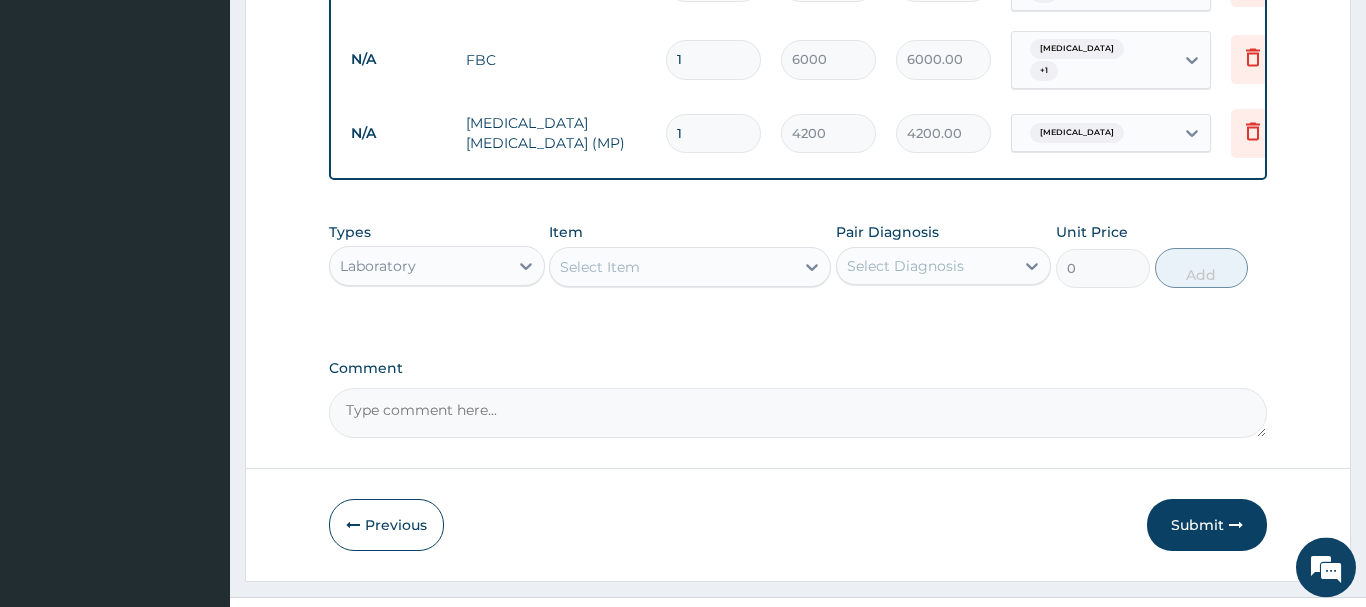scroll, scrollTop: 878, scrollLeft: 0, axis: vertical 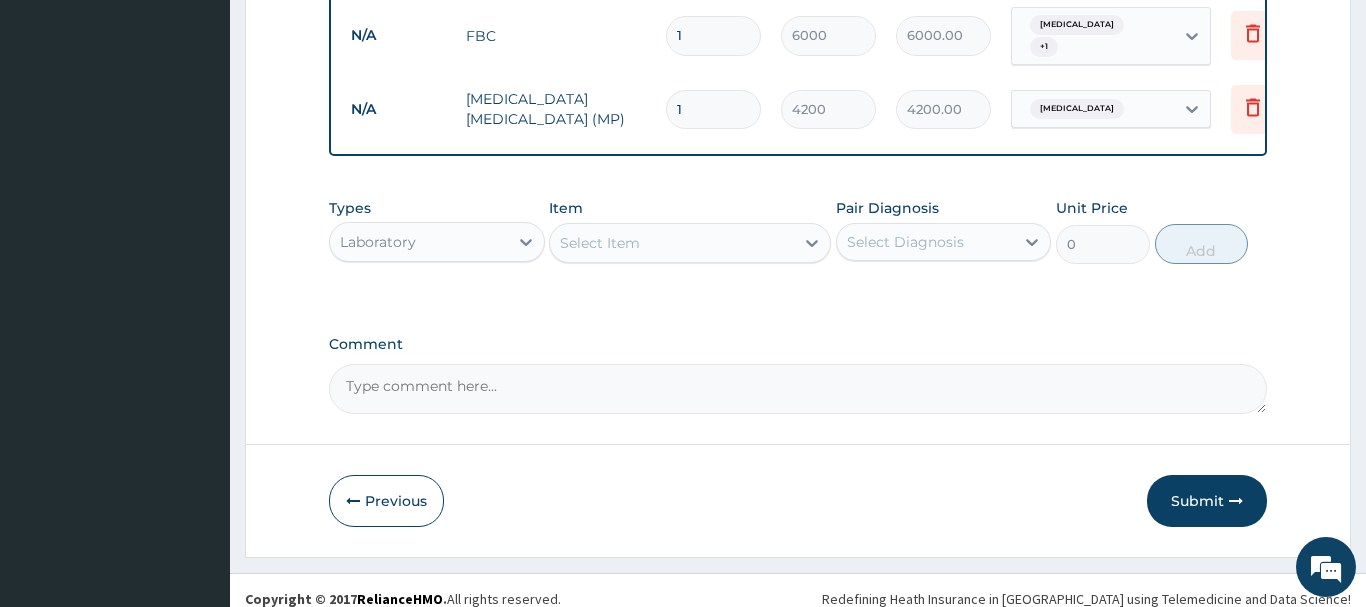 click on "Laboratory" at bounding box center (419, 242) 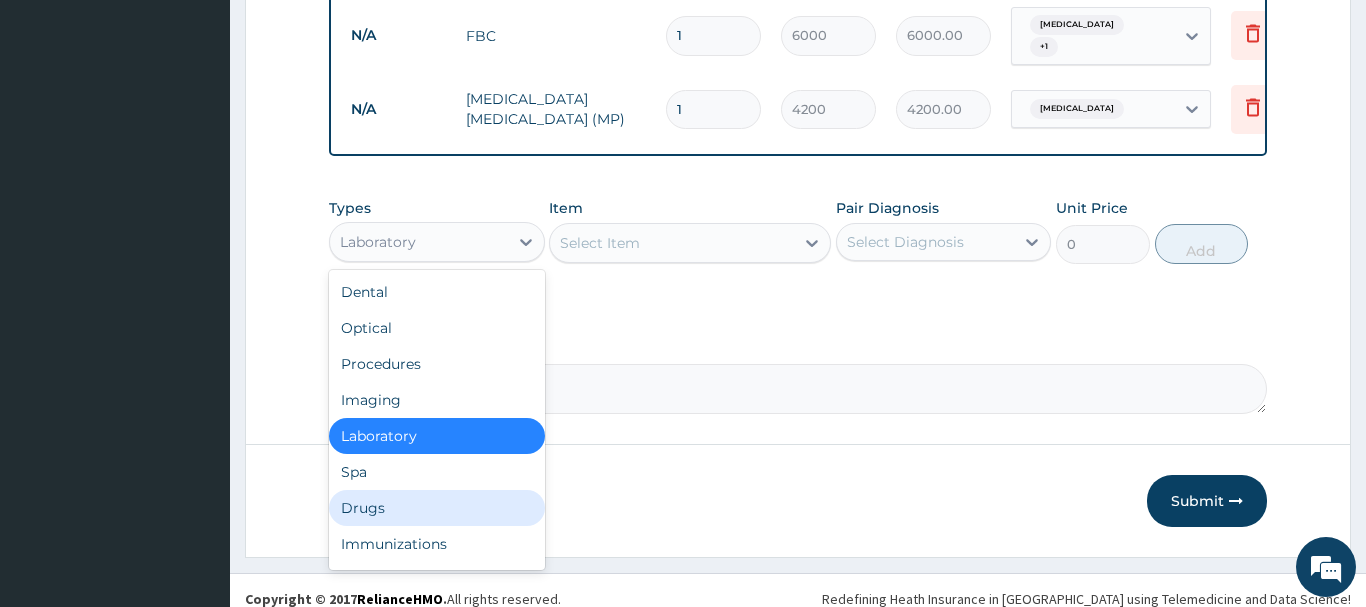 click on "Drugs" at bounding box center (437, 508) 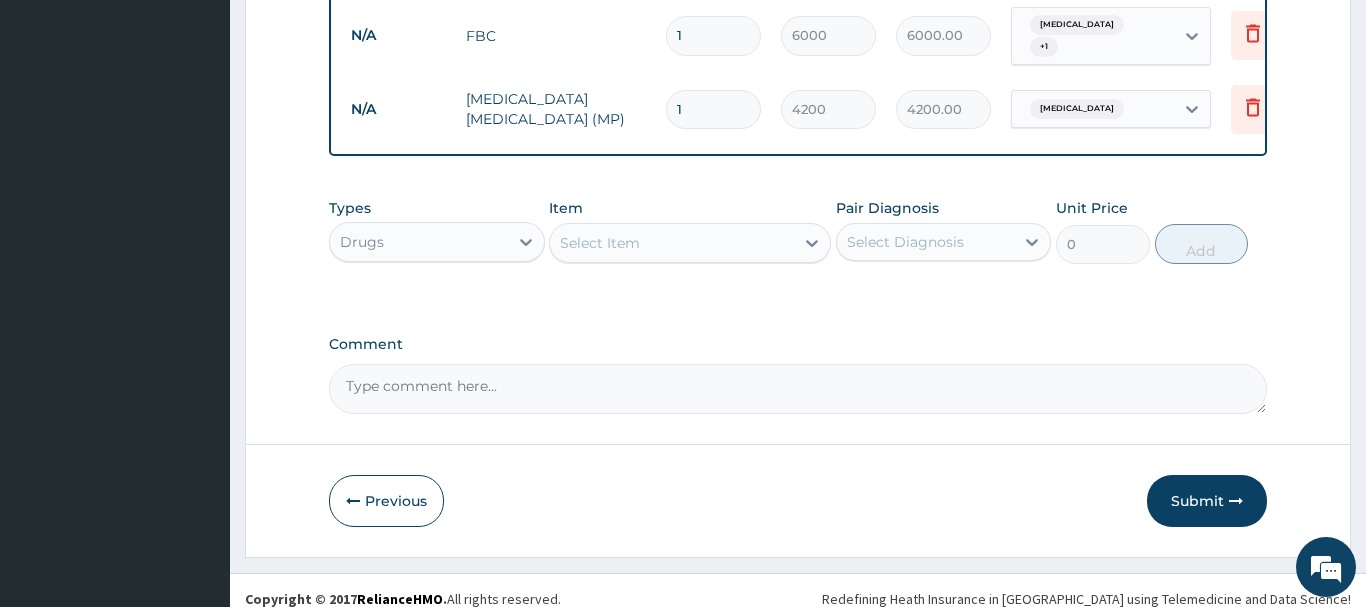 click on "Select Item" at bounding box center [672, 243] 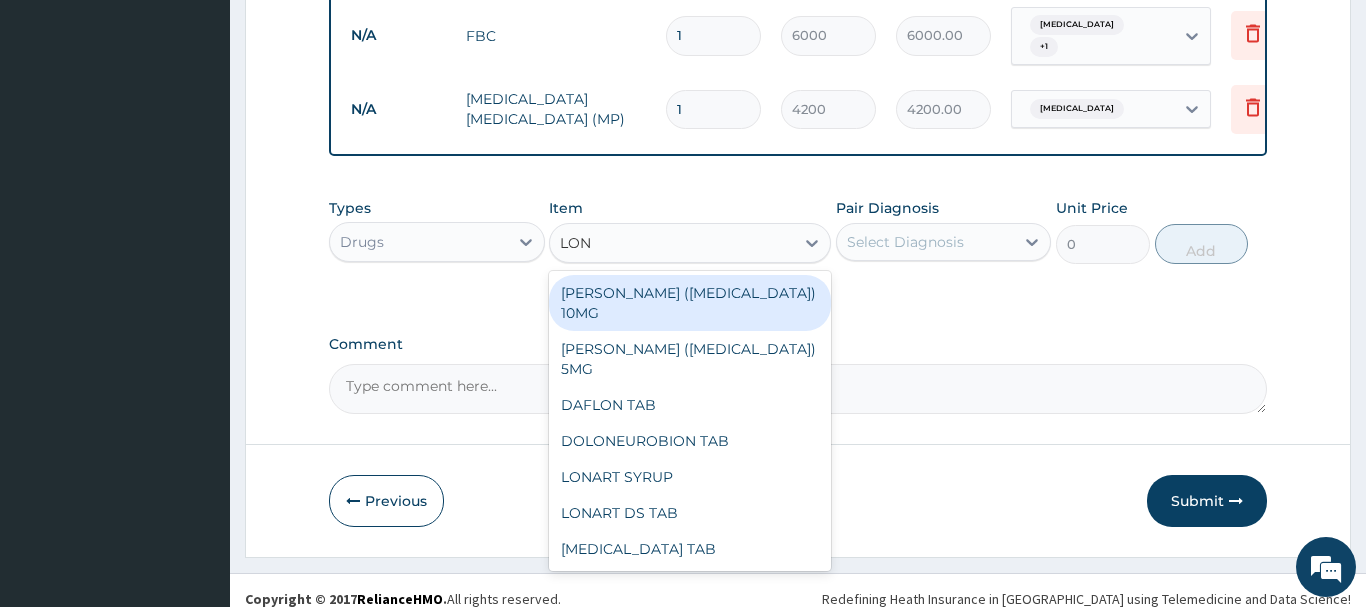 type on "[PERSON_NAME]" 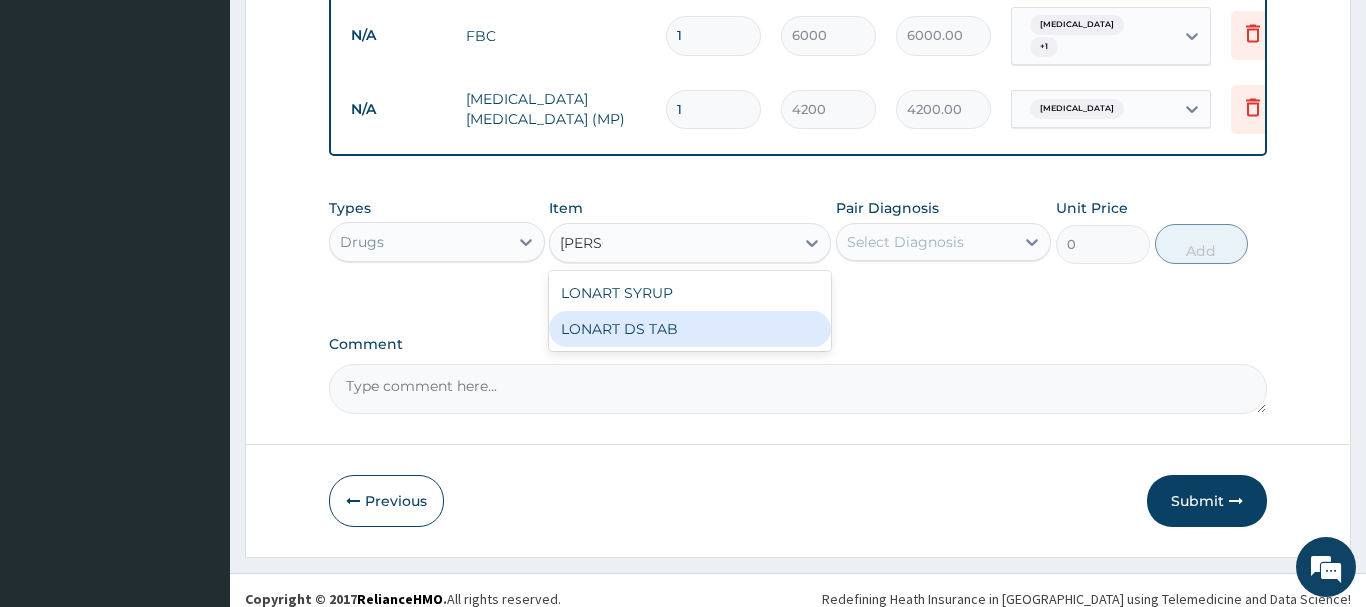 click on "LONART DS TAB" at bounding box center (690, 329) 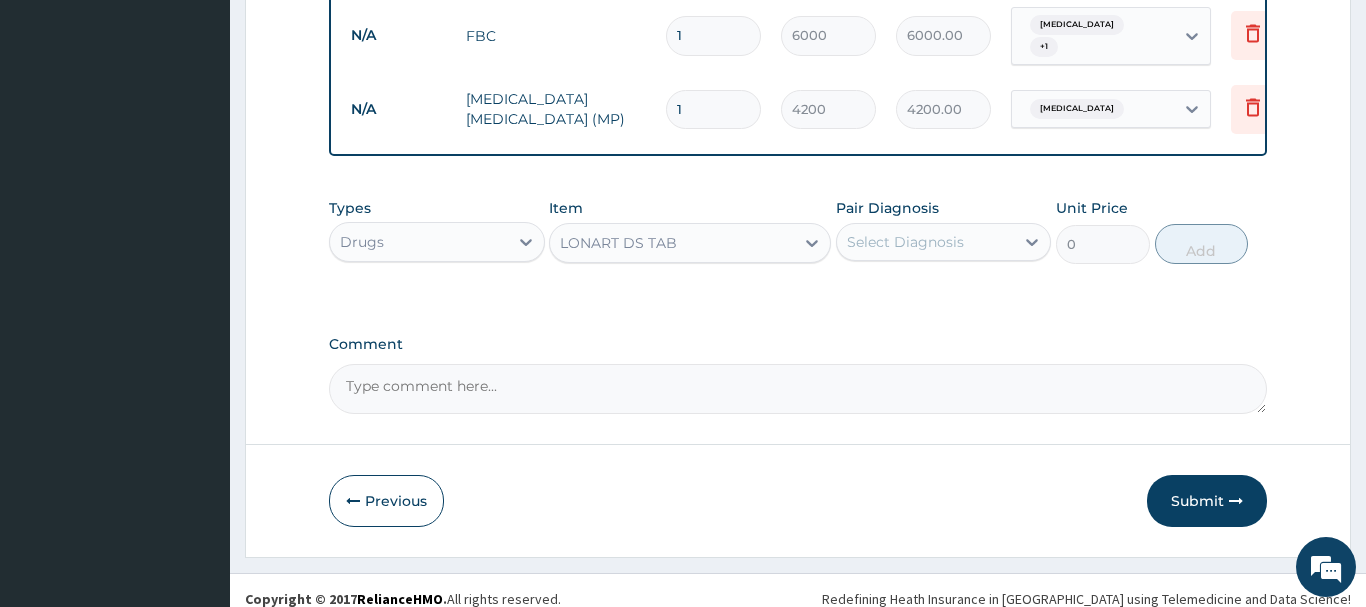 type 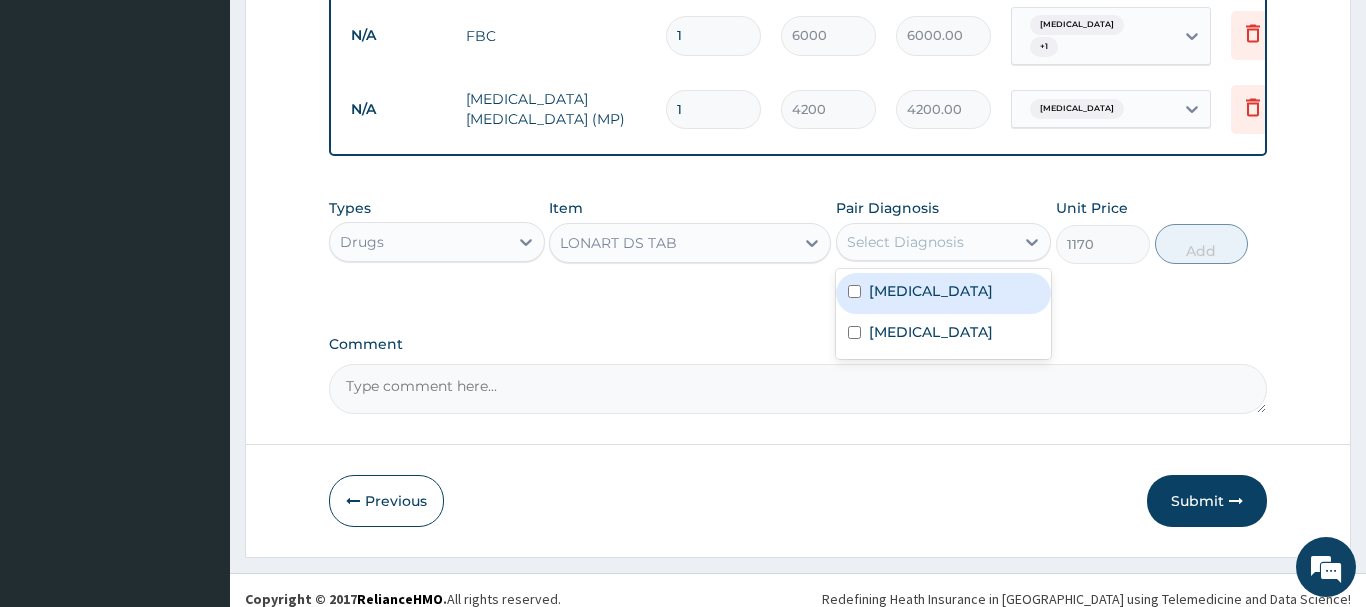 click on "Select Diagnosis" at bounding box center [905, 242] 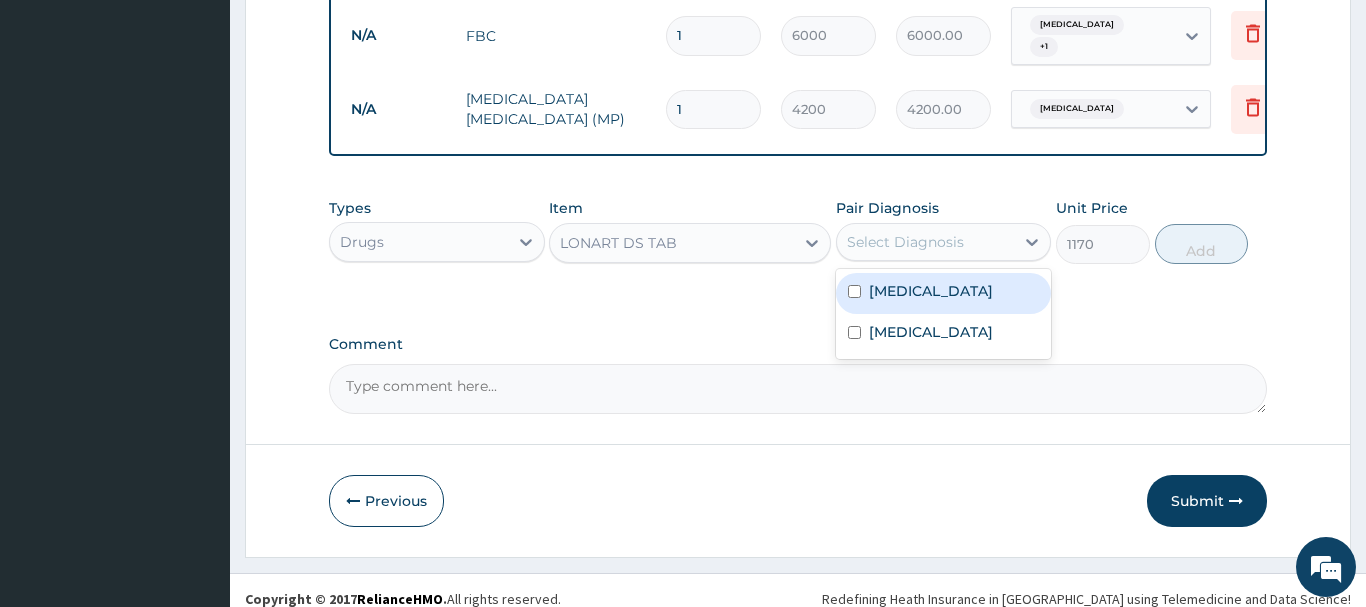 click at bounding box center [854, 291] 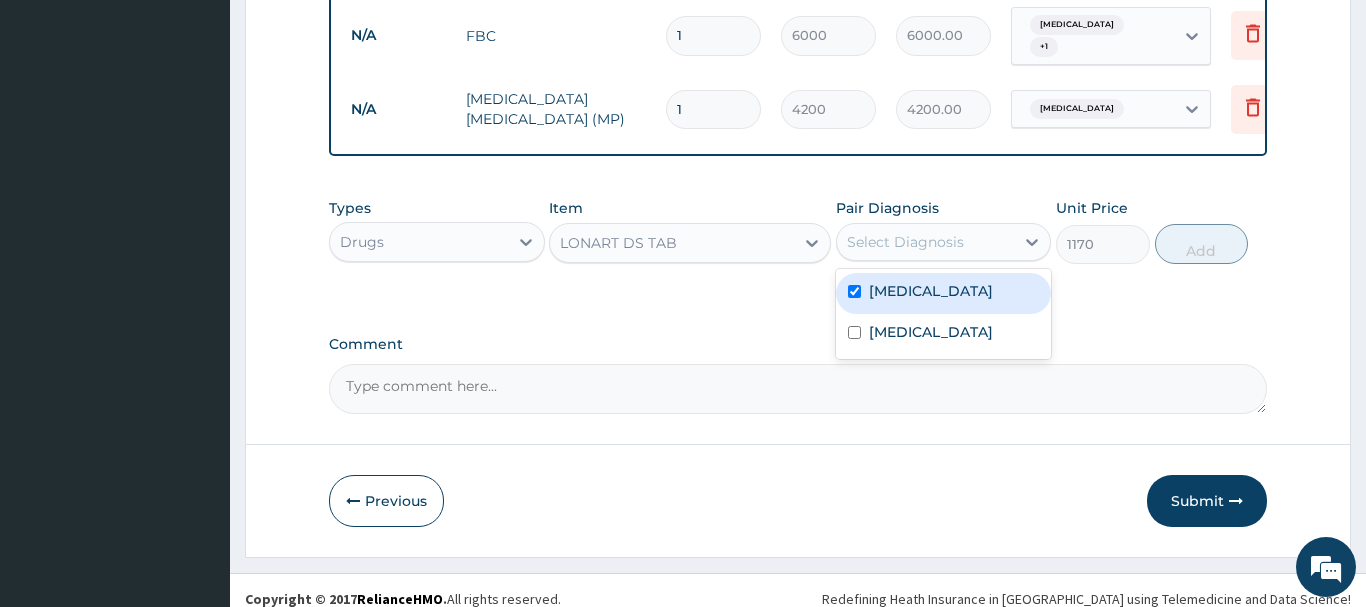 checkbox on "true" 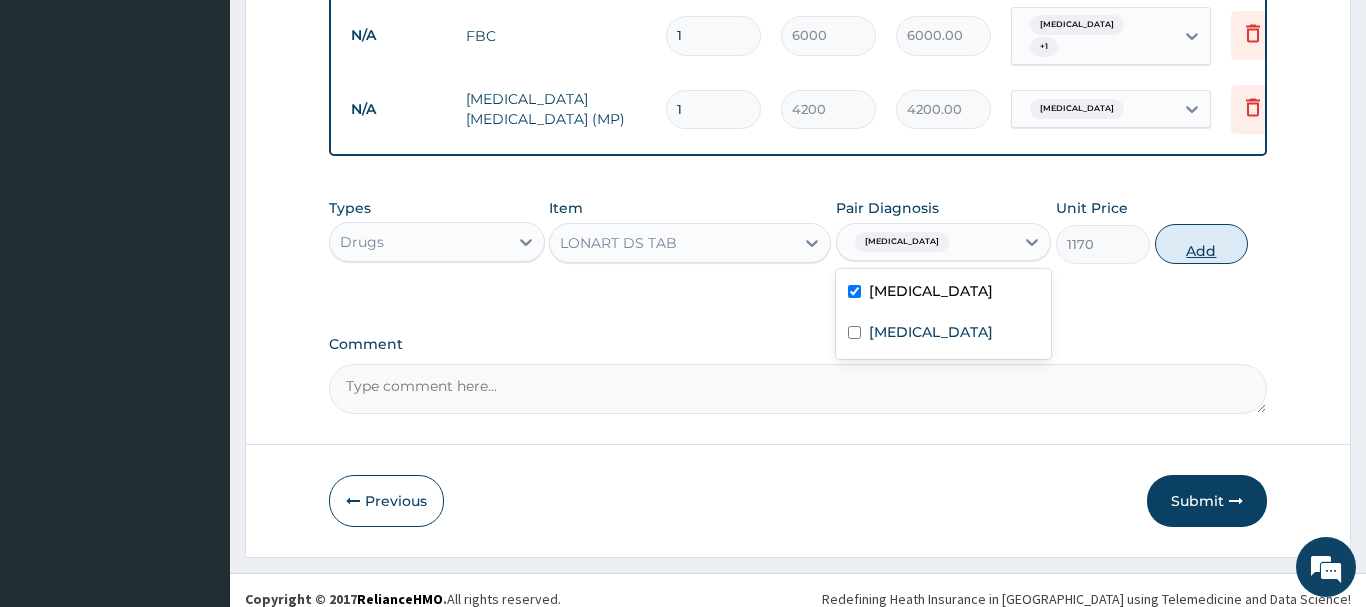 click on "Add" at bounding box center (1202, 244) 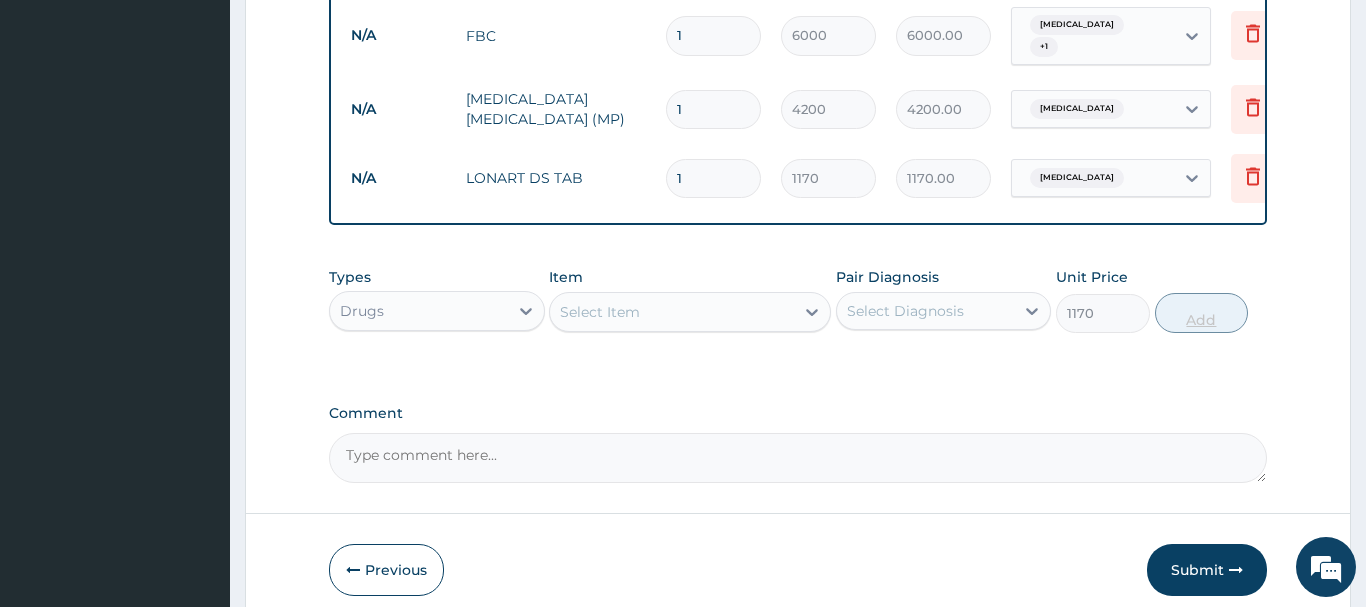 type on "0" 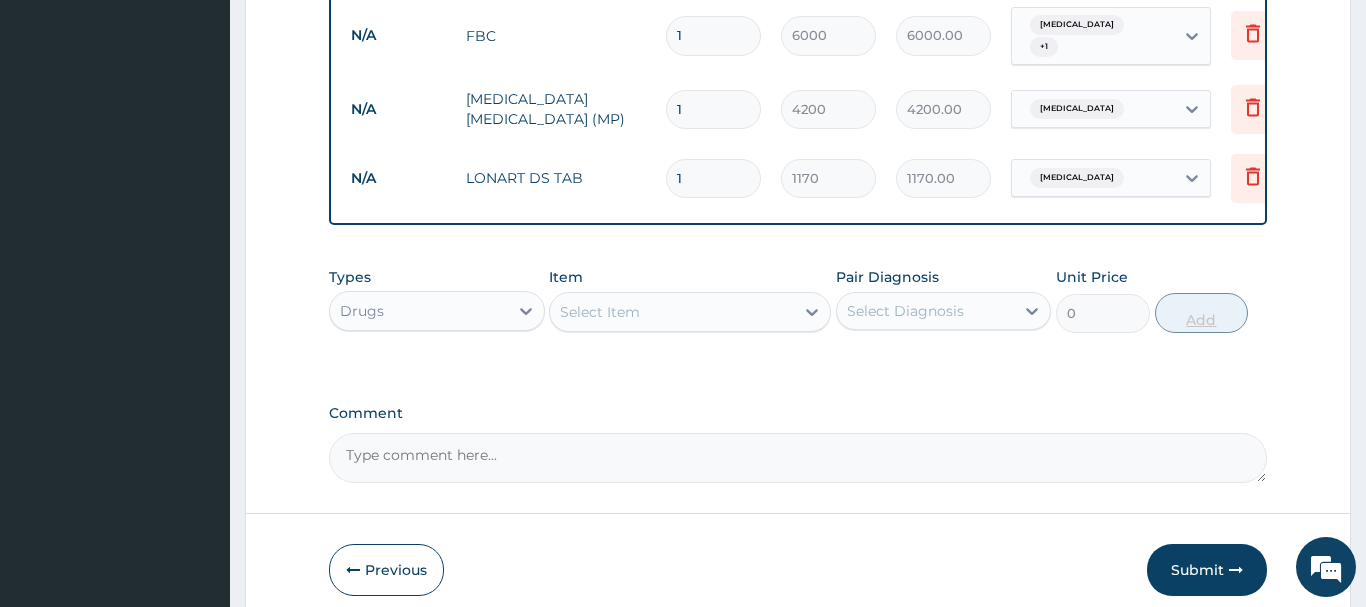 type 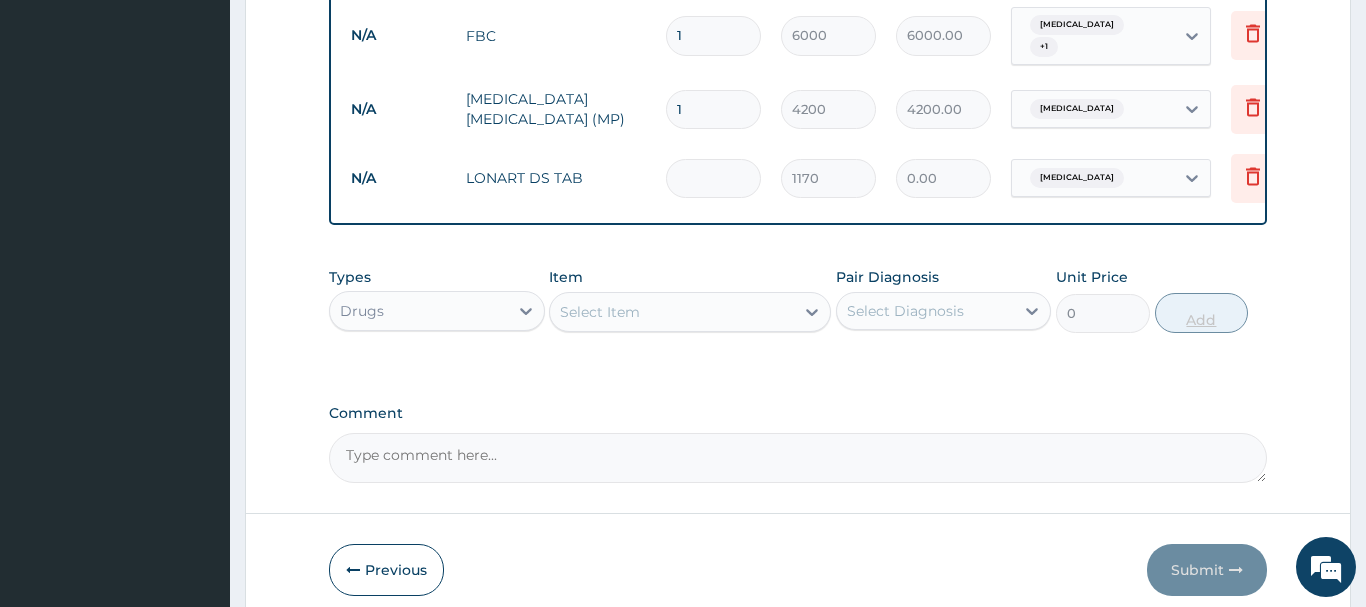 type on "6" 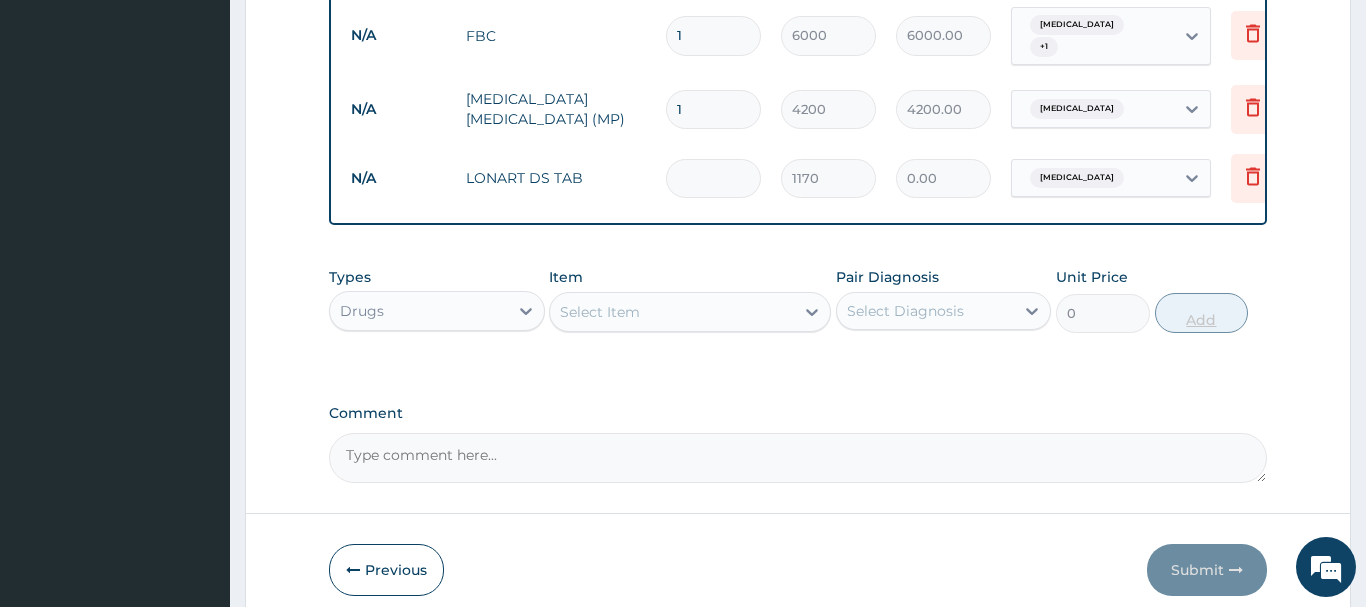 type on "7020.00" 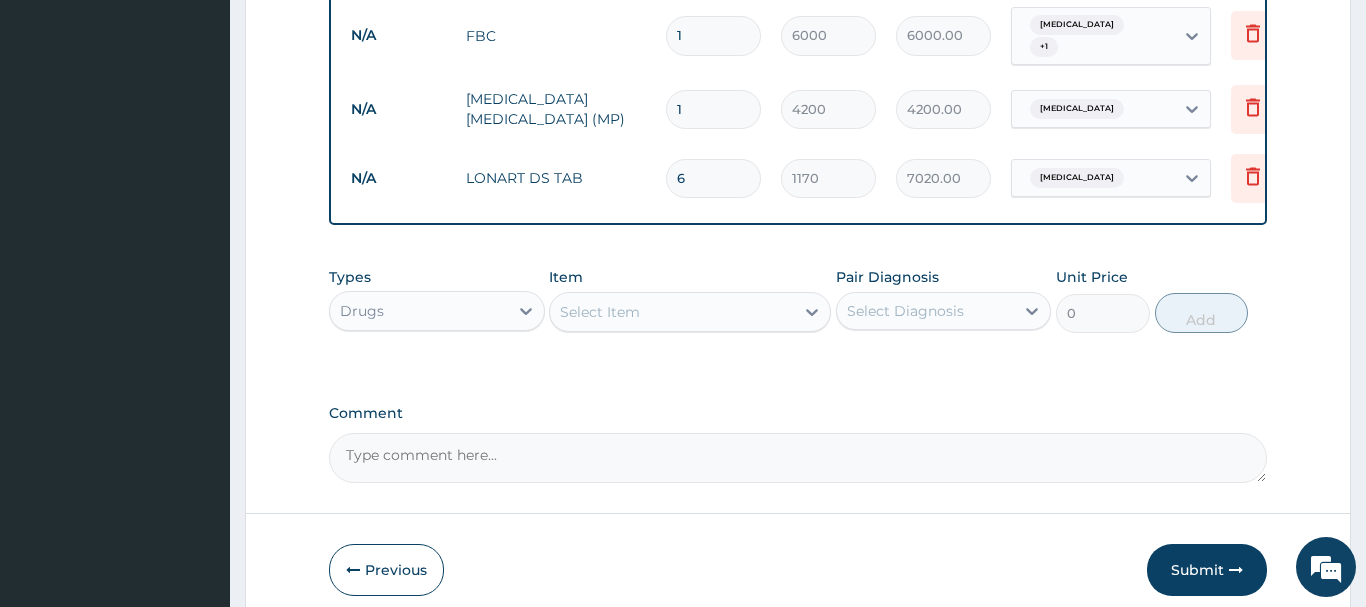 type on "6" 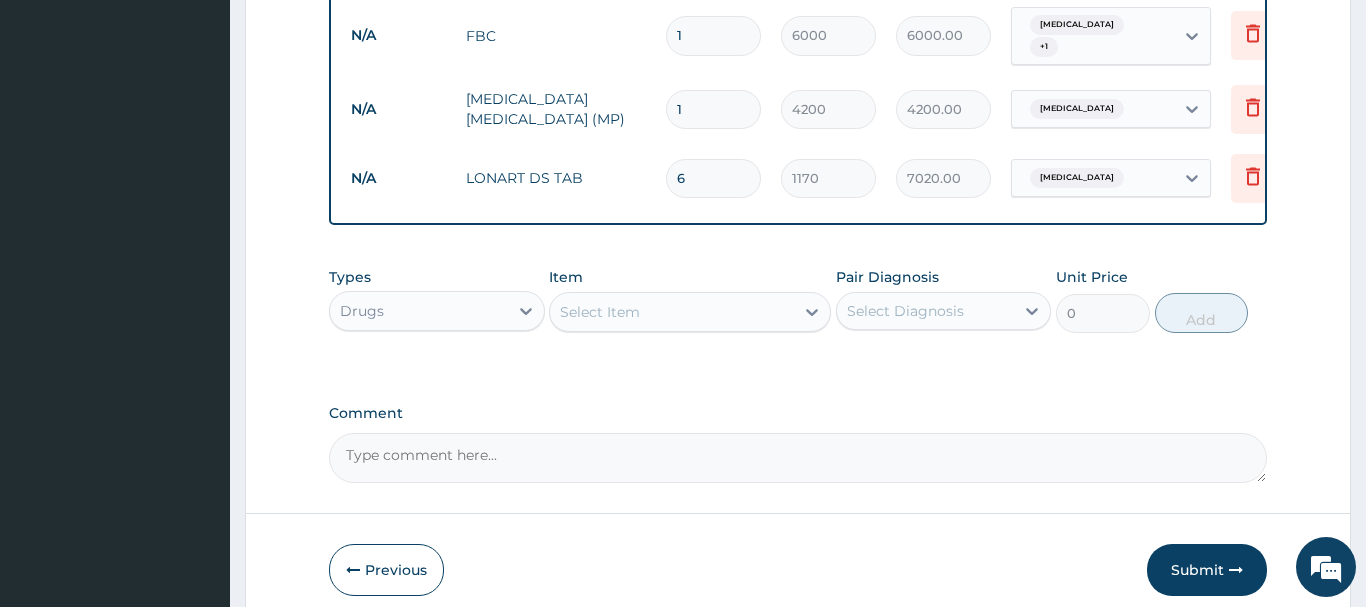click on "Select Item" at bounding box center [672, 312] 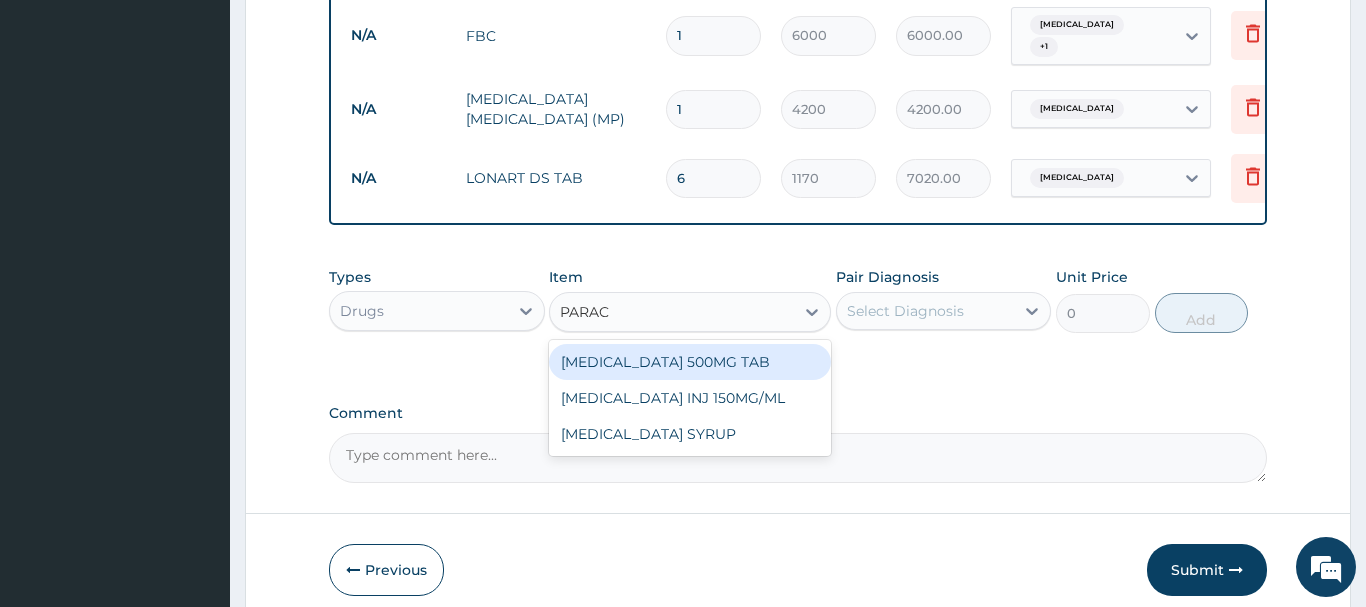 type on "PARACE" 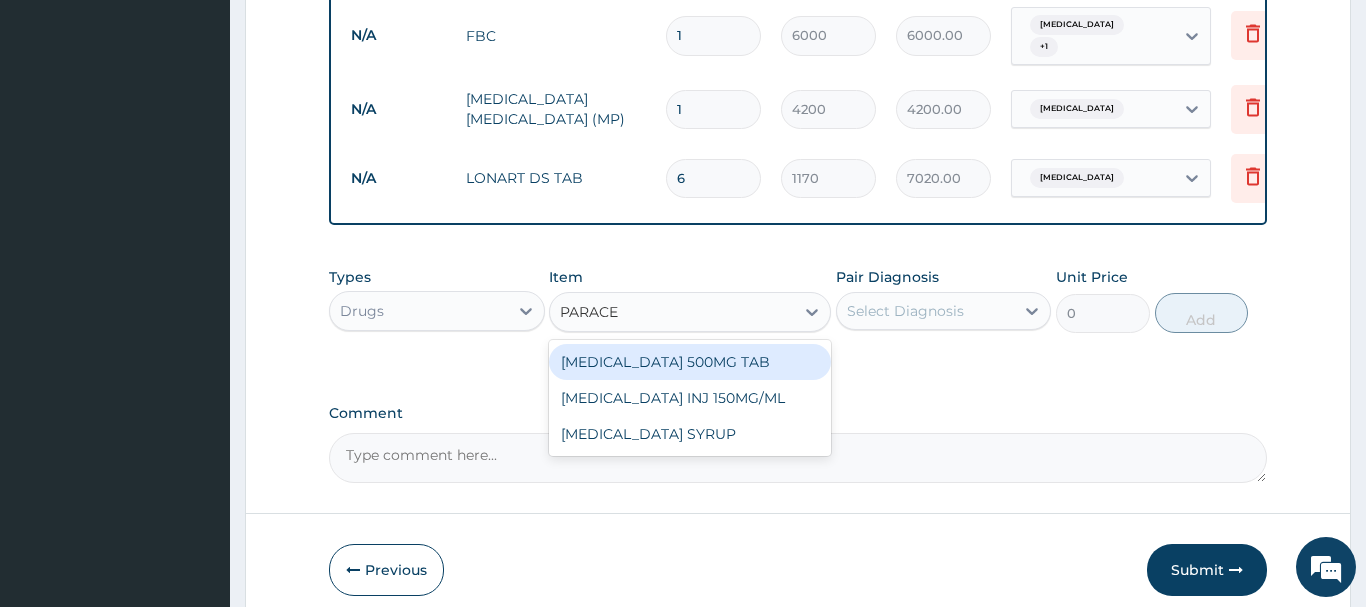 drag, startPoint x: 693, startPoint y: 345, endPoint x: 811, endPoint y: 319, distance: 120.83046 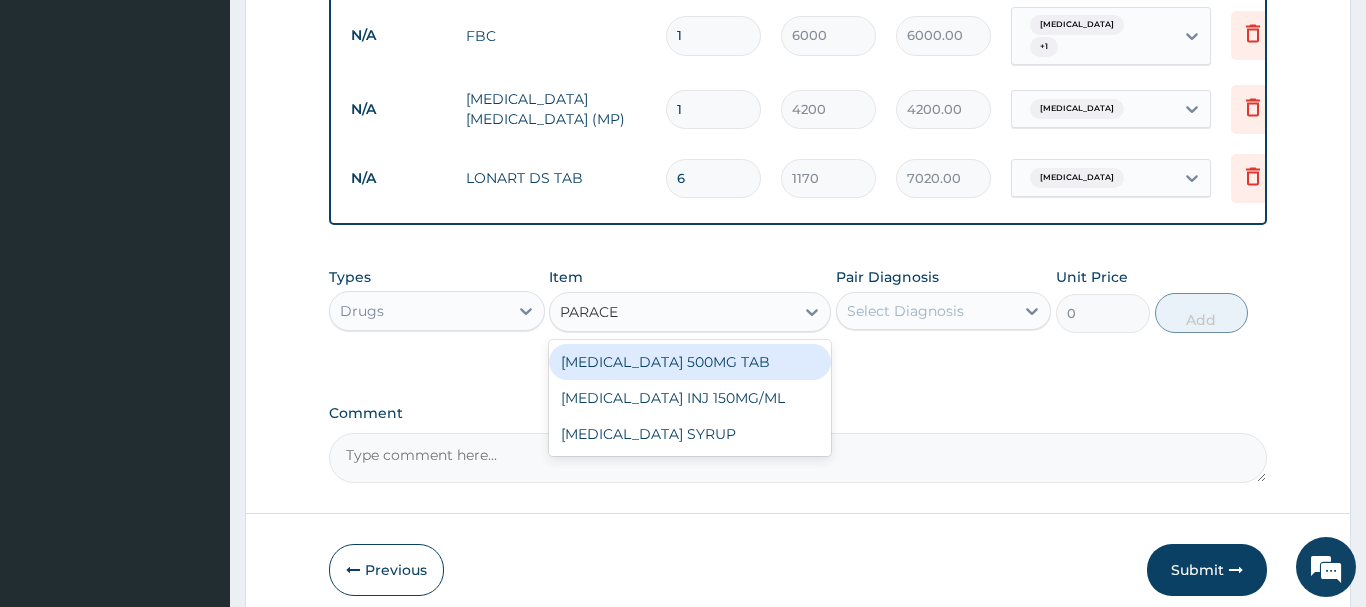 click on "PARACETAMOL 500MG TAB" at bounding box center (690, 362) 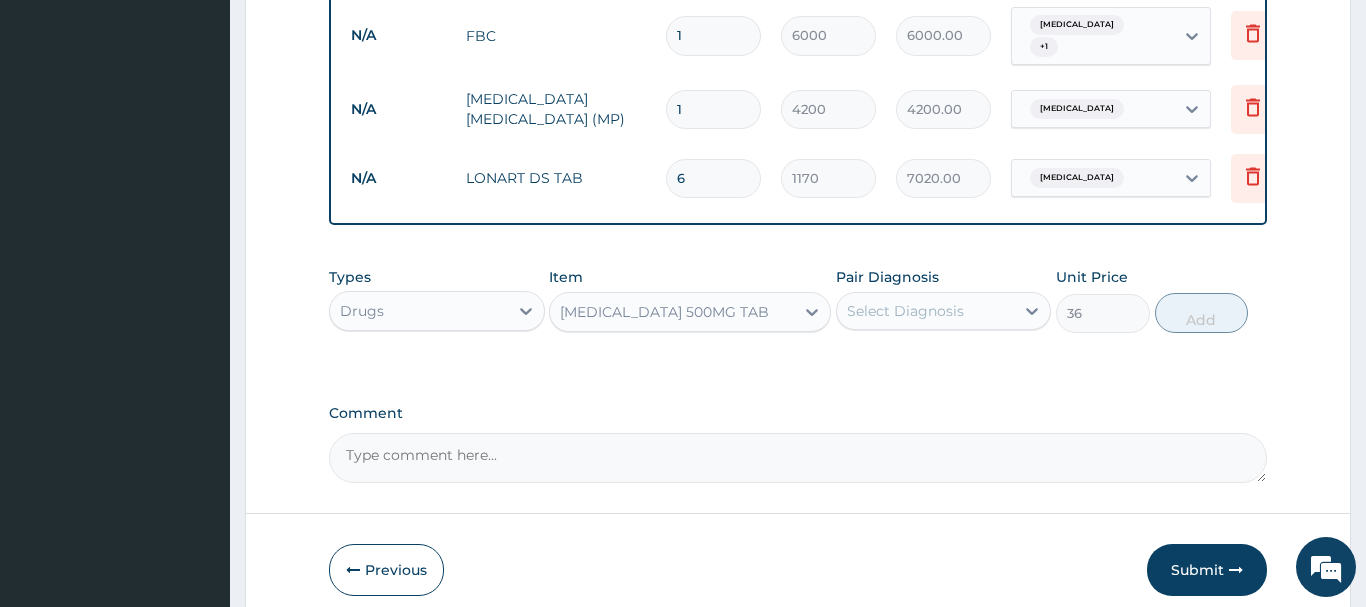 click on "Select Diagnosis" at bounding box center (905, 311) 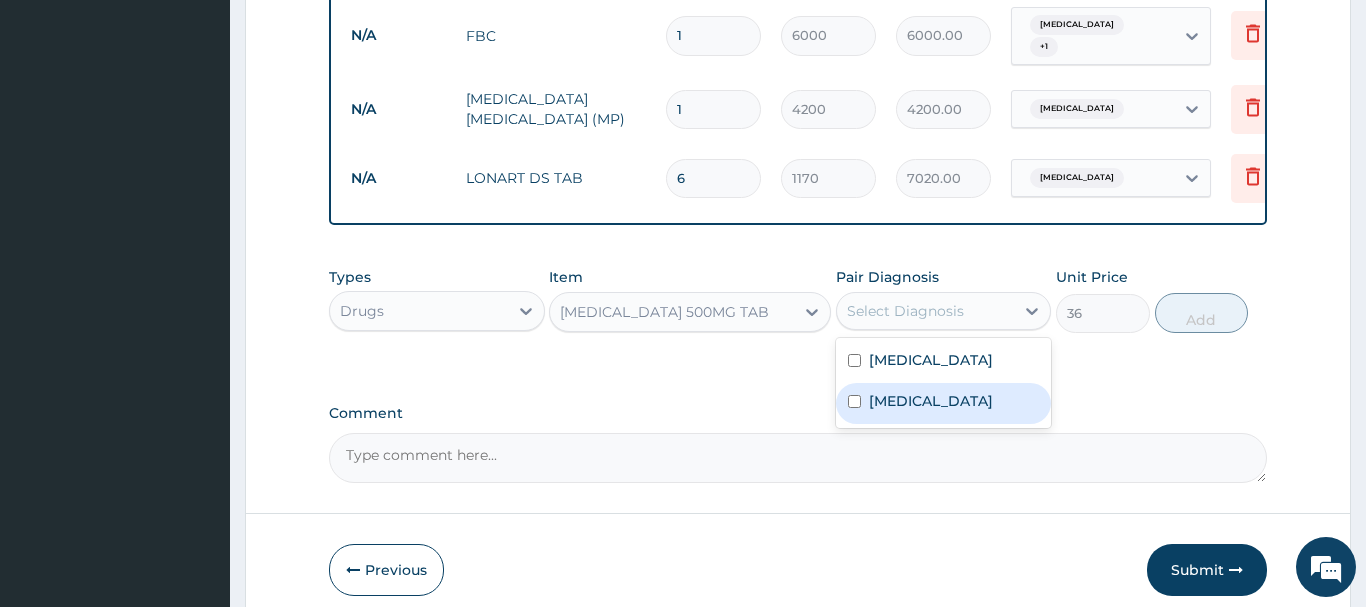 click at bounding box center [854, 401] 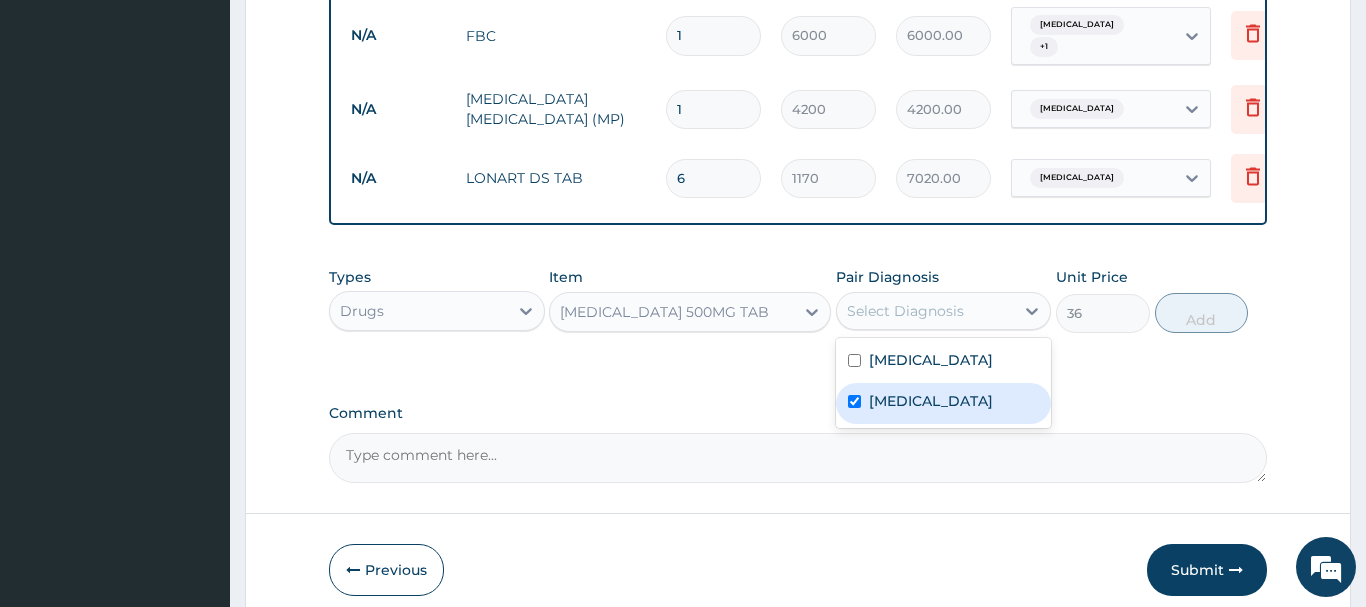 checkbox on "true" 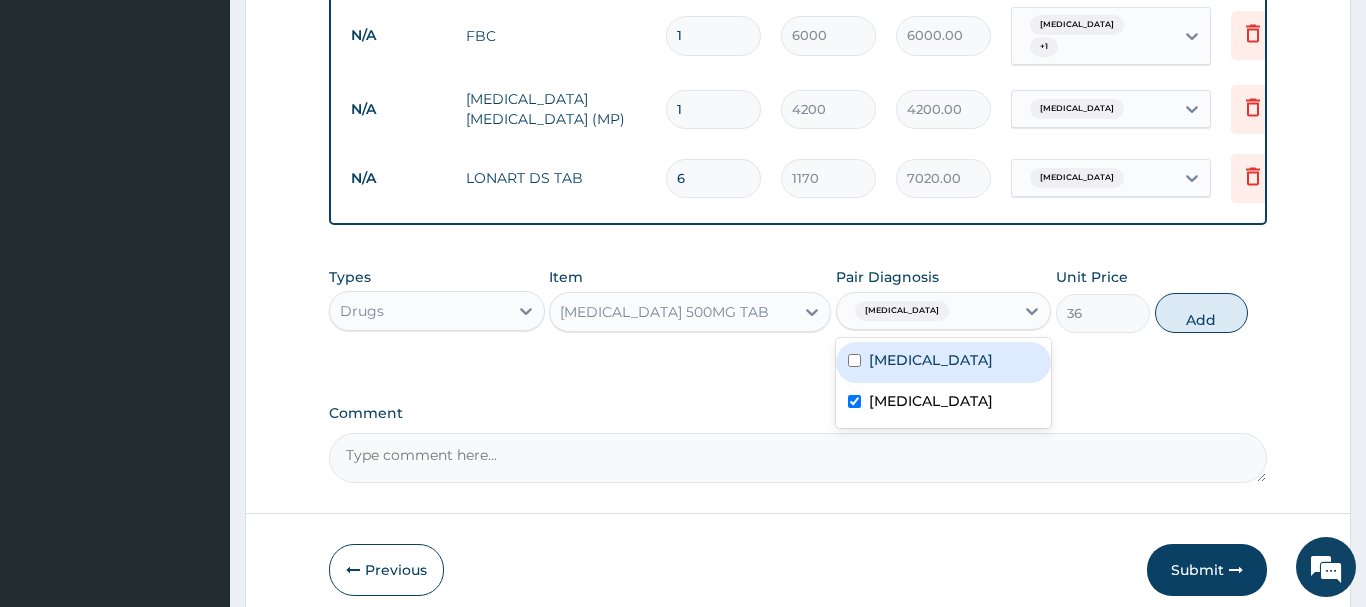 drag, startPoint x: 851, startPoint y: 338, endPoint x: 848, endPoint y: 378, distance: 40.112343 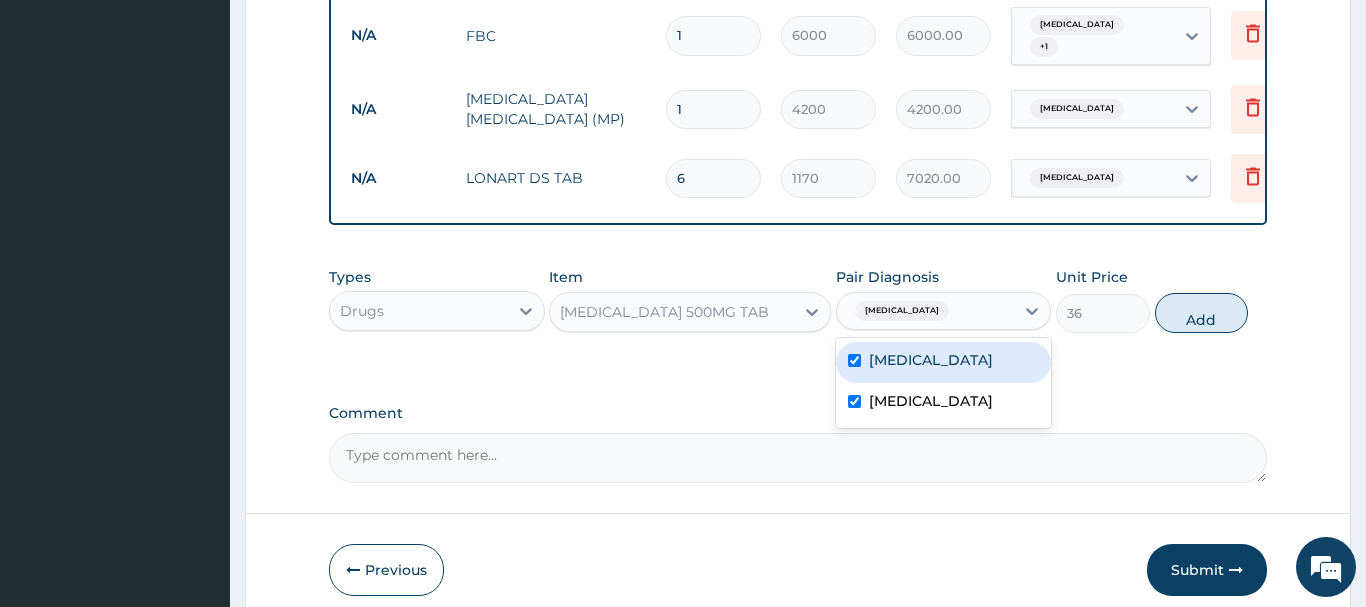 checkbox on "true" 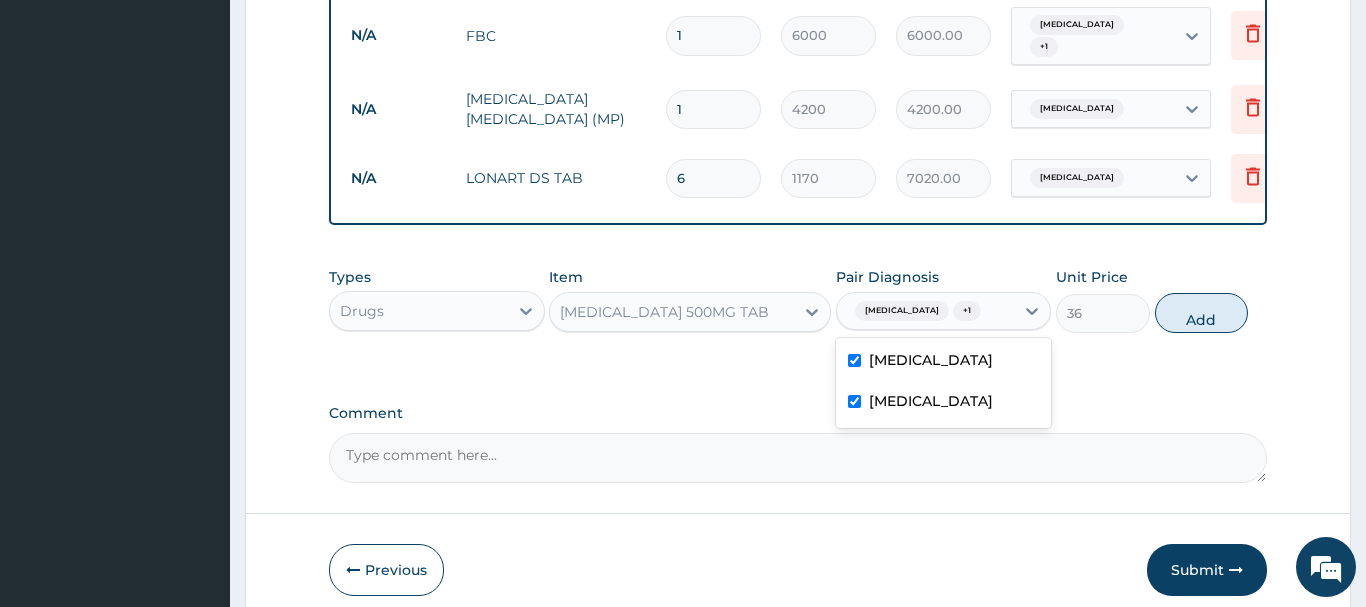 click at bounding box center (854, 401) 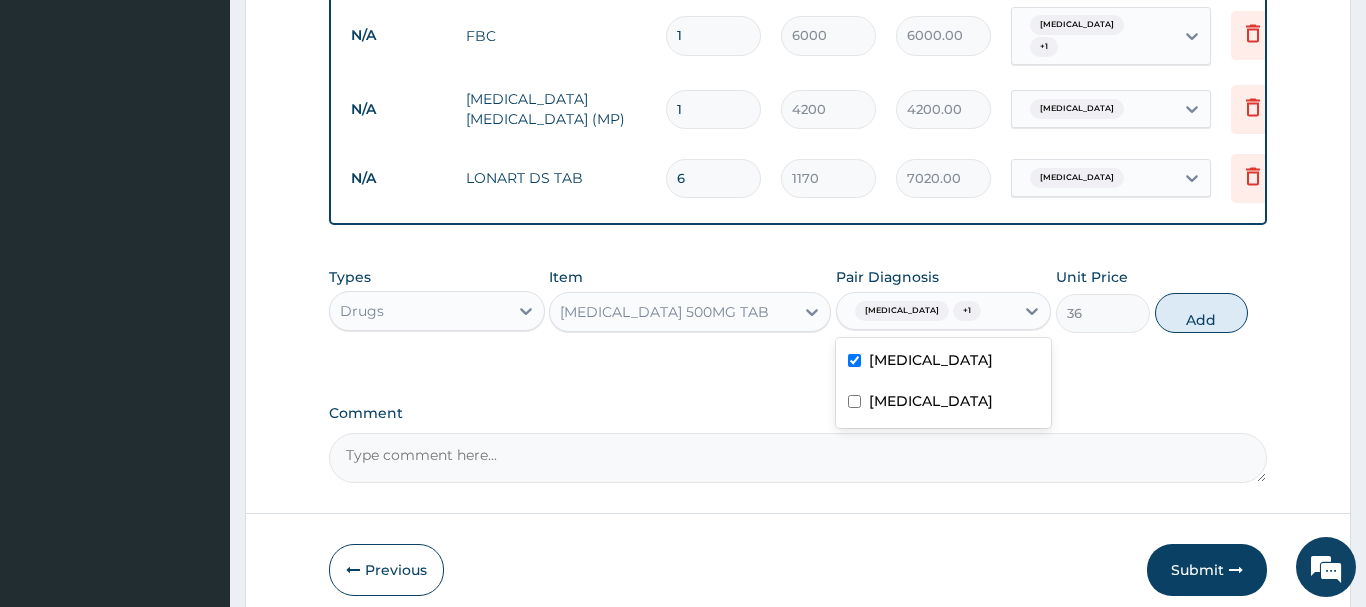 checkbox on "false" 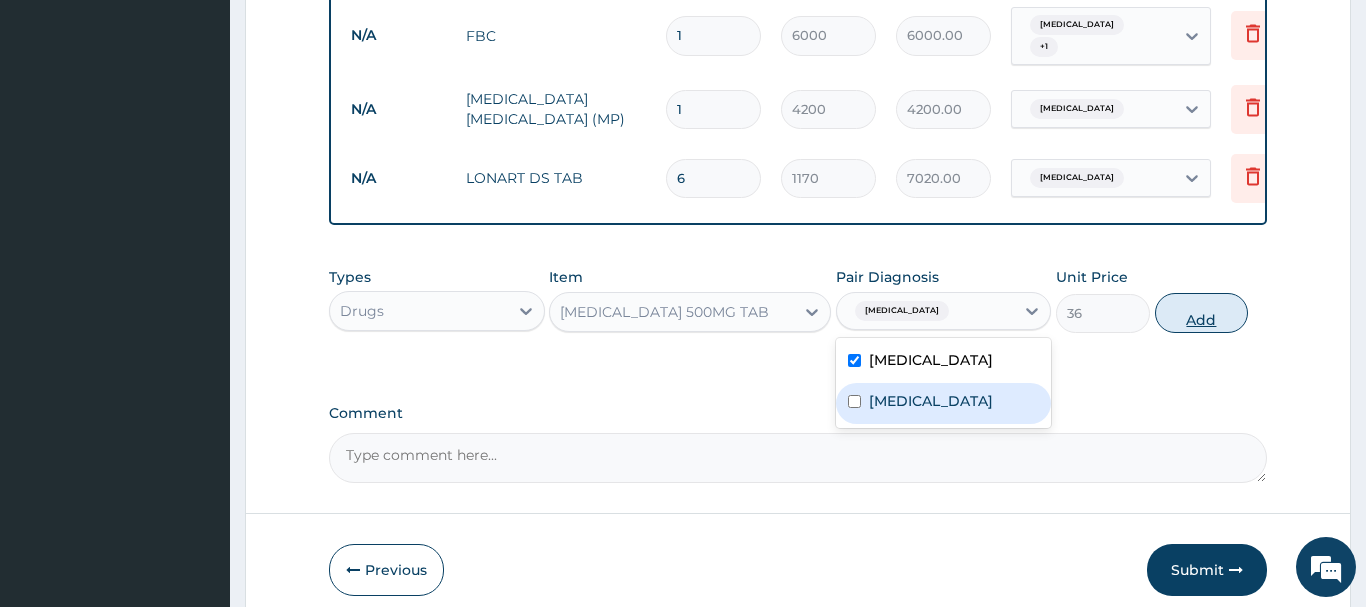 click on "Add" at bounding box center [1202, 313] 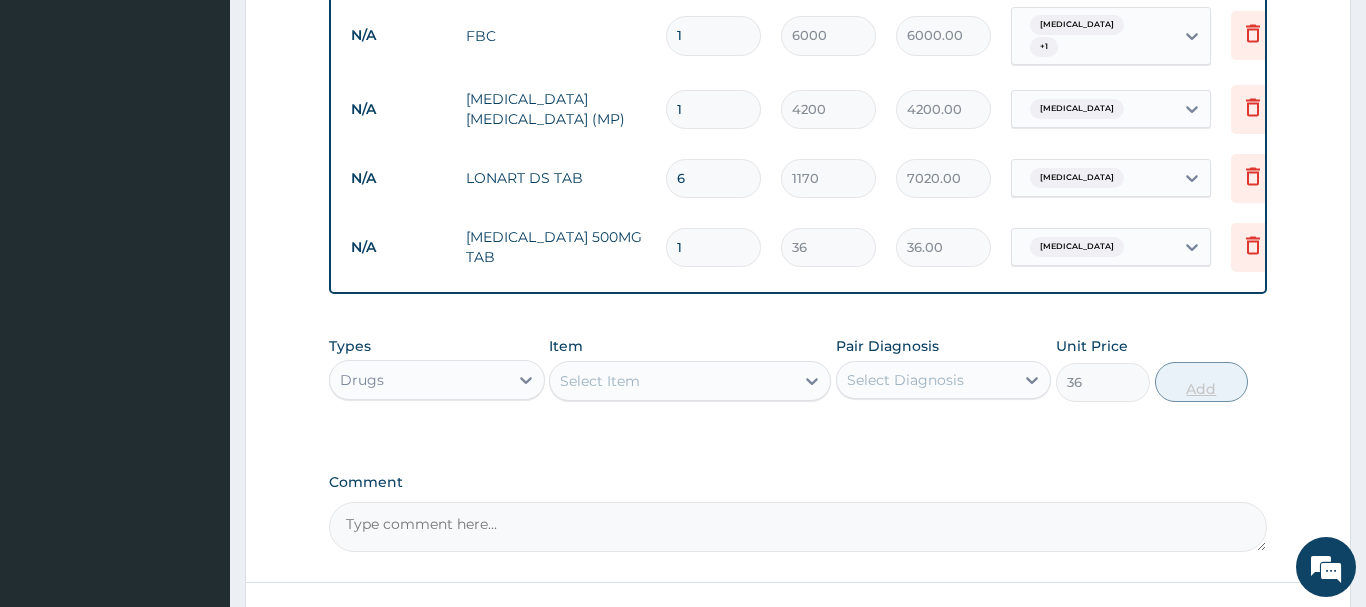 type on "0" 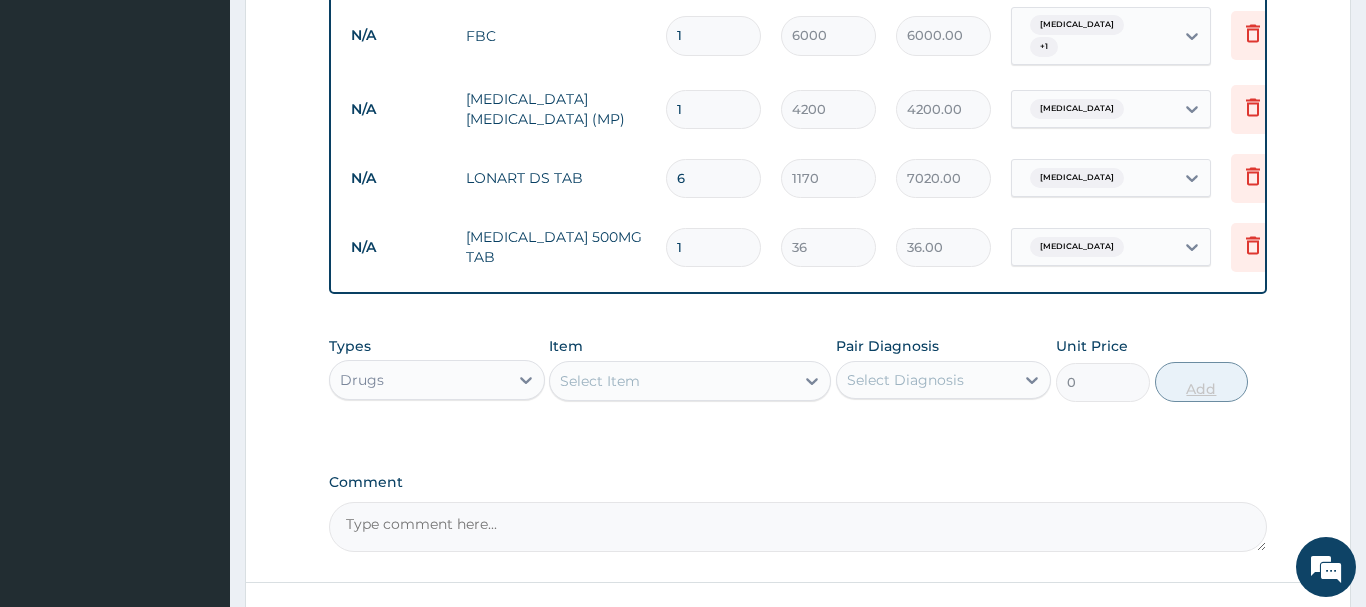 type on "18" 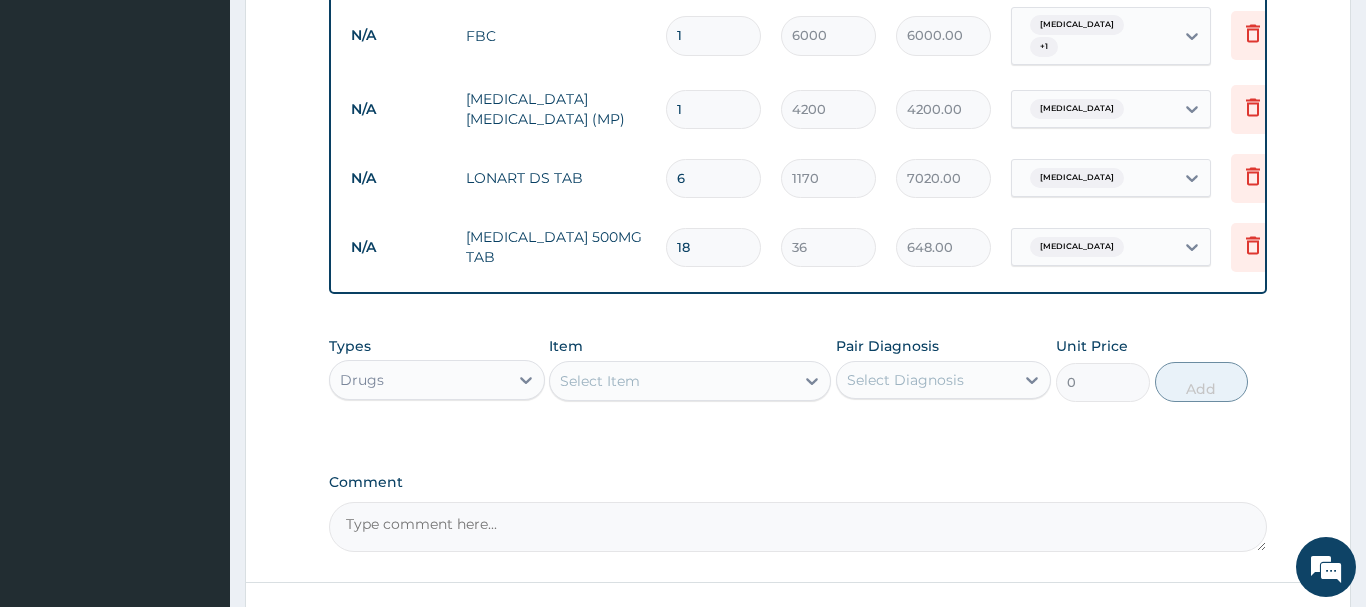 type on "18" 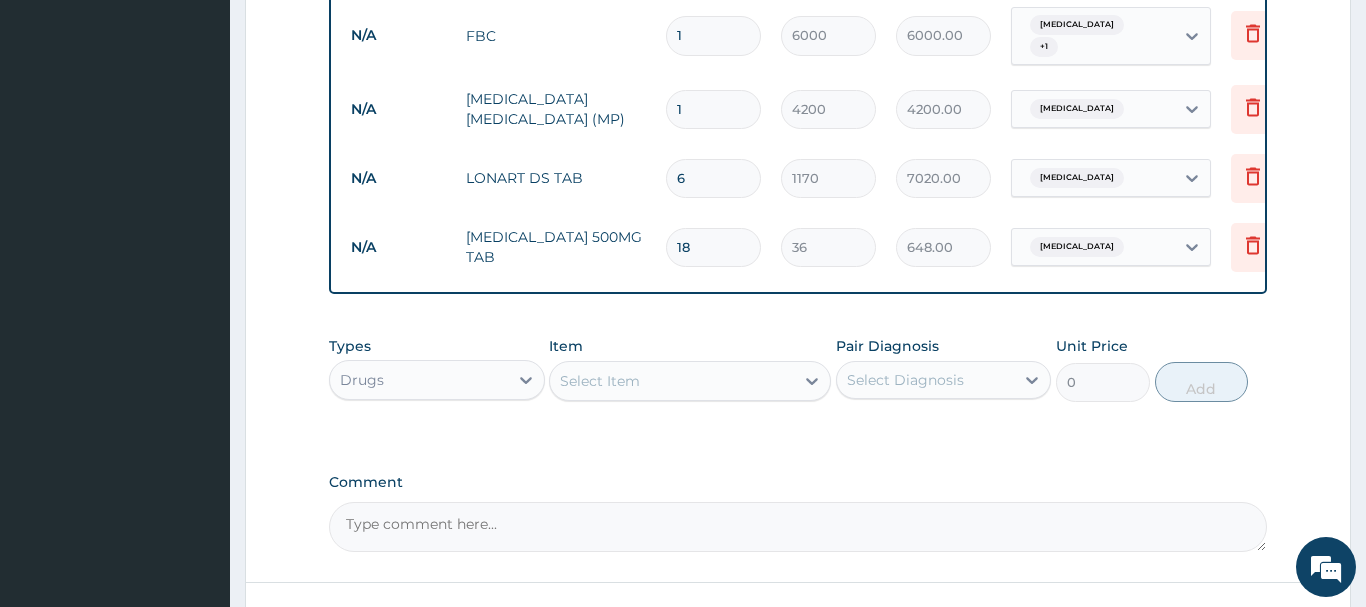 click on "Select Item" at bounding box center (600, 381) 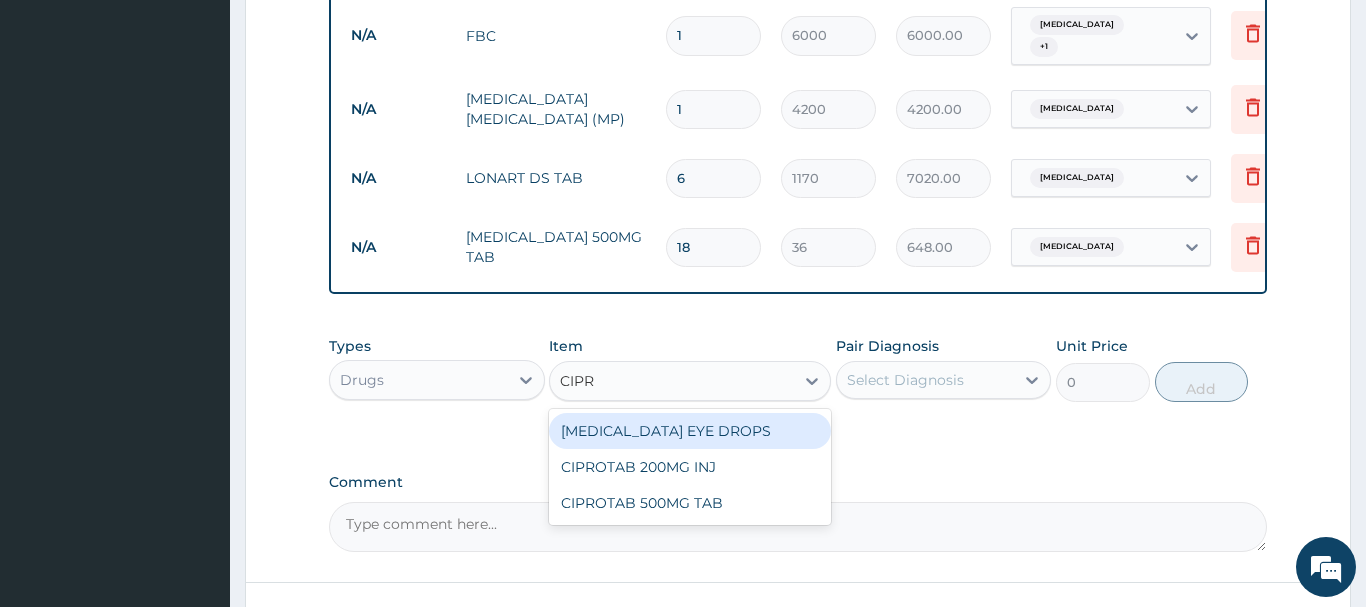 type on "CIPRO" 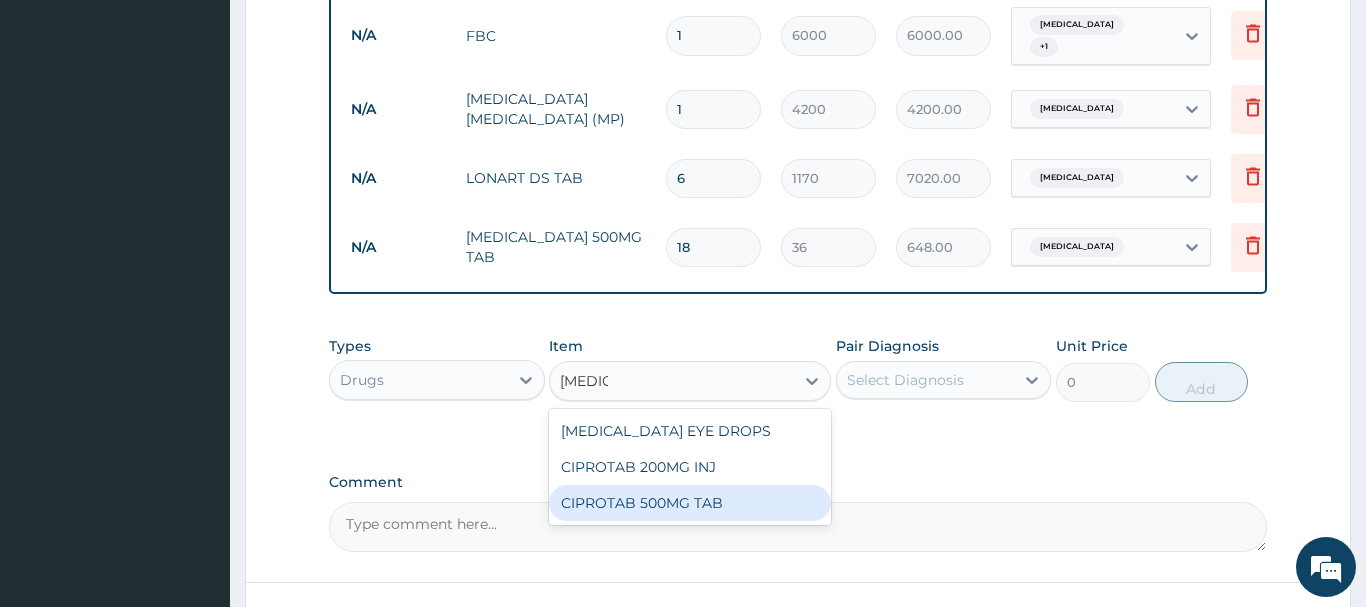 drag, startPoint x: 731, startPoint y: 479, endPoint x: 757, endPoint y: 470, distance: 27.513634 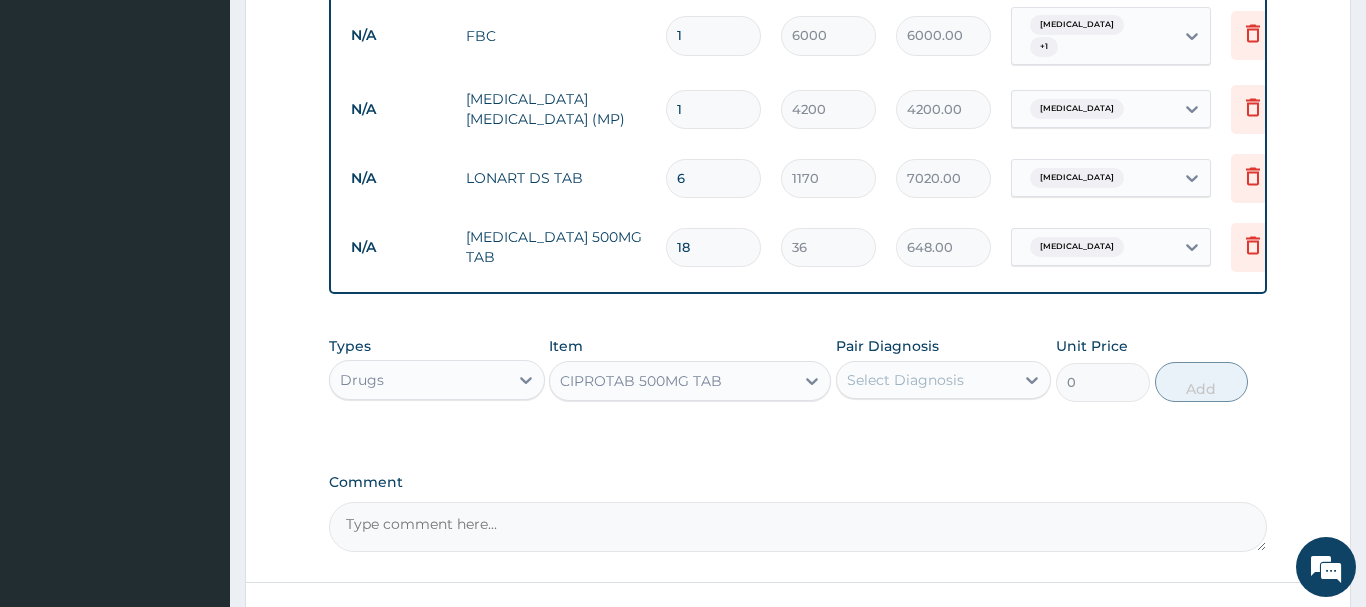 type 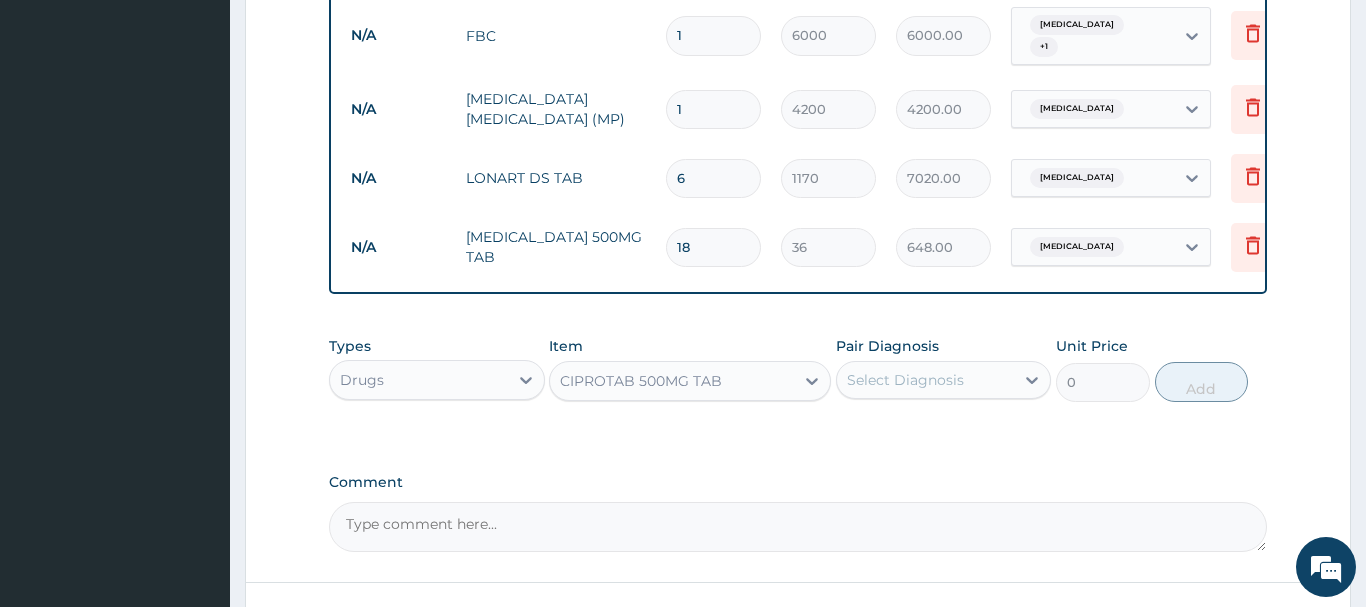 type on "540" 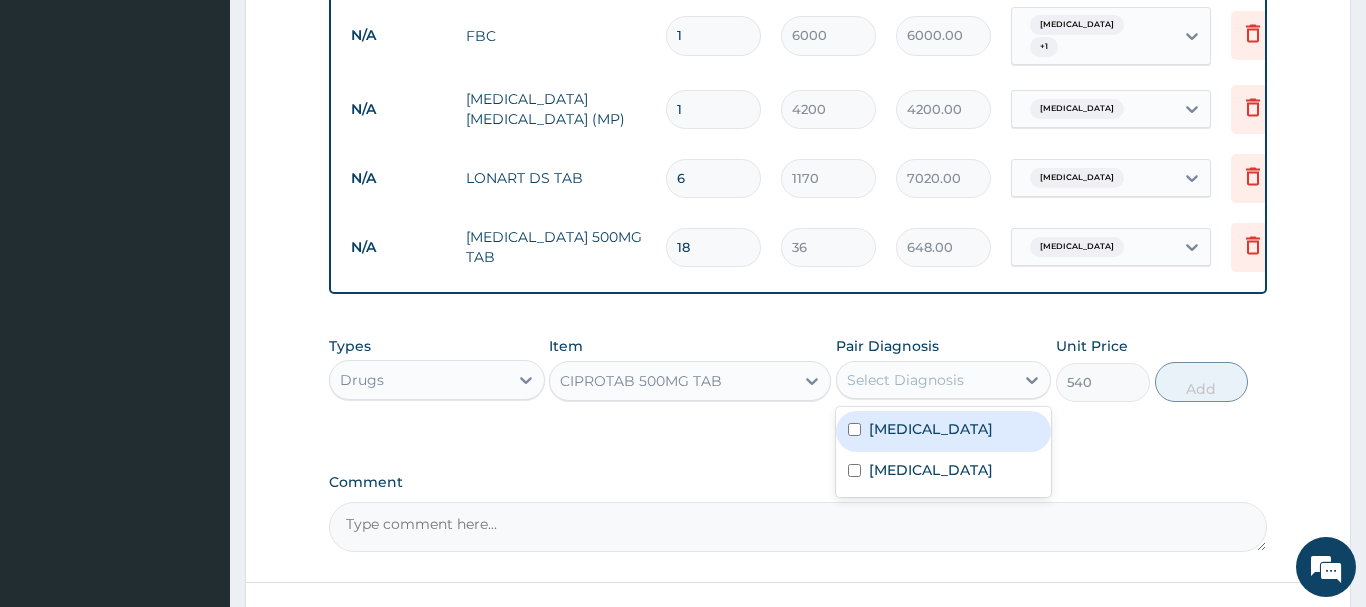 drag, startPoint x: 963, startPoint y: 360, endPoint x: 926, endPoint y: 419, distance: 69.641945 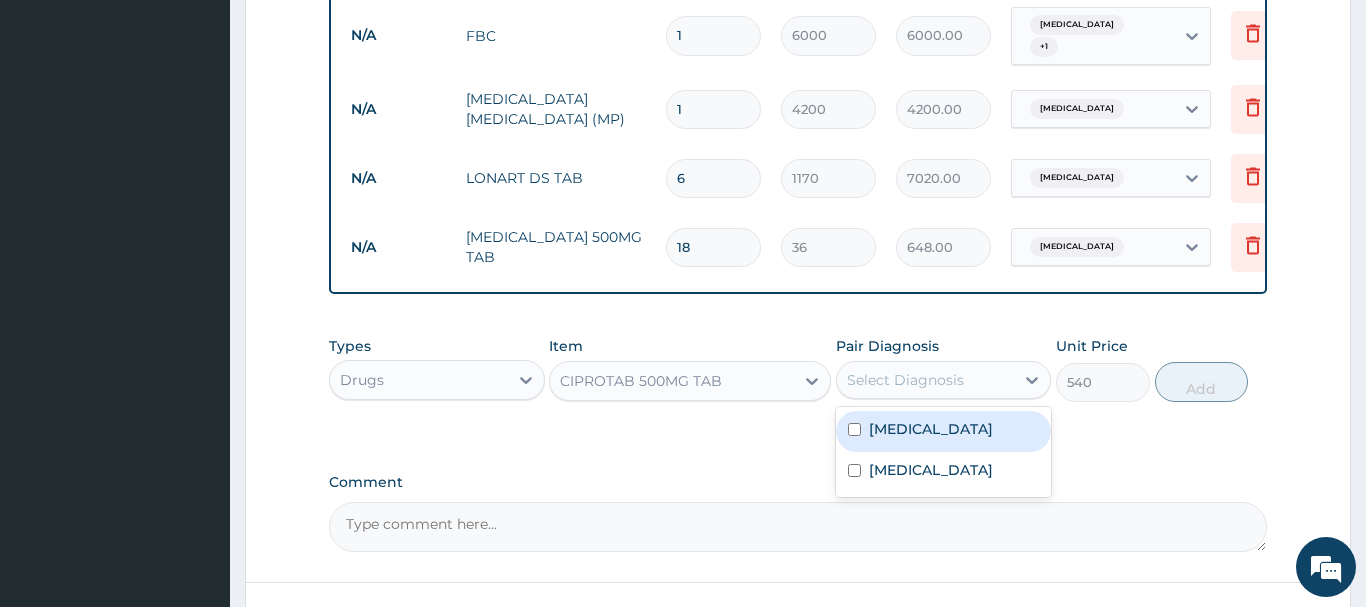 click on "Select Diagnosis" at bounding box center [926, 380] 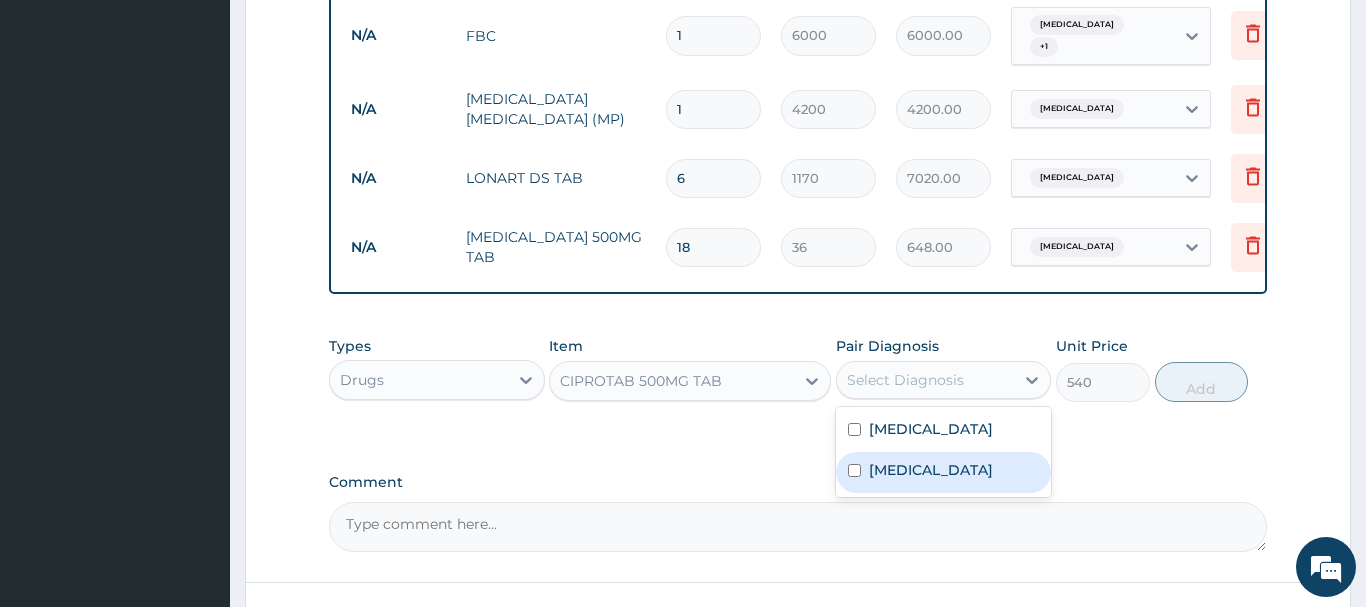 click at bounding box center (854, 470) 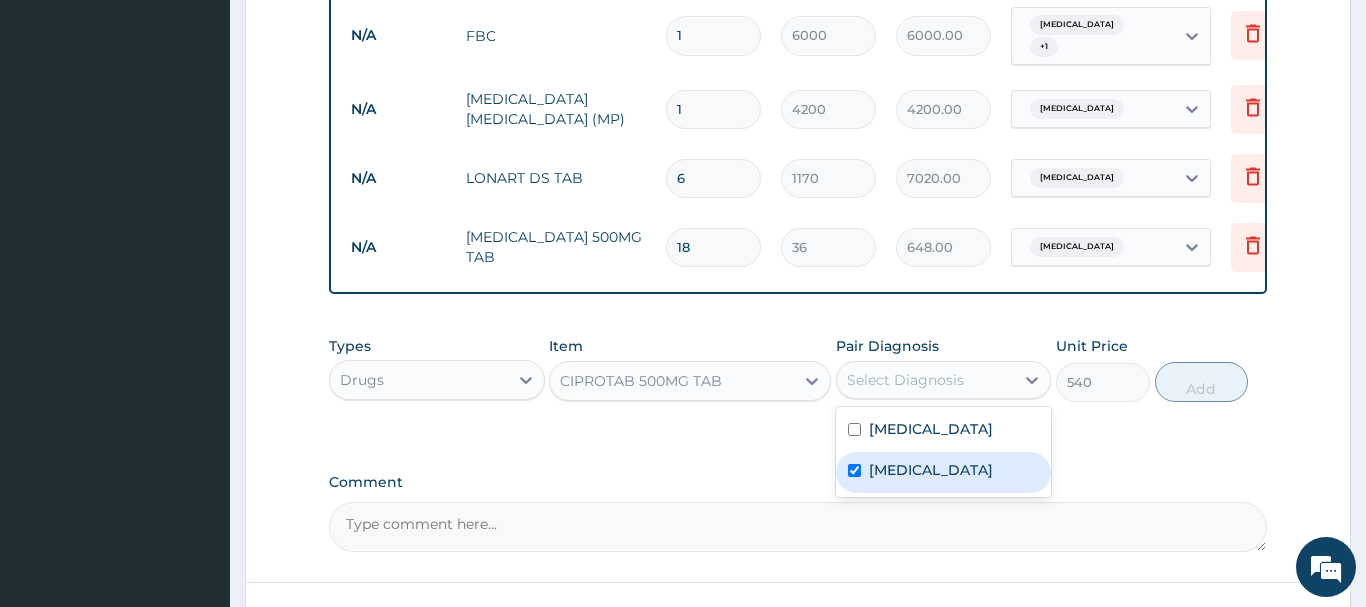 checkbox on "true" 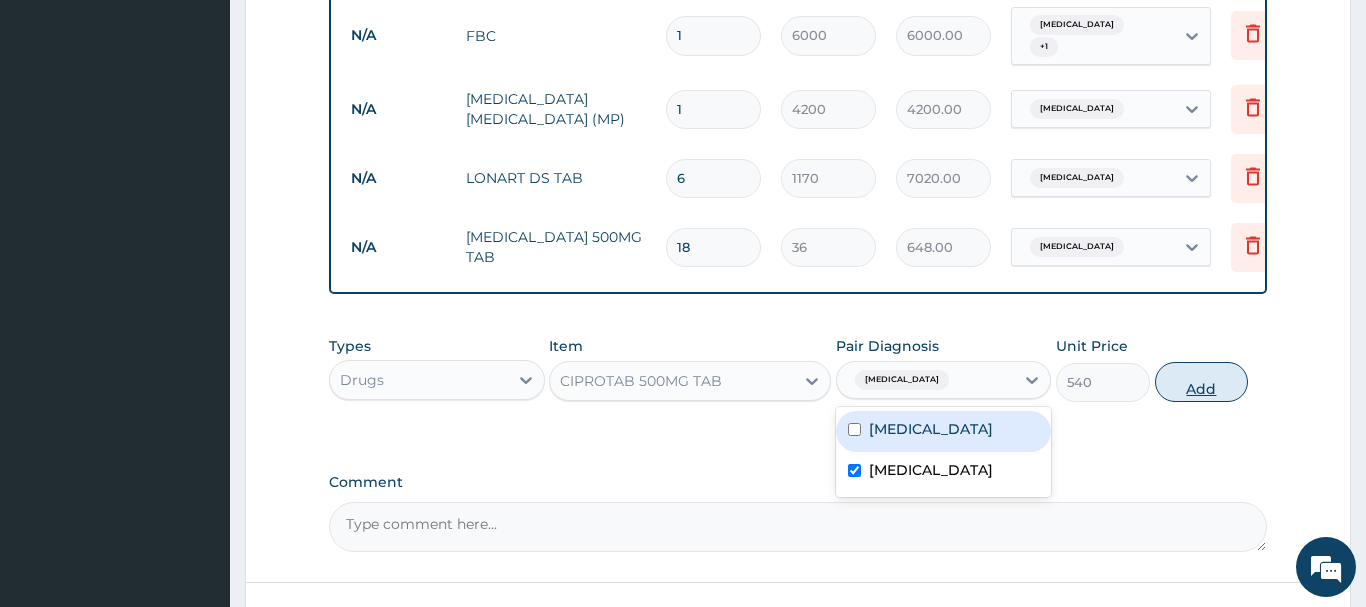 click on "Add" at bounding box center [1202, 382] 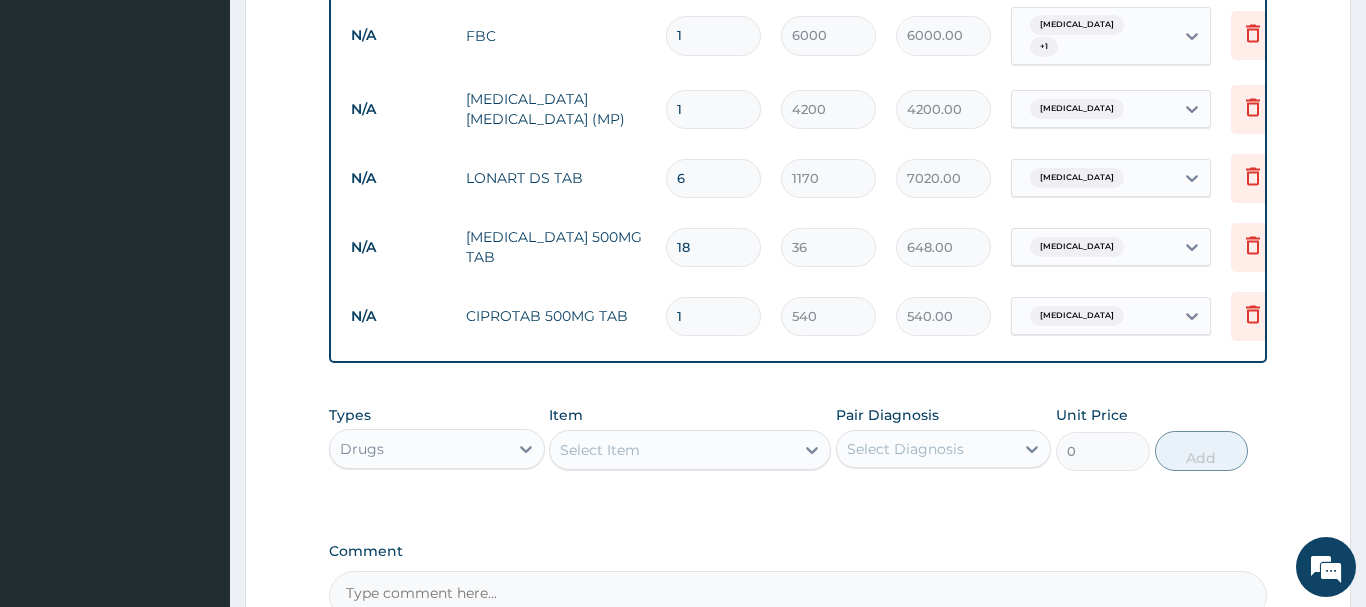 type on "10" 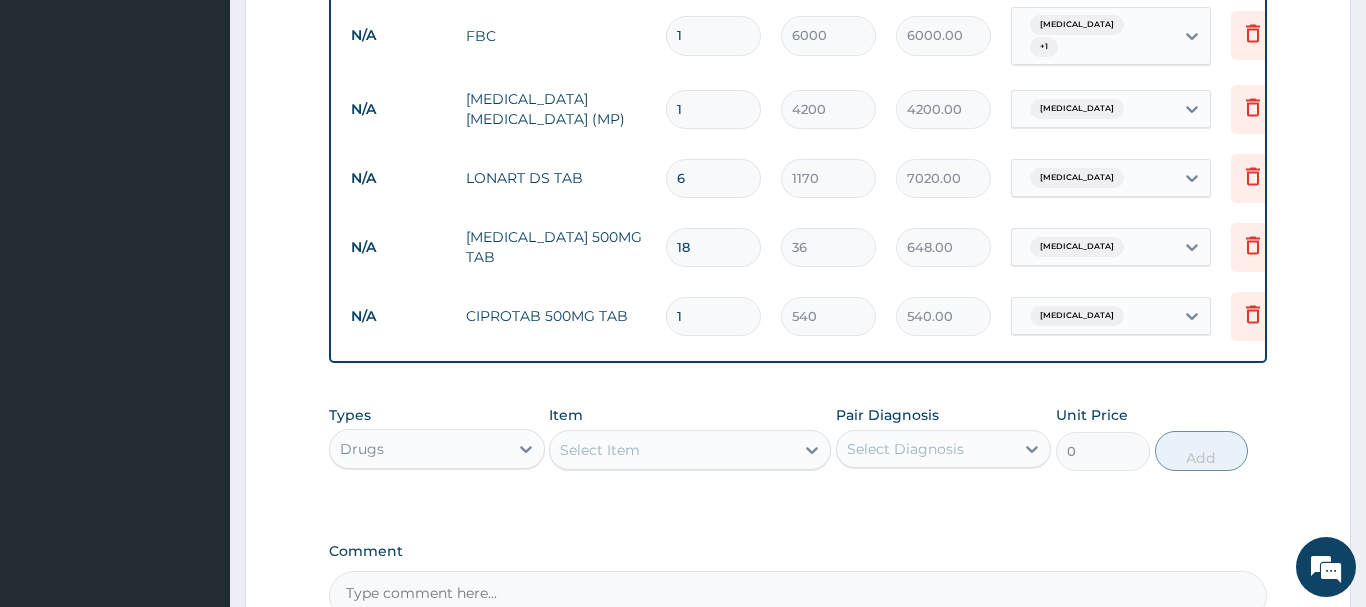 type on "5400.00" 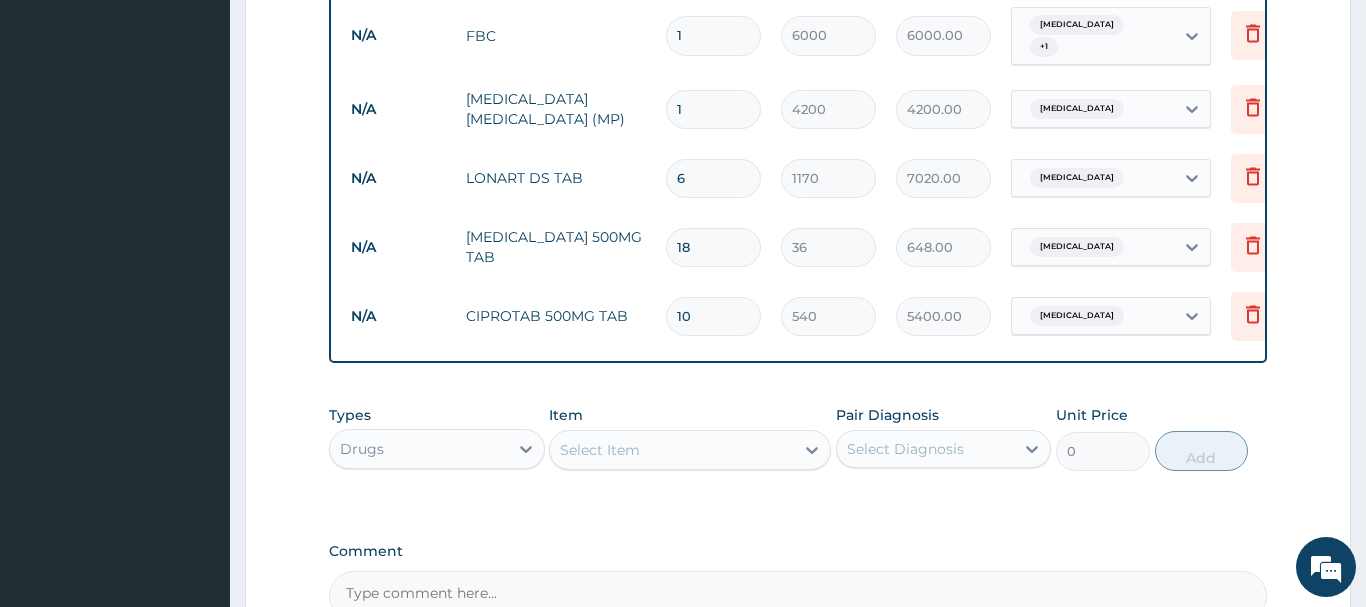 type on "10" 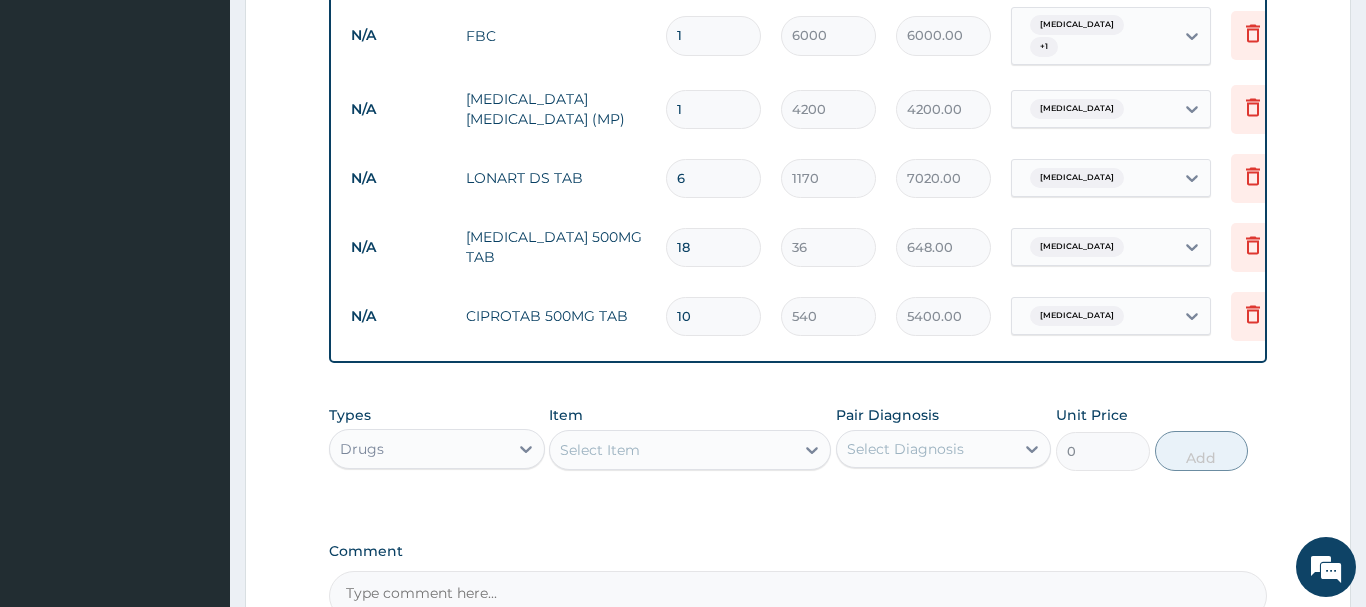 click on "Select Item" at bounding box center [672, 450] 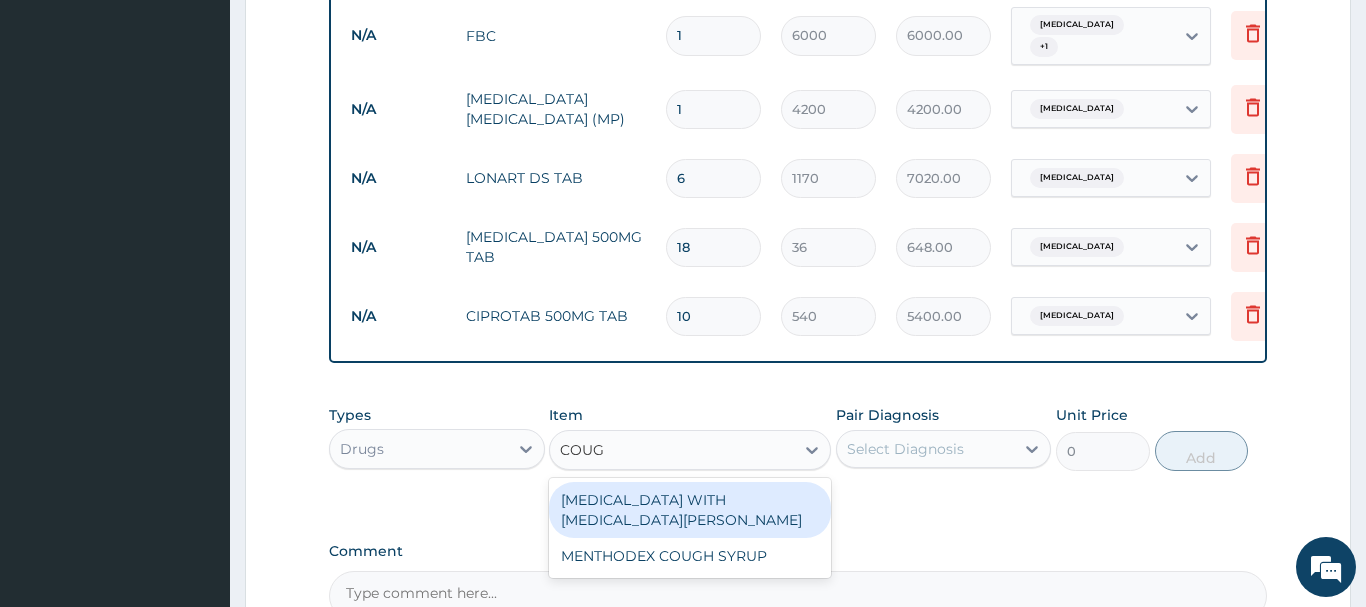type on "COUGH" 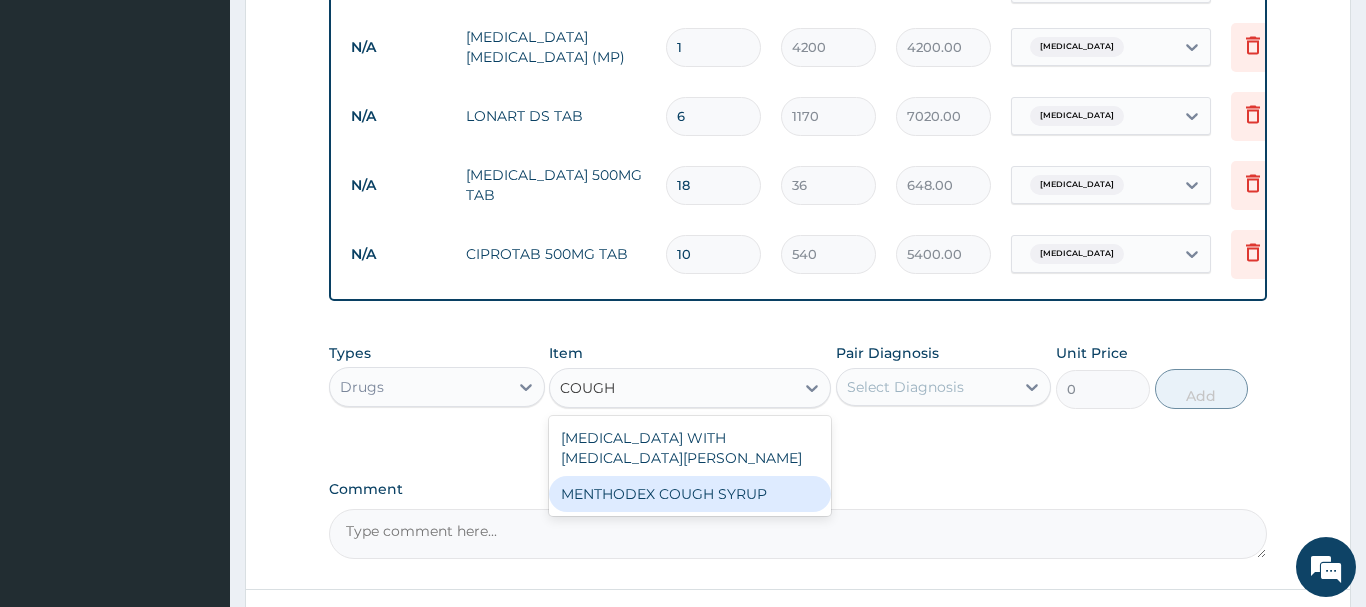 scroll, scrollTop: 980, scrollLeft: 0, axis: vertical 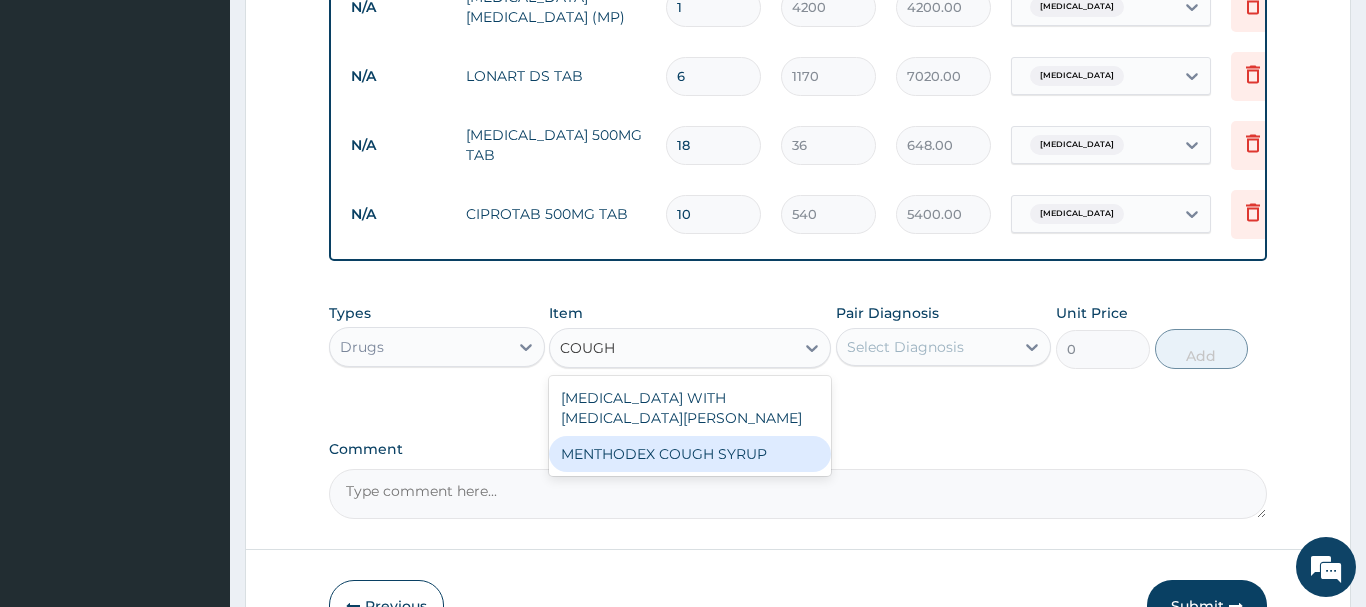 click on "BENYLIN WITH CODEINE COUGH SYRUP MENTHODEX COUGH SYRUP" at bounding box center (690, 426) 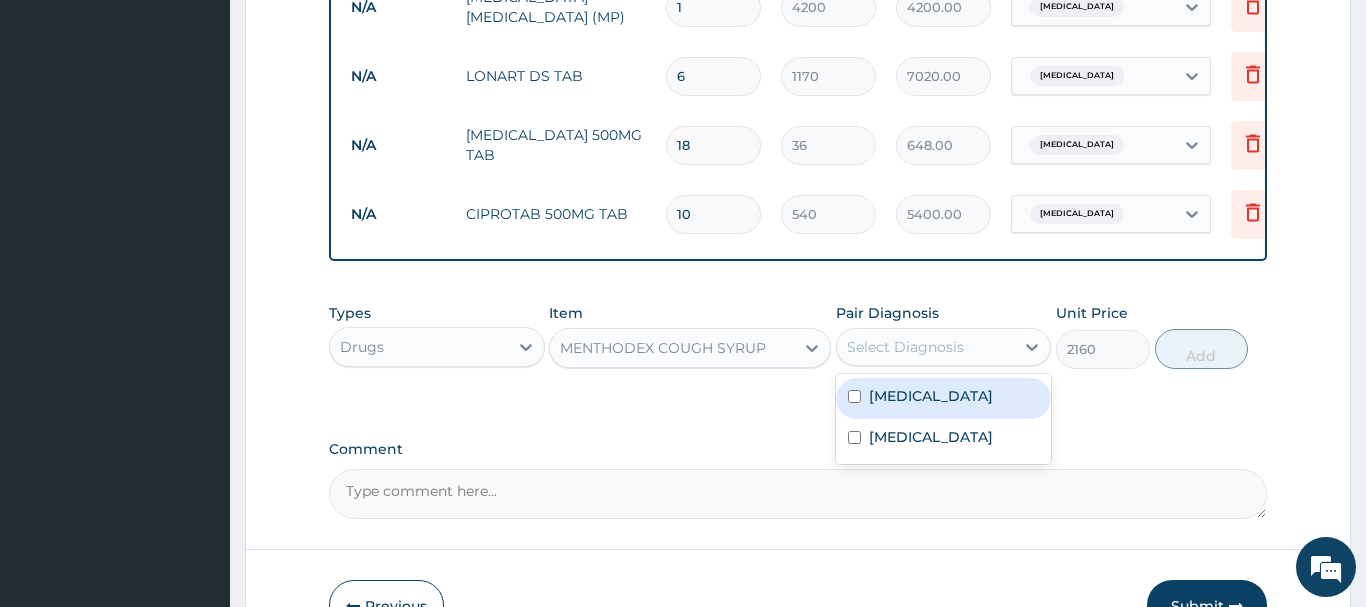 drag, startPoint x: 922, startPoint y: 335, endPoint x: 905, endPoint y: 372, distance: 40.718548 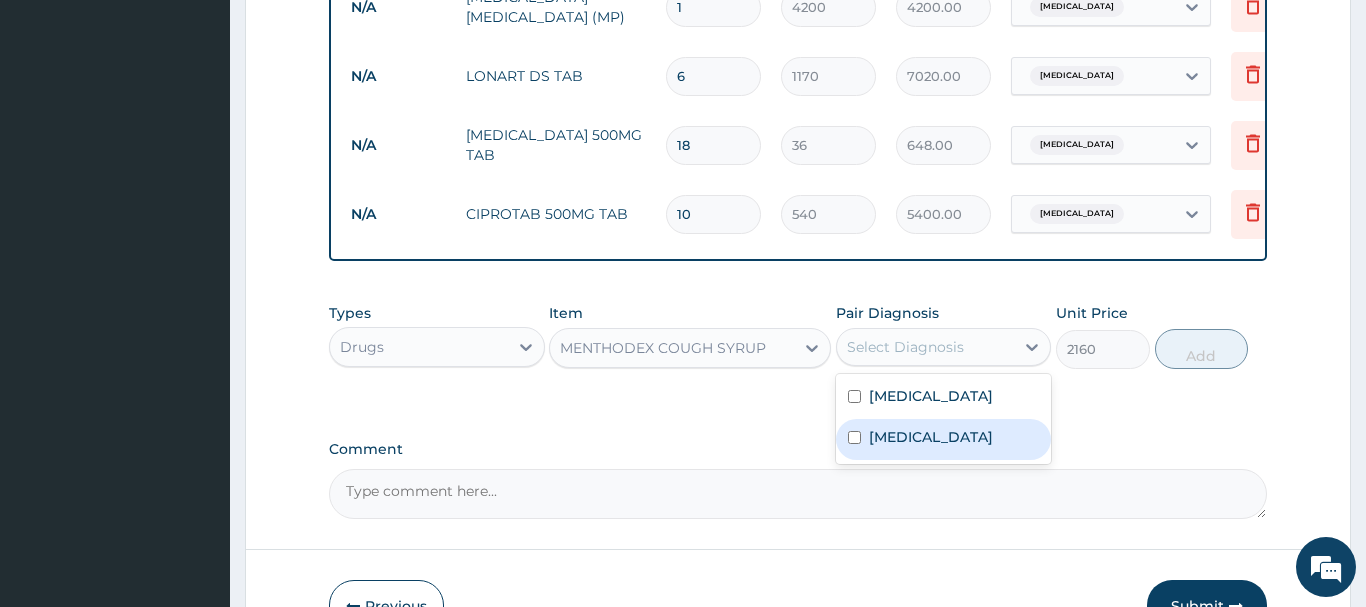 click at bounding box center (854, 437) 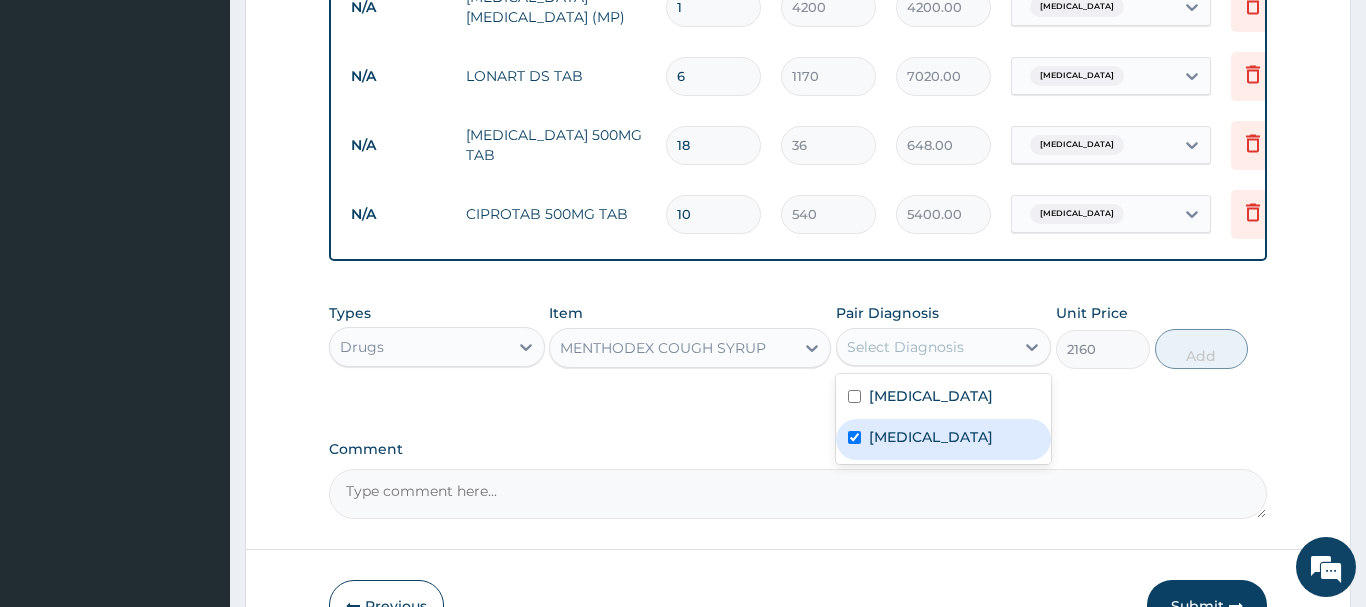 checkbox on "true" 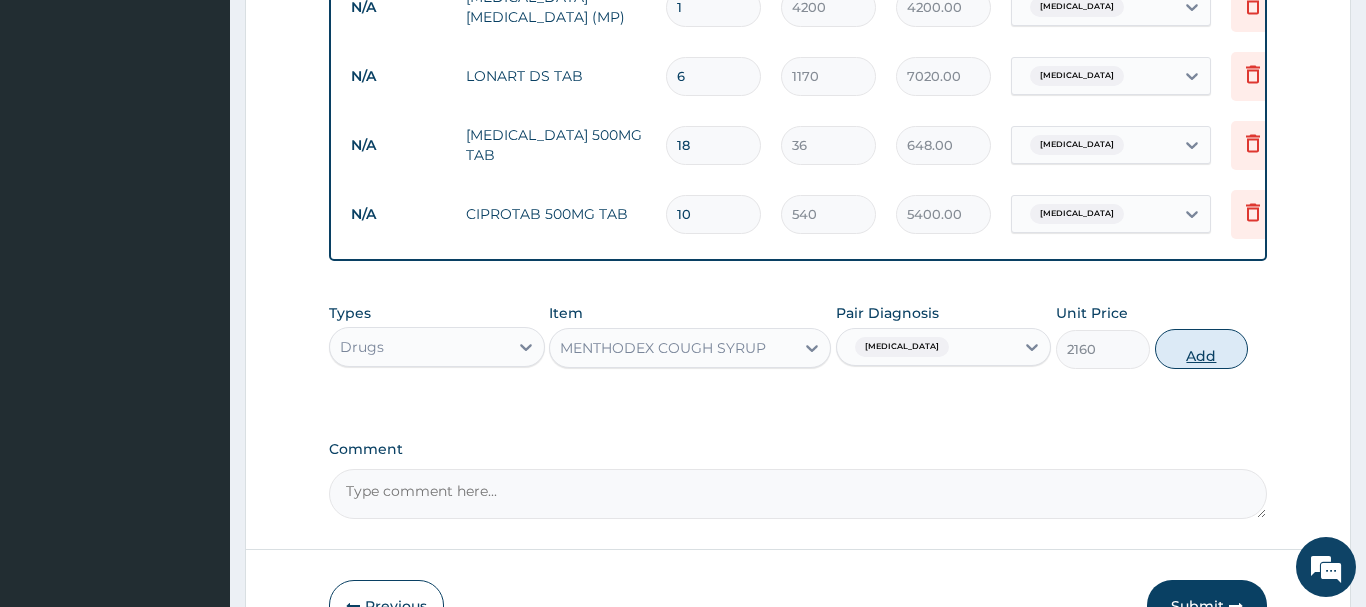 drag, startPoint x: 1191, startPoint y: 336, endPoint x: 1187, endPoint y: 404, distance: 68.117546 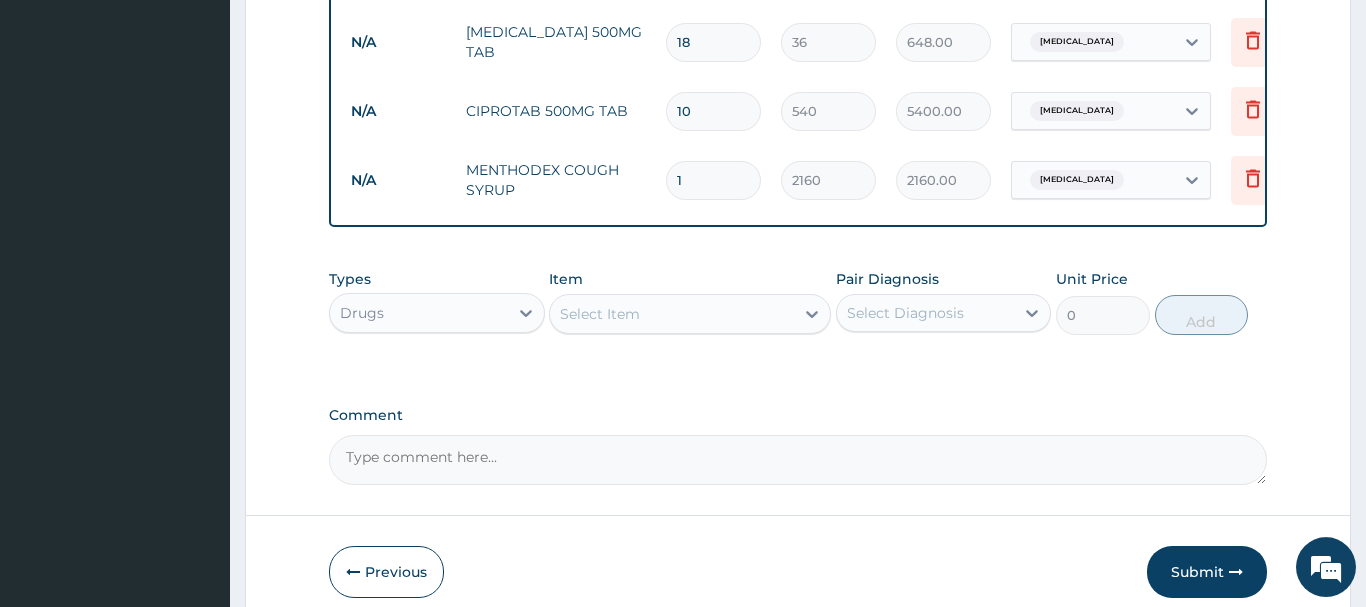 scroll, scrollTop: 1154, scrollLeft: 0, axis: vertical 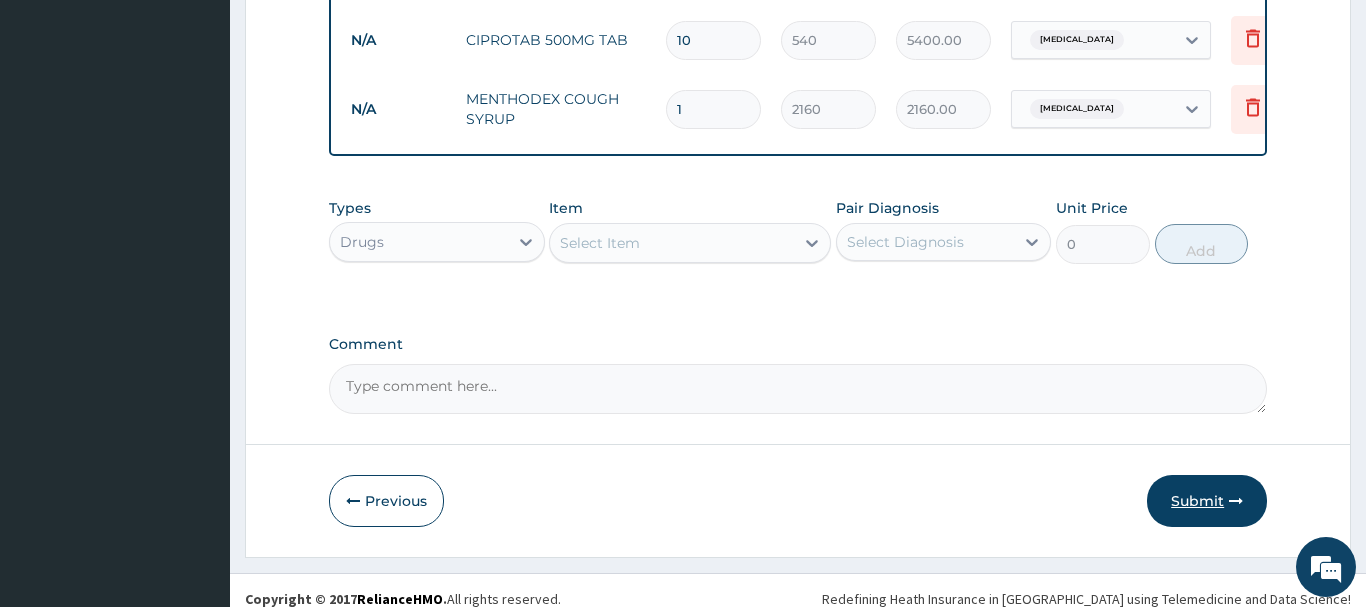 click on "Submit" at bounding box center (1207, 501) 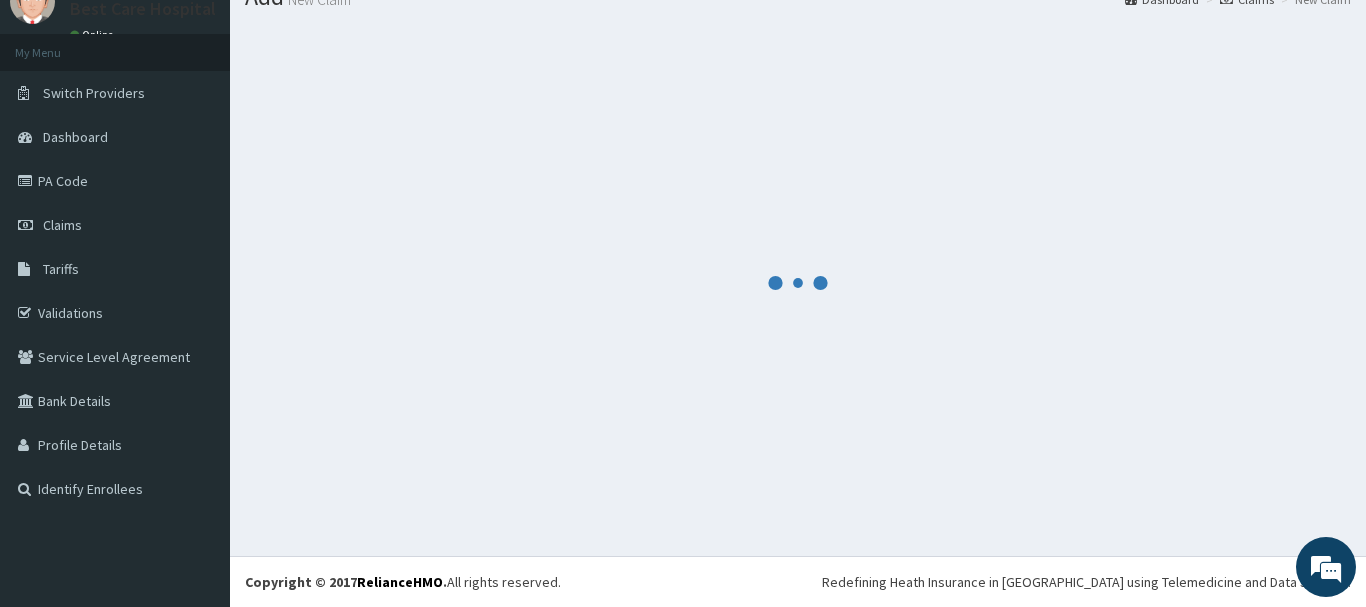 scroll, scrollTop: 81, scrollLeft: 0, axis: vertical 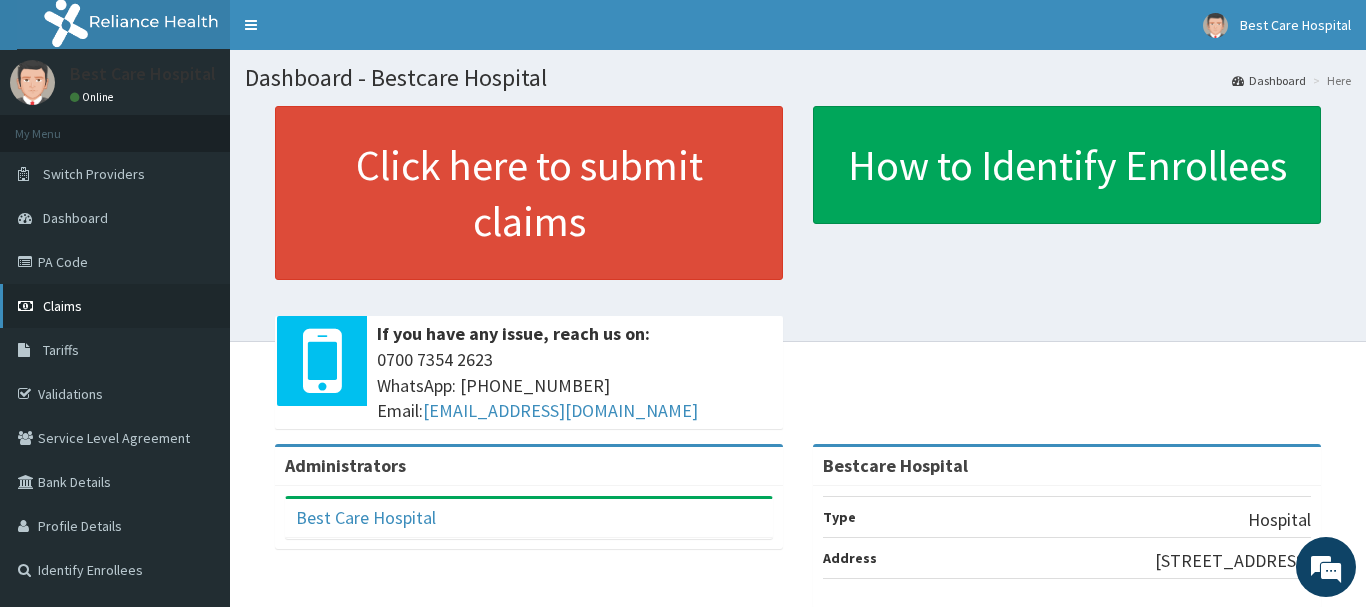 click on "Claims" at bounding box center [62, 306] 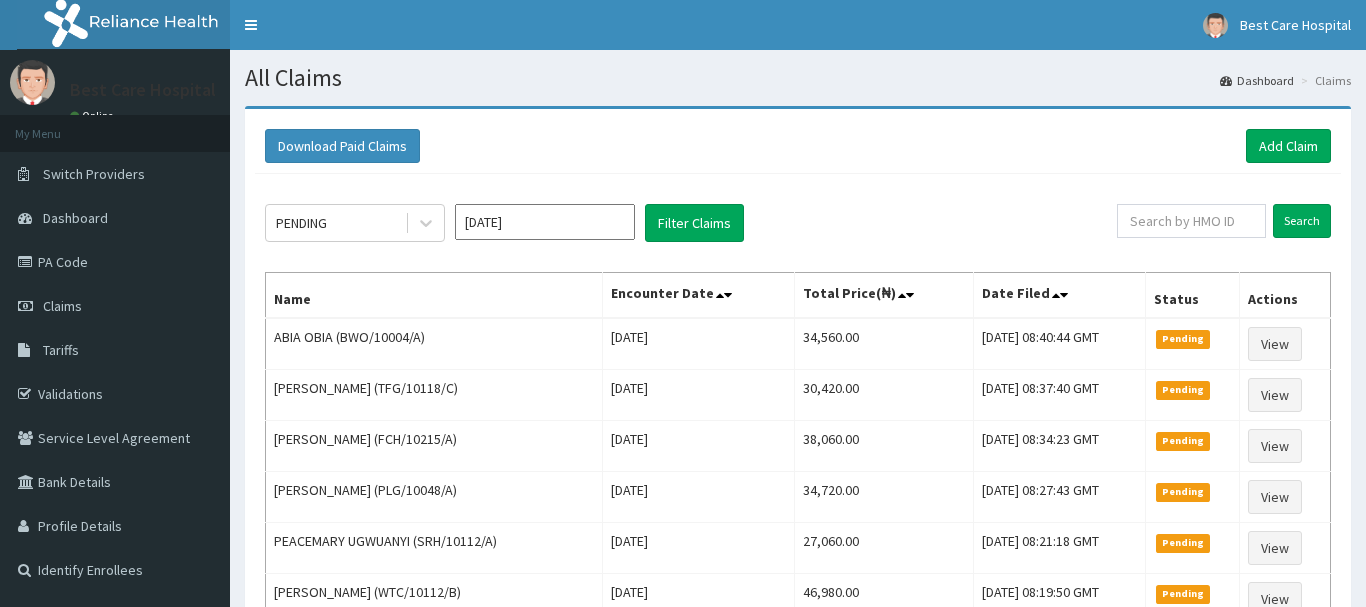 scroll, scrollTop: 0, scrollLeft: 0, axis: both 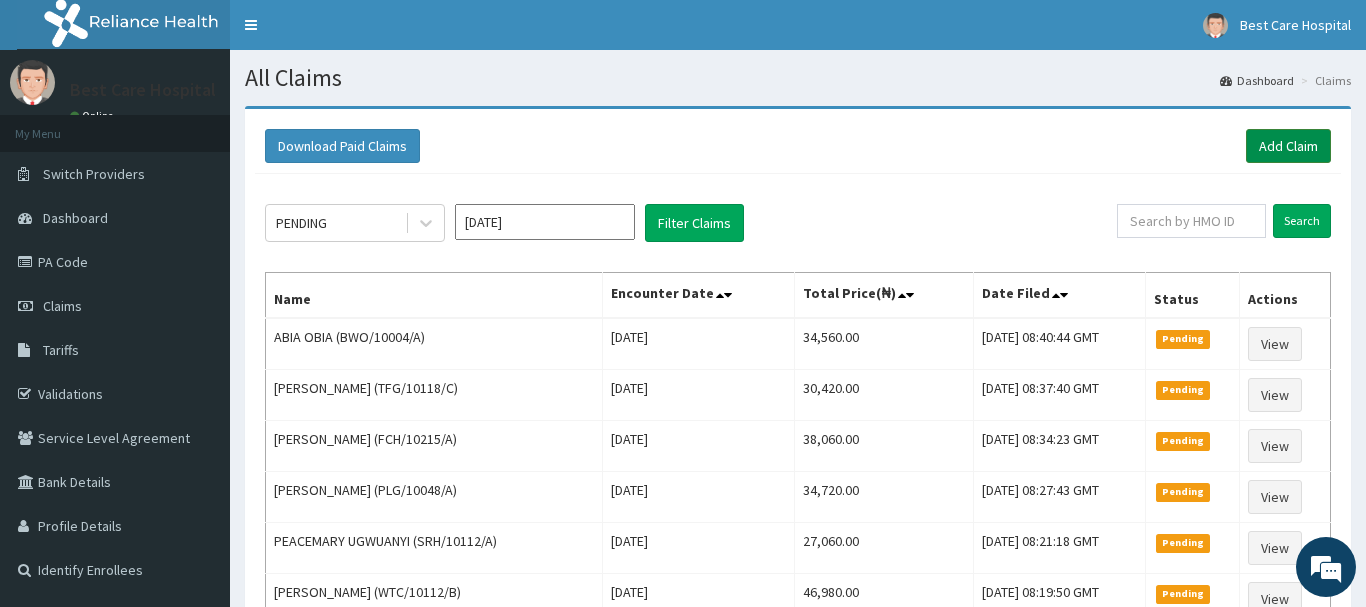 click on "Add Claim" at bounding box center (1288, 146) 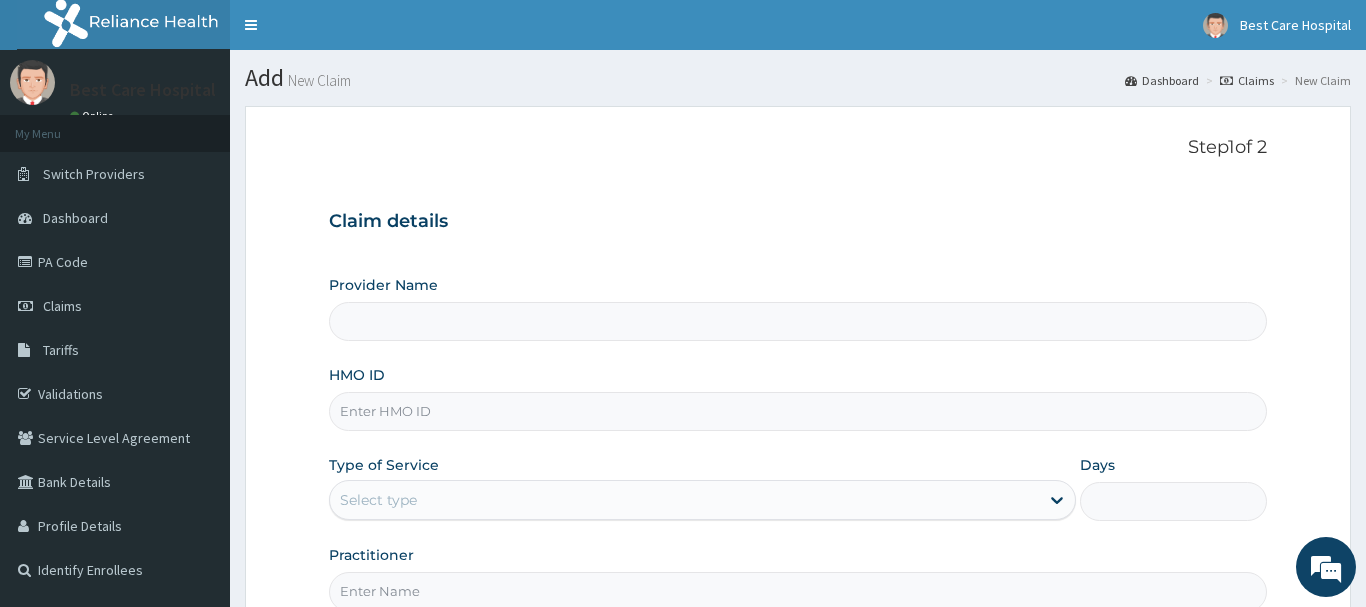 scroll, scrollTop: 0, scrollLeft: 0, axis: both 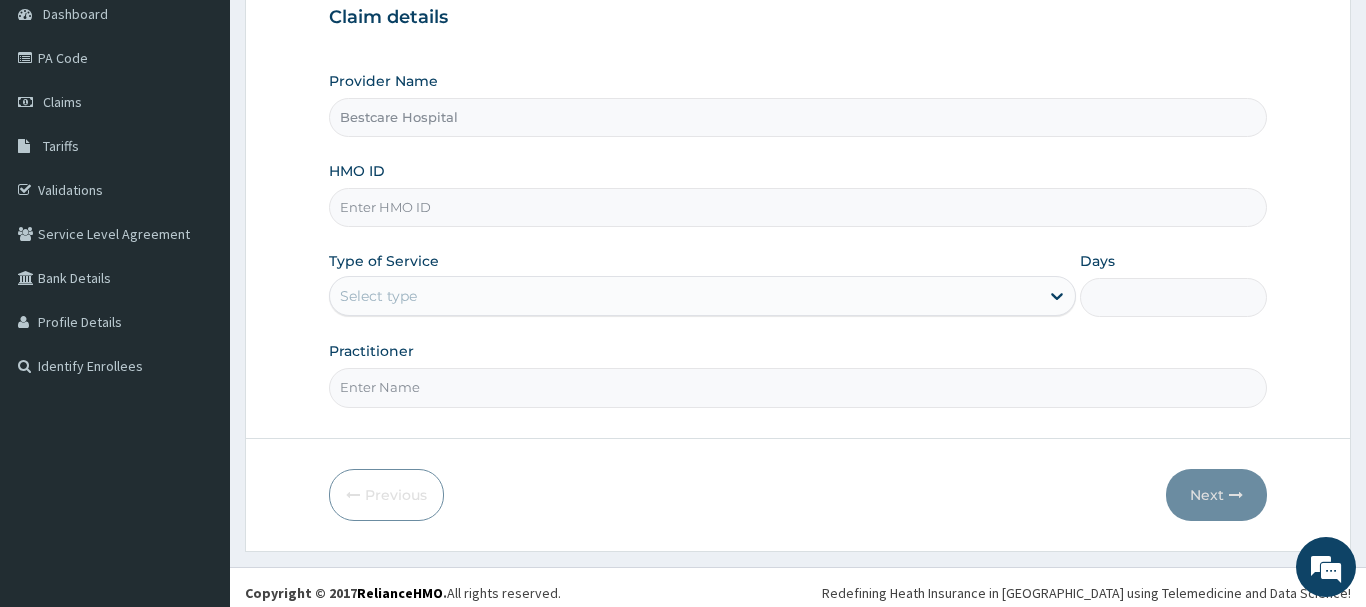 click on "HMO ID" at bounding box center (798, 207) 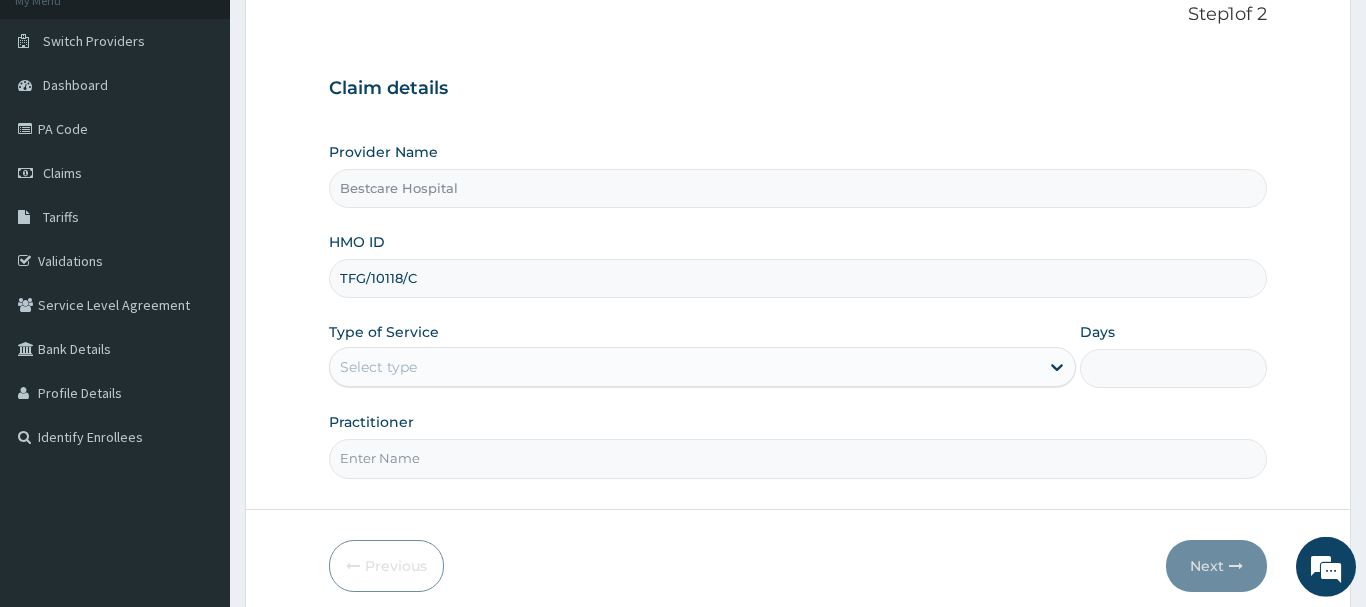 scroll, scrollTop: 102, scrollLeft: 0, axis: vertical 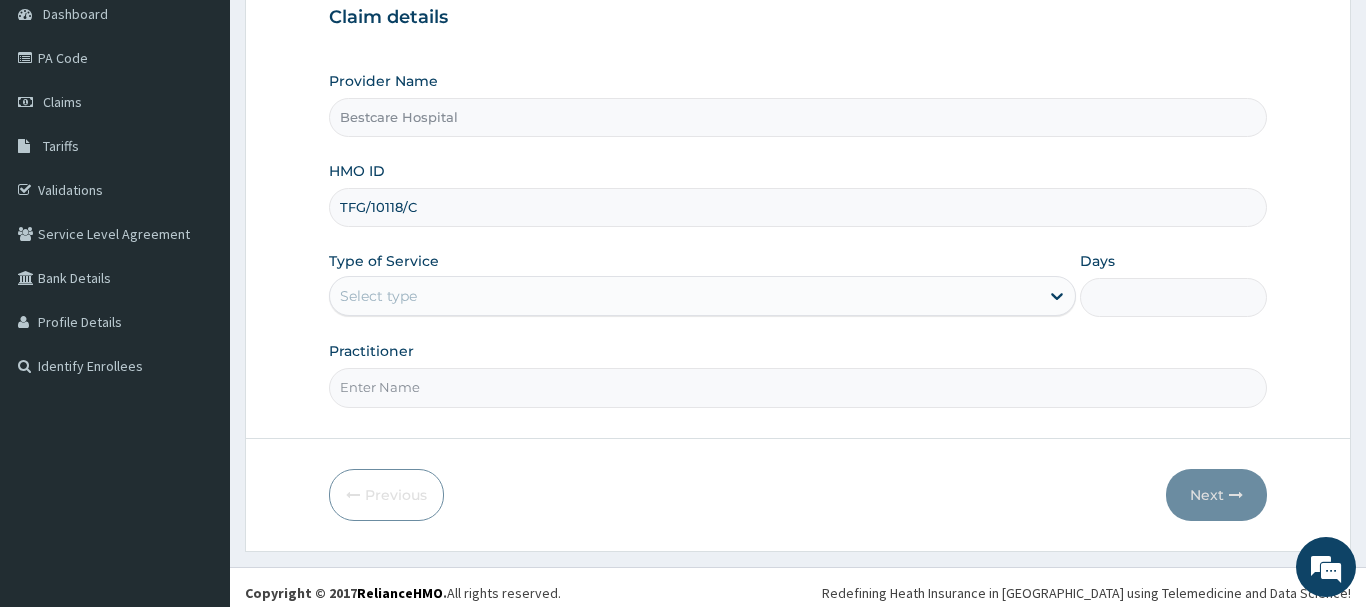 type on "TFG/10118/C" 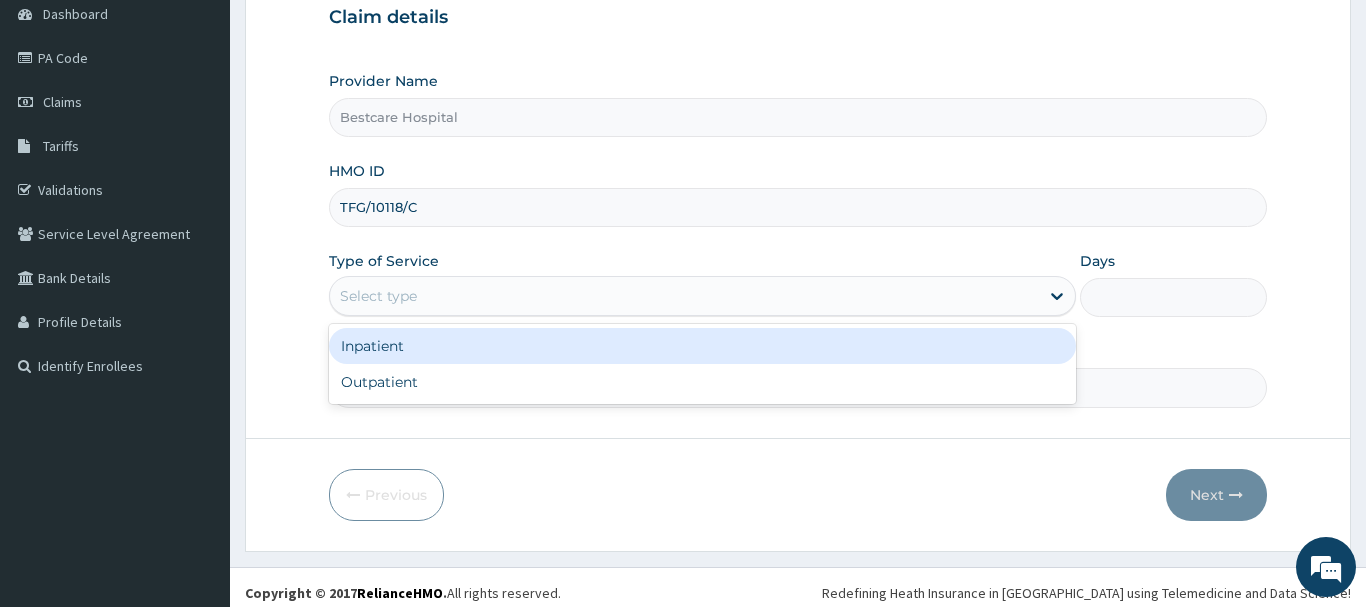 click on "Select type" at bounding box center [685, 296] 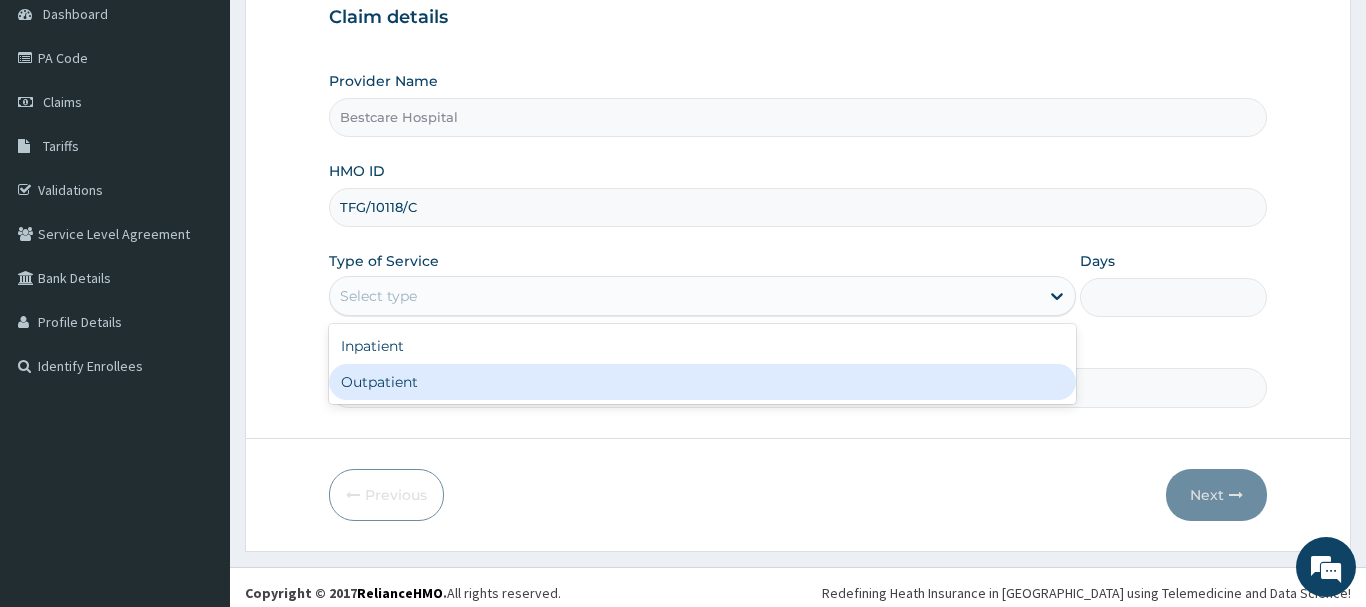 click on "Outpatient" at bounding box center (703, 382) 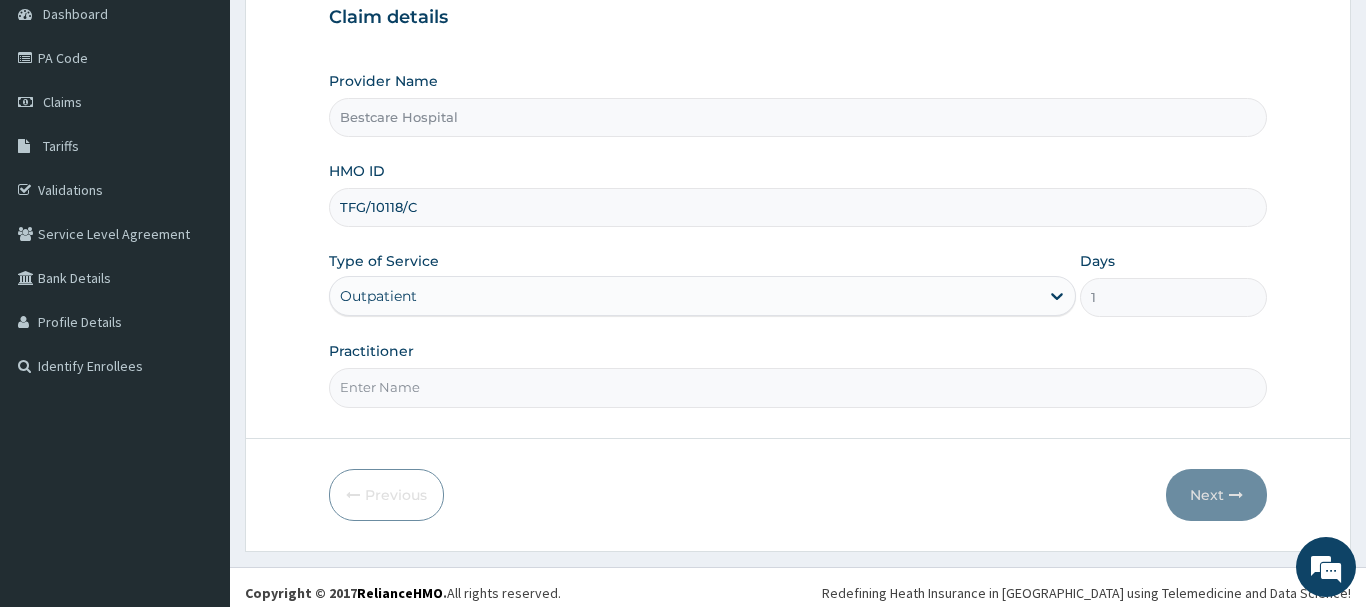 click on "Practitioner" at bounding box center [798, 387] 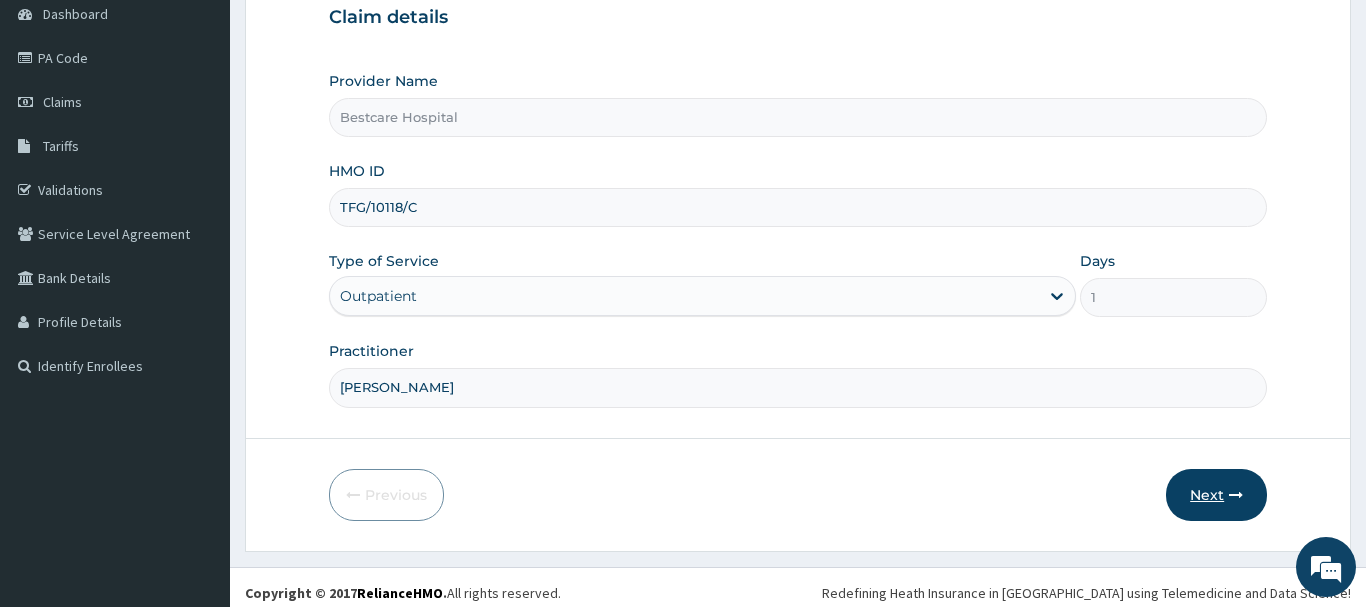 type on "DR ELUMA" 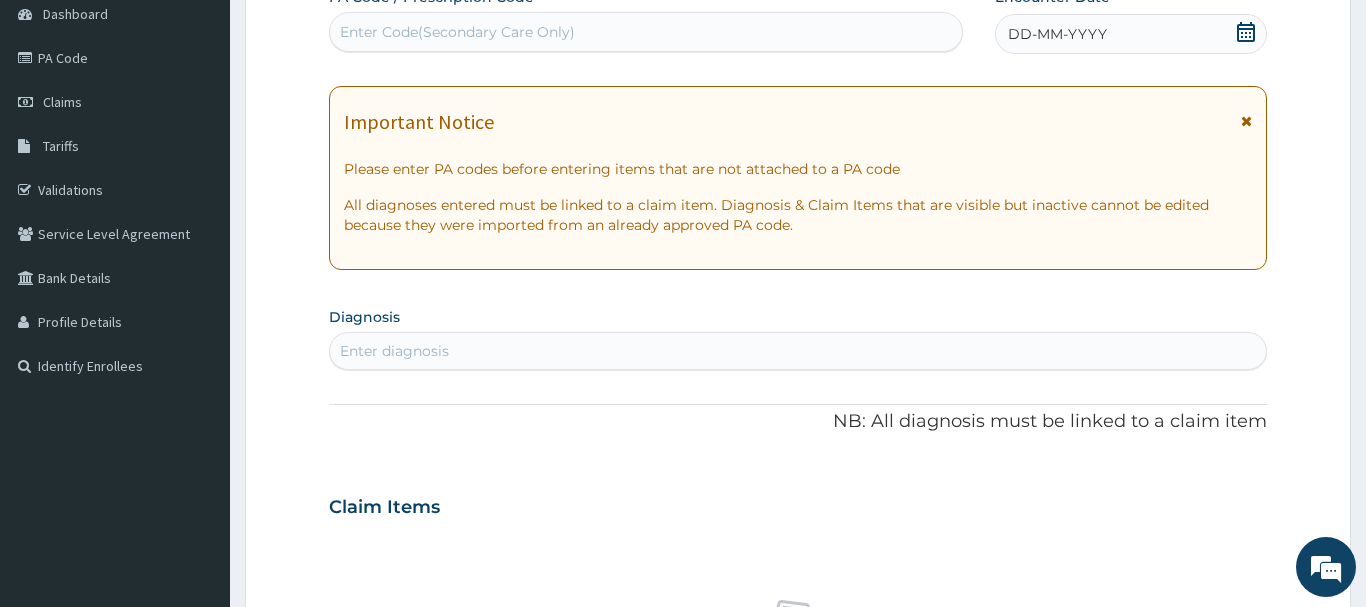 click 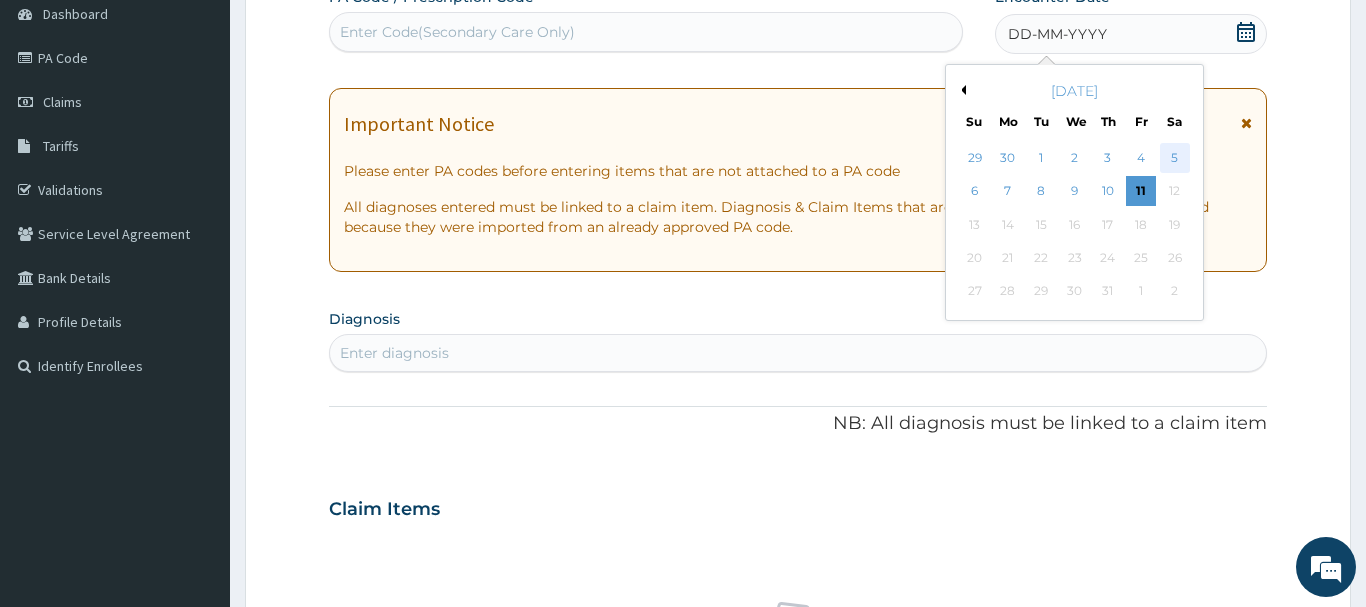 click on "5" at bounding box center (1175, 158) 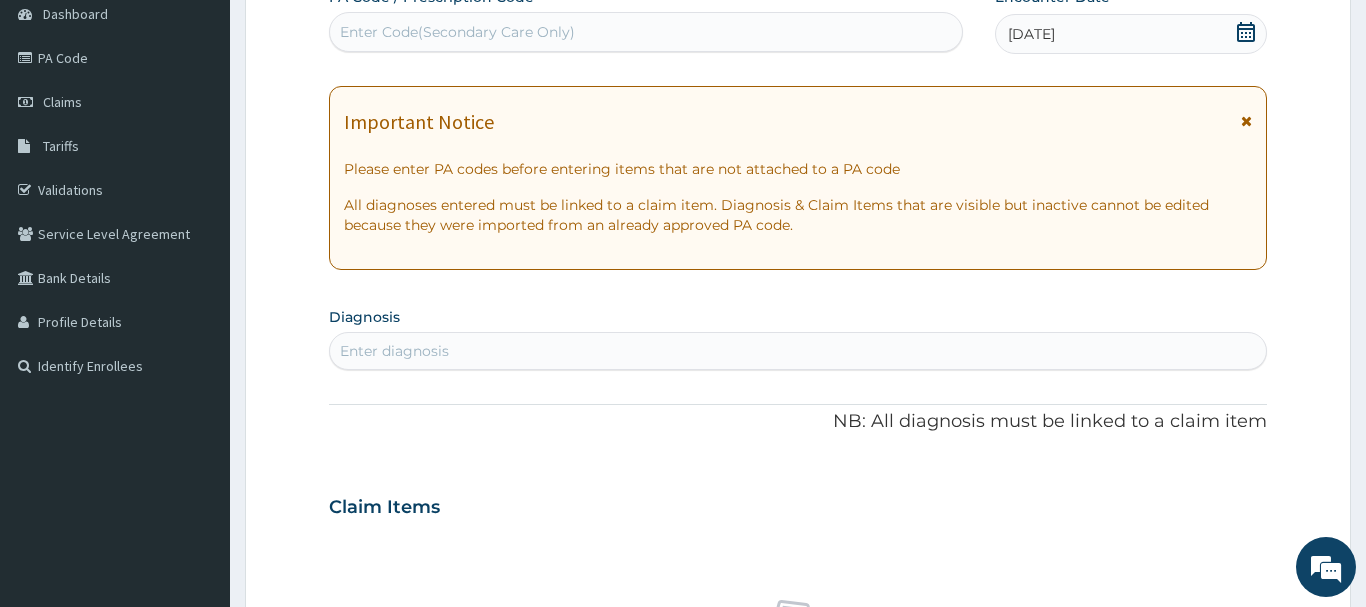 scroll, scrollTop: 510, scrollLeft: 0, axis: vertical 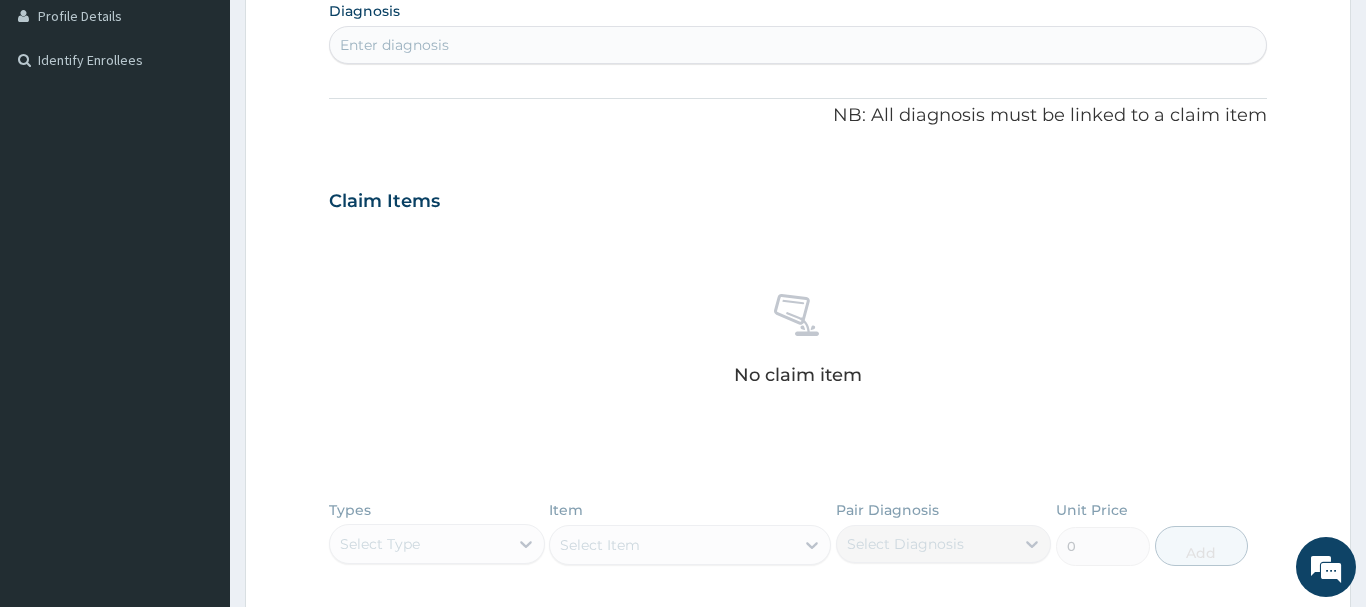 click on "Enter diagnosis" at bounding box center (798, 45) 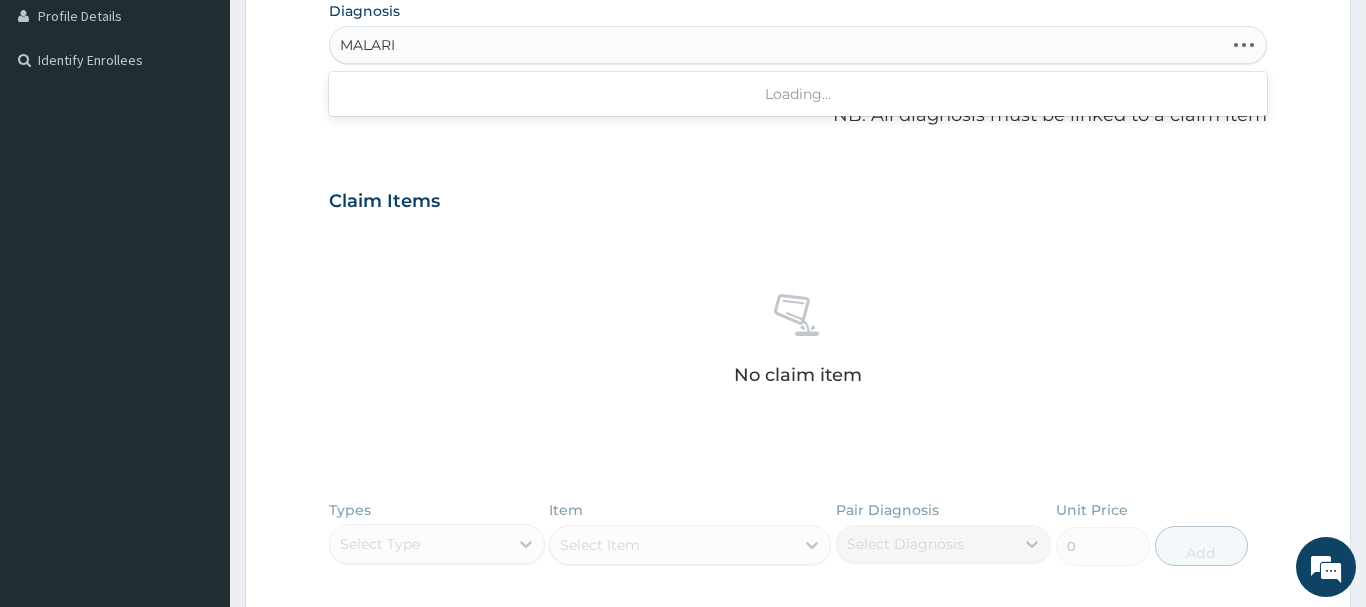 type on "MALARIA" 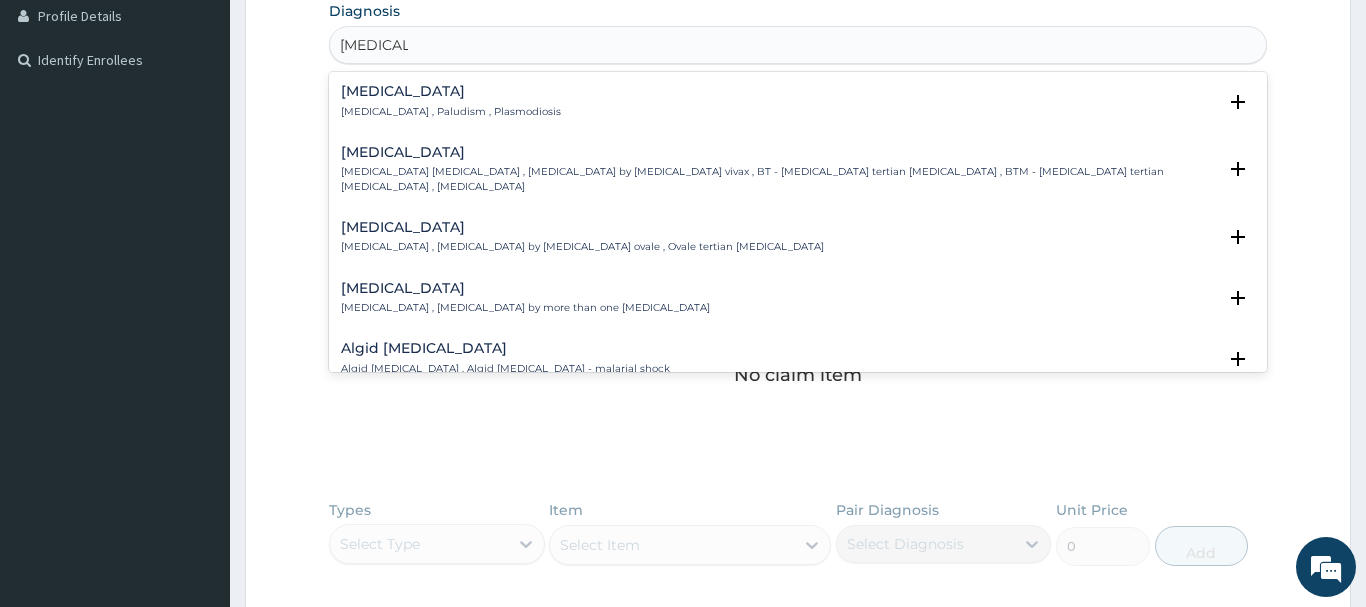 click on "Malaria Malaria , Paludism , Plasmodiosis Select Status Query Query covers suspected (?), Keep in view (kiv), Ruled out (r/o) Confirmed" at bounding box center (798, 106) 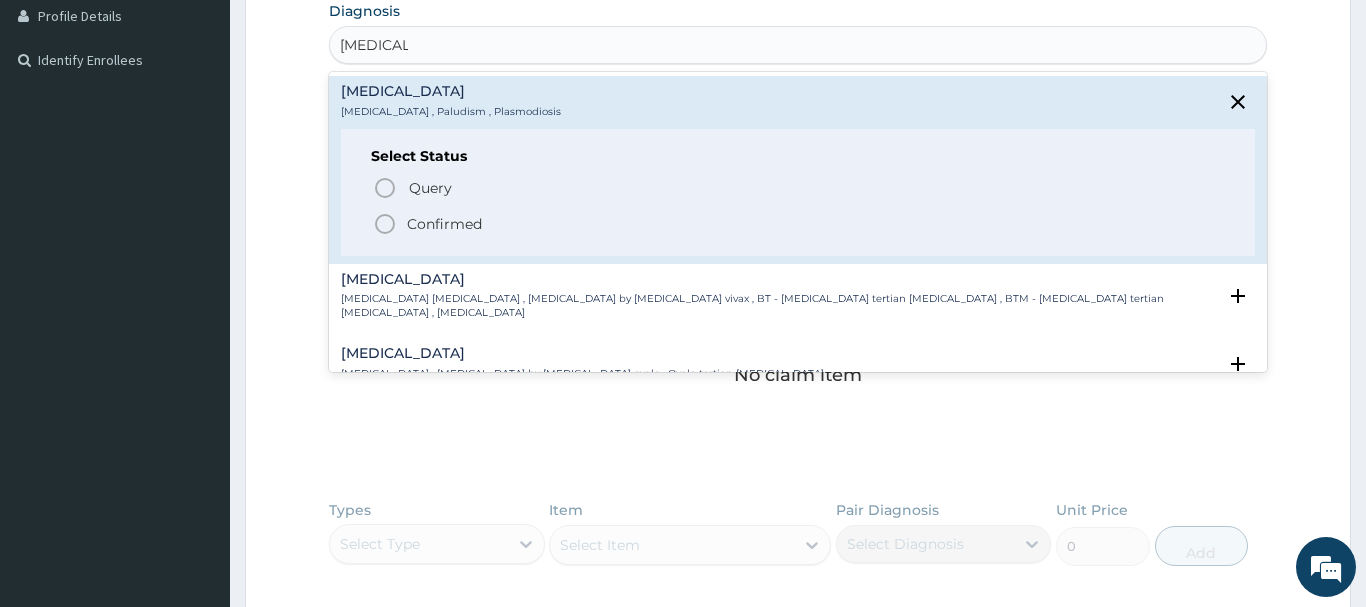 click 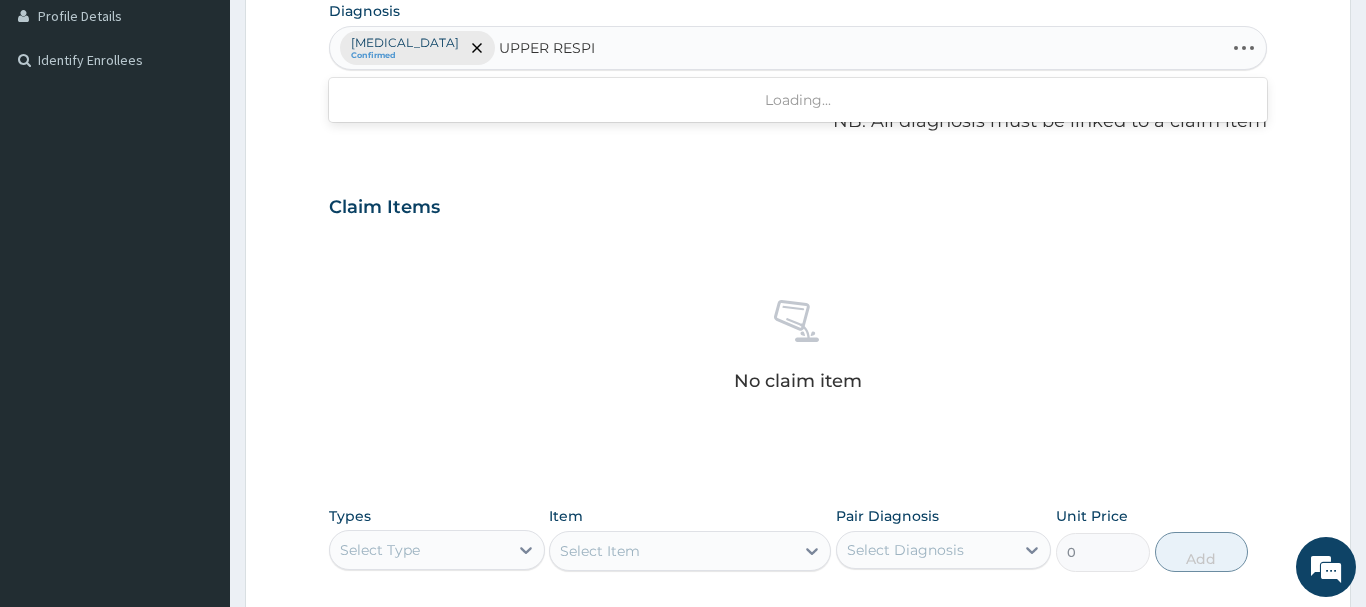type on "UPPER RESPIR" 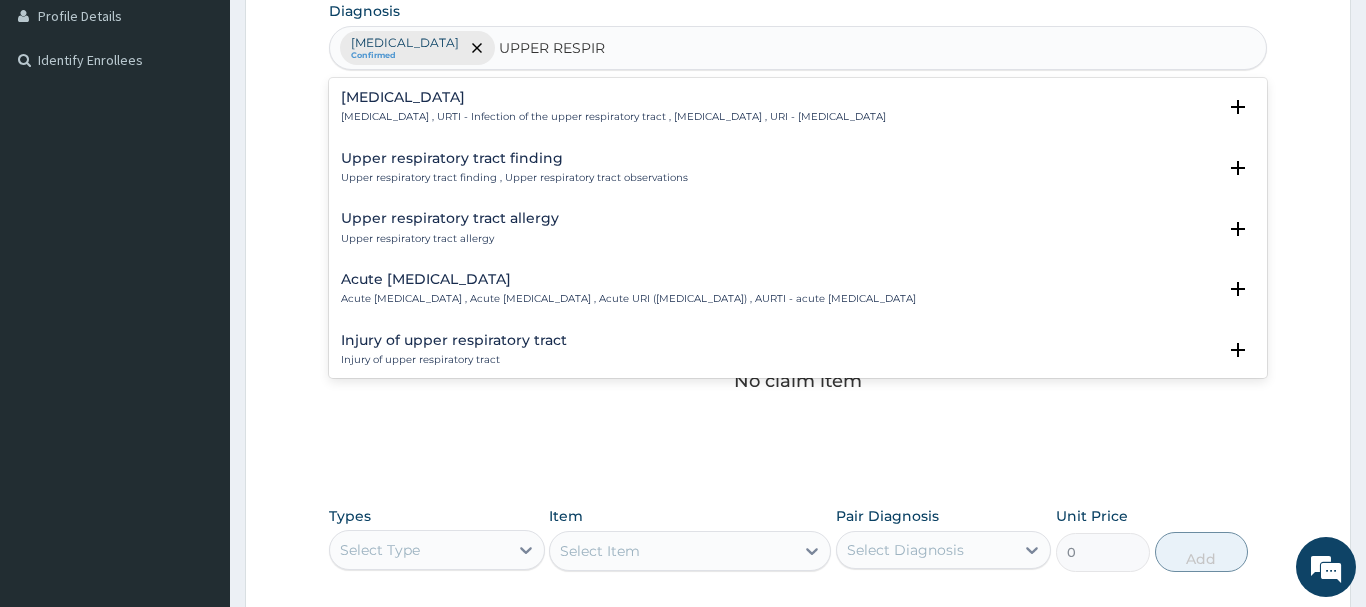 click on "Upper respiratory infection" at bounding box center (613, 97) 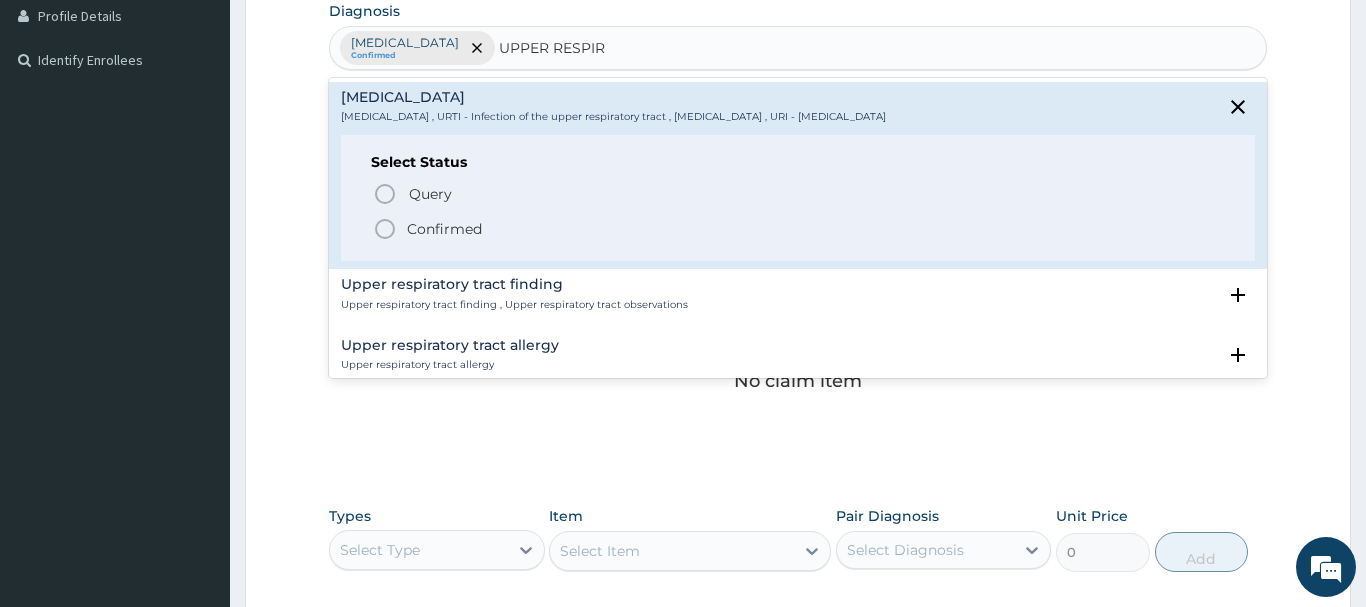 click 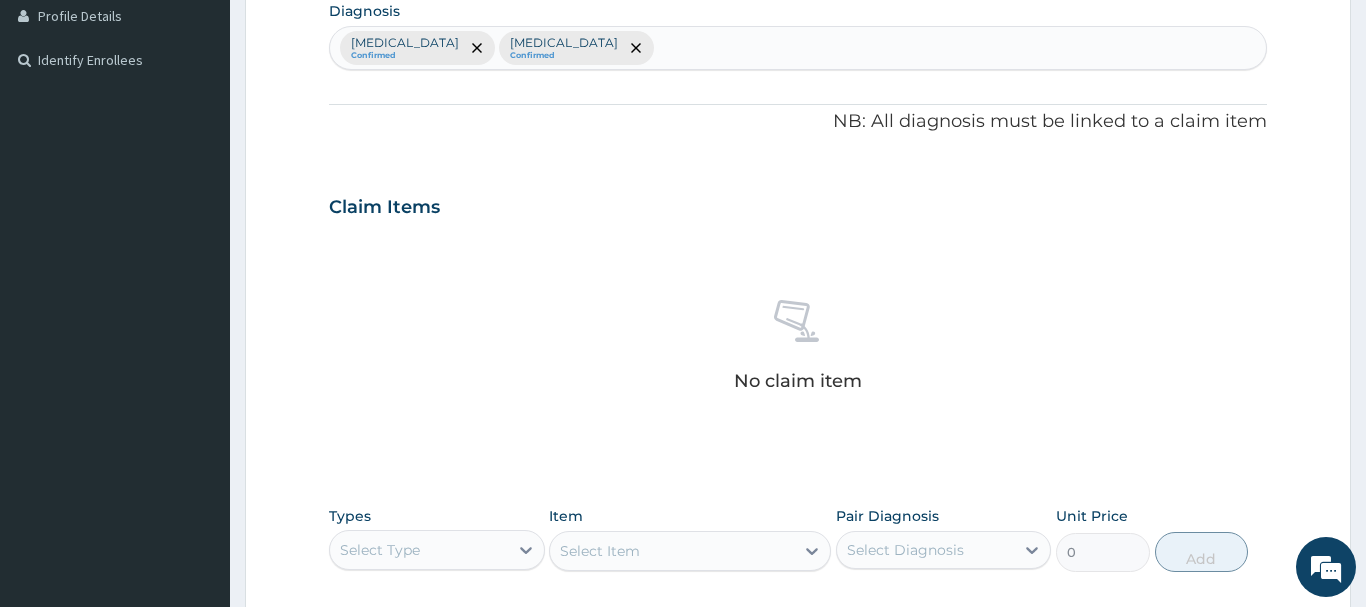 scroll, scrollTop: 835, scrollLeft: 0, axis: vertical 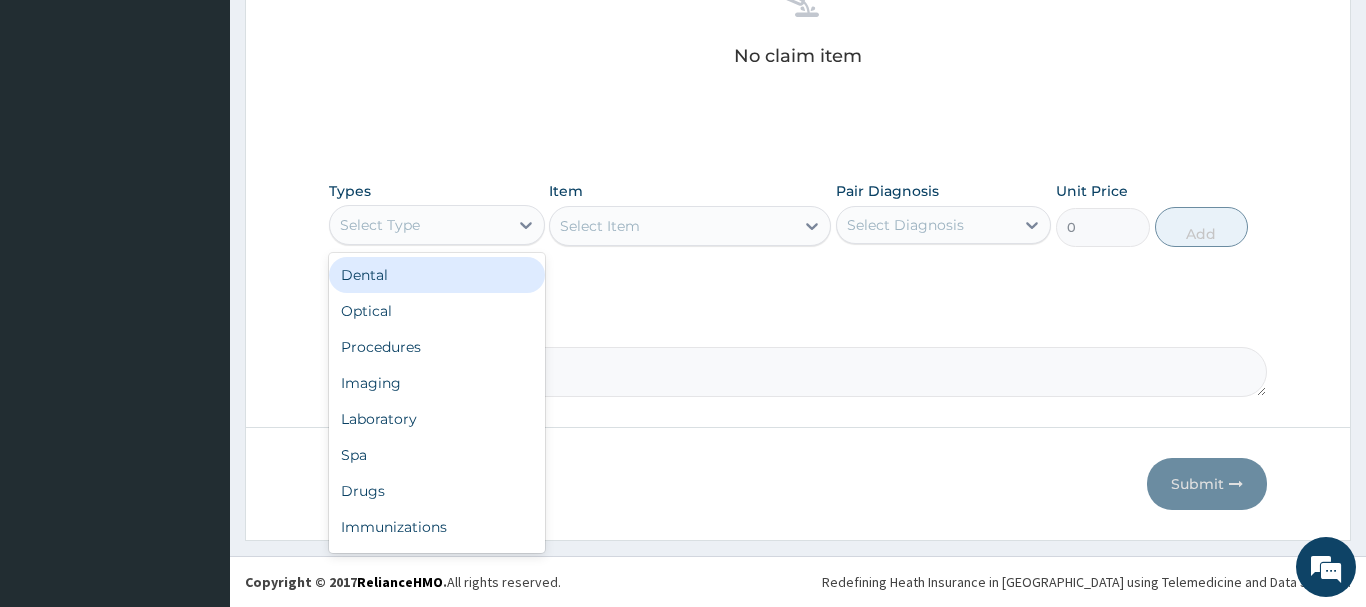 click on "Select Type" at bounding box center (419, 225) 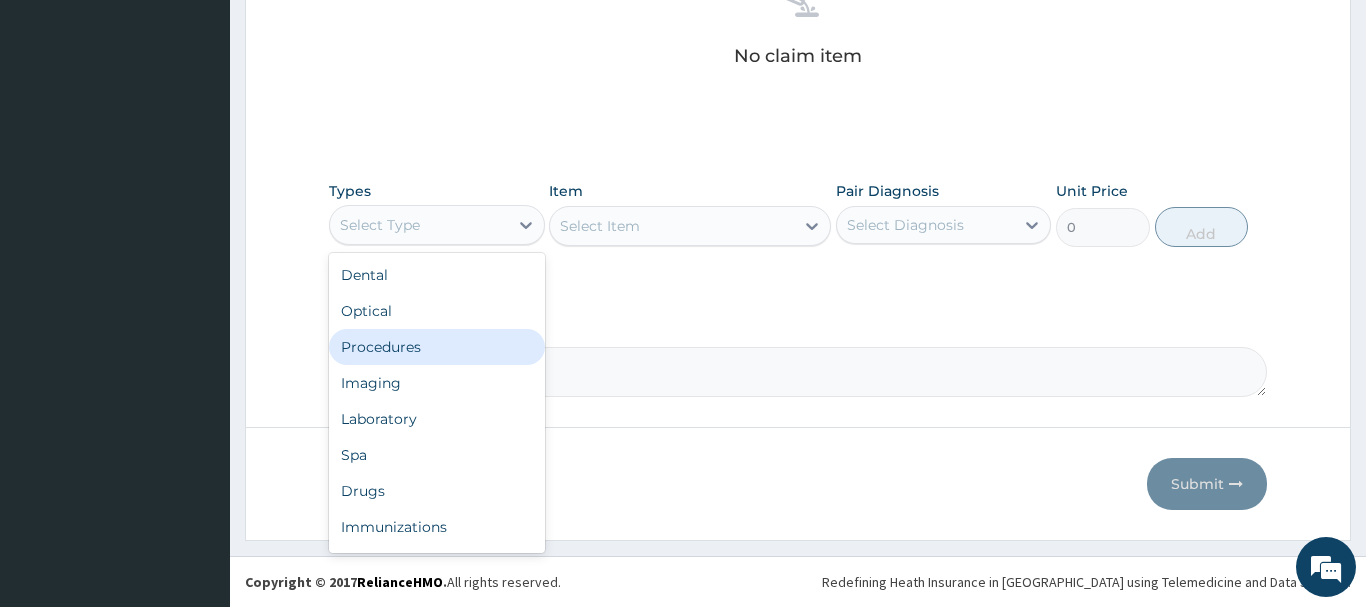 click on "Procedures" at bounding box center [437, 347] 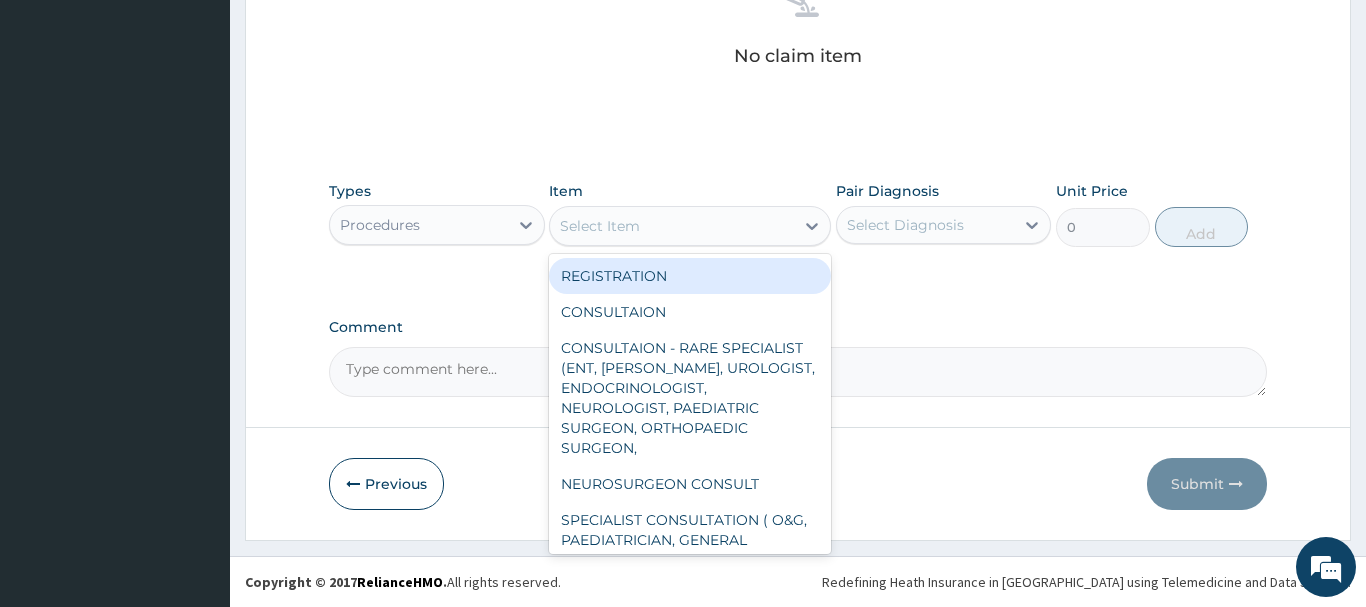 click on "Select Item" at bounding box center [672, 226] 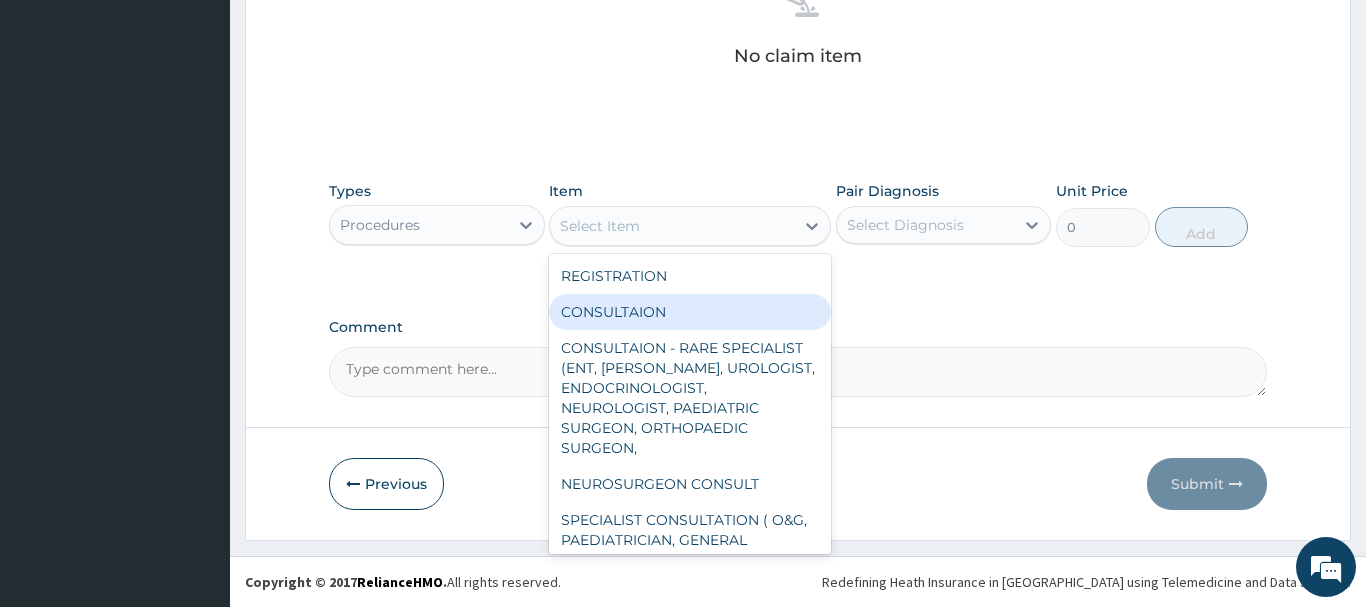 drag, startPoint x: 636, startPoint y: 312, endPoint x: 796, endPoint y: 312, distance: 160 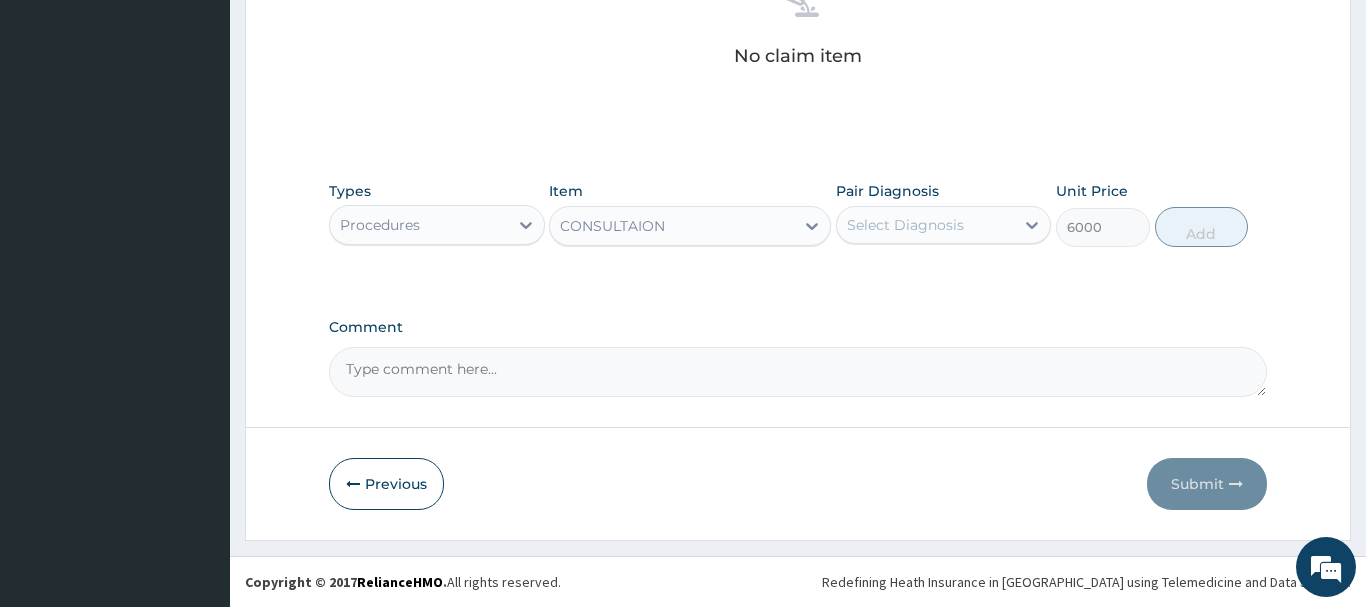 click on "Select Diagnosis" at bounding box center [926, 225] 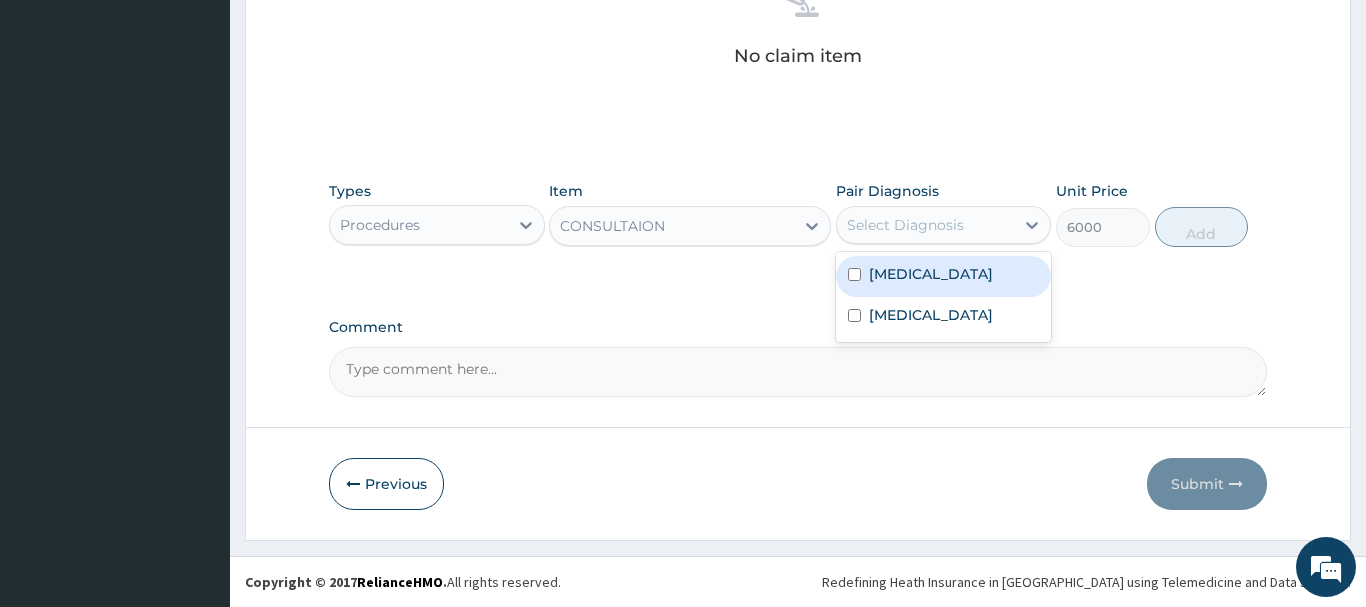 drag, startPoint x: 847, startPoint y: 268, endPoint x: 852, endPoint y: 313, distance: 45.276924 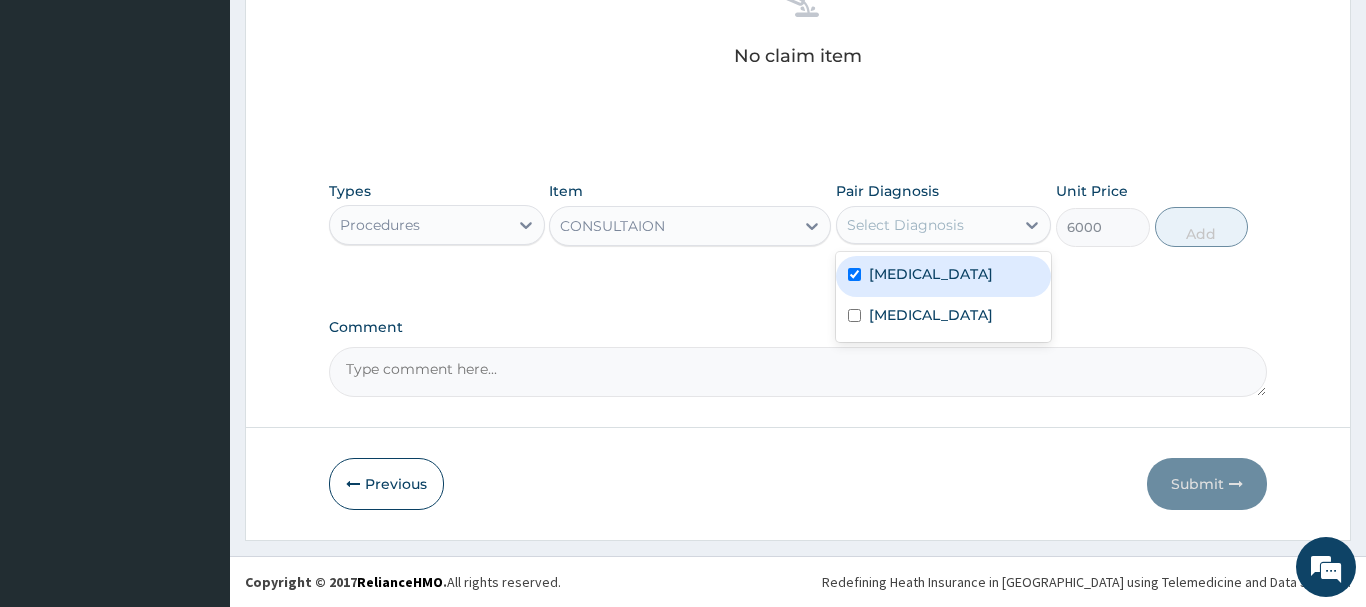 checkbox on "true" 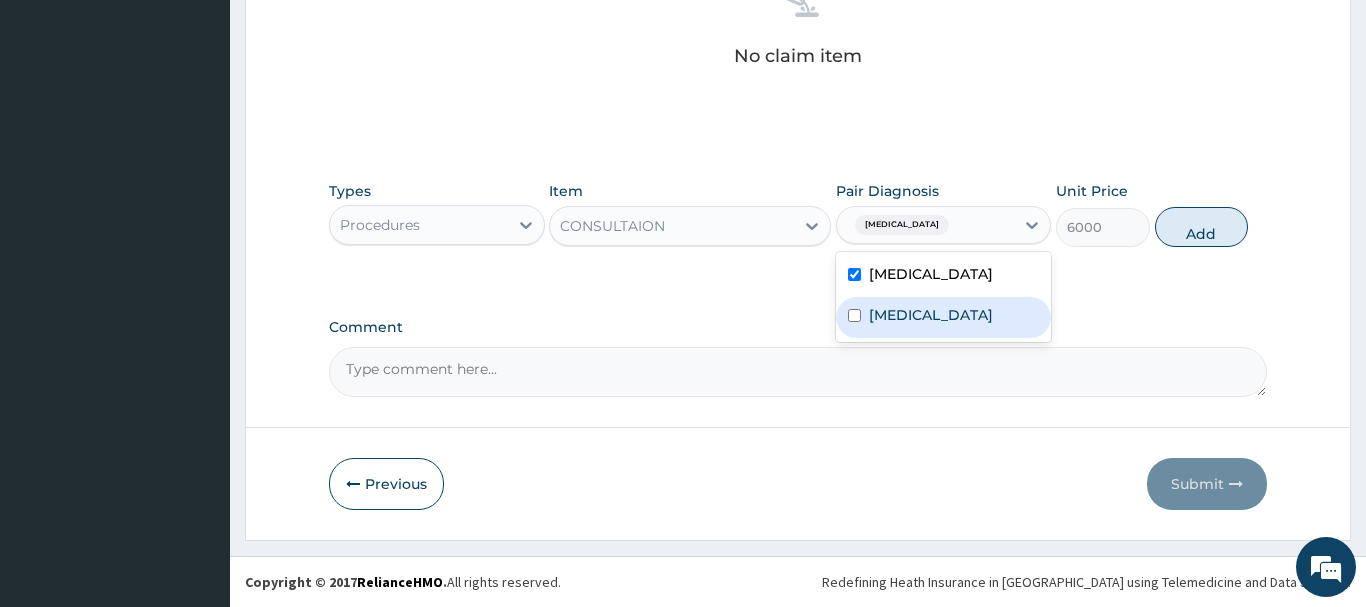 drag, startPoint x: 852, startPoint y: 326, endPoint x: 1040, endPoint y: 284, distance: 192.63437 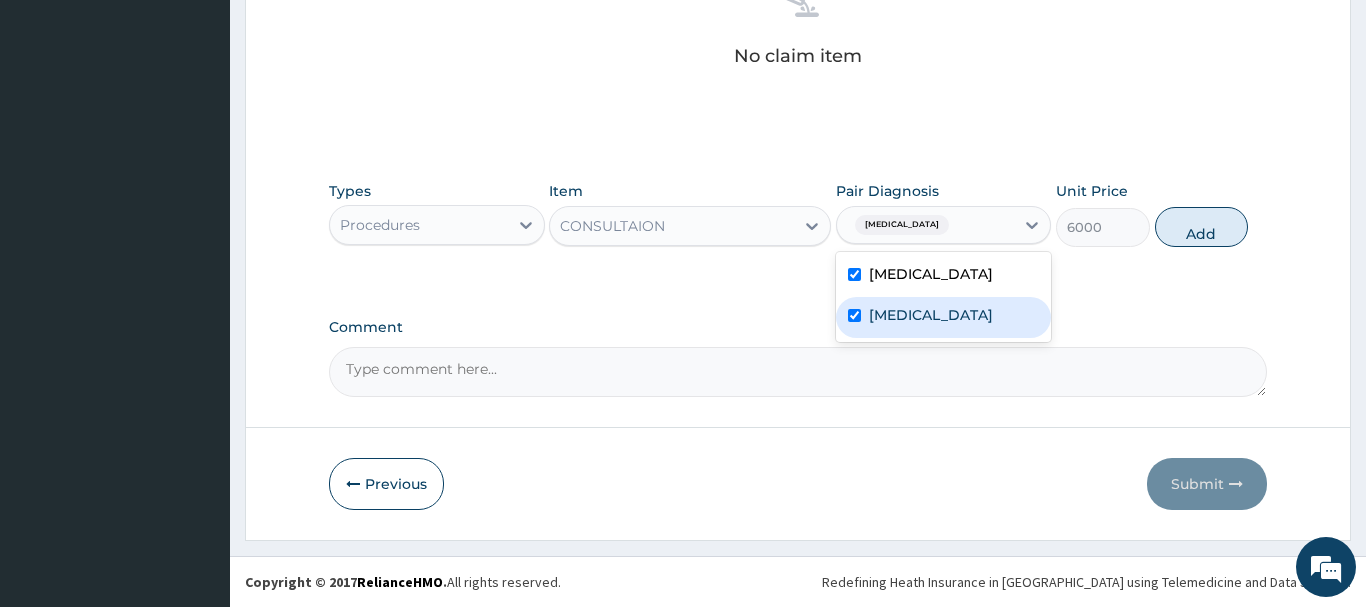 checkbox on "true" 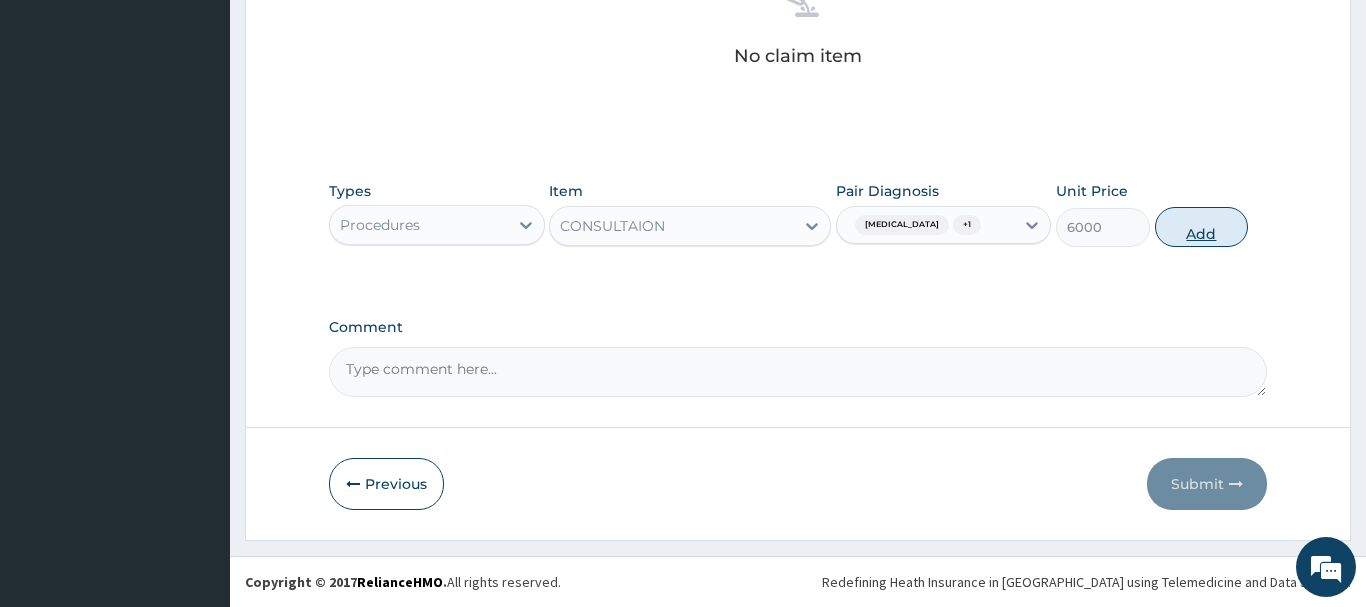 click on "Add" at bounding box center [1202, 227] 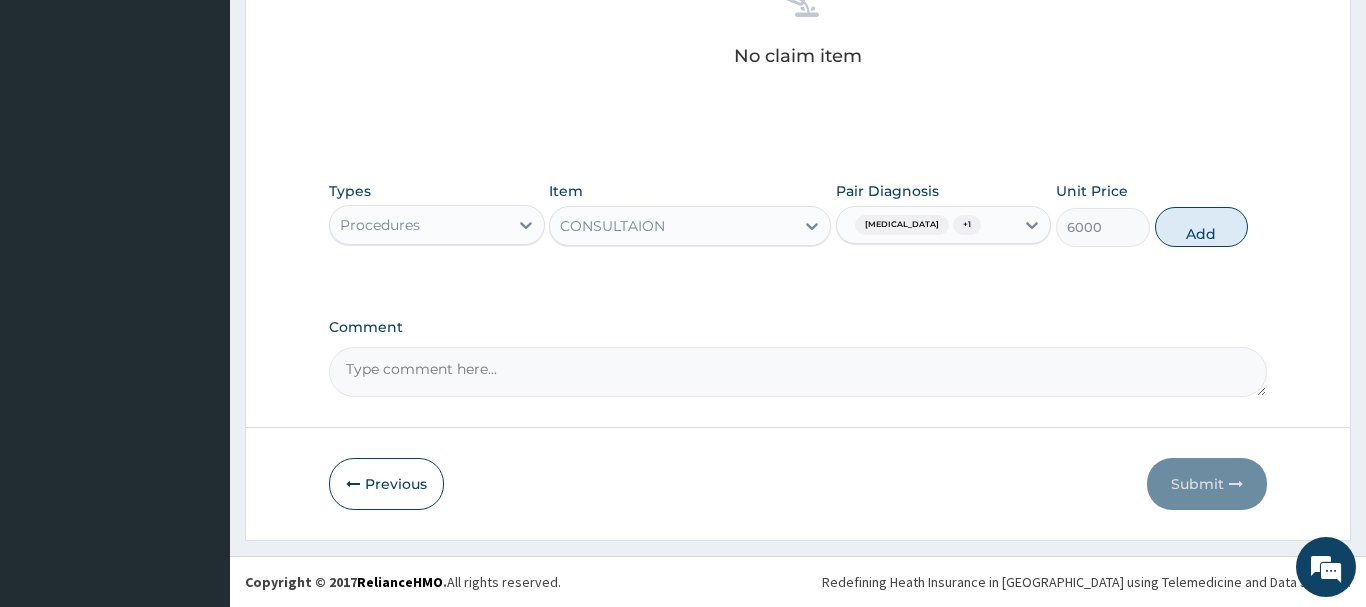 type on "0" 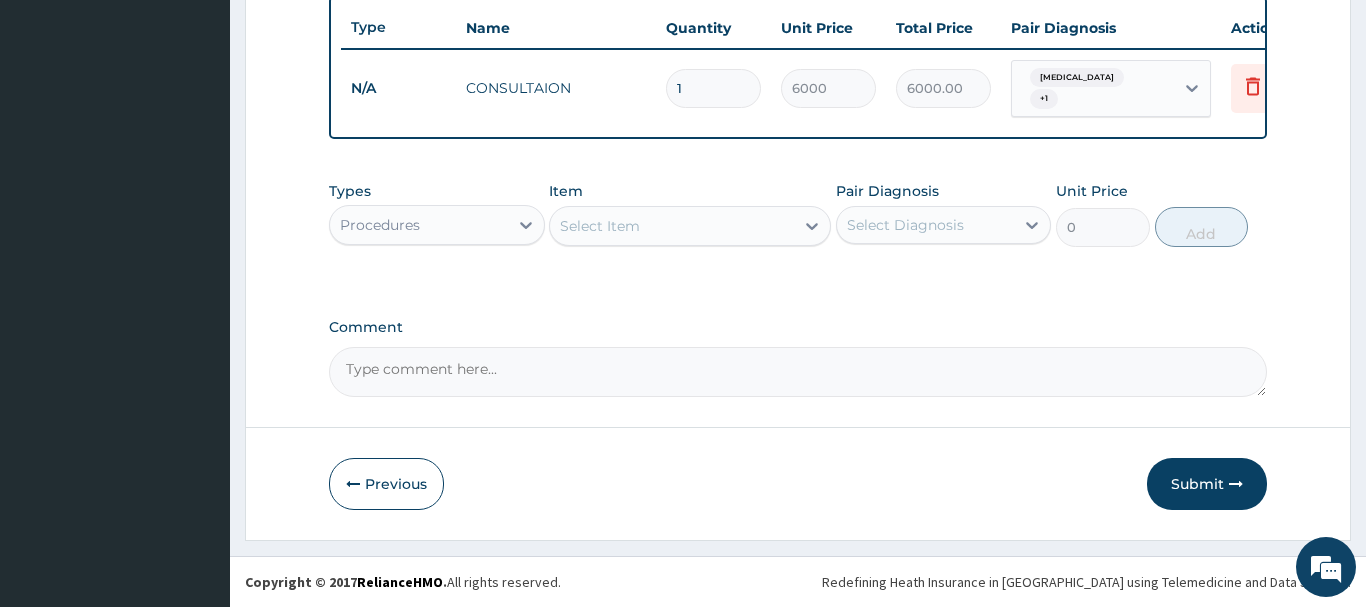 scroll, scrollTop: 740, scrollLeft: 0, axis: vertical 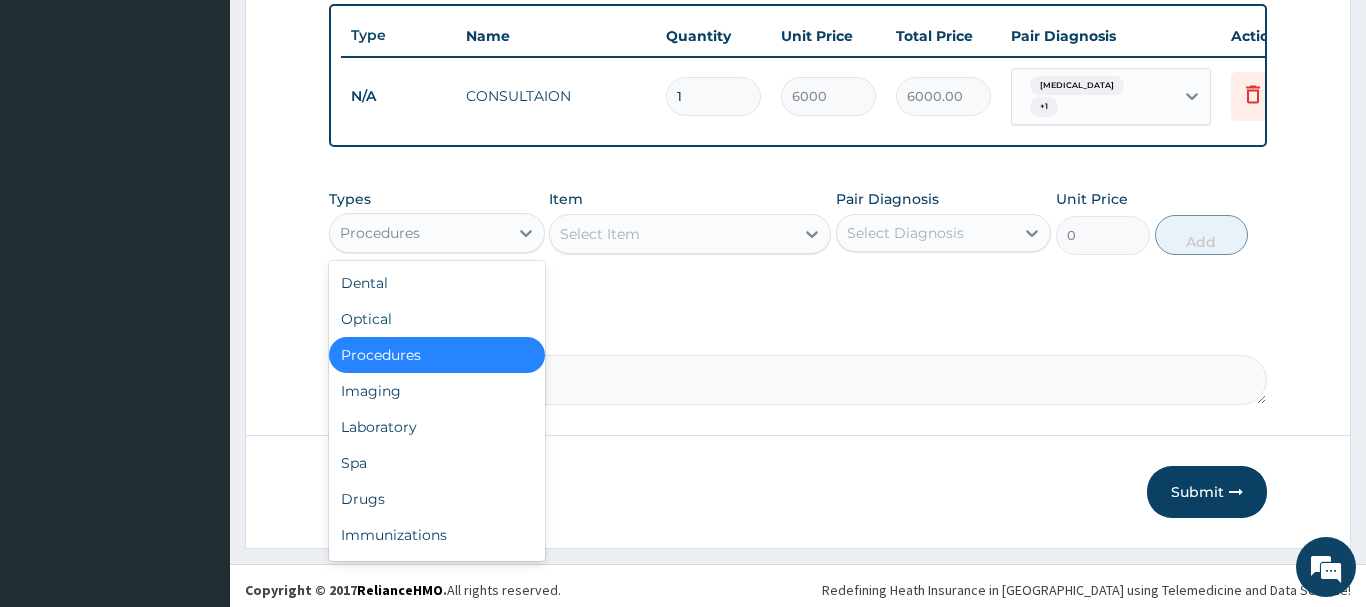 click on "Procedures" at bounding box center [419, 233] 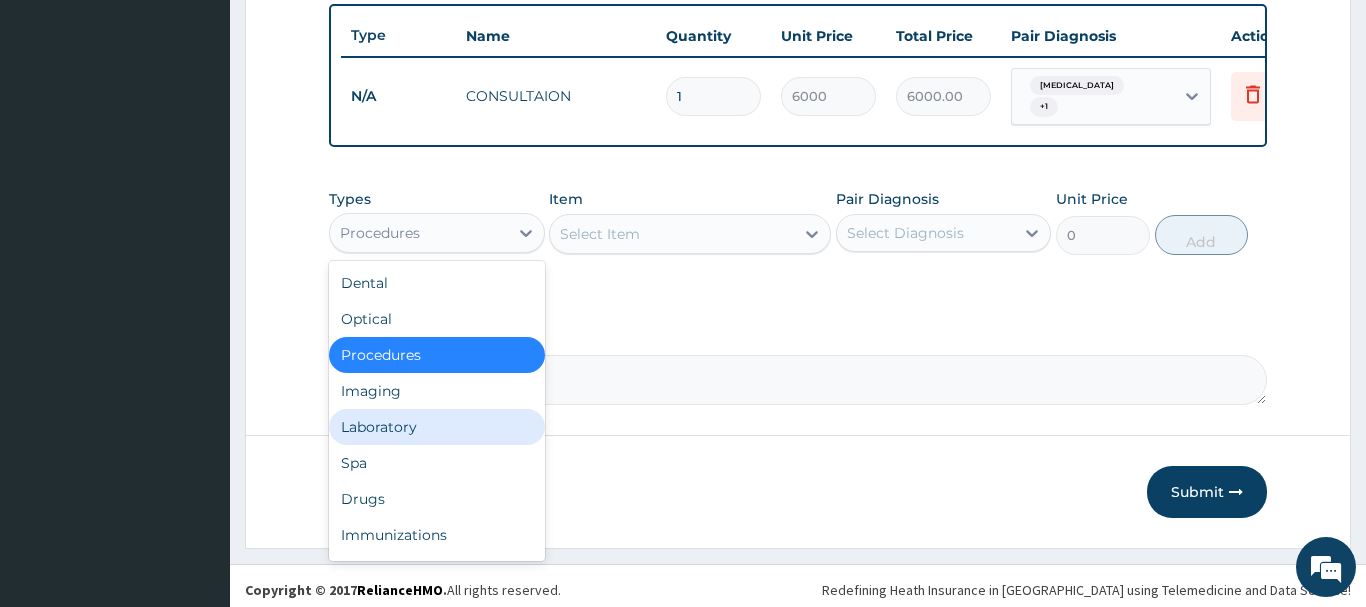 click on "Laboratory" at bounding box center (437, 427) 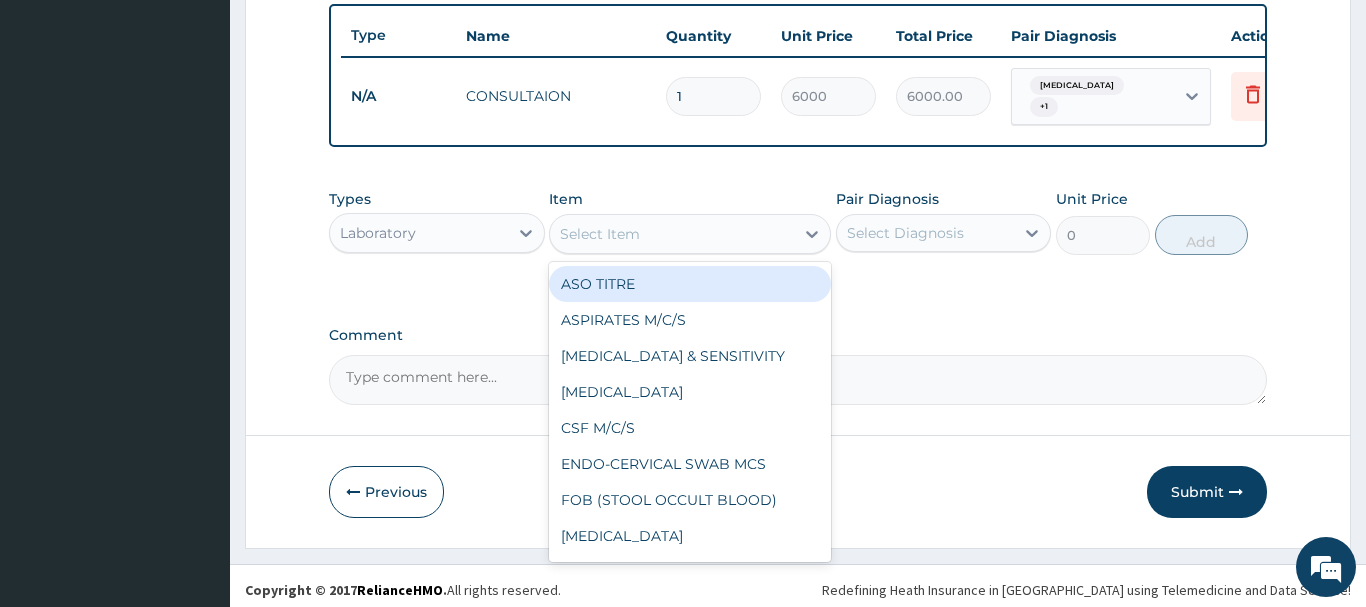 click on "Select Item" at bounding box center (672, 234) 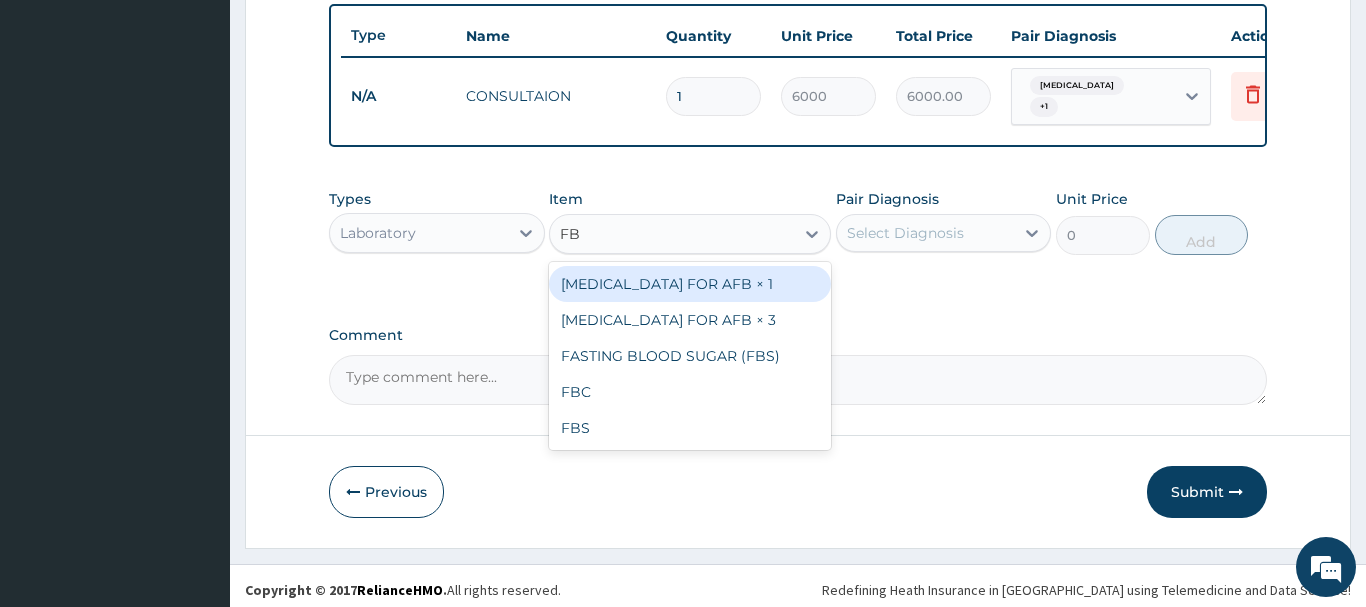 type on "FBC" 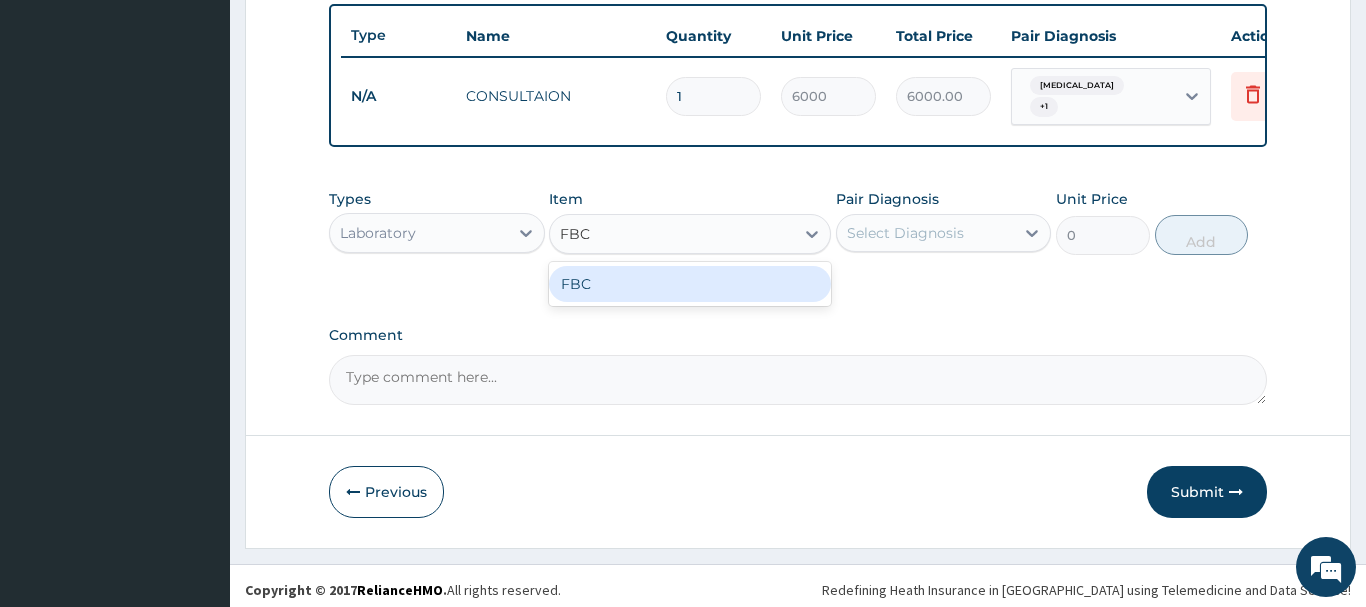 drag, startPoint x: 686, startPoint y: 288, endPoint x: 853, endPoint y: 239, distance: 174.04022 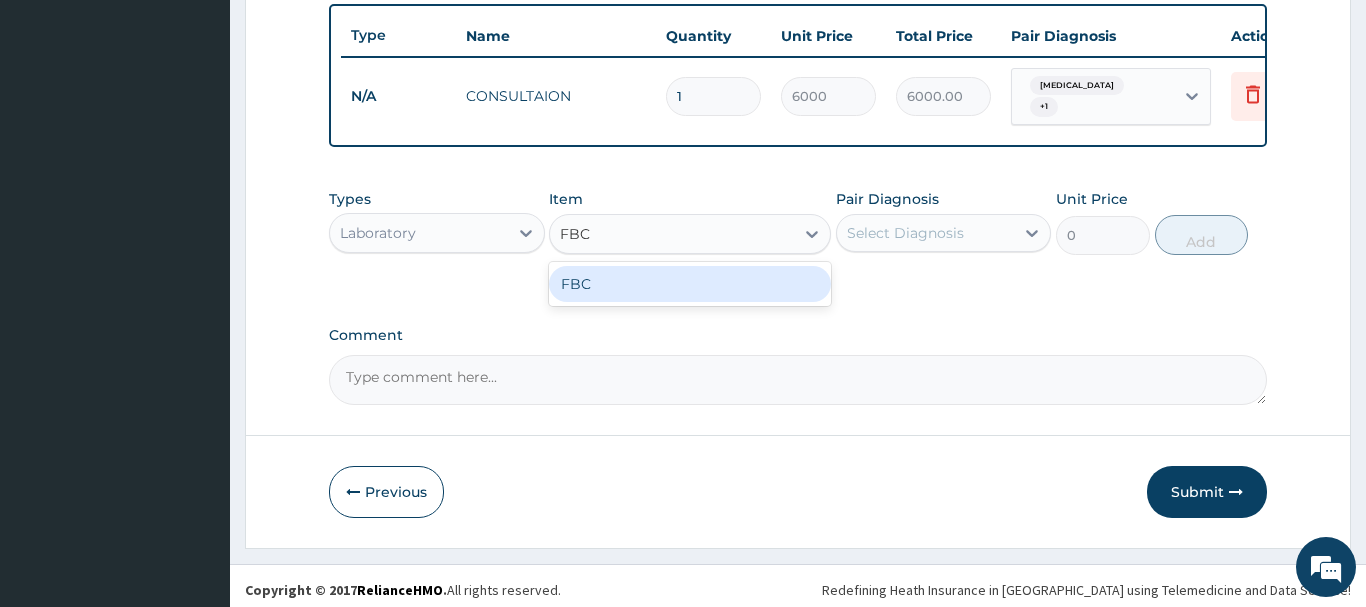click on "FBC" at bounding box center [690, 284] 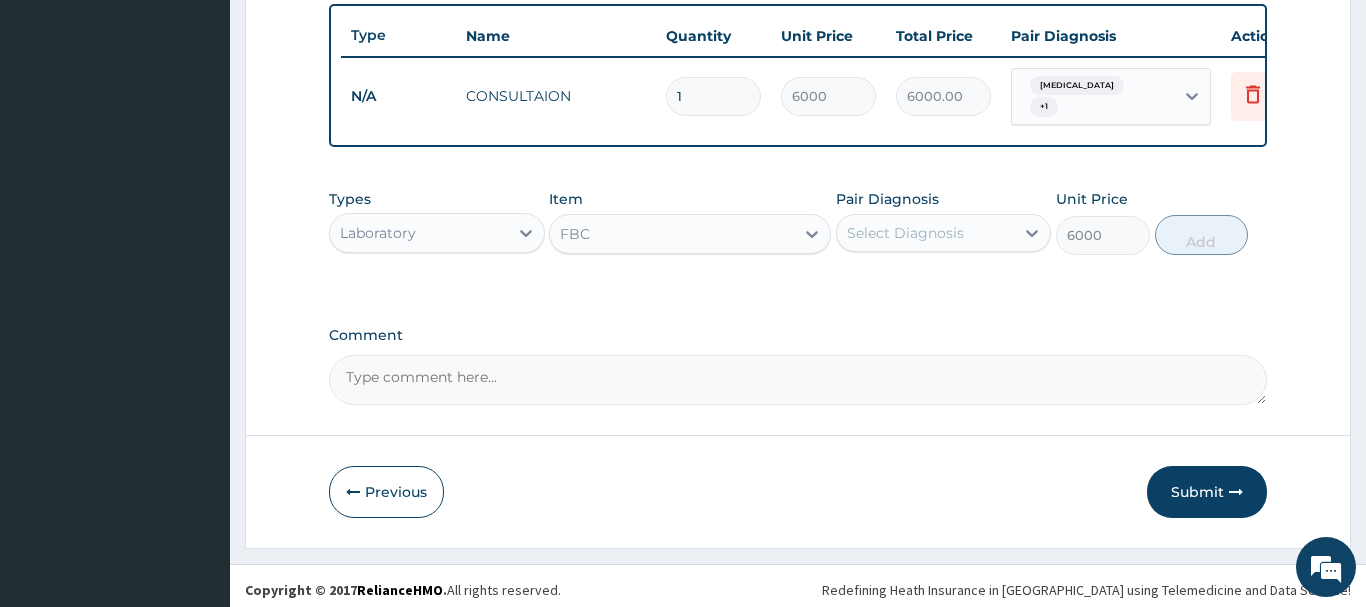 click on "Select Diagnosis" at bounding box center [905, 233] 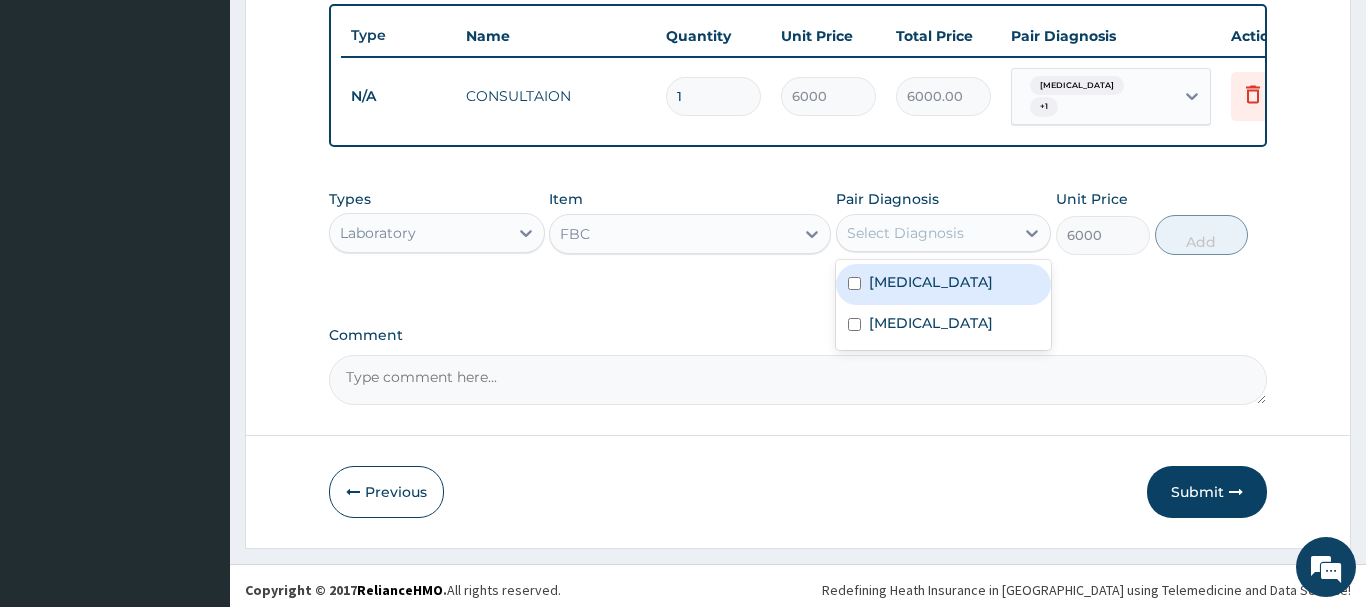 click at bounding box center [854, 283] 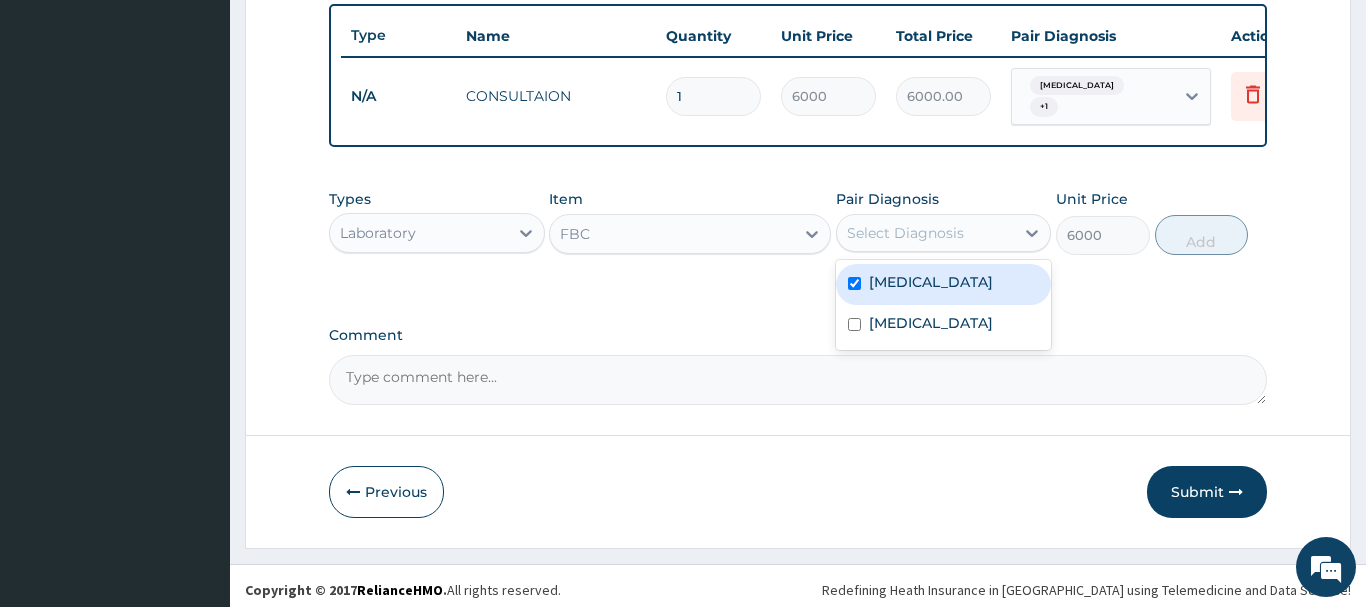 checkbox on "true" 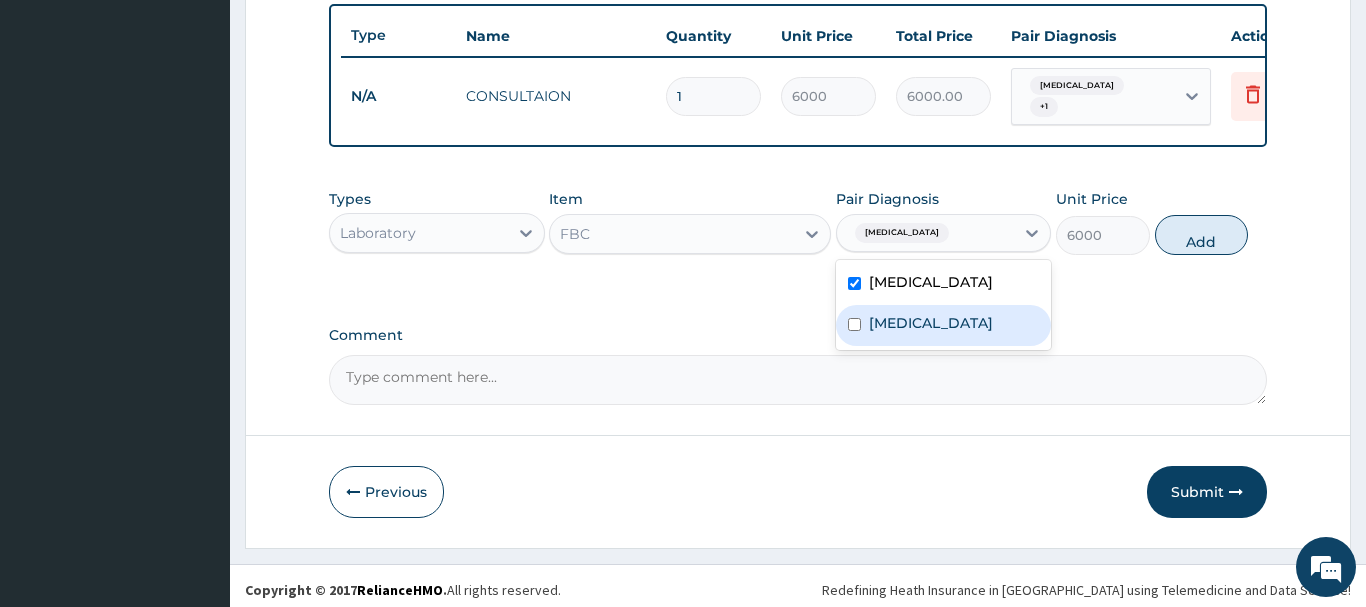 click at bounding box center (854, 324) 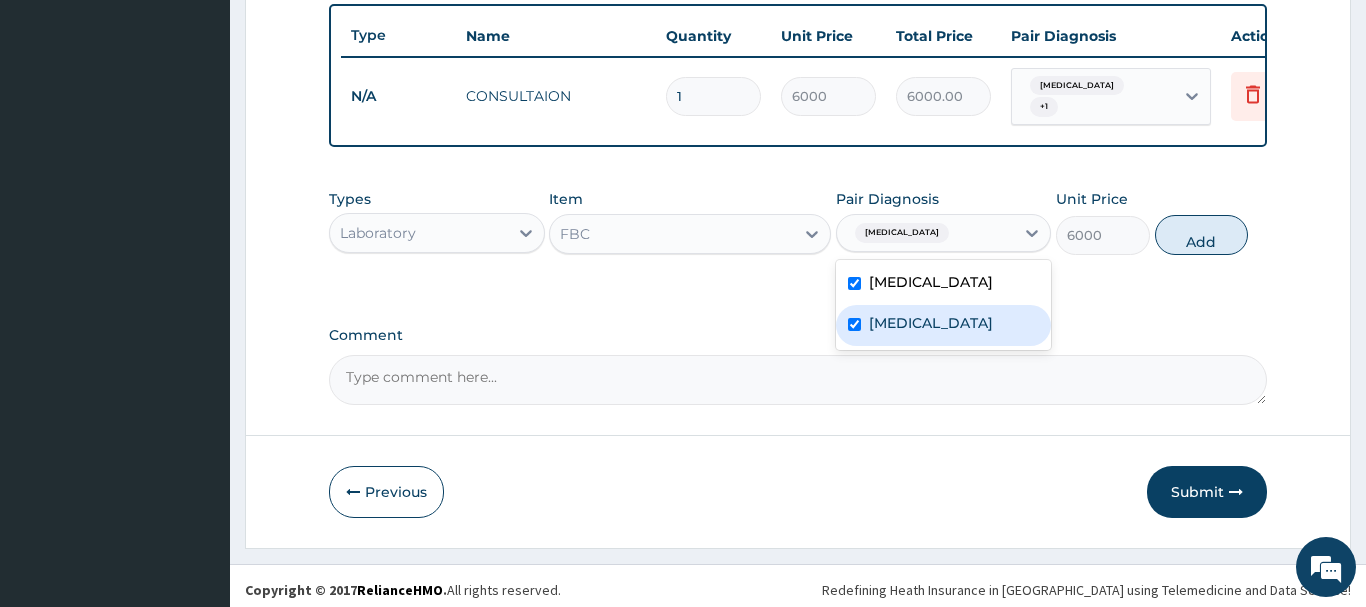 checkbox on "true" 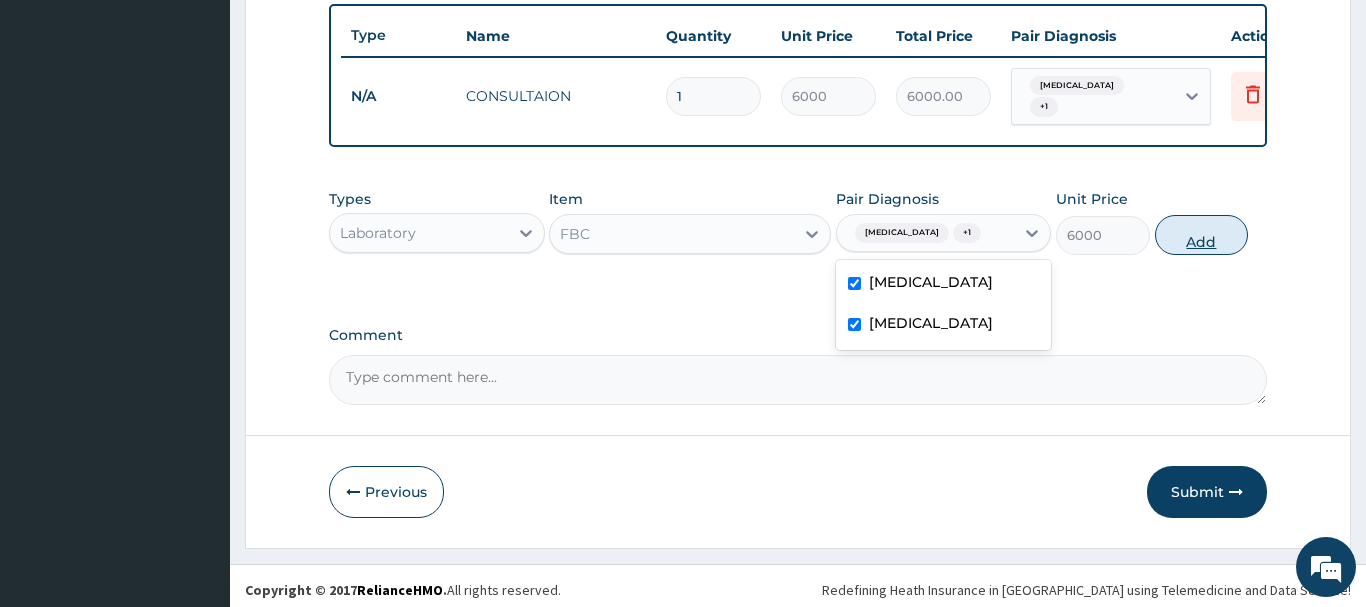 click on "Add" at bounding box center [1202, 235] 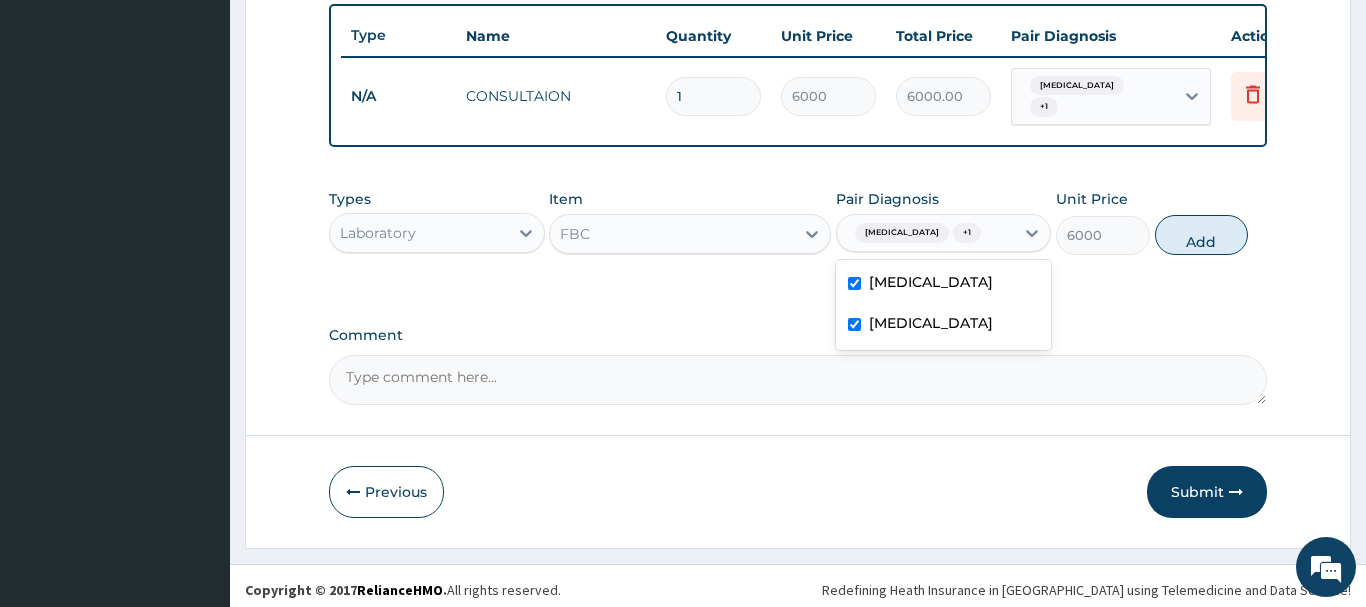 type on "0" 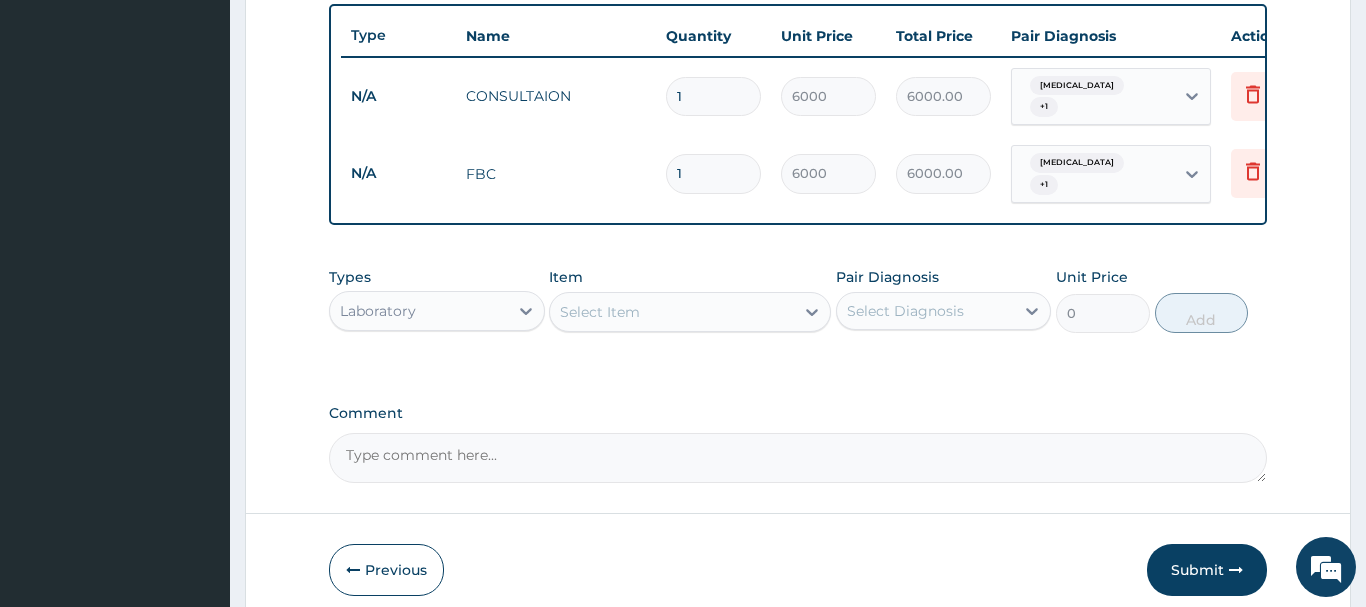 click on "Select Item" at bounding box center [672, 312] 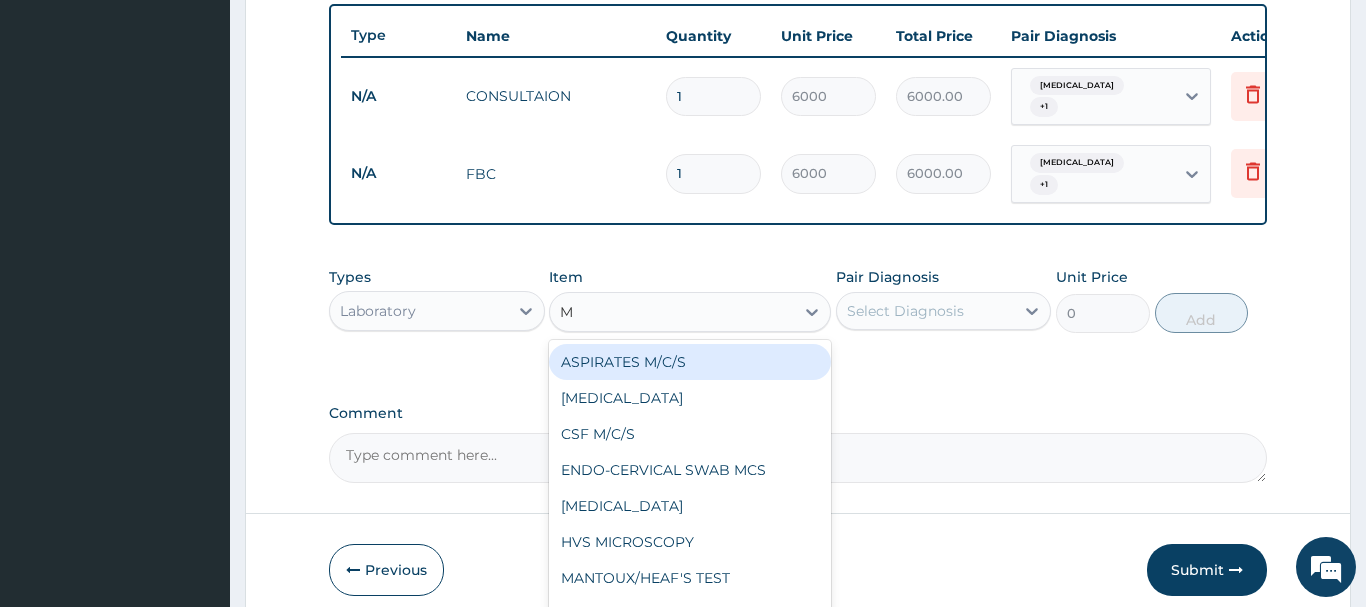 type on "MP" 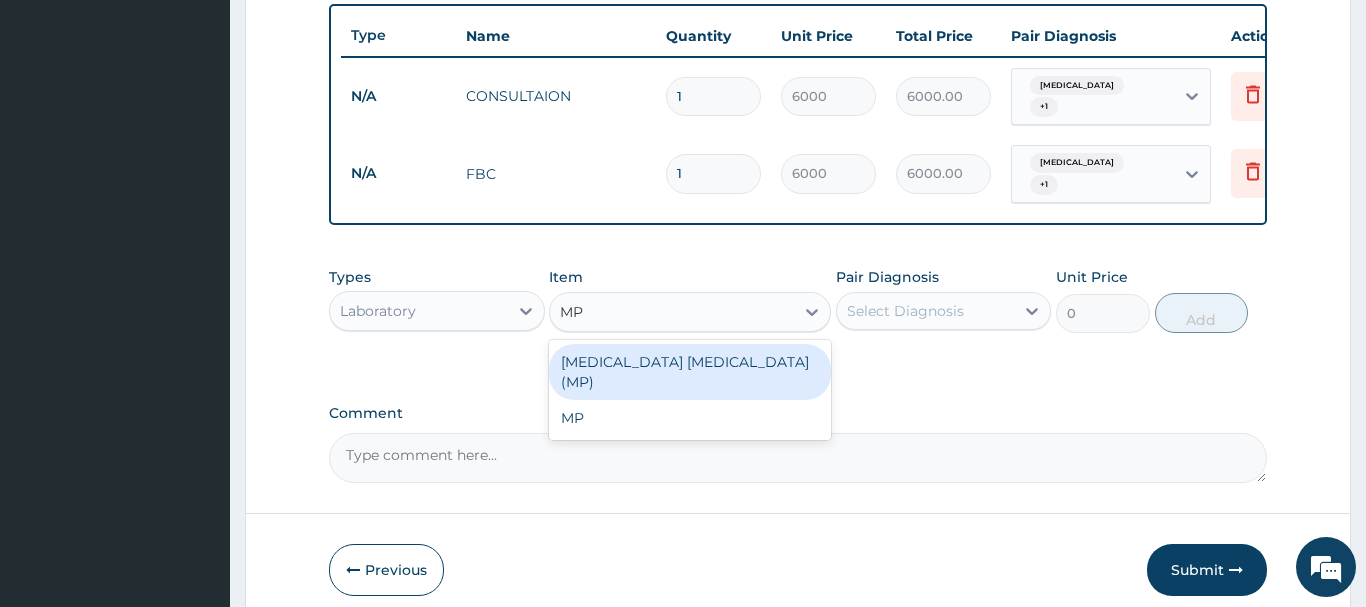 click on "[MEDICAL_DATA] [MEDICAL_DATA] (MP)" at bounding box center (690, 372) 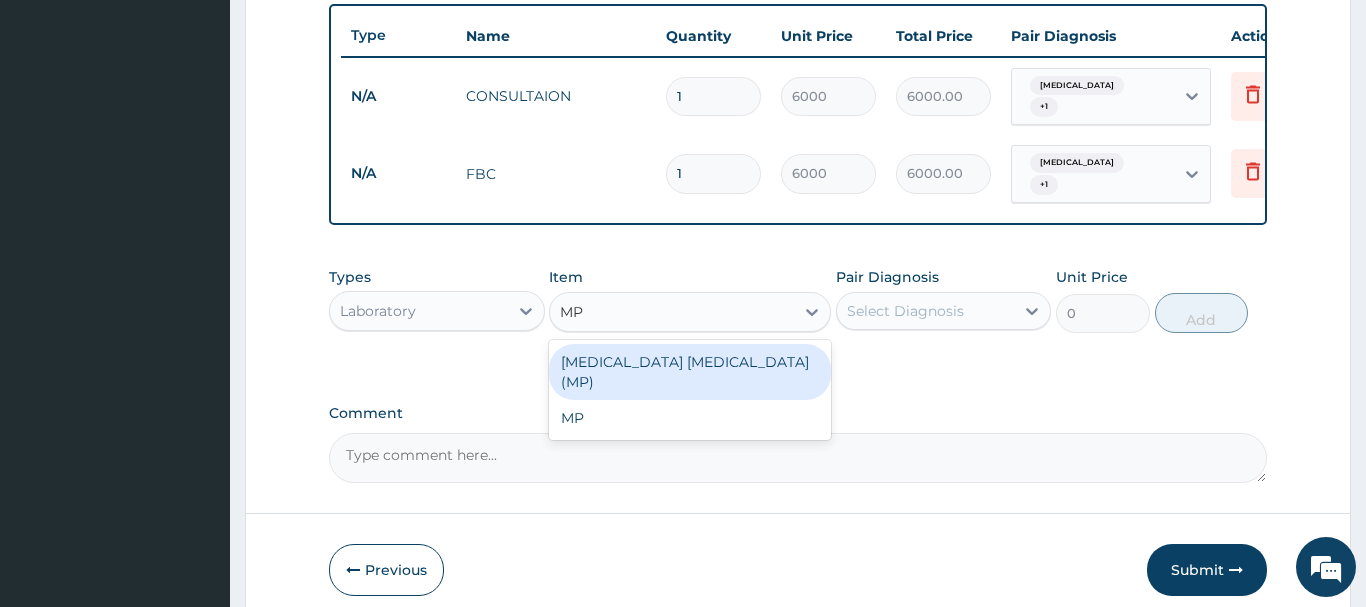 type 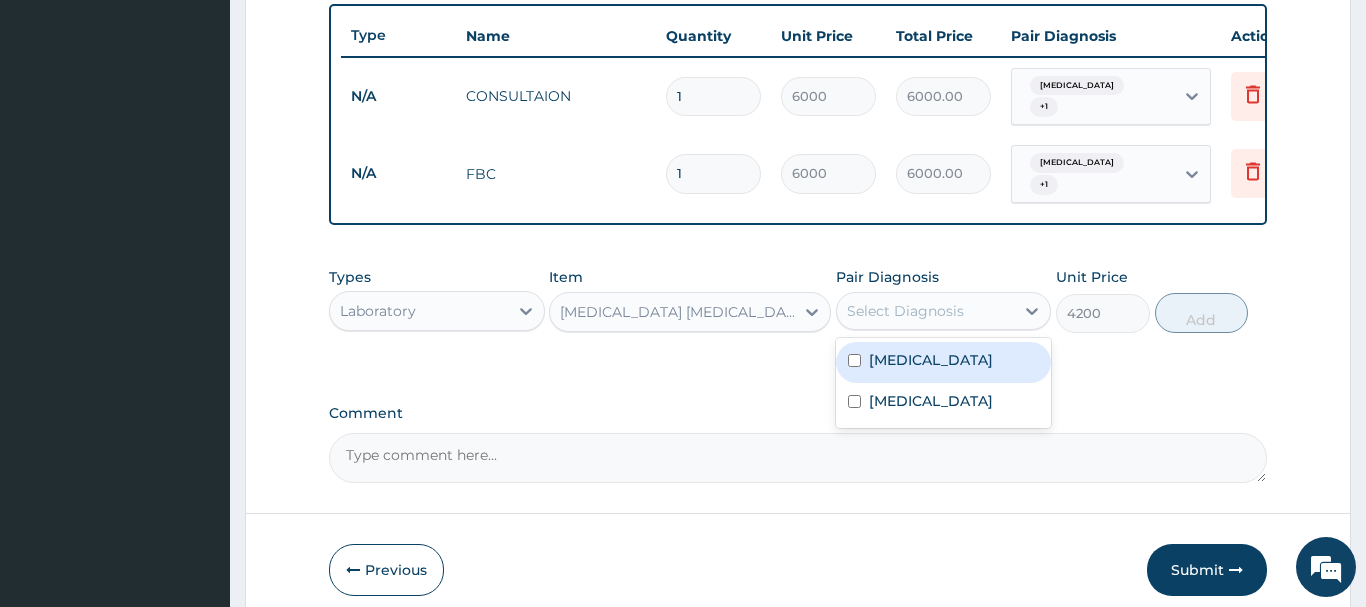 click on "Select Diagnosis" at bounding box center (905, 311) 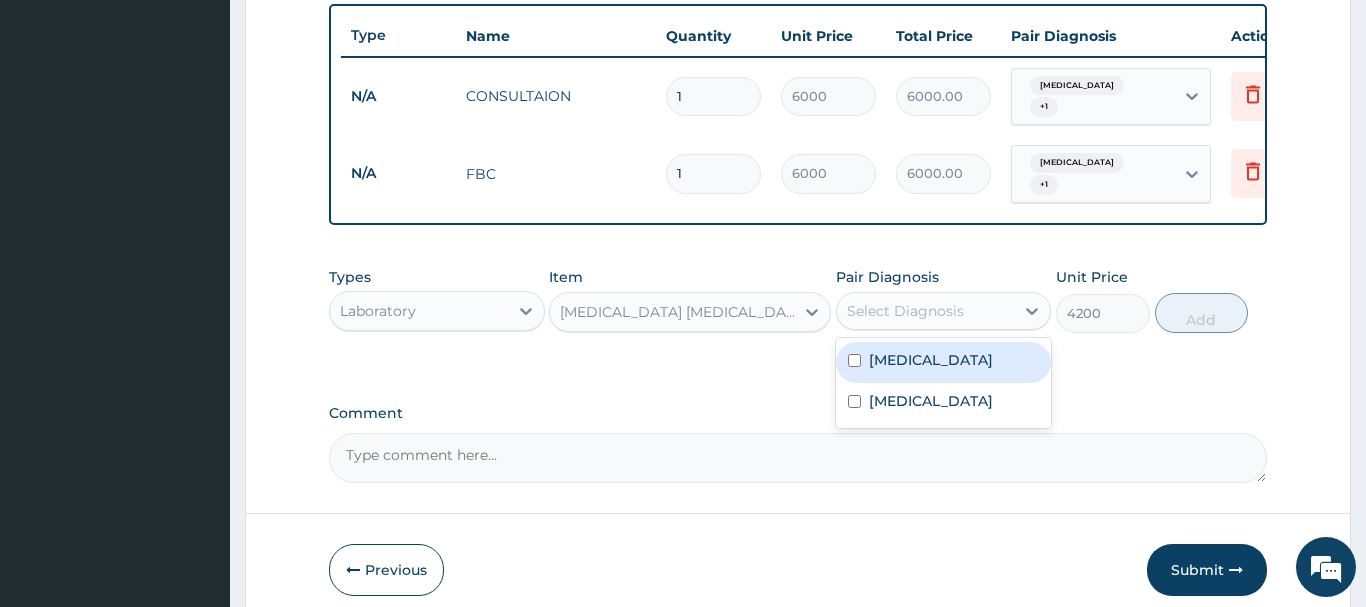 click at bounding box center [854, 360] 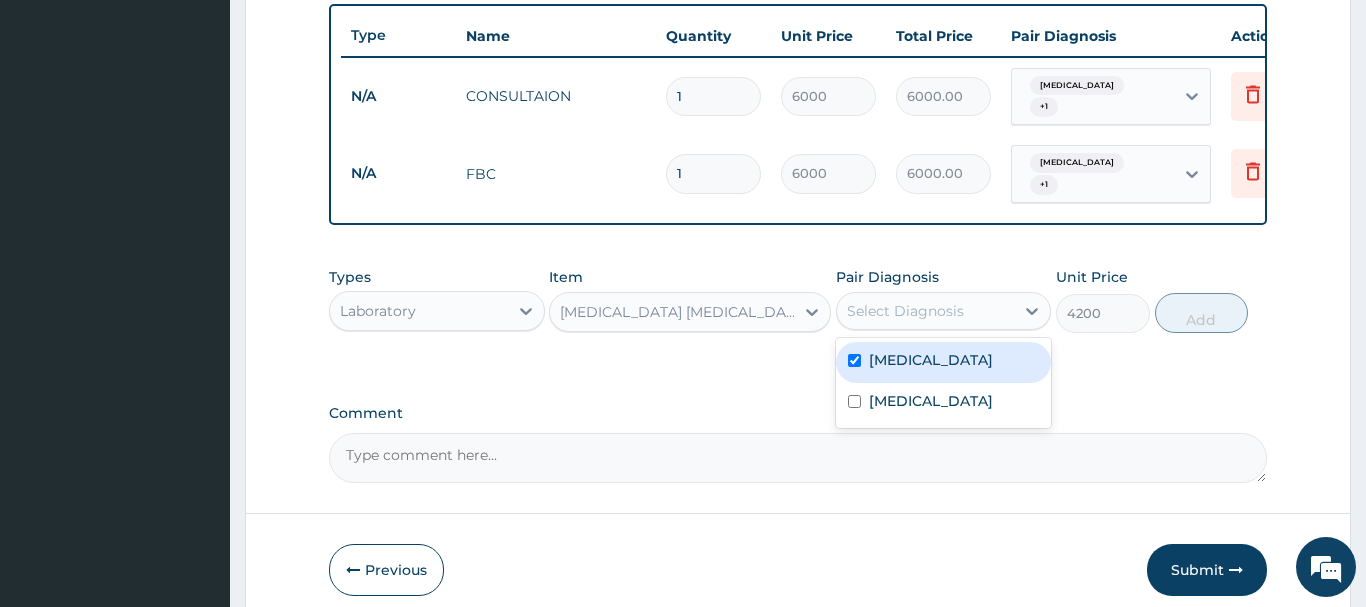 checkbox on "true" 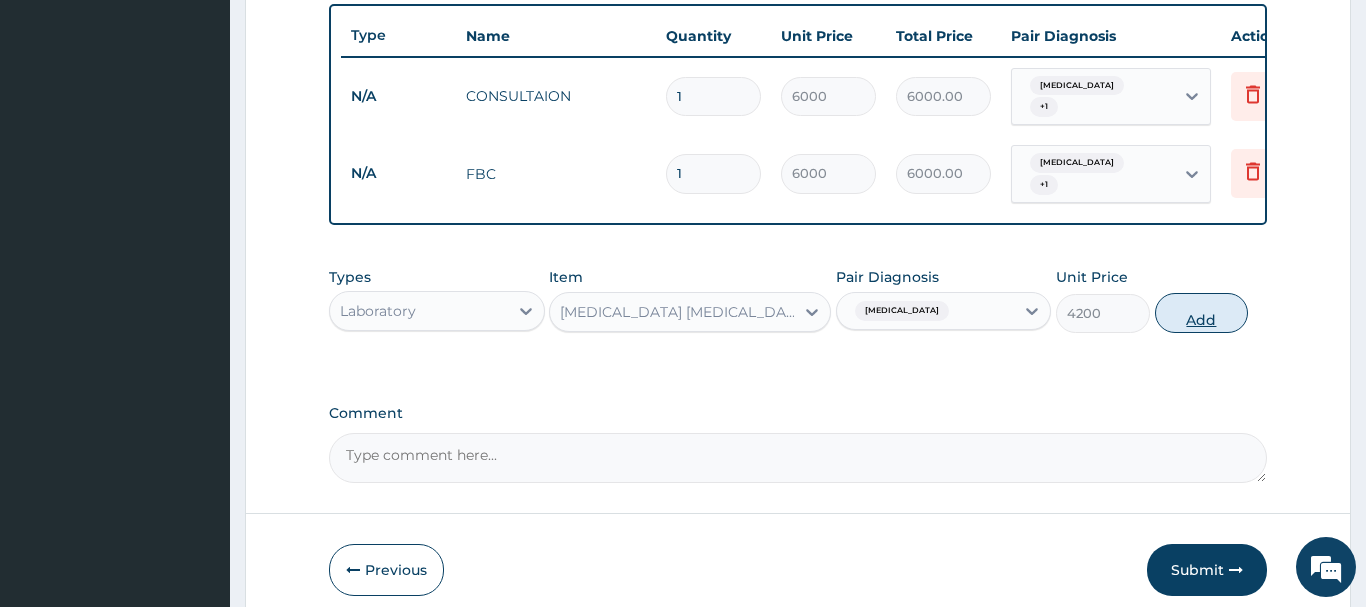 click on "Add" at bounding box center [1202, 313] 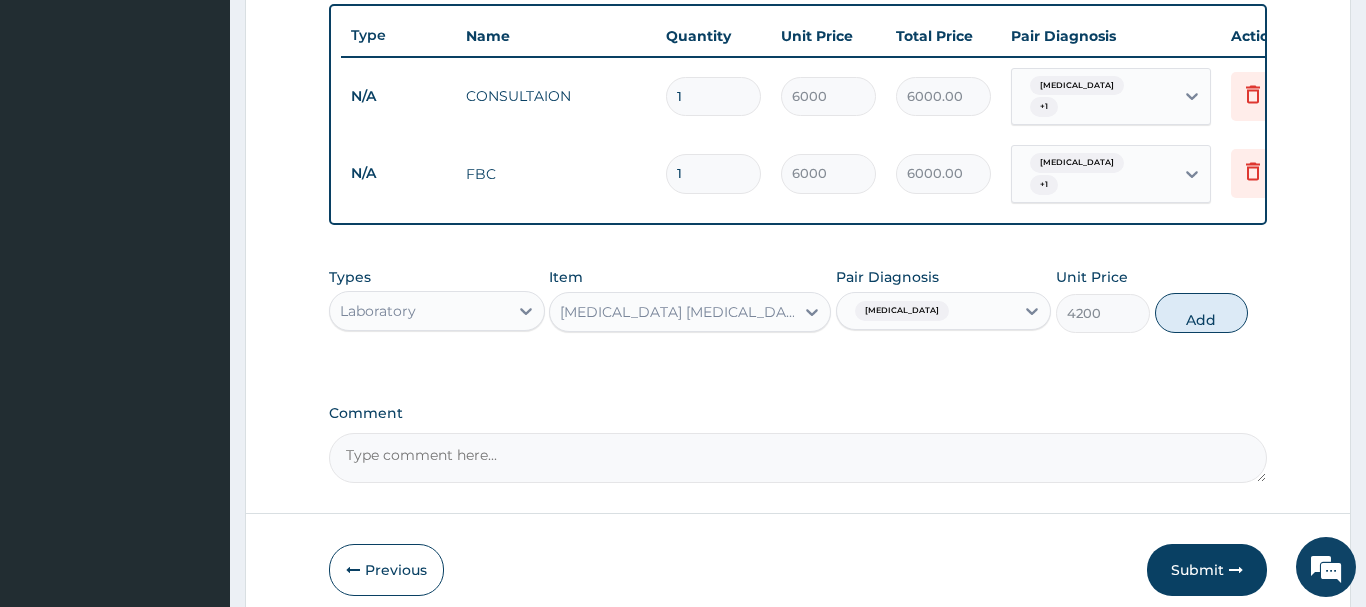 type on "0" 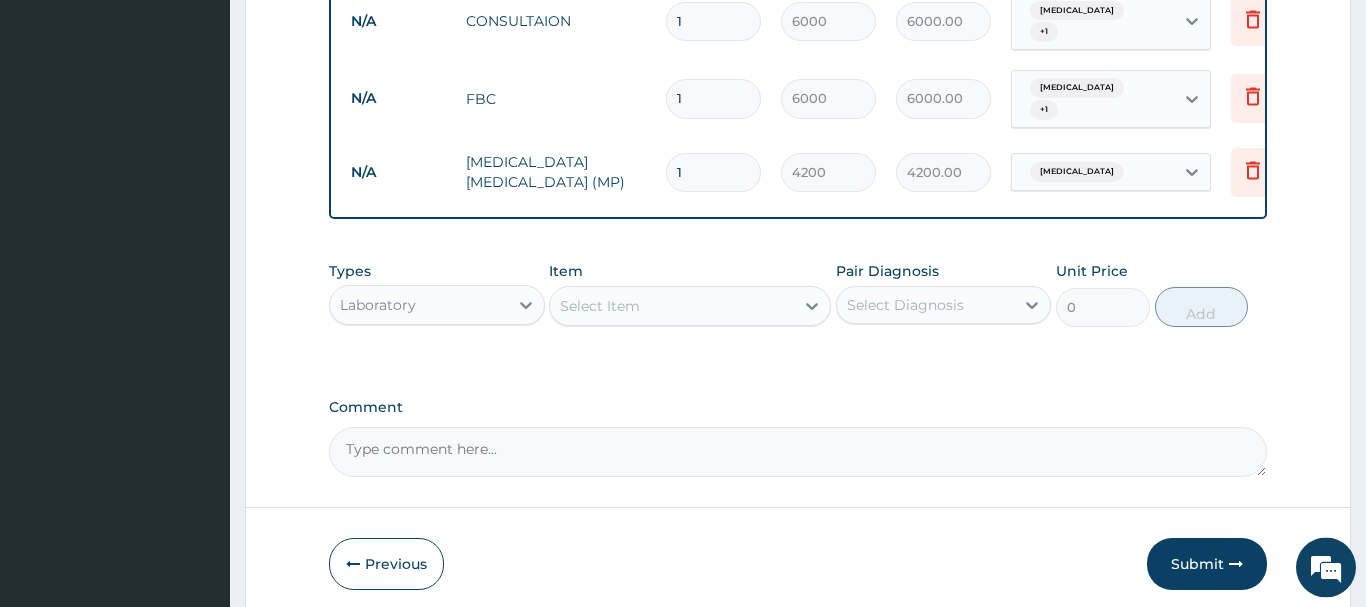 scroll, scrollTop: 878, scrollLeft: 0, axis: vertical 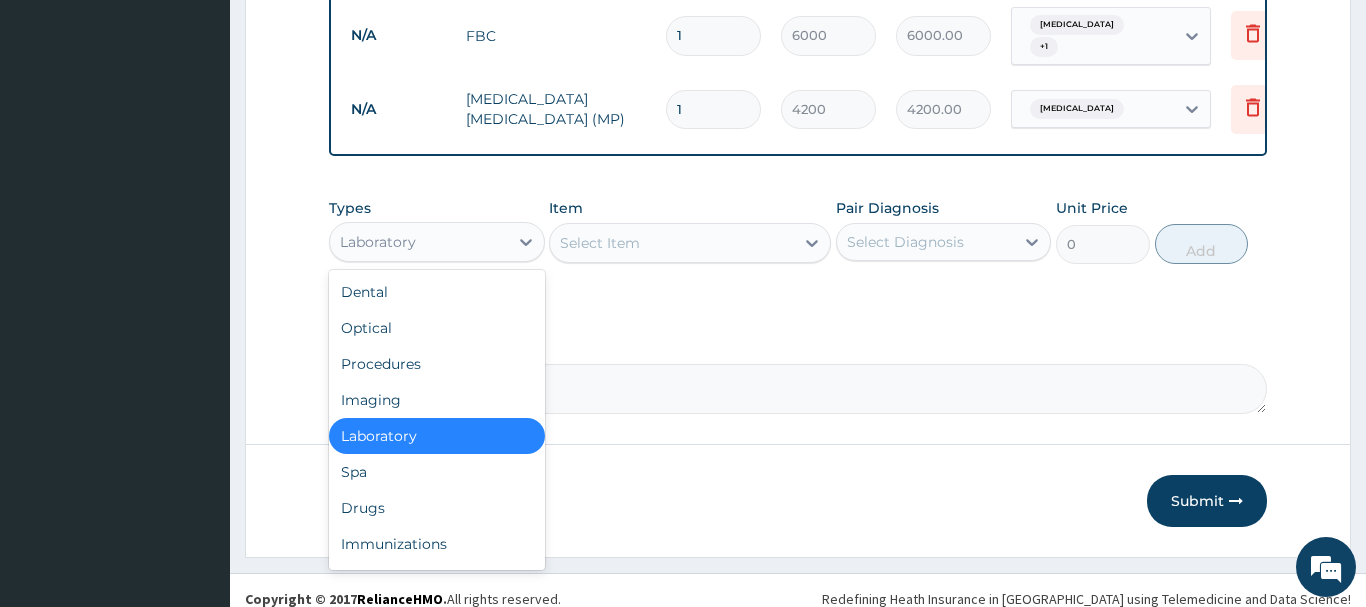 click on "Laboratory" at bounding box center (419, 242) 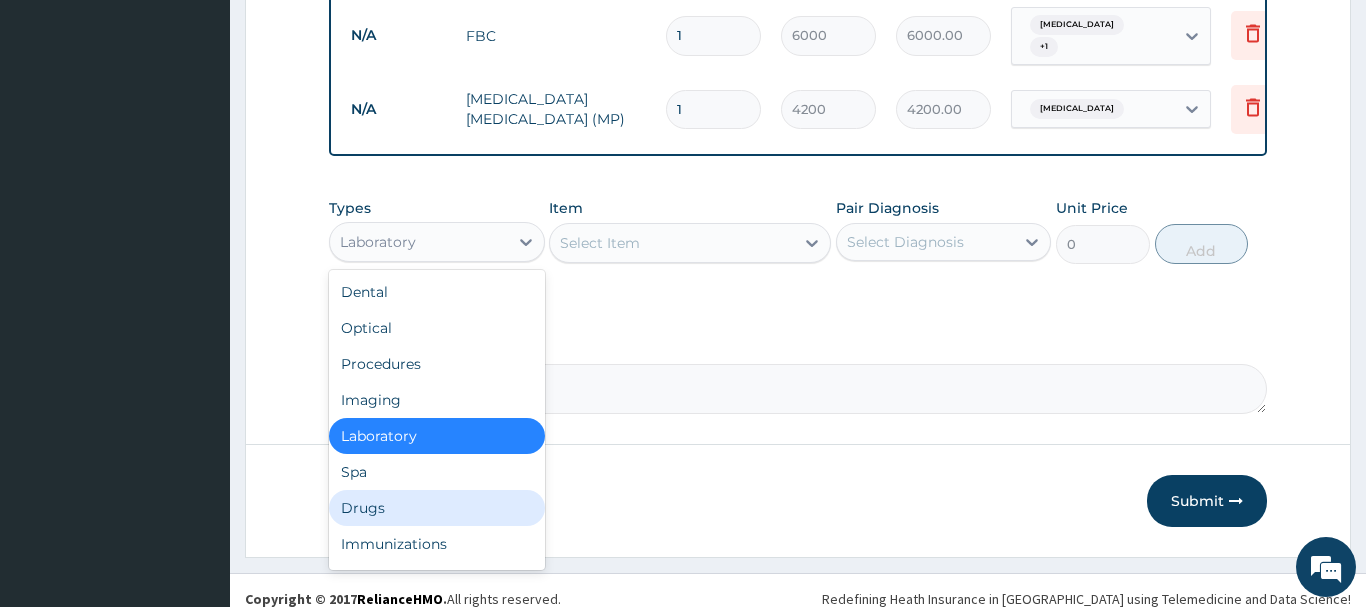 click on "Drugs" at bounding box center (437, 508) 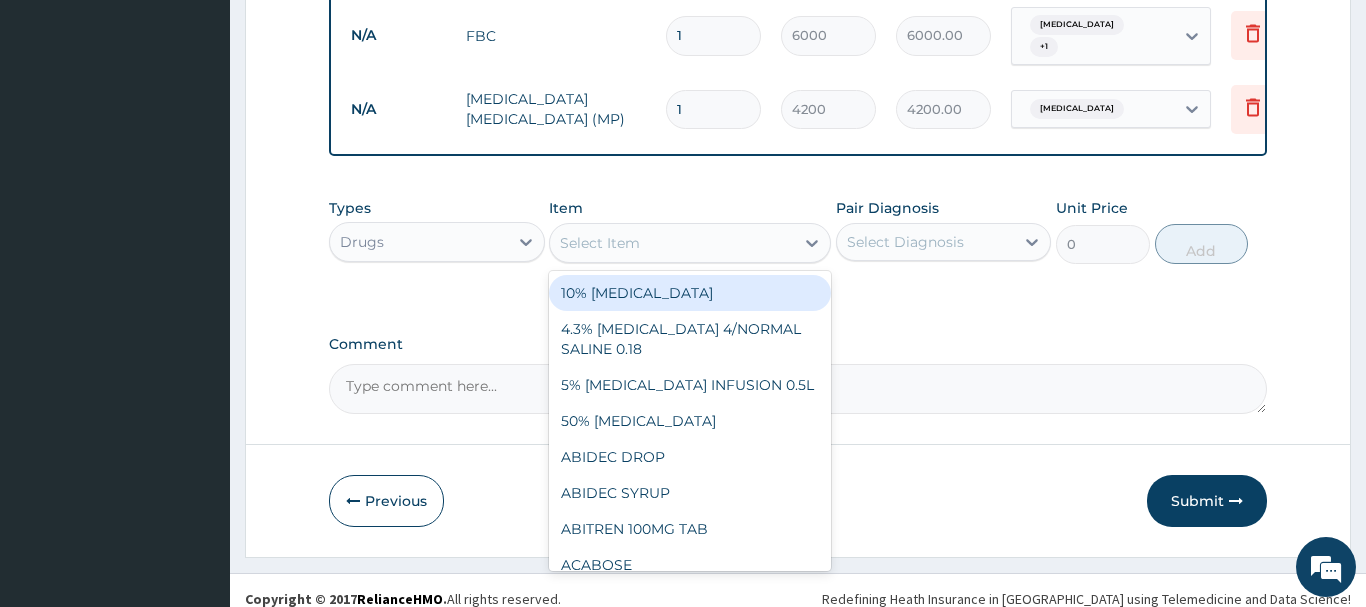 click on "Select Item" at bounding box center [672, 243] 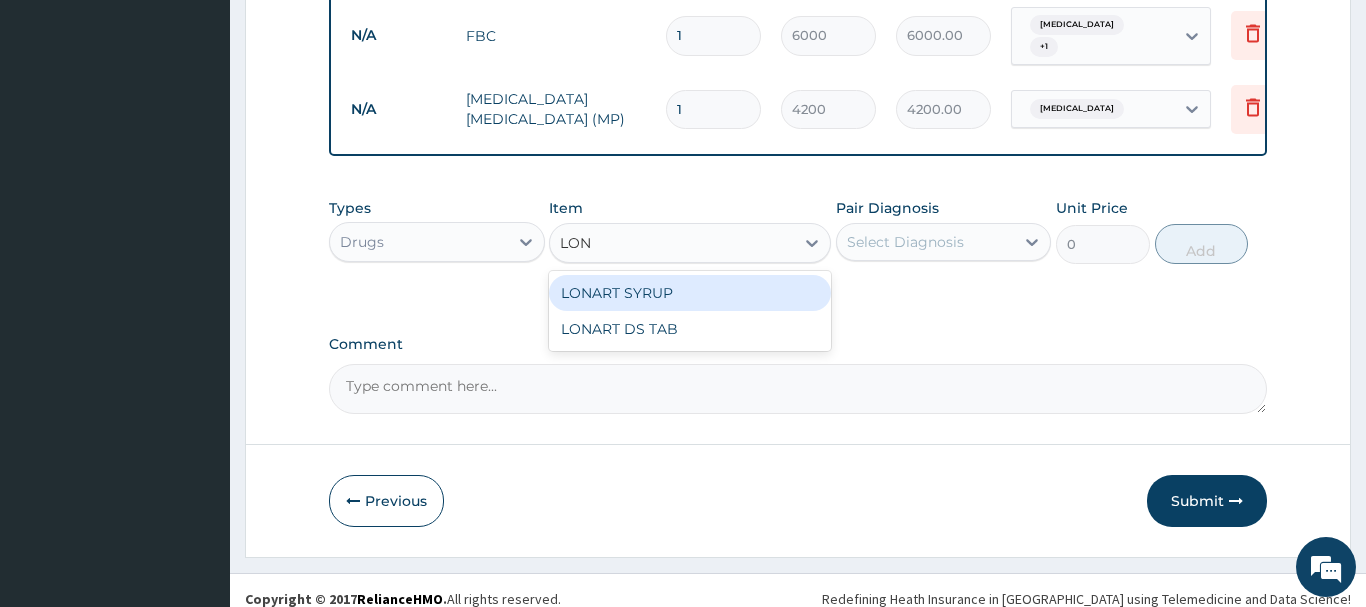 type on "LONA" 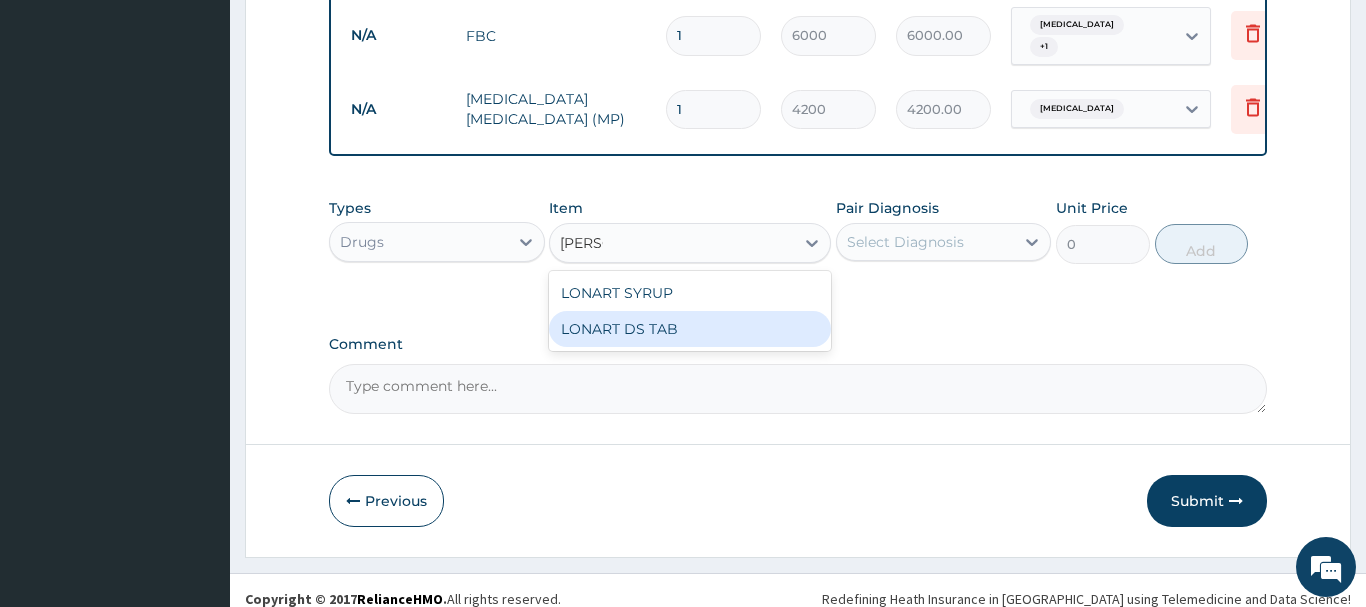 click on "LONART DS TAB" at bounding box center [690, 329] 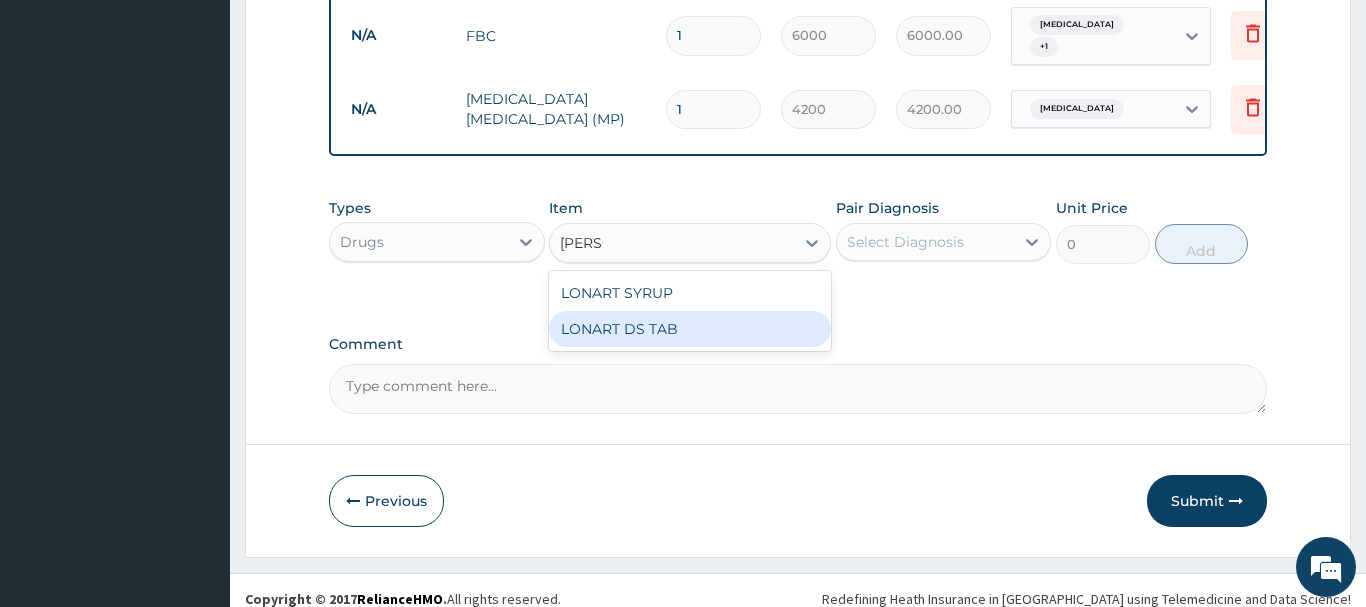 type 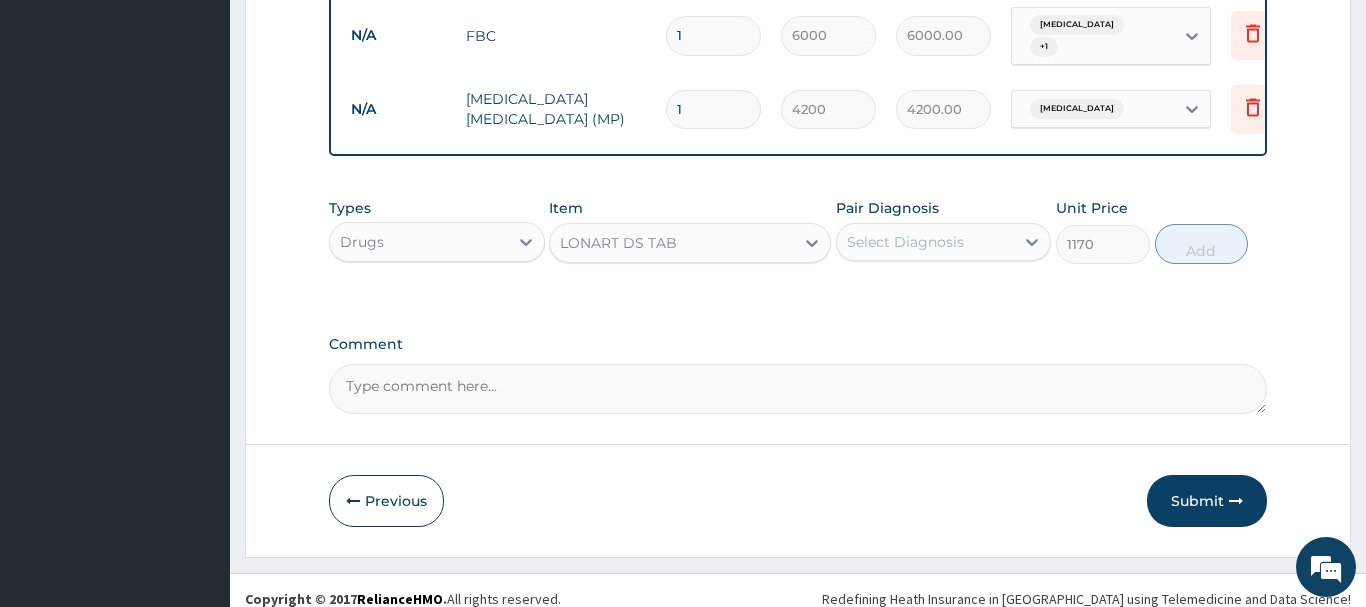 click on "Select Diagnosis" at bounding box center [905, 242] 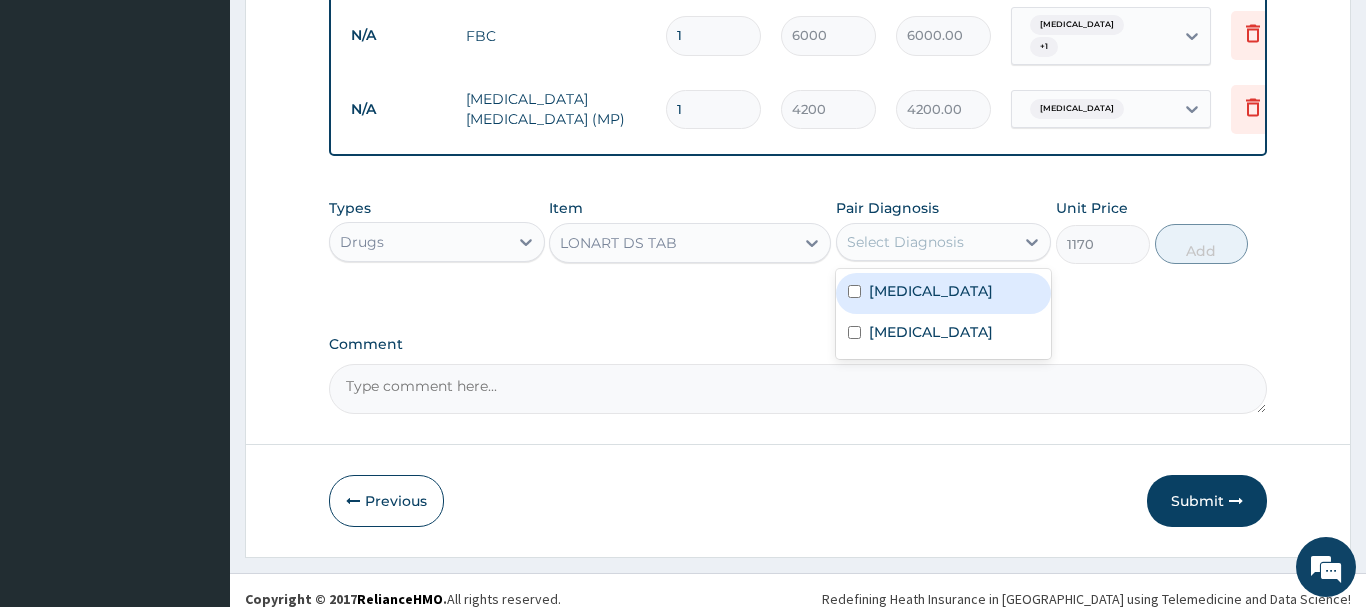 click at bounding box center [854, 291] 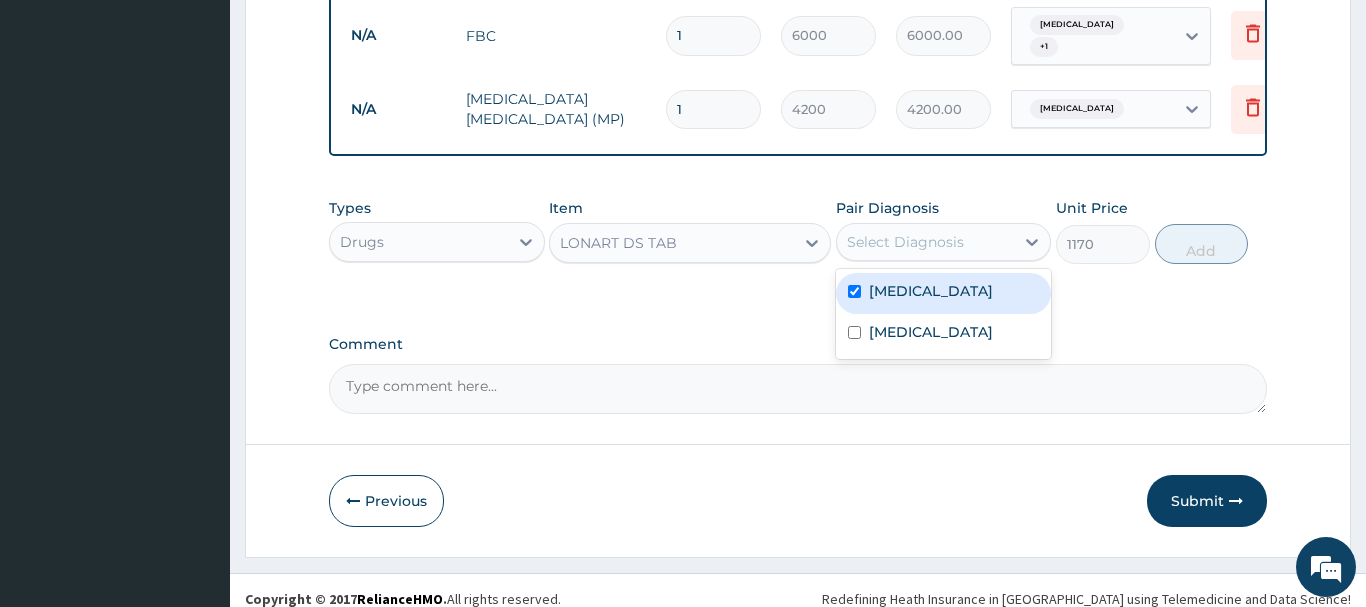 checkbox on "true" 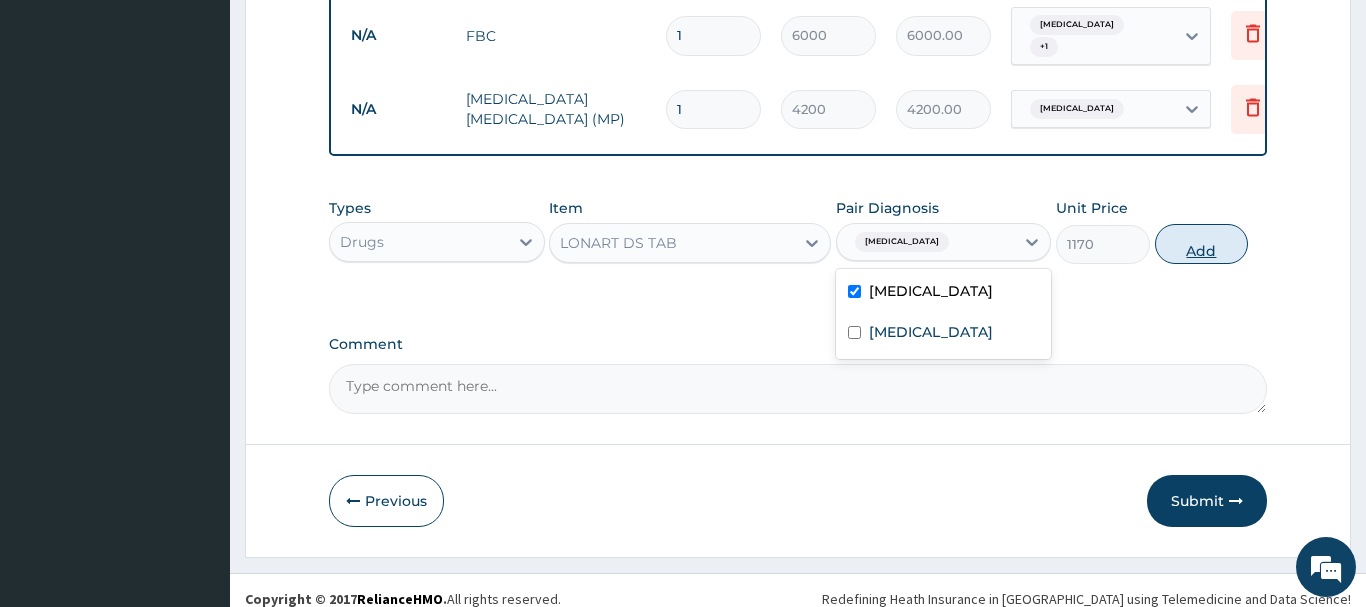 click on "Add" at bounding box center (1202, 244) 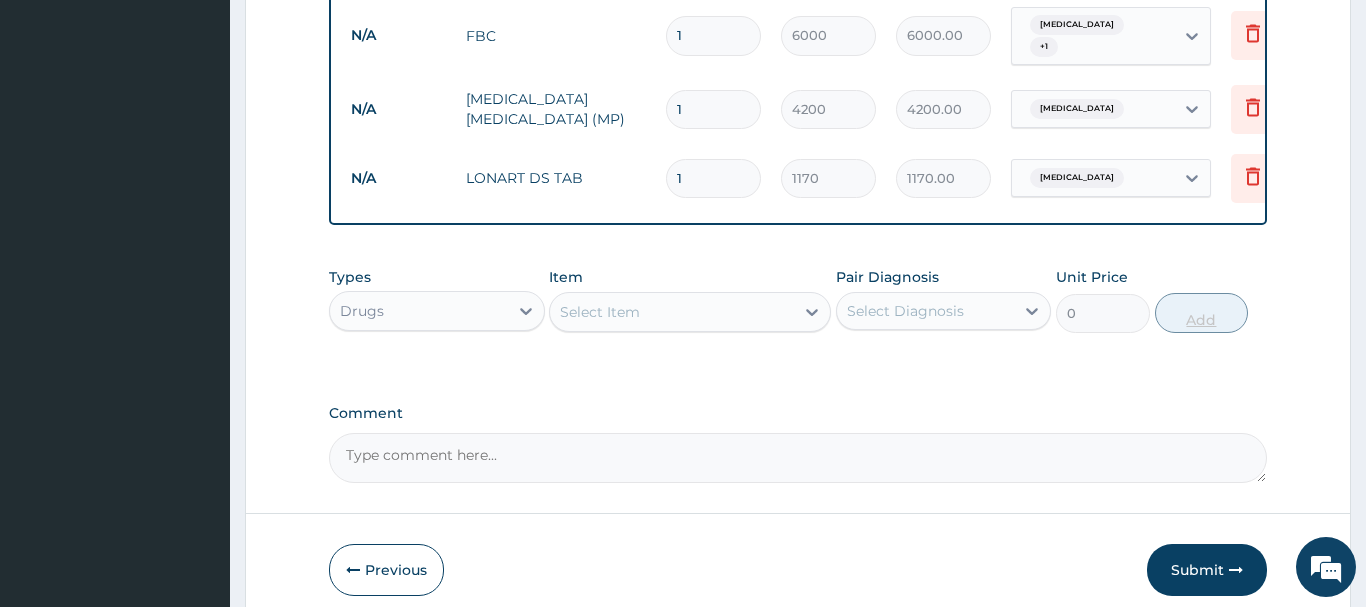 type 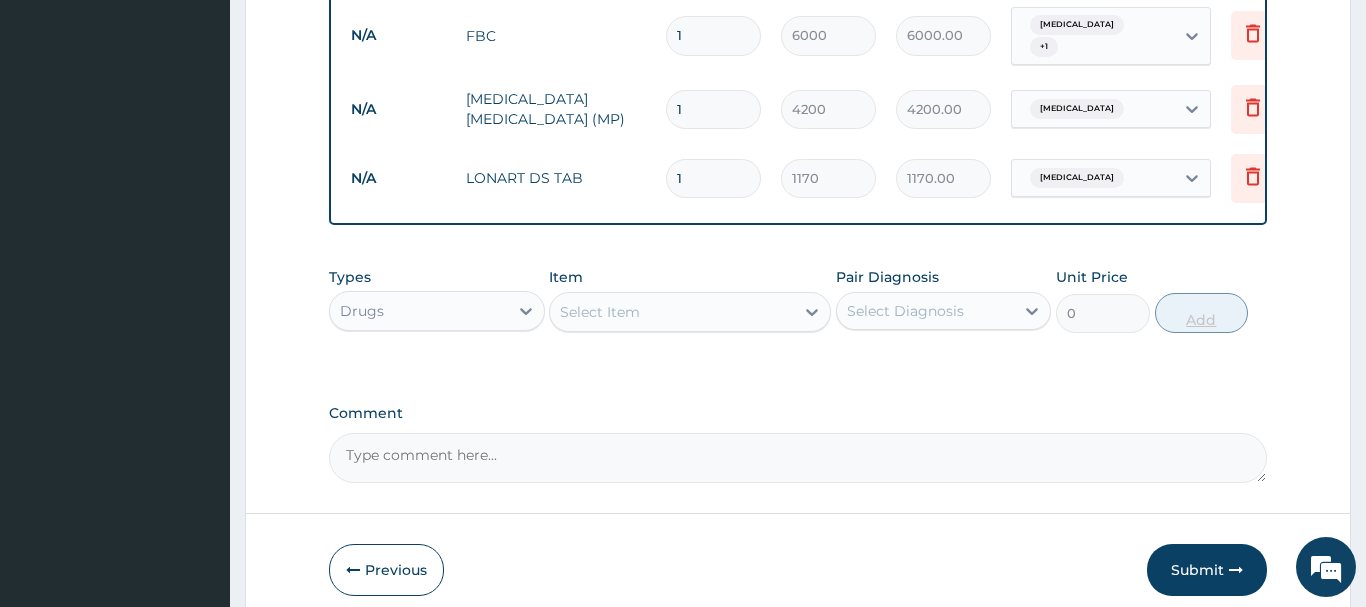 type on "0.00" 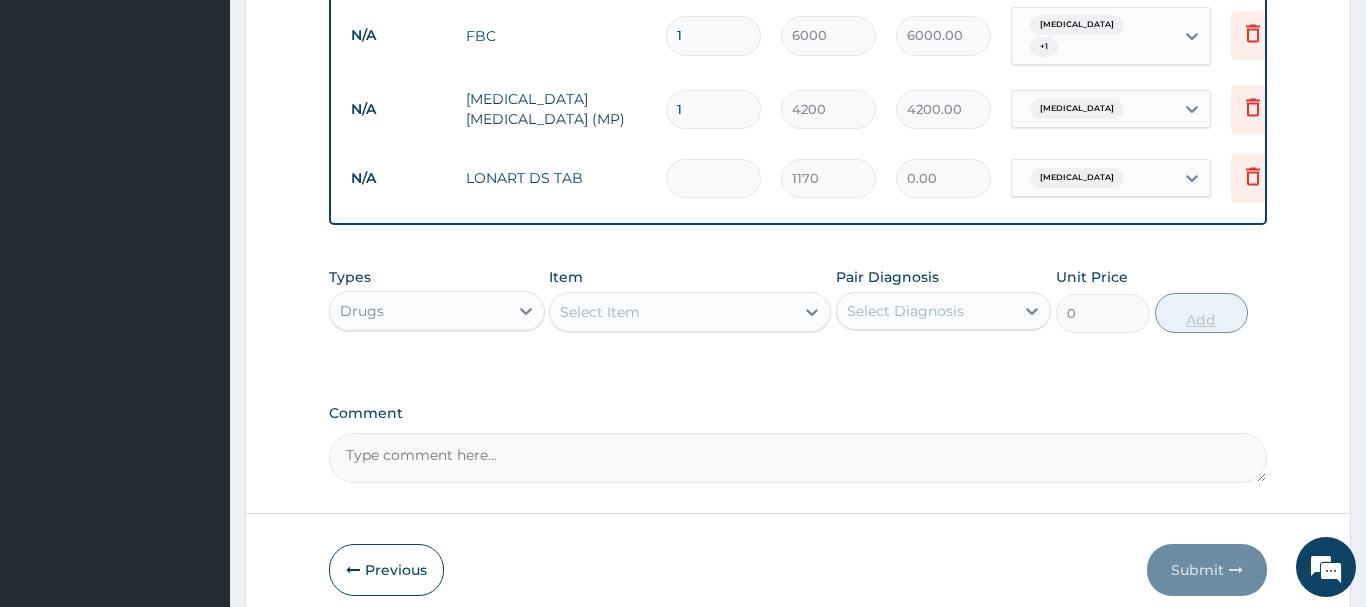 type on "6" 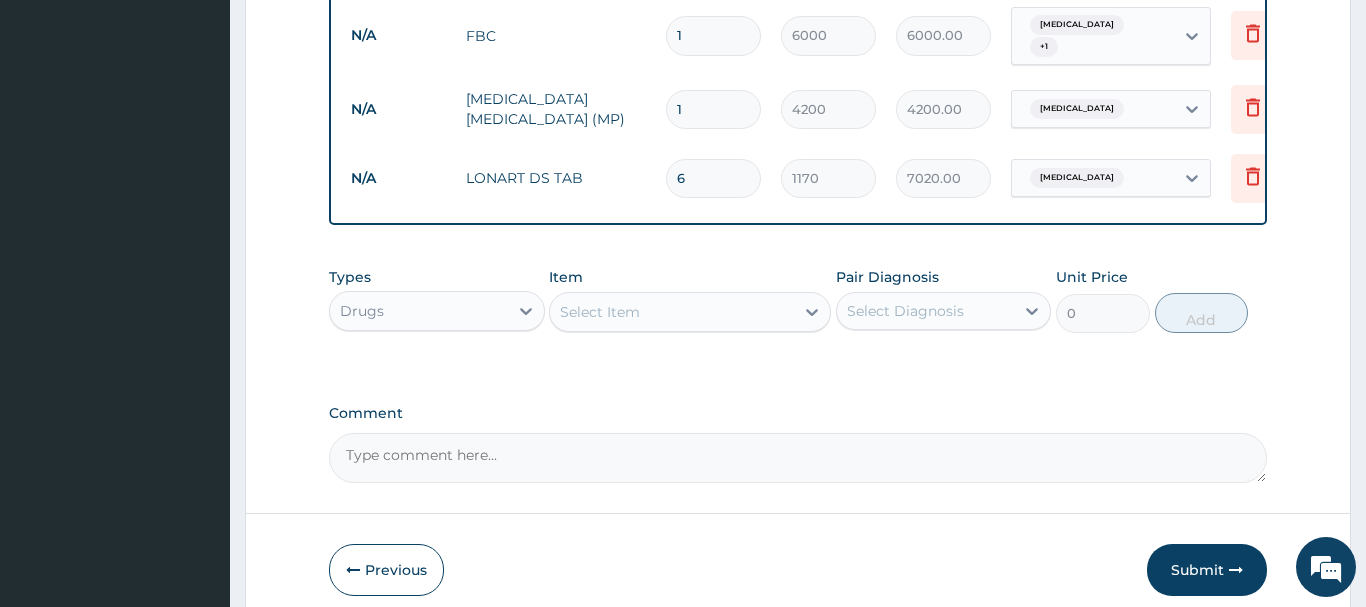 type on "6" 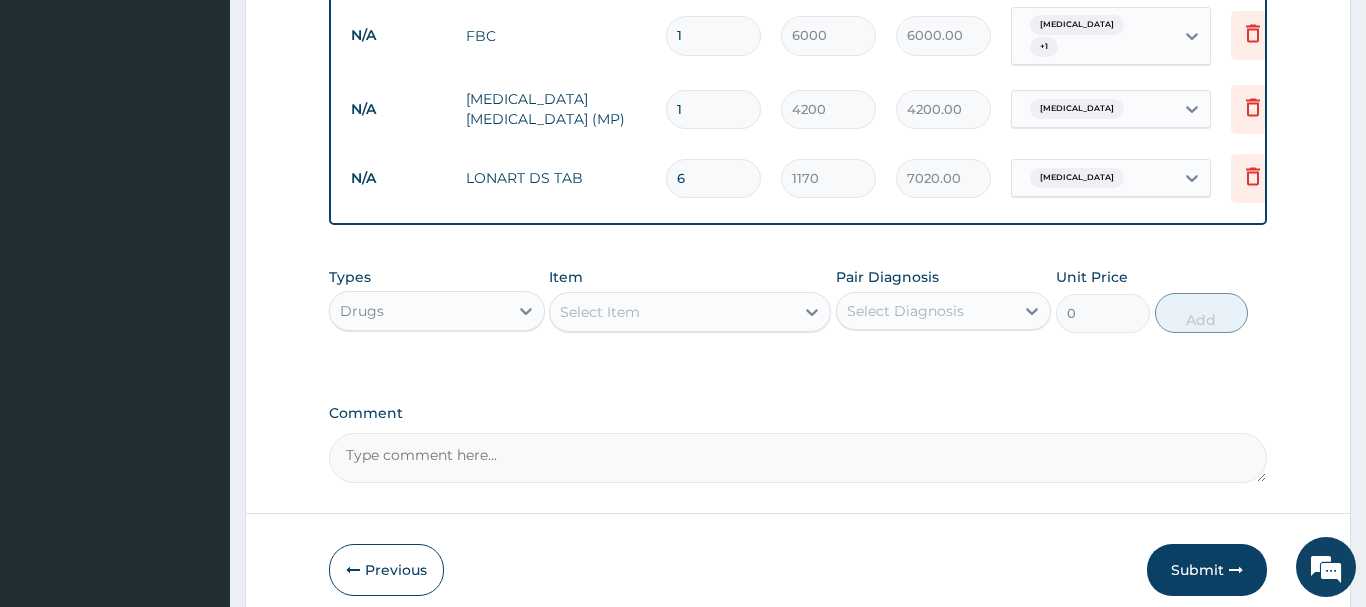 click on "Select Item" at bounding box center (672, 312) 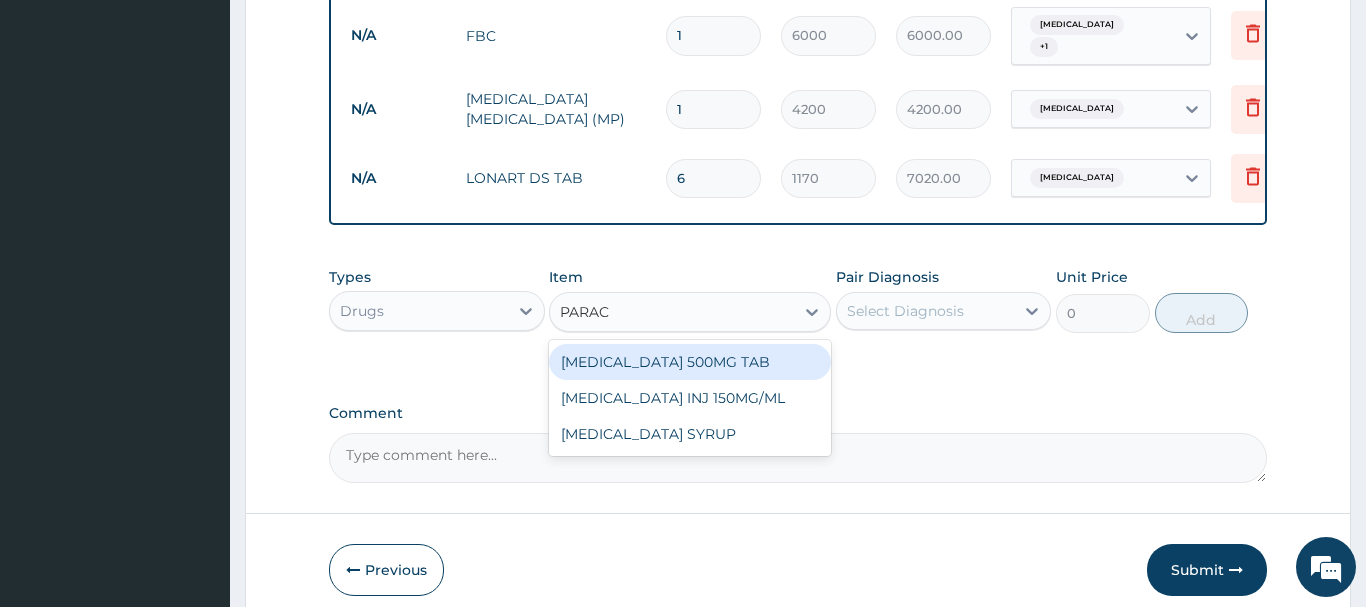 type on "PARACE" 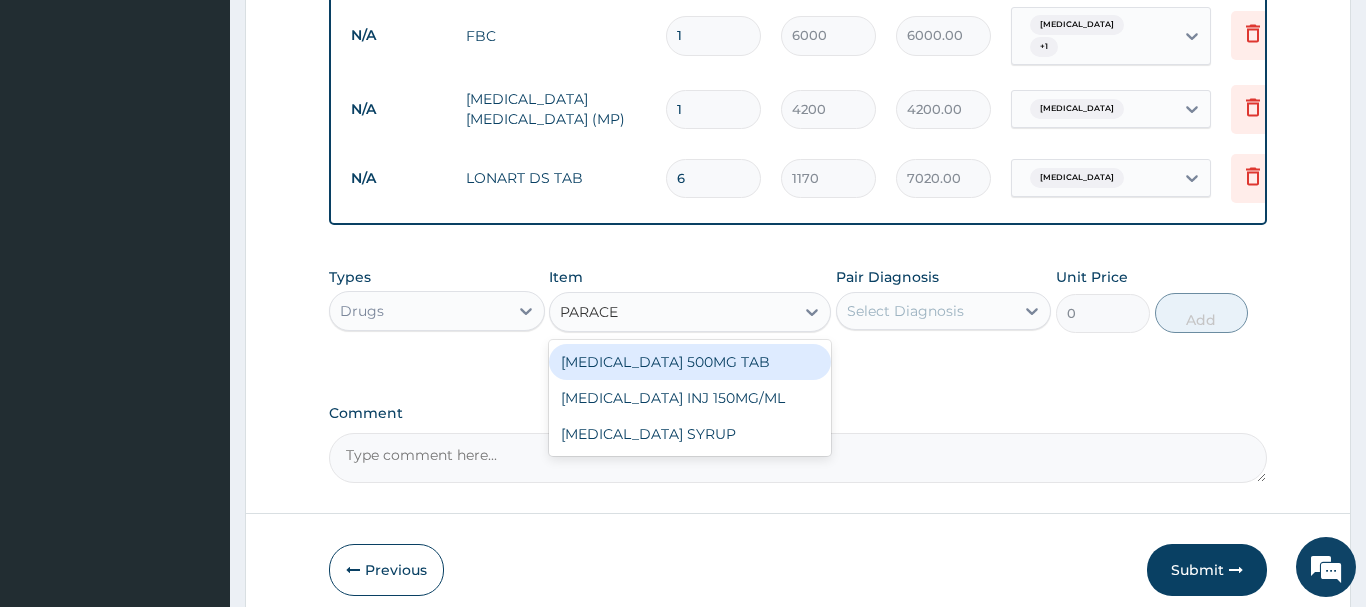 click on "[MEDICAL_DATA] 500MG TAB" at bounding box center [690, 362] 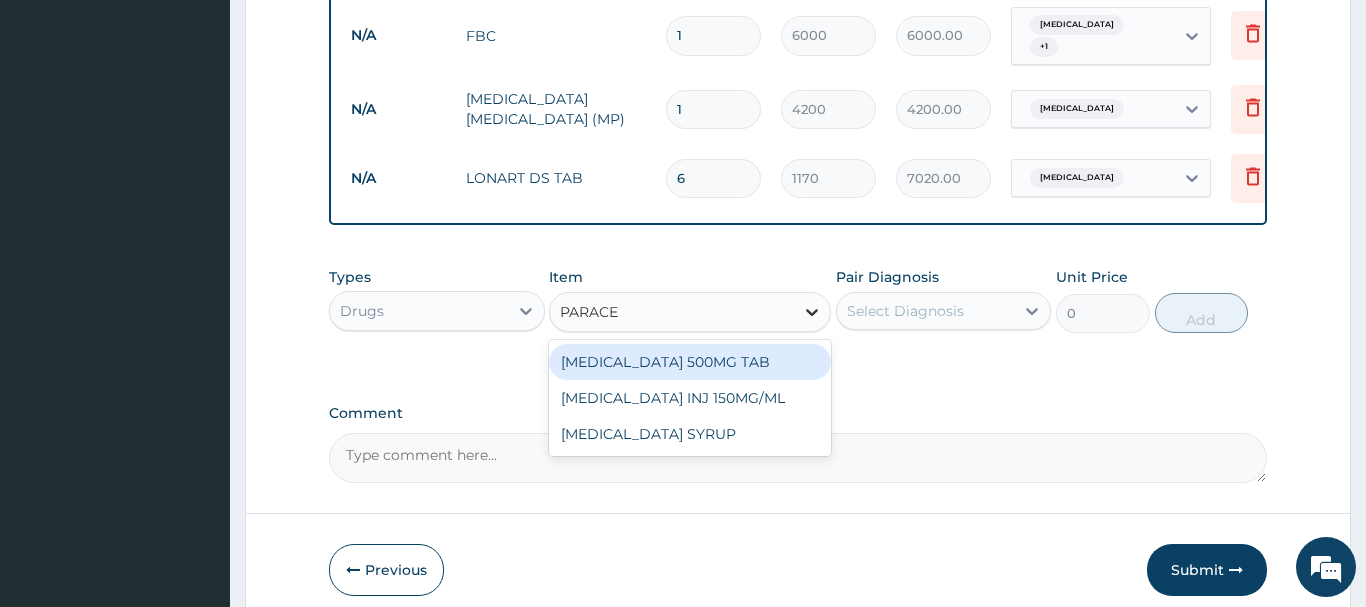 type 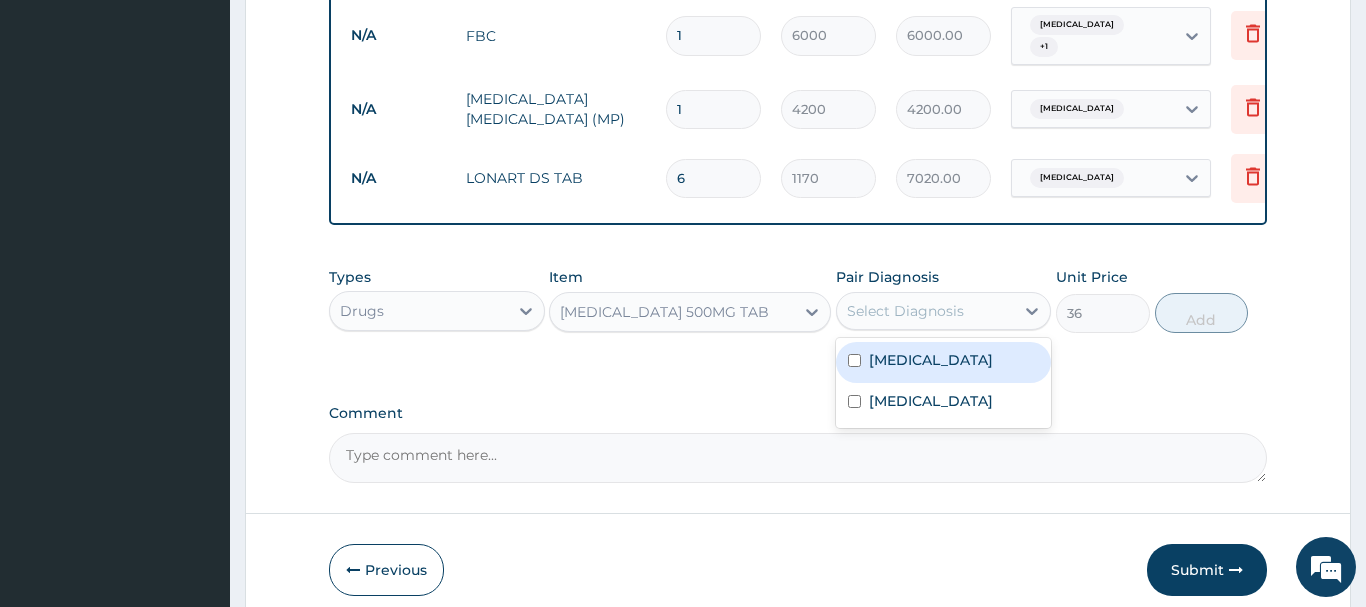 click on "Select Diagnosis" at bounding box center (905, 311) 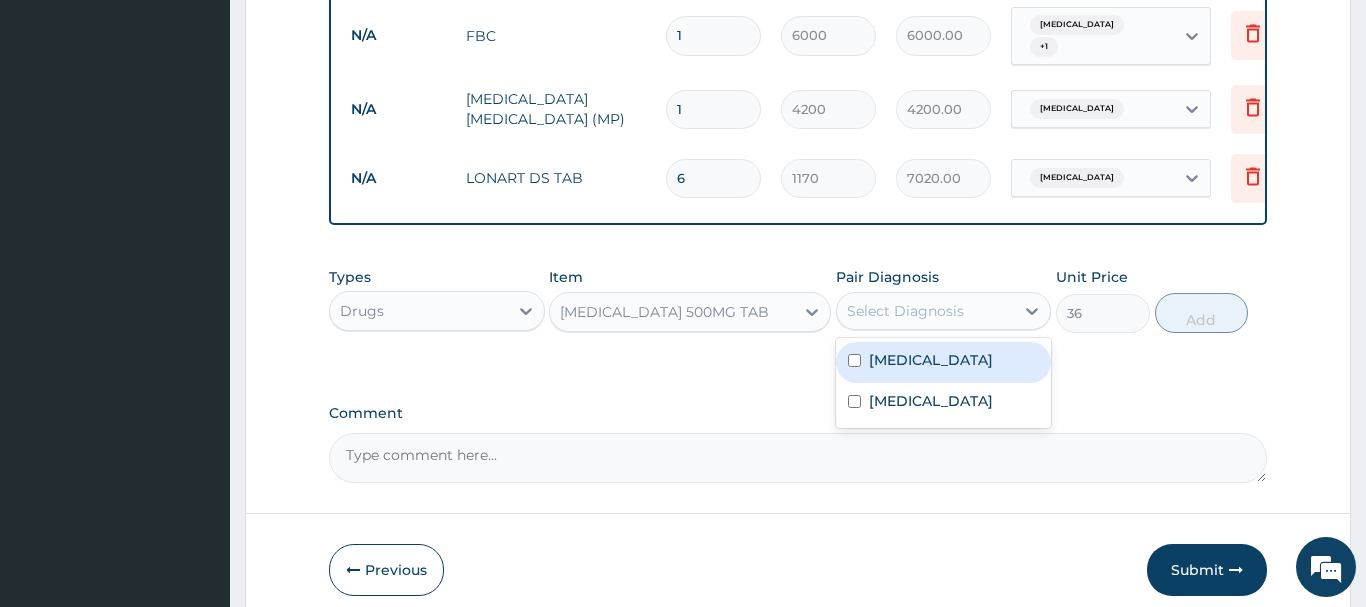 click at bounding box center [854, 360] 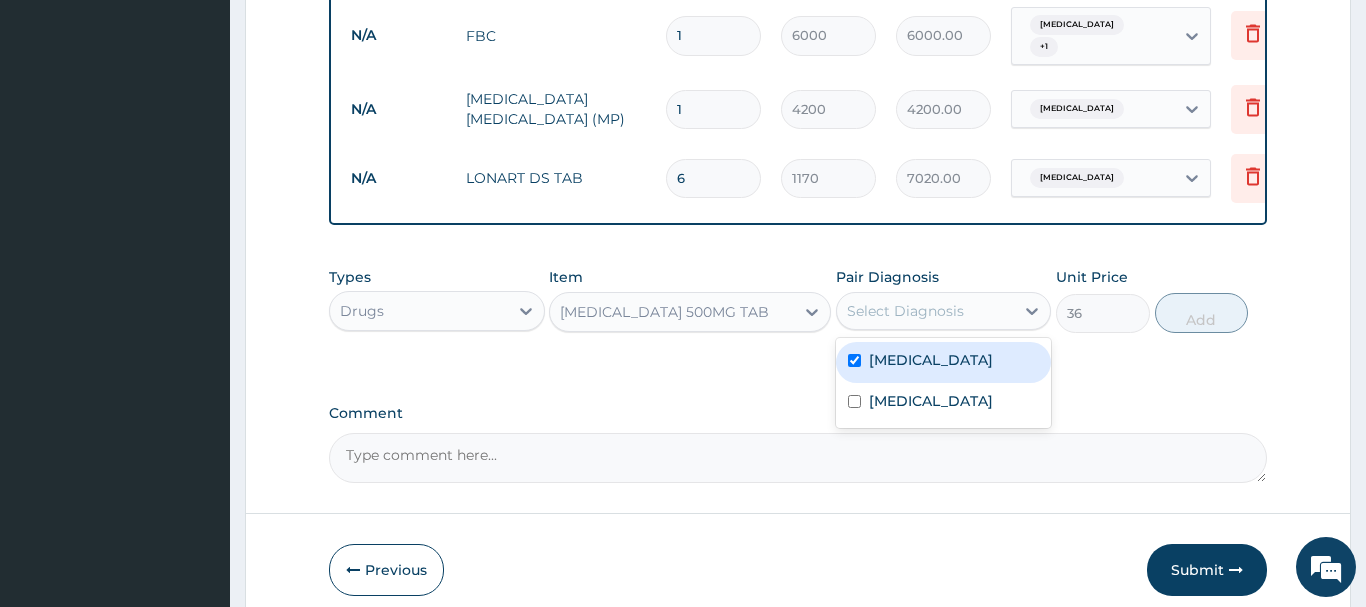 checkbox on "true" 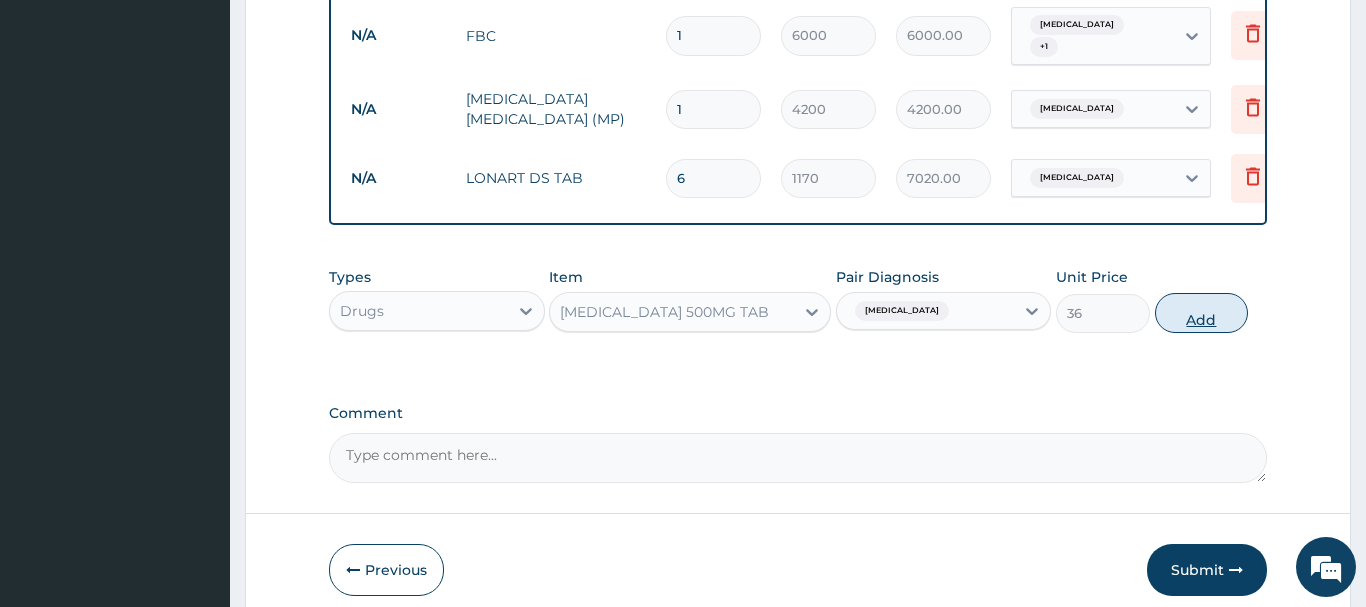 click on "Add" at bounding box center [1202, 313] 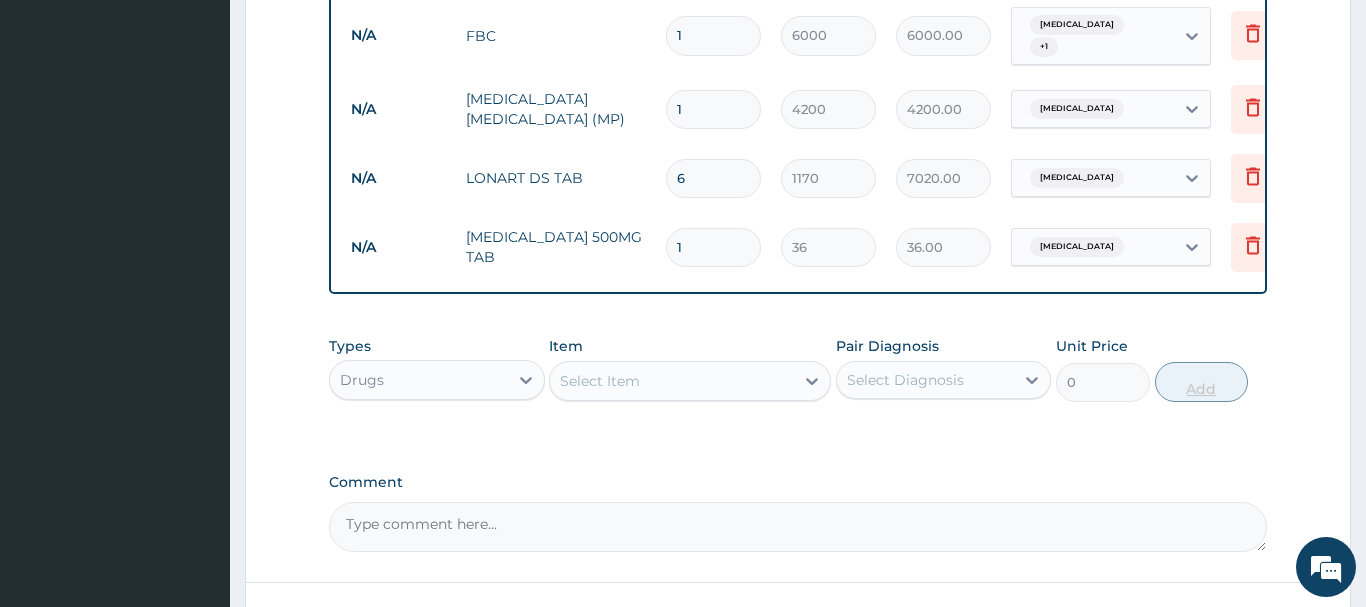 type on "18" 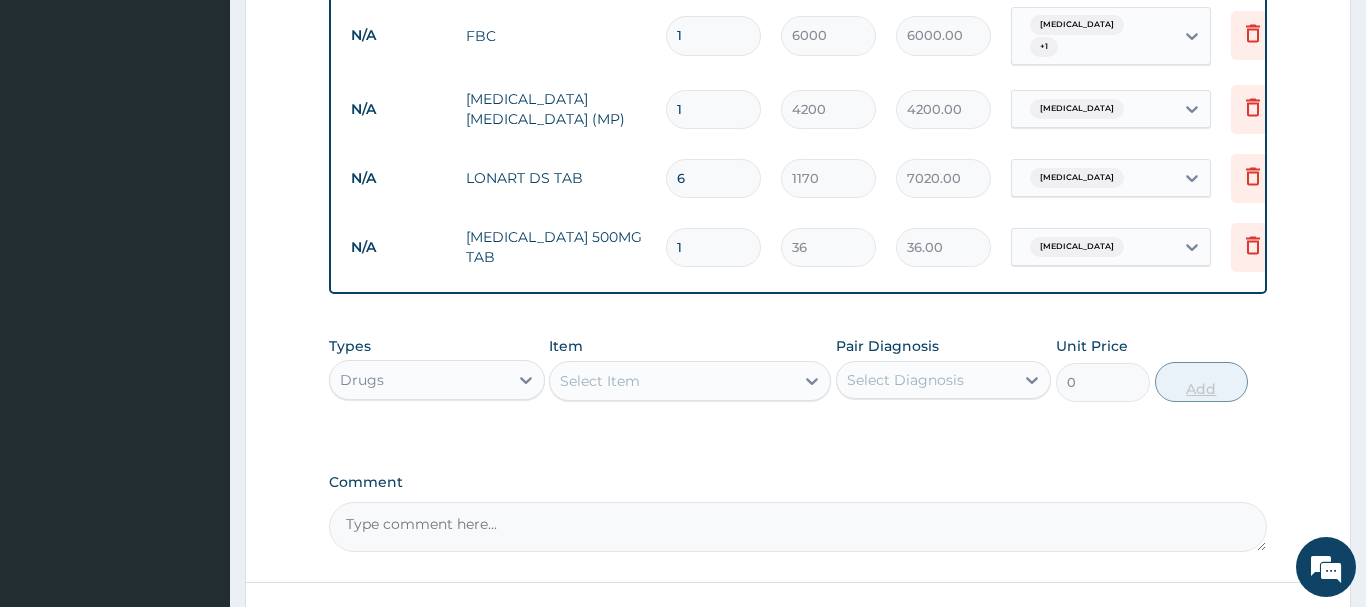 type on "648.00" 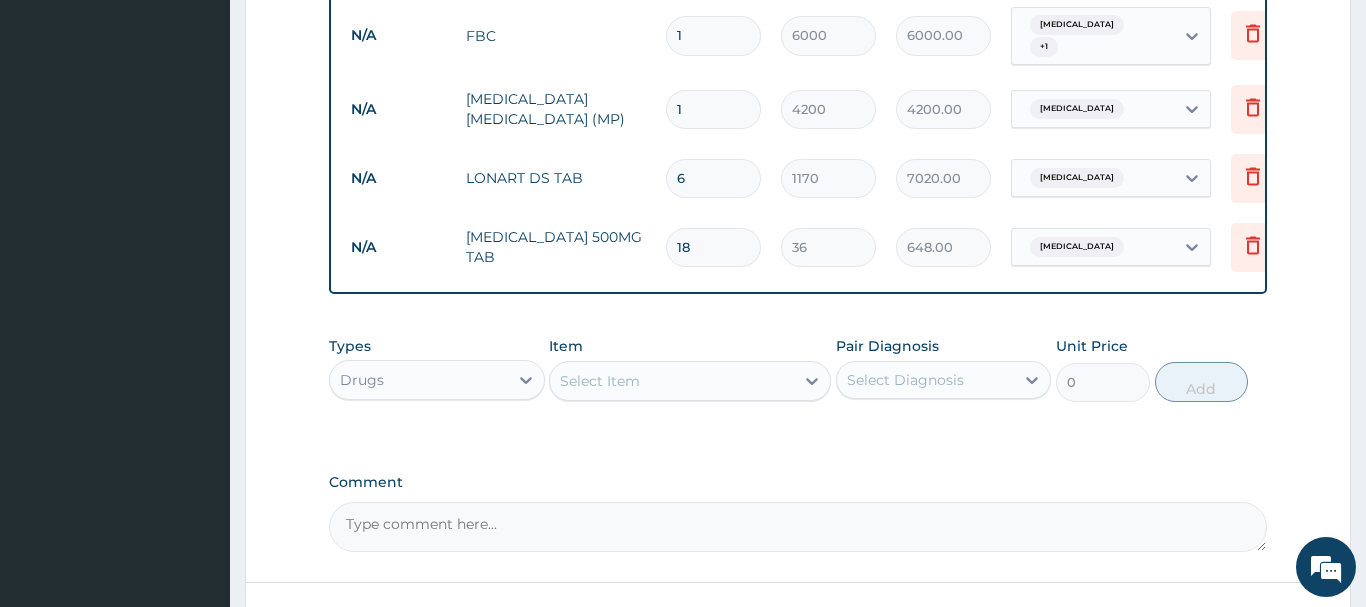 type on "18" 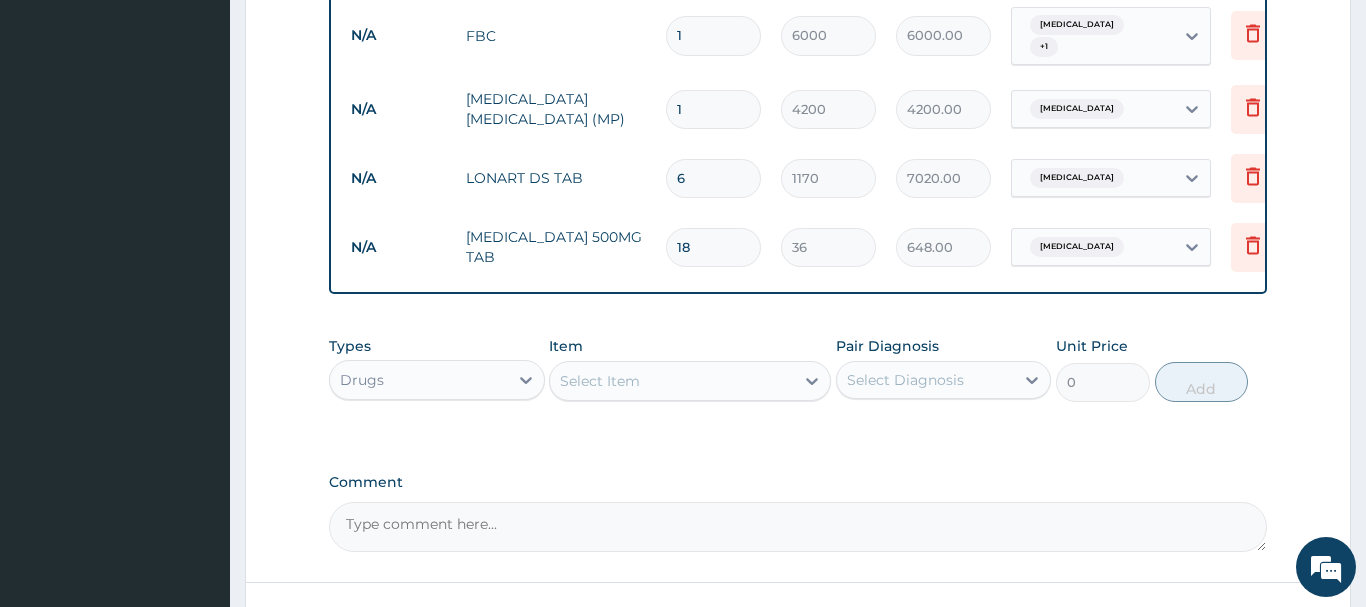 click on "Select Item" at bounding box center (672, 381) 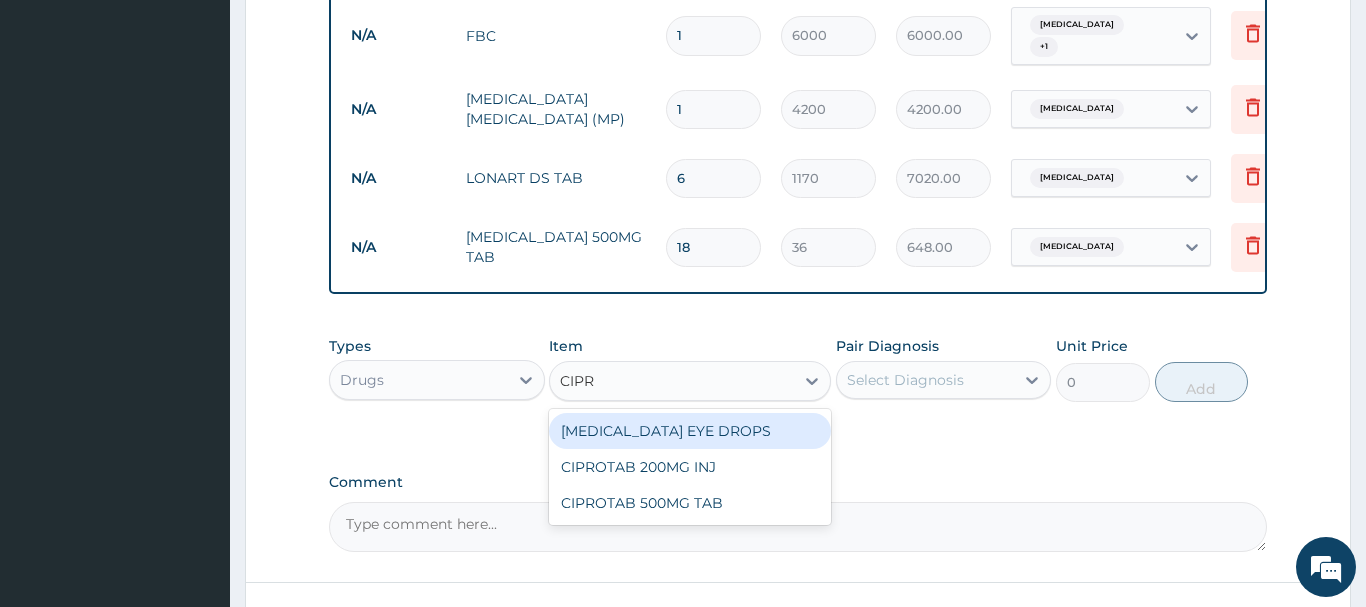type on "[MEDICAL_DATA]" 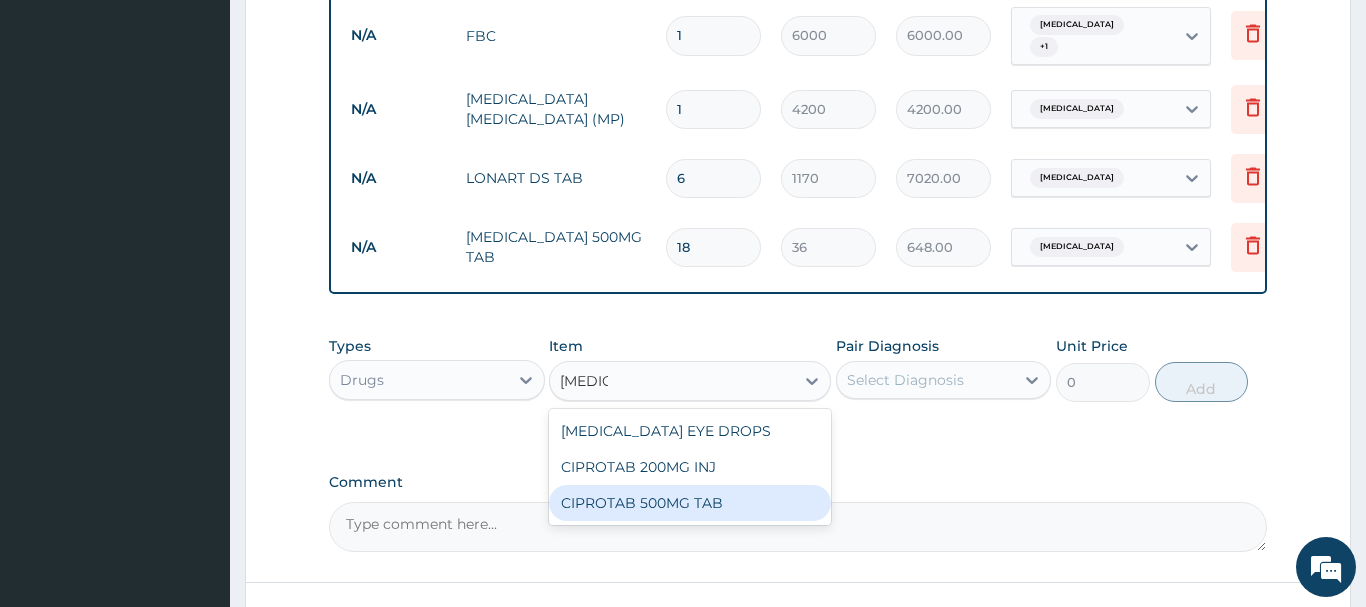click on "CIPROTAB 500MG TAB" at bounding box center [690, 503] 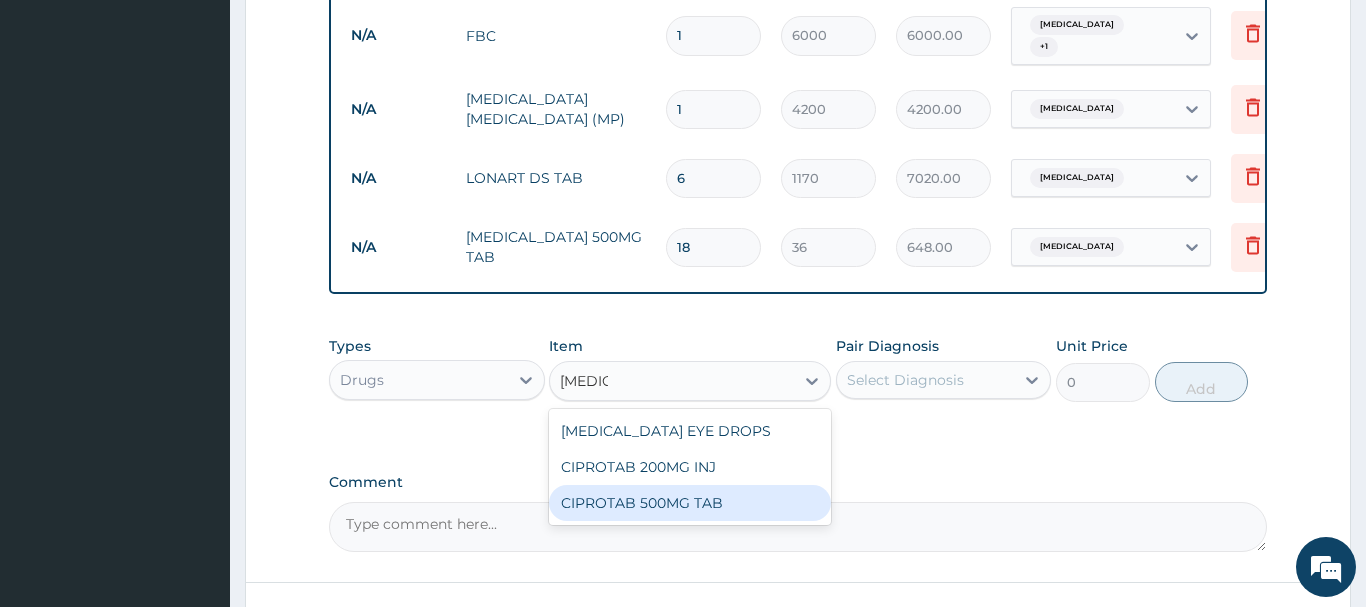 type 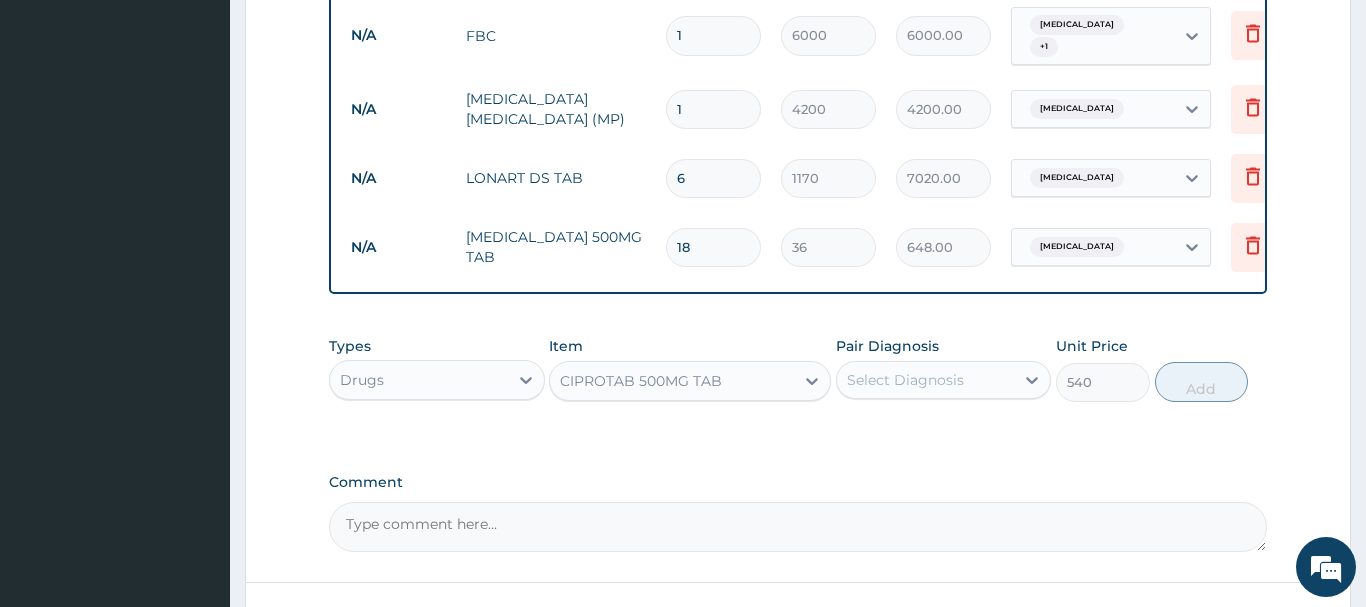 click on "Select Diagnosis" at bounding box center (905, 380) 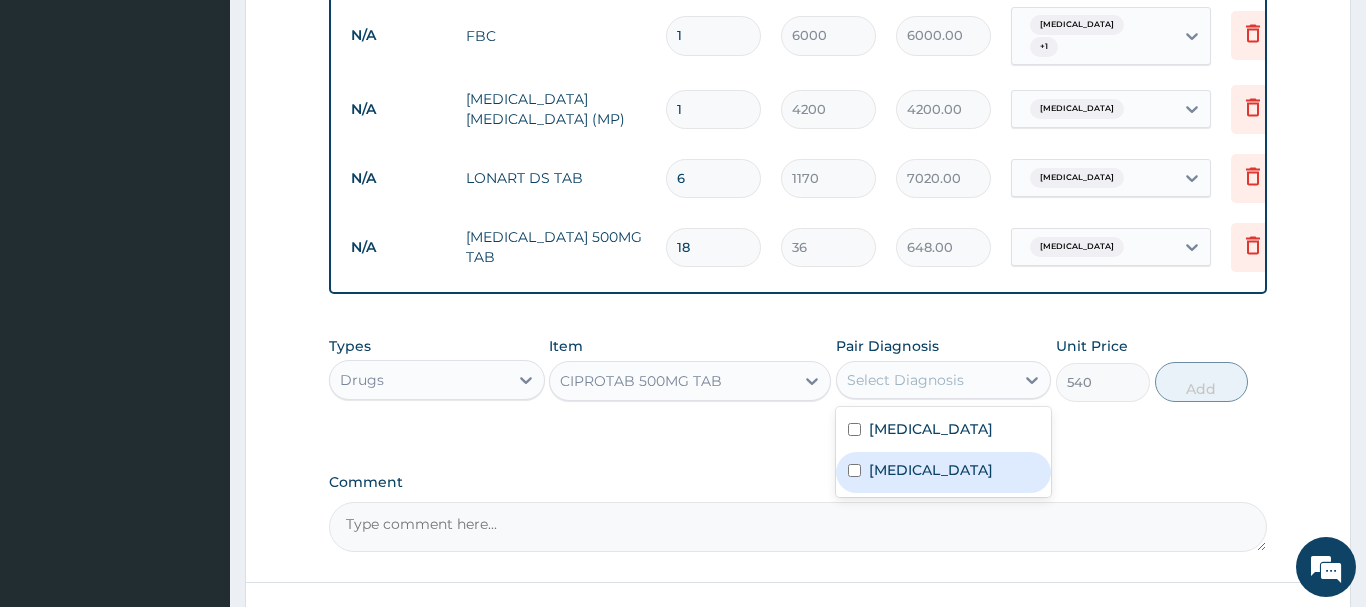 click at bounding box center [854, 470] 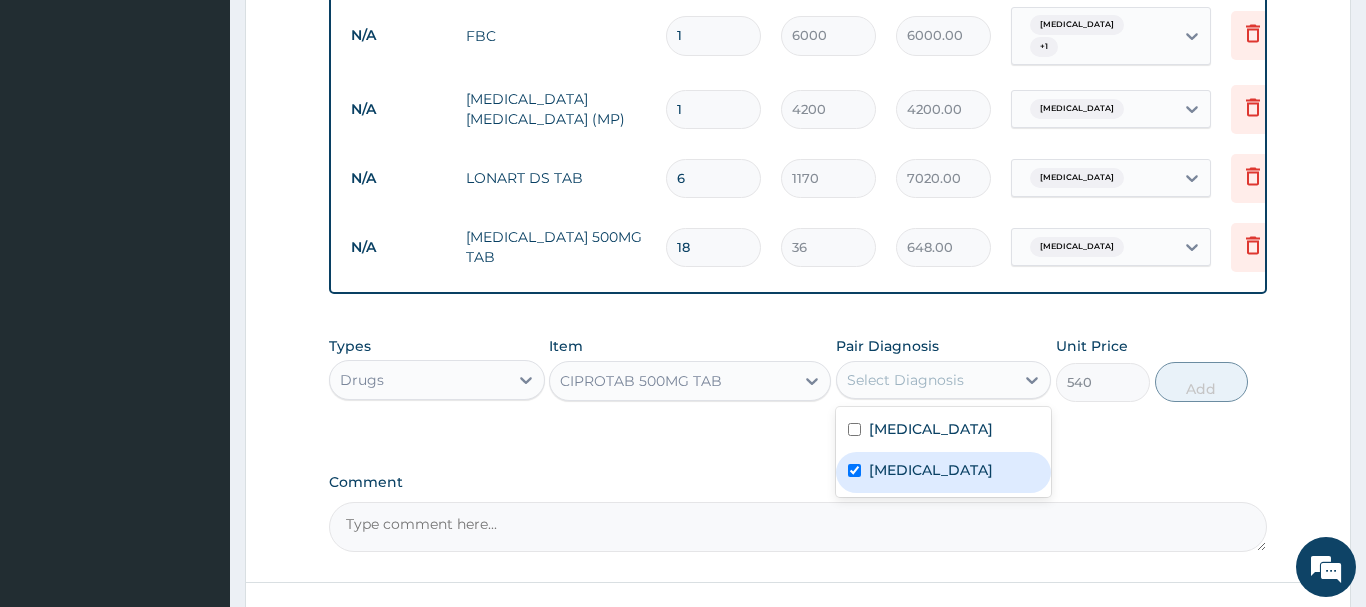 checkbox on "true" 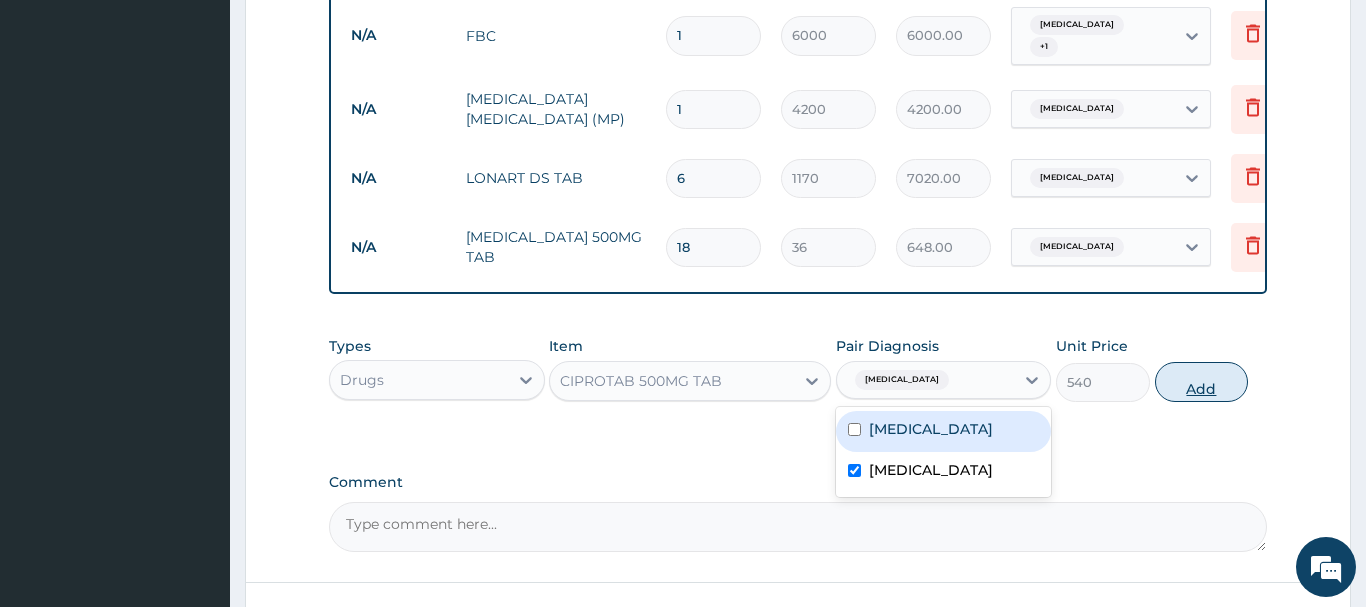 click on "Add" at bounding box center [1202, 382] 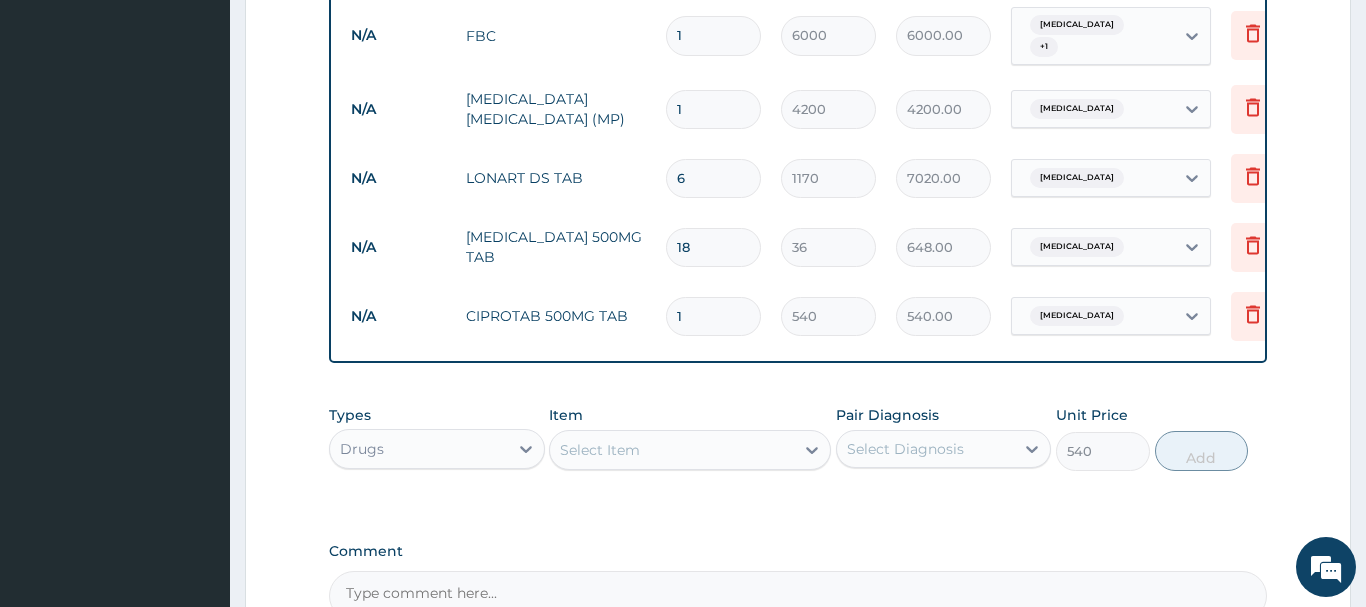 type on "0" 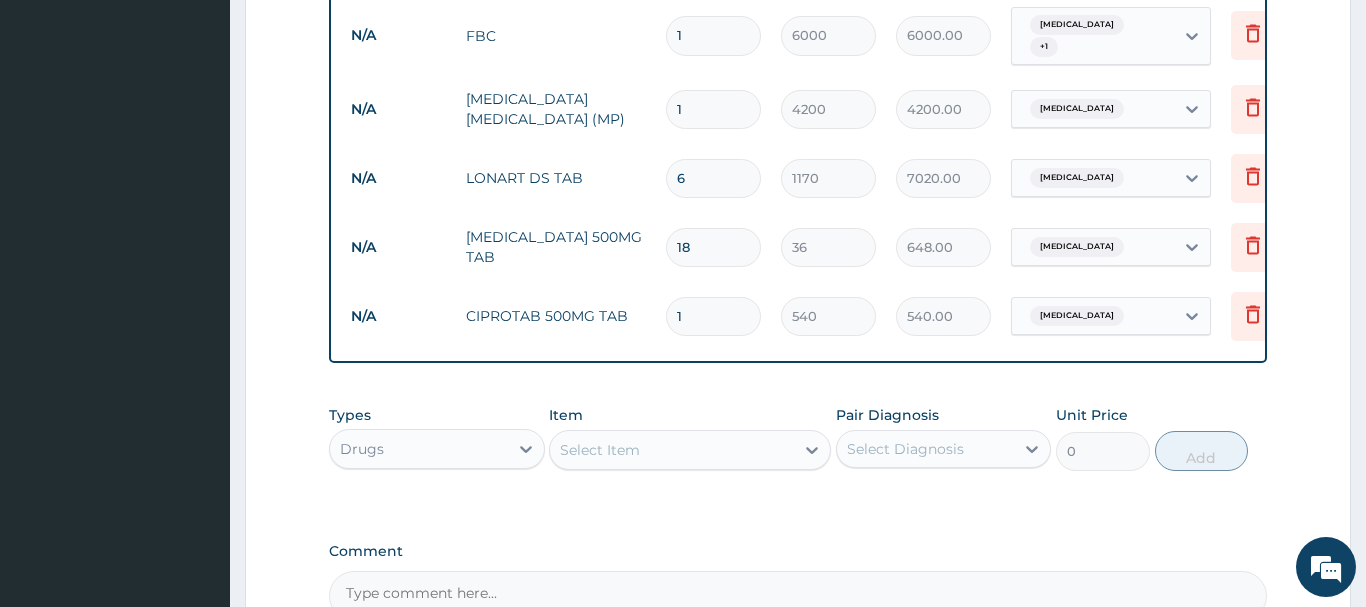 type on "10" 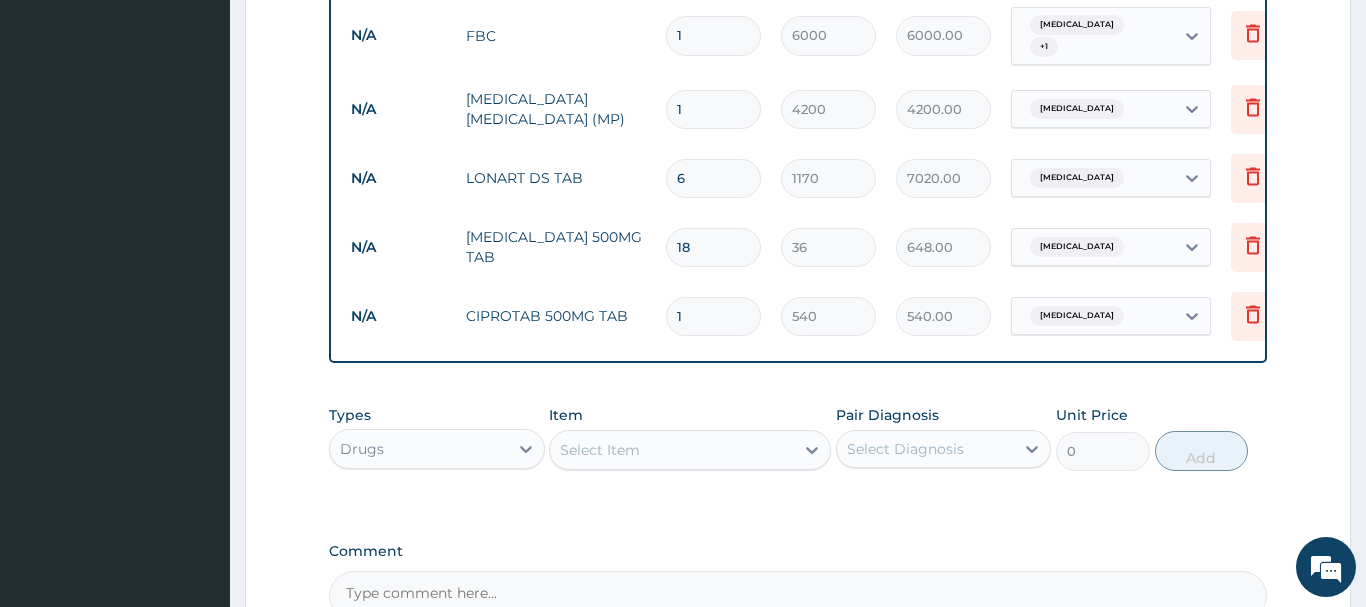 type on "5400.00" 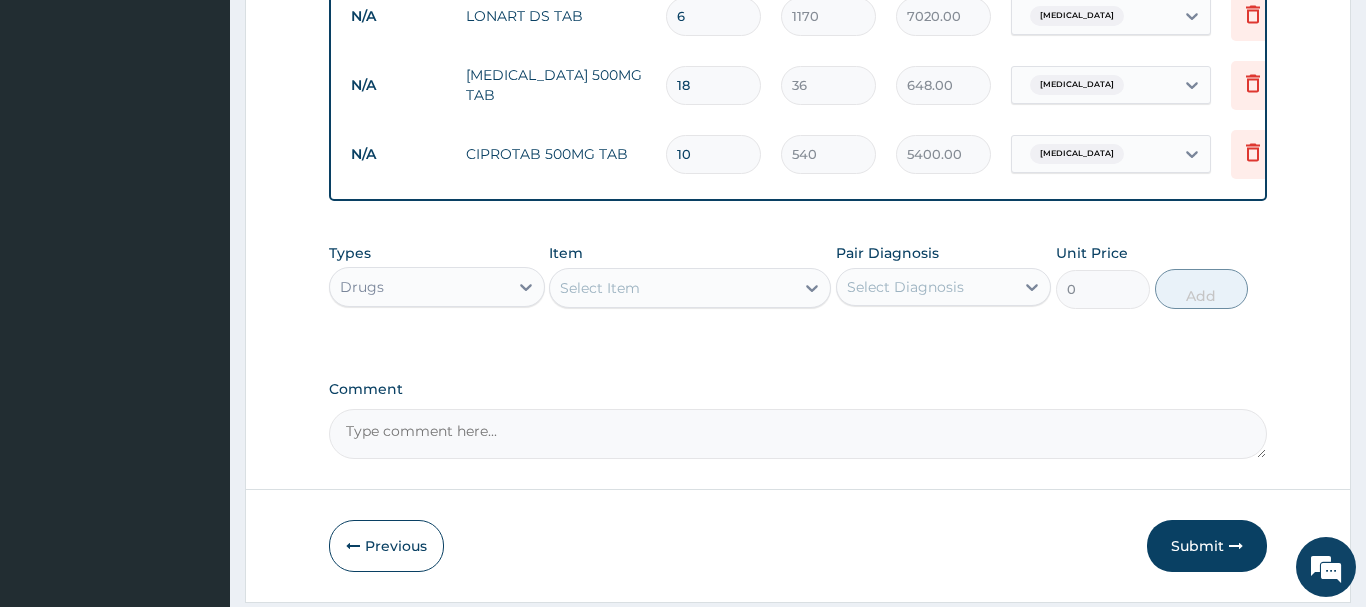 scroll, scrollTop: 1085, scrollLeft: 0, axis: vertical 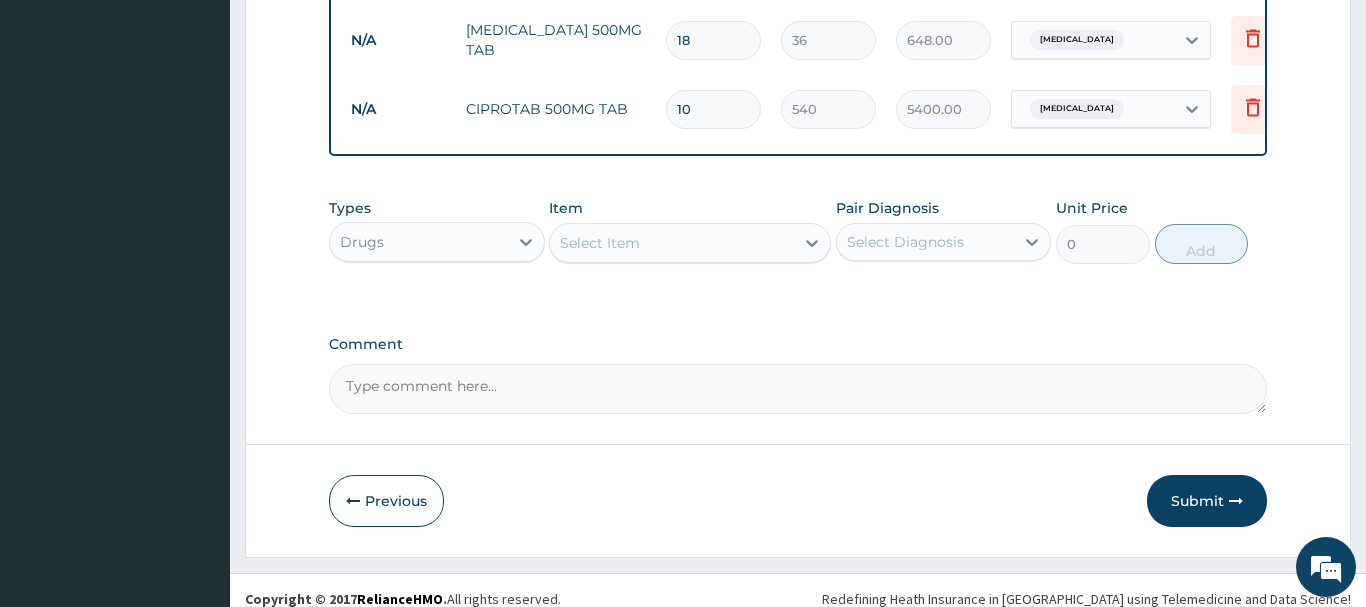 type on "10" 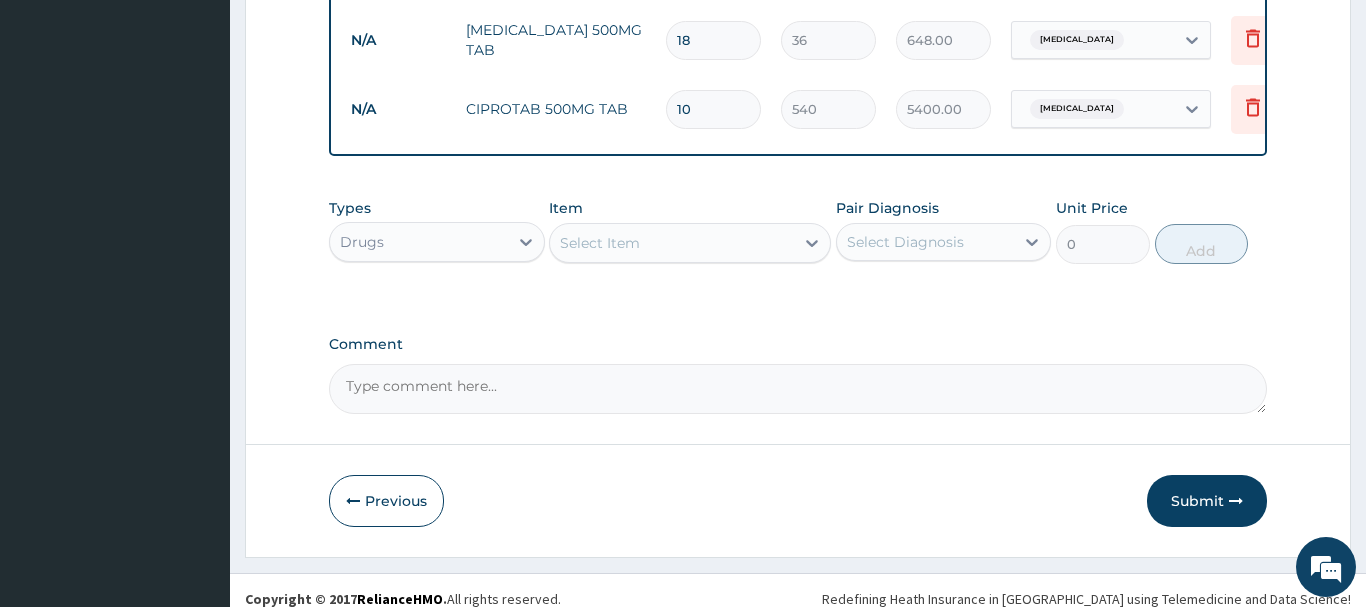click on "Select Item" at bounding box center [672, 243] 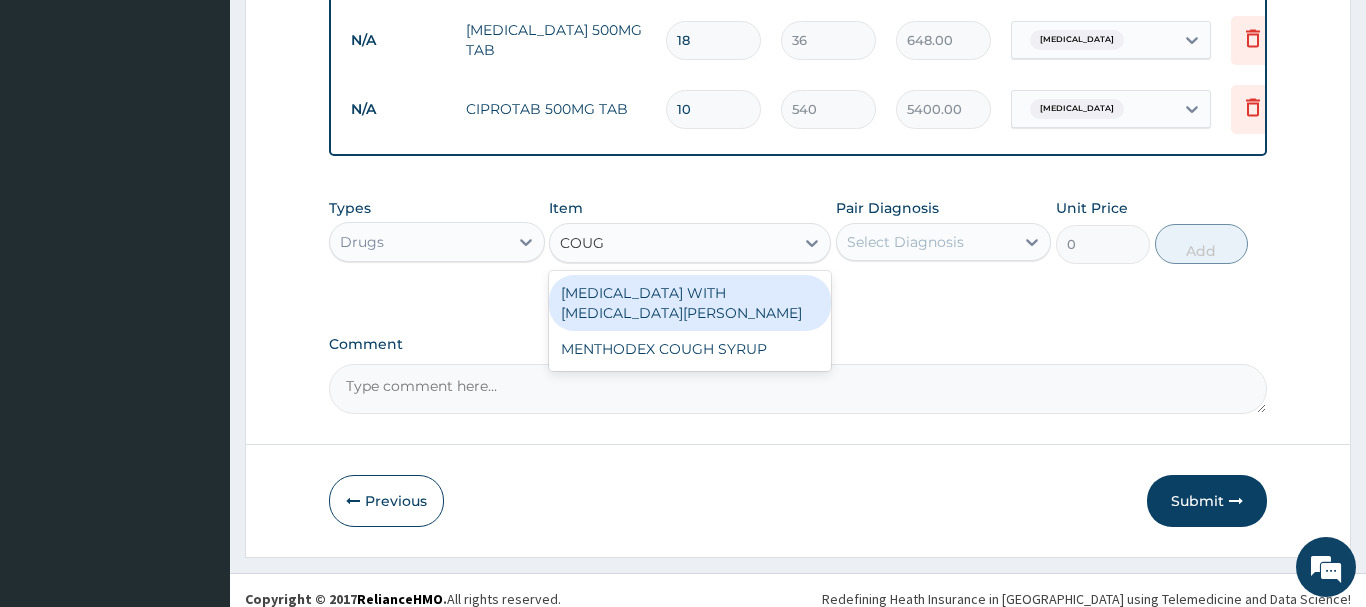 type on "COUGH" 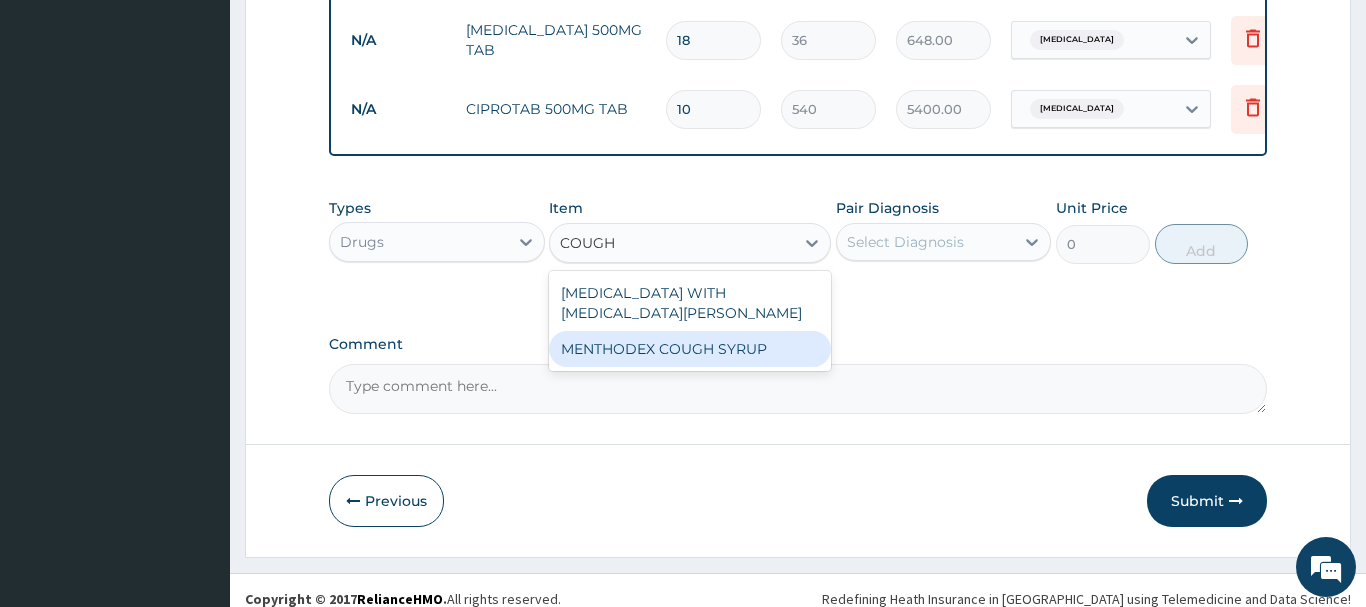 click on "MENTHODEX COUGH SYRUP" at bounding box center (690, 349) 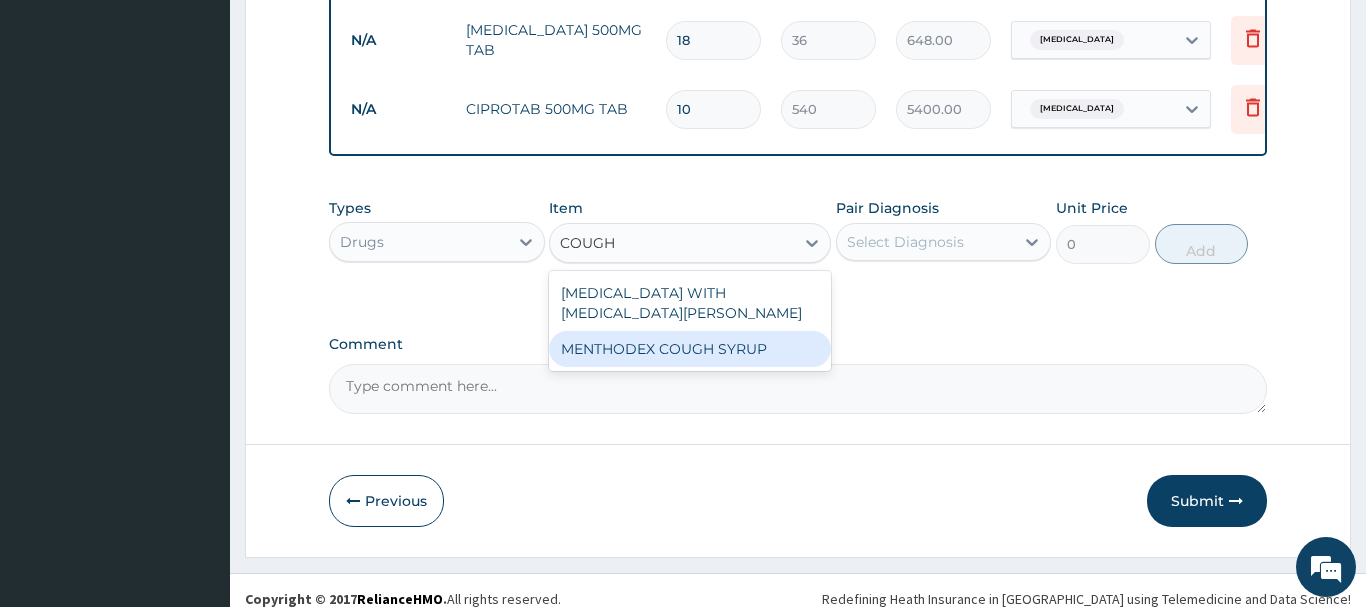 type 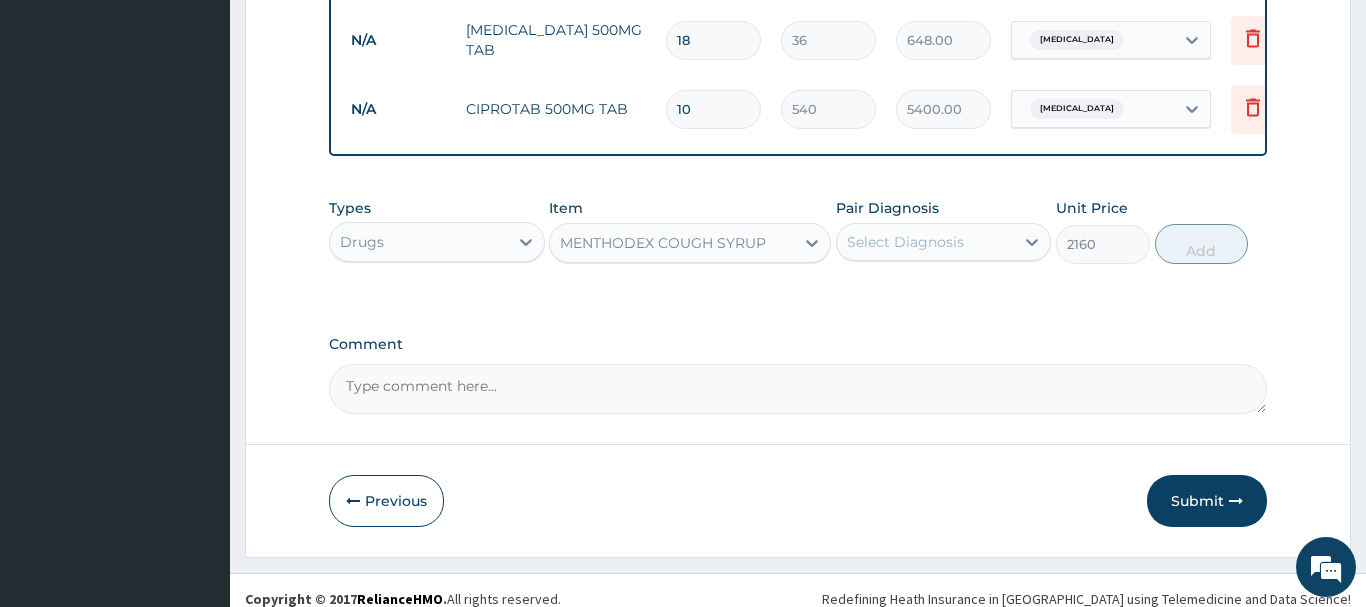 click on "Select Diagnosis" at bounding box center (926, 242) 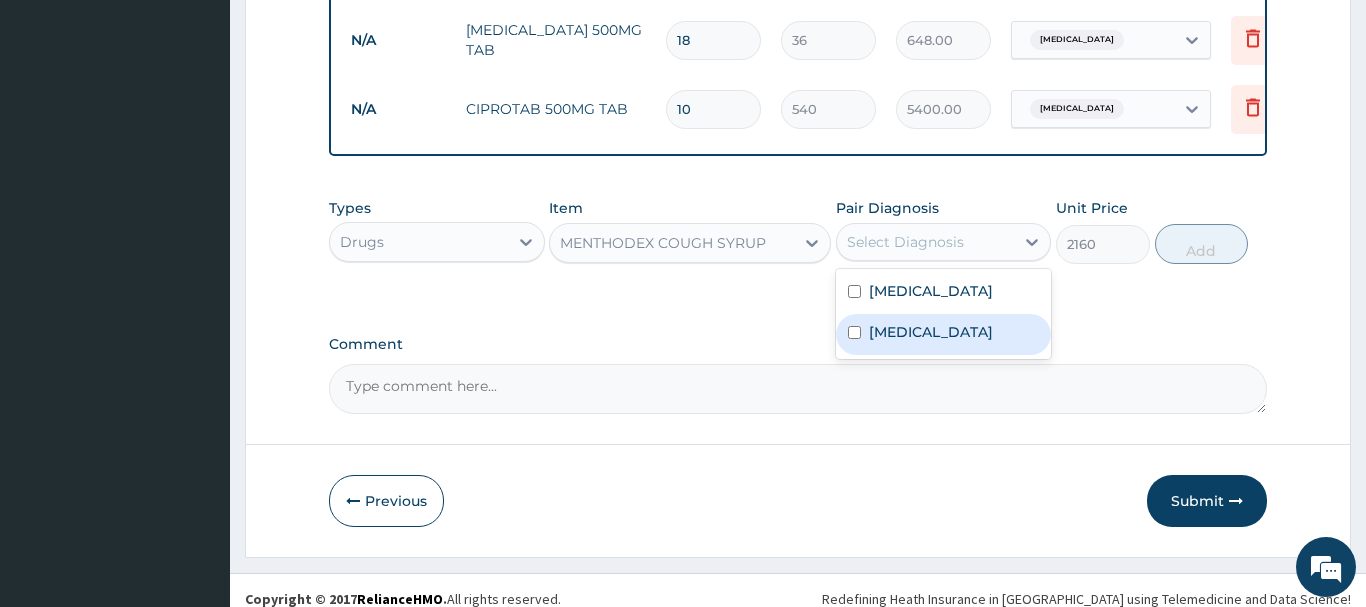 click at bounding box center (854, 332) 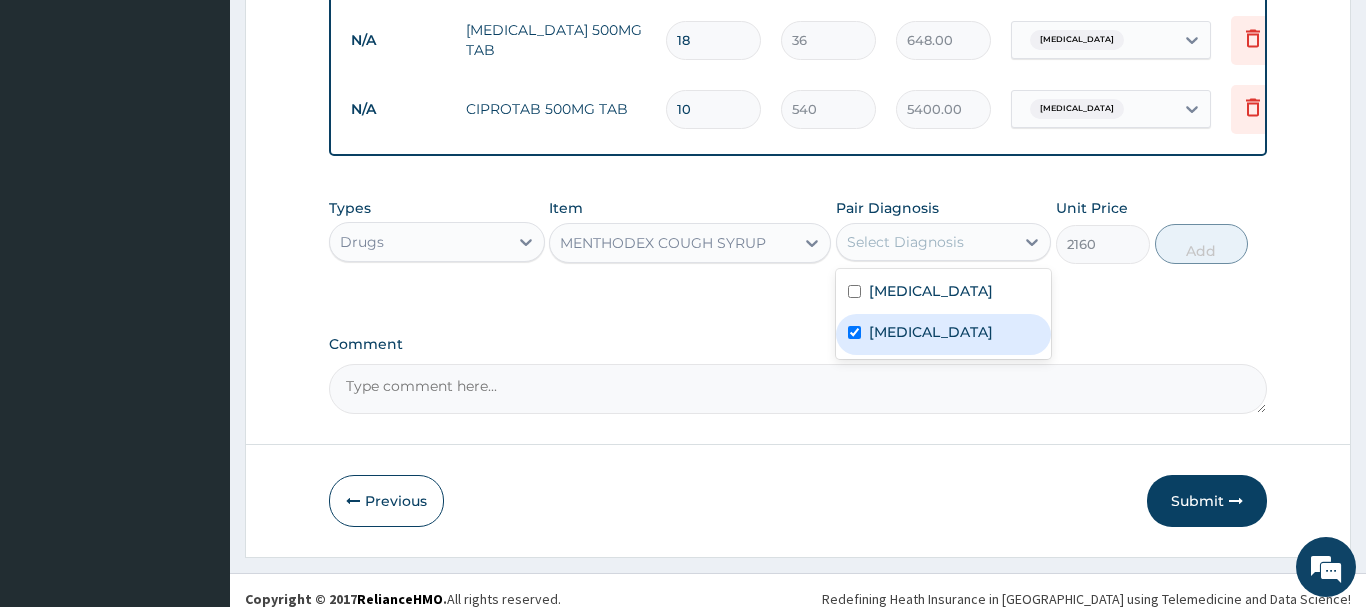 checkbox on "true" 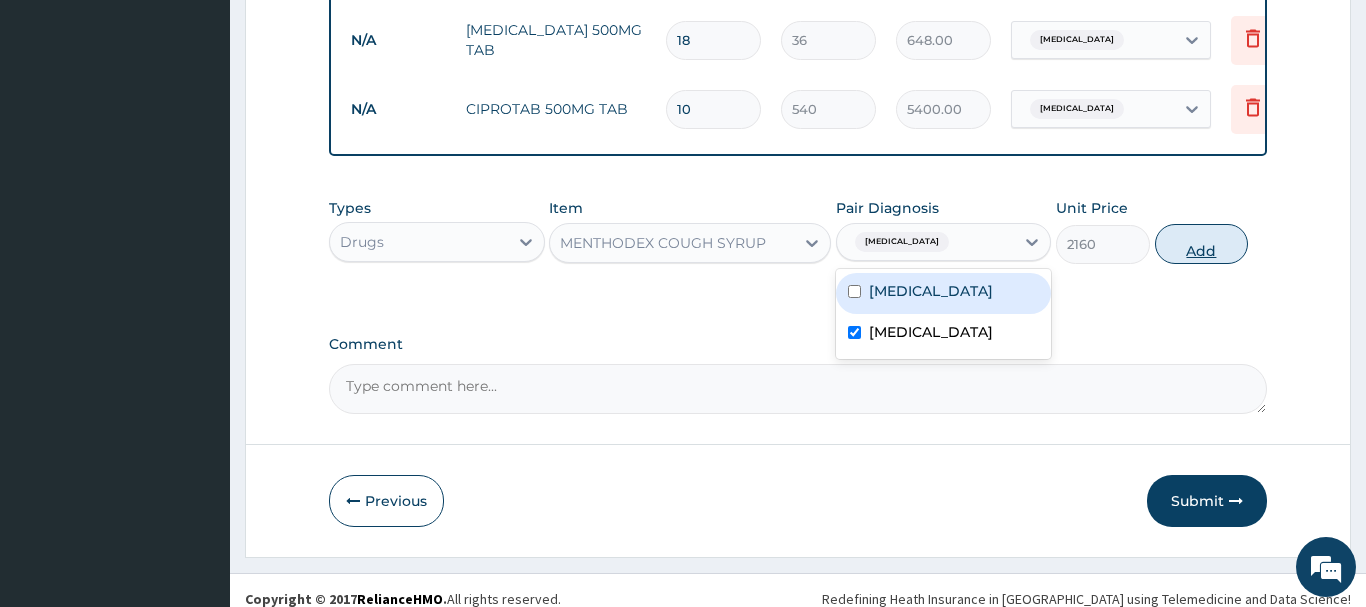 click on "Add" at bounding box center (1202, 244) 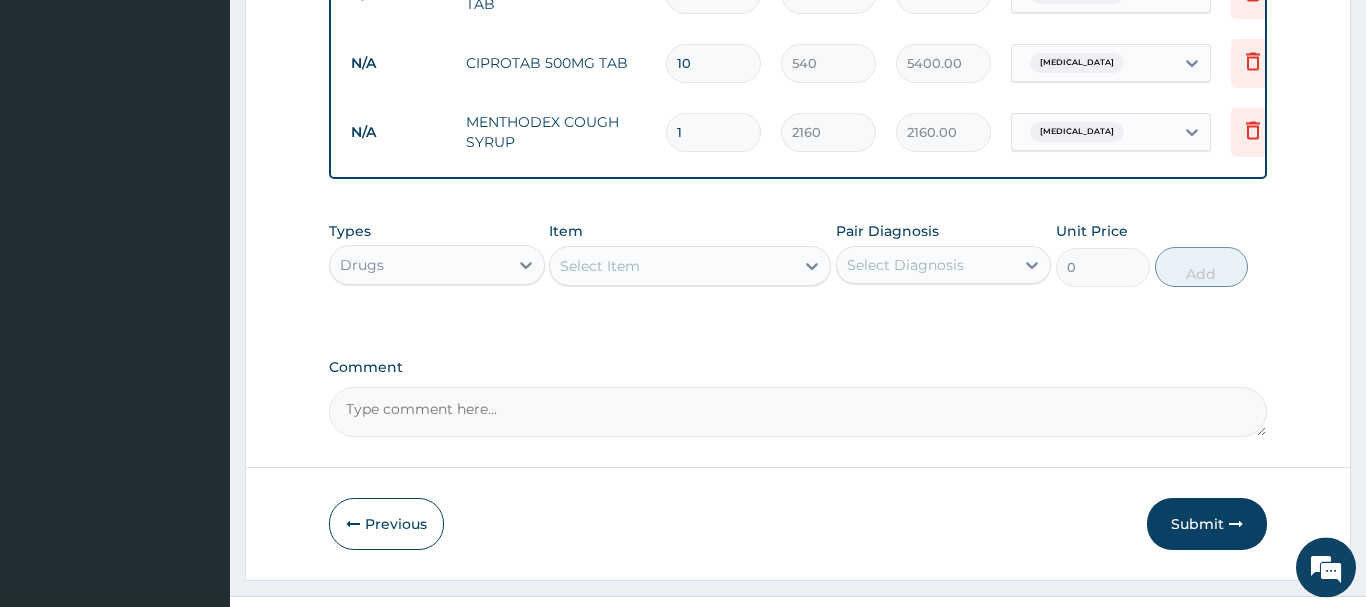 scroll, scrollTop: 1154, scrollLeft: 0, axis: vertical 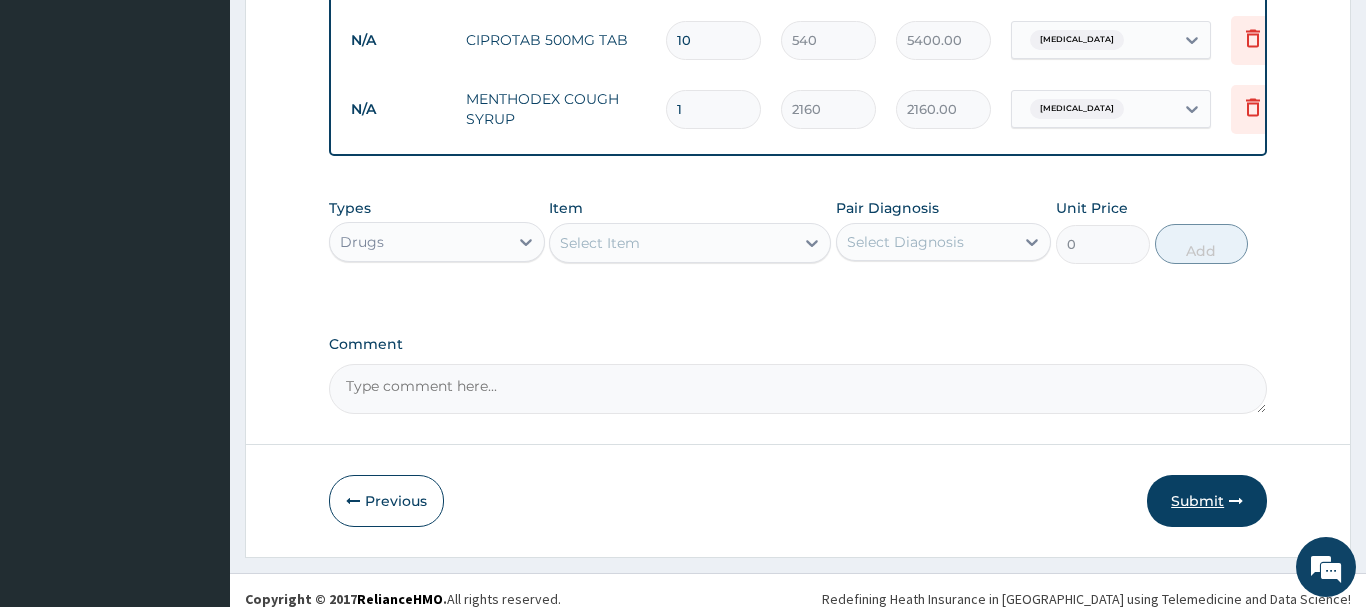 click on "Submit" at bounding box center [1207, 501] 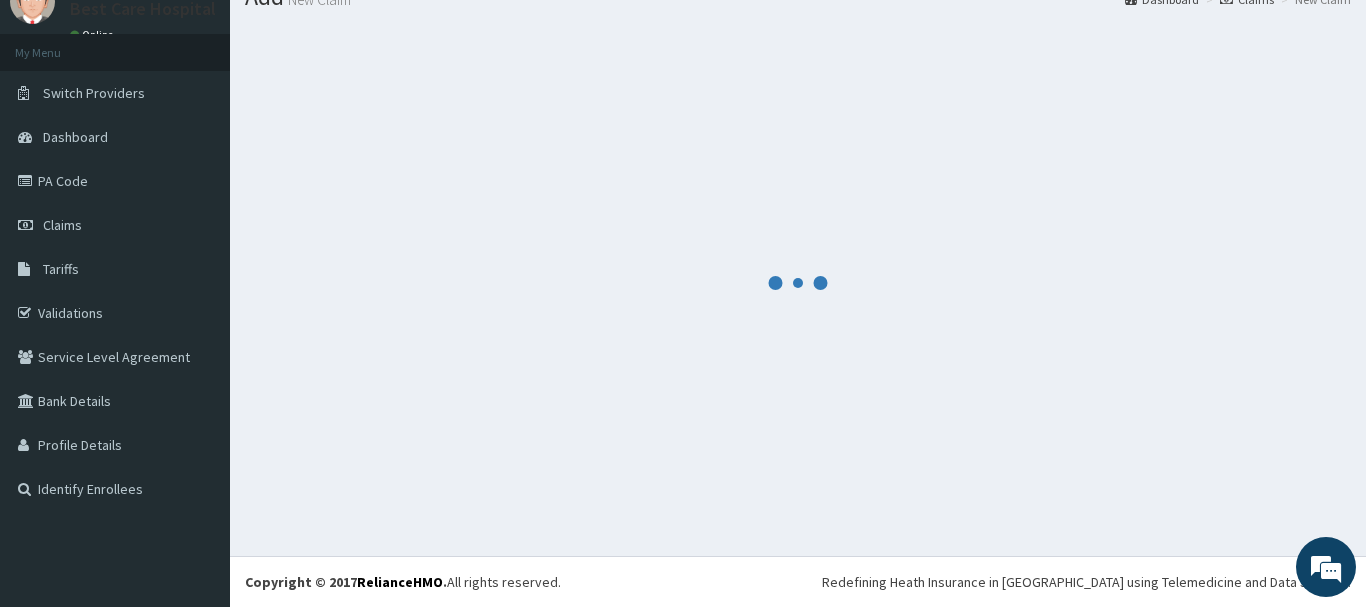 scroll, scrollTop: 81, scrollLeft: 0, axis: vertical 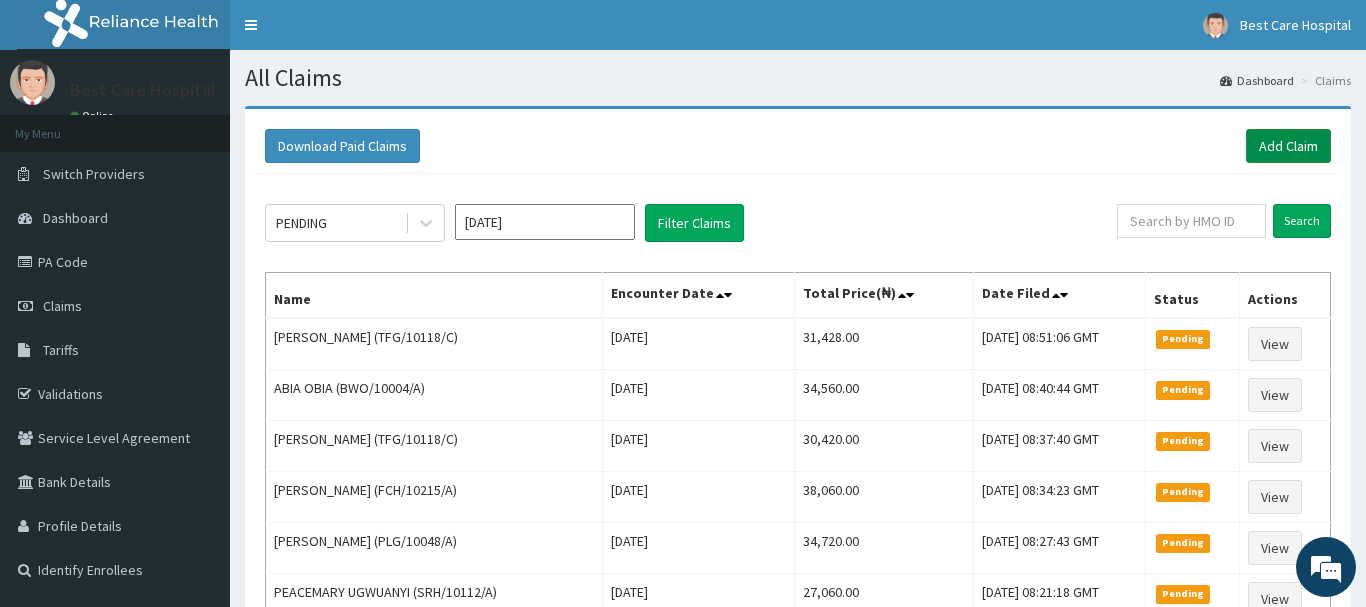 click on "Add Claim" at bounding box center (1288, 146) 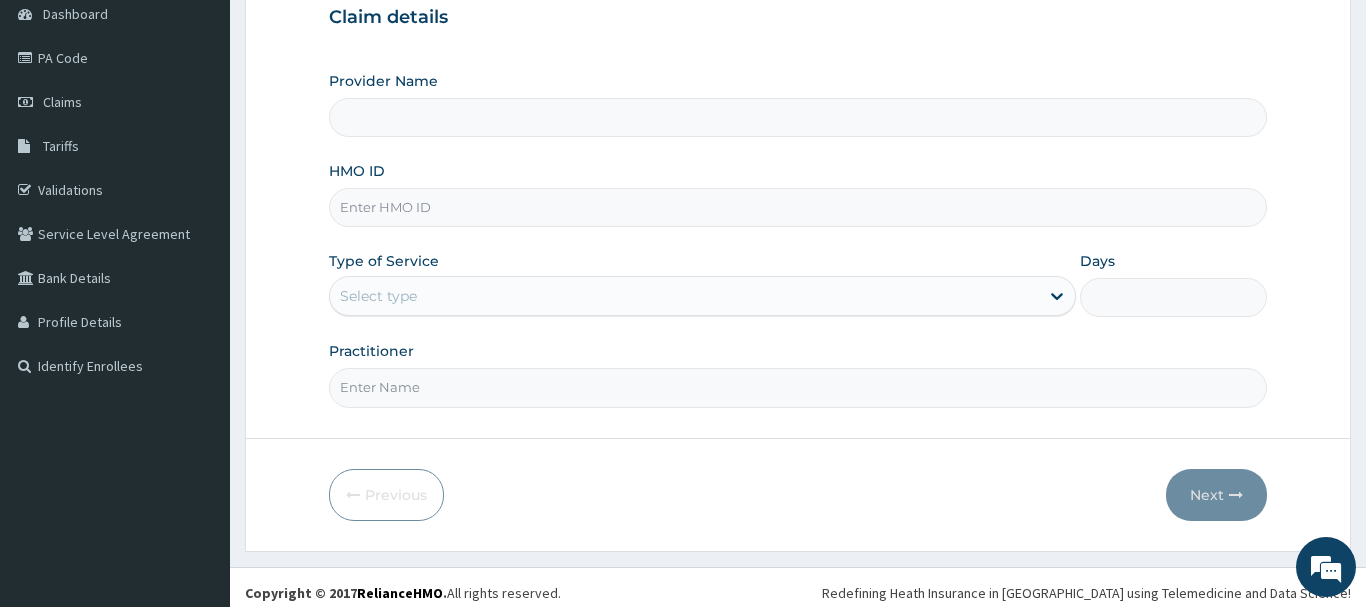 type on "Bestcare Hospital" 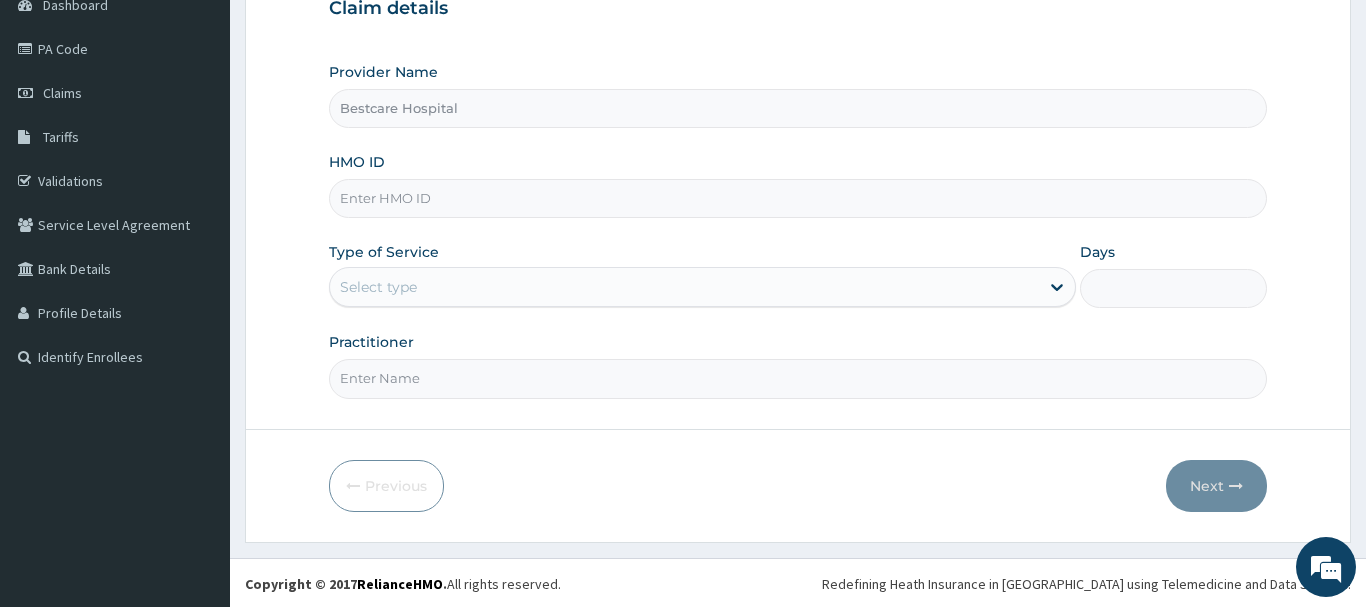 scroll, scrollTop: 215, scrollLeft: 0, axis: vertical 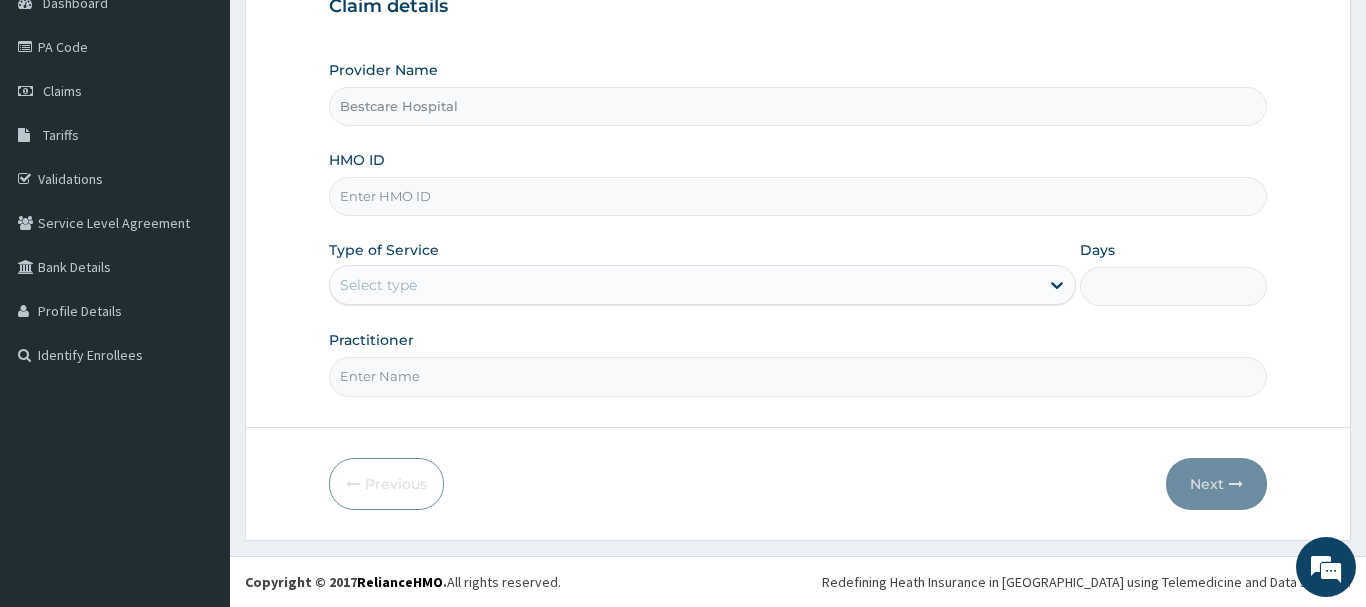 click on "HMO ID" at bounding box center [798, 196] 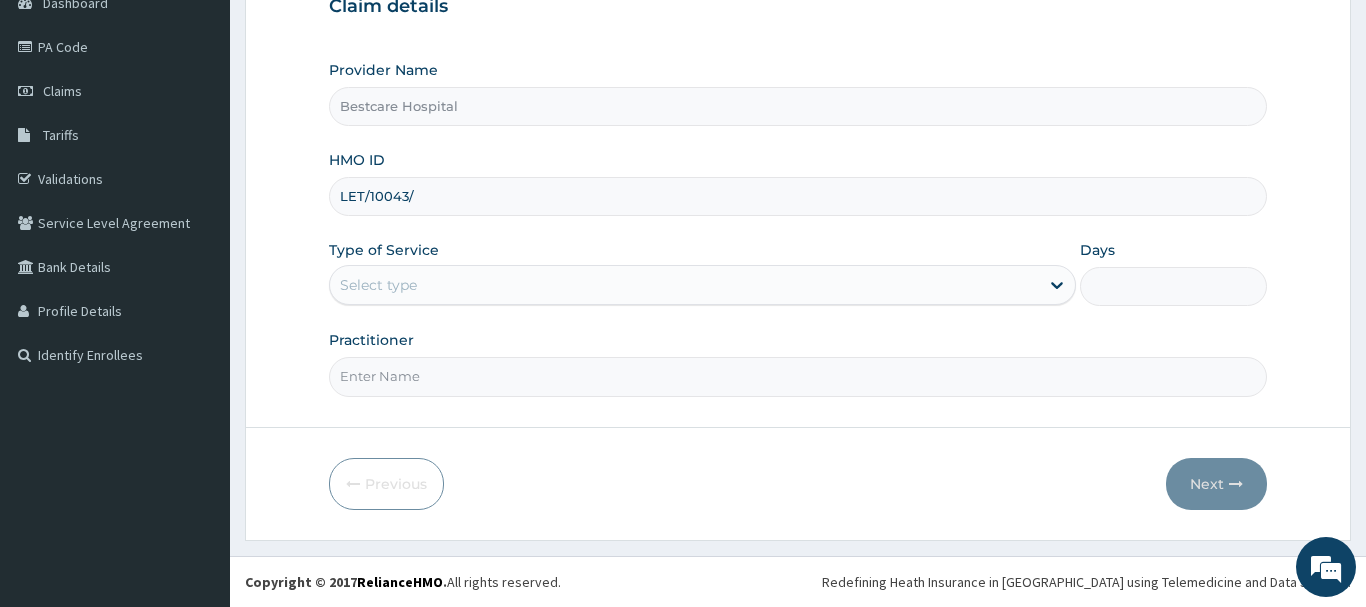 scroll, scrollTop: 0, scrollLeft: 0, axis: both 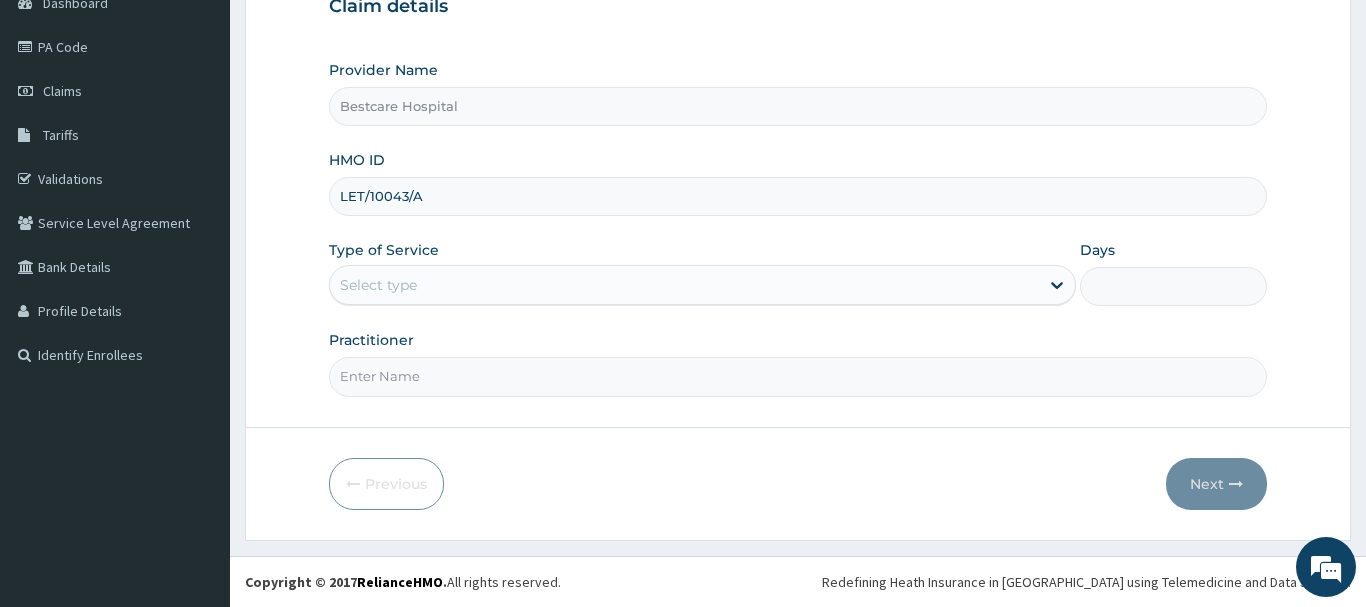 type on "LET/10043/A" 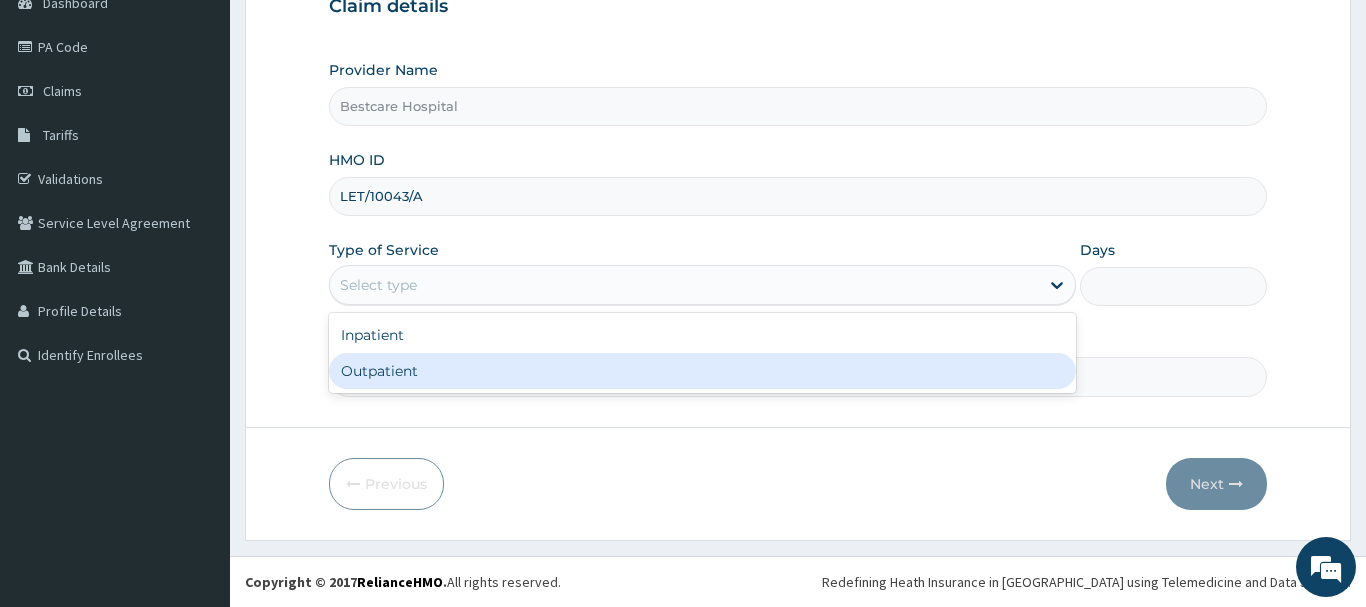 click on "Outpatient" at bounding box center (703, 371) 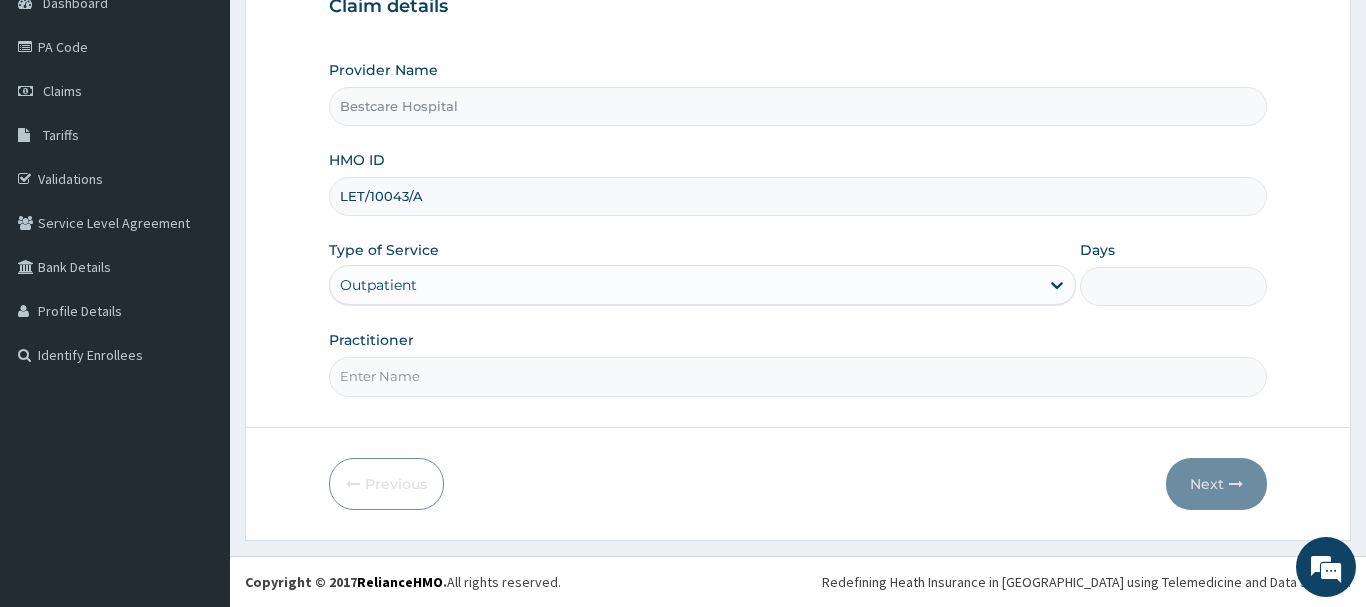 type on "1" 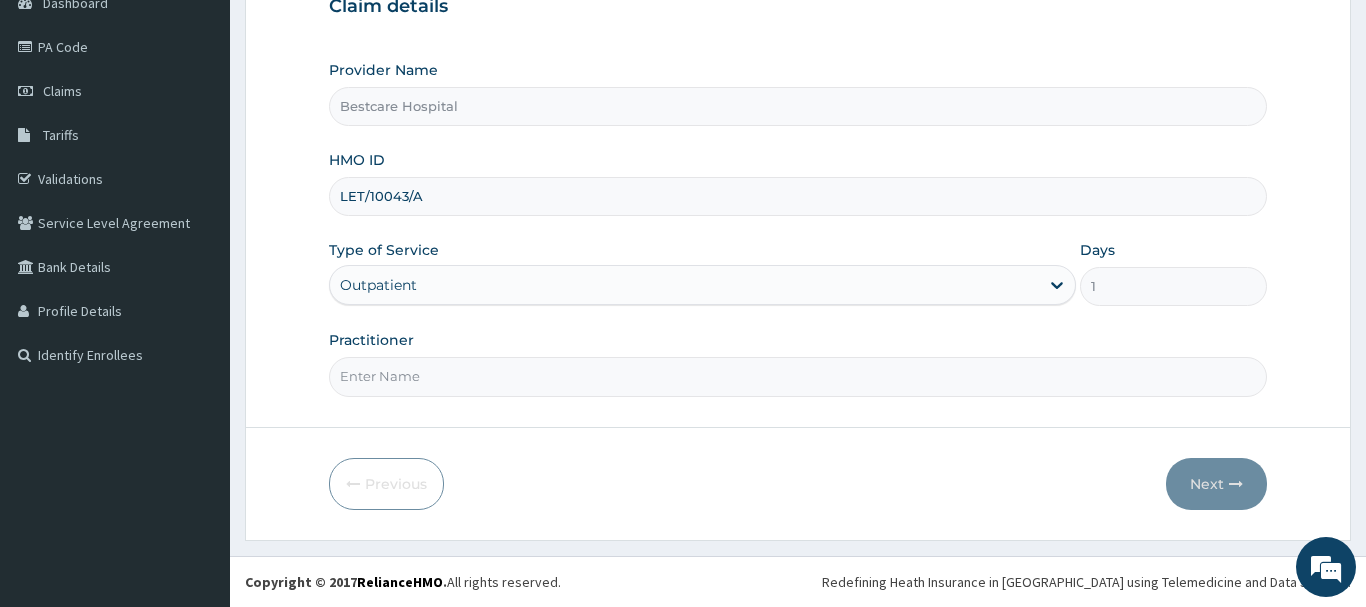 click on "Practitioner" at bounding box center (798, 376) 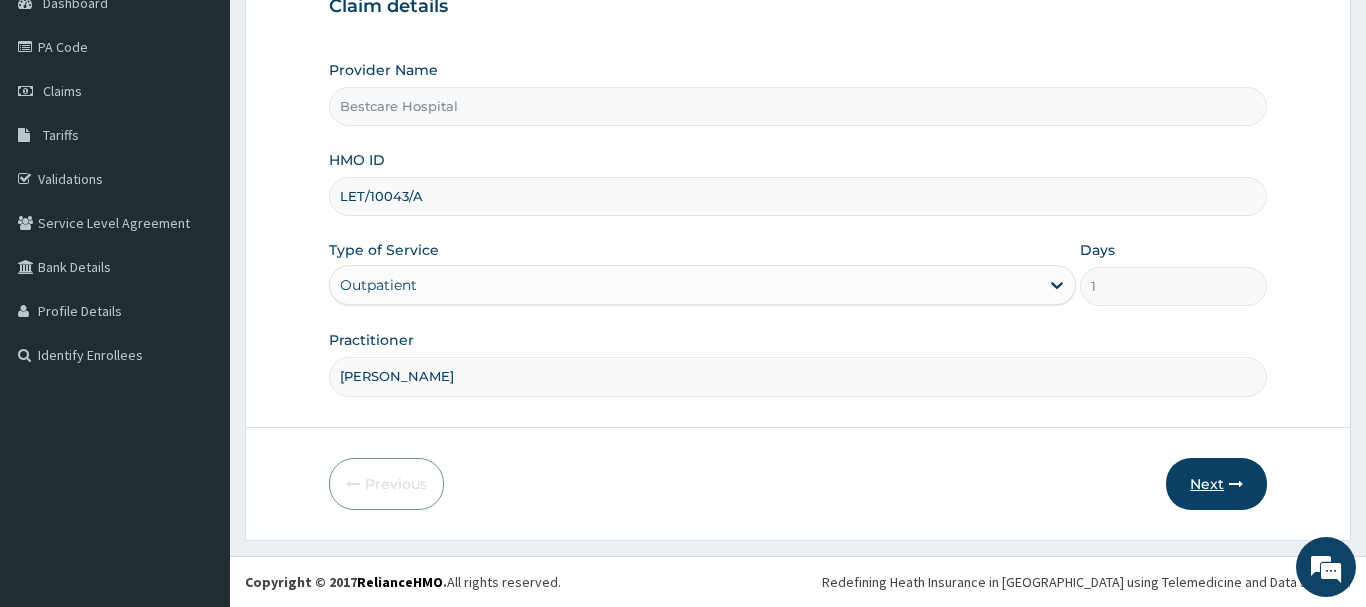 type on "DR SAMUEL" 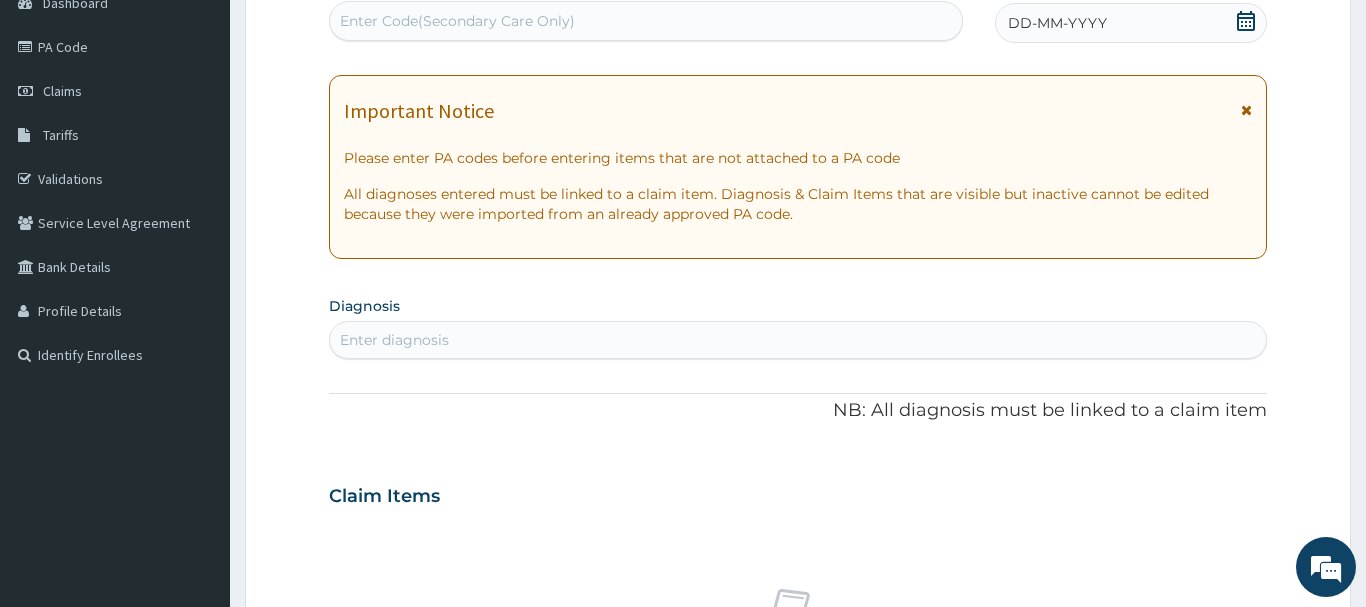 click on "Enter Code(Secondary Care Only)" at bounding box center [457, 21] 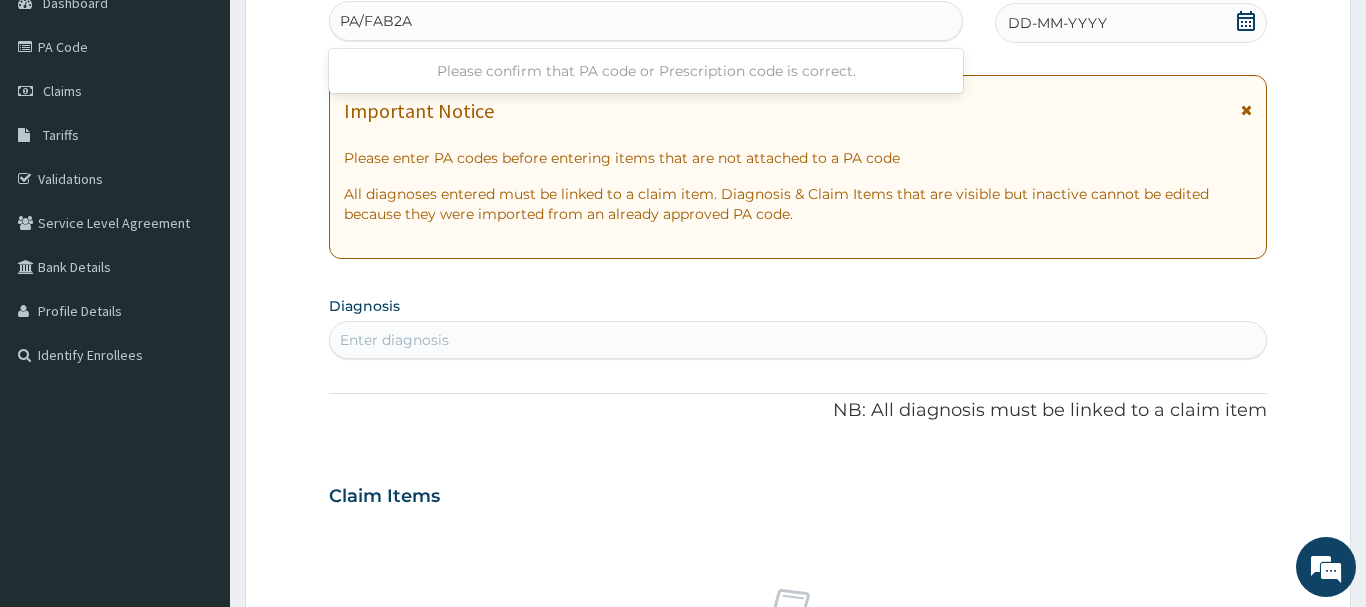 type on "PA/FAB2A5" 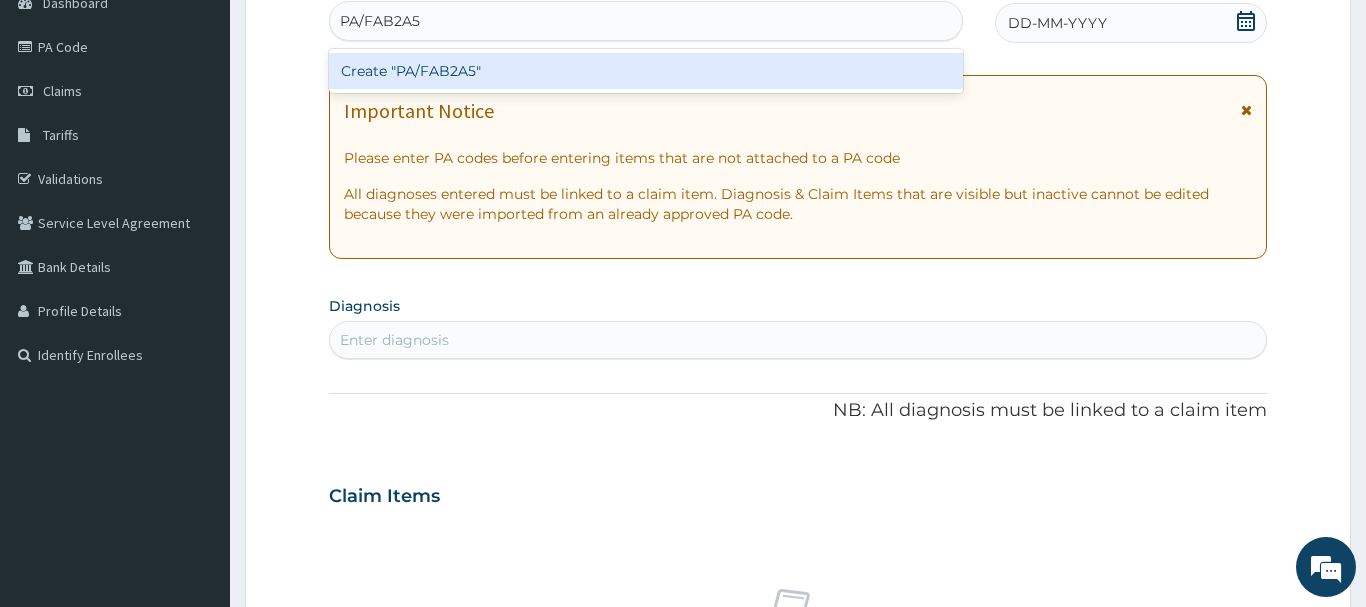 click on "Create "PA/FAB2A5"" at bounding box center (646, 71) 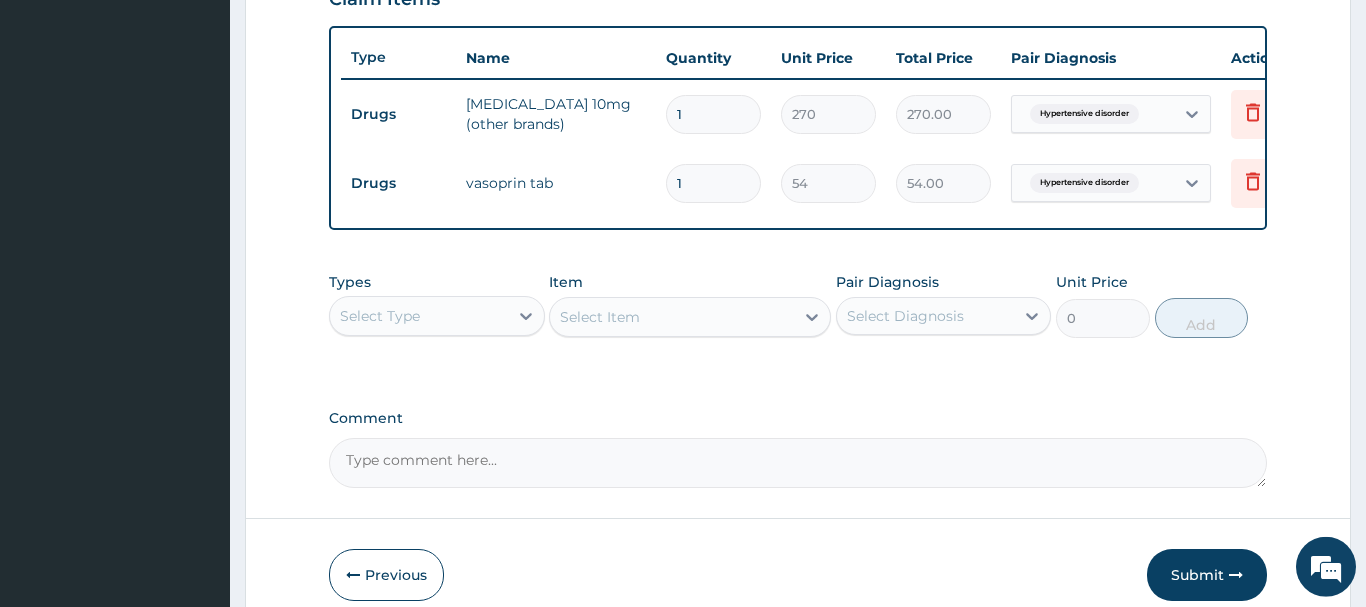 scroll, scrollTop: 809, scrollLeft: 0, axis: vertical 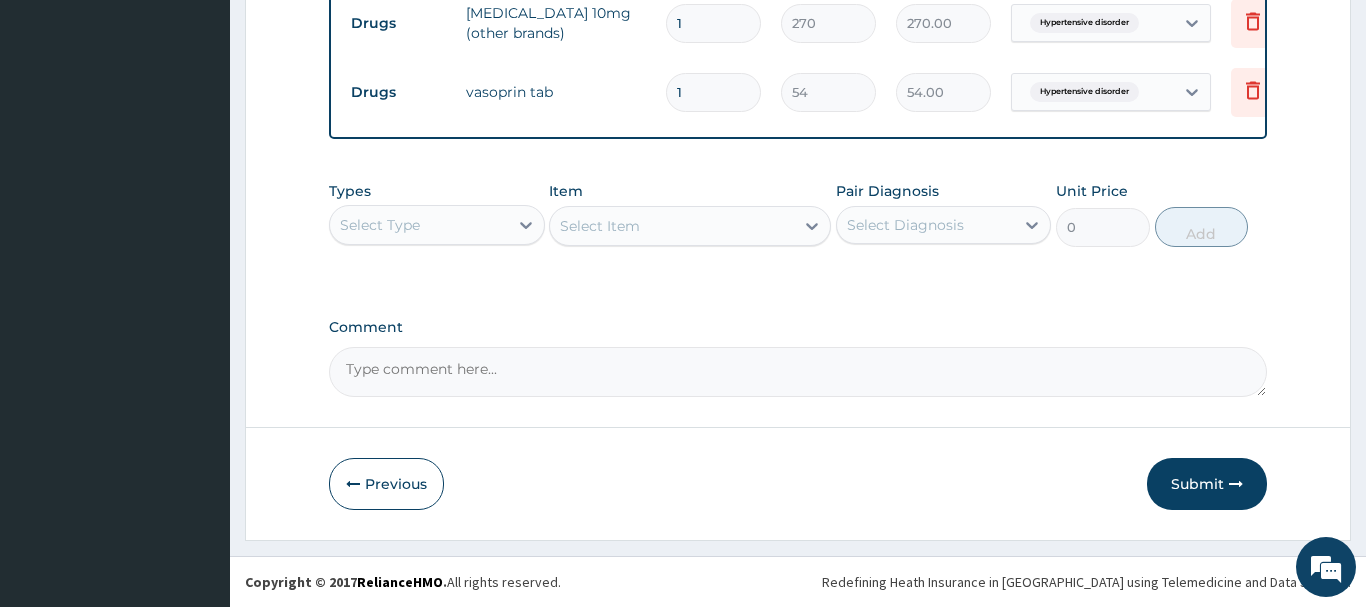 click on "Select Type" at bounding box center [419, 225] 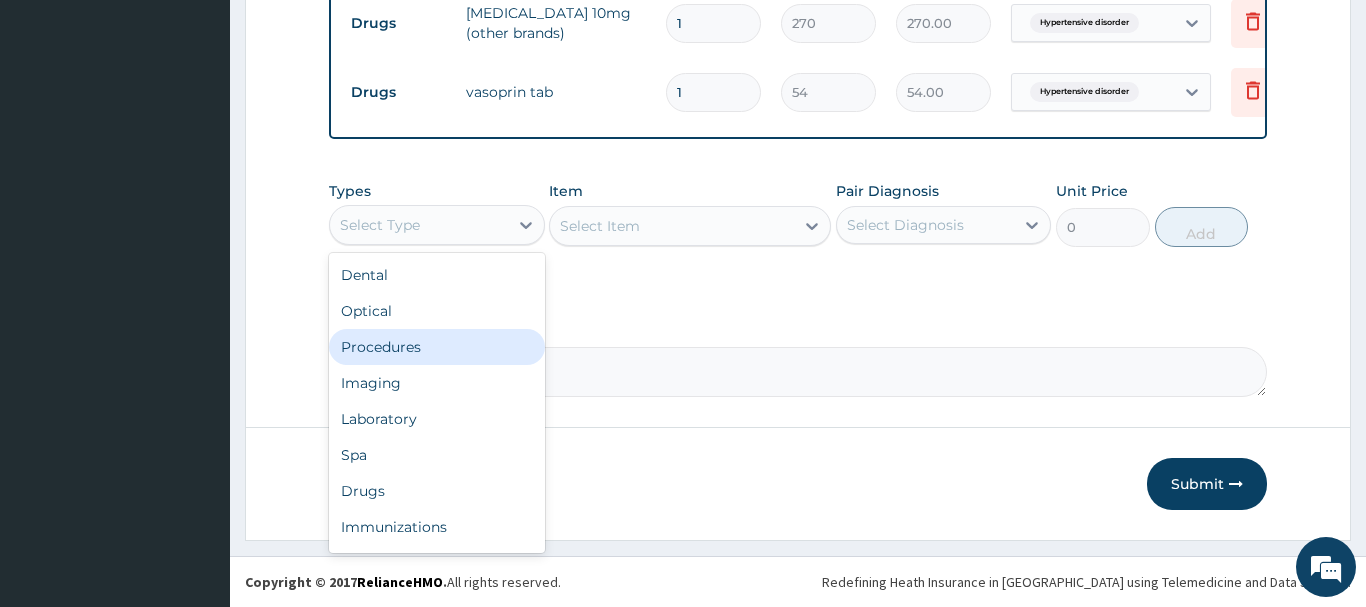 drag, startPoint x: 423, startPoint y: 345, endPoint x: 574, endPoint y: 279, distance: 164.79381 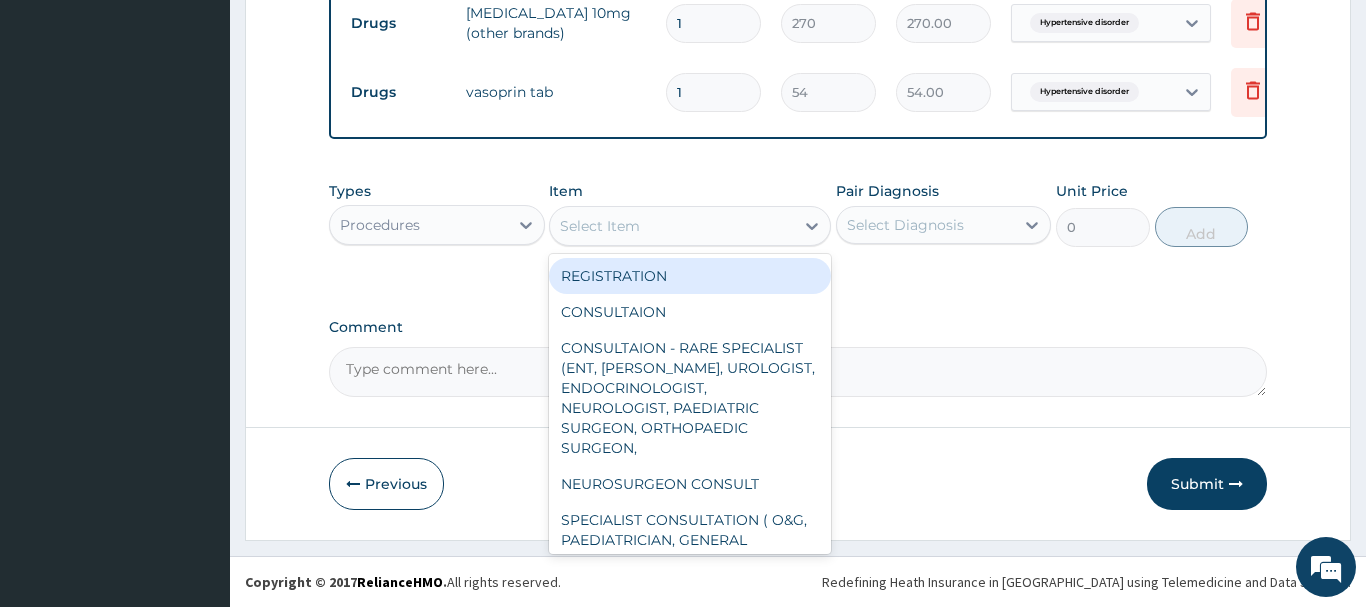 click on "Select Item" at bounding box center (672, 226) 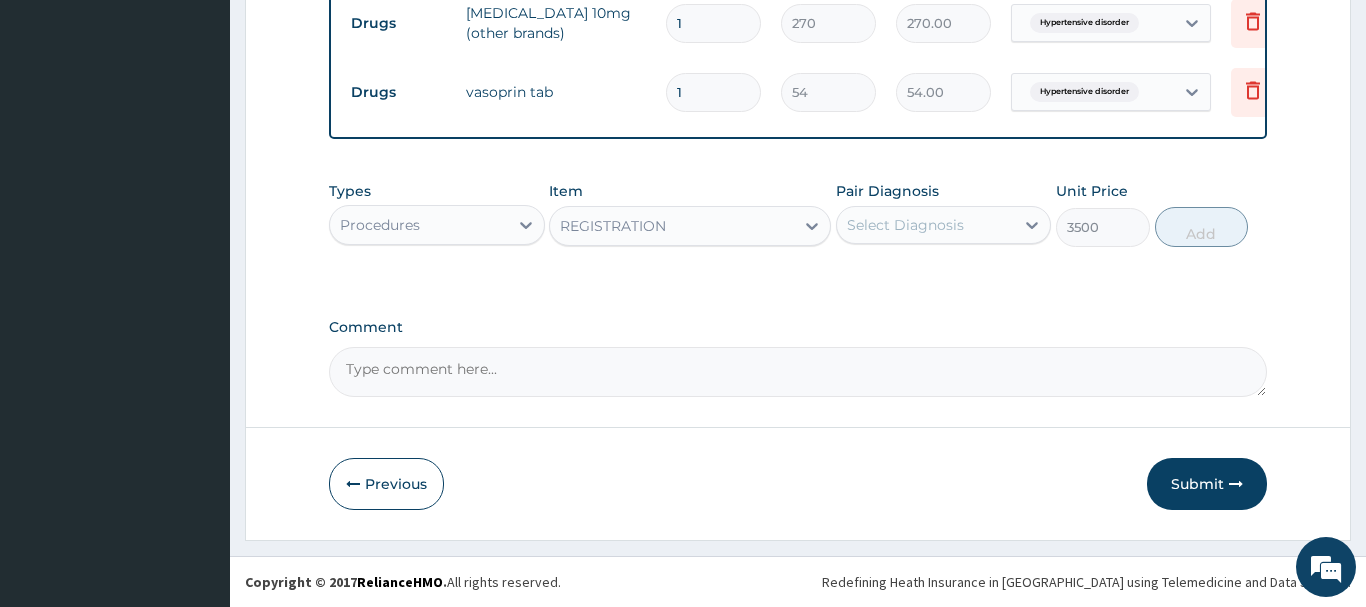 click on "Select Diagnosis" at bounding box center (905, 225) 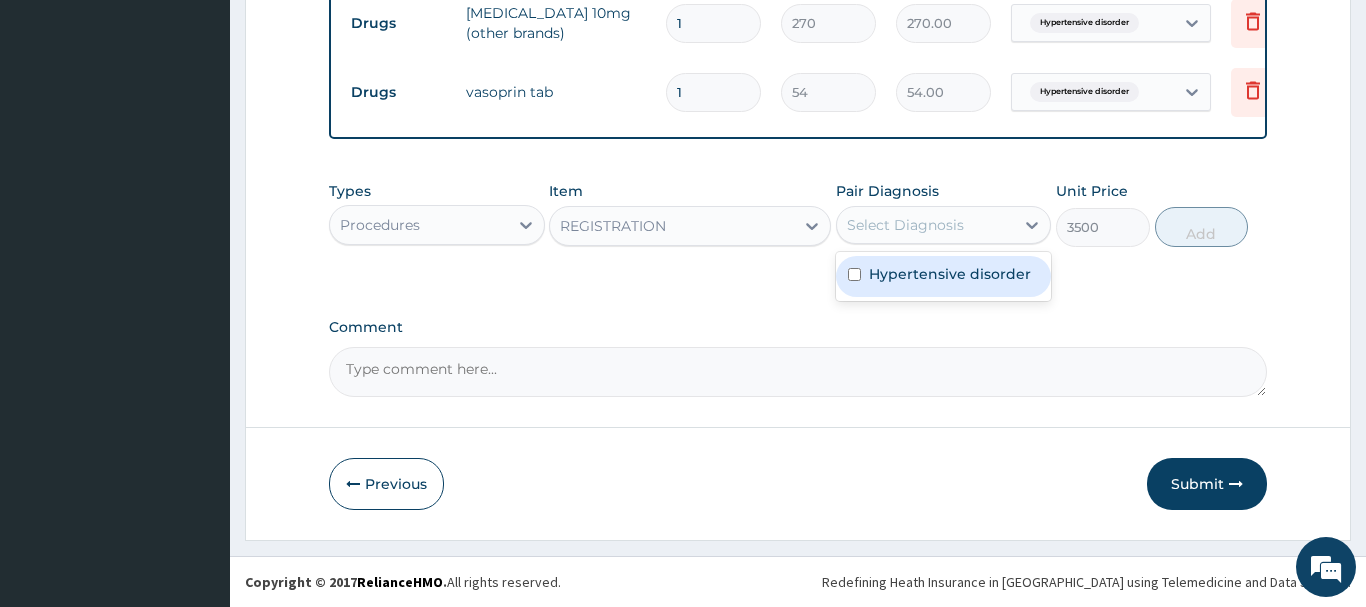 drag, startPoint x: 855, startPoint y: 273, endPoint x: 1108, endPoint y: 297, distance: 254.13579 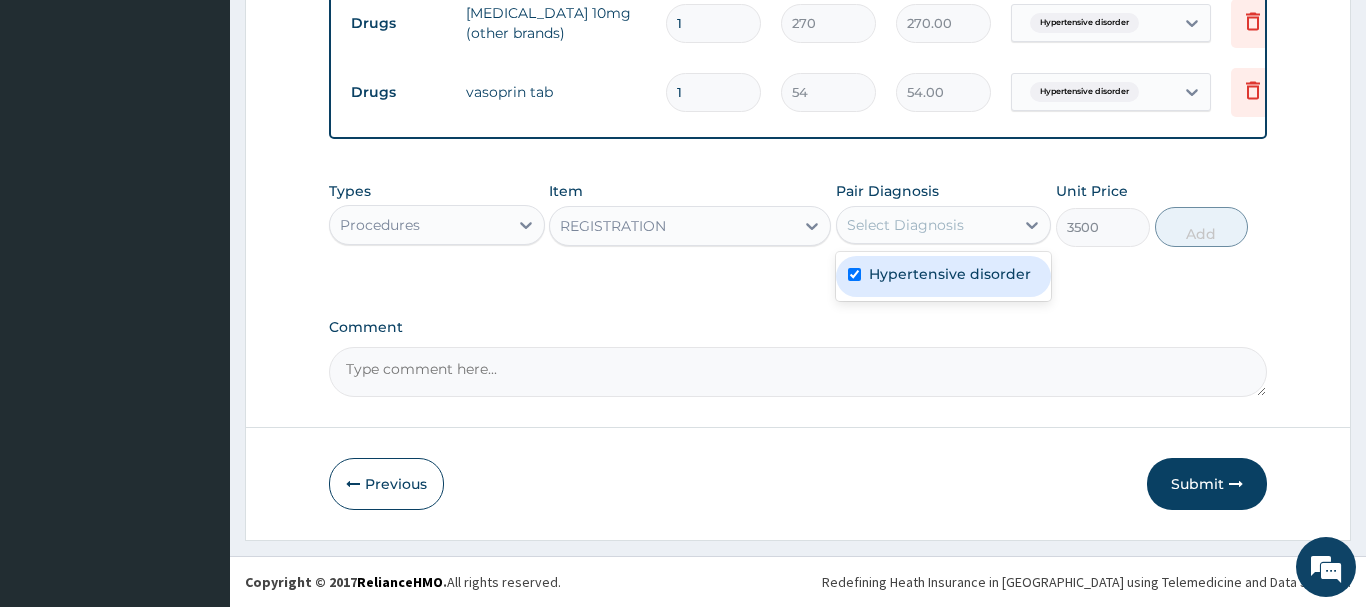 checkbox on "true" 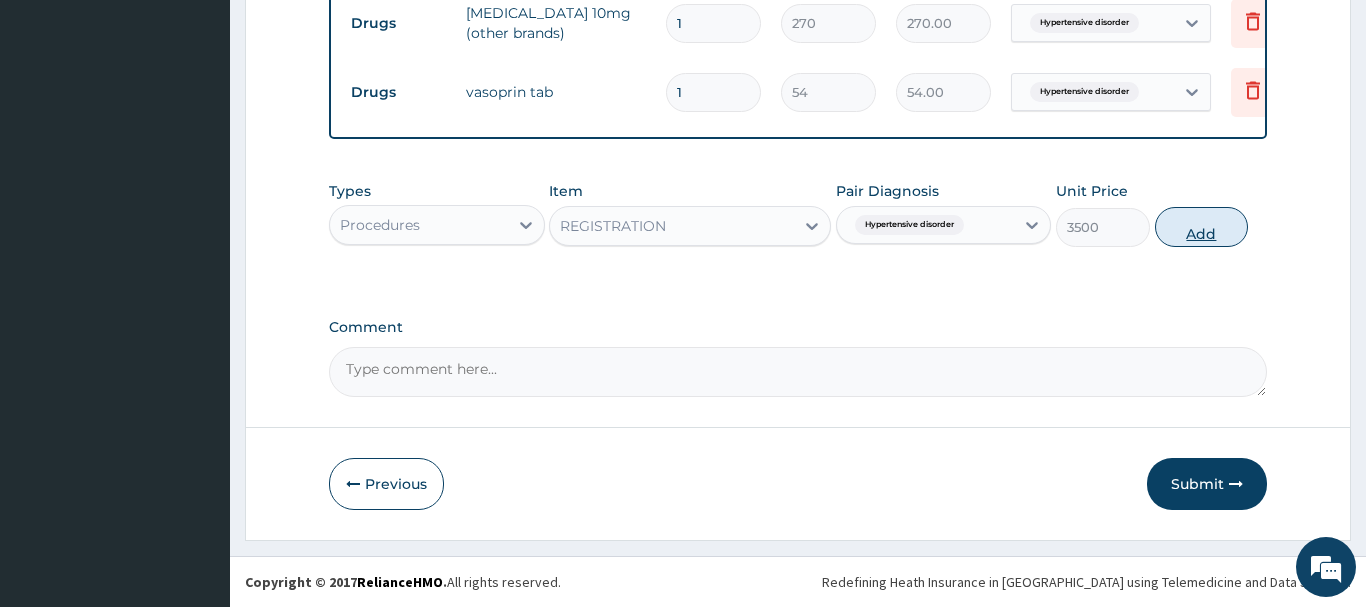click on "Add" at bounding box center (1202, 227) 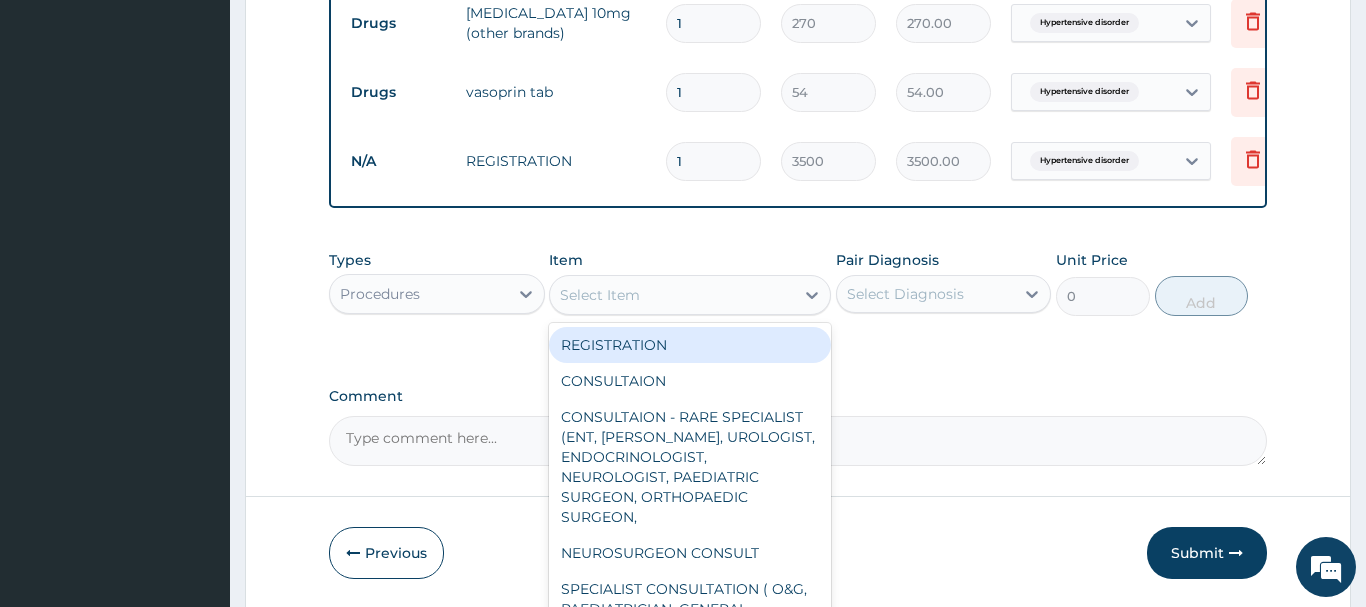 click on "Select Item" at bounding box center [672, 295] 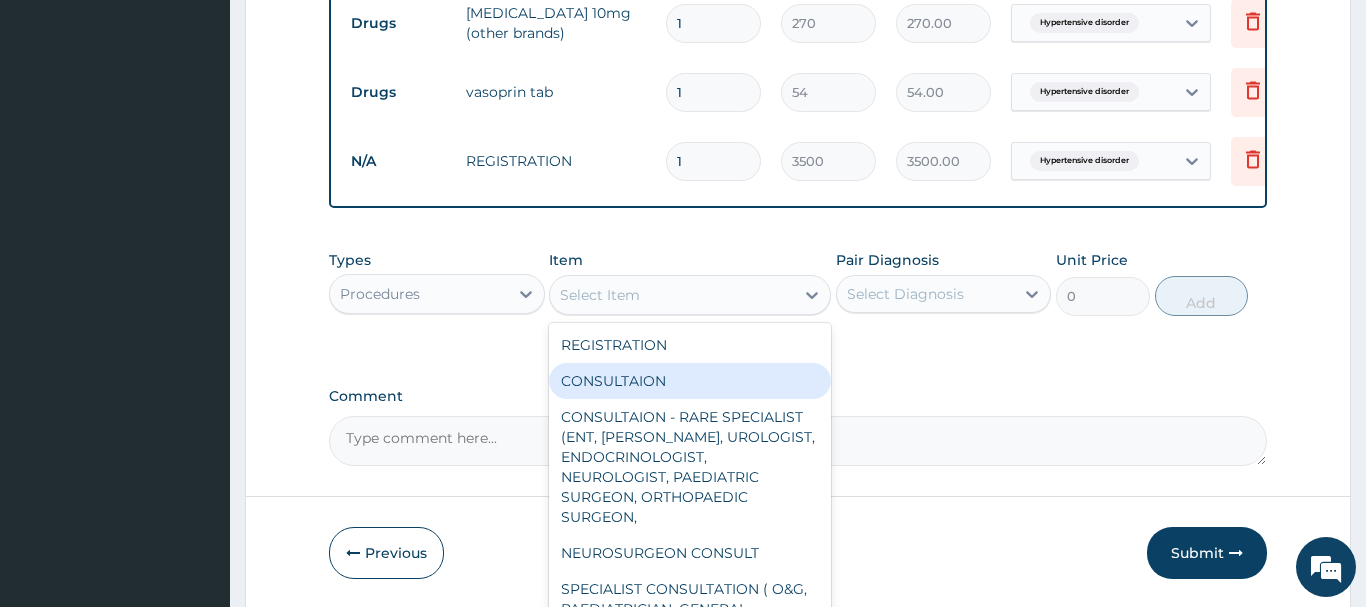 click on "CONSULTAION" at bounding box center (690, 381) 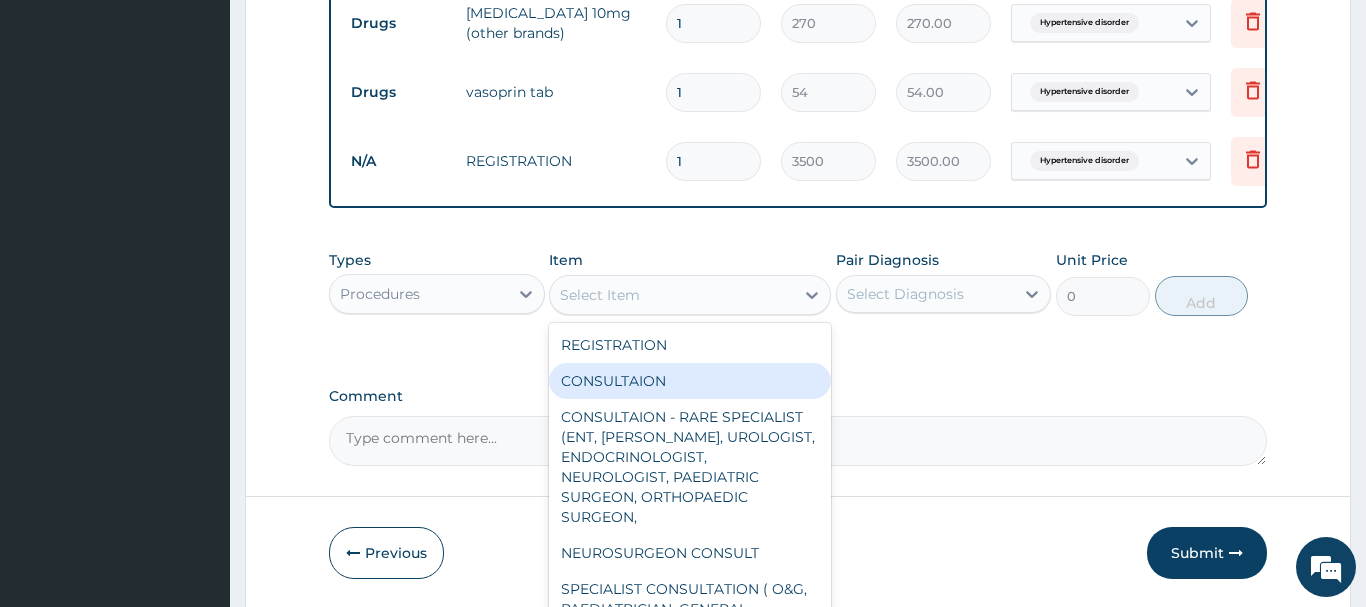 type on "6000" 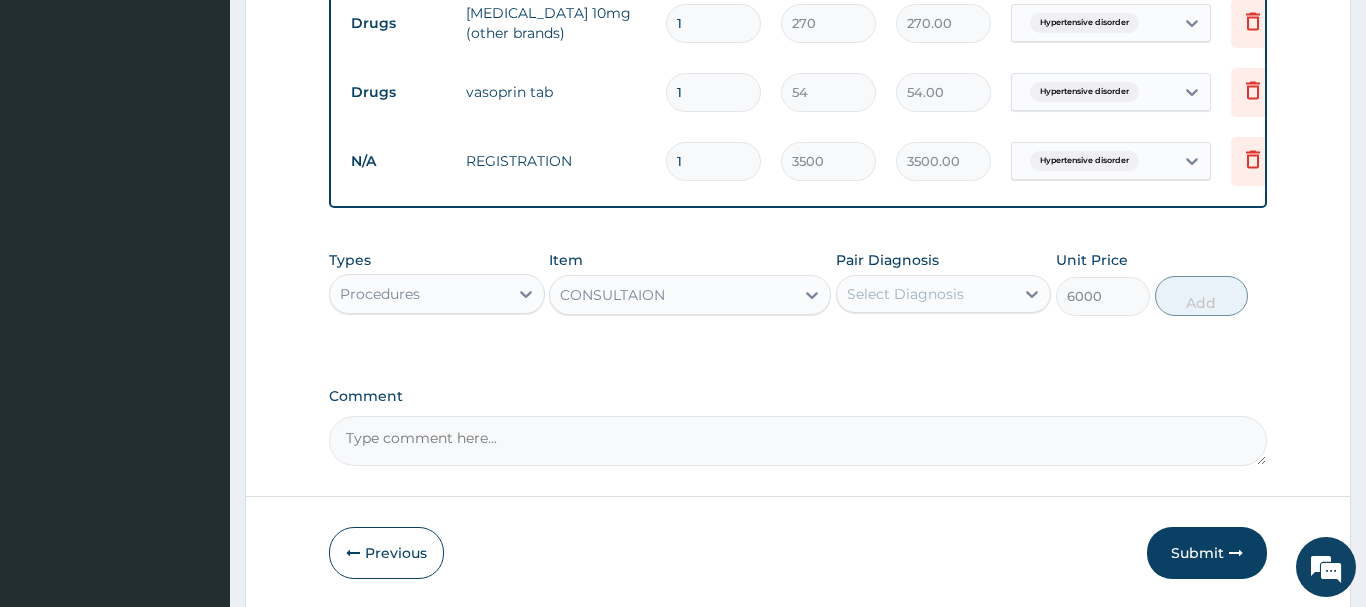 click on "Select Diagnosis" at bounding box center [926, 294] 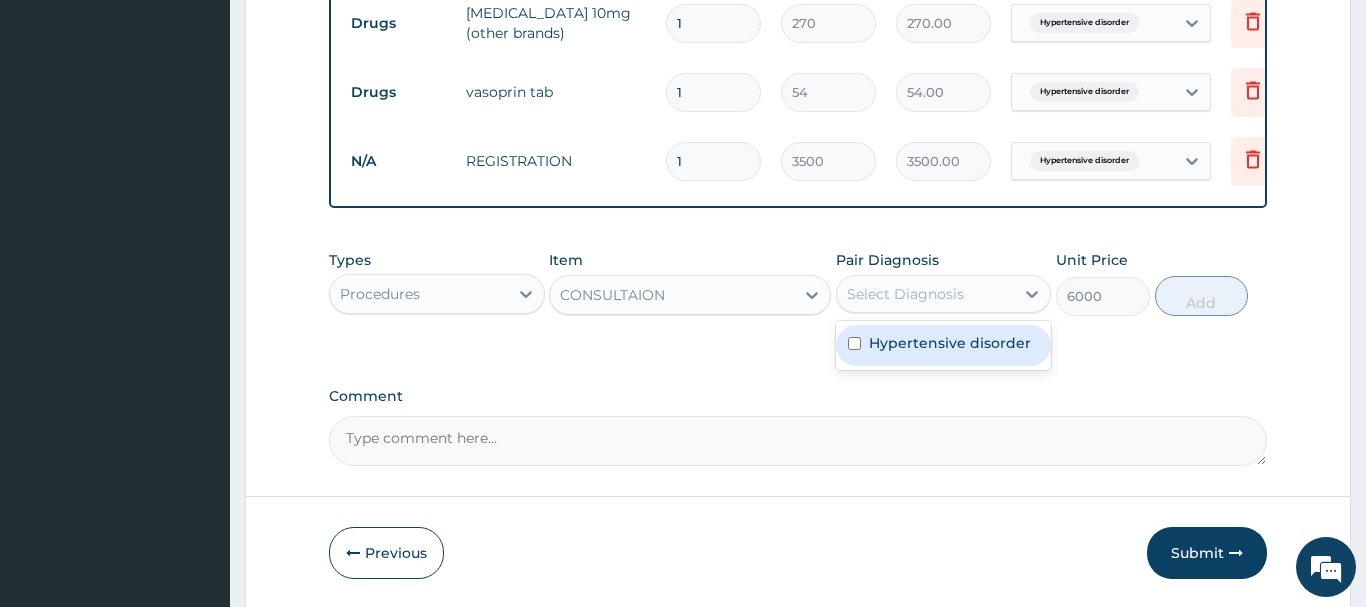 click at bounding box center (854, 343) 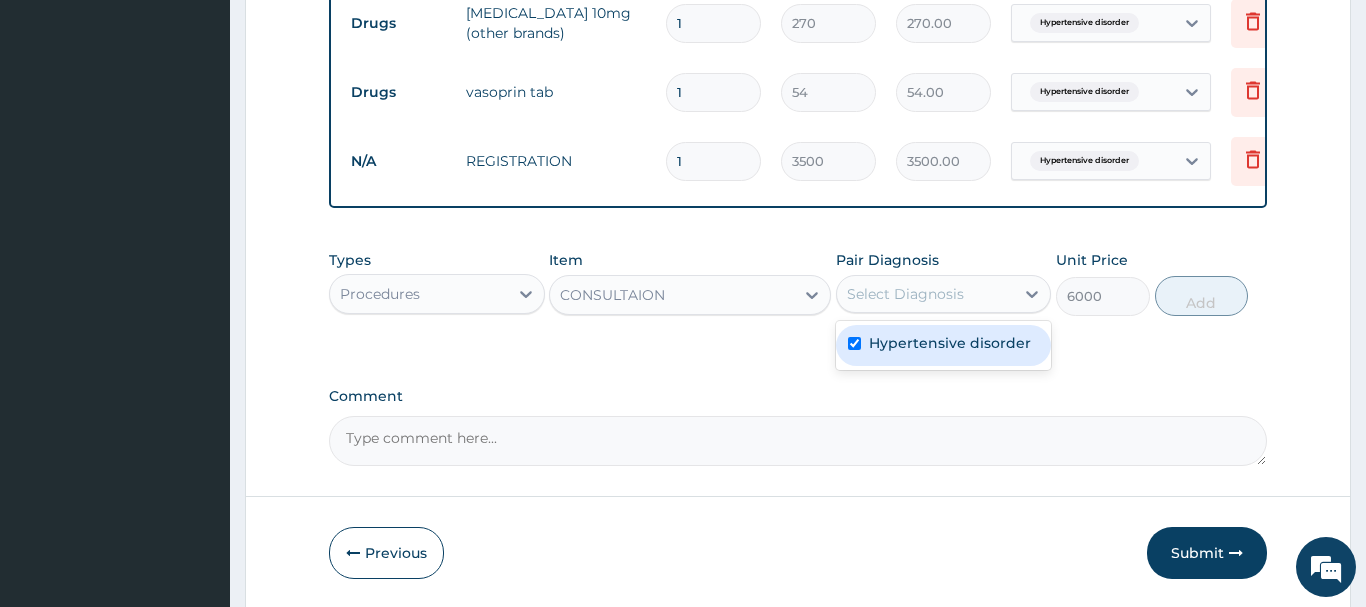 checkbox on "true" 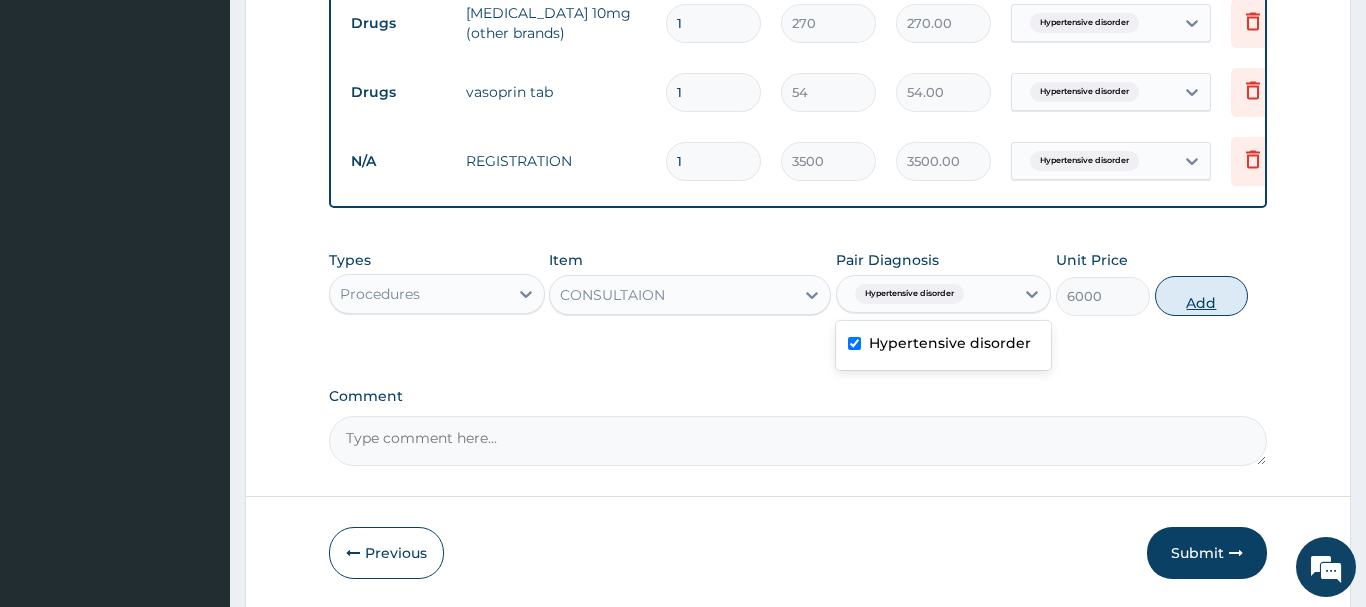 click on "Add" at bounding box center (1202, 296) 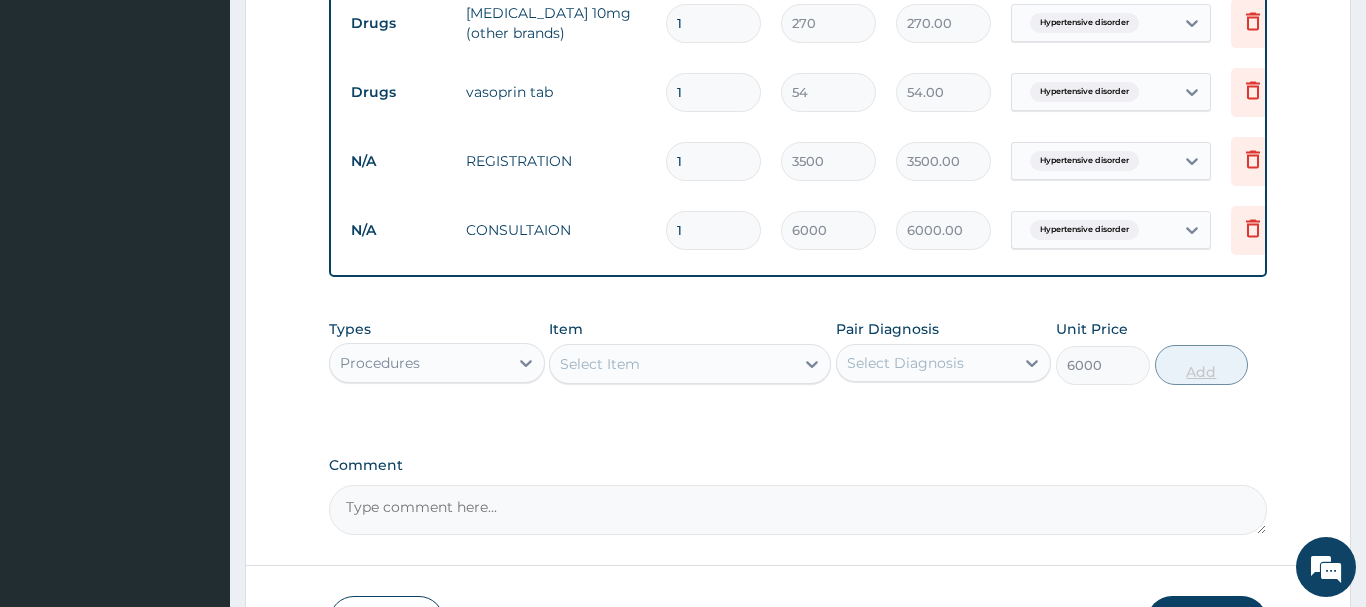 type on "0" 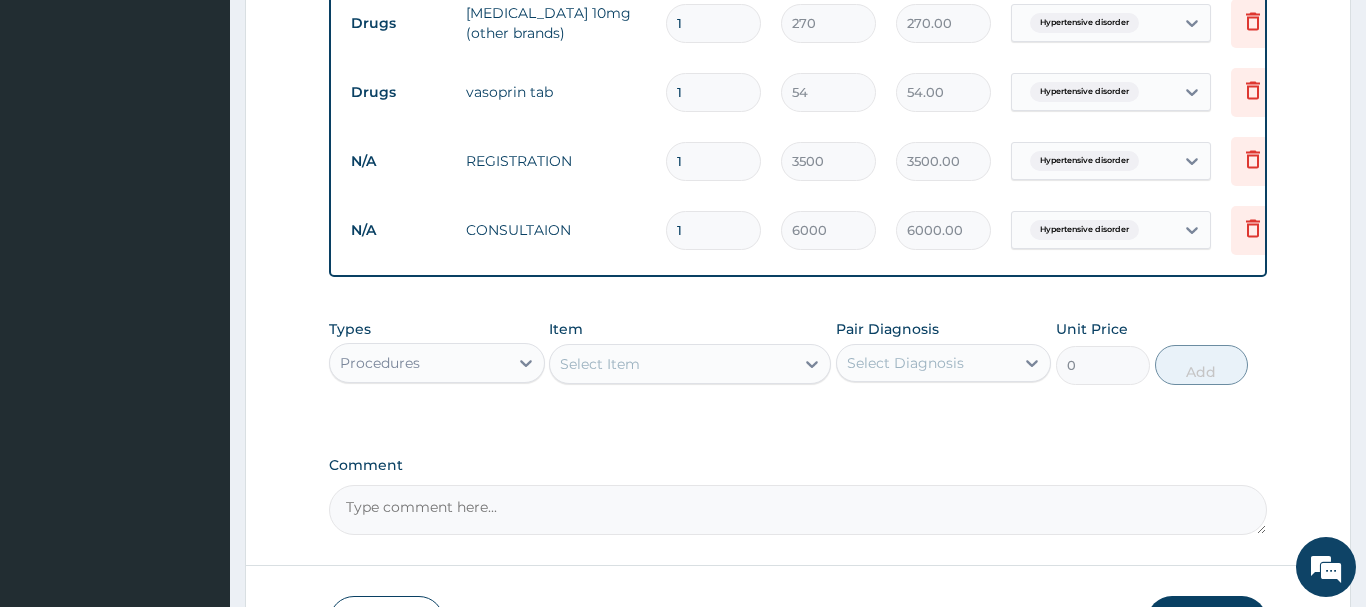 scroll, scrollTop: 947, scrollLeft: 0, axis: vertical 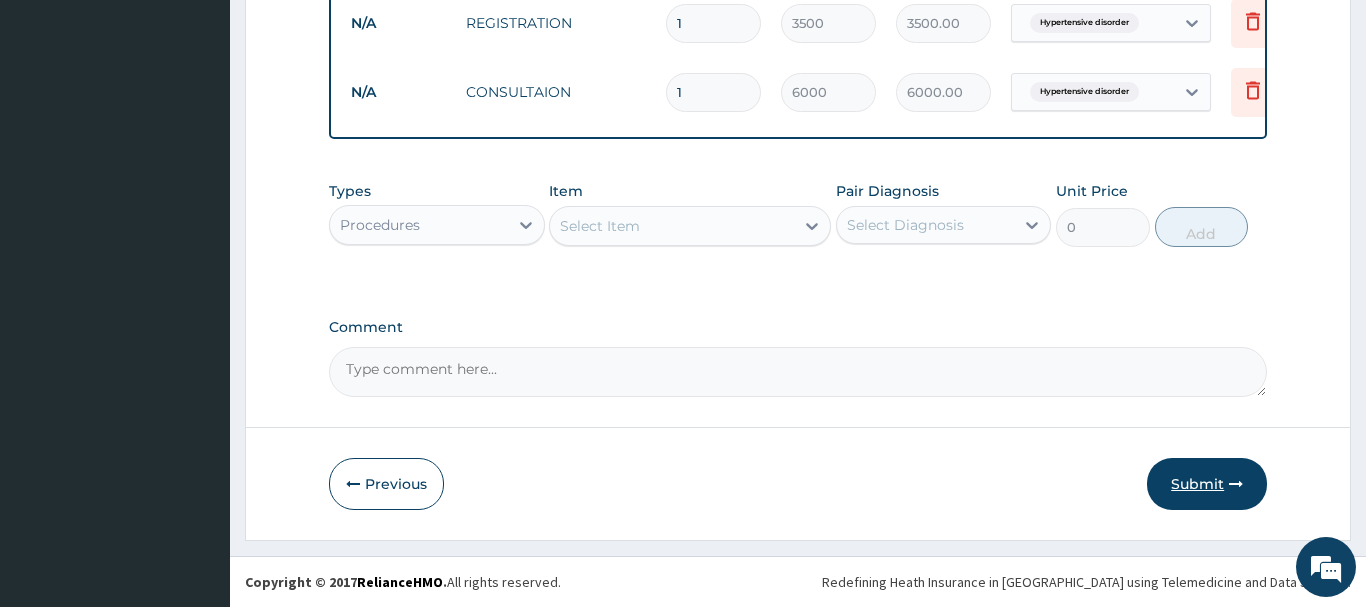 click on "Submit" at bounding box center (1207, 484) 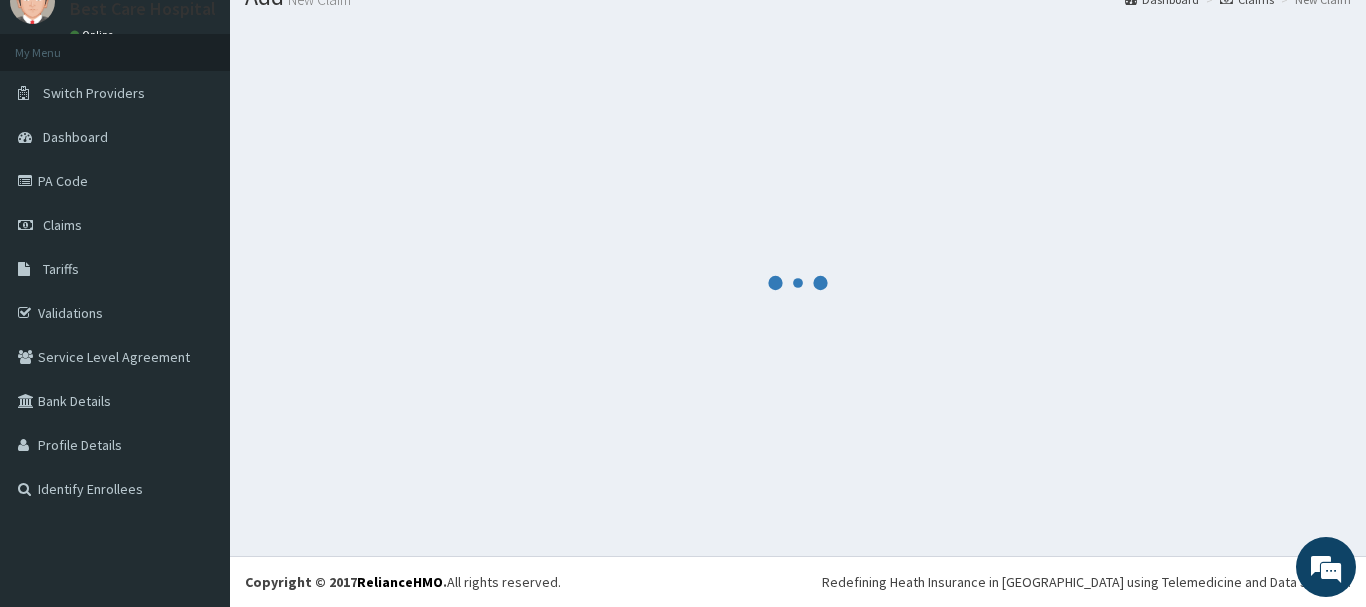 scroll, scrollTop: 81, scrollLeft: 0, axis: vertical 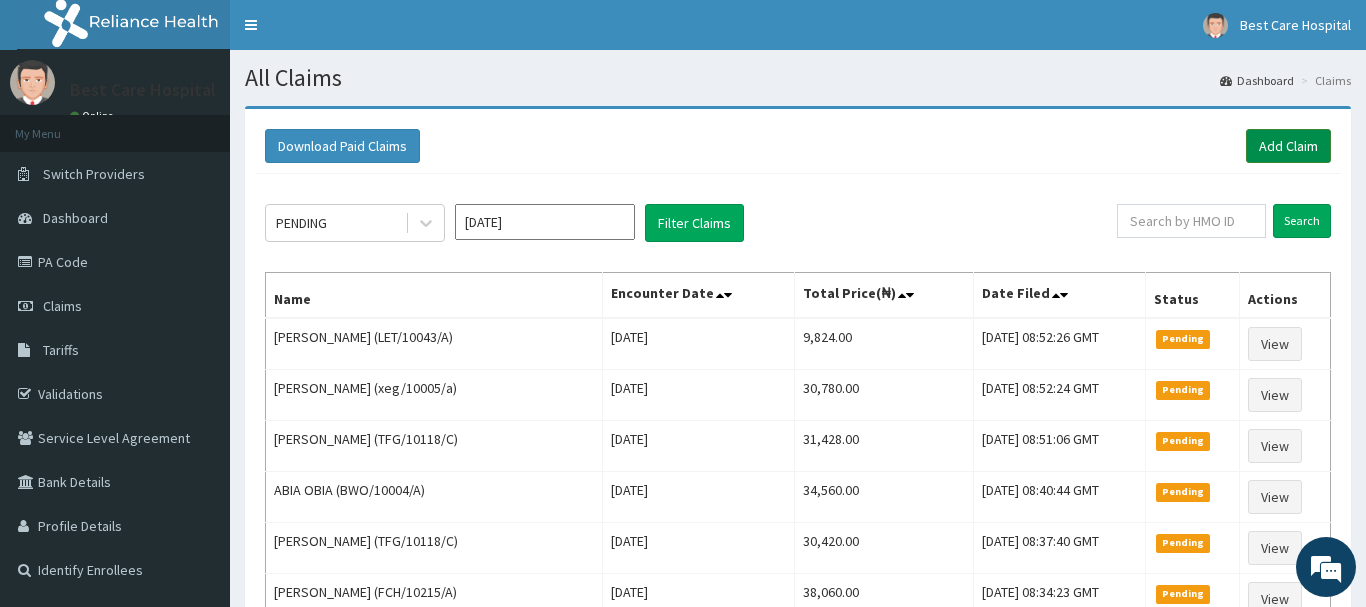 click on "Add Claim" at bounding box center [1288, 146] 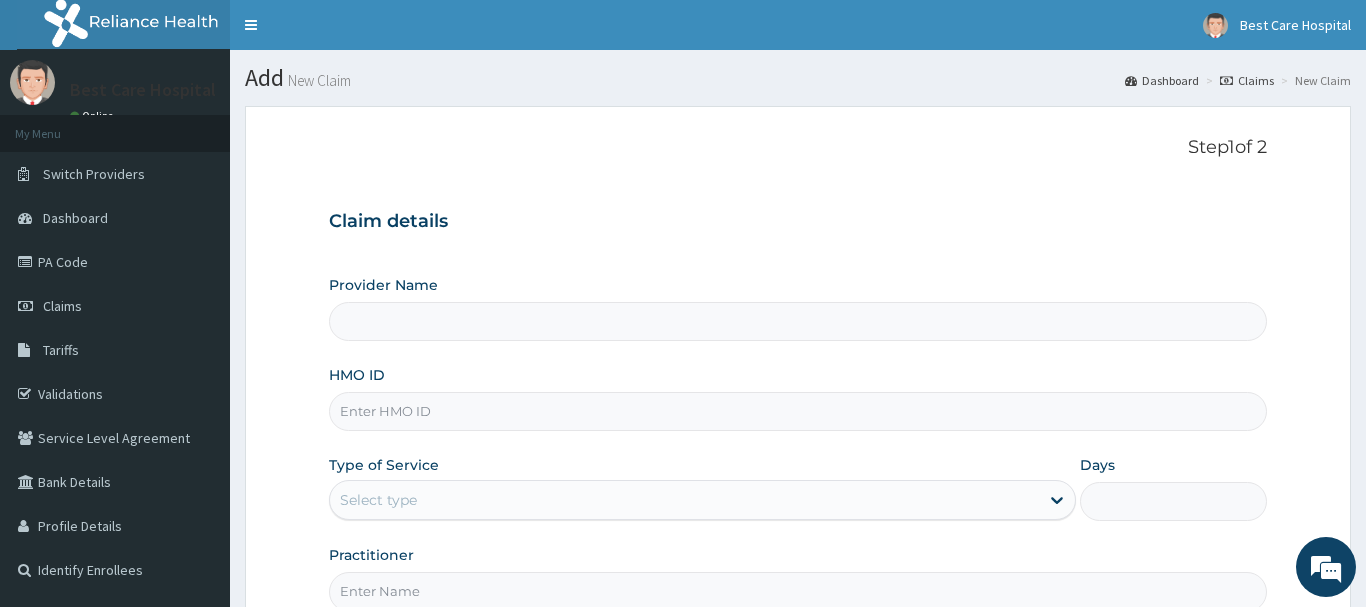scroll, scrollTop: 102, scrollLeft: 0, axis: vertical 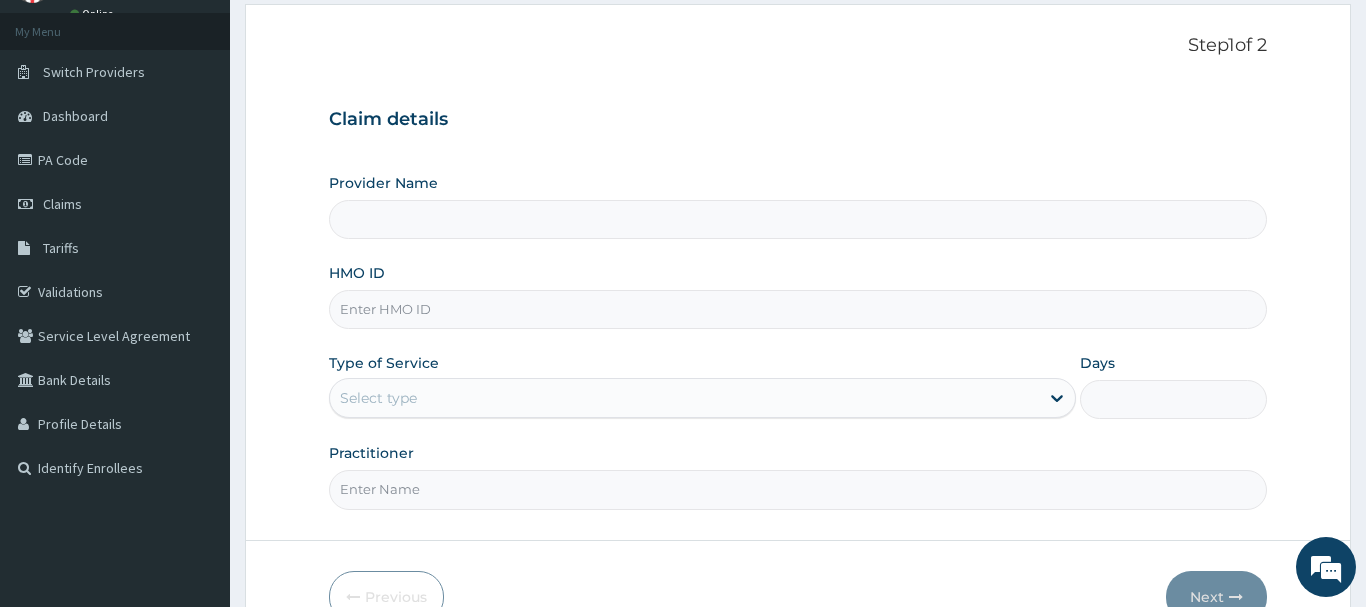 type on "Bestcare Hospital" 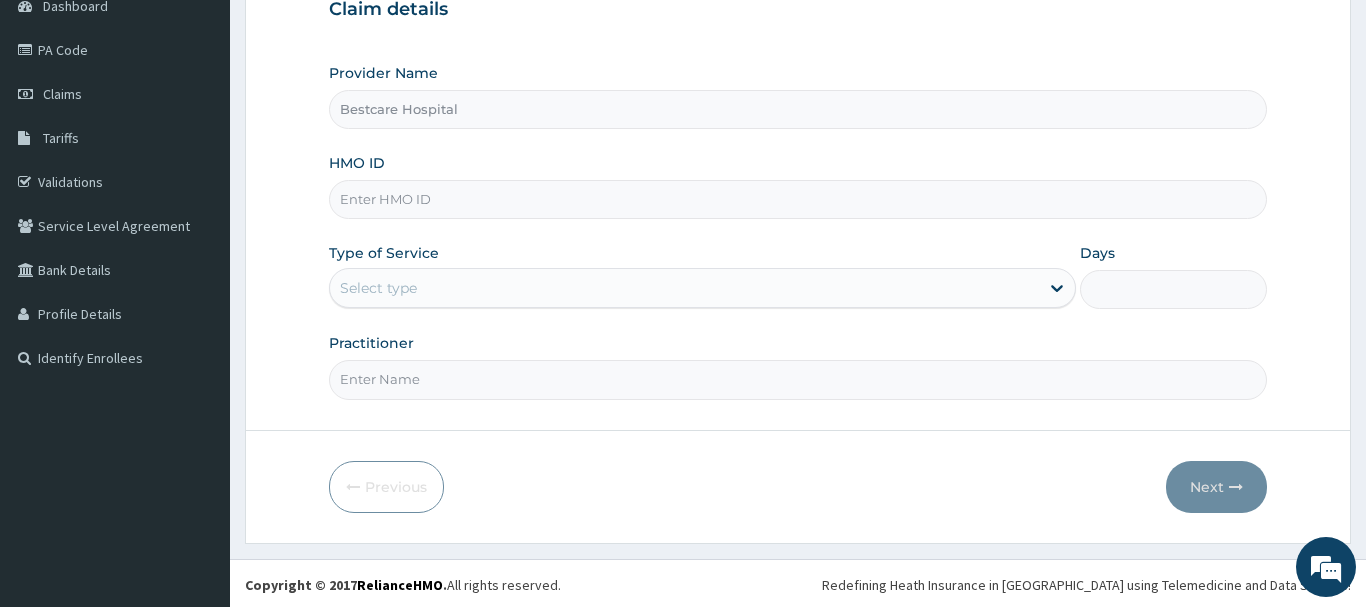 scroll, scrollTop: 215, scrollLeft: 0, axis: vertical 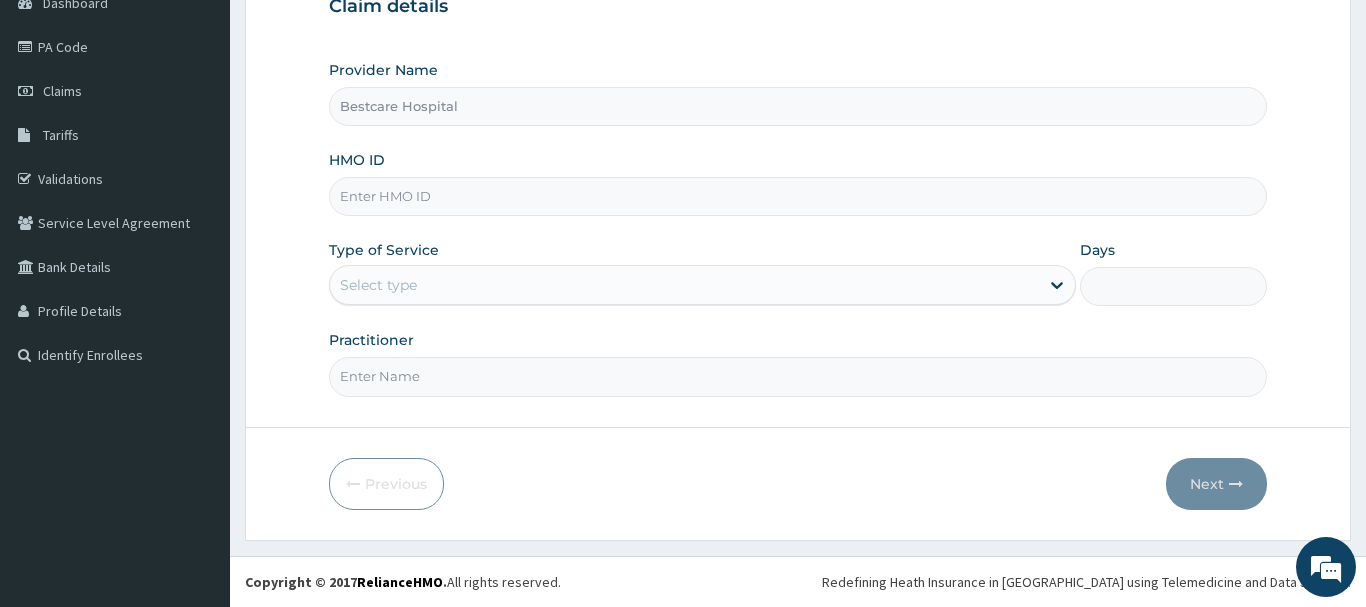 click on "HMO ID" at bounding box center (798, 196) 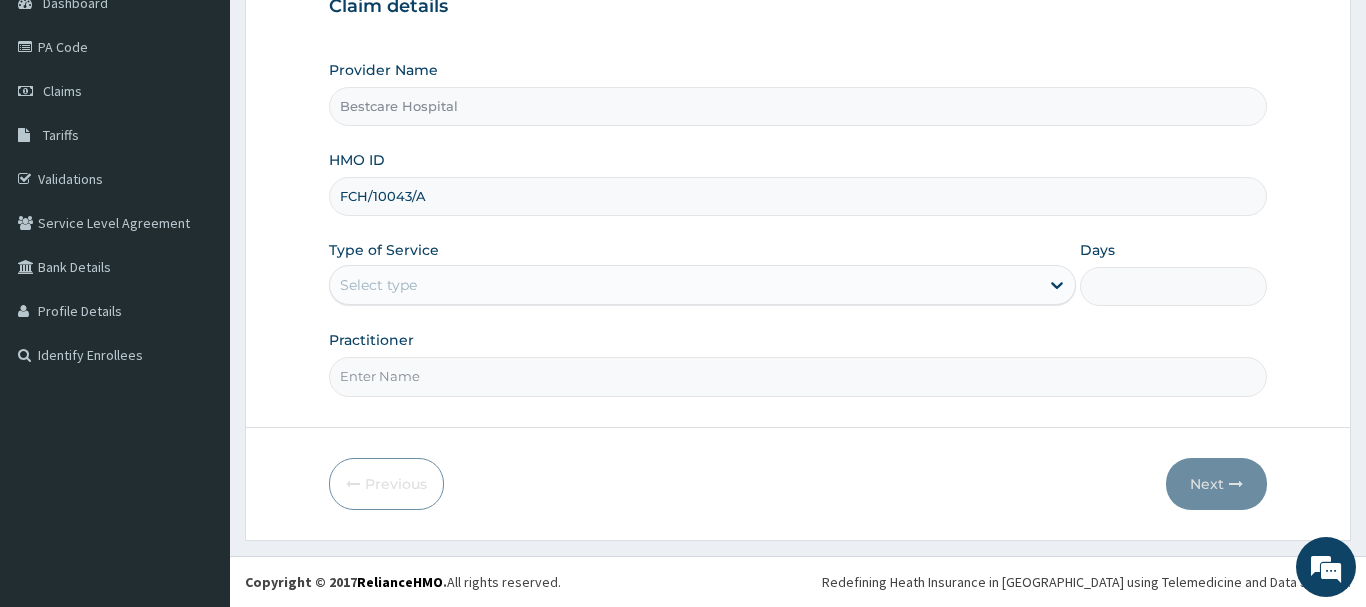 type on "FCH/10043/A" 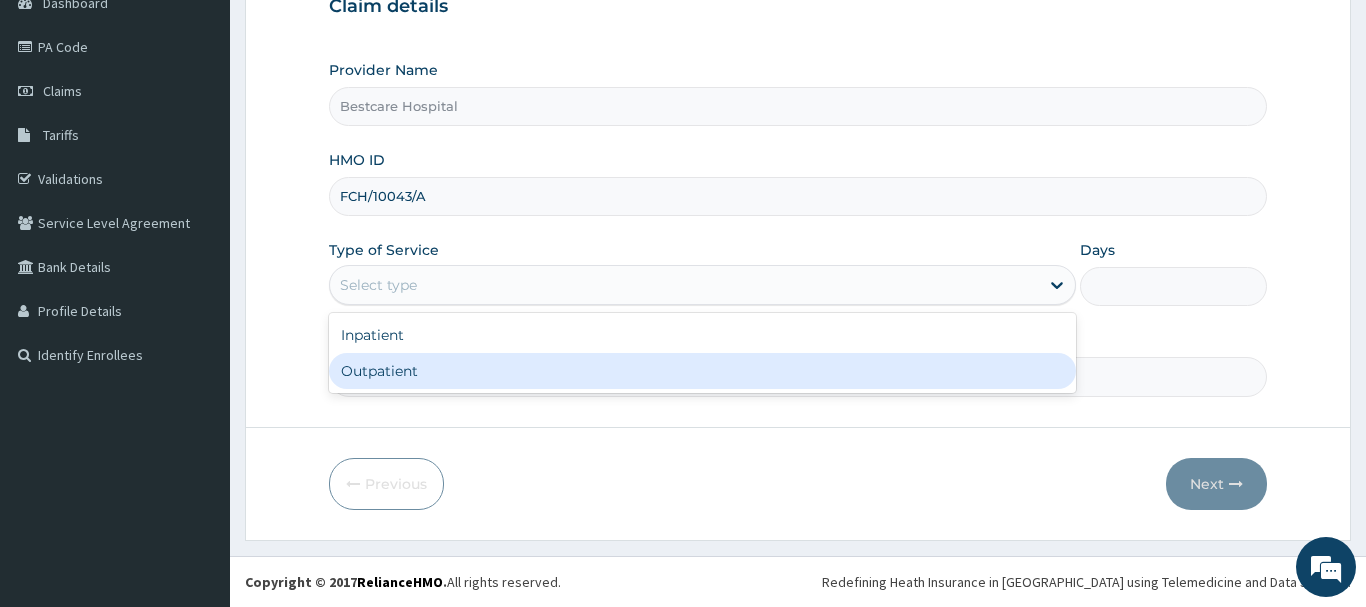 scroll, scrollTop: 0, scrollLeft: 0, axis: both 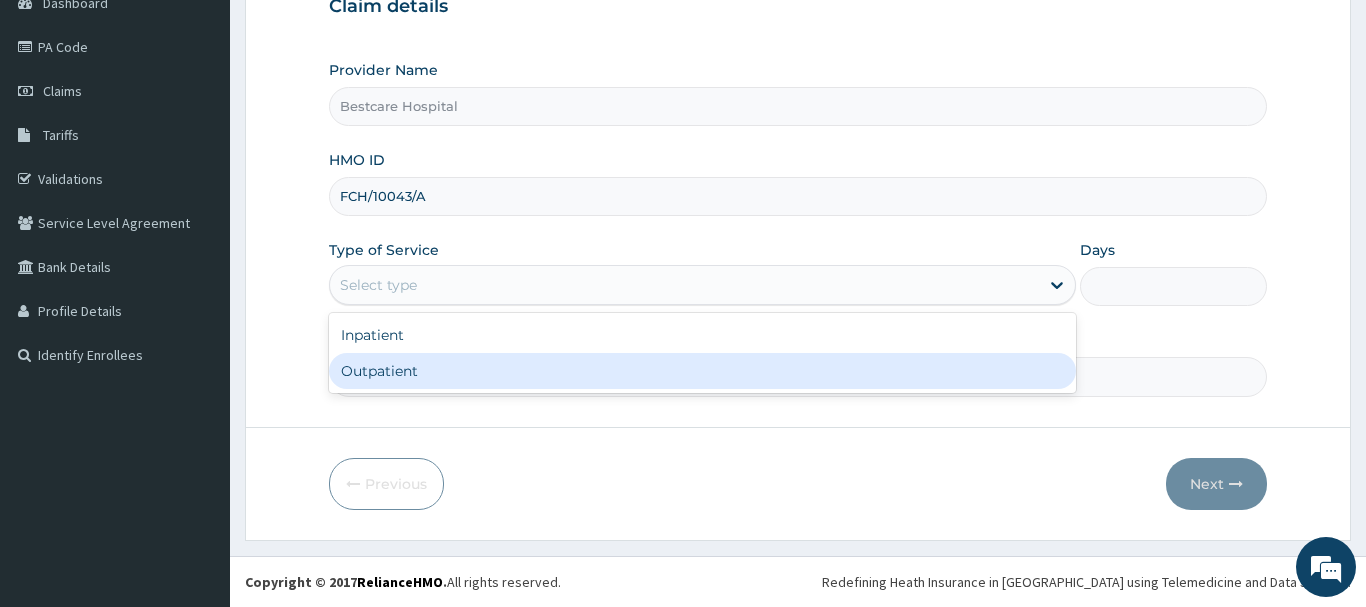 click on "Outpatient" at bounding box center [703, 371] 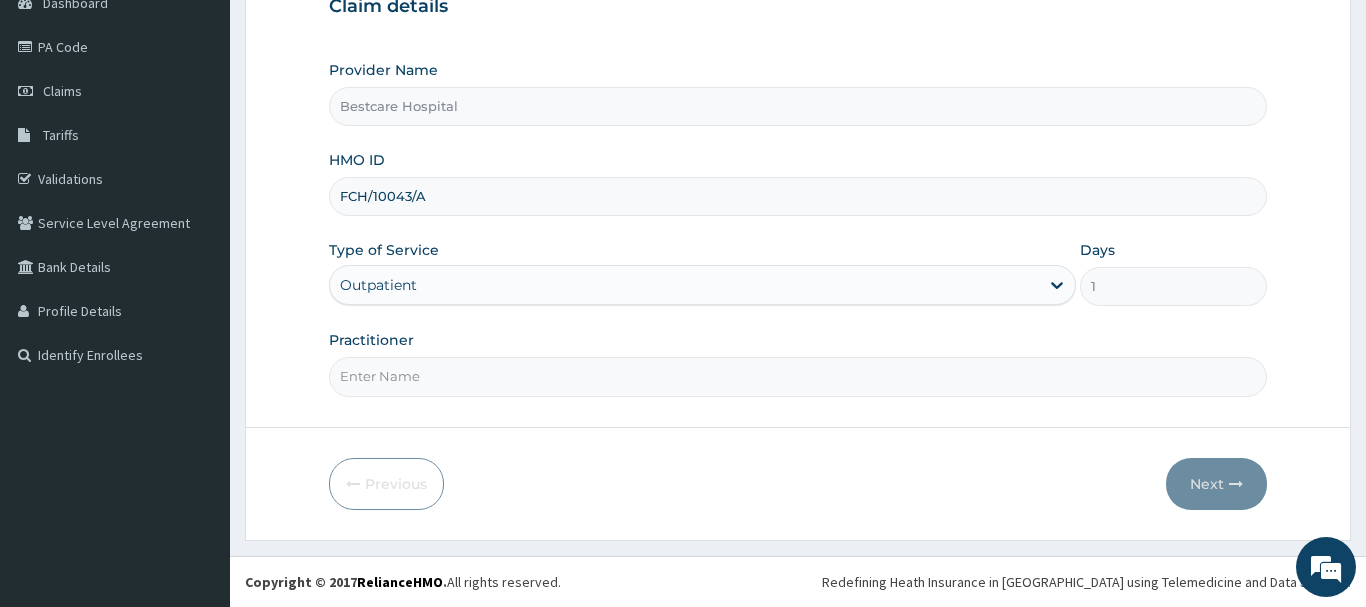 click on "Practitioner" at bounding box center (798, 376) 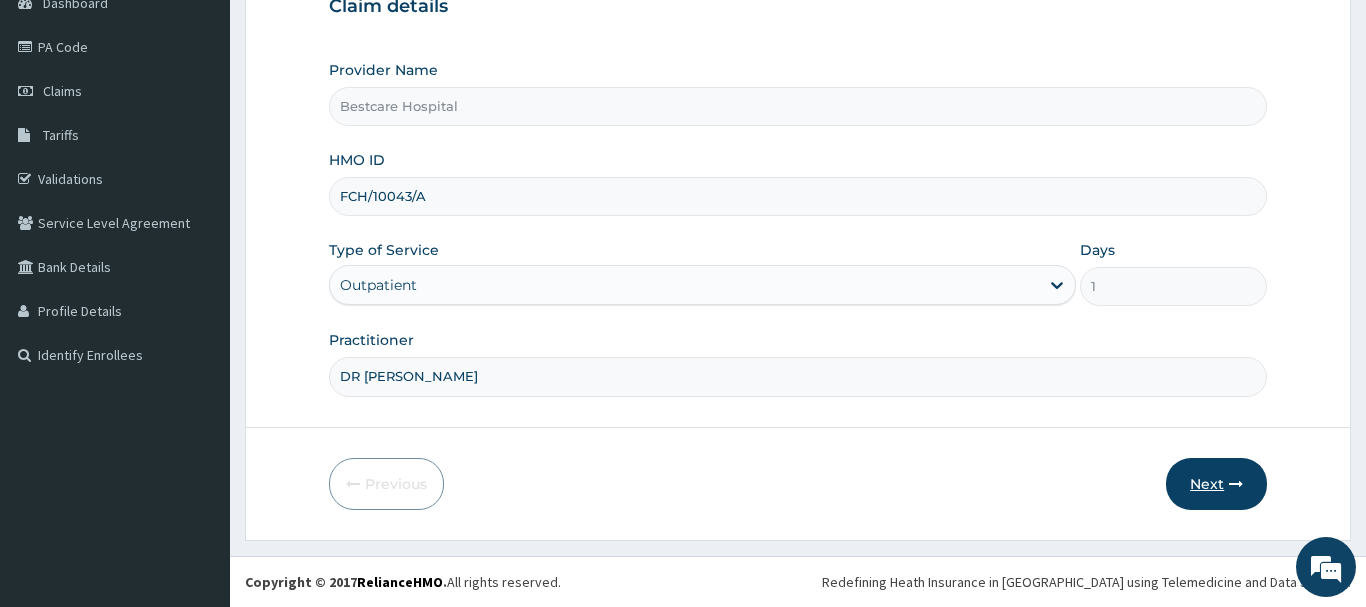 type on "DR [PERSON_NAME]" 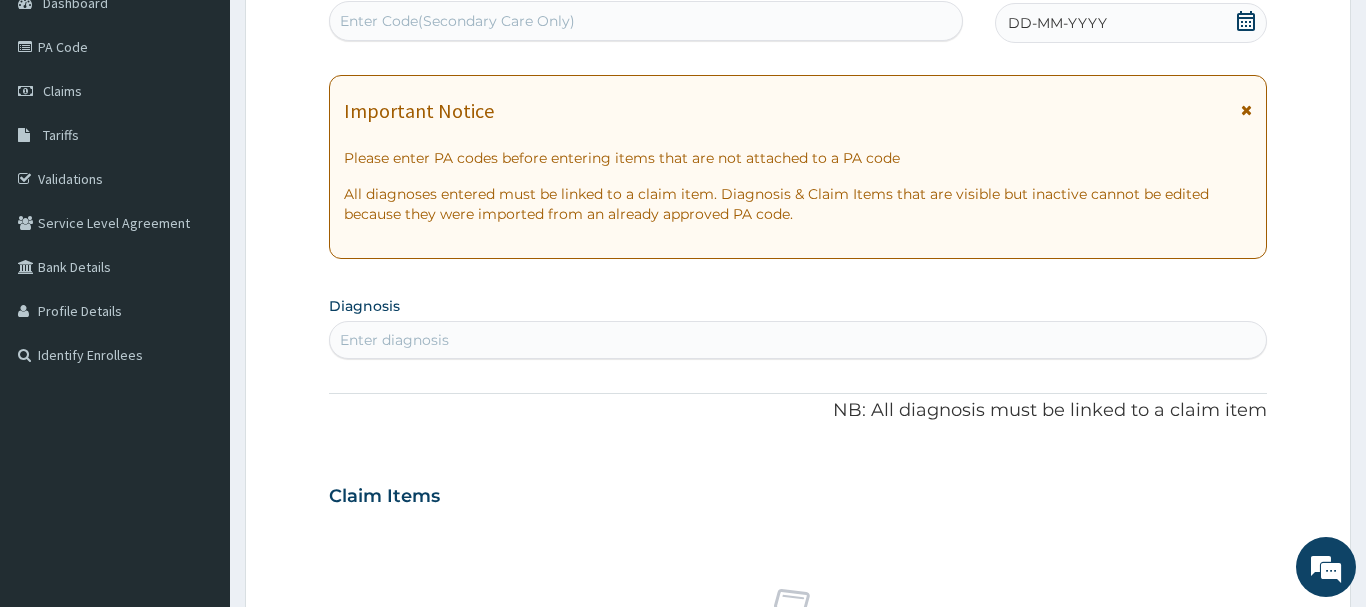 click 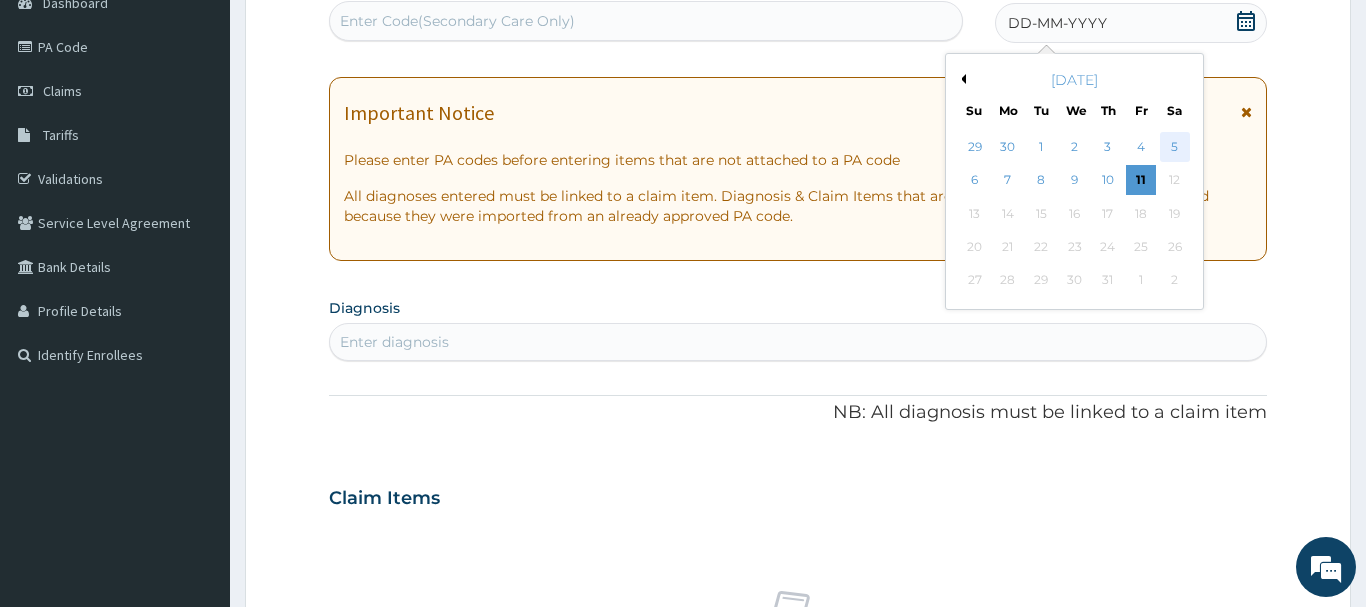 click on "5" at bounding box center [1175, 147] 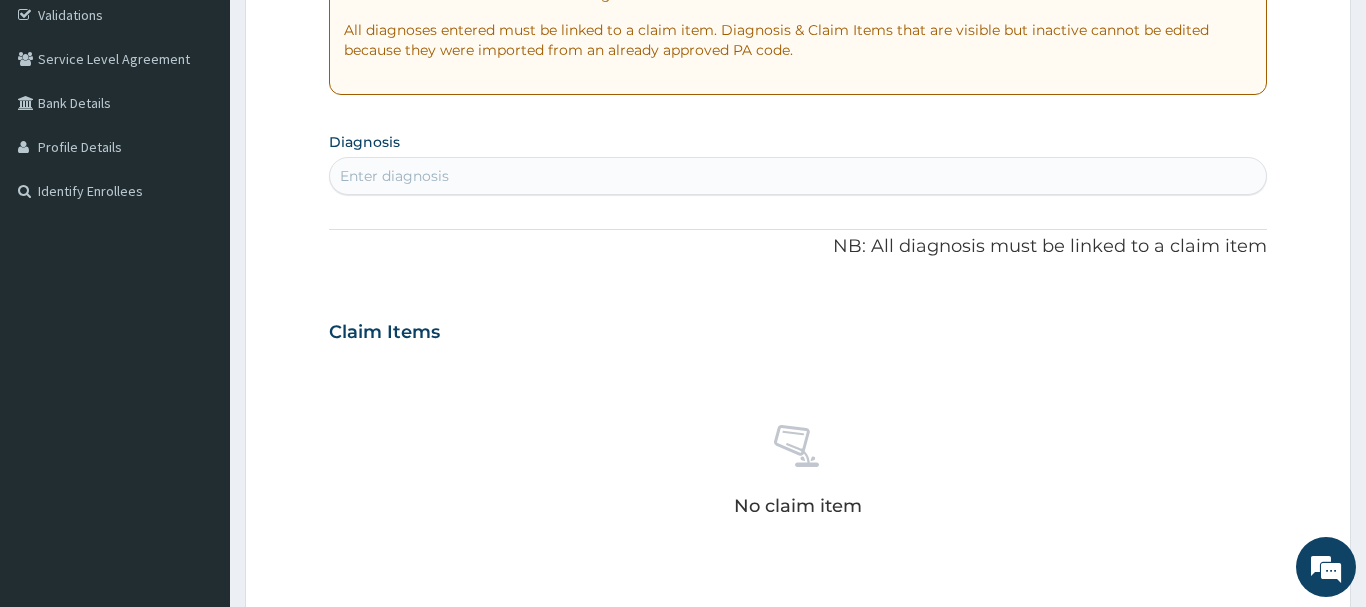 scroll, scrollTop: 419, scrollLeft: 0, axis: vertical 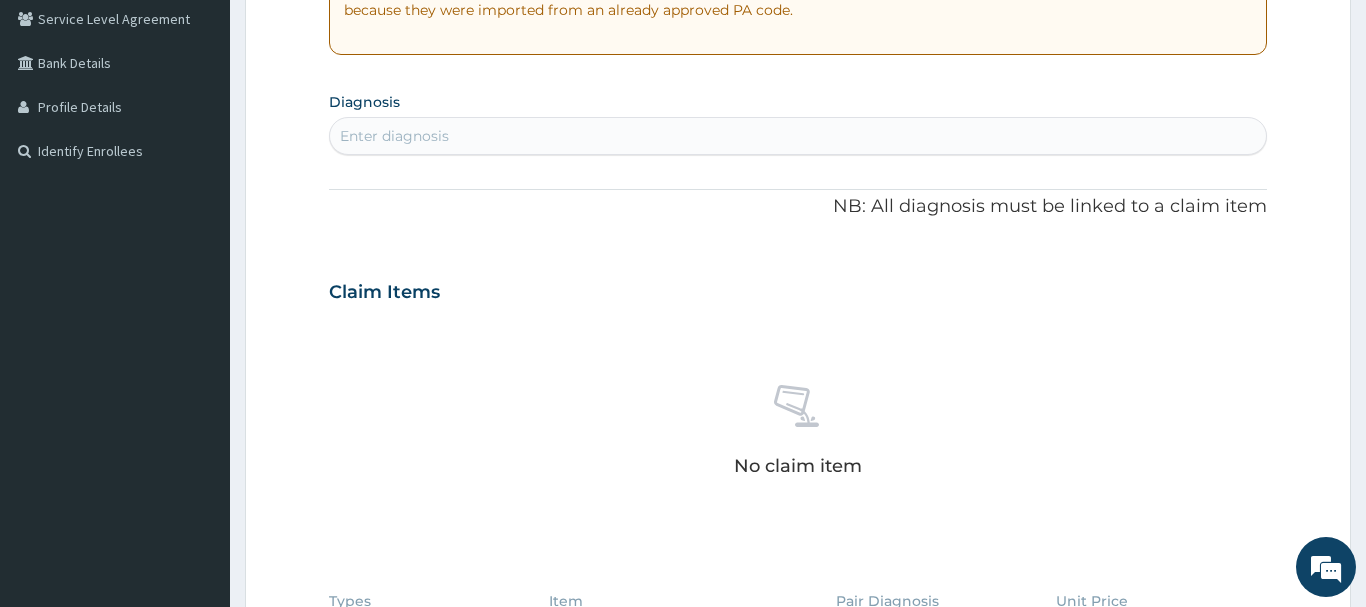 click on "Enter diagnosis" at bounding box center [394, 136] 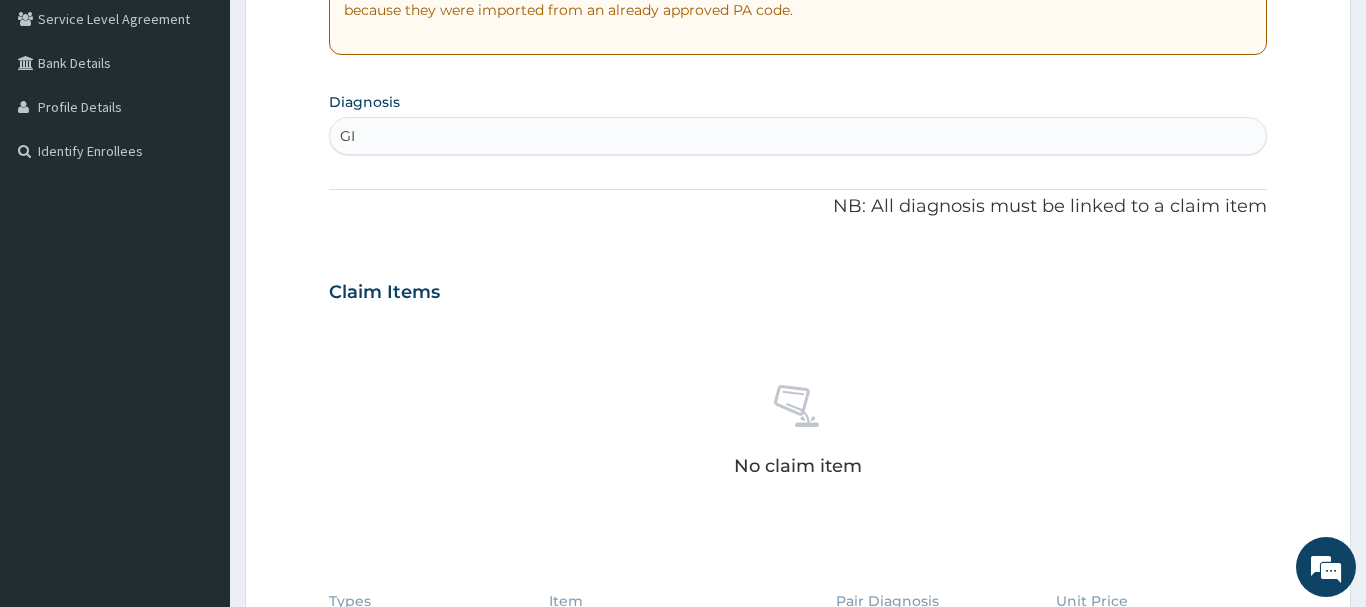 type on "GIN" 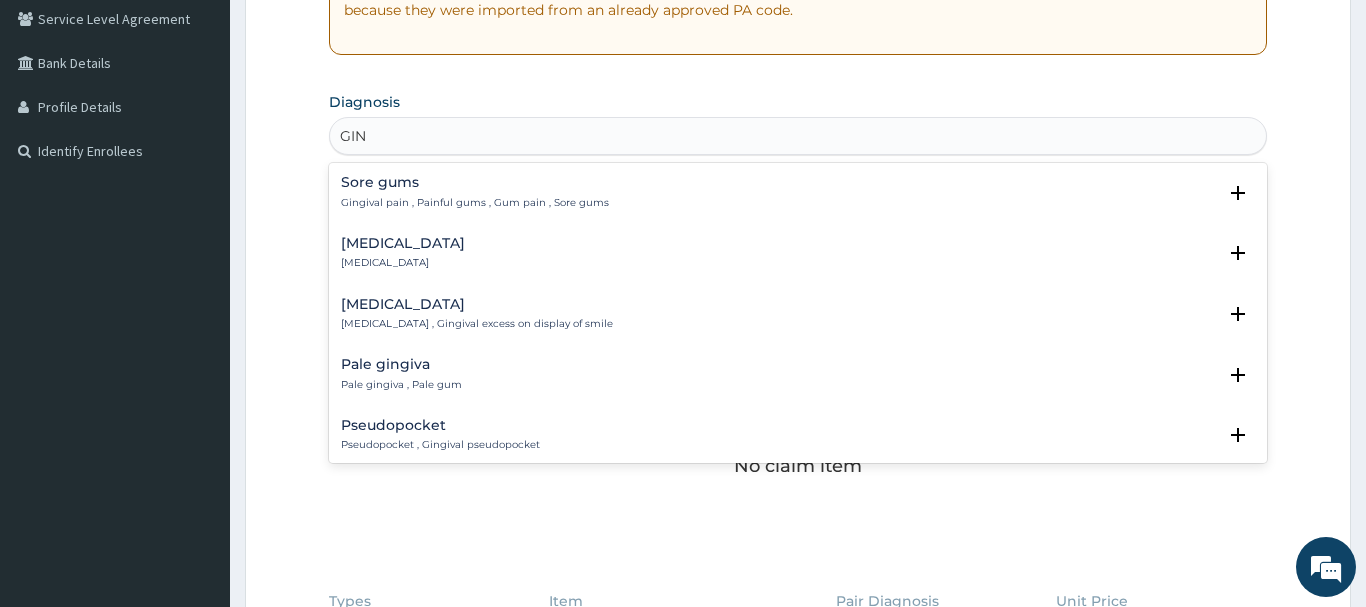 click on "[MEDICAL_DATA]" at bounding box center (403, 243) 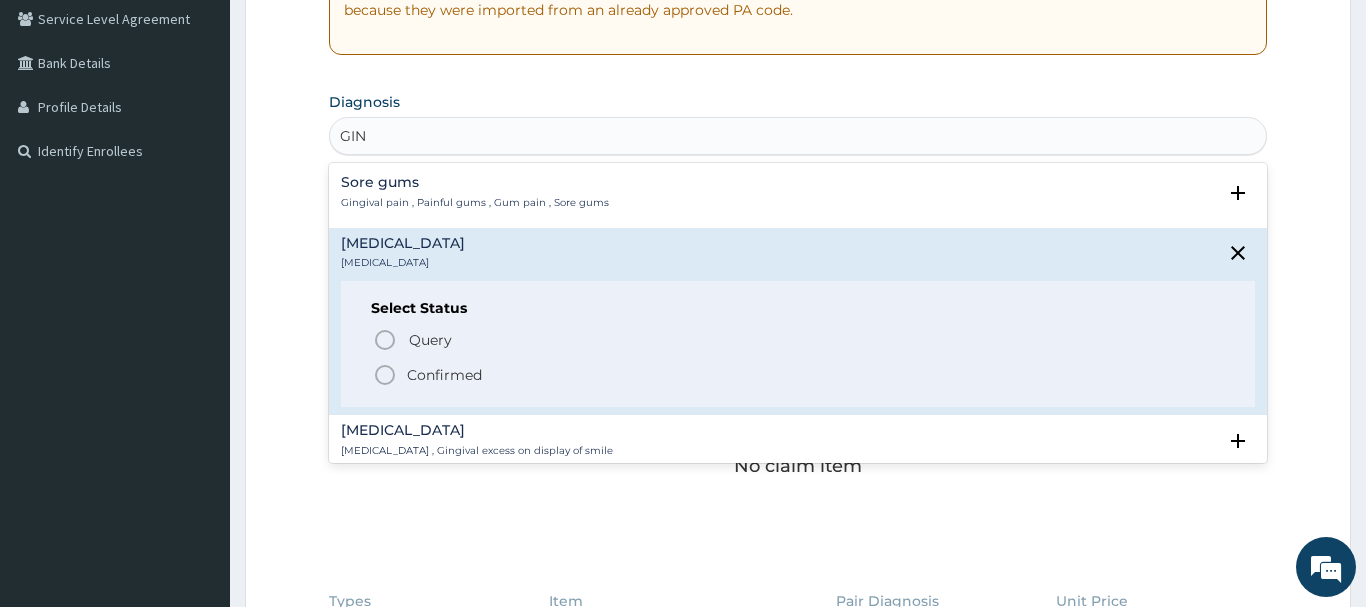 click 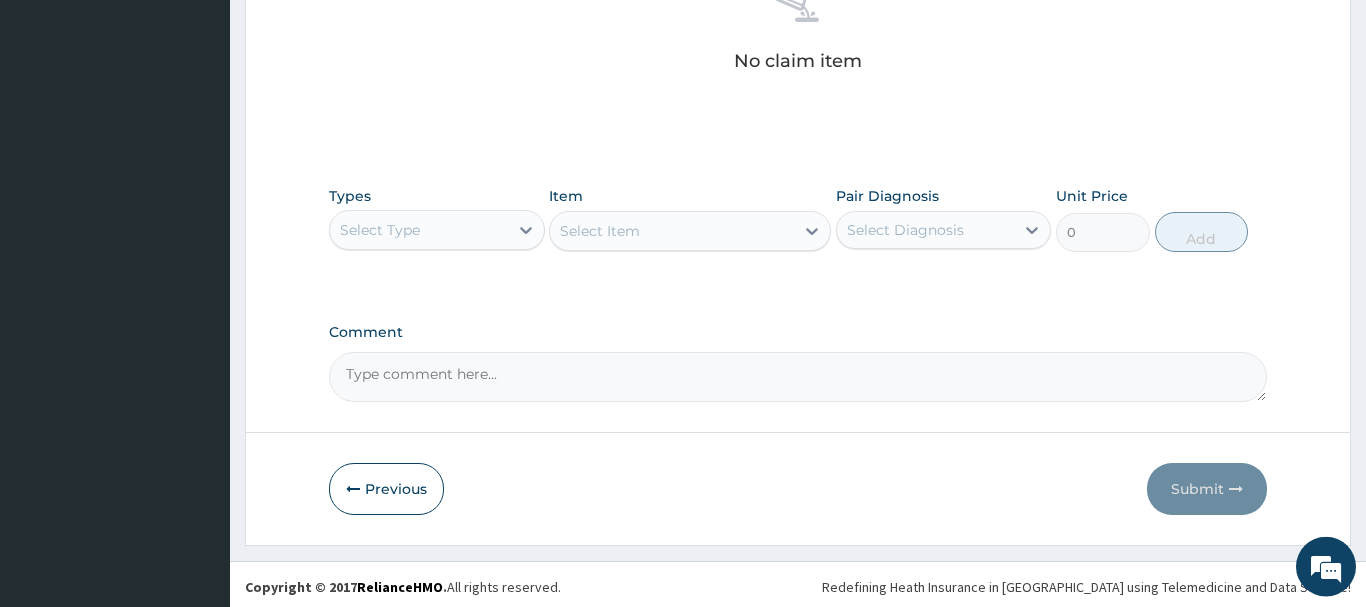 scroll, scrollTop: 835, scrollLeft: 0, axis: vertical 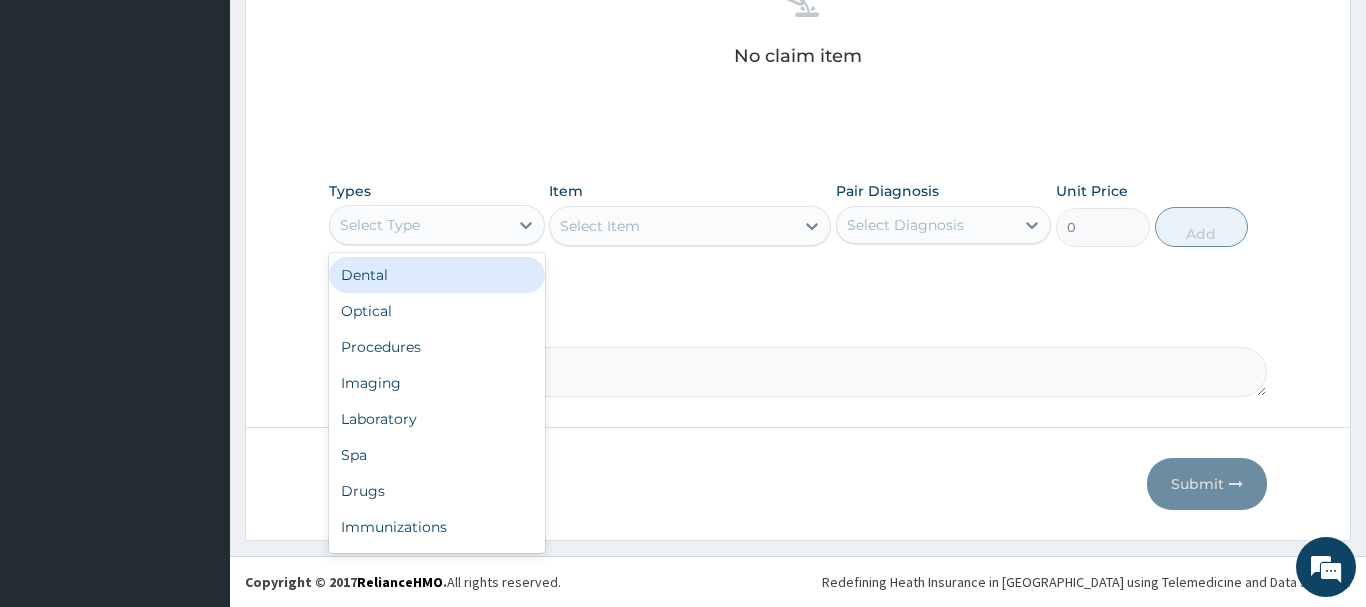 click on "Select Type" at bounding box center [419, 225] 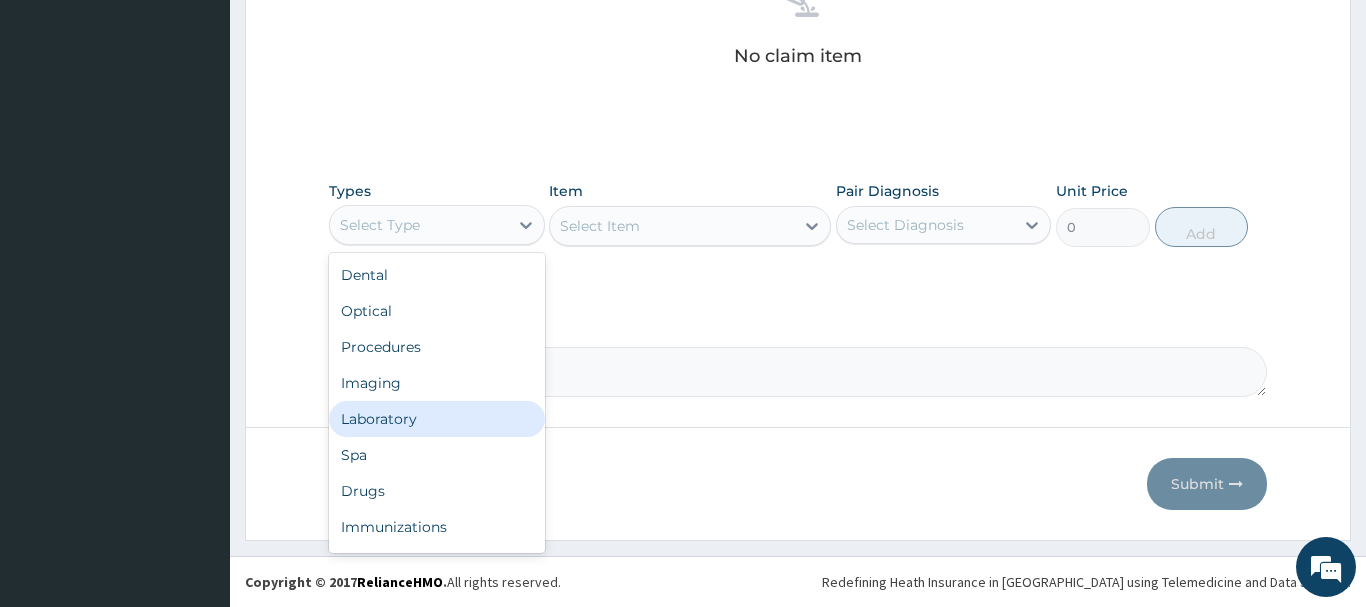 click on "Laboratory" at bounding box center (437, 419) 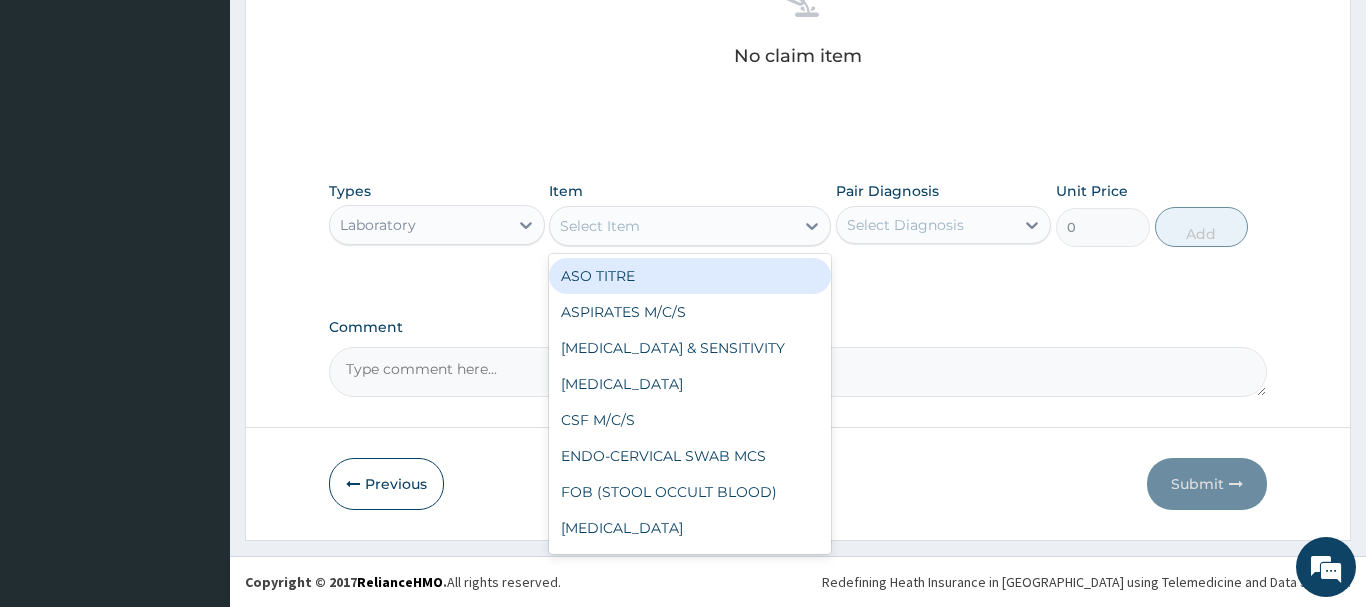 click on "Select Item" at bounding box center (672, 226) 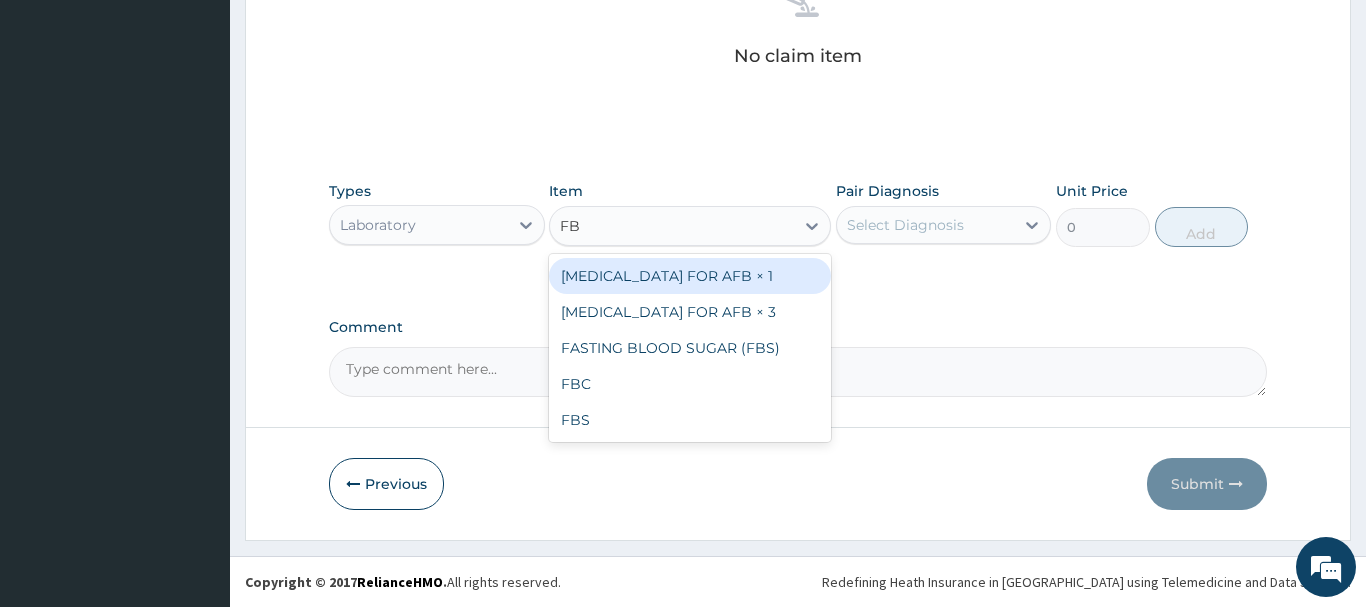type on "FBC" 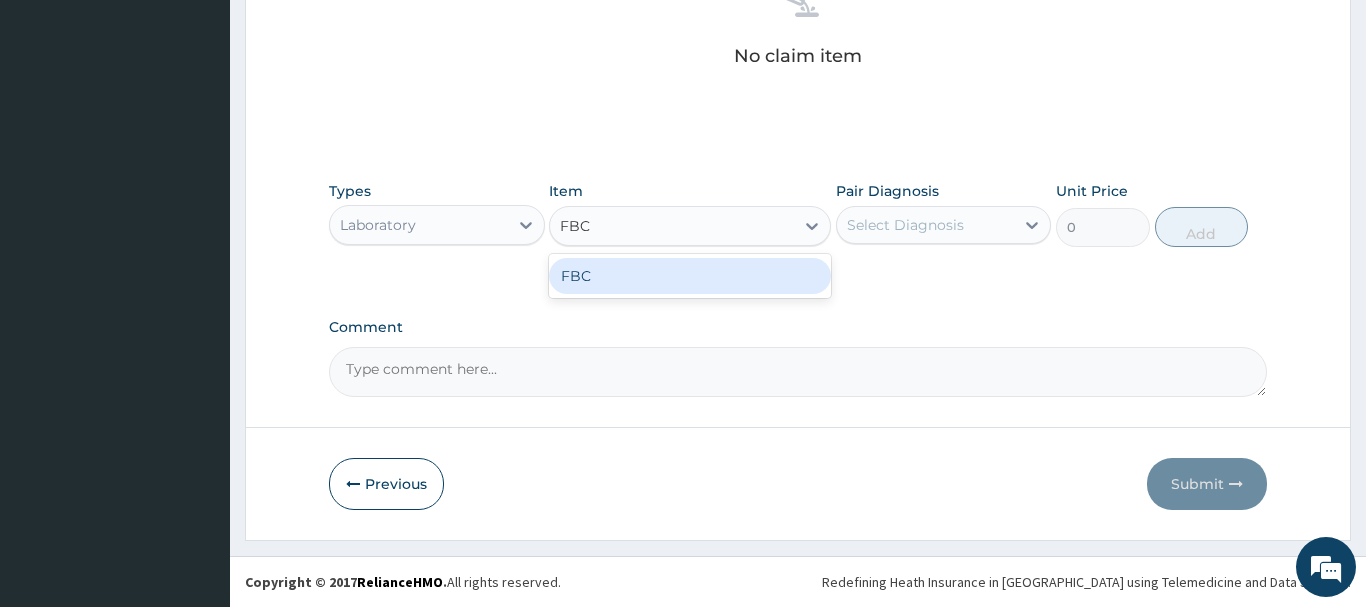 drag, startPoint x: 712, startPoint y: 275, endPoint x: 849, endPoint y: 268, distance: 137.17871 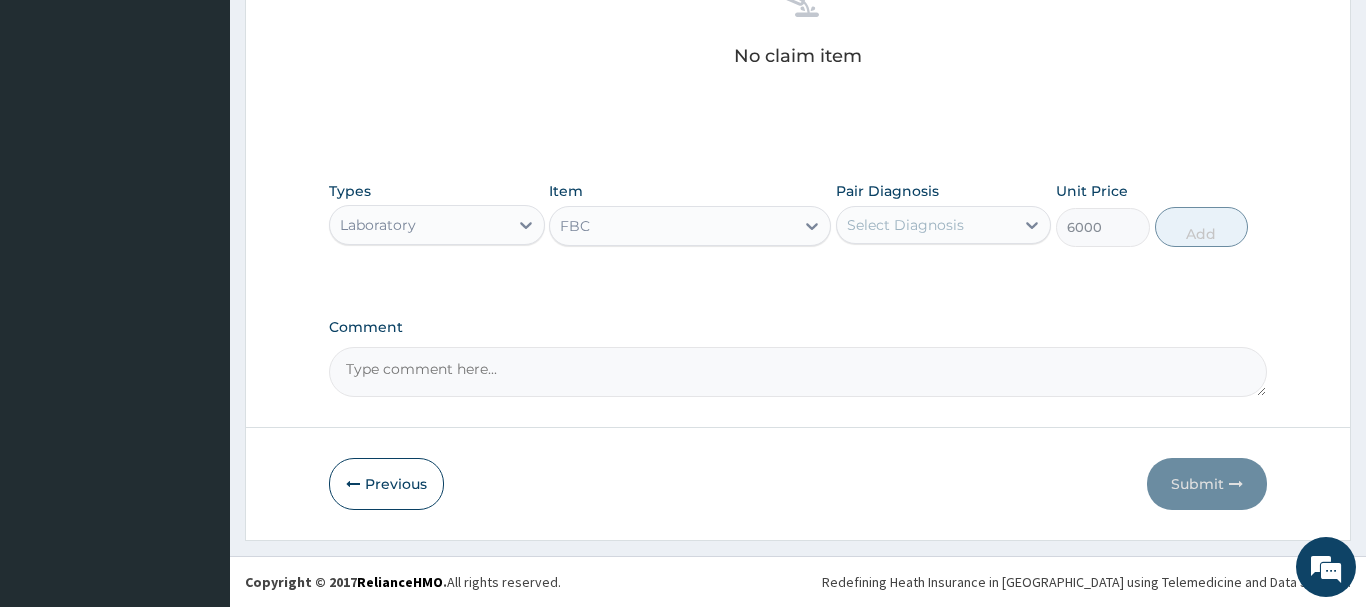 type 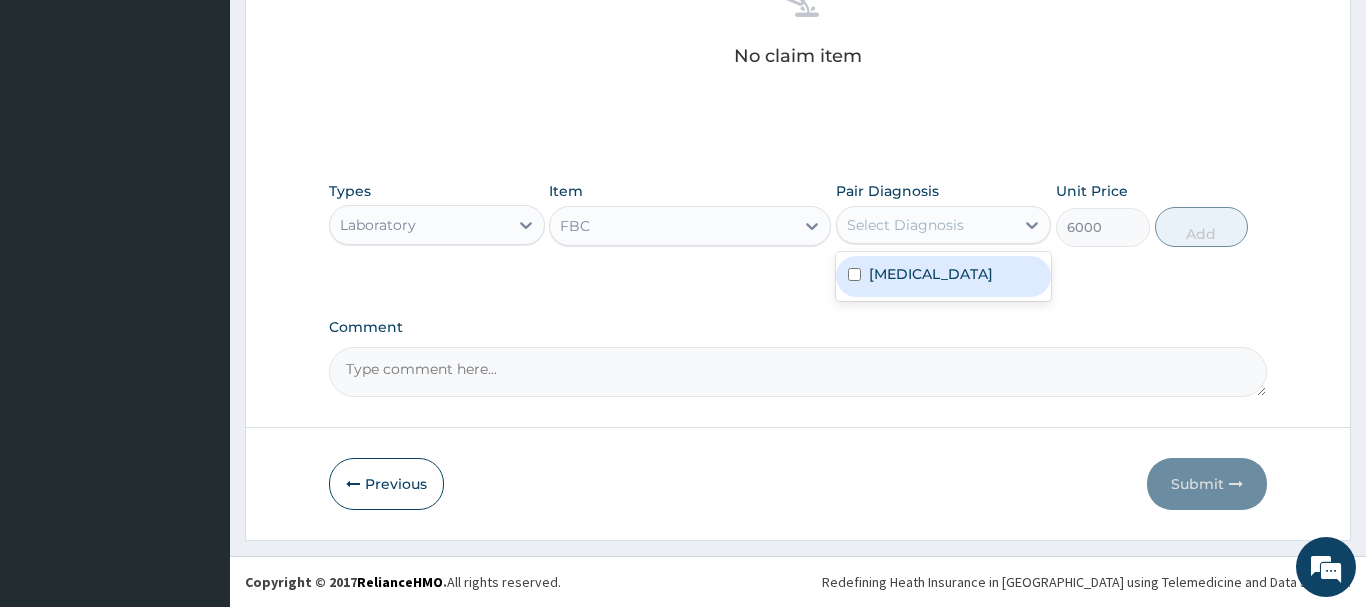 drag, startPoint x: 849, startPoint y: 271, endPoint x: 1032, endPoint y: 276, distance: 183.0683 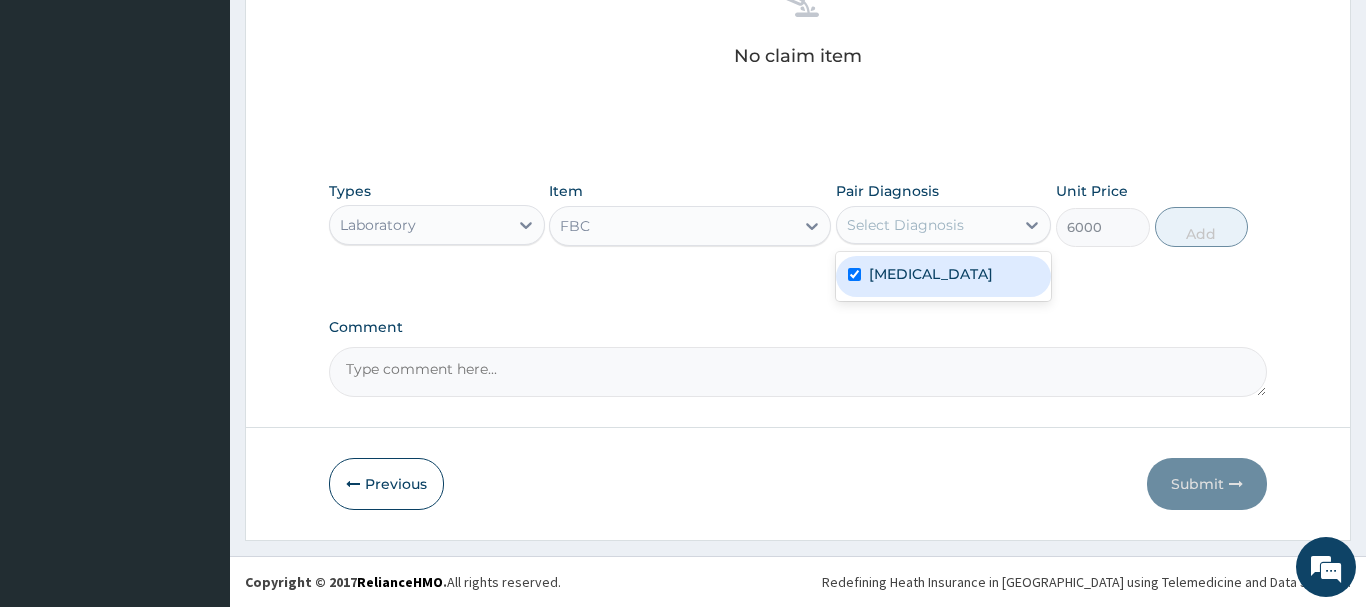 checkbox on "true" 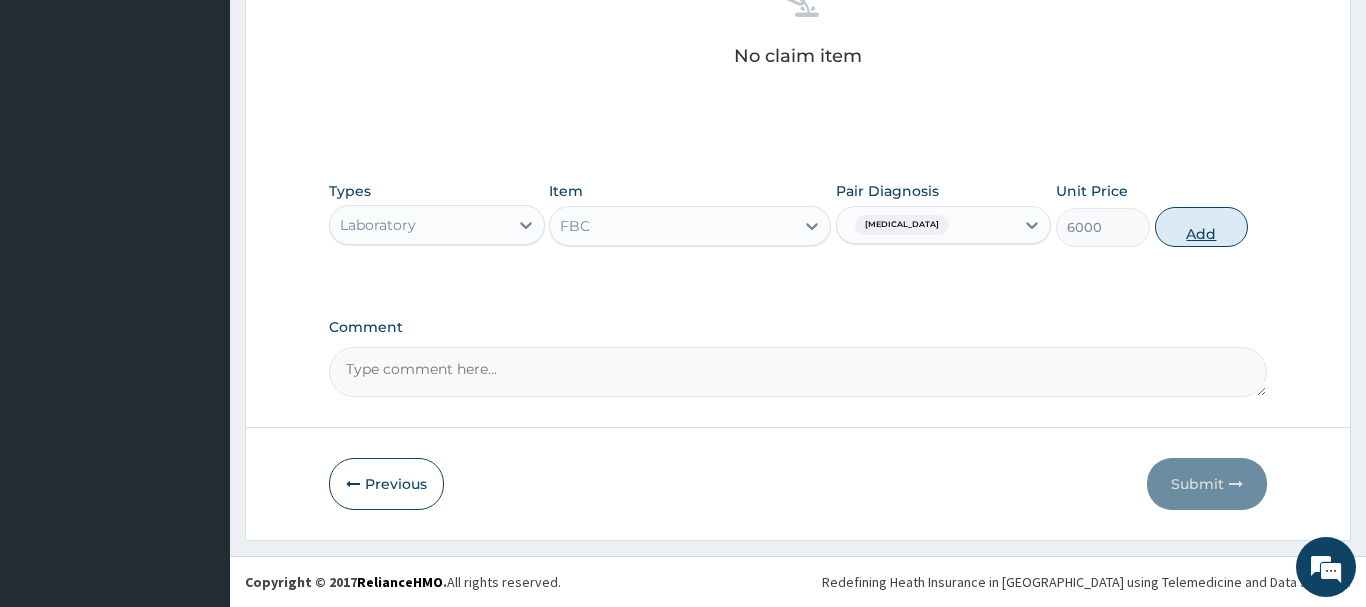 click on "Add" at bounding box center (1202, 227) 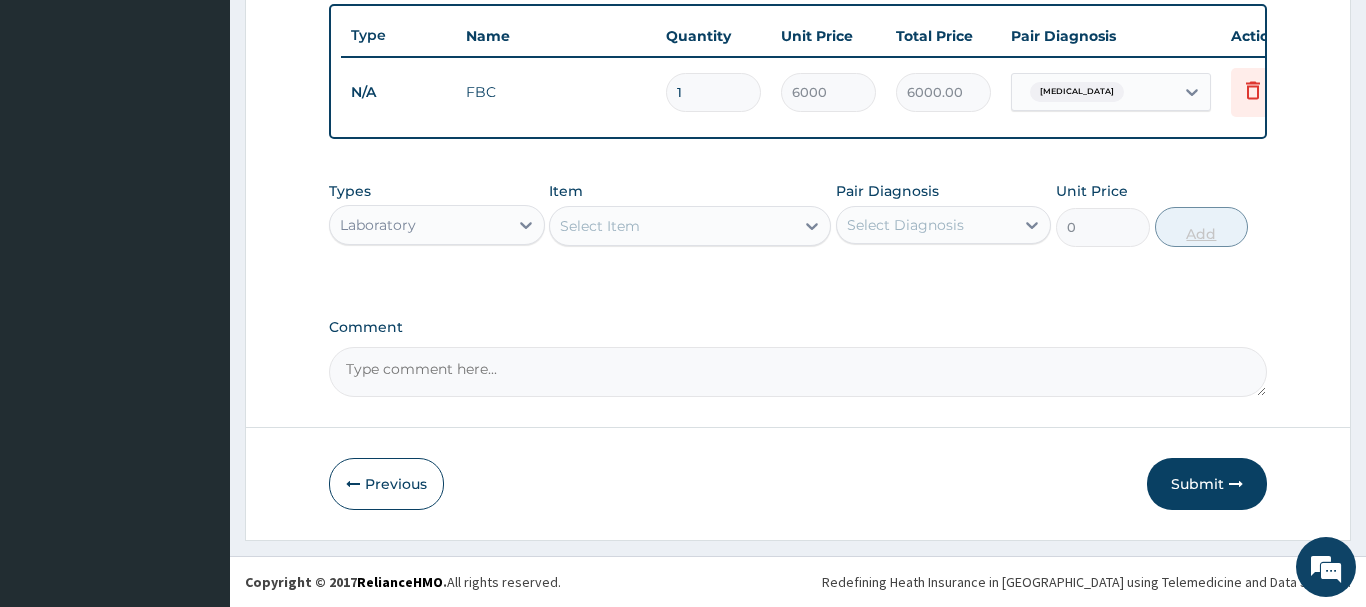 scroll, scrollTop: 740, scrollLeft: 0, axis: vertical 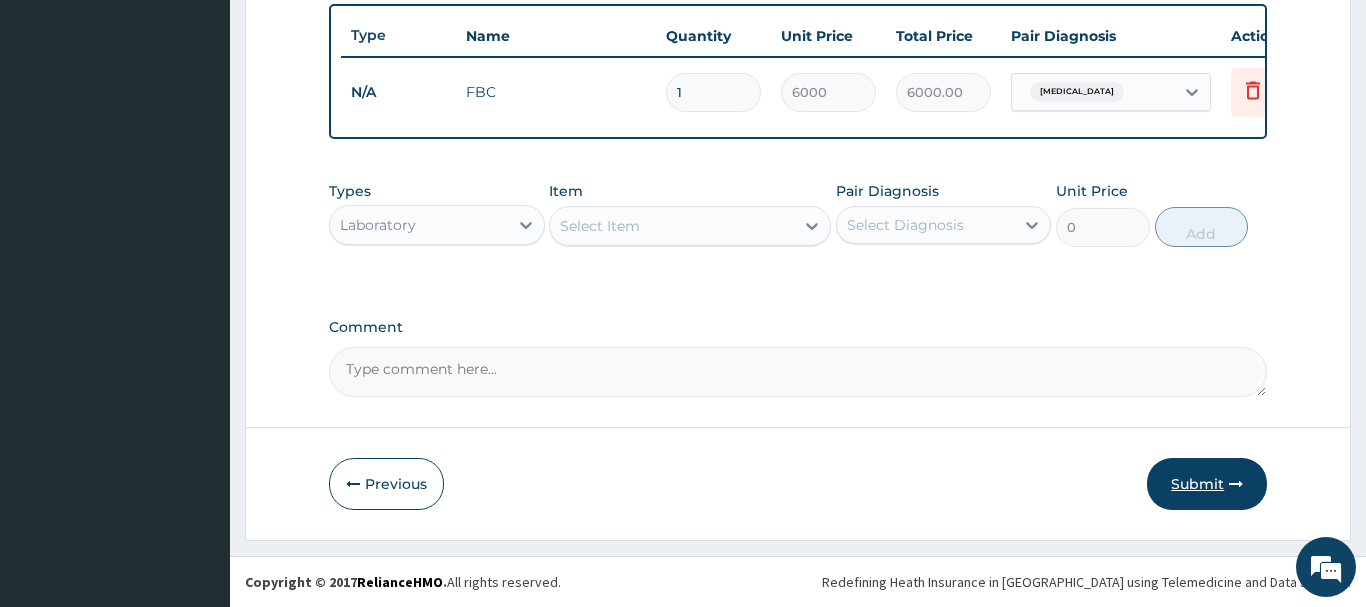 click on "Submit" at bounding box center [1207, 484] 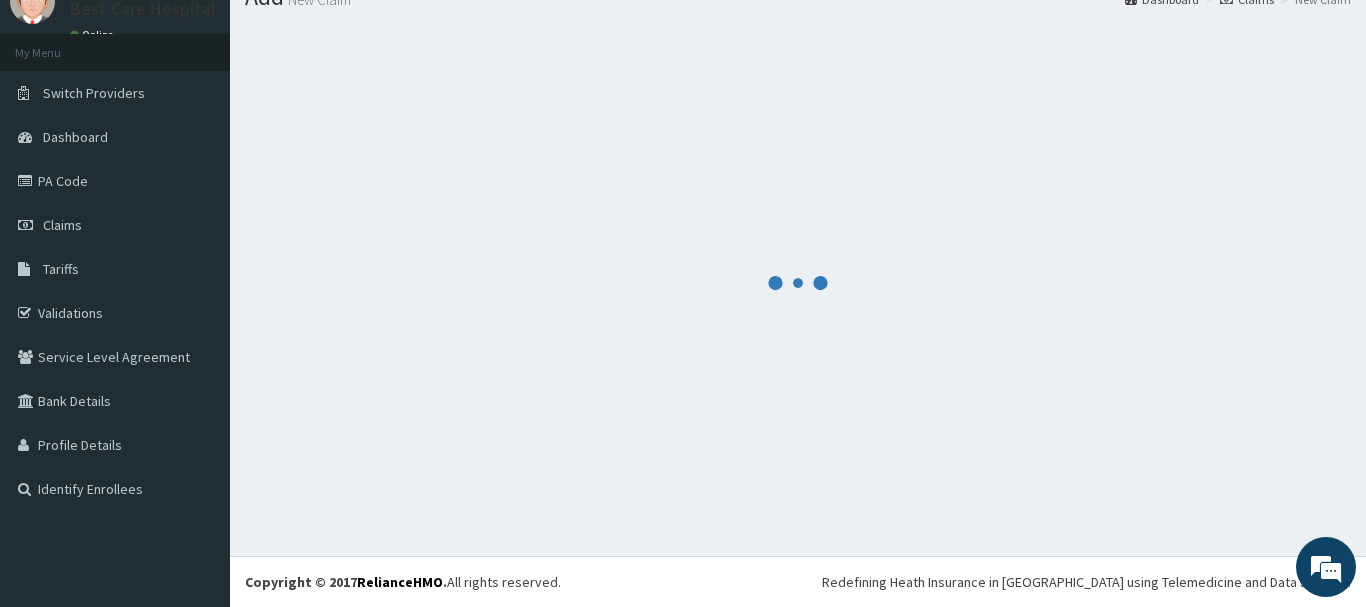 scroll, scrollTop: 81, scrollLeft: 0, axis: vertical 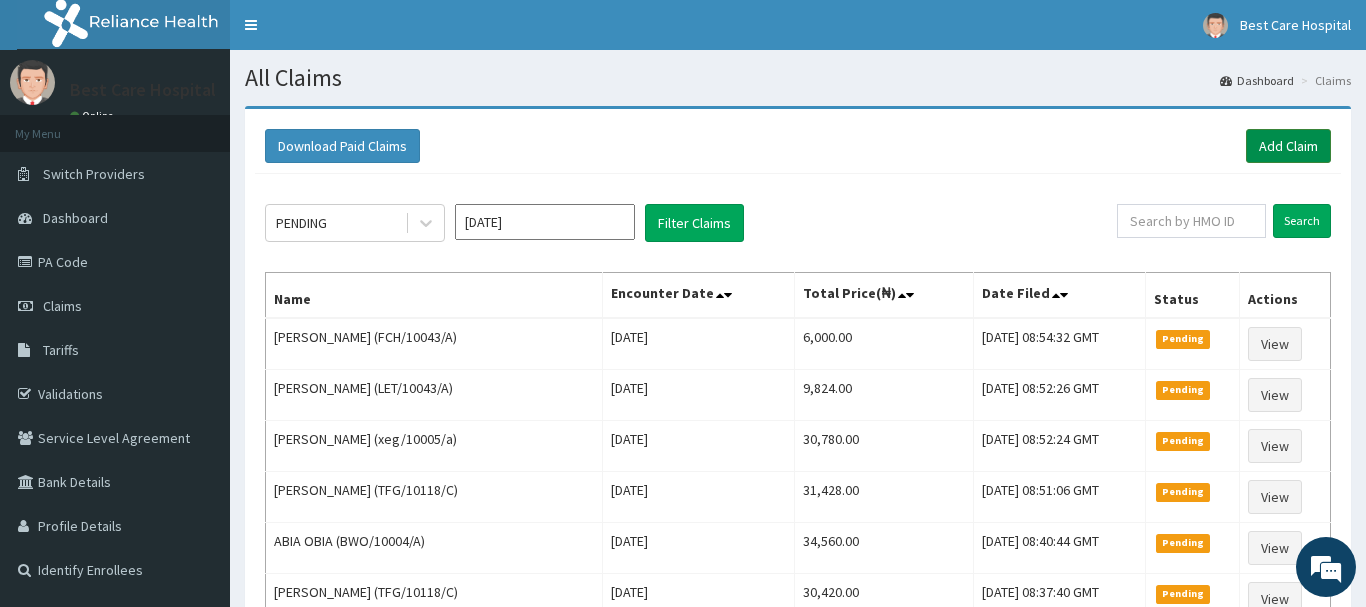 click on "Add Claim" at bounding box center [1288, 146] 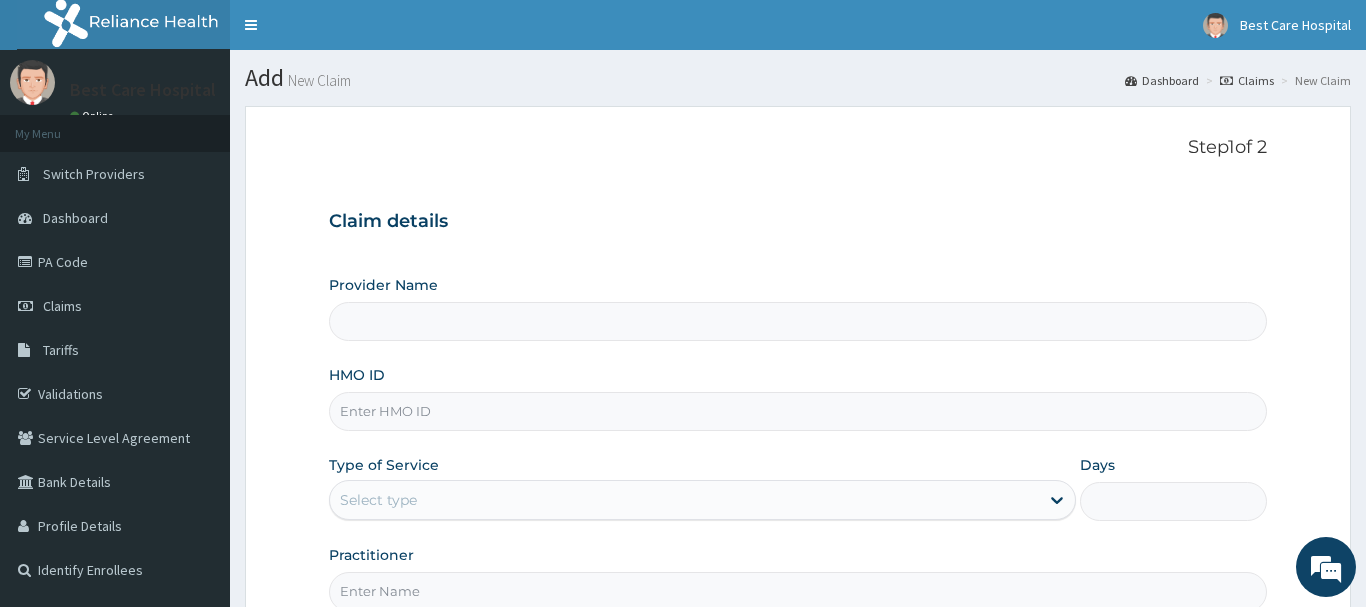 scroll, scrollTop: 204, scrollLeft: 0, axis: vertical 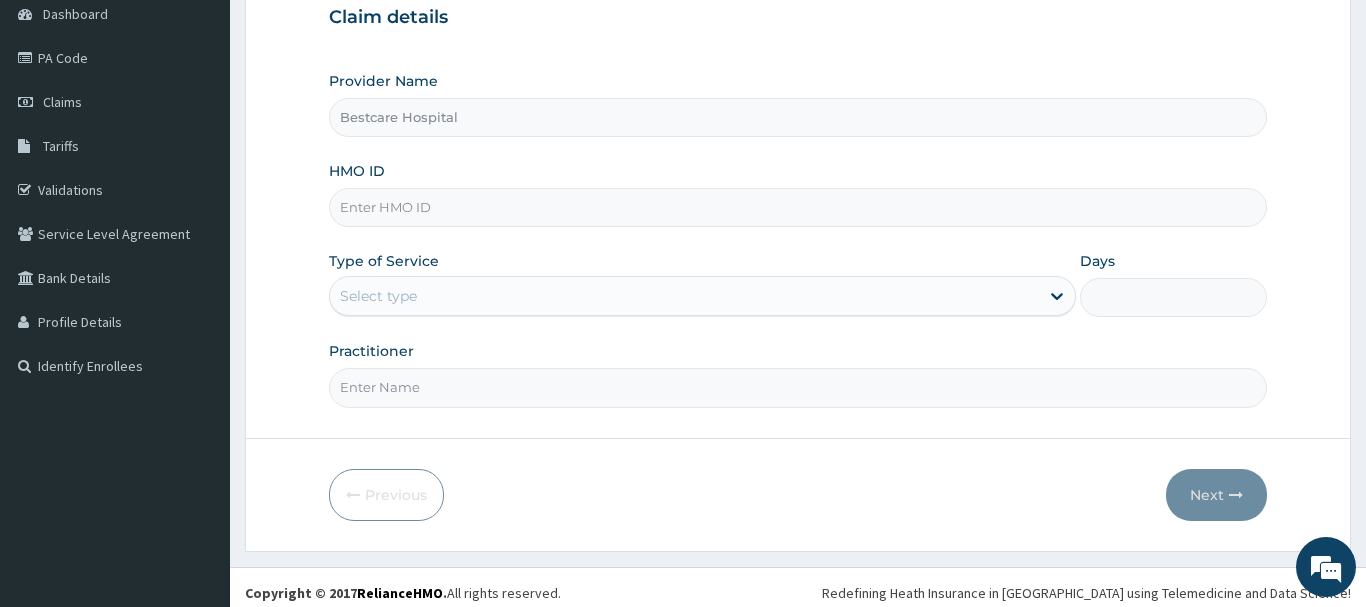 type on "Bestcare Hospital" 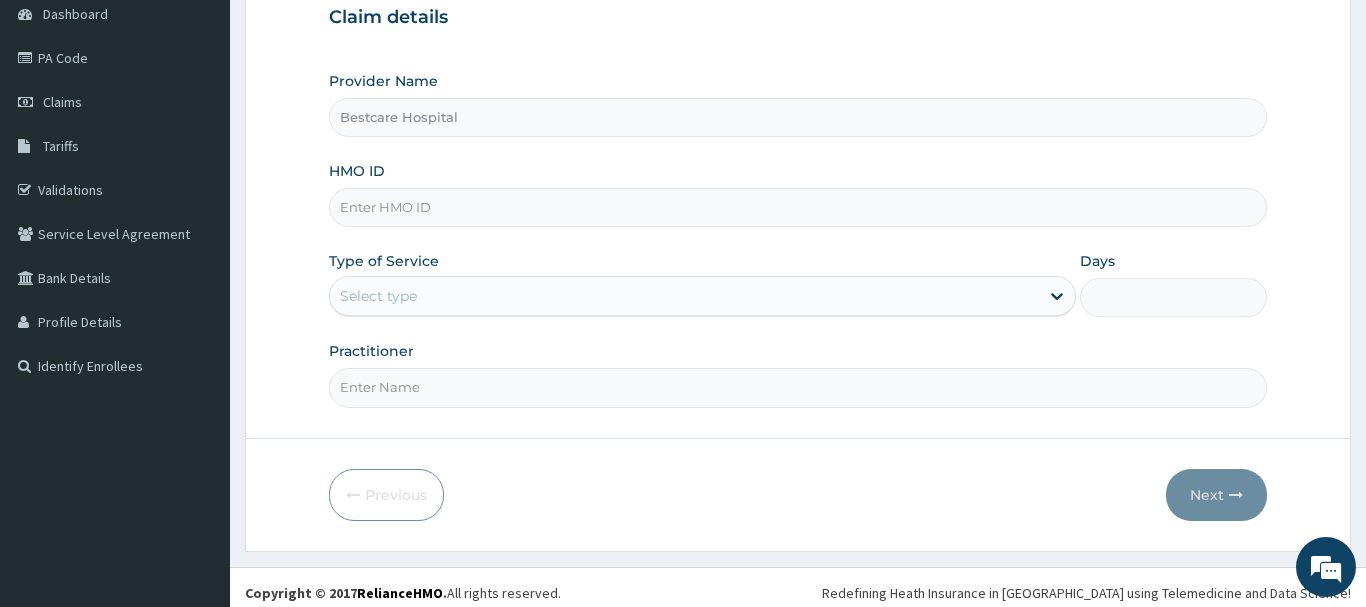 click on "HMO ID" at bounding box center (798, 207) 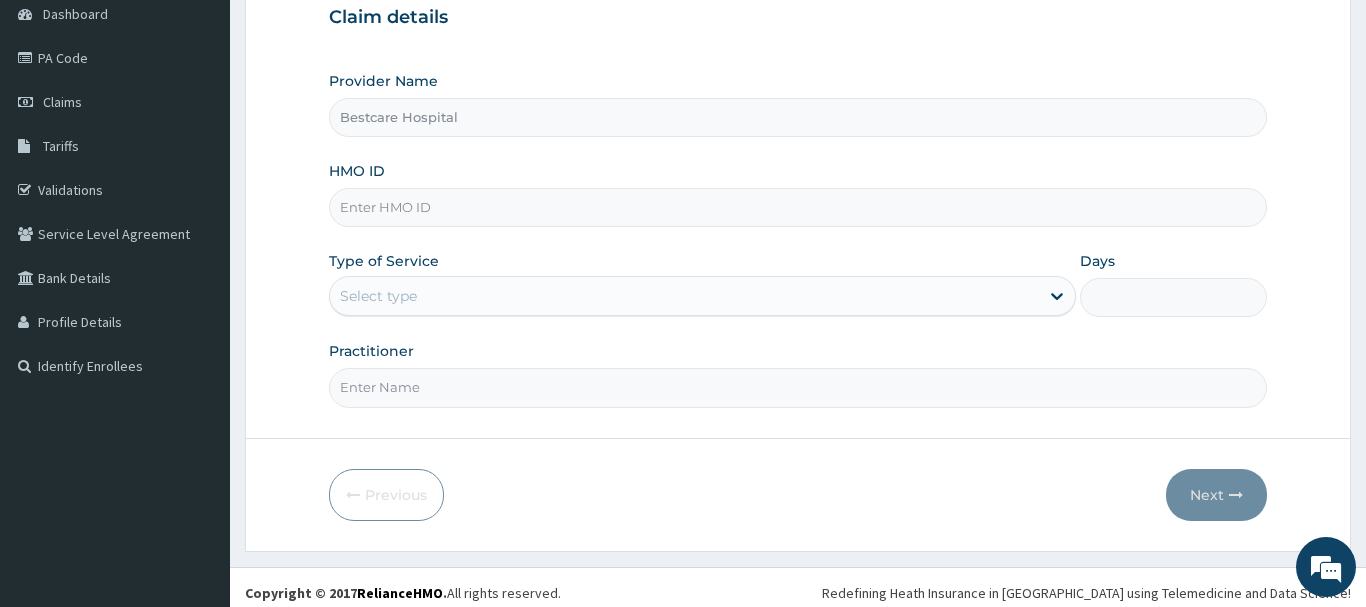 scroll, scrollTop: 0, scrollLeft: 0, axis: both 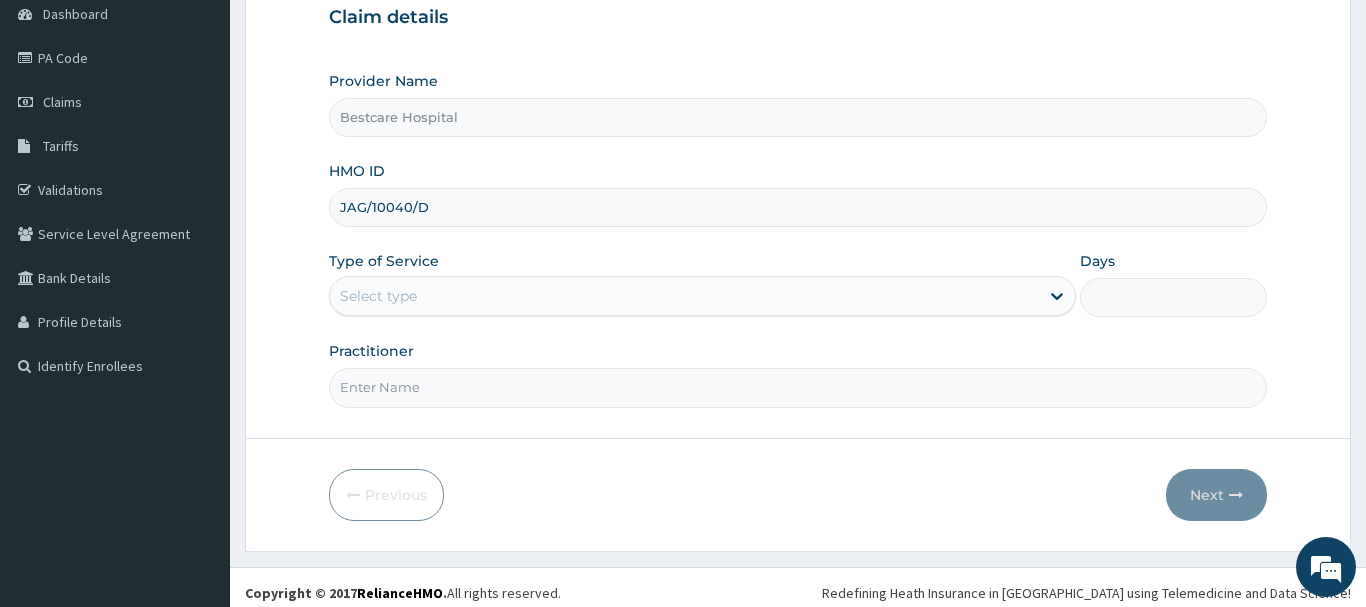 type on "JAG/10040/D" 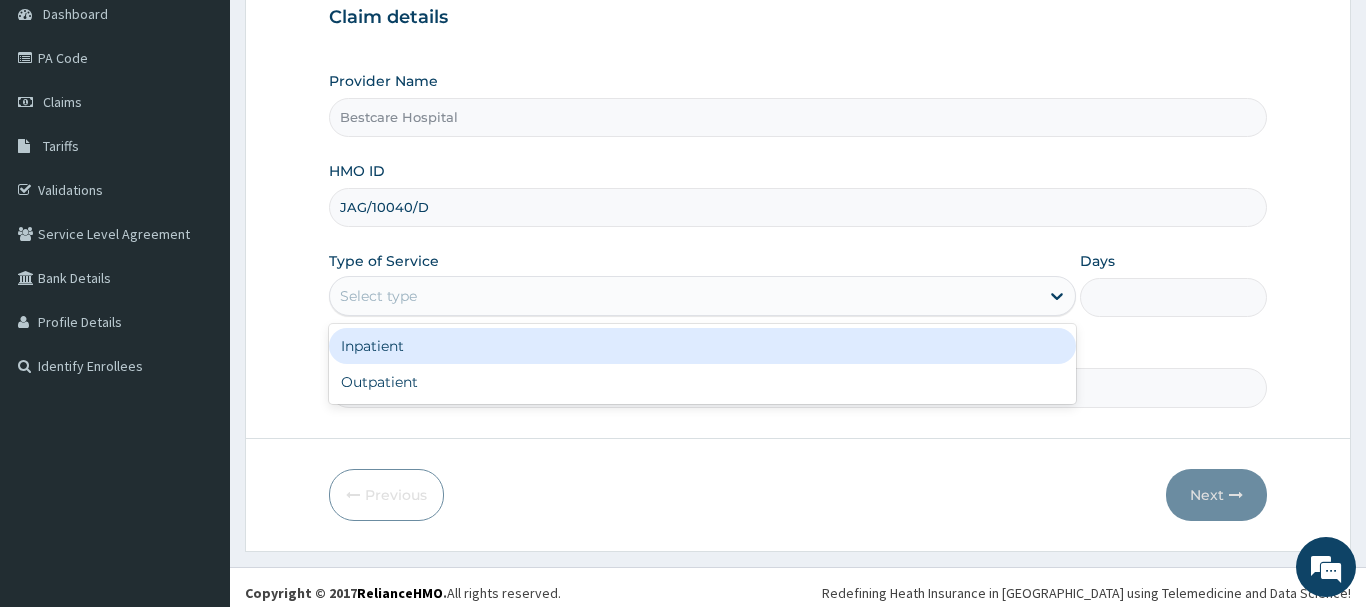 click on "Select type" at bounding box center (378, 296) 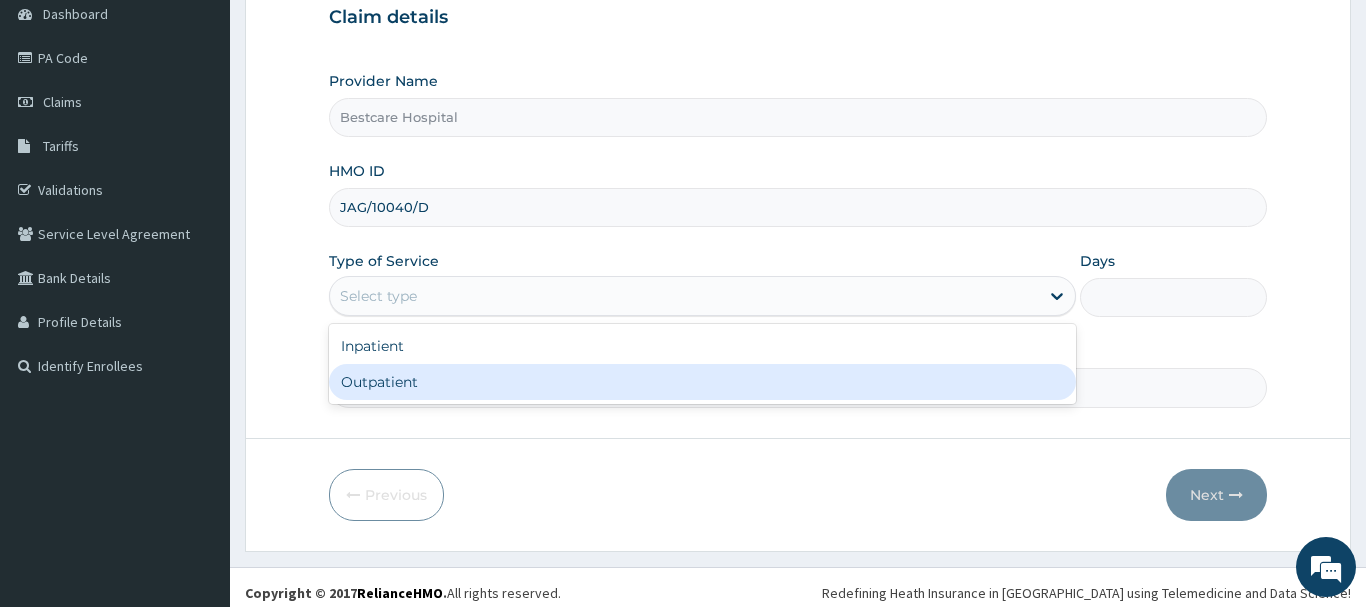 click on "Outpatient" at bounding box center [703, 382] 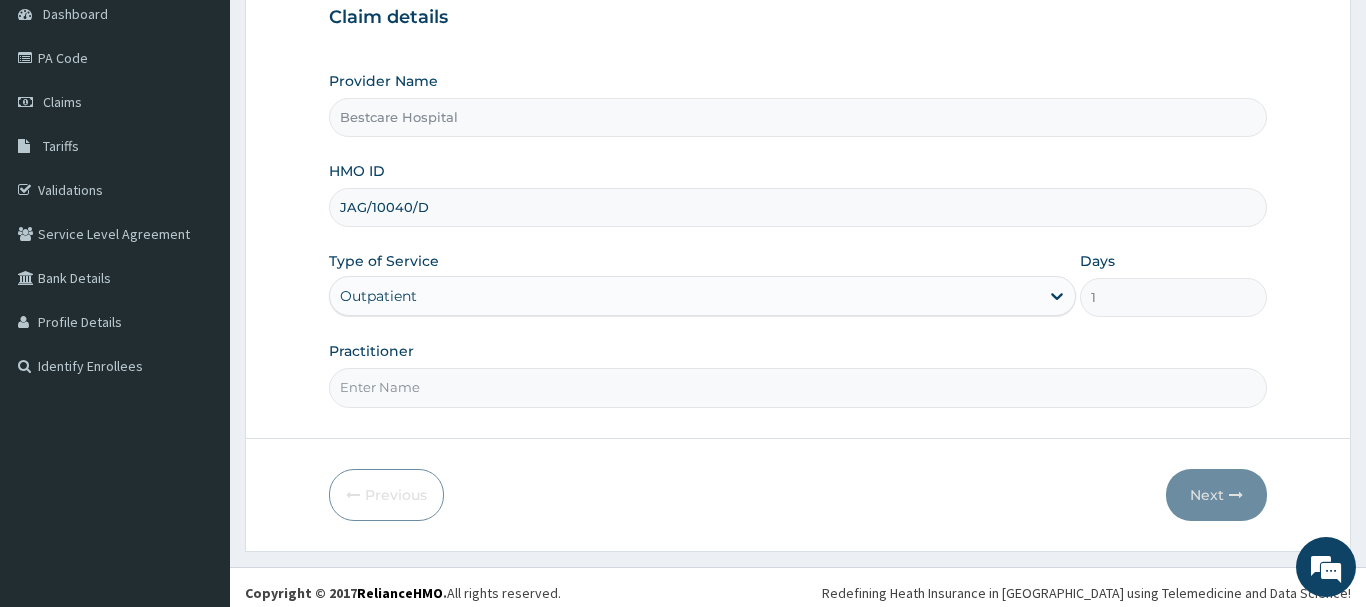 click on "Practitioner" at bounding box center [798, 387] 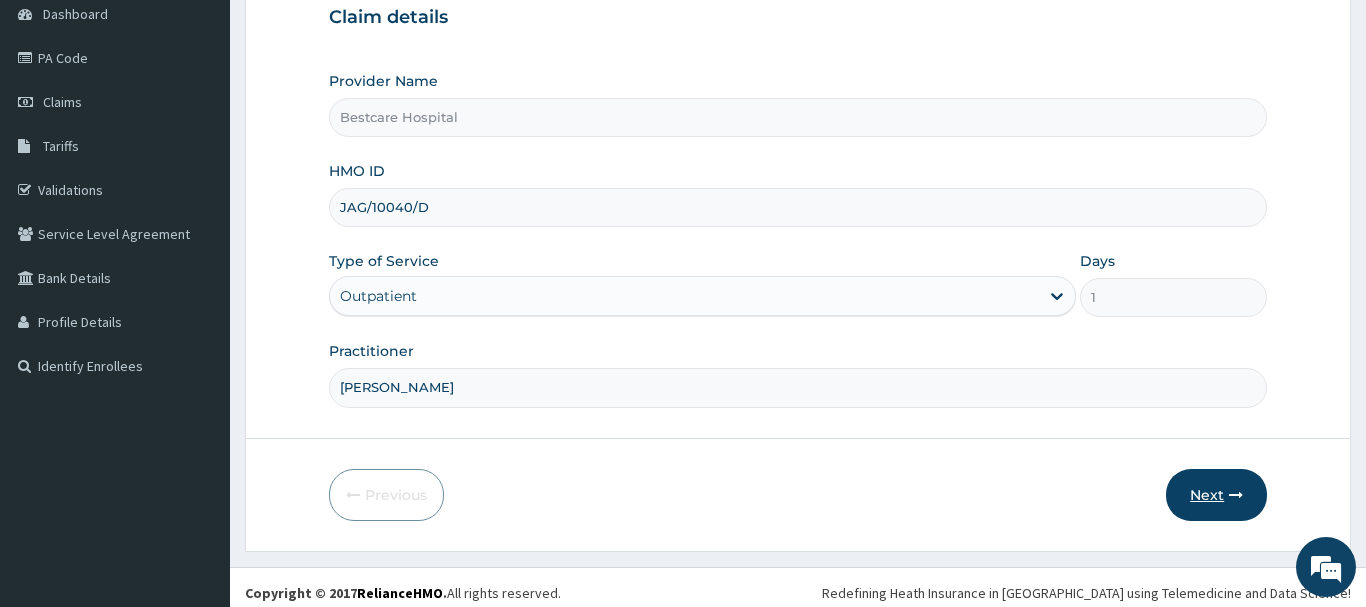 type on "[PERSON_NAME]" 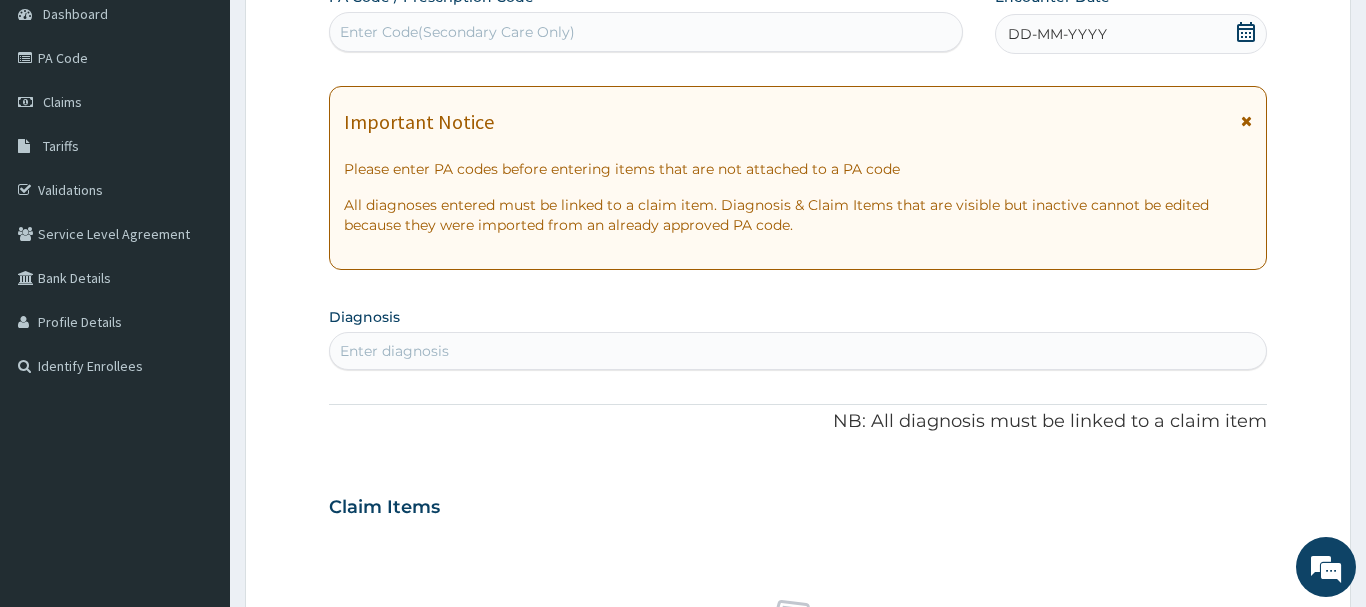 click 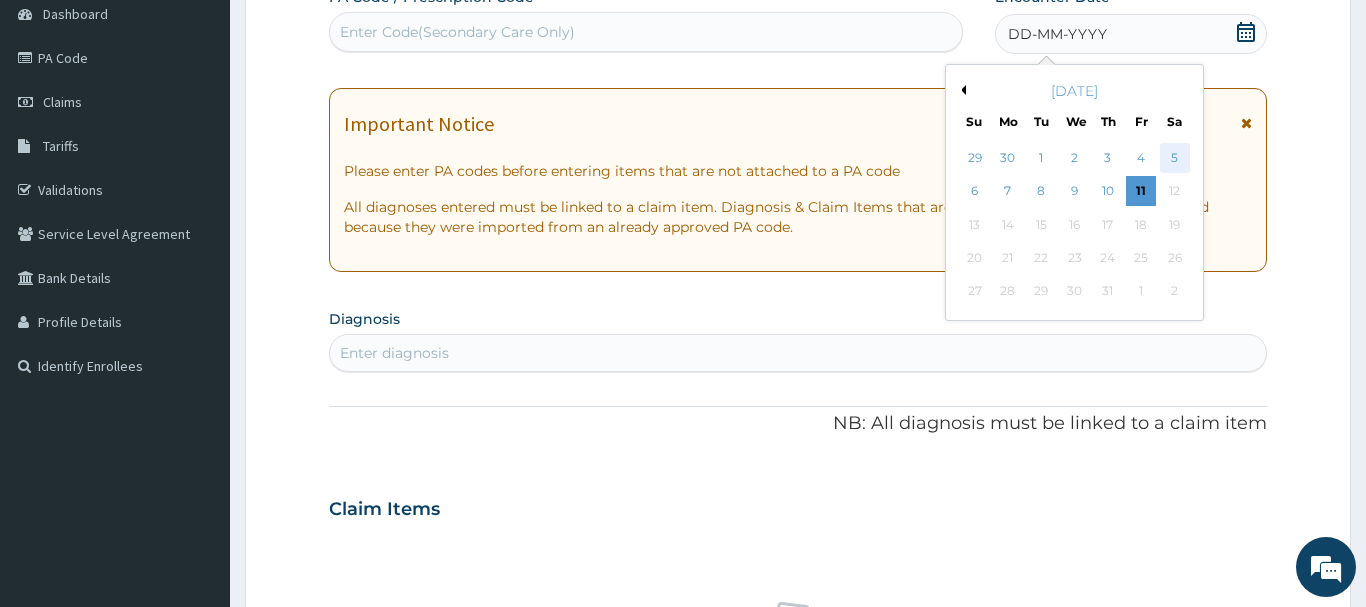 click on "5" at bounding box center (1175, 158) 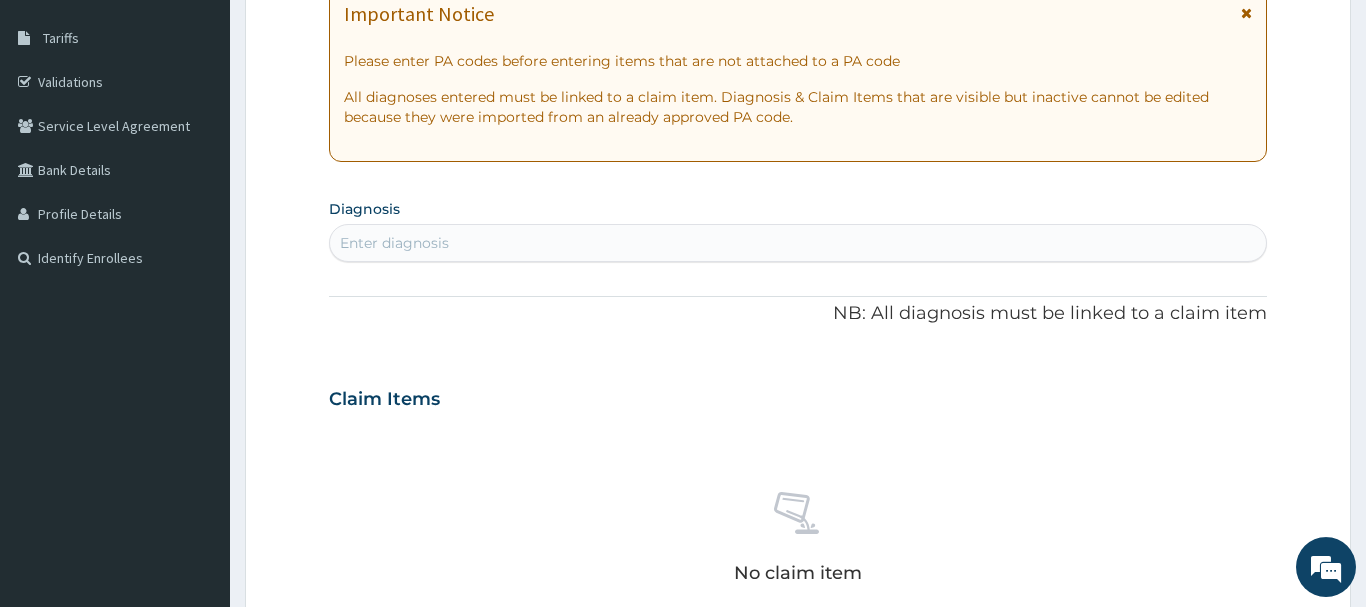 scroll, scrollTop: 408, scrollLeft: 0, axis: vertical 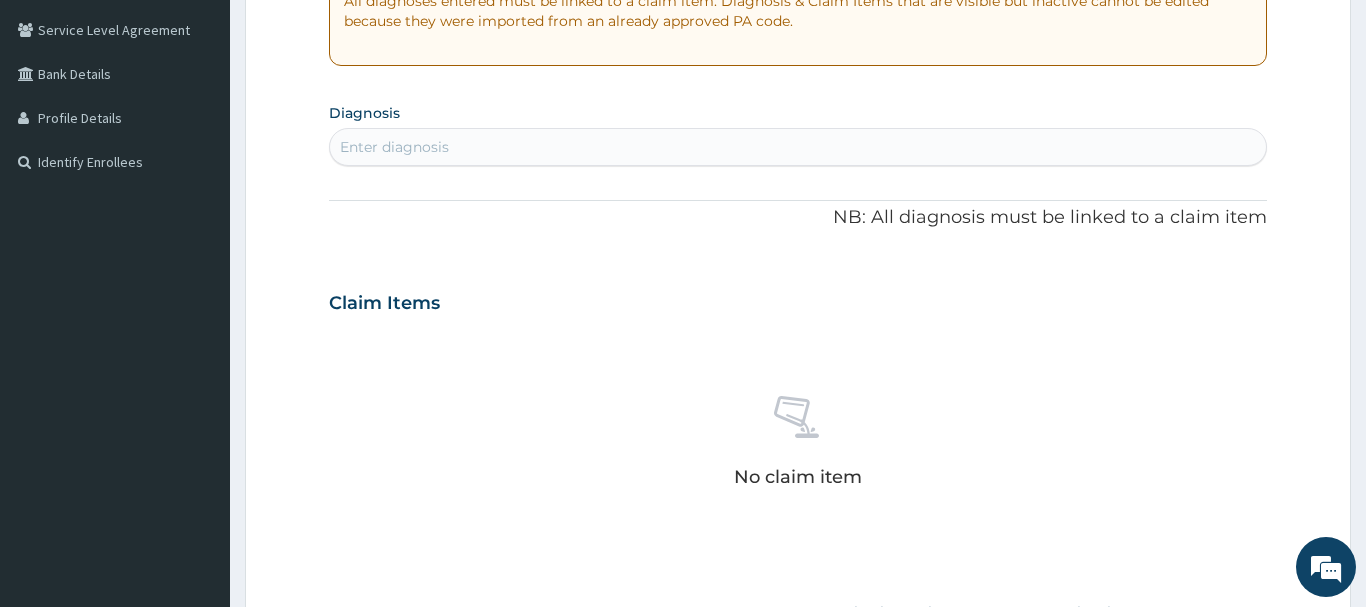 click on "Enter diagnosis" at bounding box center [798, 147] 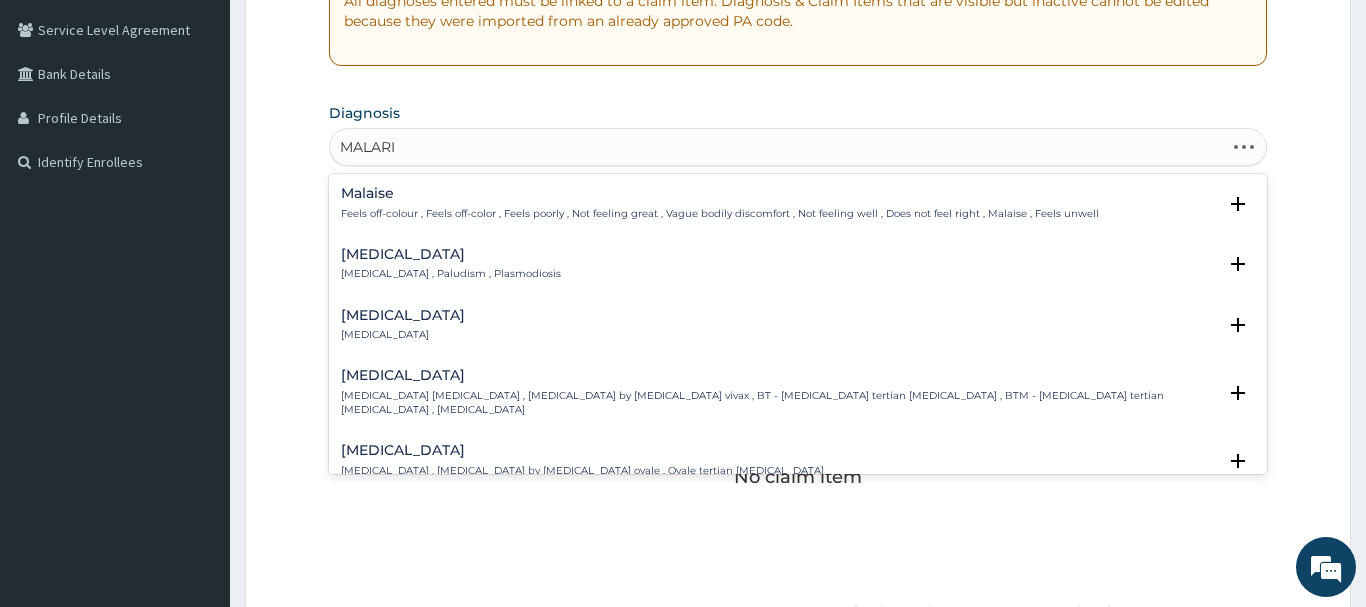 type on "MALARIA" 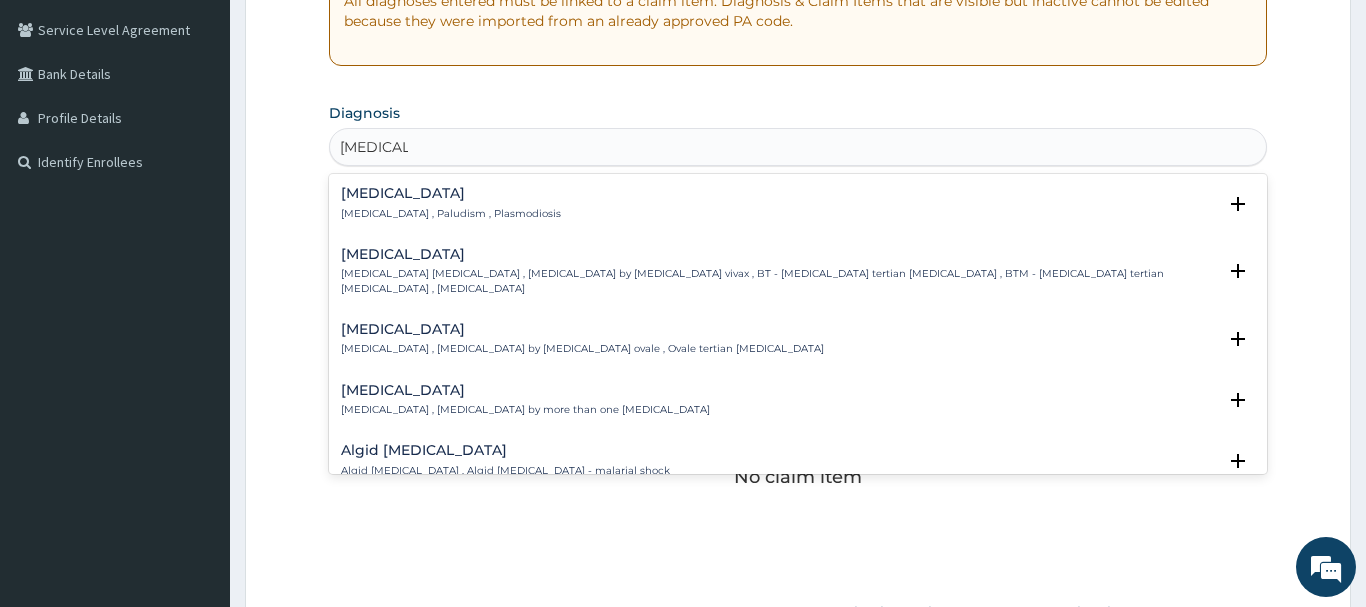 click on "Malaria" at bounding box center [451, 193] 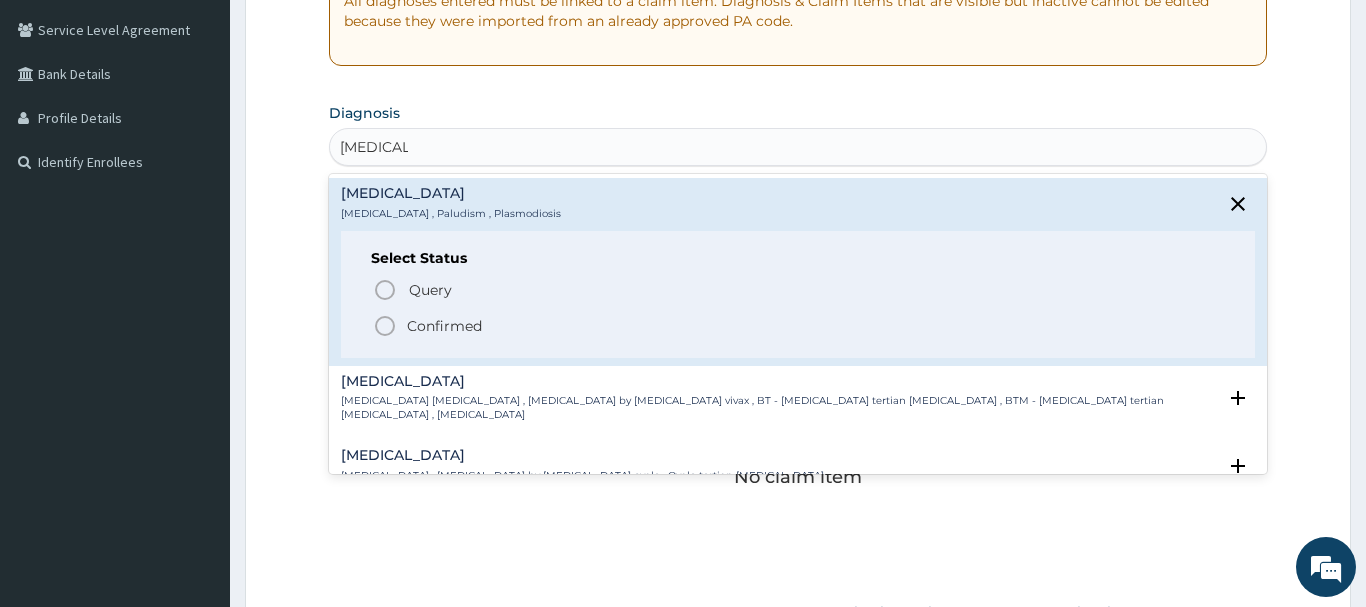 click 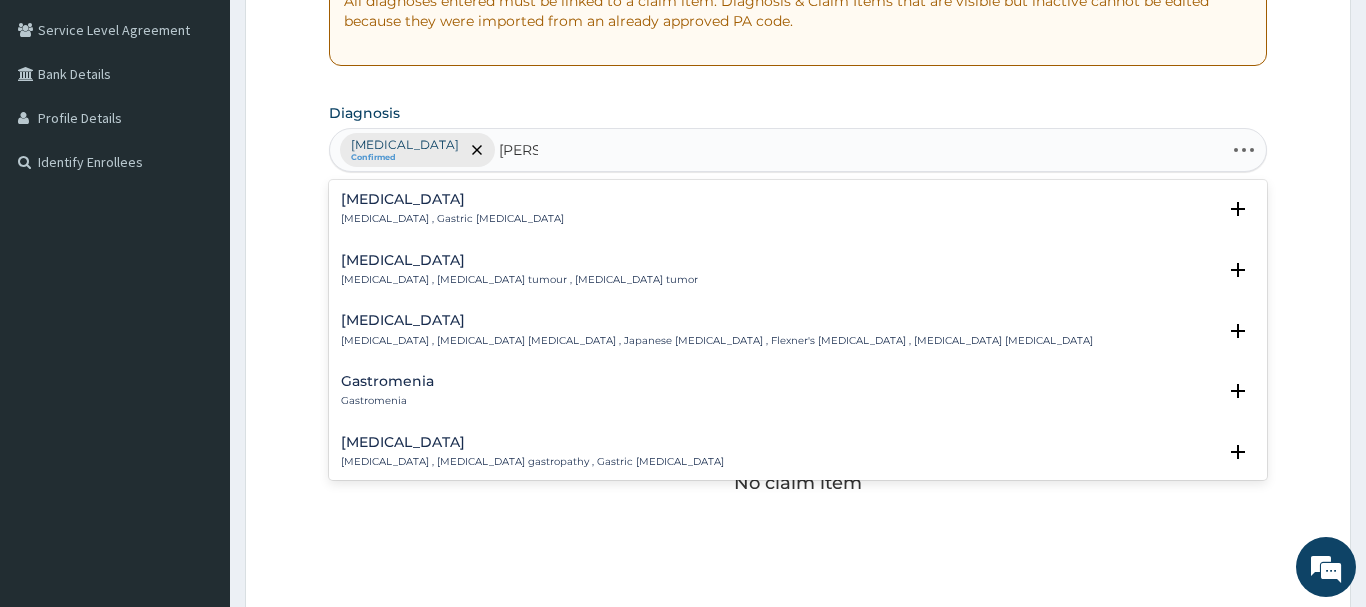 type on "GASTR" 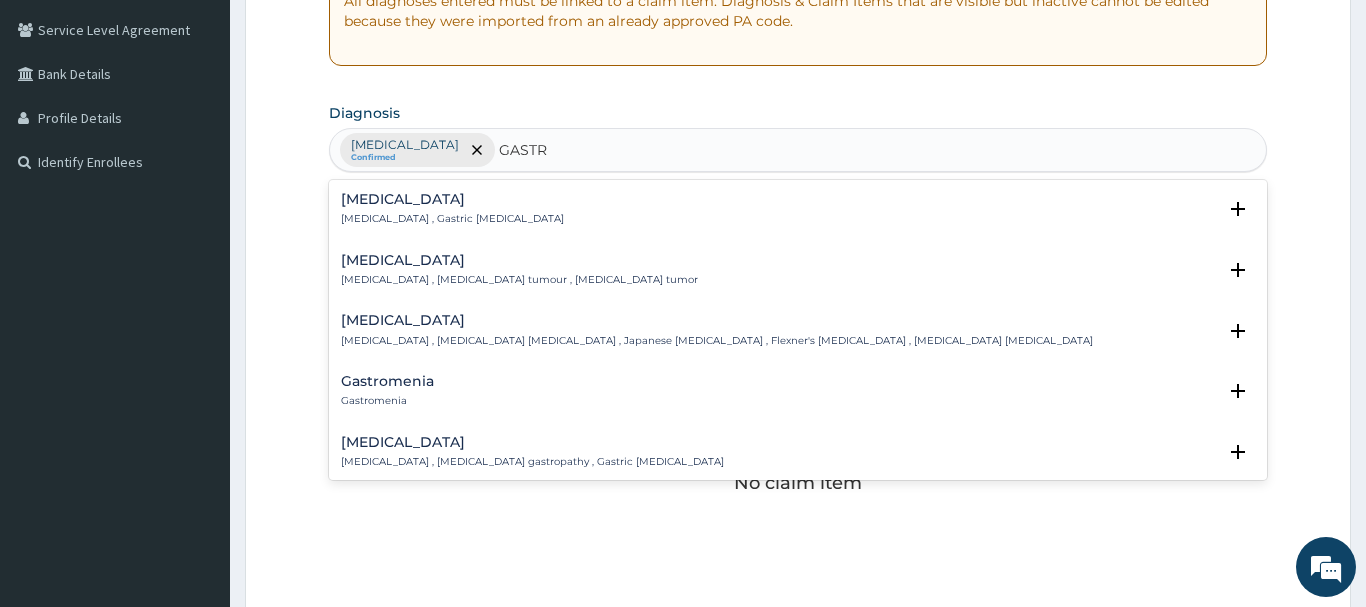 click on "Gastritis" at bounding box center [452, 199] 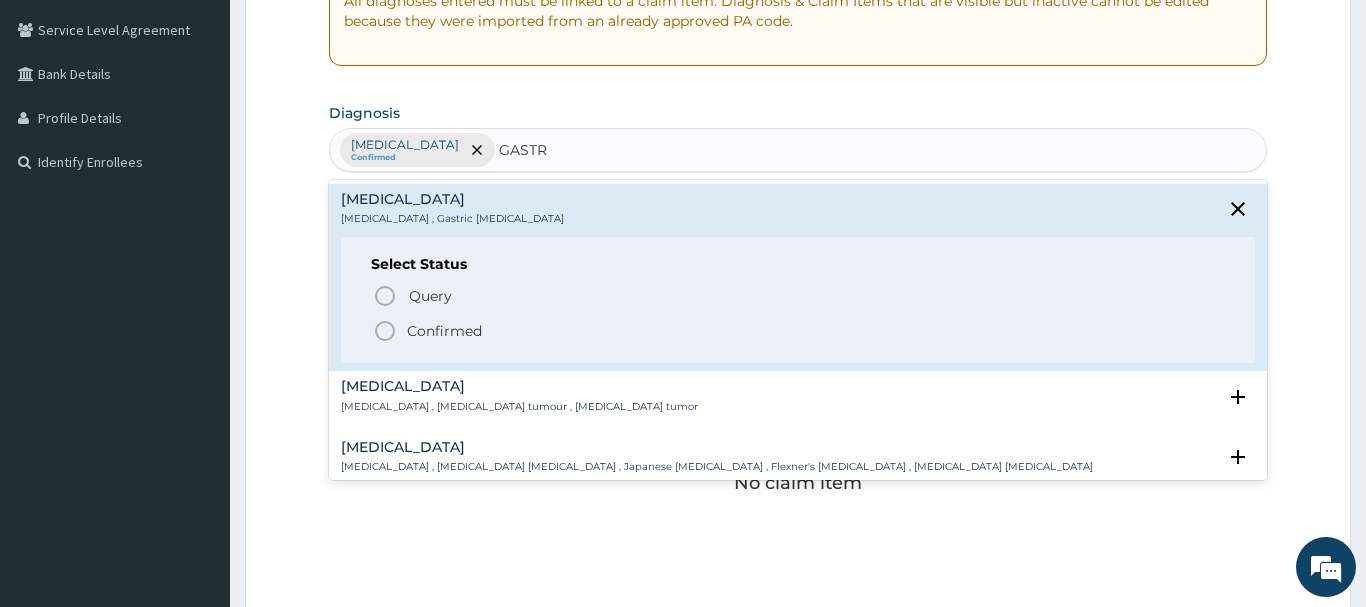 click 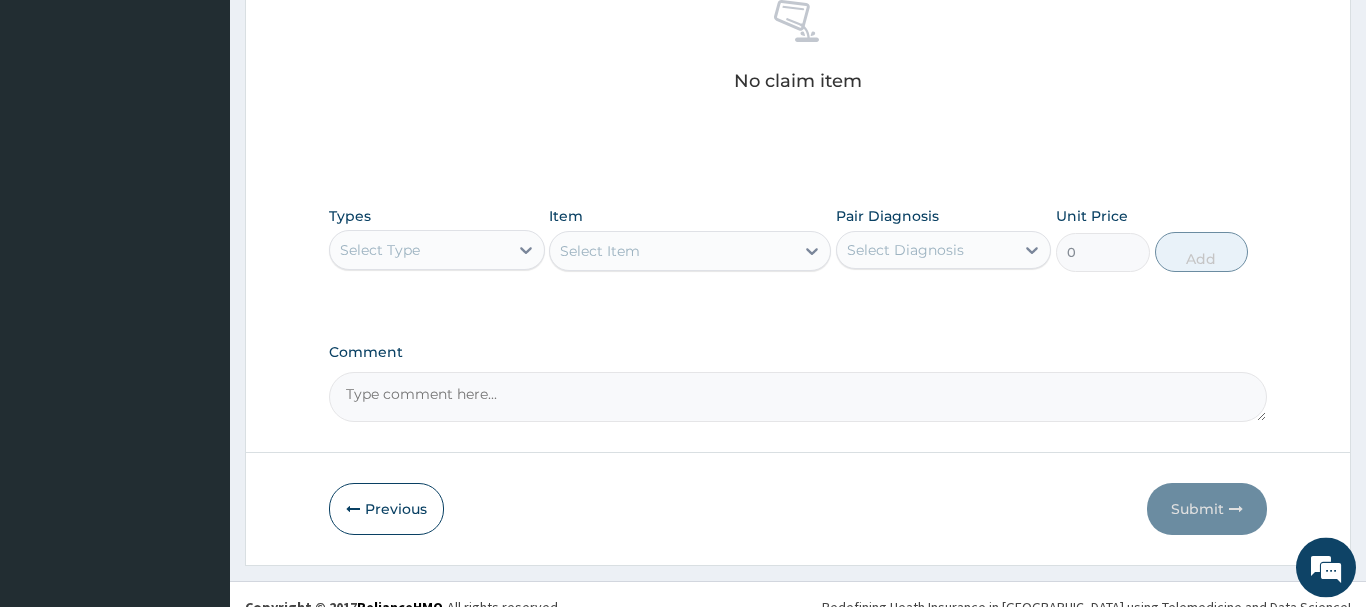 scroll, scrollTop: 816, scrollLeft: 0, axis: vertical 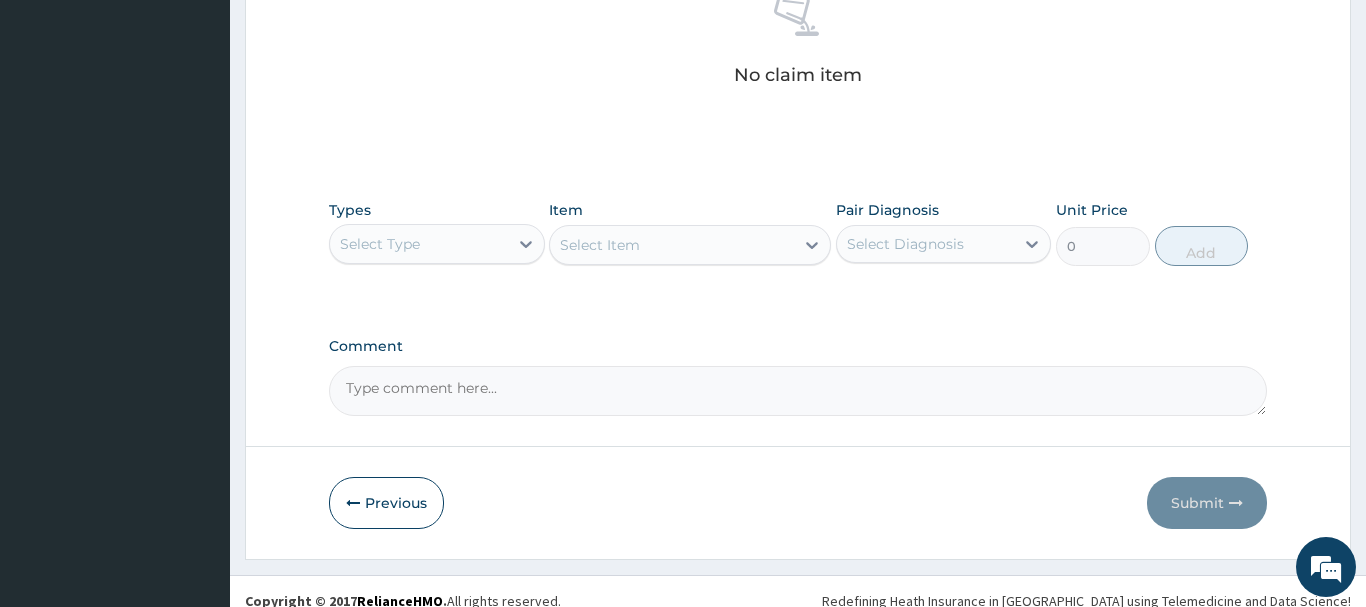 click on "Select Type" at bounding box center (419, 244) 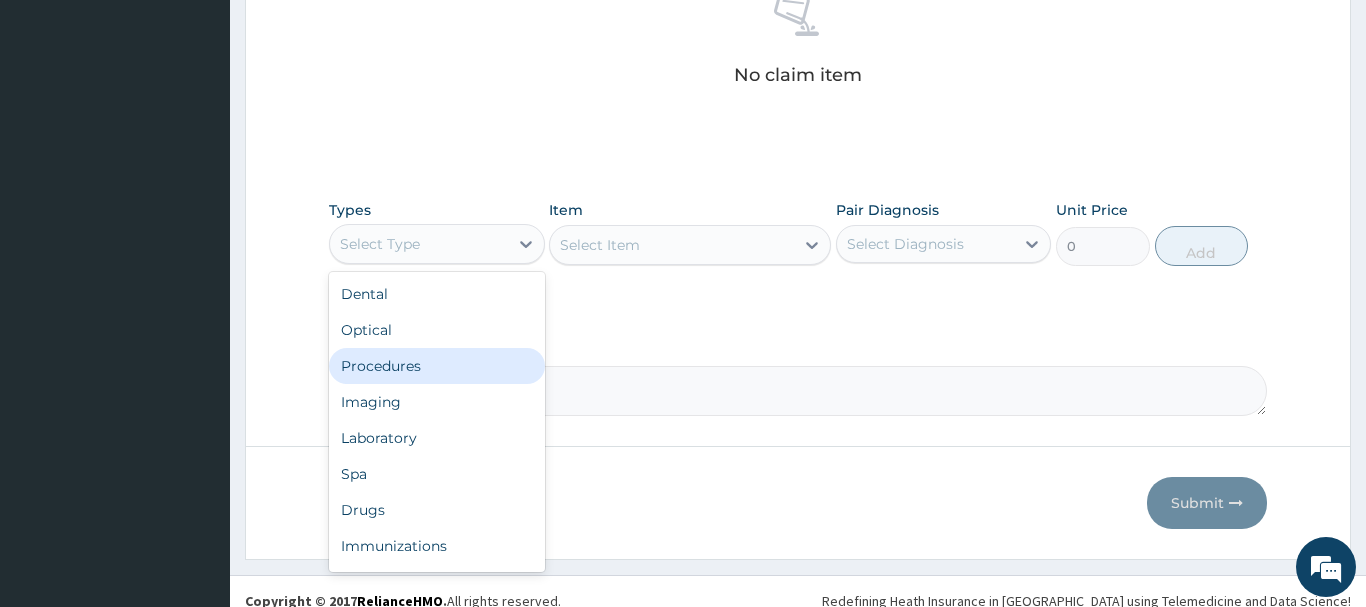 click on "Procedures" at bounding box center [437, 366] 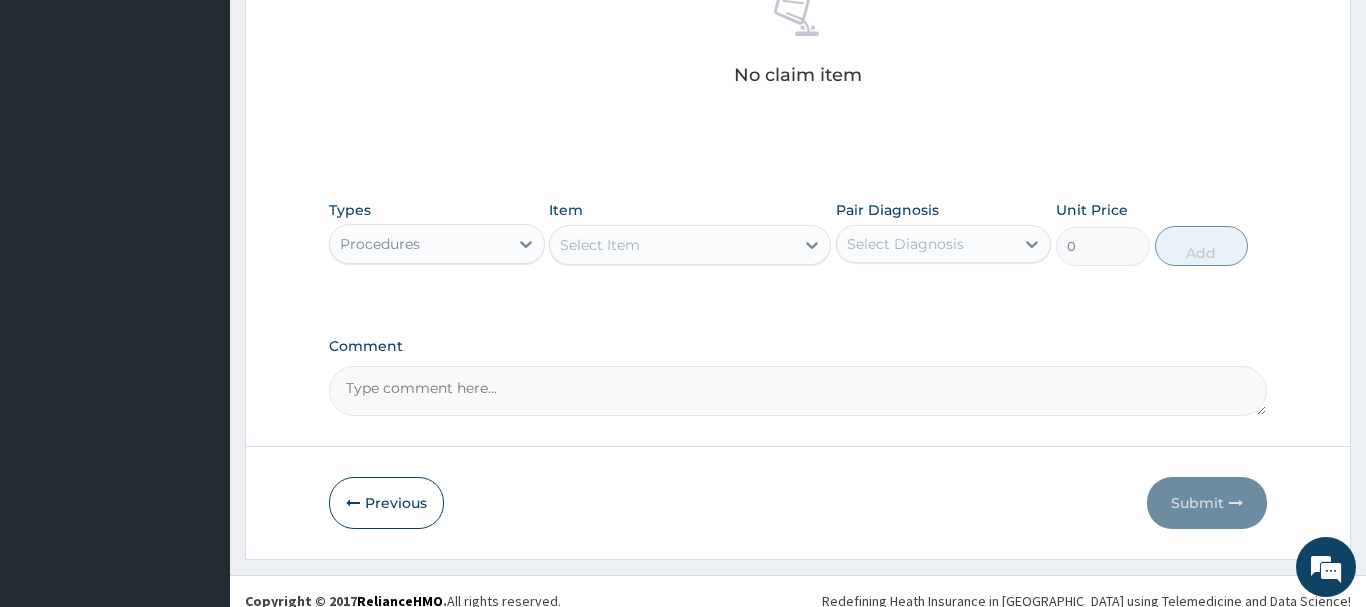 click on "Select Item" at bounding box center [672, 245] 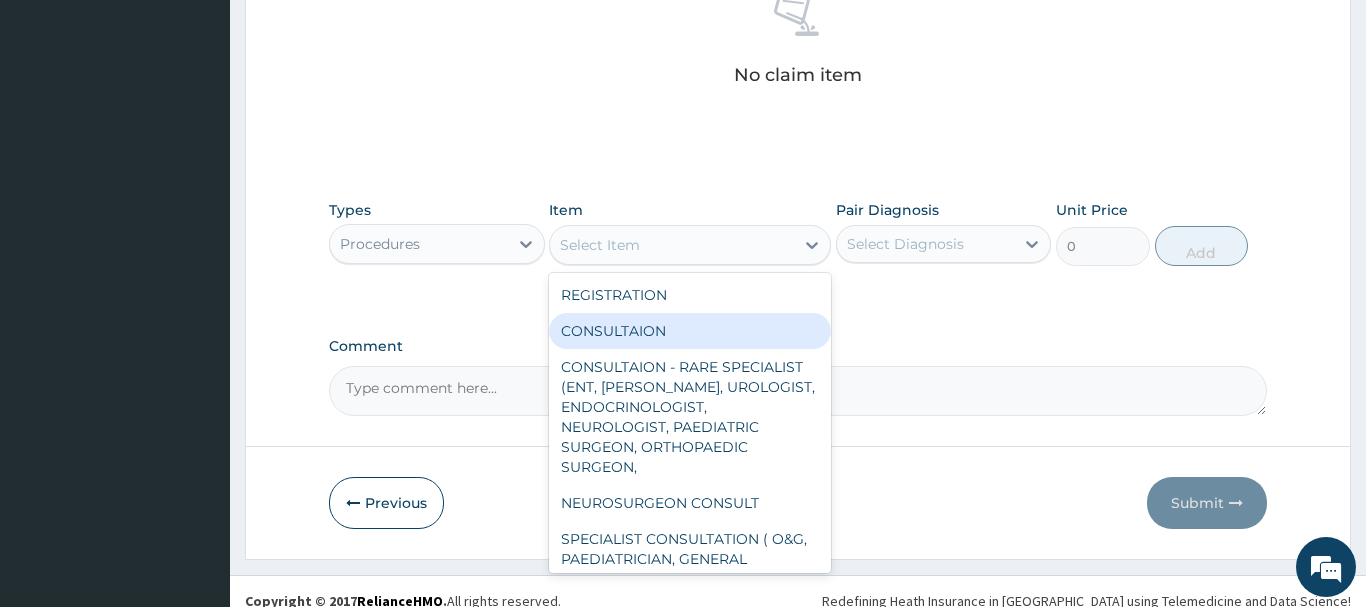 click on "CONSULTAION" at bounding box center [690, 331] 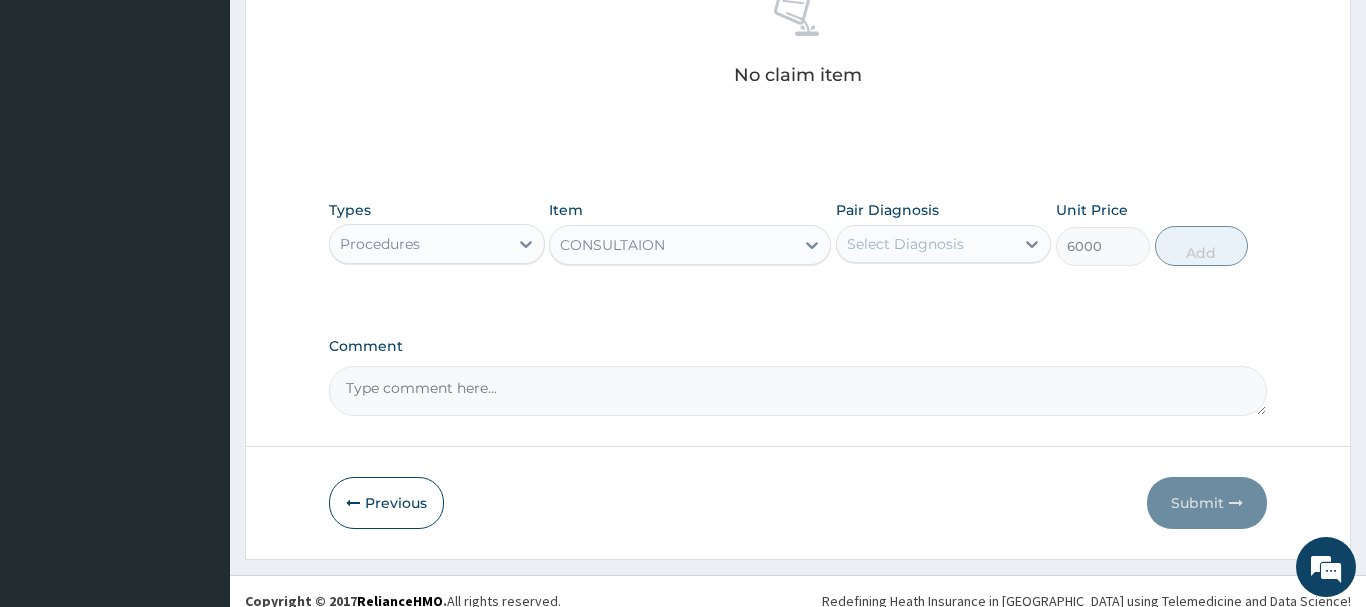 click on "Select Diagnosis" at bounding box center [905, 244] 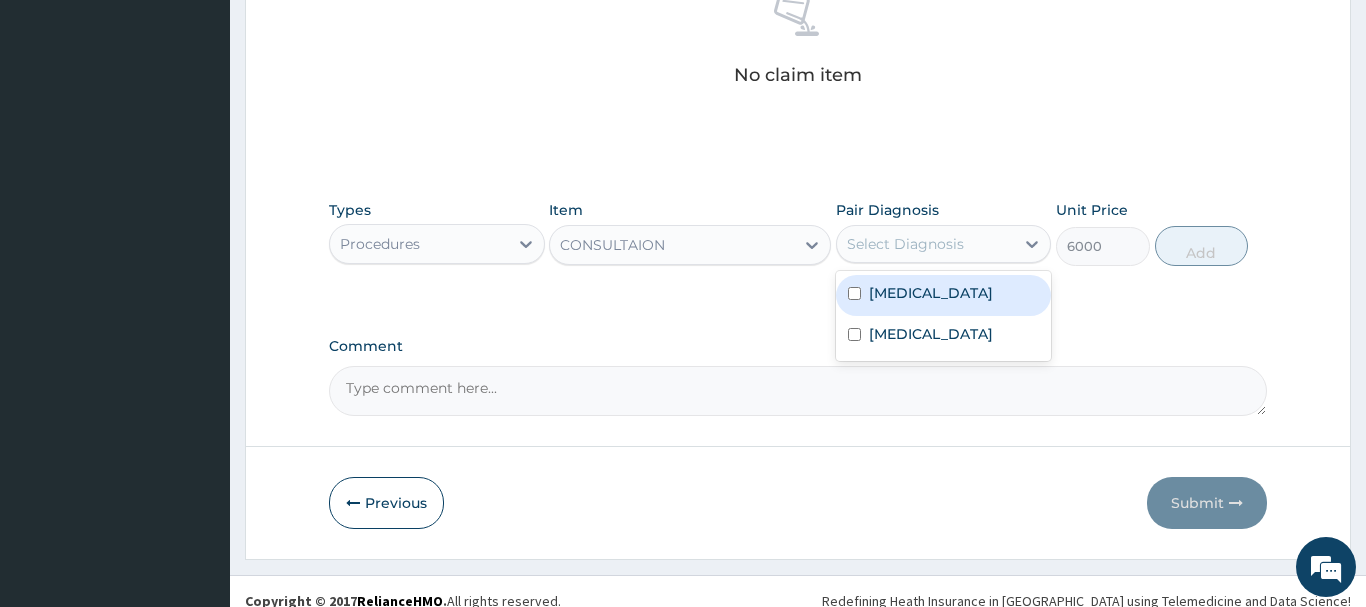 click at bounding box center (854, 293) 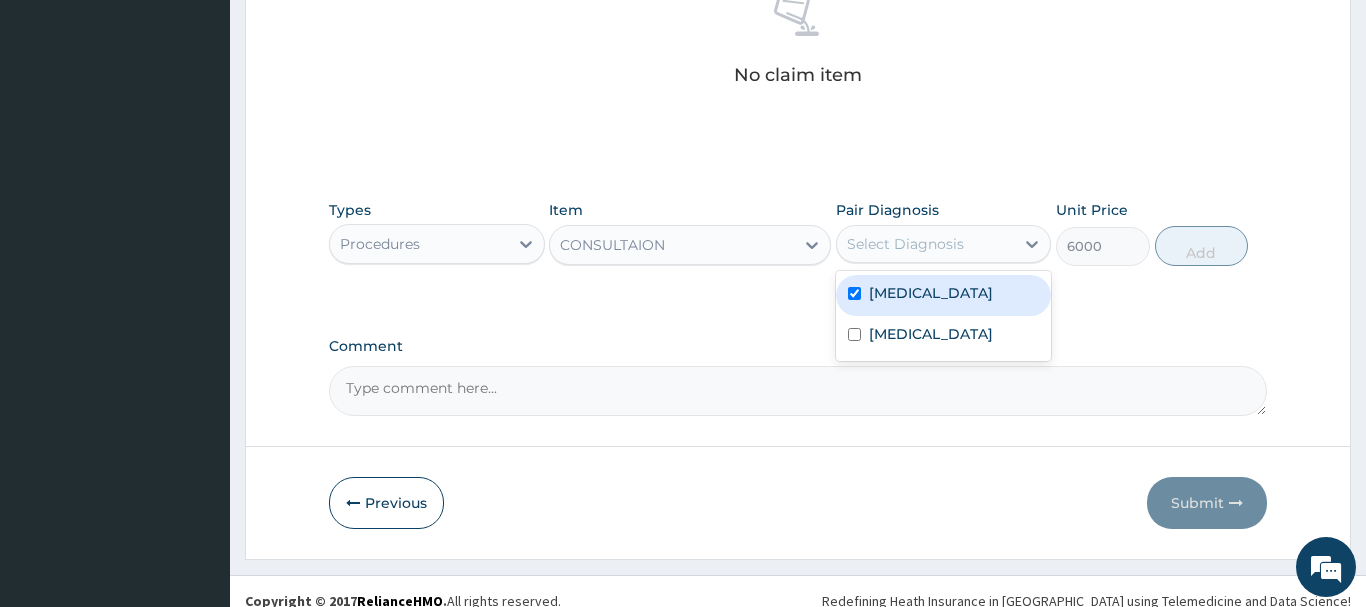 checkbox on "true" 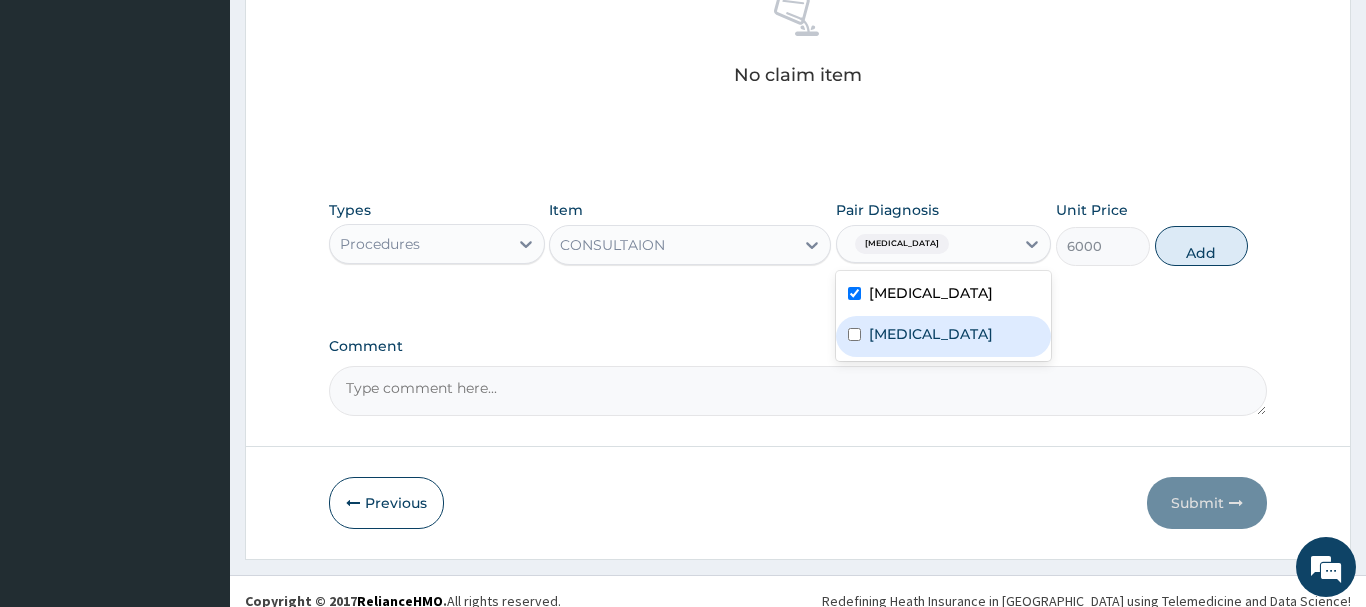 click at bounding box center [854, 334] 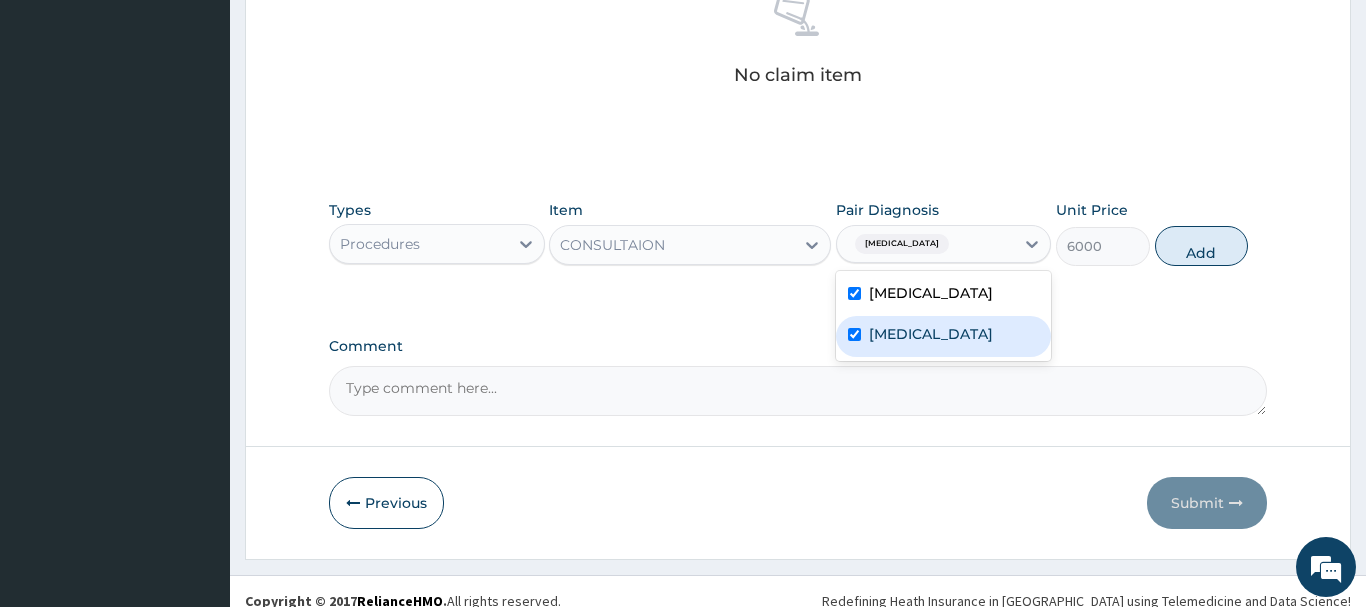 checkbox on "true" 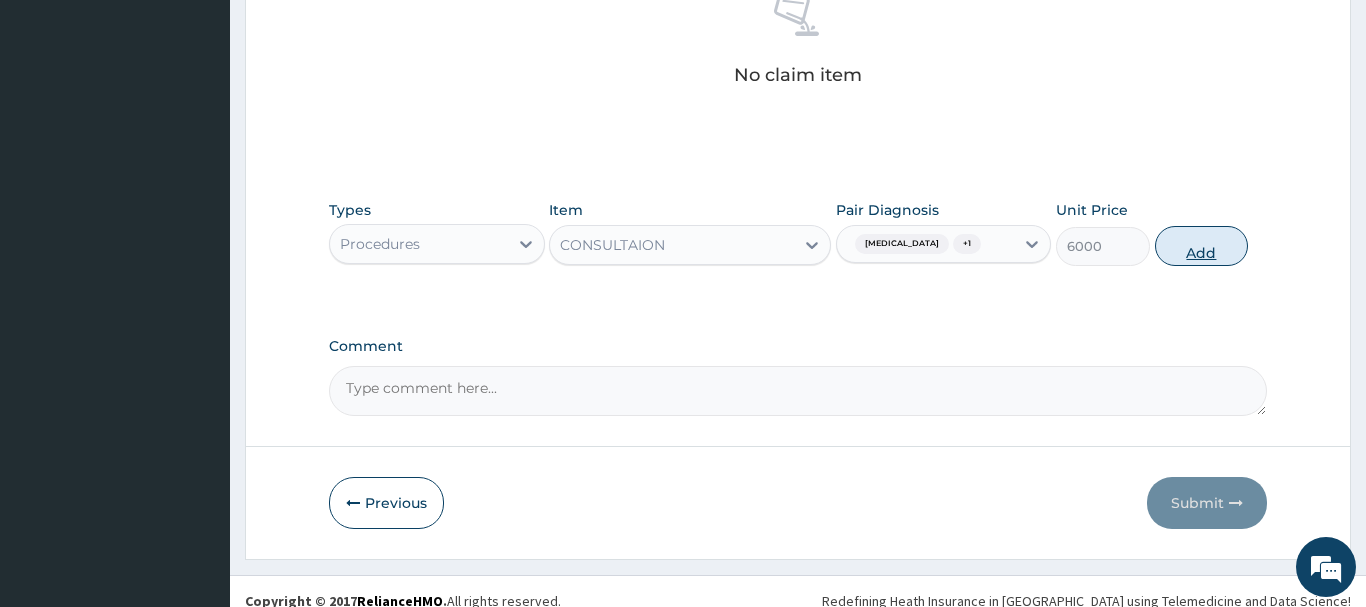 click on "Add" at bounding box center (1202, 246) 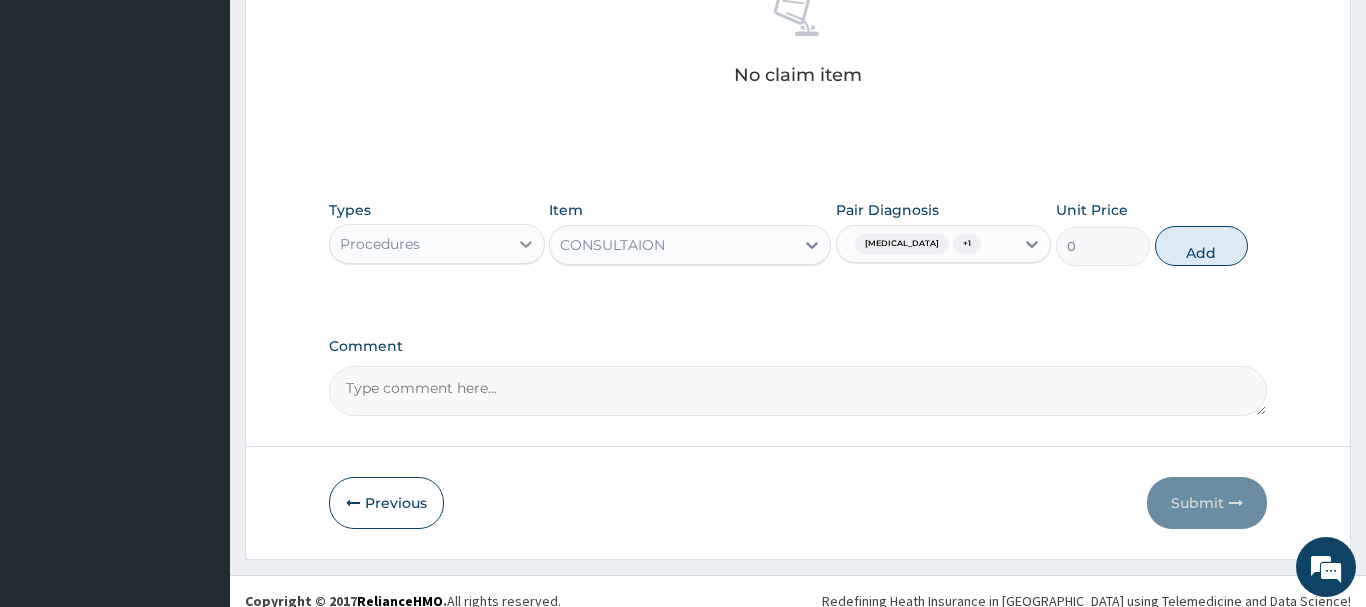 scroll, scrollTop: 740, scrollLeft: 0, axis: vertical 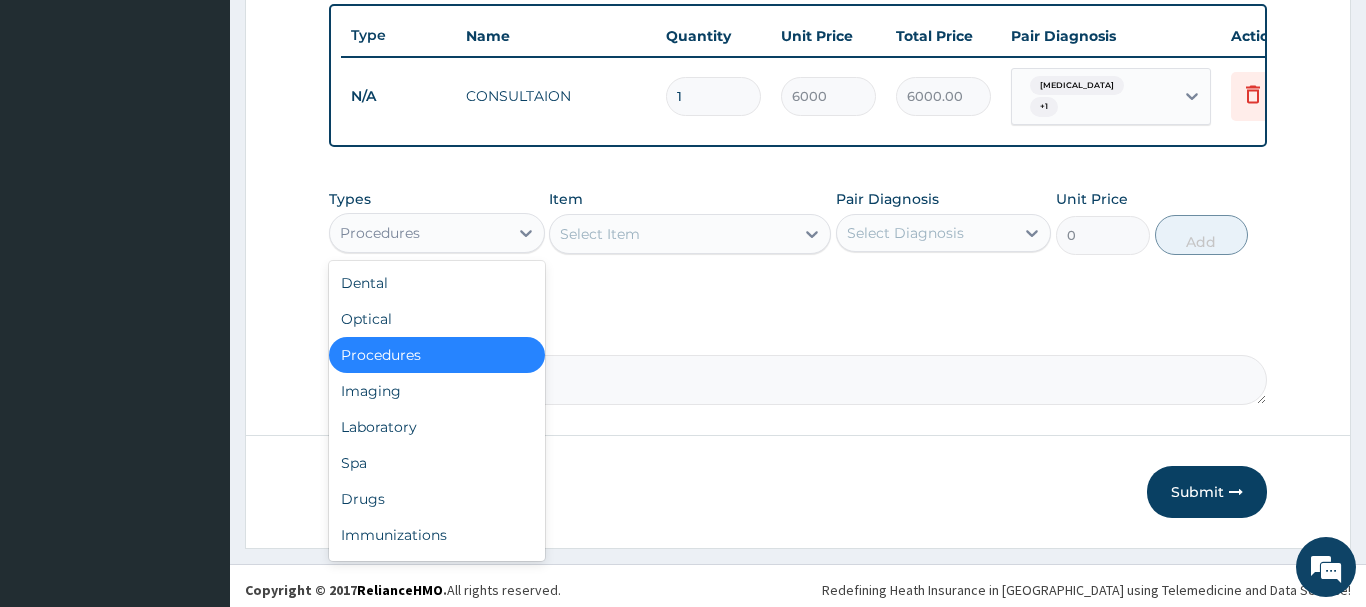 click on "Procedures" at bounding box center [419, 233] 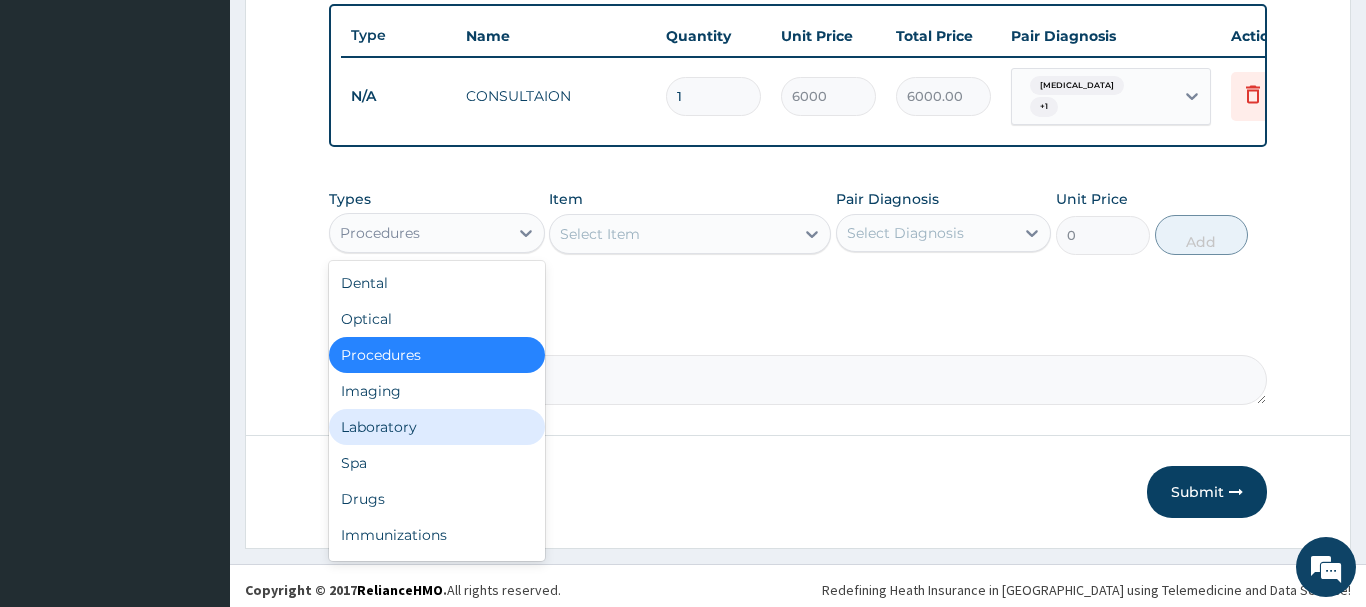 click on "Laboratory" at bounding box center [437, 427] 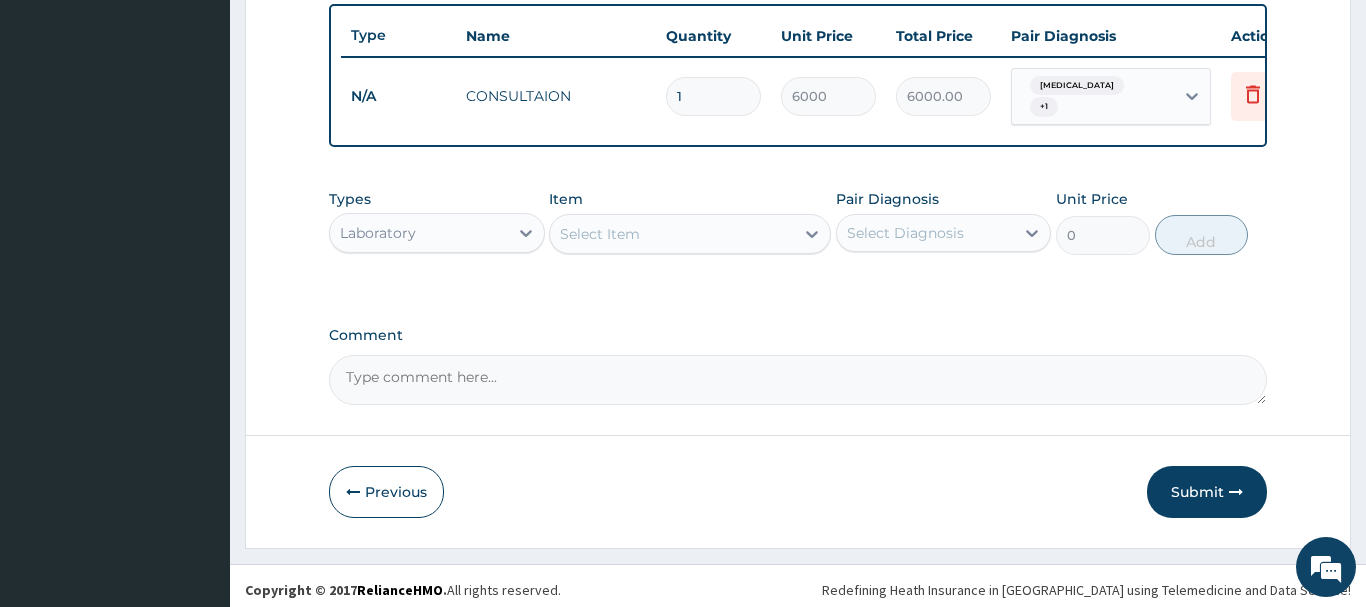 click on "Select Item" at bounding box center [672, 234] 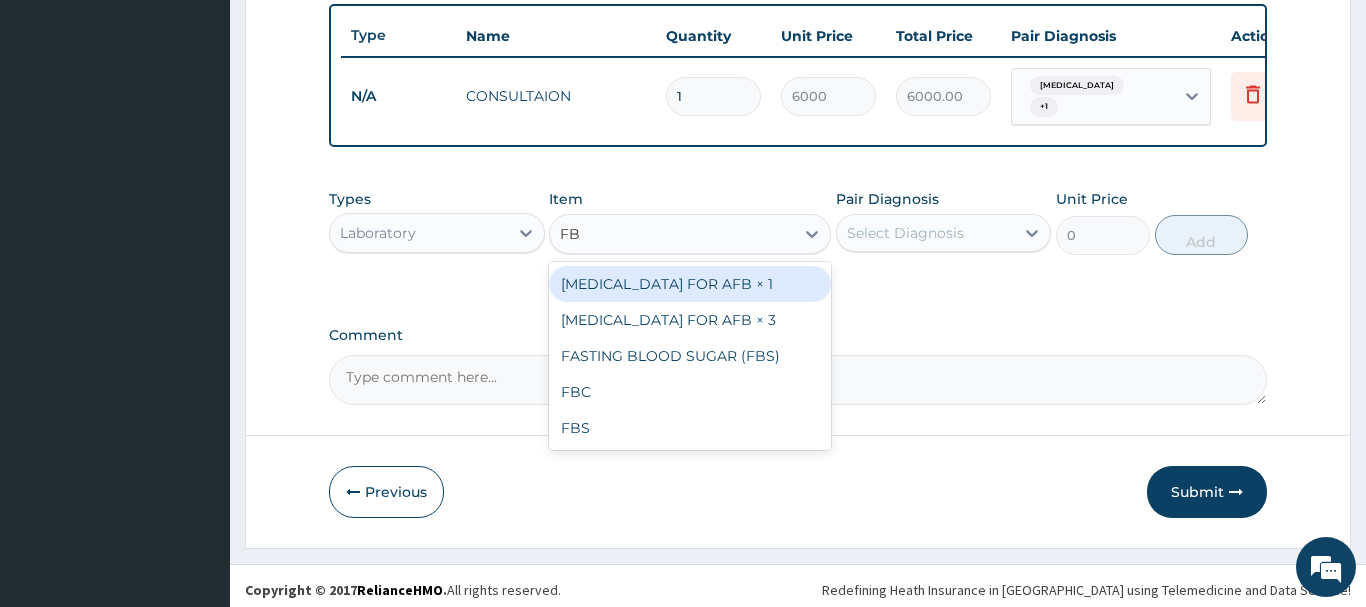 type on "FBC" 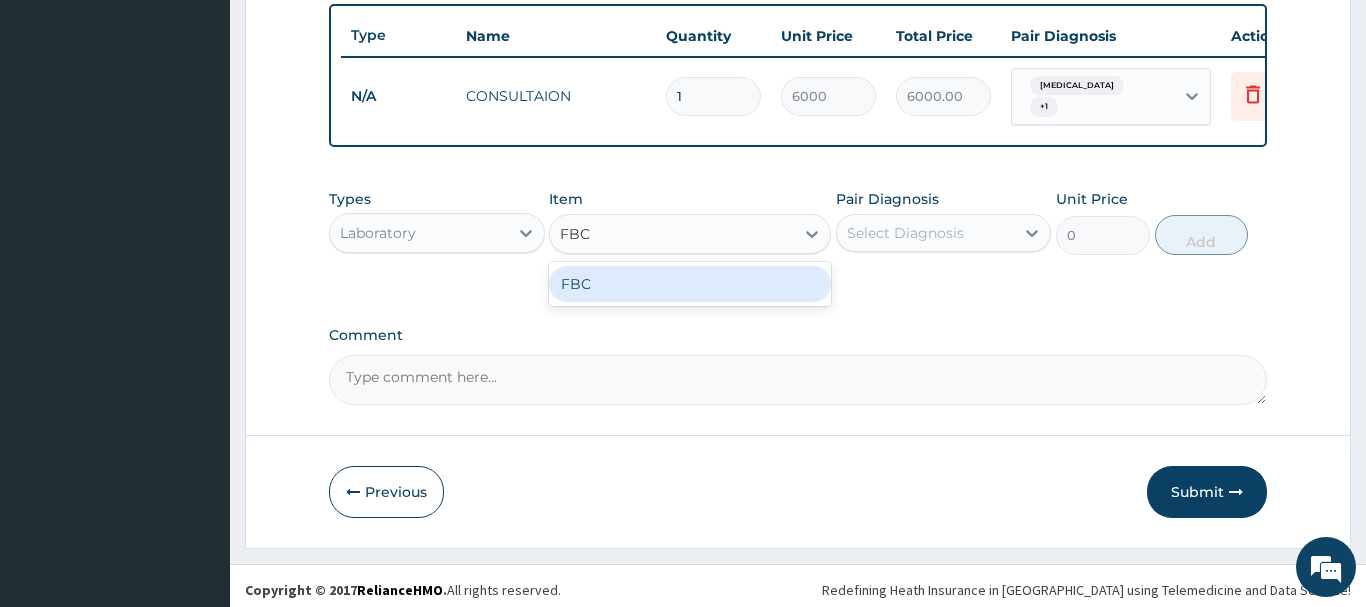 click on "FBC" at bounding box center [690, 284] 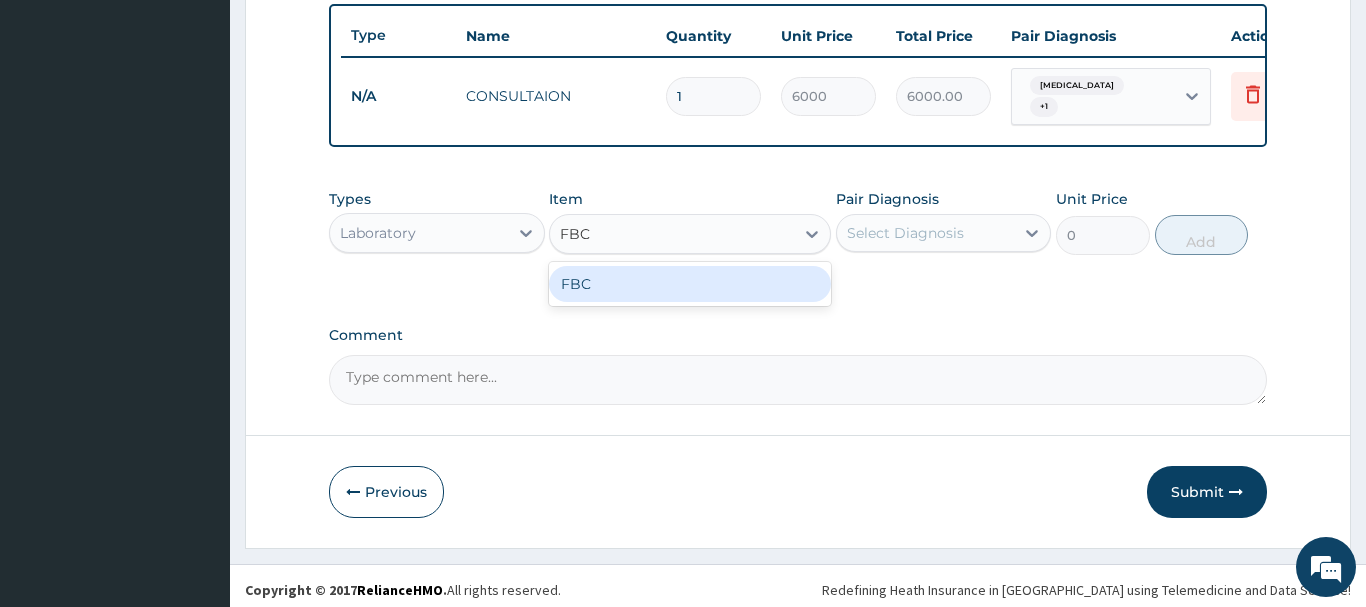 type 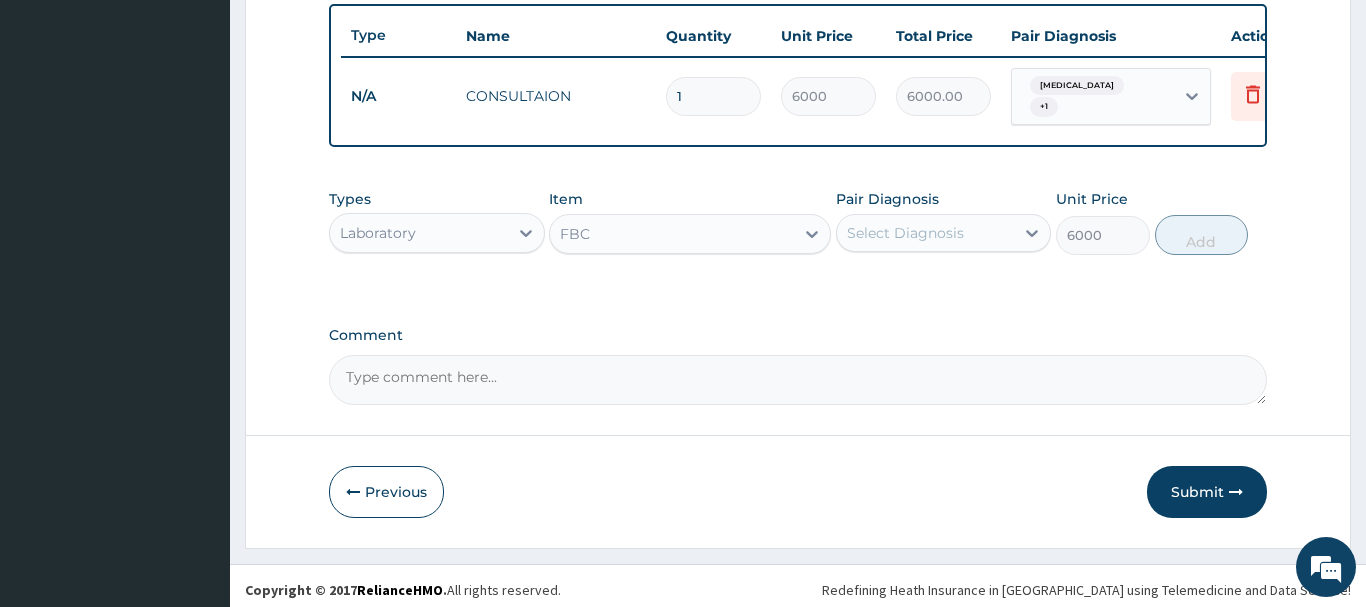 click on "Select Diagnosis" at bounding box center [905, 233] 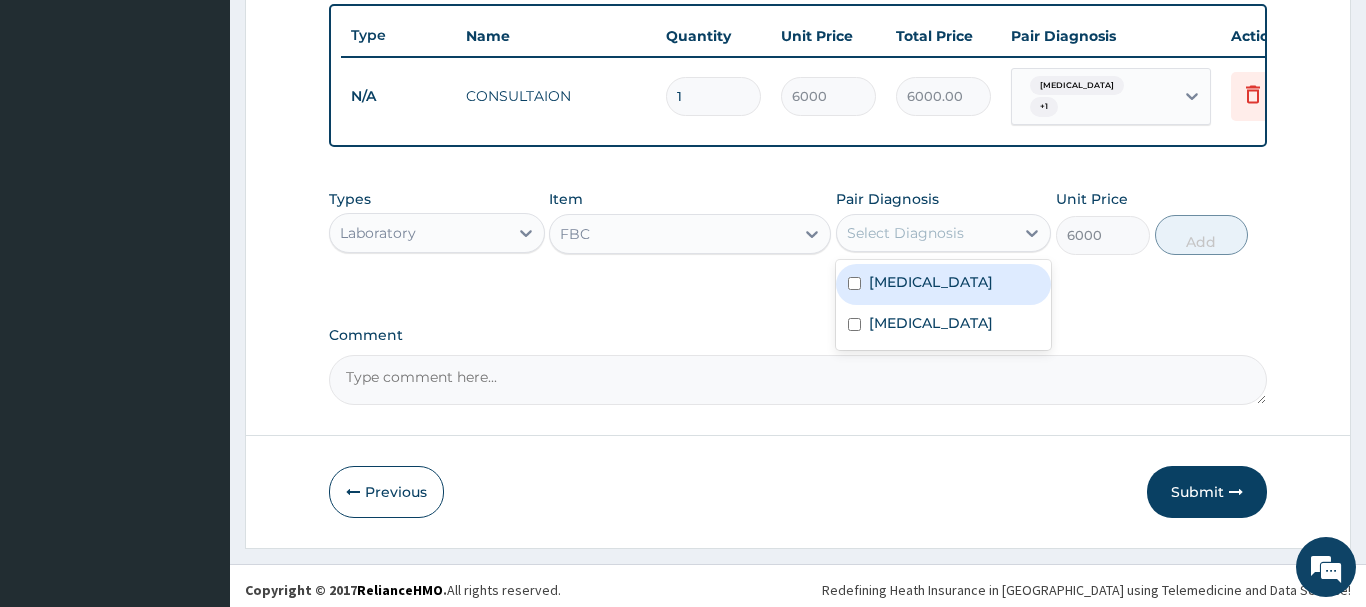 click on "Malaria" at bounding box center [944, 284] 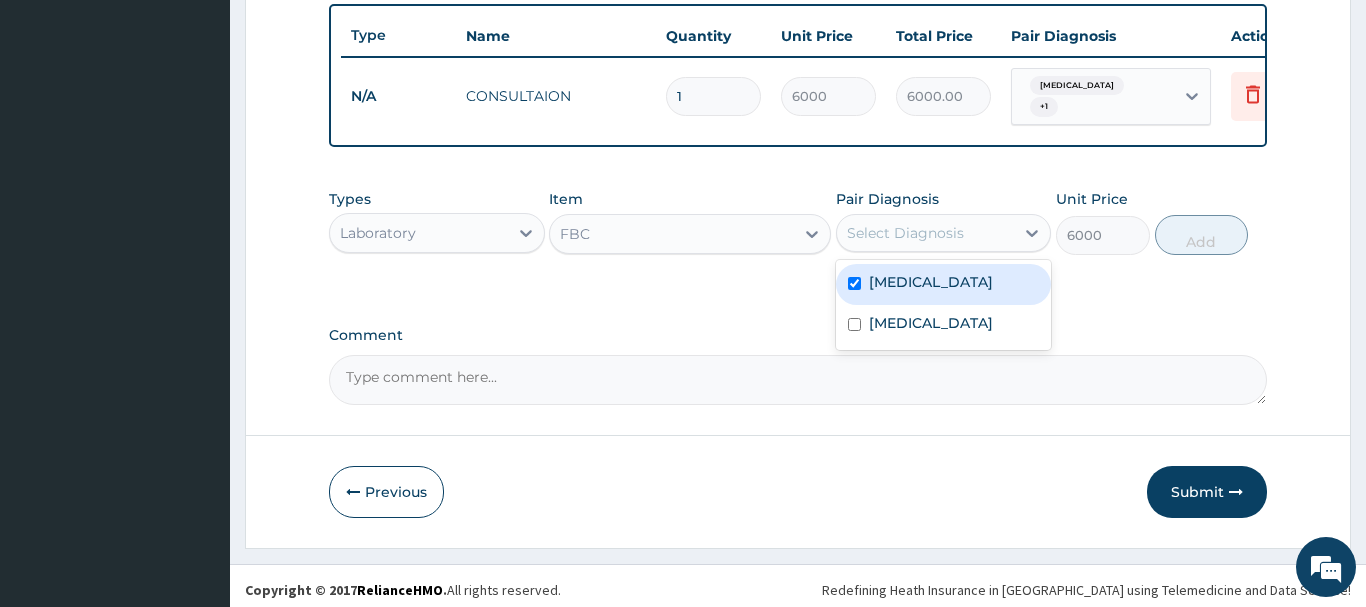checkbox on "true" 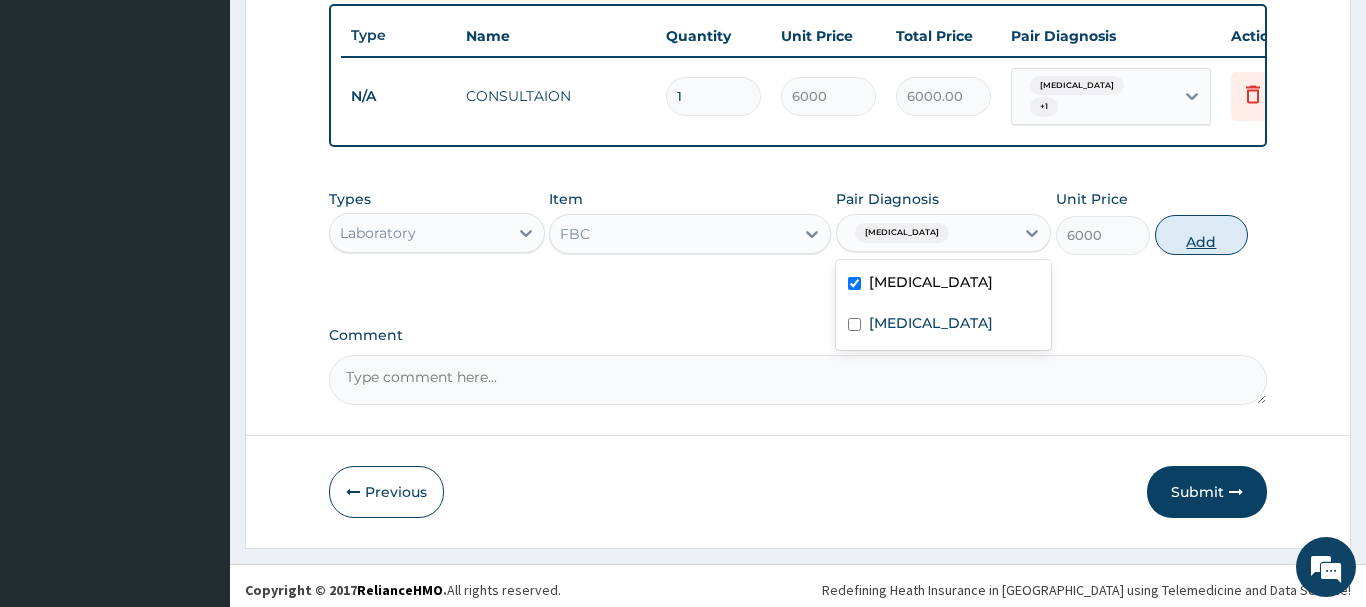 click on "Add" at bounding box center (1202, 235) 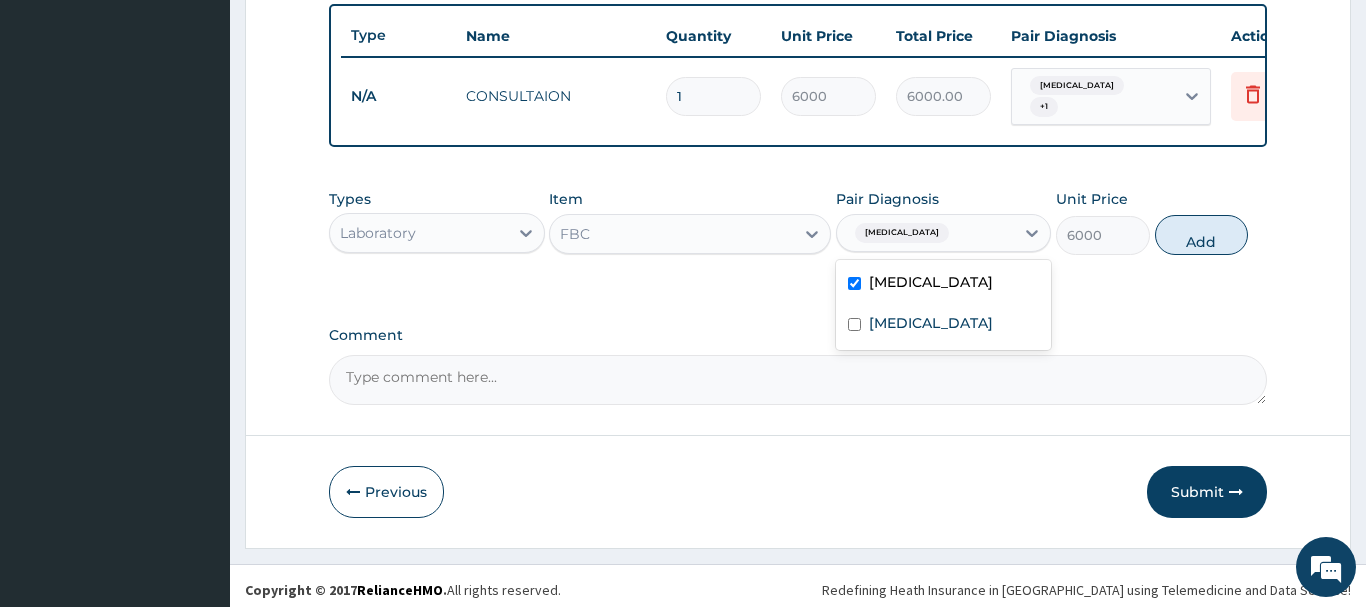 type on "0" 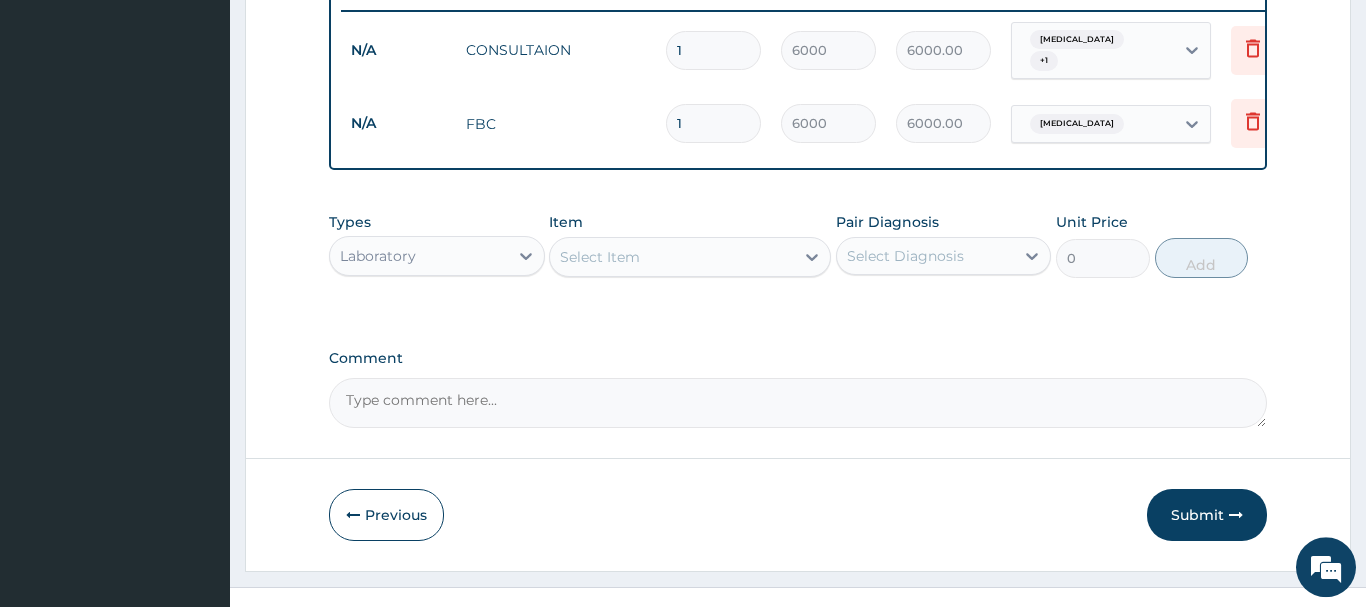 scroll, scrollTop: 809, scrollLeft: 0, axis: vertical 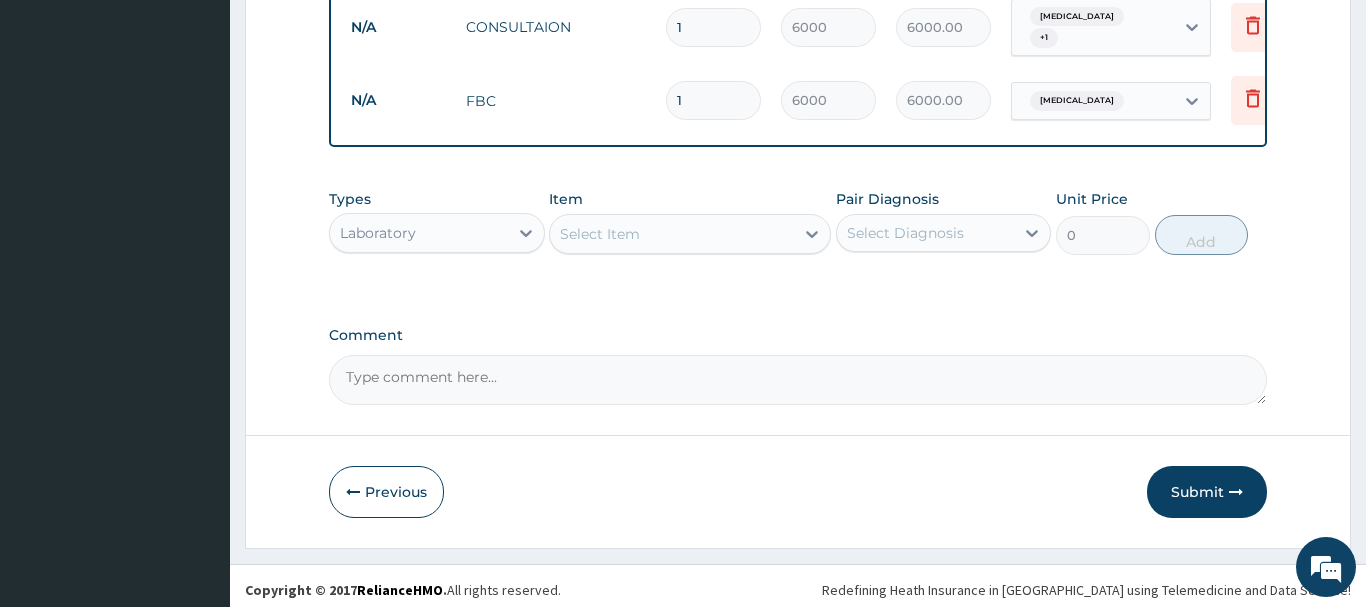 click on "Select Item" at bounding box center (672, 234) 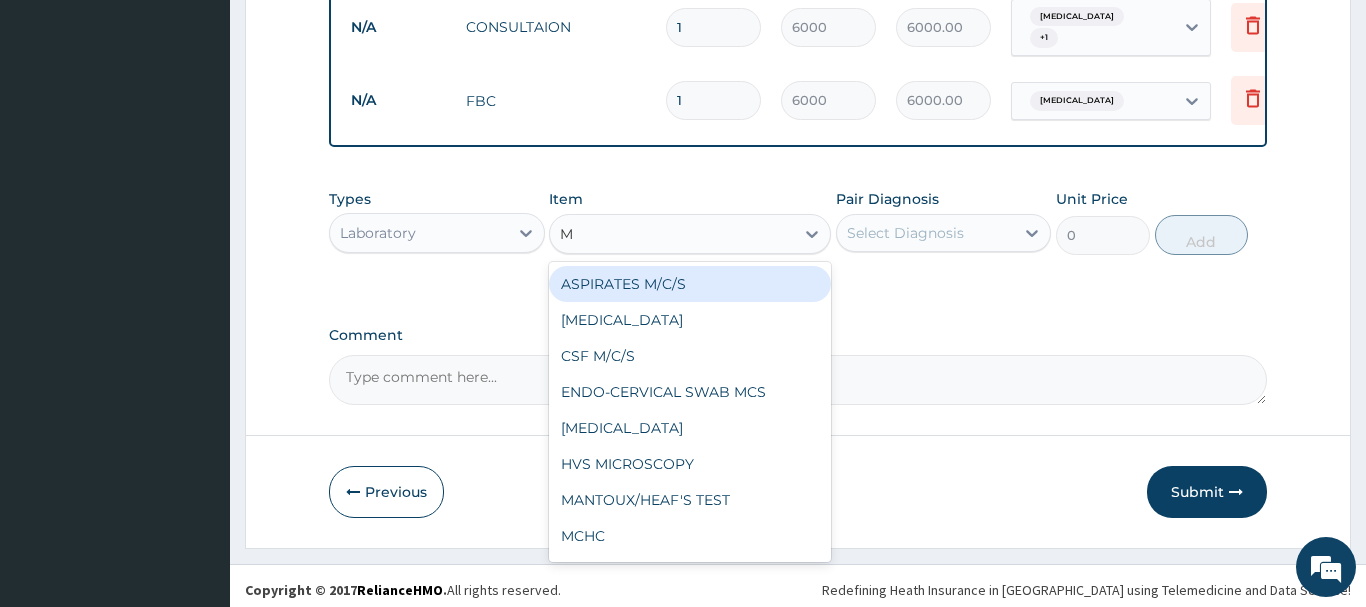 type on "MP" 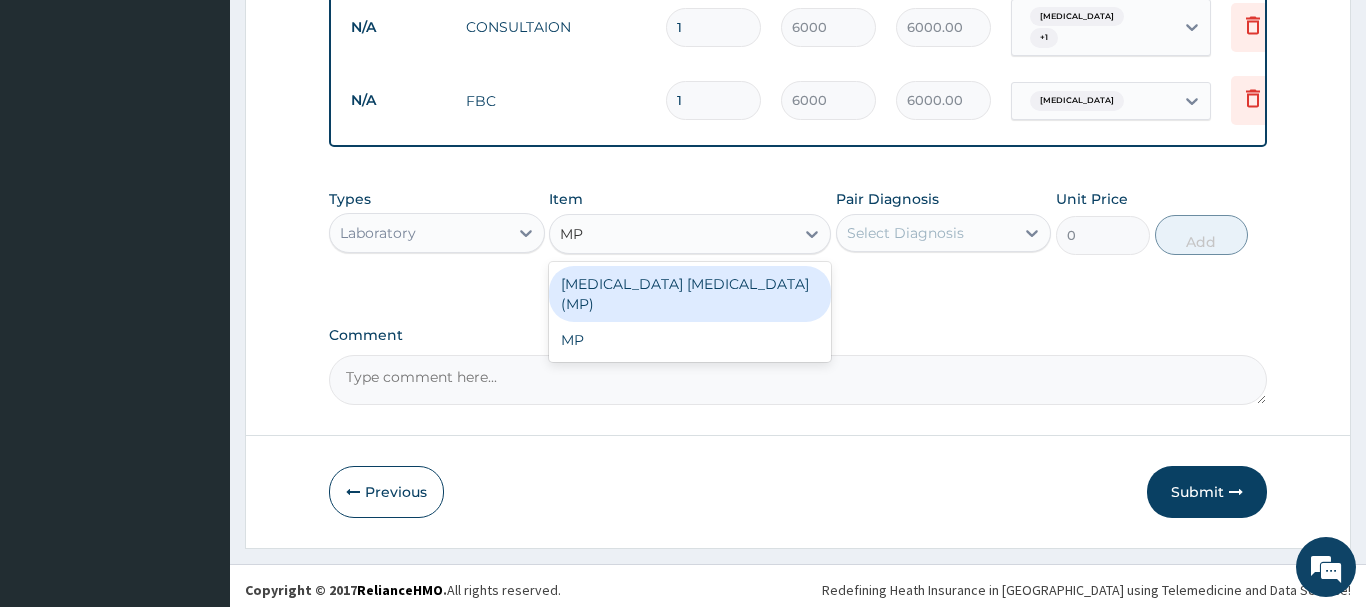 click on "[MEDICAL_DATA] [MEDICAL_DATA] (MP)" at bounding box center [690, 294] 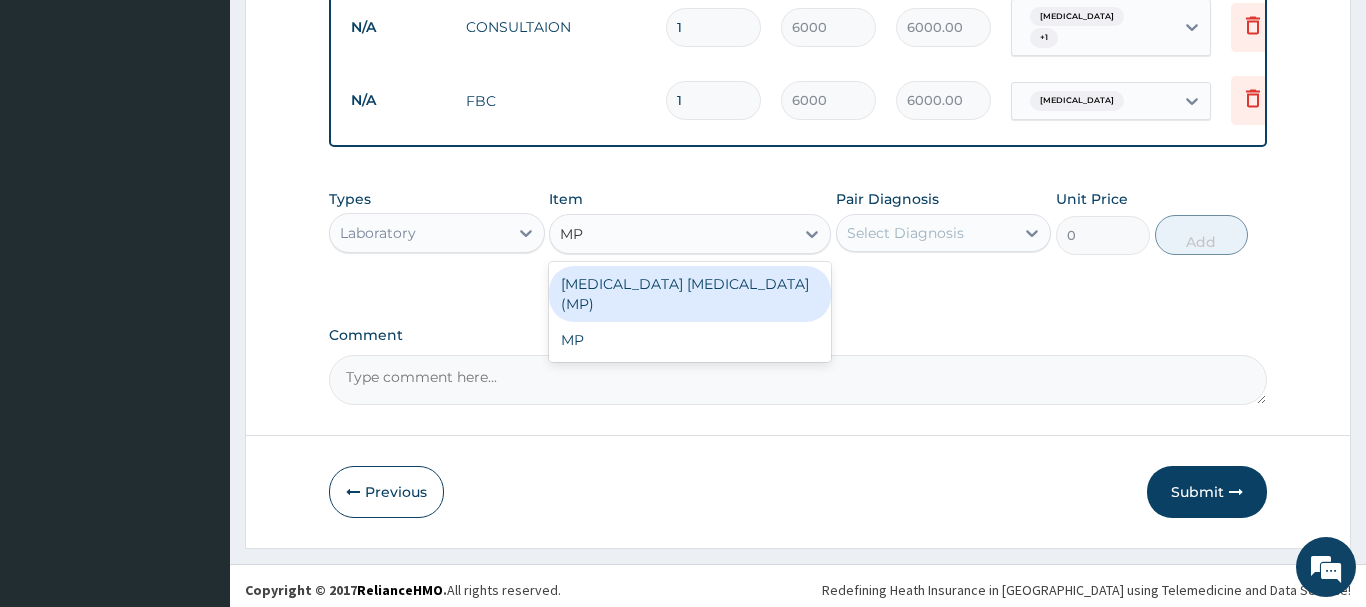 type 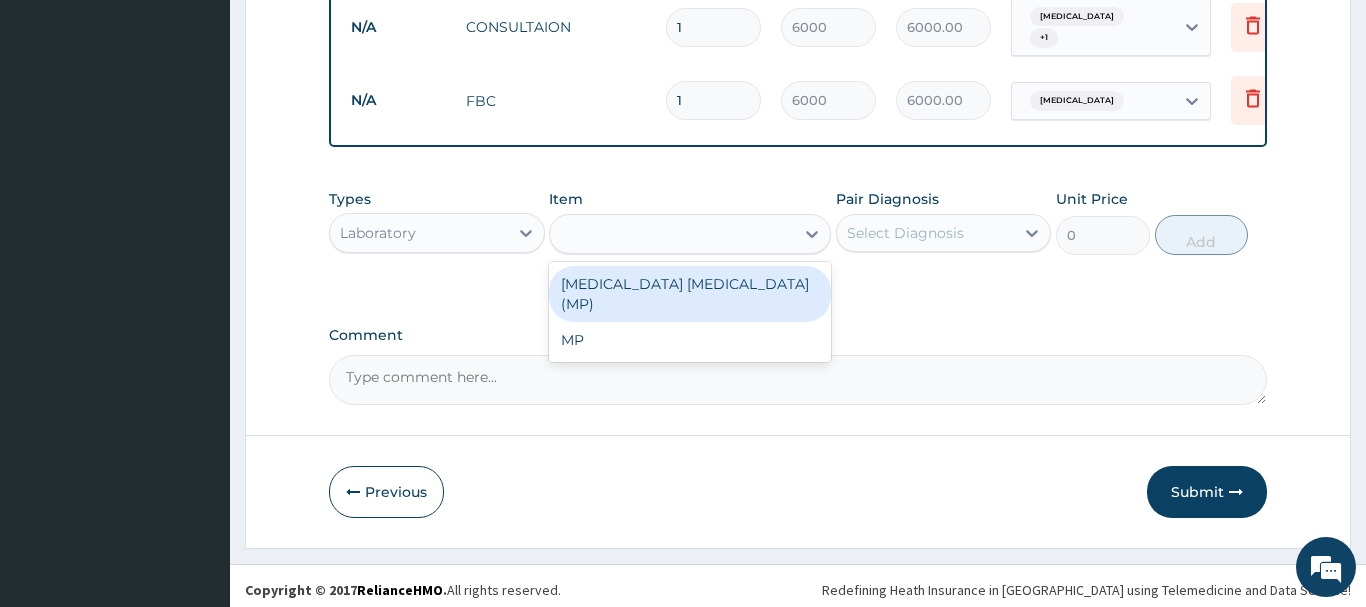 type on "4200" 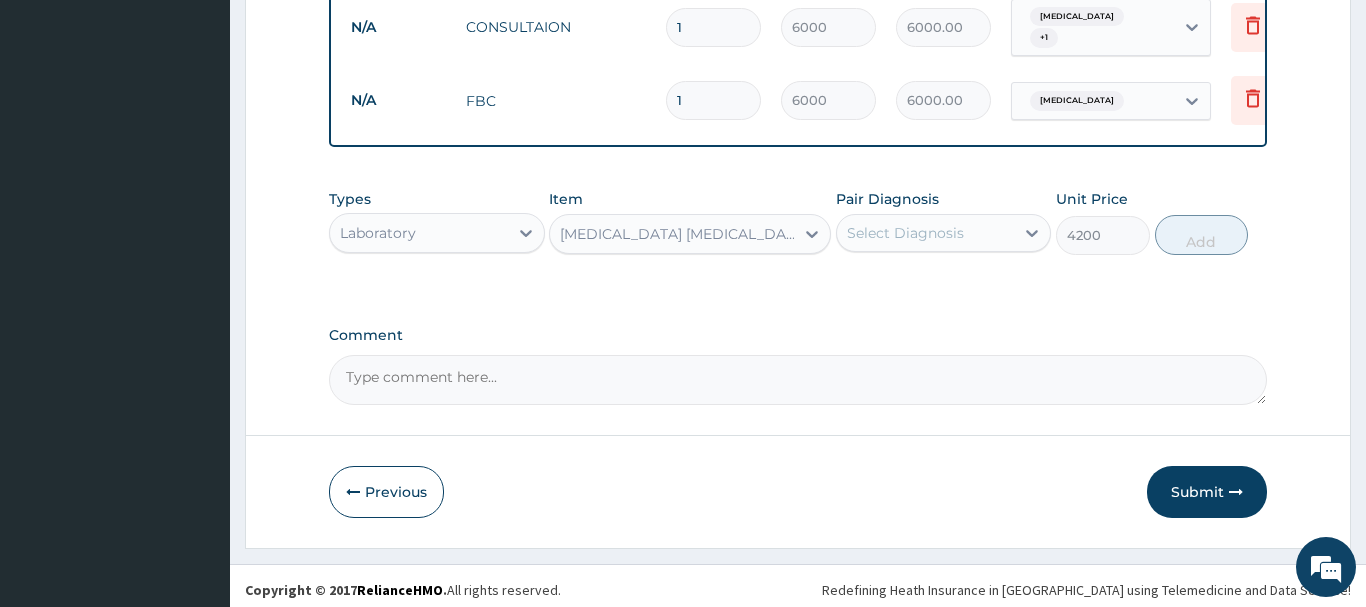 click on "Select Diagnosis" at bounding box center [905, 233] 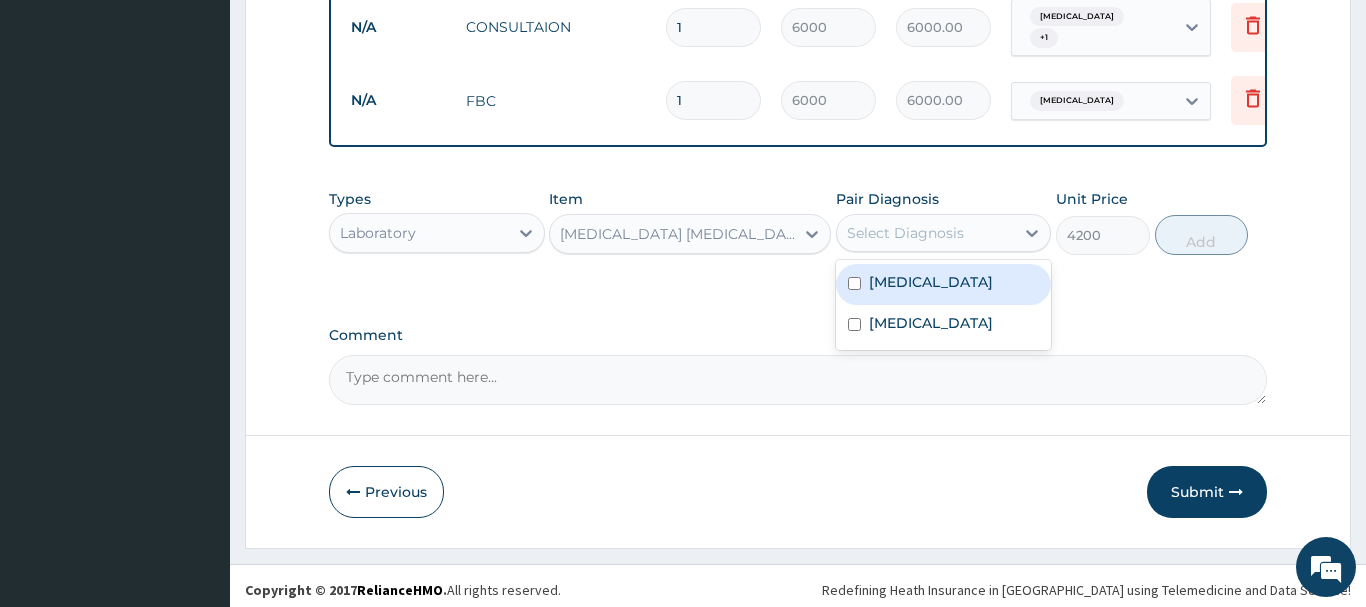 click on "Malaria" at bounding box center (944, 284) 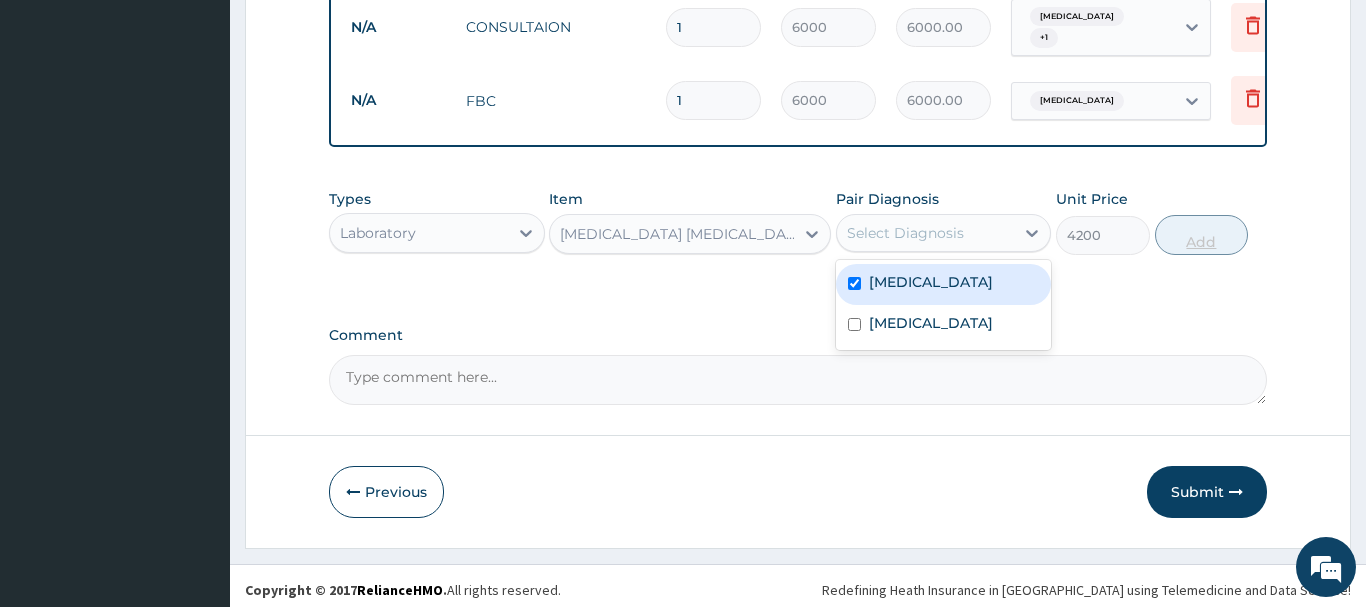 checkbox on "true" 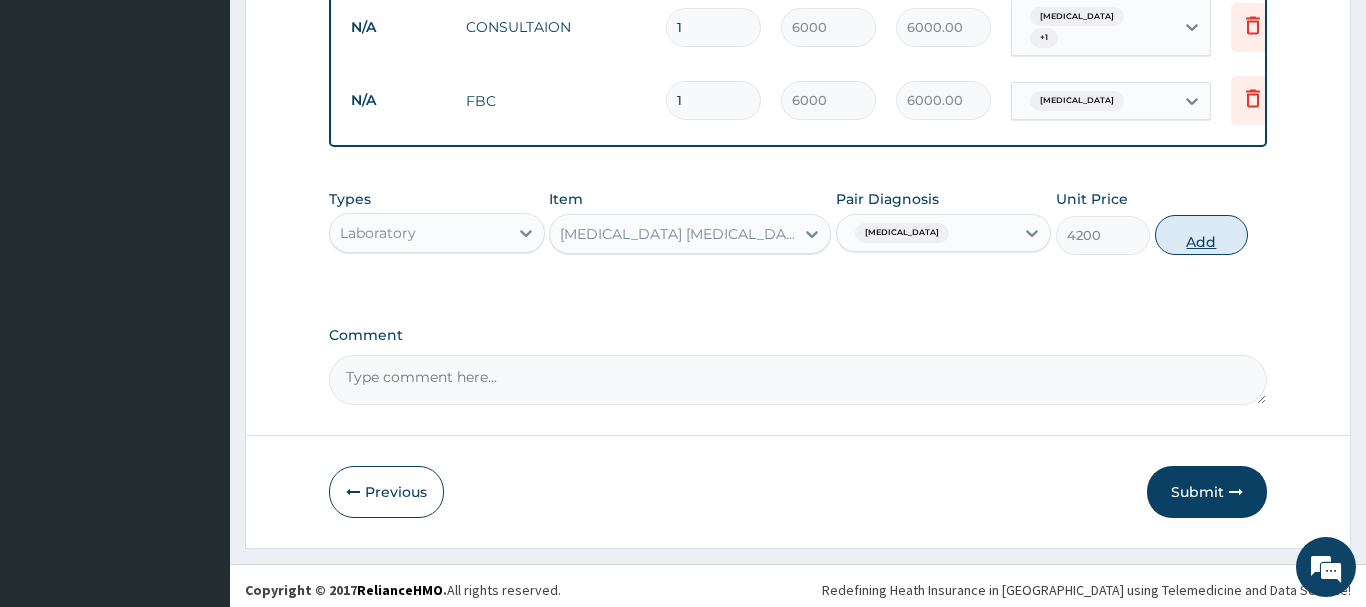 click on "Add" at bounding box center [1202, 235] 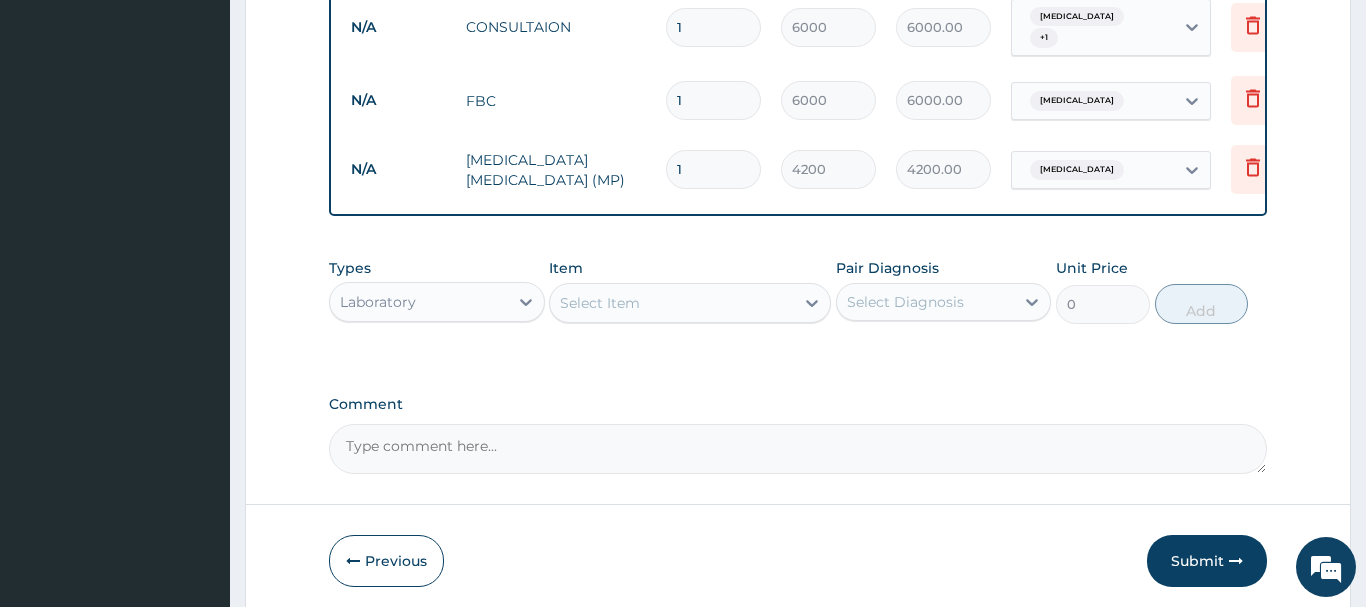 click on "Laboratory" at bounding box center (419, 302) 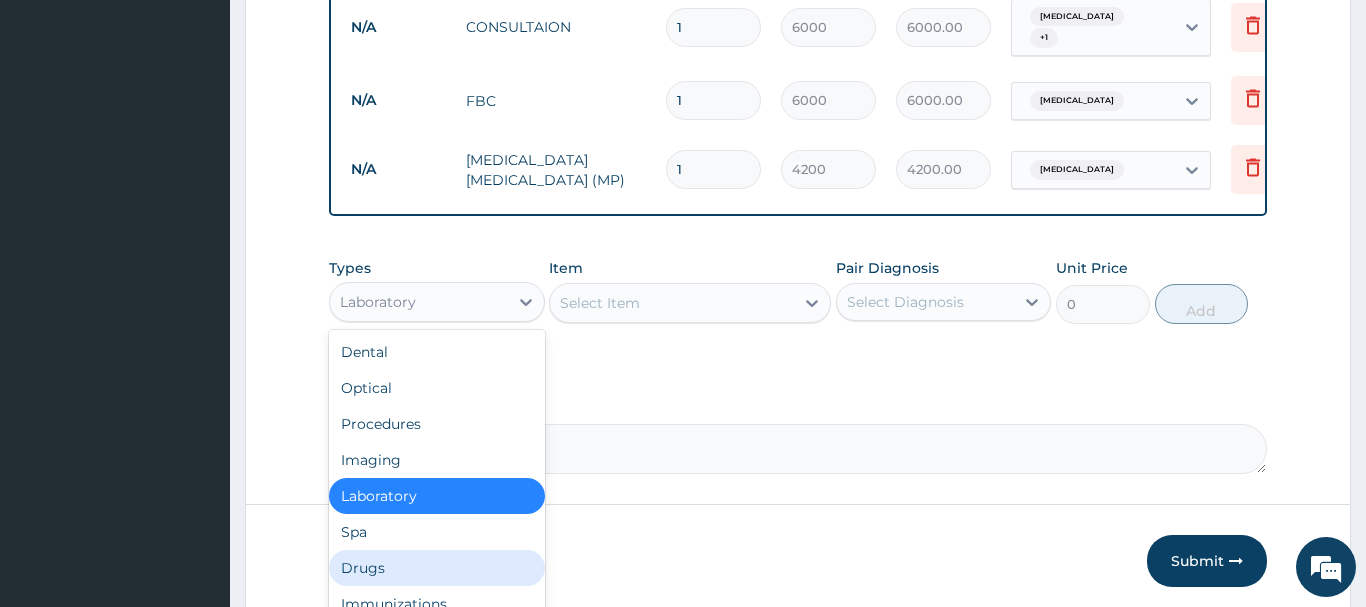click on "Drugs" at bounding box center (437, 568) 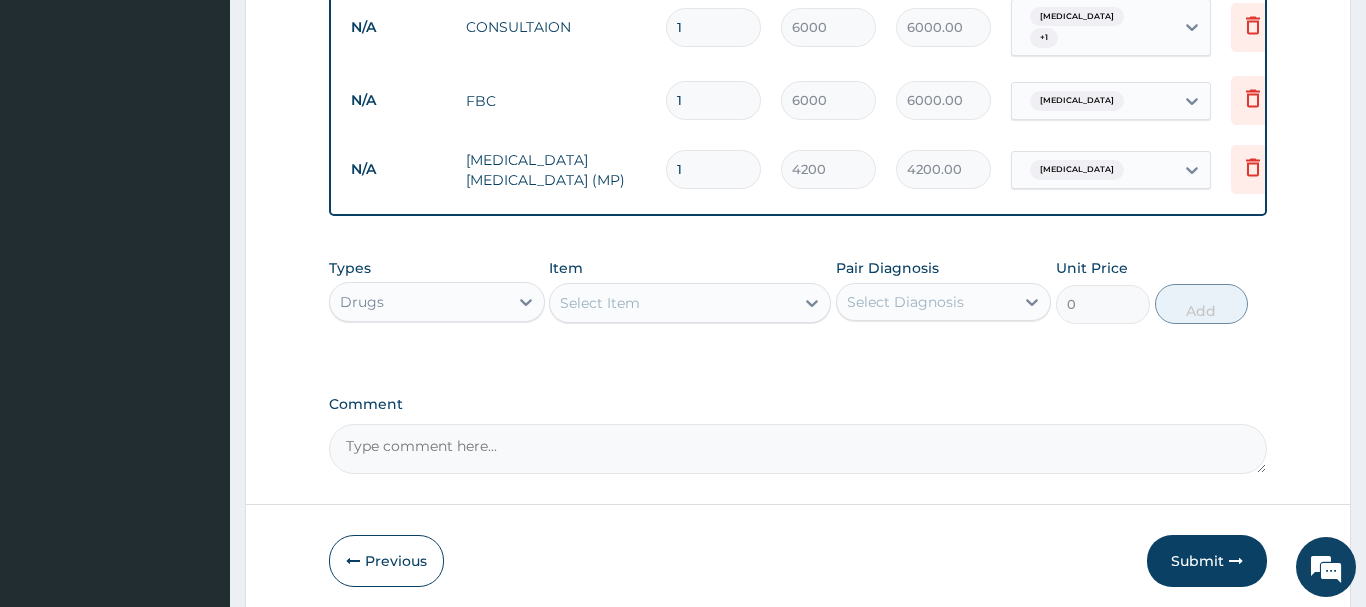 click on "Select Item" at bounding box center [672, 303] 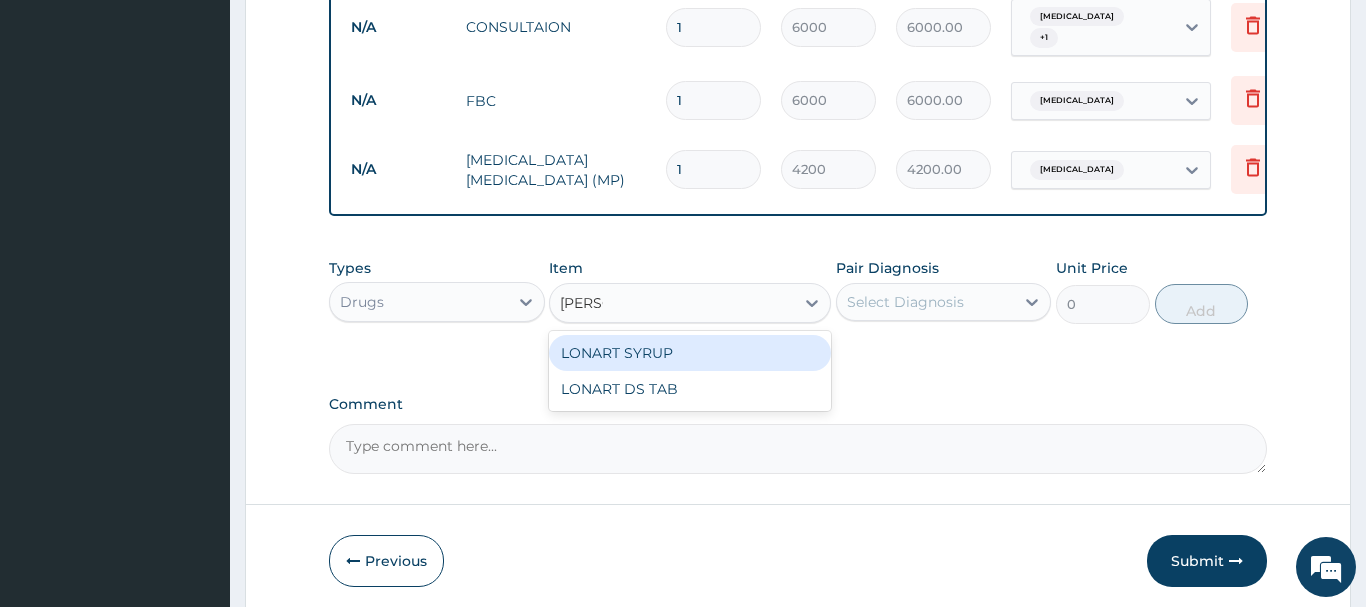 type on "LONAR" 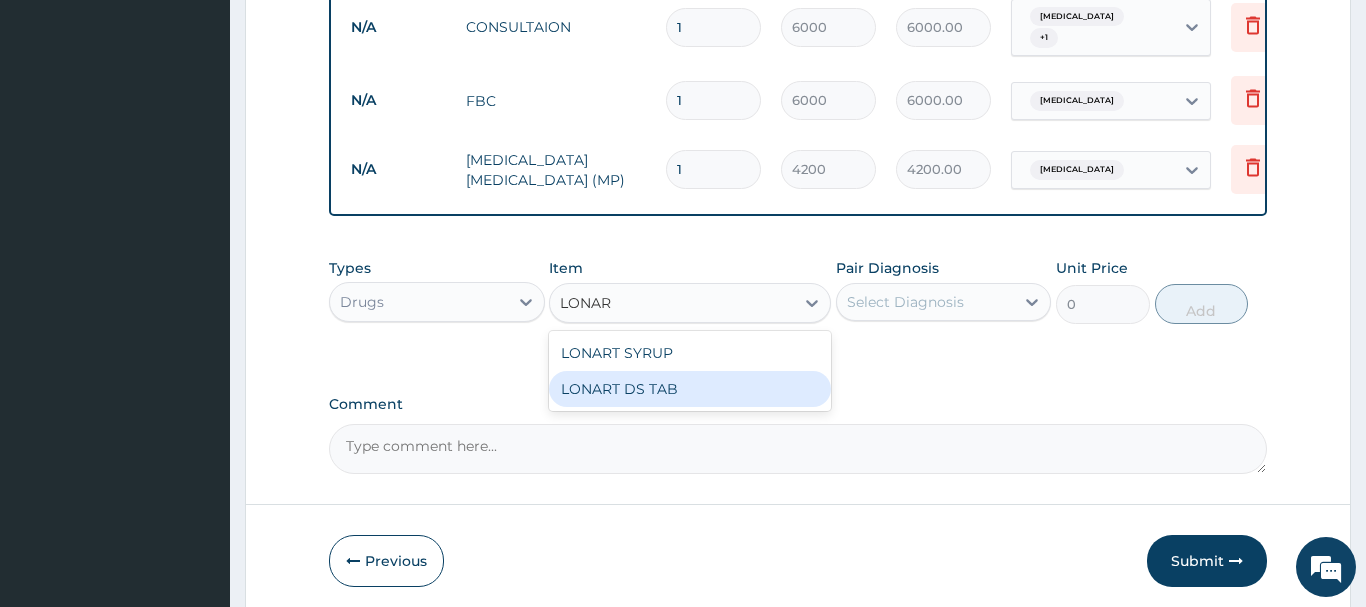click on "LONART DS TAB" at bounding box center [690, 389] 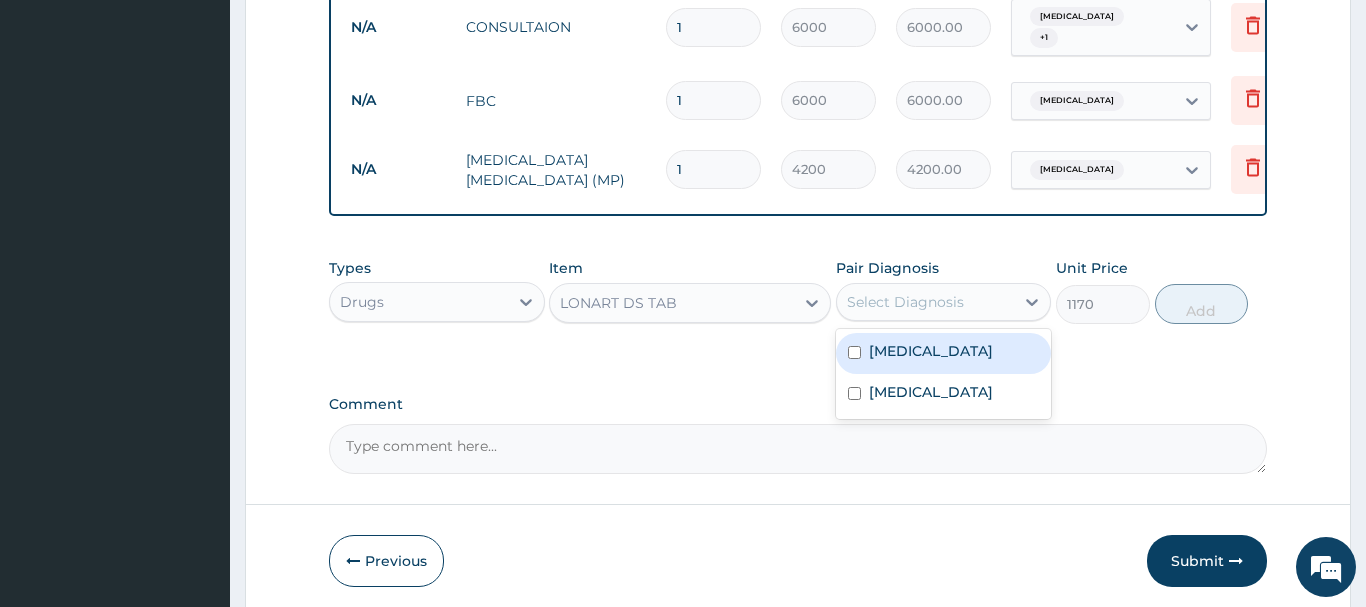 click on "Select Diagnosis" at bounding box center (905, 302) 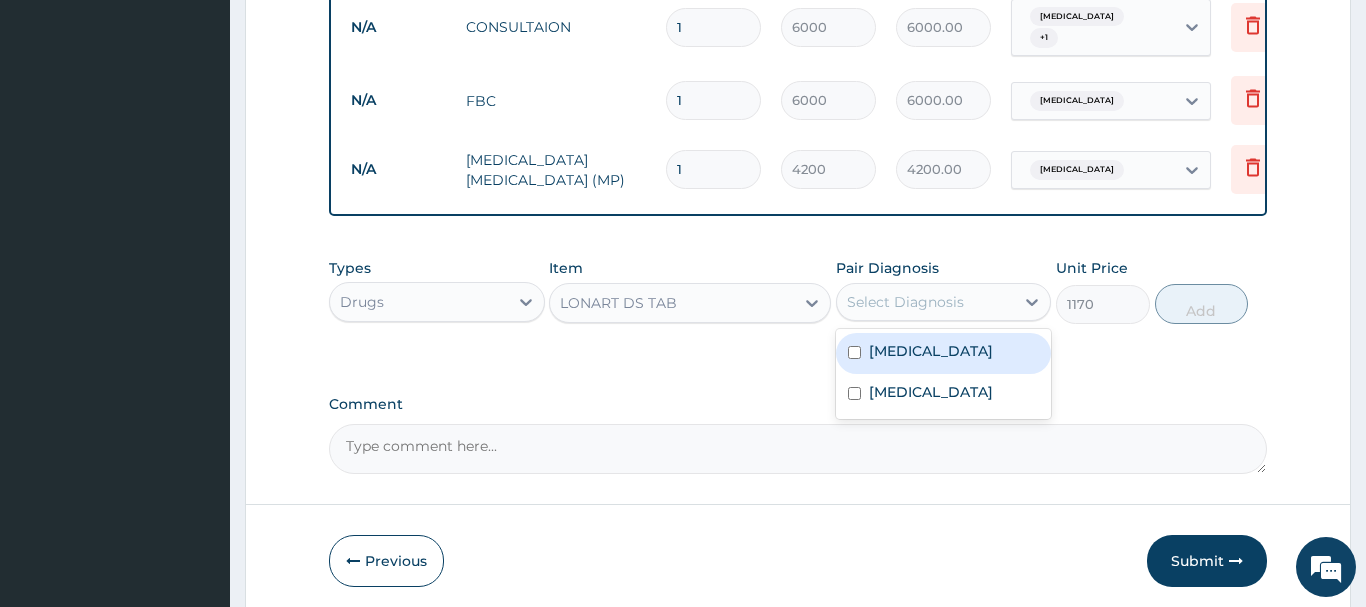 click on "Select Diagnosis" at bounding box center (926, 302) 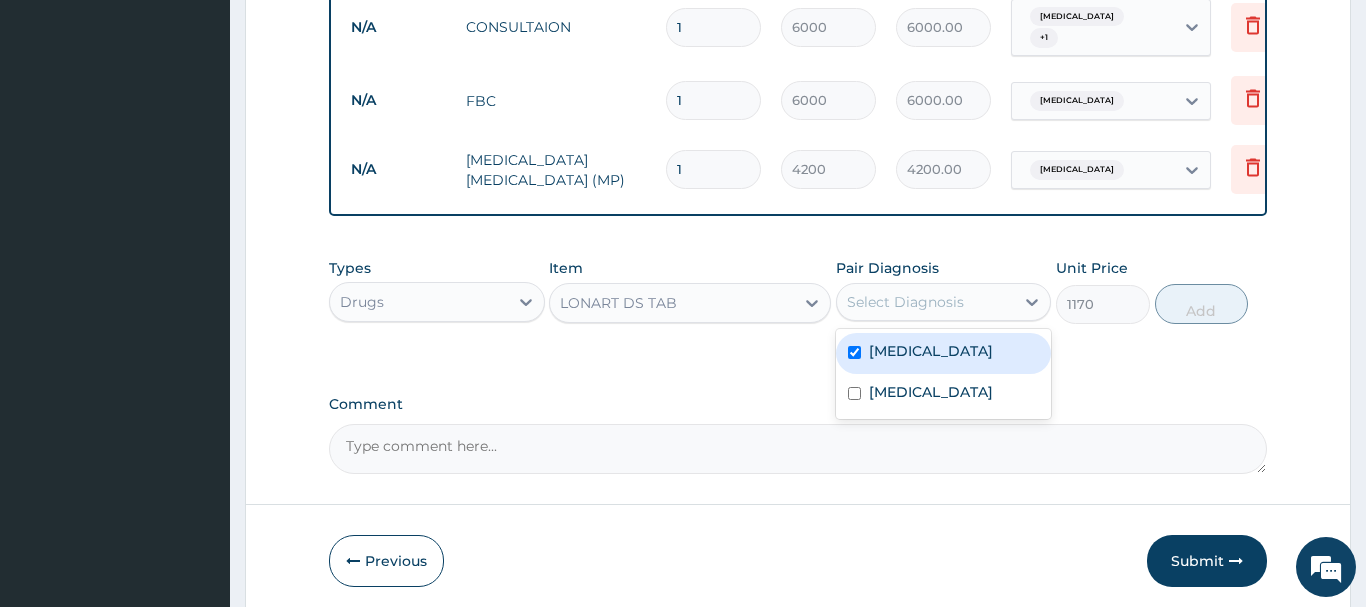 checkbox on "true" 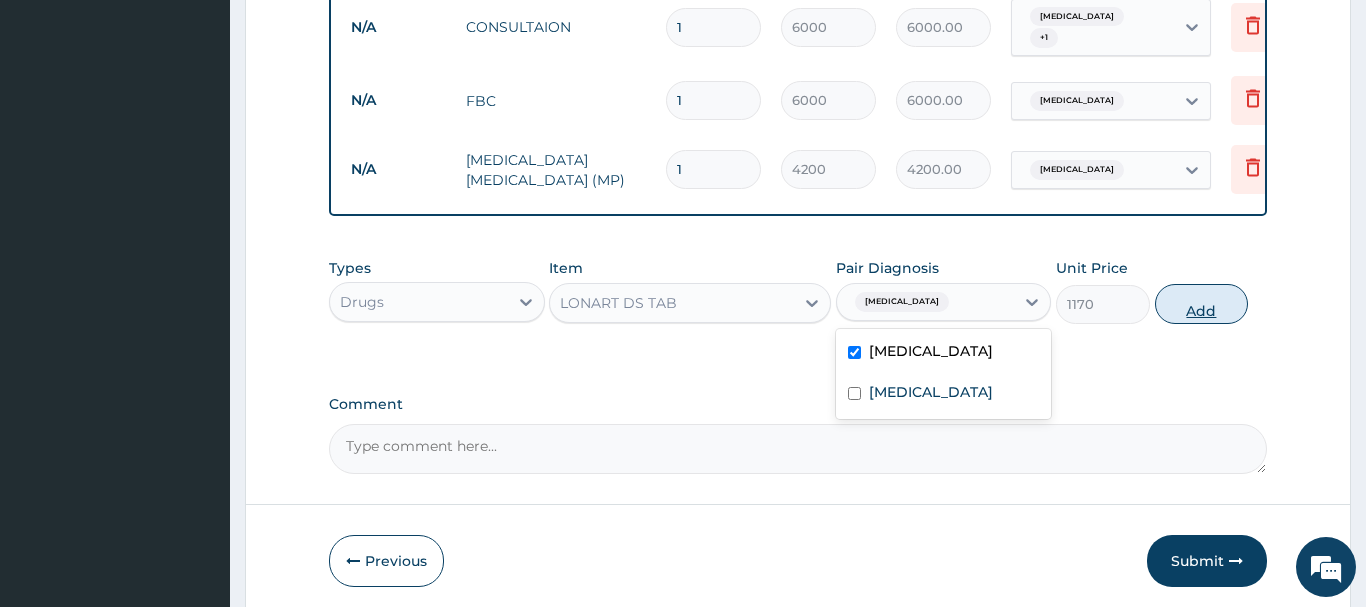 click on "Add" at bounding box center (1202, 304) 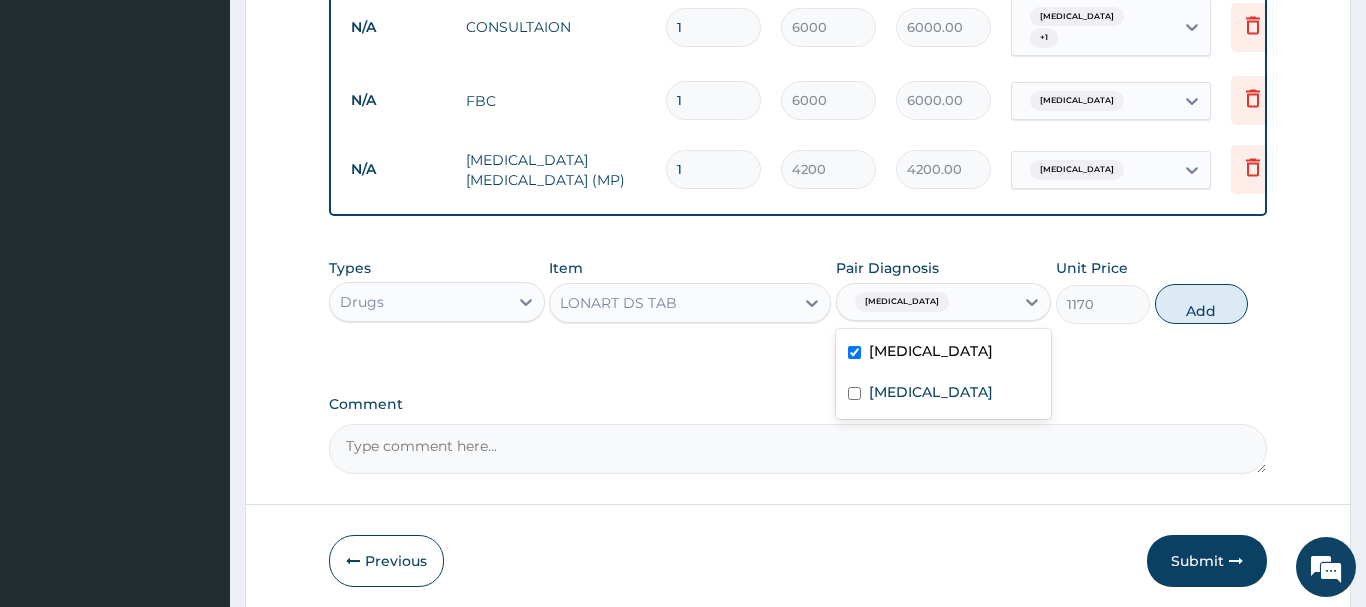 type on "0" 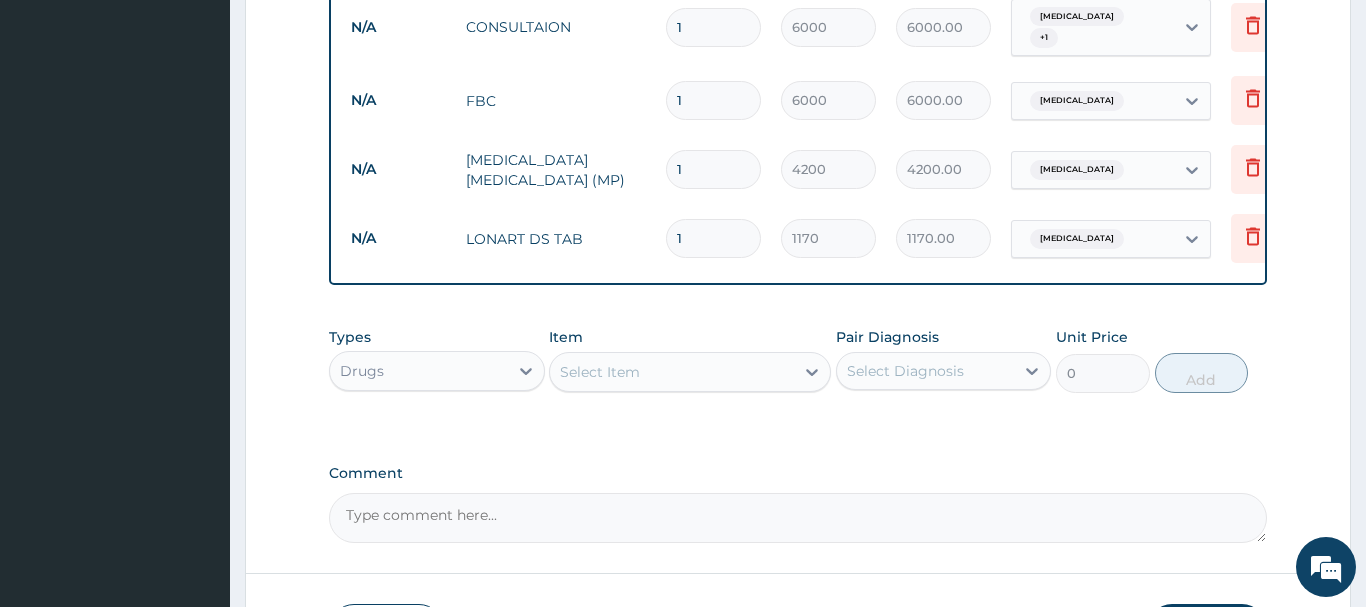 type 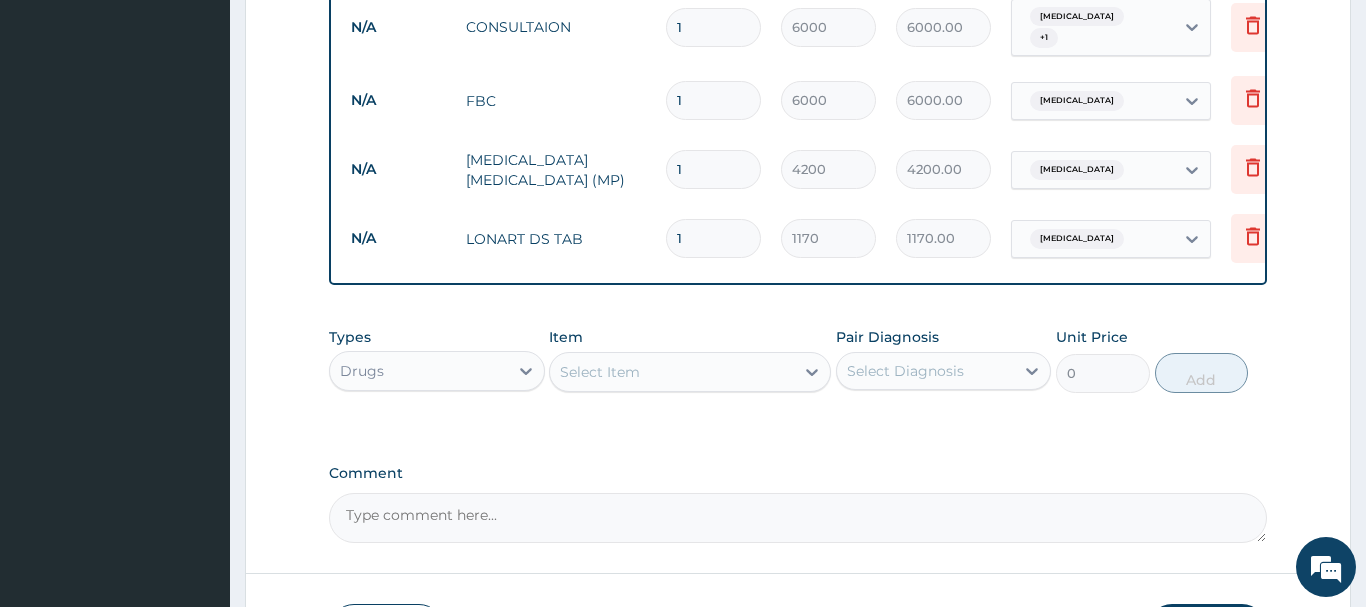 type on "0.00" 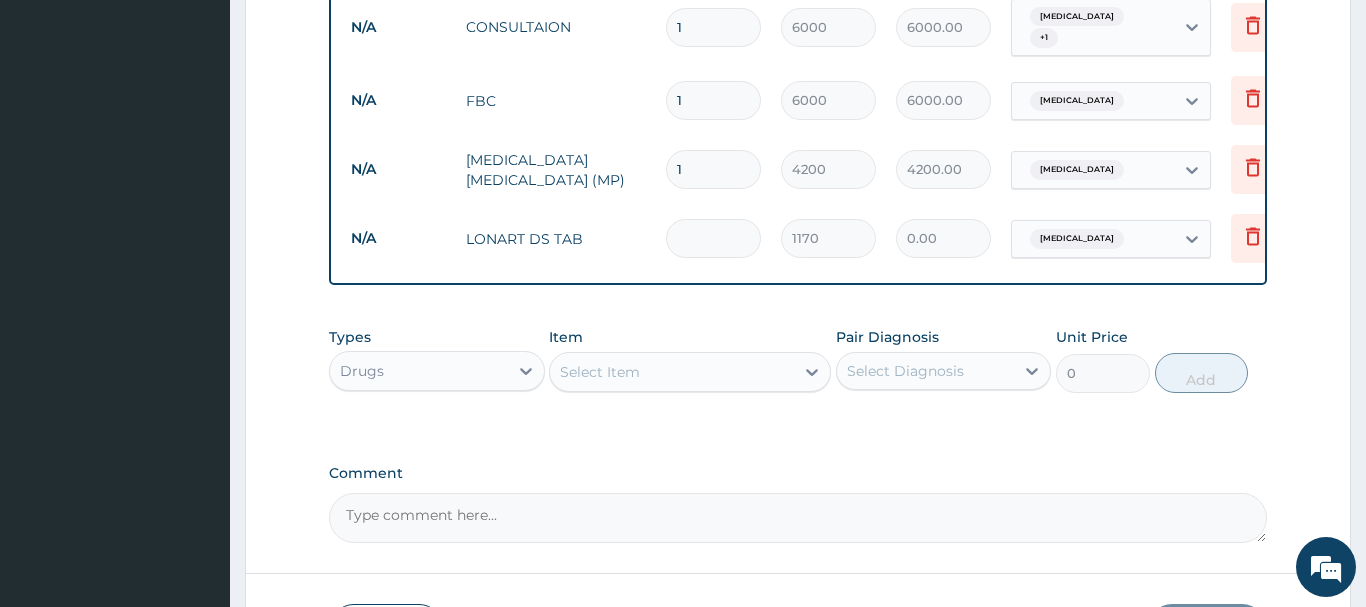 type on "6" 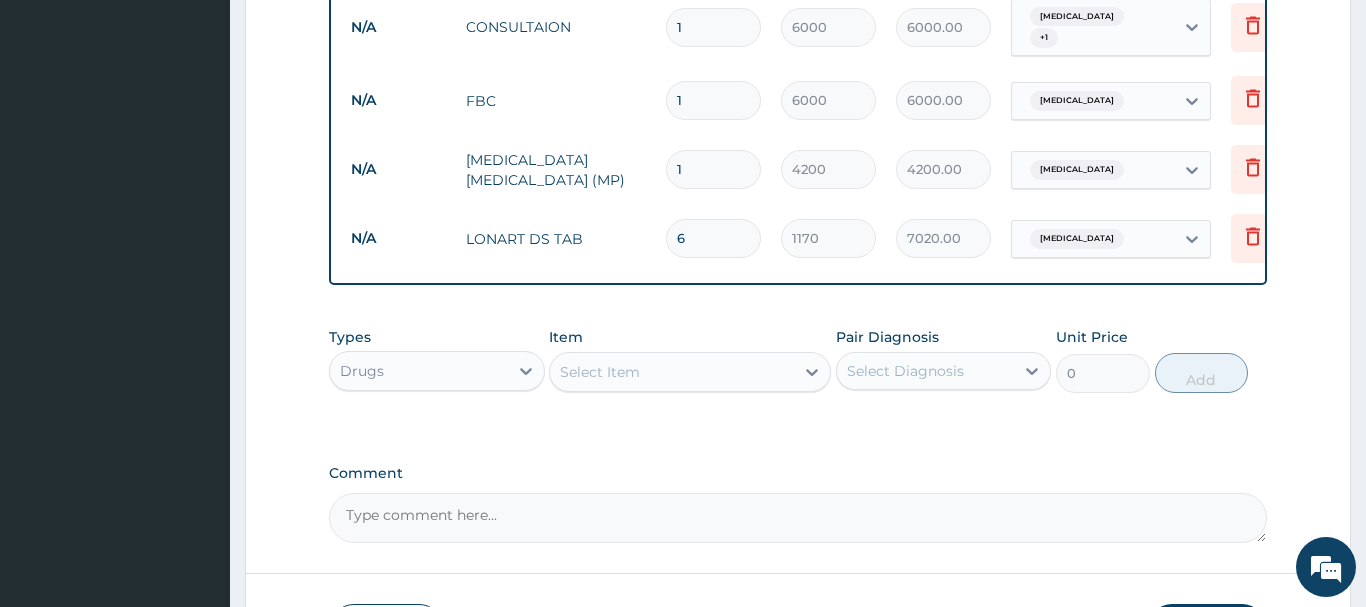 type on "6" 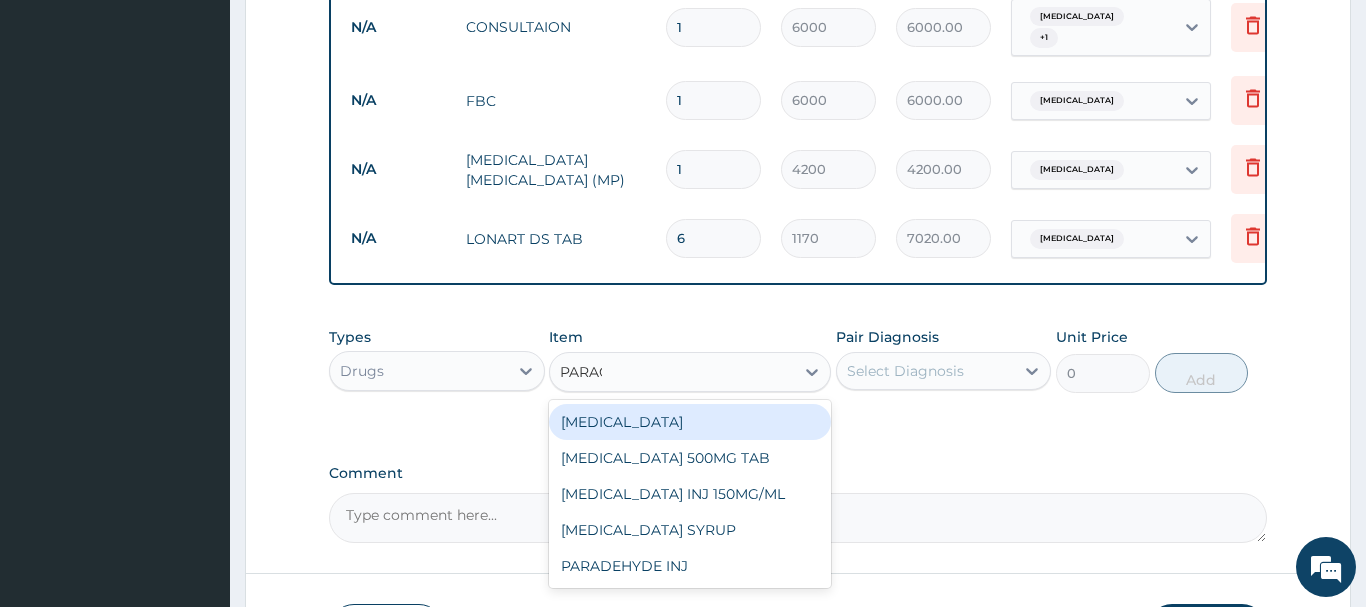 type on "PARACE" 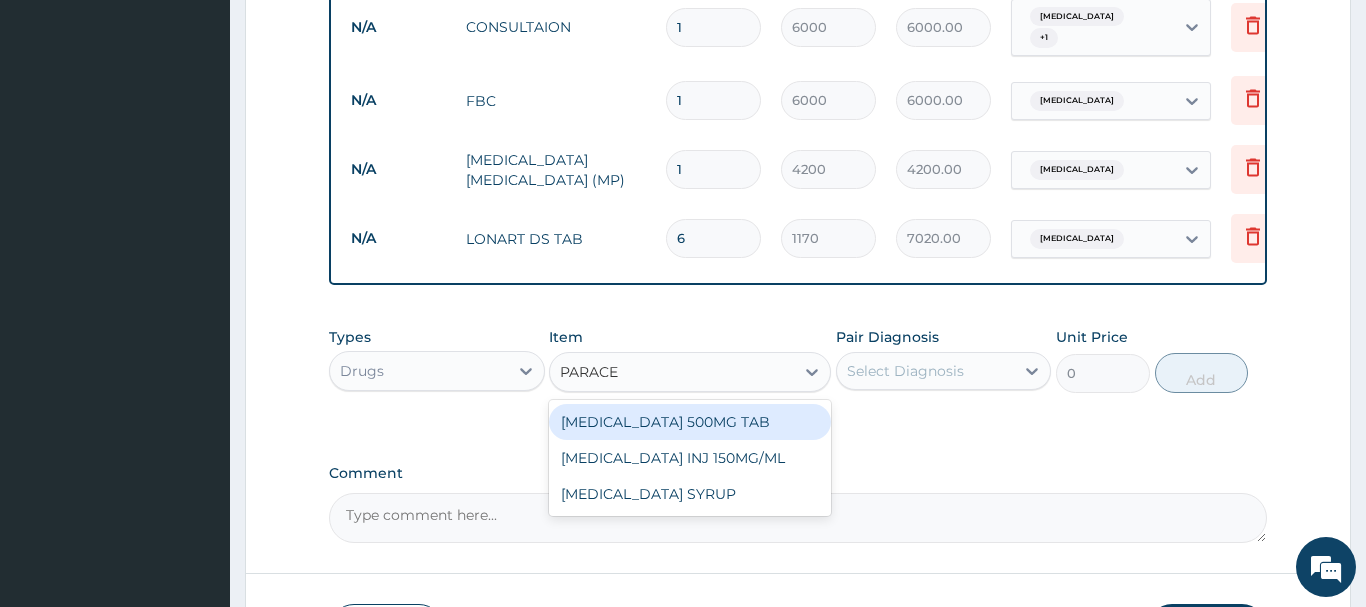 click on "[MEDICAL_DATA] 500MG TAB" at bounding box center [690, 422] 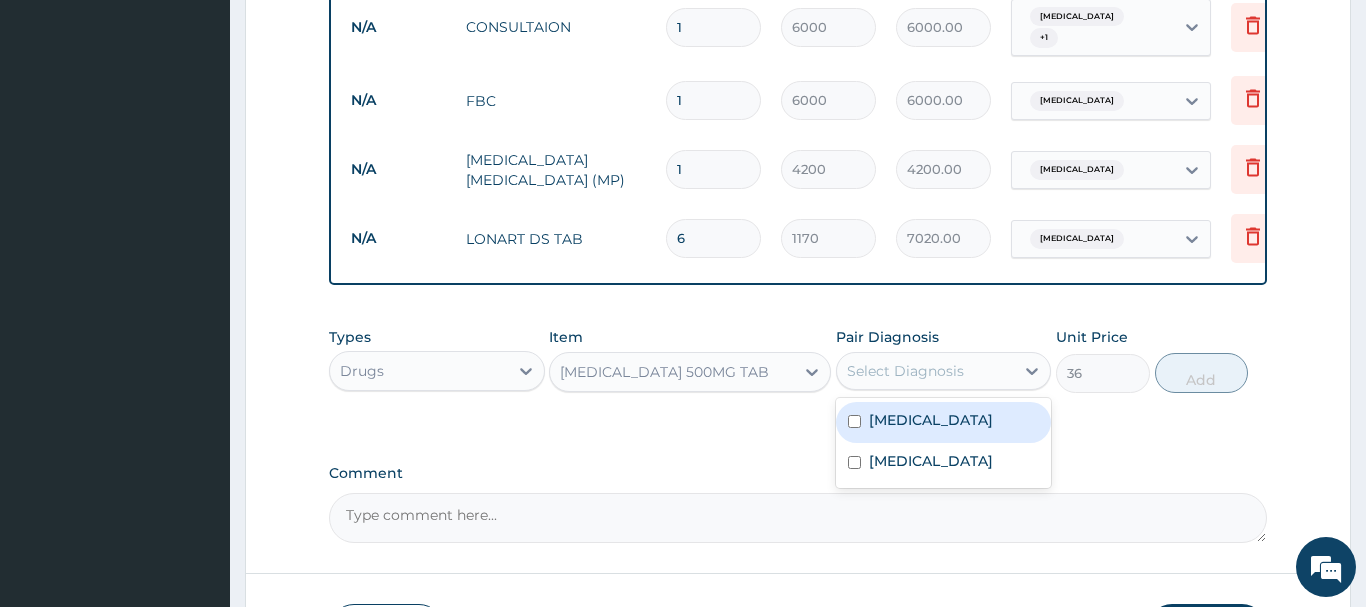 click on "Select Diagnosis" at bounding box center [905, 371] 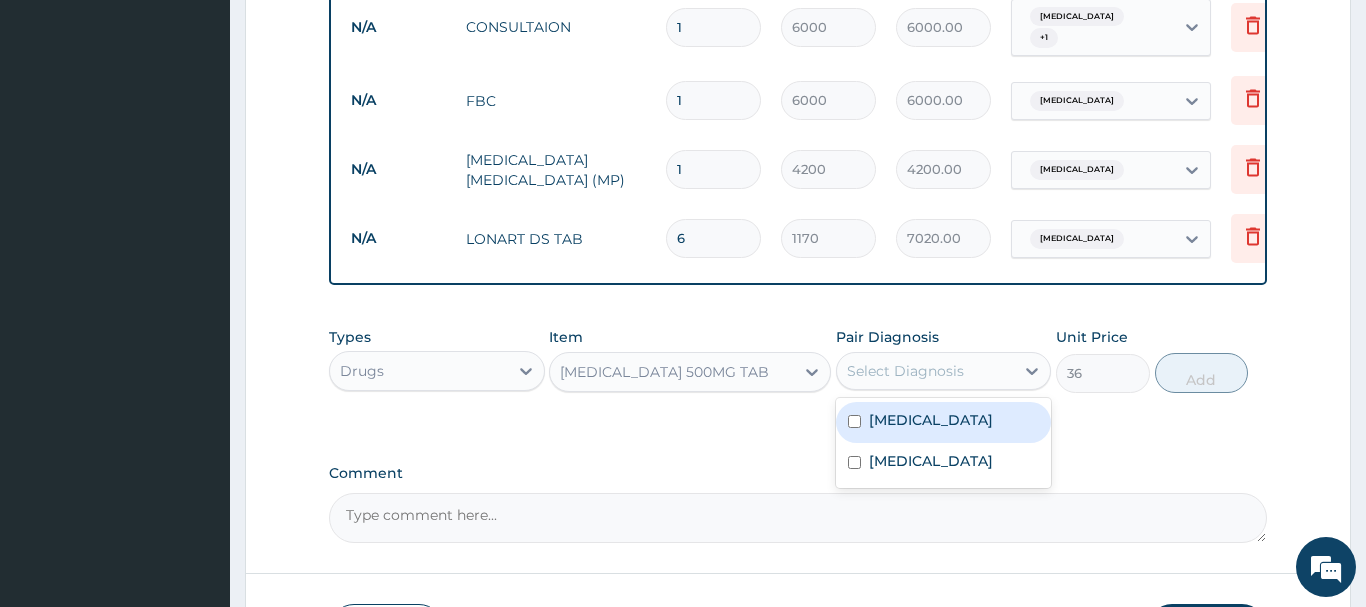 drag, startPoint x: 849, startPoint y: 414, endPoint x: 956, endPoint y: 417, distance: 107.042046 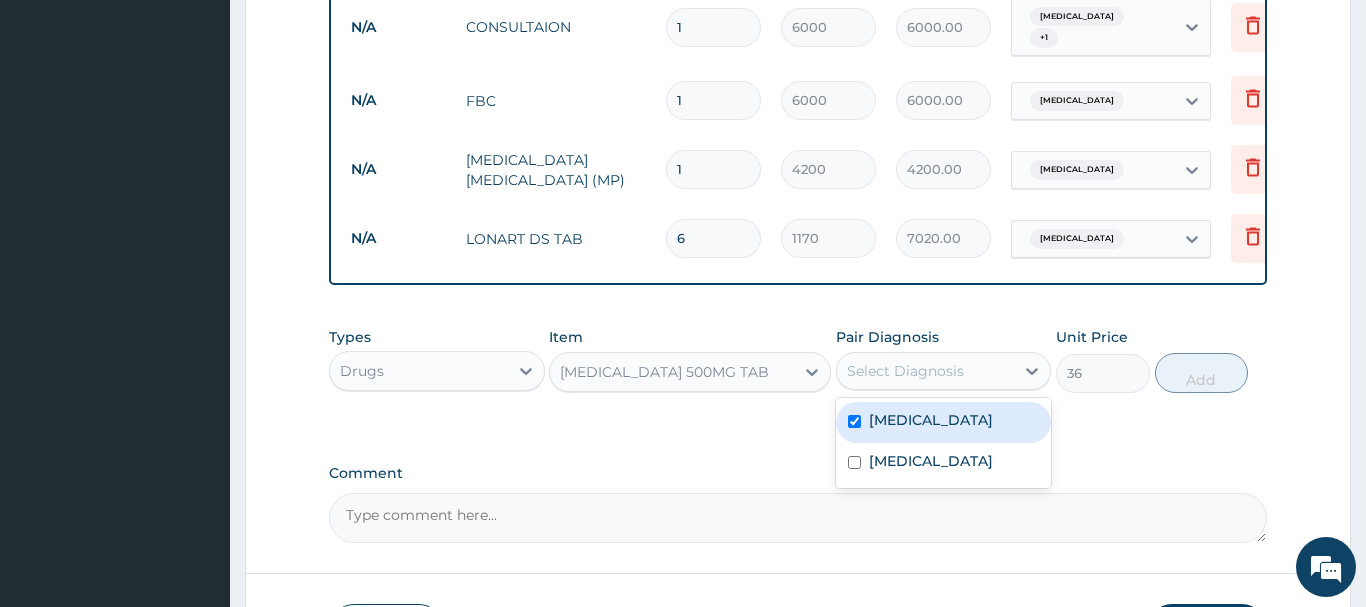 checkbox on "true" 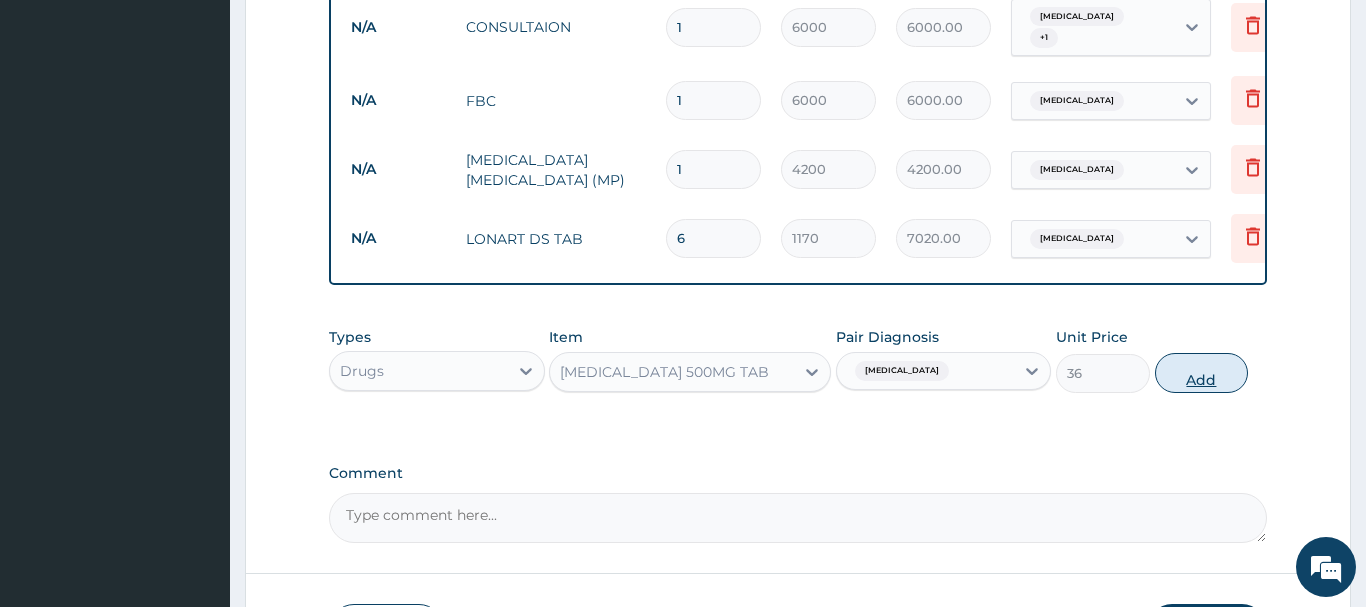 click on "Add" at bounding box center [1202, 373] 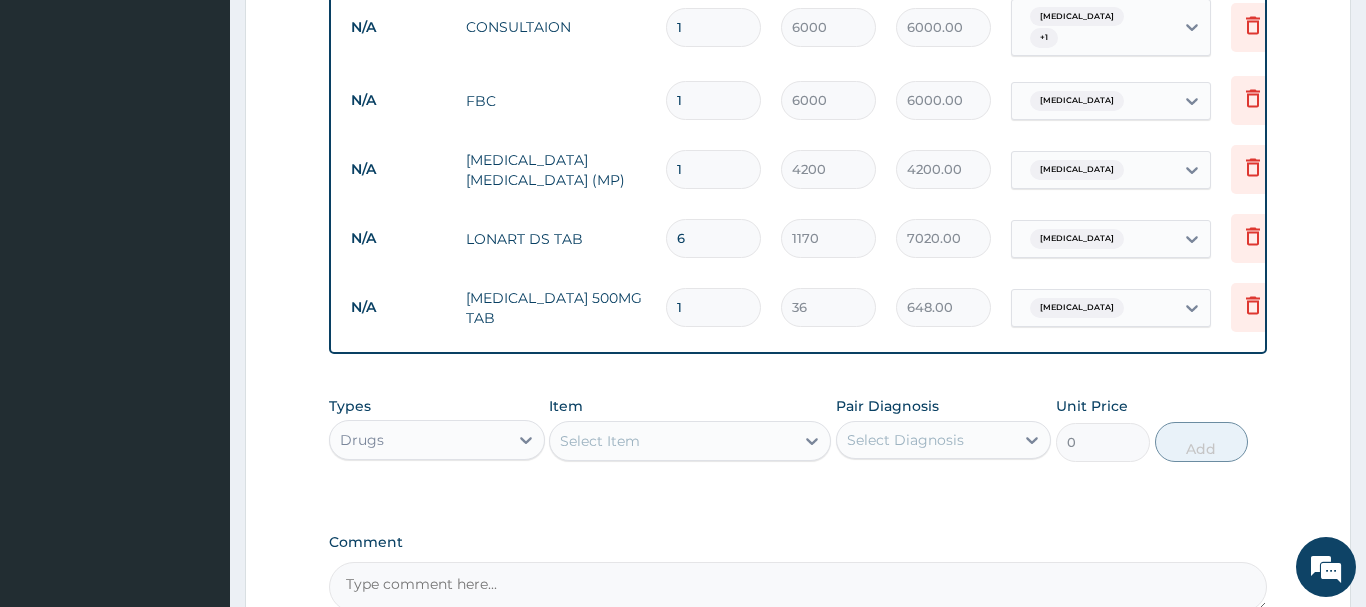 type on "18" 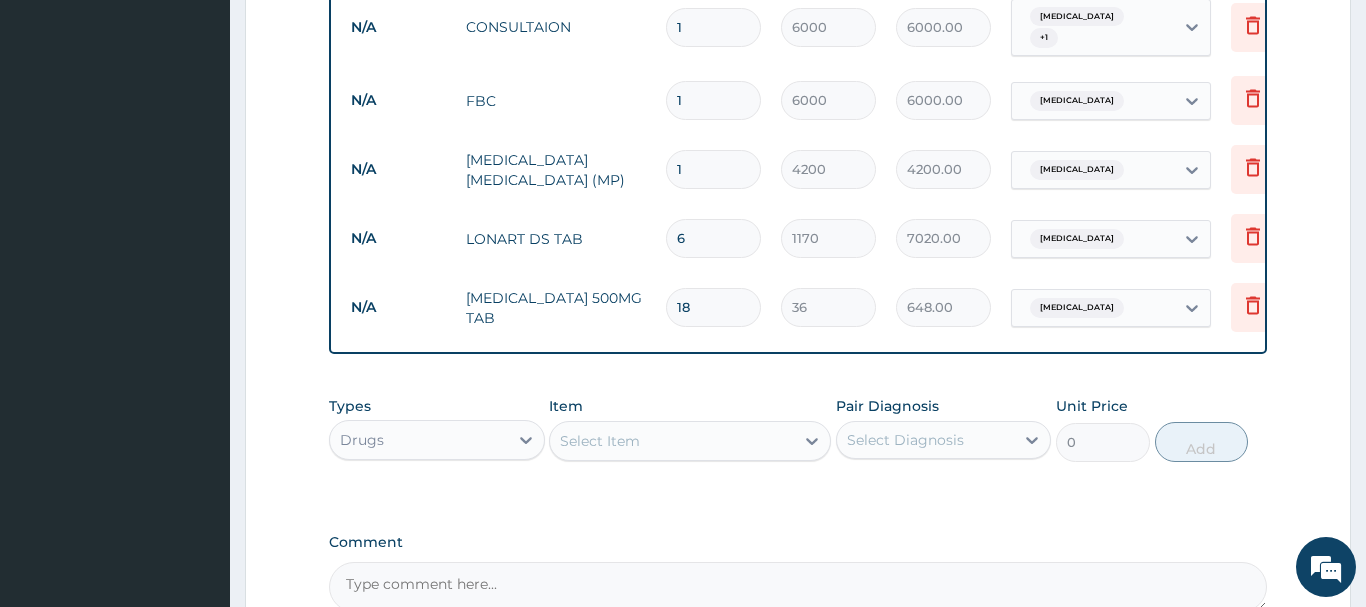 type on "648.00" 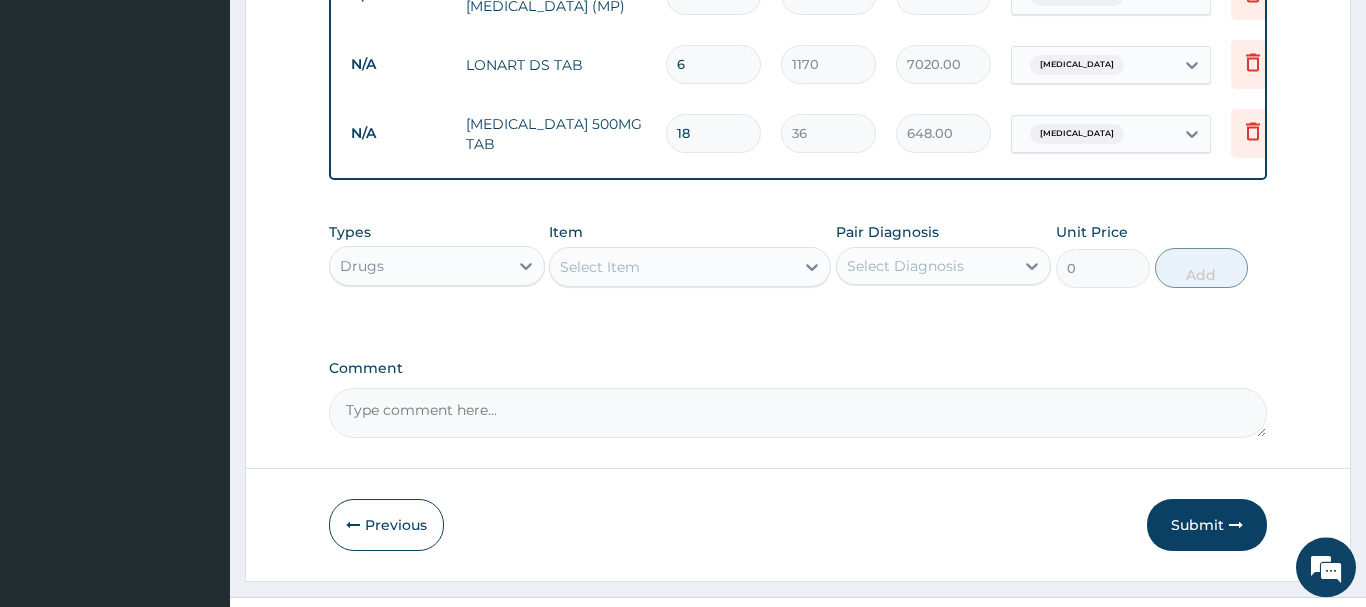 scroll, scrollTop: 1016, scrollLeft: 0, axis: vertical 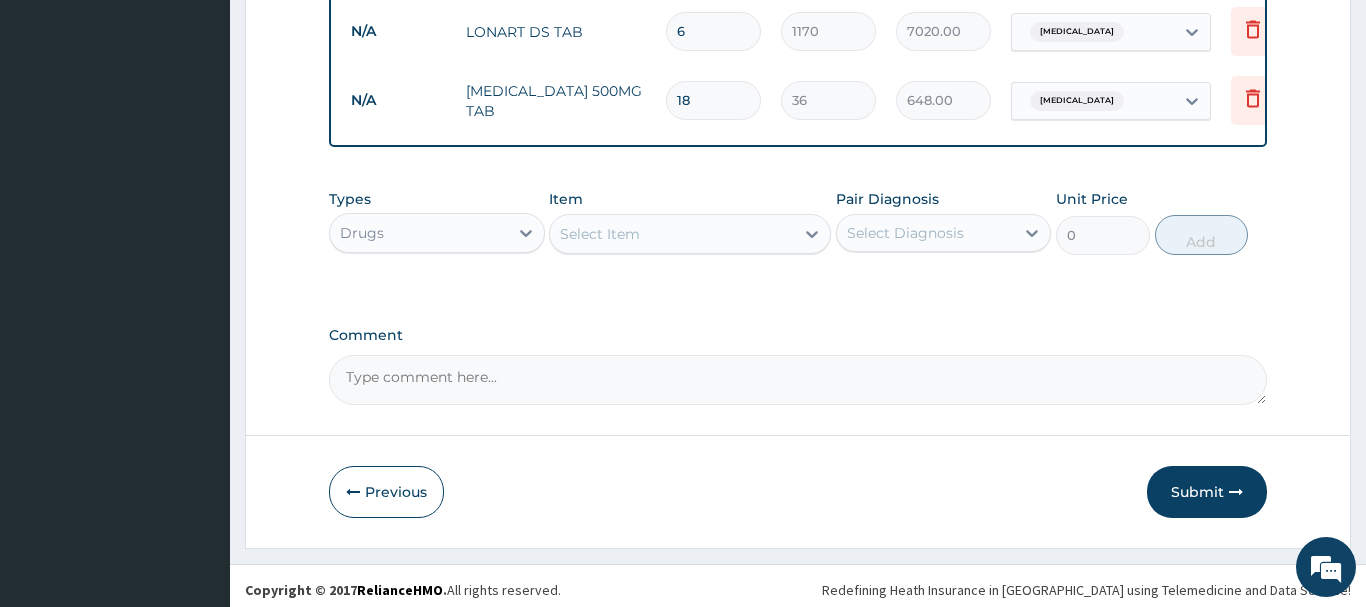 type on "18" 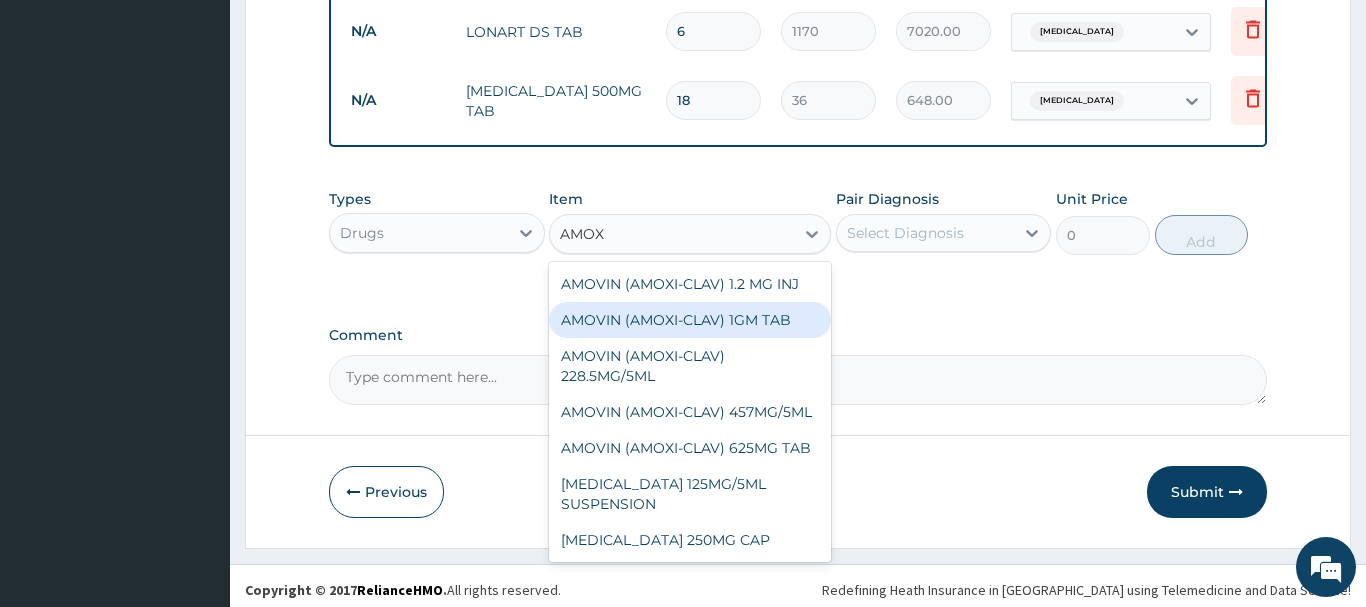 type on "AMOXY" 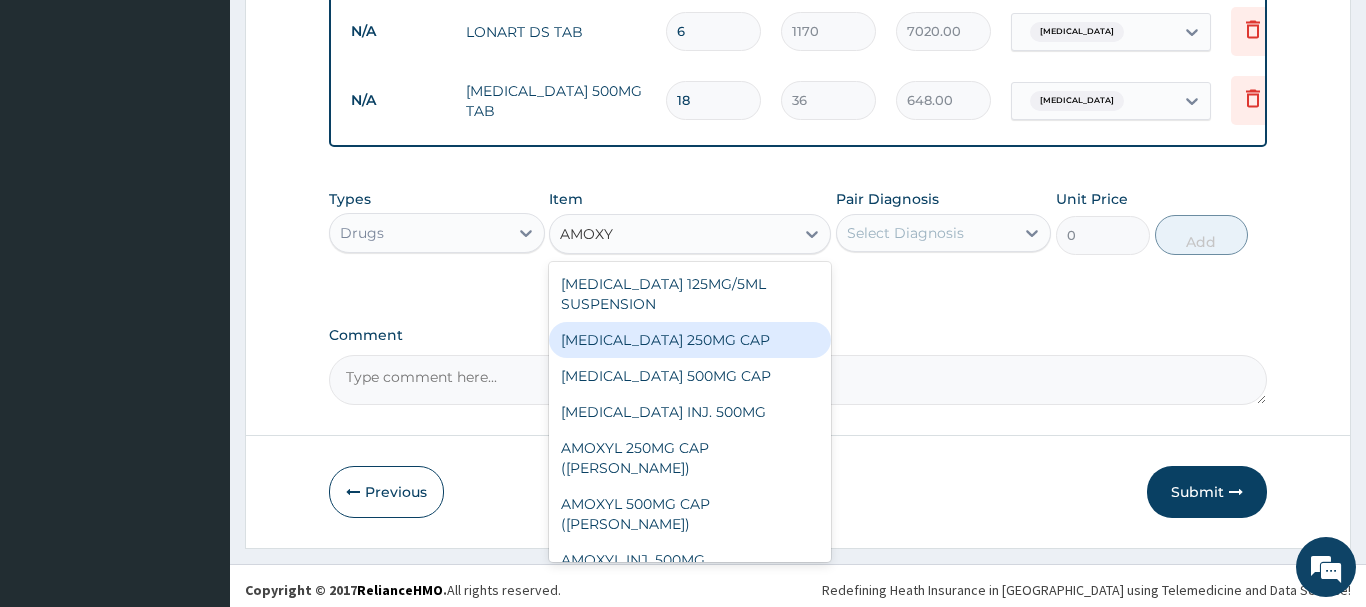 click on "AMOXYCILLIN 250MG CAP" at bounding box center [690, 340] 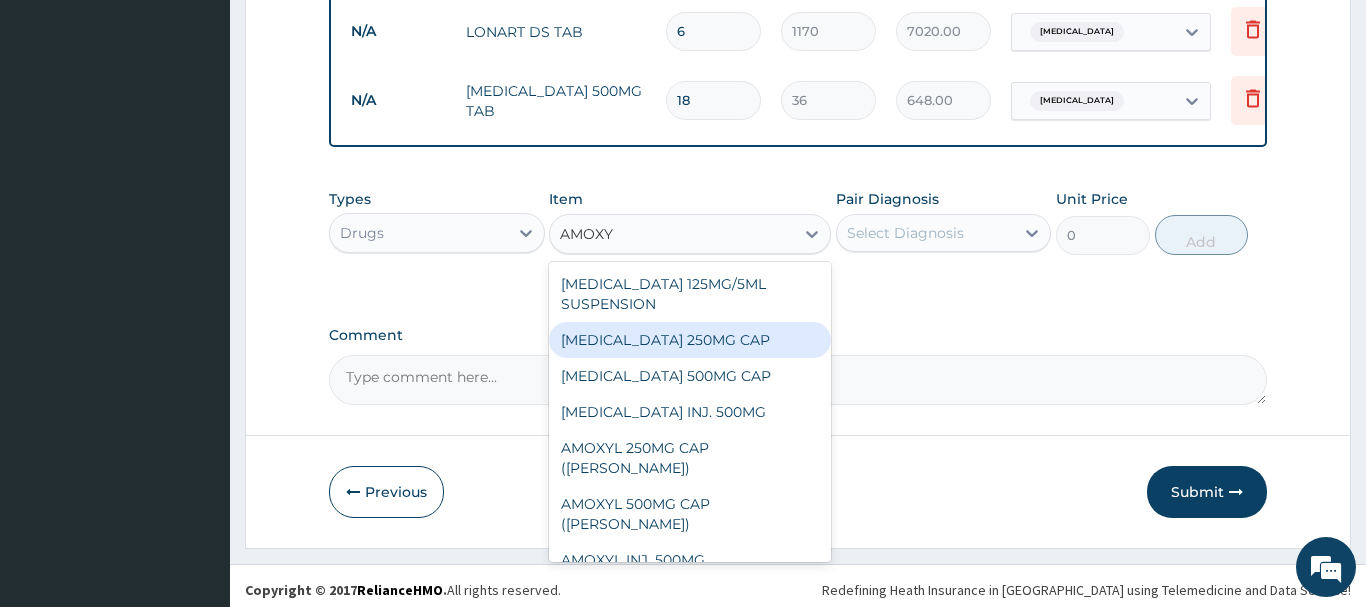 type 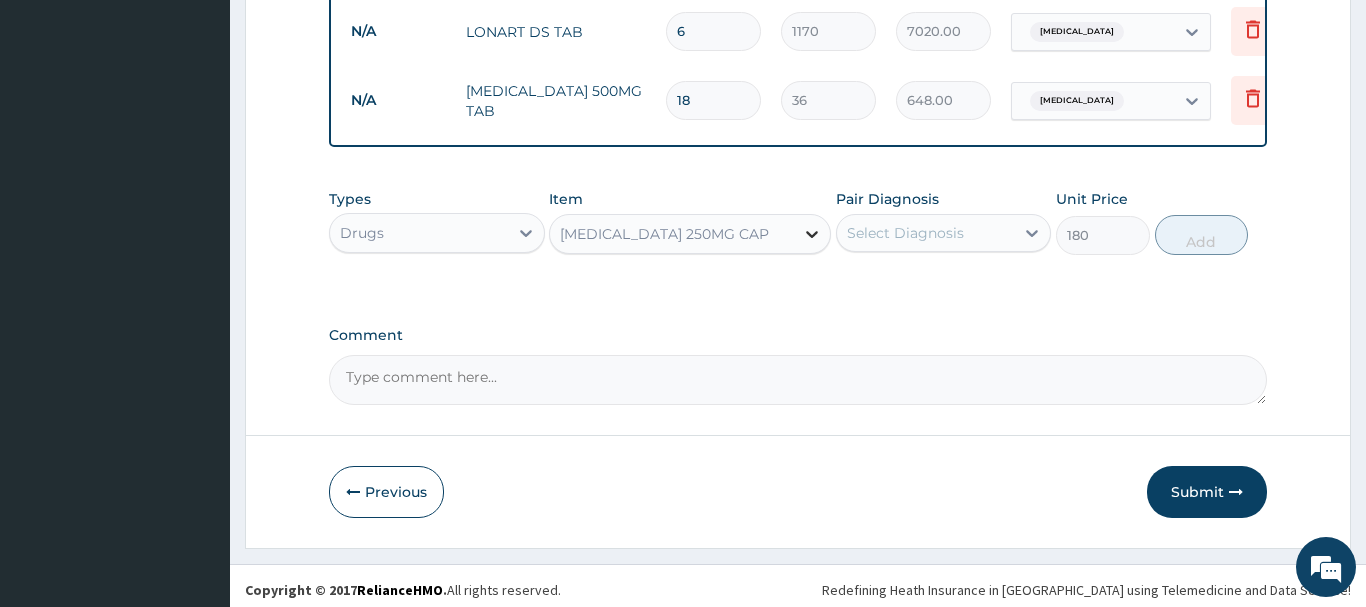 click at bounding box center (812, 234) 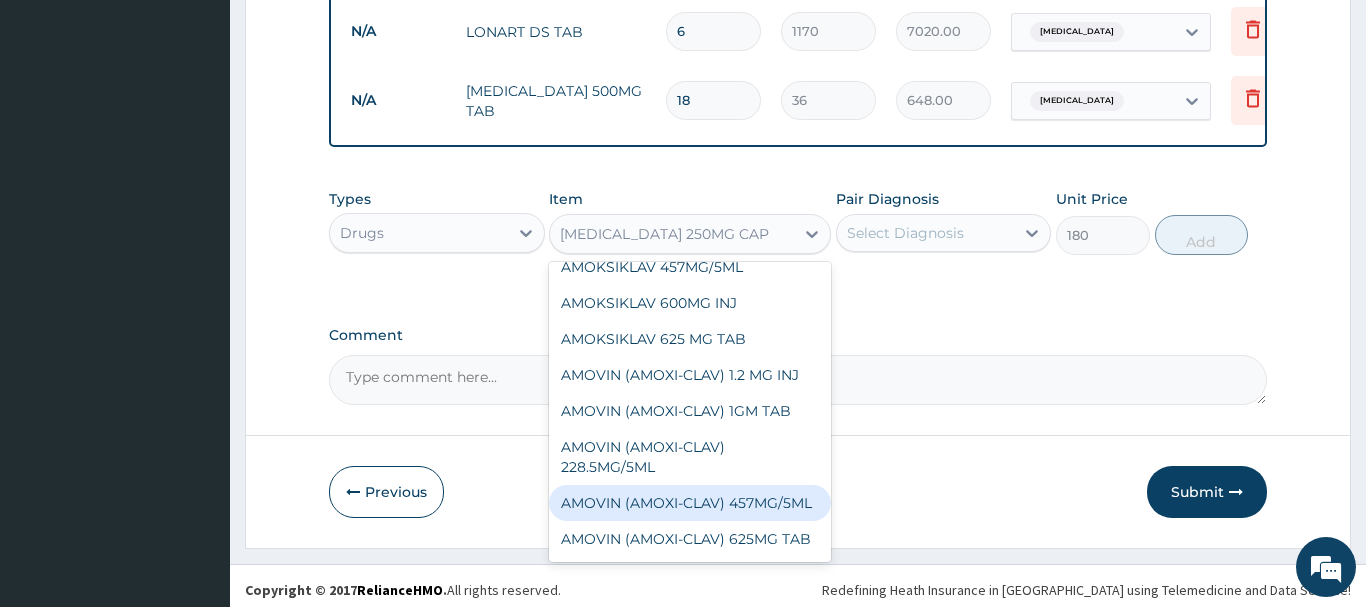 scroll, scrollTop: 2304, scrollLeft: 0, axis: vertical 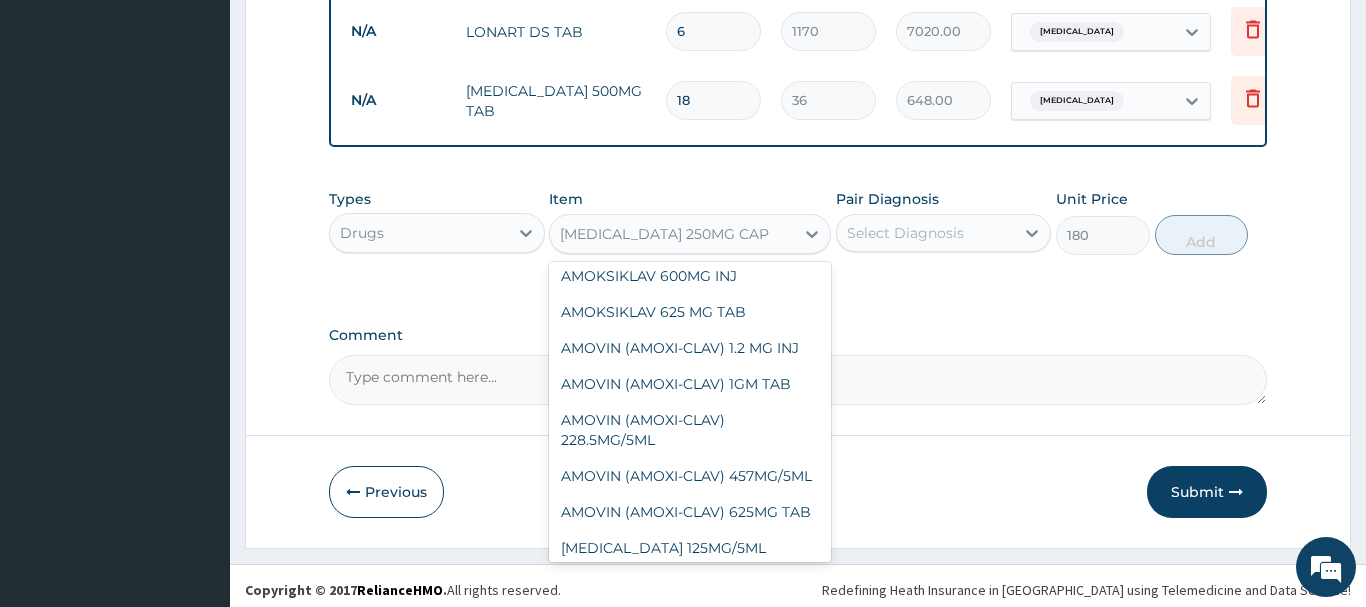 click on "AMOXYCILLIN 500MG CAP" at bounding box center (690, 640) 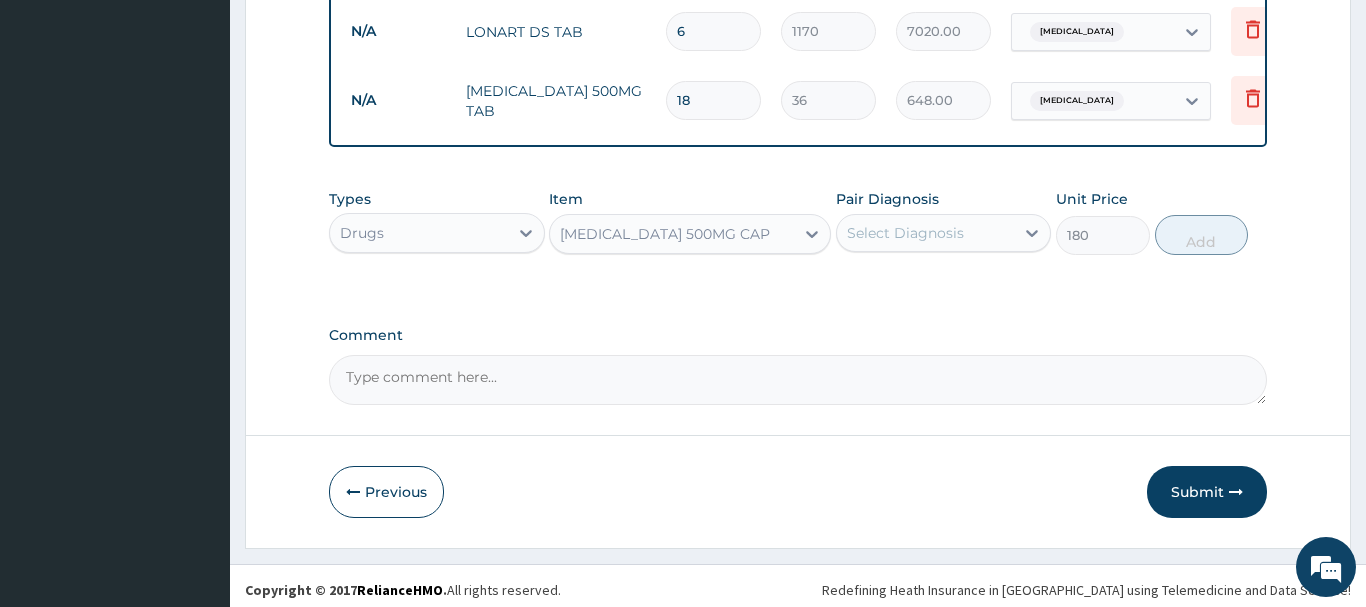 type on "216" 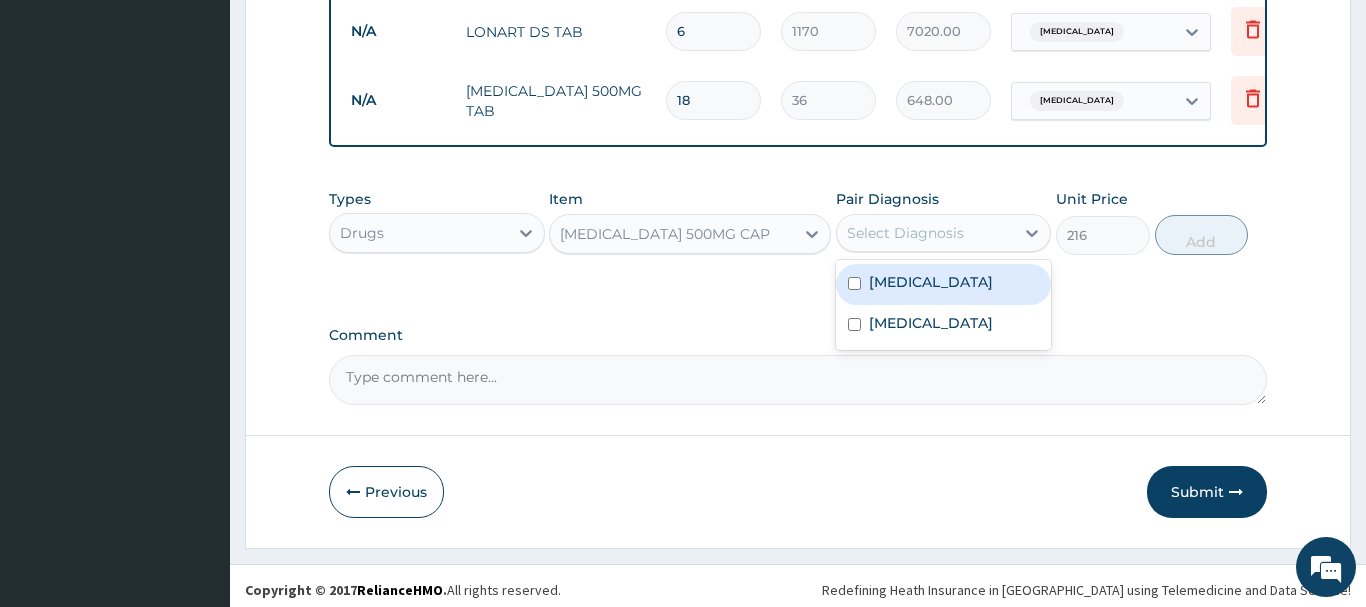 click on "Select Diagnosis" at bounding box center (905, 233) 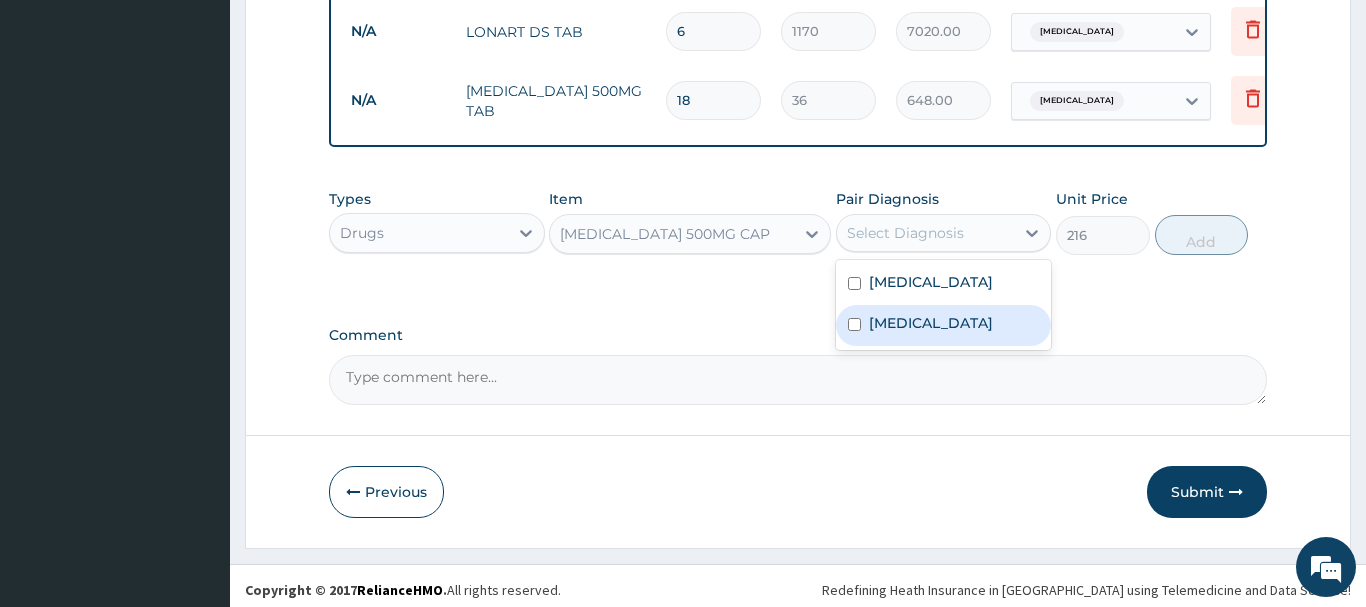 click at bounding box center (854, 324) 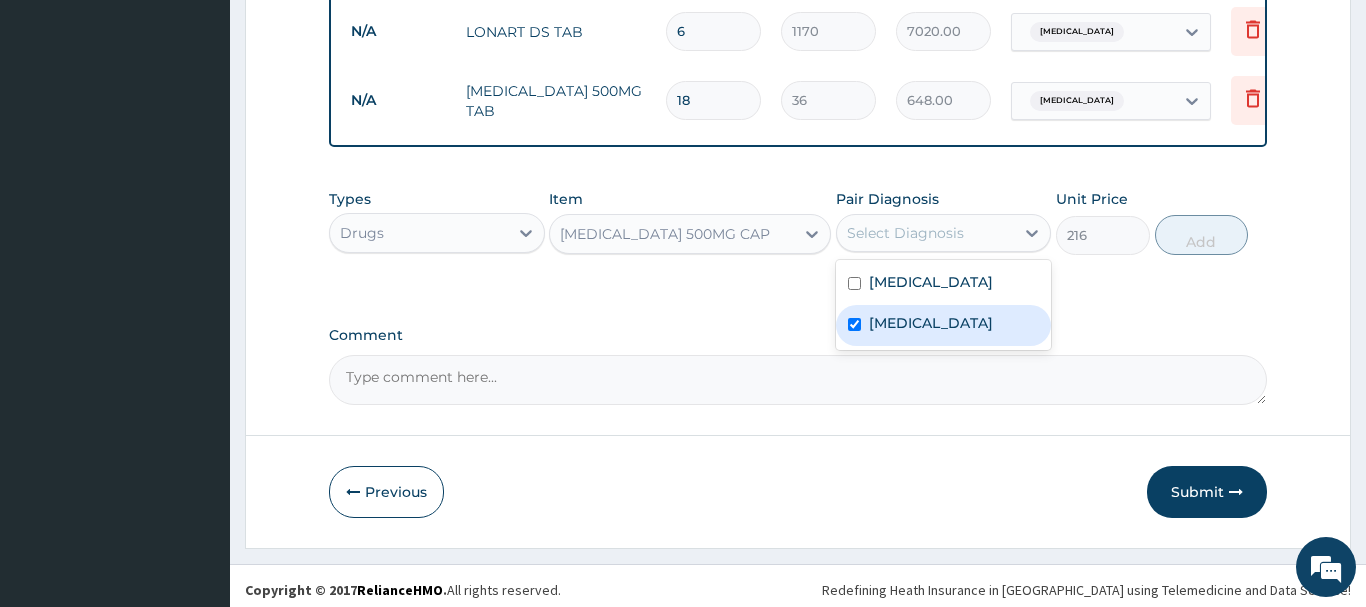 checkbox on "true" 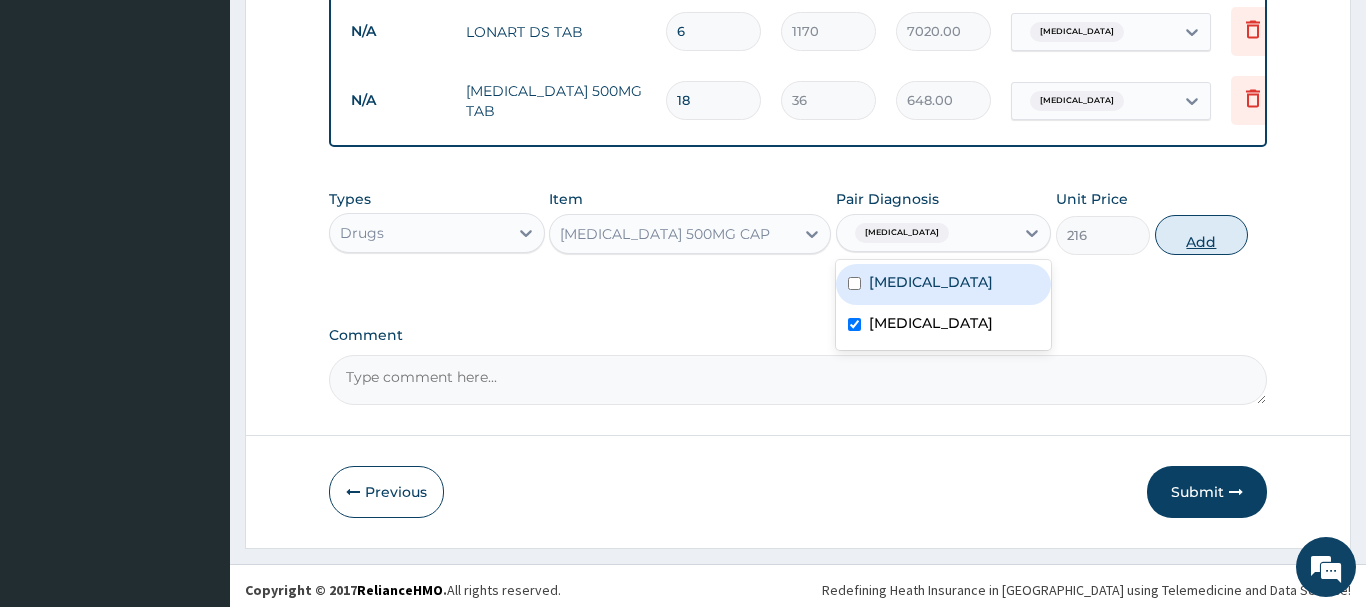 click on "Add" at bounding box center [1202, 235] 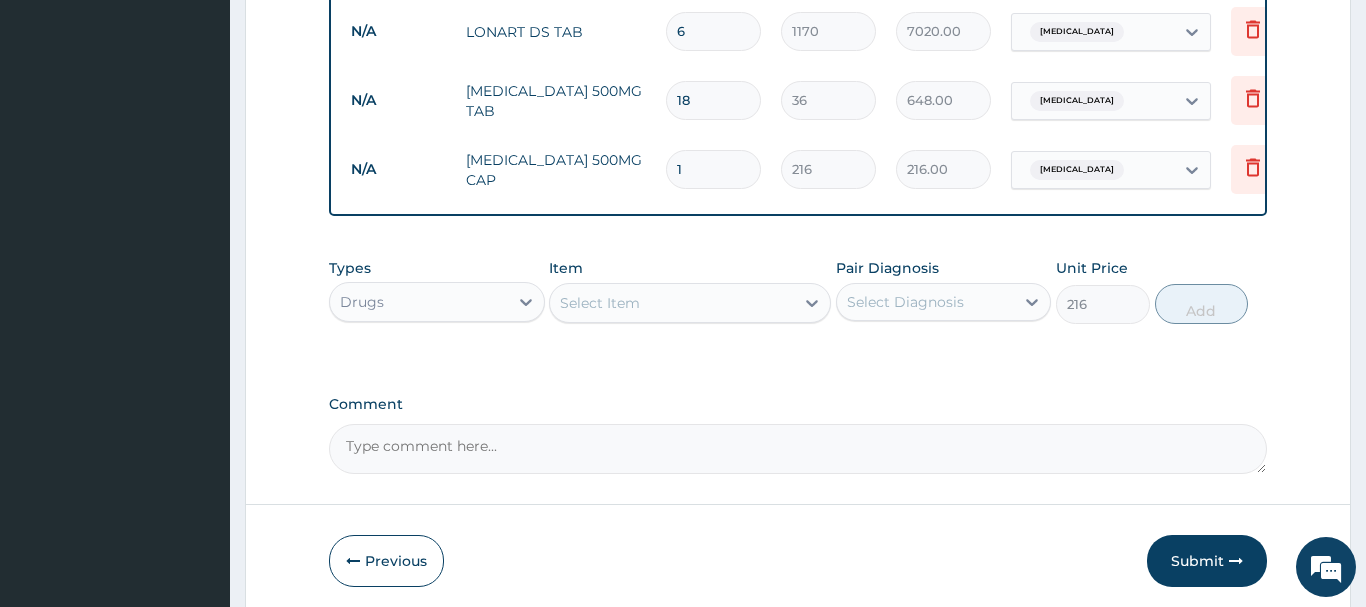 type on "0" 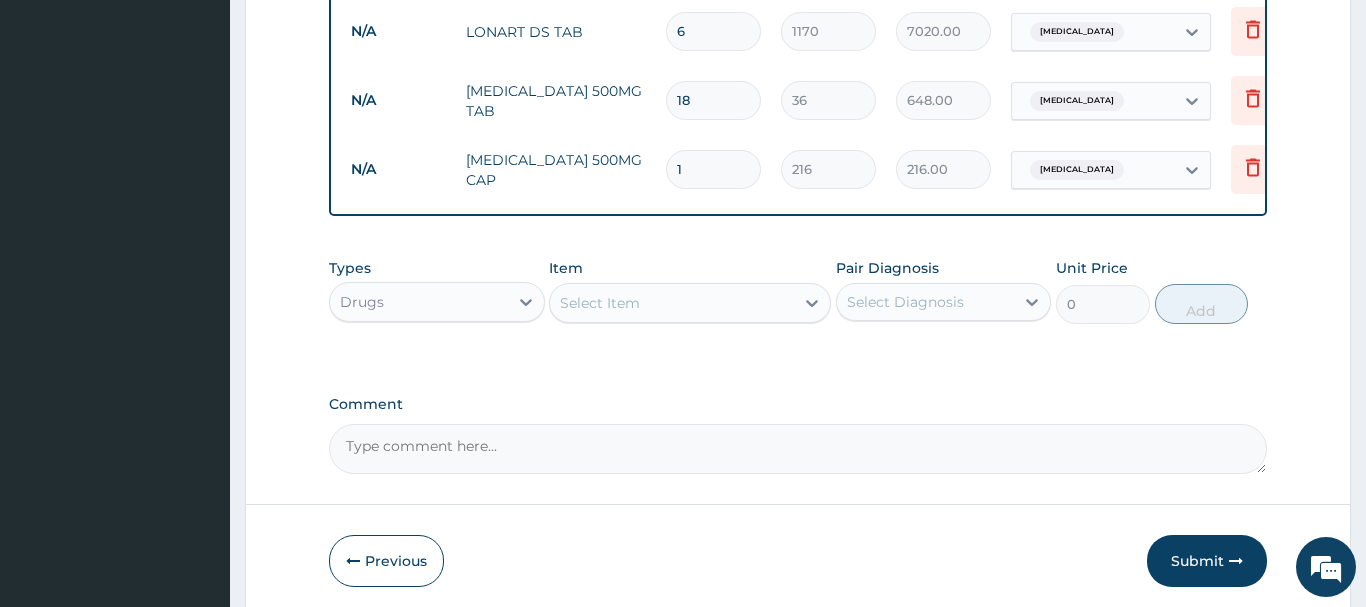 type on "15" 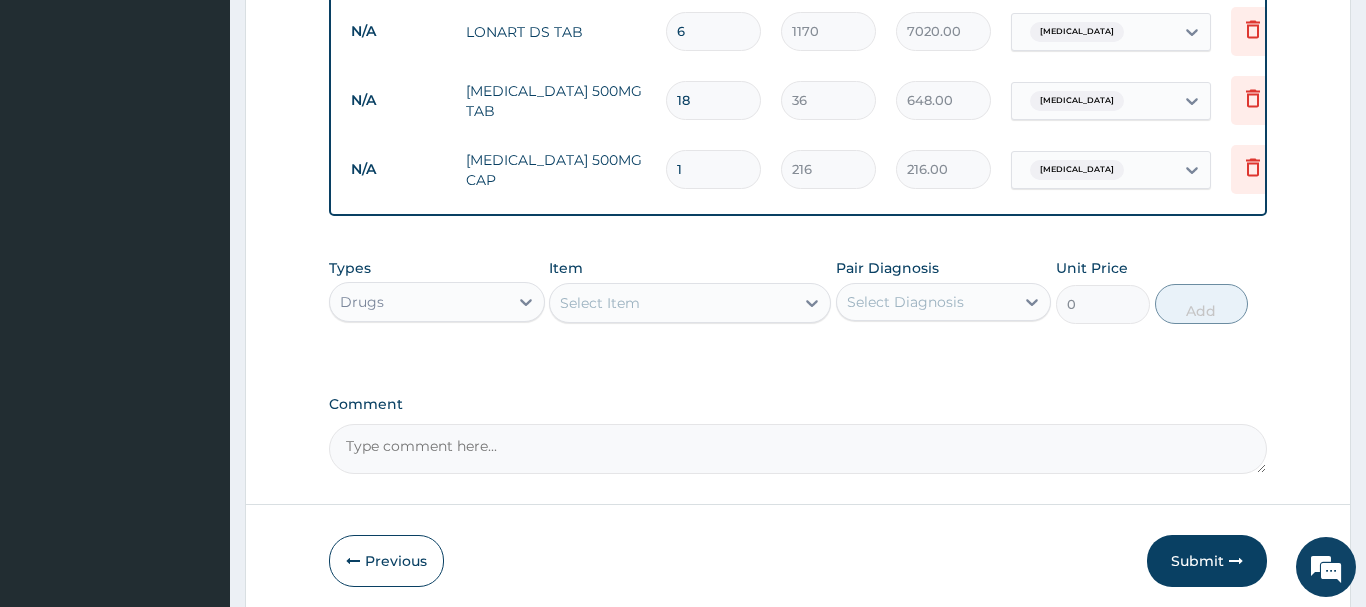 type on "3240.00" 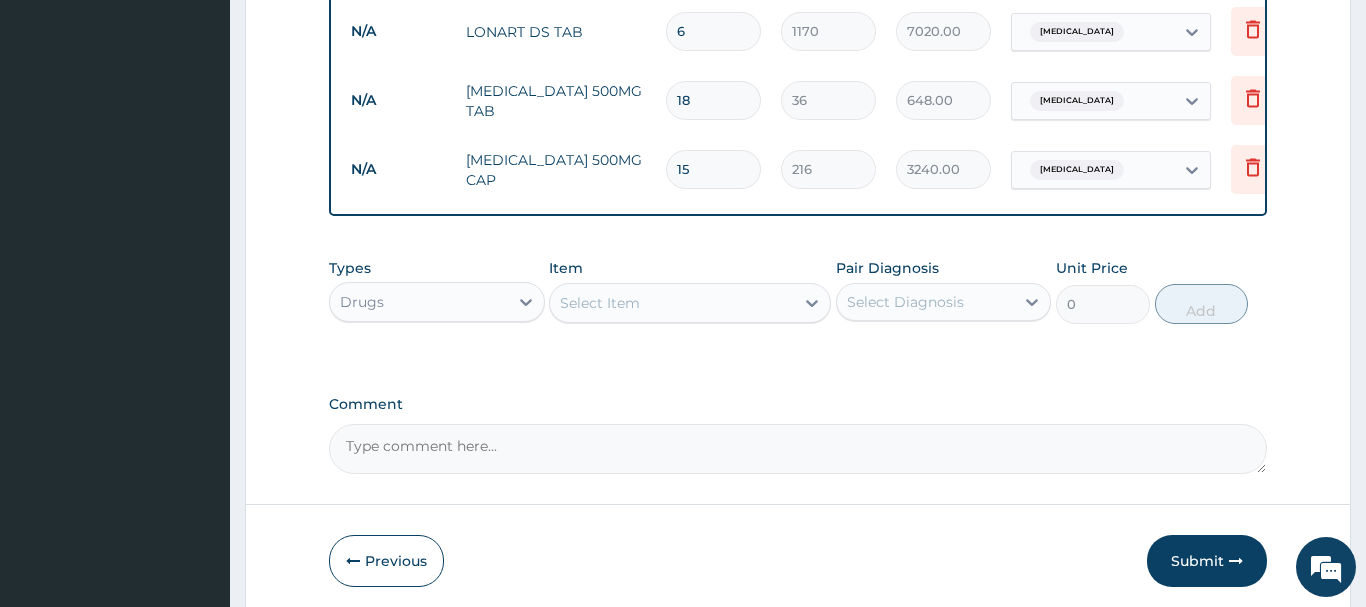 type on "15" 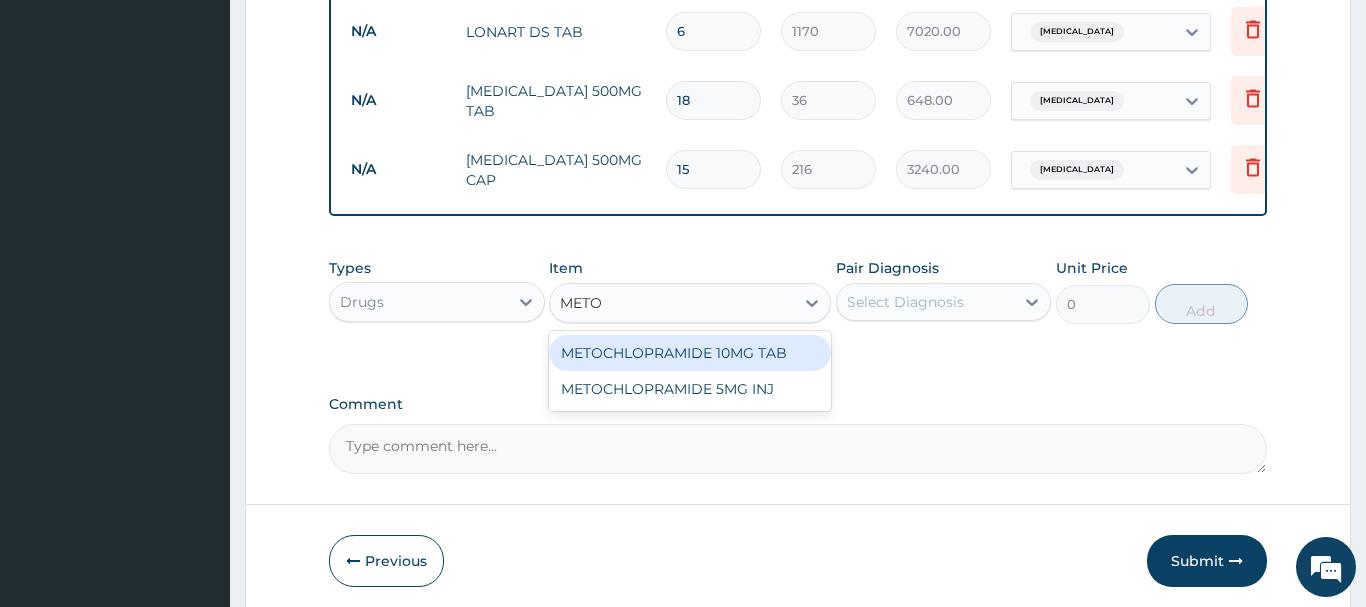 type on "METOC" 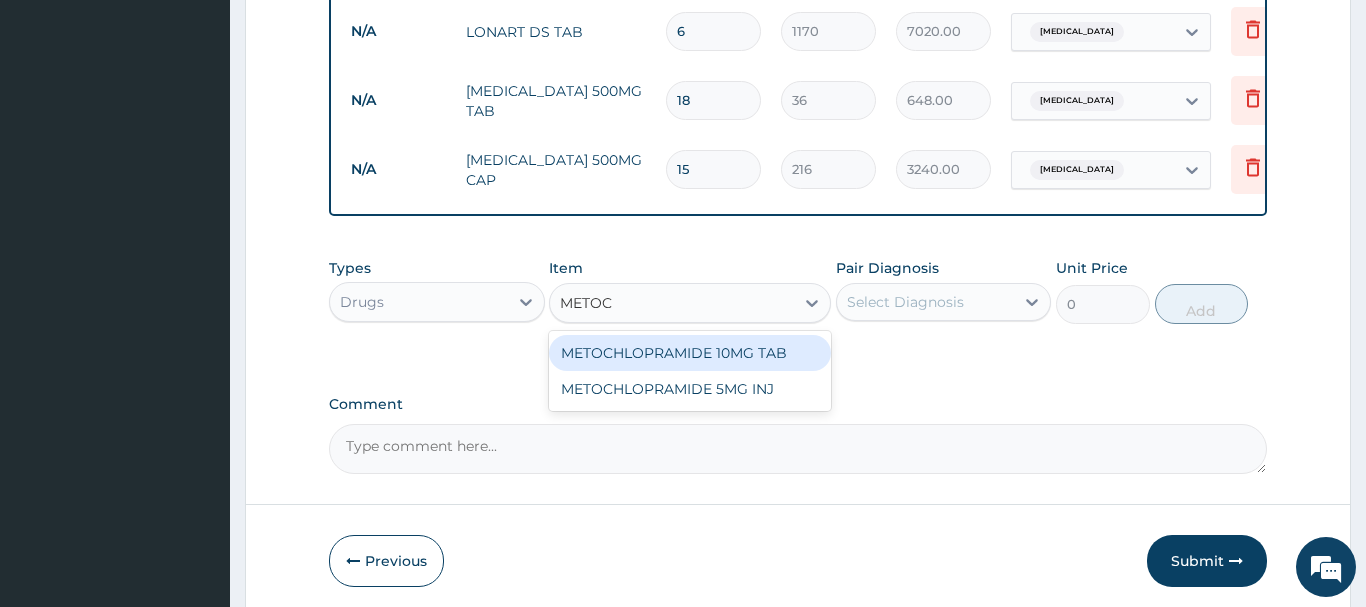 drag, startPoint x: 729, startPoint y: 338, endPoint x: 920, endPoint y: 304, distance: 194.00258 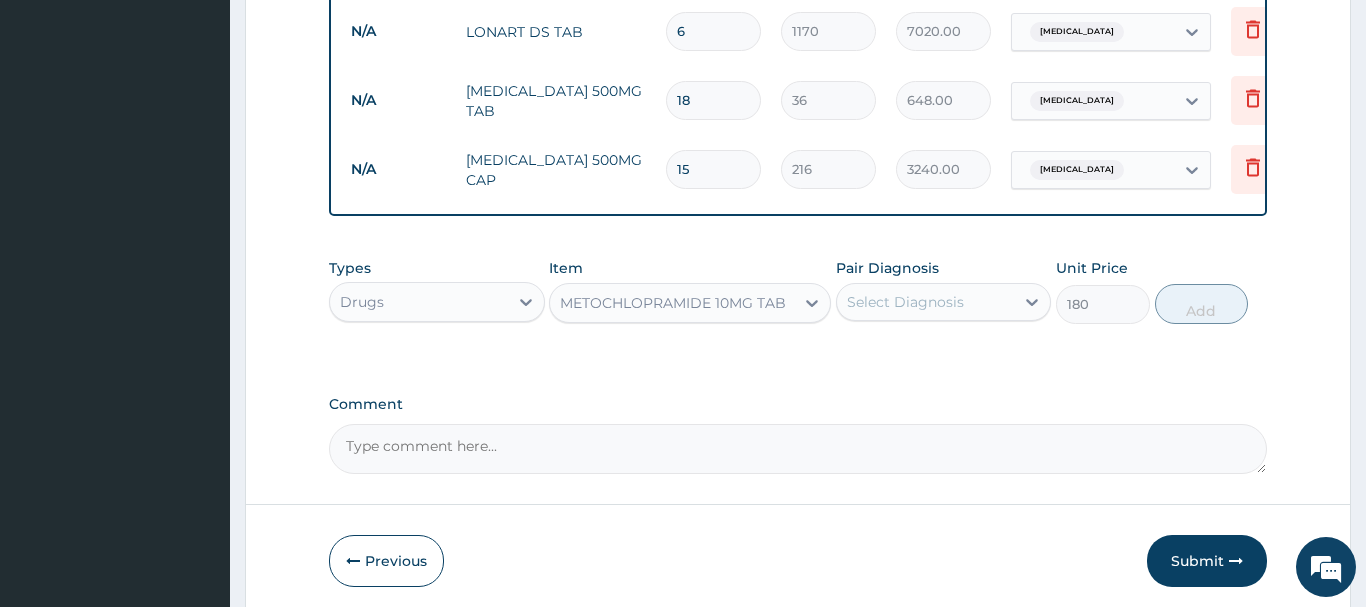 click on "Select Diagnosis" at bounding box center [905, 302] 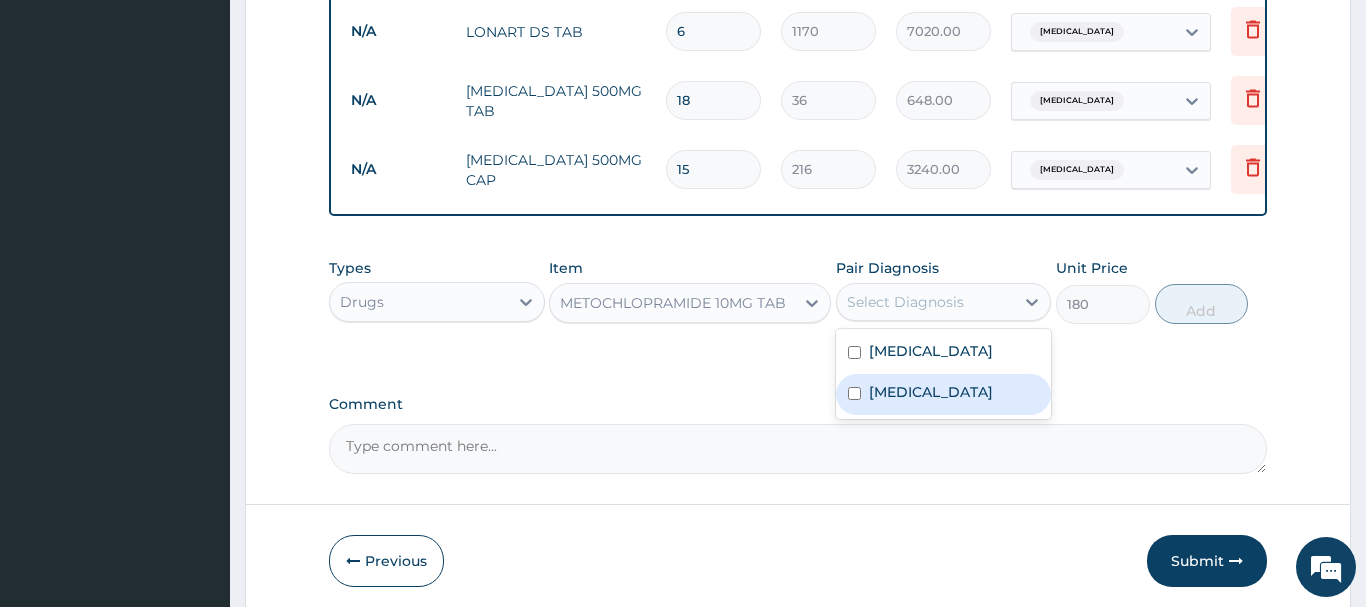 drag, startPoint x: 852, startPoint y: 381, endPoint x: 990, endPoint y: 353, distance: 140.81194 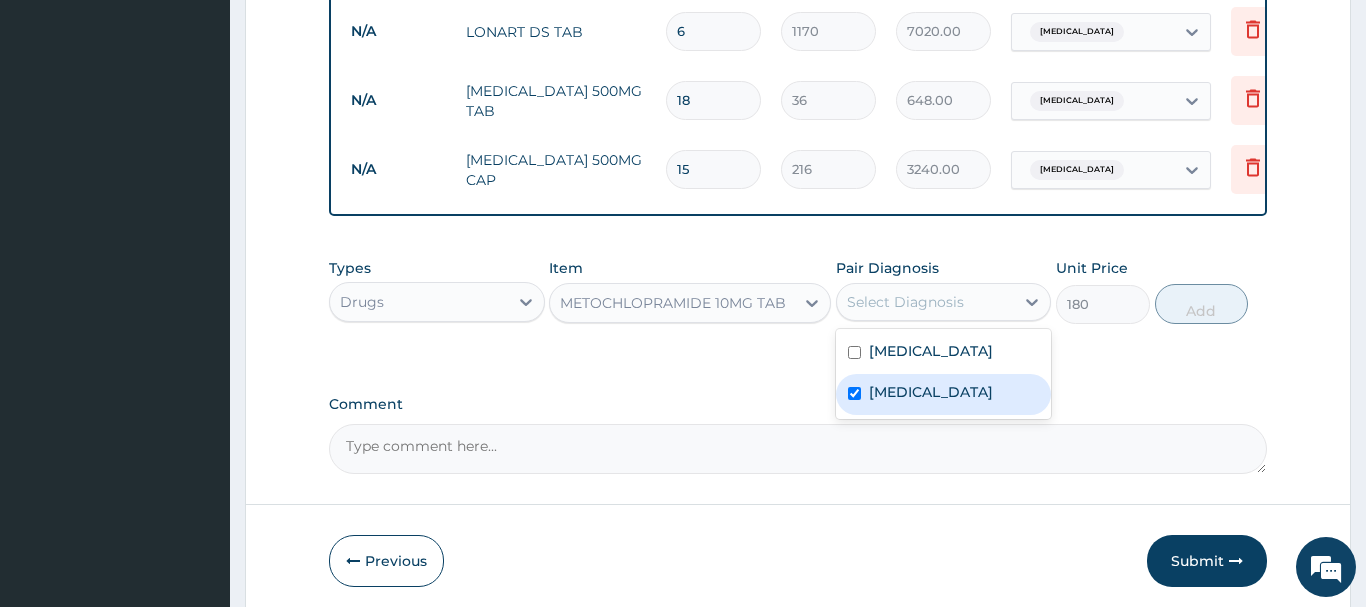 checkbox on "true" 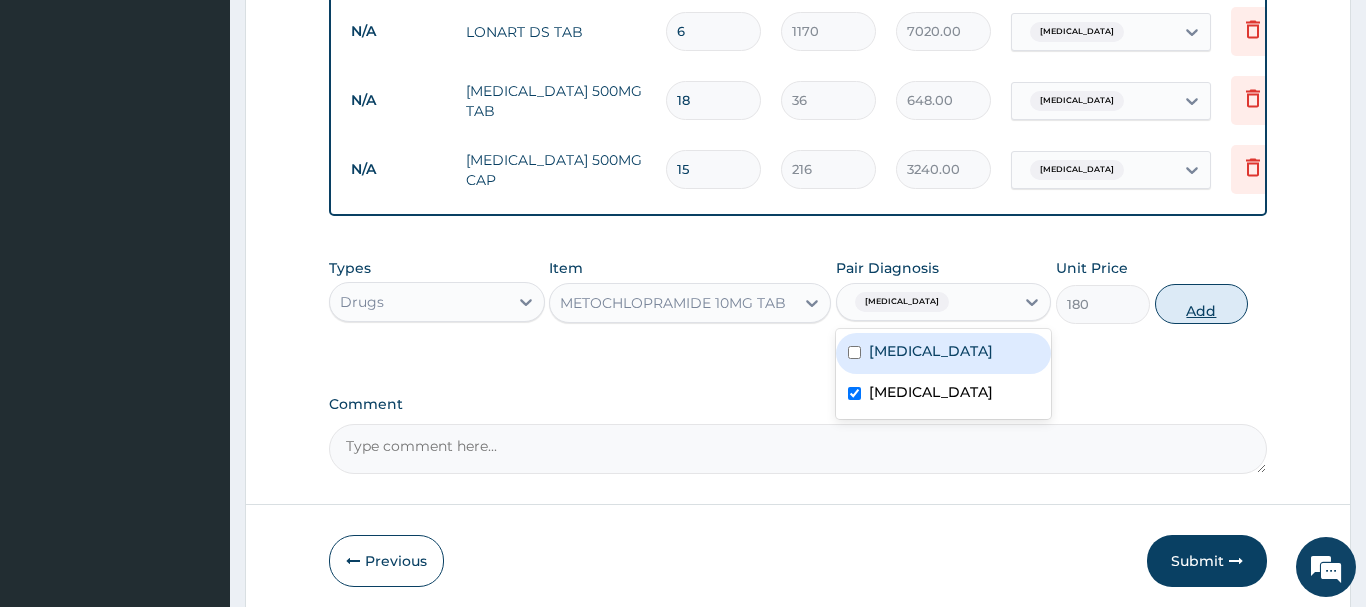 click on "Add" at bounding box center [1202, 304] 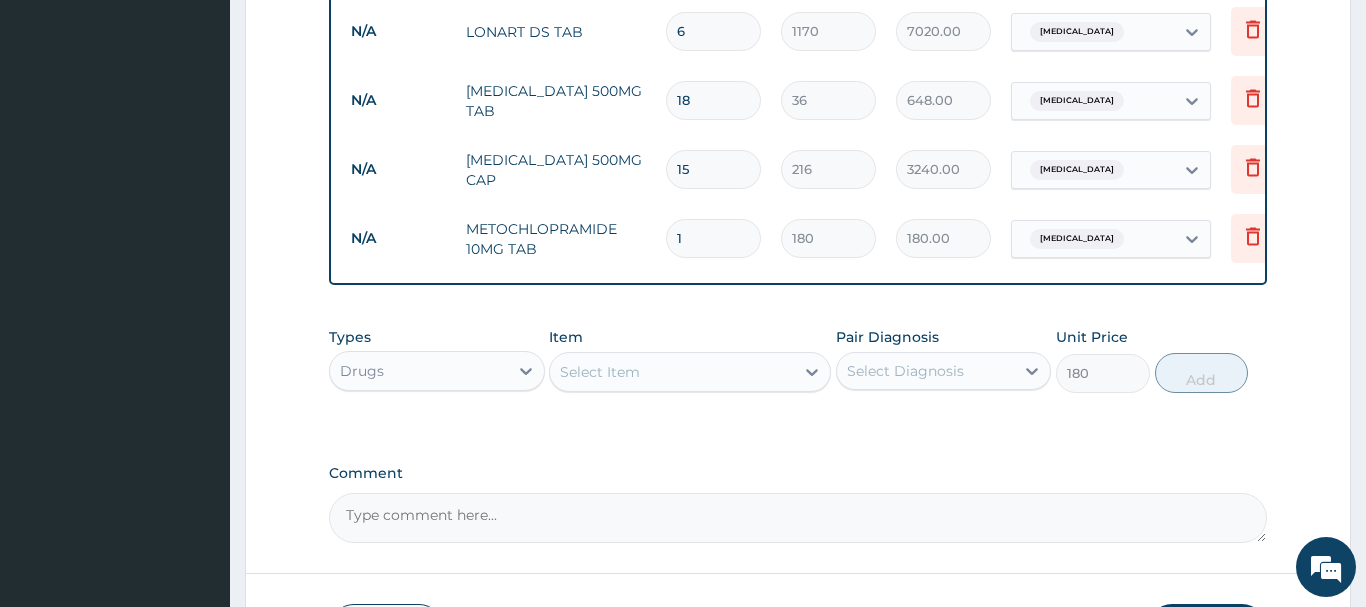 type on "0" 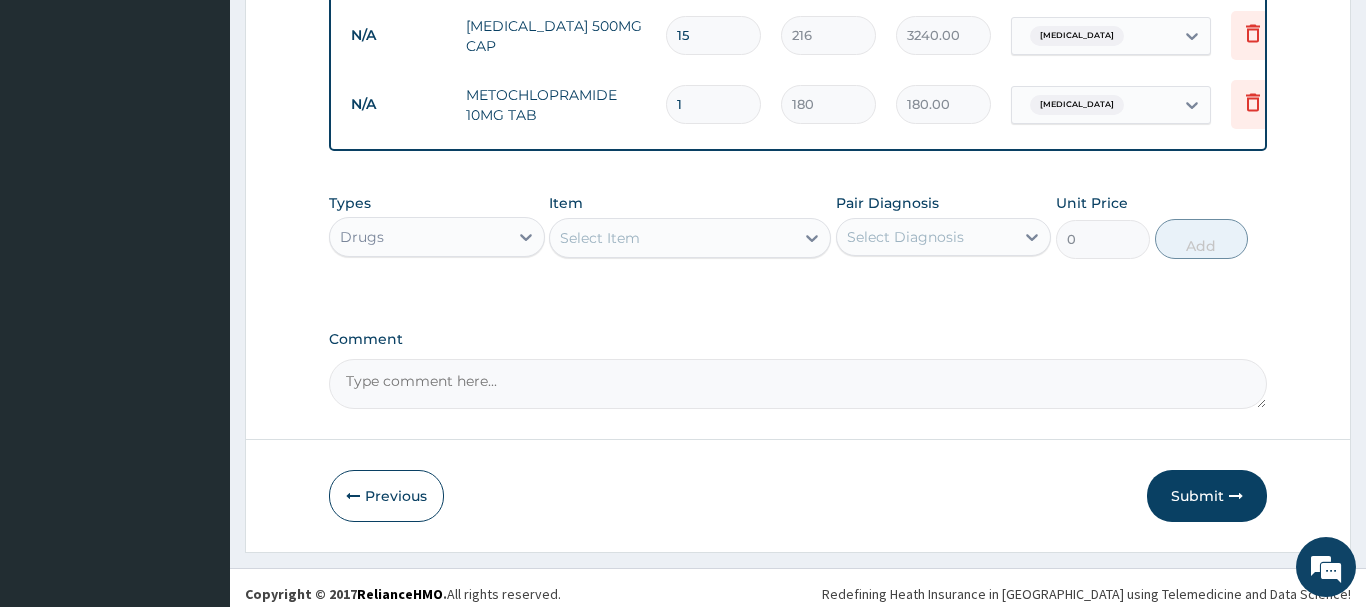 scroll, scrollTop: 1154, scrollLeft: 0, axis: vertical 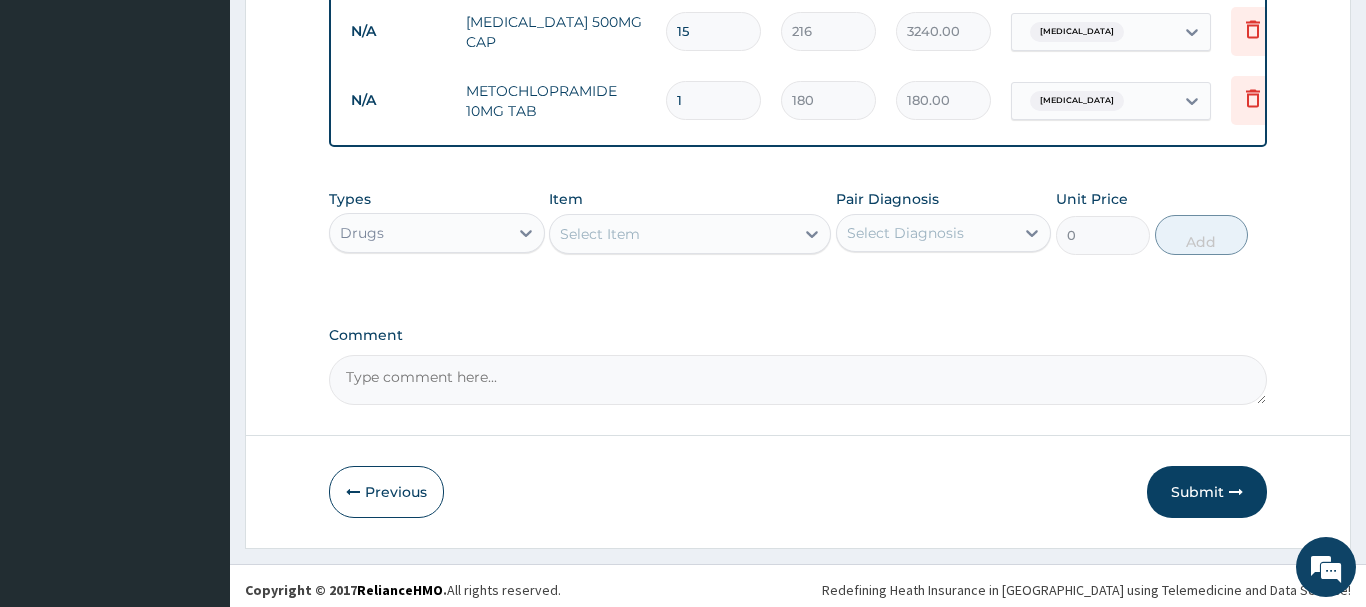 click on "Select Item" at bounding box center (672, 234) 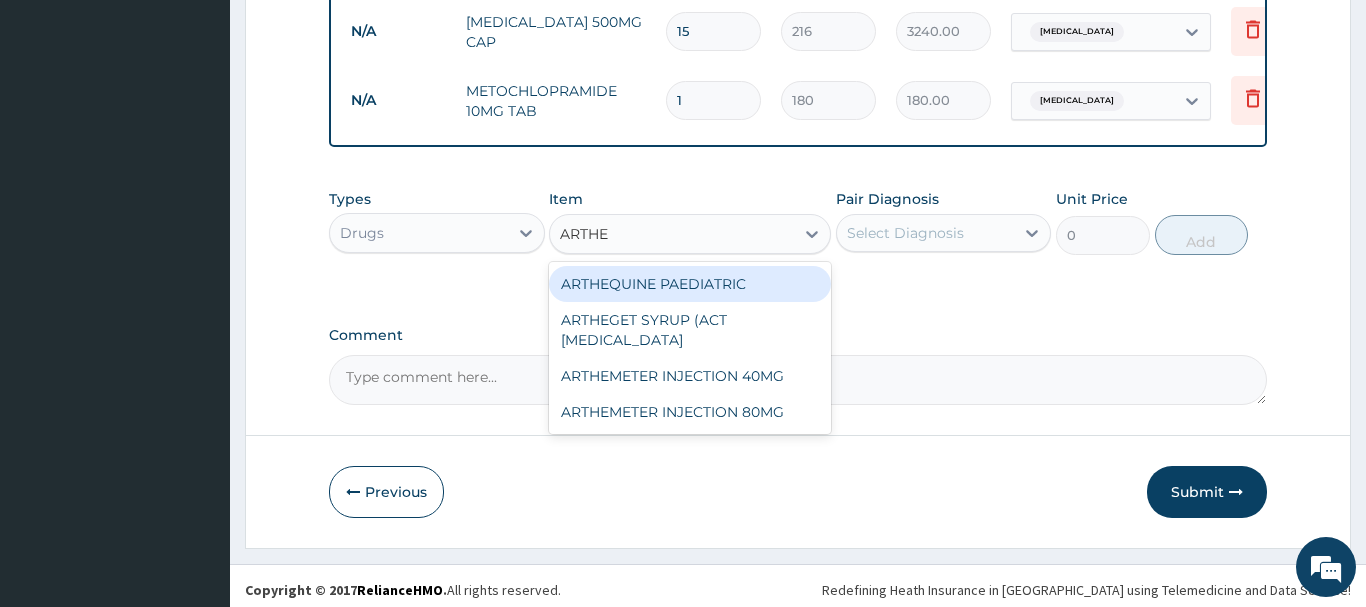 type on "ARTHEM" 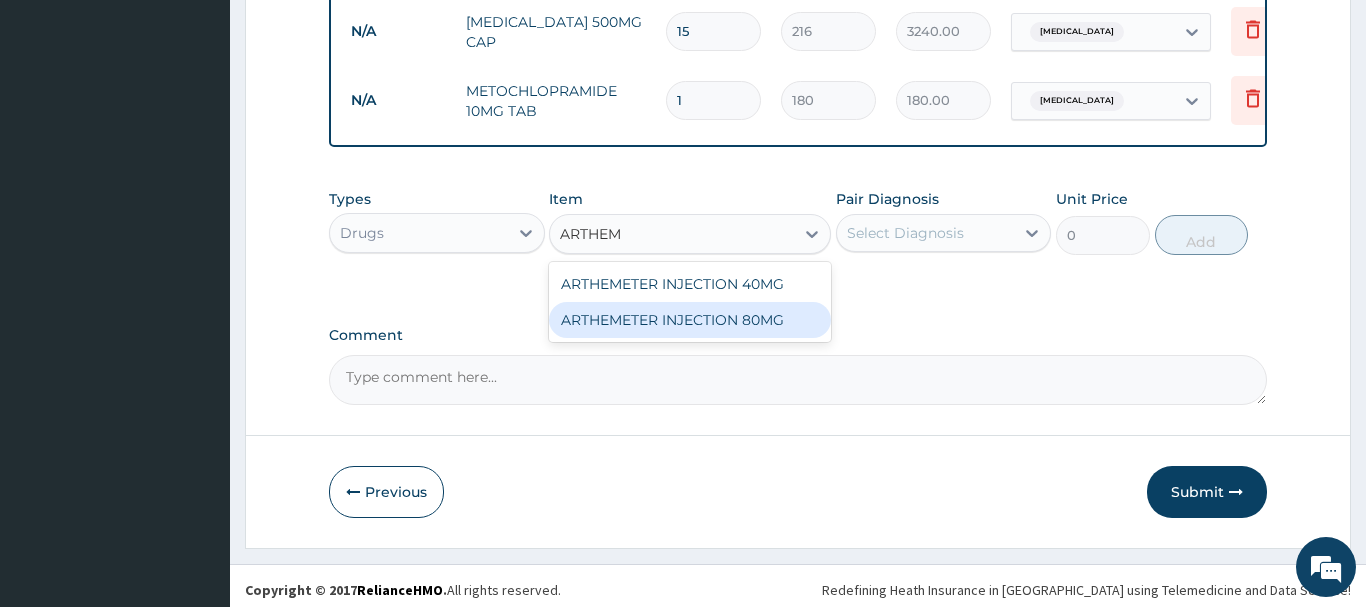 click on "ARTHEMETER INJECTION 80MG" at bounding box center (690, 320) 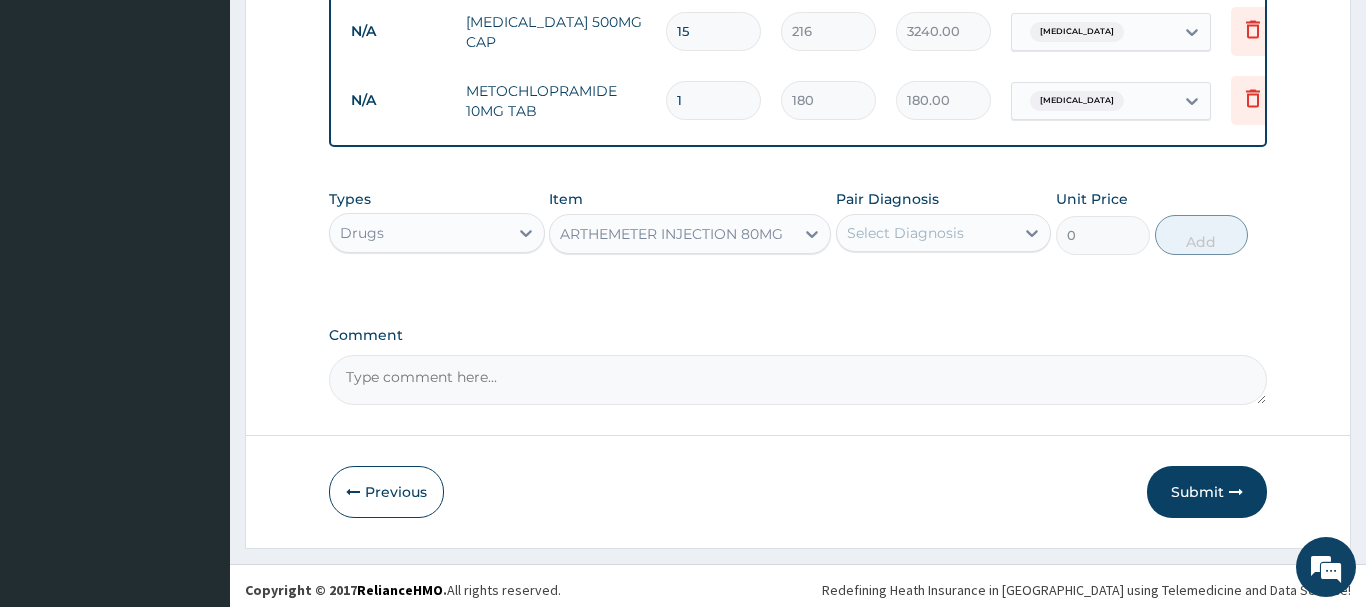 type 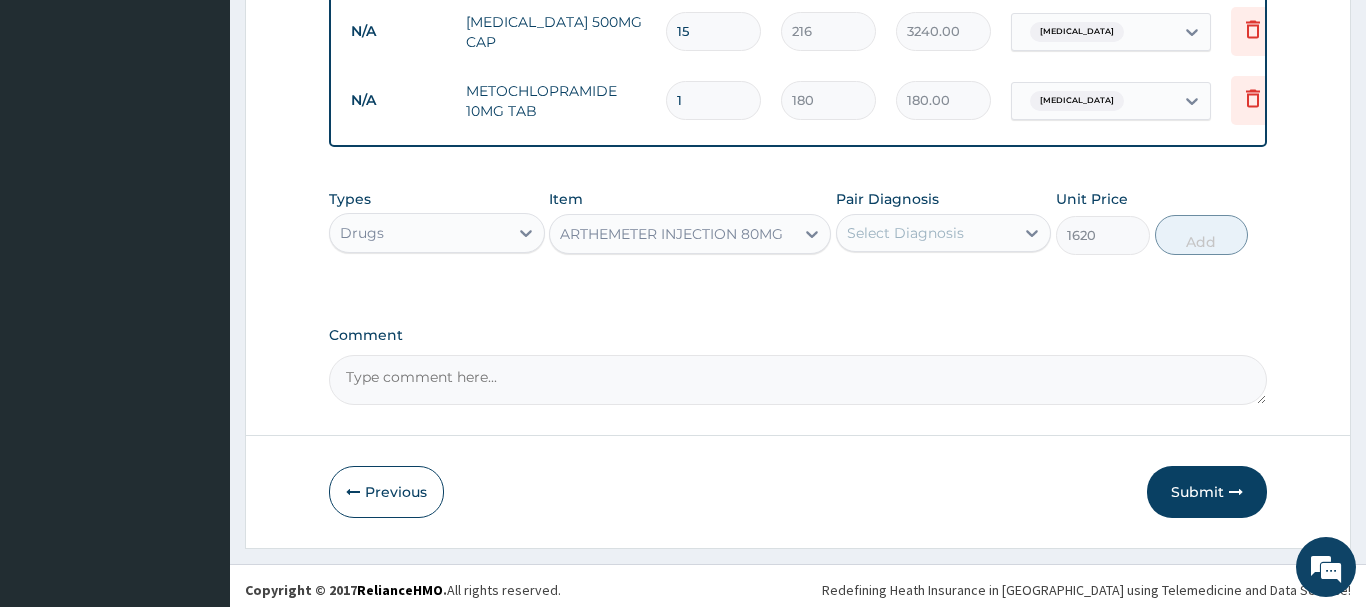 click on "Select Diagnosis" at bounding box center (905, 233) 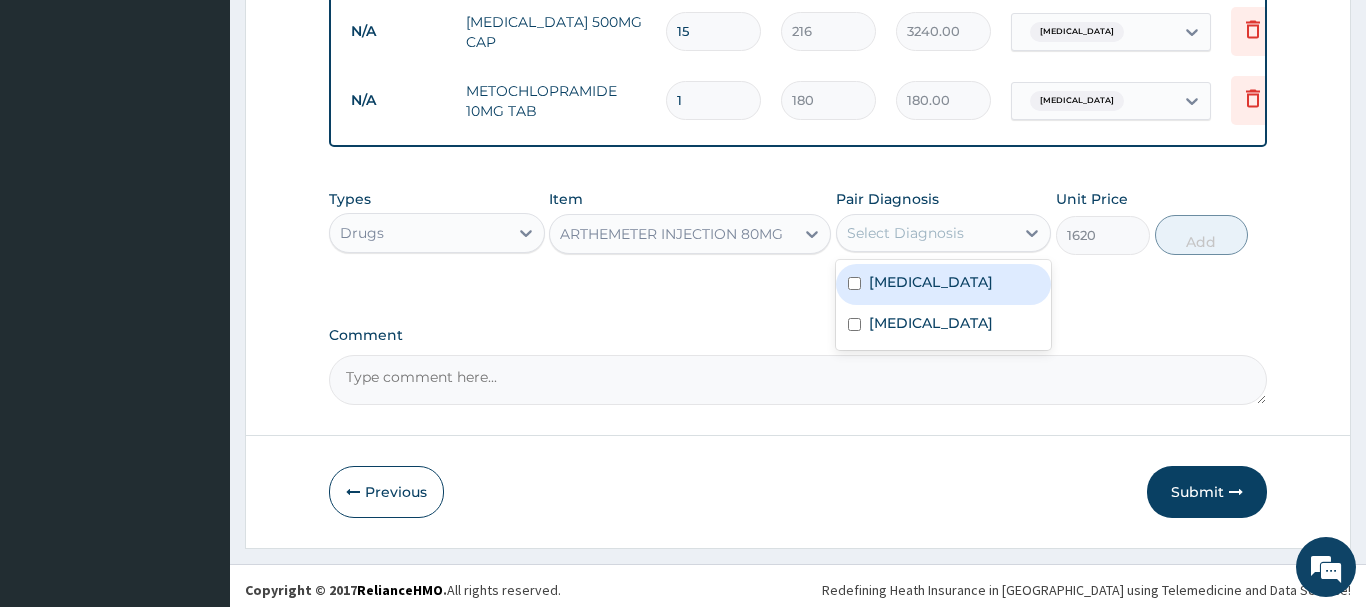 click at bounding box center (854, 283) 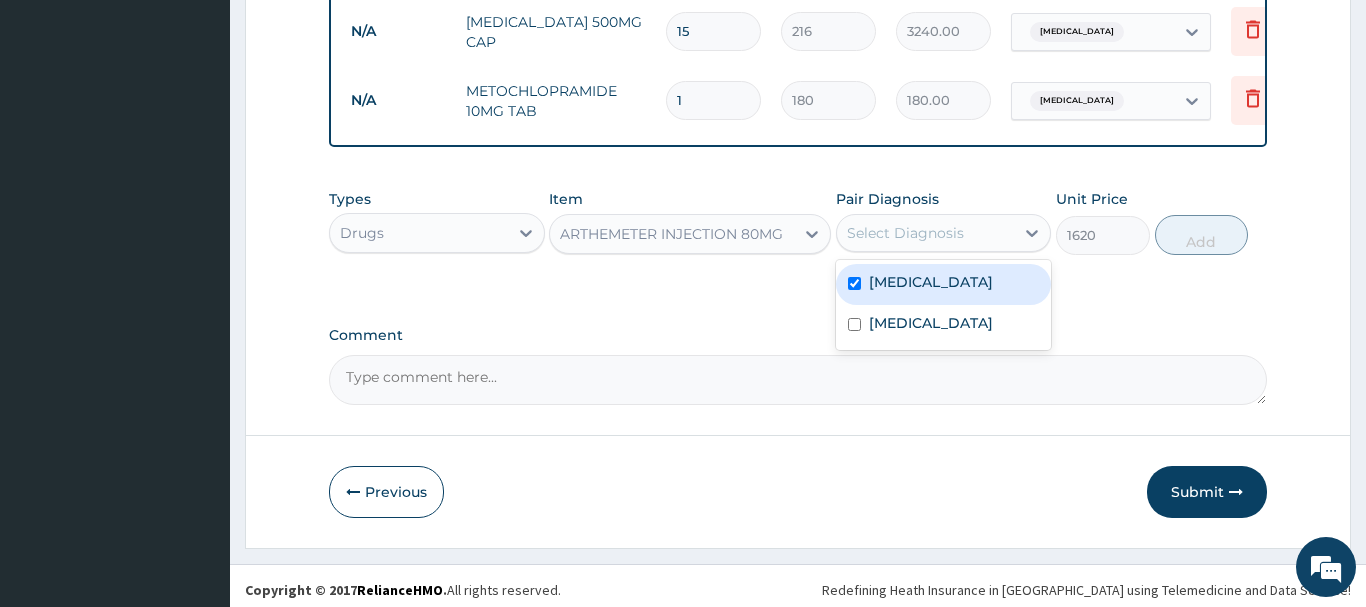 checkbox on "true" 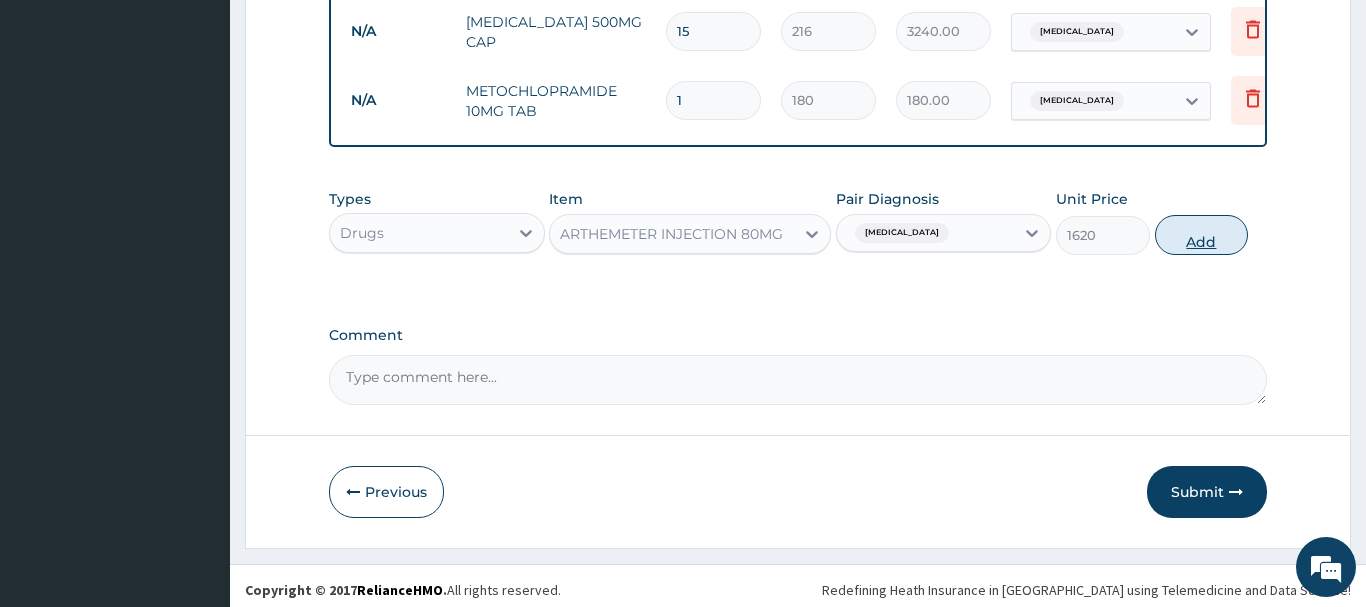 click on "Add" at bounding box center (1202, 235) 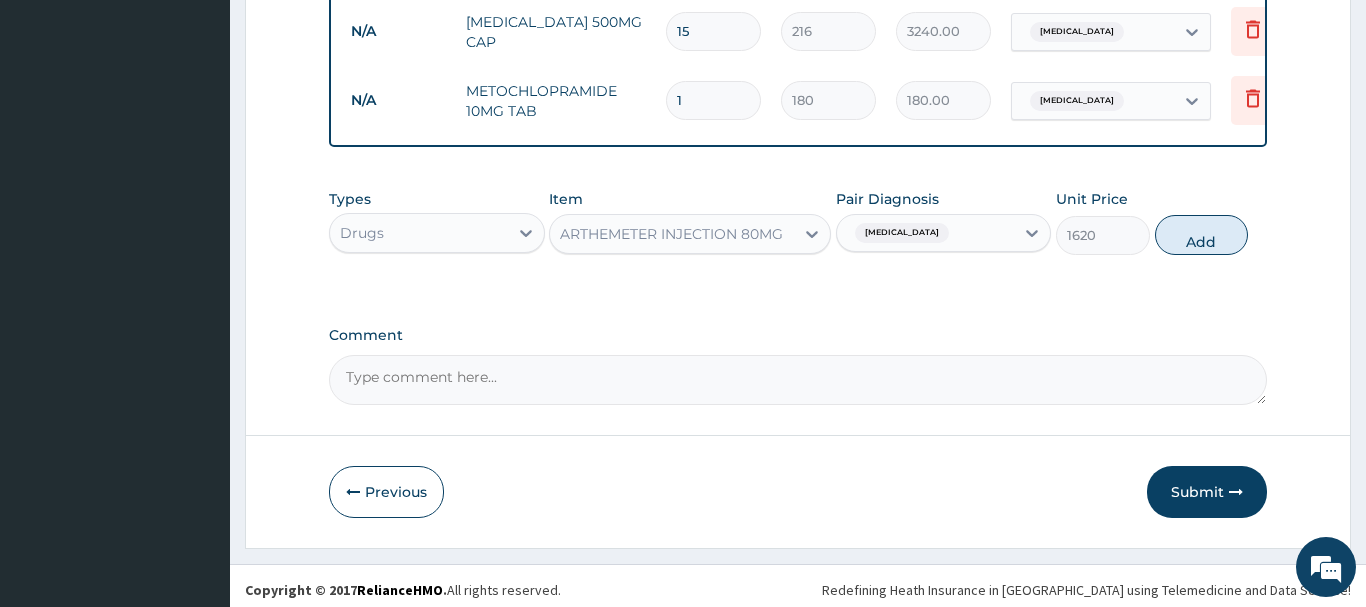 type on "0" 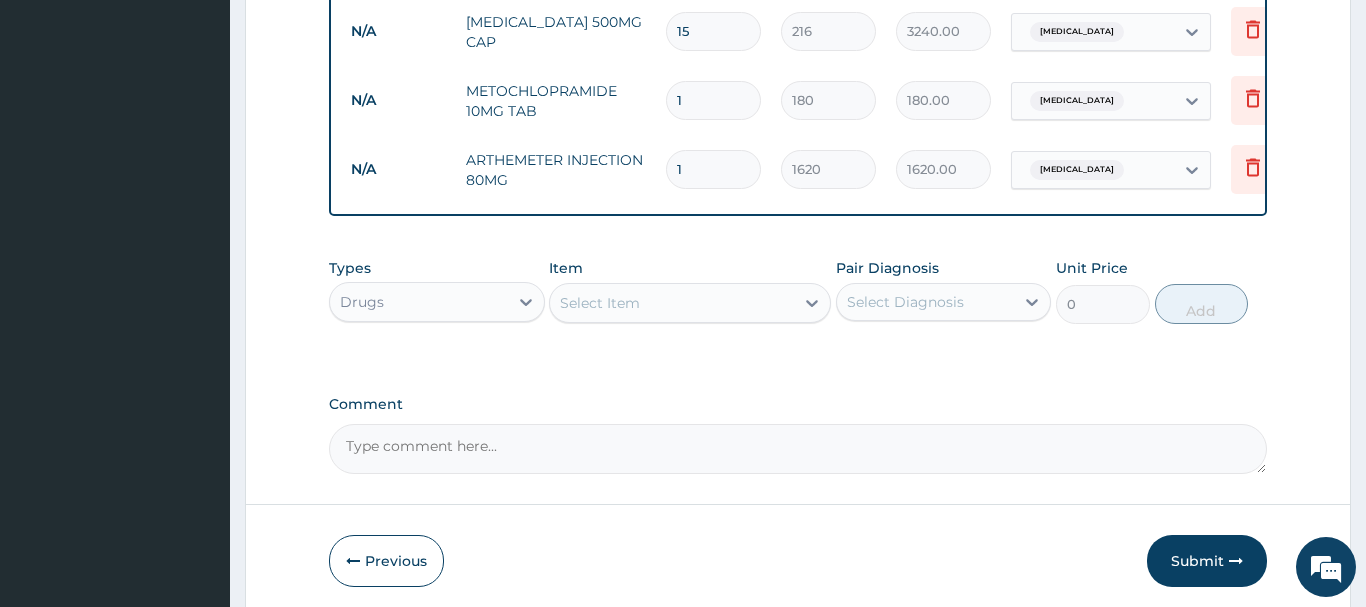 type 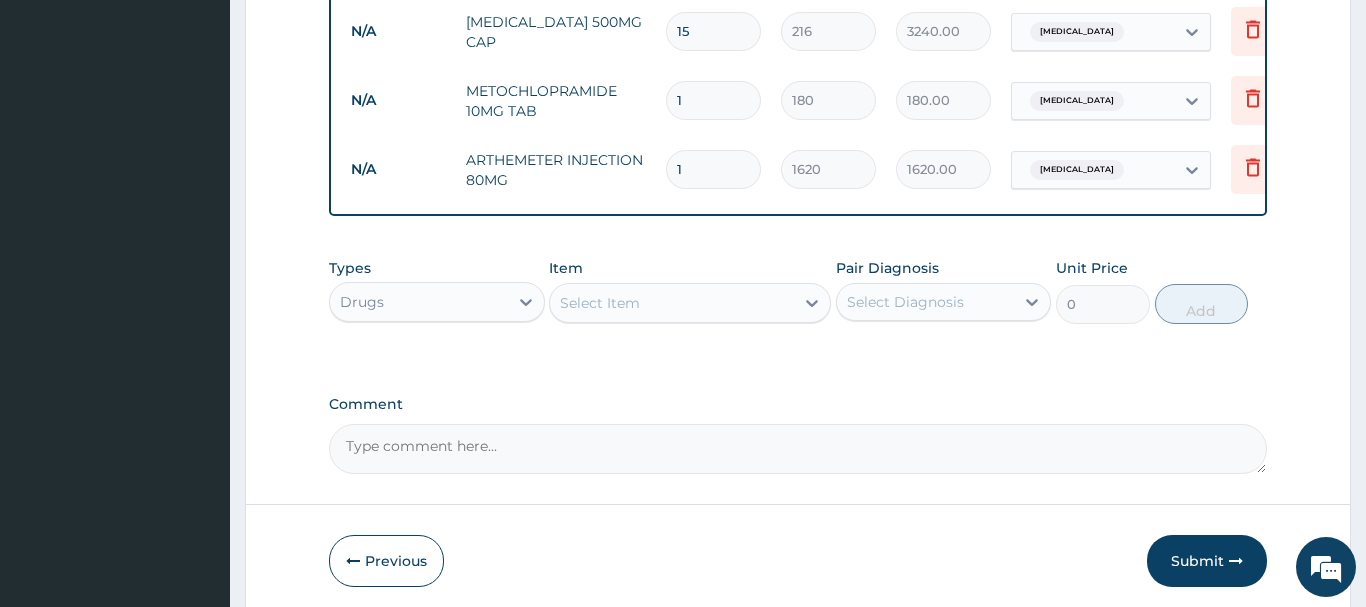 type on "0.00" 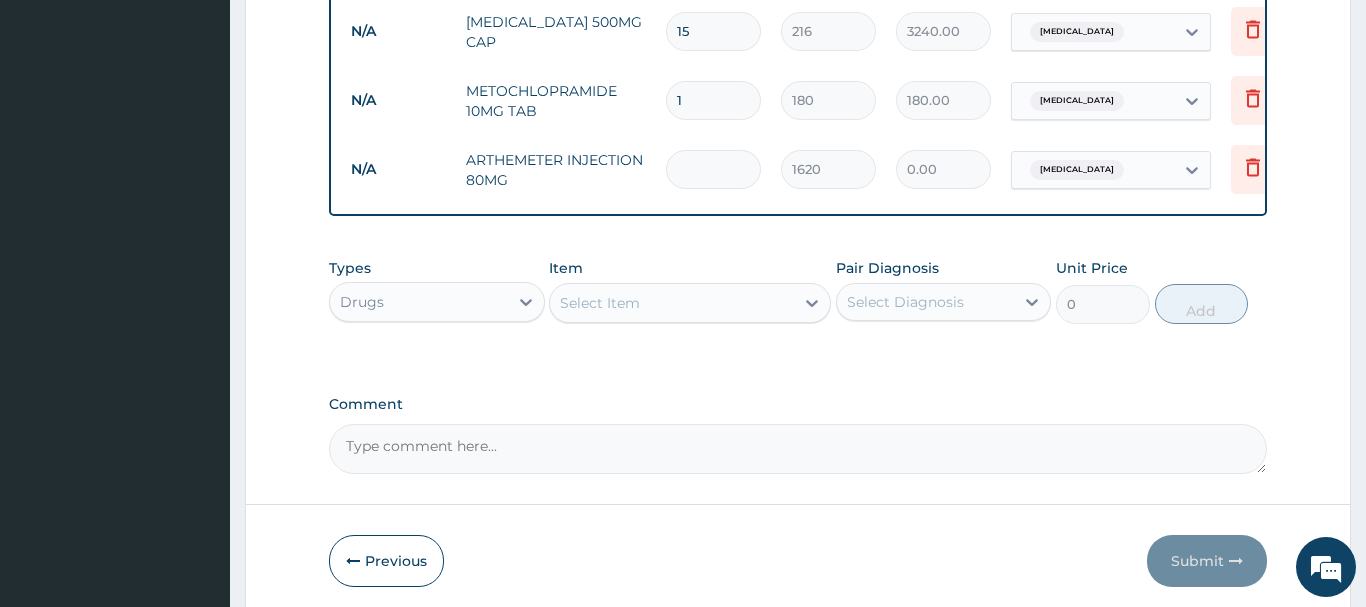 type on "6" 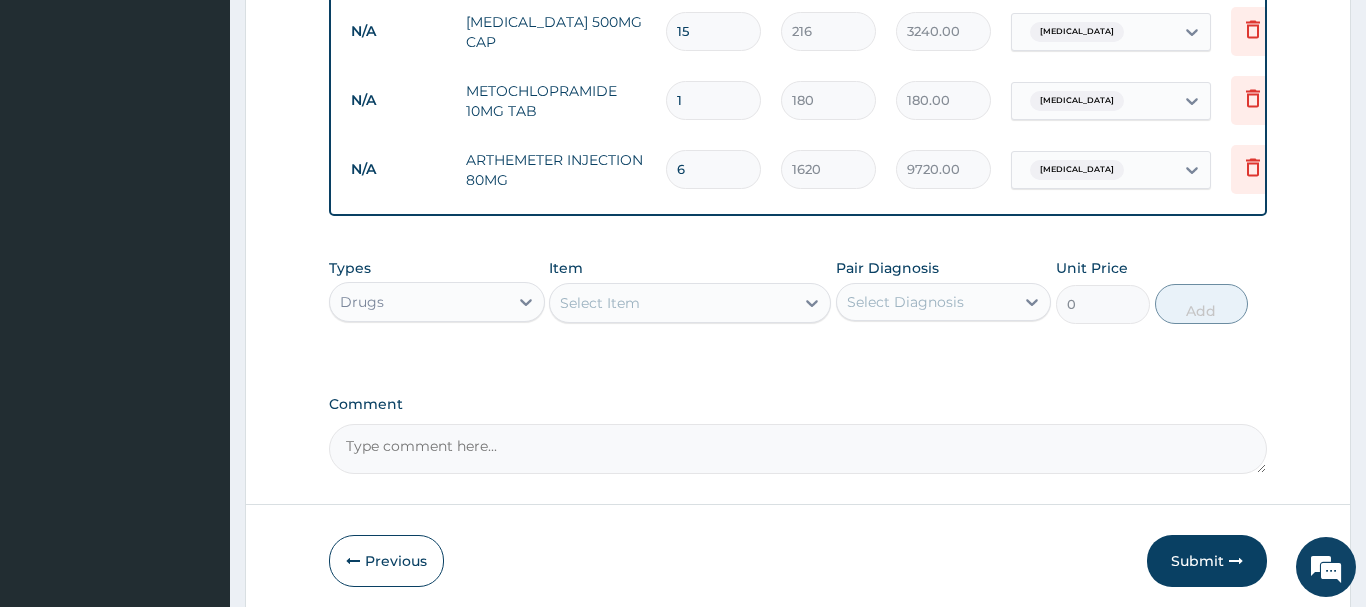 type on "6" 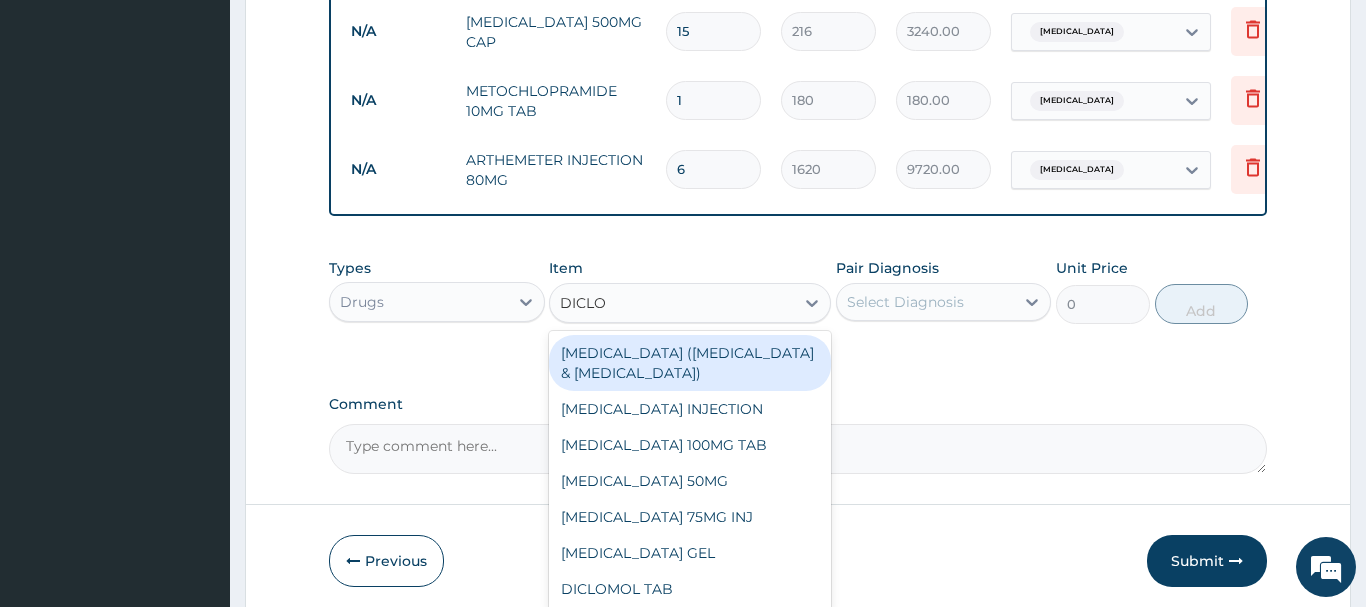 type on "DICLOF" 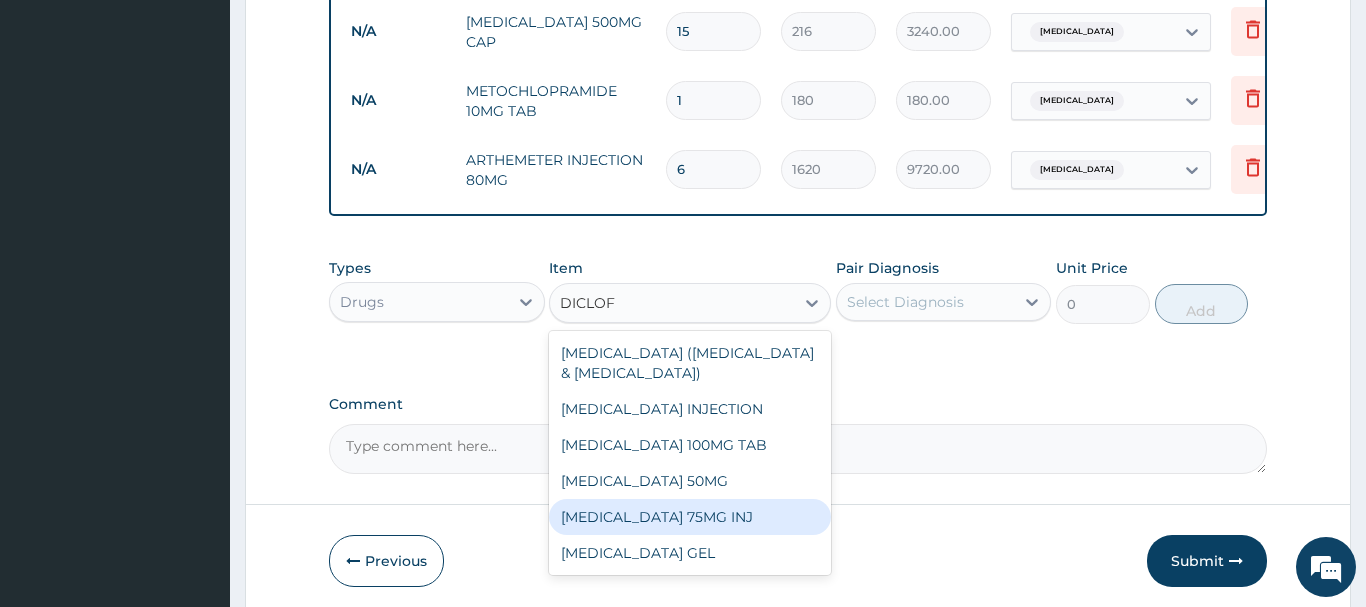 click on "DICLOFENAC SODIUM 75MG INJ" at bounding box center [690, 517] 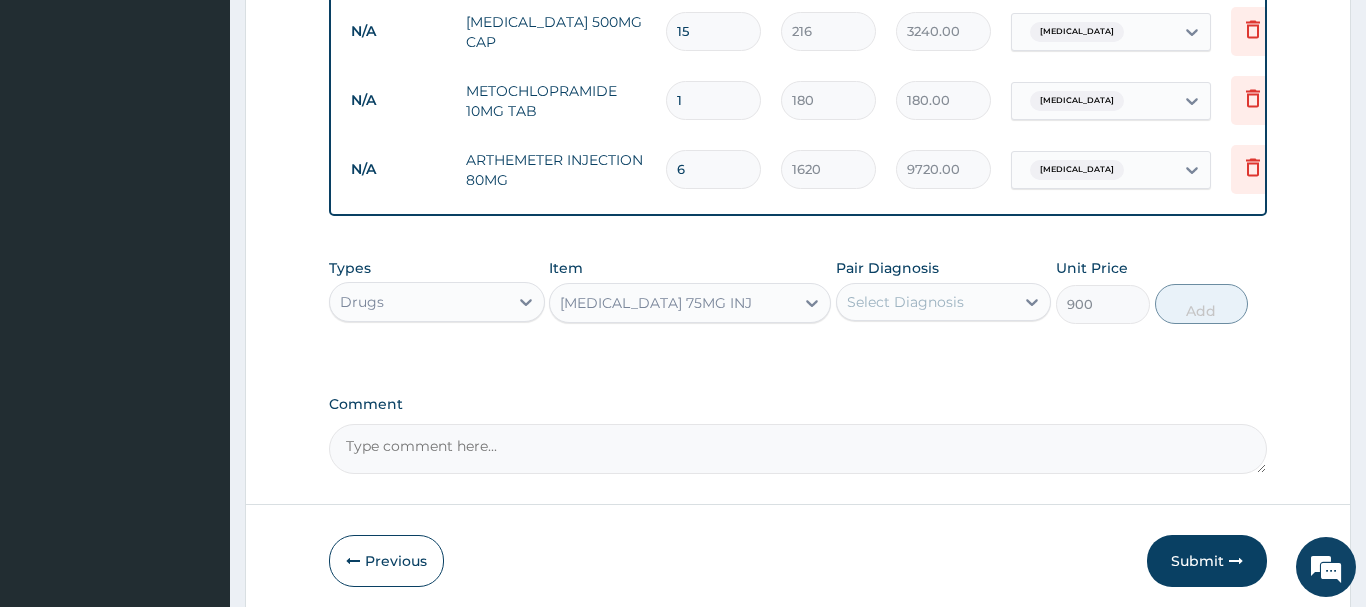 click on "Select Diagnosis" at bounding box center (905, 302) 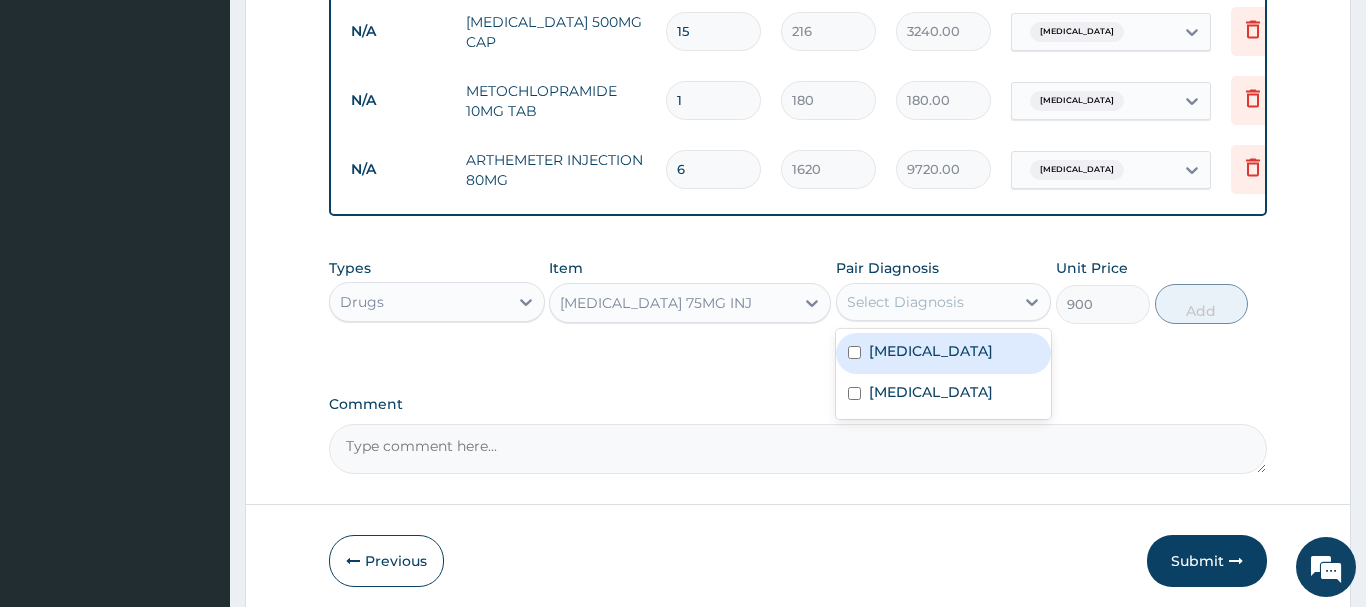 drag, startPoint x: 853, startPoint y: 346, endPoint x: 991, endPoint y: 333, distance: 138.61096 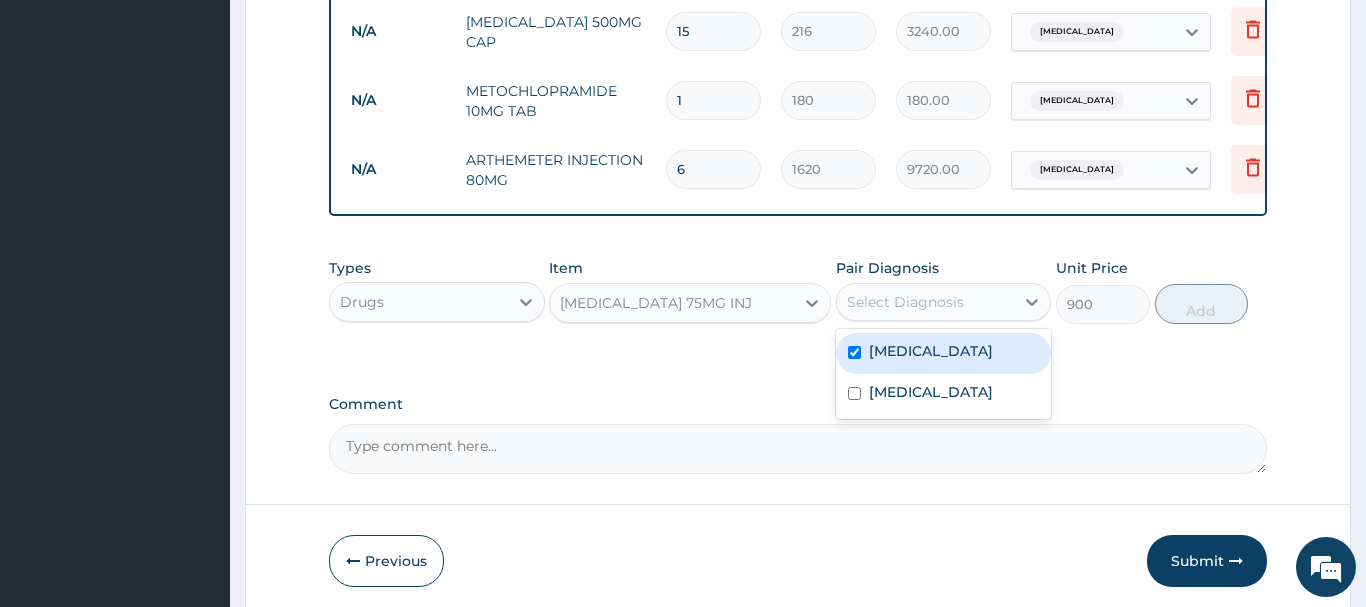checkbox on "true" 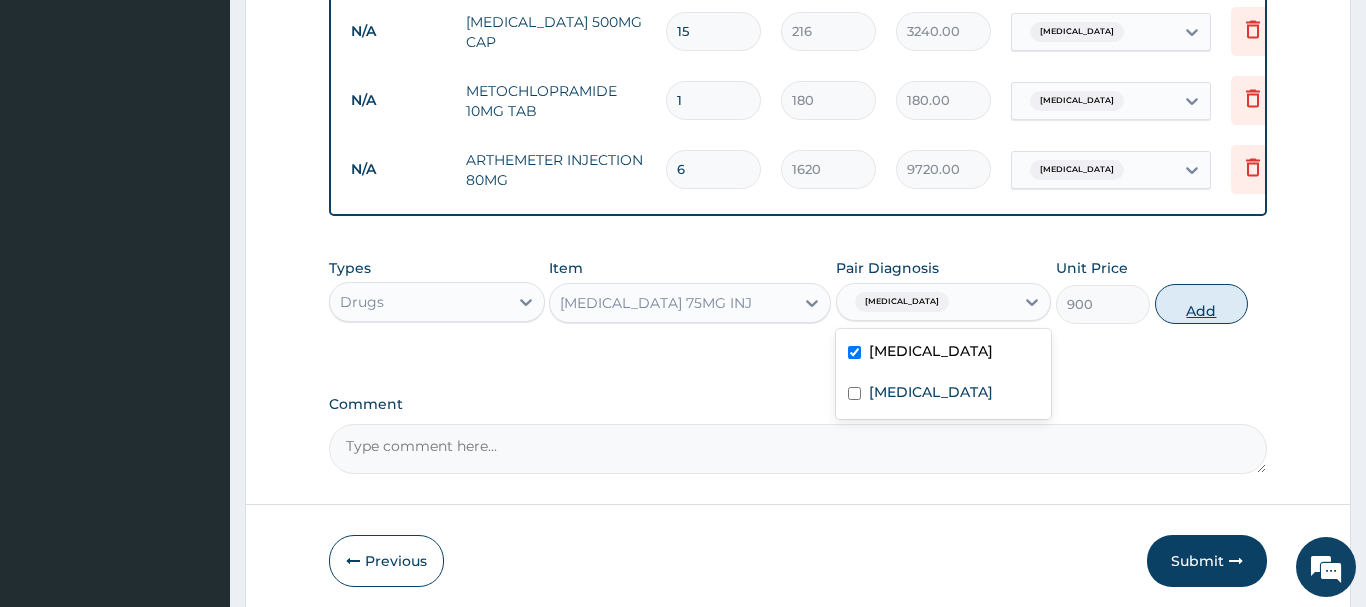click on "Add" at bounding box center (1202, 304) 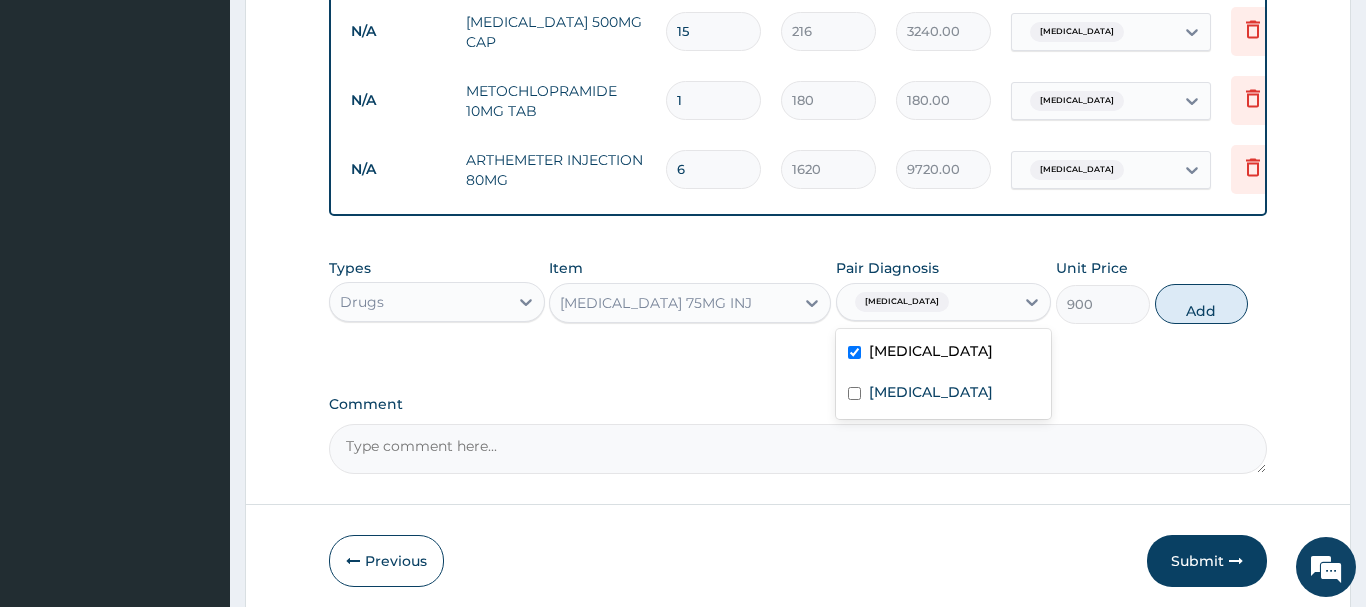 type on "0" 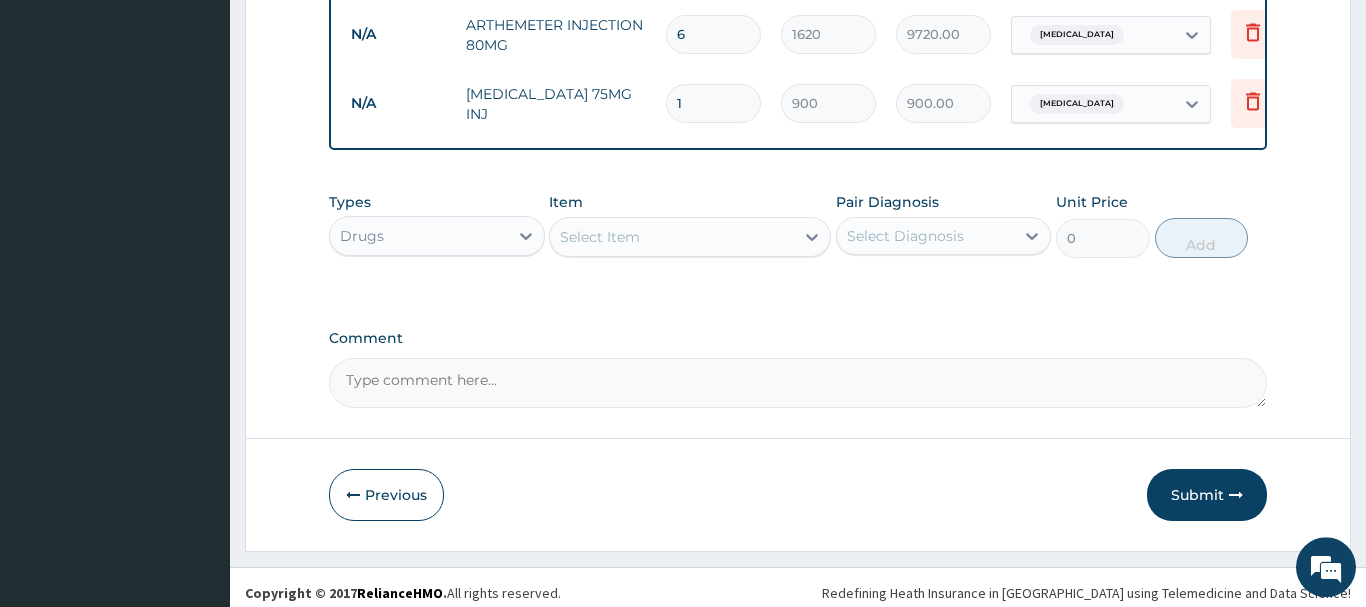 scroll, scrollTop: 1292, scrollLeft: 0, axis: vertical 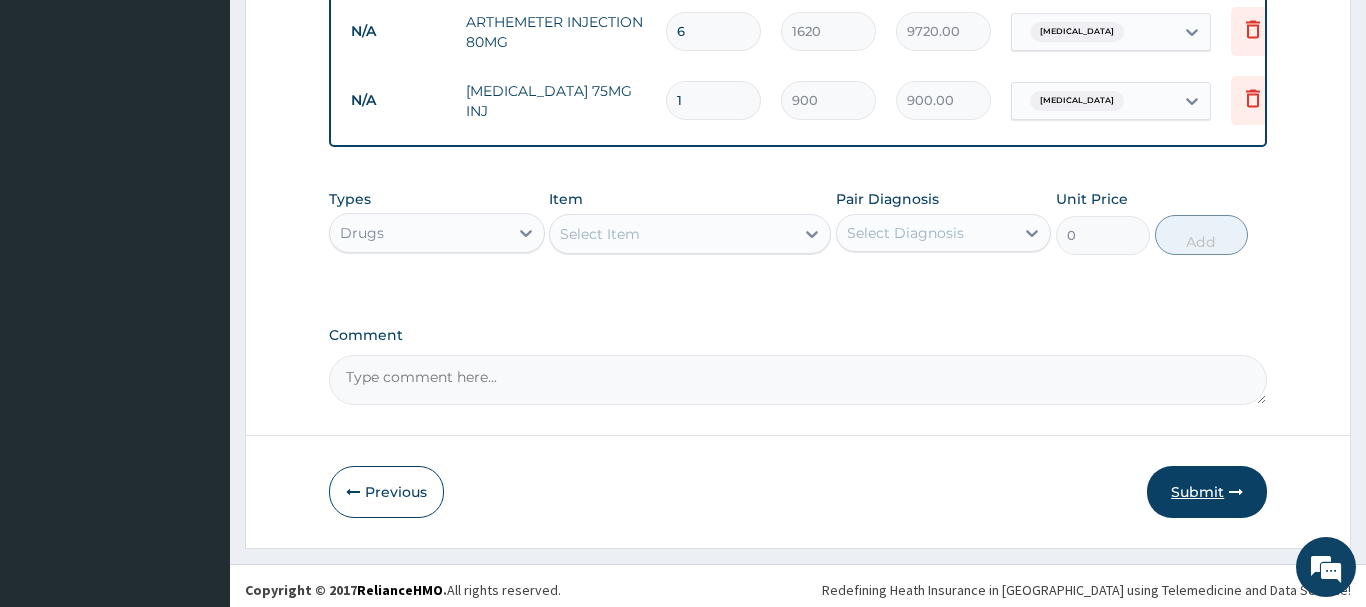 click on "Submit" at bounding box center (1207, 492) 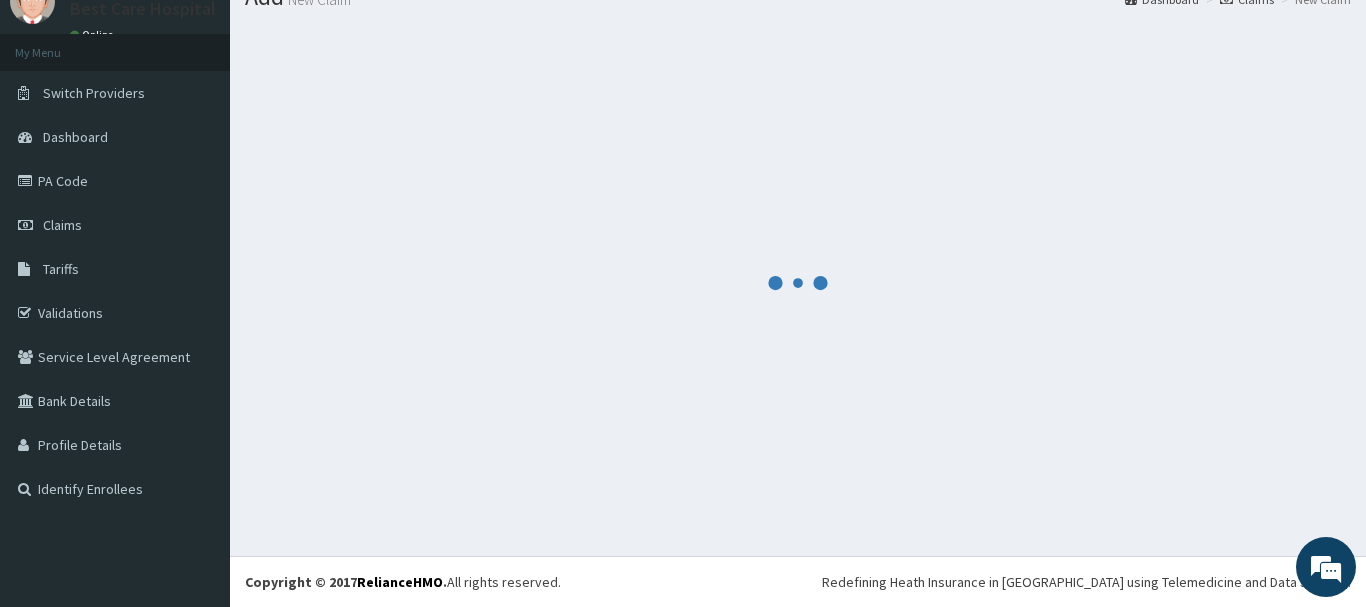 scroll, scrollTop: 81, scrollLeft: 0, axis: vertical 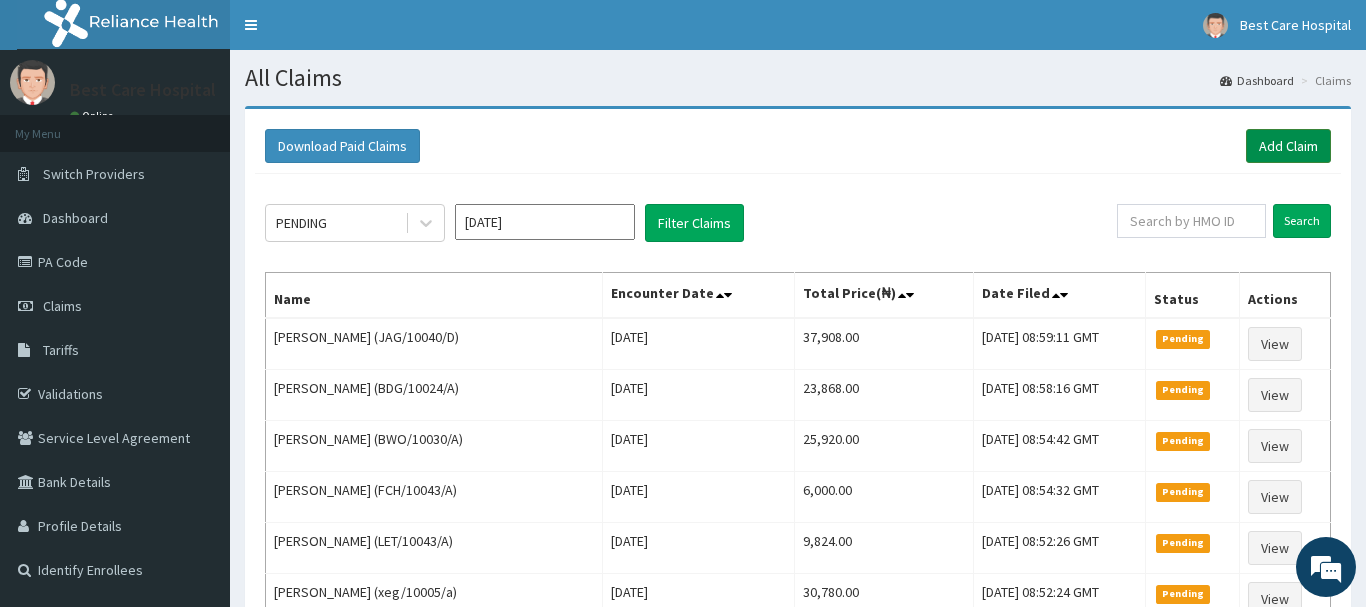 click on "Add Claim" at bounding box center [1288, 146] 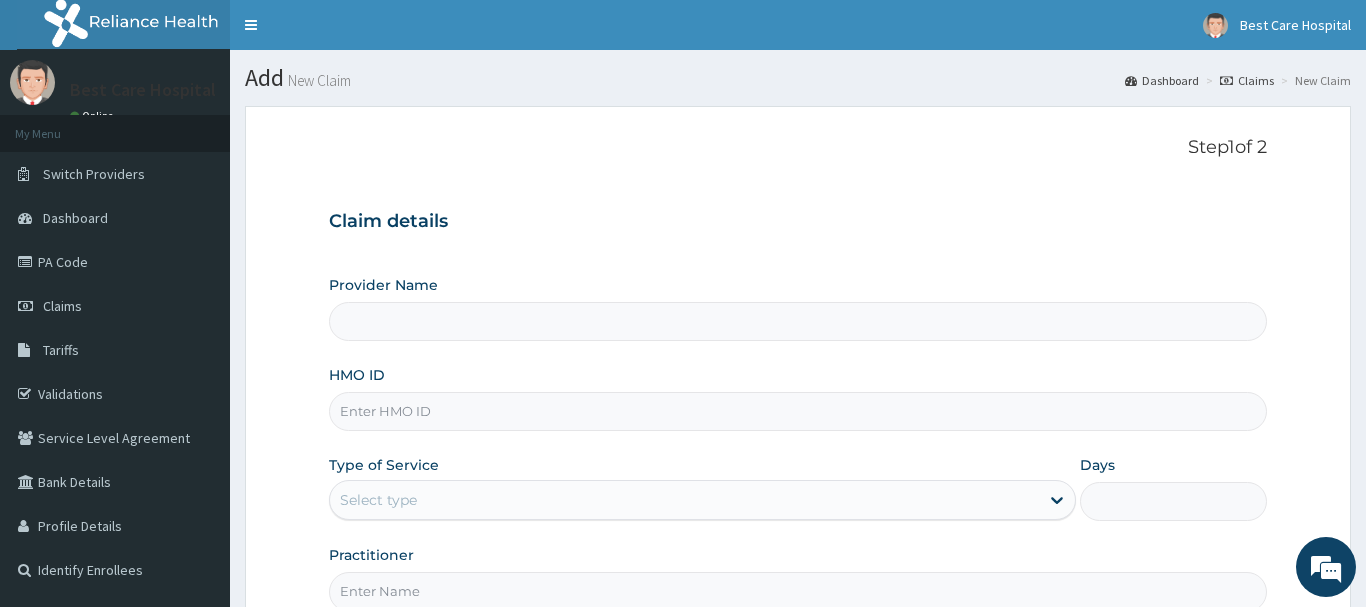 scroll, scrollTop: 0, scrollLeft: 0, axis: both 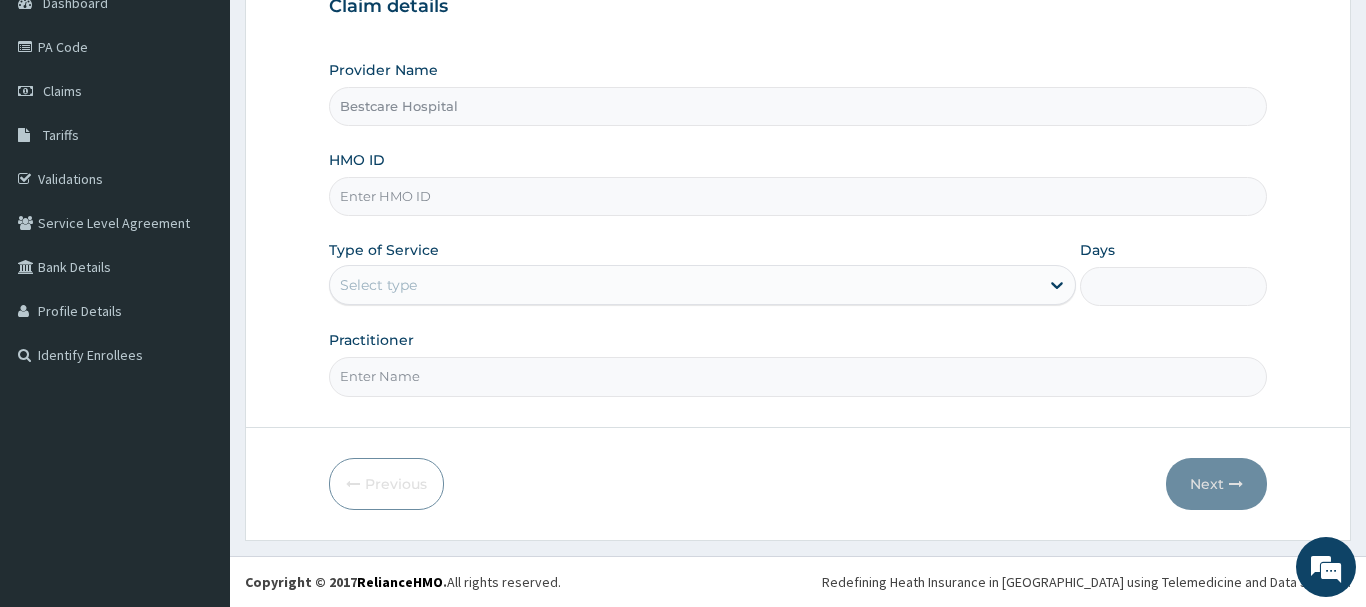 click on "HMO ID" at bounding box center (798, 196) 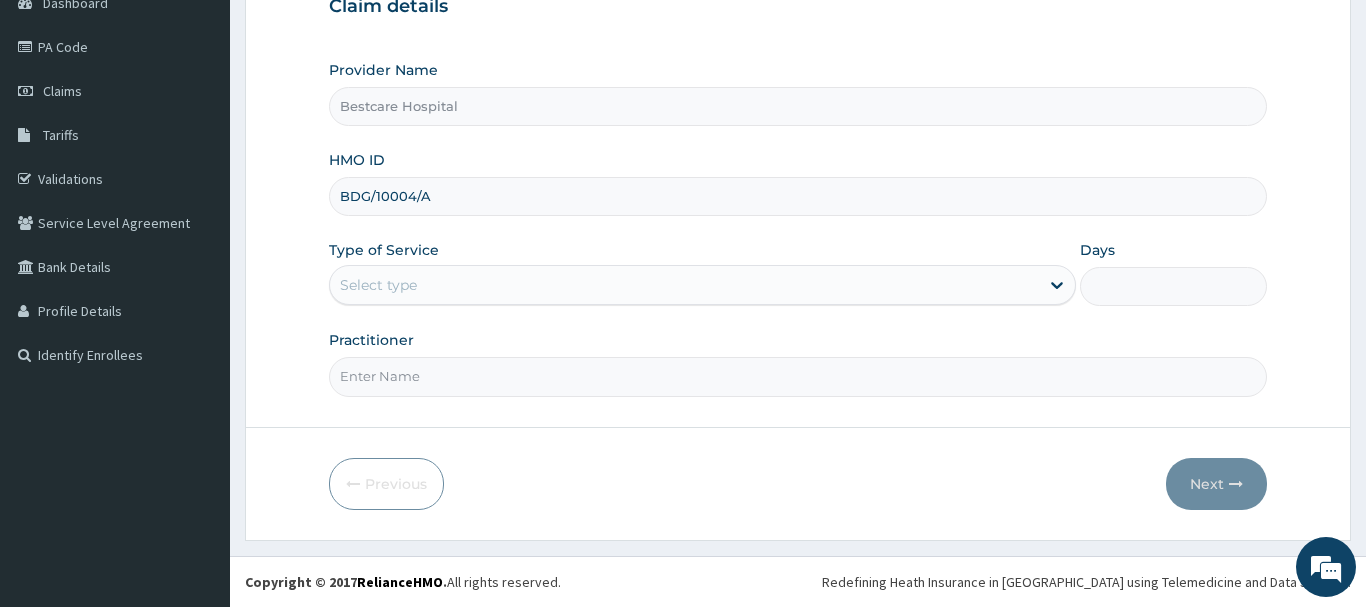 type on "BDG/10004/A" 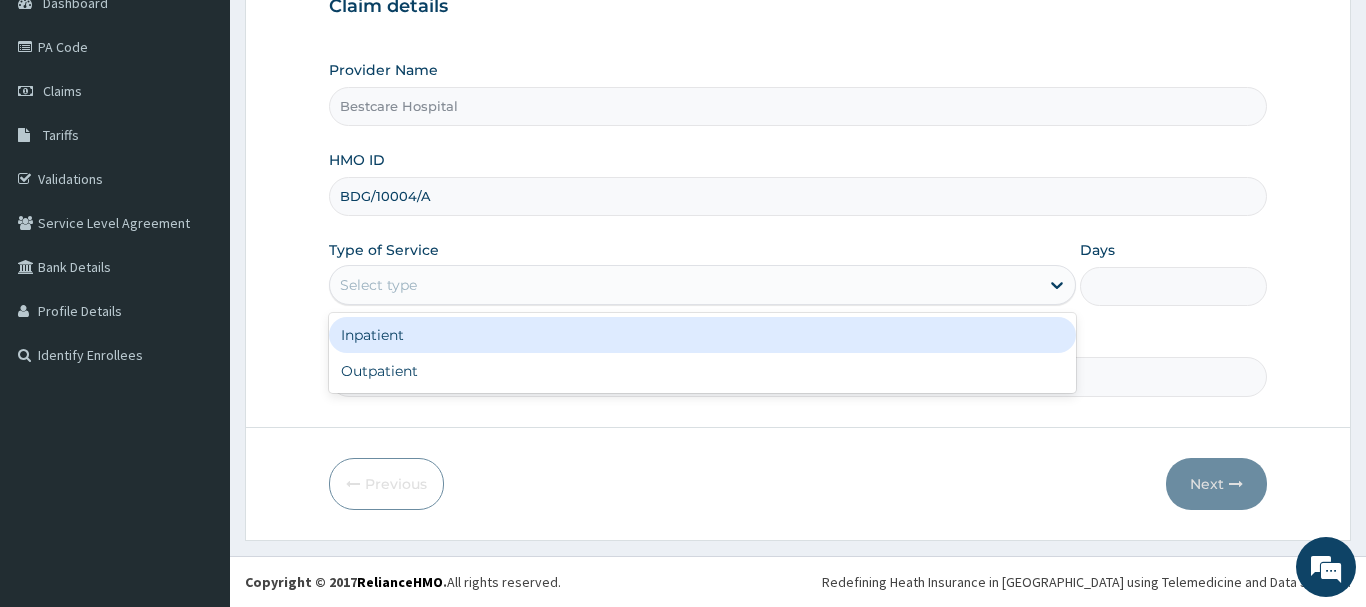 click on "Select type" at bounding box center [685, 285] 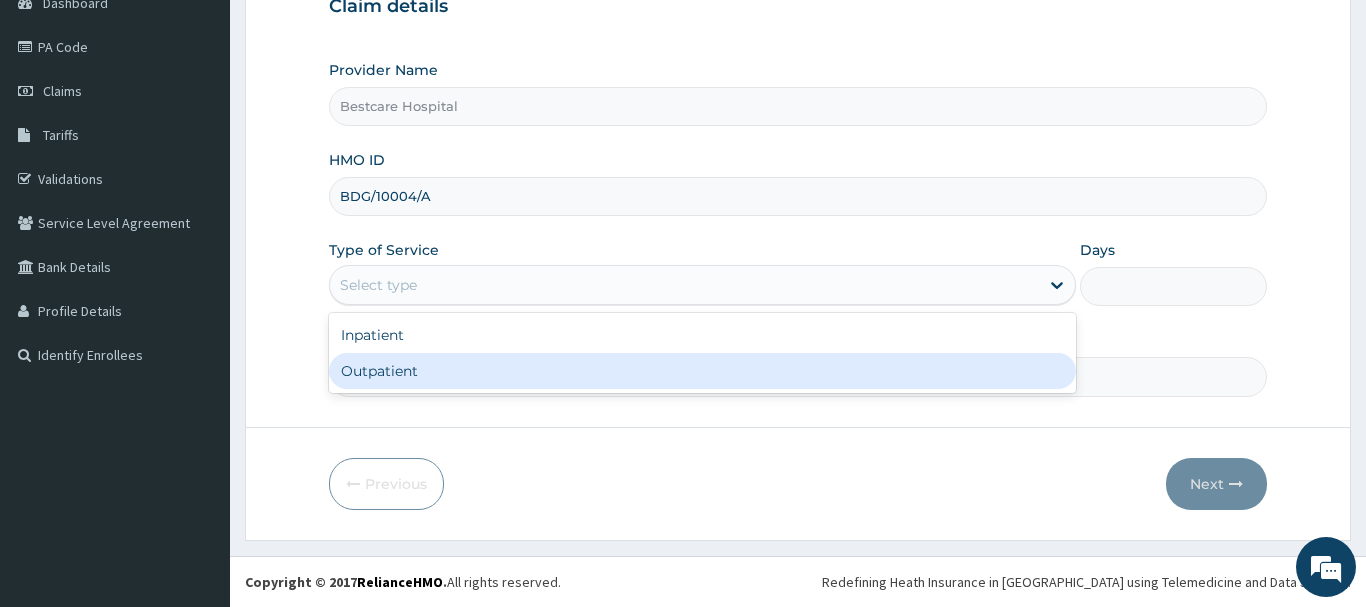 click on "Outpatient" at bounding box center (703, 371) 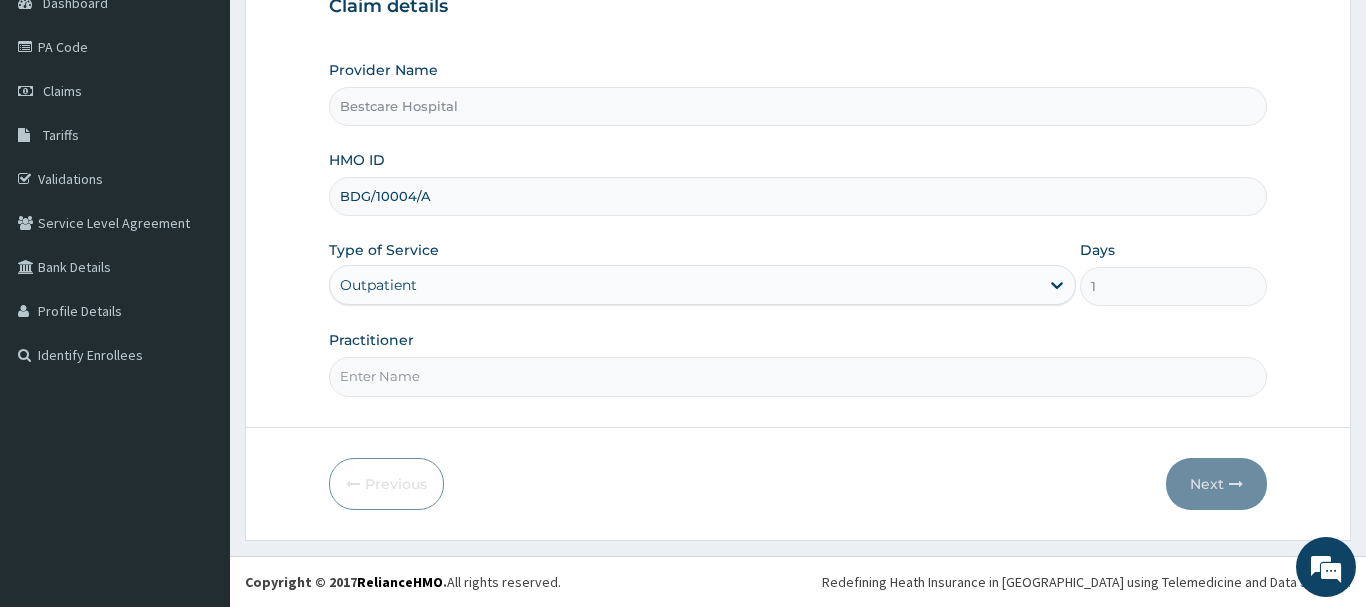 drag, startPoint x: 390, startPoint y: 387, endPoint x: 657, endPoint y: 279, distance: 288.01562 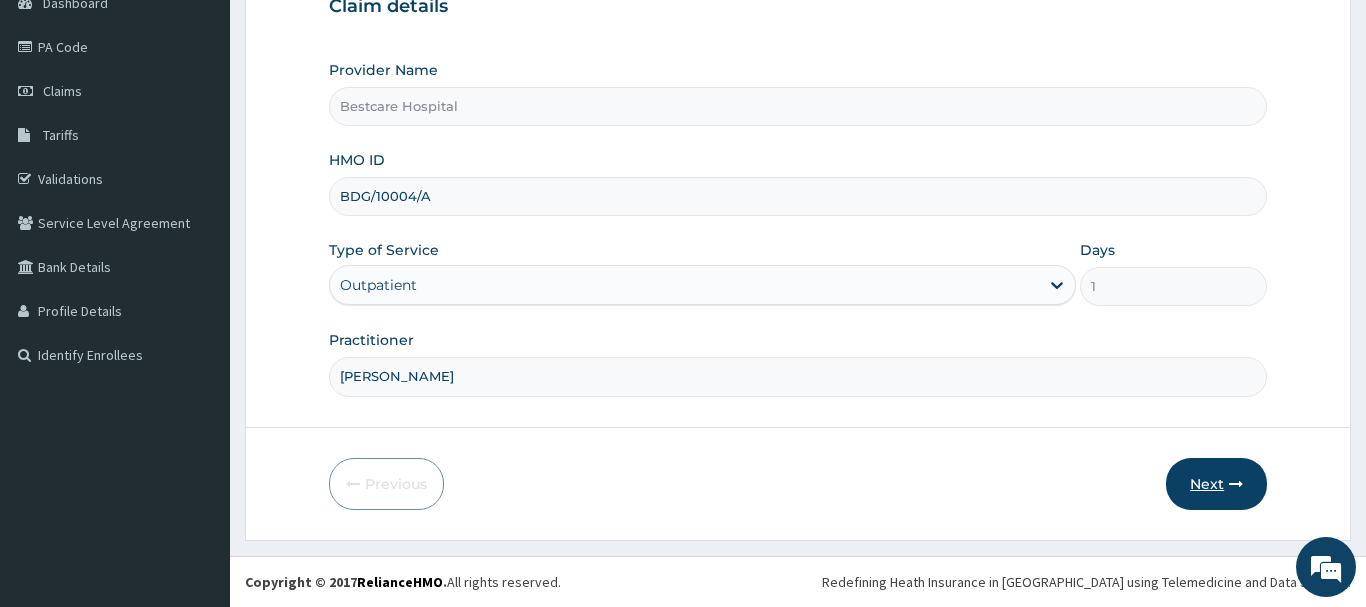 type on "[PERSON_NAME]" 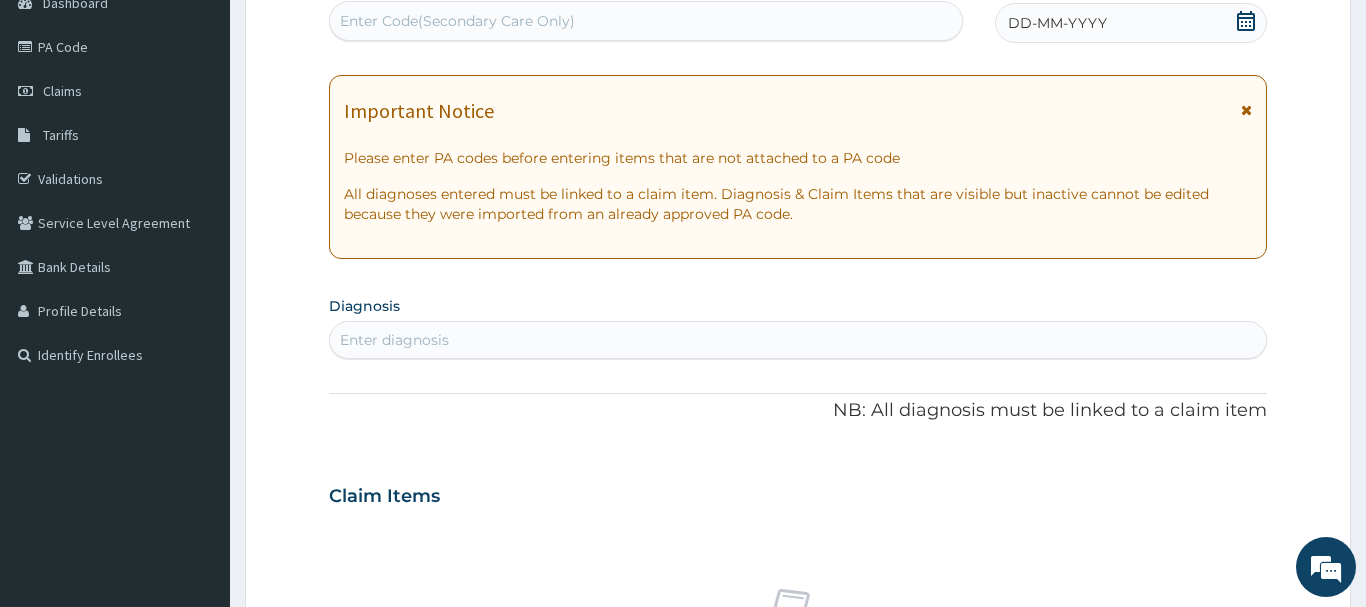 click 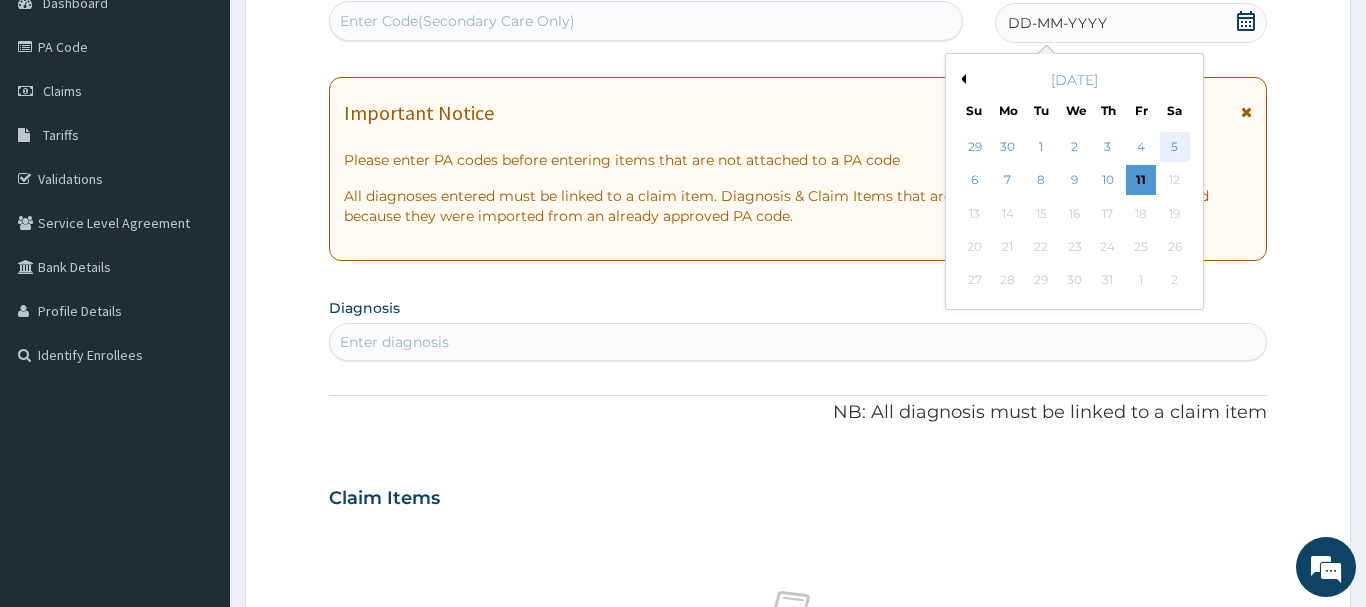 click on "5" at bounding box center (1175, 147) 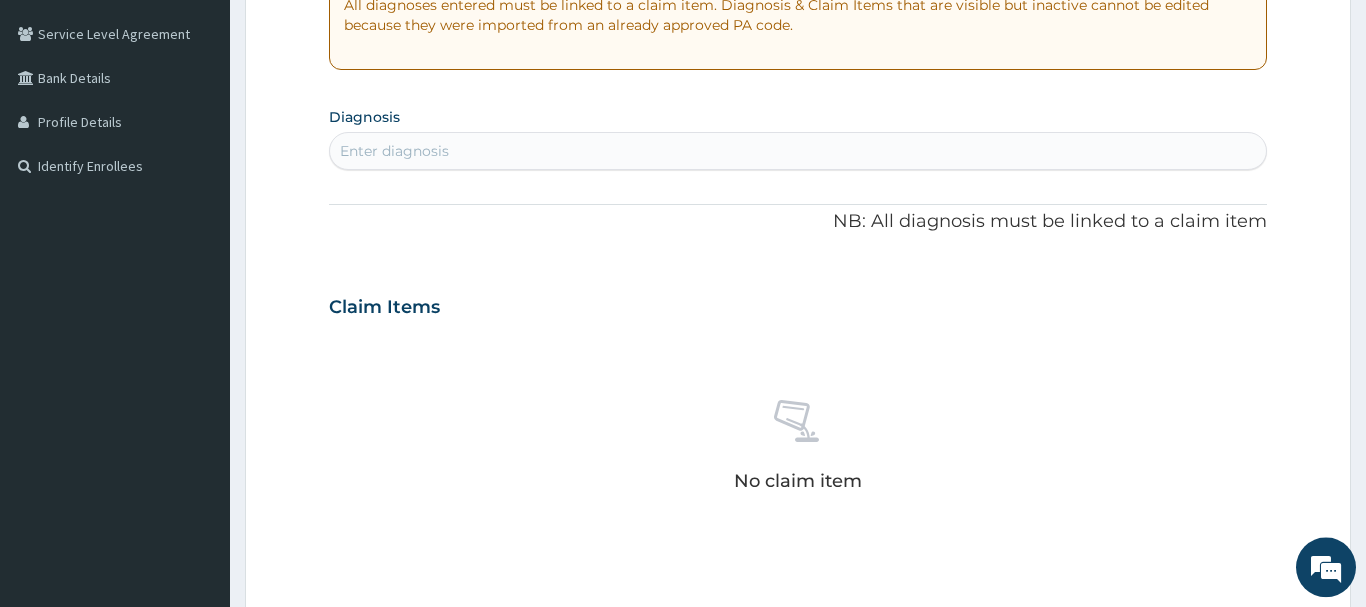 scroll, scrollTop: 521, scrollLeft: 0, axis: vertical 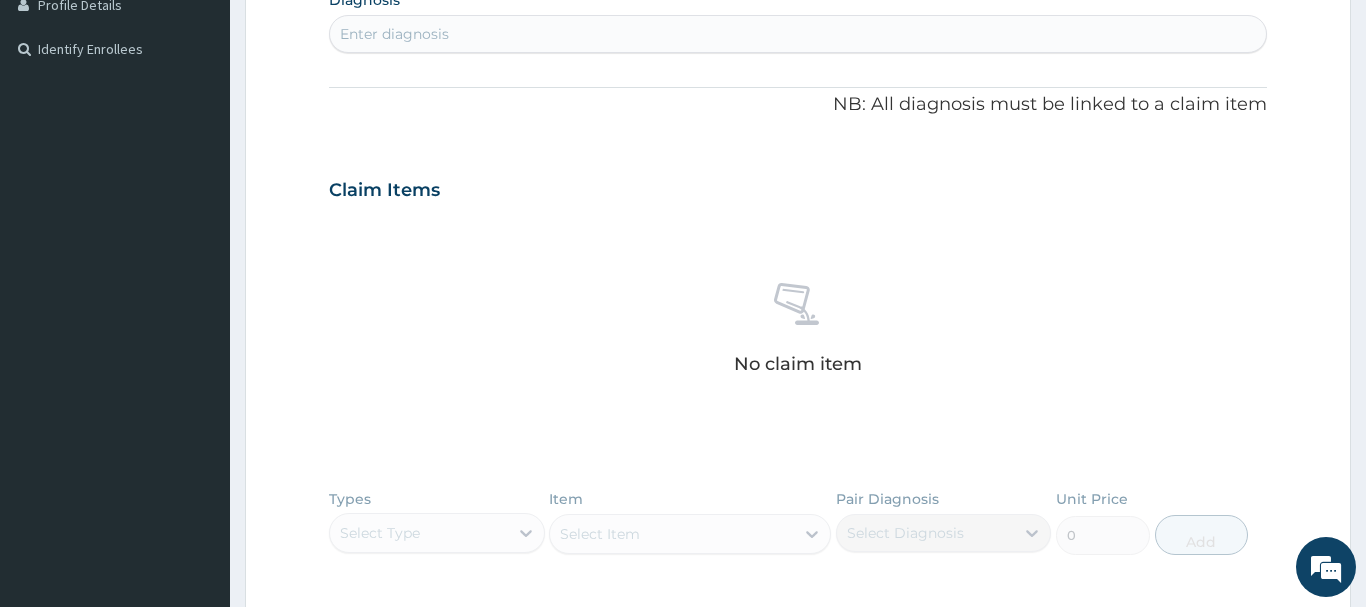 click on "Enter diagnosis" at bounding box center (394, 34) 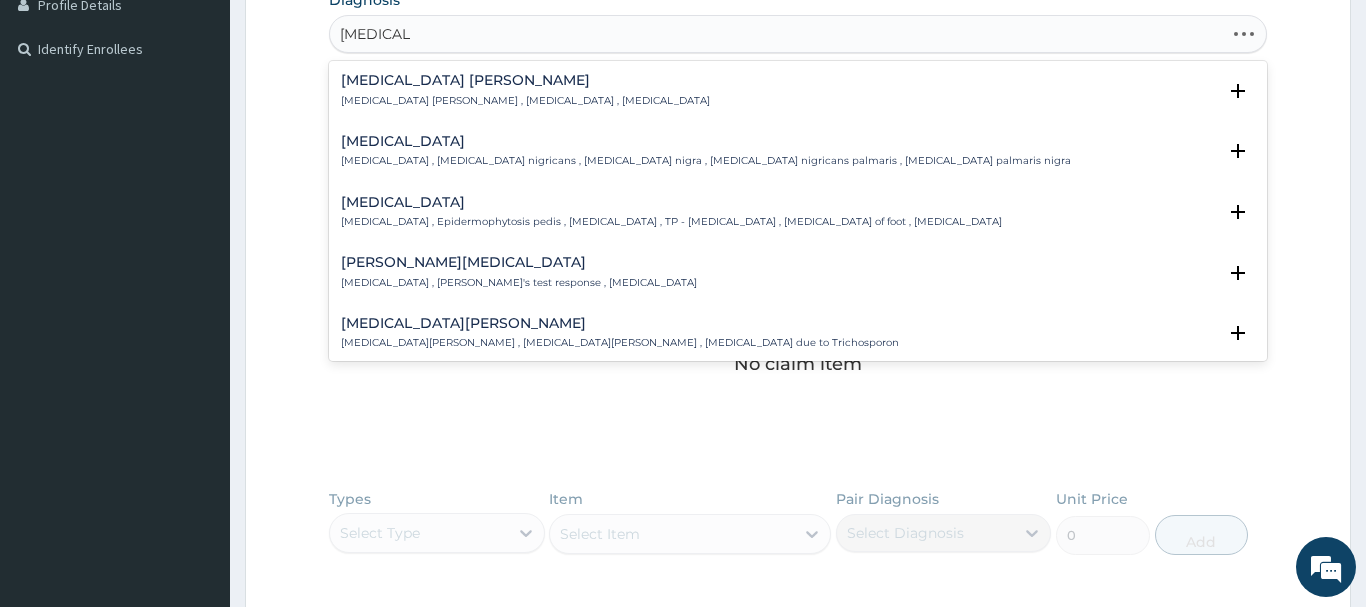 type on "TINEA COR" 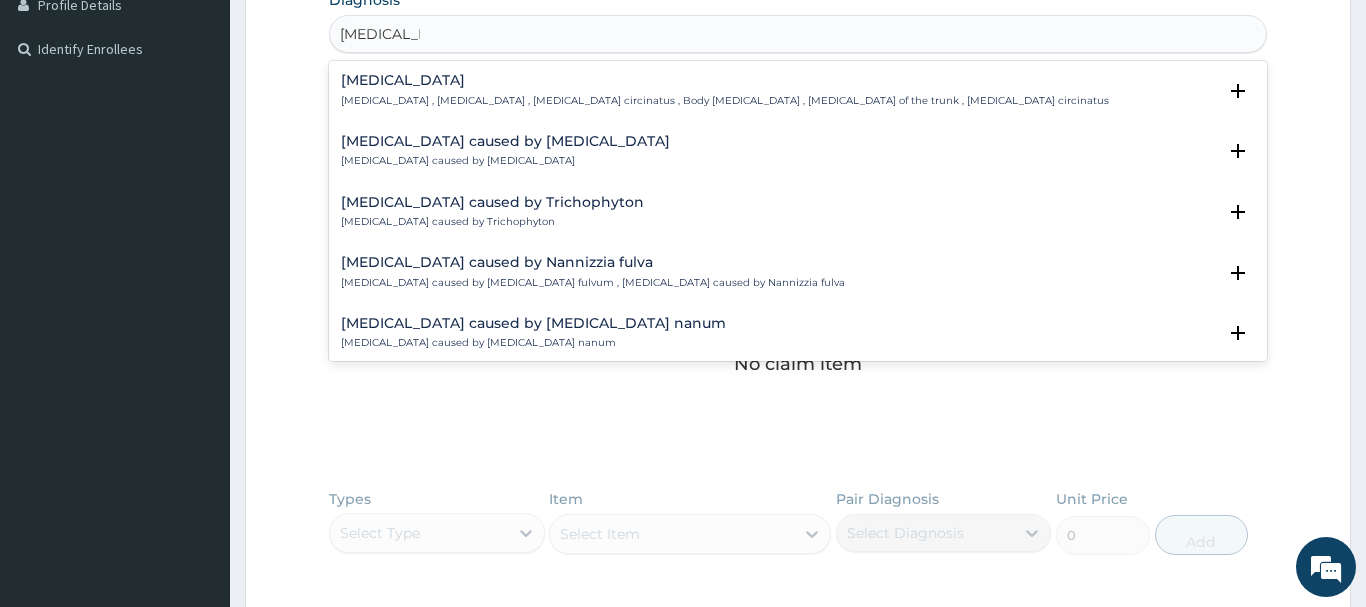 click on "Tinea corporis" at bounding box center [725, 80] 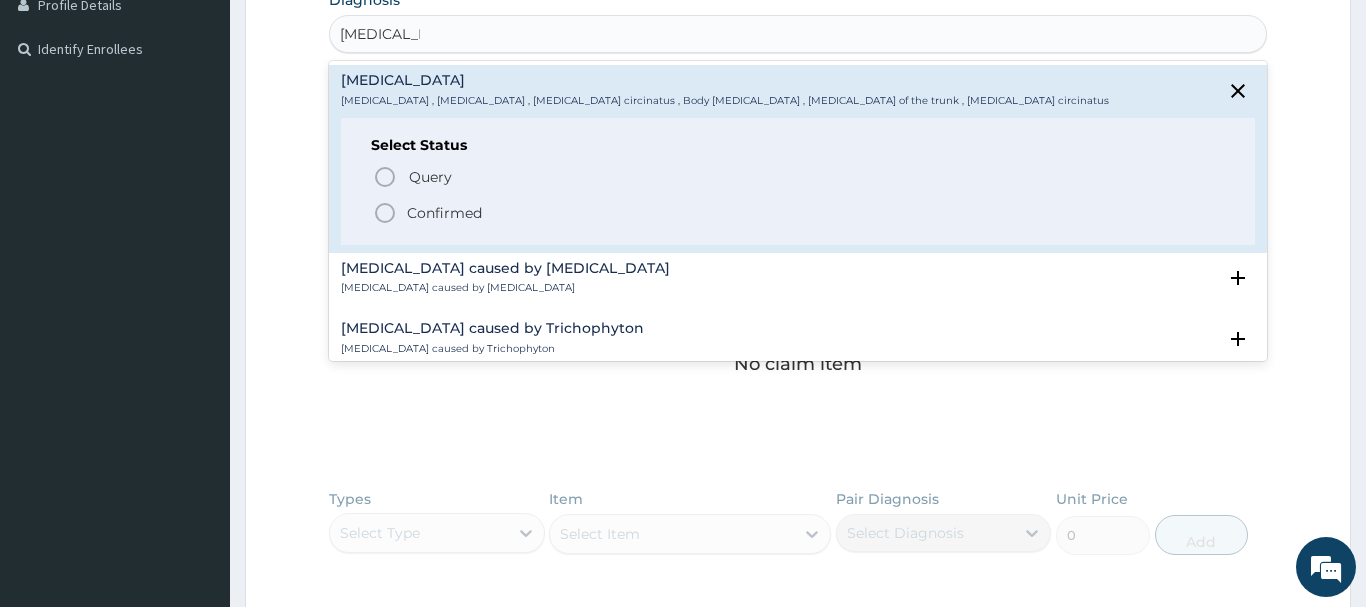 click 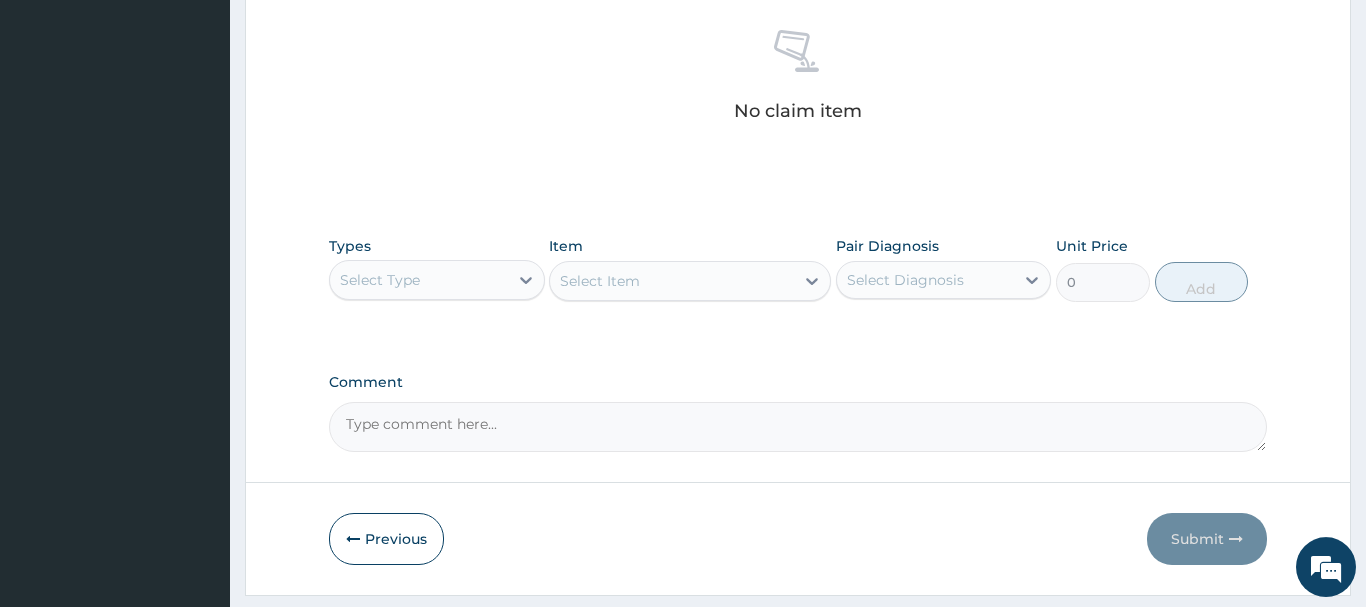 scroll, scrollTop: 827, scrollLeft: 0, axis: vertical 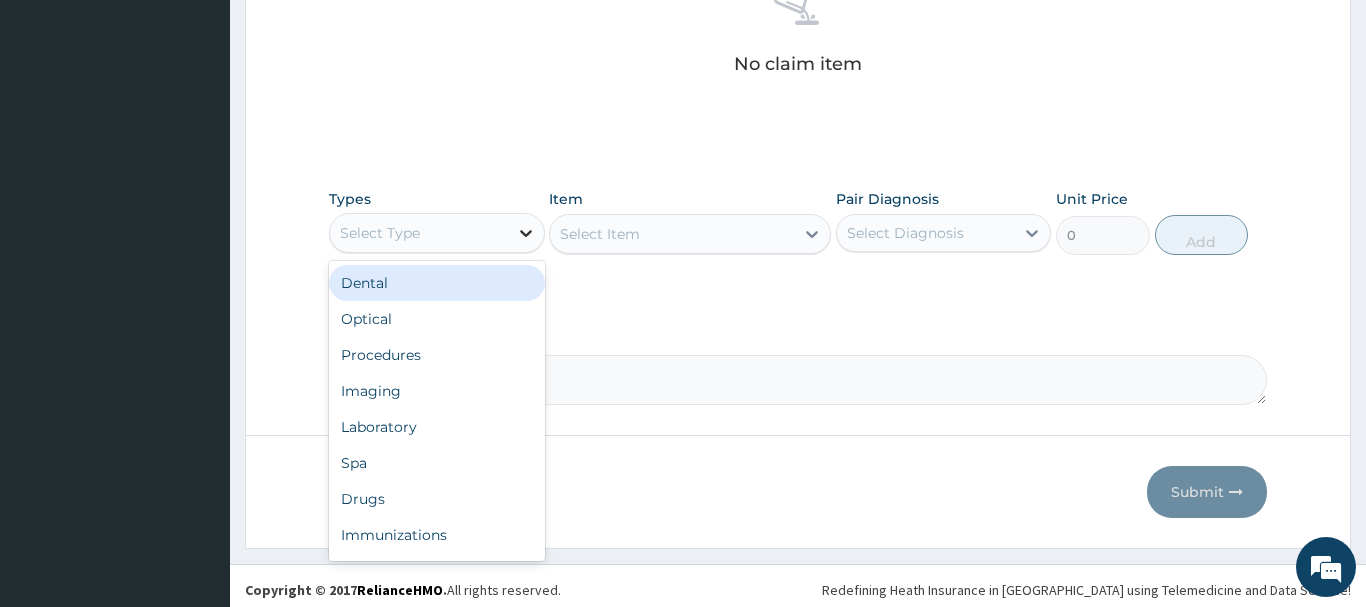 click at bounding box center (526, 233) 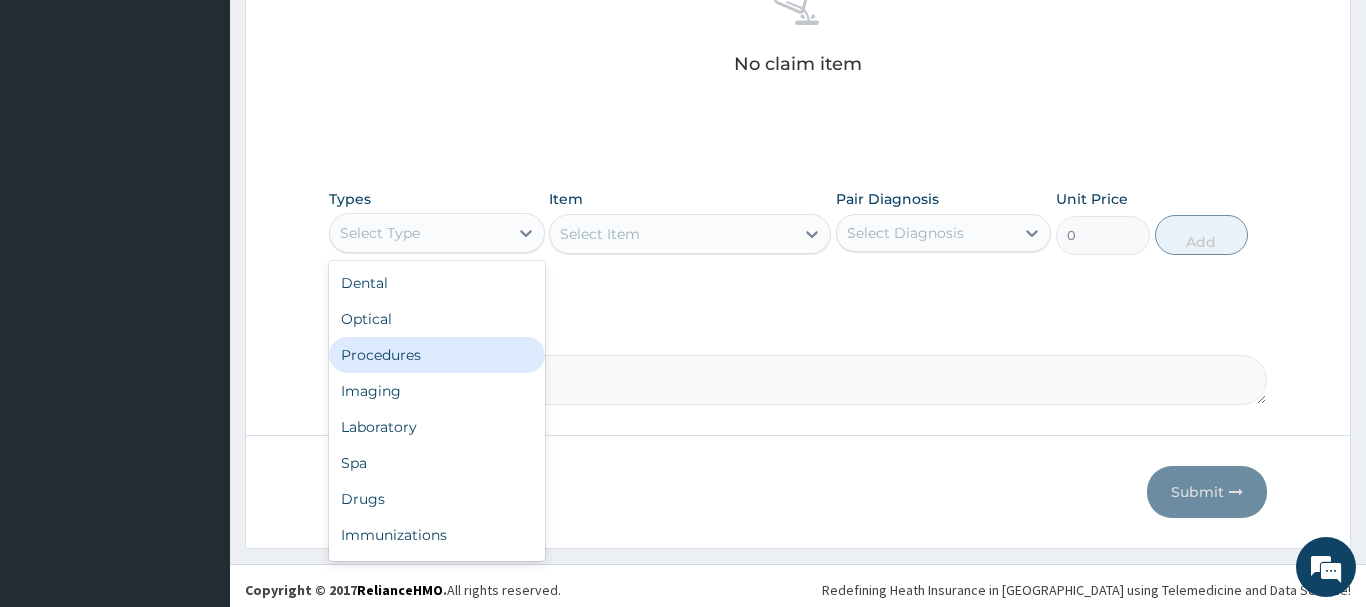 drag, startPoint x: 428, startPoint y: 357, endPoint x: 524, endPoint y: 321, distance: 102.528046 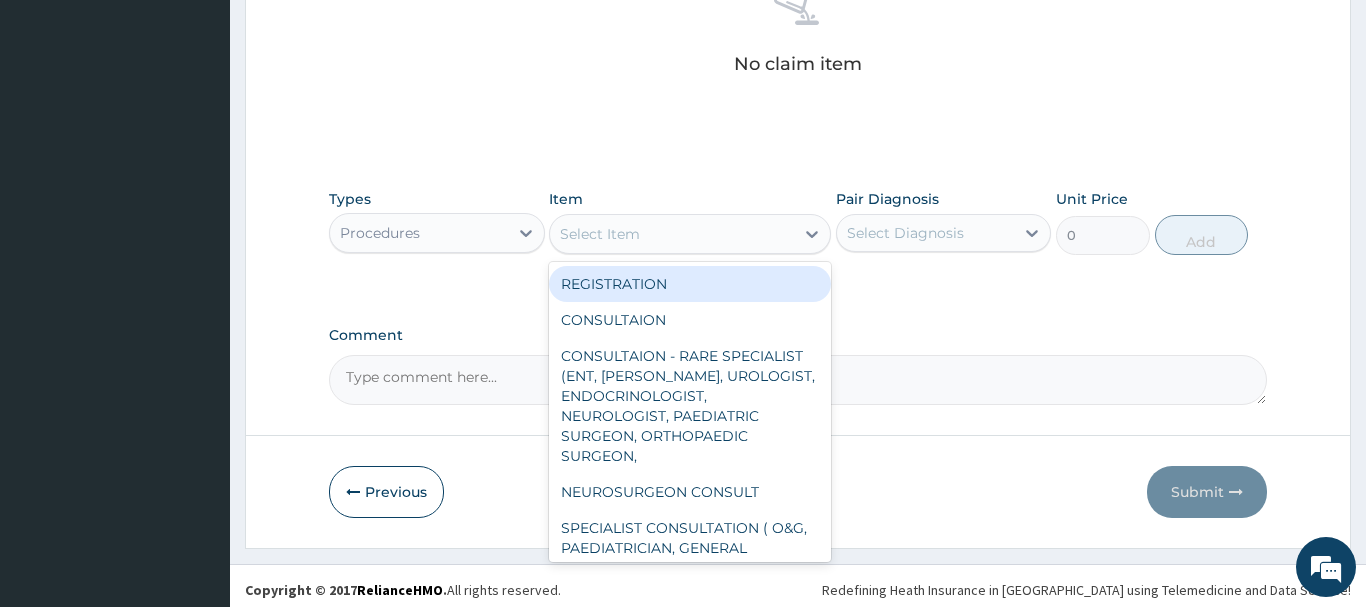 click on "Select Item" at bounding box center [672, 234] 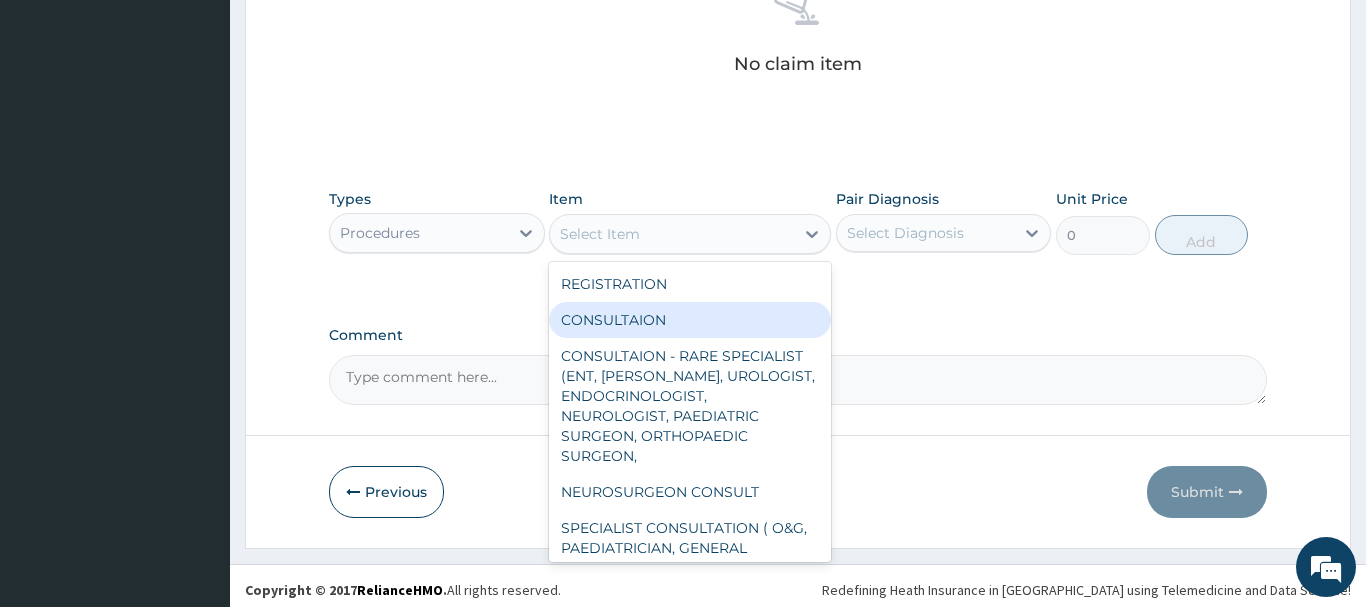 click on "CONSULTAION" at bounding box center (690, 320) 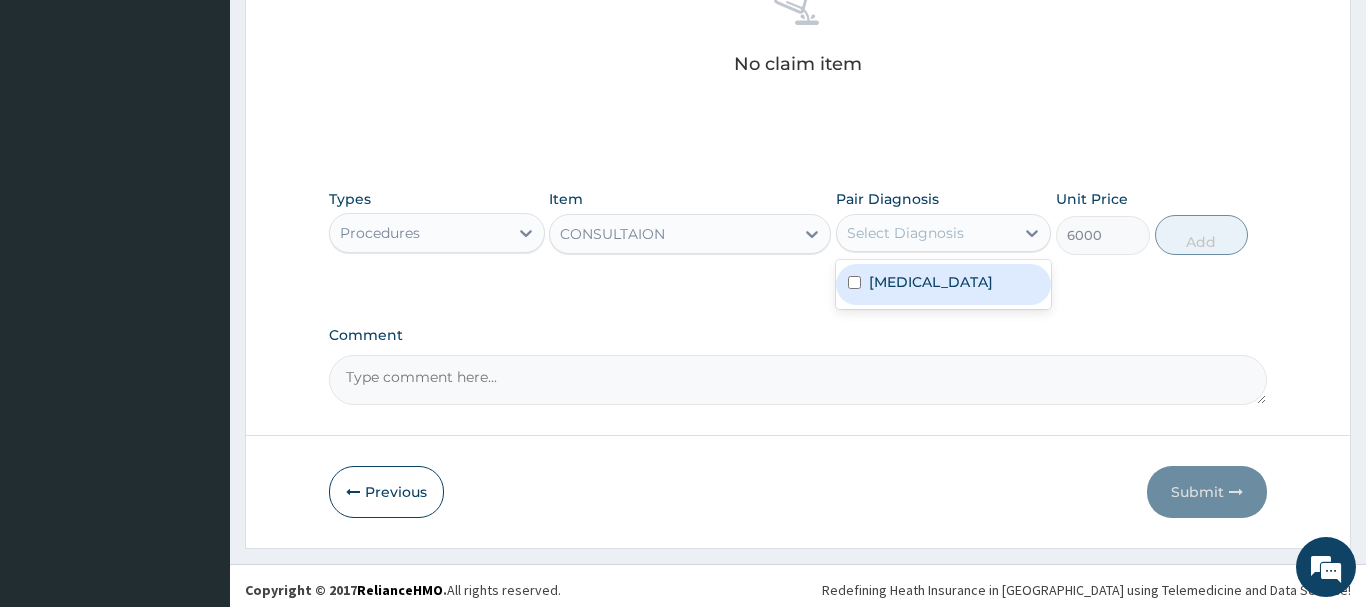 click on "Select Diagnosis" at bounding box center [905, 233] 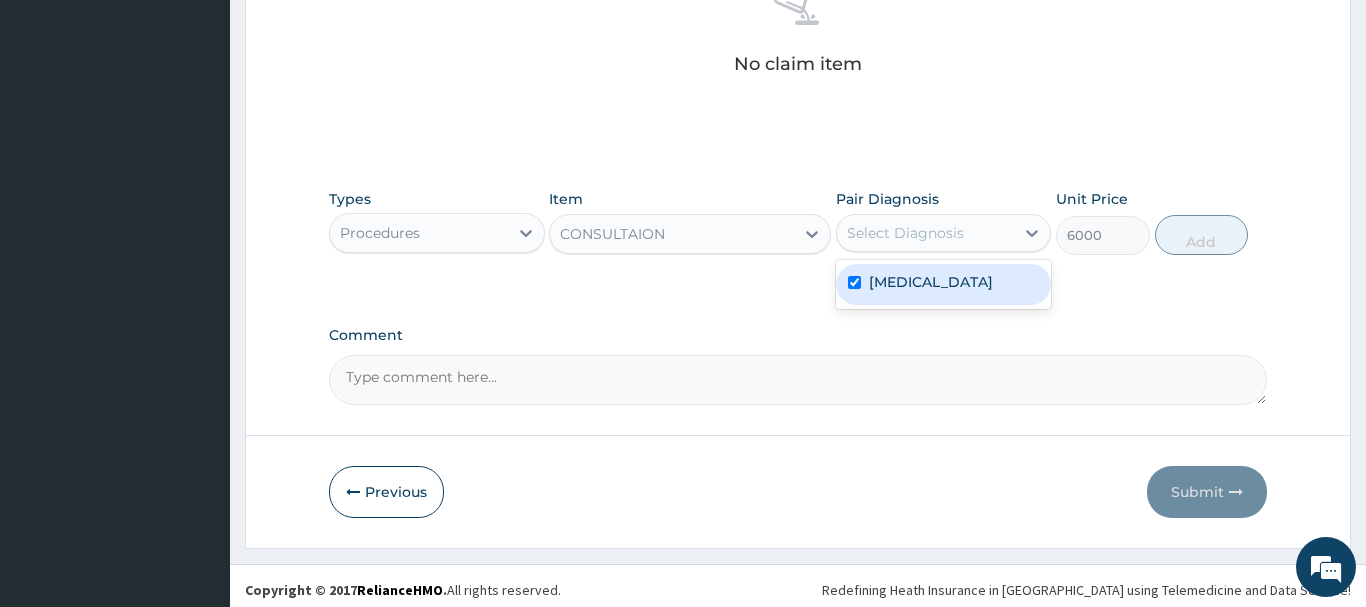 checkbox on "true" 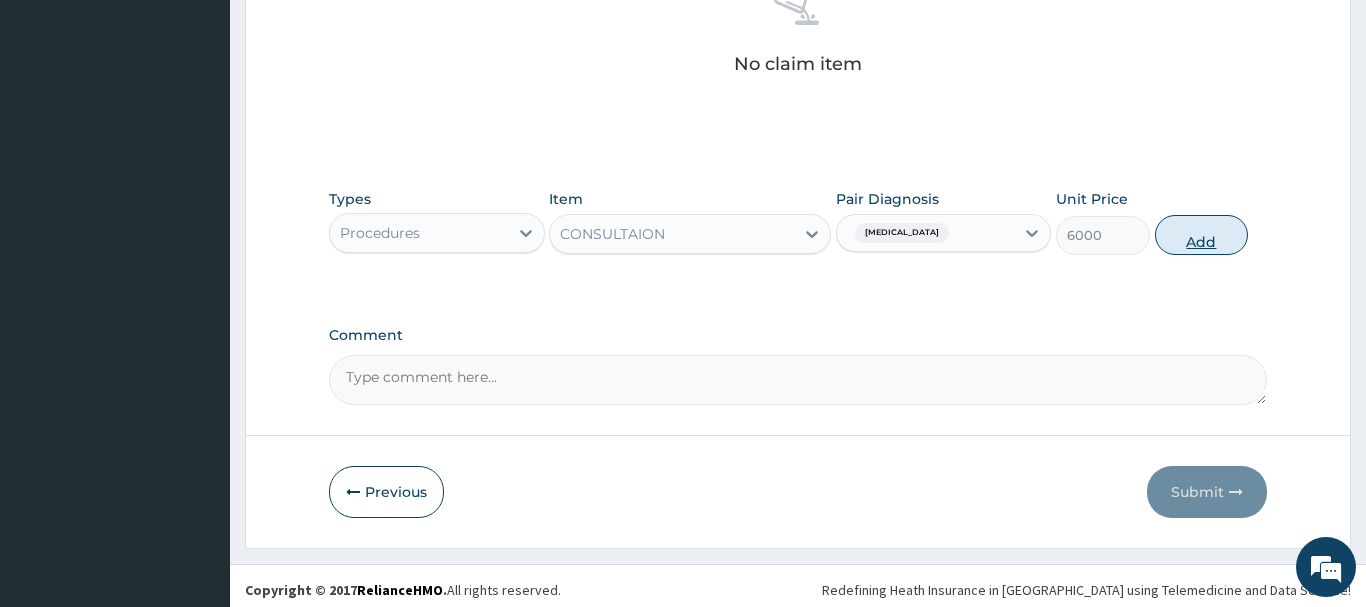 click on "Add" at bounding box center (1202, 235) 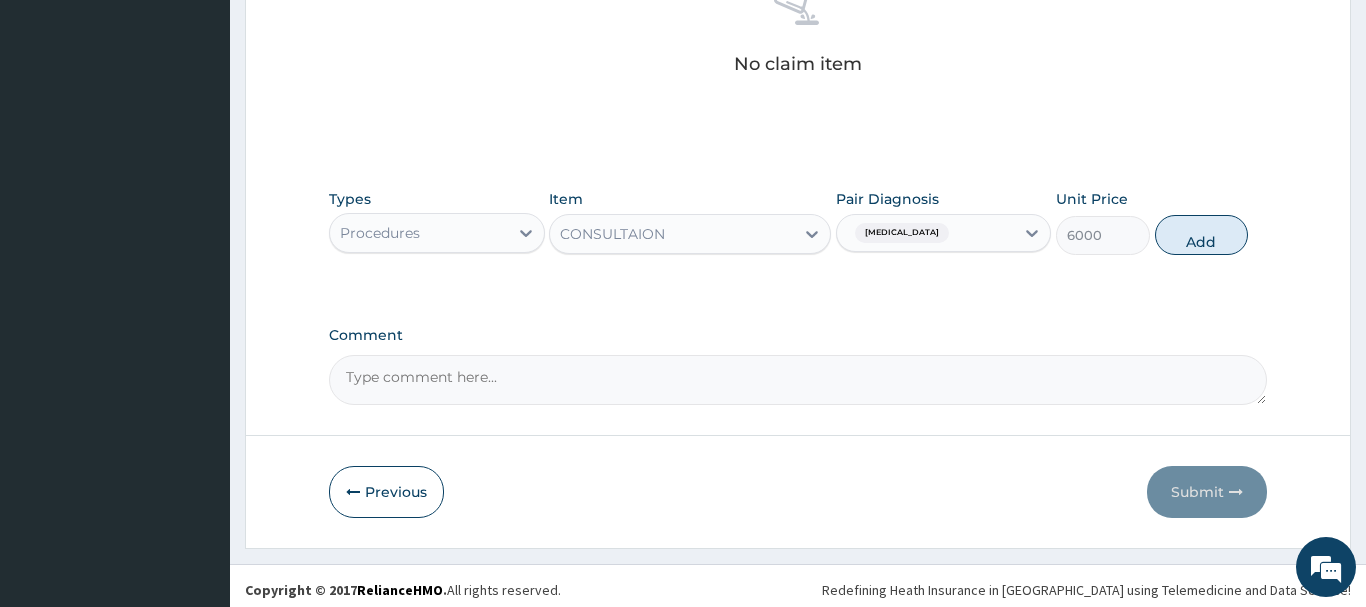 type on "0" 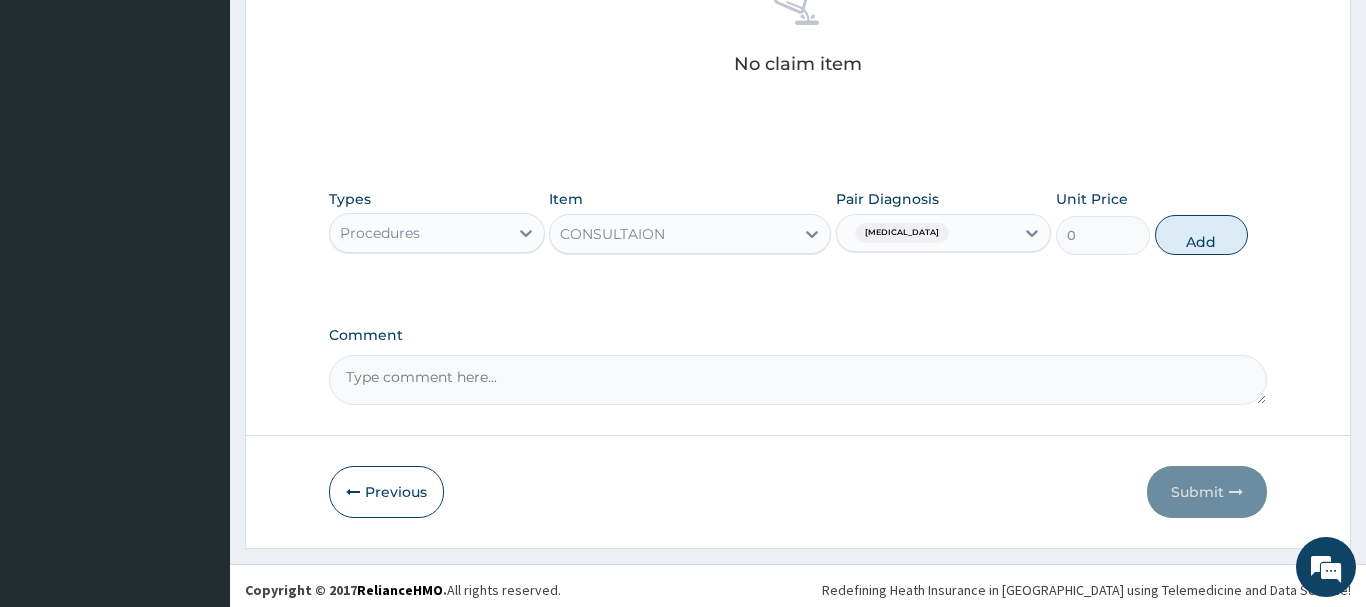 scroll, scrollTop: 740, scrollLeft: 0, axis: vertical 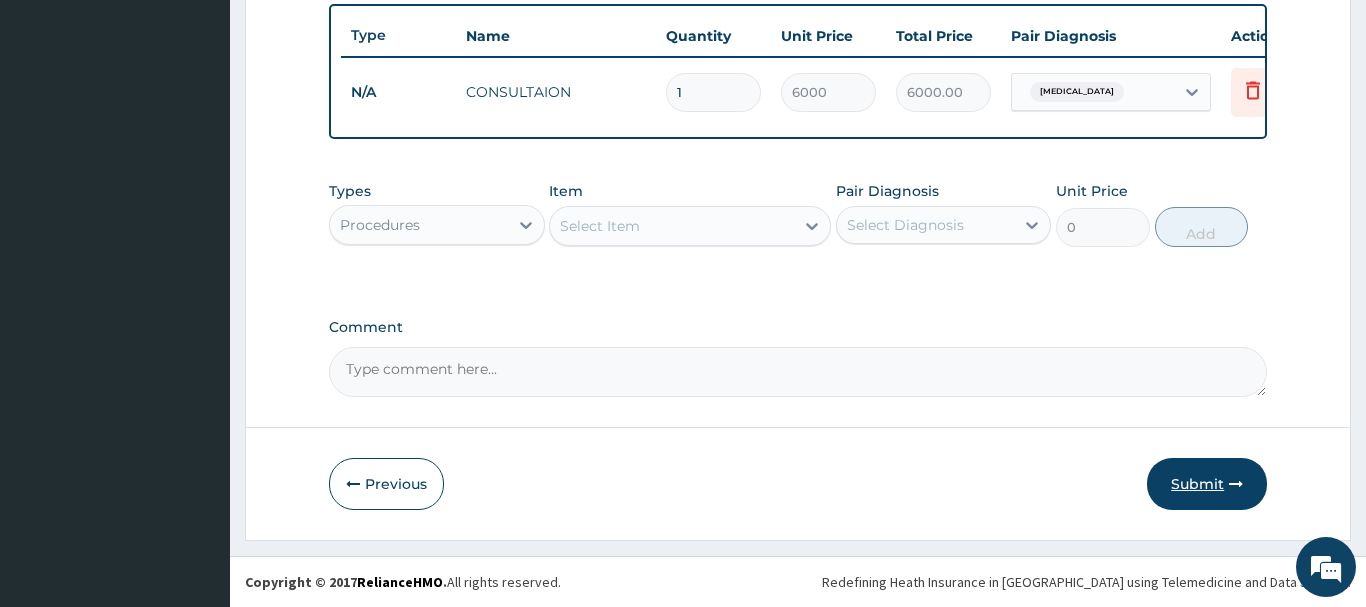 click on "Submit" at bounding box center (1207, 484) 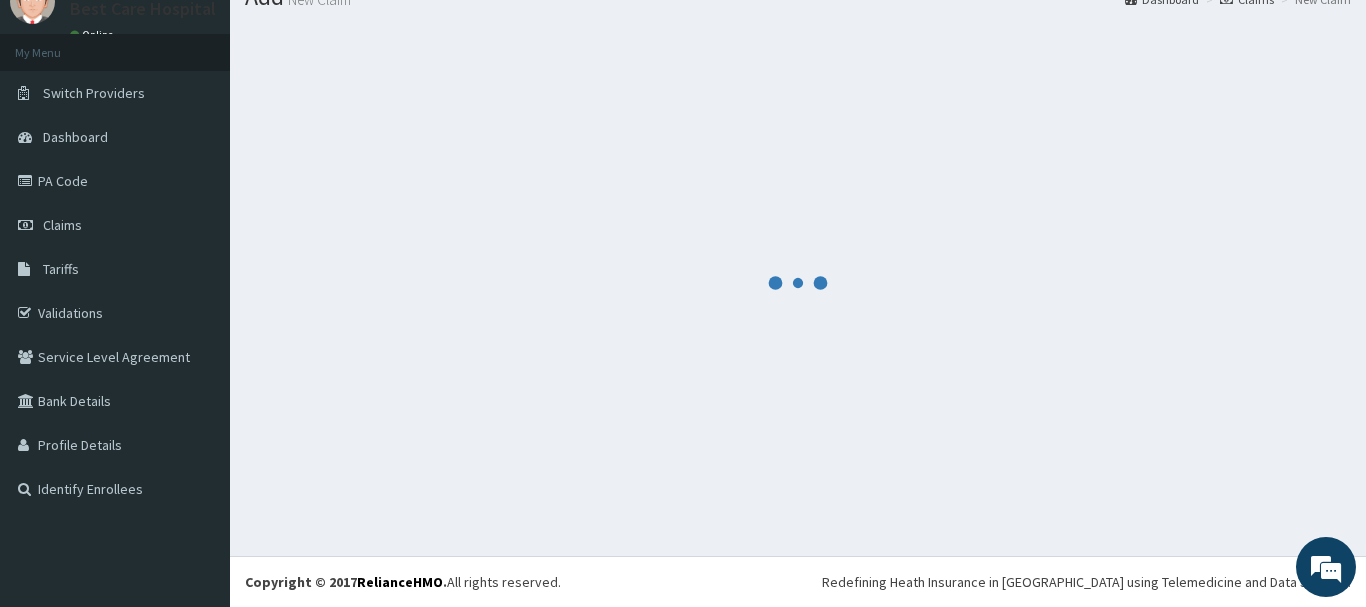 scroll, scrollTop: 81, scrollLeft: 0, axis: vertical 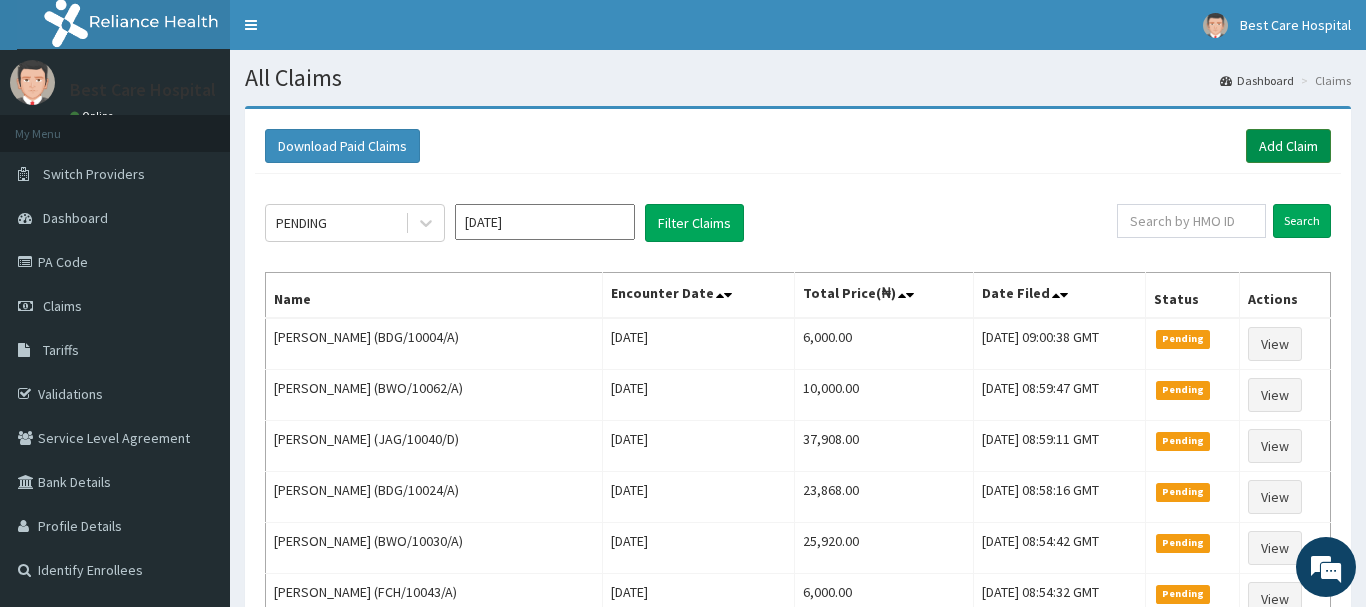 click on "Add Claim" at bounding box center (1288, 146) 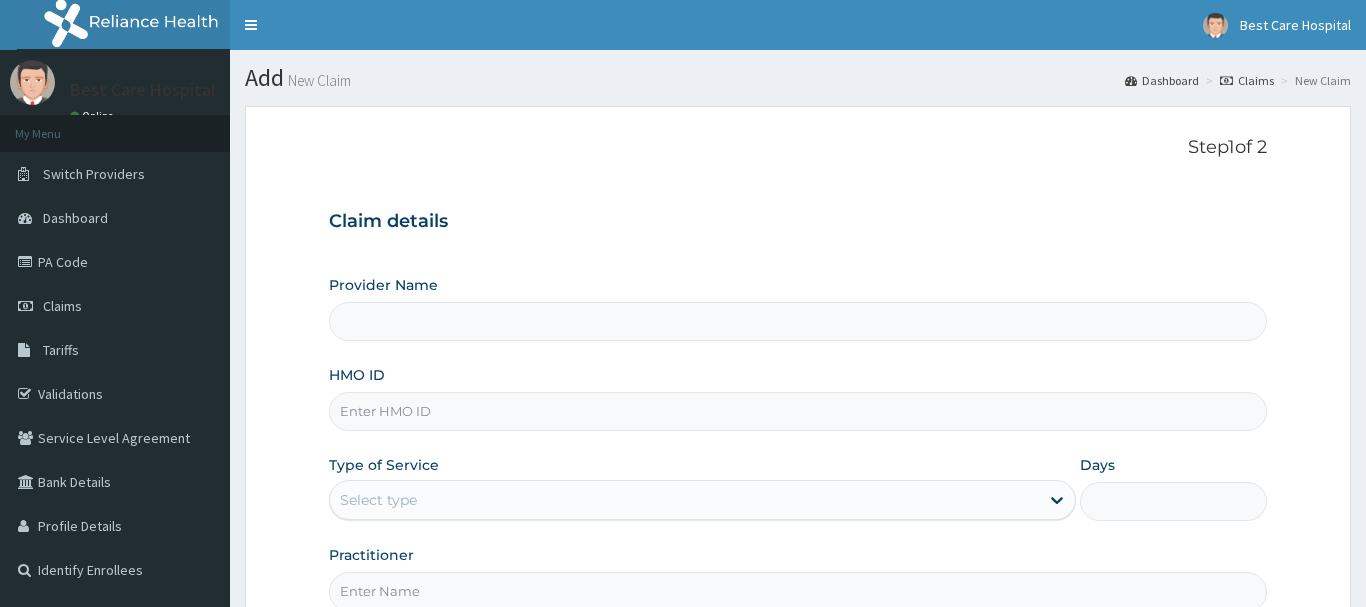 scroll, scrollTop: 0, scrollLeft: 0, axis: both 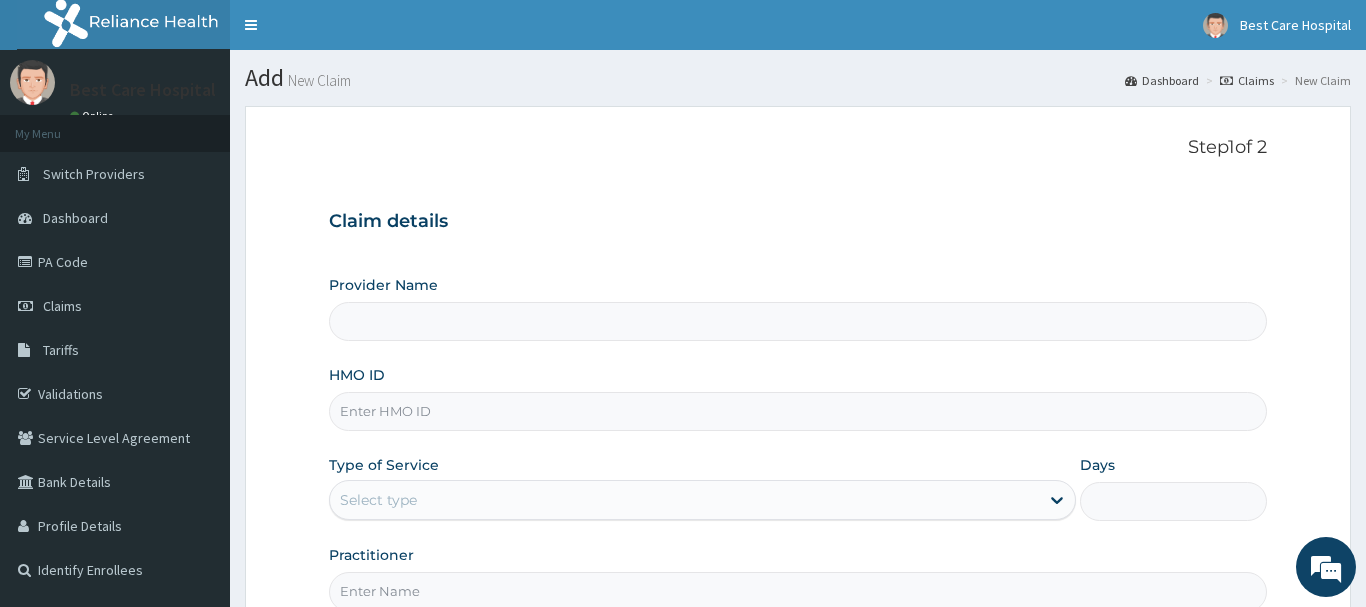 type on "Bestcare Hospital" 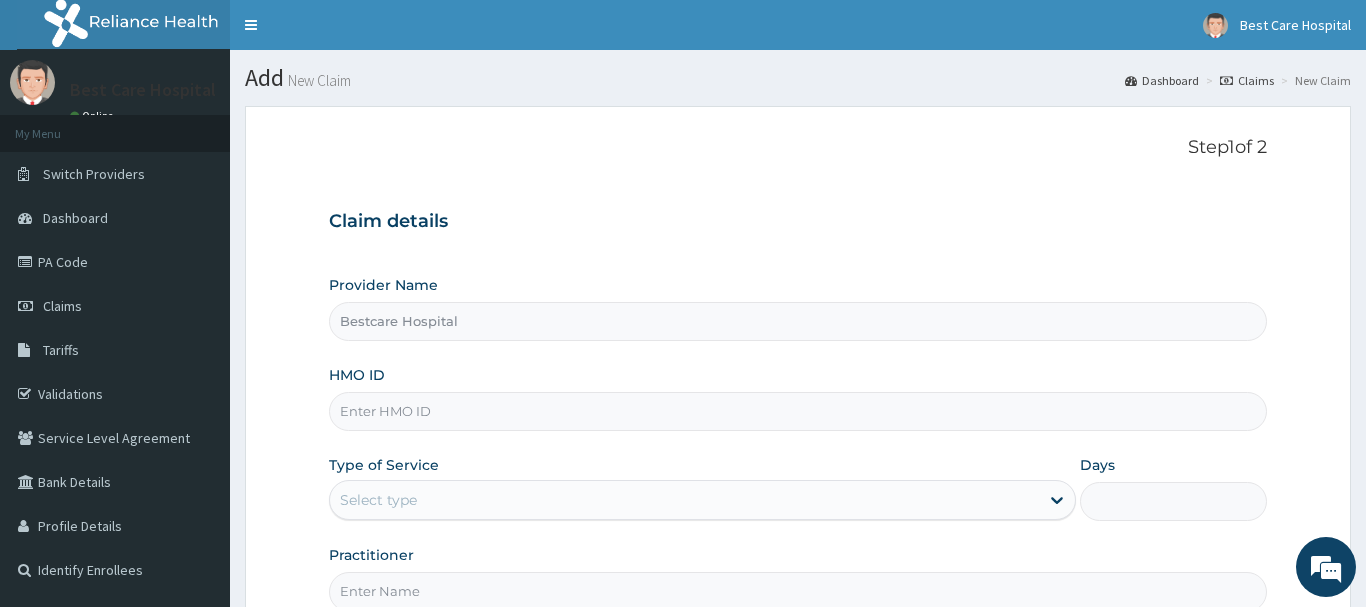scroll, scrollTop: 0, scrollLeft: 0, axis: both 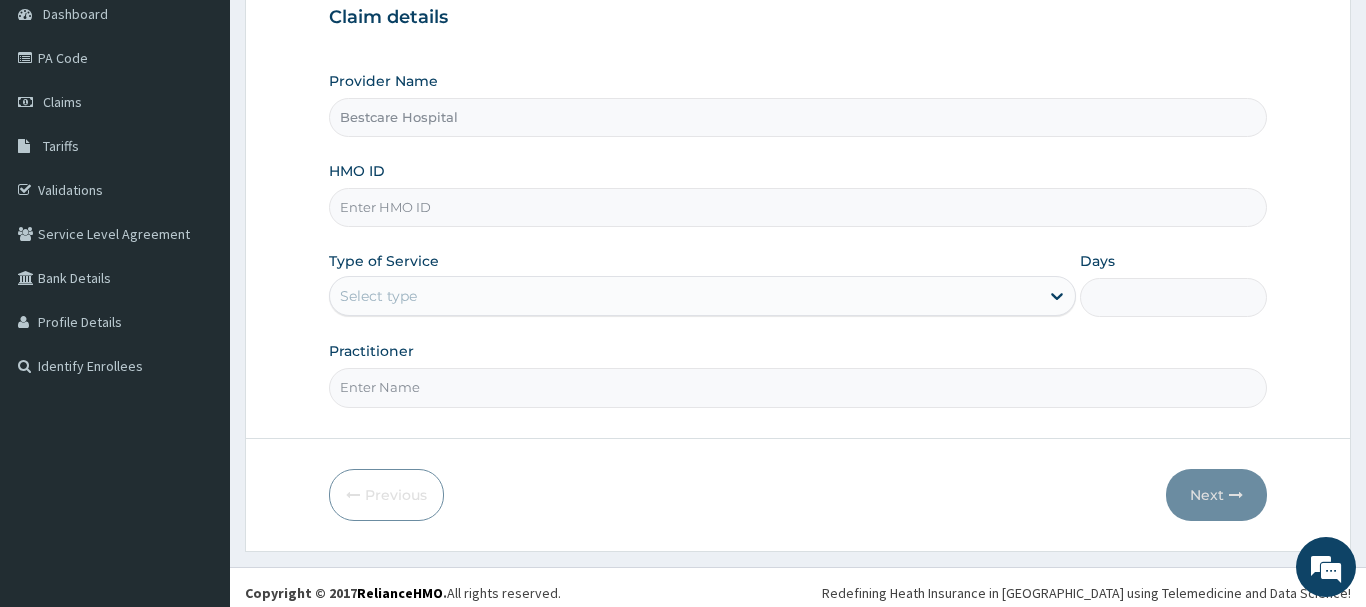 click on "HMO ID" at bounding box center [798, 207] 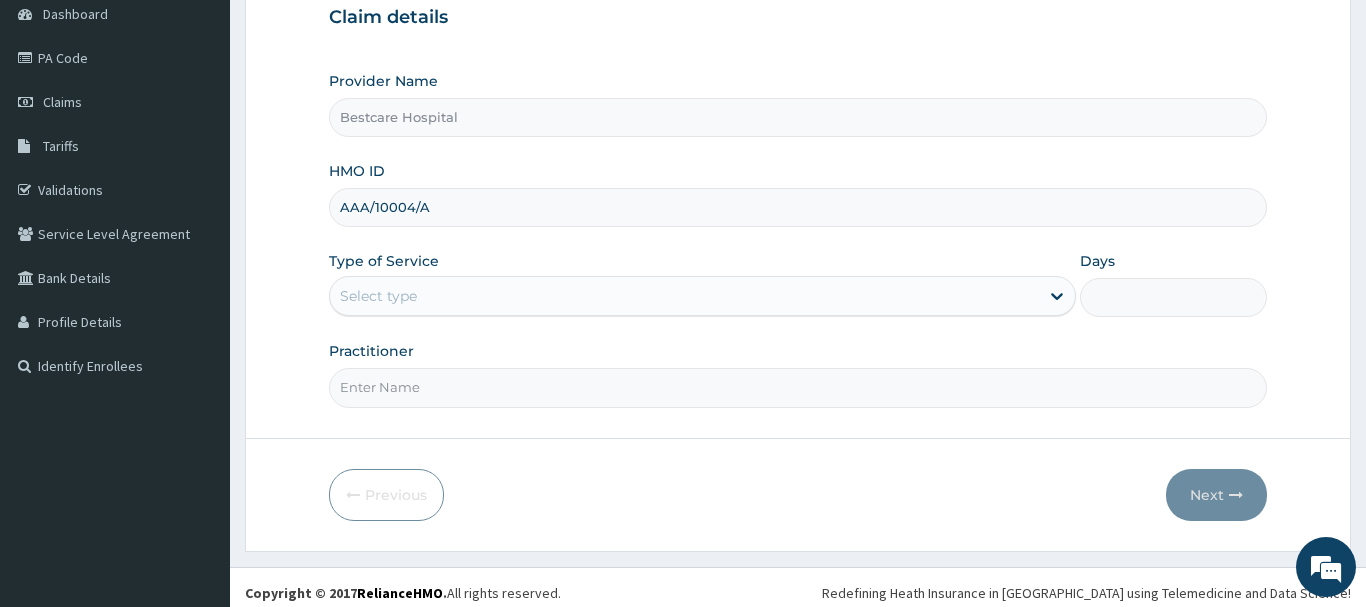 type on "AAA/10004/A" 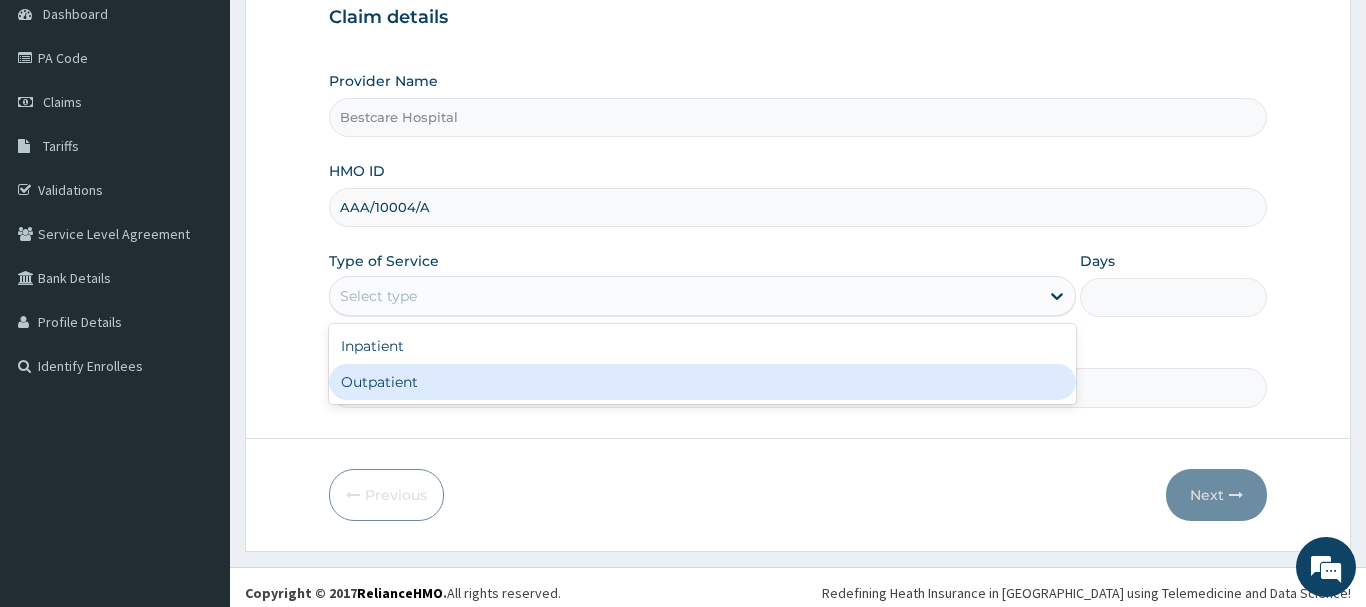 click on "Outpatient" at bounding box center (703, 382) 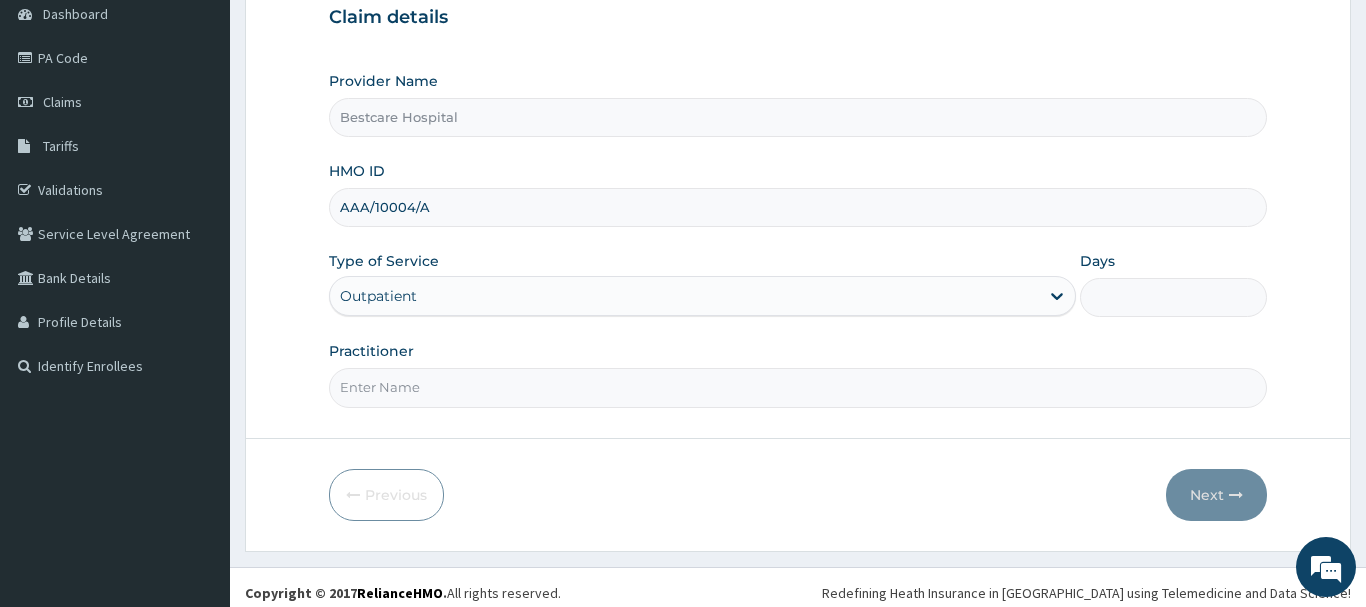 type on "1" 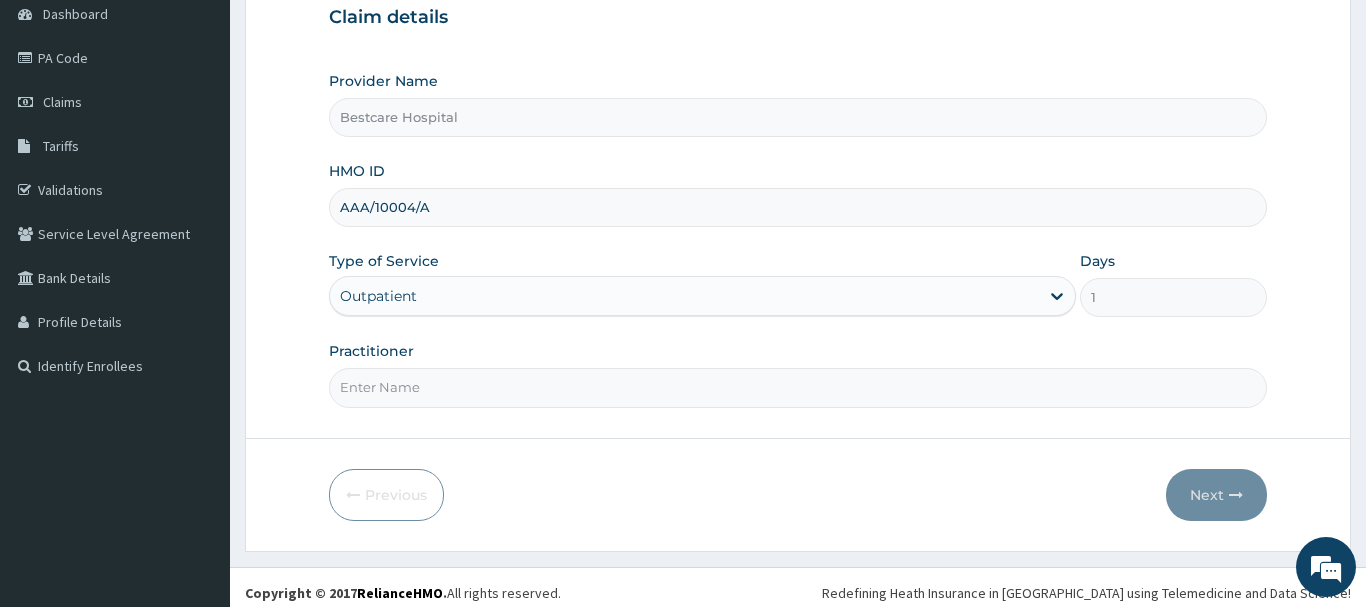 click on "Practitioner" at bounding box center [798, 387] 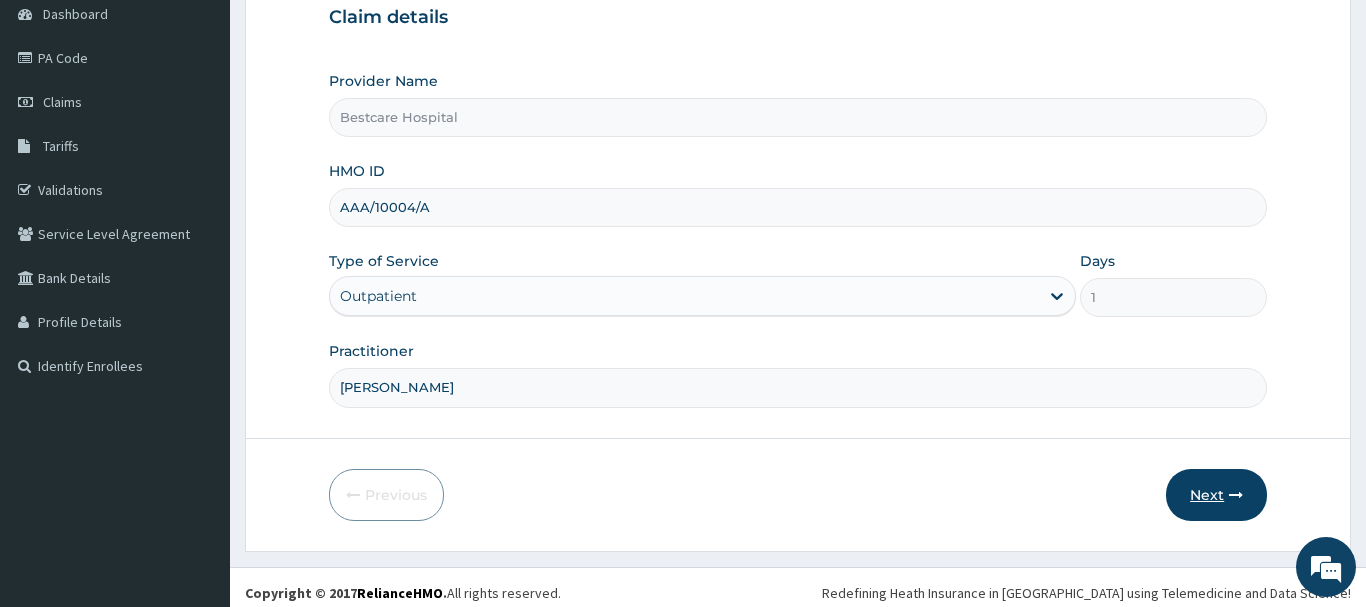 type on "[PERSON_NAME]" 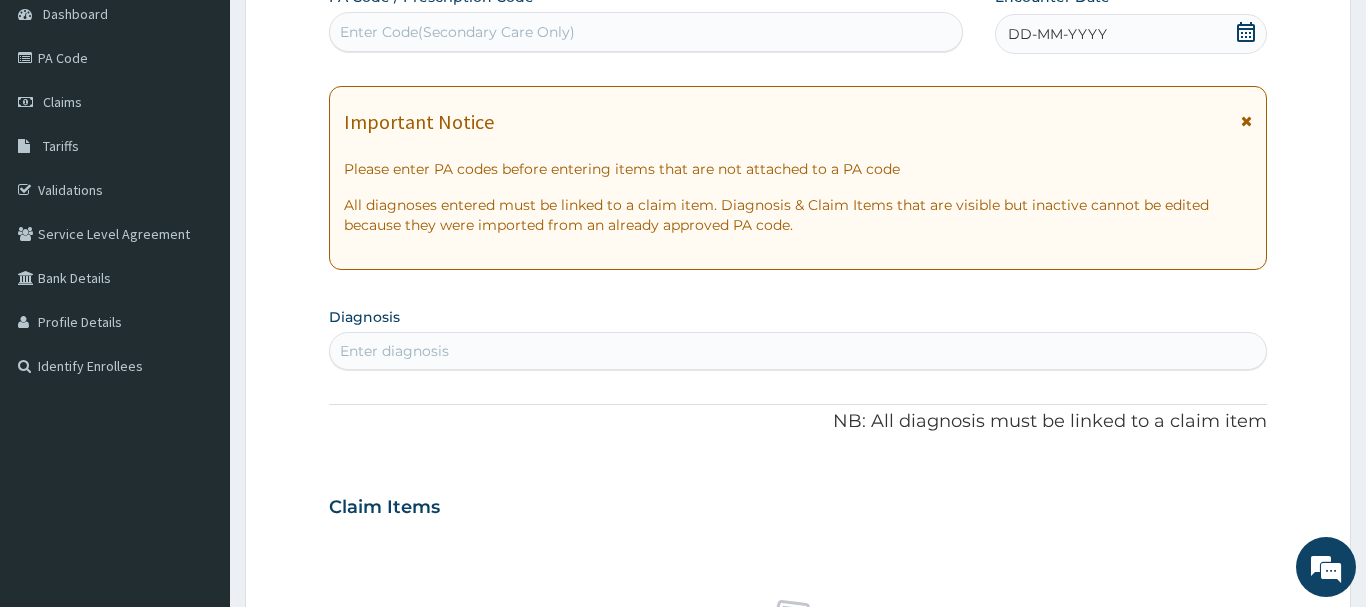 click on "Enter Code(Secondary Care Only)" at bounding box center [646, 32] 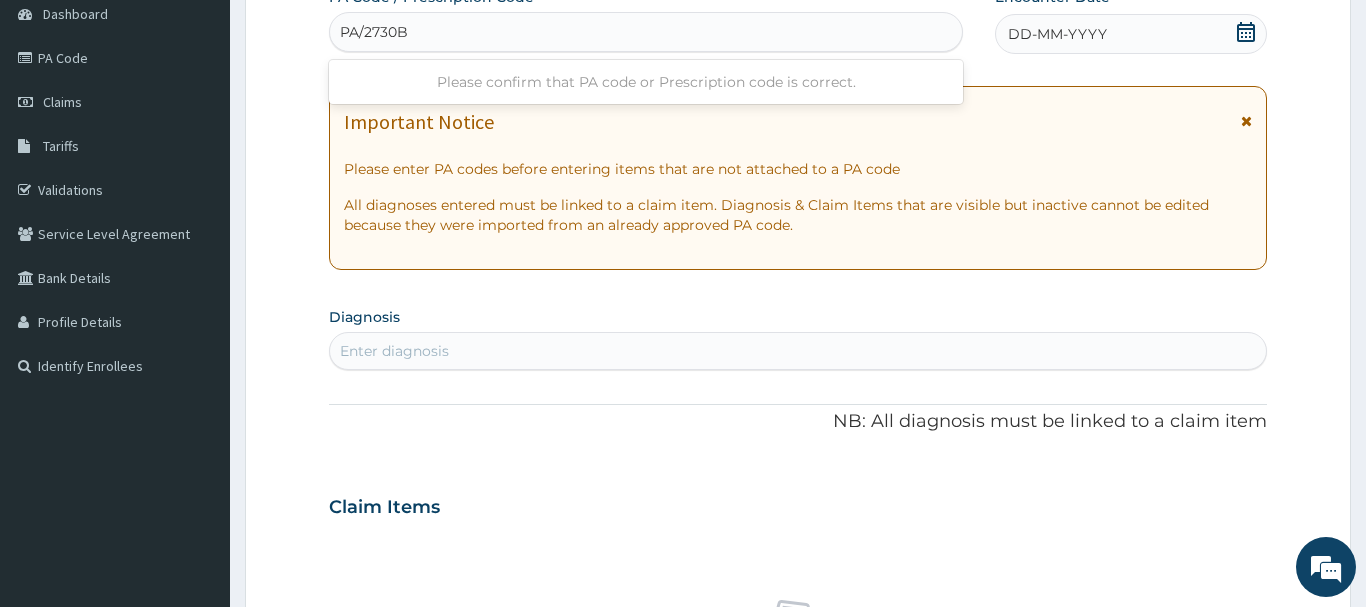 type on "PA/2730BF" 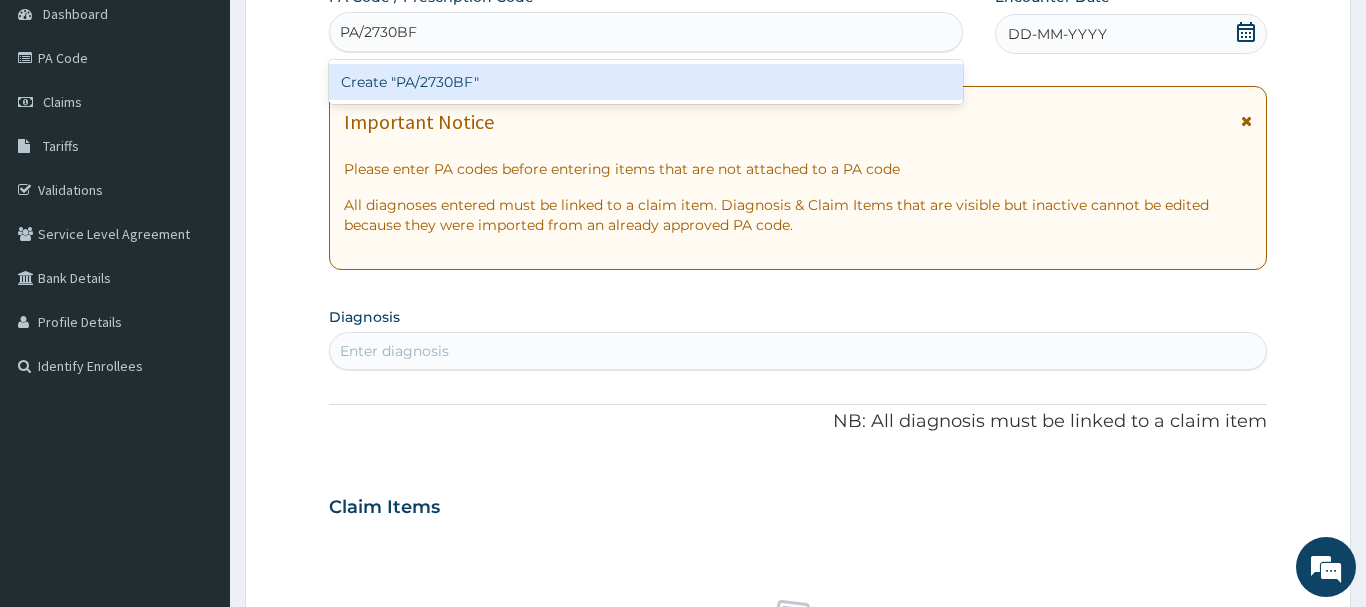 click on "Create "PA/2730BF"" at bounding box center [646, 82] 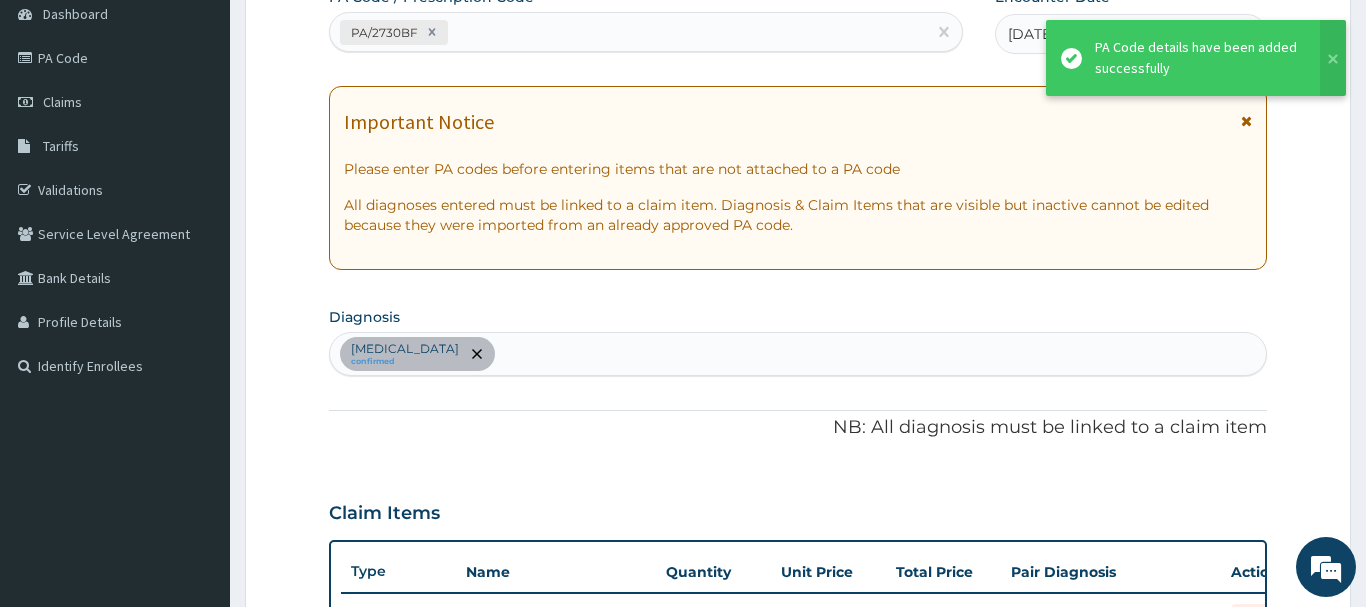 scroll, scrollTop: 529, scrollLeft: 0, axis: vertical 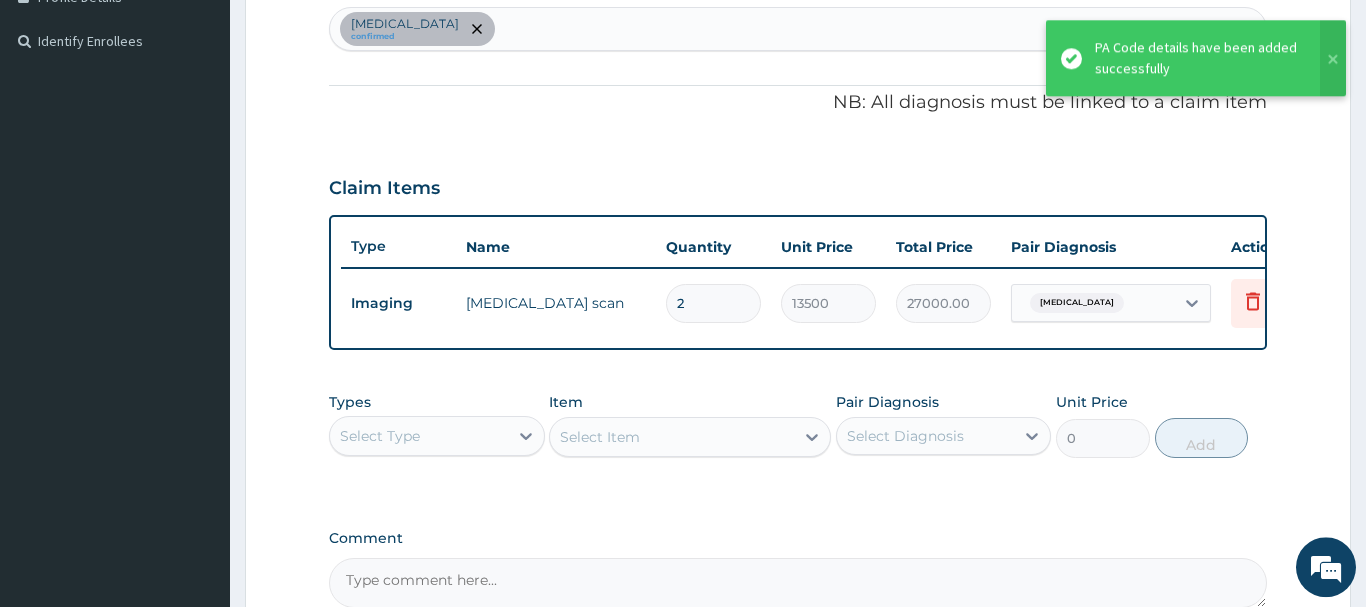 click on "[MEDICAL_DATA] confirmed" at bounding box center (798, 29) 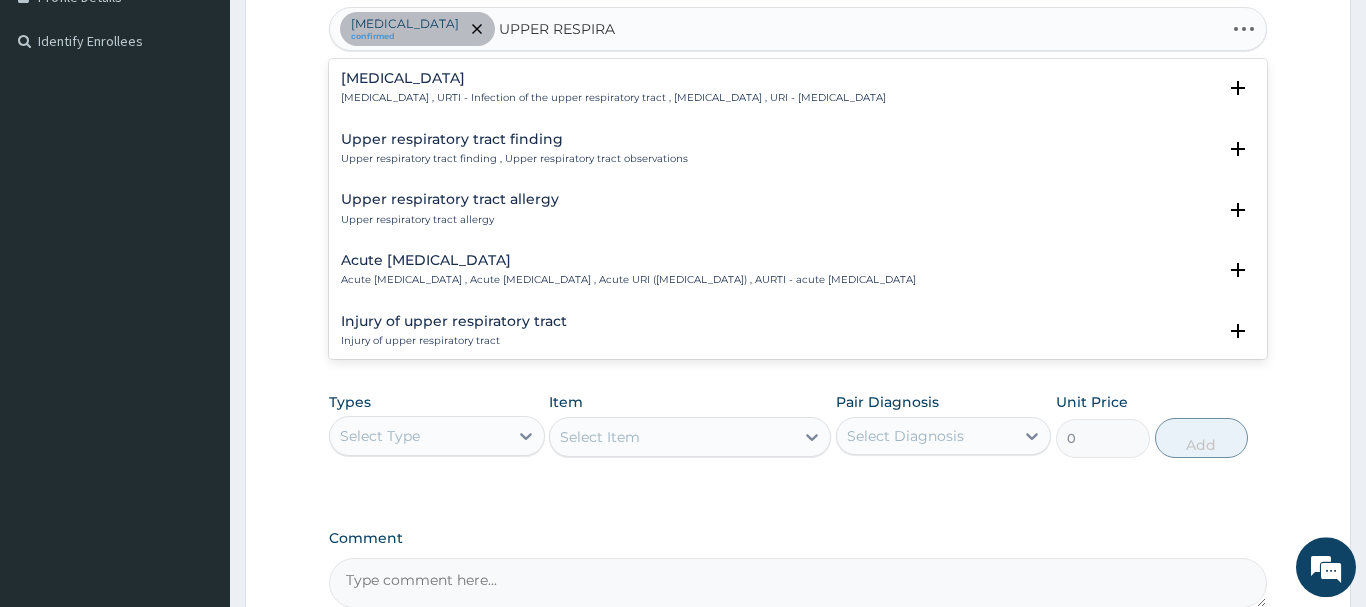 type on "UPPER RESPIRAT" 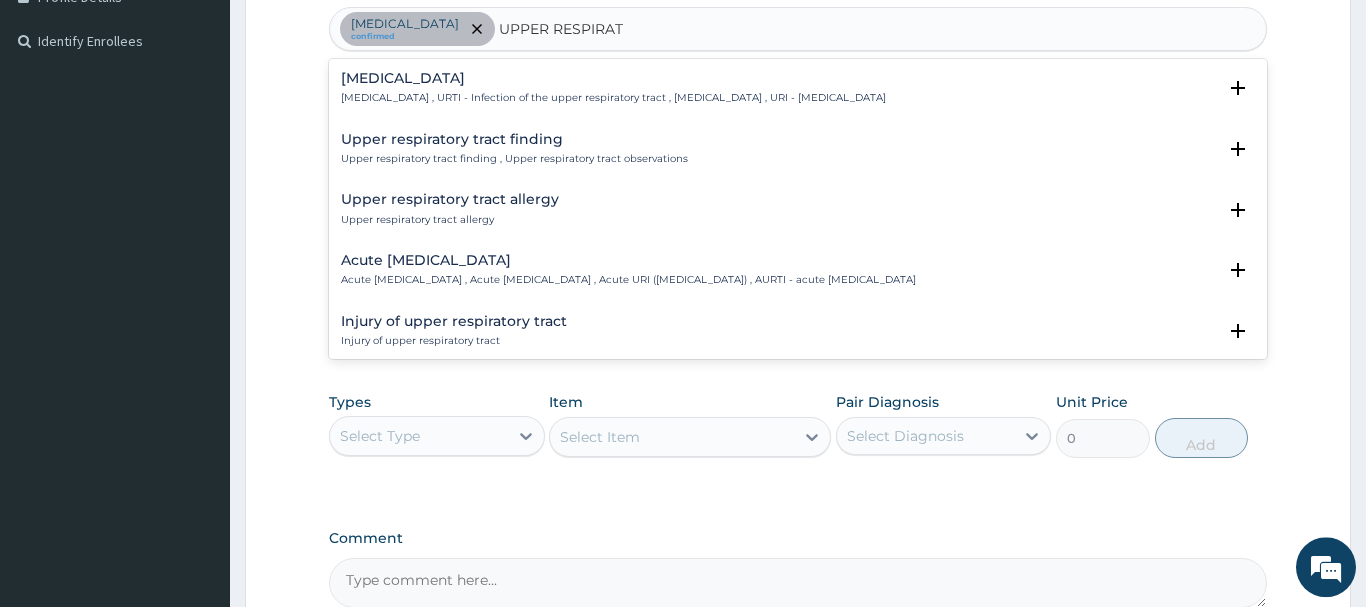 click on "[MEDICAL_DATA]" at bounding box center [613, 78] 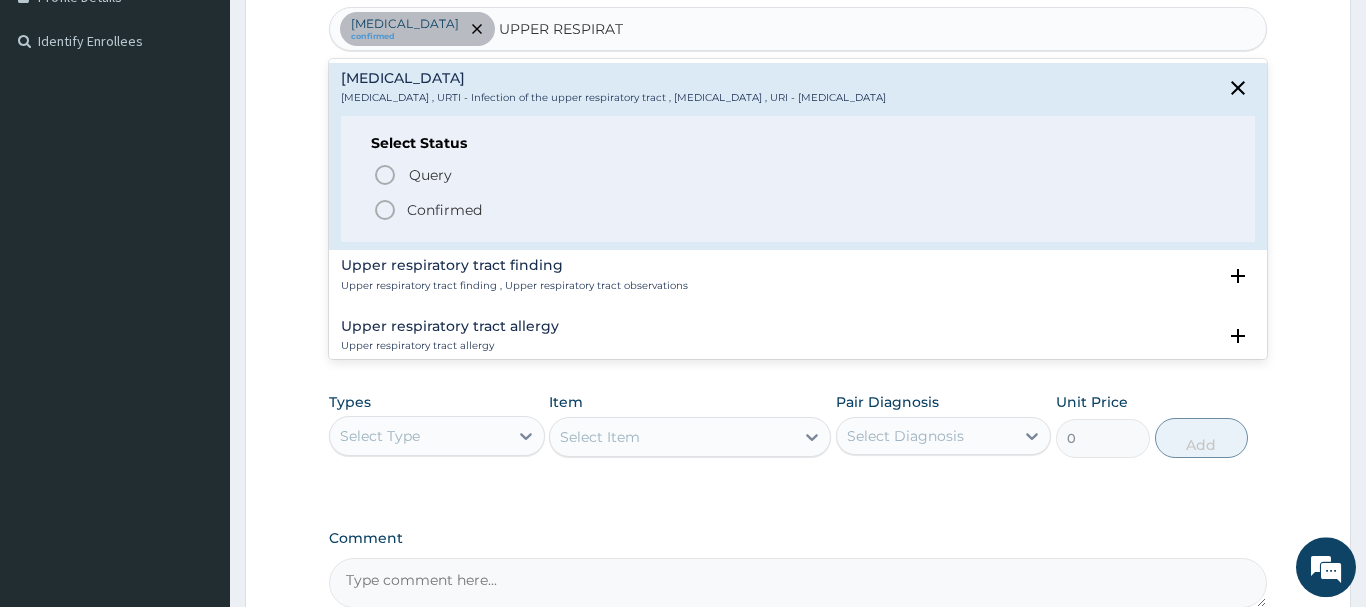click 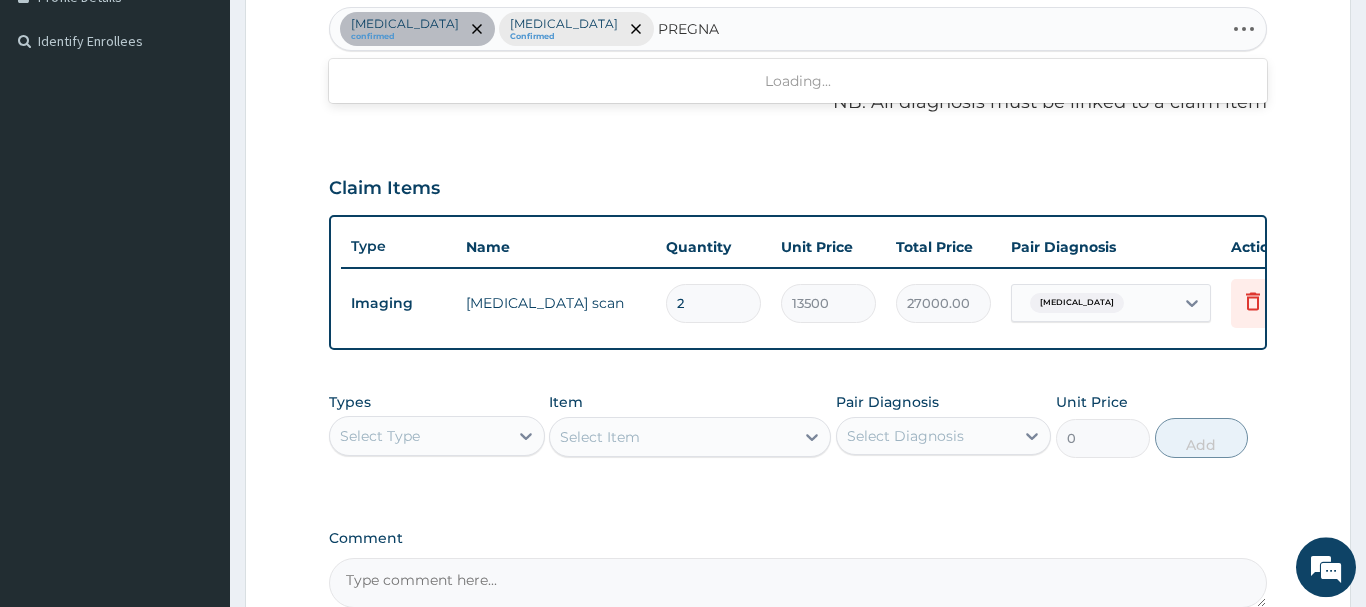 type on "PREGNAN" 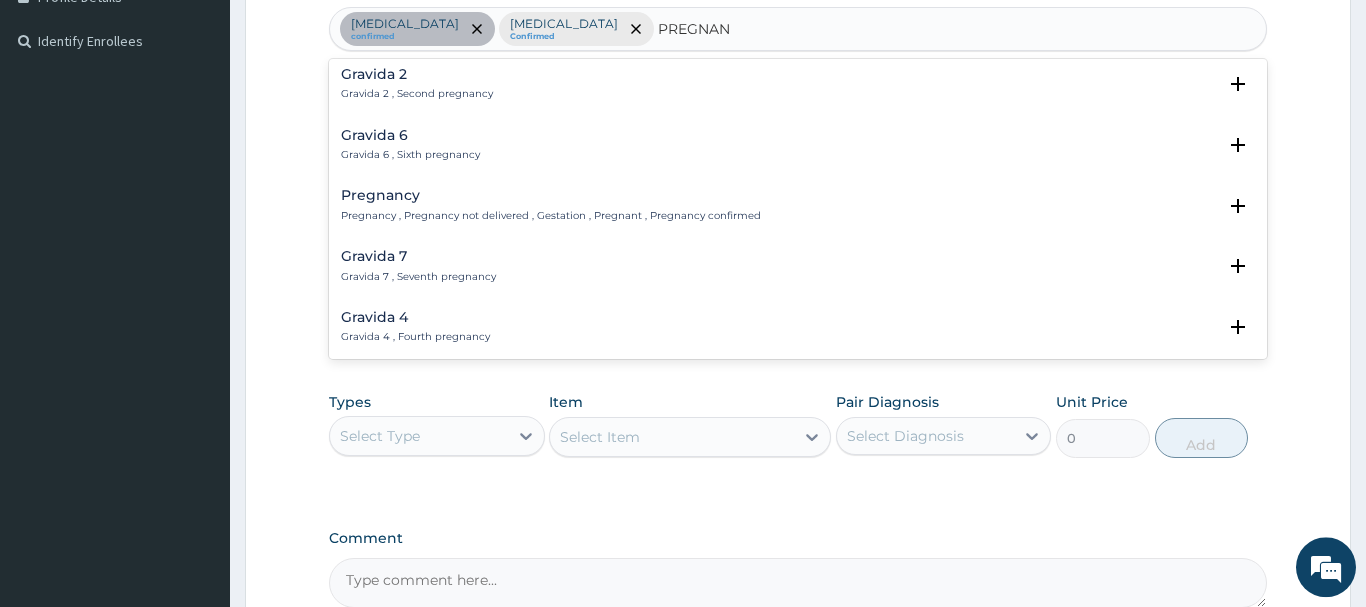 scroll, scrollTop: 216, scrollLeft: 0, axis: vertical 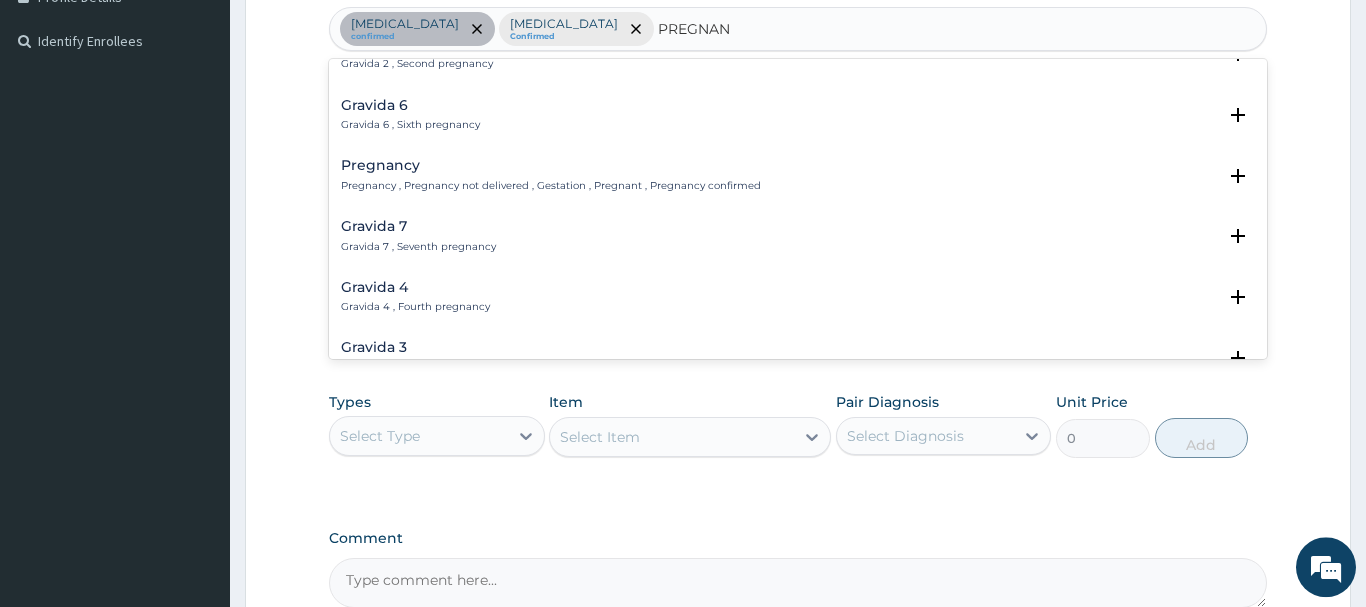 click on "Pregnancy Pregnancy , Pregnancy not delivered , Gestation , Pregnant , Pregnancy confirmed" at bounding box center (551, 175) 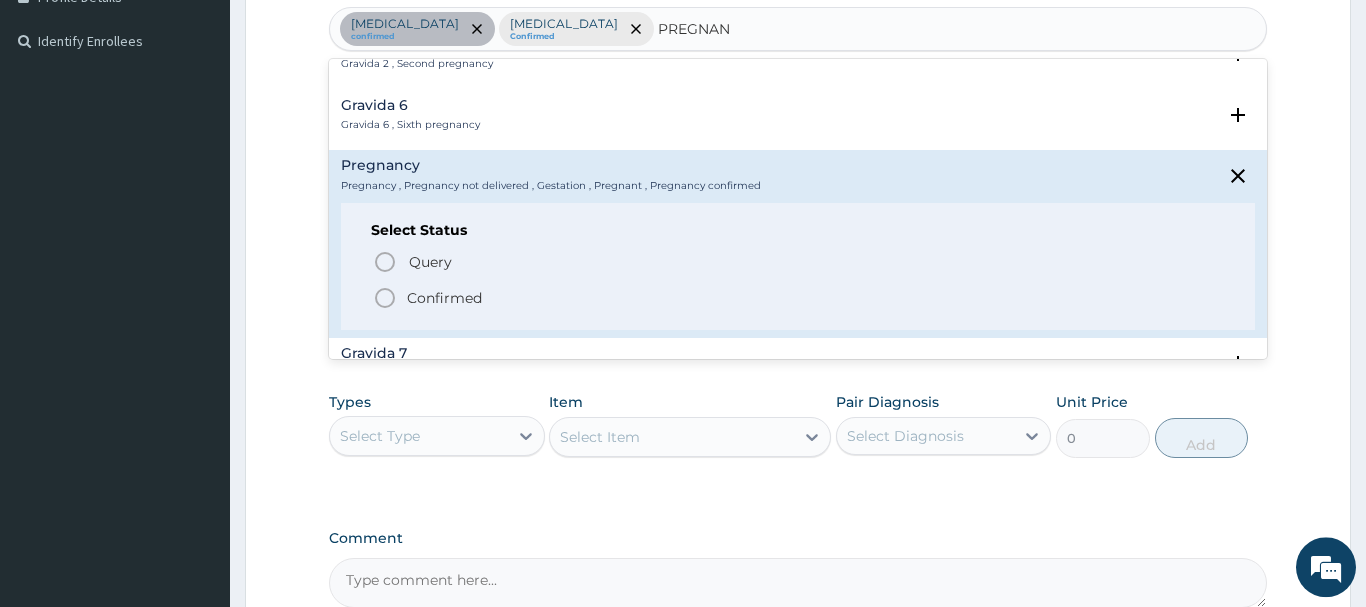 click 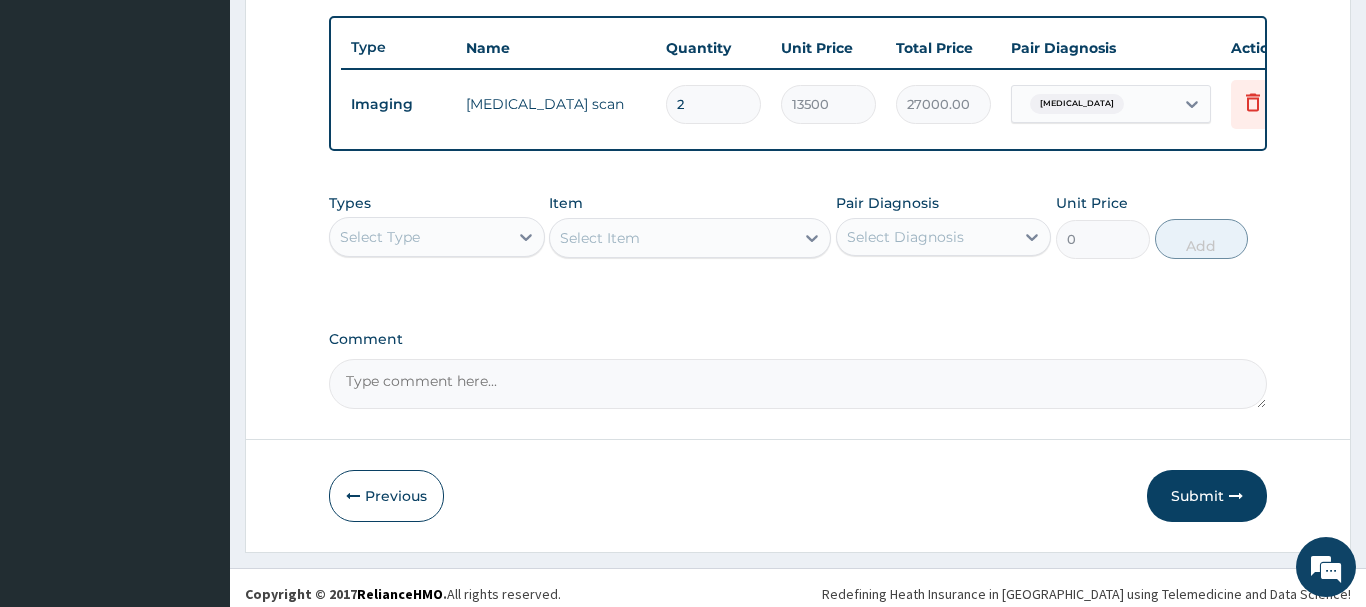 scroll, scrollTop: 740, scrollLeft: 0, axis: vertical 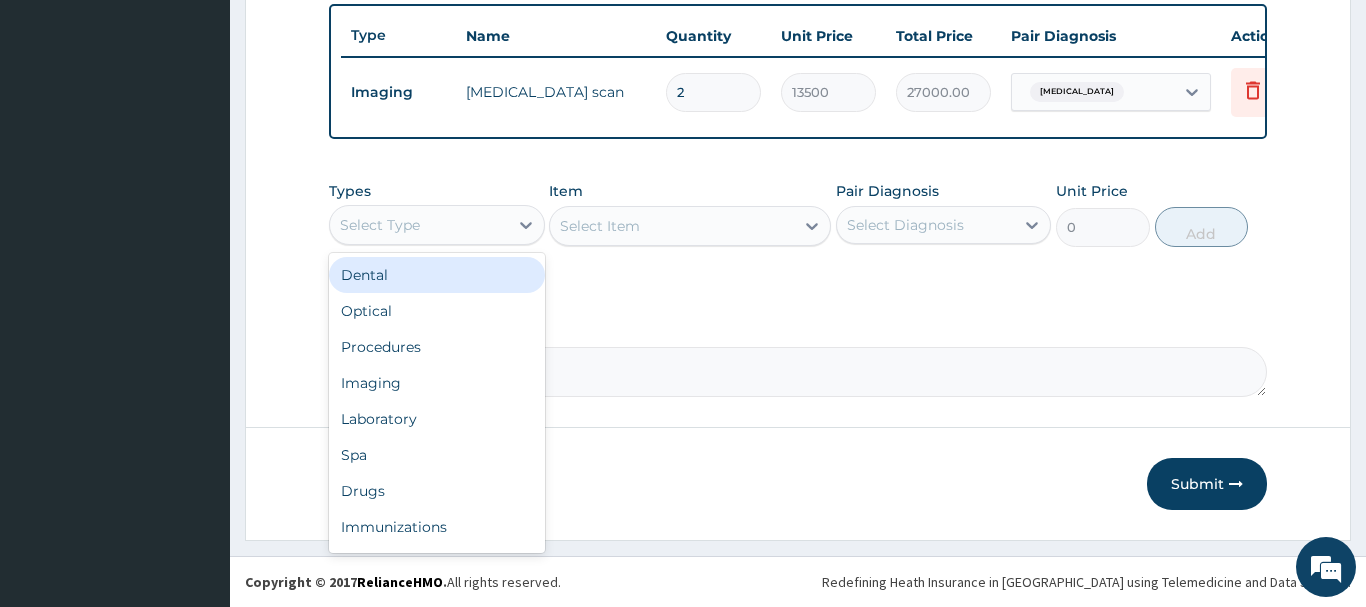click on "Select Type" at bounding box center [419, 225] 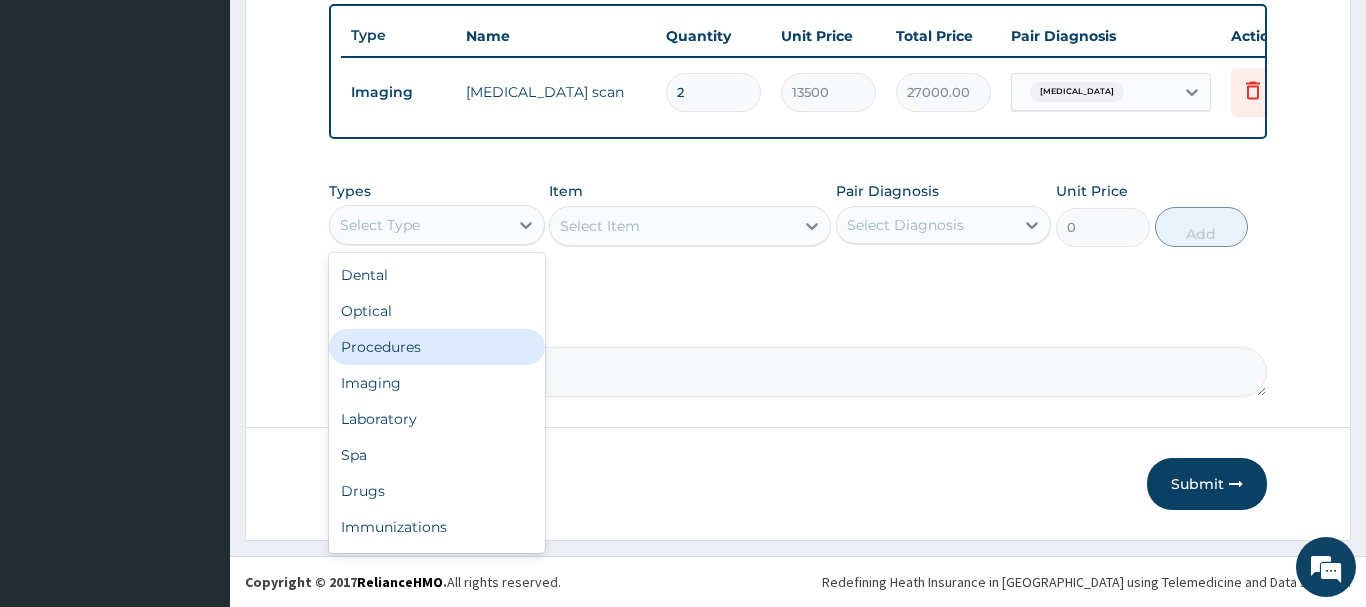 click on "Procedures" at bounding box center [437, 347] 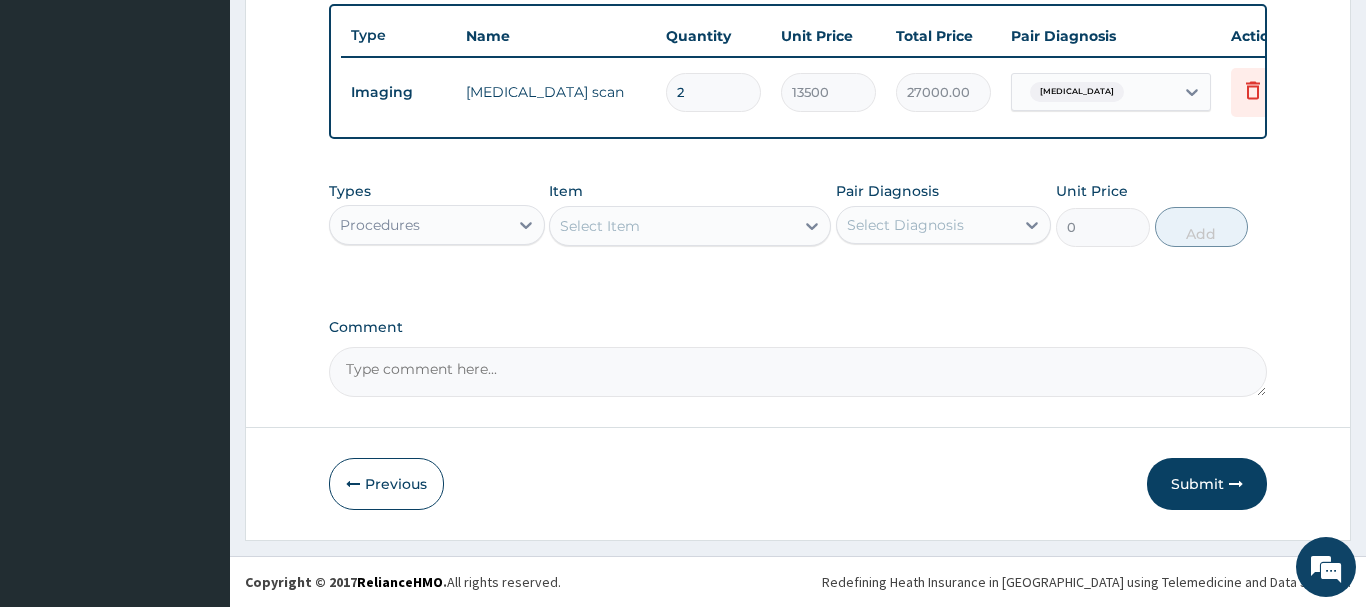 click on "Select Item" at bounding box center [672, 226] 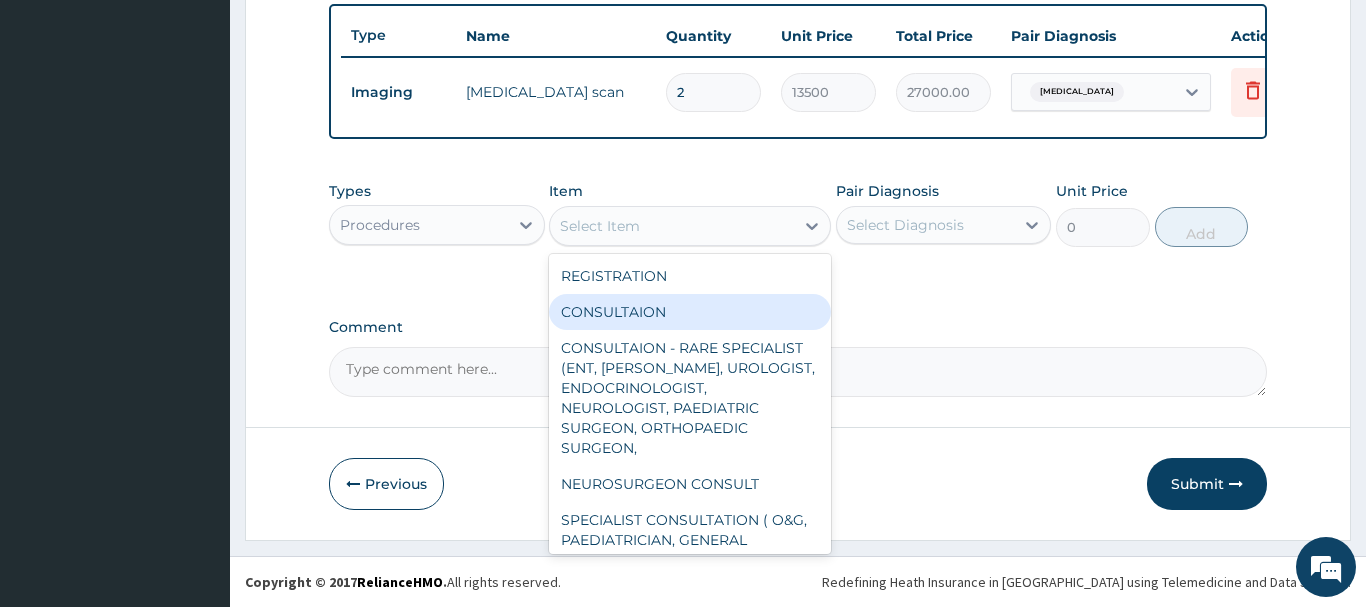 drag, startPoint x: 667, startPoint y: 316, endPoint x: 728, endPoint y: 305, distance: 61.983868 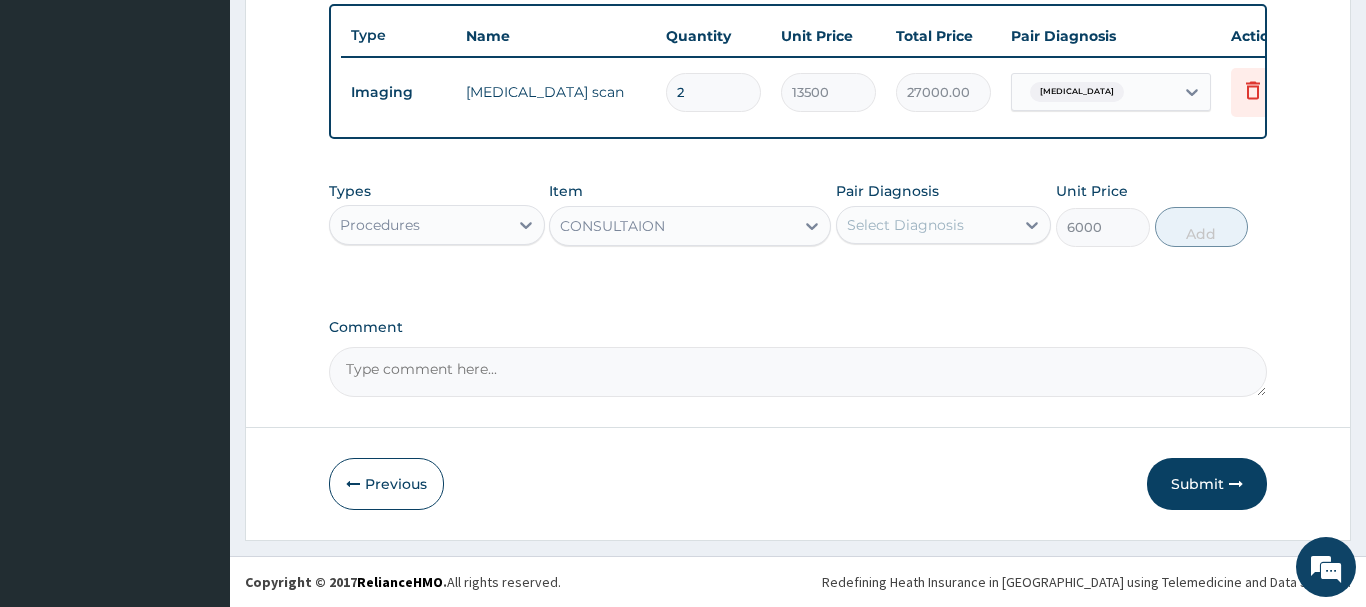 click on "Select Diagnosis" at bounding box center [926, 225] 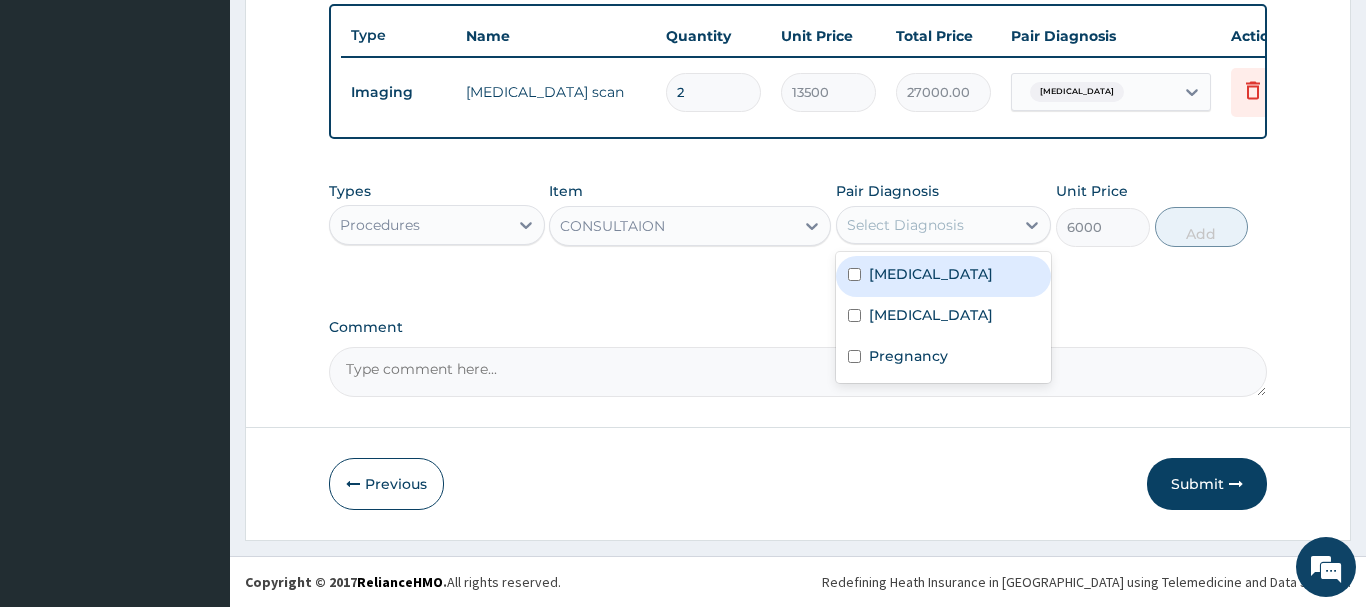 click at bounding box center (854, 274) 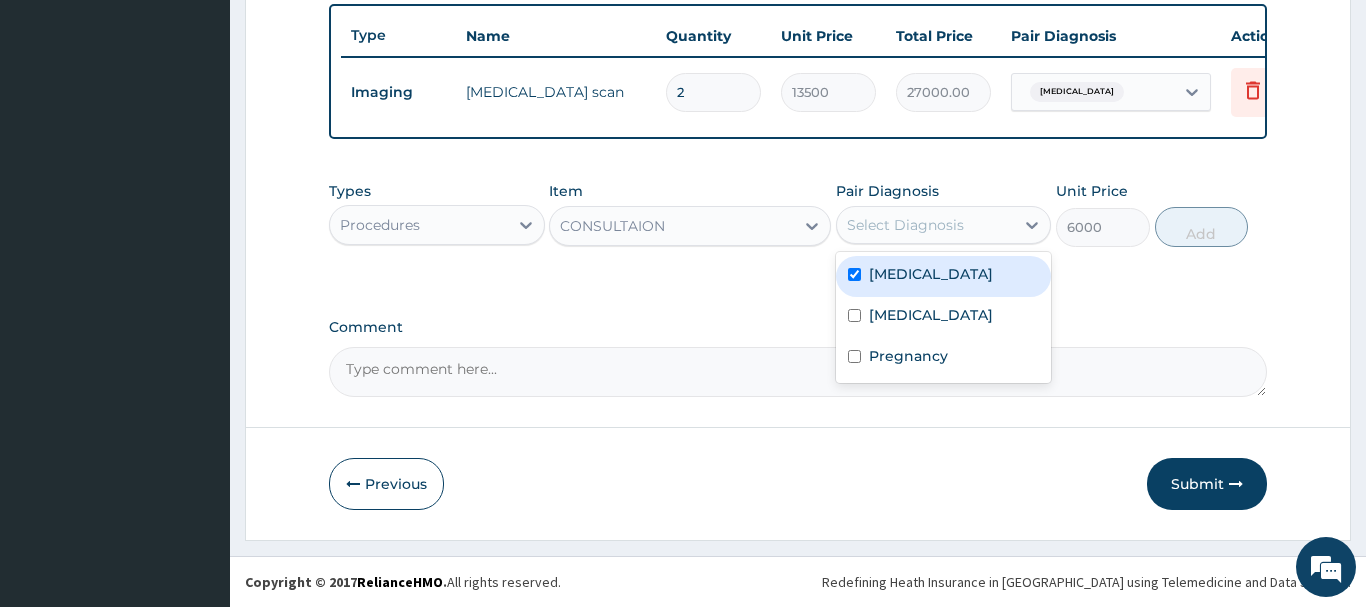 checkbox on "true" 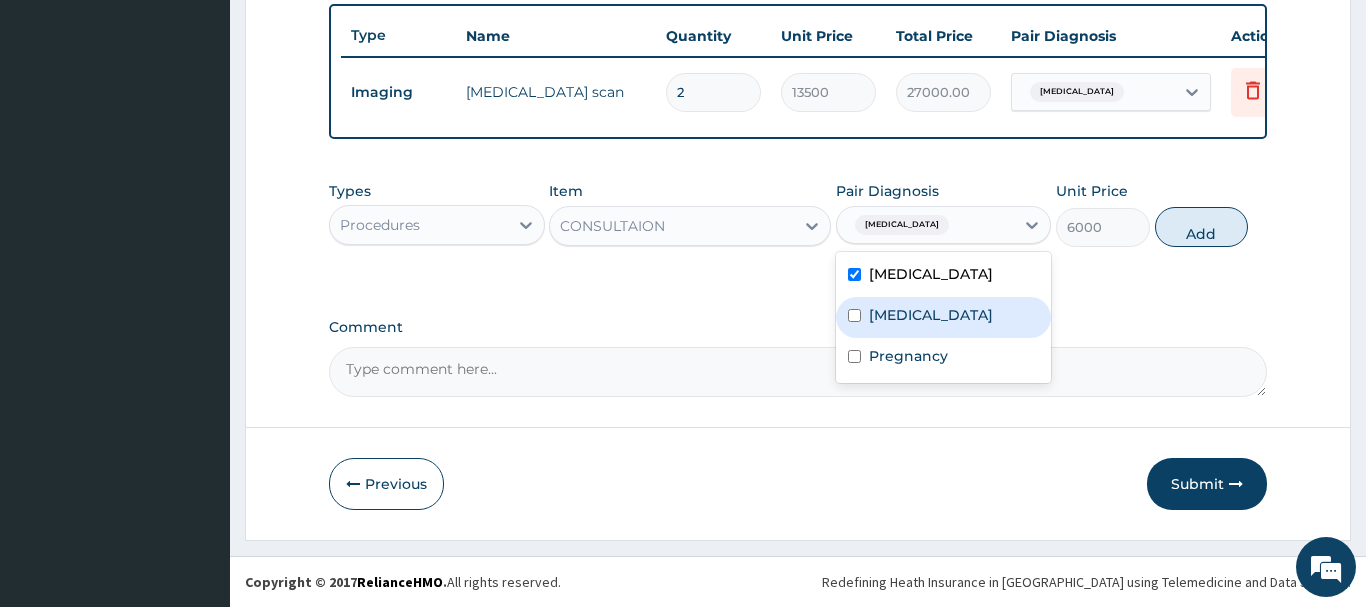 click at bounding box center [854, 315] 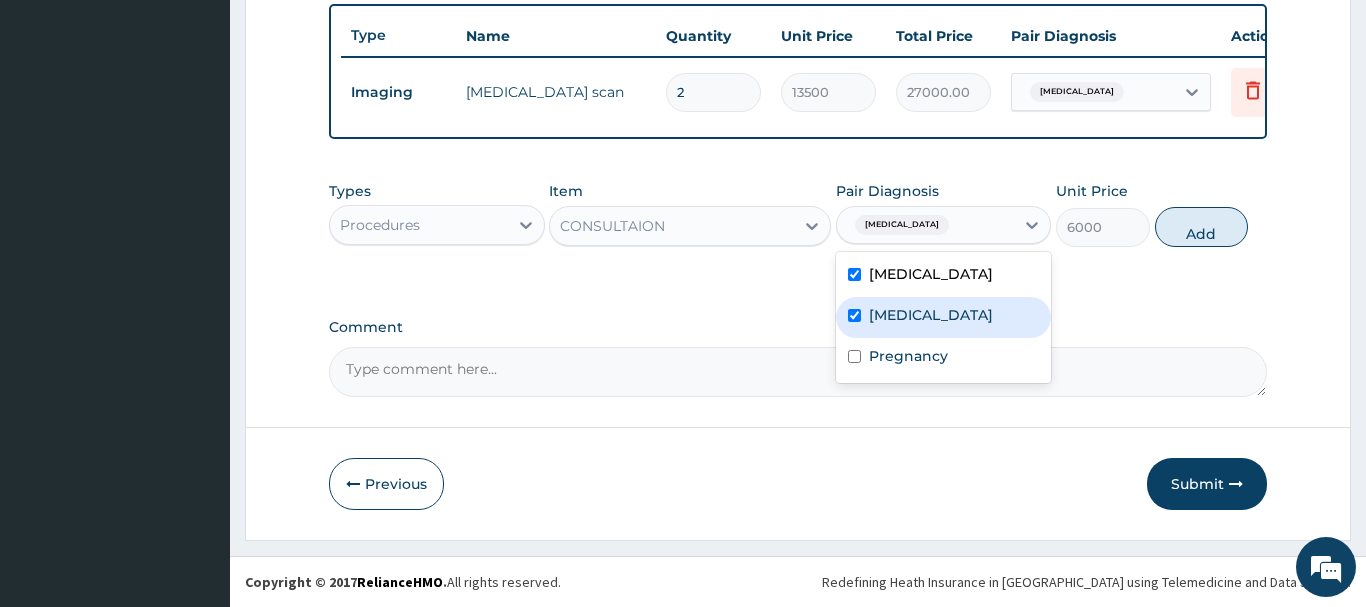 checkbox on "true" 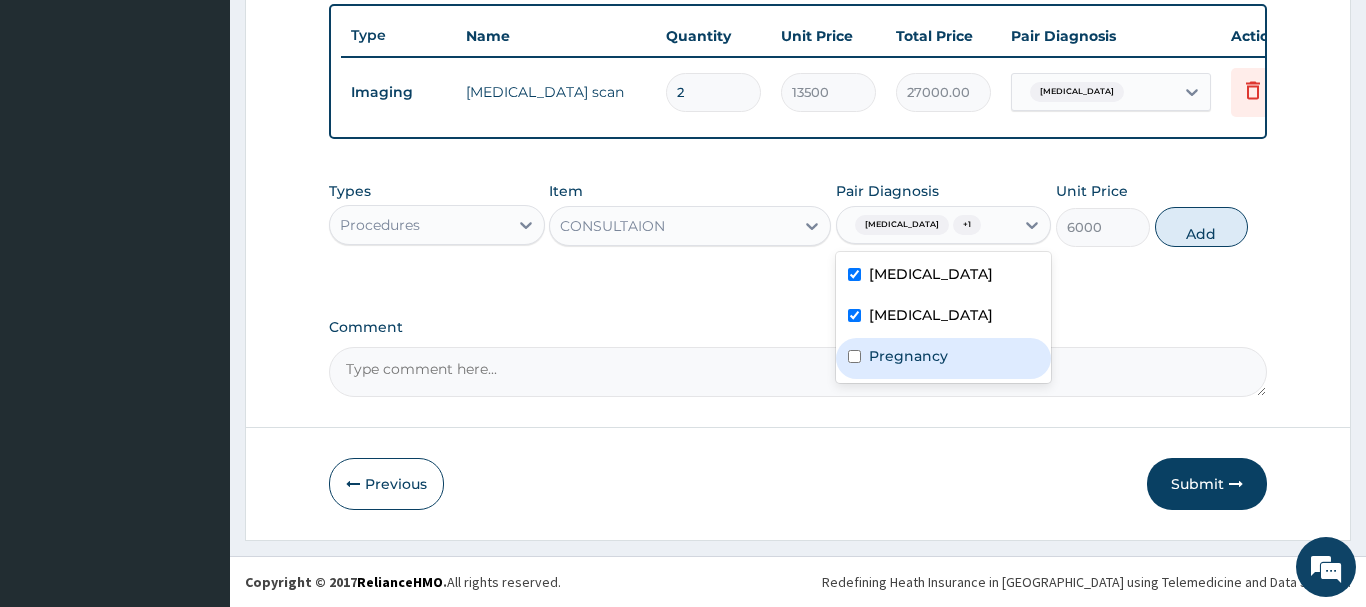 drag, startPoint x: 857, startPoint y: 394, endPoint x: 1208, endPoint y: 336, distance: 355.75977 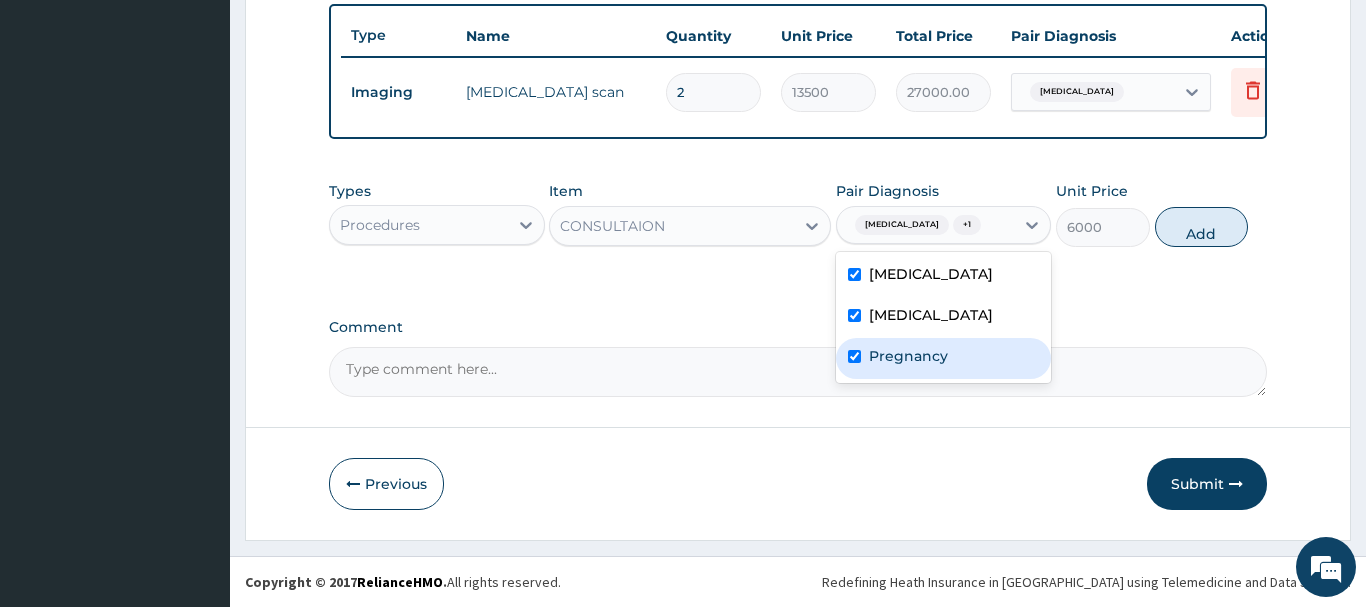 checkbox on "true" 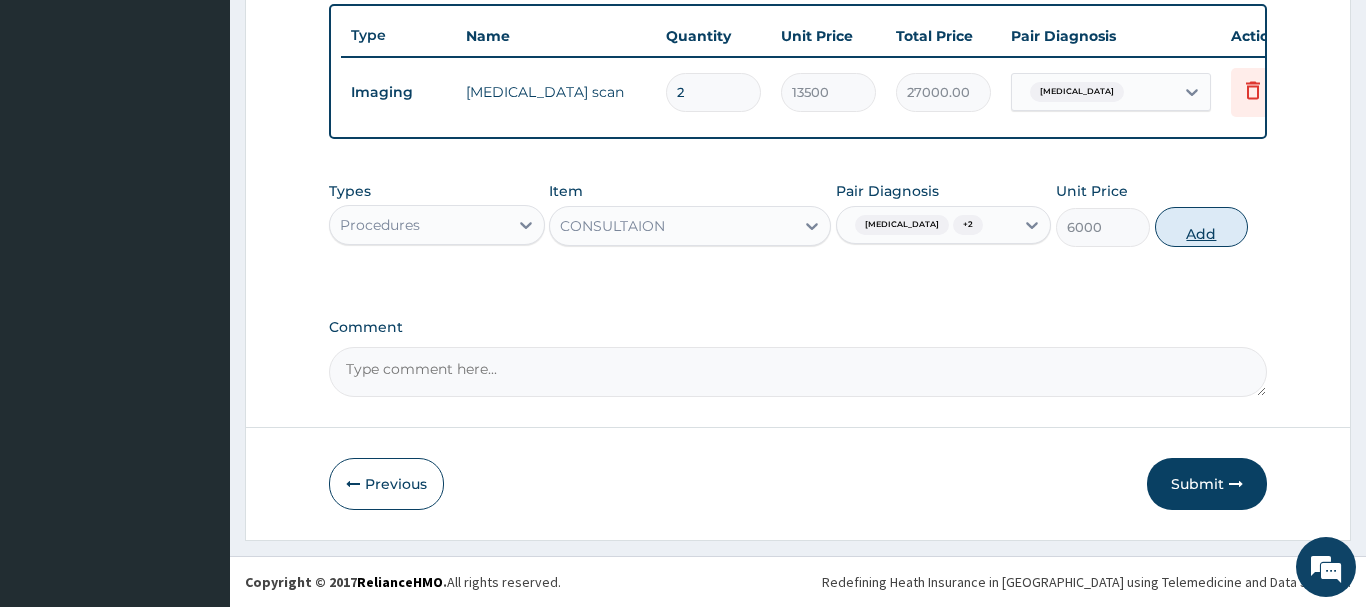 click on "Add" at bounding box center [1202, 227] 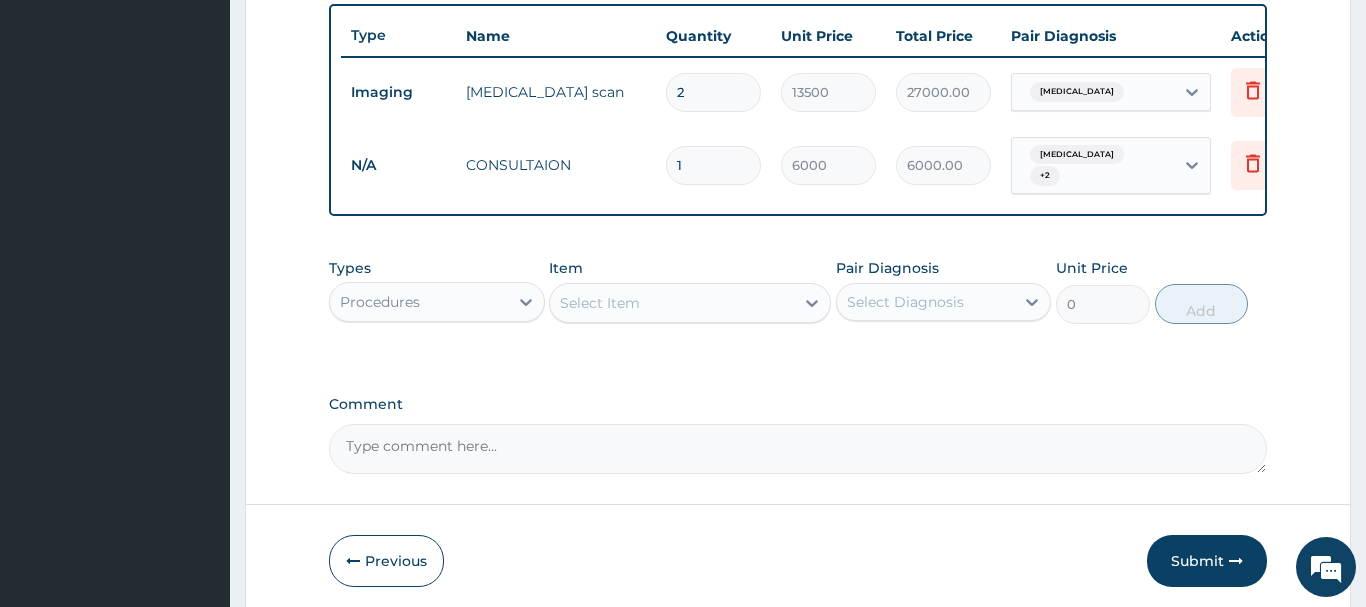 click on "Procedures" at bounding box center (419, 302) 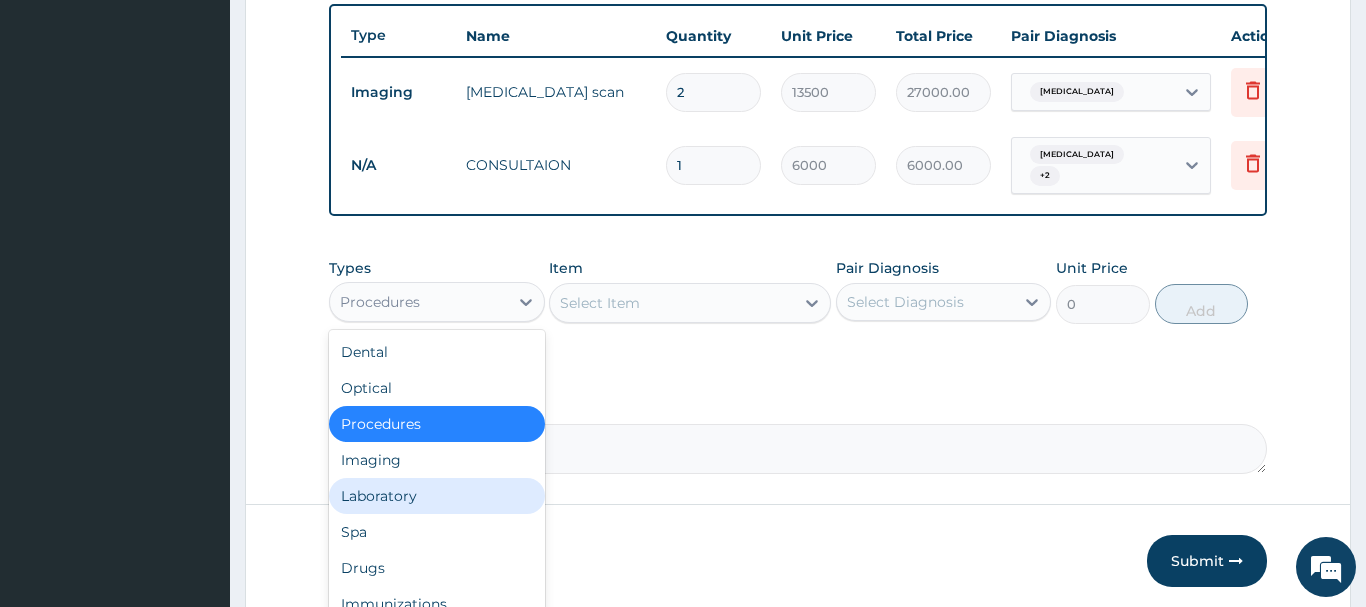 drag, startPoint x: 412, startPoint y: 491, endPoint x: 508, endPoint y: 360, distance: 162.40997 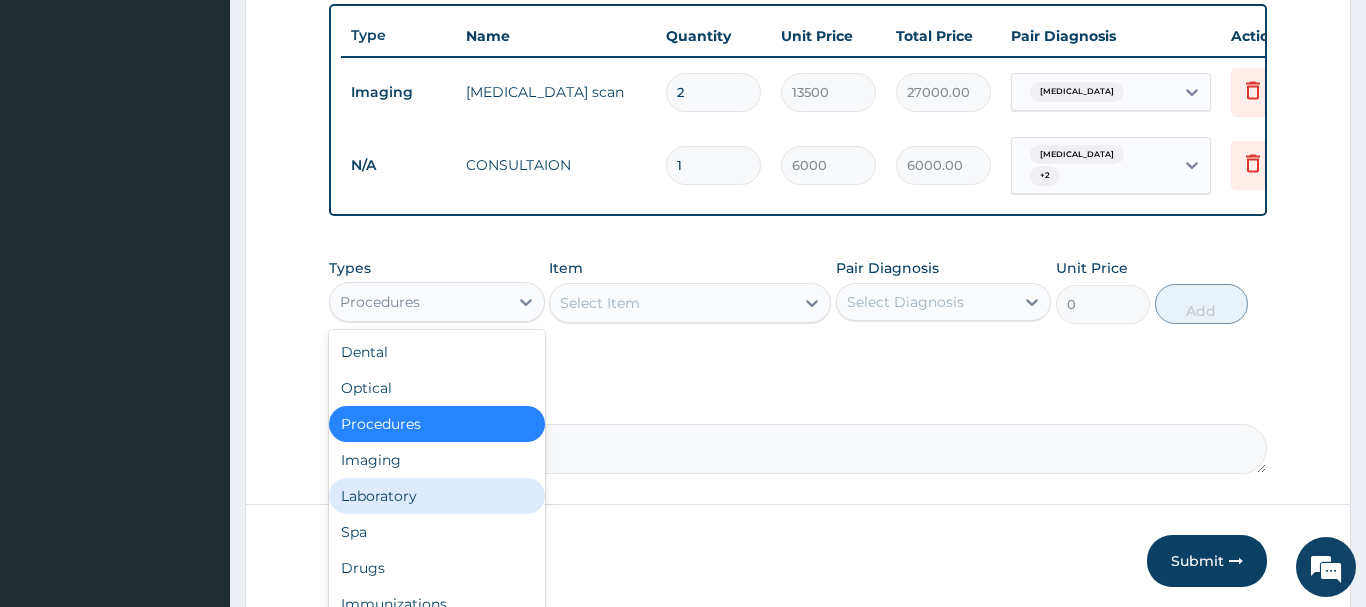 click on "Laboratory" at bounding box center [437, 496] 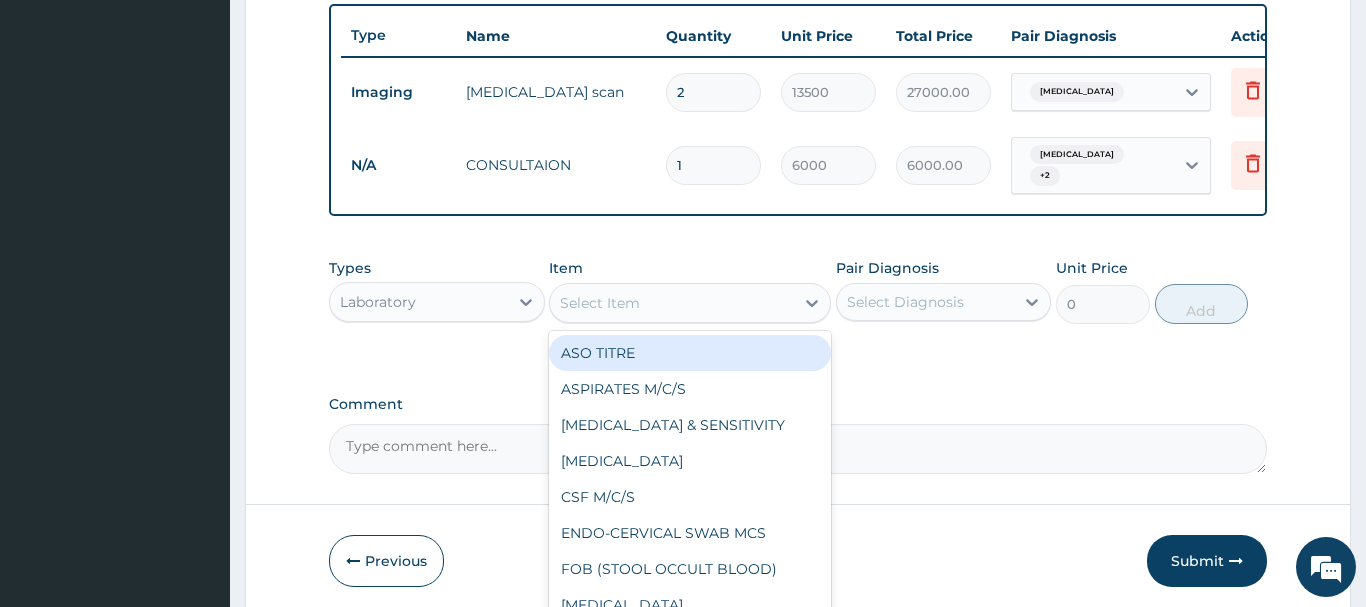 click on "Select Item" at bounding box center (672, 303) 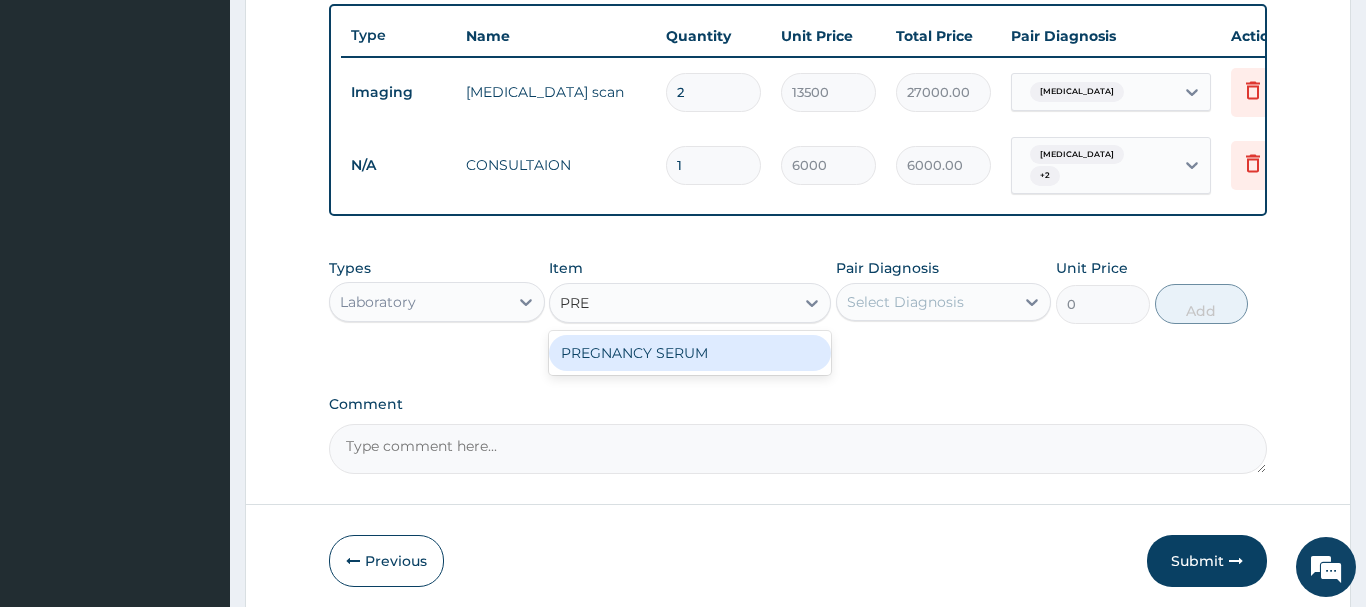 type on "PREG" 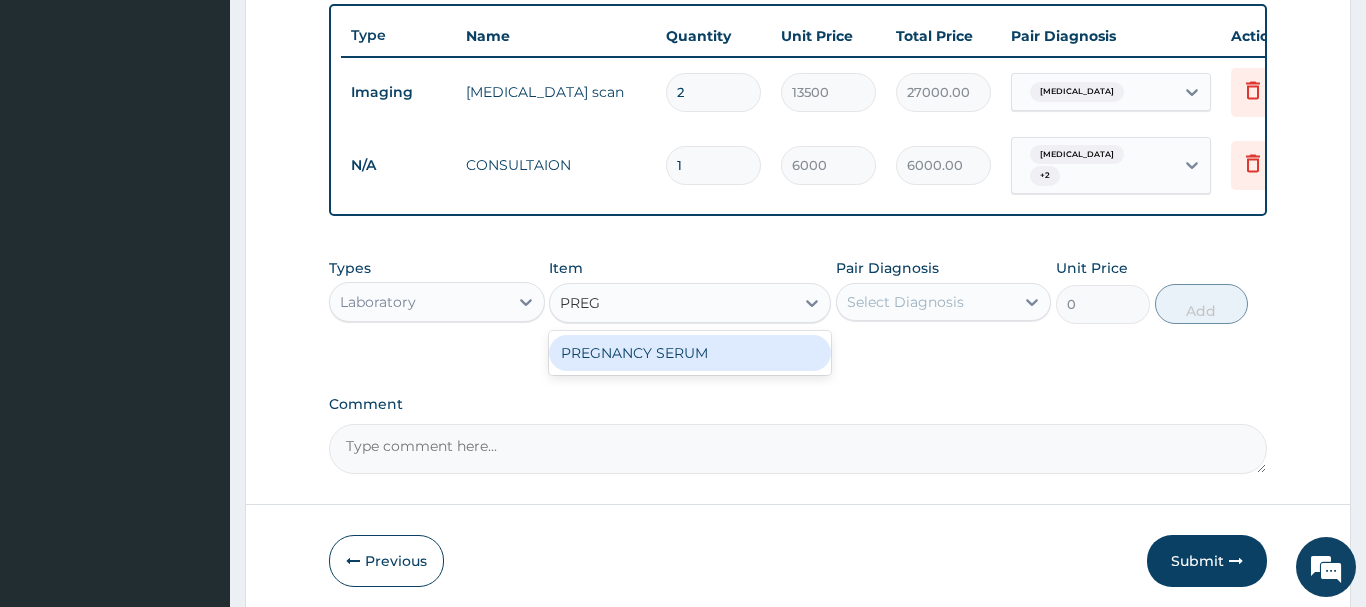 drag, startPoint x: 738, startPoint y: 362, endPoint x: 743, endPoint y: 351, distance: 12.083046 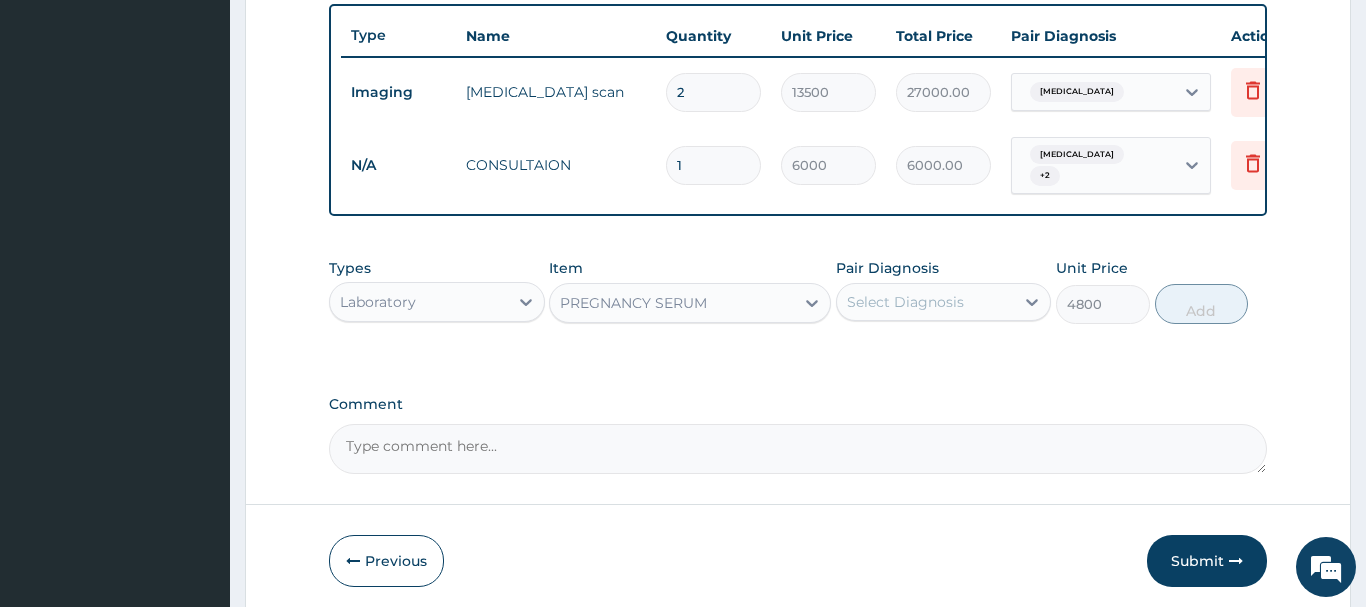 click on "Select Diagnosis" at bounding box center (905, 302) 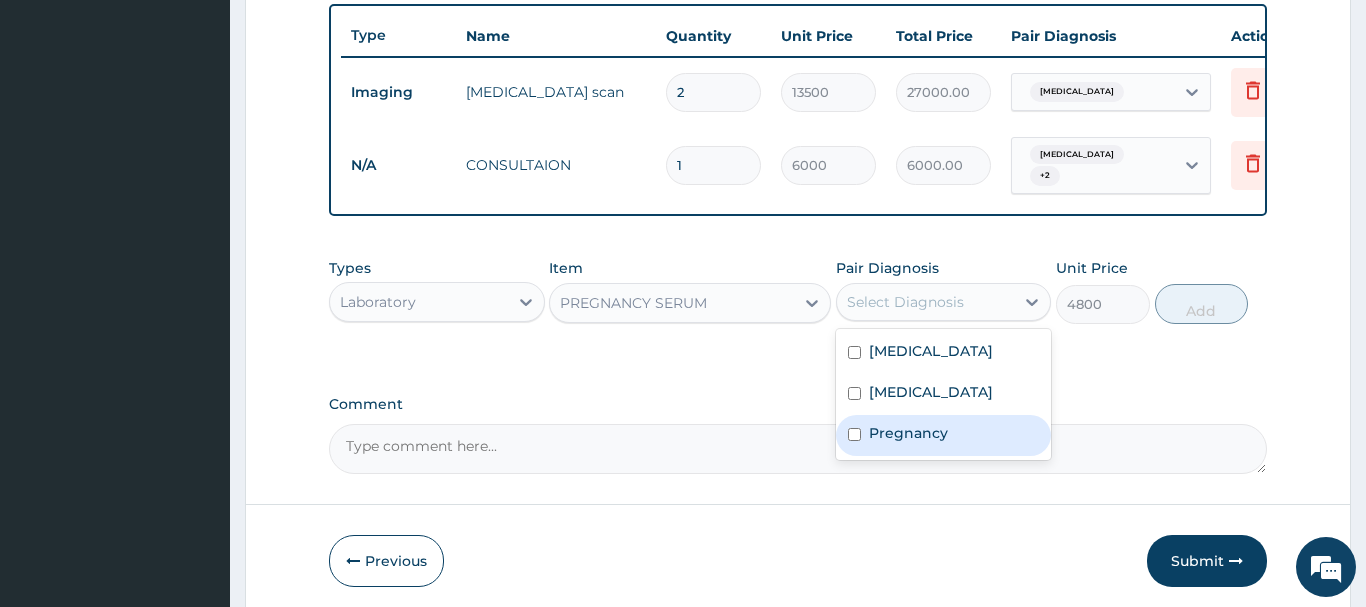 click at bounding box center (854, 434) 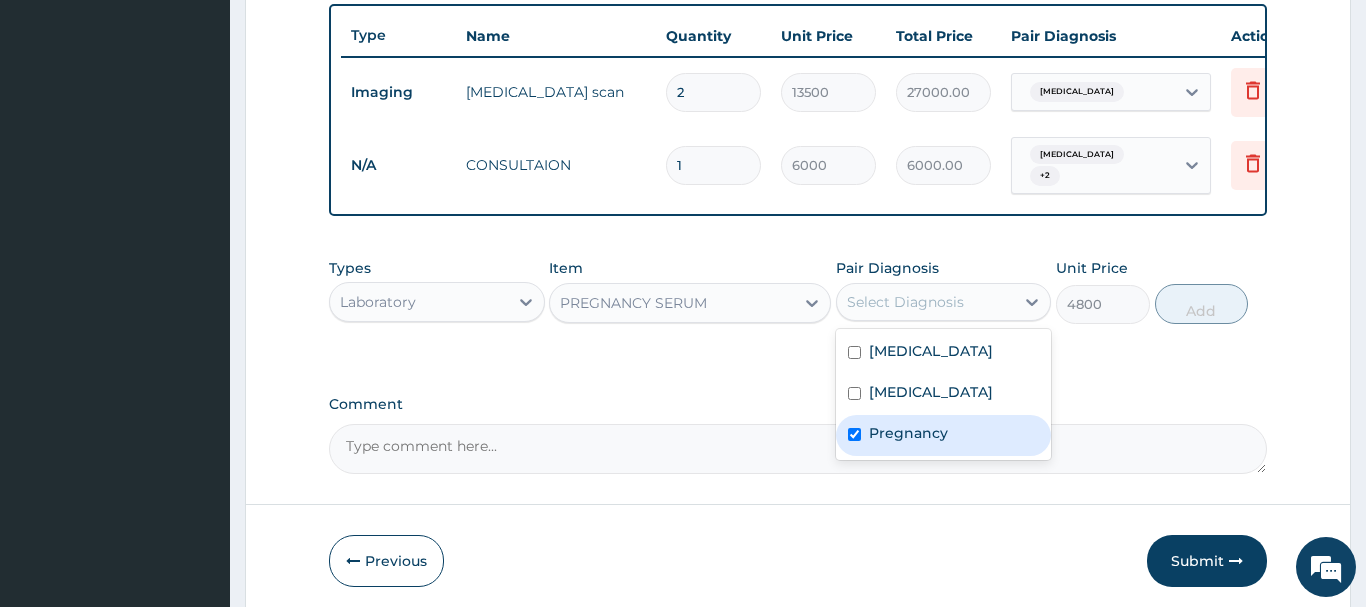 checkbox on "true" 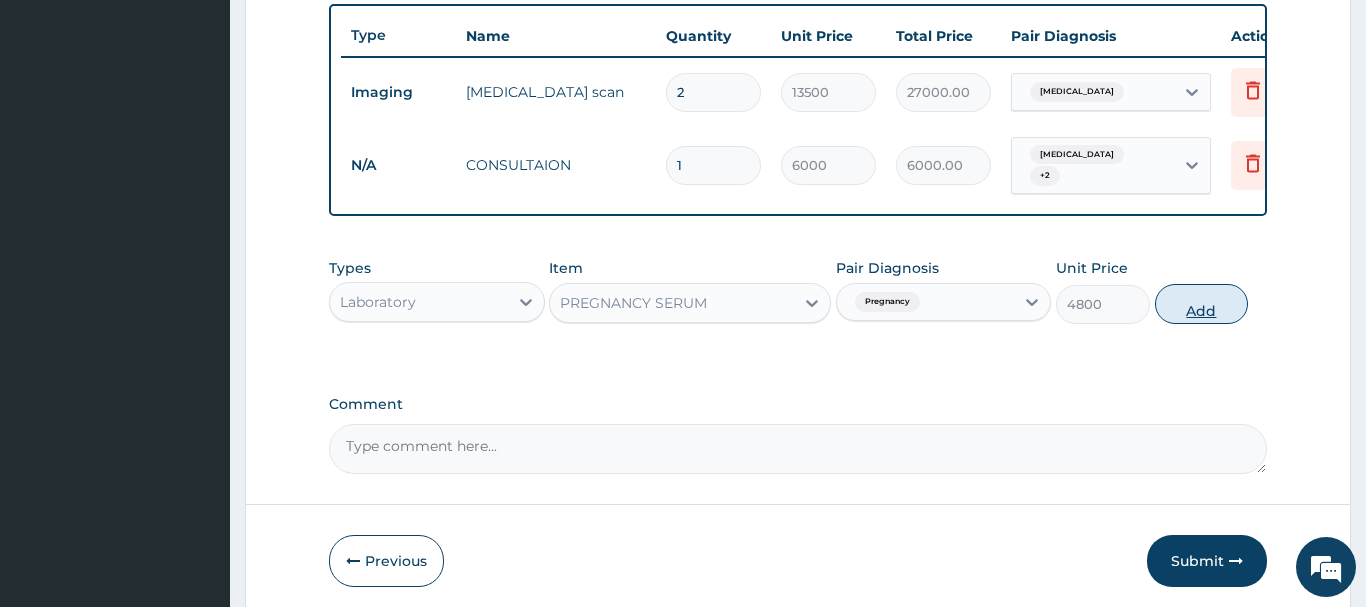 click on "Add" at bounding box center [1202, 304] 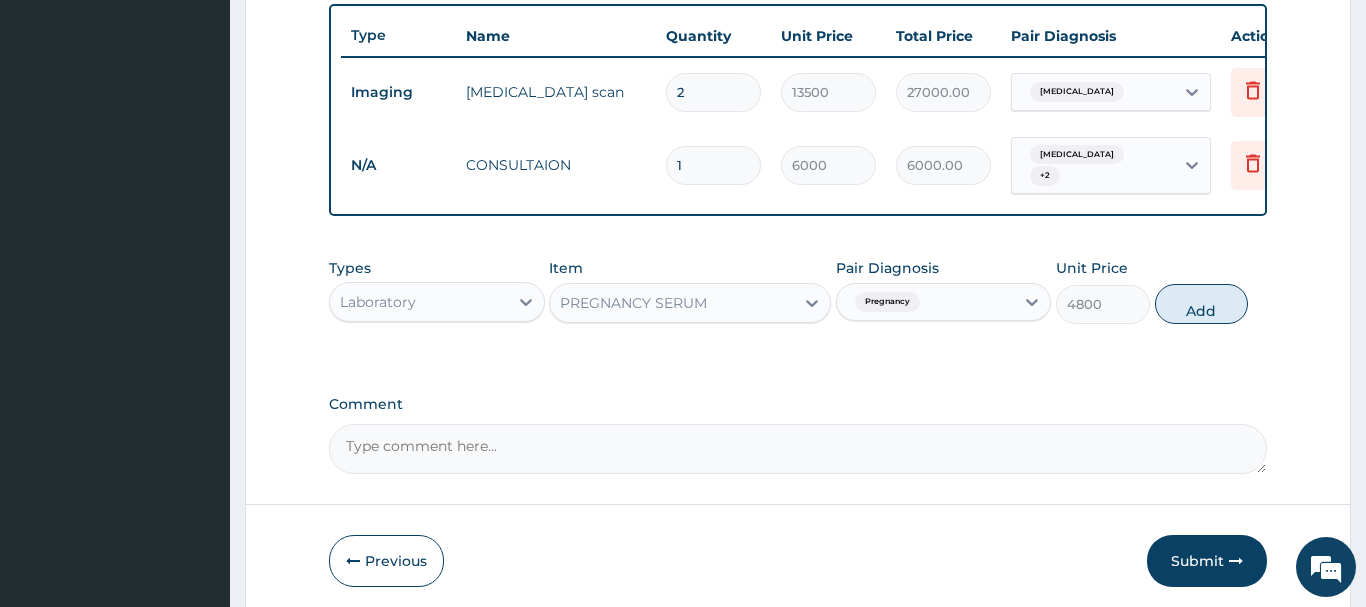 type on "0" 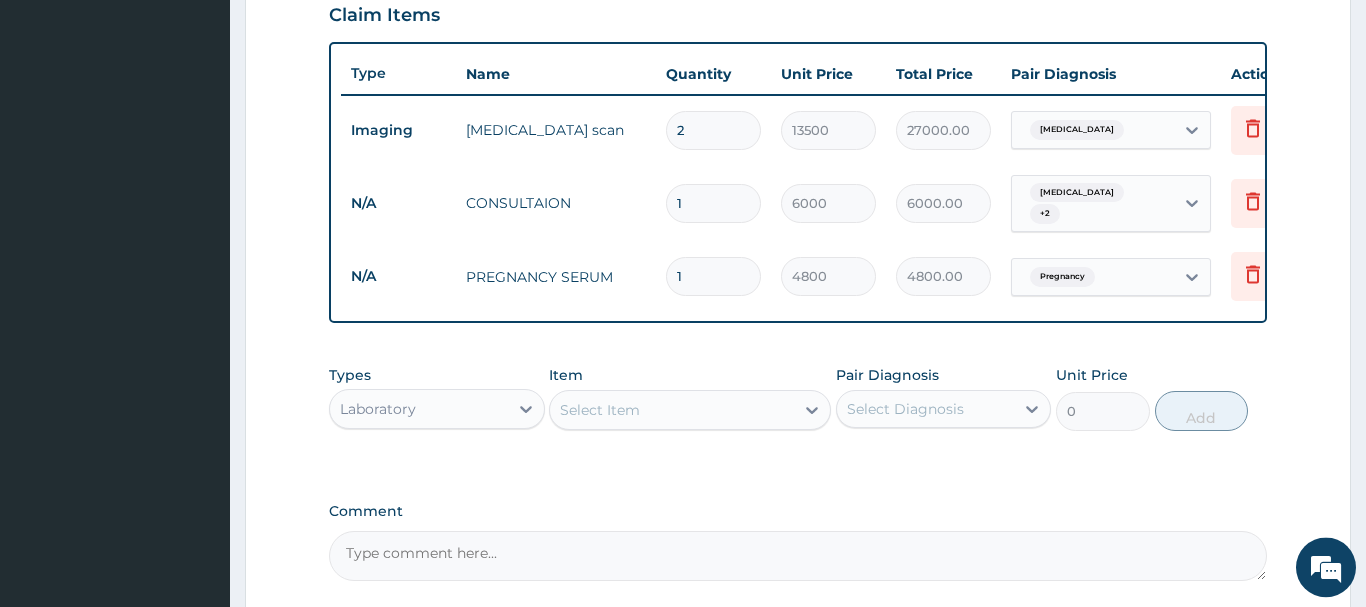 scroll, scrollTop: 886, scrollLeft: 0, axis: vertical 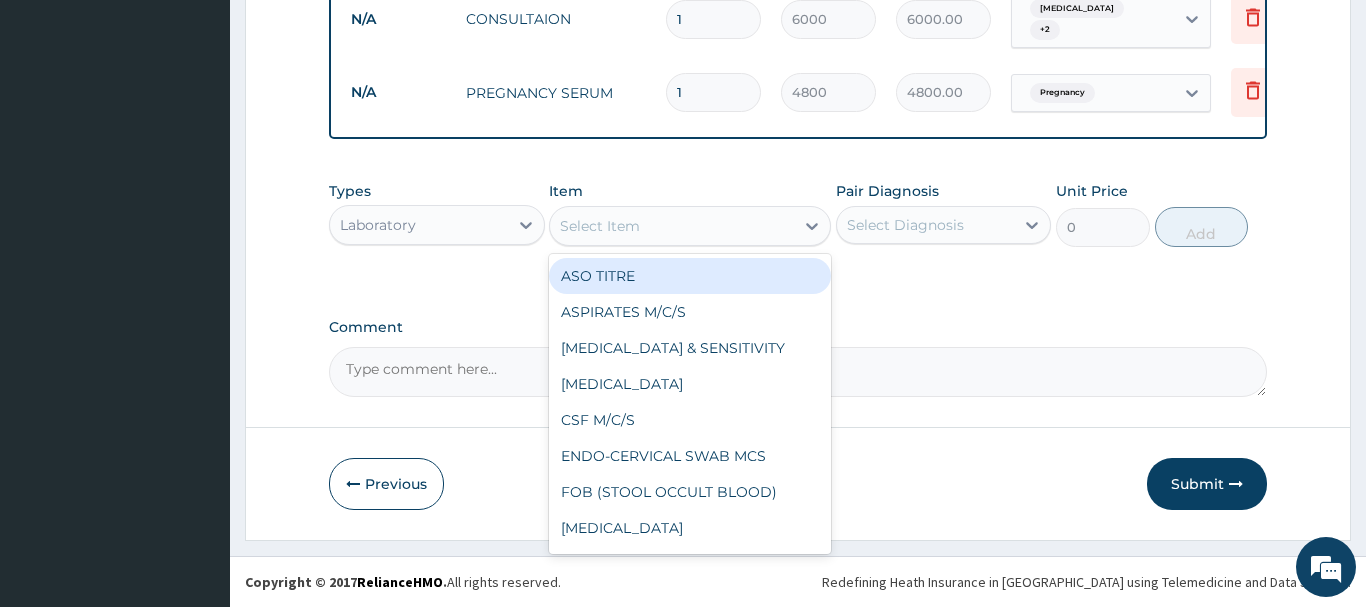 click on "Select Item" at bounding box center [672, 226] 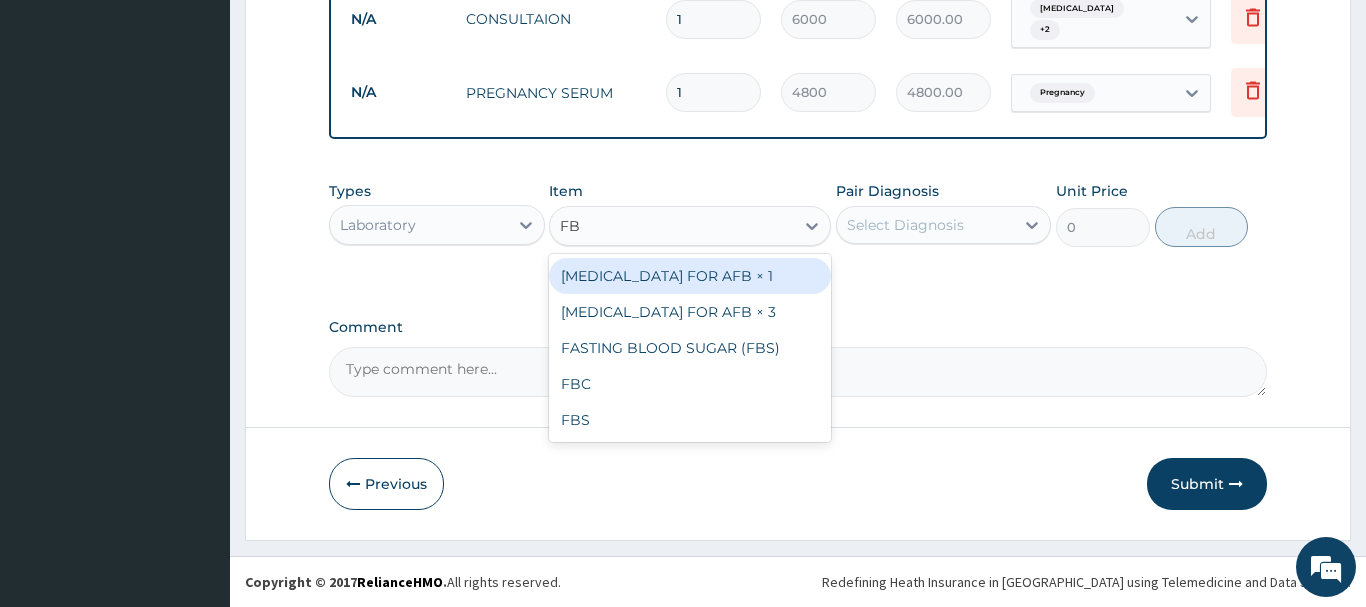 type on "FBC" 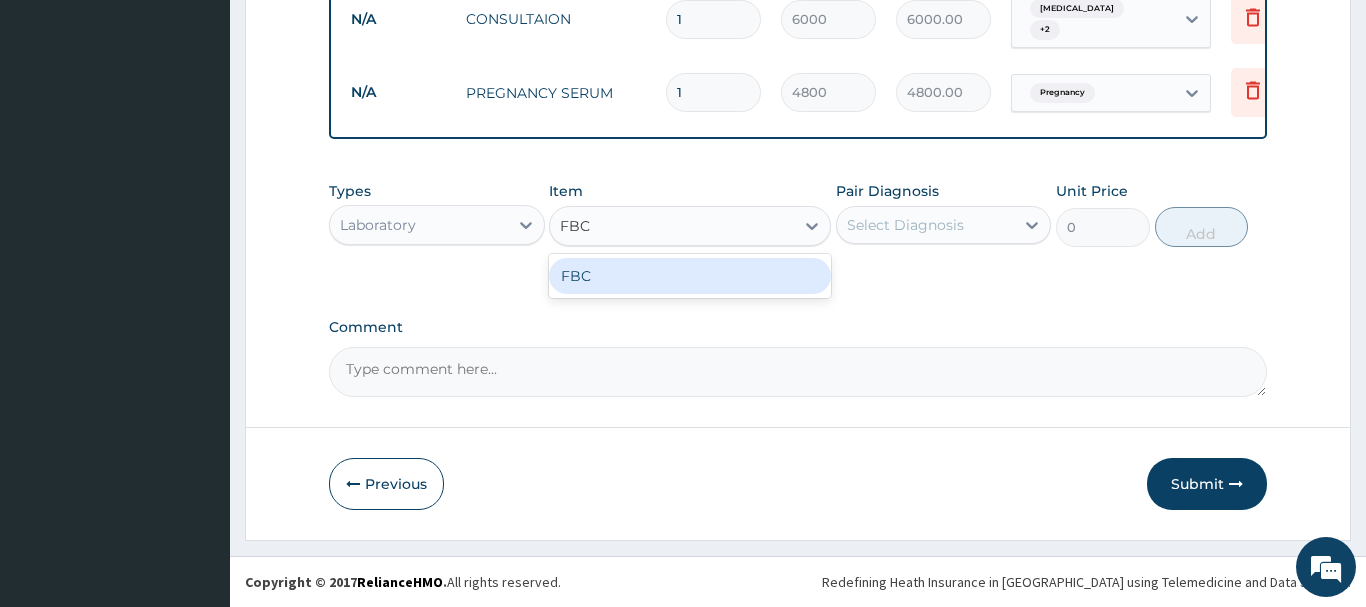 drag, startPoint x: 667, startPoint y: 274, endPoint x: 770, endPoint y: 274, distance: 103 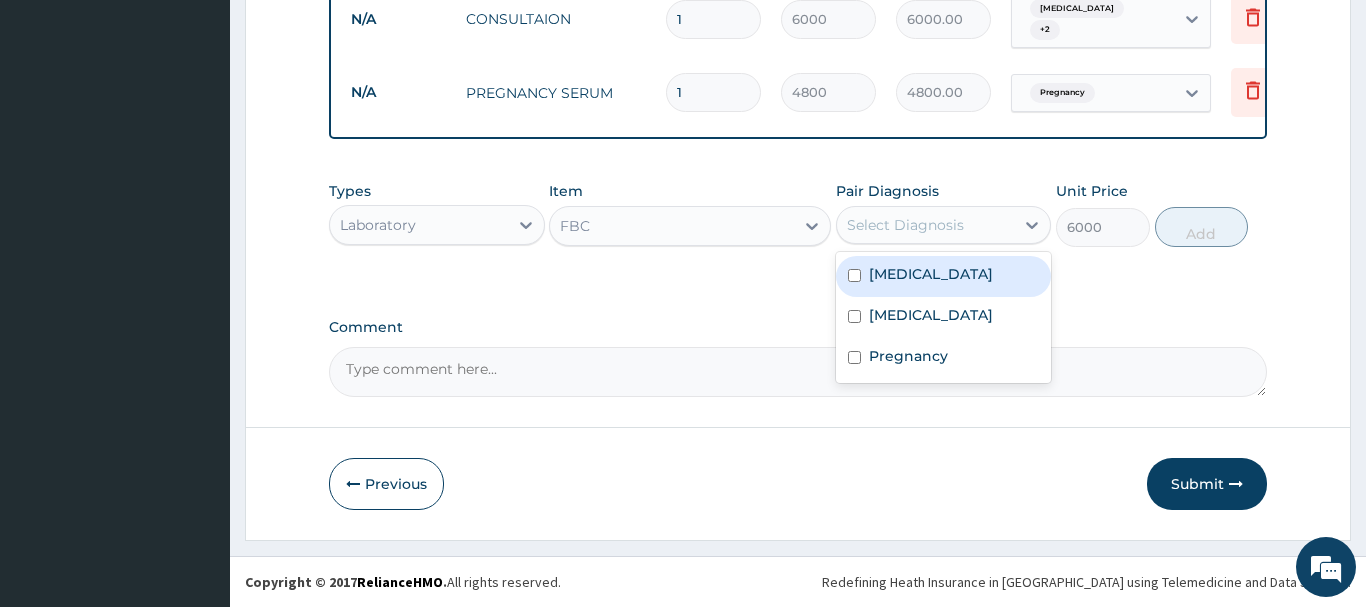 click on "Select Diagnosis" at bounding box center (905, 225) 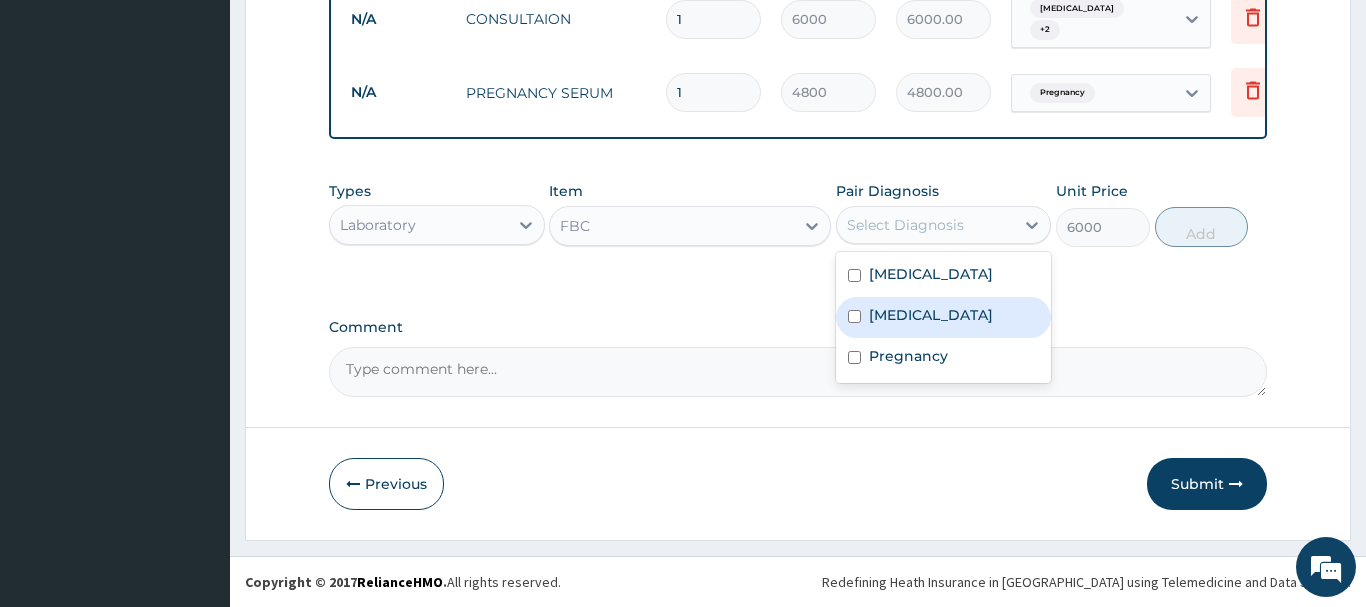 drag, startPoint x: 850, startPoint y: 324, endPoint x: 936, endPoint y: 301, distance: 89.02247 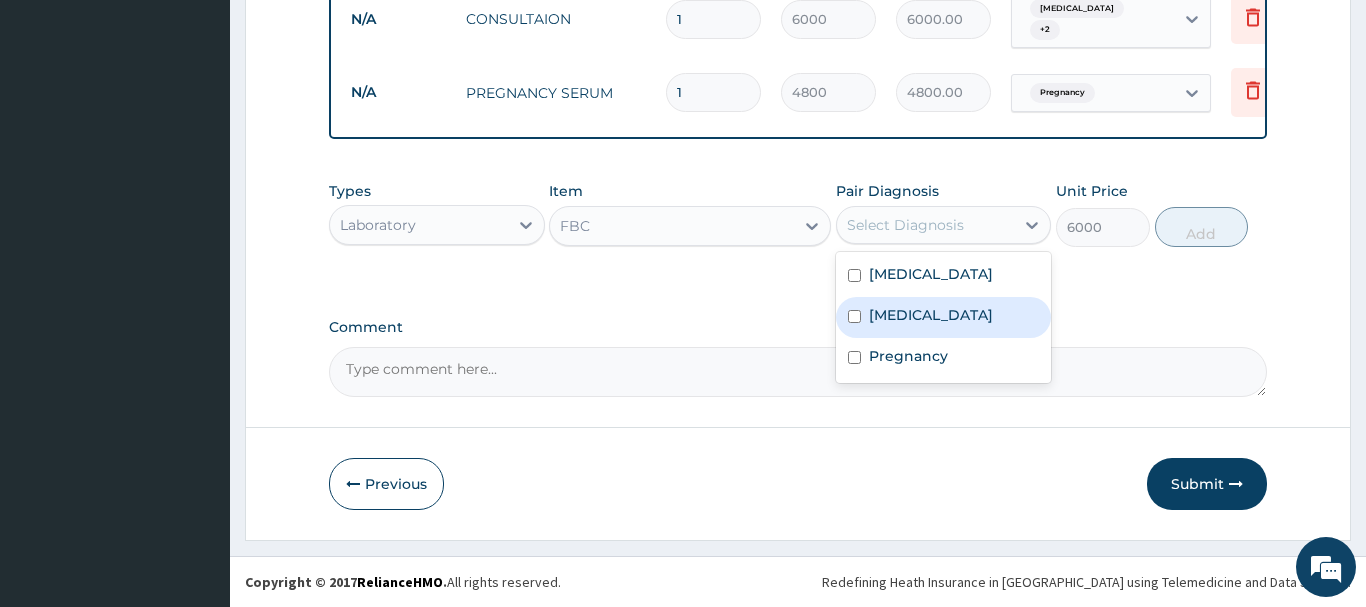 click at bounding box center (854, 316) 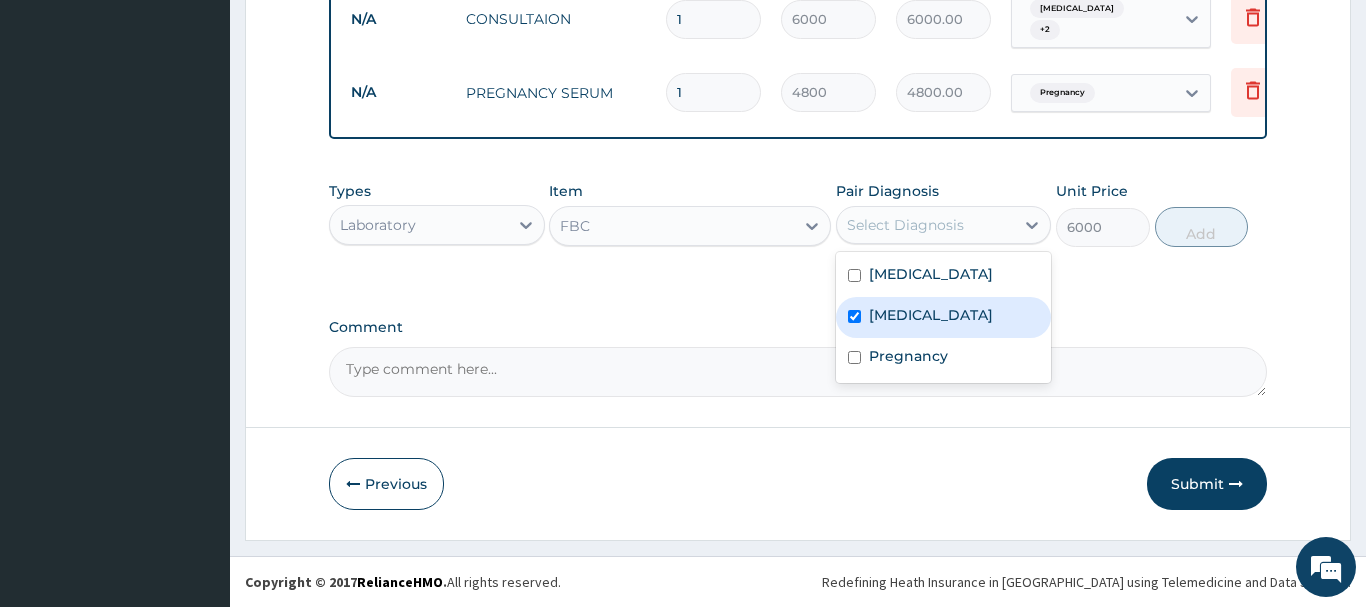 checkbox on "true" 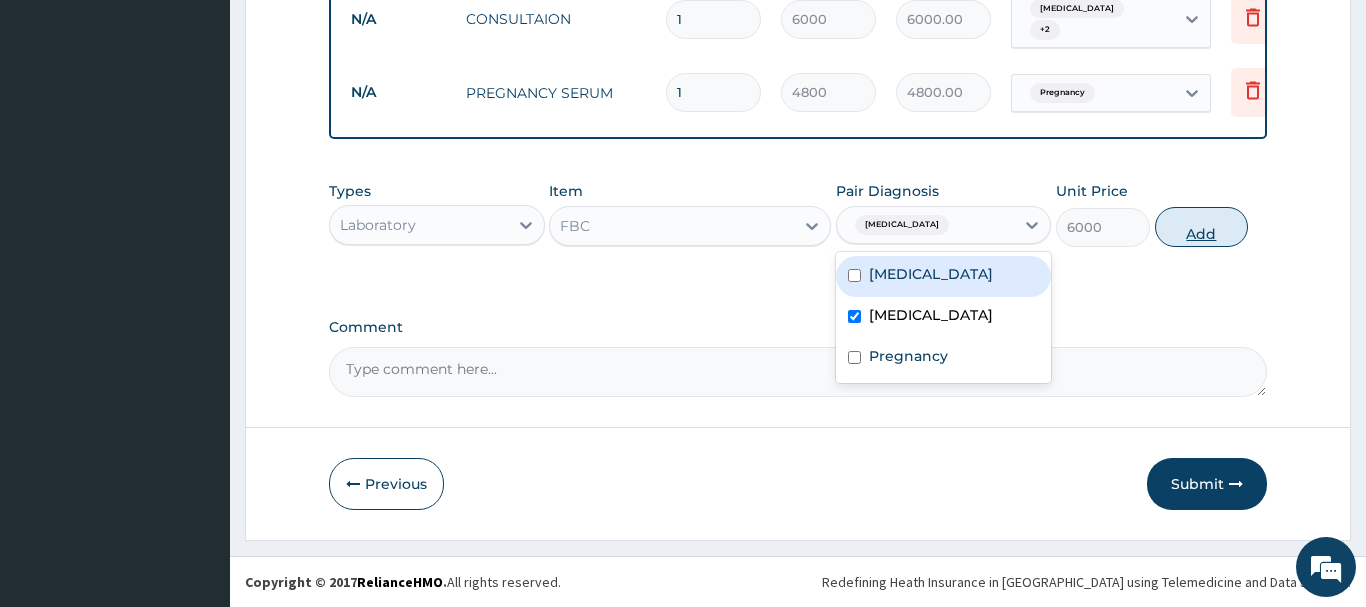 click on "Add" at bounding box center [1202, 227] 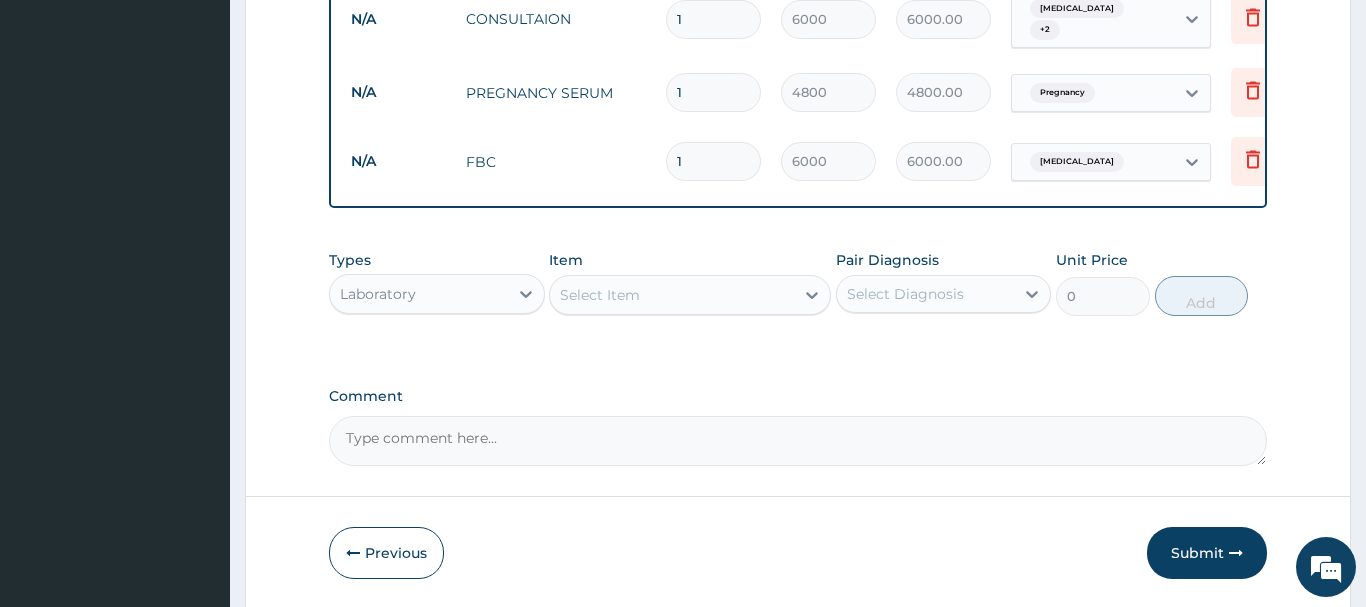 click on "Laboratory" at bounding box center (419, 294) 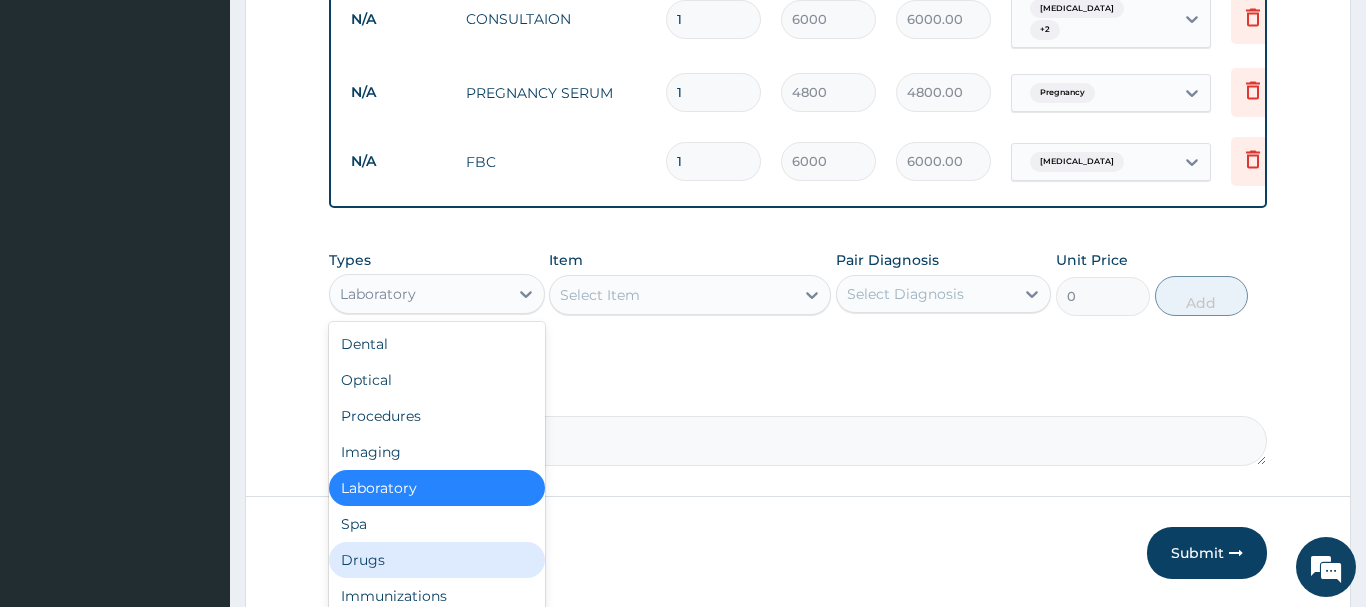click on "Drugs" at bounding box center [437, 560] 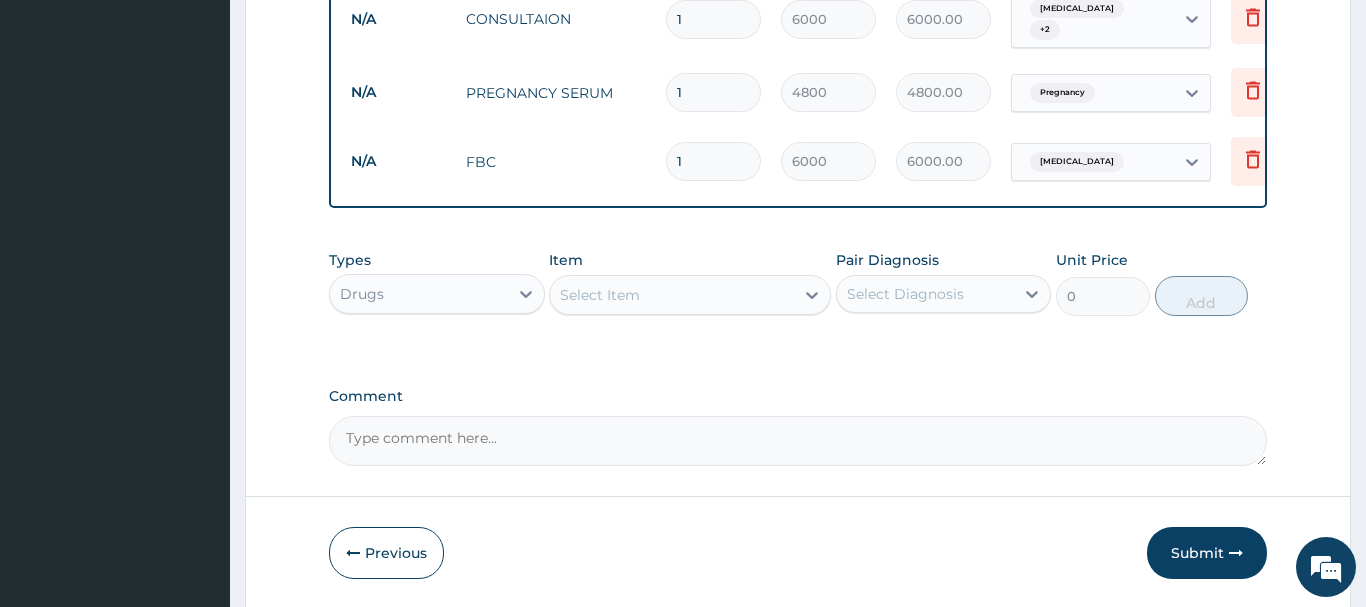 click on "Select Item" at bounding box center (672, 295) 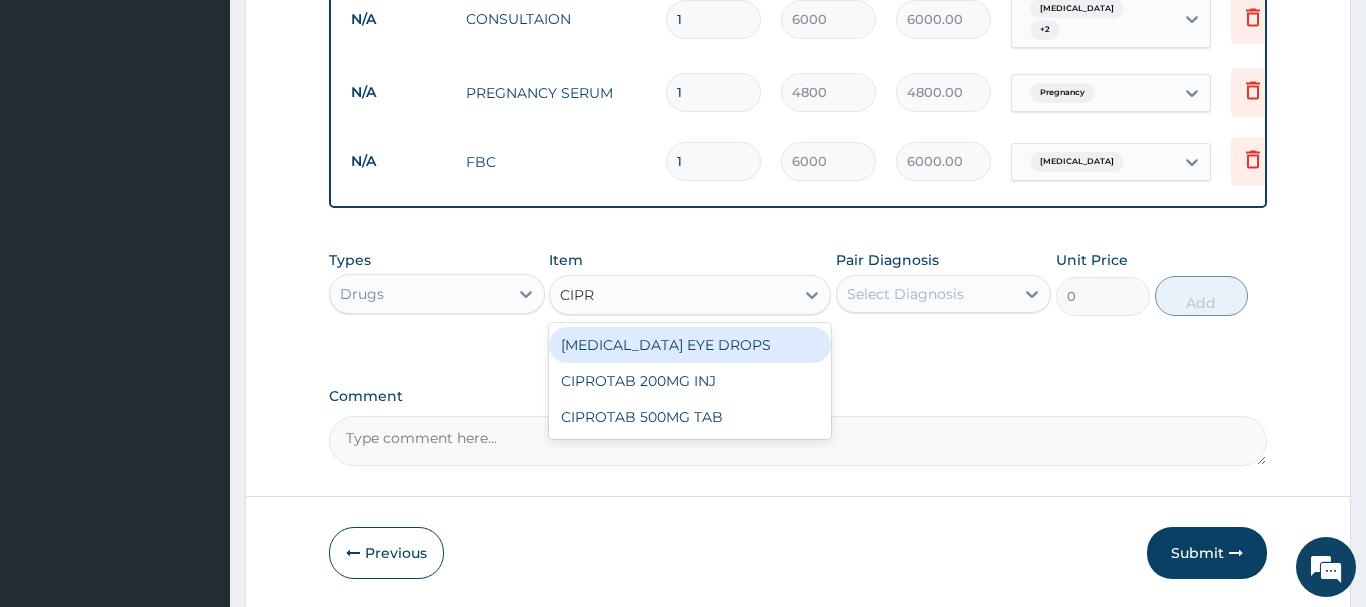type on "CIPRO" 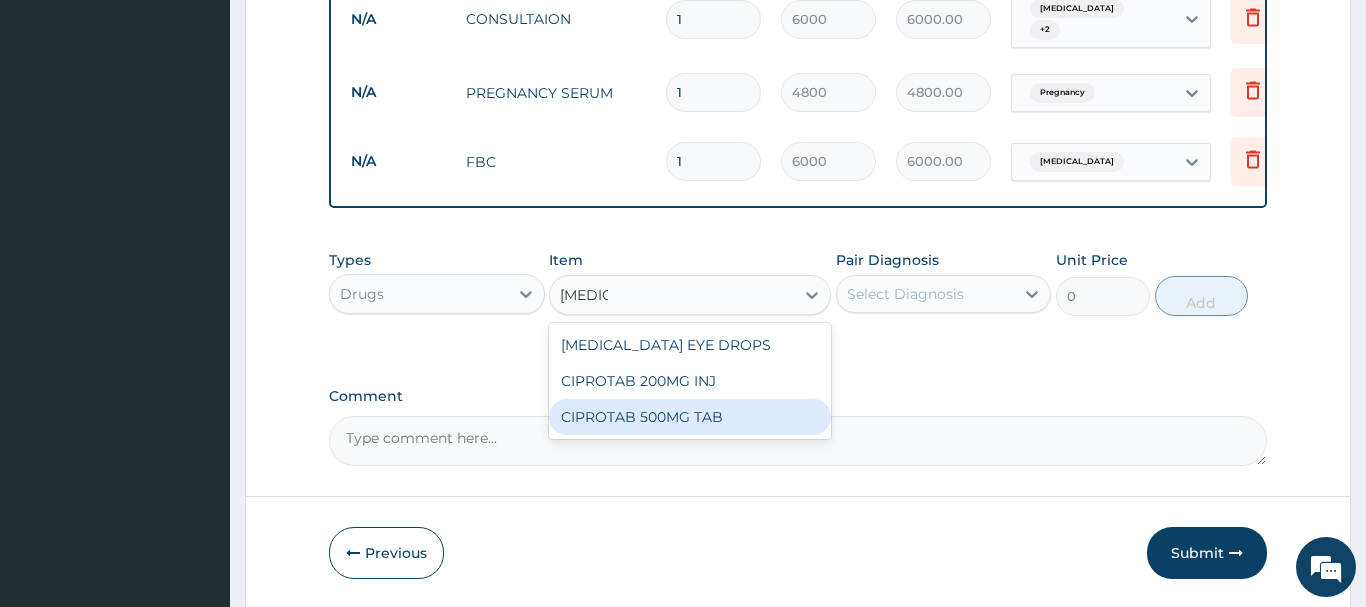 click on "CIPROTAB 500MG TAB" at bounding box center (690, 417) 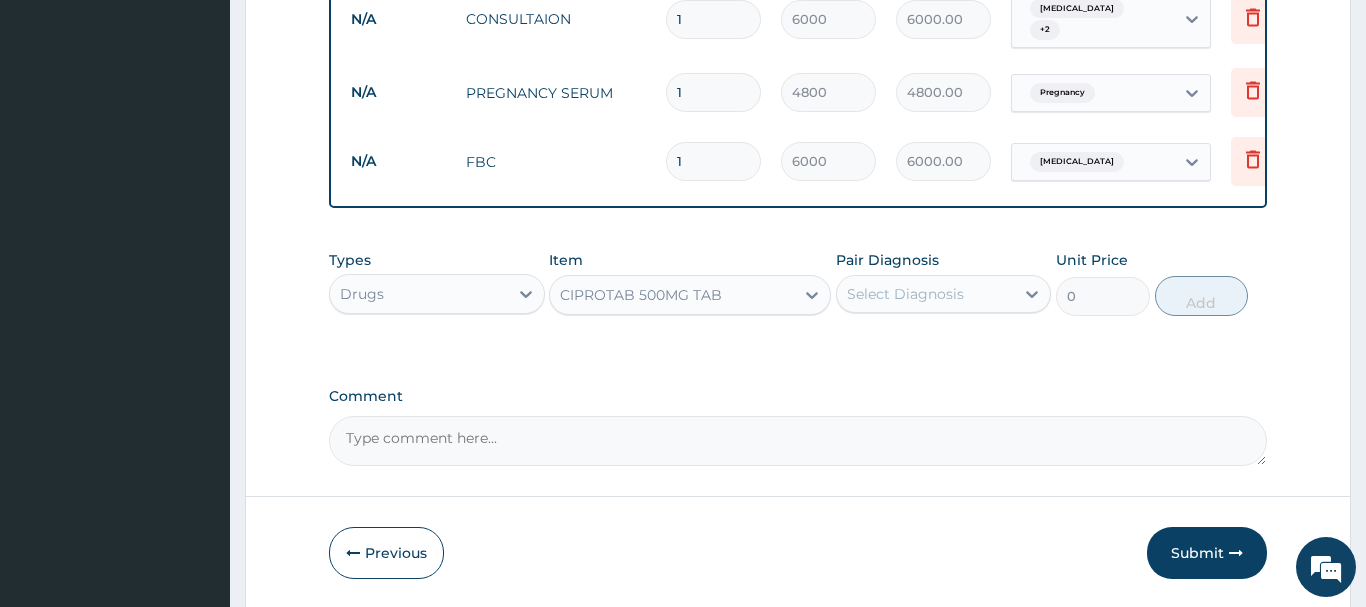 type 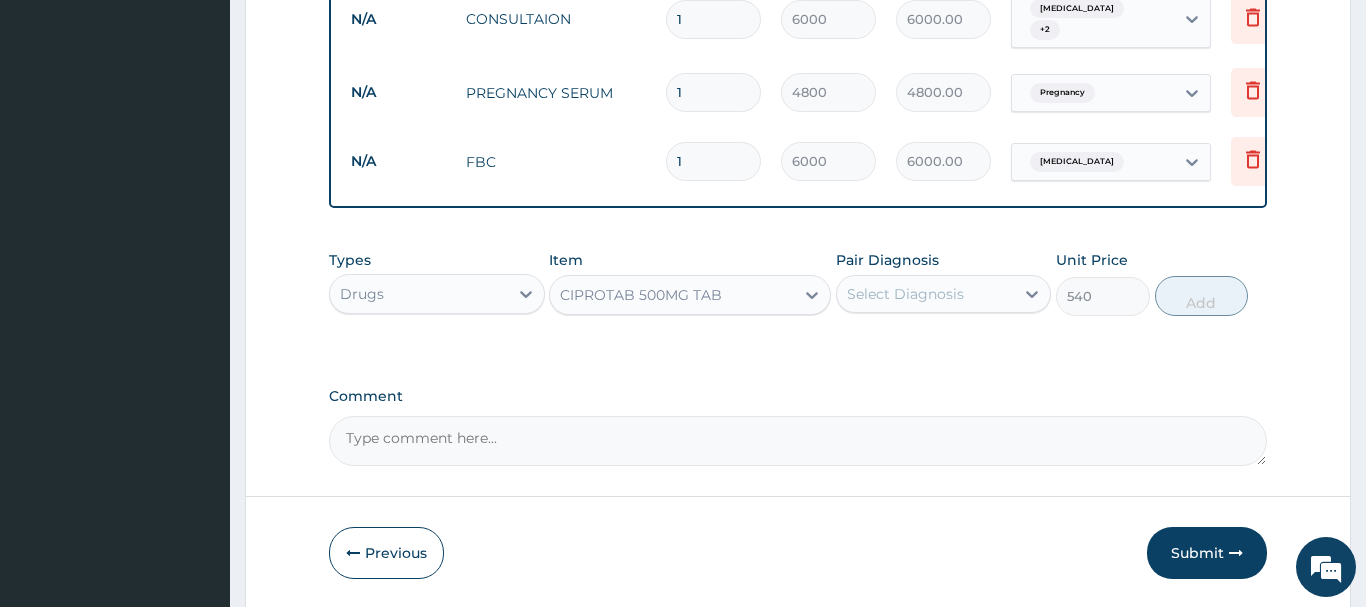 click on "Select Diagnosis" at bounding box center (905, 294) 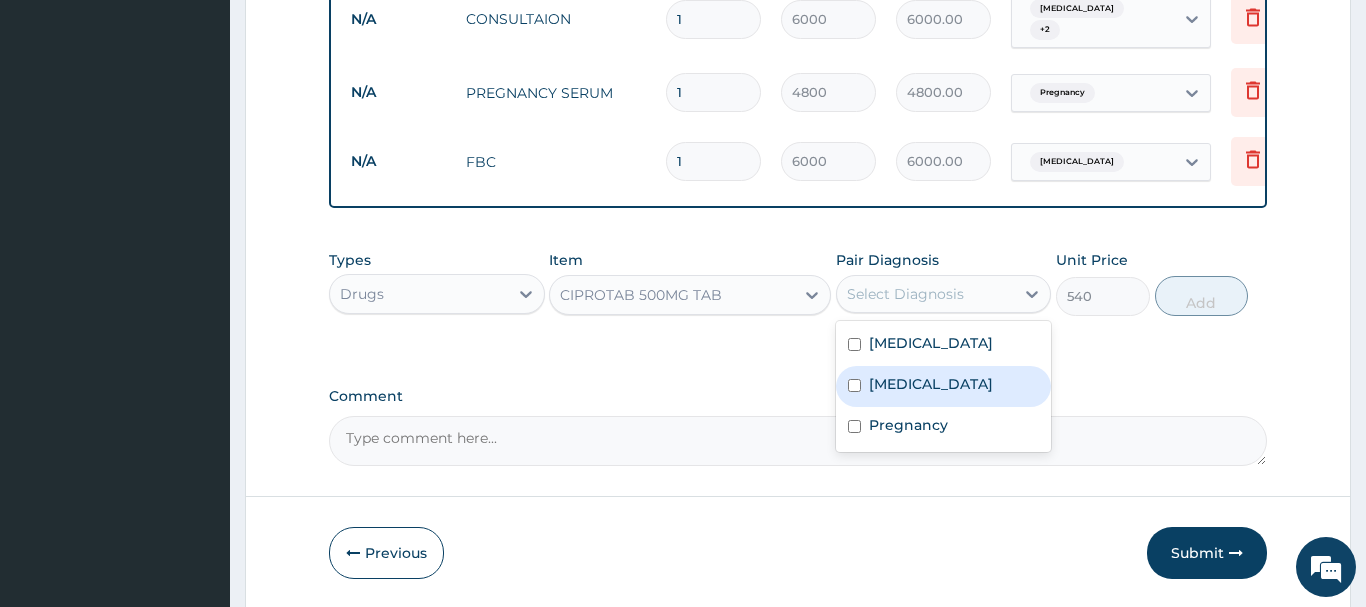 click at bounding box center (854, 385) 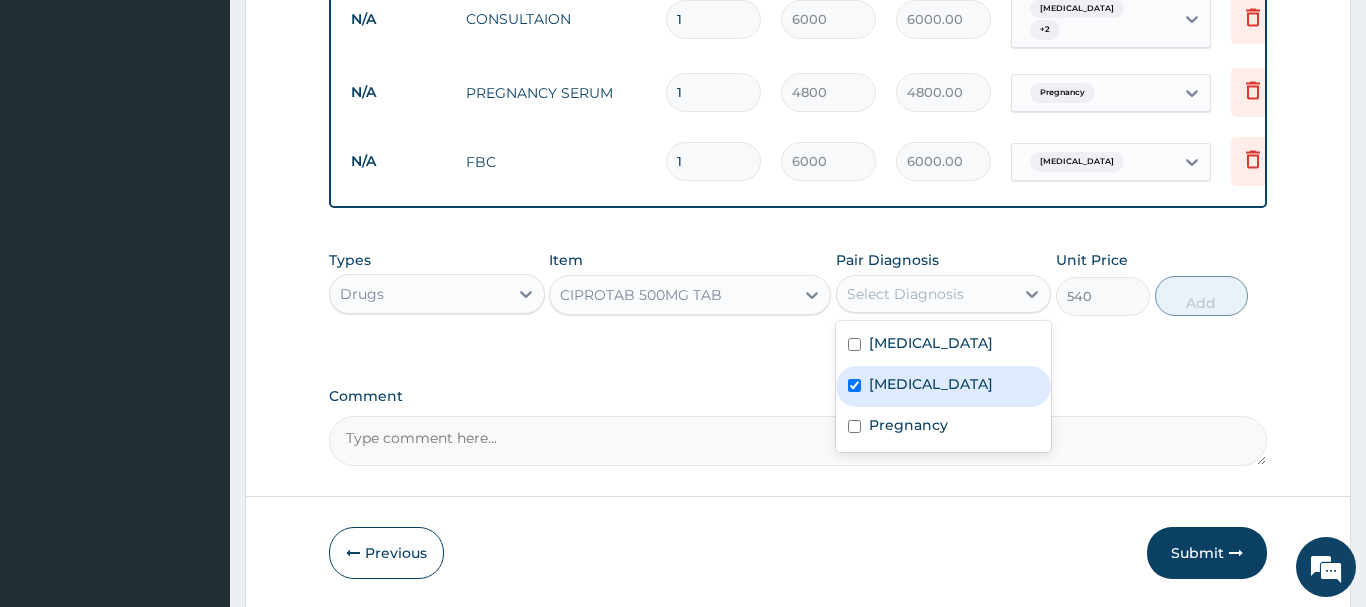 checkbox on "true" 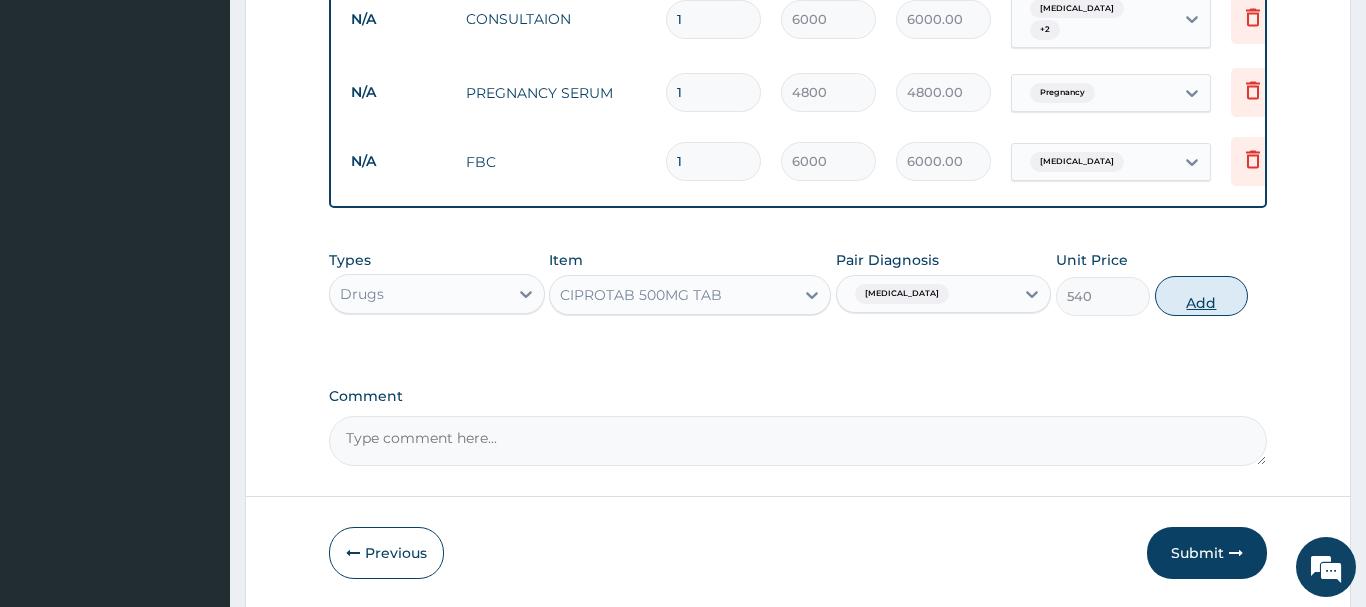 click on "Add" at bounding box center [1202, 296] 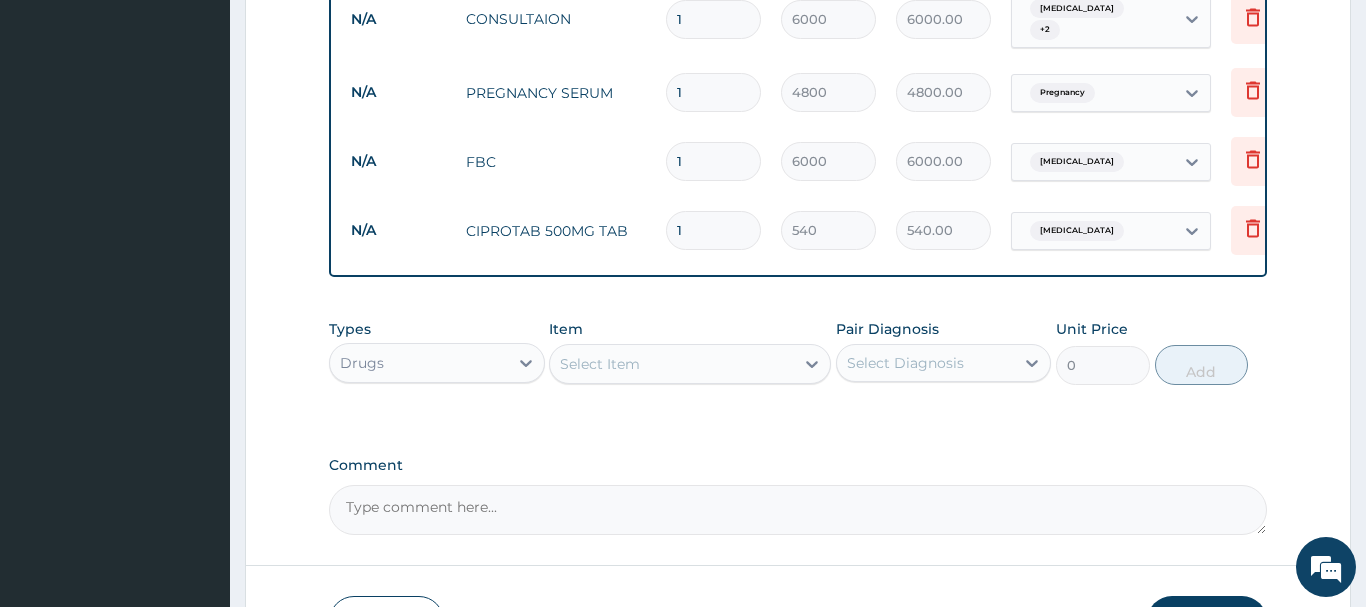 type on "10" 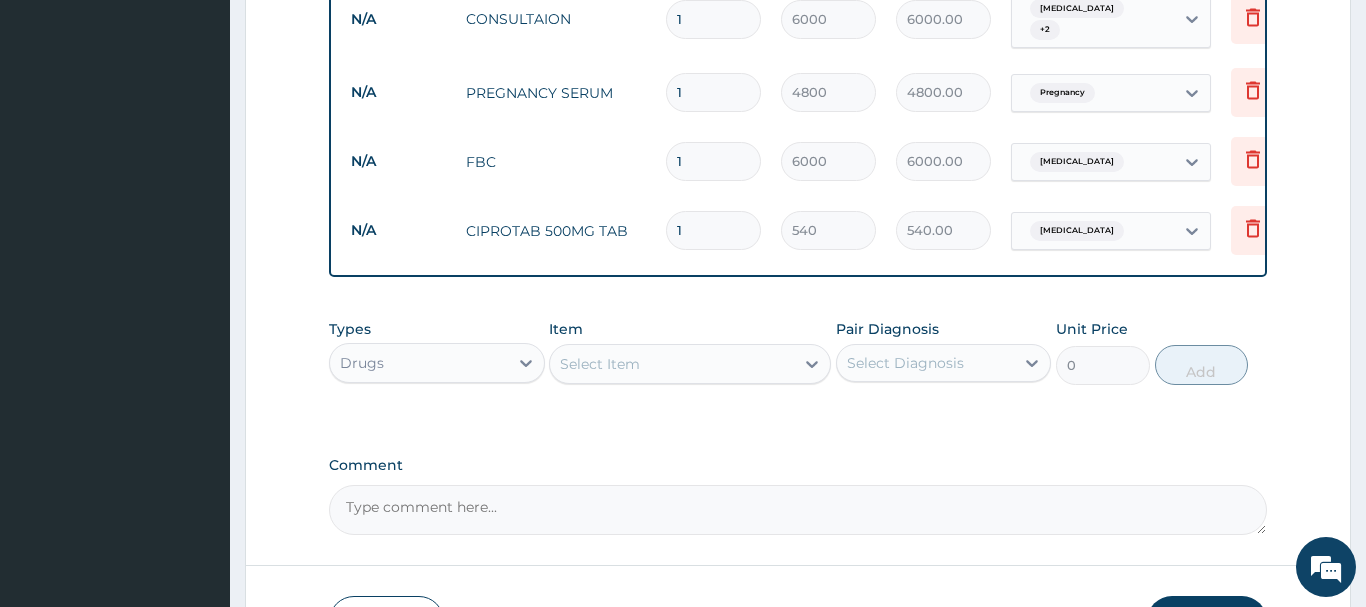 type on "5400.00" 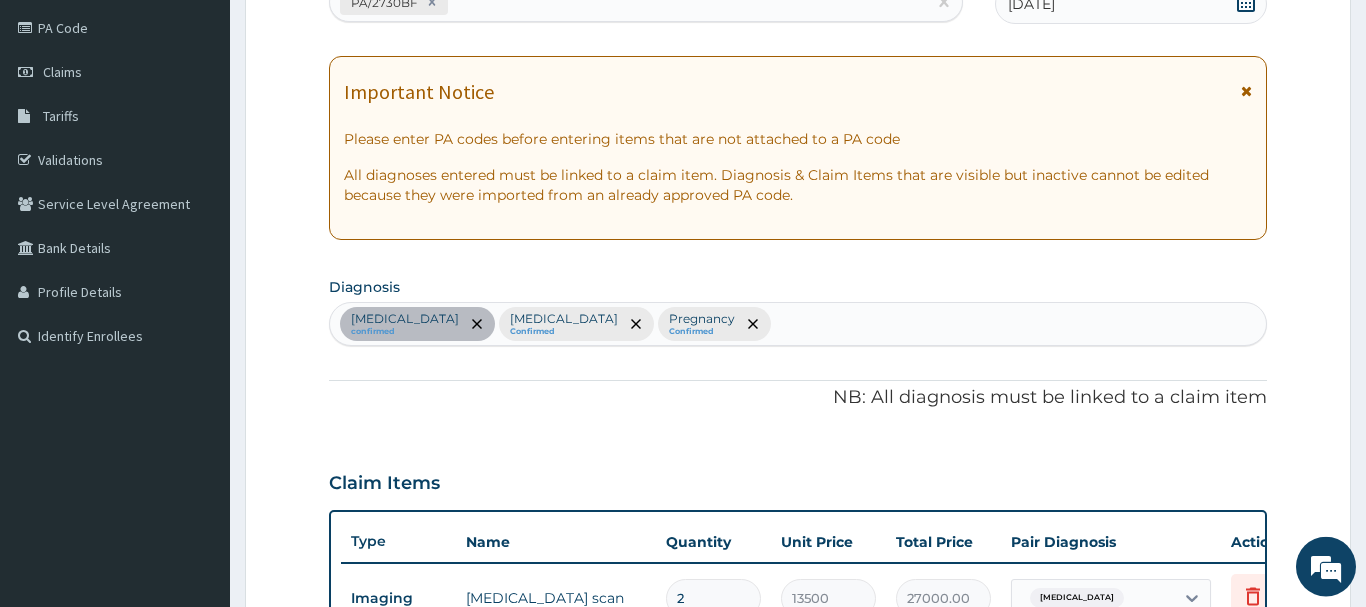 scroll, scrollTop: 274, scrollLeft: 0, axis: vertical 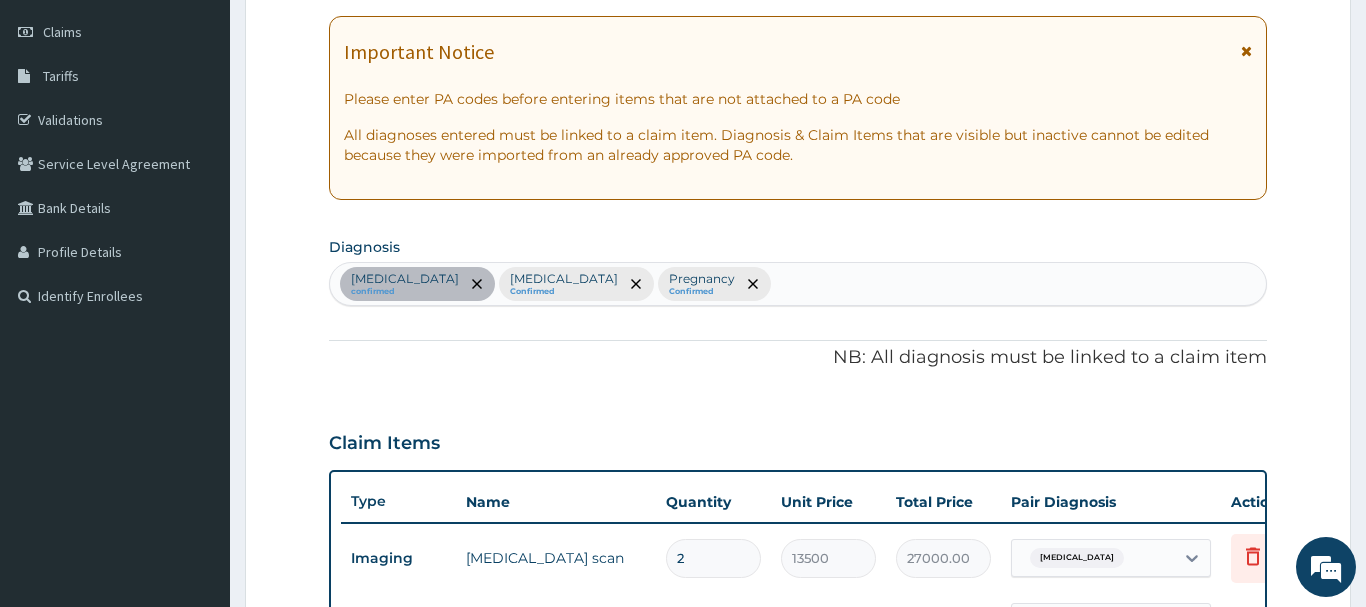 type on "10" 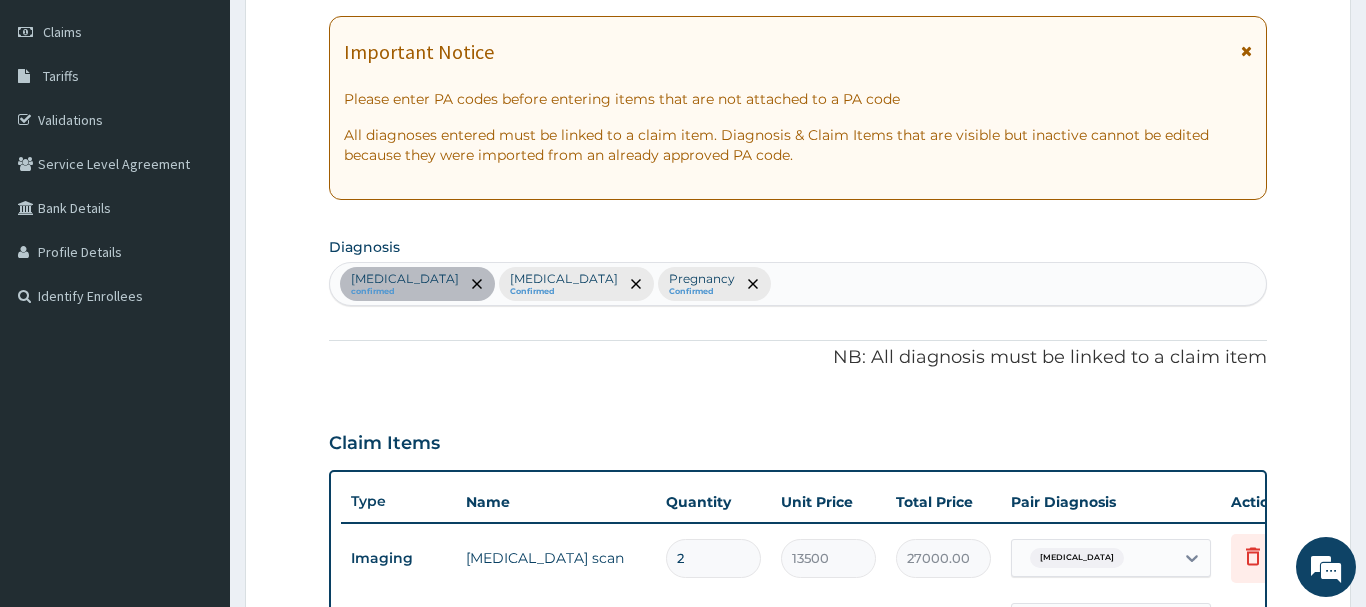 click on "Fibroadenosis of breast confirmed Upper respiratory infection Confirmed Pregnancy Confirmed" at bounding box center (798, 284) 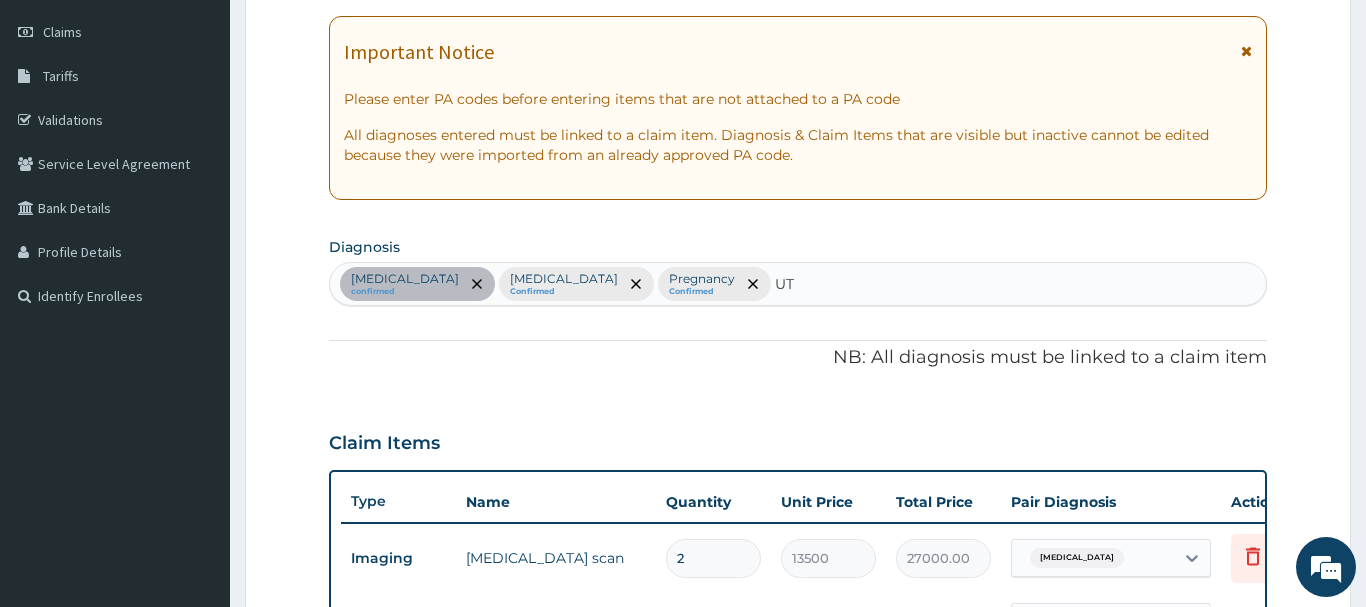 type on "UTI" 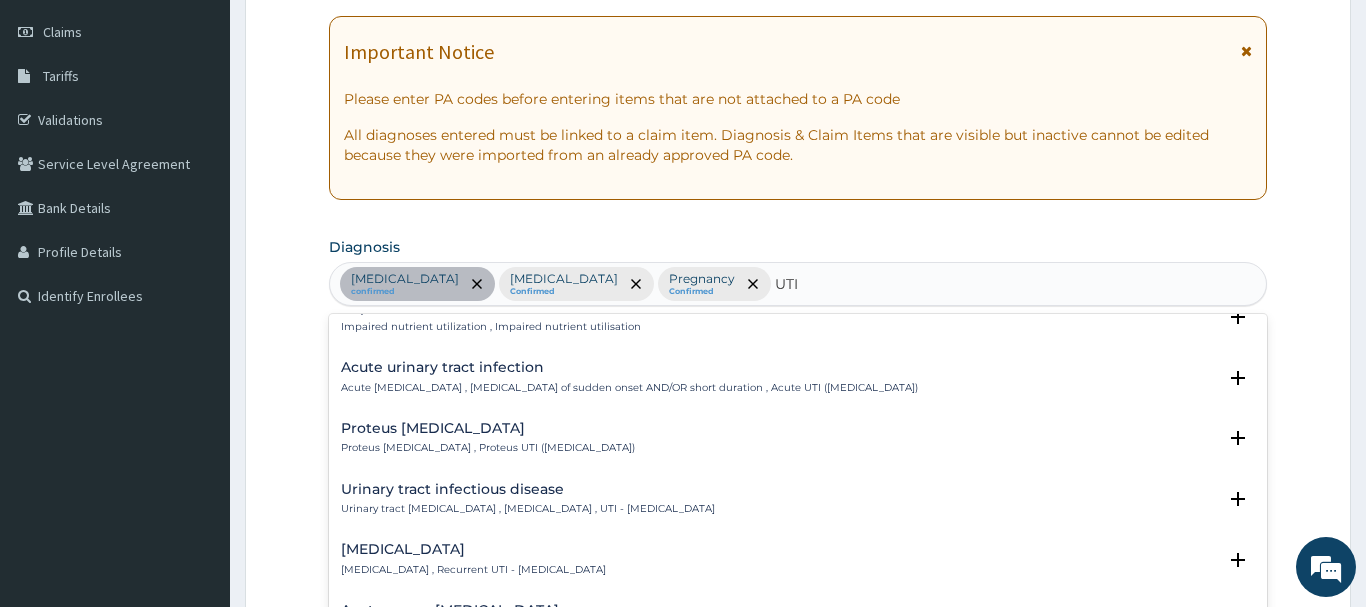 scroll, scrollTop: 108, scrollLeft: 0, axis: vertical 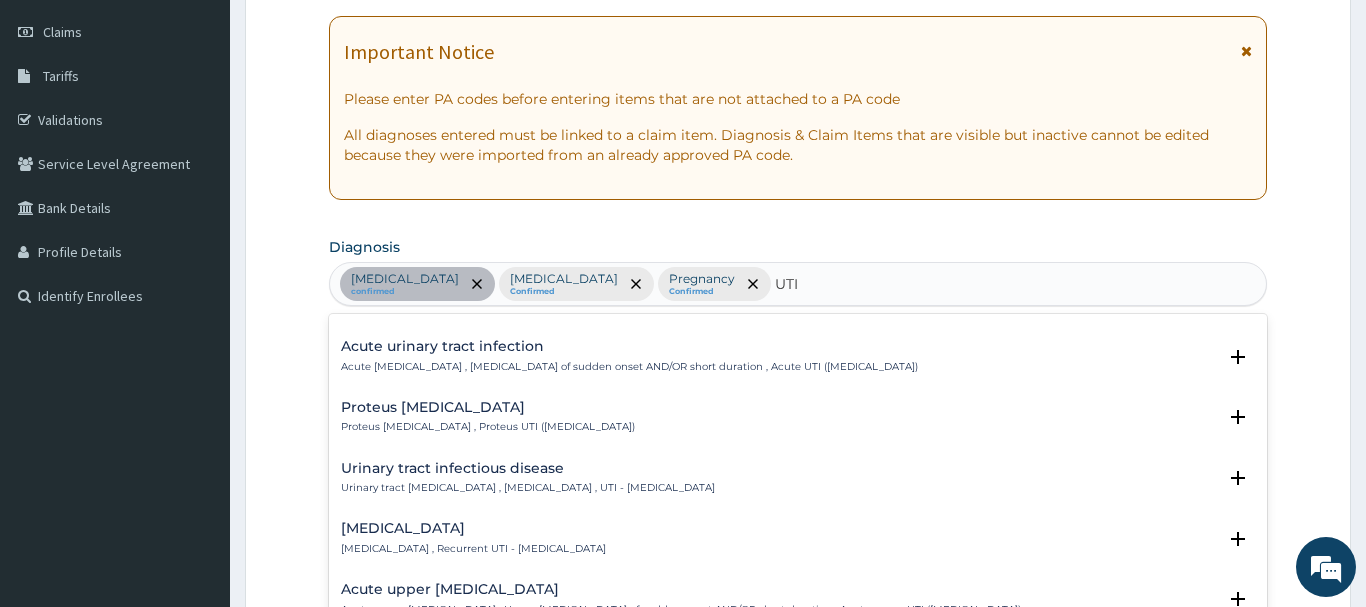 click on "Urinary tract infectious disease" at bounding box center [528, 468] 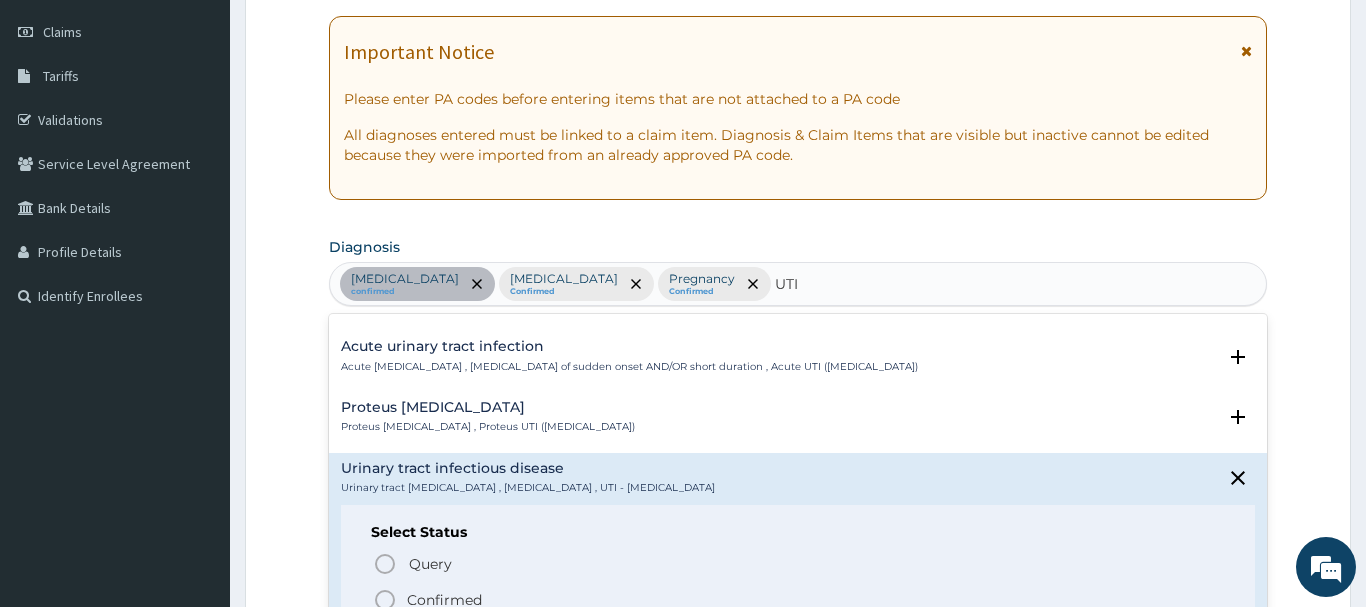 click 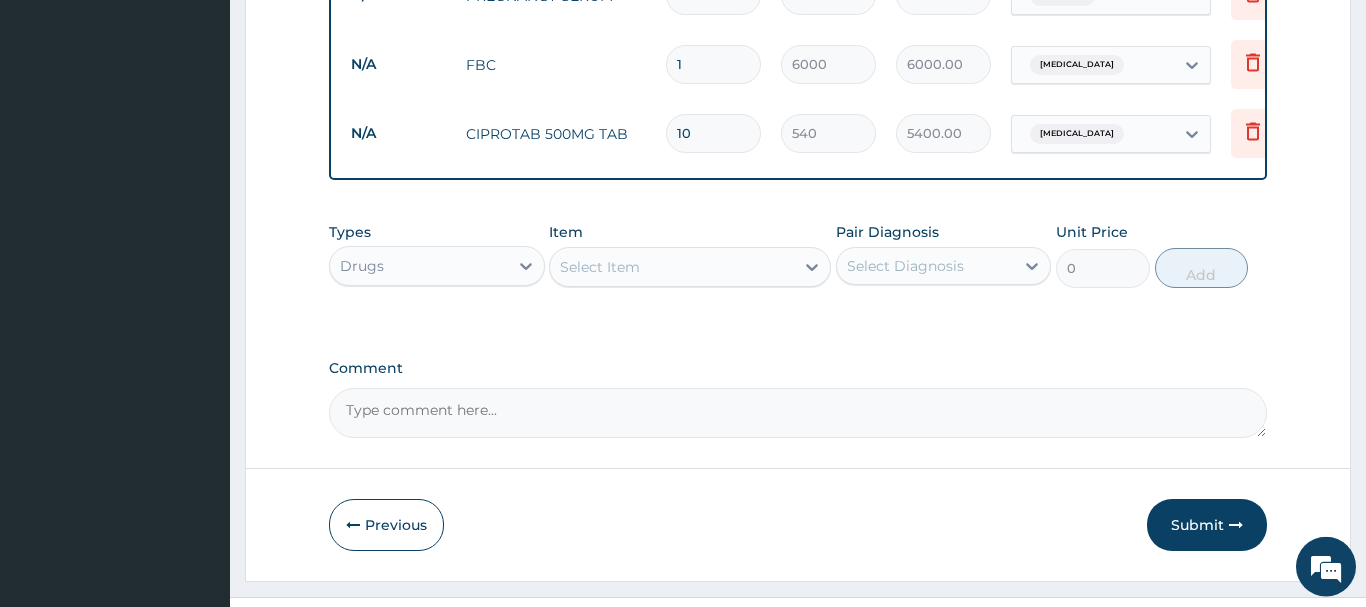 scroll, scrollTop: 988, scrollLeft: 0, axis: vertical 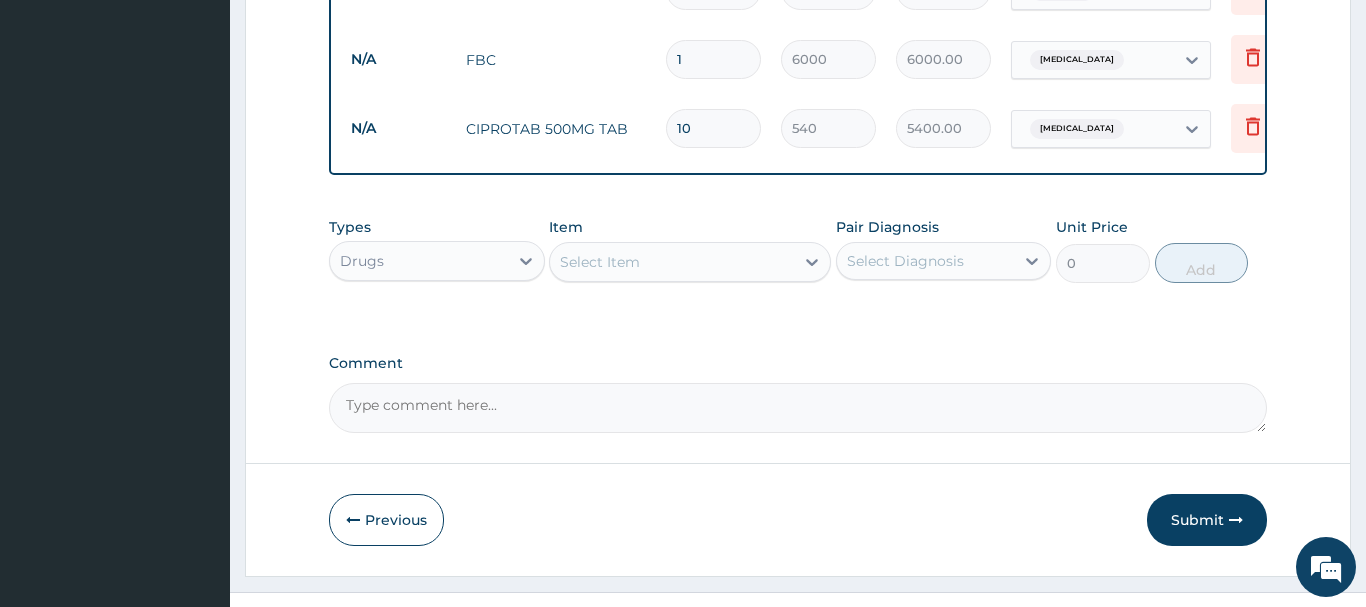 click on "Select Item" at bounding box center [672, 262] 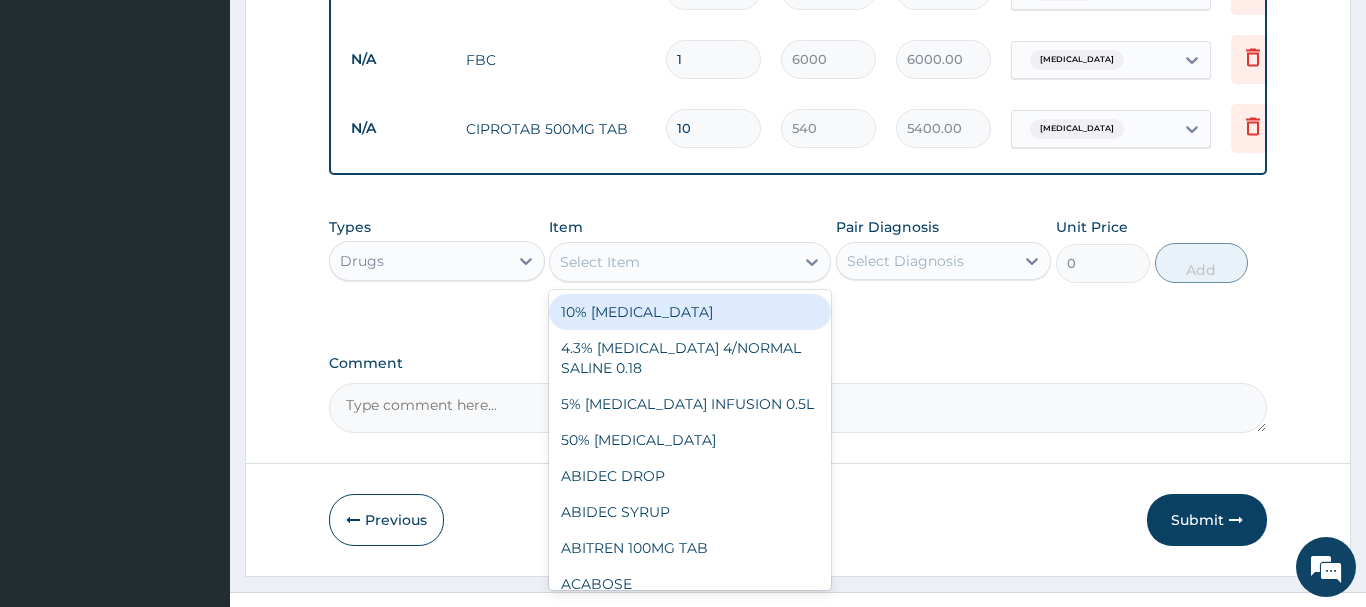 type on "E" 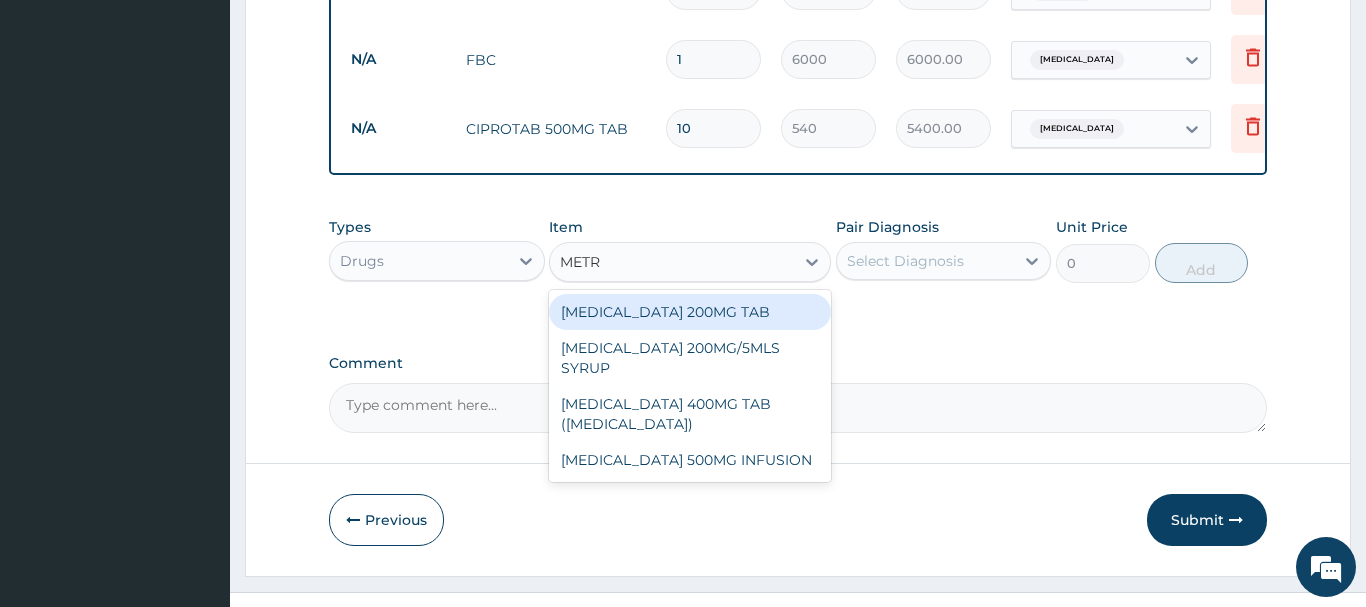 type on "METRO" 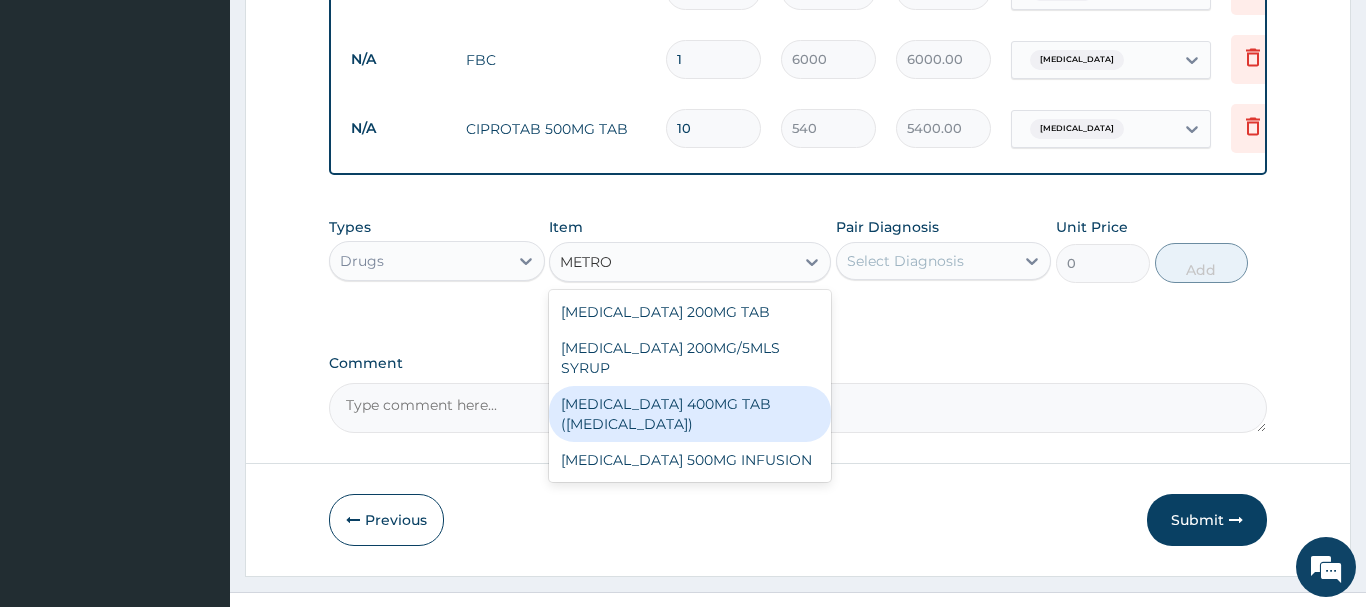 click on "METRONIDAZOLE 400MG TAB (FLAGYL)" at bounding box center (690, 414) 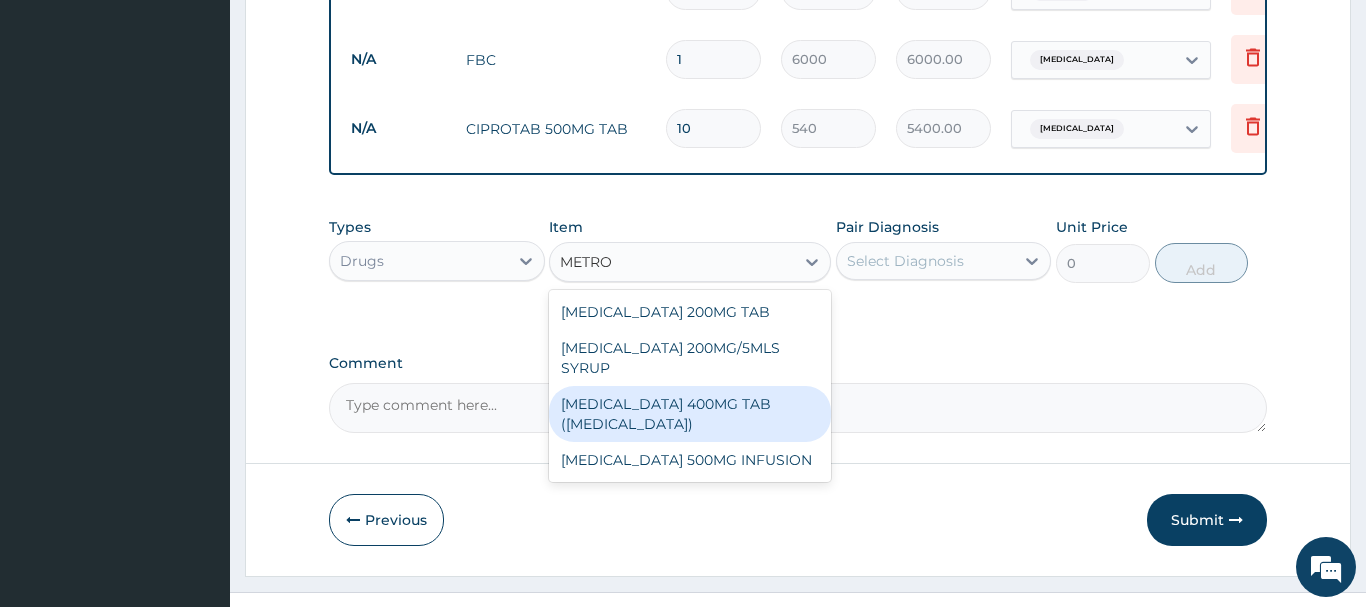 type 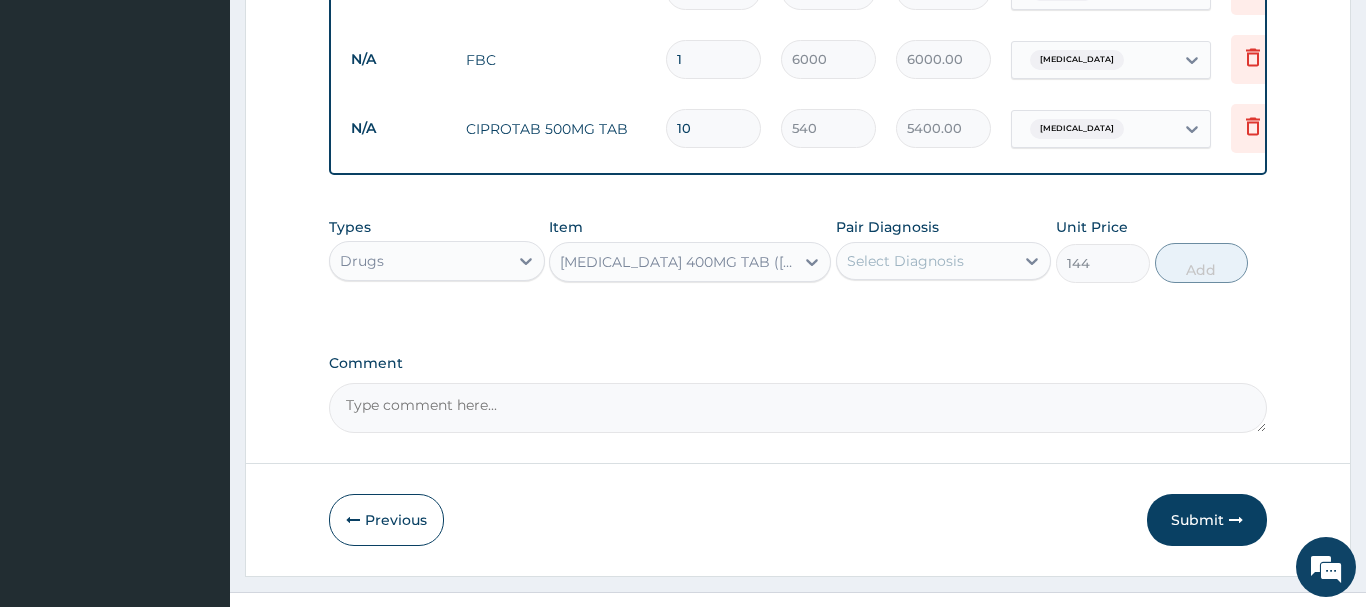 click on "Select Diagnosis" at bounding box center (905, 261) 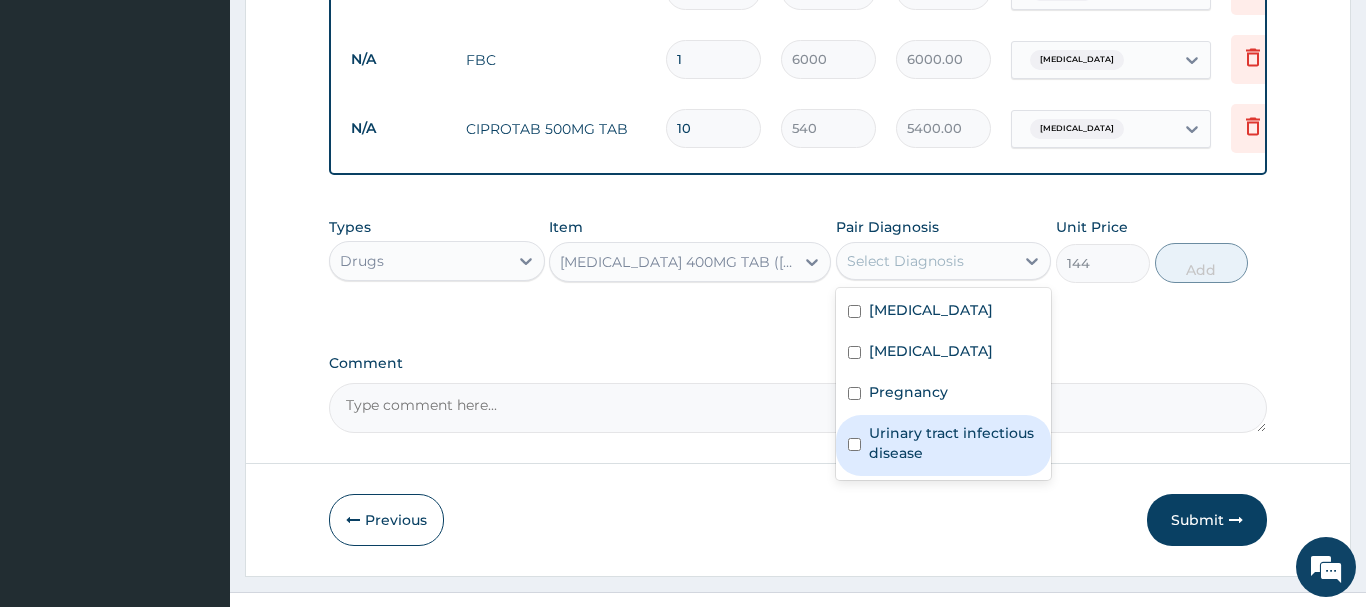 click on "Urinary tract infectious disease" at bounding box center [944, 445] 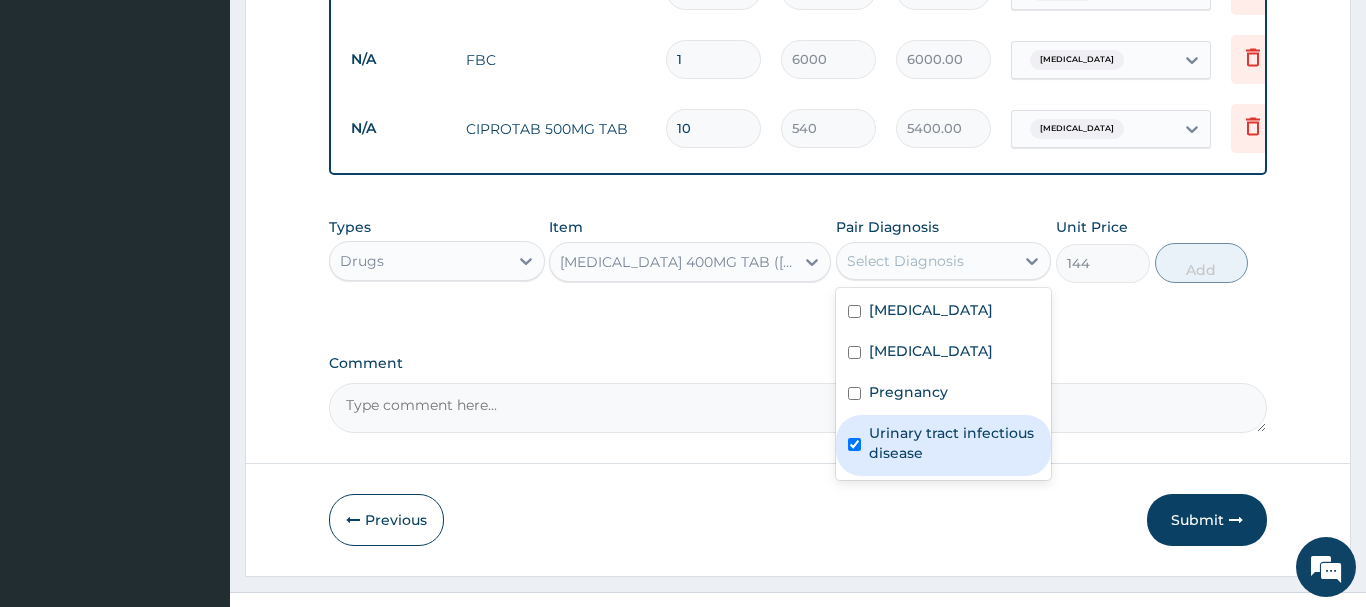checkbox on "true" 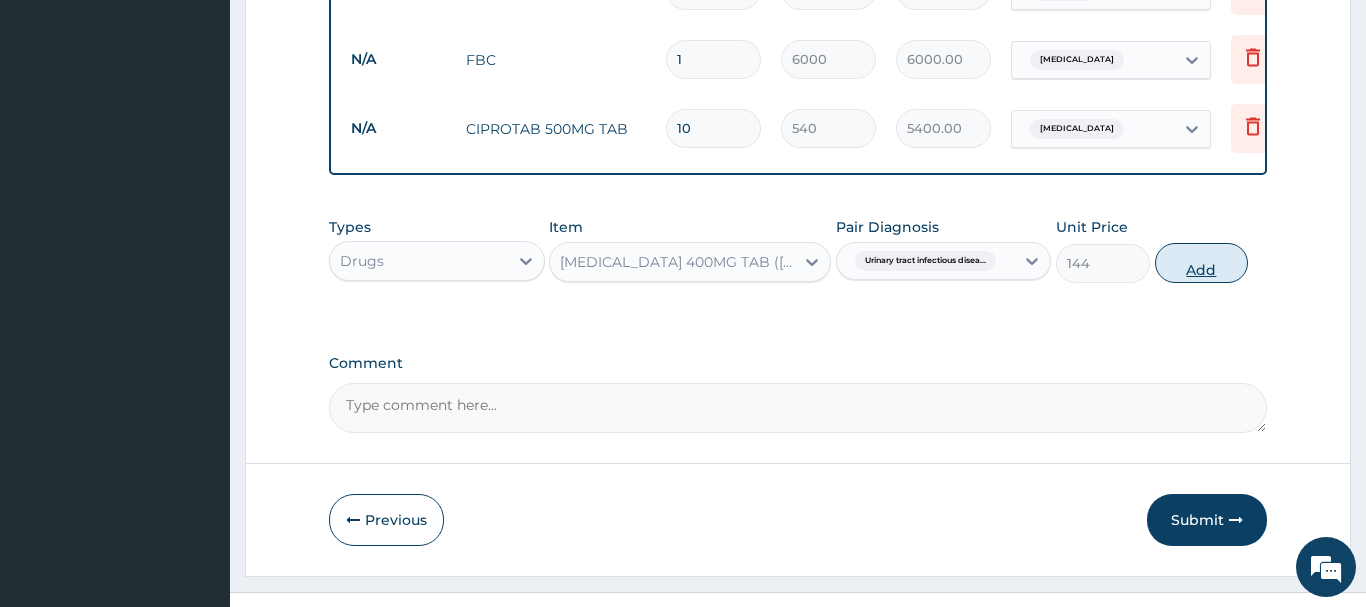 click on "Add" at bounding box center [1202, 263] 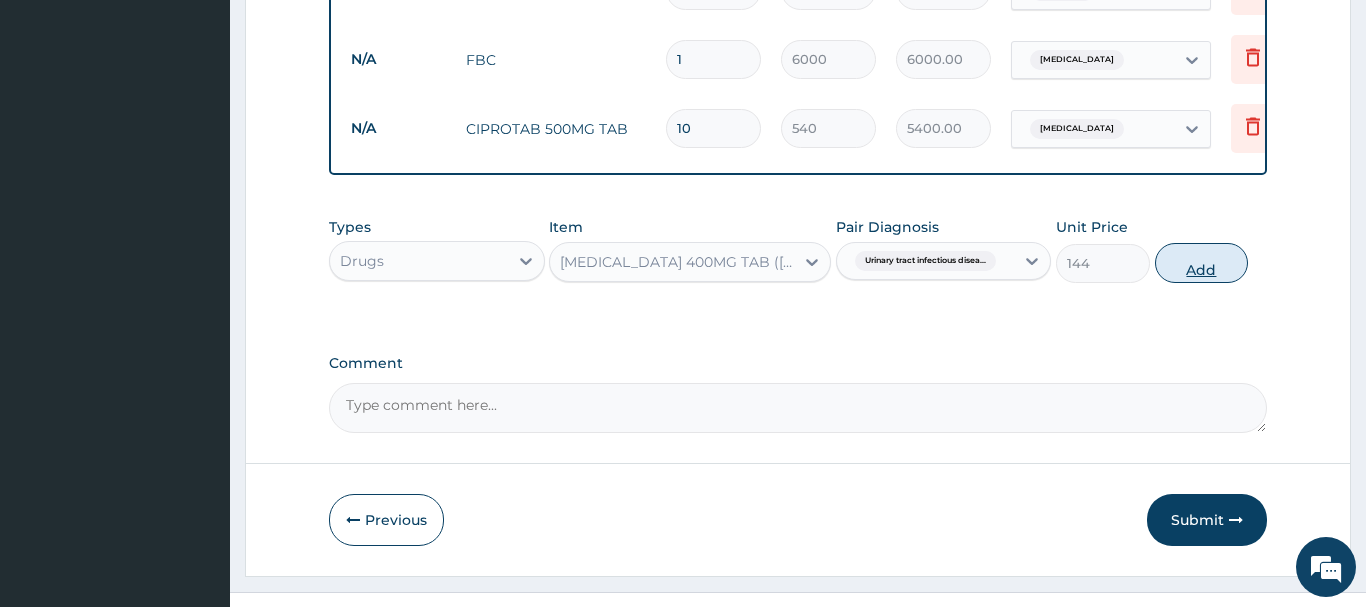 type on "0" 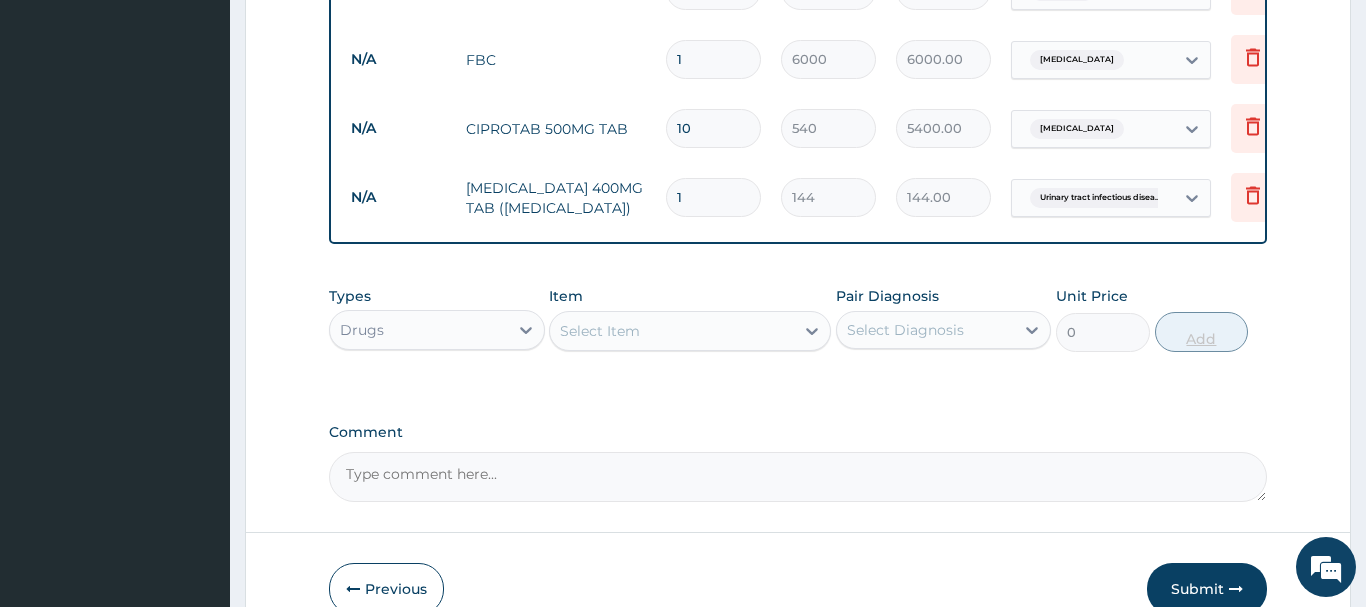 type on "15" 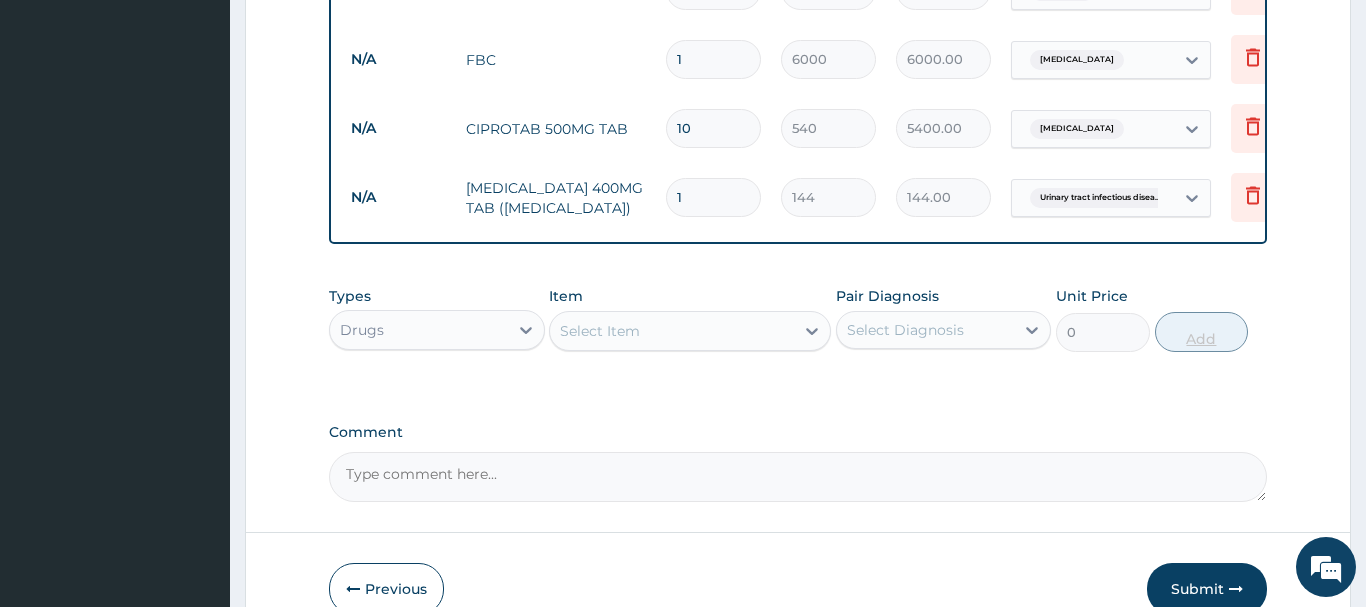 type on "2160.00" 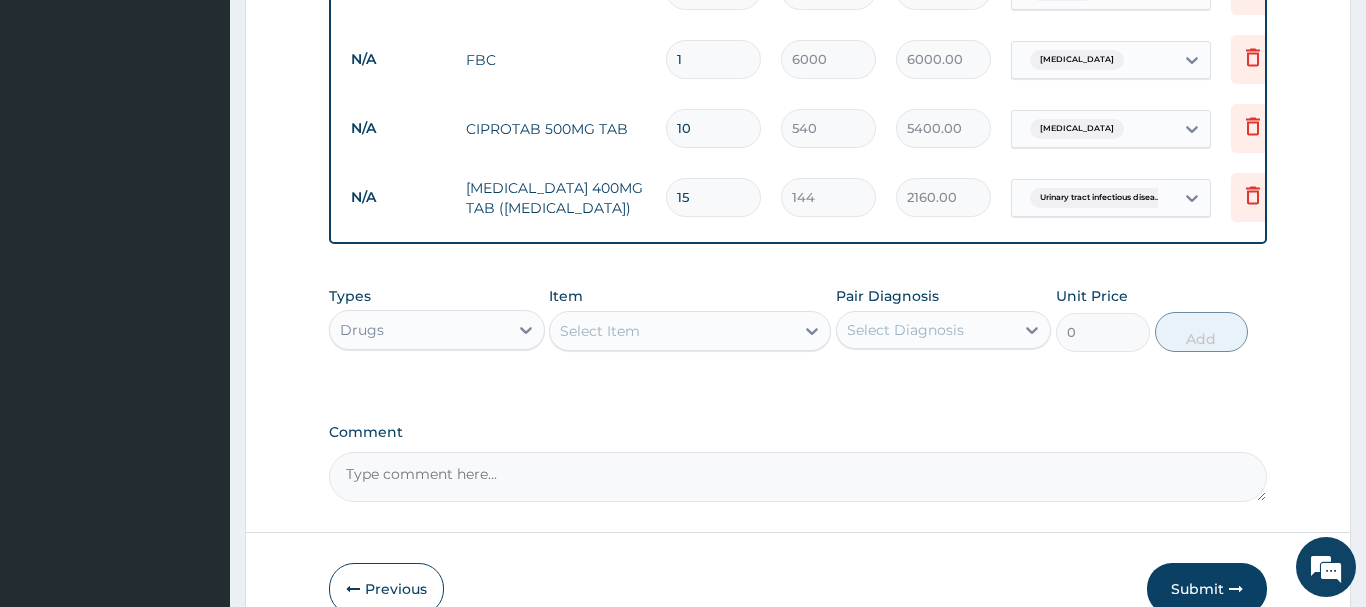 type on "15" 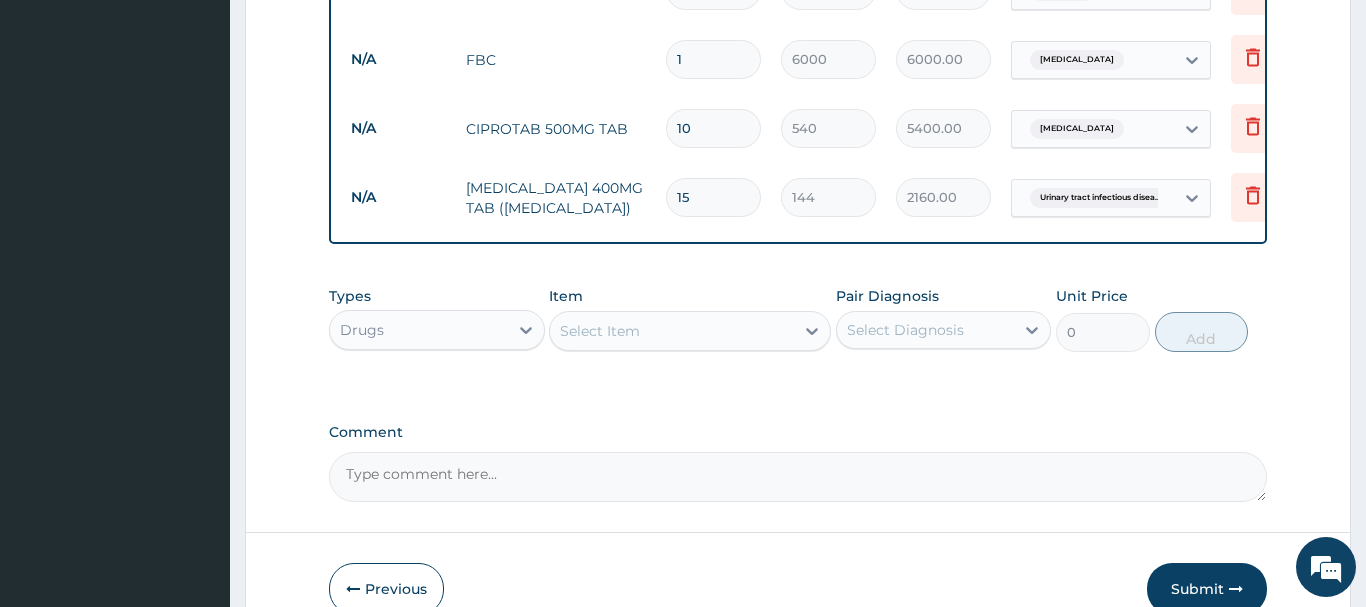 click on "Select Item" at bounding box center [672, 331] 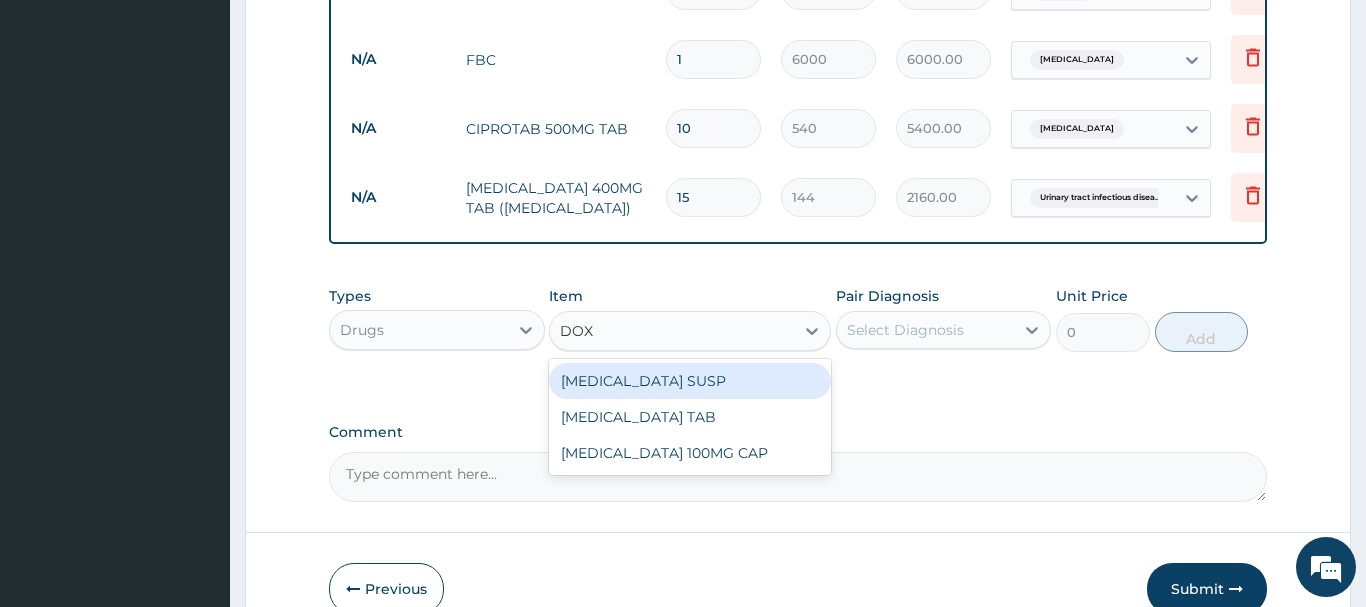 type on "DOXY" 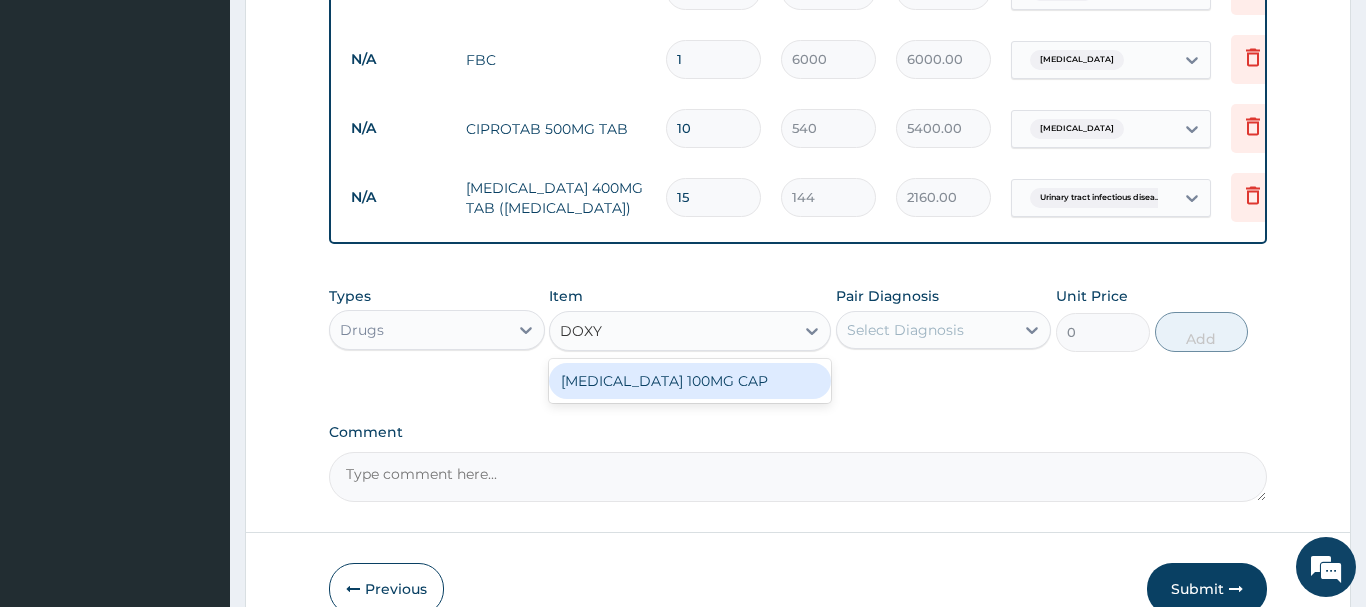 click on "DOXYCYCLINE 100MG CAP" at bounding box center [690, 381] 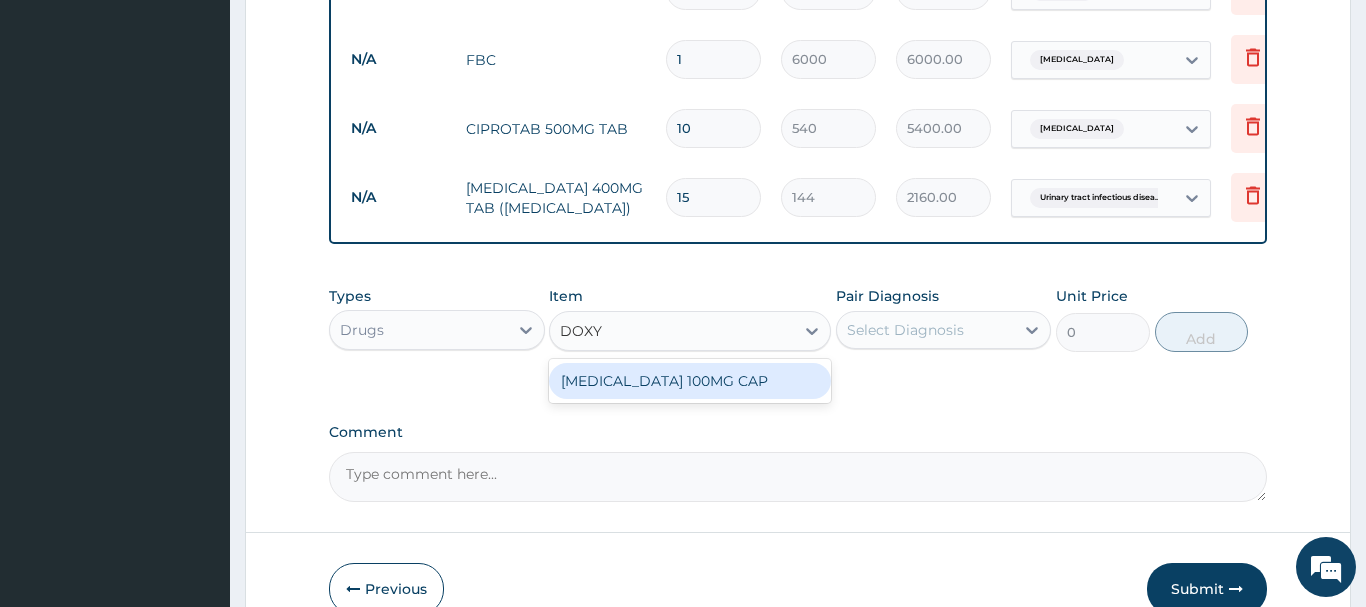 type 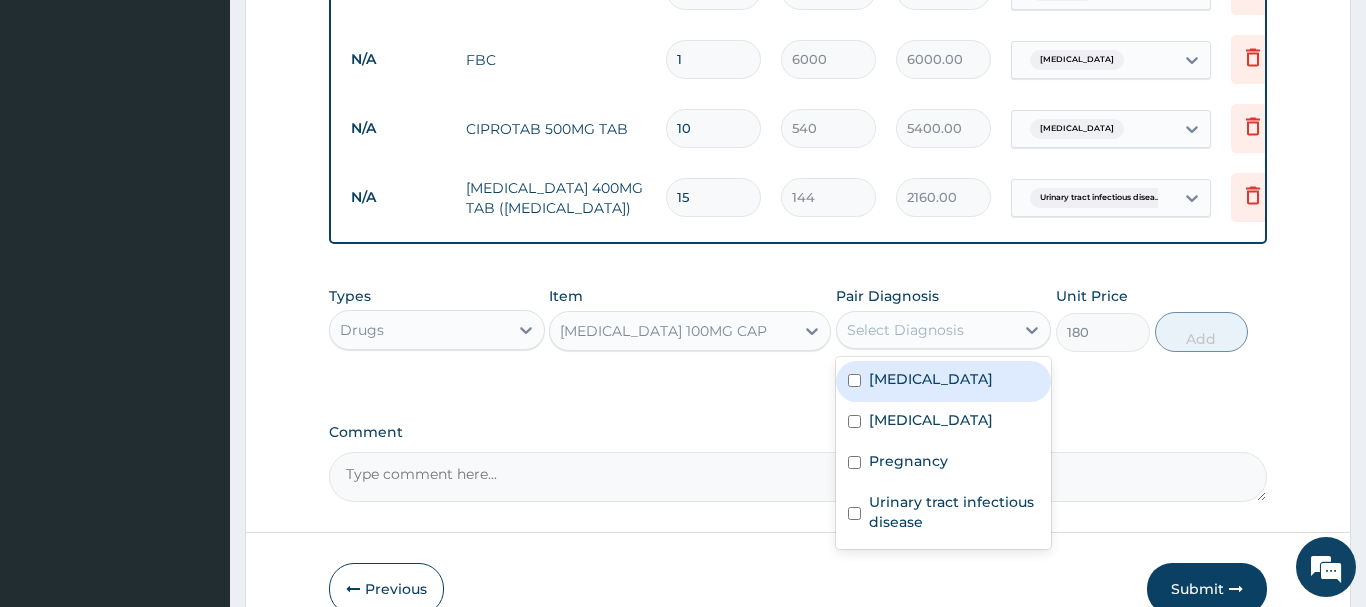 click on "Select Diagnosis" at bounding box center [905, 330] 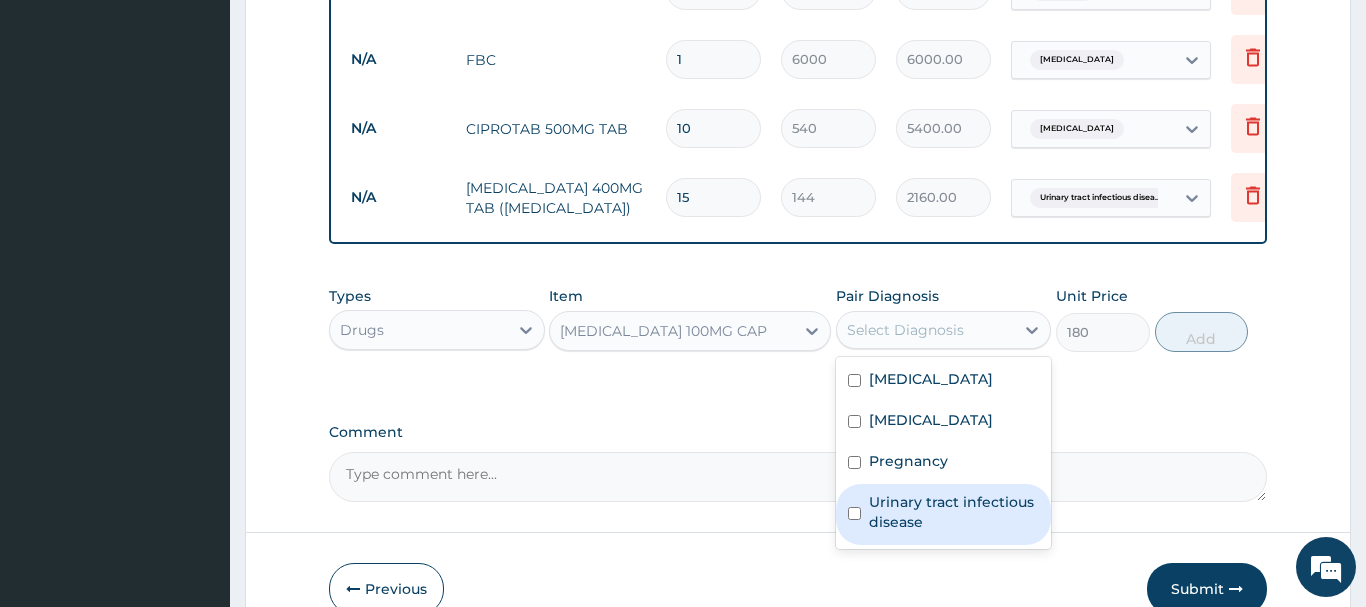 click at bounding box center [854, 513] 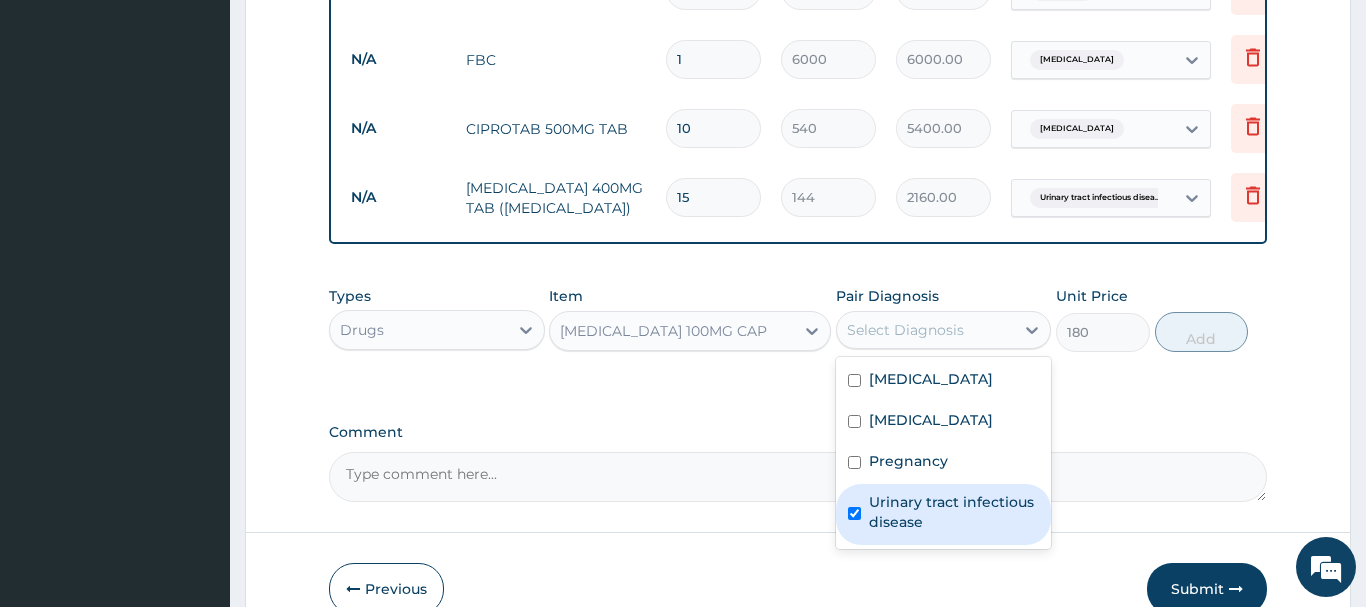 checkbox on "true" 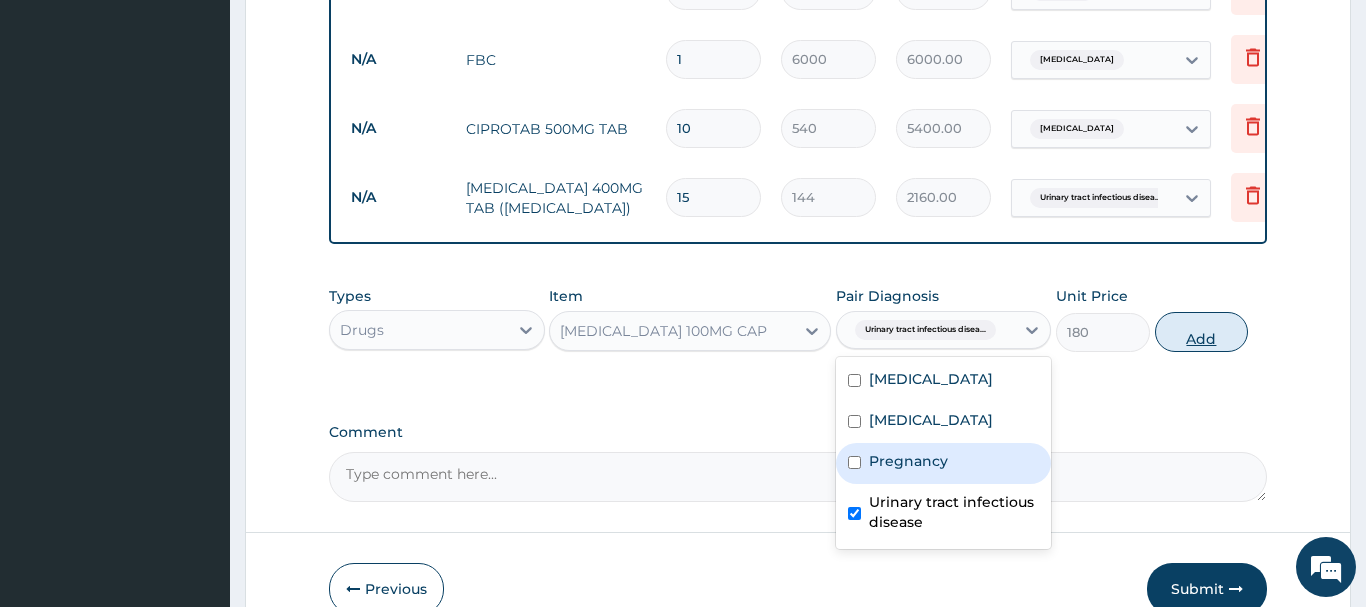 click on "Add" at bounding box center [1202, 332] 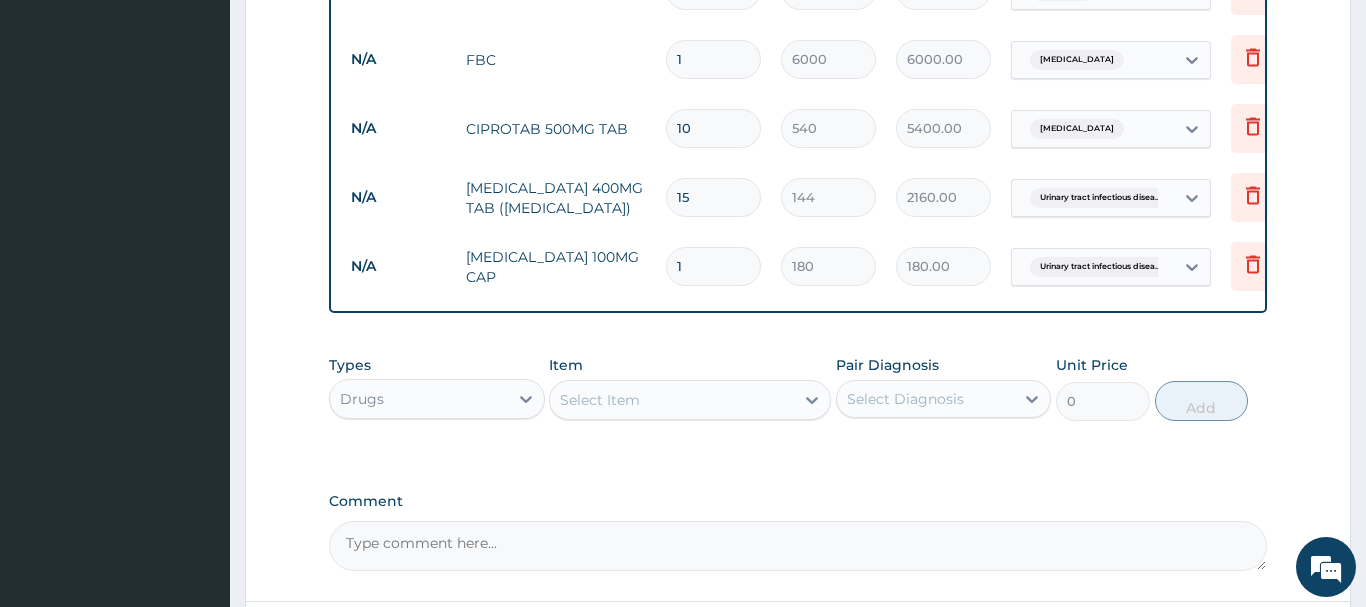 type on "10" 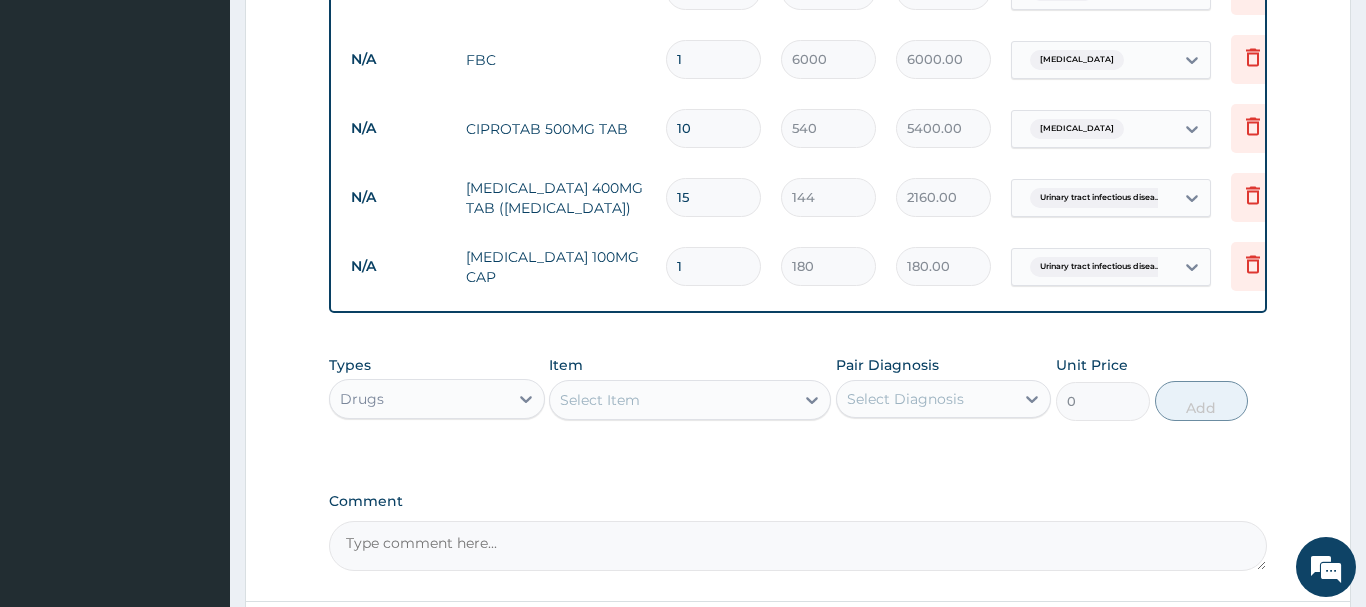type on "1800.00" 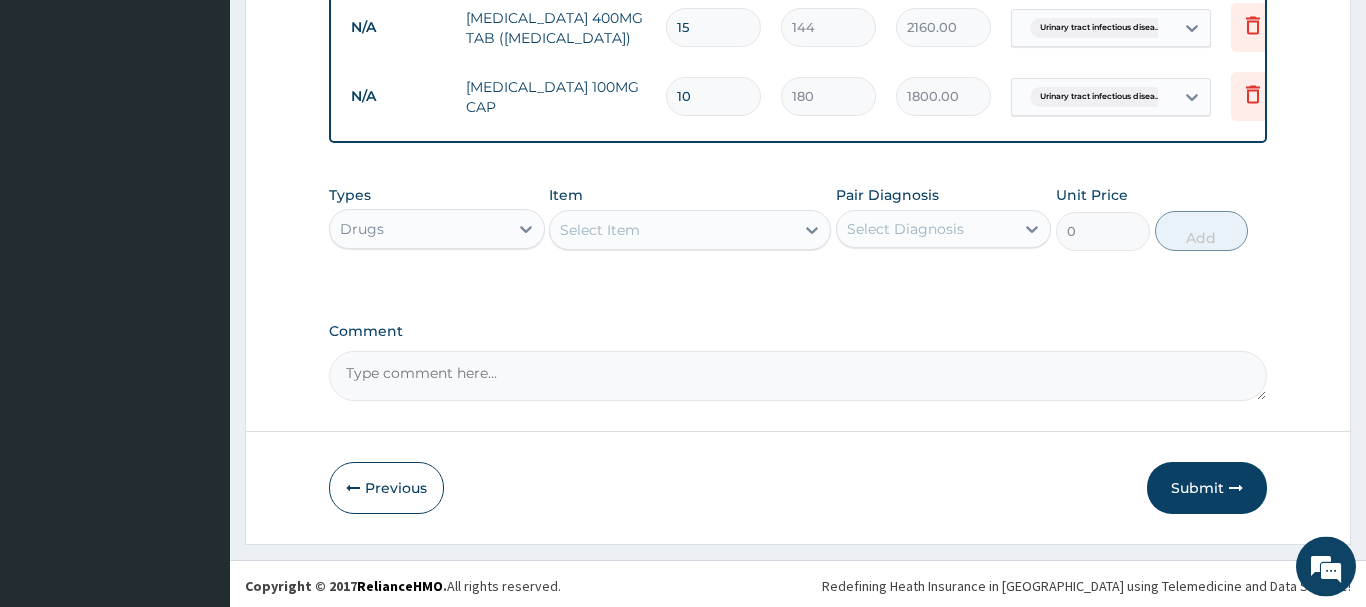 scroll, scrollTop: 1162, scrollLeft: 0, axis: vertical 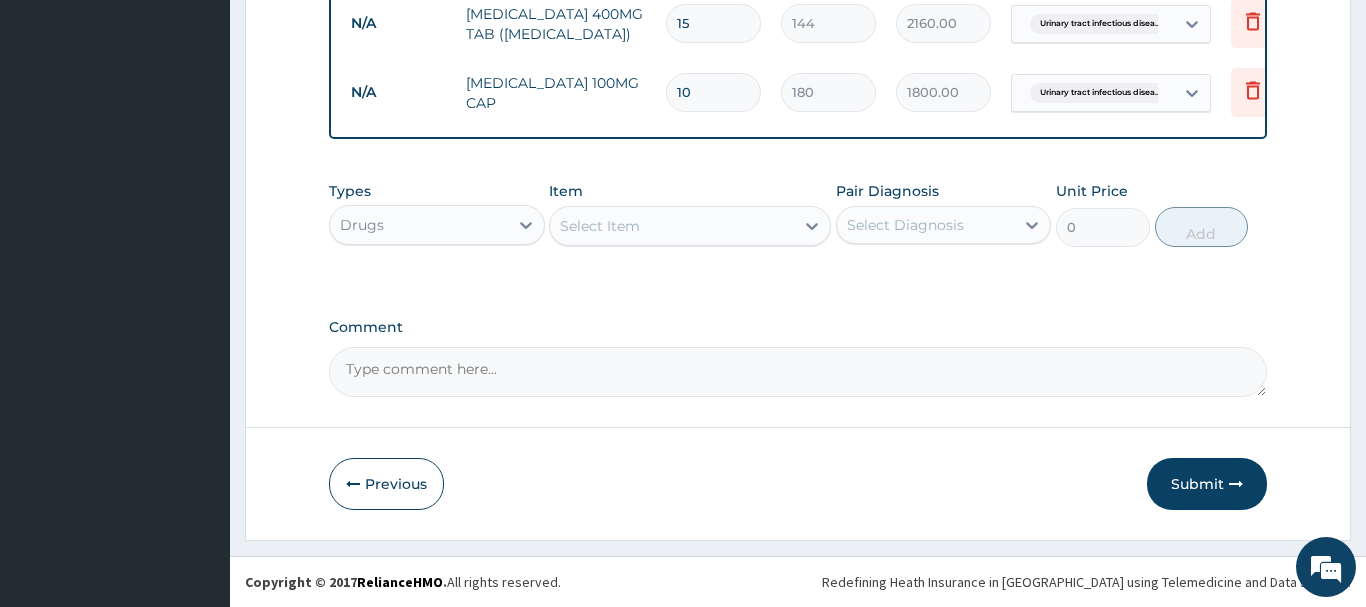 type on "10" 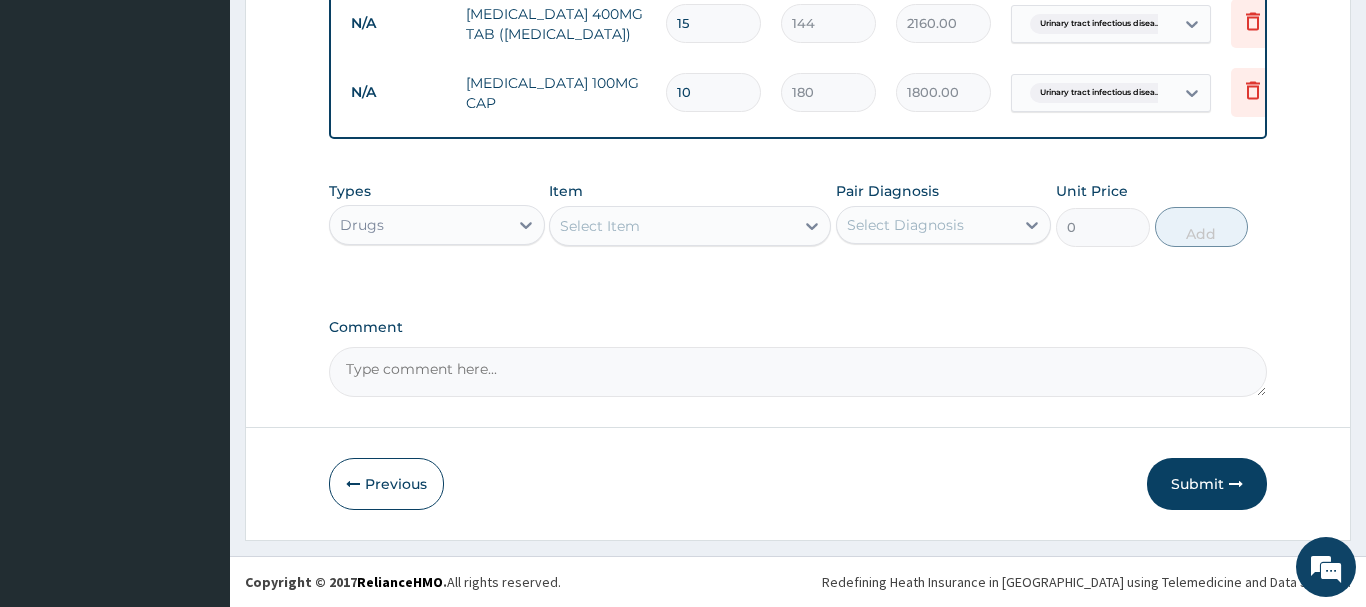 click on "Select Item" at bounding box center (672, 226) 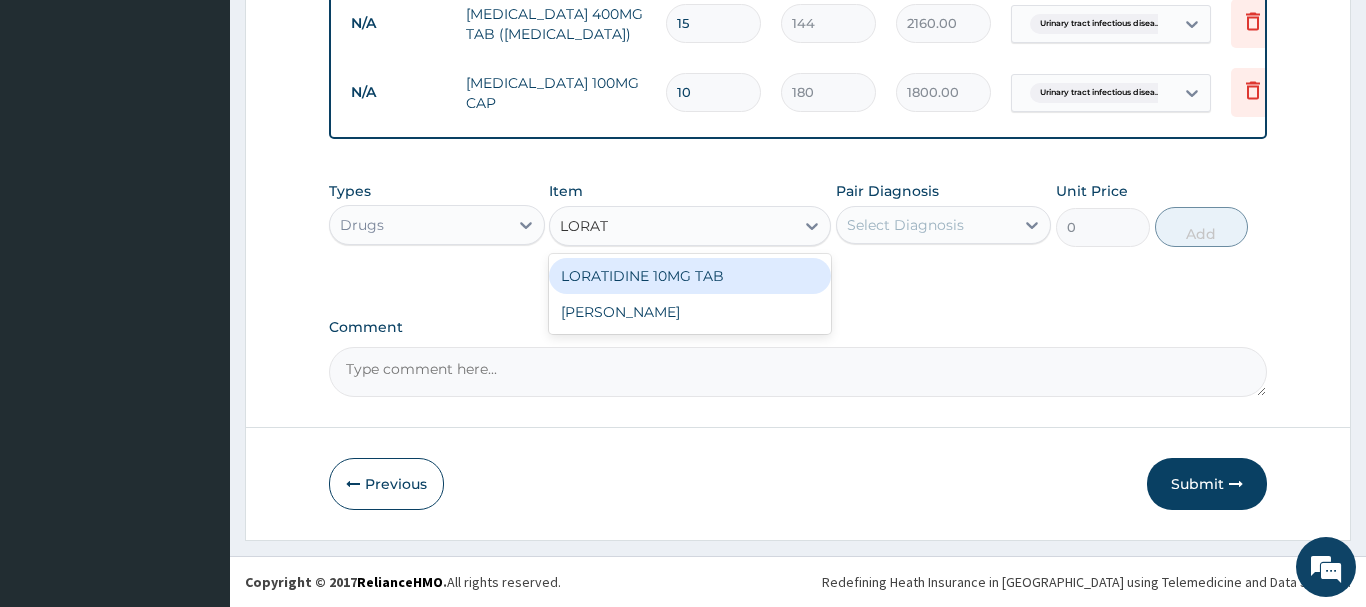 type on "LORATI" 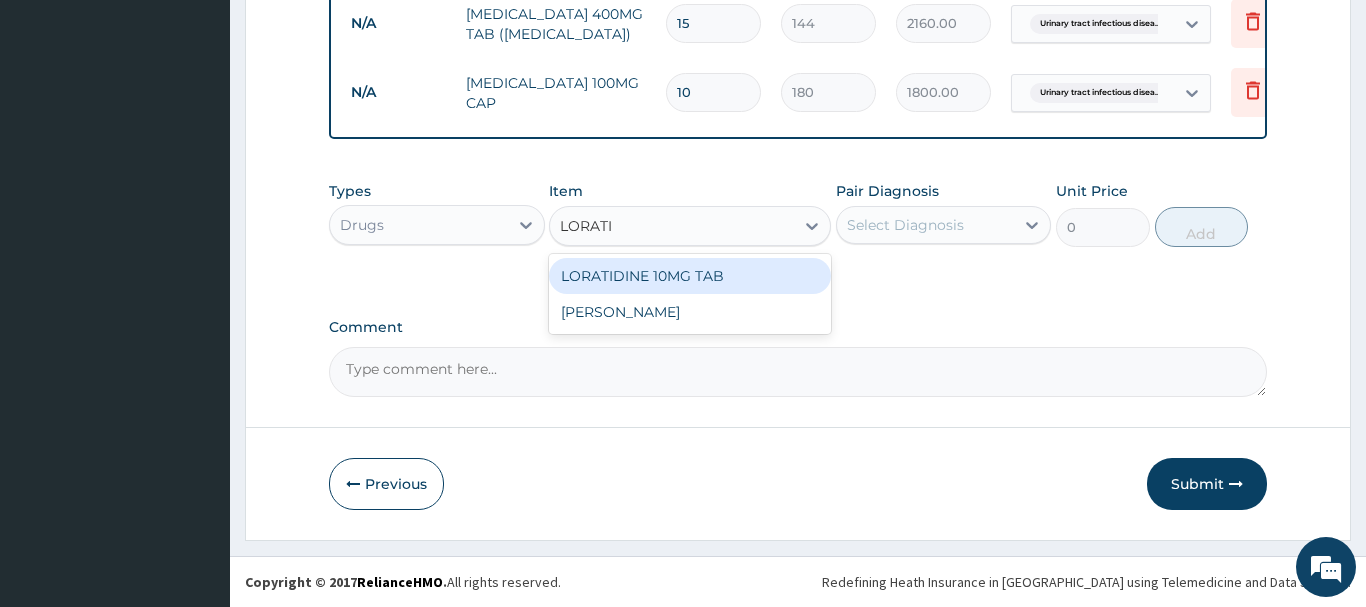 click on "LORATIDINE 10MG TAB" at bounding box center (690, 276) 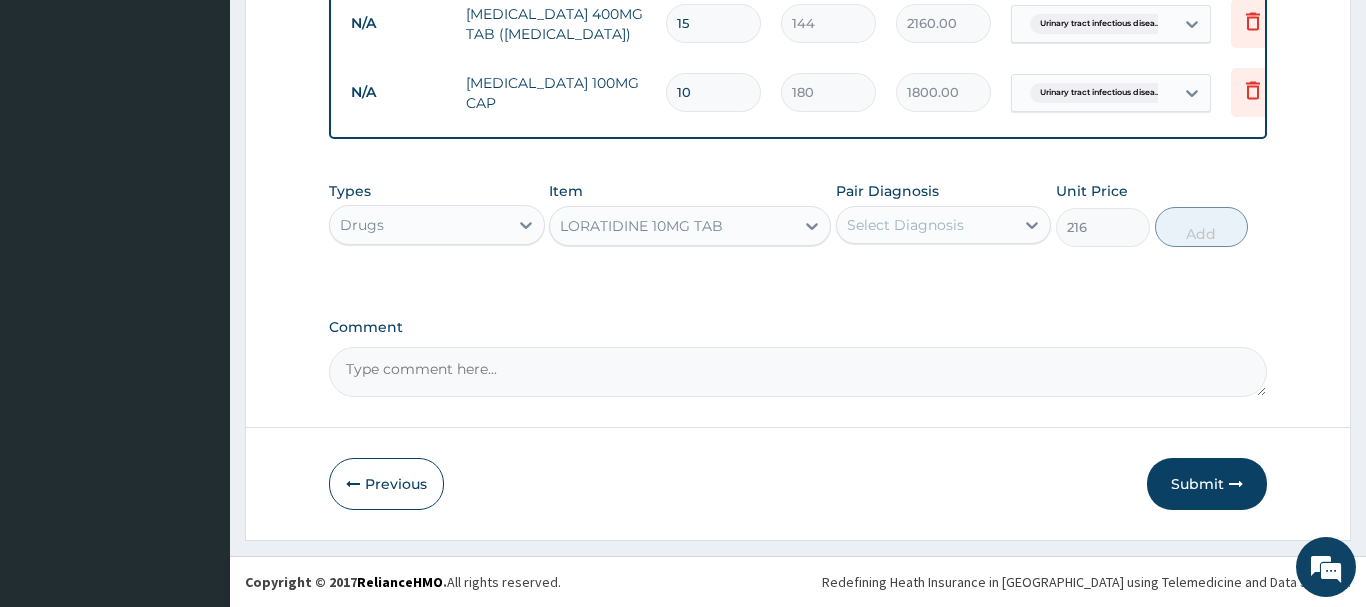 click on "Select Diagnosis" at bounding box center [926, 225] 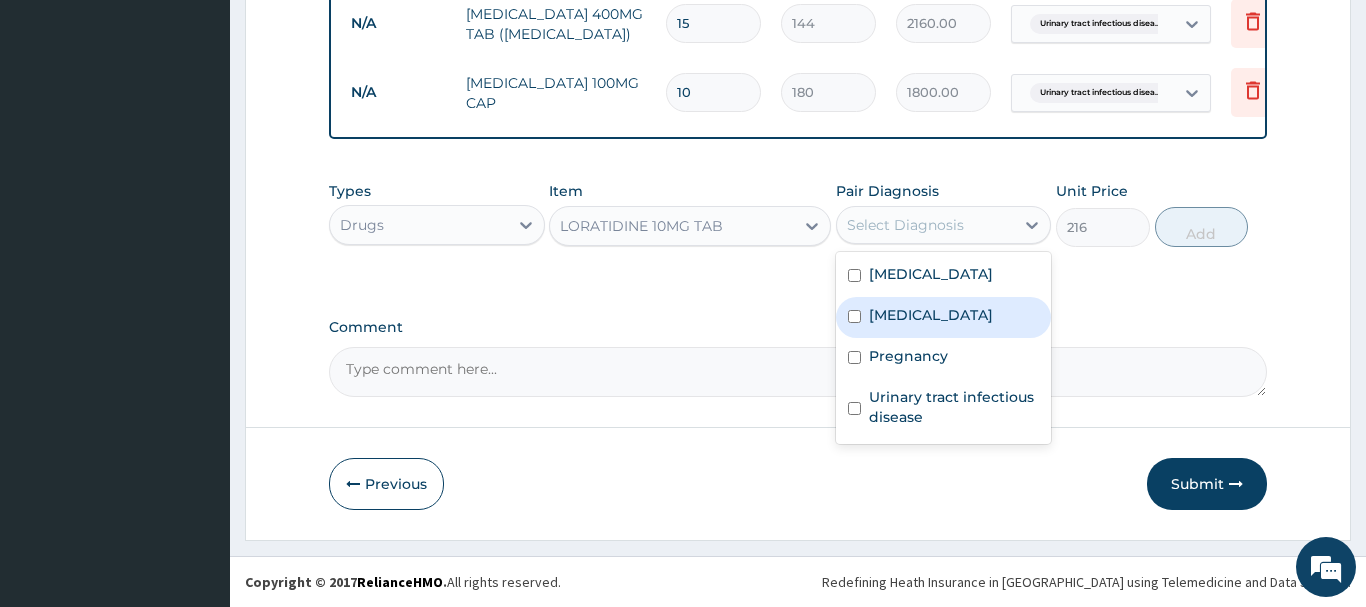 click at bounding box center [854, 316] 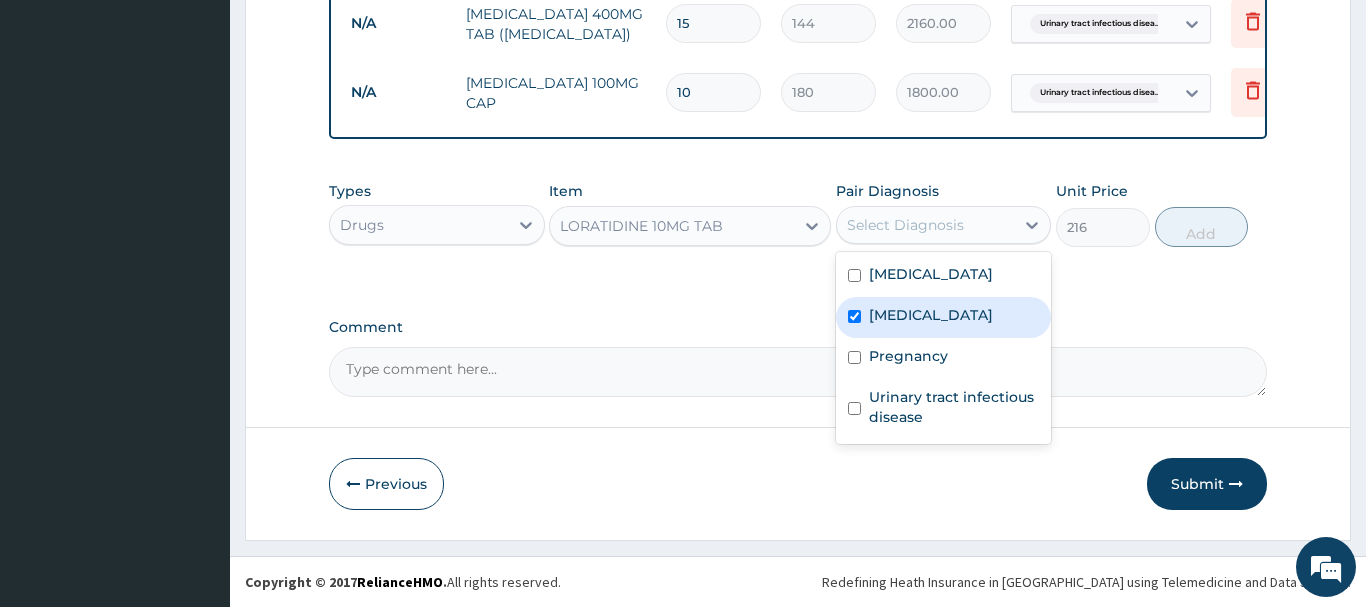 checkbox on "true" 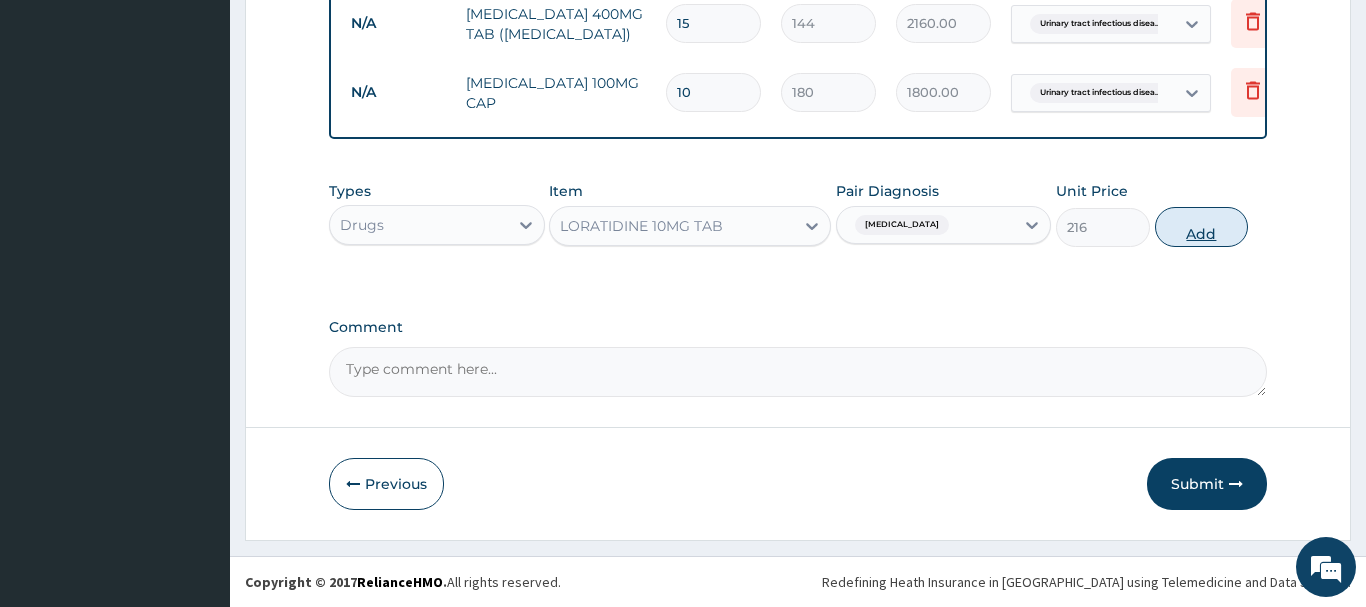 click on "Add" at bounding box center (1202, 227) 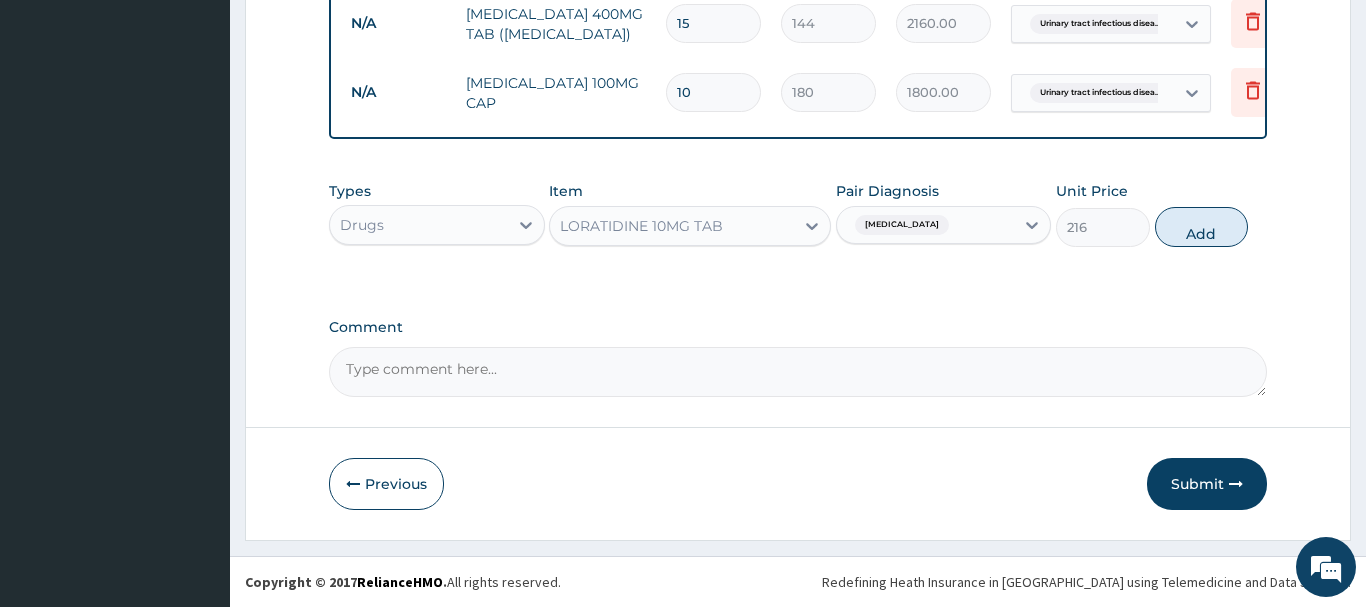 type on "0" 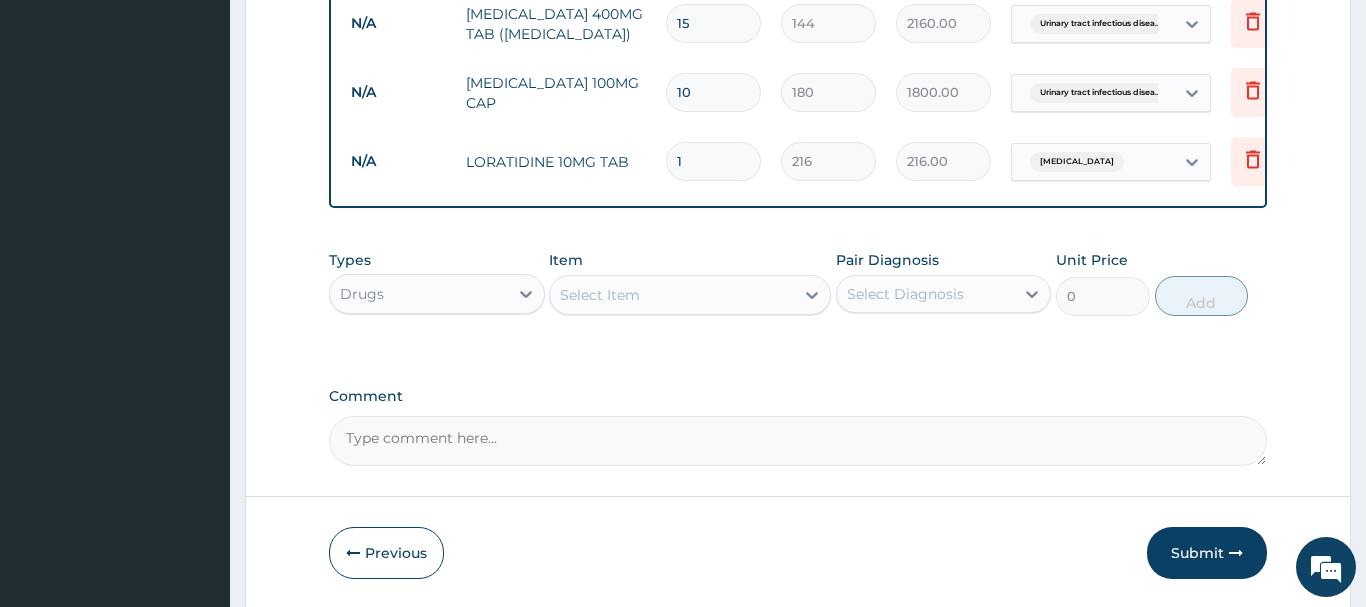 type 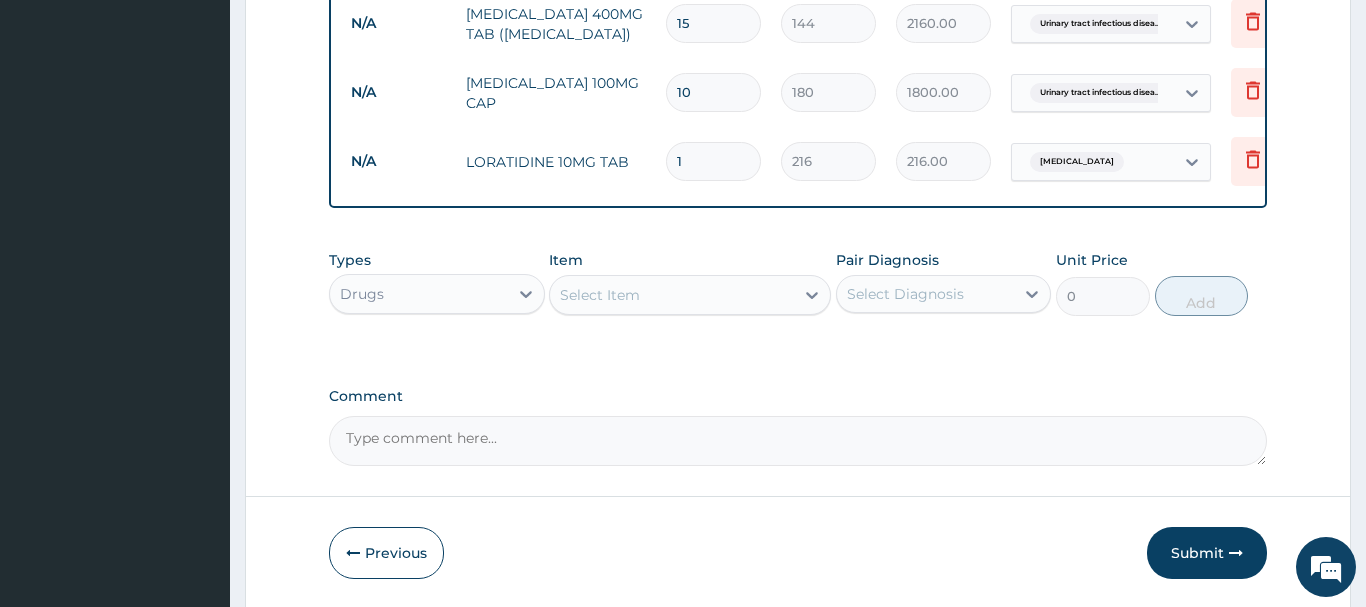 type on "0.00" 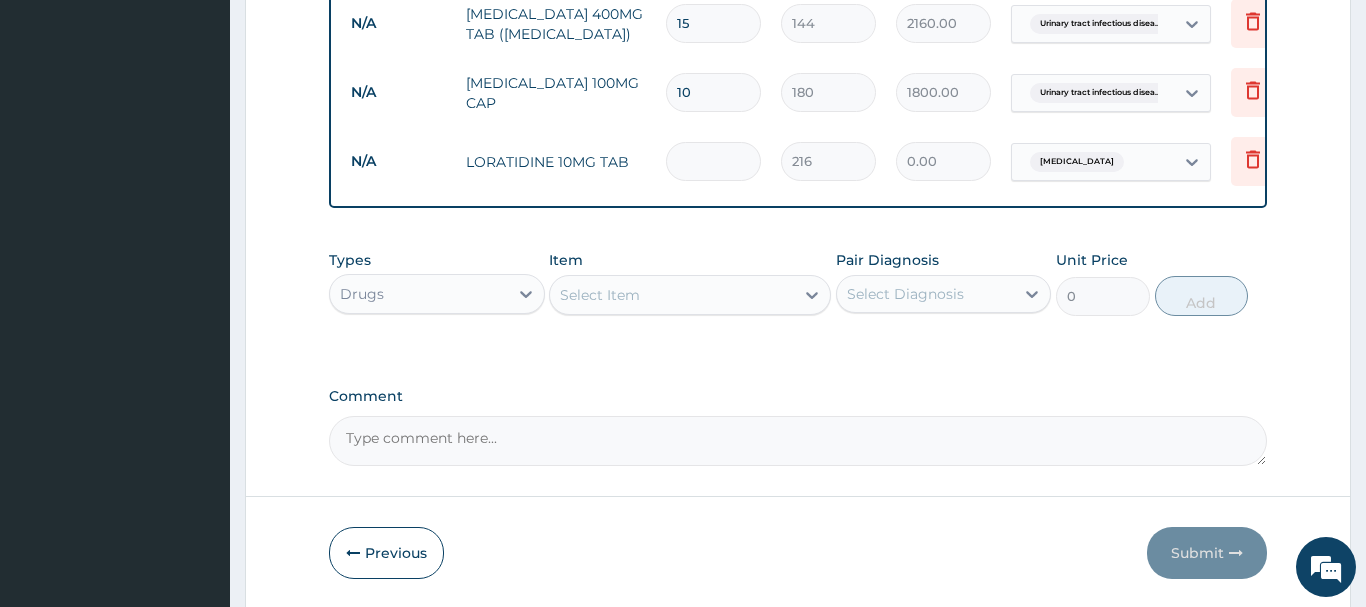 type on "5" 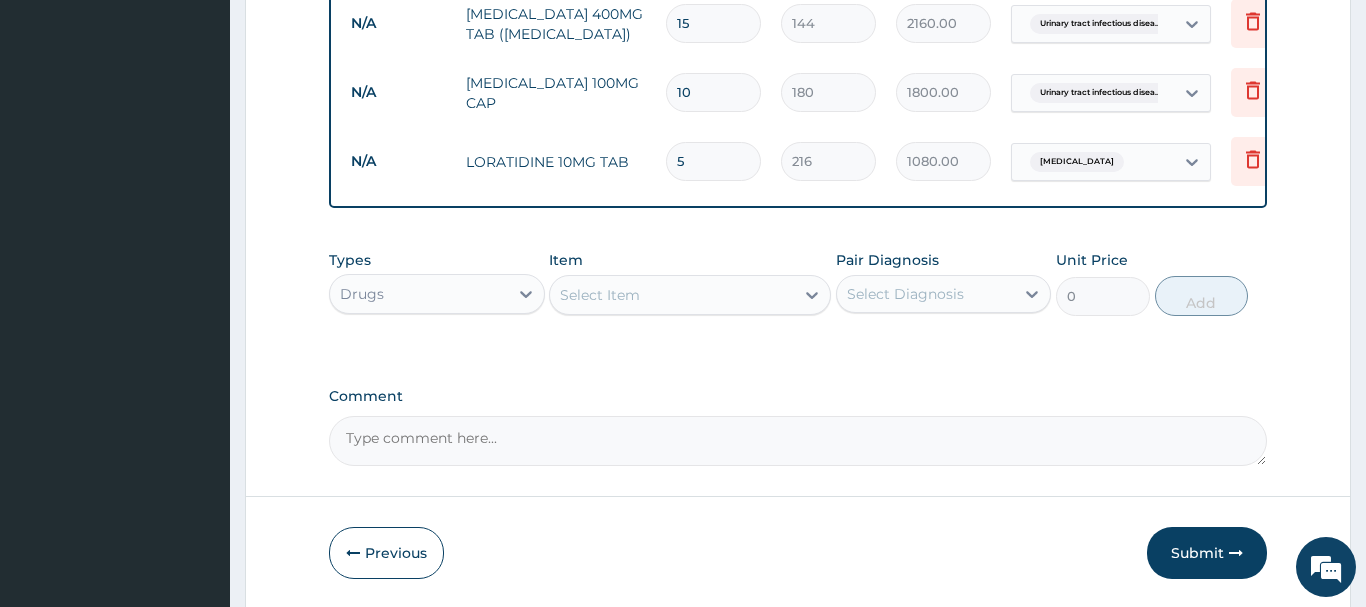 type on "5" 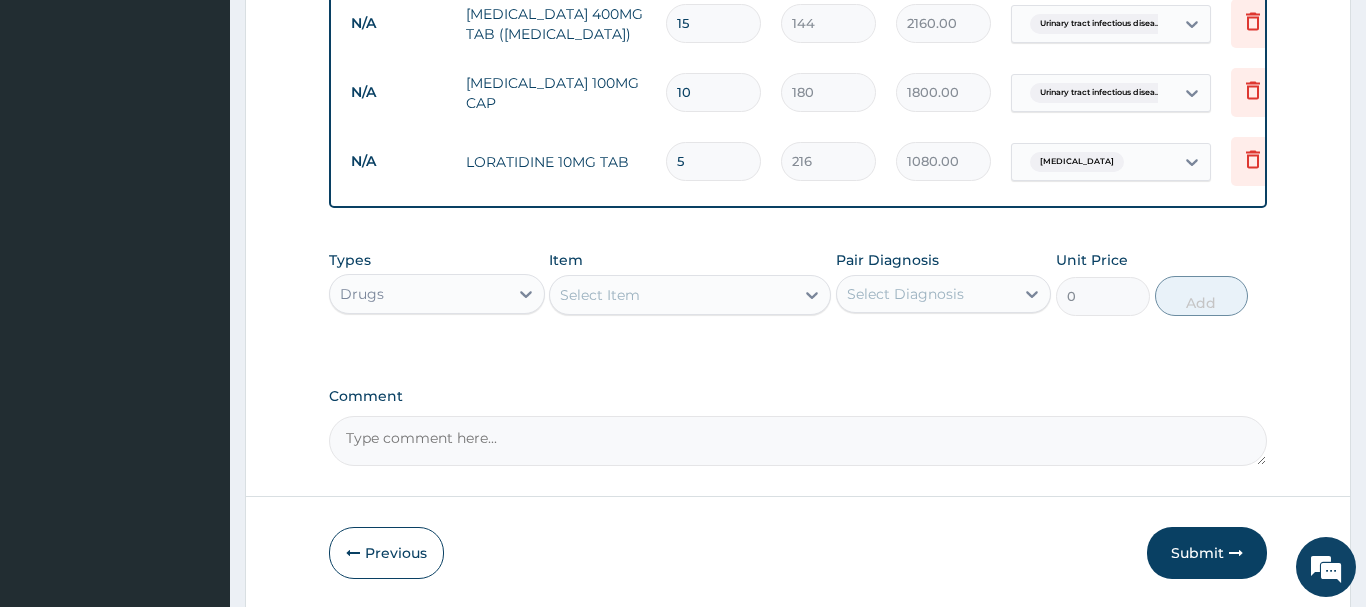 click on "Select Item" at bounding box center (672, 295) 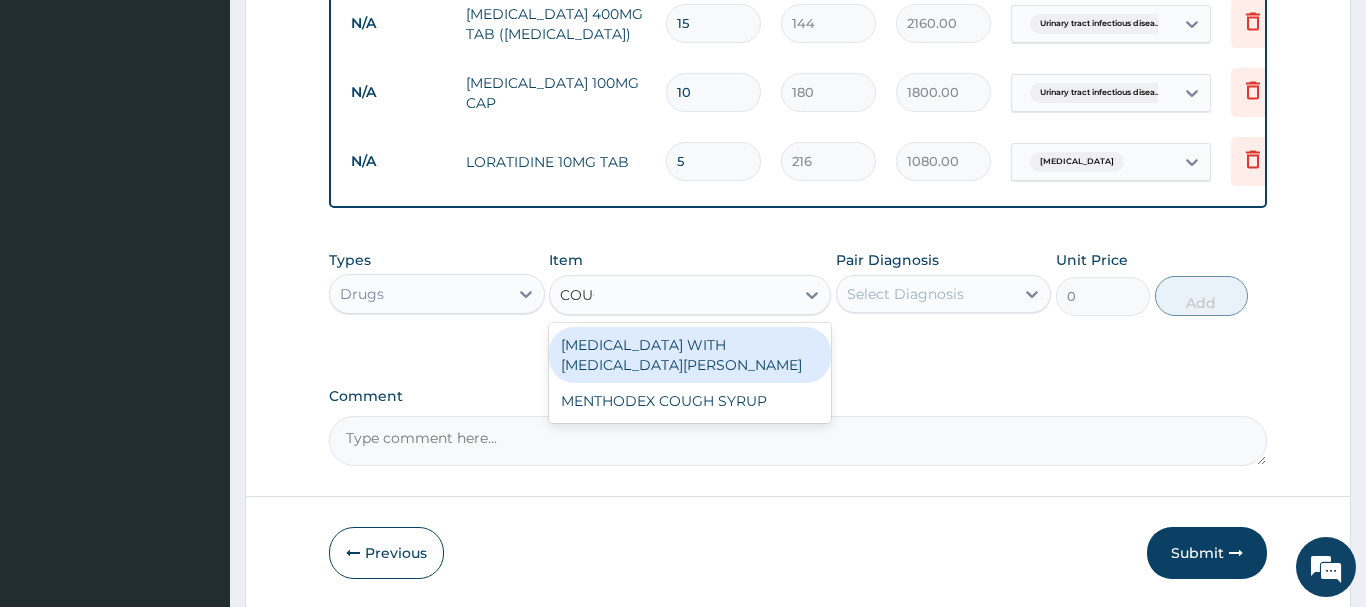 type on "COUGH" 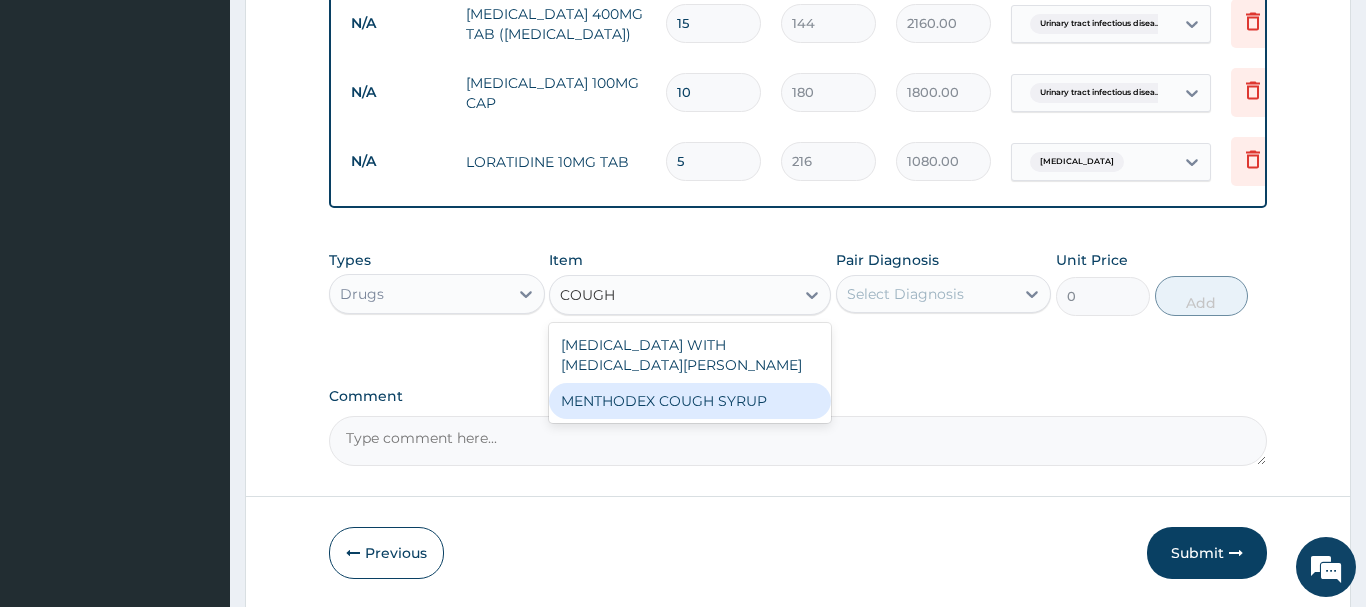 click on "MENTHODEX COUGH SYRUP" at bounding box center [690, 401] 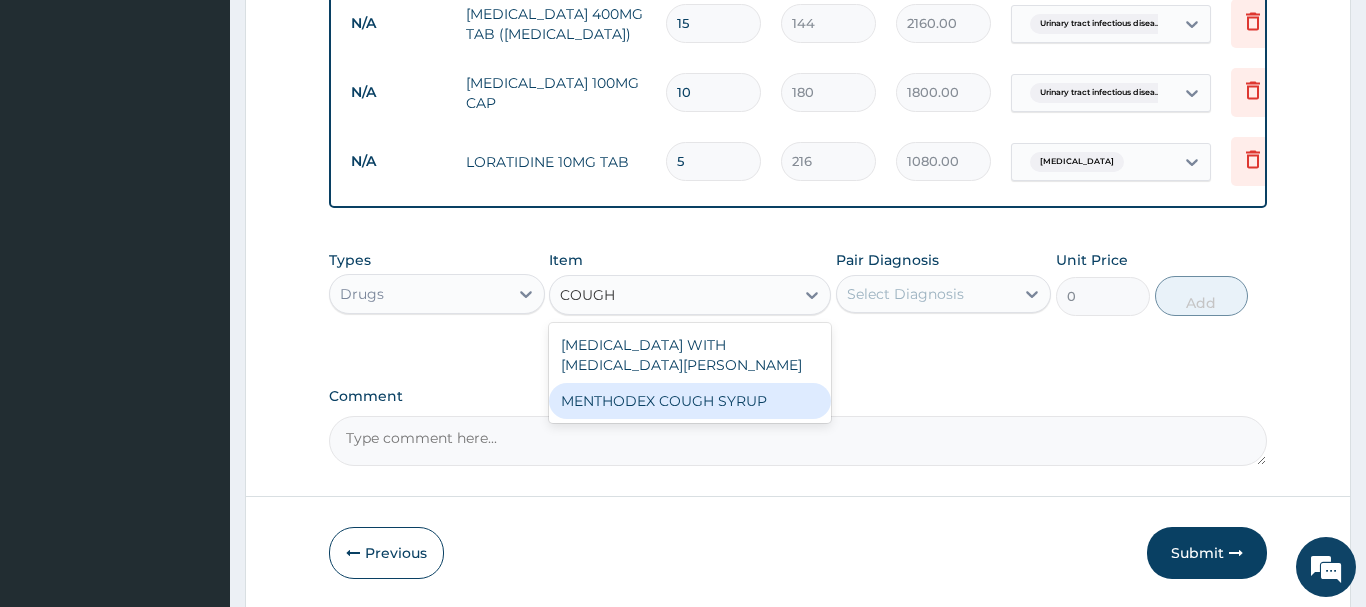 type 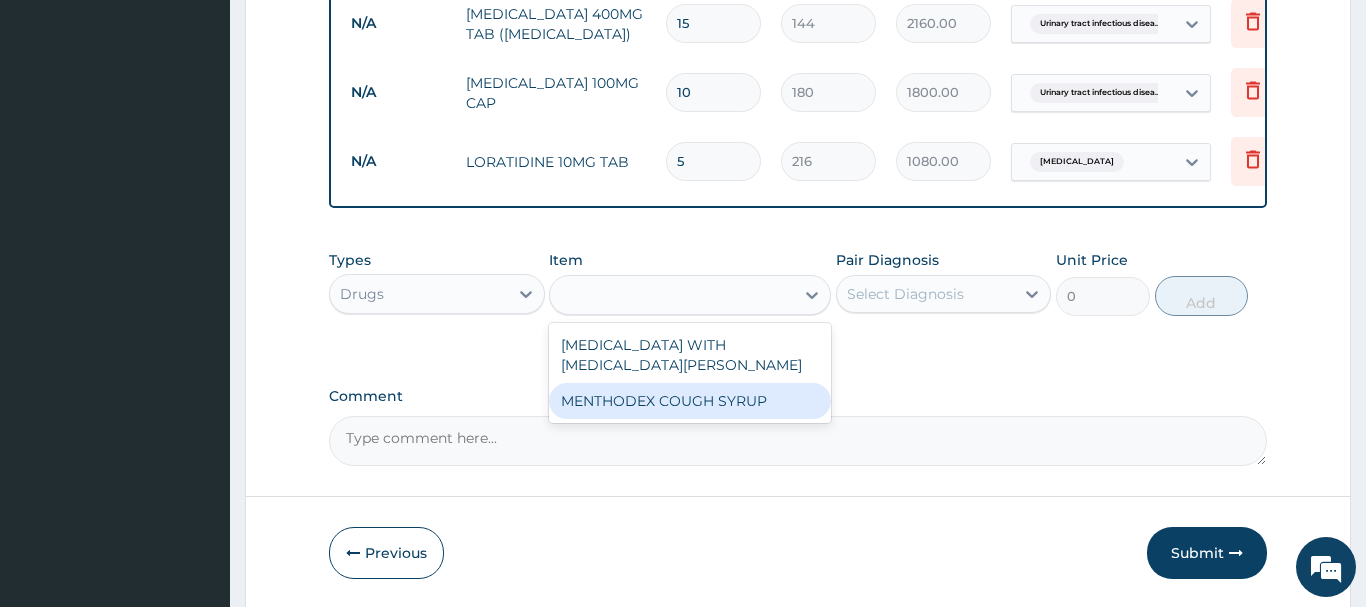 type on "2160" 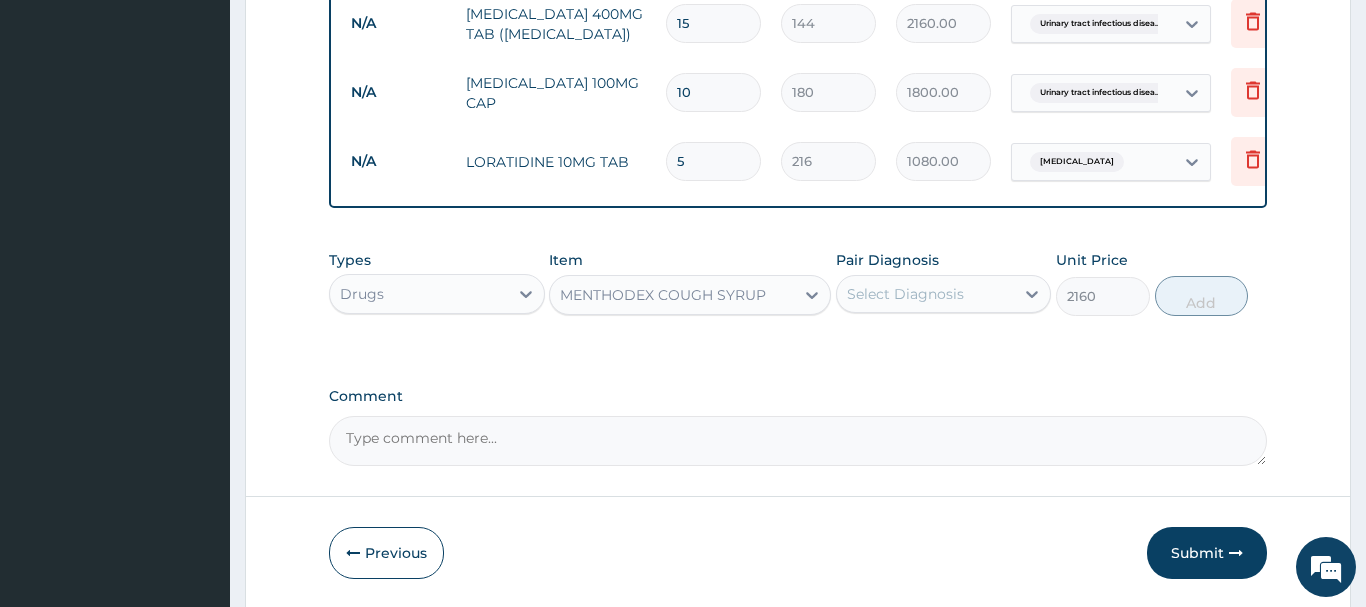 click on "Select Diagnosis" at bounding box center [905, 294] 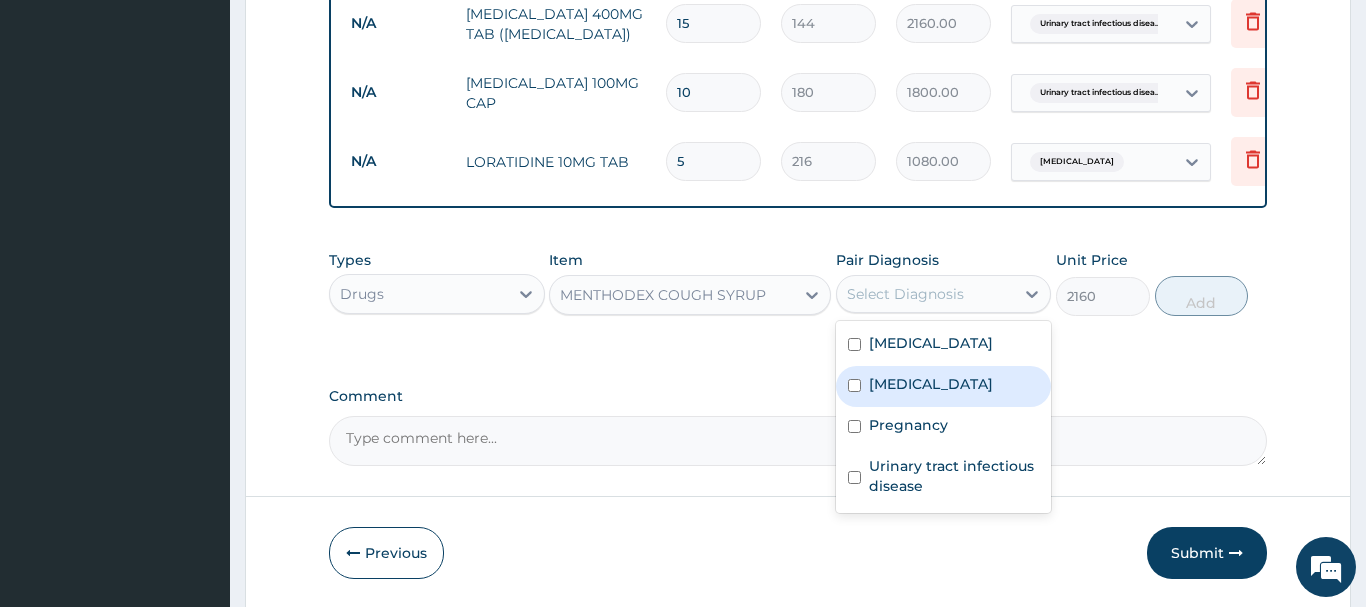 click at bounding box center [854, 385] 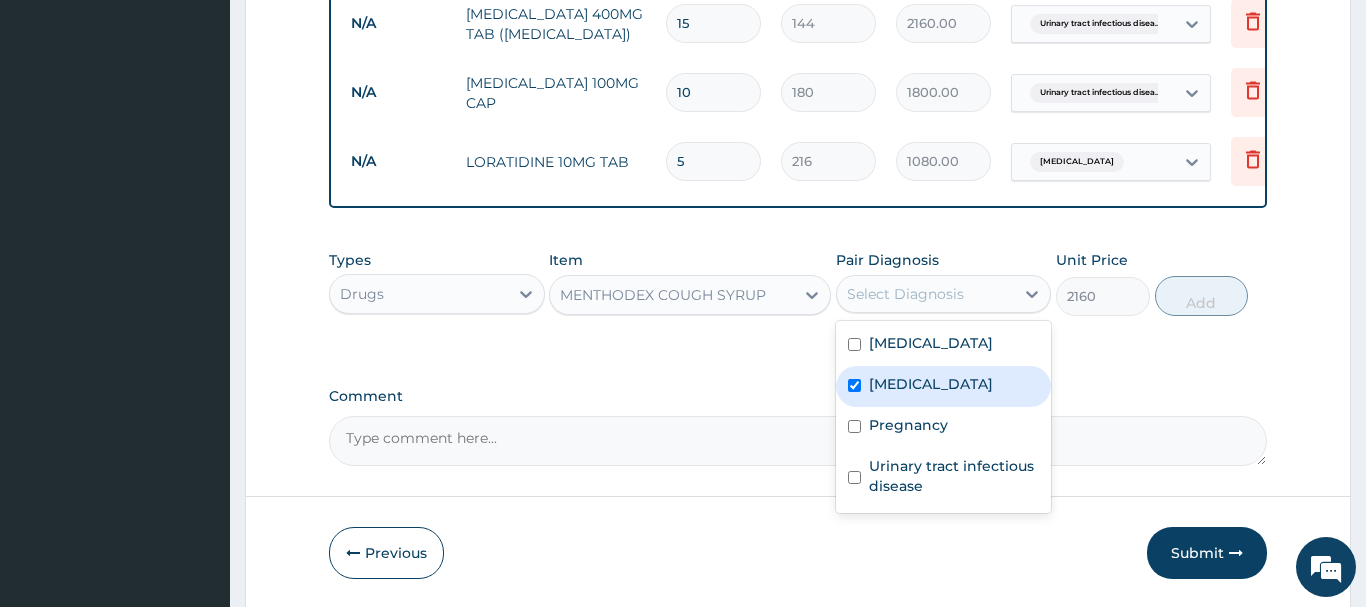 checkbox on "true" 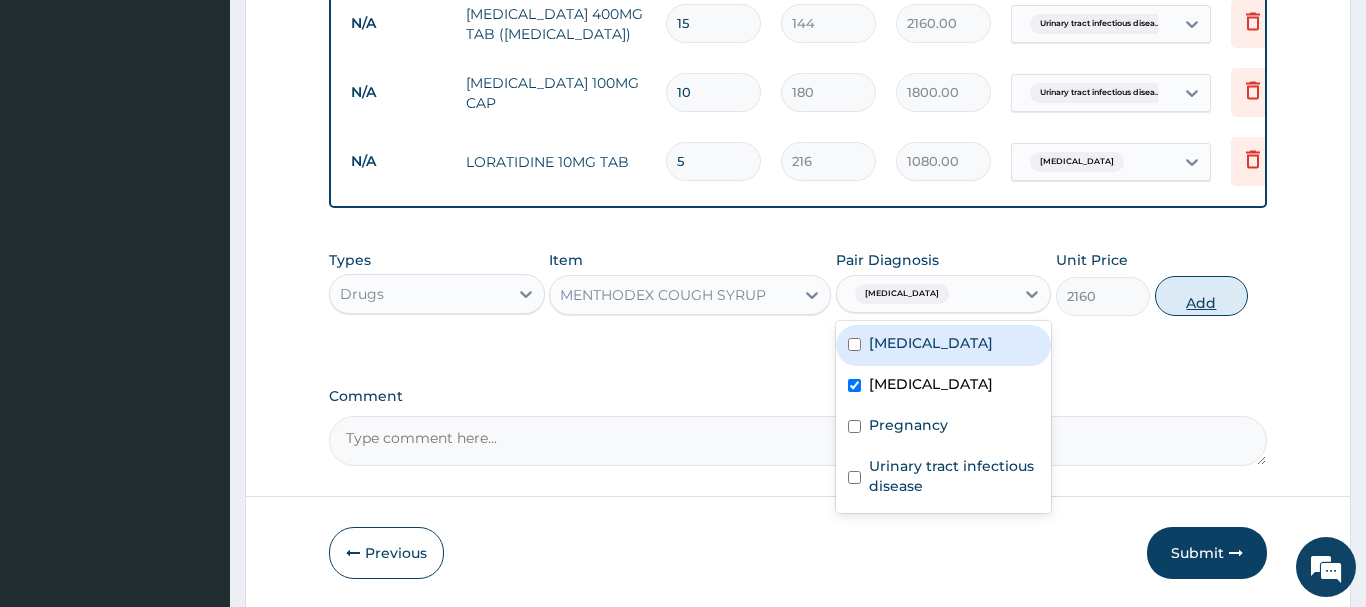 click on "Add" at bounding box center (1202, 296) 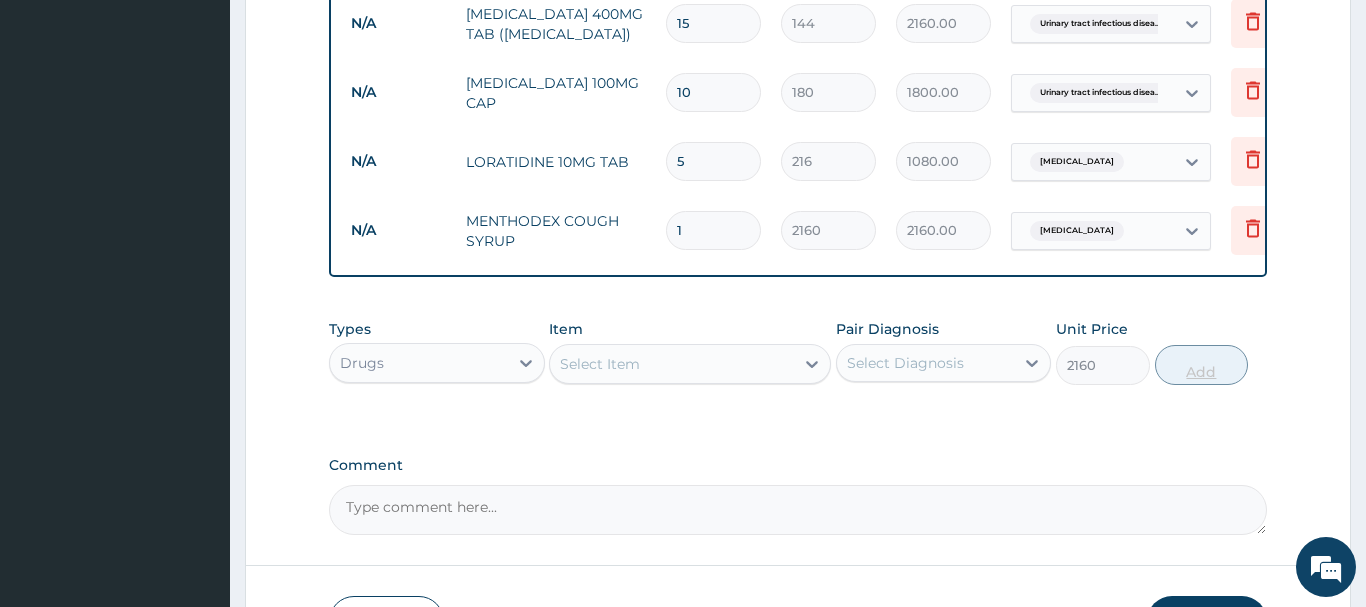 type on "0" 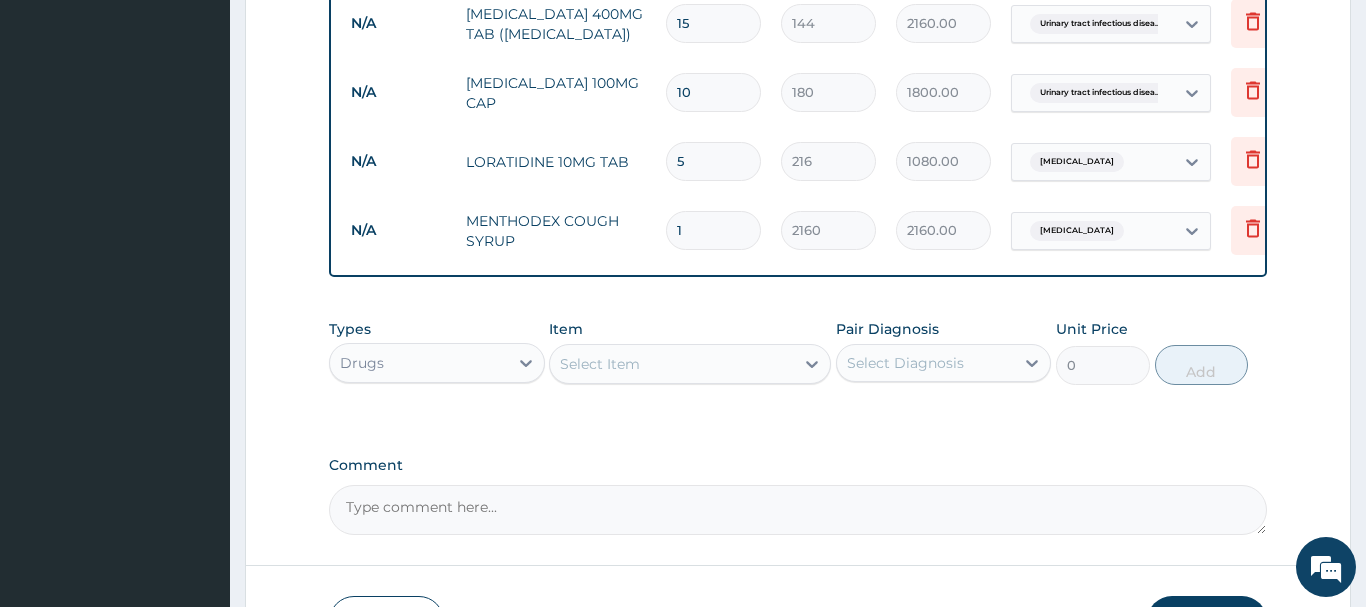 click on "Select Item" at bounding box center [672, 364] 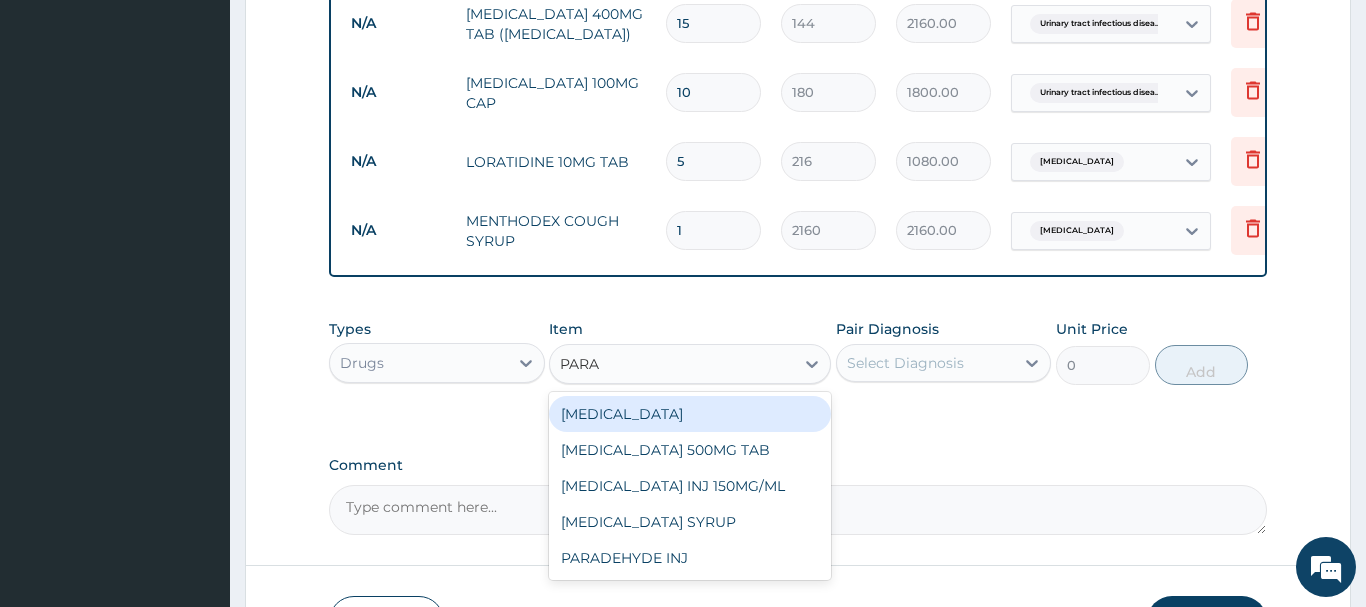 type on "PARAC" 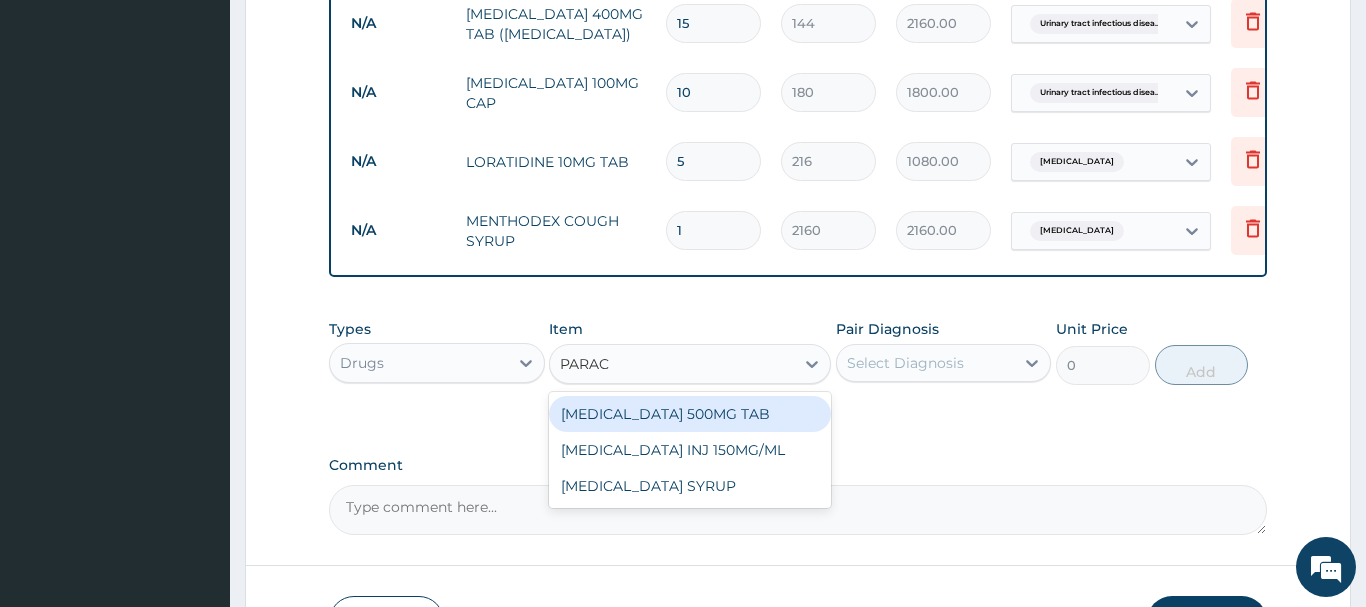 click on "PARACETAMOL 500MG TAB" at bounding box center (690, 414) 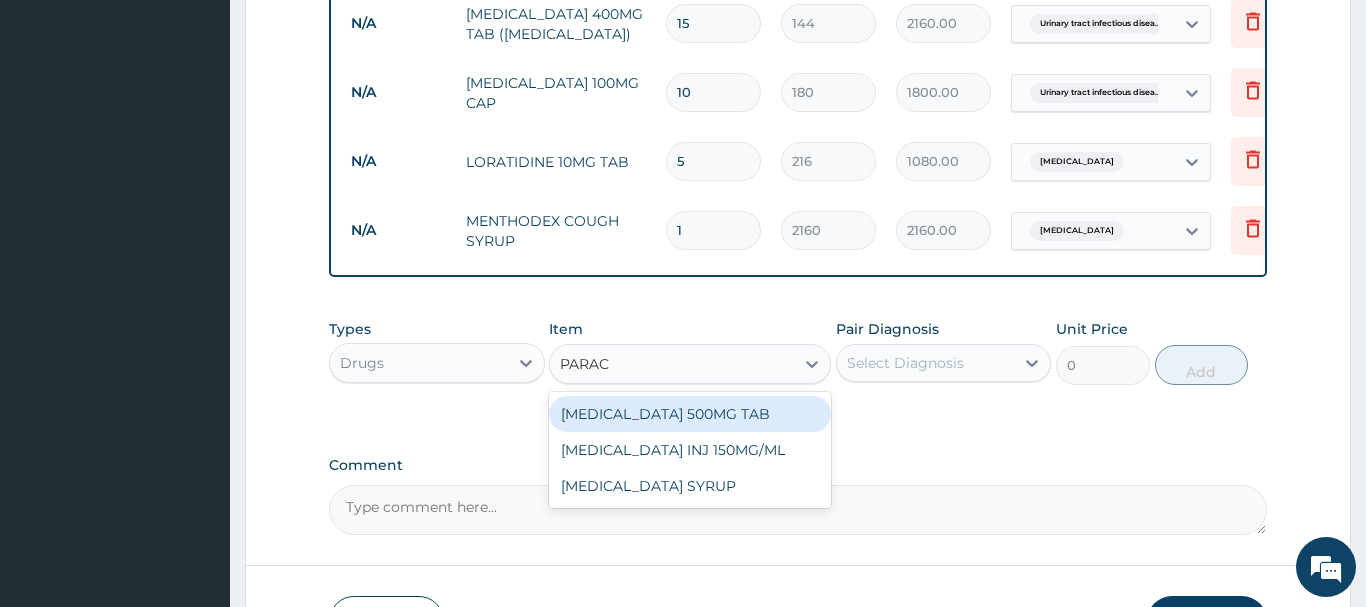 type 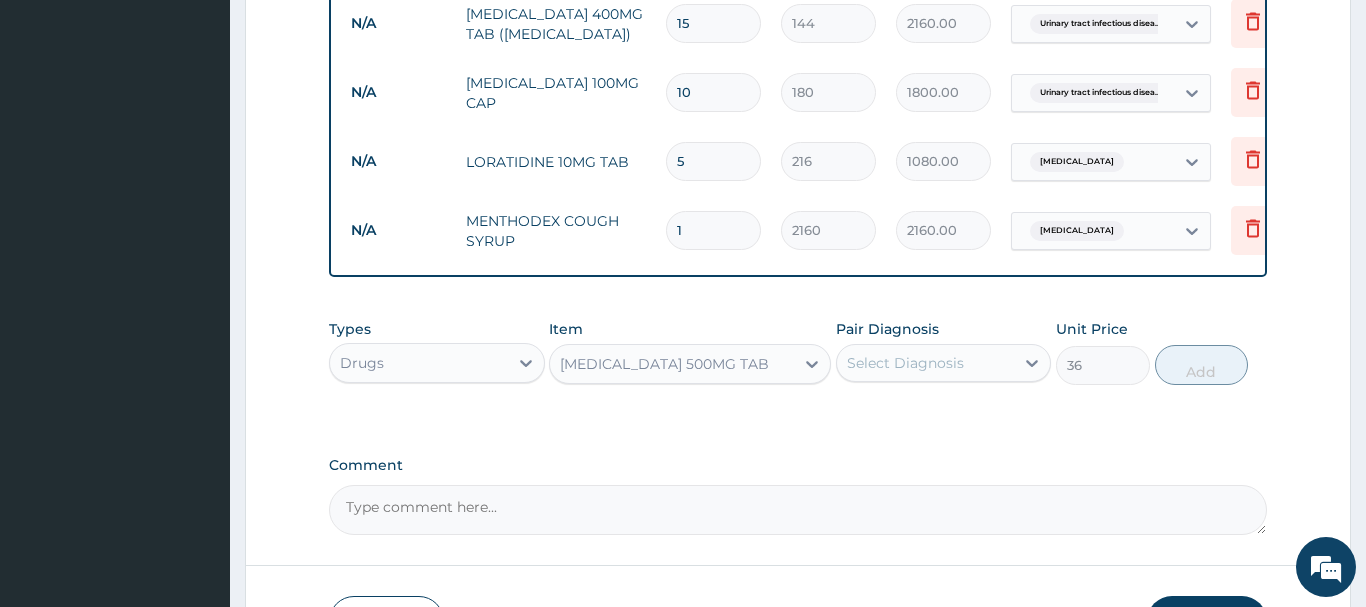 click on "Select Diagnosis" at bounding box center [905, 363] 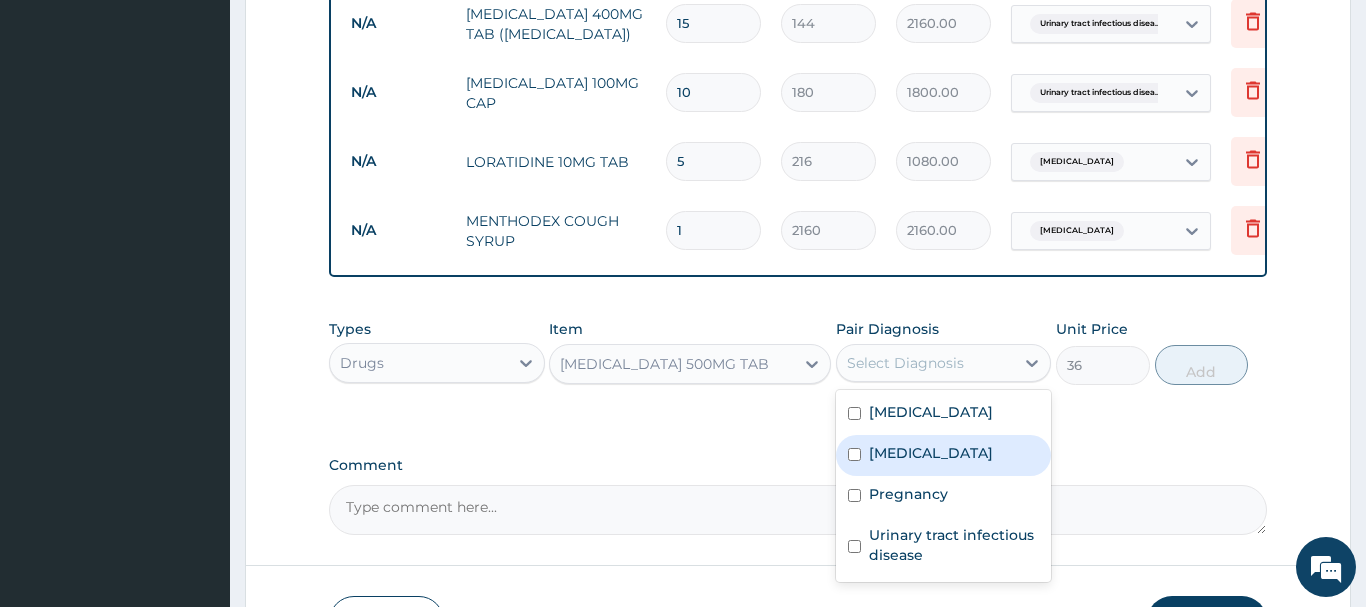 click at bounding box center [854, 454] 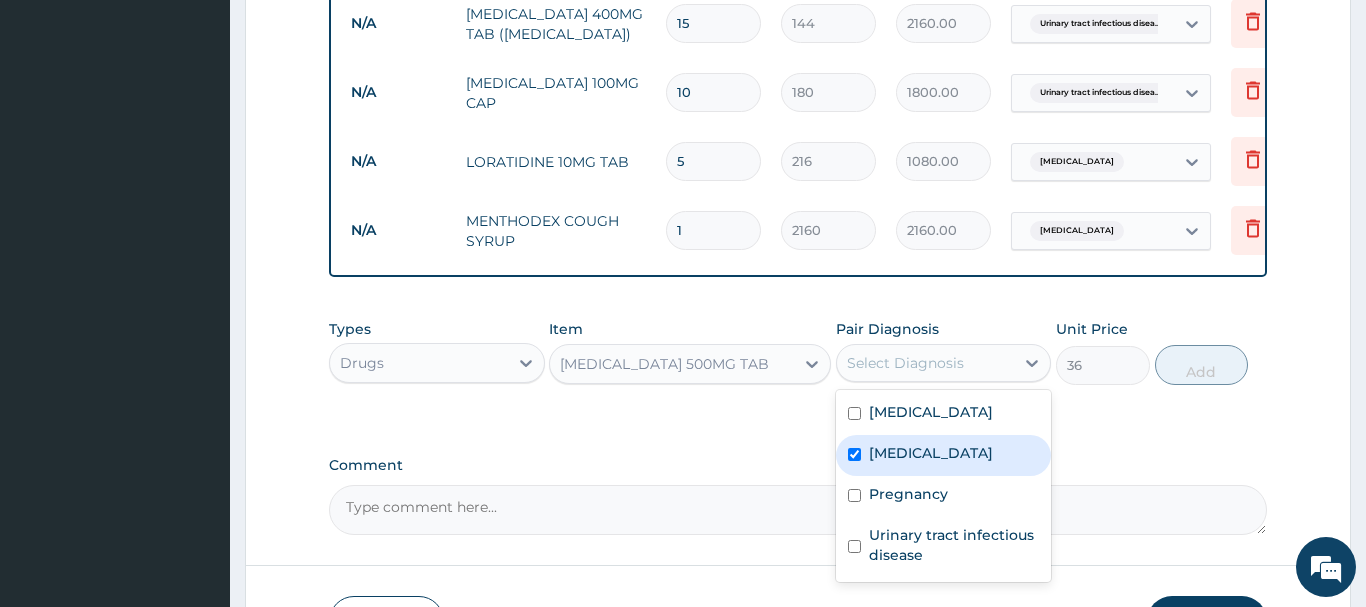 checkbox on "true" 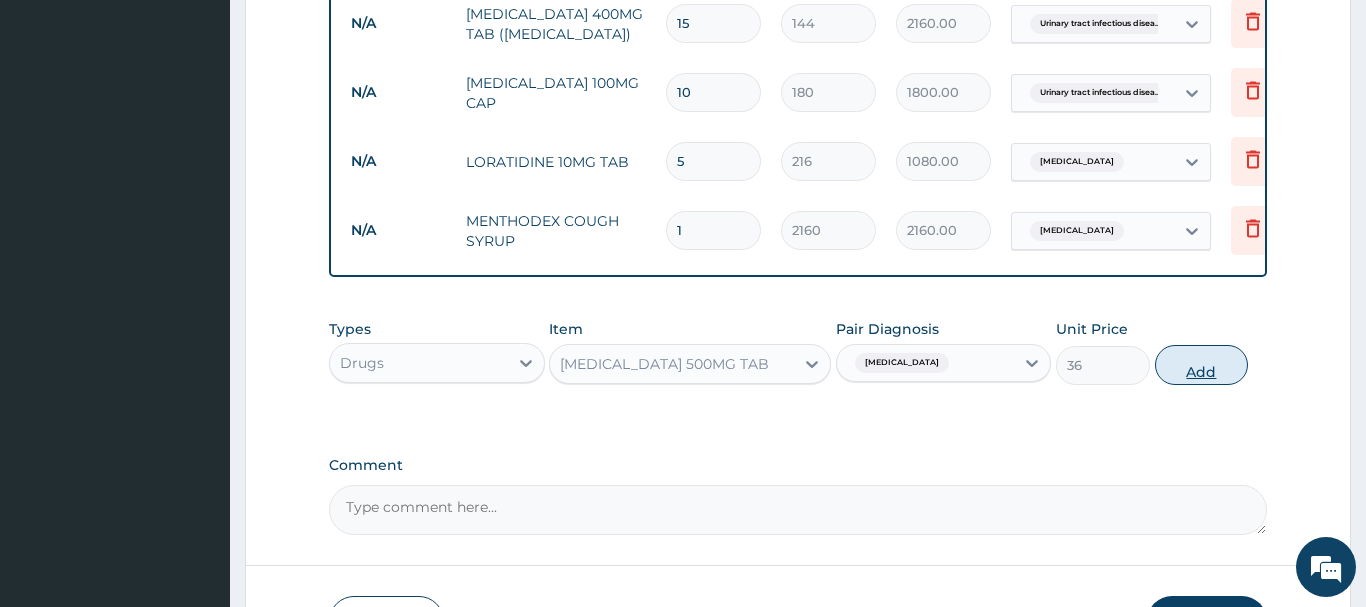 click on "Add" at bounding box center (1202, 365) 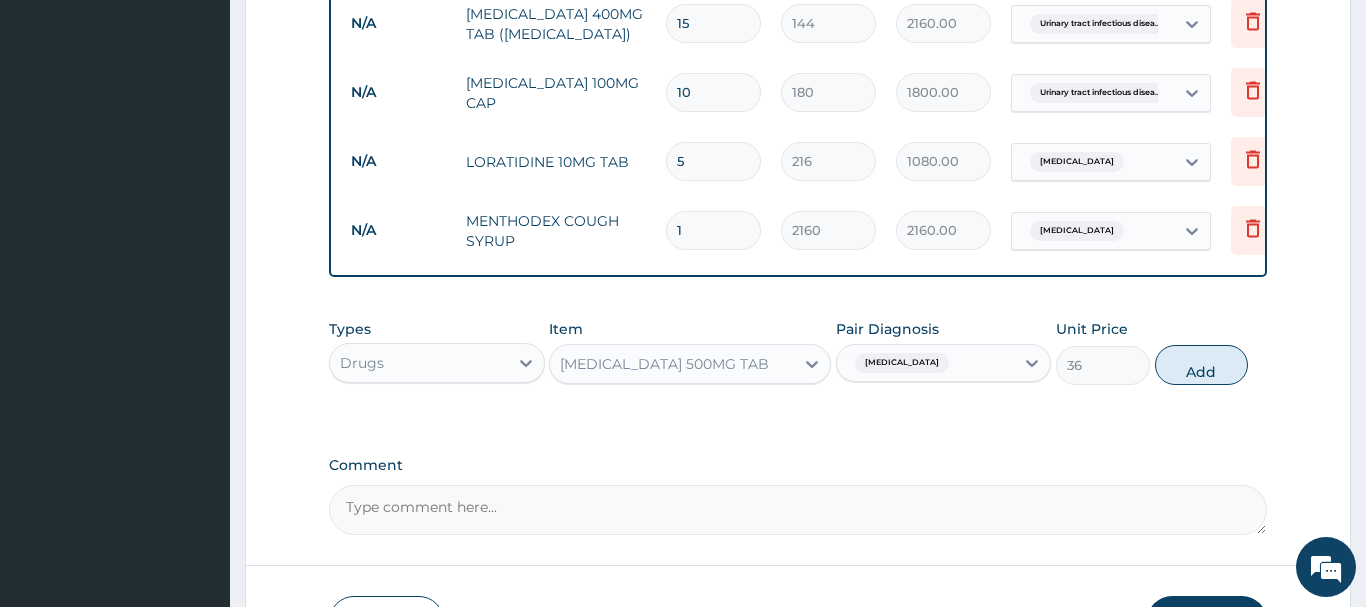 type on "0" 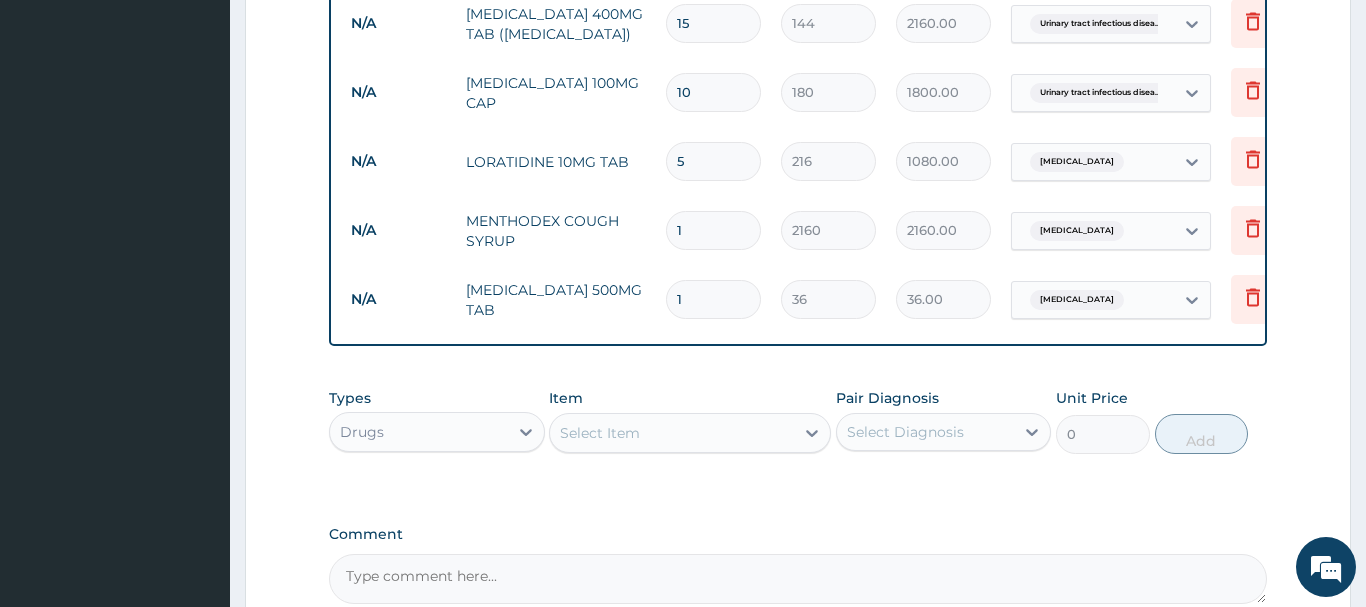 type on "18" 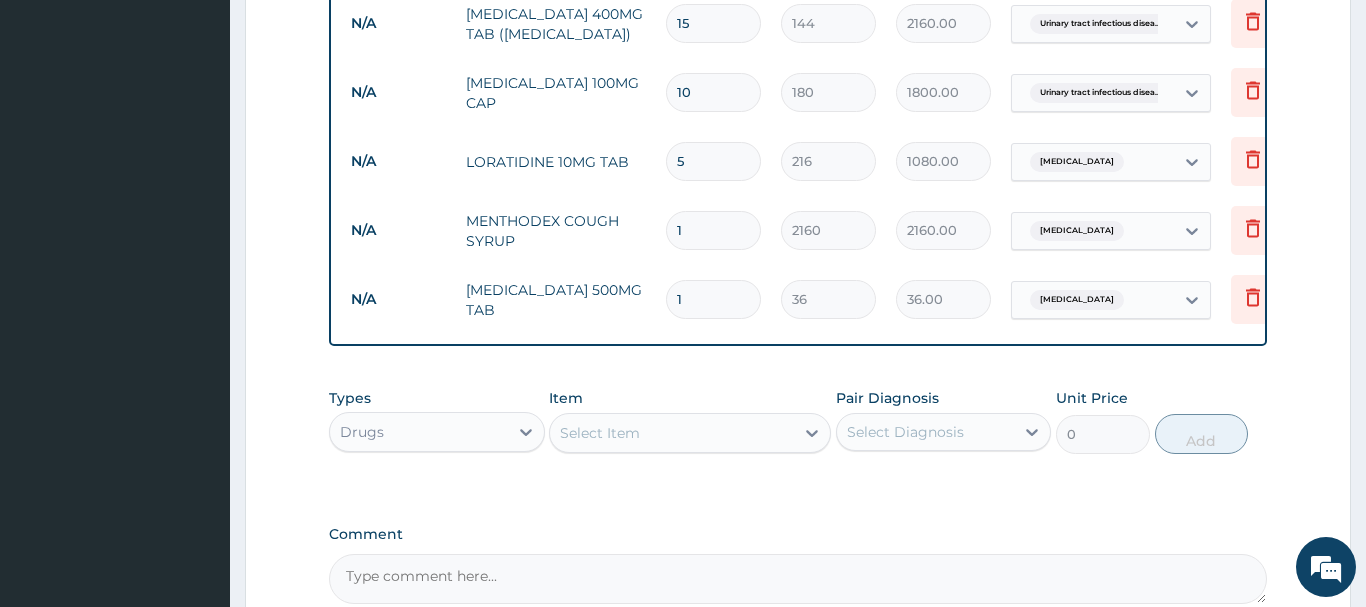 type on "648.00" 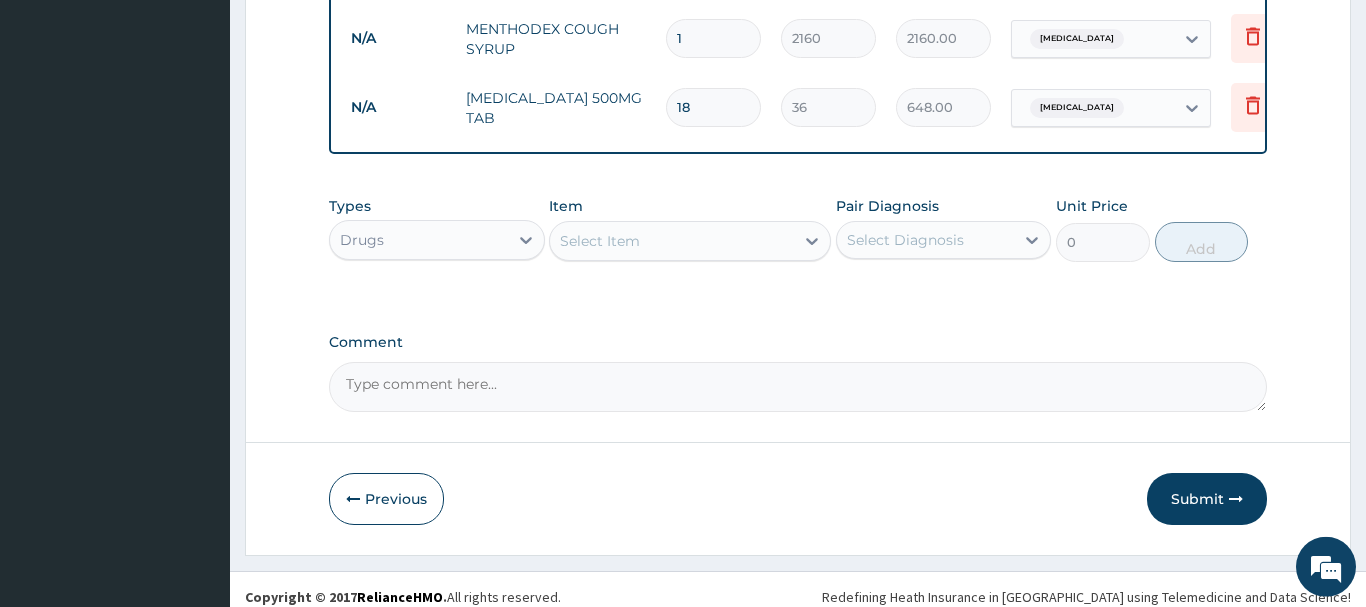 scroll, scrollTop: 1366, scrollLeft: 0, axis: vertical 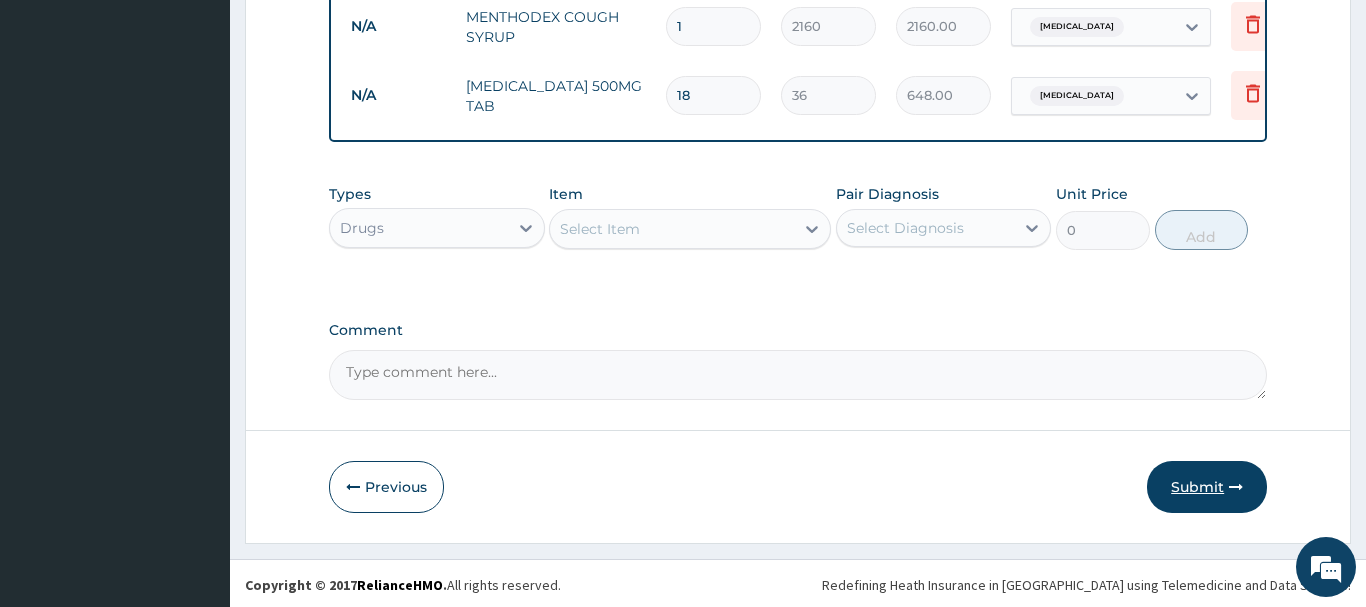 type on "18" 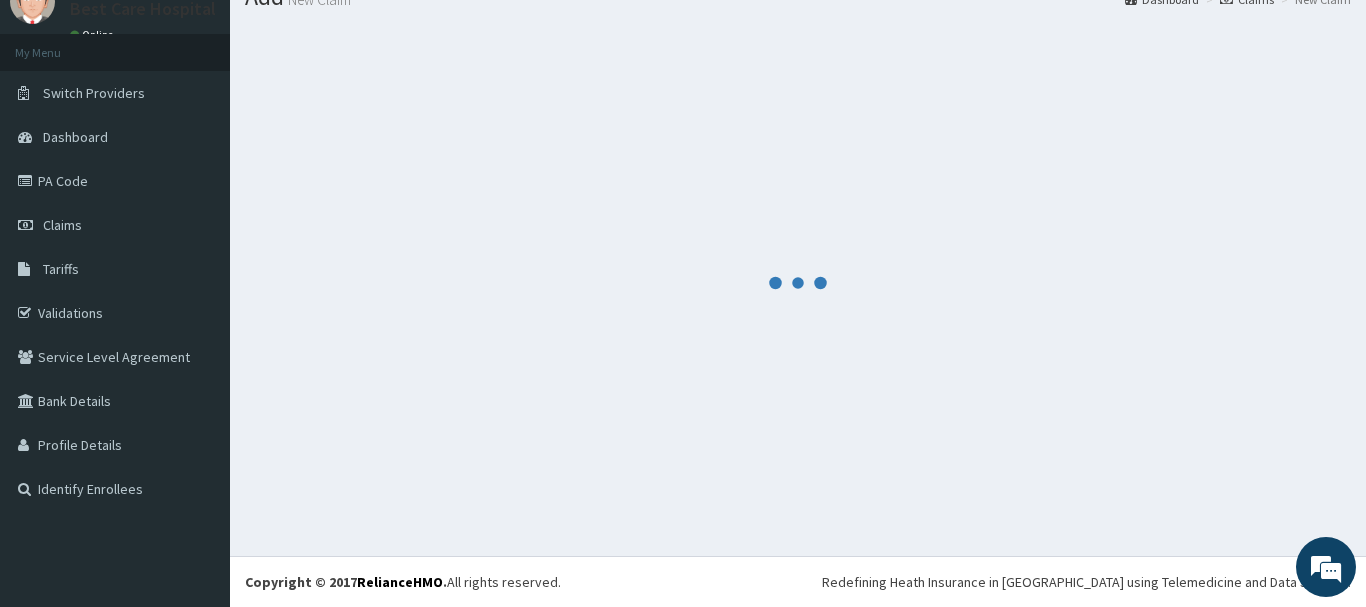 scroll, scrollTop: 81, scrollLeft: 0, axis: vertical 